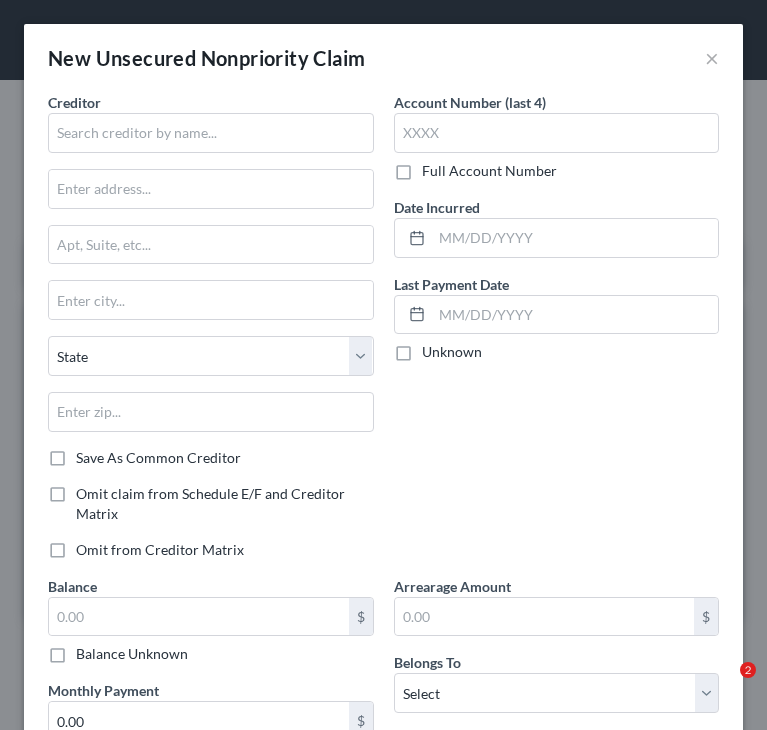 scroll, scrollTop: 0, scrollLeft: 0, axis: both 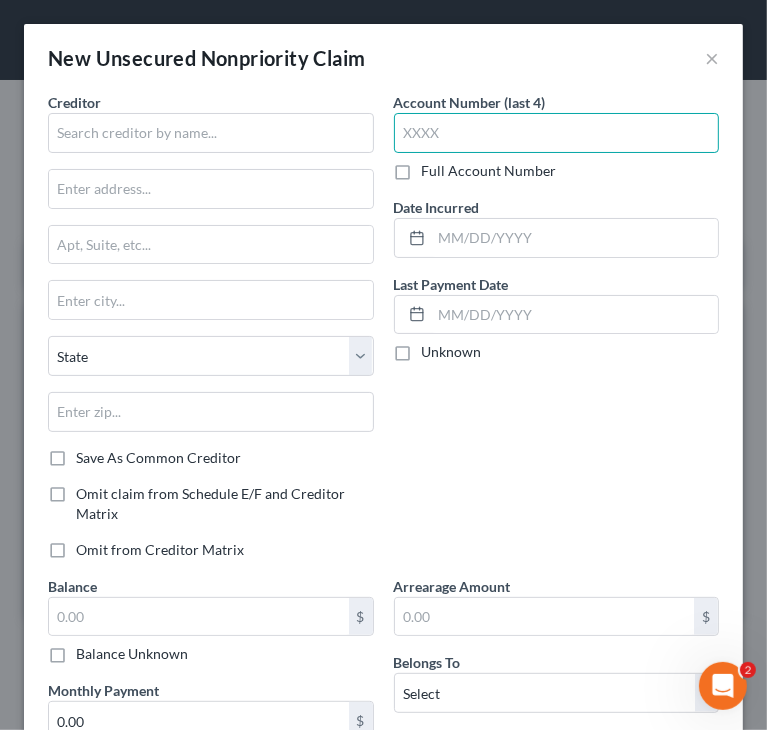 click at bounding box center (557, 133) 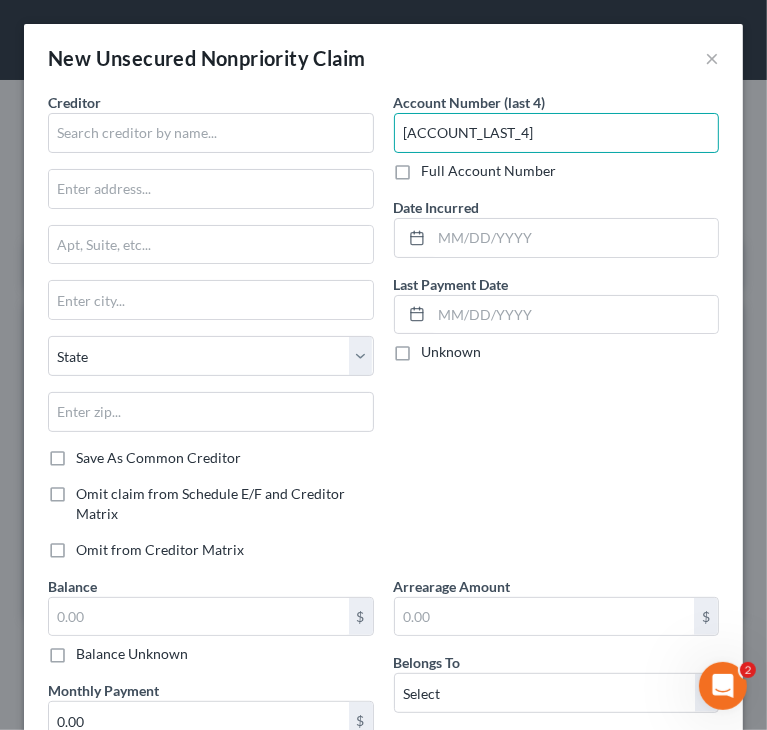 type on "9344" 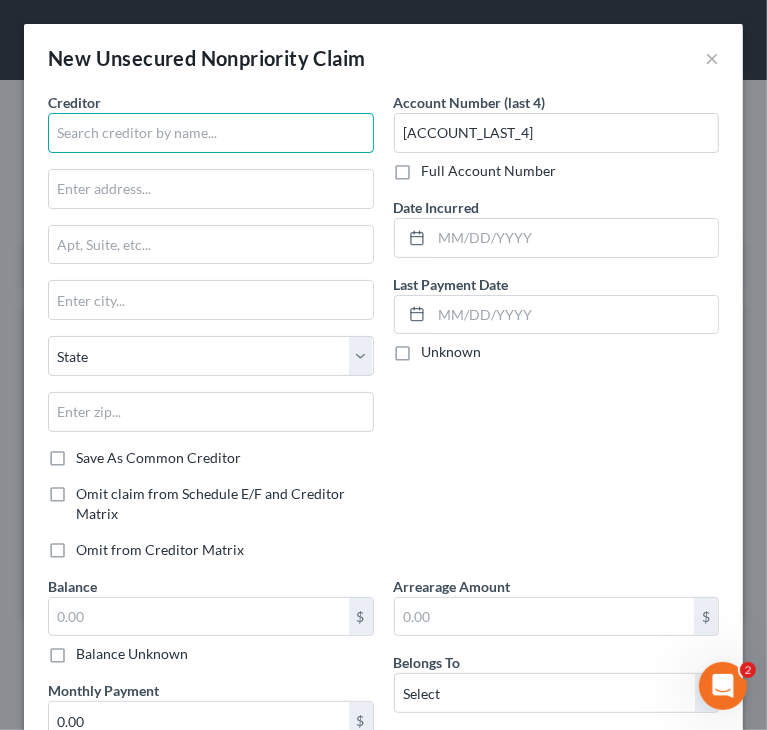 click at bounding box center (211, 133) 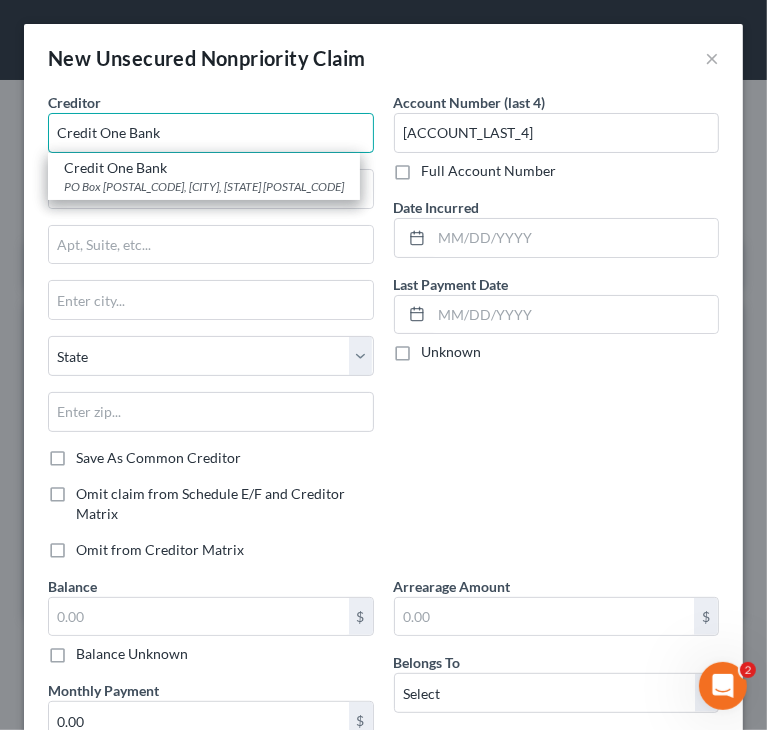 type on "Credit One Bank" 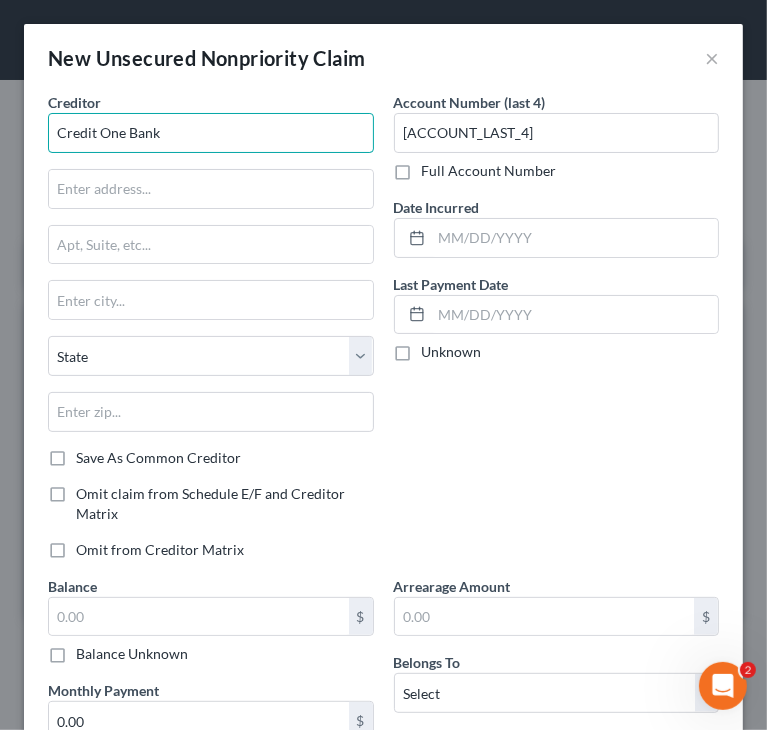 click on "Credit One Bank" at bounding box center [211, 133] 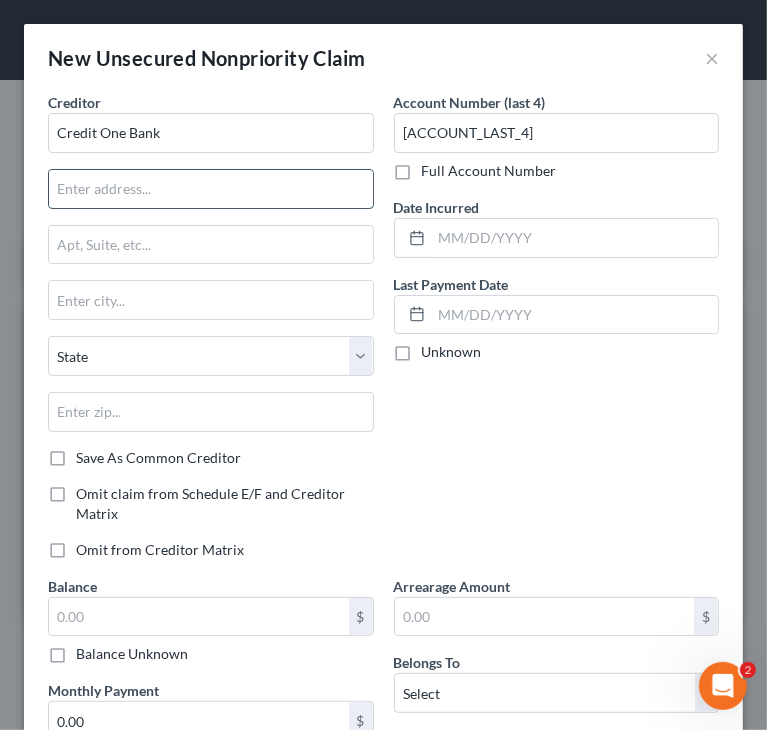 click at bounding box center (211, 189) 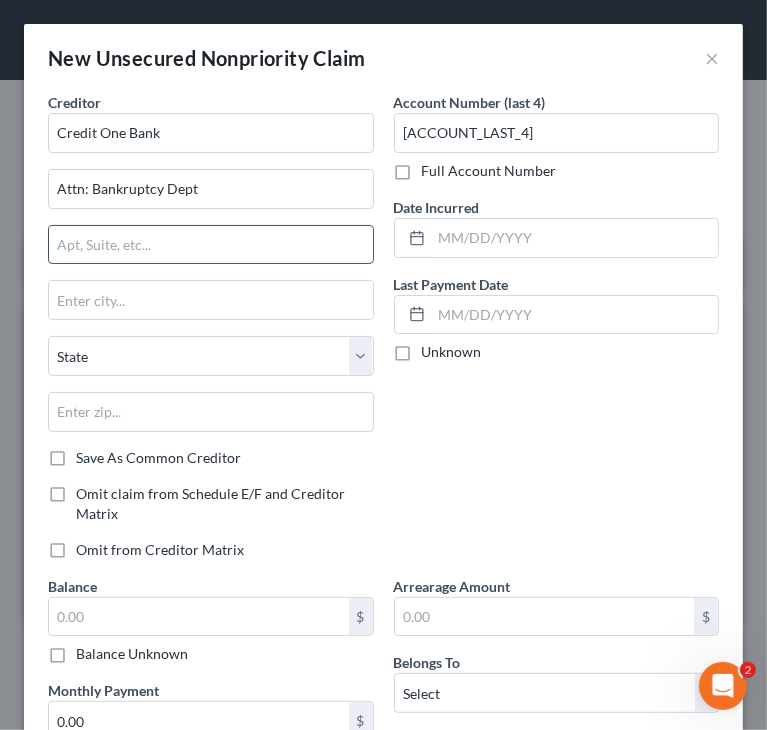 click at bounding box center (211, 245) 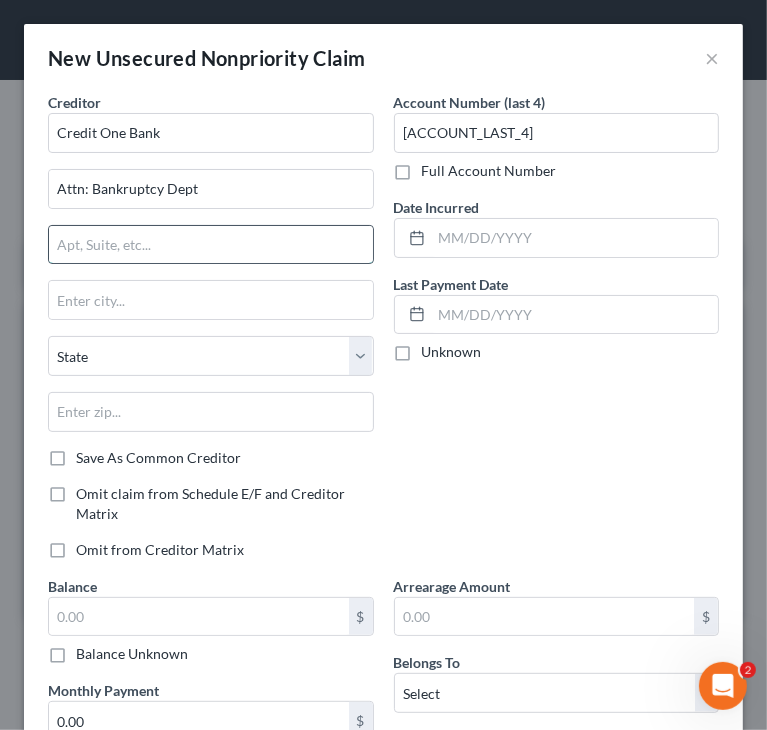 paste on "P.O. Box 98873" 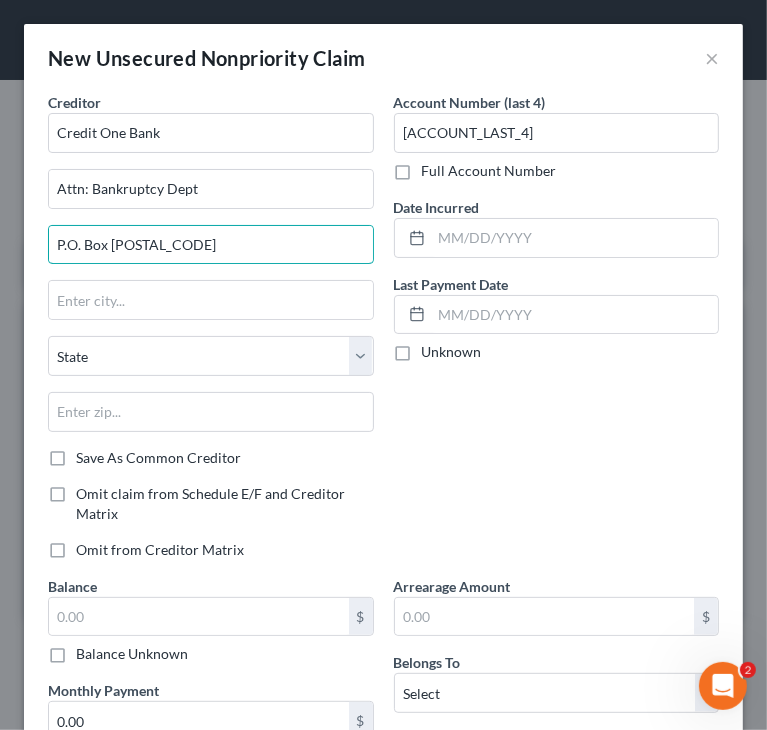 type on "P.O. Box 98873" 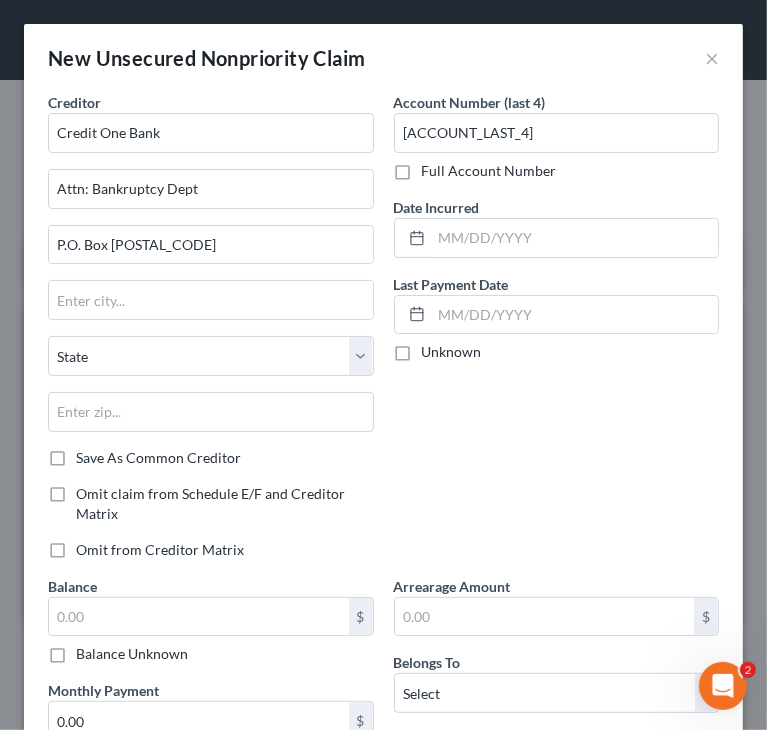 click on "State AL AK AR AZ CA CO CT DE DC FL GA GU HI ID IL IN IA KS KY LA ME MD MA MI MN MS MO MT NC ND NE NV NH NJ NM NY OH OK OR PA PR RI SC SD TN TX UT VI VA VT WA WV WI WY" at bounding box center (211, 392) 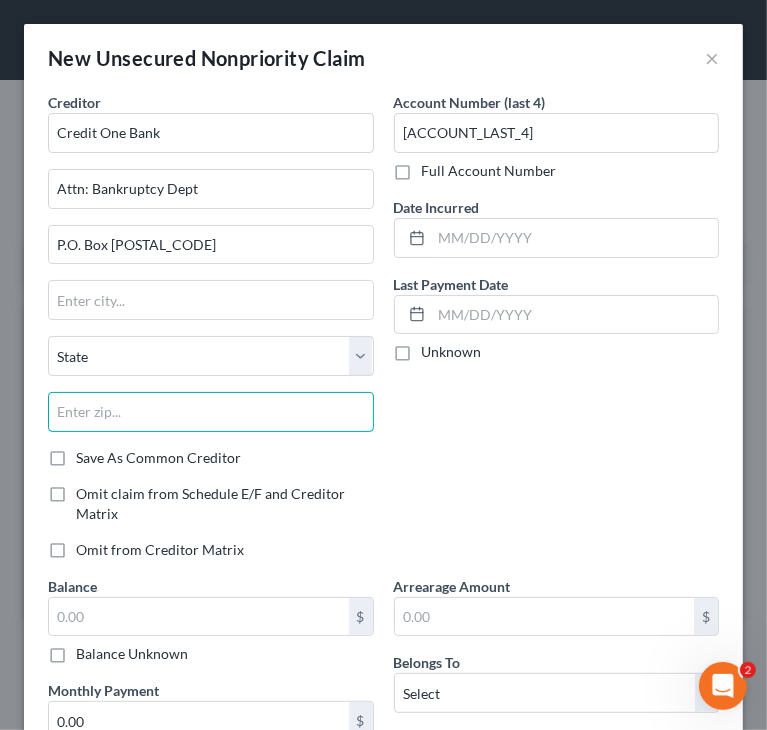 click at bounding box center [211, 412] 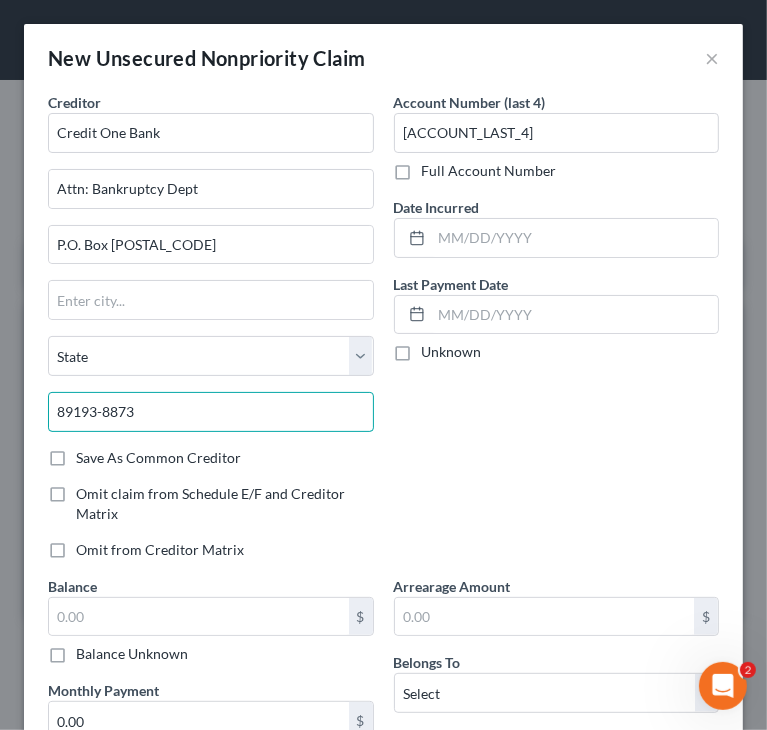drag, startPoint x: 100, startPoint y: 410, endPoint x: 211, endPoint y: 405, distance: 111.11256 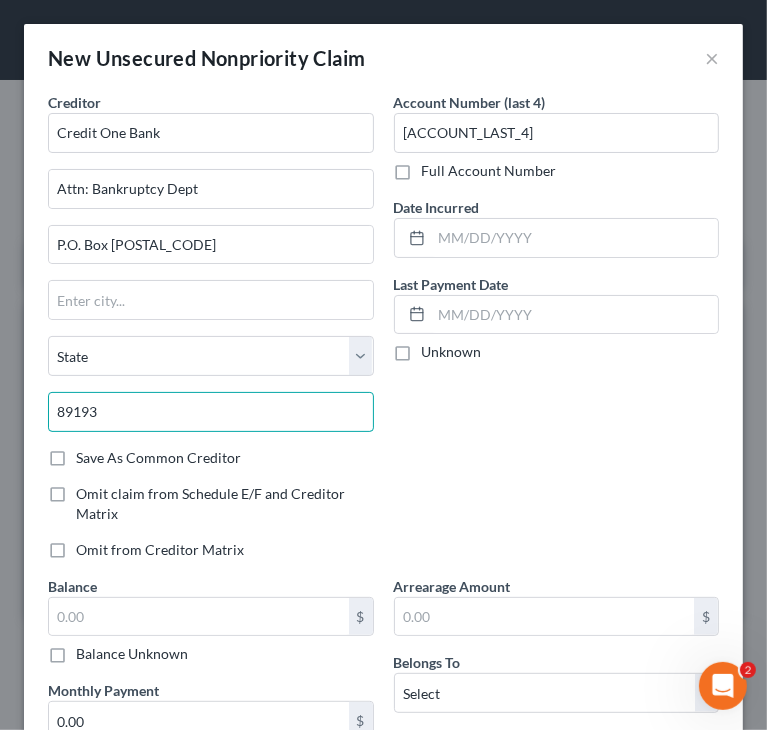 type on "89193" 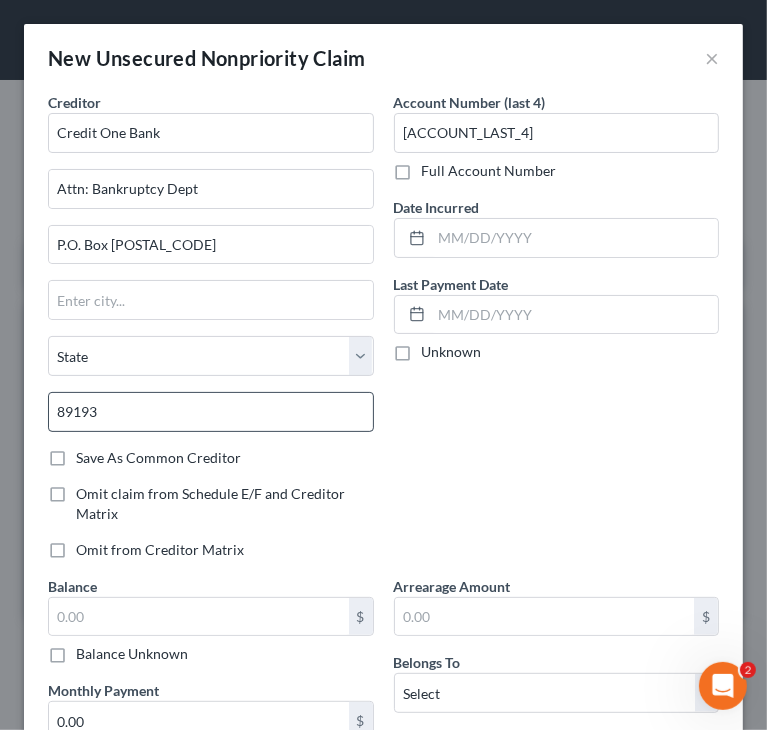 type on "Las Vegas" 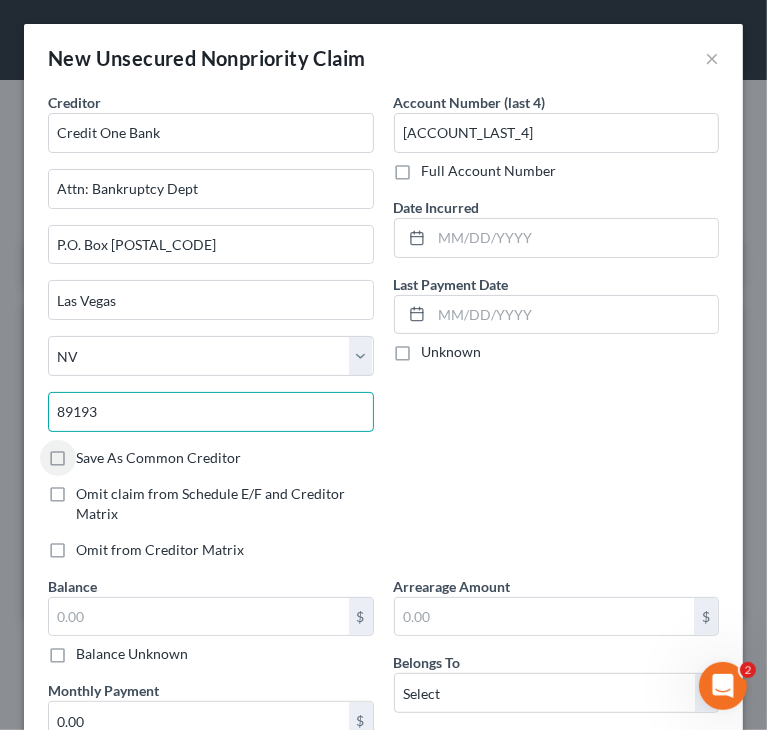 click on "89193" at bounding box center (211, 412) 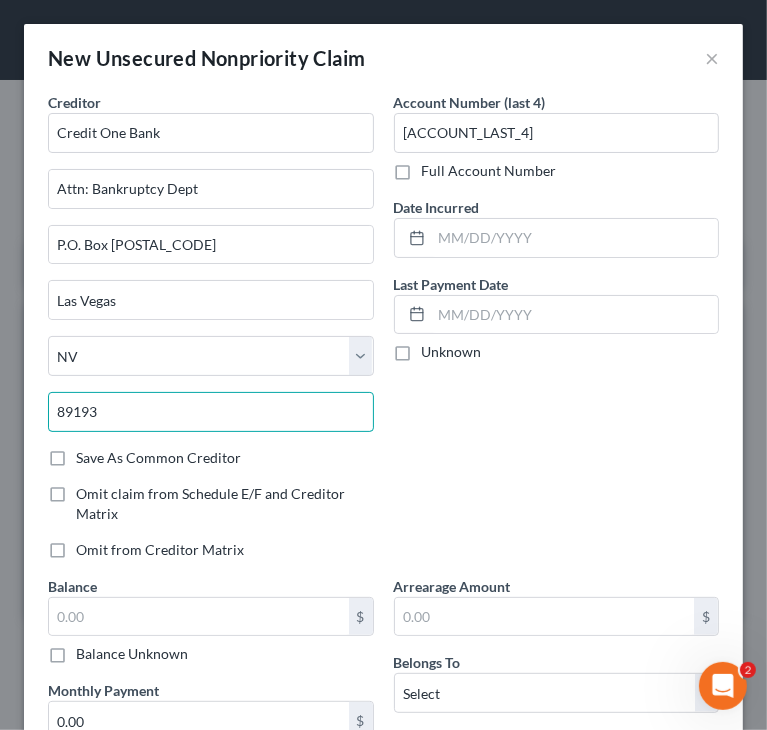 paste on "-8873" 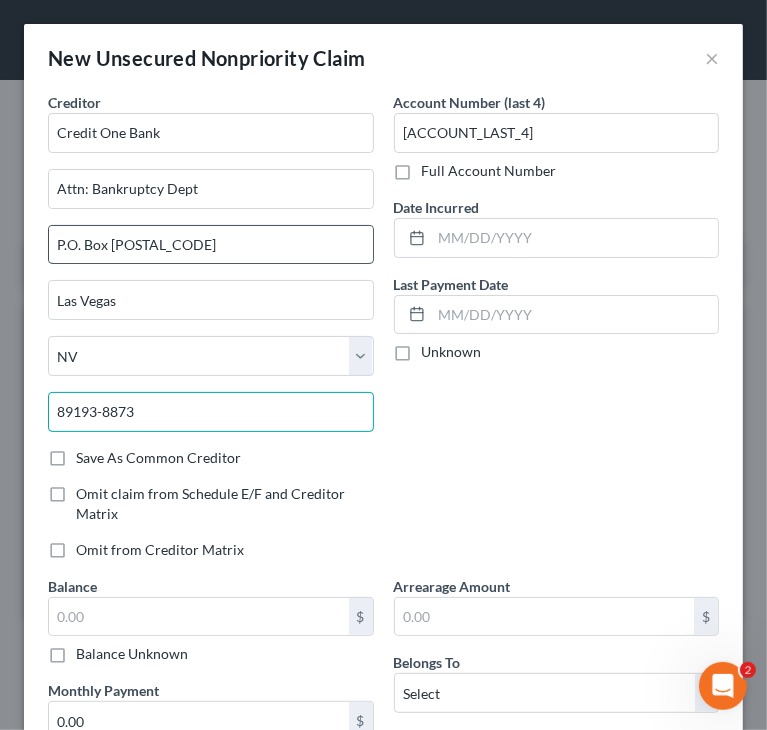 type on "89193-8873" 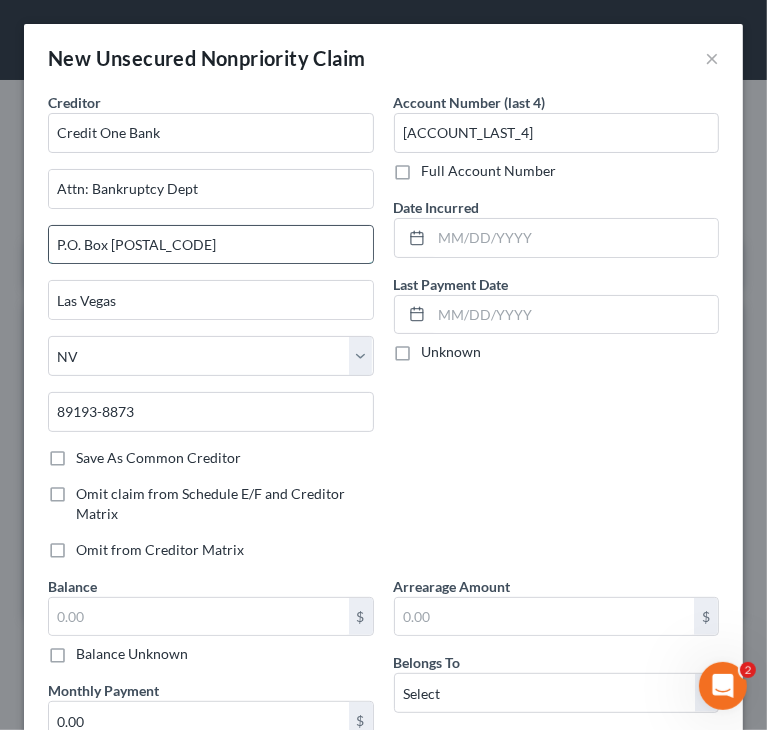 click on "P.O. Box 98873" at bounding box center [211, 245] 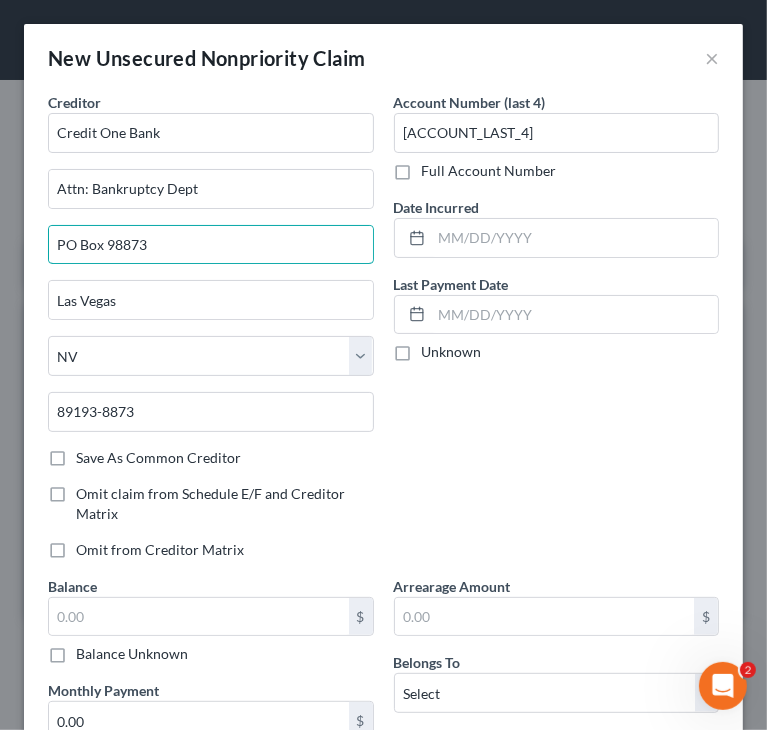 type on "PO Box 98873" 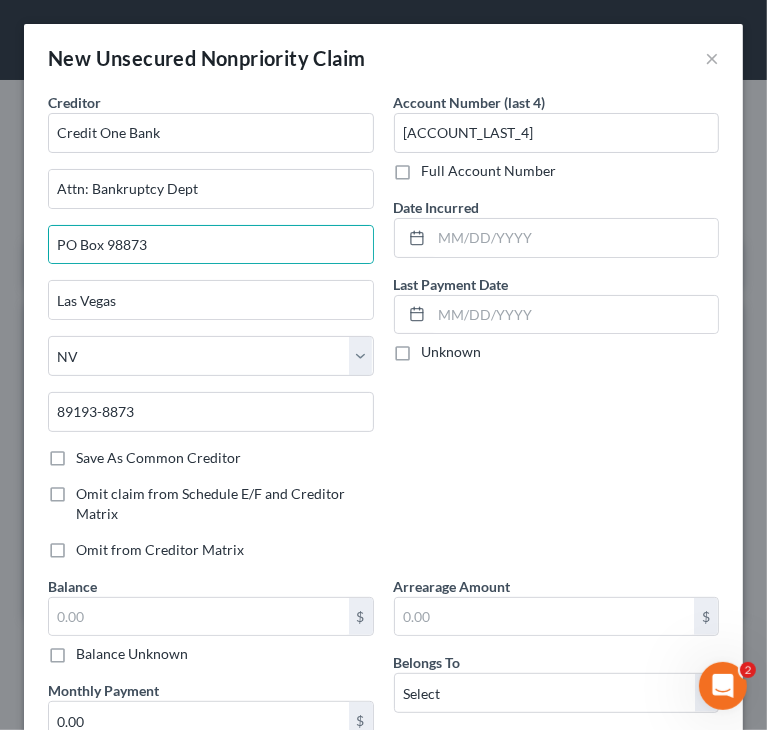 click on "Account Number (last 4)
9344
Full Account Number
Date Incurred         Last Payment Date         Unknown" at bounding box center (557, 334) 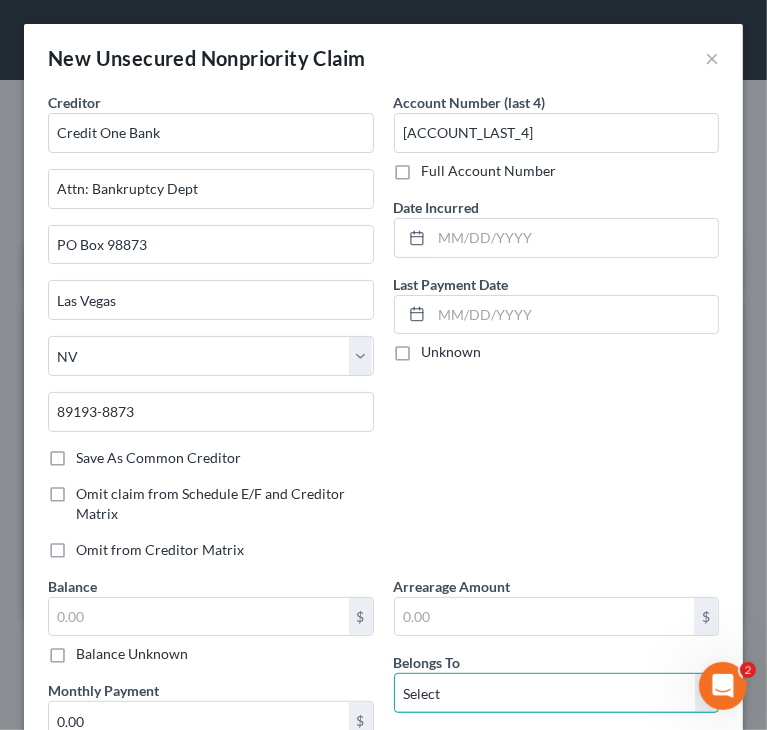 drag, startPoint x: 435, startPoint y: 681, endPoint x: 419, endPoint y: 678, distance: 16.27882 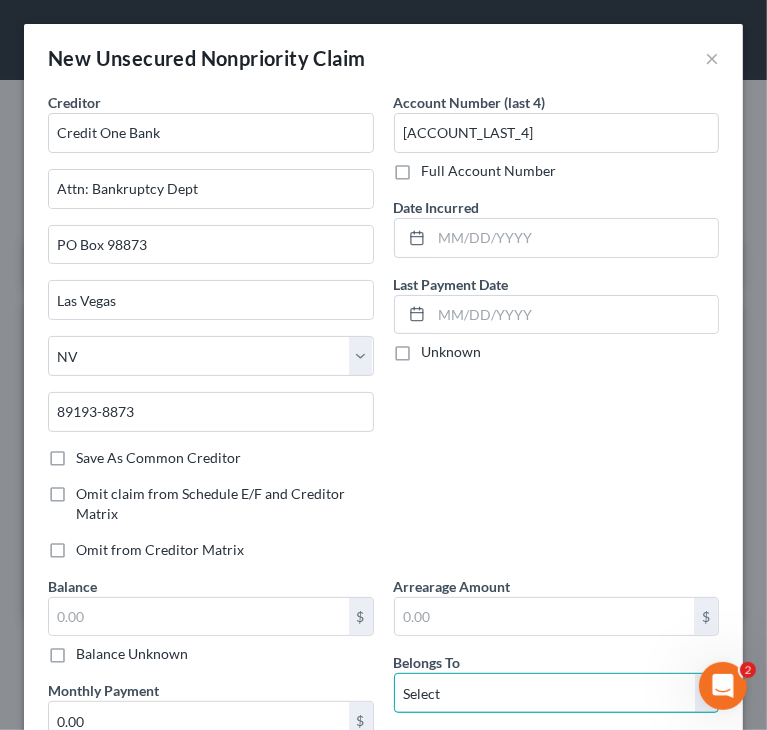 select on "2" 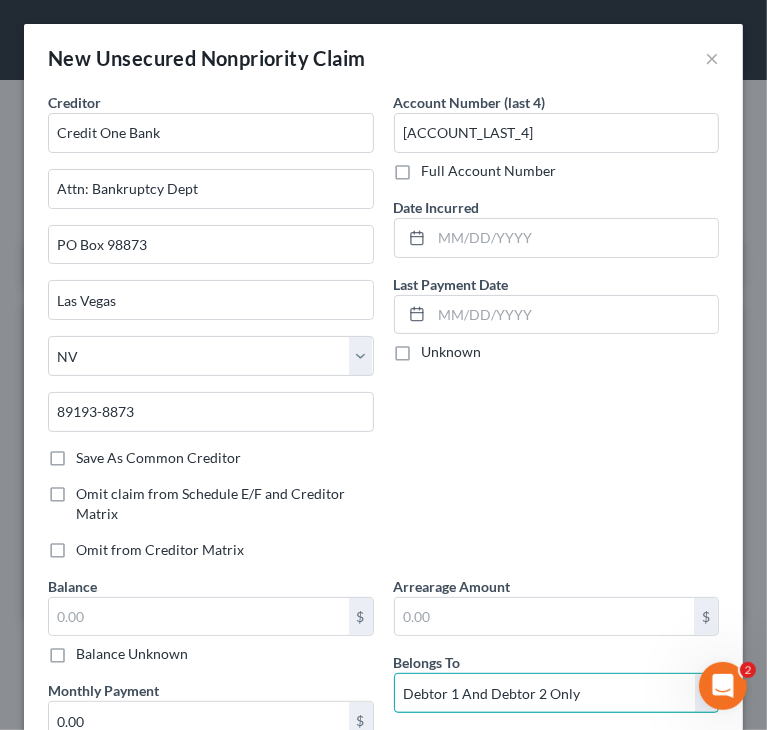click on "Select Debtor 1 Only Debtor 2 Only Debtor 1 And Debtor 2 Only At Least One Of The Debtors And Another Community Property" at bounding box center (557, 693) 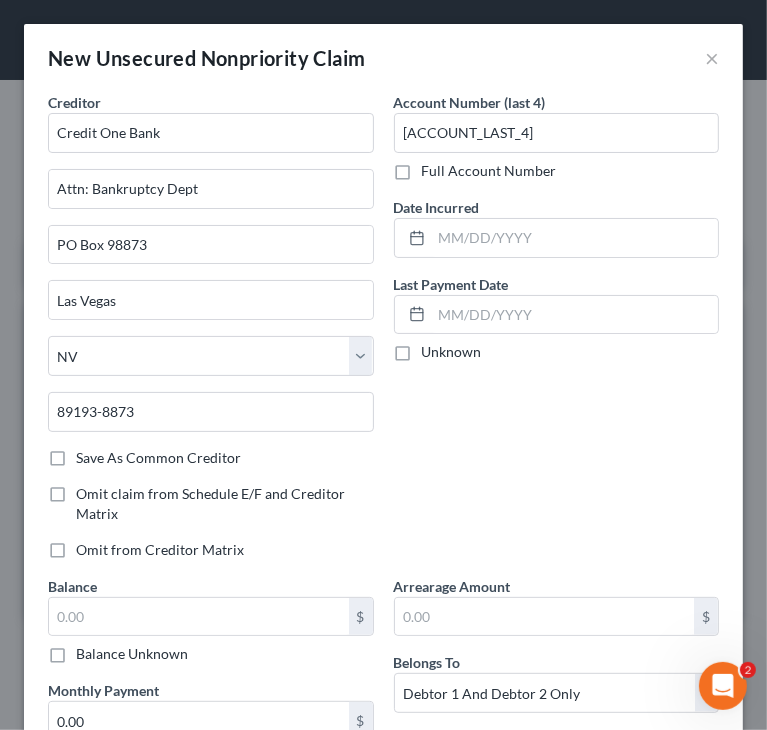 click on "Account Number (last 4)
9344
Full Account Number
Date Incurred         Last Payment Date         Unknown" at bounding box center (557, 334) 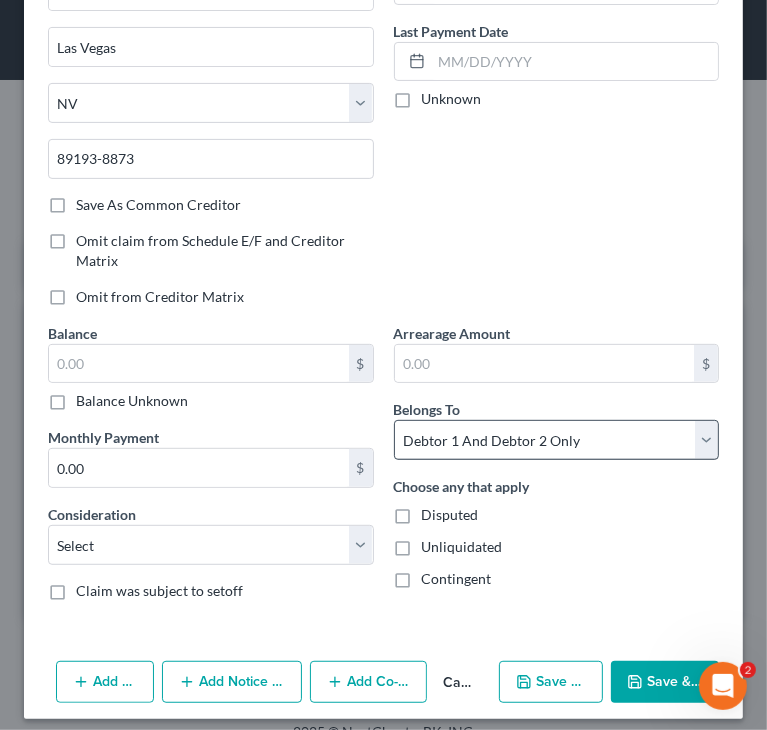 scroll, scrollTop: 262, scrollLeft: 0, axis: vertical 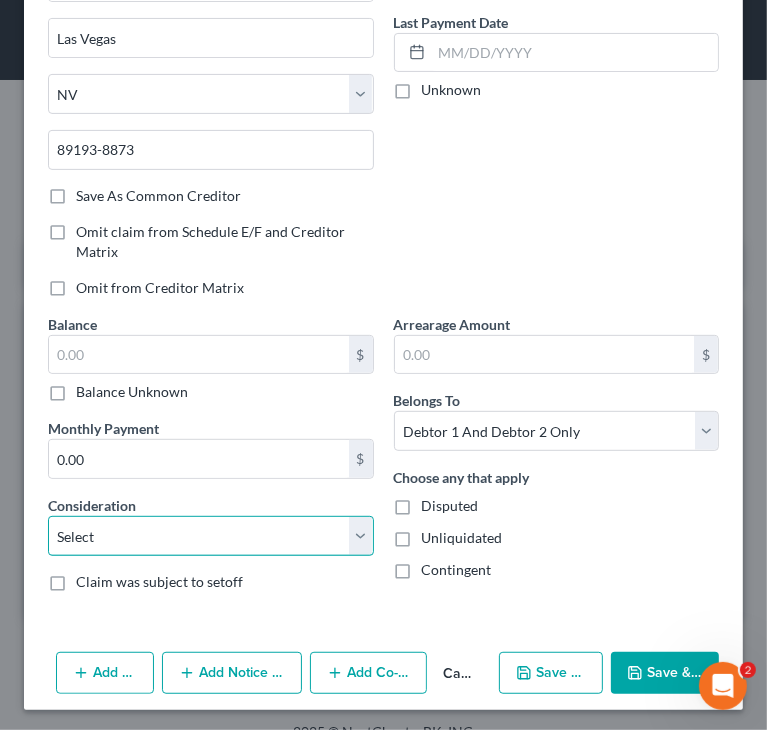 click on "Select Cable / Satellite Services Collection Agency Credit Card Debt Debt Counseling / Attorneys Deficiency Balance Domestic Support Obligations Home / Car Repairs Income Taxes Judgment Liens Medical Services Monies Loaned / Advanced Mortgage Obligation From Divorce Or Separation Obligation To Pensions Other Overdrawn Bank Account Promised To Help Pay Creditors Student Loans Suppliers And Vendors Telephone / Internet Services Utility Services" at bounding box center (211, 536) 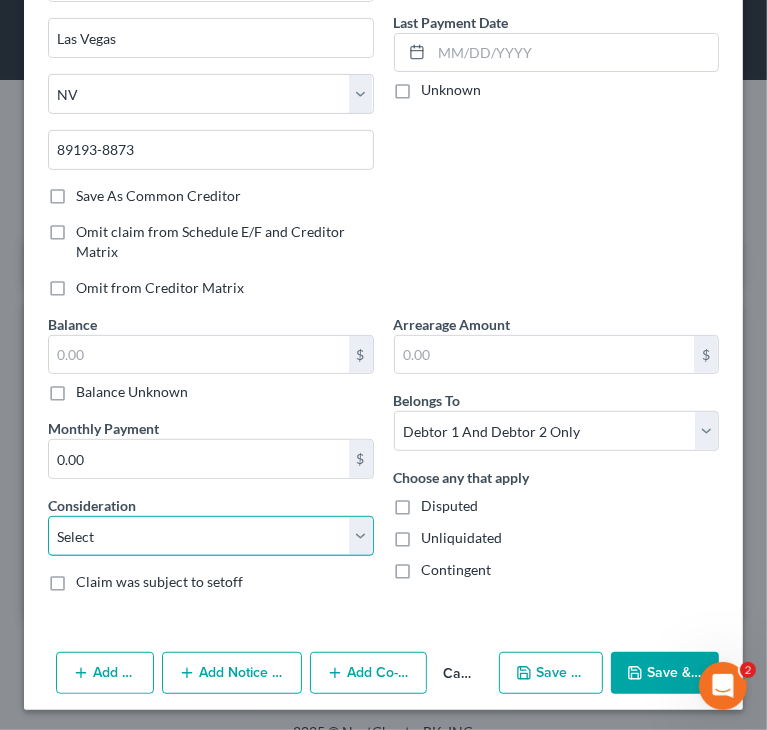 select on "2" 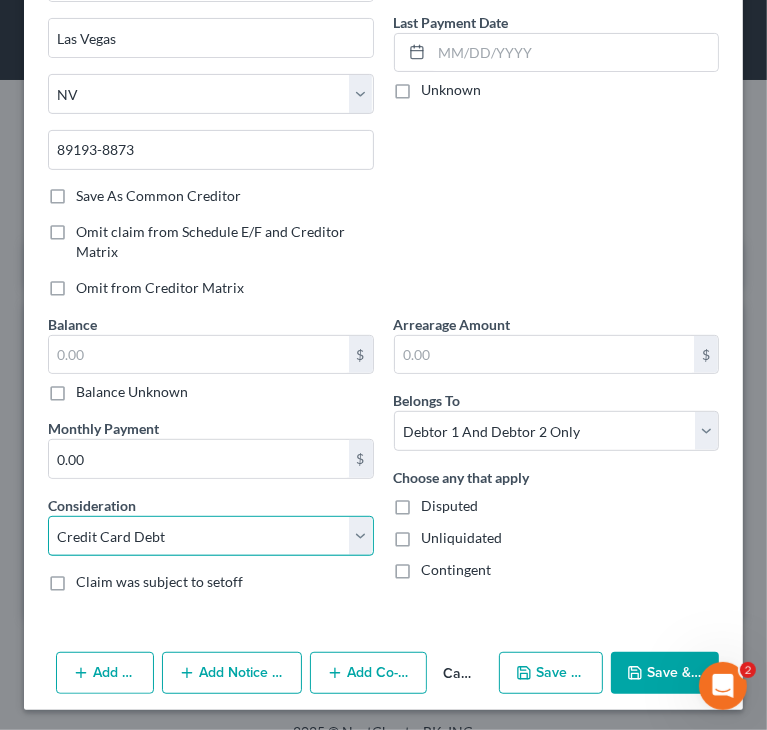 click on "Select Cable / Satellite Services Collection Agency Credit Card Debt Debt Counseling / Attorneys Deficiency Balance Domestic Support Obligations Home / Car Repairs Income Taxes Judgment Liens Medical Services Monies Loaned / Advanced Mortgage Obligation From Divorce Or Separation Obligation To Pensions Other Overdrawn Bank Account Promised To Help Pay Creditors Student Loans Suppliers And Vendors Telephone / Internet Services Utility Services" at bounding box center (211, 536) 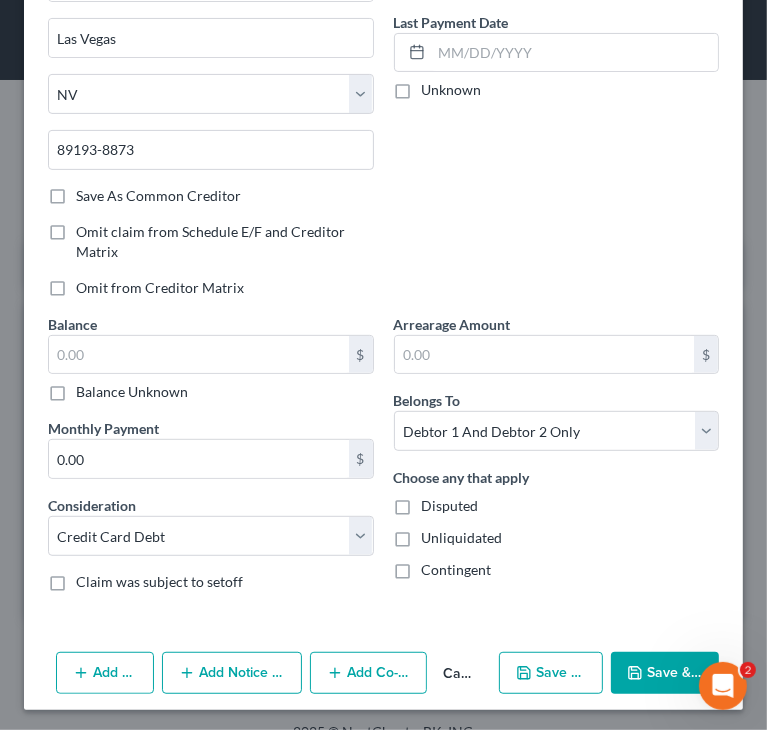 click on "Save & Close" at bounding box center (665, 673) 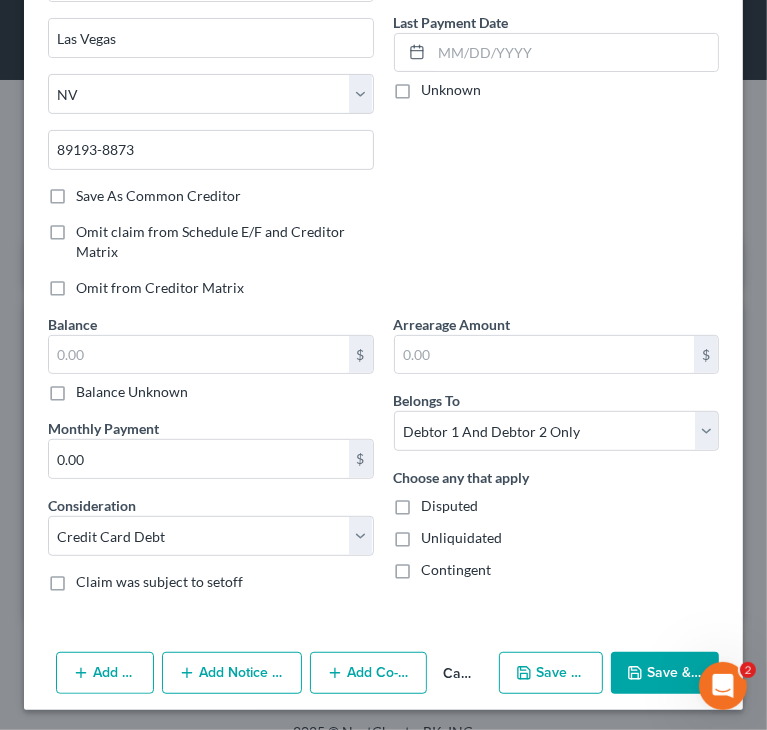 type on "0.00" 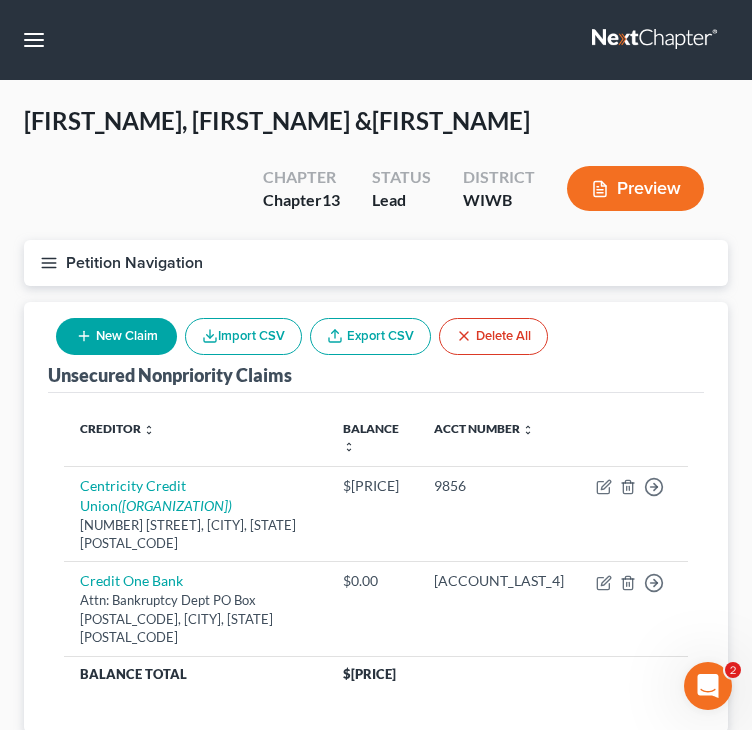 click on "New Claim" at bounding box center [116, 336] 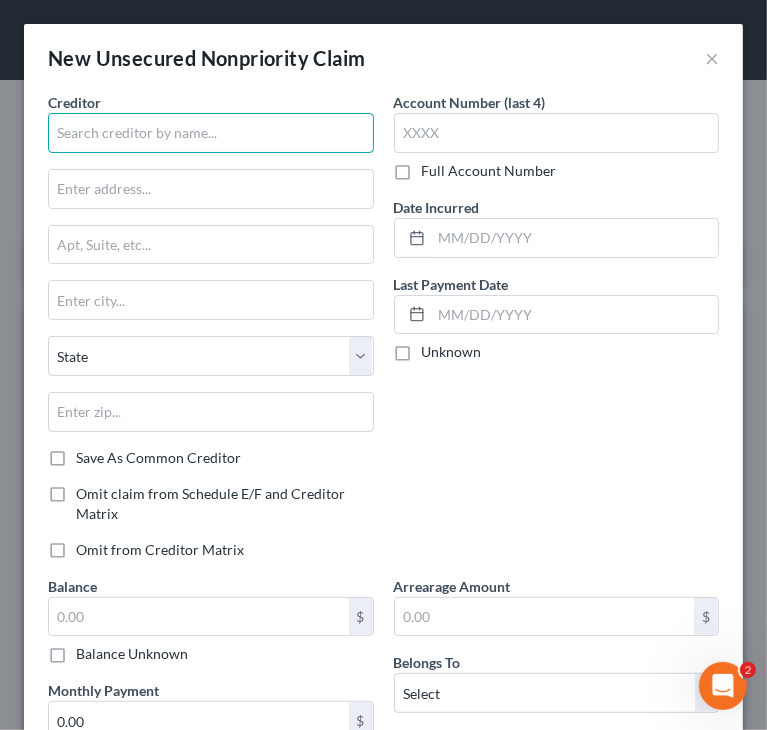 click at bounding box center (211, 133) 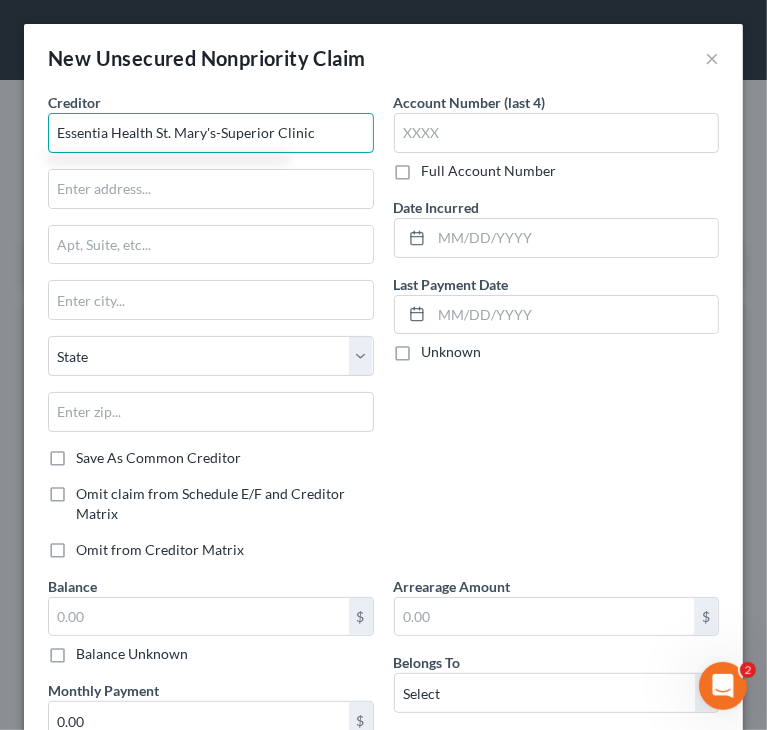 type on "Essentia Health St. Mary's-Superior Clinic" 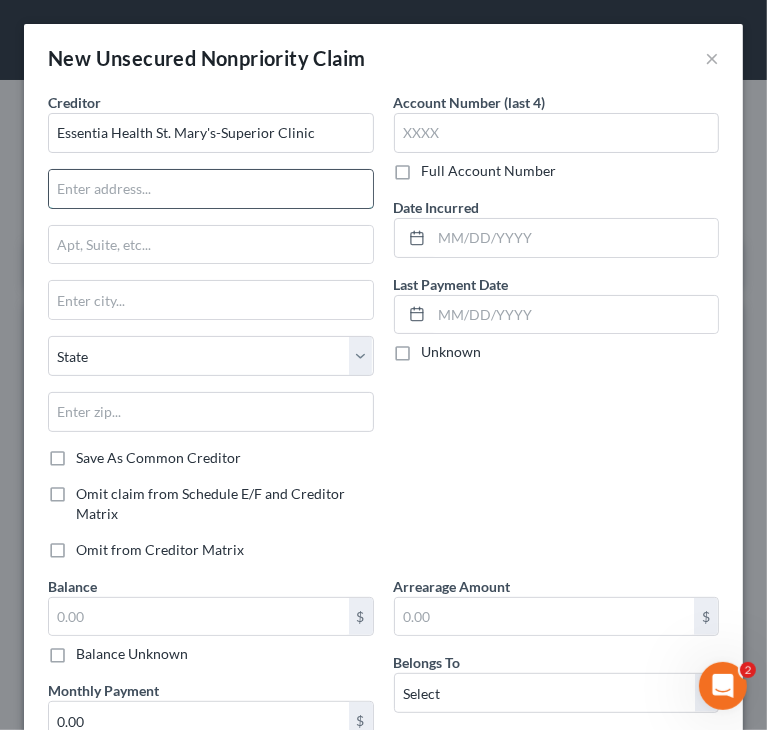 click at bounding box center (211, 189) 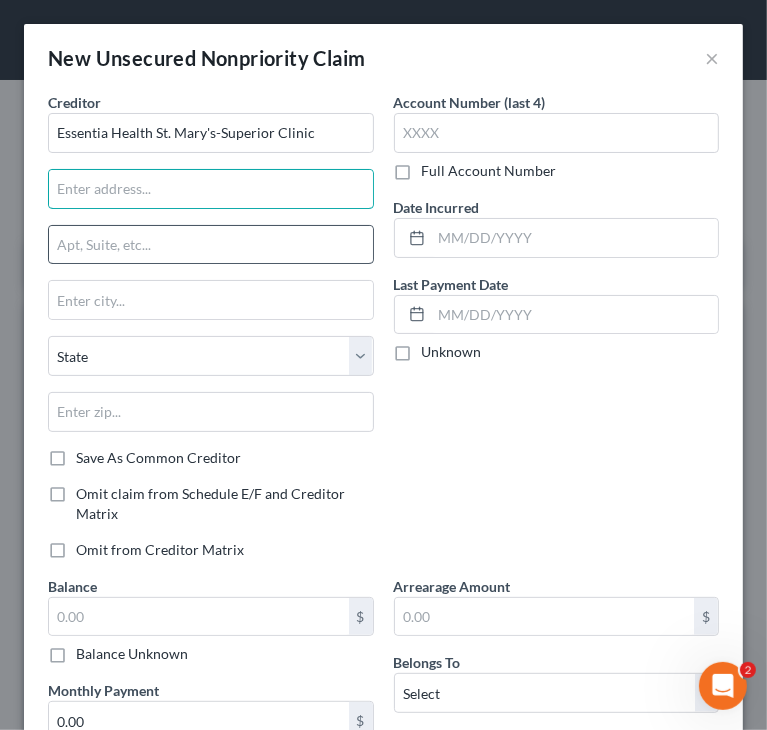 type on "Attn: Bankruptcy" 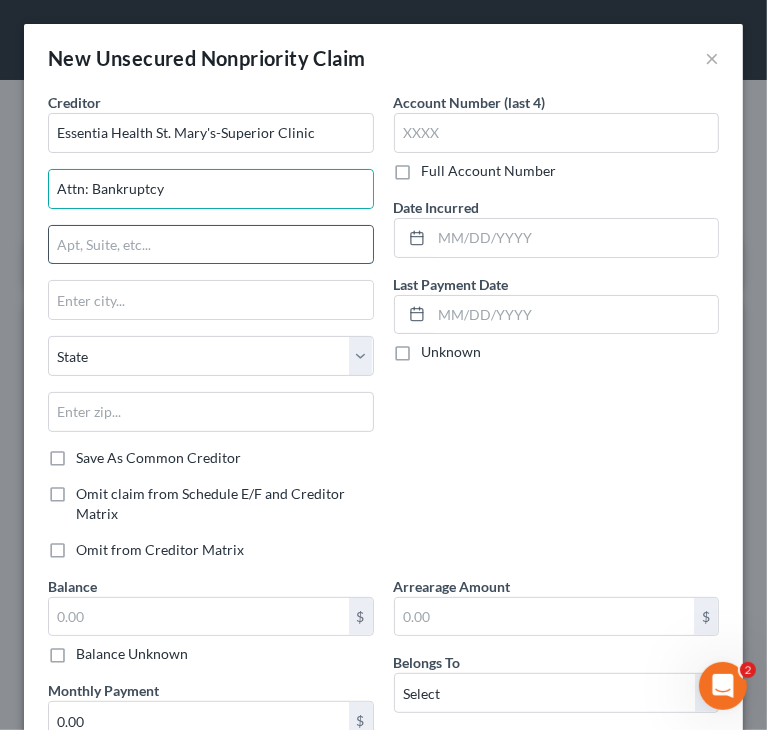 click at bounding box center [211, 245] 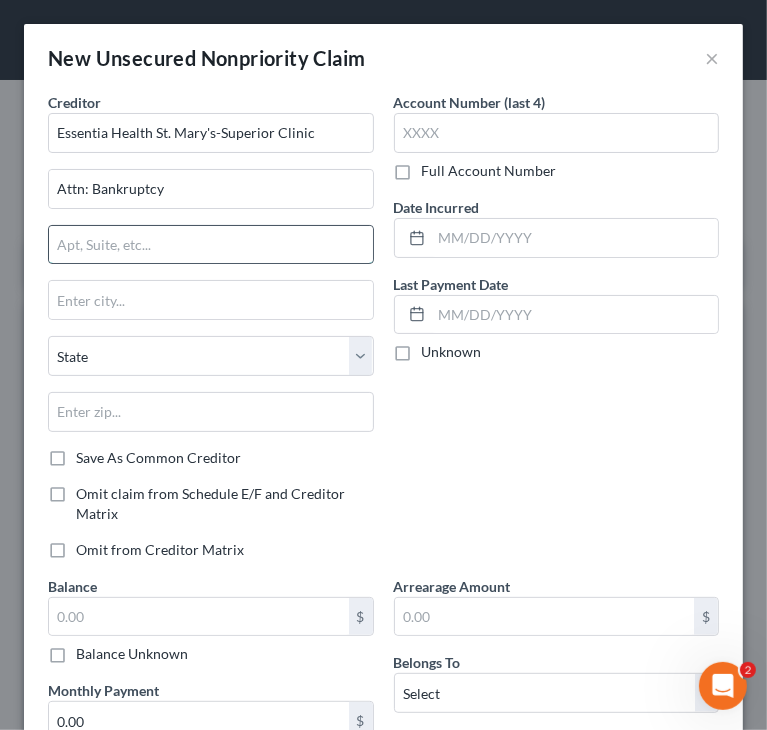 paste on "3500 Tower Ave, Superior, WI 54880" 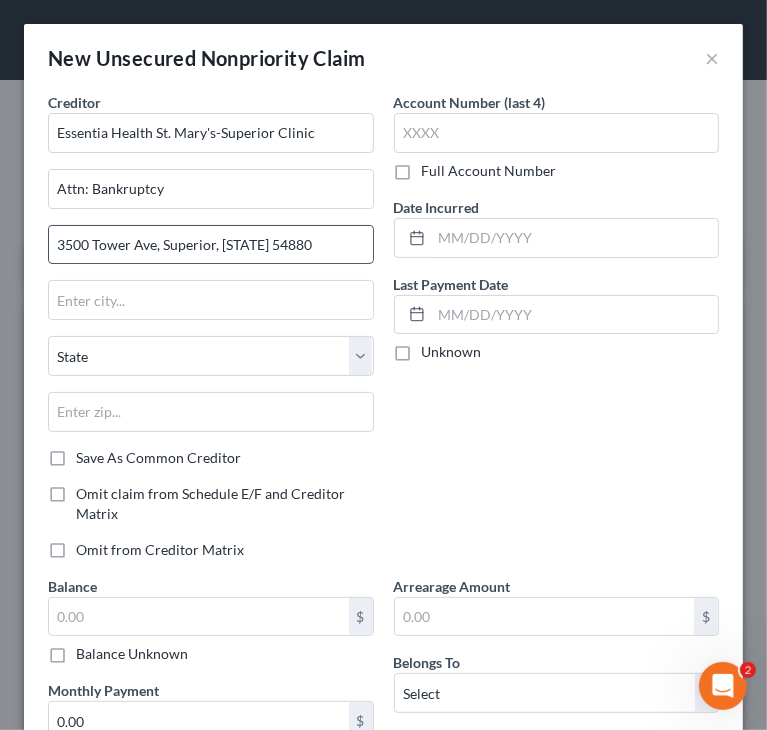 drag, startPoint x: 244, startPoint y: 245, endPoint x: 331, endPoint y: 258, distance: 87.965904 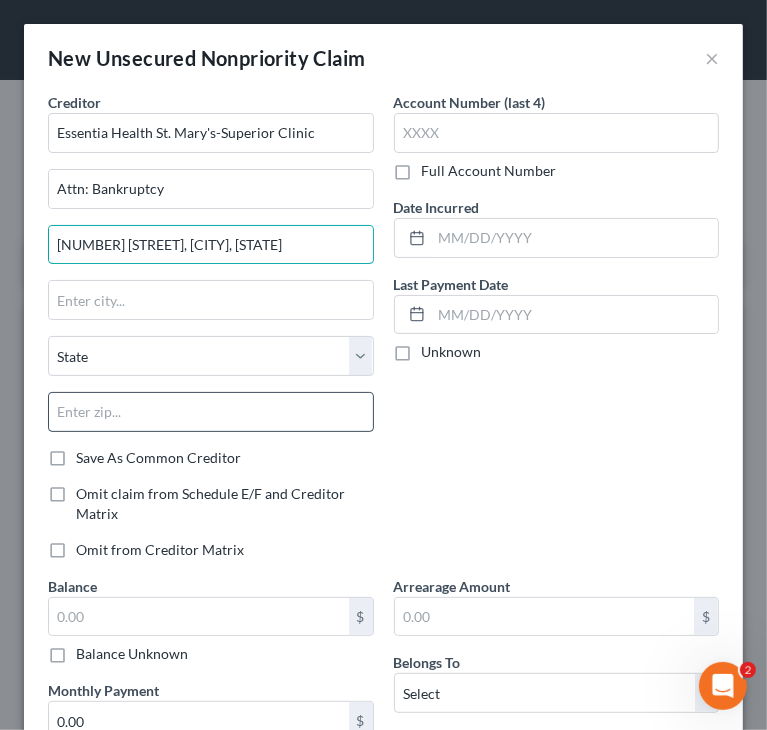 type on "3500 Tower Ave, Superior, WI" 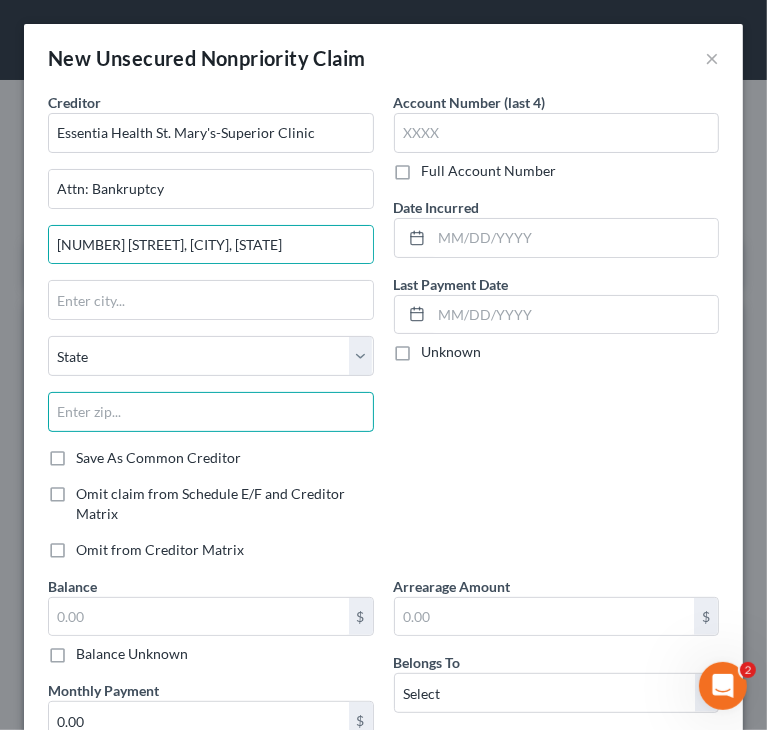 click at bounding box center [211, 412] 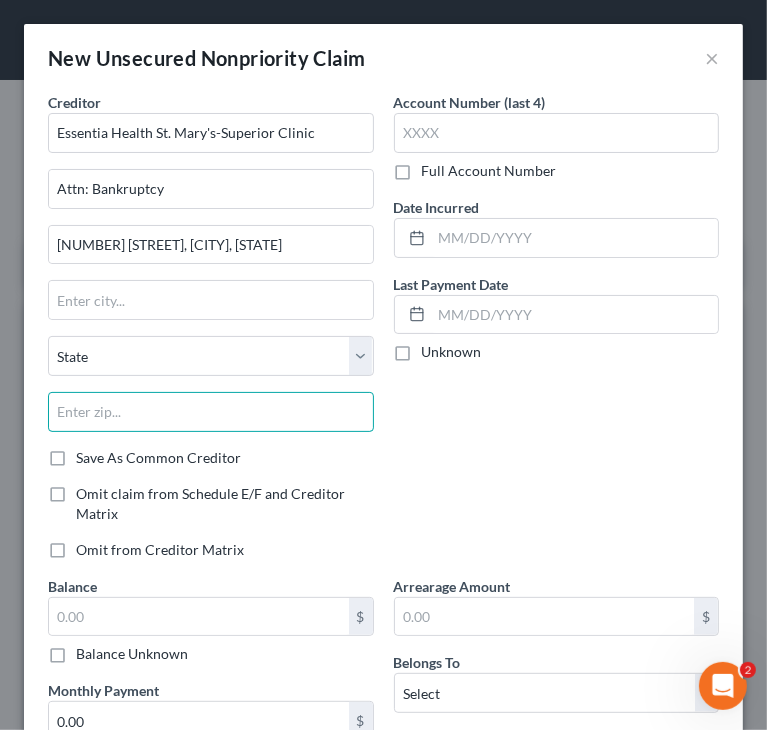 paste on "54880" 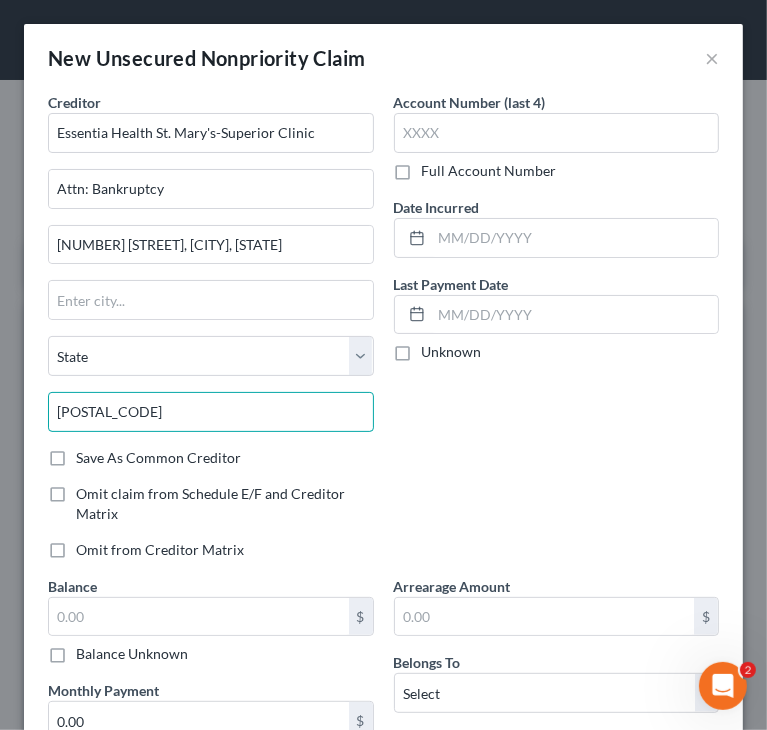 type on "54880" 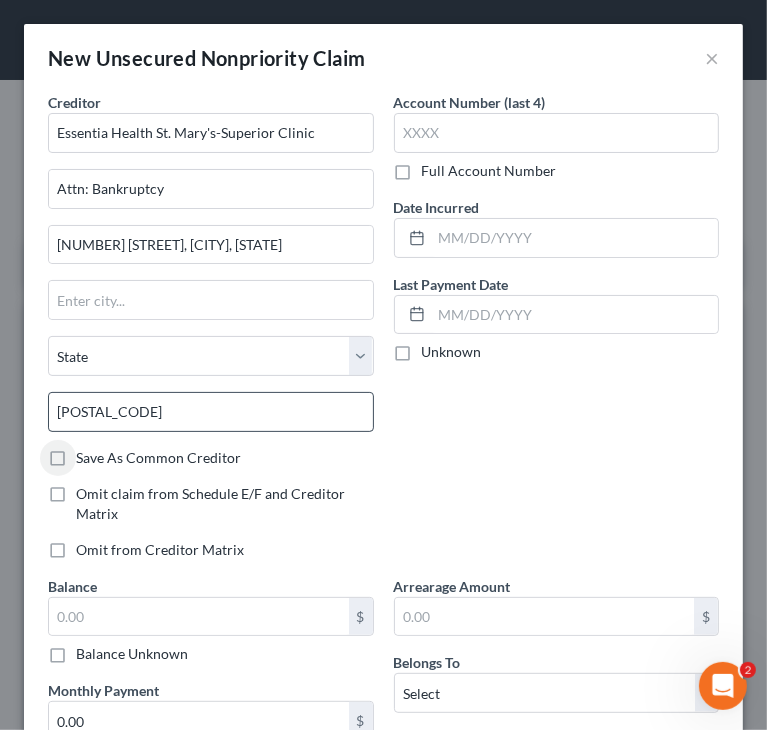 type on "Superior" 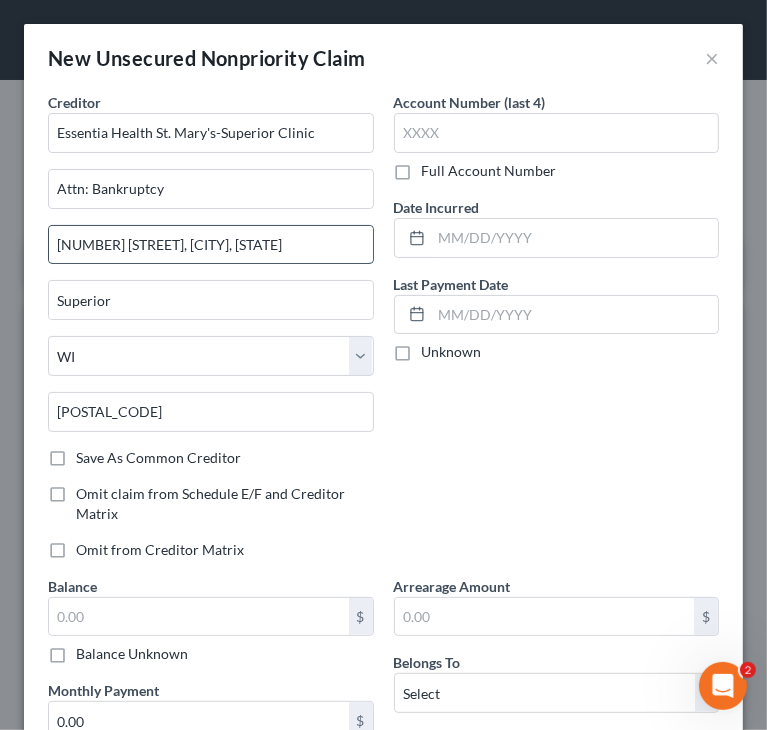 drag, startPoint x: 155, startPoint y: 242, endPoint x: 324, endPoint y: 243, distance: 169.00296 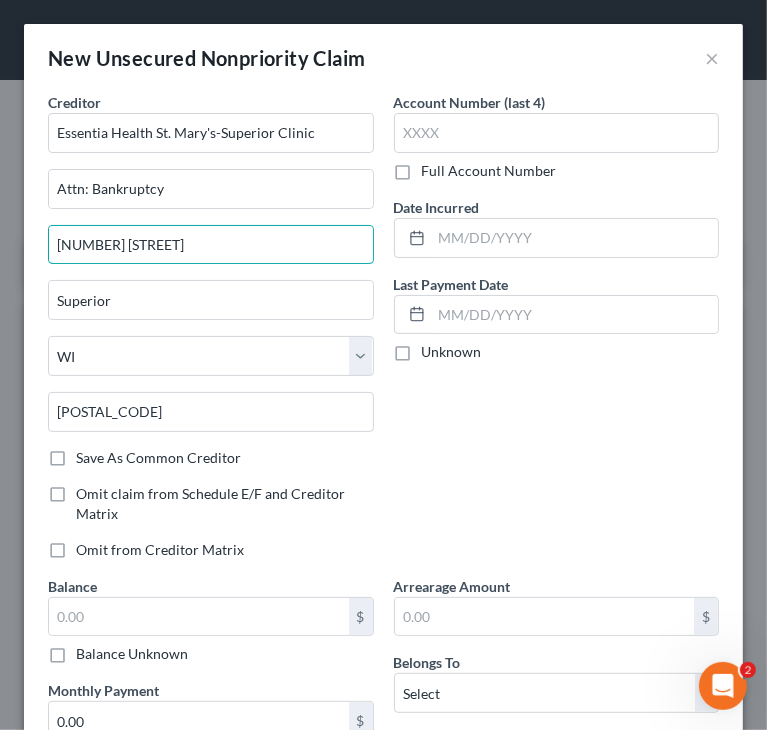 type on "3500 Tower Ave" 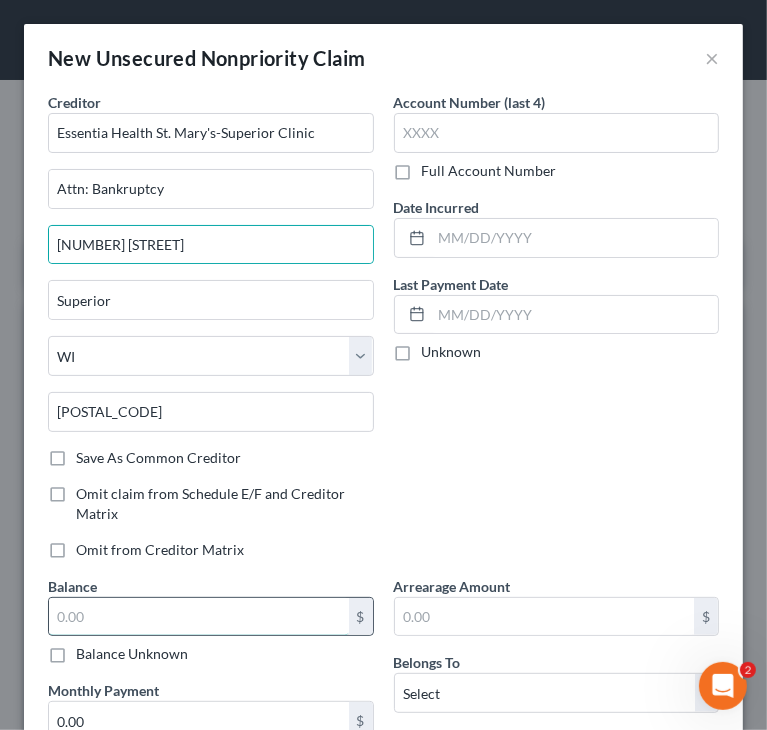 click at bounding box center [199, 617] 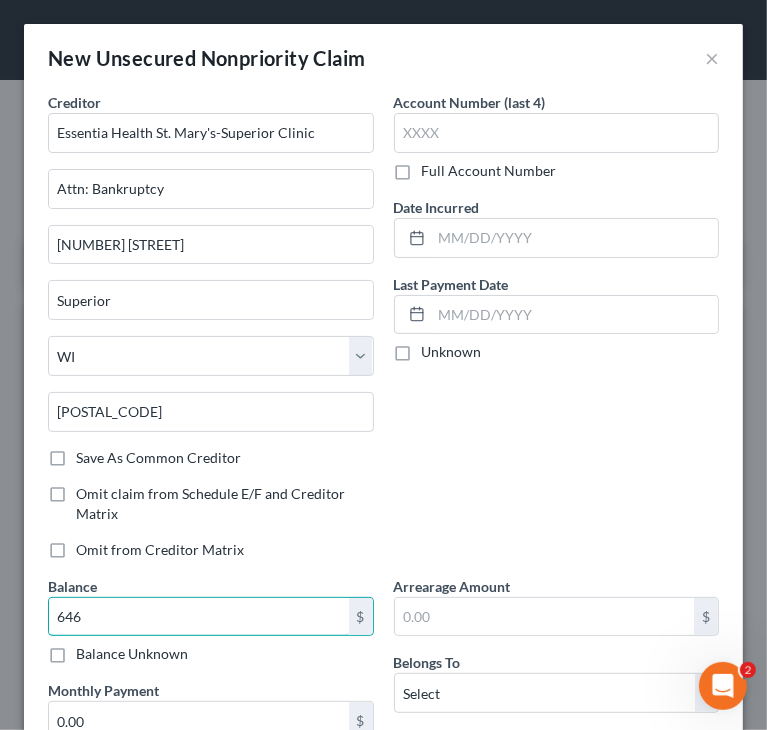 type on "646" 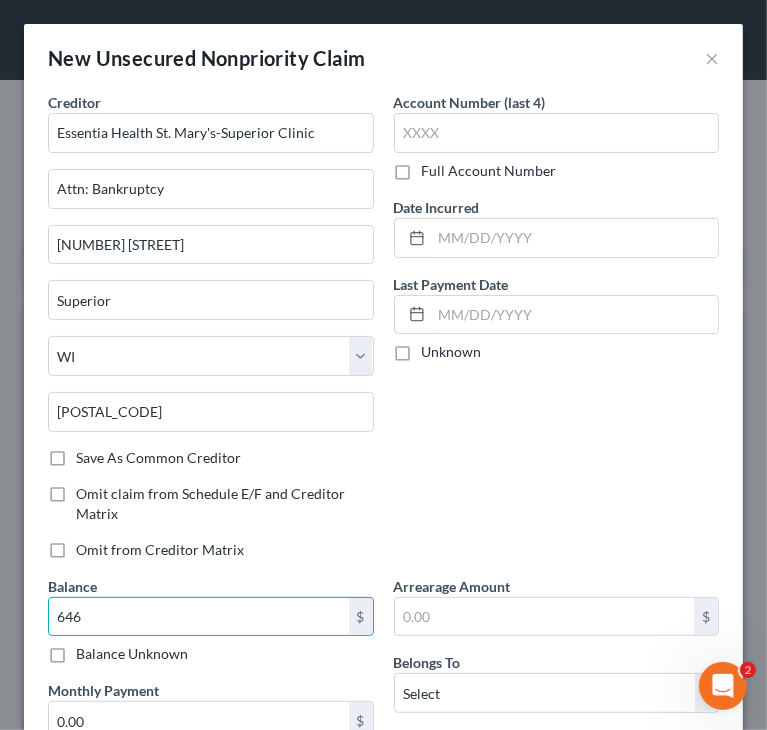 click on "Account Number (last 4)
Full Account Number
Date Incurred         Last Payment Date         Unknown" at bounding box center (557, 334) 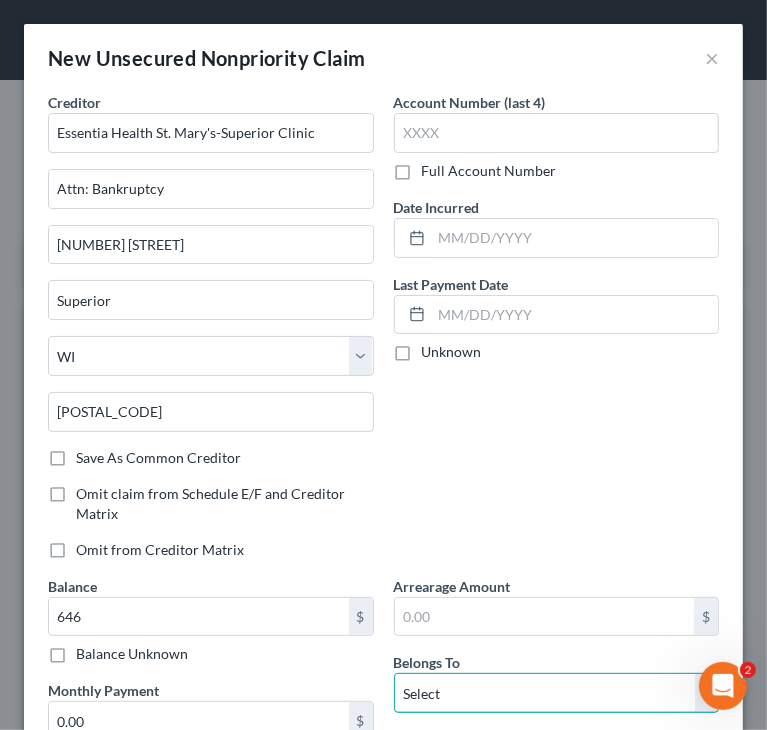 click on "Select Debtor 1 Only Debtor 2 Only Debtor 1 And Debtor 2 Only At Least One Of The Debtors And Another Community Property" at bounding box center (557, 693) 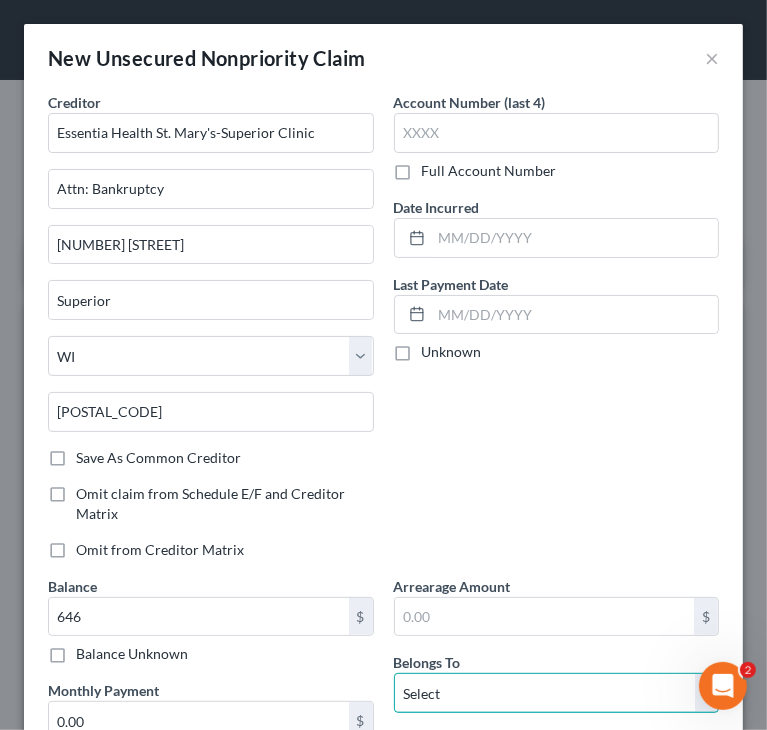 select on "2" 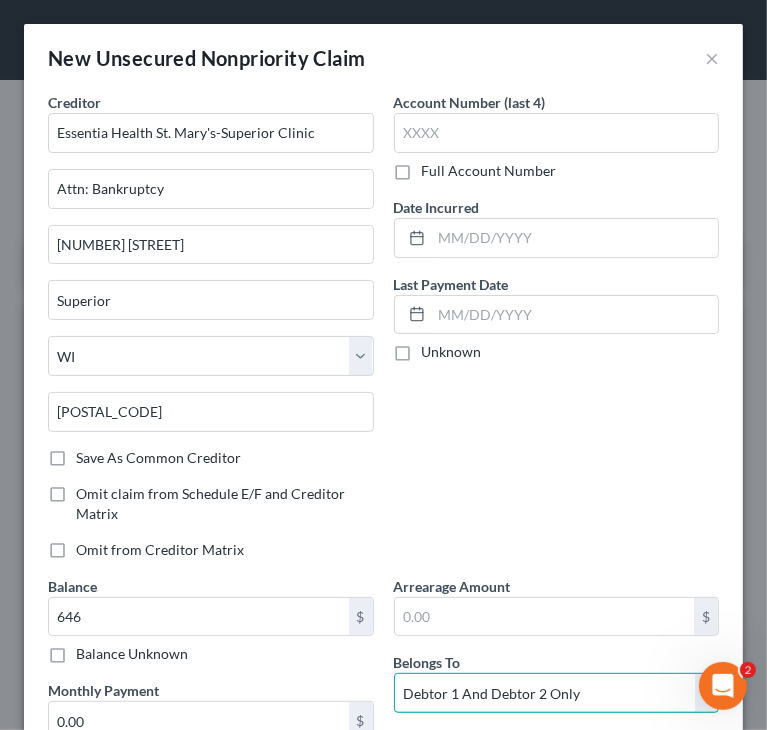 click on "Select Debtor 1 Only Debtor 2 Only Debtor 1 And Debtor 2 Only At Least One Of The Debtors And Another Community Property" at bounding box center (557, 693) 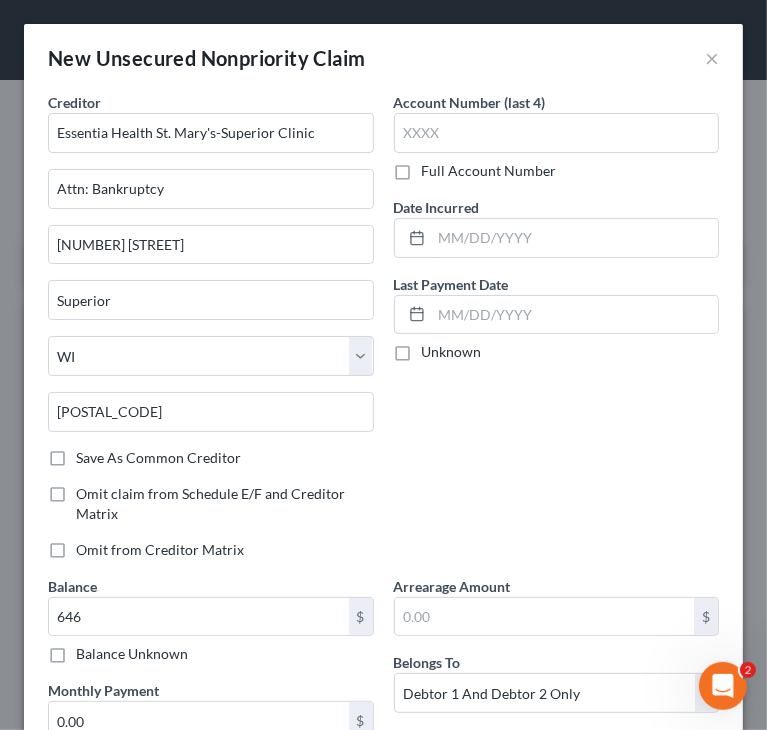 click on "Account Number (last 4)
Full Account Number
Date Incurred         Last Payment Date         Unknown" at bounding box center [557, 334] 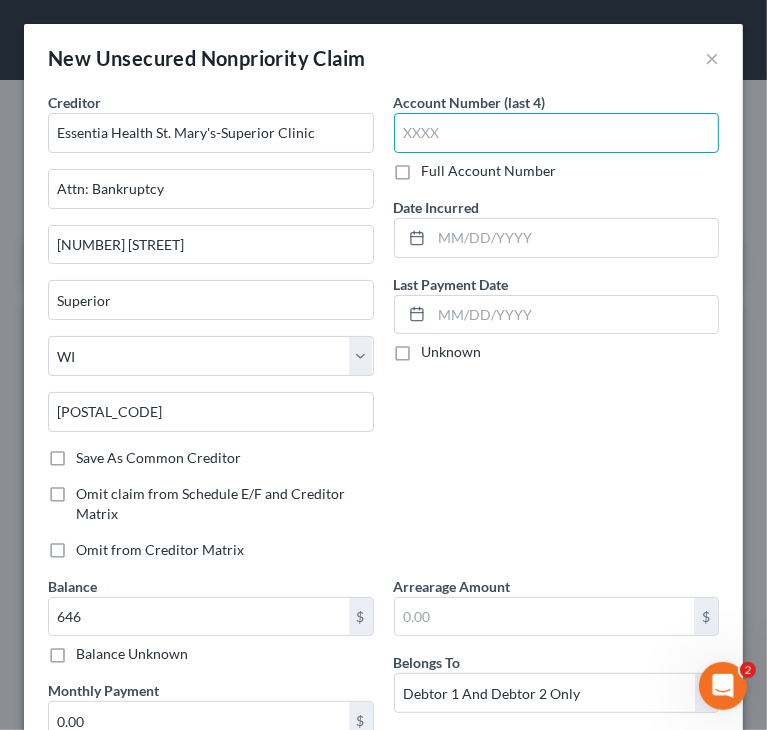 click at bounding box center [557, 133] 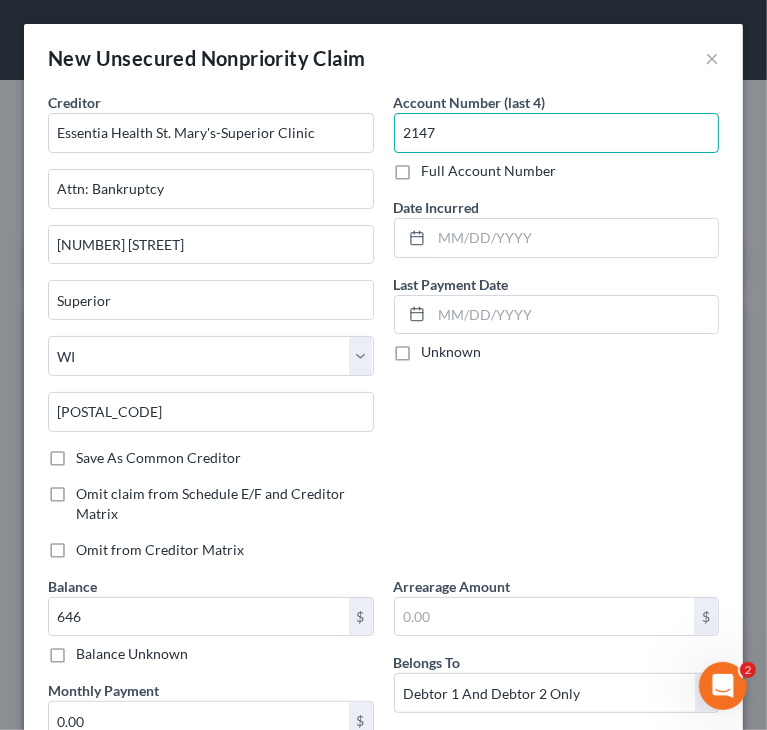 type on "2147" 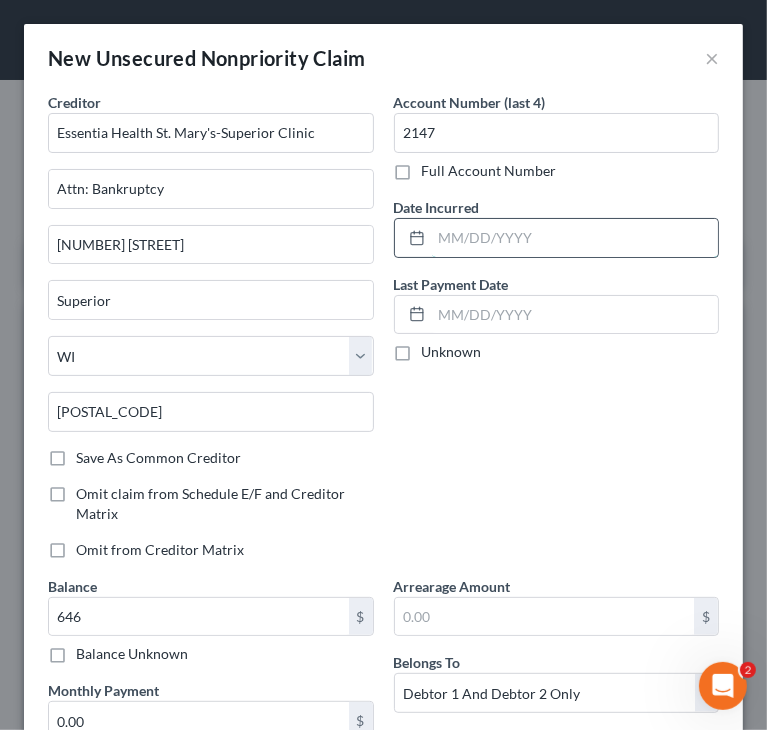 click at bounding box center [575, 238] 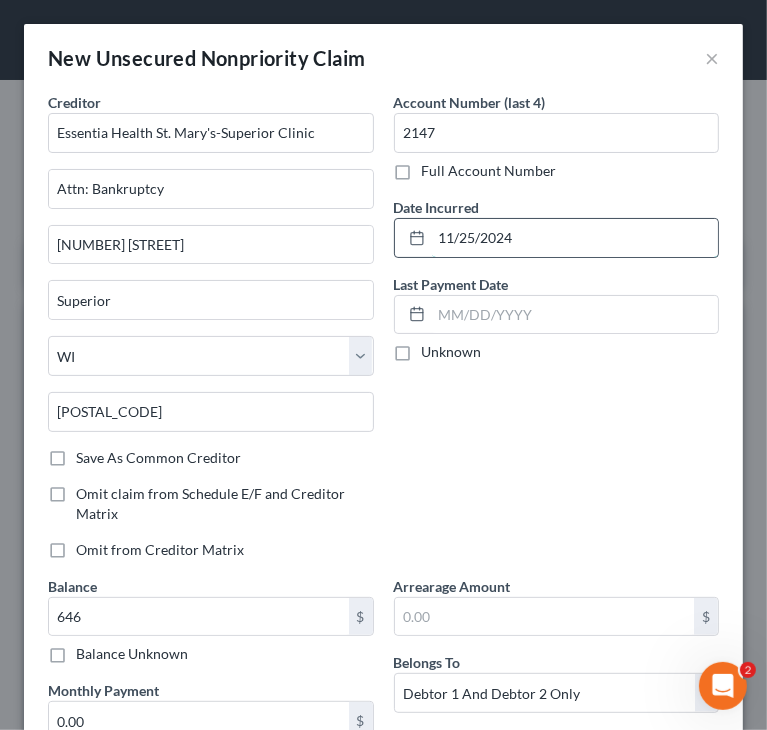 click on "11/25/2024" at bounding box center [575, 238] 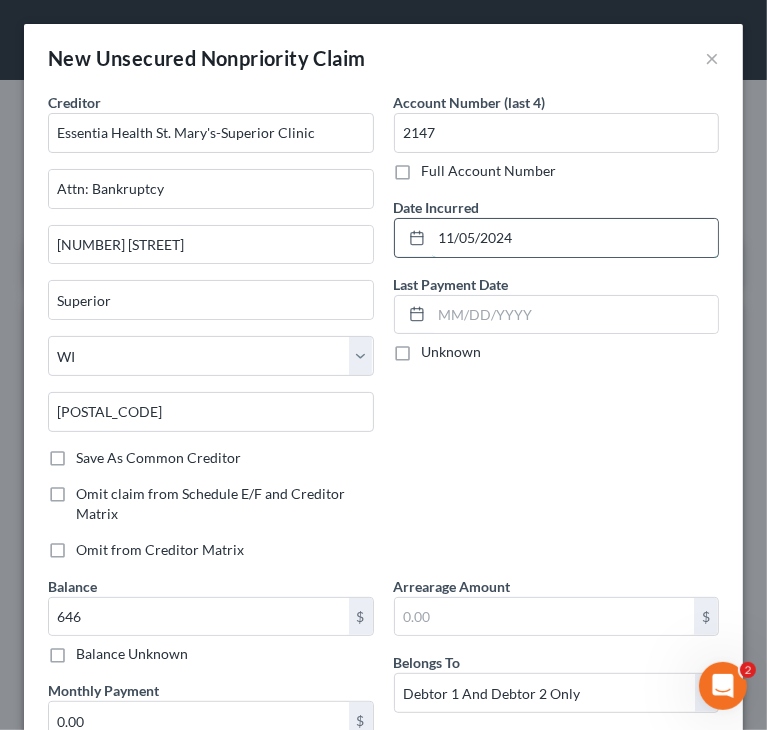 click on "11/05/2024" at bounding box center (575, 238) 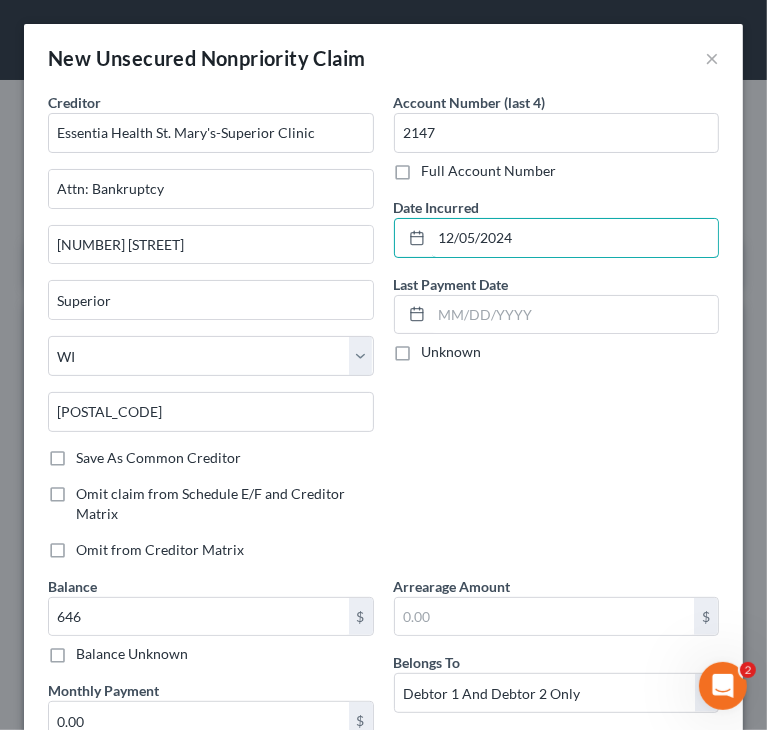 type on "12/05/2024" 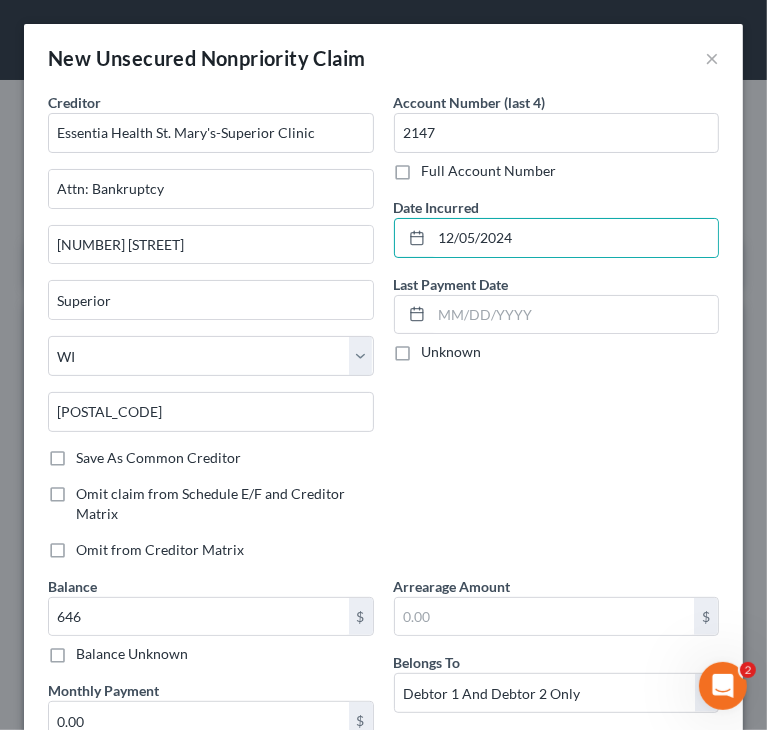 click on "Account Number (last 4)
2147
Full Account Number
Date Incurred         12/05/2024 Last Payment Date         Unknown" at bounding box center [557, 334] 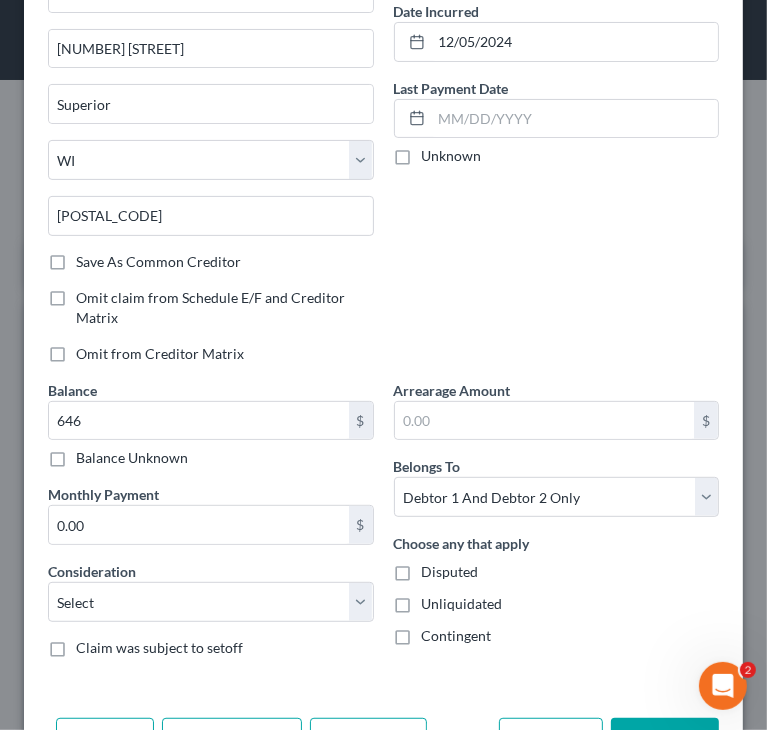 scroll, scrollTop: 200, scrollLeft: 0, axis: vertical 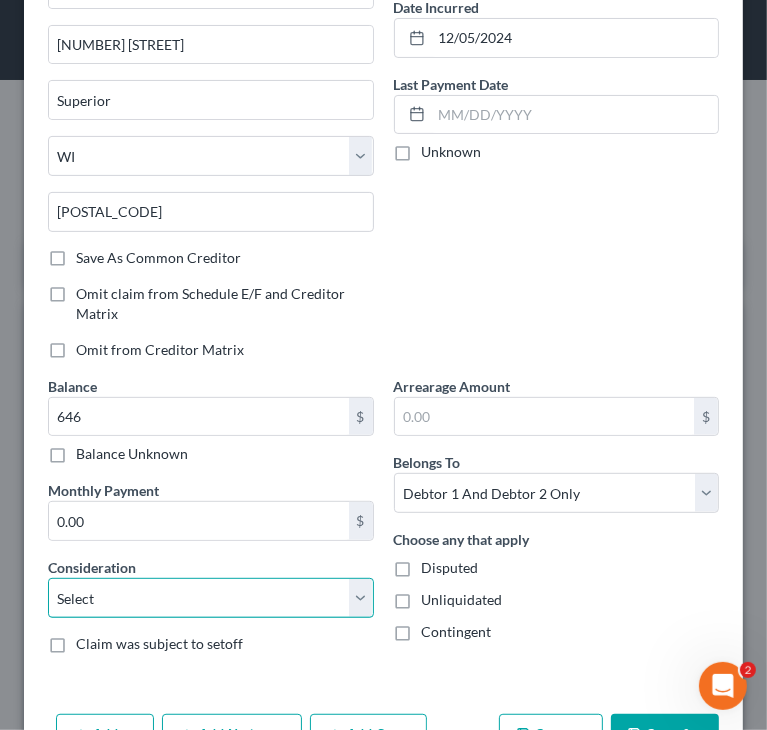click on "Select Cable / Satellite Services Collection Agency Credit Card Debt Debt Counseling / Attorneys Deficiency Balance Domestic Support Obligations Home / Car Repairs Income Taxes Judgment Liens Medical Services Monies Loaned / Advanced Mortgage Obligation From Divorce Or Separation Obligation To Pensions Other Overdrawn Bank Account Promised To Help Pay Creditors Student Loans Suppliers And Vendors Telephone / Internet Services Utility Services" at bounding box center [211, 598] 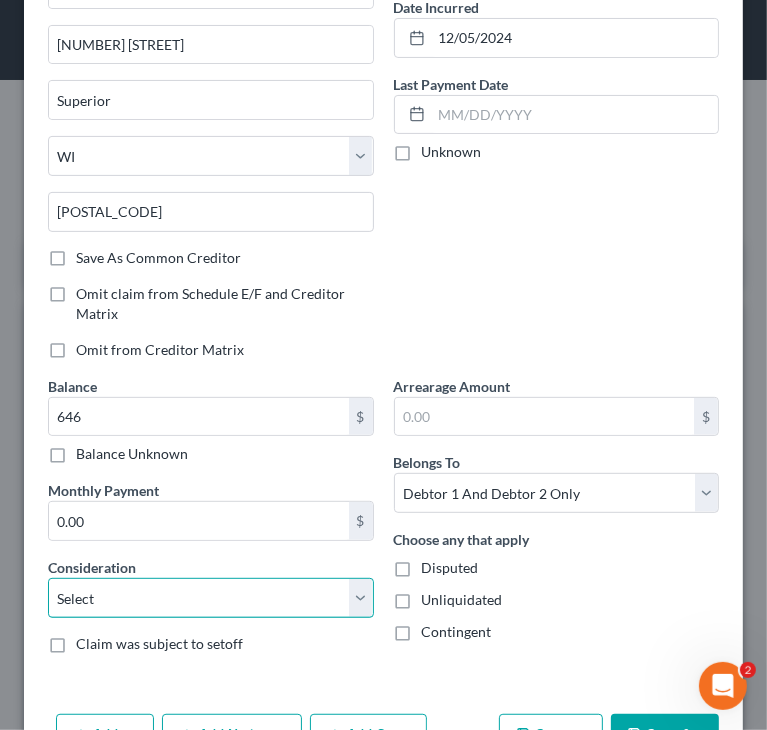 select on "9" 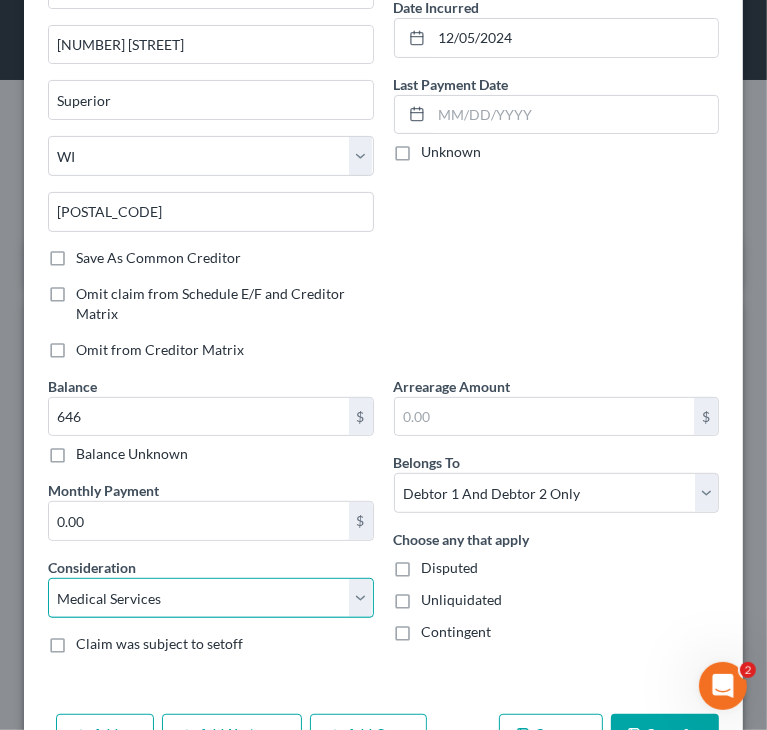 click on "Select Cable / Satellite Services Collection Agency Credit Card Debt Debt Counseling / Attorneys Deficiency Balance Domestic Support Obligations Home / Car Repairs Income Taxes Judgment Liens Medical Services Monies Loaned / Advanced Mortgage Obligation From Divorce Or Separation Obligation To Pensions Other Overdrawn Bank Account Promised To Help Pay Creditors Student Loans Suppliers And Vendors Telephone / Internet Services Utility Services" at bounding box center [211, 598] 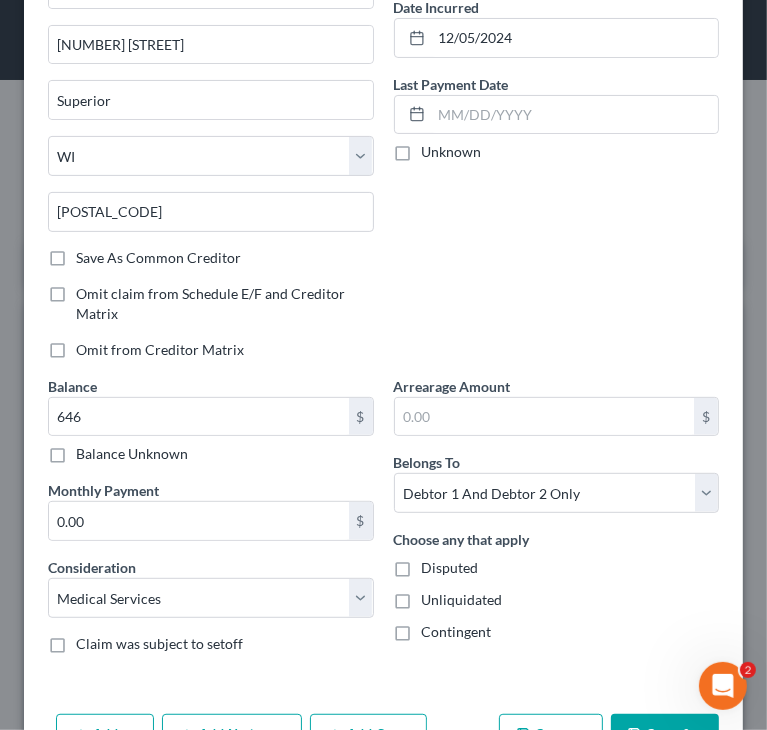 click on "Account Number (last 4)
2147
Full Account Number
Date Incurred         12/05/2024 Last Payment Date         Unknown" at bounding box center [557, 134] 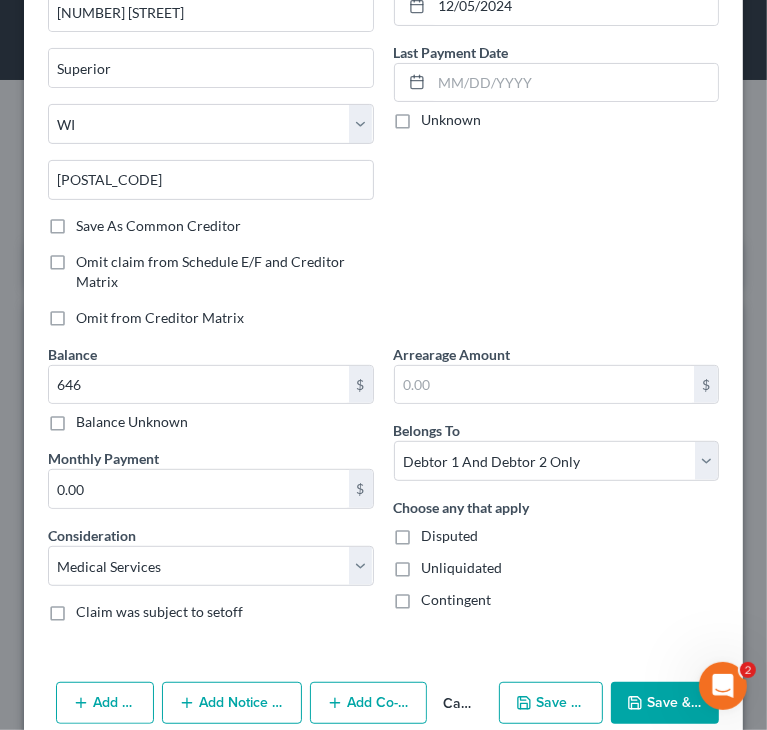 scroll, scrollTop: 262, scrollLeft: 0, axis: vertical 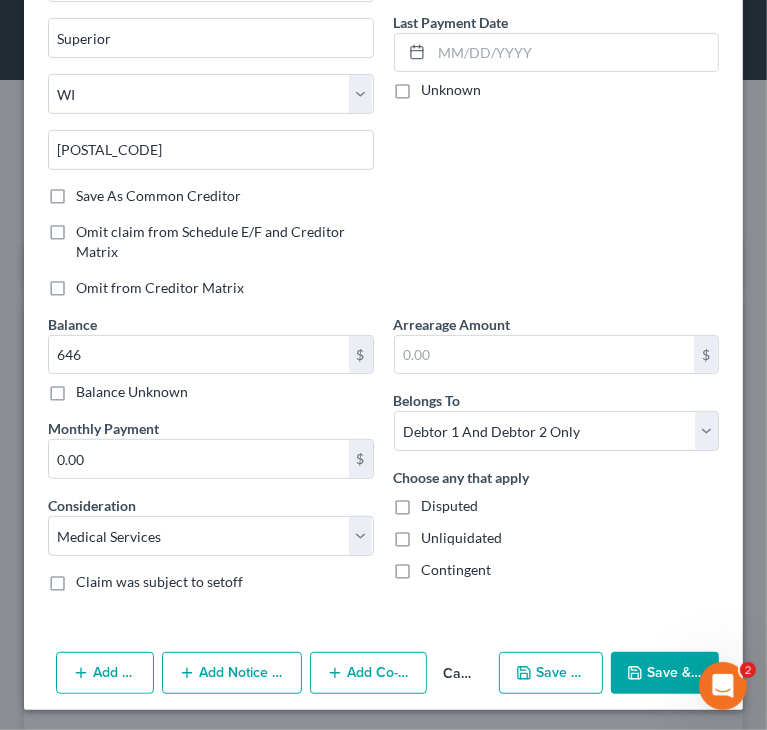 click on "Save & Close" at bounding box center [665, 673] 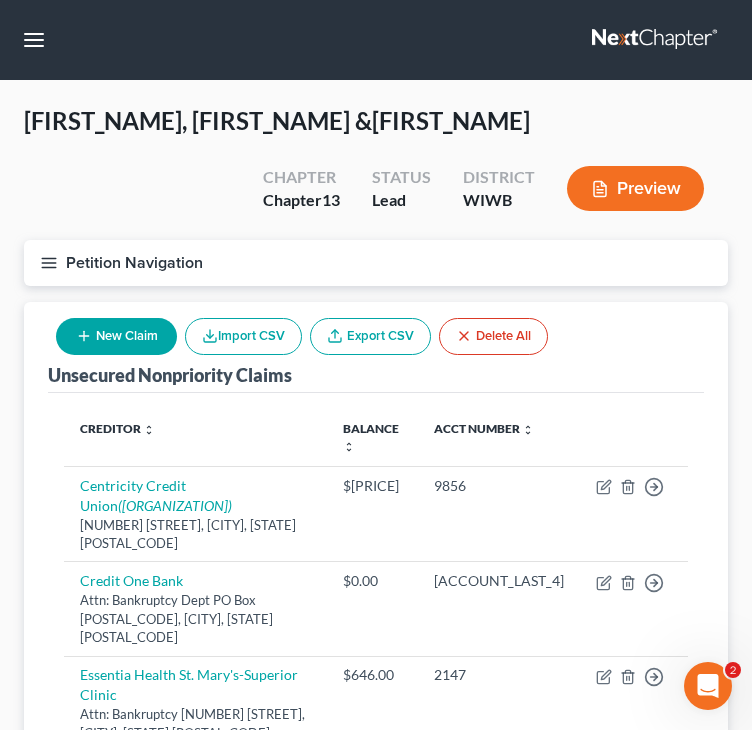 click on "New Claim" at bounding box center [116, 336] 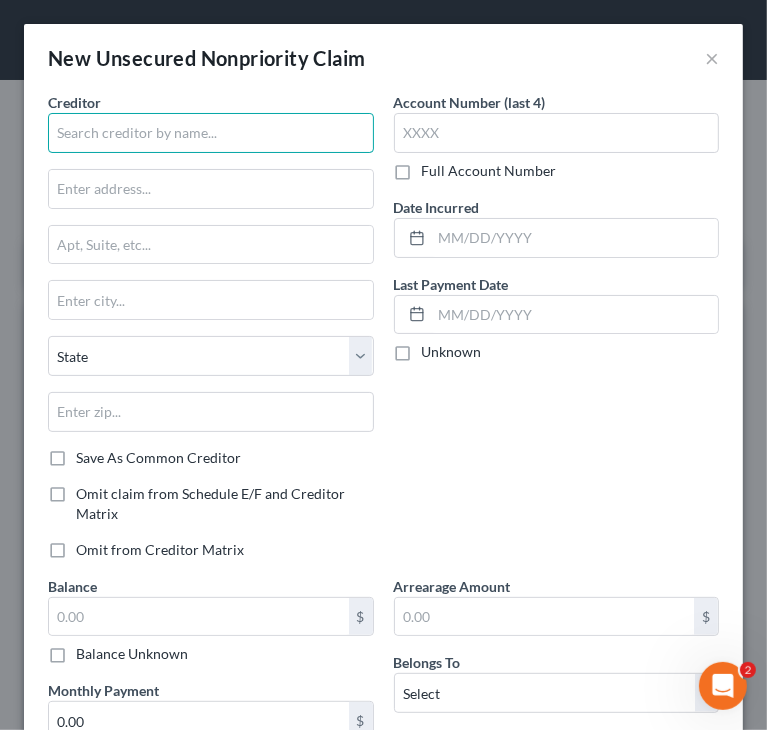 click at bounding box center (211, 133) 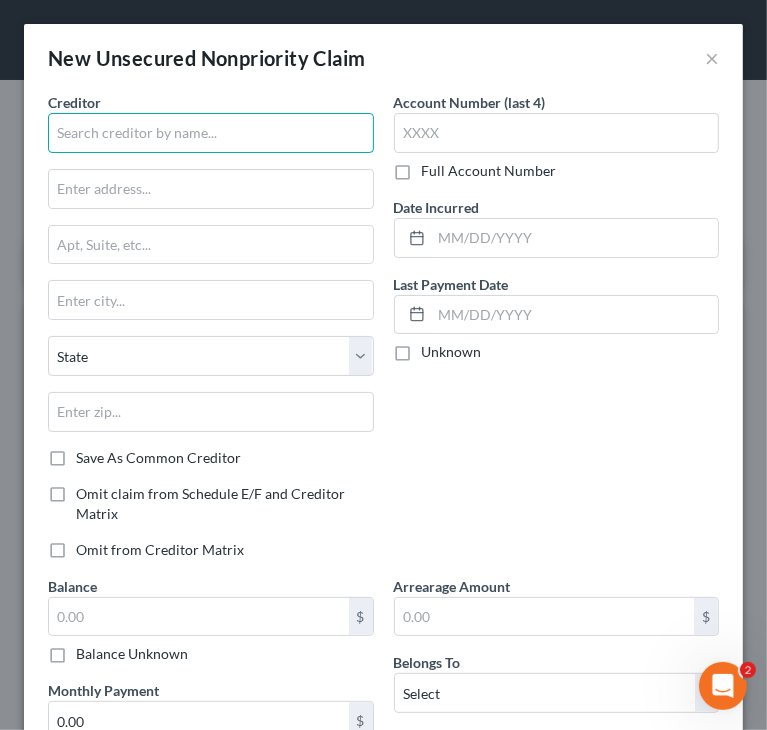 paste on "Tamarack Health Ashland Medical Center" 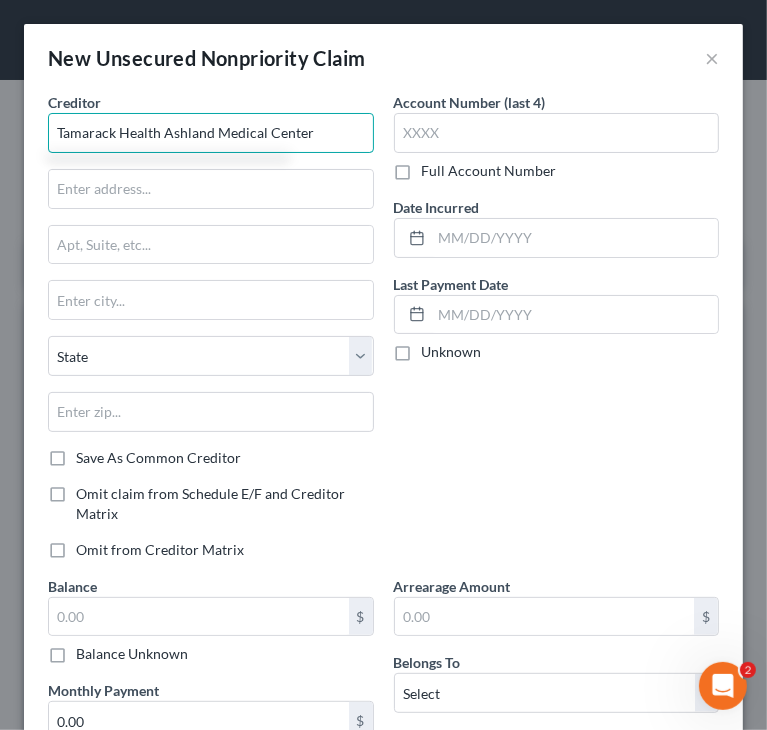 type on "Tamarack Health Ashland Medical Center" 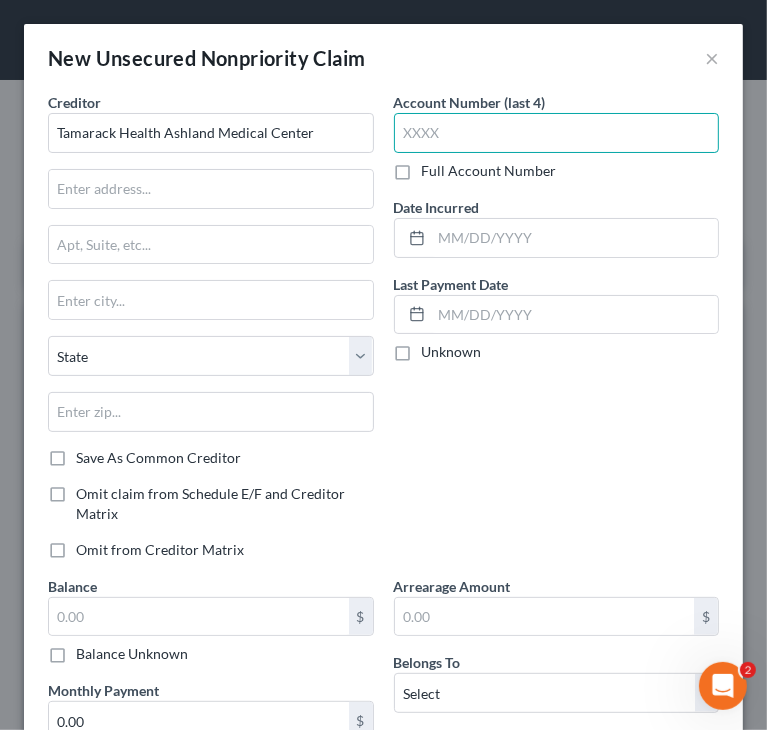 click at bounding box center (557, 133) 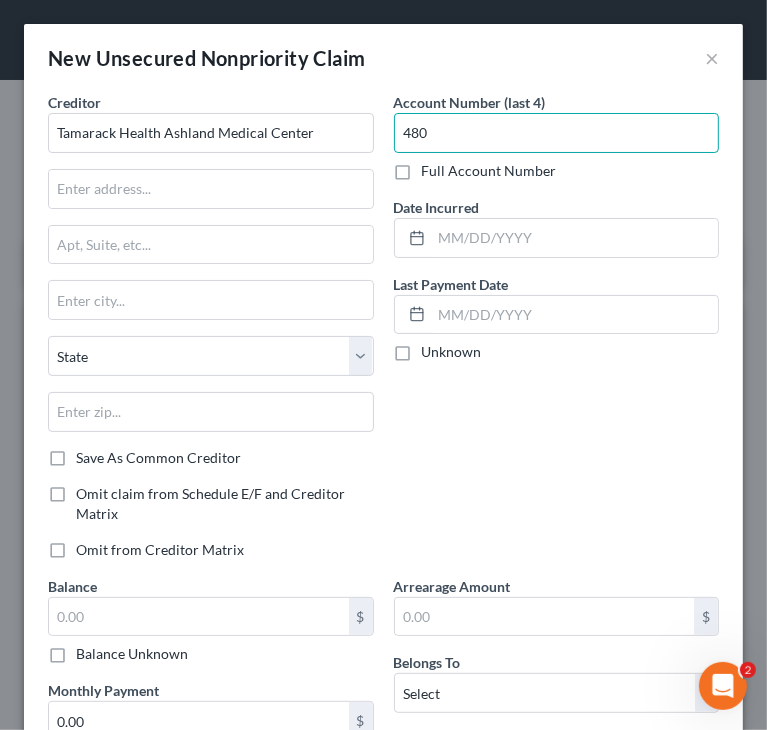click on "480" at bounding box center [557, 133] 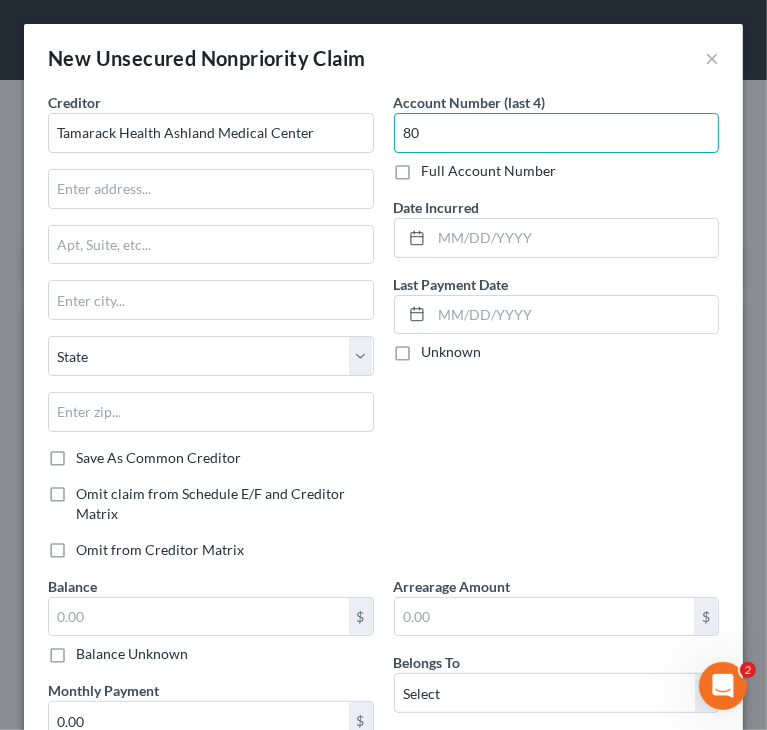 click on "80" at bounding box center (557, 133) 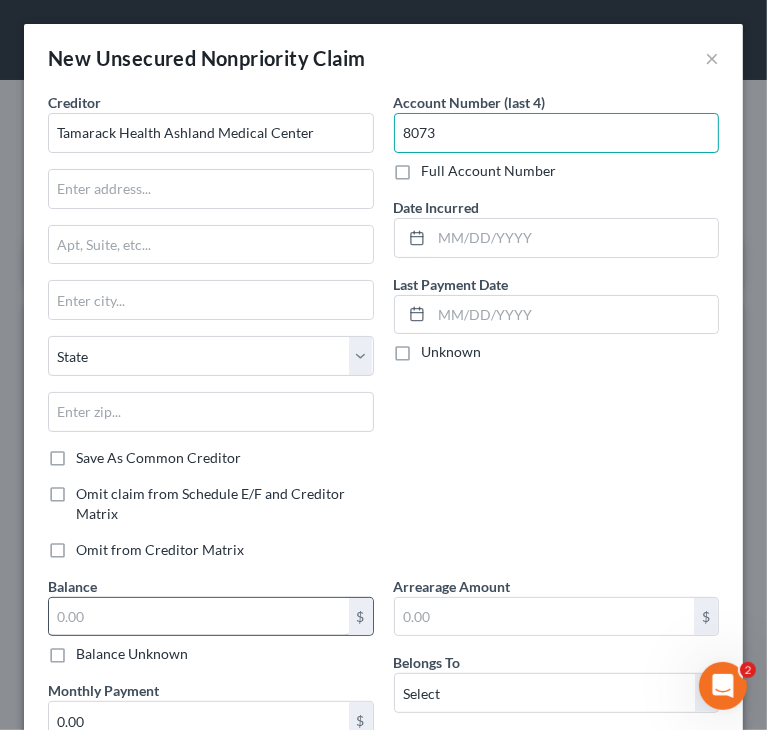 type on "8073" 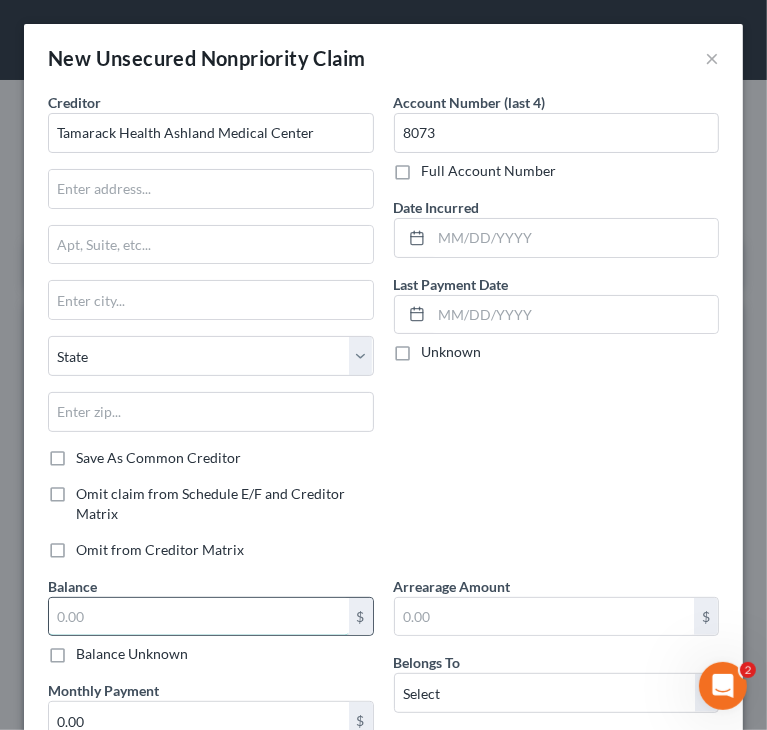 click at bounding box center [199, 617] 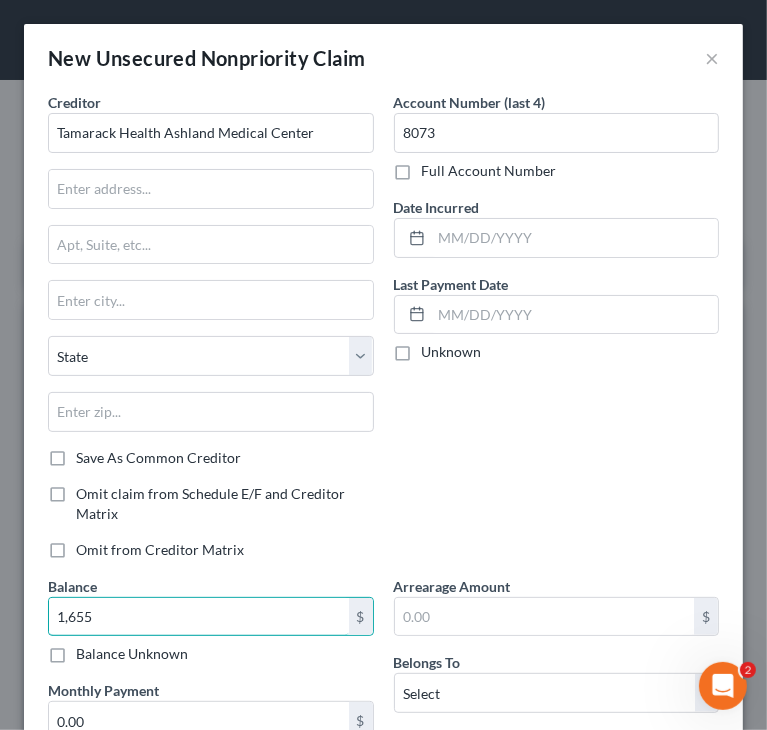 type on "1,655" 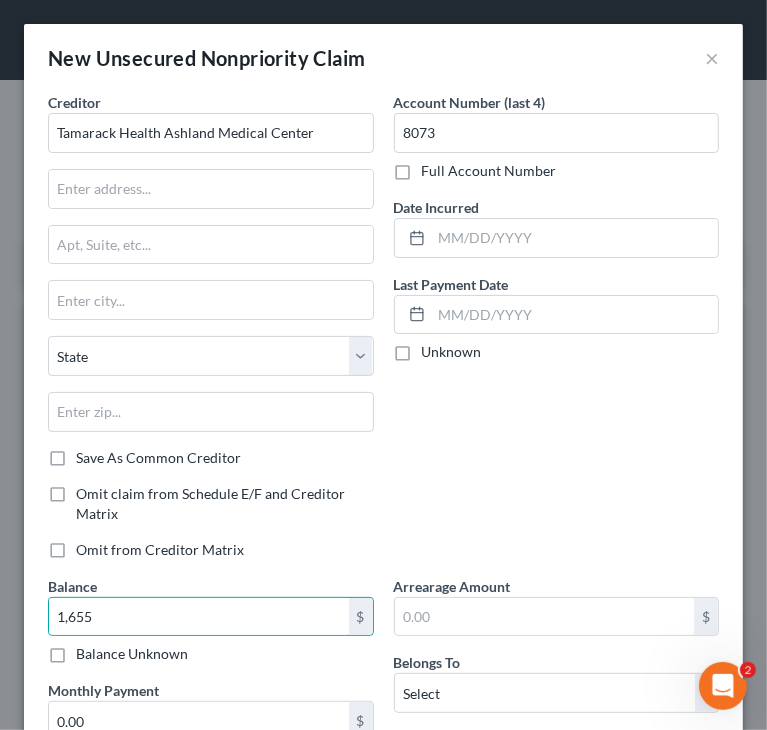 click on "Account Number (last 4)
8073
Full Account Number
Date Incurred         Last Payment Date         Unknown" at bounding box center [557, 334] 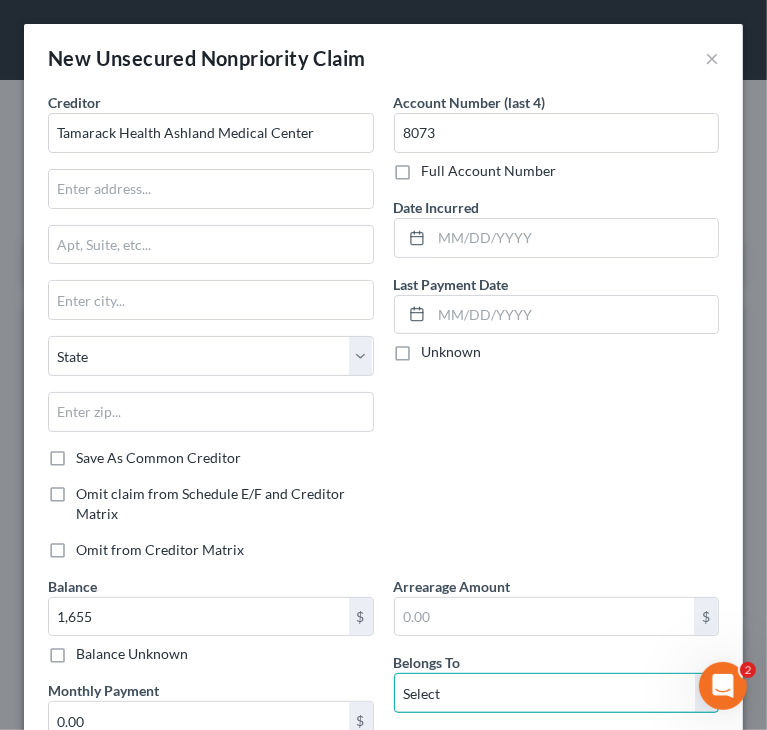 click on "Select Debtor 1 Only Debtor 2 Only Debtor 1 And Debtor 2 Only At Least One Of The Debtors And Another Community Property" at bounding box center [557, 693] 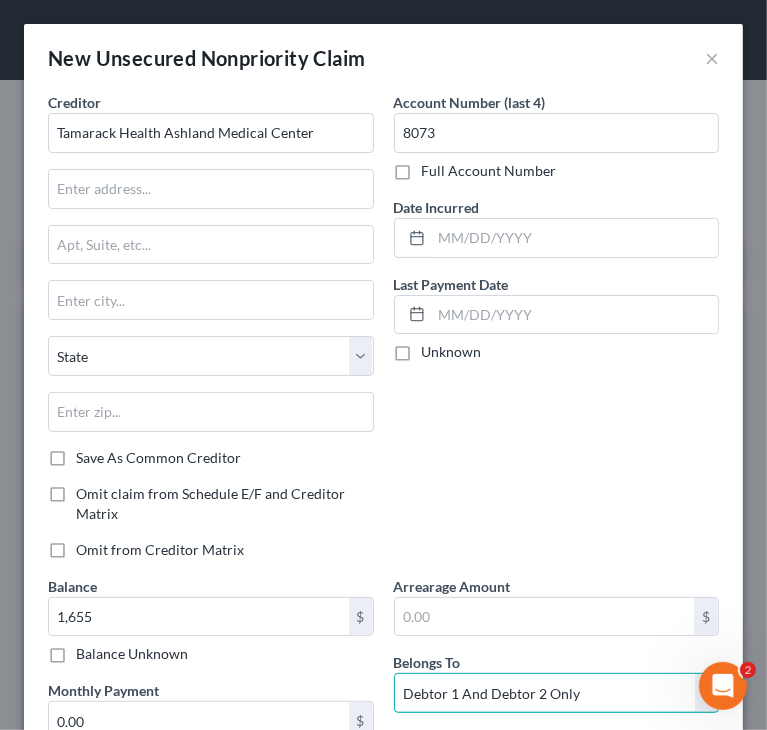 click on "Select Debtor 1 Only Debtor 2 Only Debtor 1 And Debtor 2 Only At Least One Of The Debtors And Another Community Property" at bounding box center [557, 693] 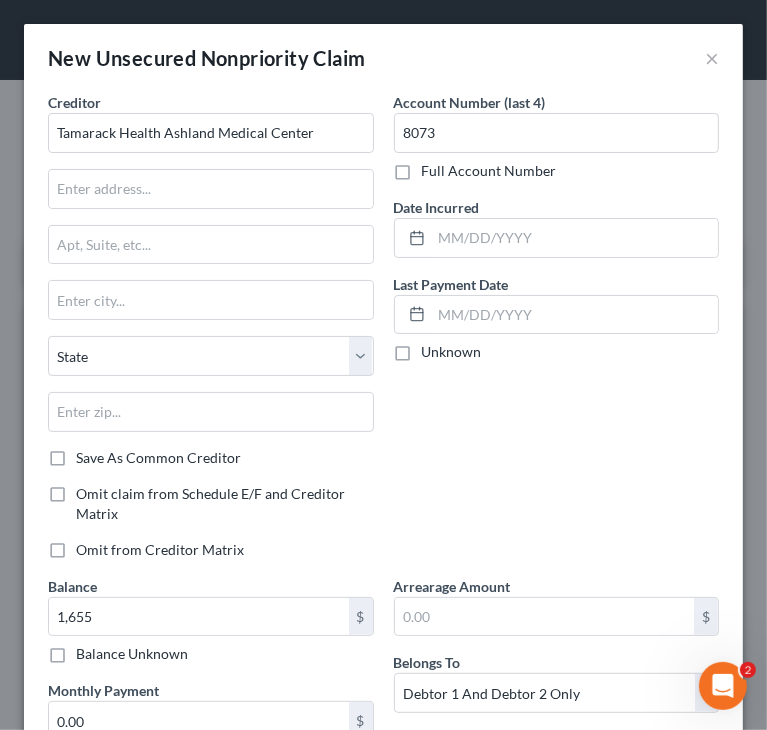 click on "Account Number (last 4)
8073
Full Account Number
Date Incurred         Last Payment Date         Unknown" at bounding box center [557, 334] 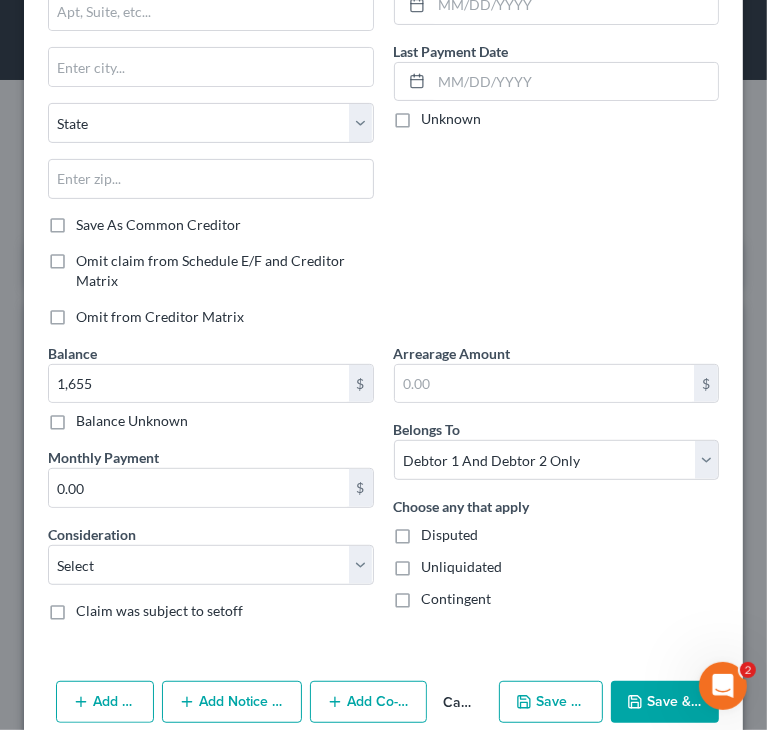 scroll, scrollTop: 262, scrollLeft: 0, axis: vertical 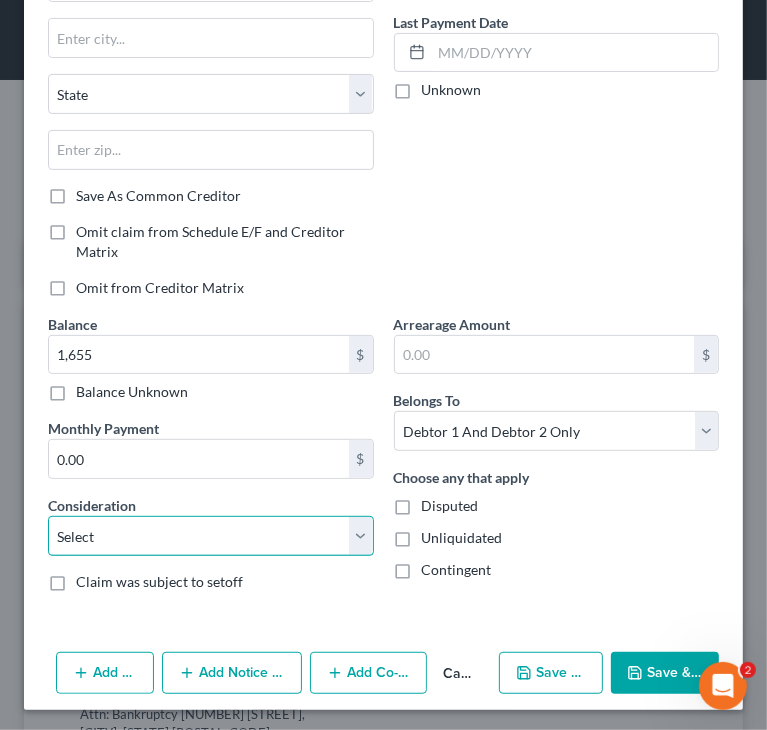 click on "Select Cable / Satellite Services Collection Agency Credit Card Debt Debt Counseling / Attorneys Deficiency Balance Domestic Support Obligations Home / Car Repairs Income Taxes Judgment Liens Medical Services Monies Loaned / Advanced Mortgage Obligation From Divorce Or Separation Obligation To Pensions Other Overdrawn Bank Account Promised To Help Pay Creditors Student Loans Suppliers And Vendors Telephone / Internet Services Utility Services" at bounding box center (211, 536) 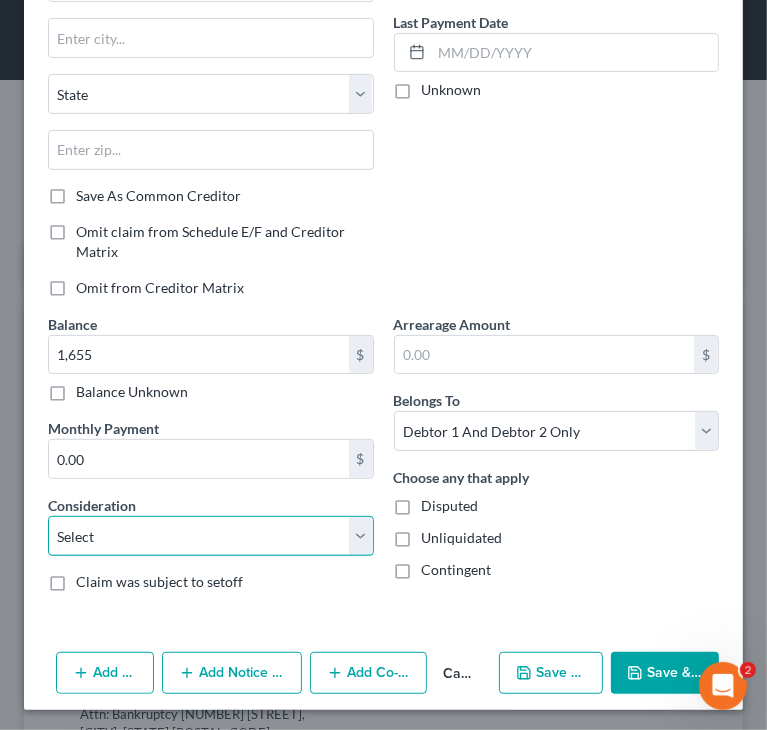 select on "9" 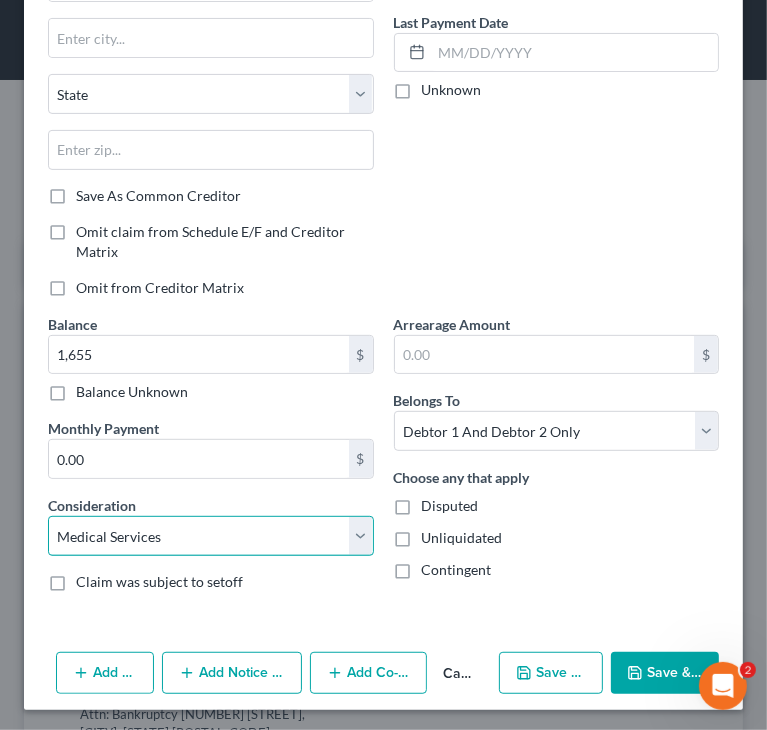 click on "Select Cable / Satellite Services Collection Agency Credit Card Debt Debt Counseling / Attorneys Deficiency Balance Domestic Support Obligations Home / Car Repairs Income Taxes Judgment Liens Medical Services Monies Loaned / Advanced Mortgage Obligation From Divorce Or Separation Obligation To Pensions Other Overdrawn Bank Account Promised To Help Pay Creditors Student Loans Suppliers And Vendors Telephone / Internet Services Utility Services" at bounding box center [211, 536] 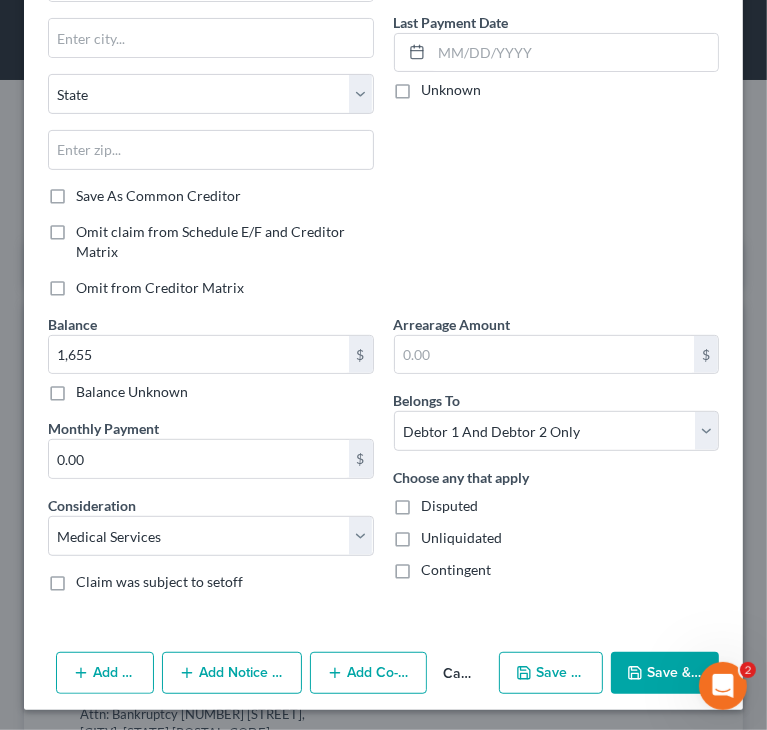 click on "Account Number (last 4)
8073
Full Account Number
Date Incurred         Last Payment Date         Unknown" at bounding box center (557, 72) 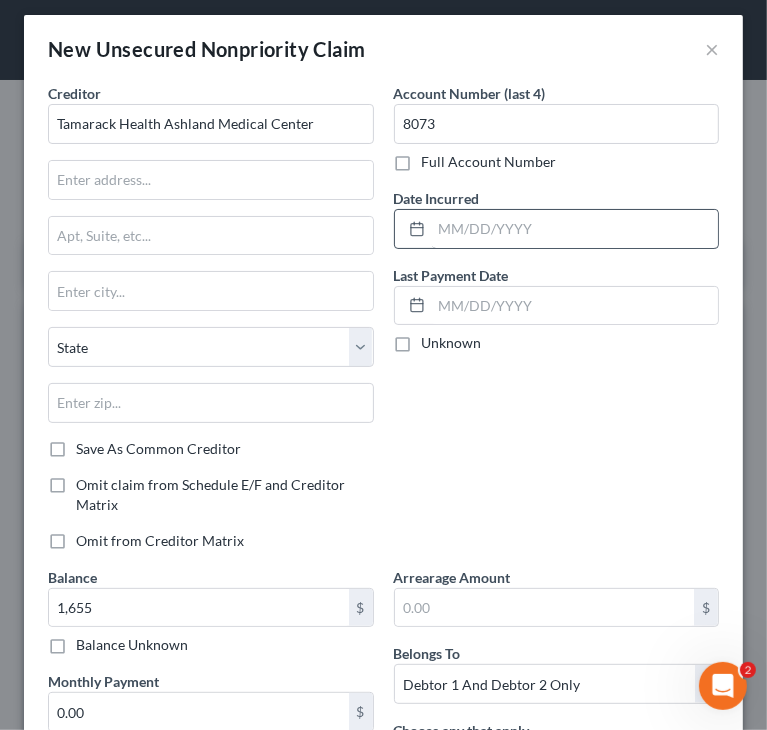 scroll, scrollTop: 0, scrollLeft: 0, axis: both 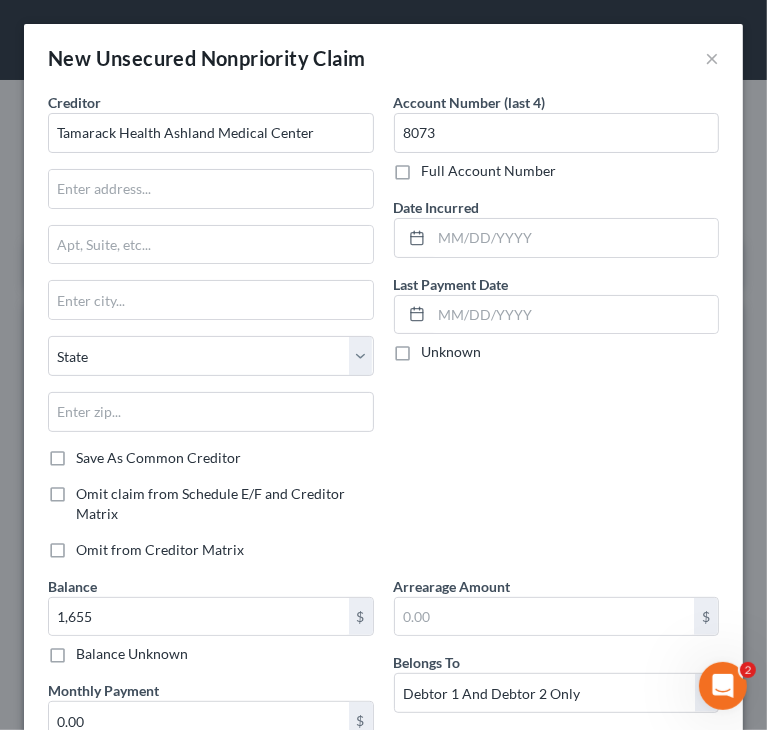 click on "Creditor *    Tamarack Health Ashland Medical Center                      State AL AK AR AZ CA CO CT DE DC FL GA GU HI ID IL IN IA KS KY LA ME MD MA MI MN MS MO MT NC ND NE NV NH NJ NM NY OH OK OR PA PR RI SC SD TN TX UT VI VA VT WA WV WI WY" at bounding box center (211, 270) 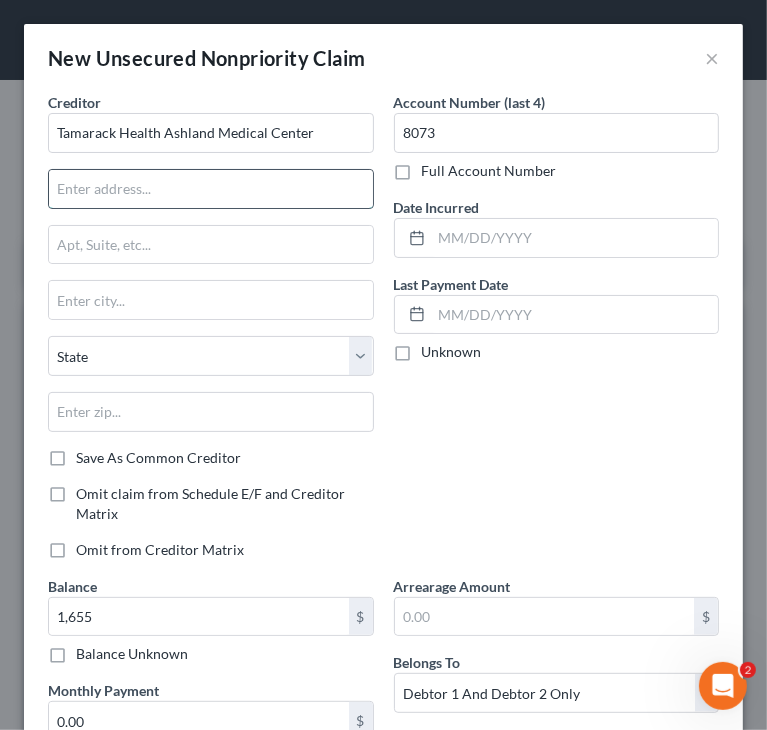 click at bounding box center (211, 189) 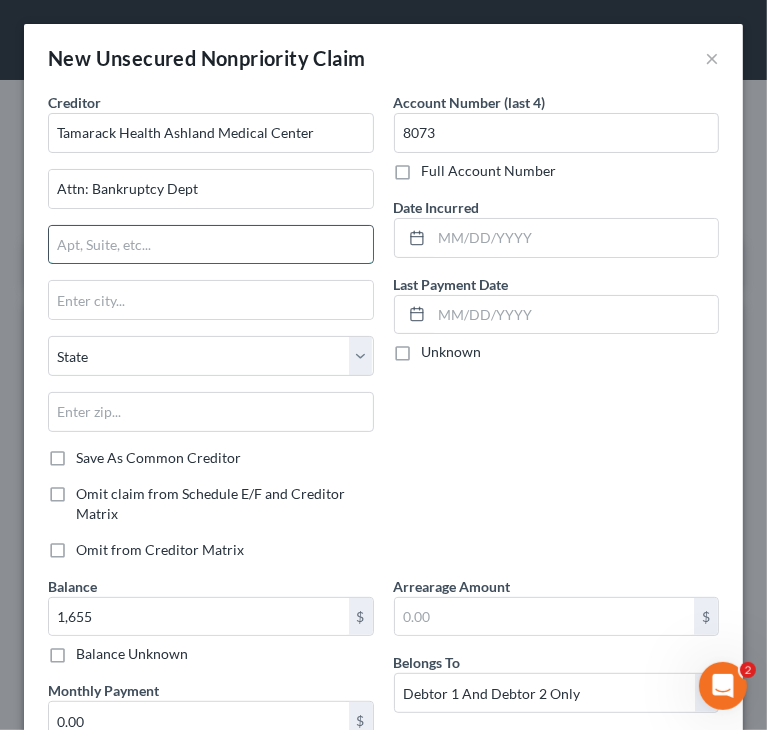 click at bounding box center [211, 245] 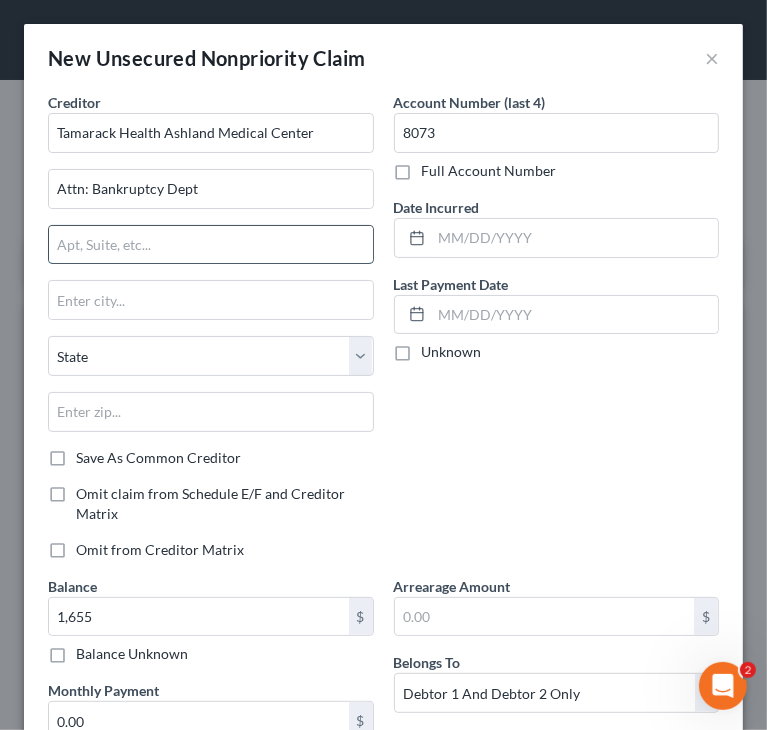 paste on "1615 Maple Ln, Ashland, WI 54806" 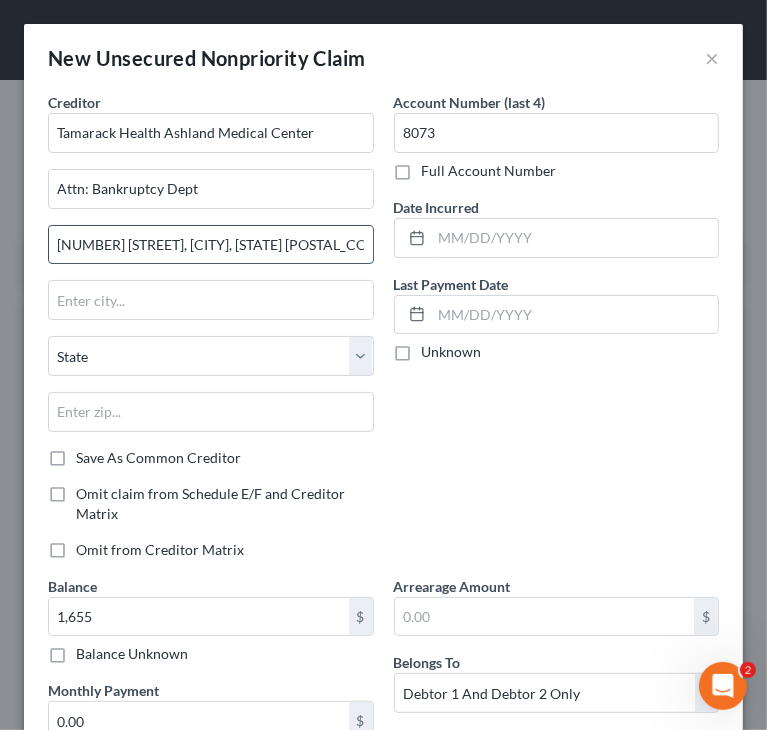 drag, startPoint x: 230, startPoint y: 242, endPoint x: 349, endPoint y: 243, distance: 119.0042 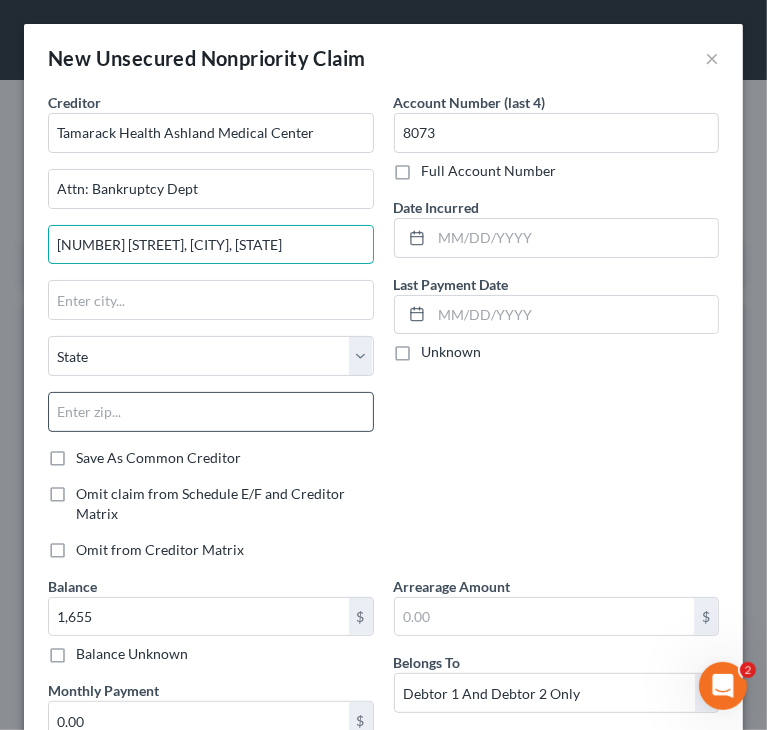 type on "1615 Maple Ln, Ashland, WI" 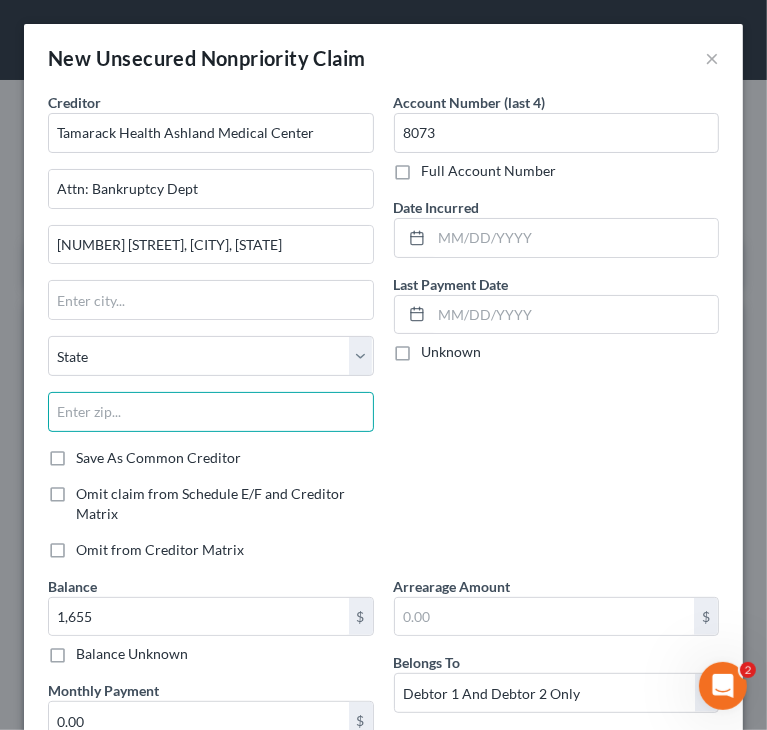 click at bounding box center (211, 412) 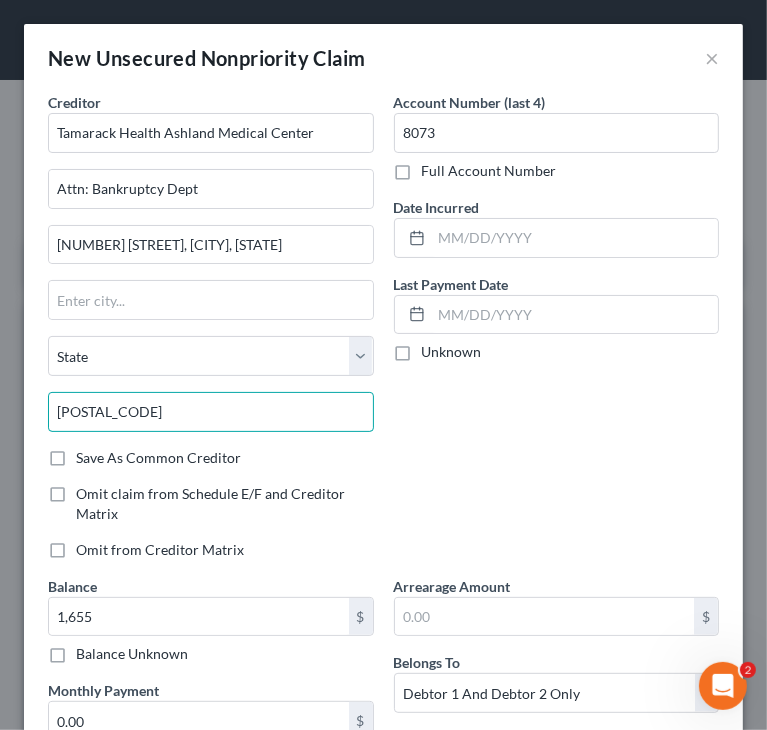 type on "54806" 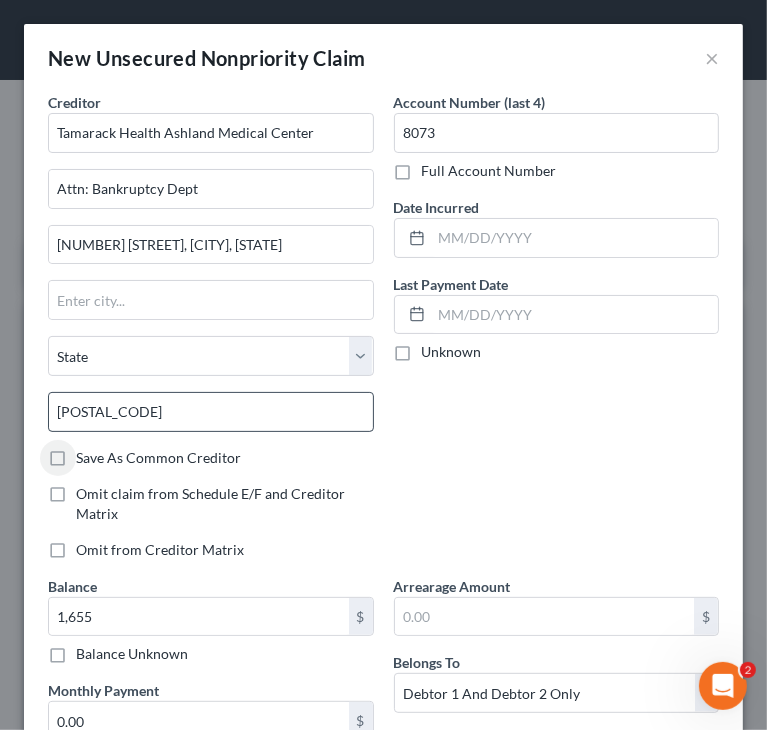 type on "Ashland" 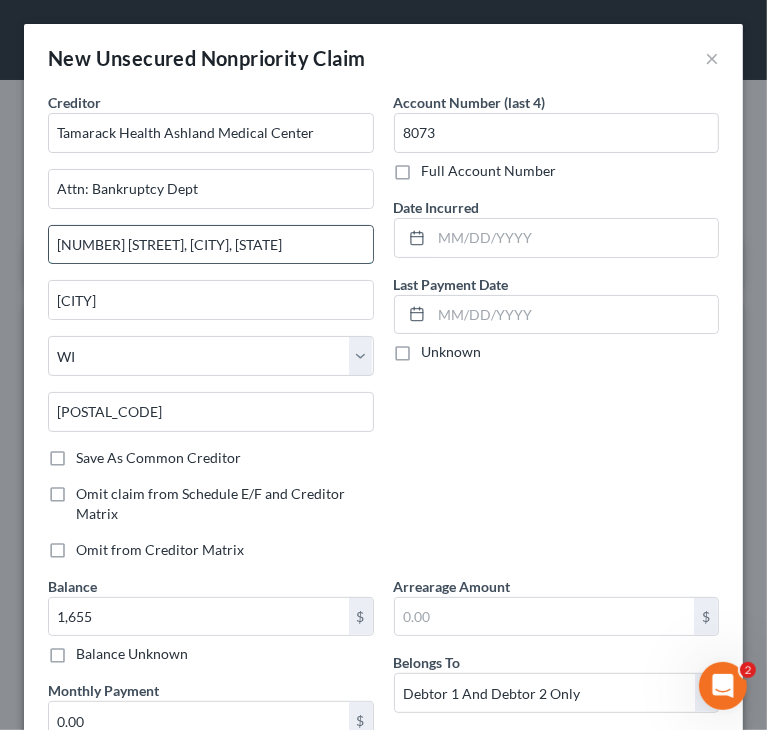 drag, startPoint x: 144, startPoint y: 243, endPoint x: 335, endPoint y: 228, distance: 191.5881 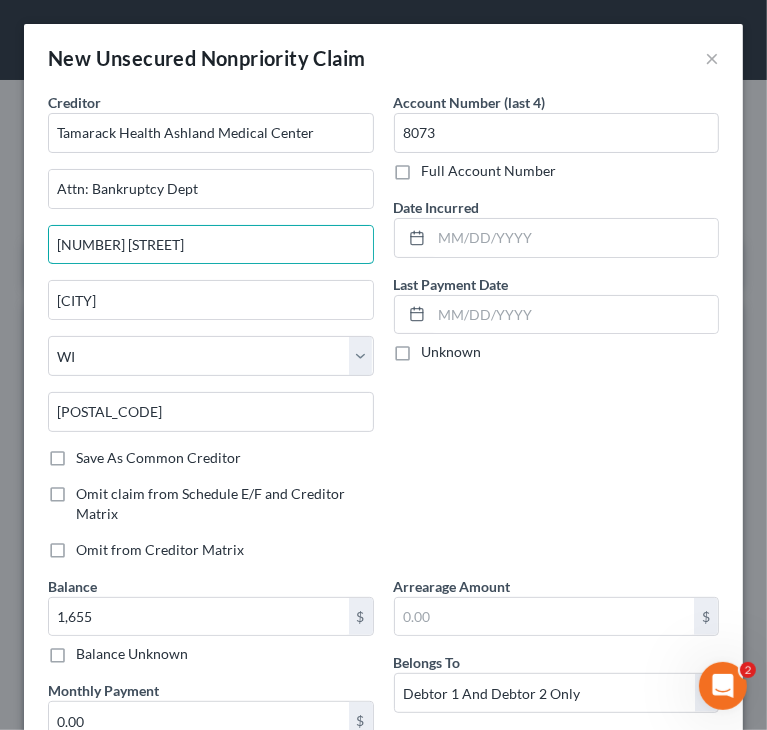 type on "1615 Maple Lane" 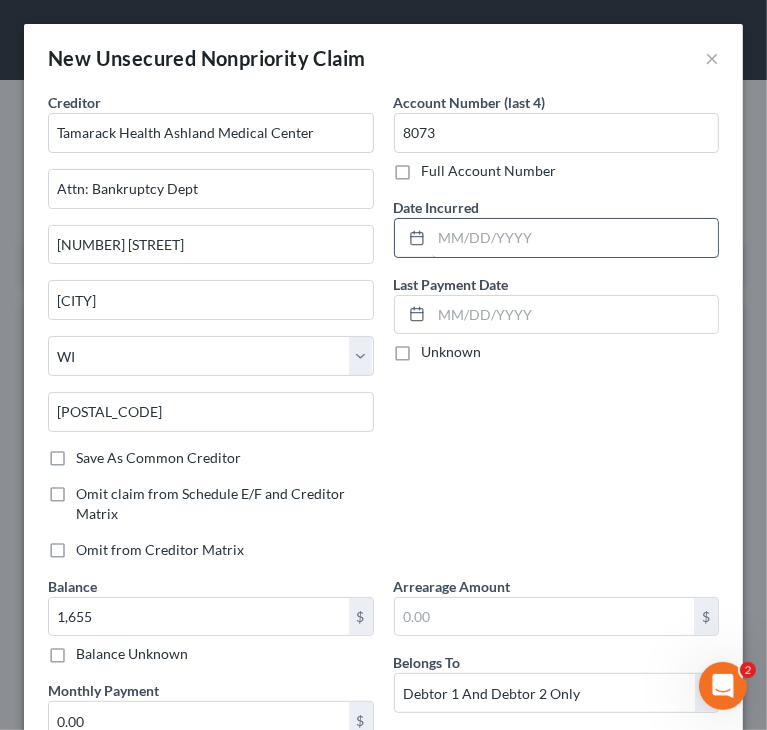 click at bounding box center [575, 238] 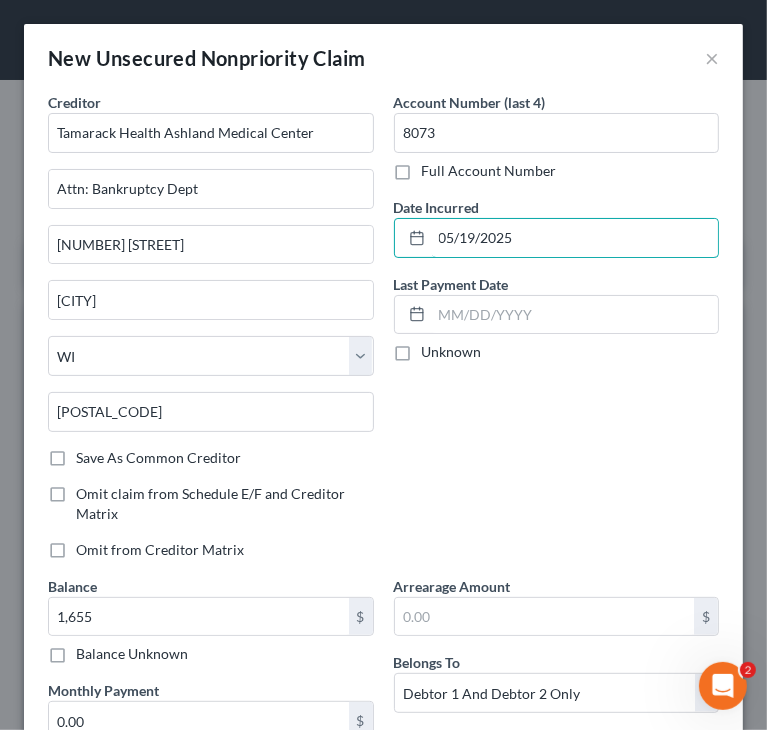 type on "05/19/2025" 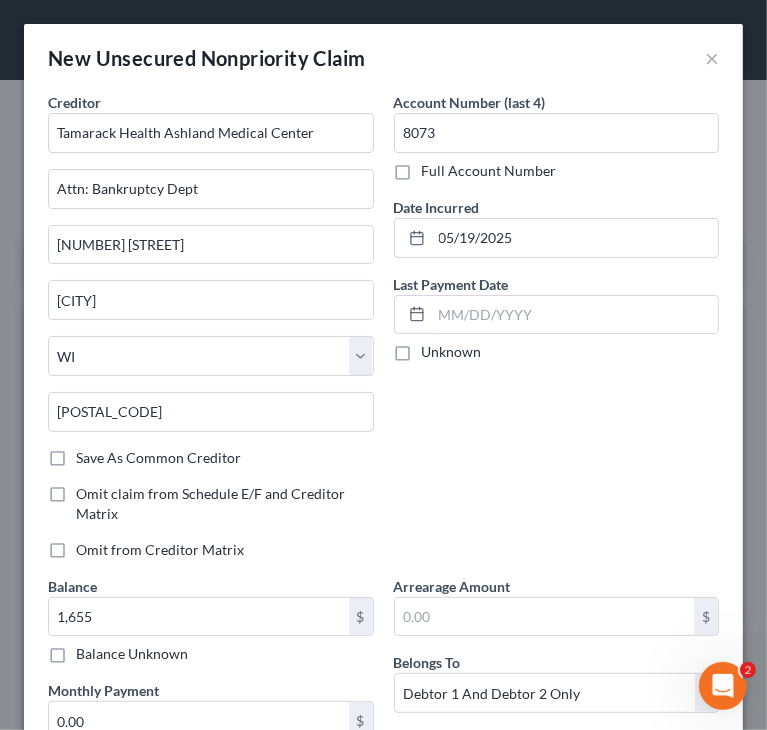 click on "Account Number (last 4)
8073
Full Account Number
Date Incurred         05/19/2025 Last Payment Date         Unknown" at bounding box center [557, 334] 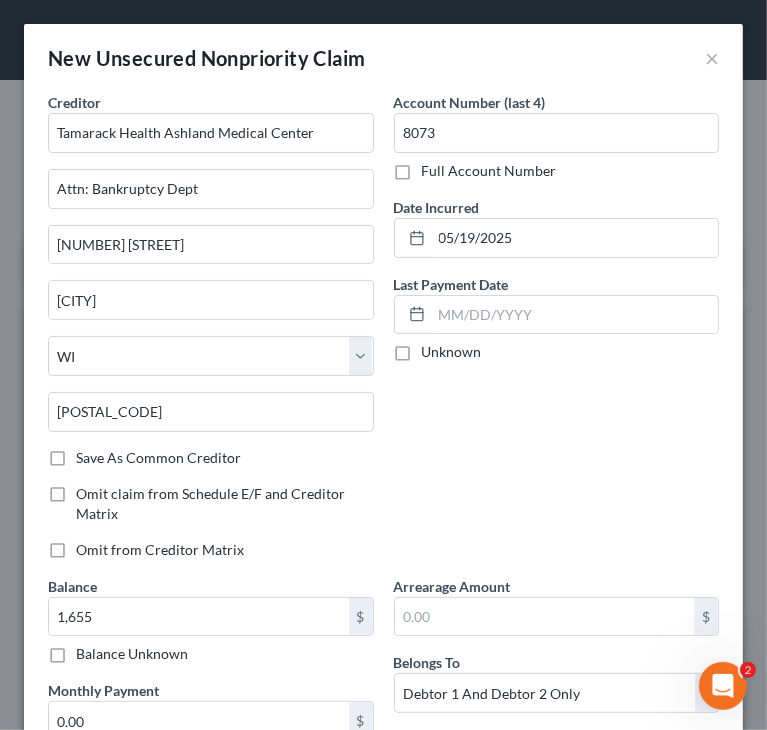 click on "Account Number (last 4)
8073
Full Account Number
Date Incurred         05/19/2025 Last Payment Date         Unknown" at bounding box center [557, 334] 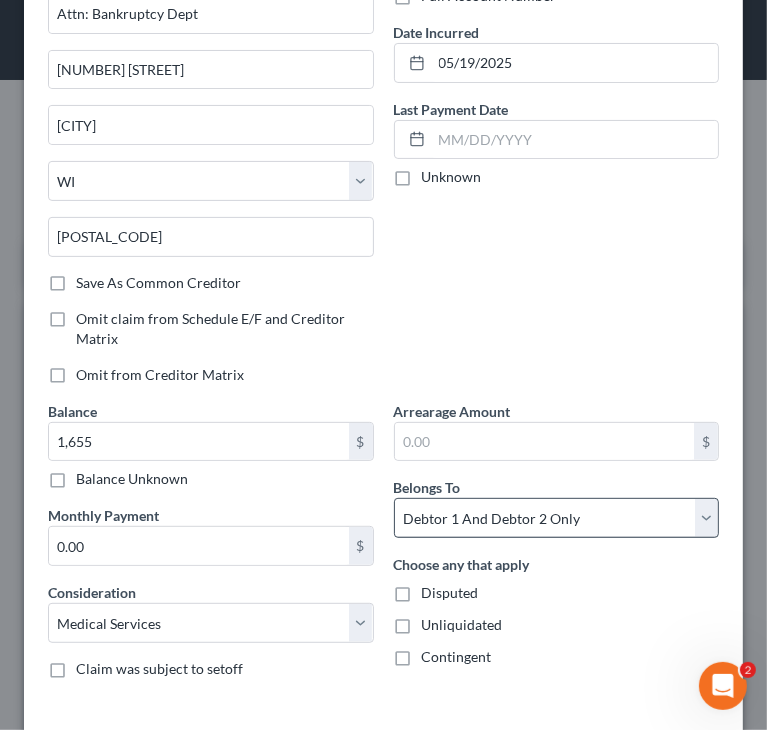 scroll, scrollTop: 200, scrollLeft: 0, axis: vertical 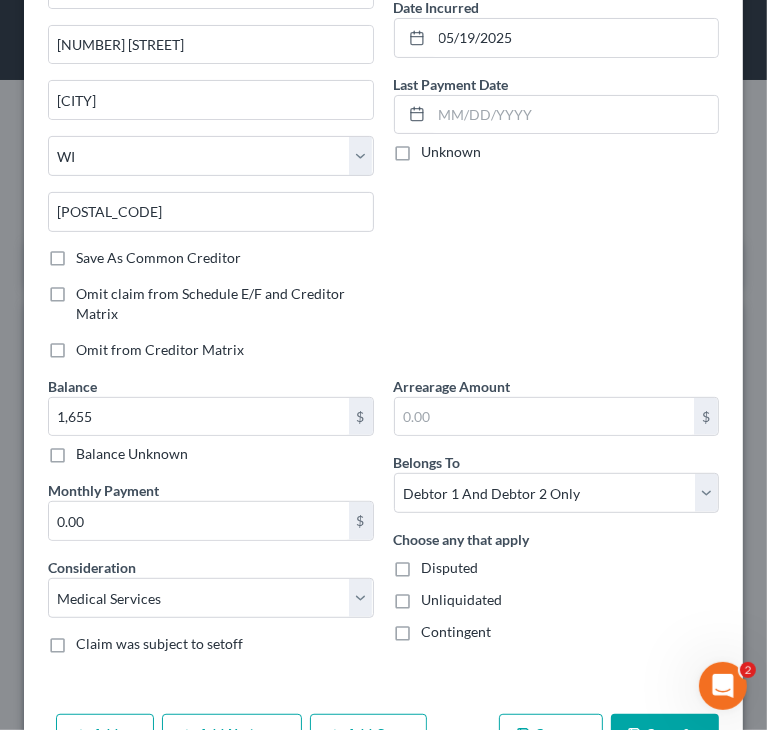 click on "Save & Close" at bounding box center [665, 735] 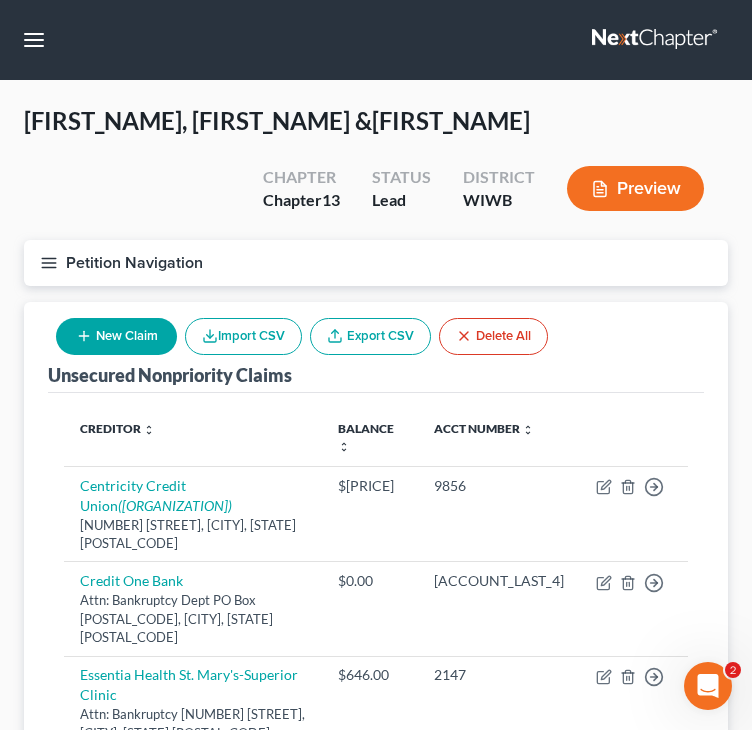 click on "Tamarack Health Ashland Medical Center" at bounding box center (185, 780) 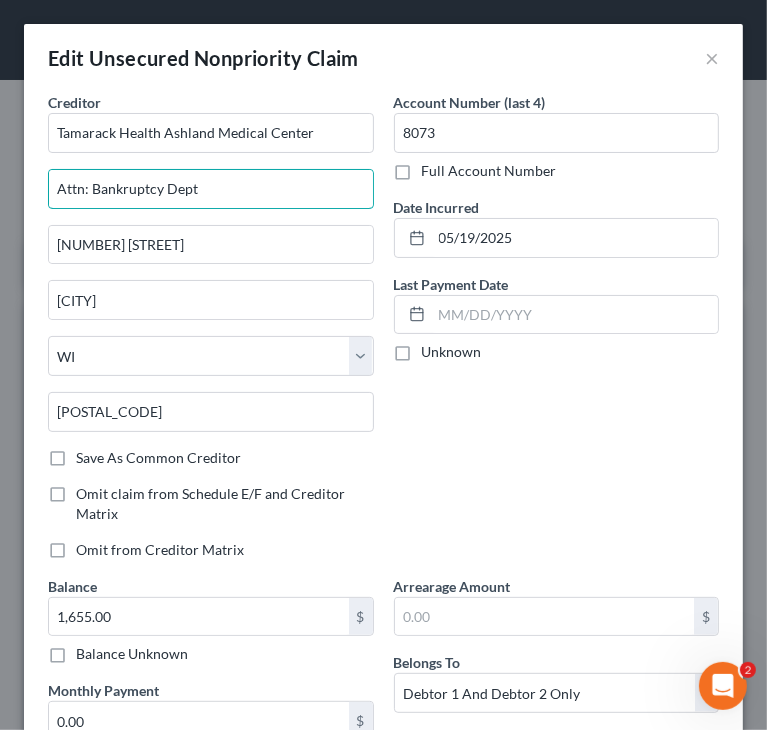 drag, startPoint x: 92, startPoint y: 185, endPoint x: 348, endPoint y: 165, distance: 256.78006 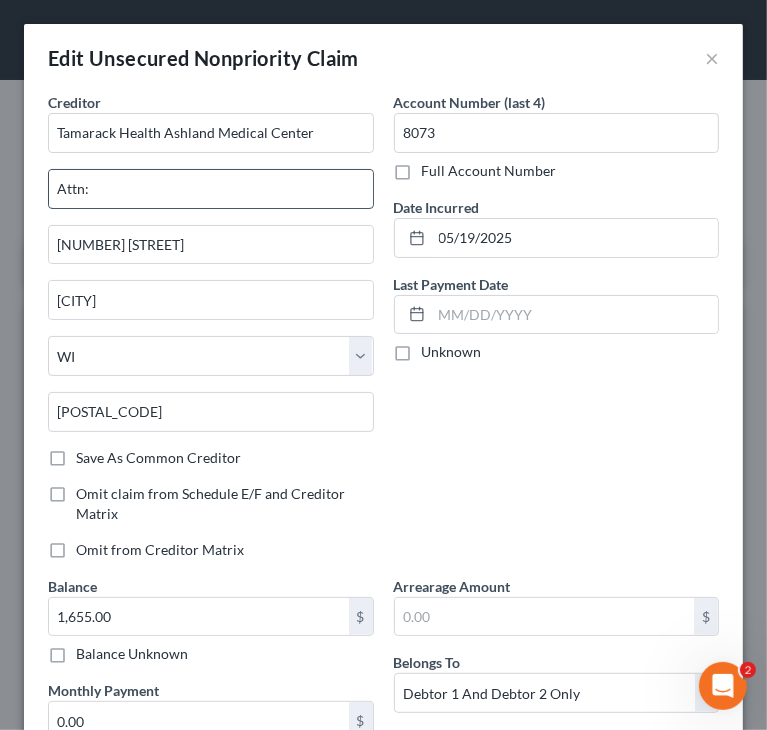 type on "Attn: Bankruptcy Dept" 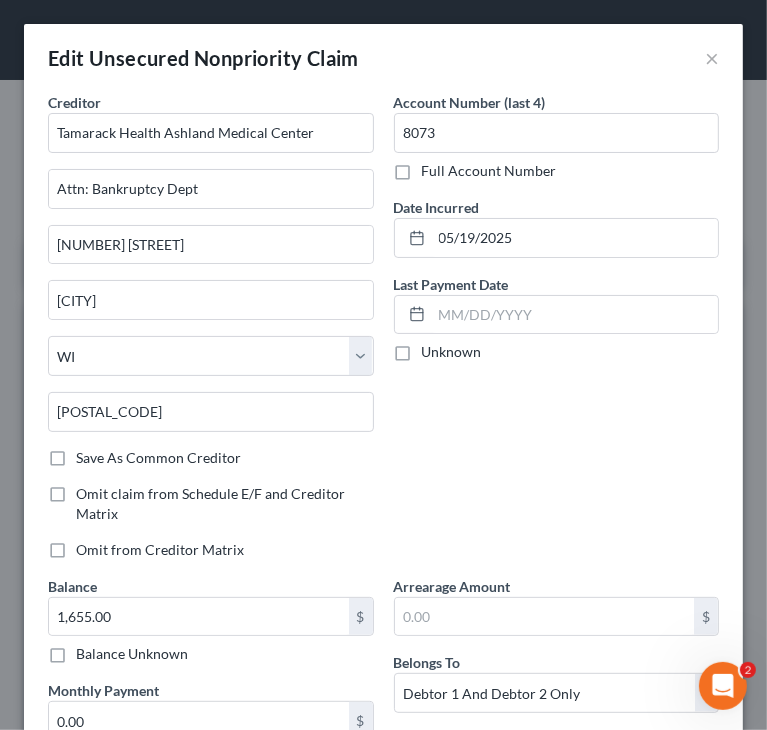 click on "Account Number (last 4)
8073
Full Account Number
Date Incurred         05/19/2025 Last Payment Date         Unknown" at bounding box center (557, 334) 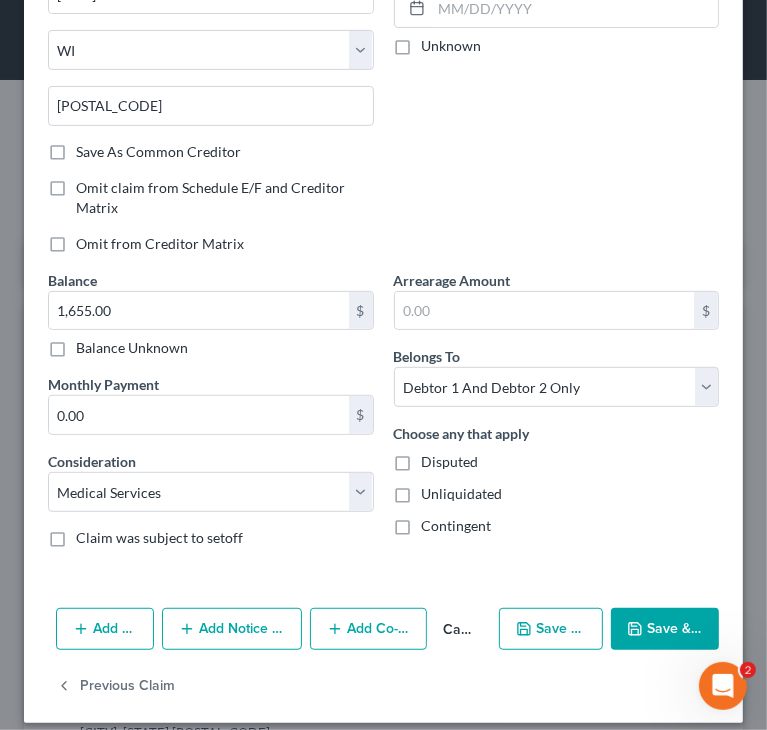 scroll, scrollTop: 320, scrollLeft: 0, axis: vertical 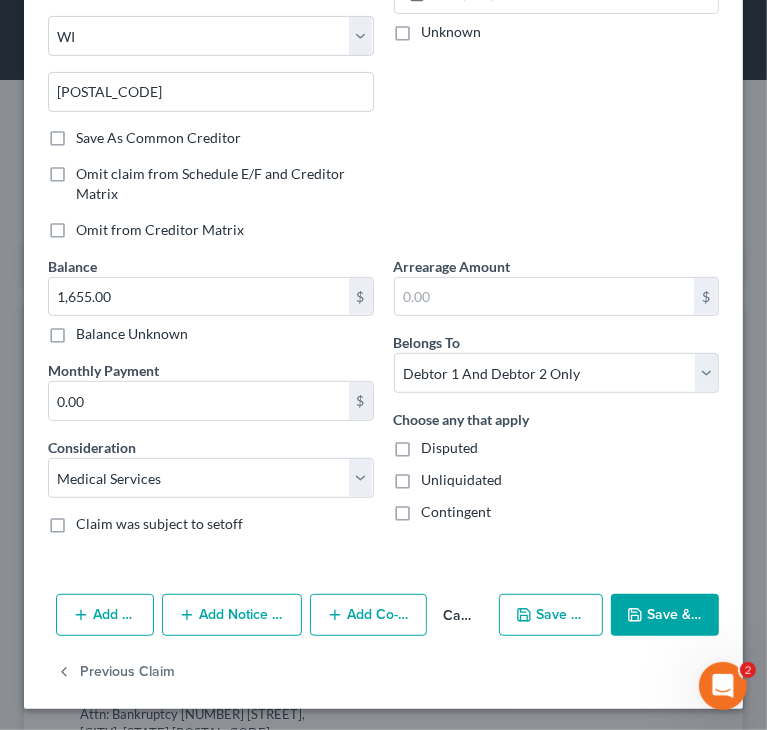 click on "Save & Close" at bounding box center (665, 615) 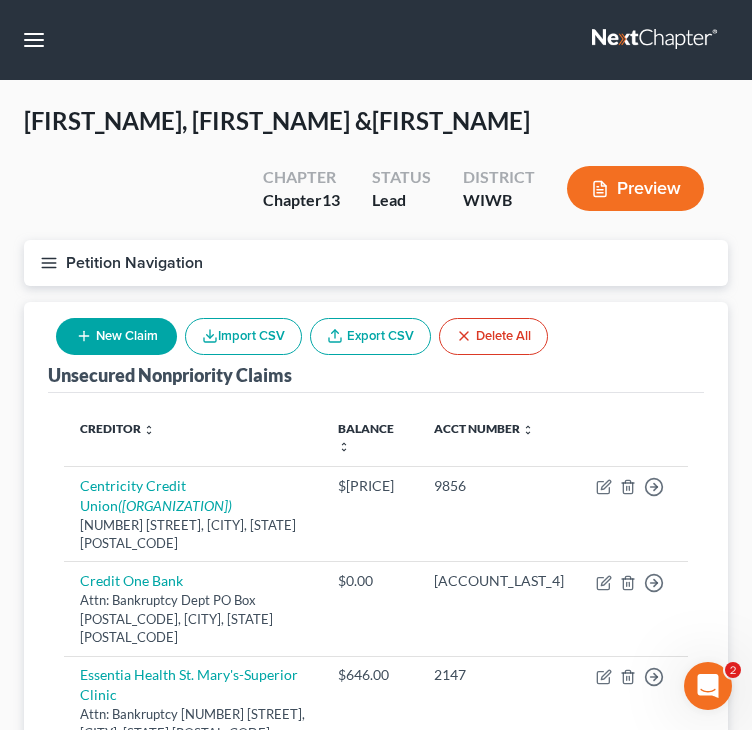 click 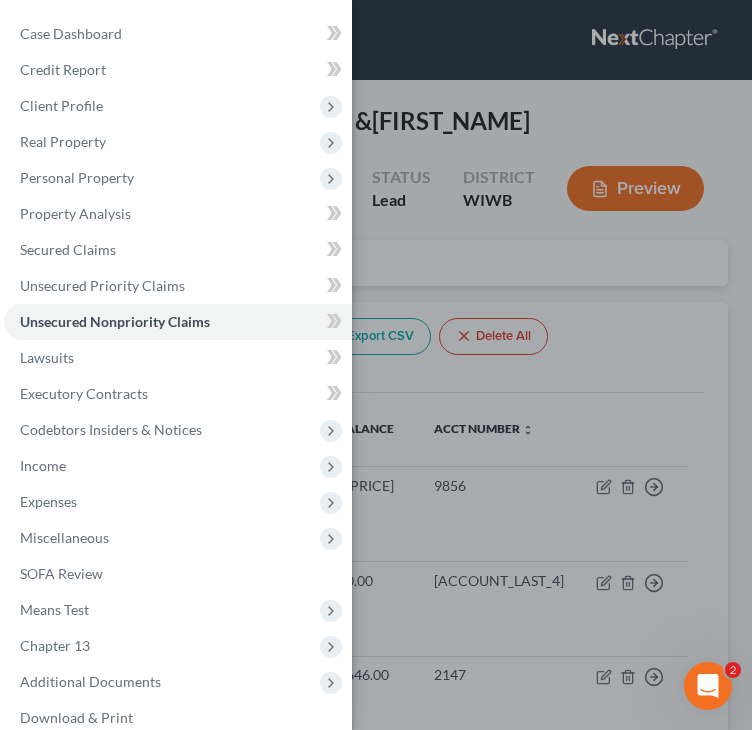 click on "Case Dashboard
Payments
Invoices
Payments
Payments
Credit Report
Client Profile" at bounding box center [376, 365] 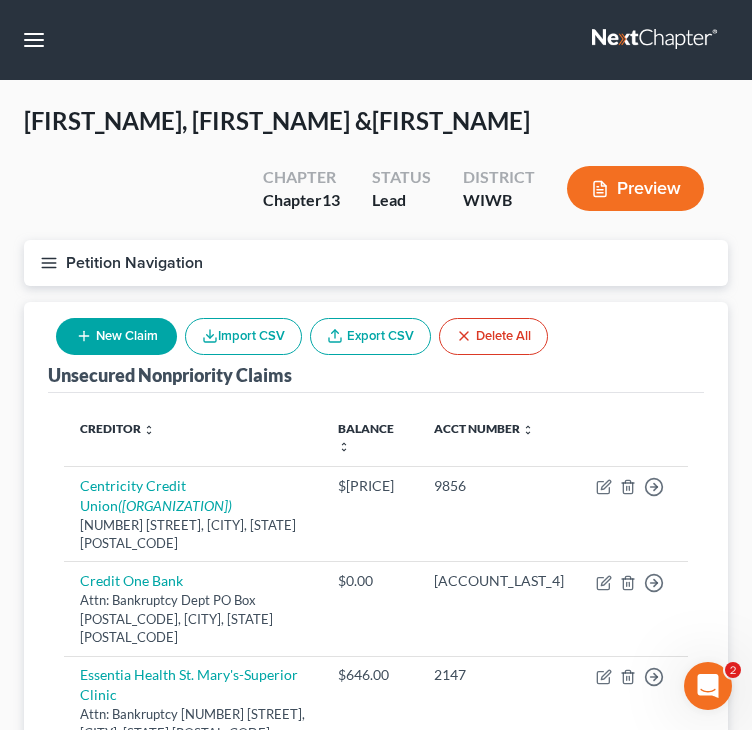 click on "Tamarack Health Ashland Medical Center" at bounding box center [185, 780] 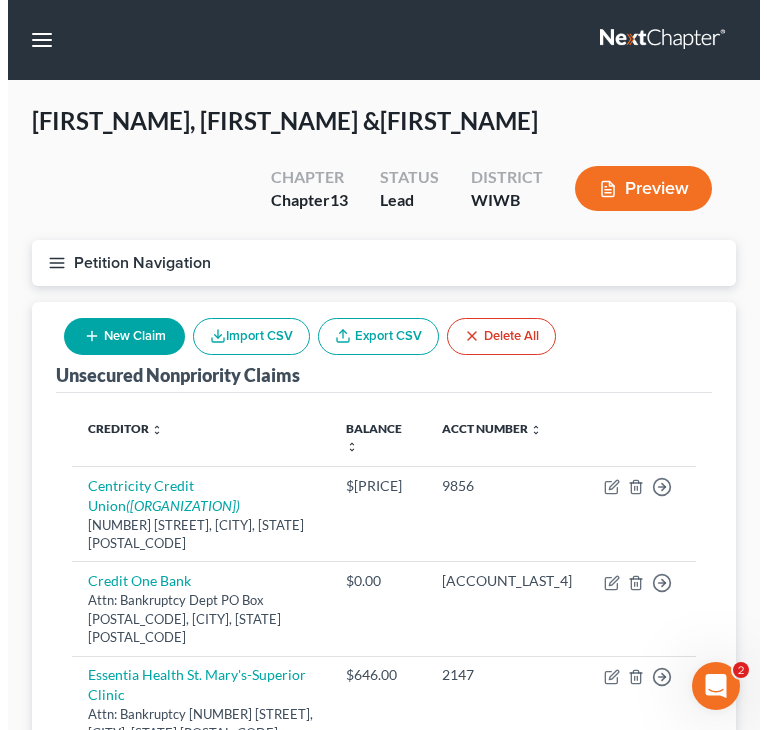 select on "52" 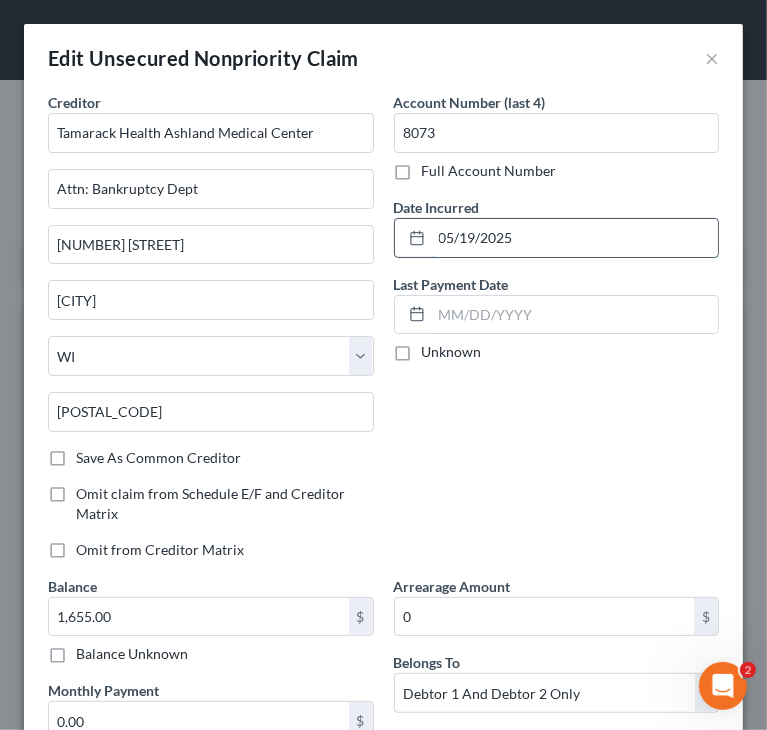 click on "05/19/2025" at bounding box center (575, 238) 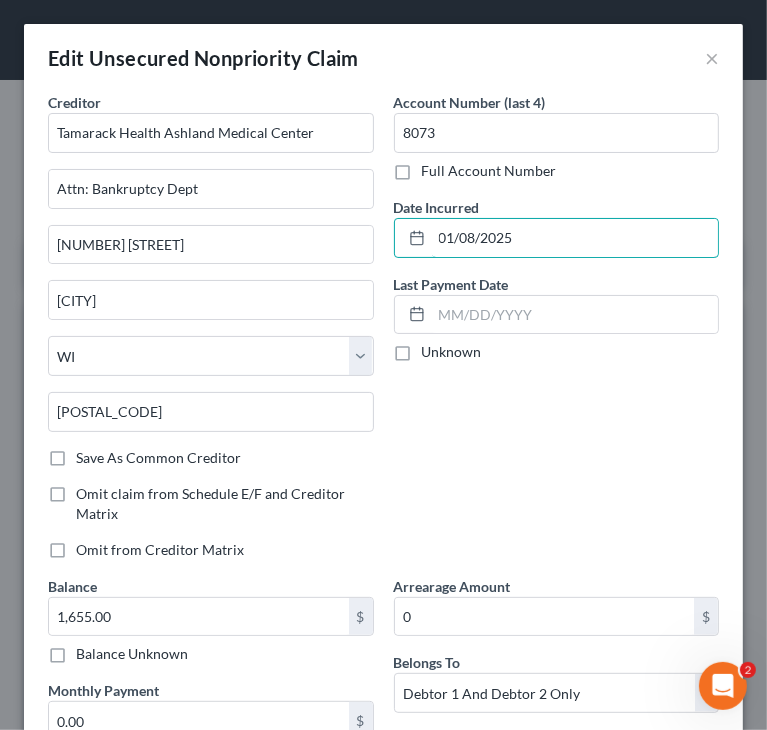 type on "01/08/2025" 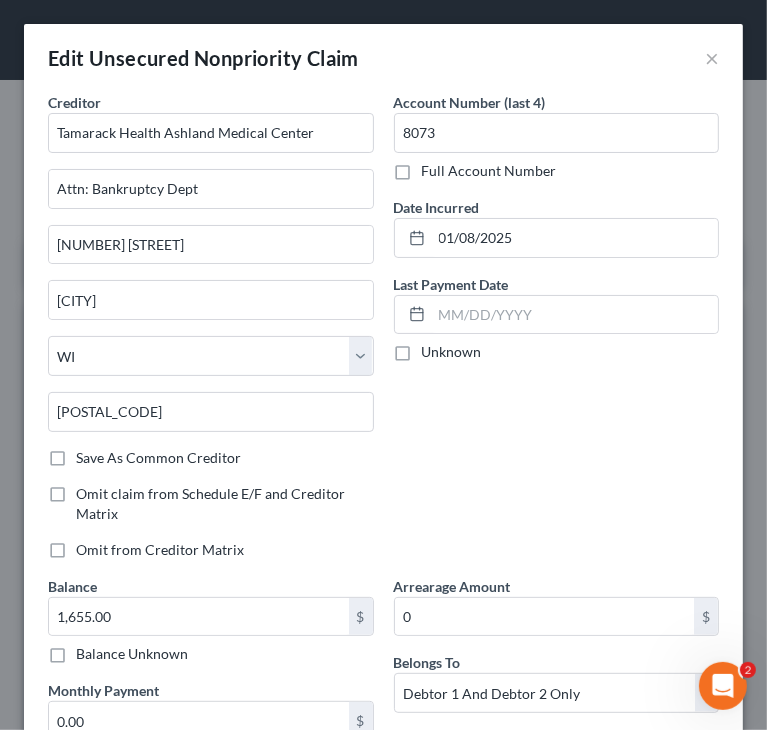 click on "Account Number (last 4)
8073
Full Account Number
Date Incurred         01/08/2025 Last Payment Date         Unknown" at bounding box center [557, 334] 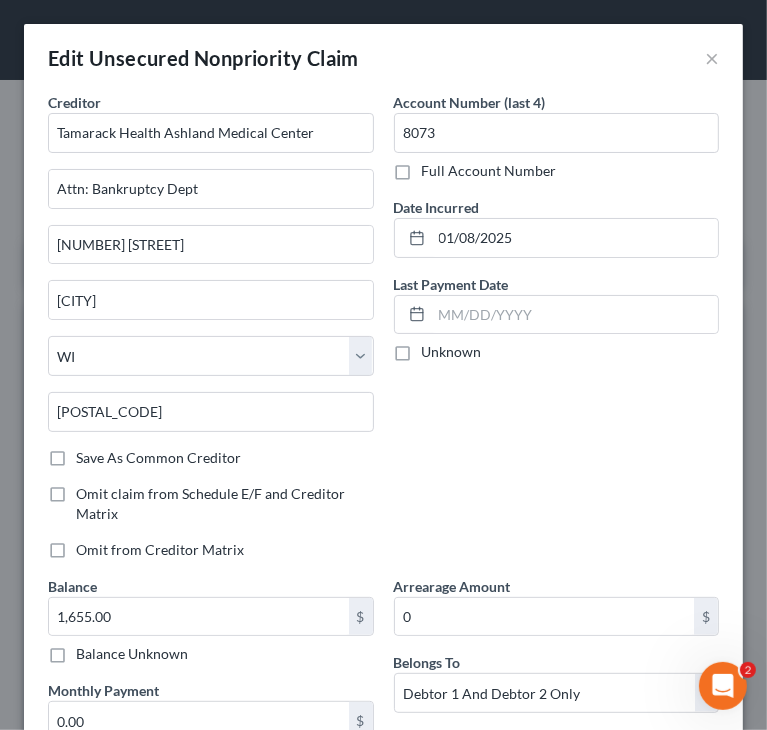 click on "Account Number (last 4)
8073
Full Account Number
Date Incurred         01/08/2025 Last Payment Date         Unknown" at bounding box center (557, 334) 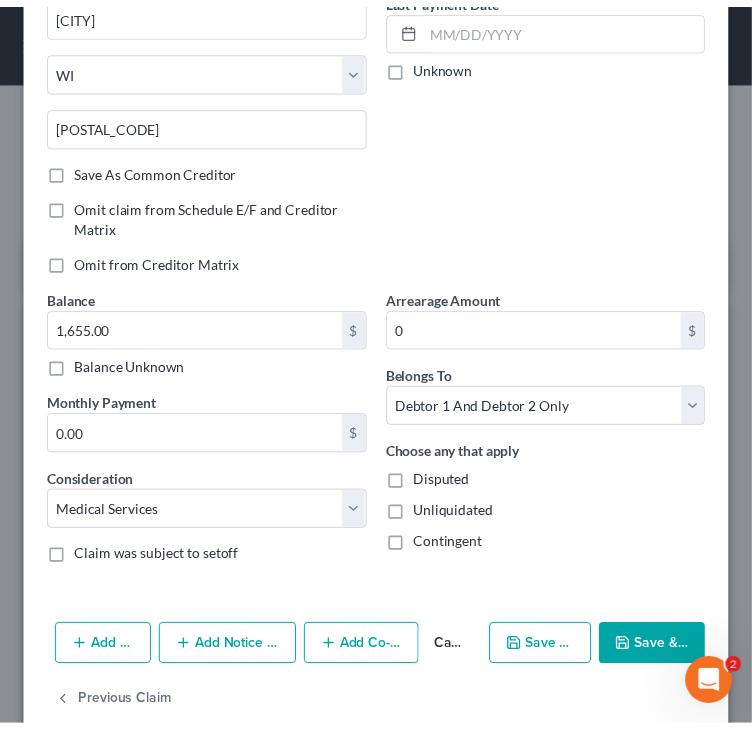 scroll, scrollTop: 320, scrollLeft: 0, axis: vertical 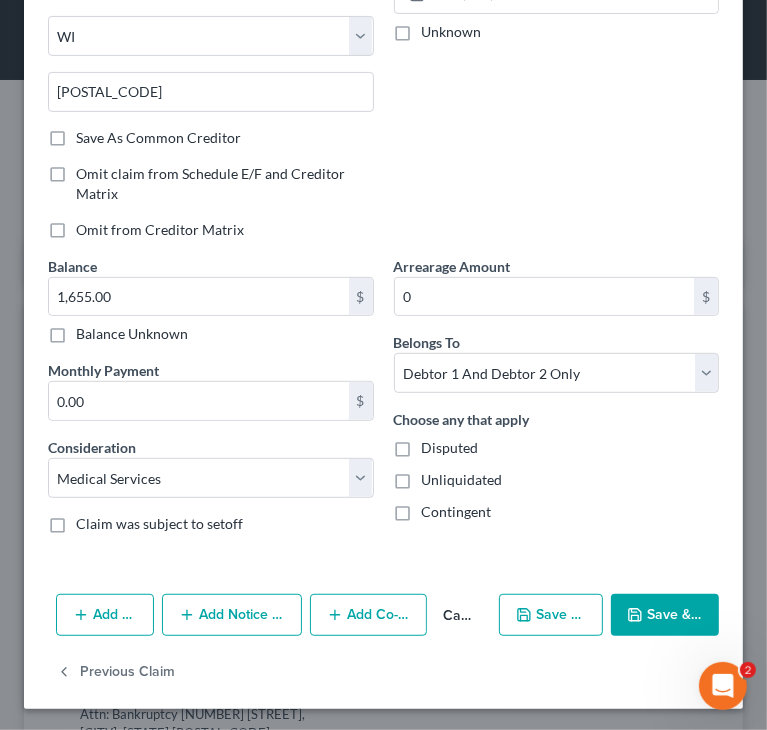 click on "Save & Close" at bounding box center (665, 615) 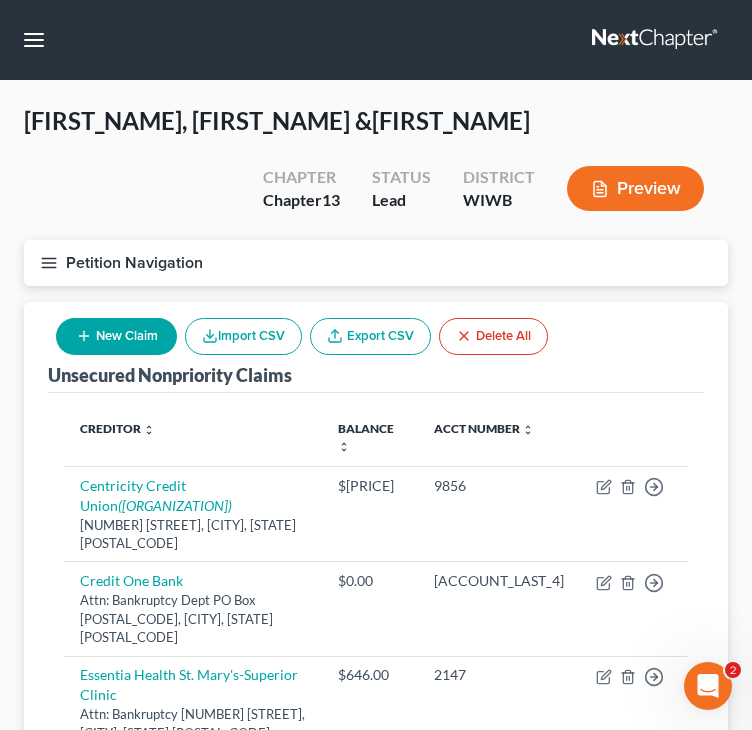 click on "Unsecured Nonpriority Claims New Claim
Import CSV
Export CSV Delete All" at bounding box center [376, 347] 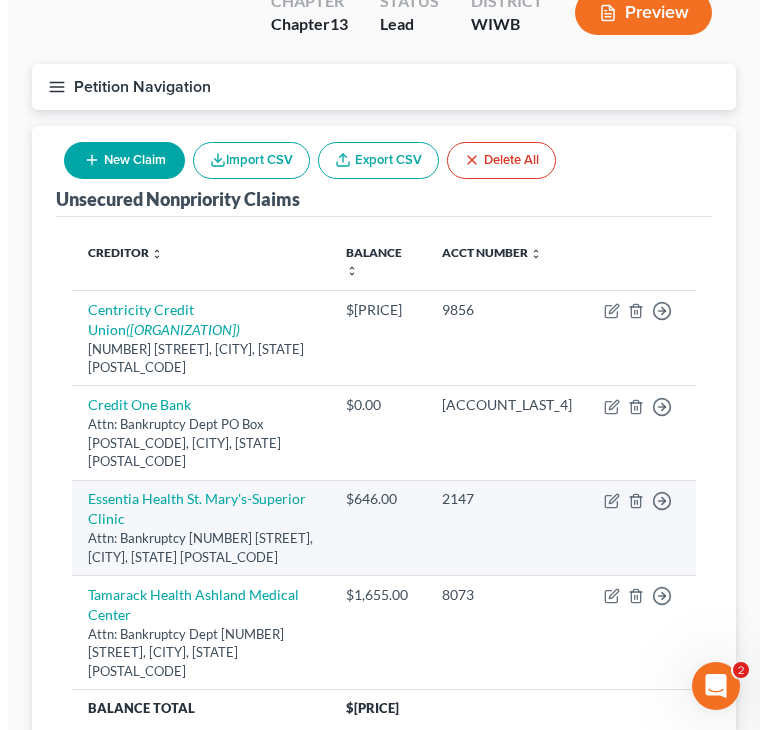 scroll, scrollTop: 200, scrollLeft: 0, axis: vertical 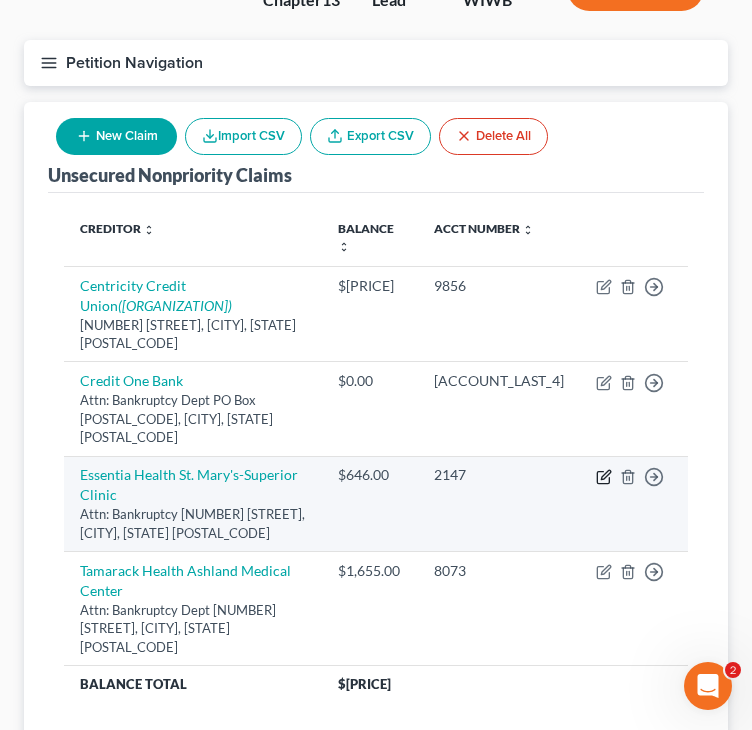 click 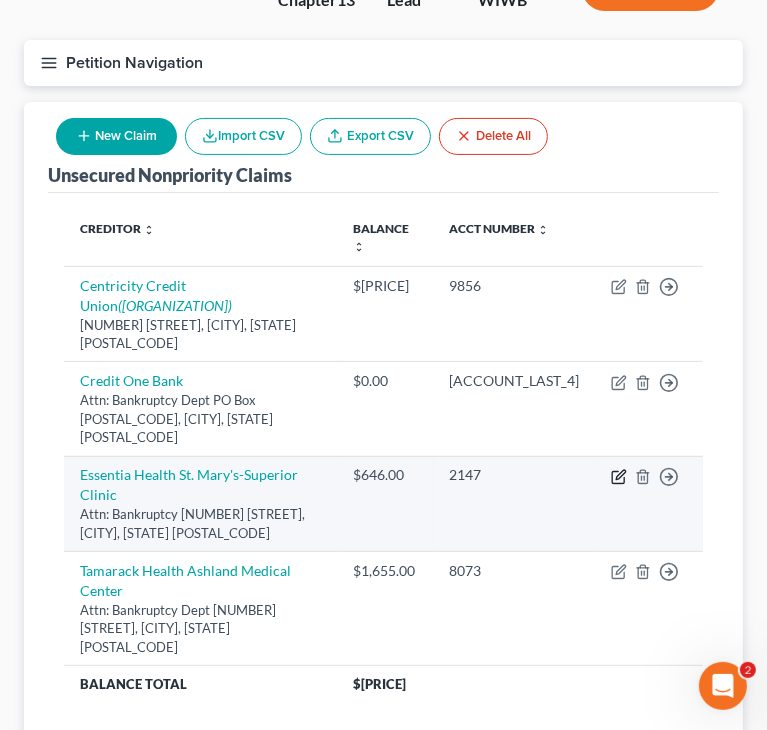 select on "52" 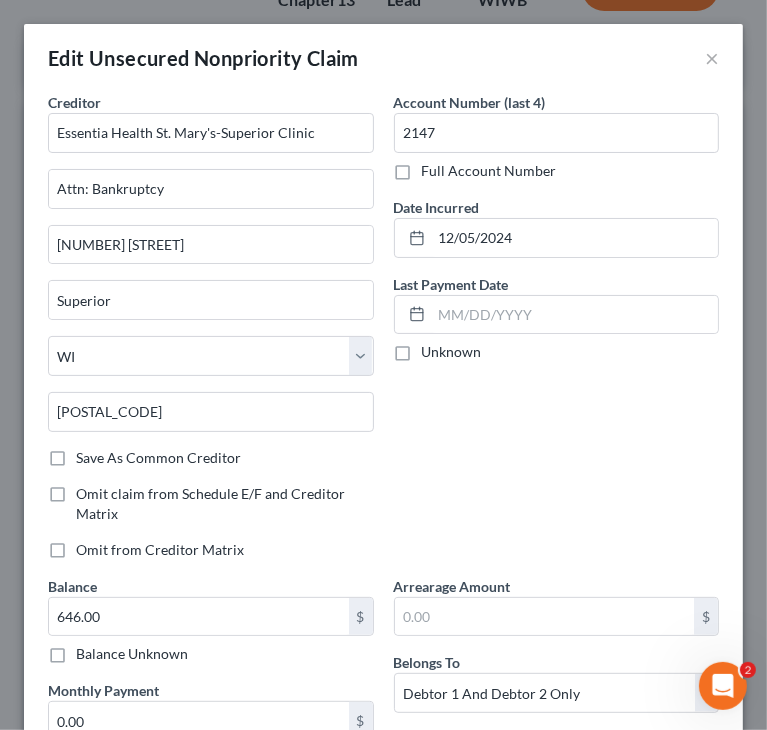 click on "Account Number (last 4)
2147
Full Account Number
Date Incurred         12/05/2024 Last Payment Date         Unknown" at bounding box center [557, 334] 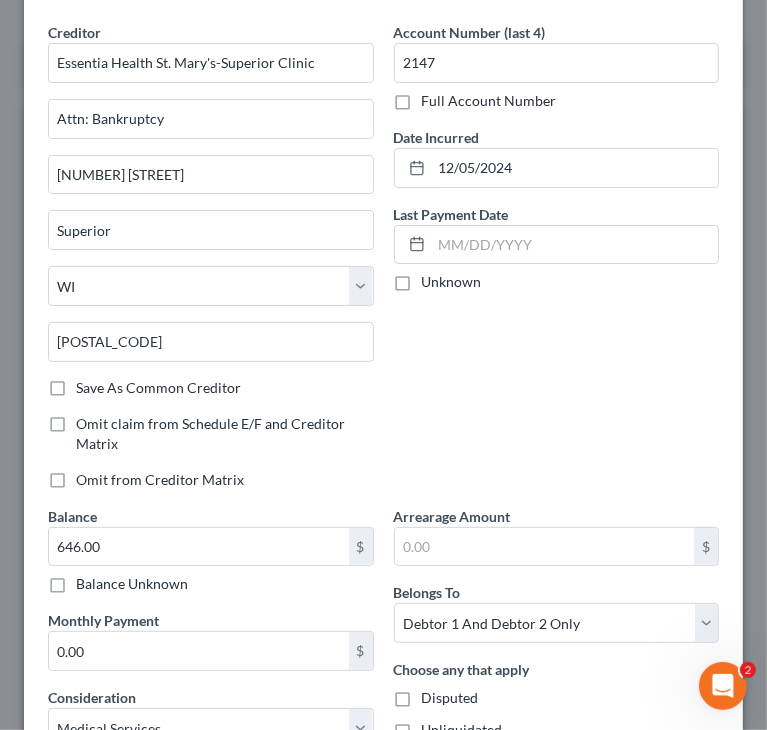 scroll, scrollTop: 320, scrollLeft: 0, axis: vertical 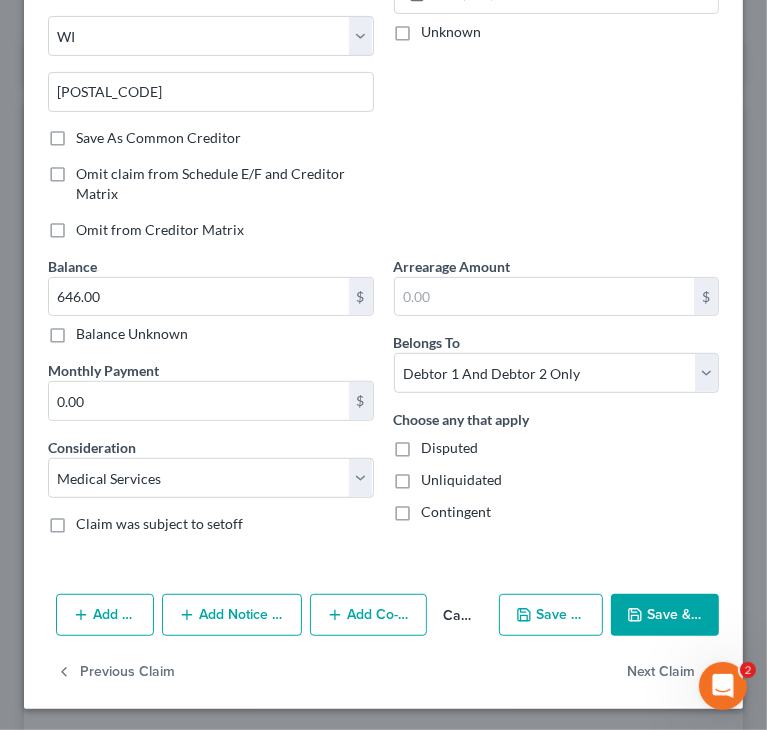 click on "Add Notice Address" at bounding box center (232, 615) 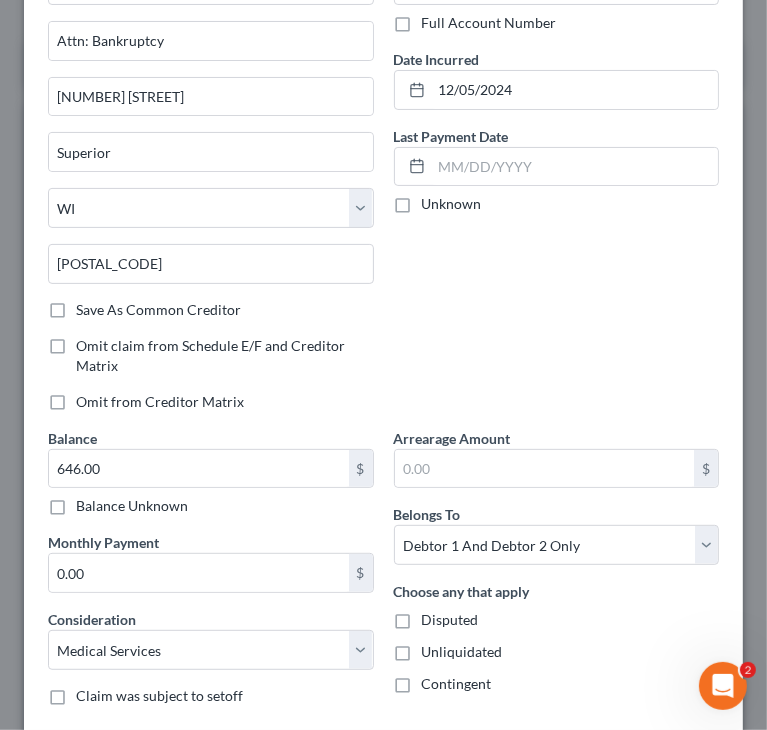 scroll, scrollTop: 120, scrollLeft: 0, axis: vertical 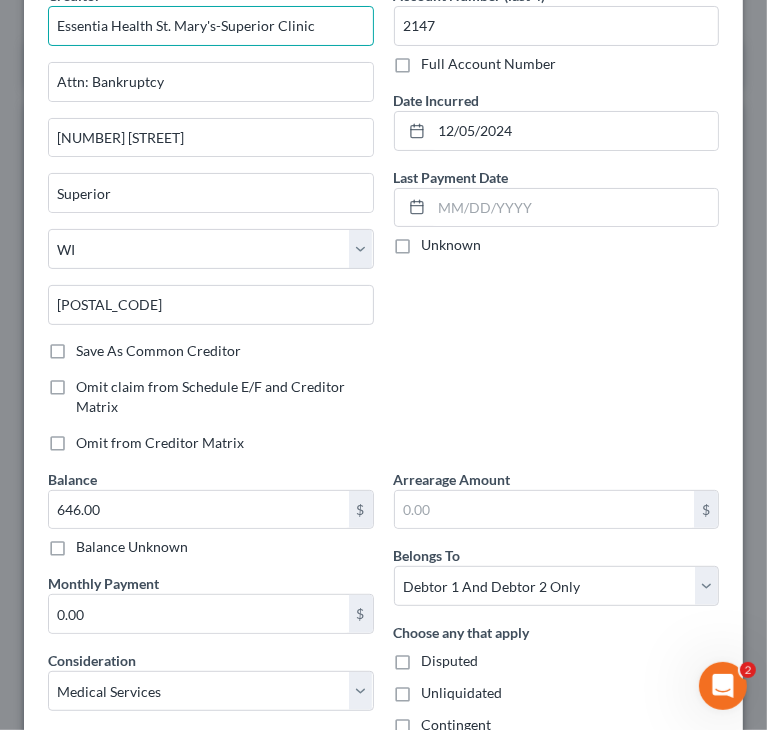 drag, startPoint x: 132, startPoint y: 12, endPoint x: -1, endPoint y: 30, distance: 134.21252 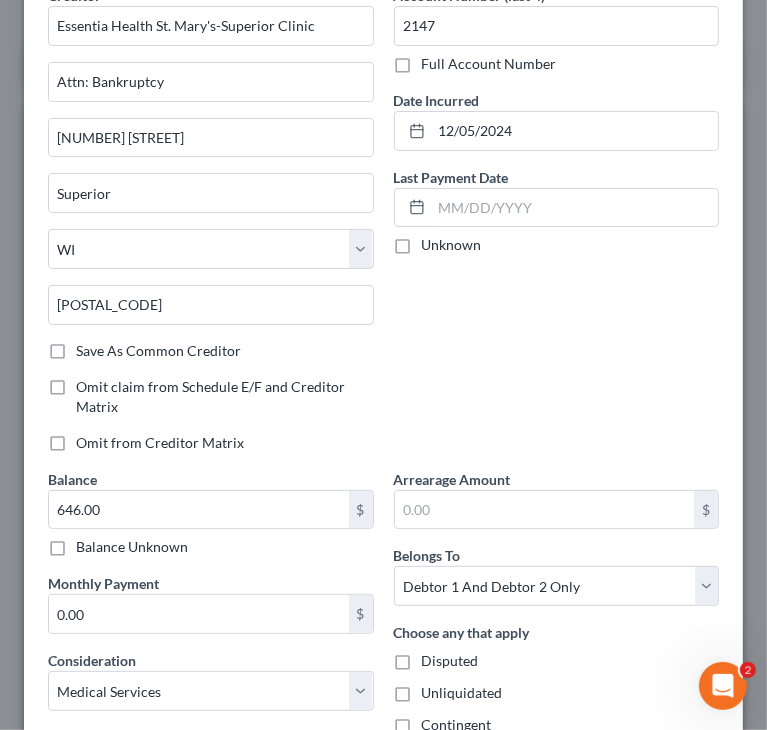 click on "Account Number (last 4)
2147
Full Account Number
Date Incurred         12/05/2024 Last Payment Date         Unknown" at bounding box center [557, 227] 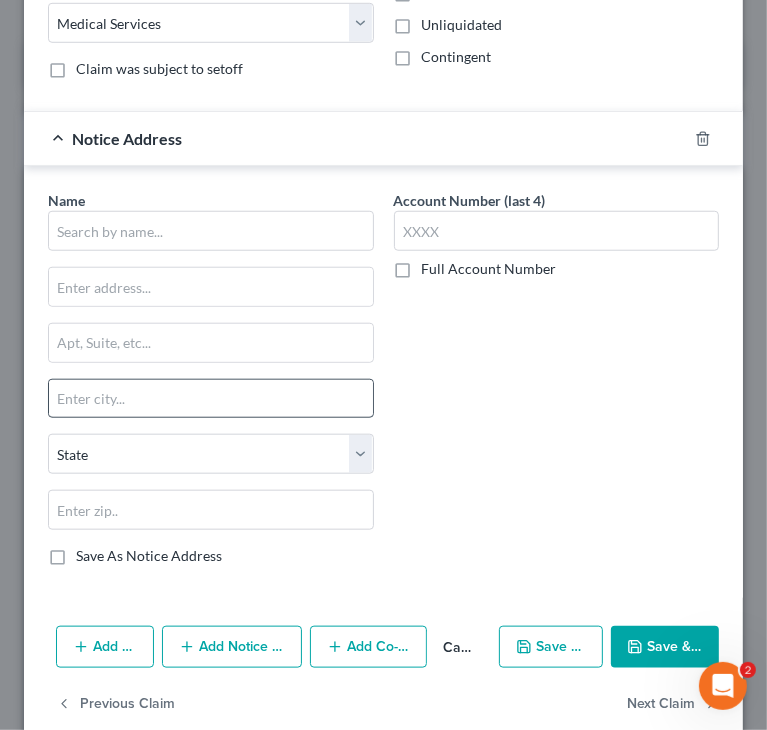 scroll, scrollTop: 804, scrollLeft: 0, axis: vertical 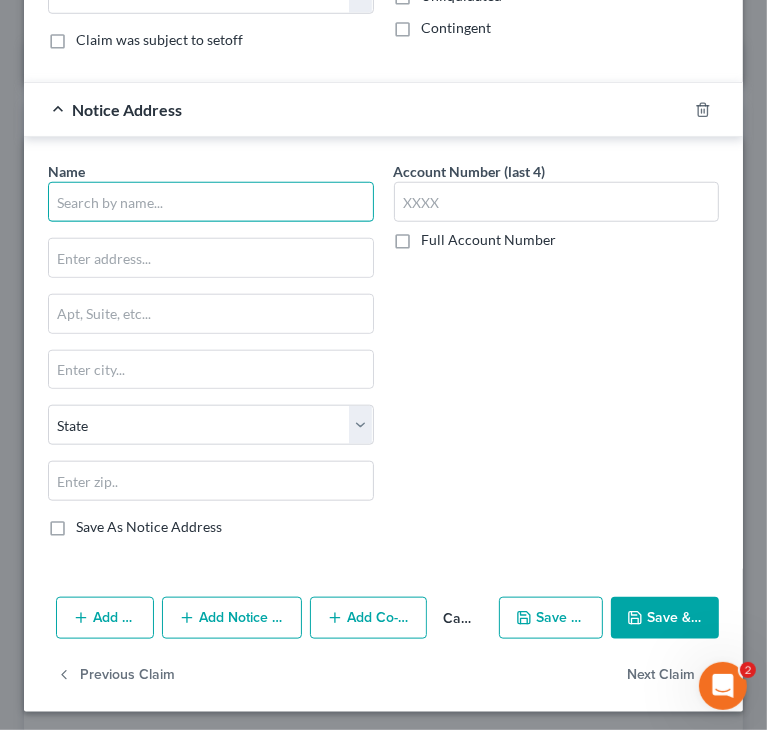 click at bounding box center (211, 202) 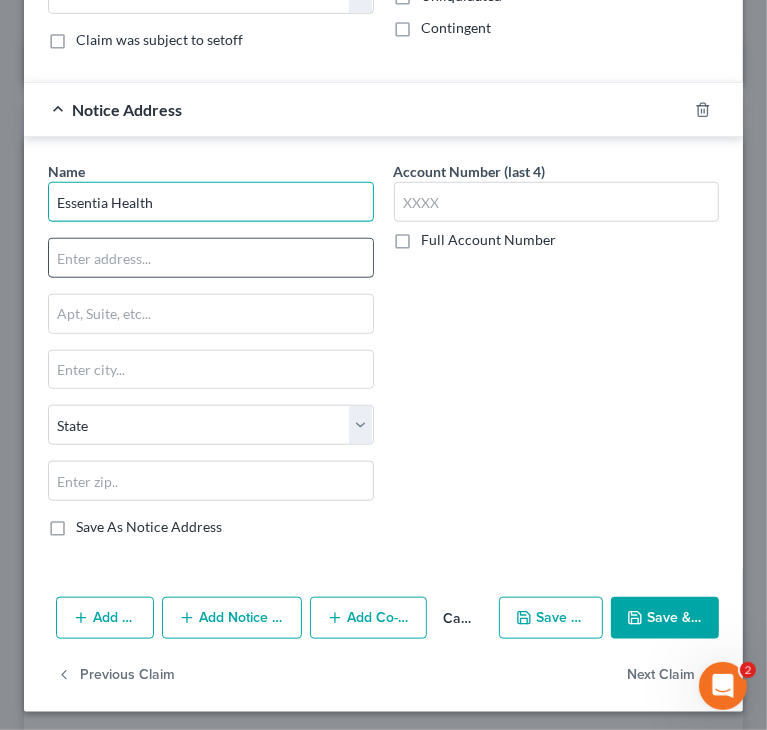 type on "Essentia Health" 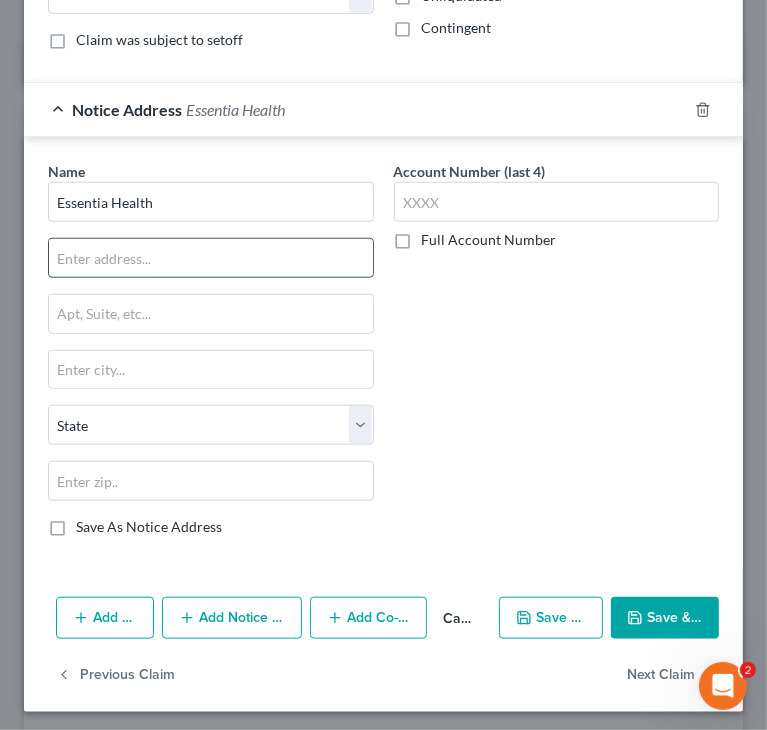 click at bounding box center [211, 258] 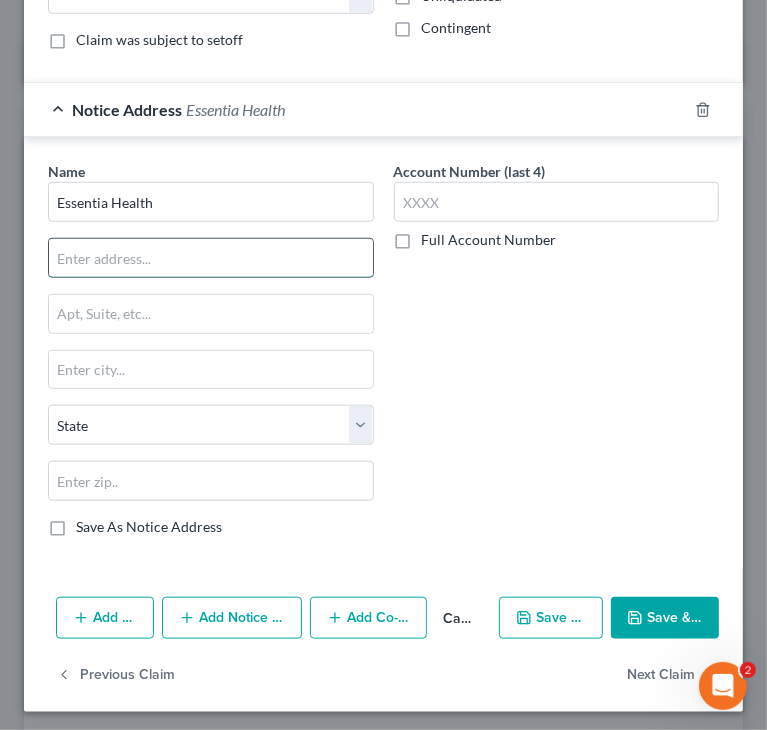 type on "Attn: Bankruptcy" 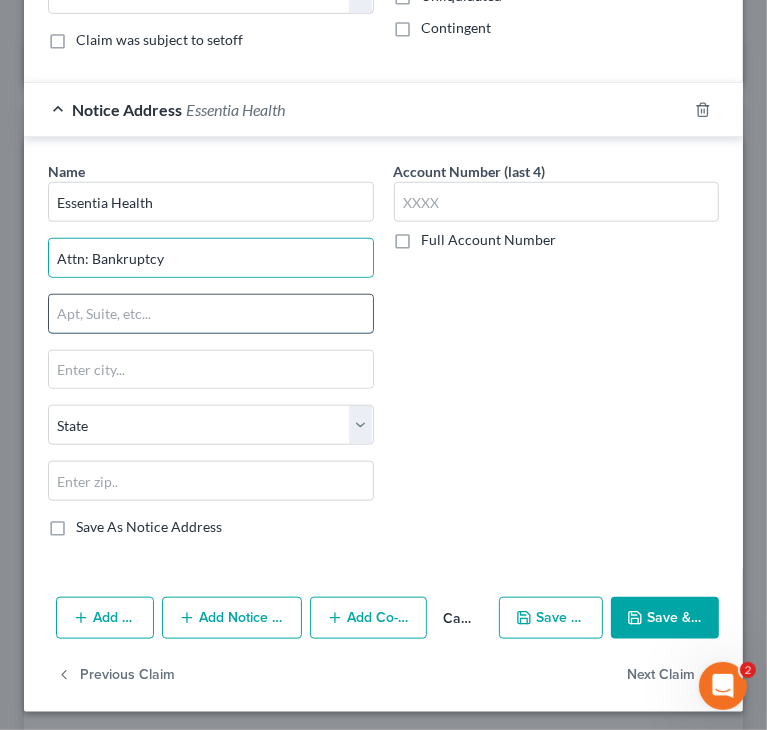 click at bounding box center (211, 314) 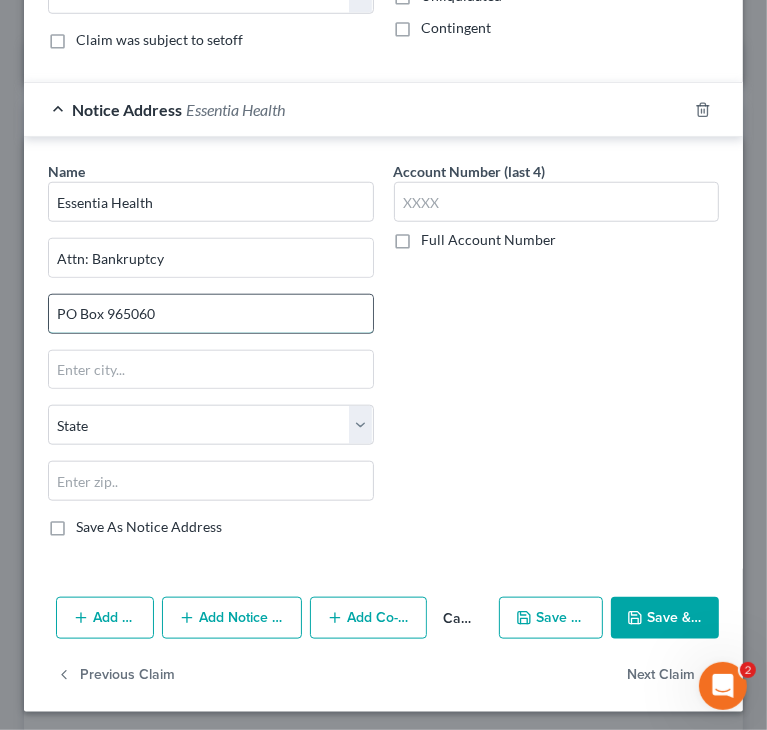 click on "PO Box 965060" at bounding box center [211, 314] 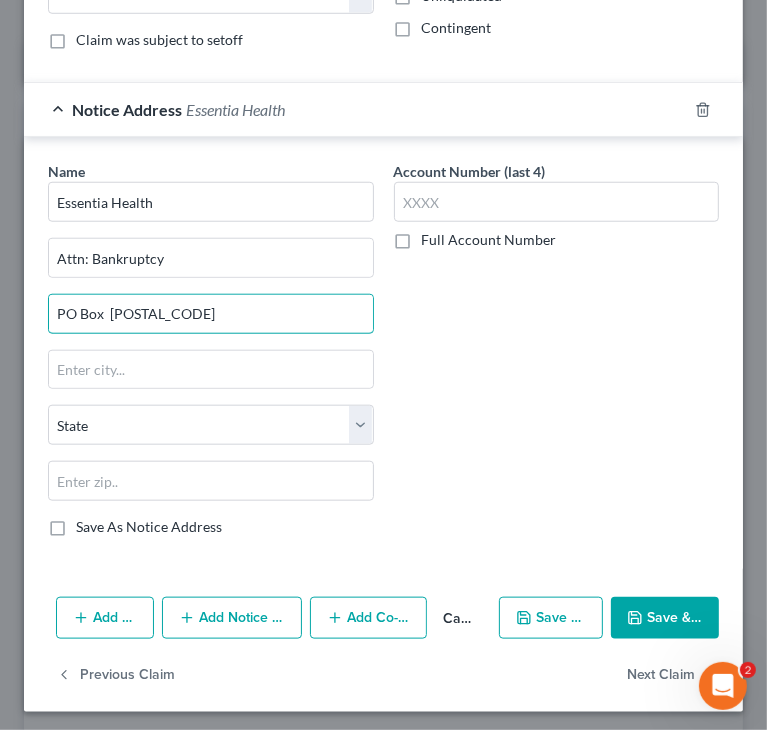 type on "PO Box  64618" 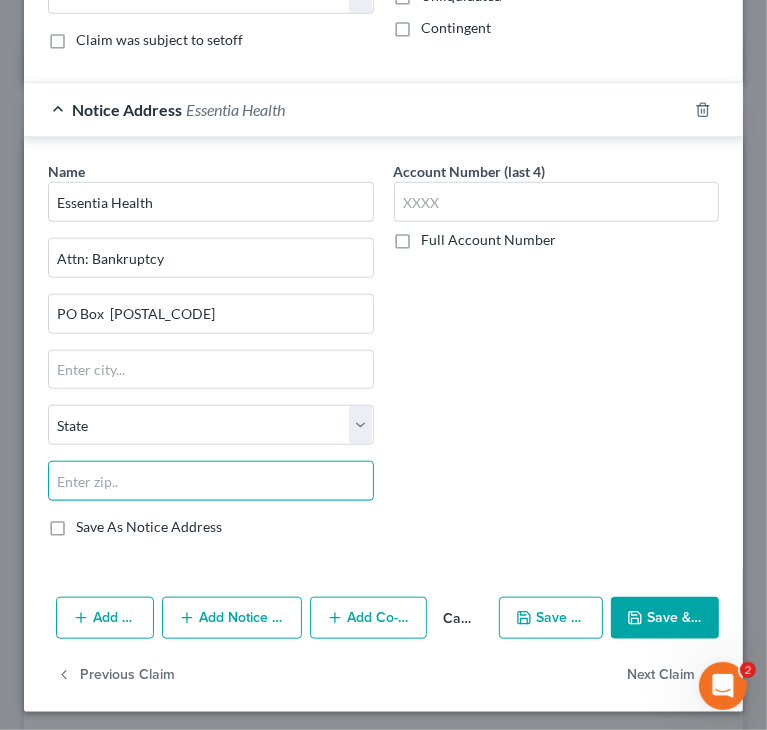 click at bounding box center (211, 481) 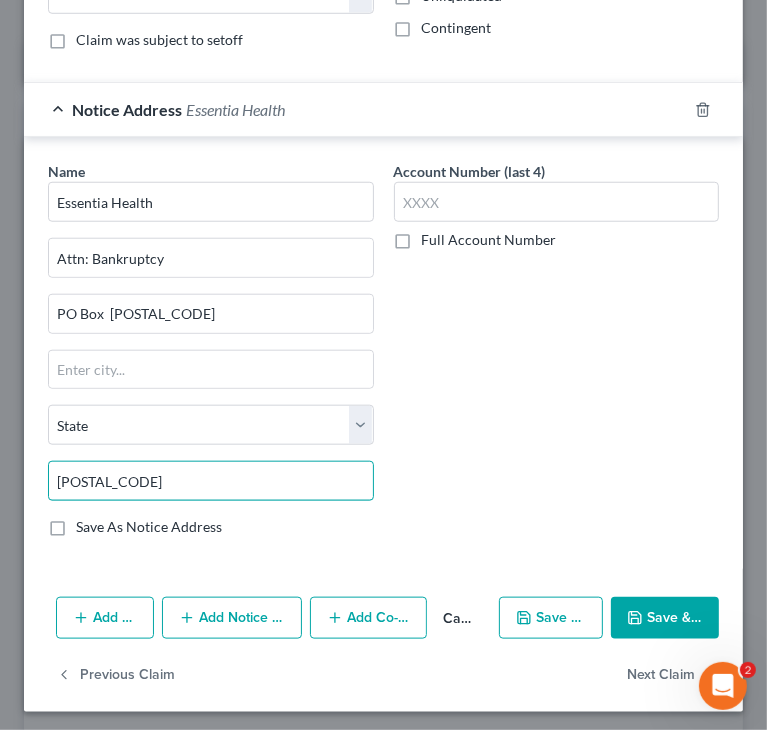 drag, startPoint x: 98, startPoint y: 473, endPoint x: 262, endPoint y: 471, distance: 164.01219 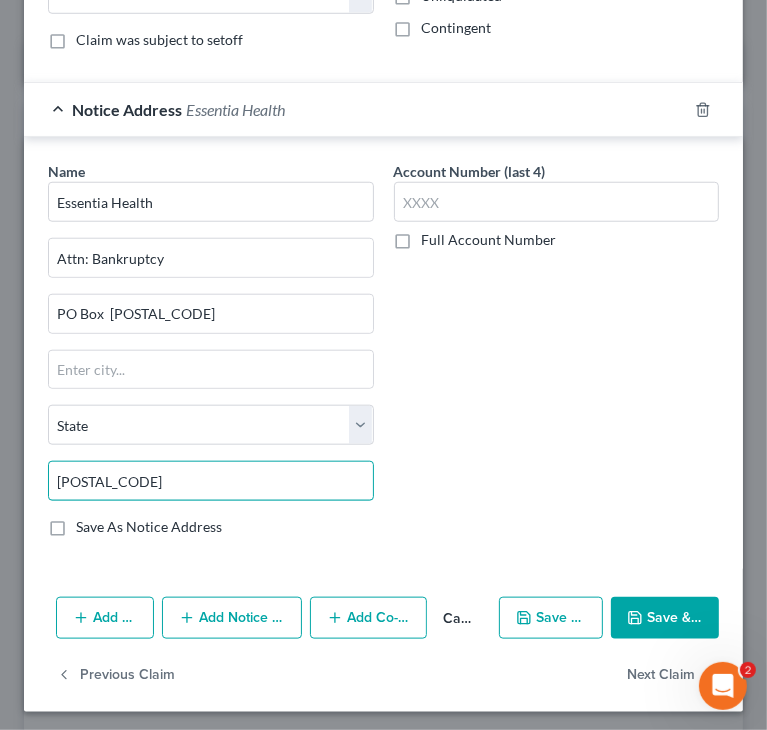 type on "55164" 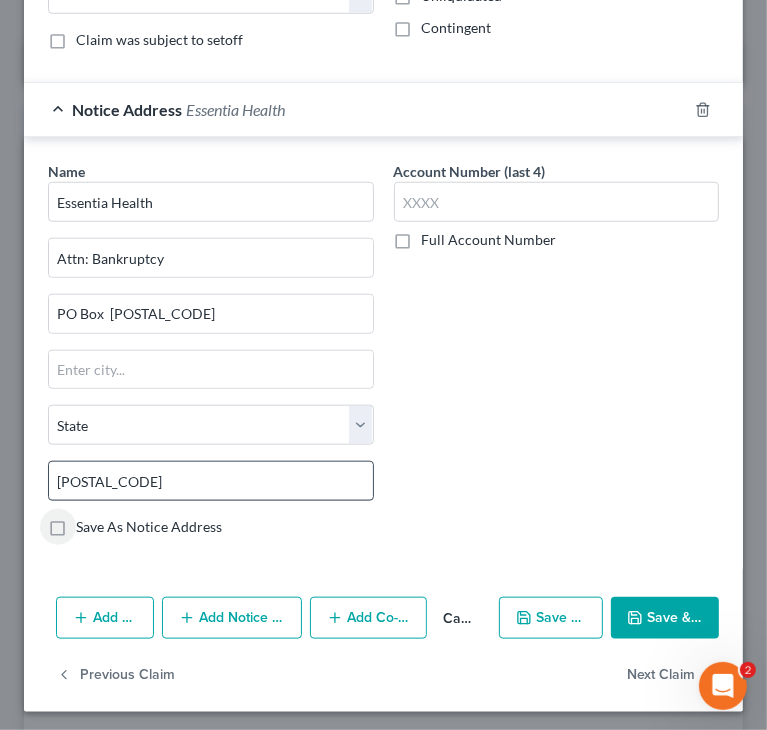 type on "Saint Paul" 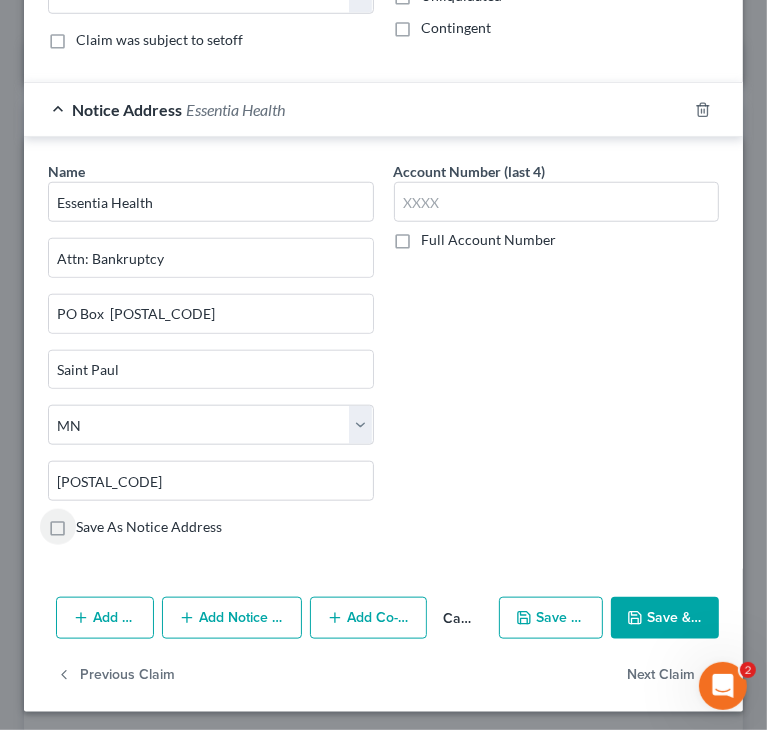 click on "Save & Close" at bounding box center [665, 618] 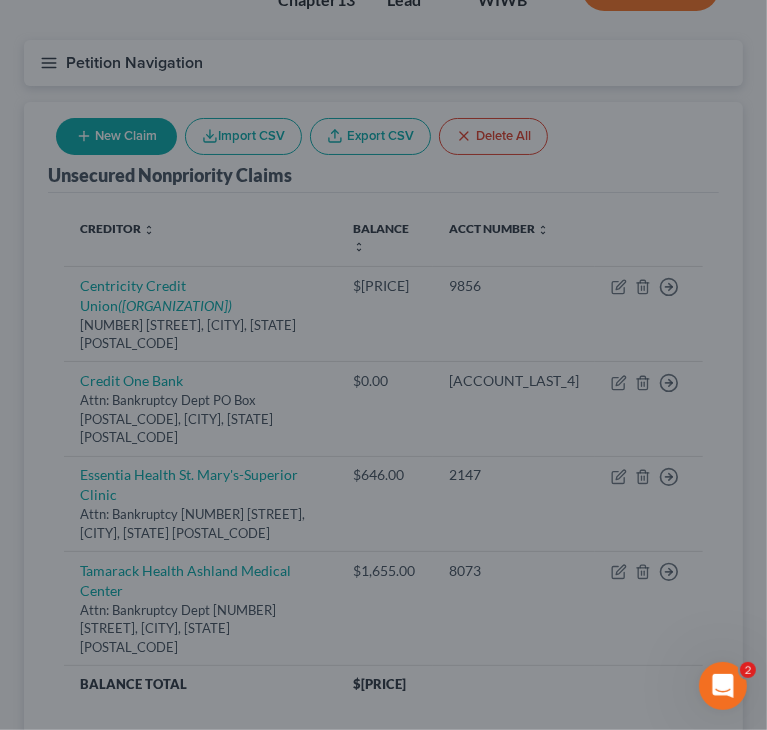 type on "0" 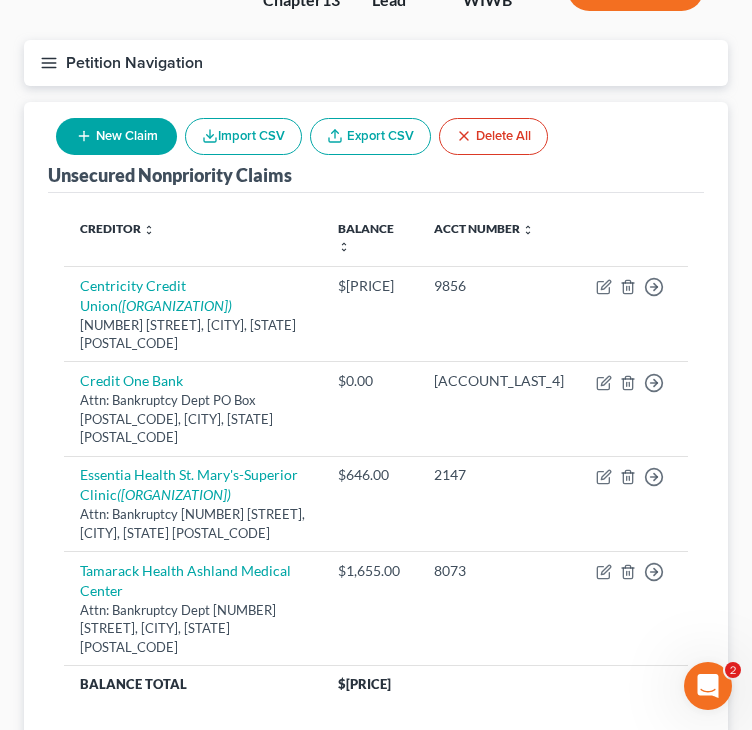 click on "New Claim" at bounding box center (116, 136) 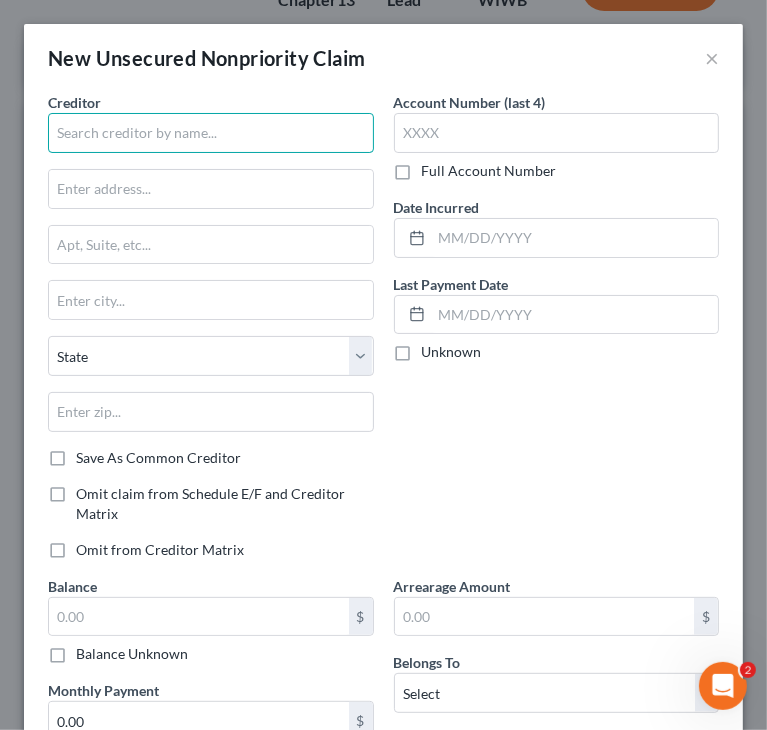 click at bounding box center [211, 133] 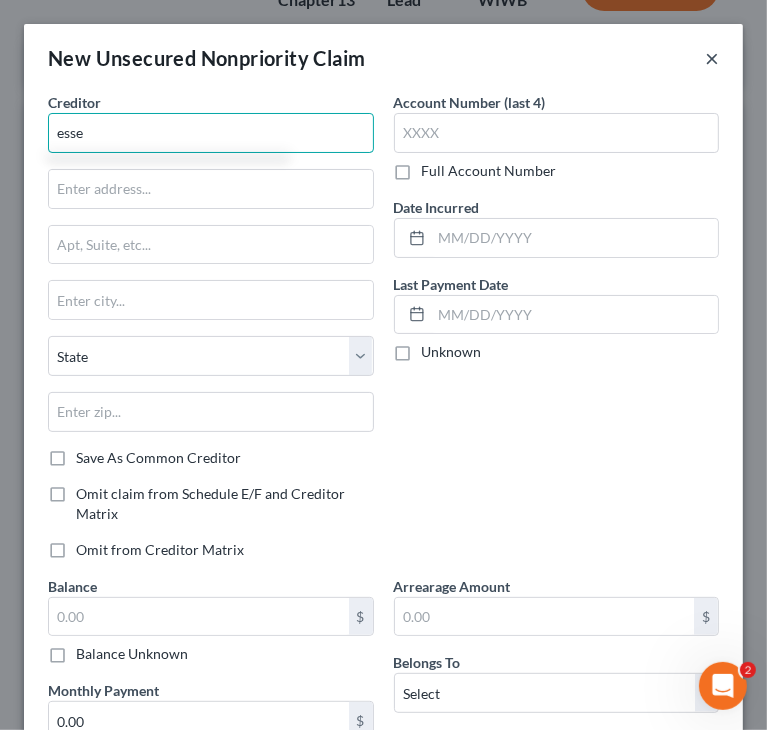 type on "esse" 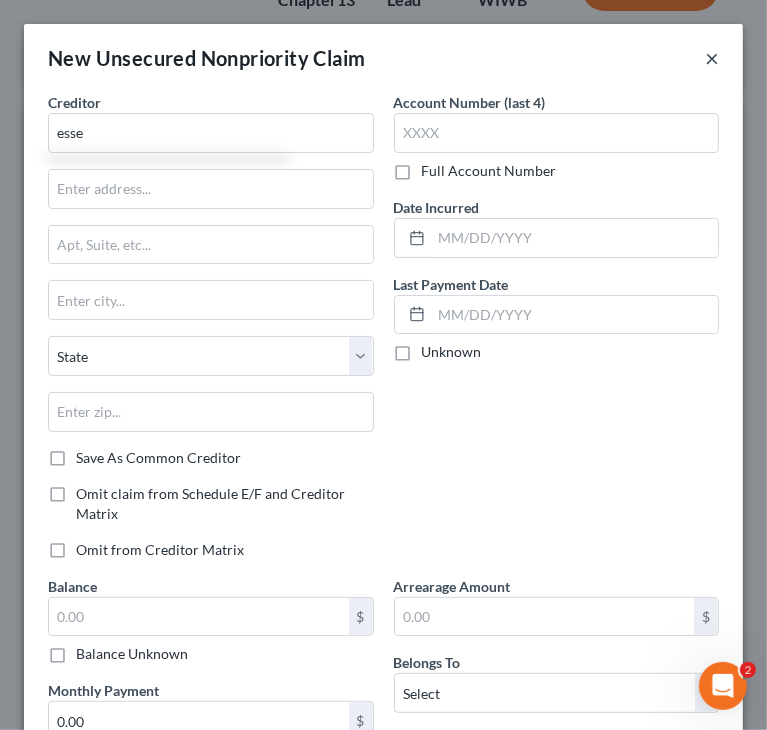 click on "×" at bounding box center (712, 58) 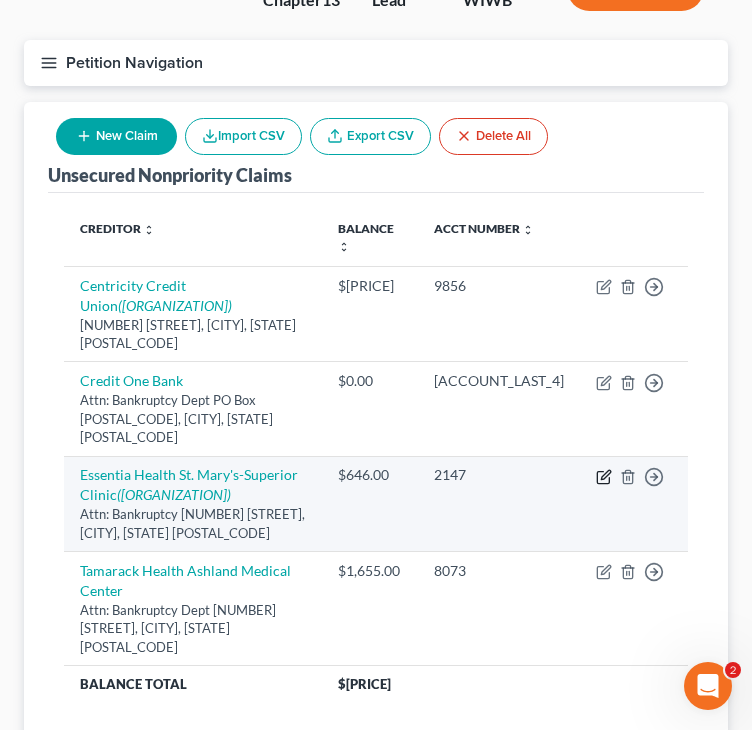 click 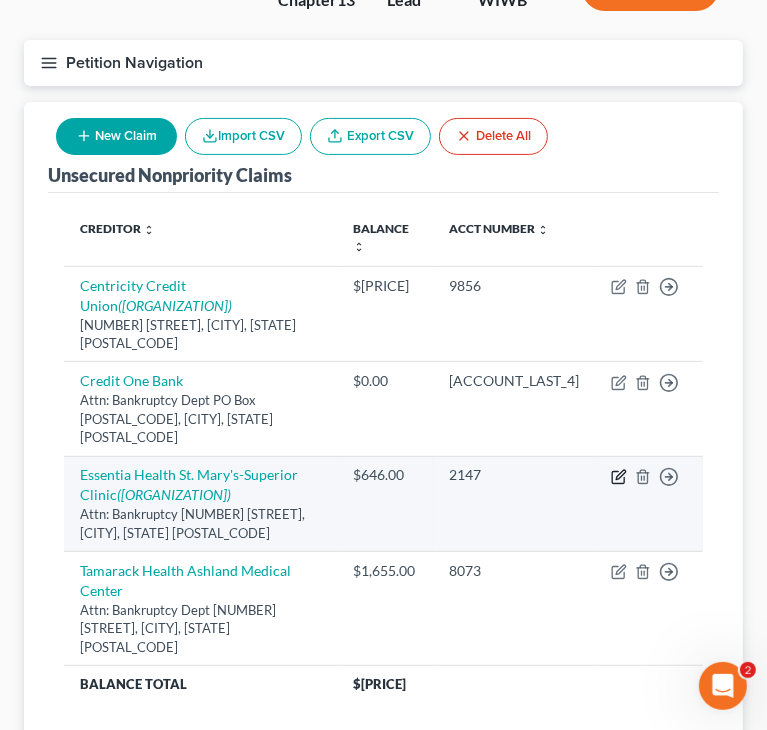 select on "52" 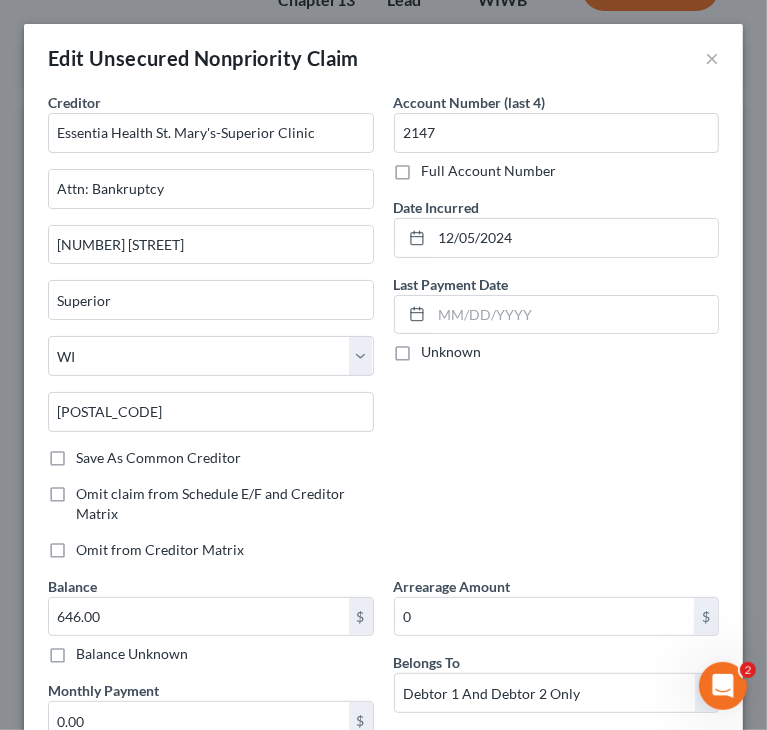 click on "Save As Common Creditor" at bounding box center (158, 458) 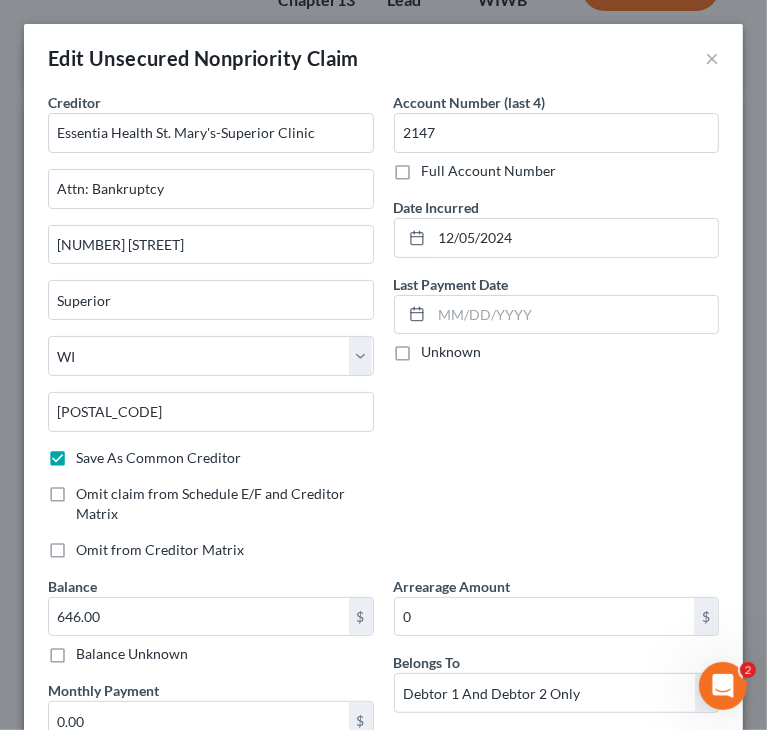 click on "Account Number (last 4)
2147
Full Account Number
Date Incurred         12/05/2024 Last Payment Date         Unknown" at bounding box center (557, 334) 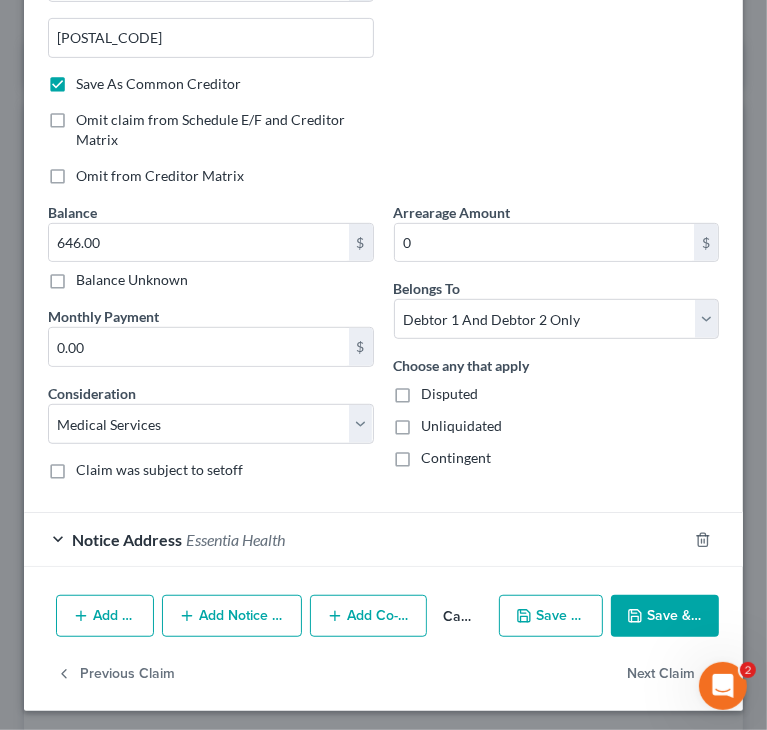 scroll, scrollTop: 375, scrollLeft: 0, axis: vertical 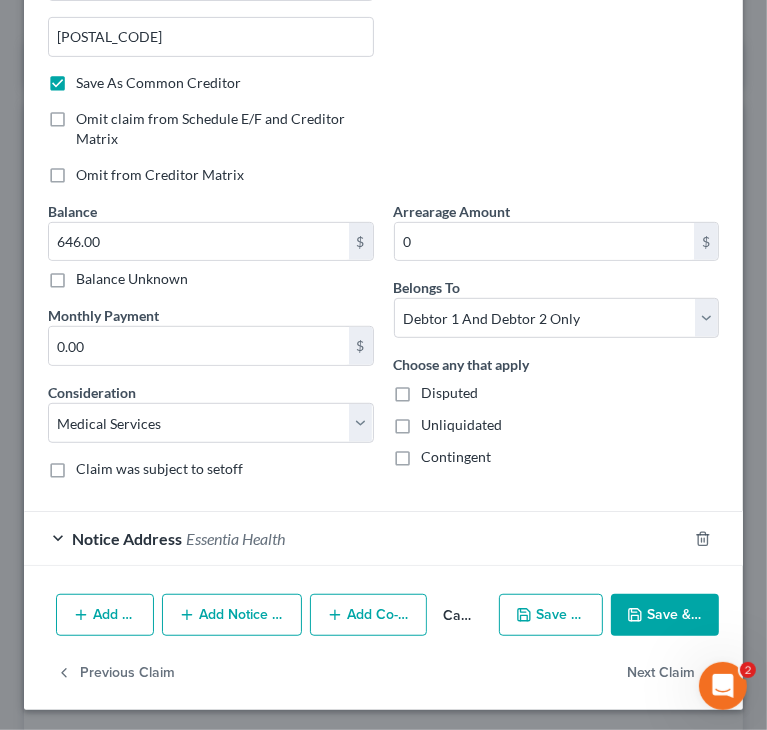 click on "Save & Close" at bounding box center (665, 615) 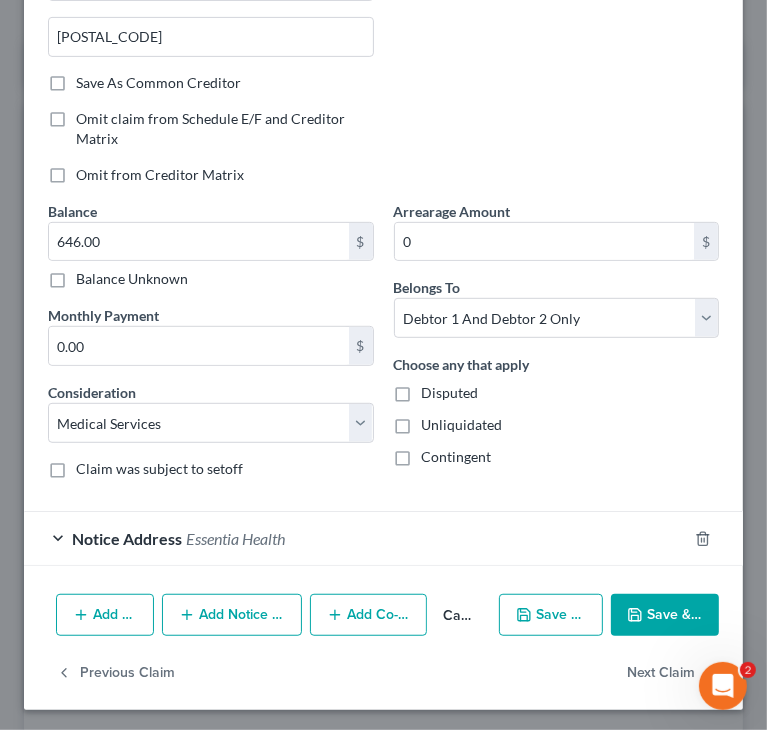 checkbox on "false" 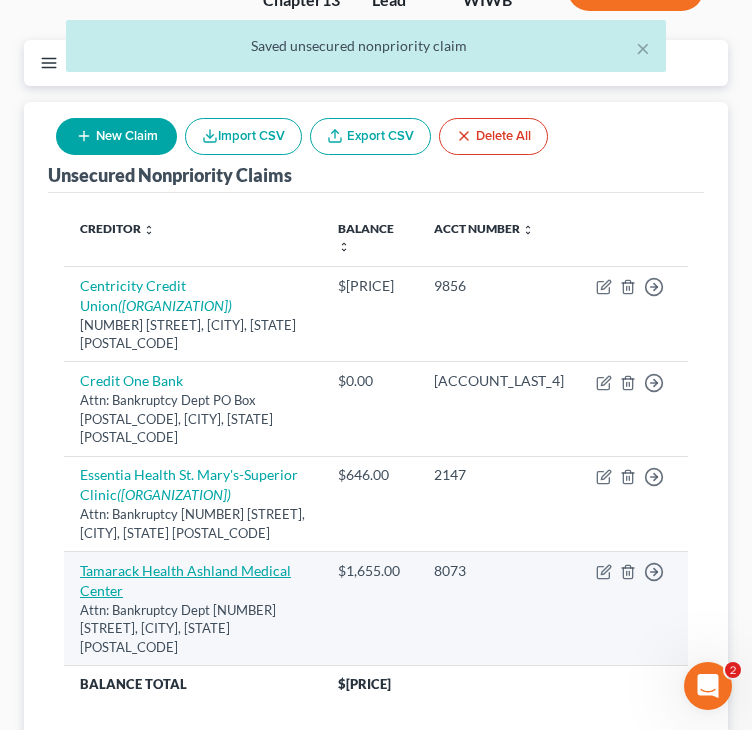 click on "Tamarack Health Ashland Medical Center" at bounding box center [185, 580] 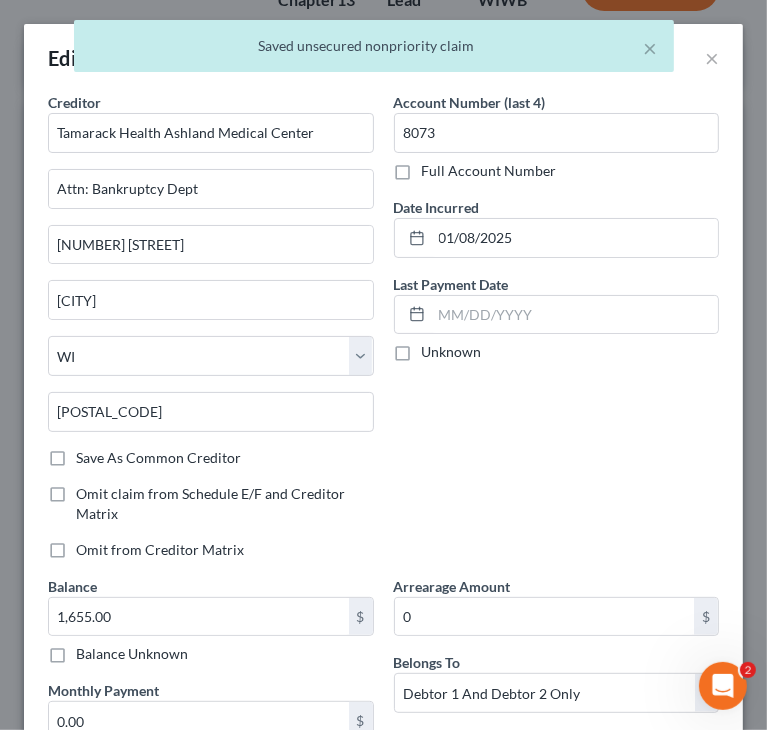 click on "Save As Common Creditor" at bounding box center (158, 458) 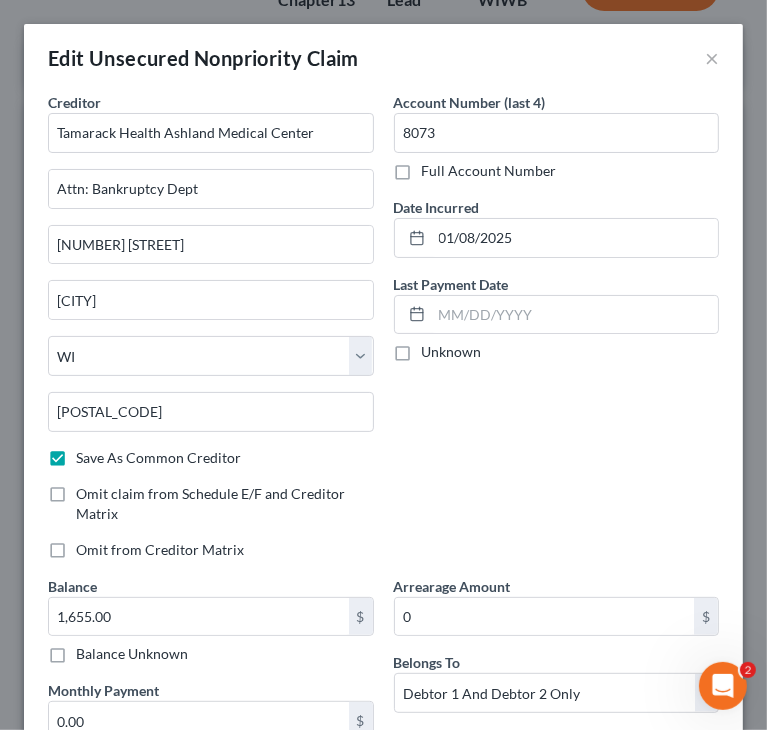click on "Account Number (last 4)
8073
Full Account Number
Date Incurred         01/08/2025 Last Payment Date         Unknown" at bounding box center (557, 334) 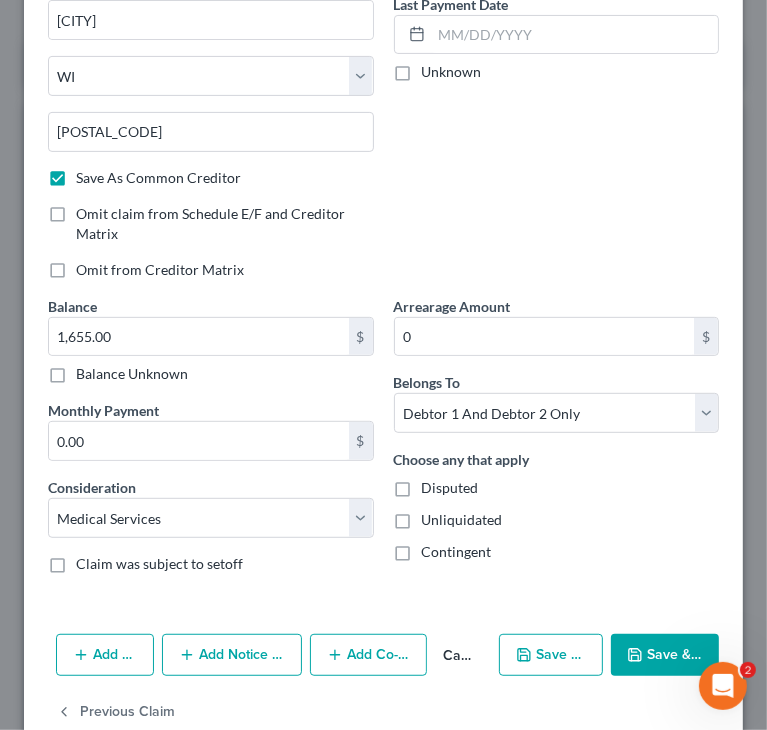 scroll, scrollTop: 320, scrollLeft: 0, axis: vertical 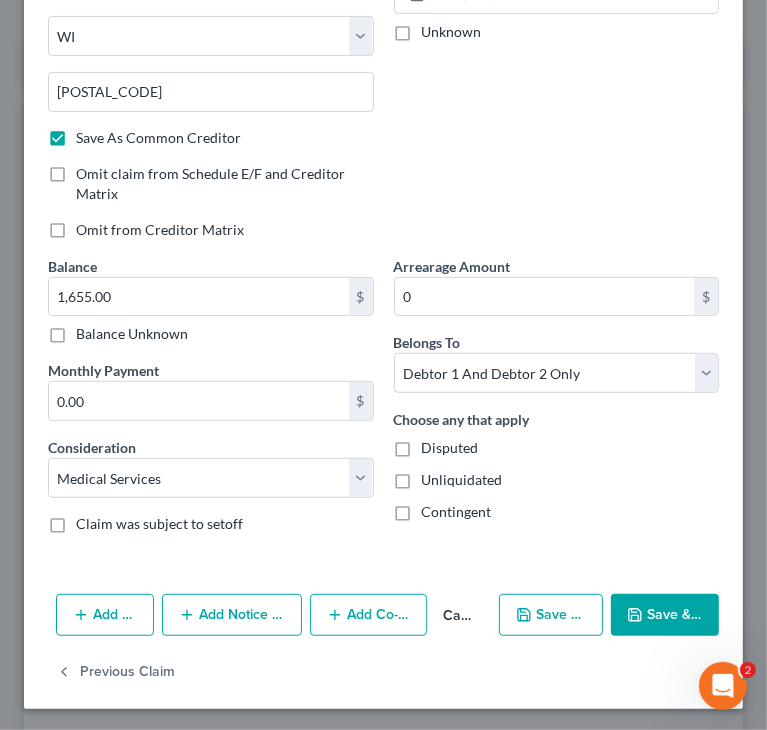 click on "Save & Close" at bounding box center (665, 615) 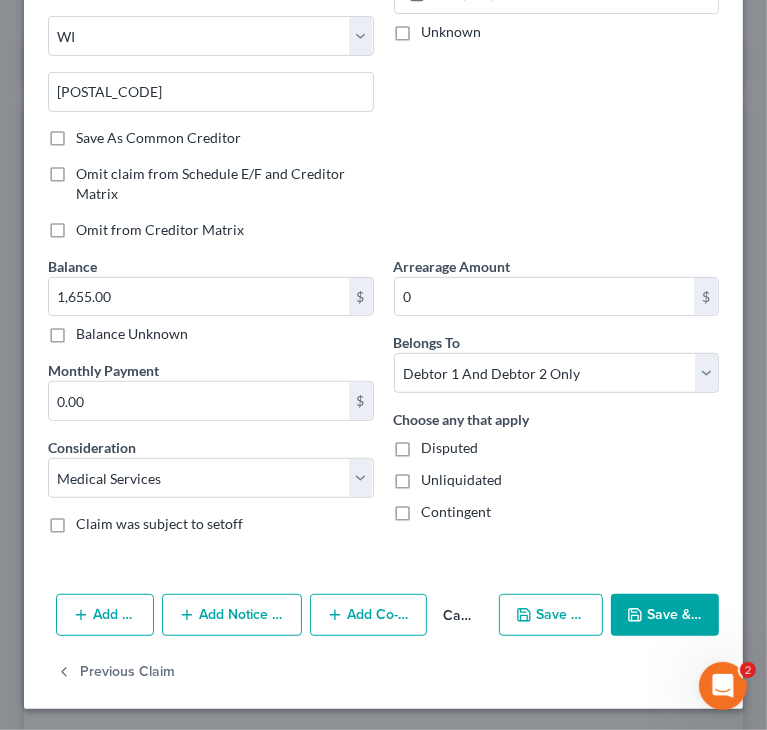 checkbox on "false" 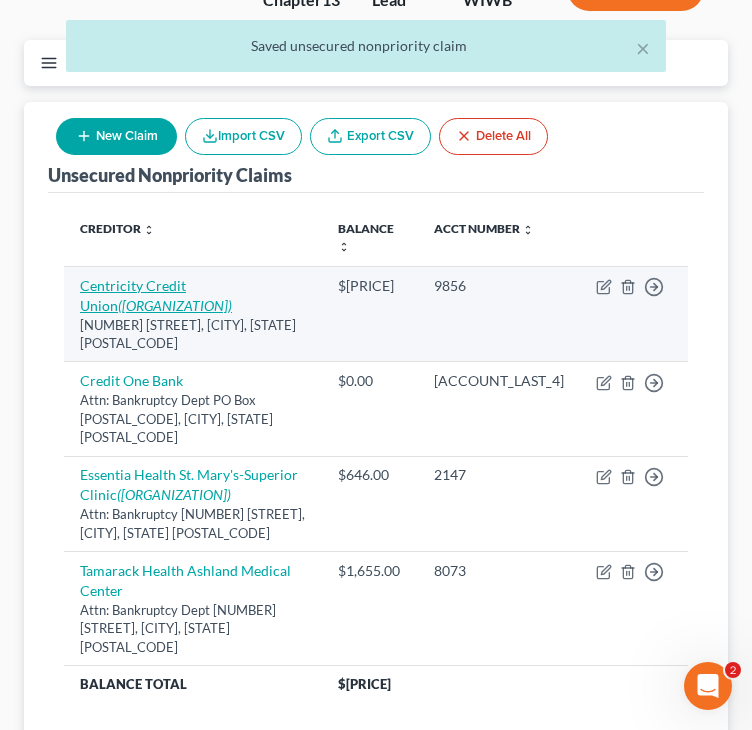 click on "Centricity Credit Union  (Centricity Credit Union)" at bounding box center [156, 295] 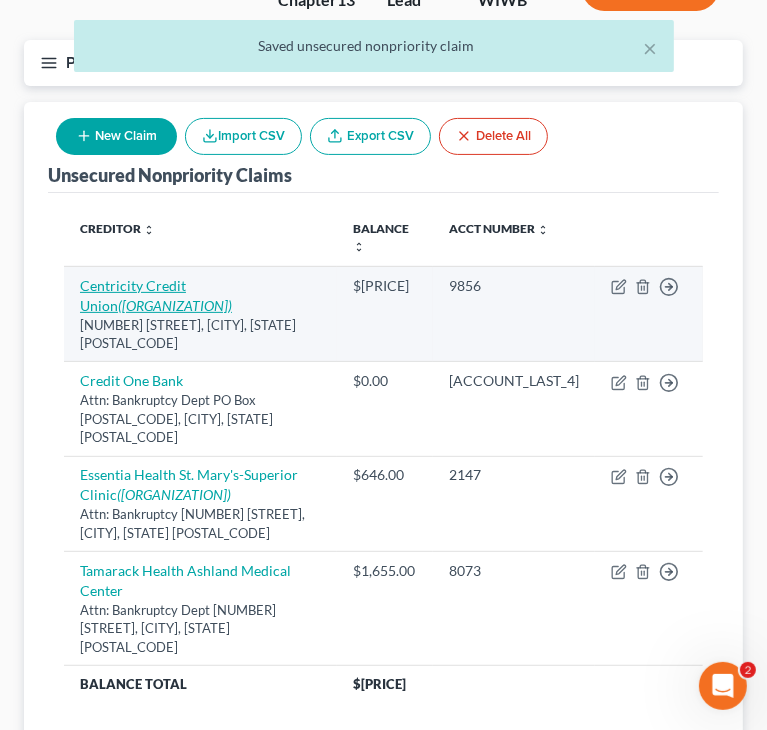 select on "24" 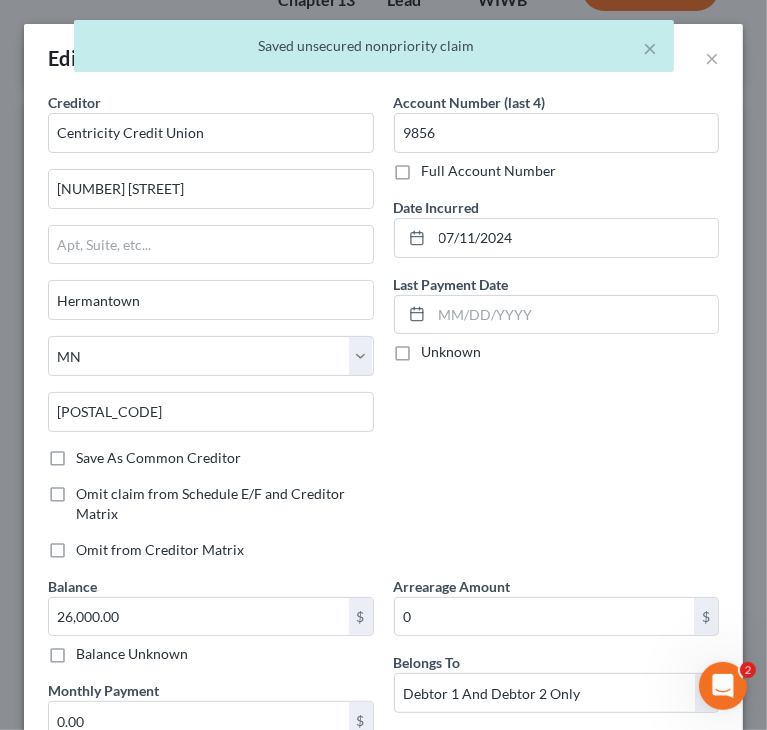click on "Save As Common Creditor" at bounding box center (158, 458) 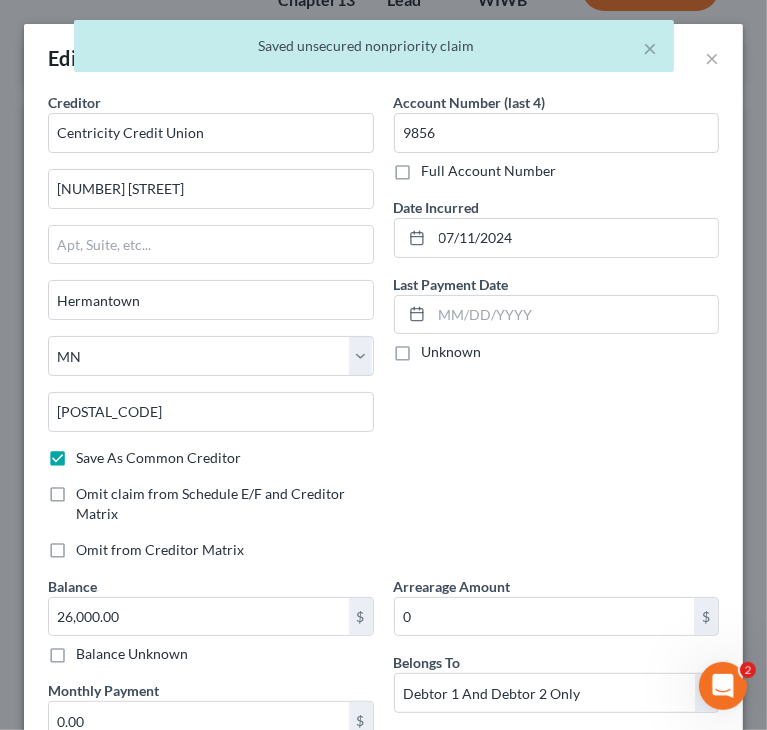 click on "Account Number (last 4)
9856
Full Account Number
Date Incurred         07/11/2024 Last Payment Date         Unknown" at bounding box center (557, 334) 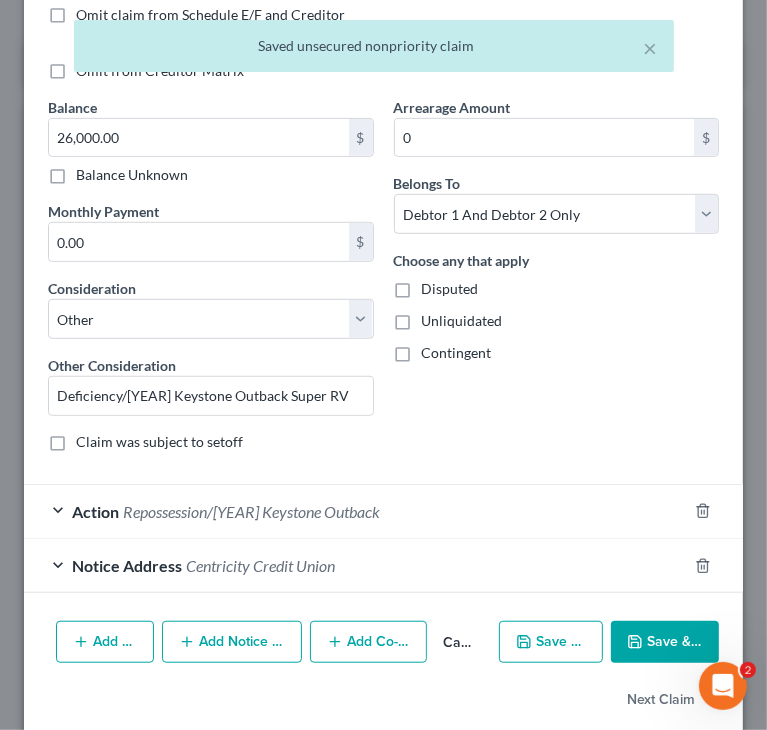 scroll, scrollTop: 505, scrollLeft: 0, axis: vertical 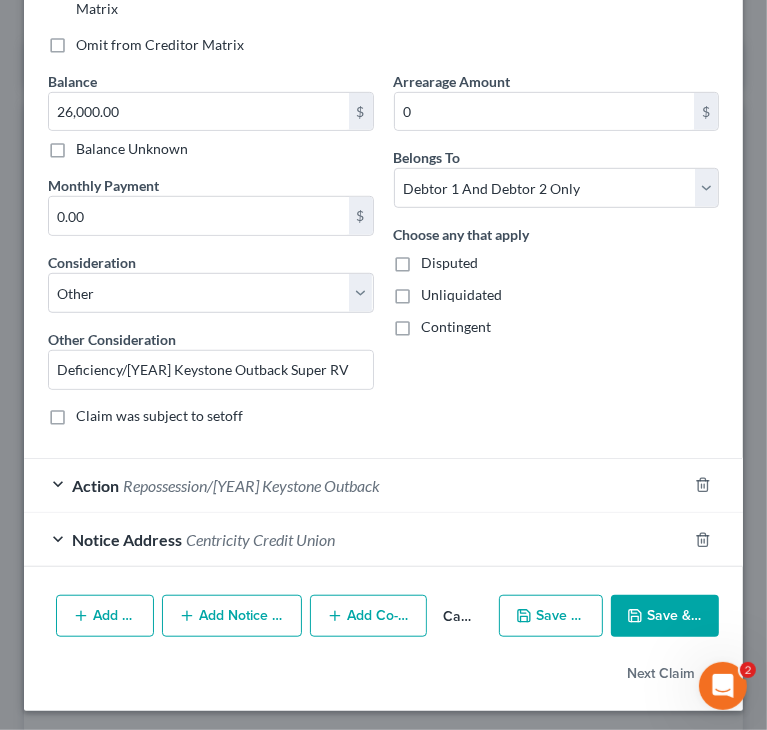 click on "Save & Close" at bounding box center (665, 616) 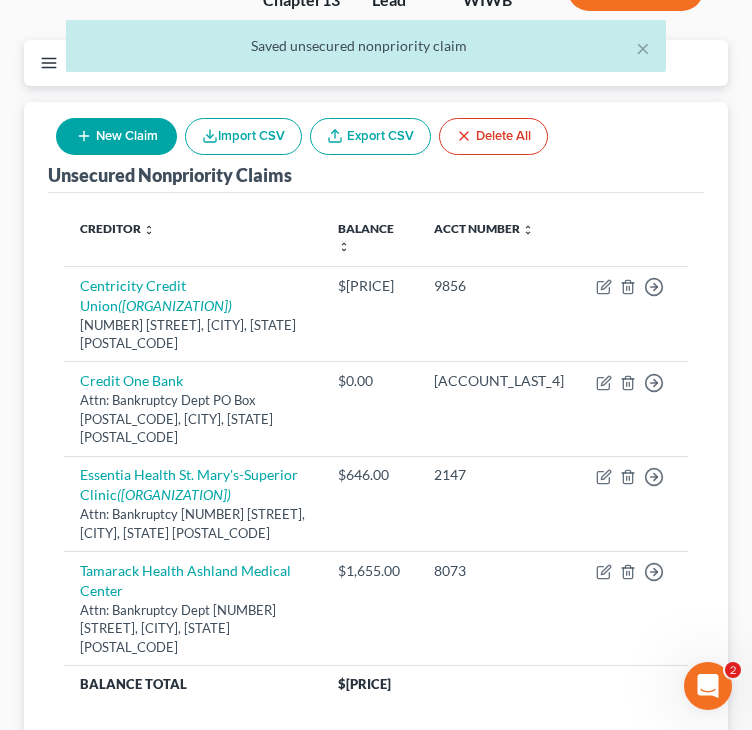 click on "New Claim" at bounding box center (116, 136) 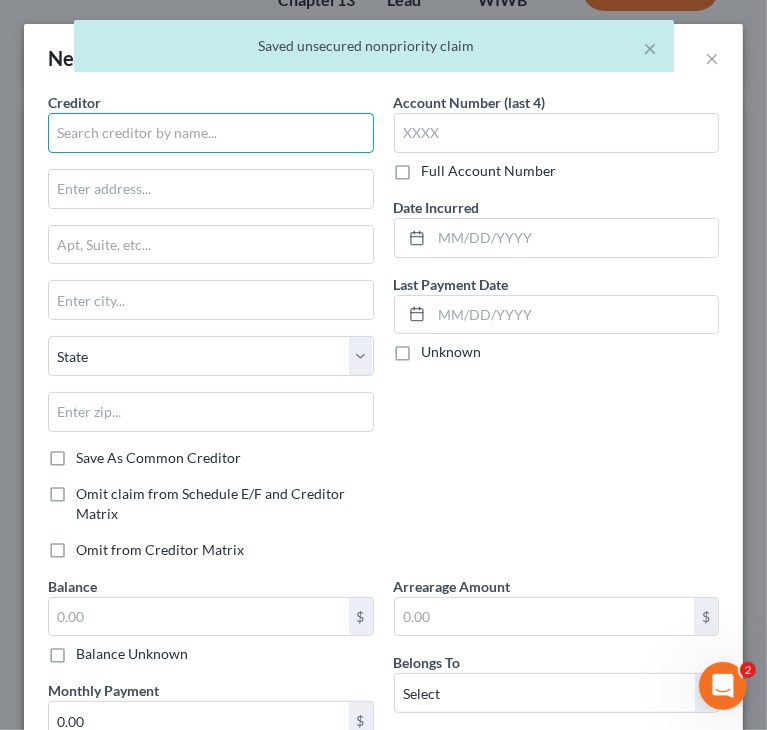 click at bounding box center [211, 133] 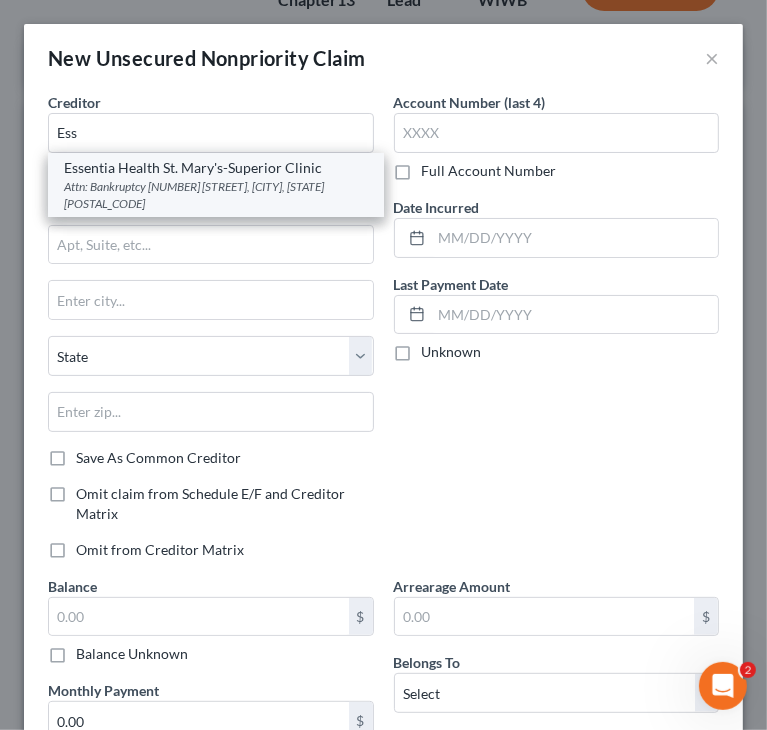 click on "Essentia Health St. Mary's-Superior Clinic" at bounding box center [216, 168] 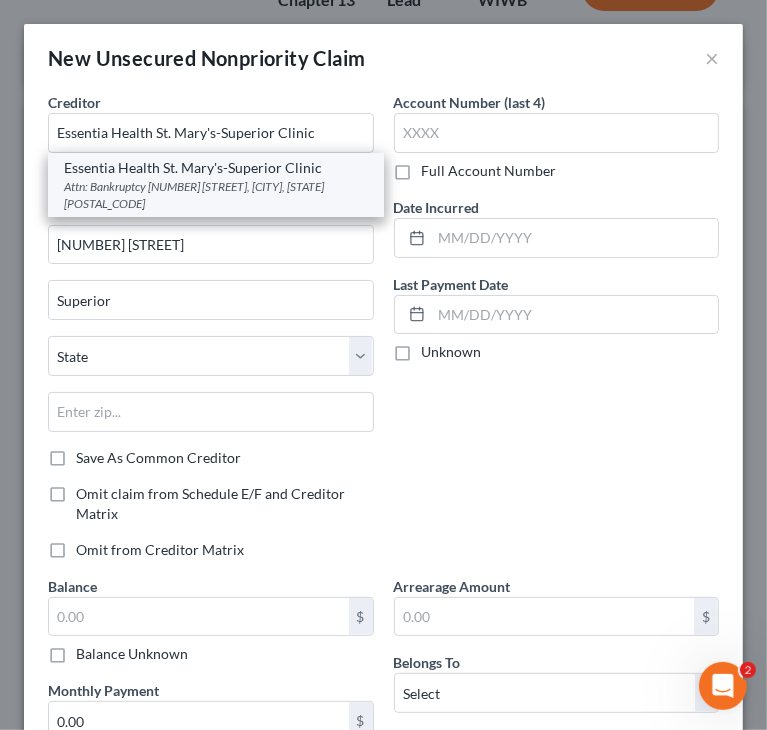 select on "52" 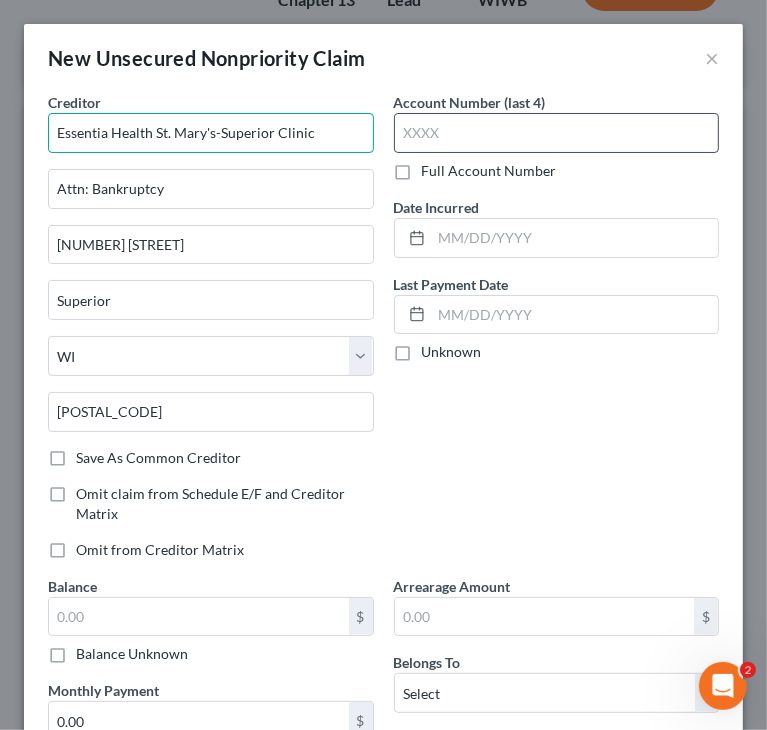 drag, startPoint x: 153, startPoint y: 134, endPoint x: 402, endPoint y: 114, distance: 249.80193 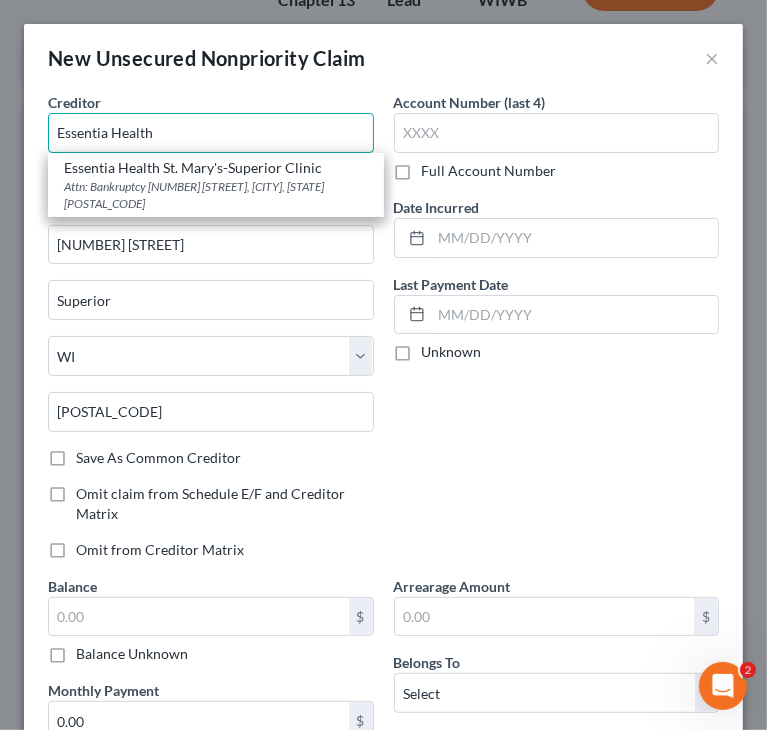 type on "Essentia Health" 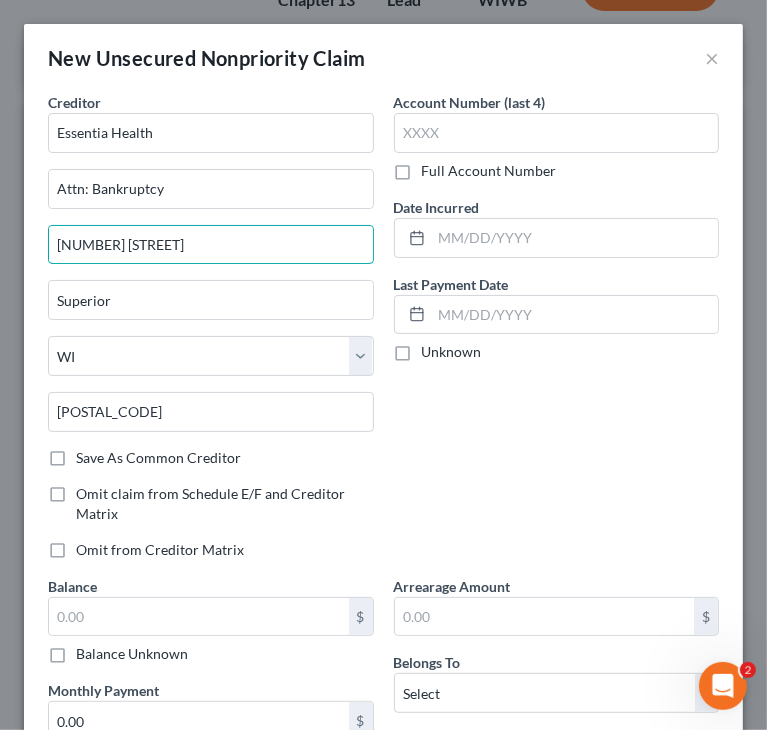 drag, startPoint x: 193, startPoint y: 239, endPoint x: 9, endPoint y: 260, distance: 185.19449 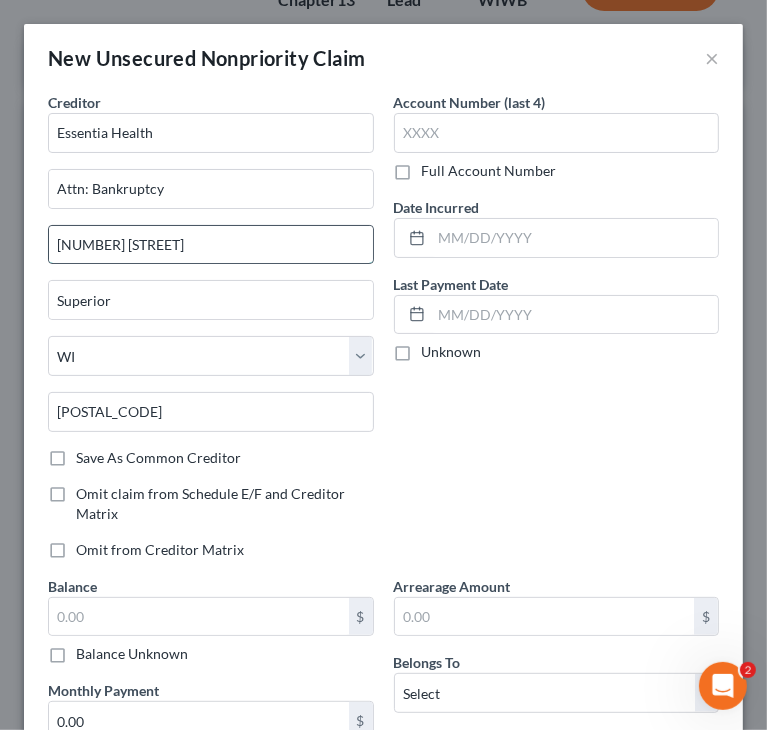 click on "402 E. 2nd St" at bounding box center [211, 245] 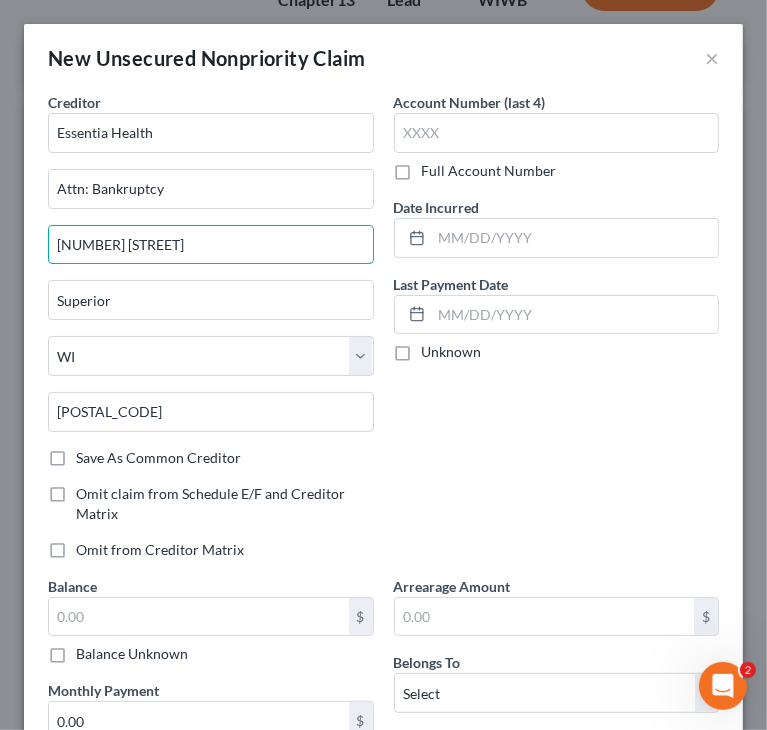 type on "402 East 2nd St" 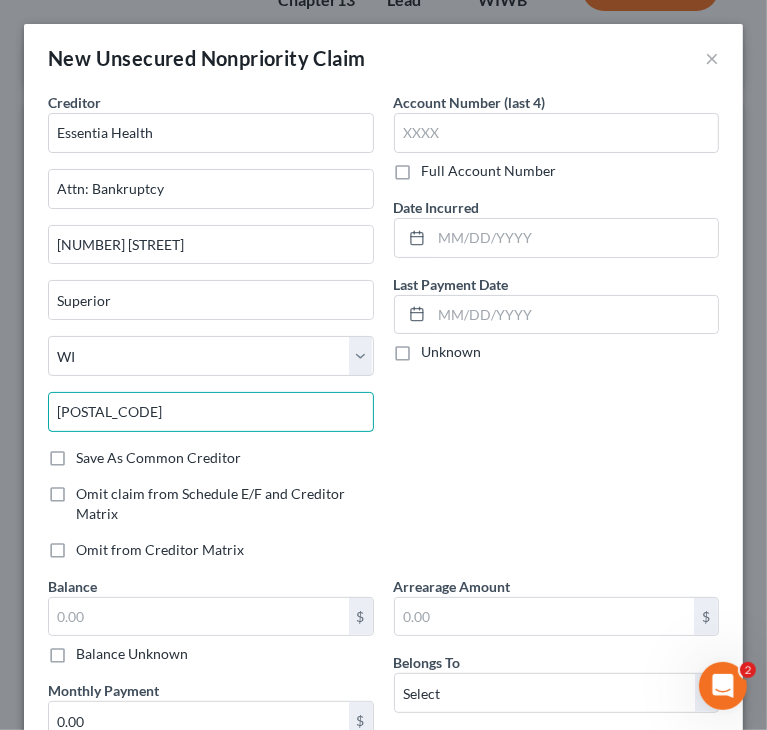 drag, startPoint x: 167, startPoint y: 420, endPoint x: 6, endPoint y: 425, distance: 161.07762 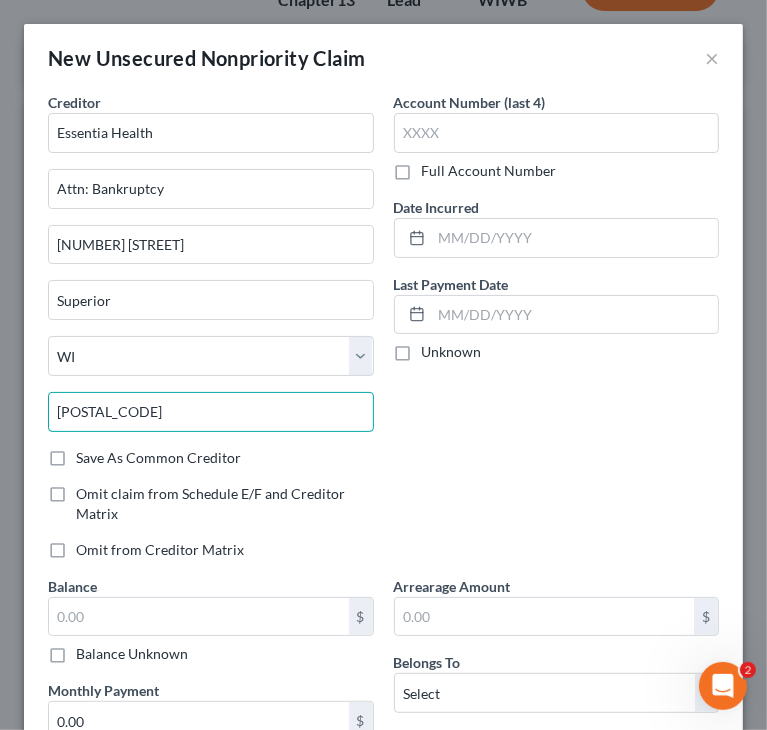 paste on "5805" 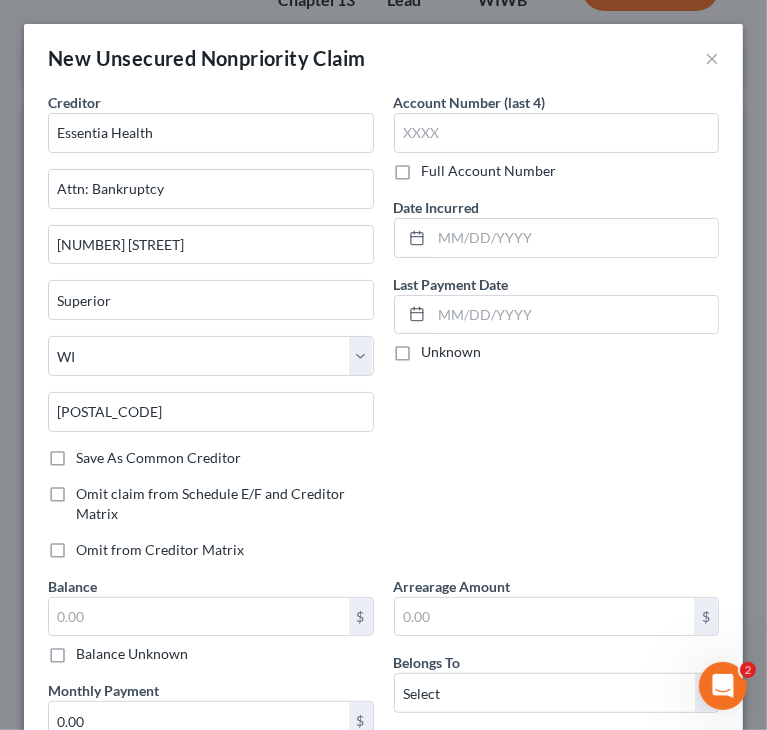 type on "Duluth" 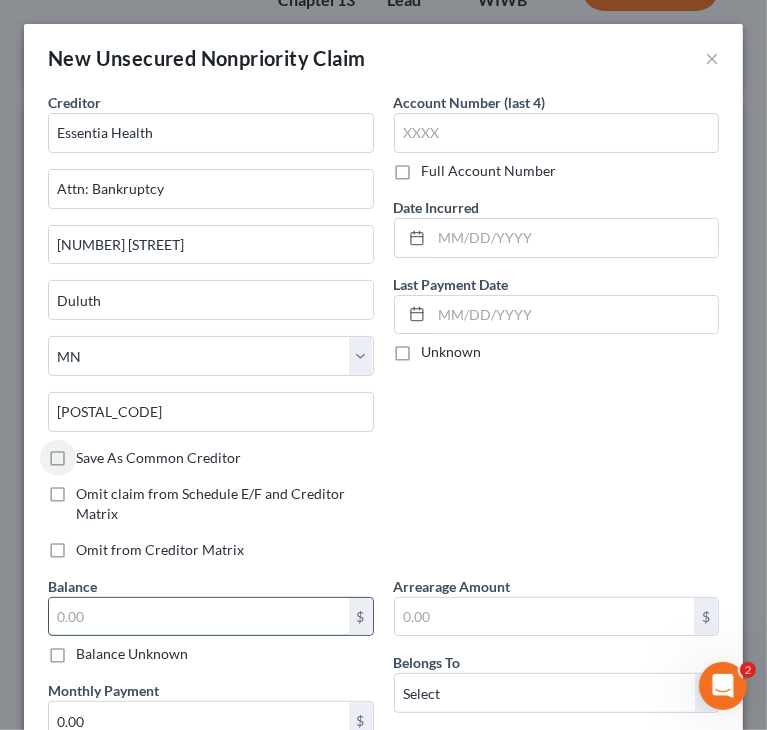 click at bounding box center (199, 617) 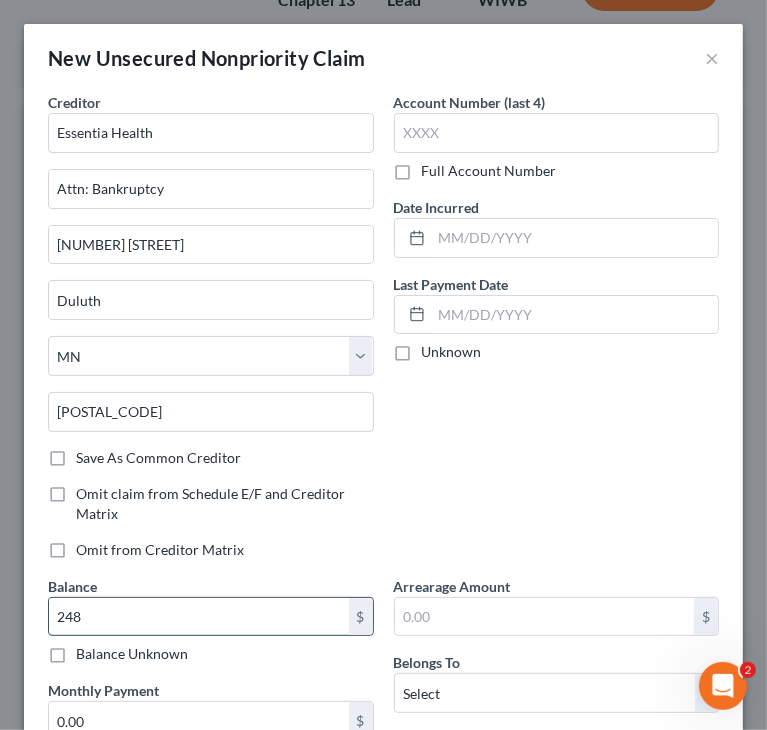 type on "248" 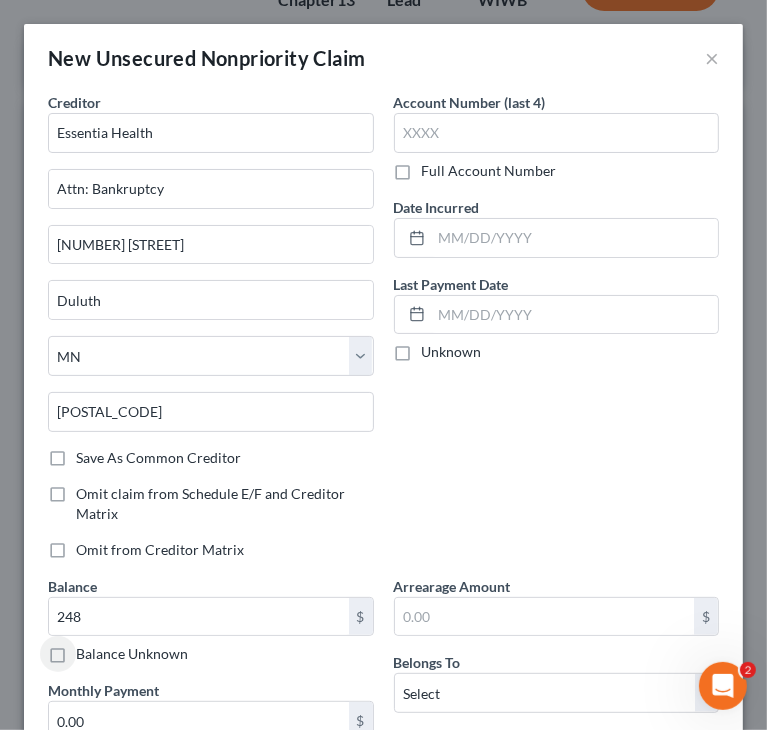 click on "Account Number (last 4)
Full Account Number
Date Incurred         Last Payment Date         Unknown" at bounding box center (557, 334) 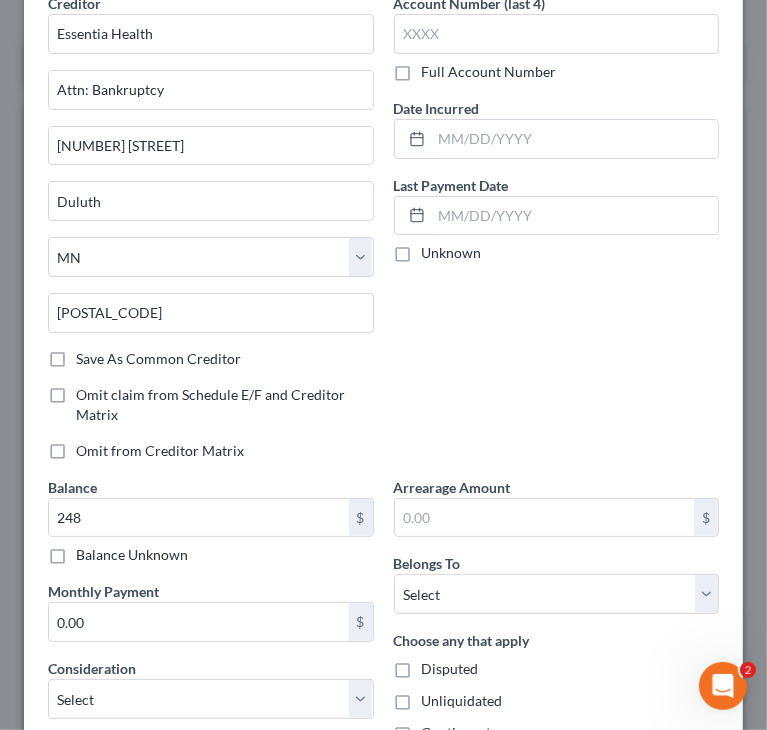 scroll, scrollTop: 100, scrollLeft: 0, axis: vertical 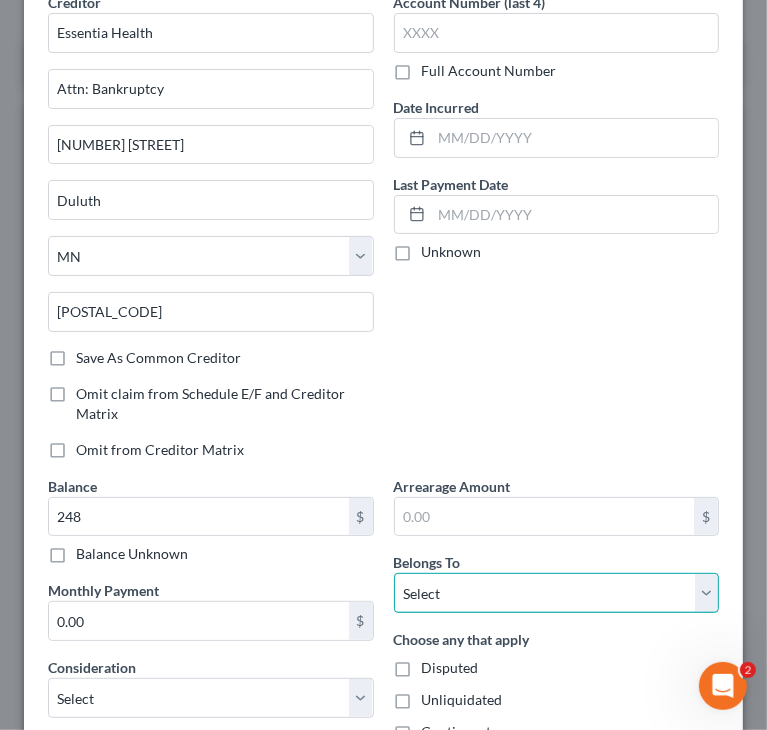 click on "Select Debtor 1 Only Debtor 2 Only Debtor 1 And Debtor 2 Only At Least One Of The Debtors And Another Community Property" at bounding box center (557, 593) 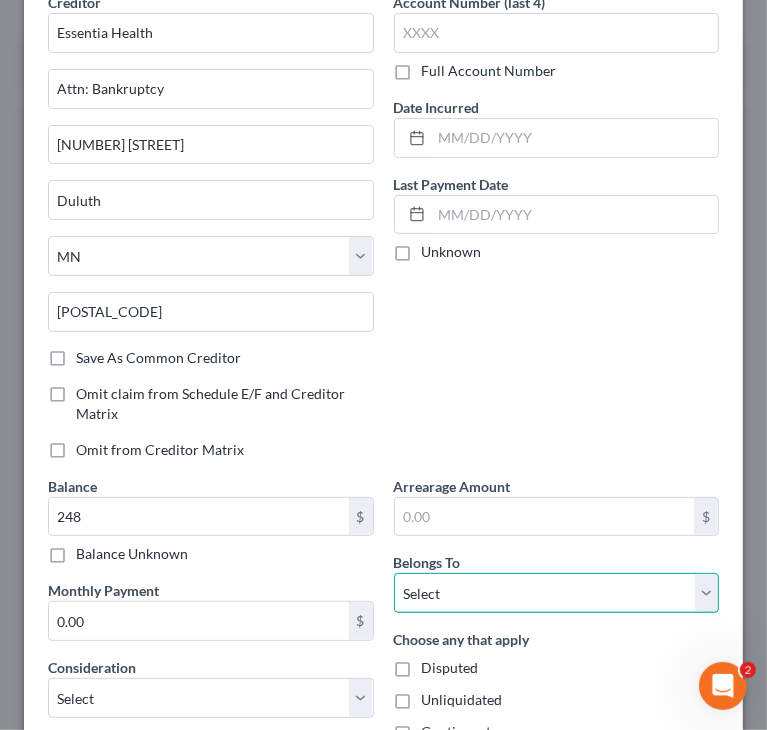 select on "2" 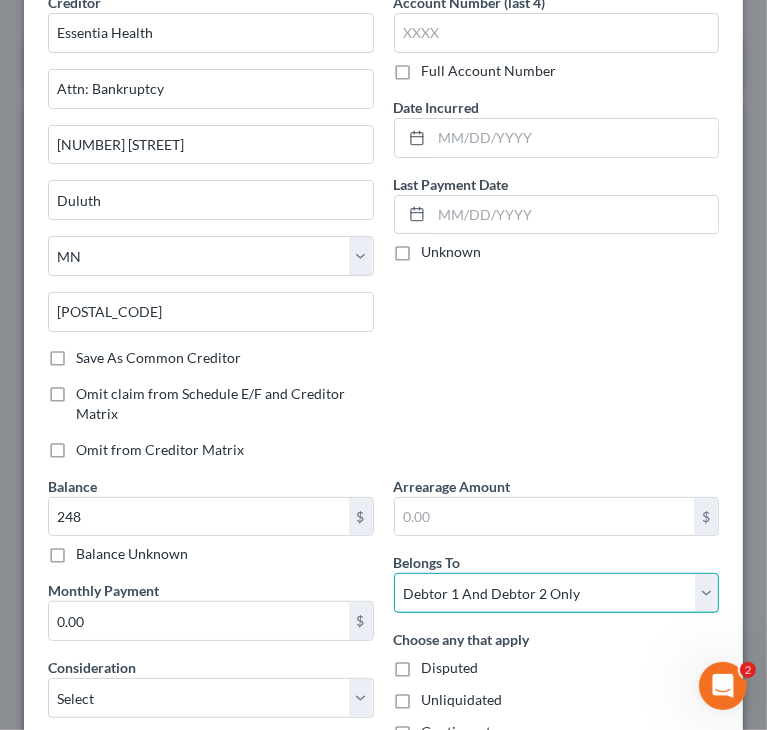 click on "Select Debtor 1 Only Debtor 2 Only Debtor 1 And Debtor 2 Only At Least One Of The Debtors And Another Community Property" at bounding box center [557, 593] 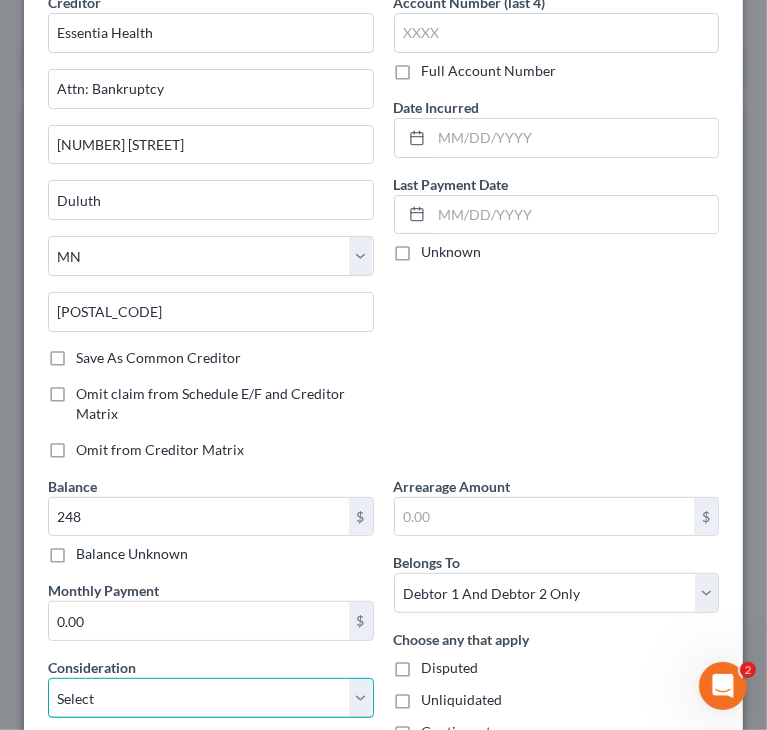 click on "Select Cable / Satellite Services Collection Agency Credit Card Debt Debt Counseling / Attorneys Deficiency Balance Domestic Support Obligations Home / Car Repairs Income Taxes Judgment Liens Medical Services Monies Loaned / Advanced Mortgage Obligation From Divorce Or Separation Obligation To Pensions Other Overdrawn Bank Account Promised To Help Pay Creditors Student Loans Suppliers And Vendors Telephone / Internet Services Utility Services" at bounding box center [211, 698] 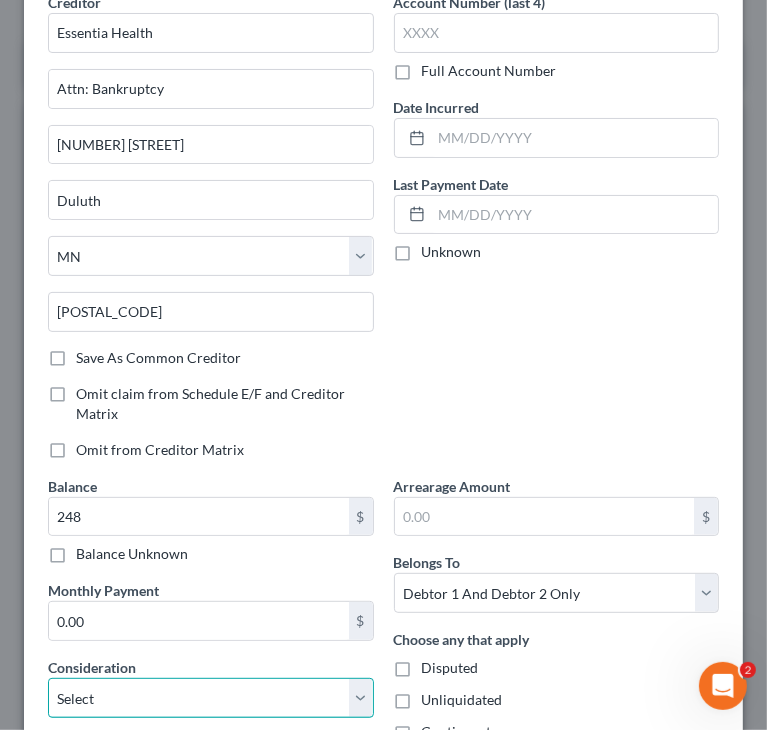 select on "9" 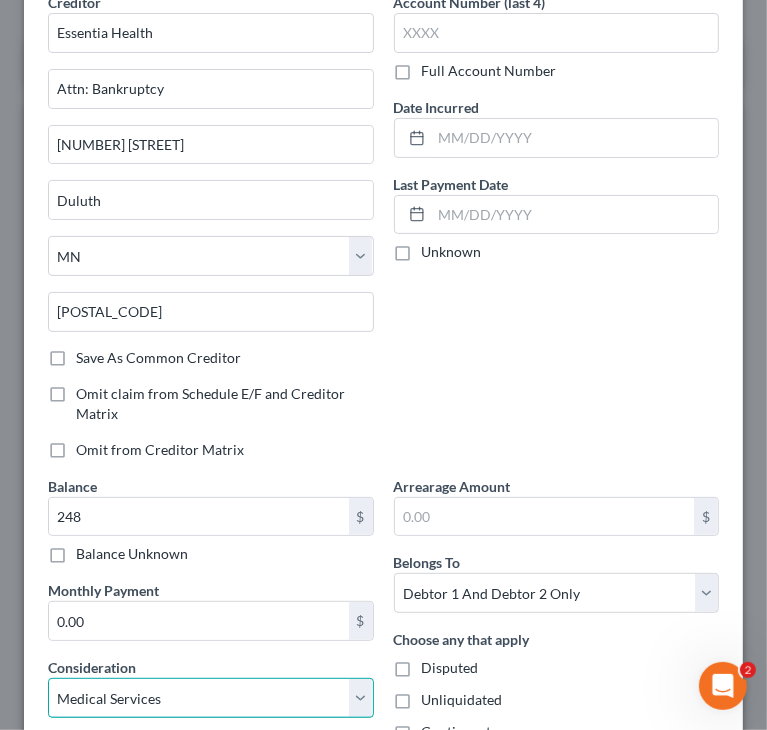 click on "Select Cable / Satellite Services Collection Agency Credit Card Debt Debt Counseling / Attorneys Deficiency Balance Domestic Support Obligations Home / Car Repairs Income Taxes Judgment Liens Medical Services Monies Loaned / Advanced Mortgage Obligation From Divorce Or Separation Obligation To Pensions Other Overdrawn Bank Account Promised To Help Pay Creditors Student Loans Suppliers And Vendors Telephone / Internet Services Utility Services" at bounding box center (211, 698) 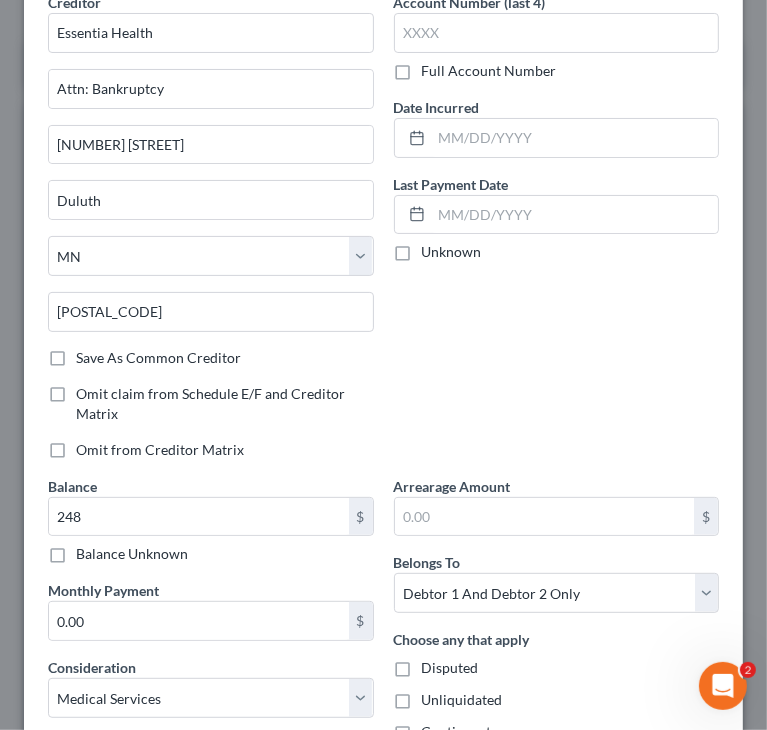 click on "Account Number (last 4)
Full Account Number
Date Incurred         Last Payment Date         Unknown" at bounding box center (557, 234) 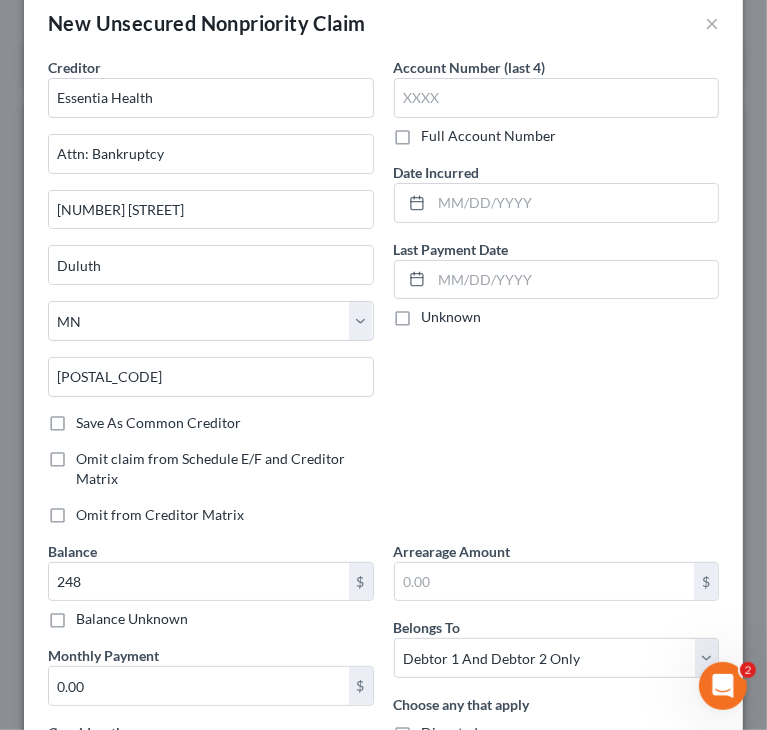 scroll, scrollTop: 0, scrollLeft: 0, axis: both 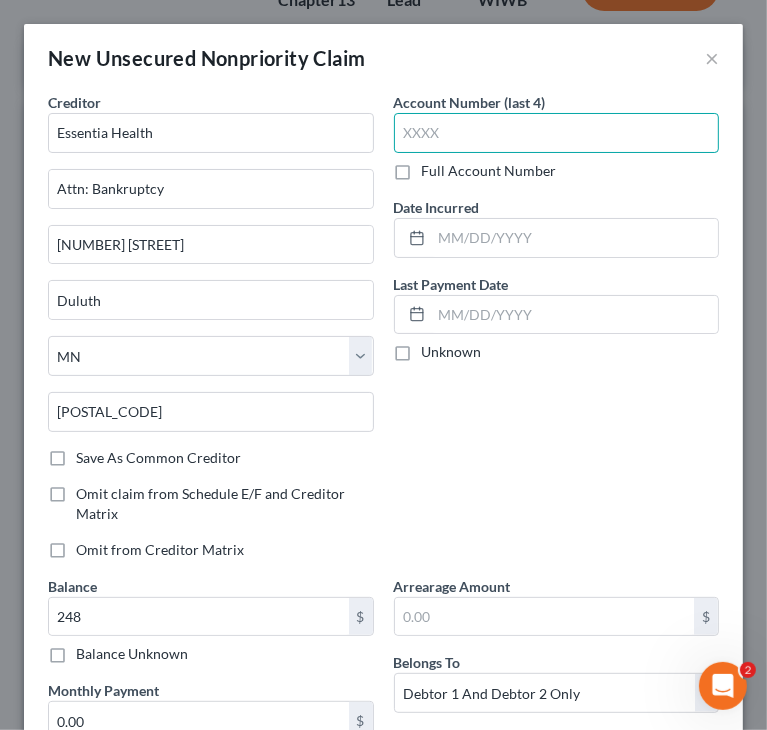 click at bounding box center (557, 133) 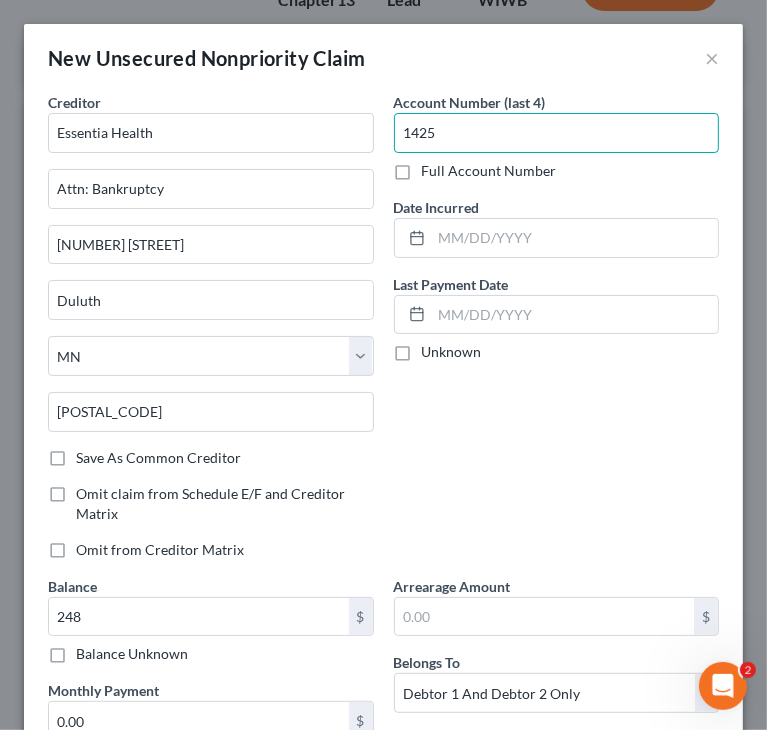 type on "1425" 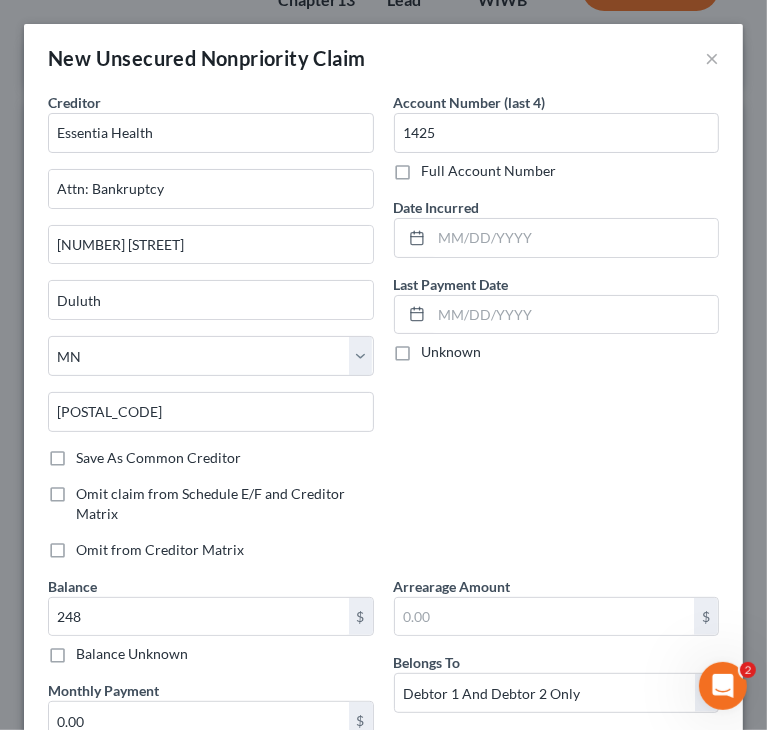 click on "Account Number (last 4)
1425
Full Account Number
Date Incurred         Last Payment Date         Unknown" at bounding box center [557, 334] 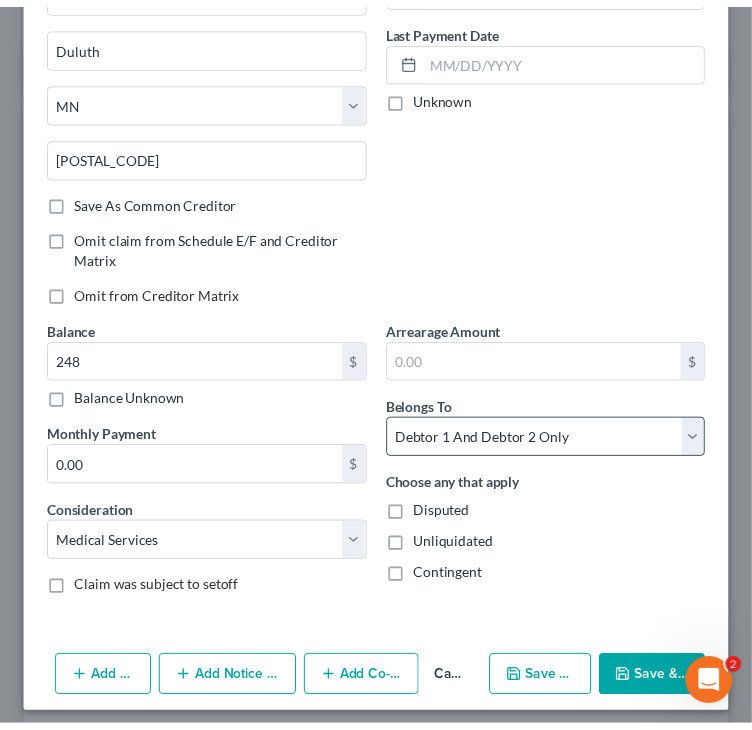 scroll, scrollTop: 262, scrollLeft: 0, axis: vertical 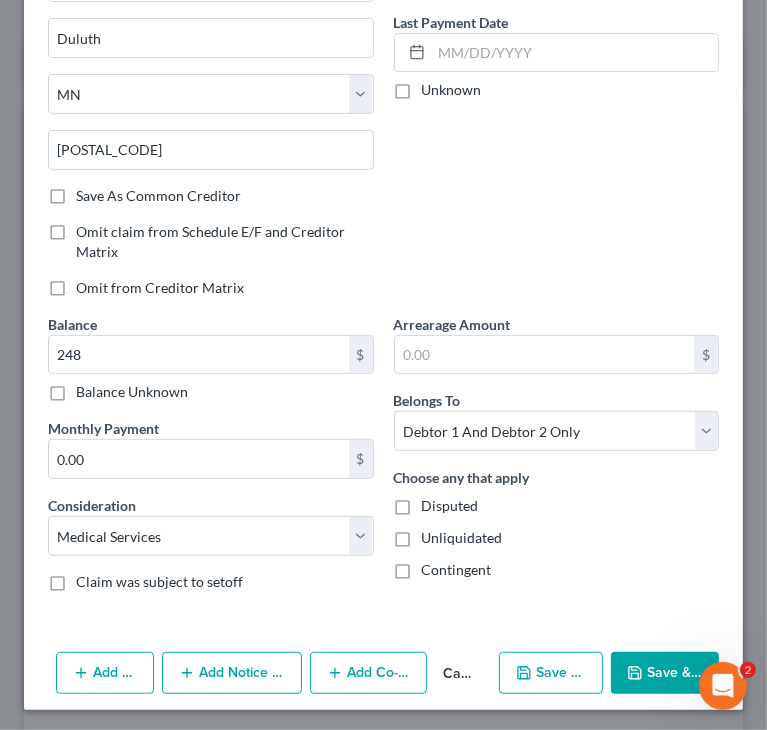 click 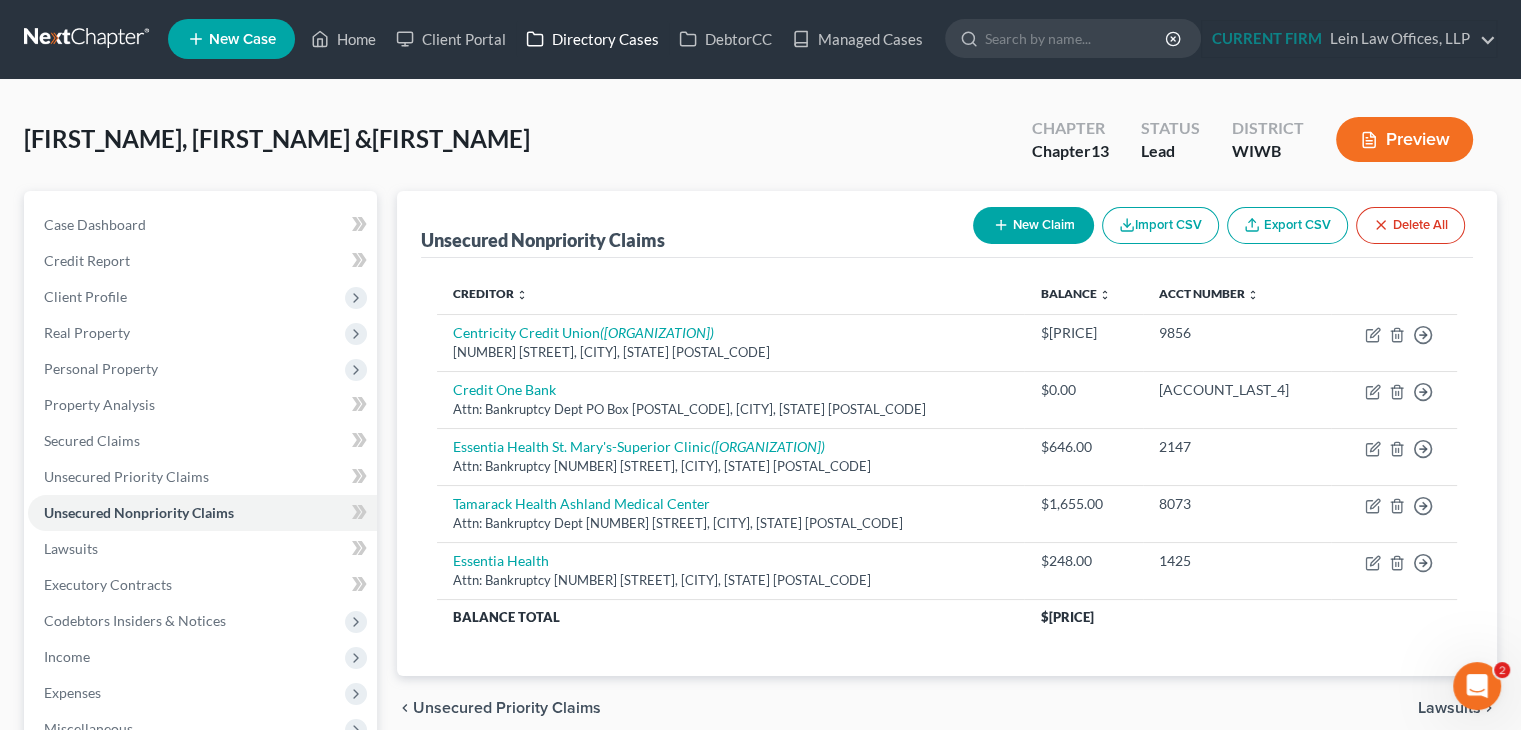 scroll, scrollTop: 0, scrollLeft: 0, axis: both 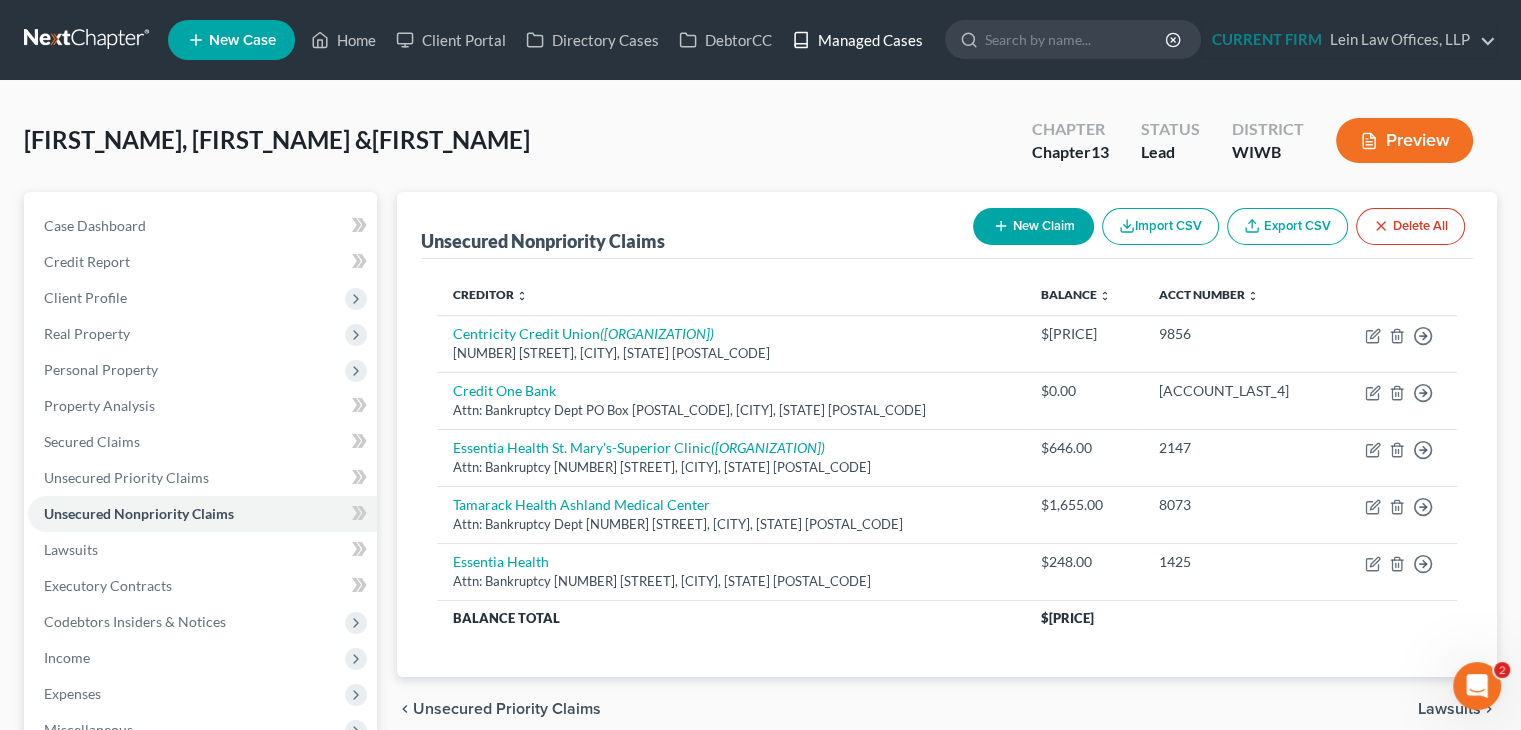 click on "Managed Cases" at bounding box center (857, 40) 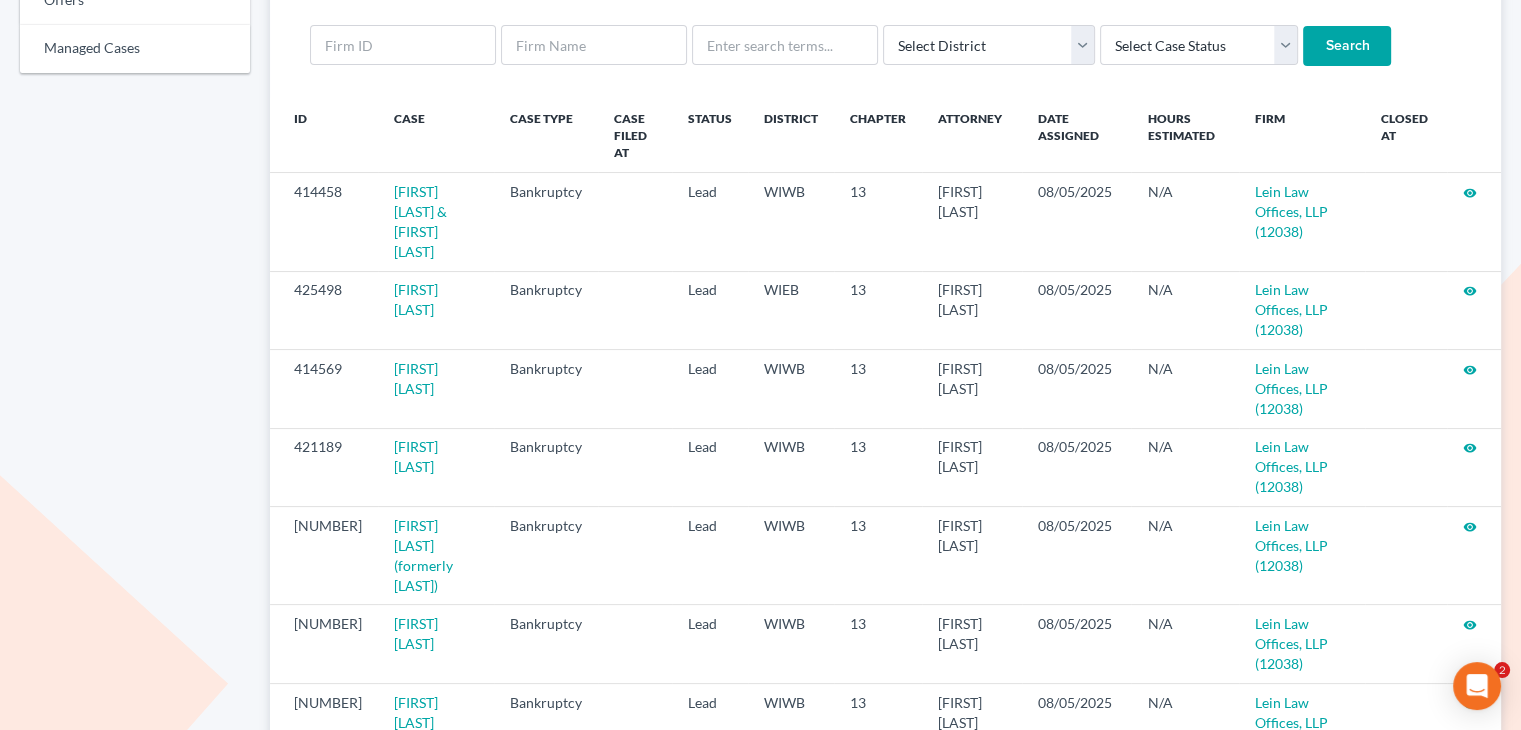 scroll, scrollTop: 684, scrollLeft: 0, axis: vertical 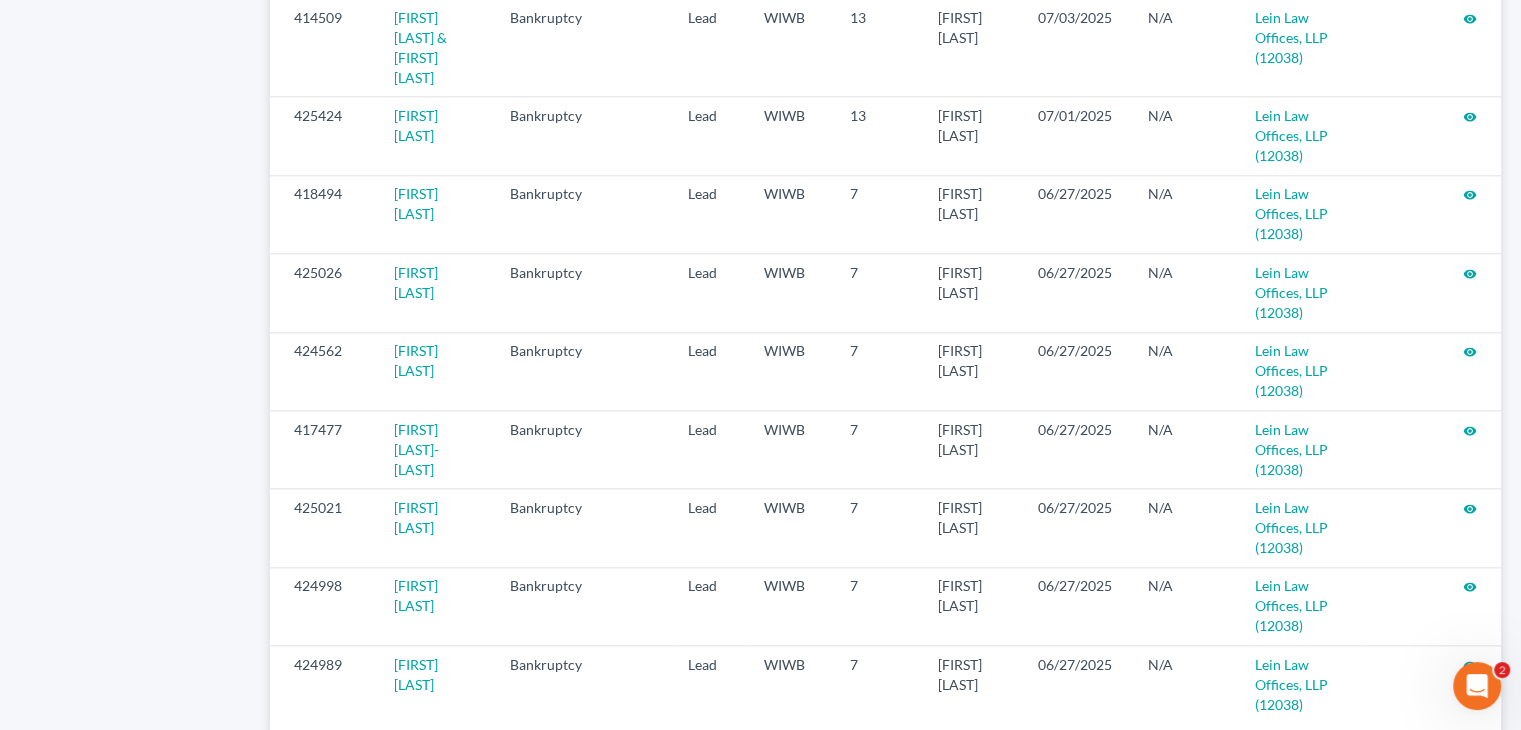 click on "2" at bounding box center [893, 766] 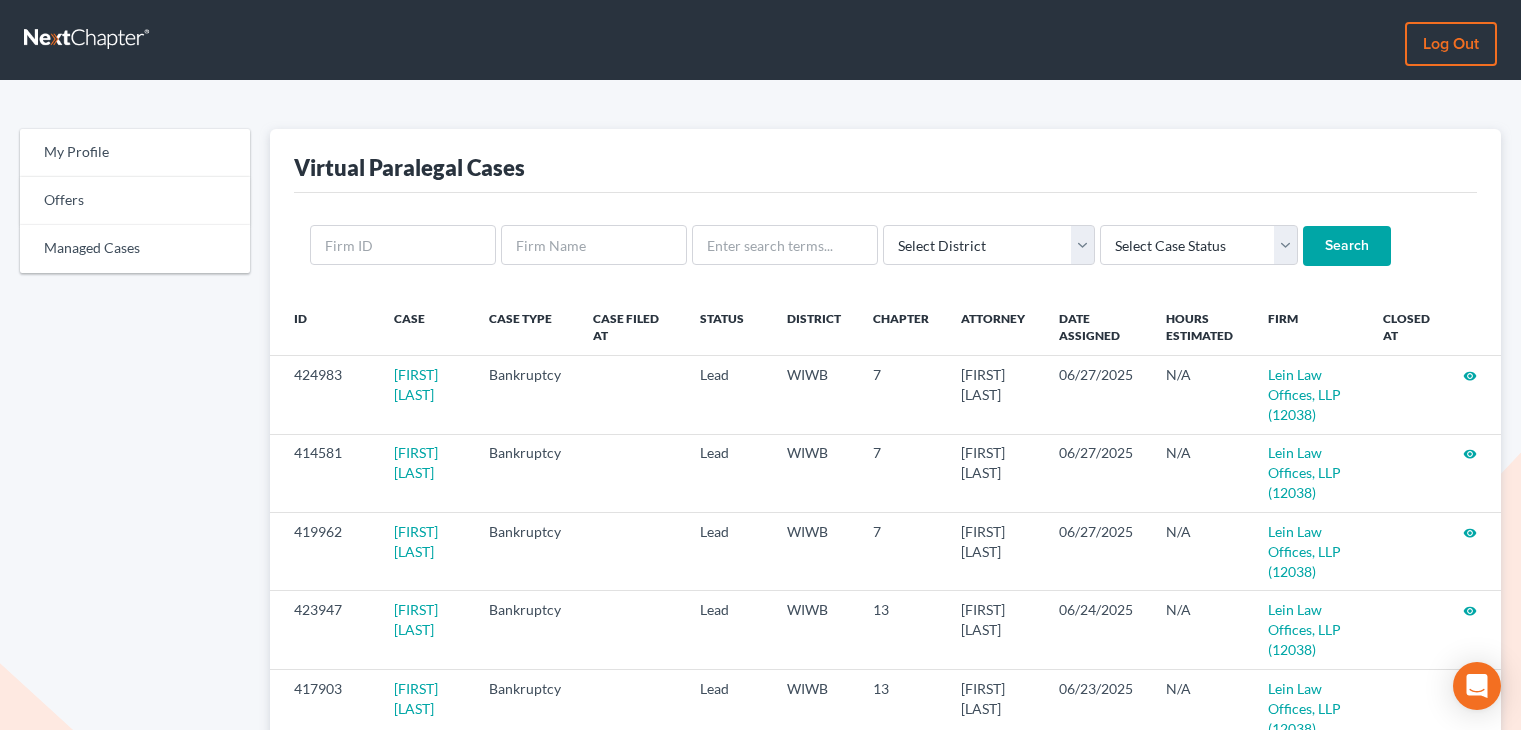 scroll, scrollTop: 0, scrollLeft: 0, axis: both 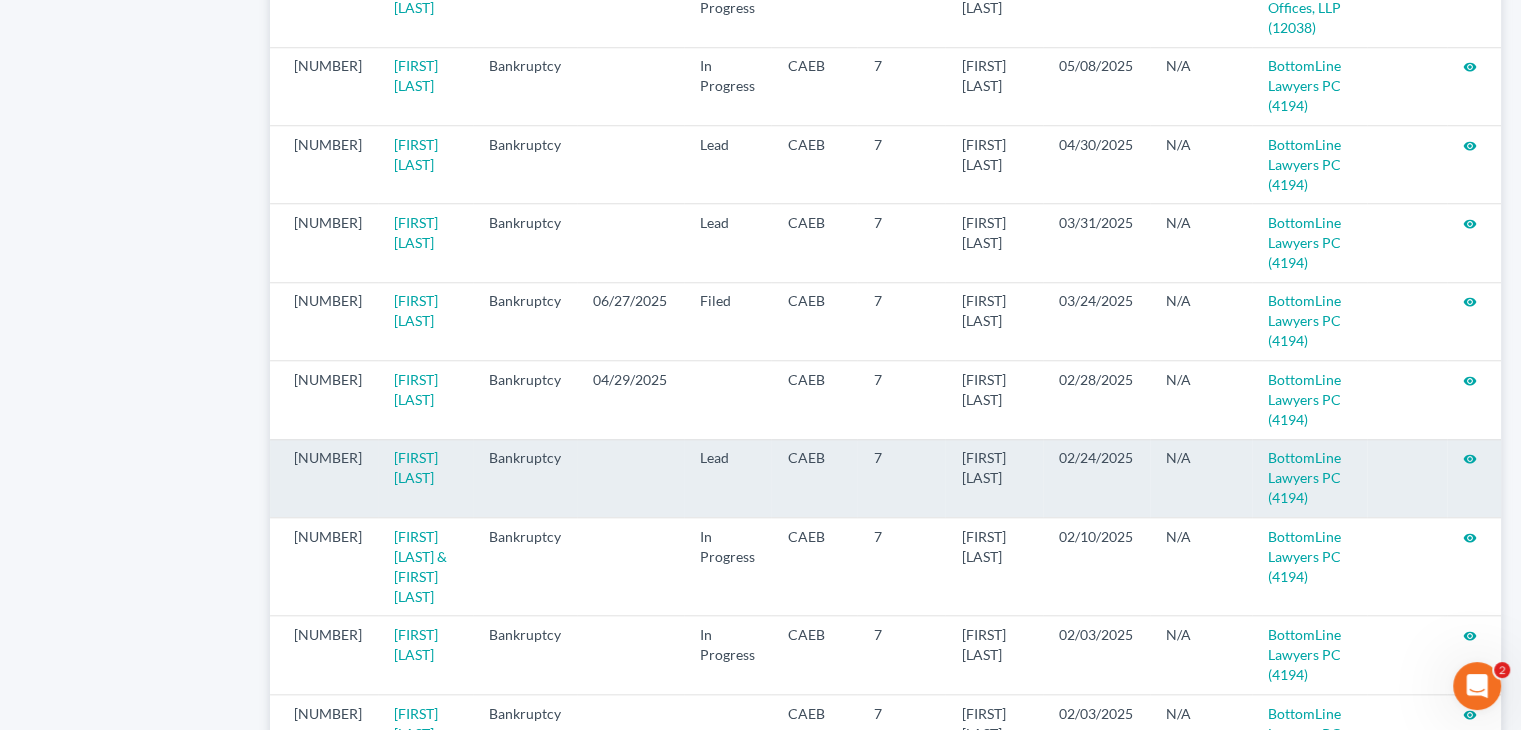 click on "visibility" at bounding box center [1470, 459] 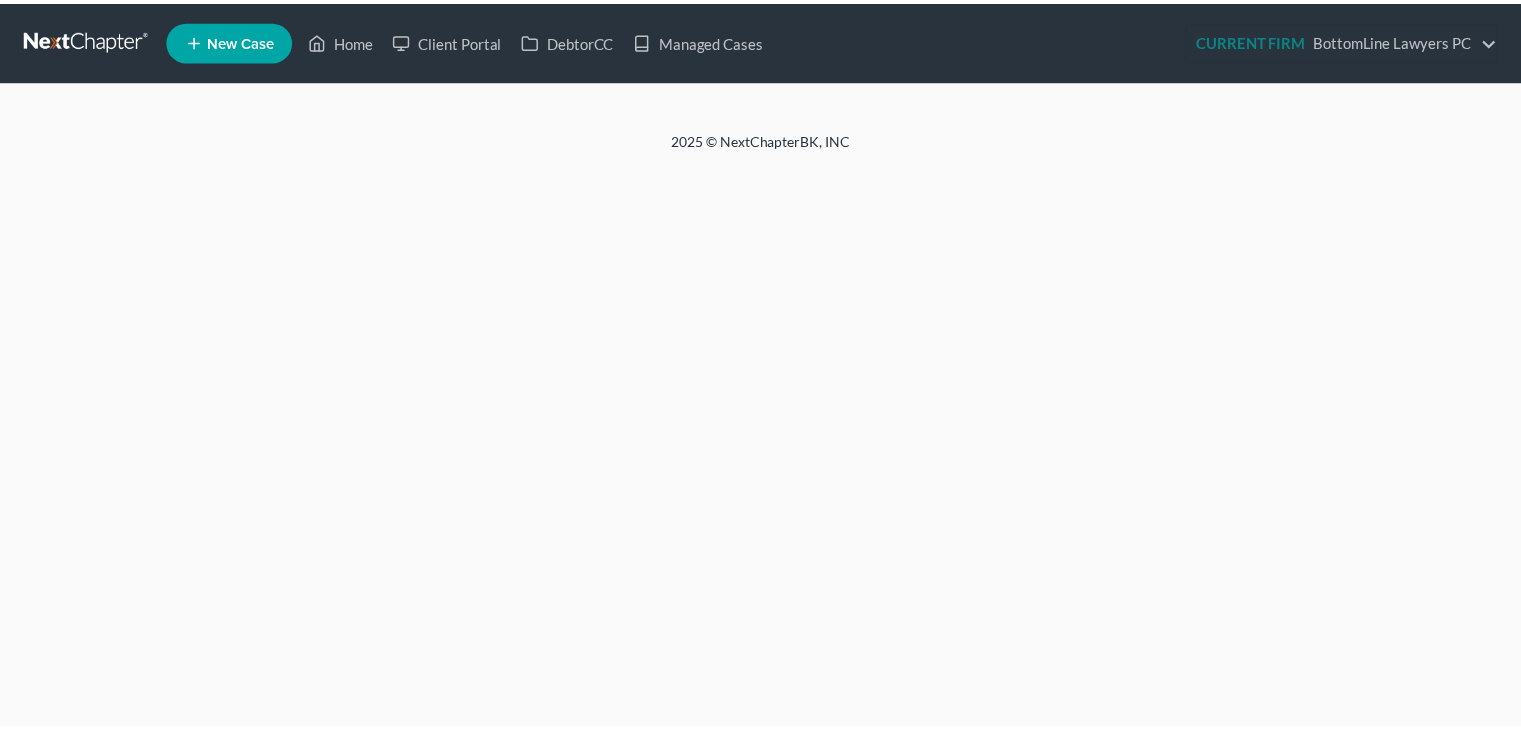 scroll, scrollTop: 0, scrollLeft: 0, axis: both 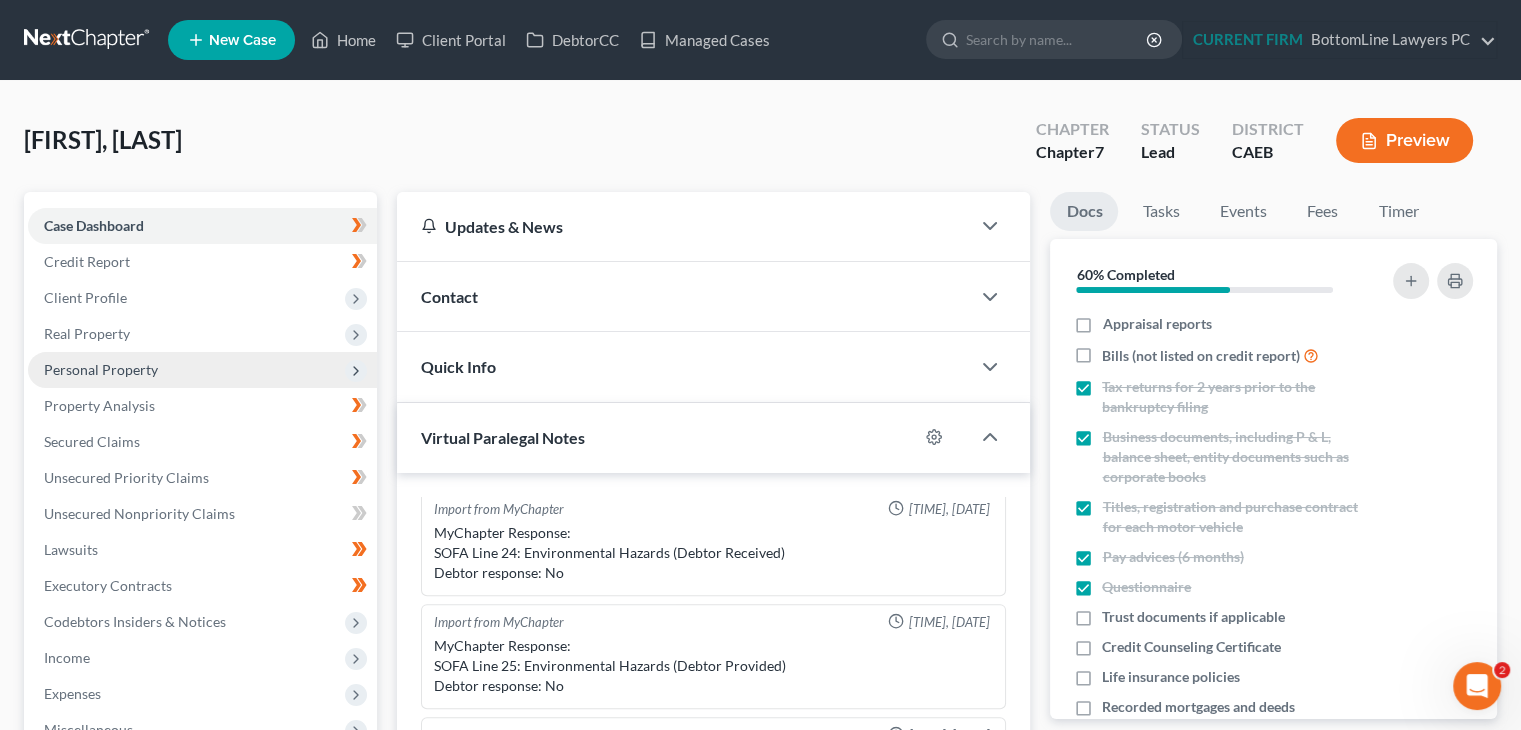 click on "Personal Property" at bounding box center [202, 370] 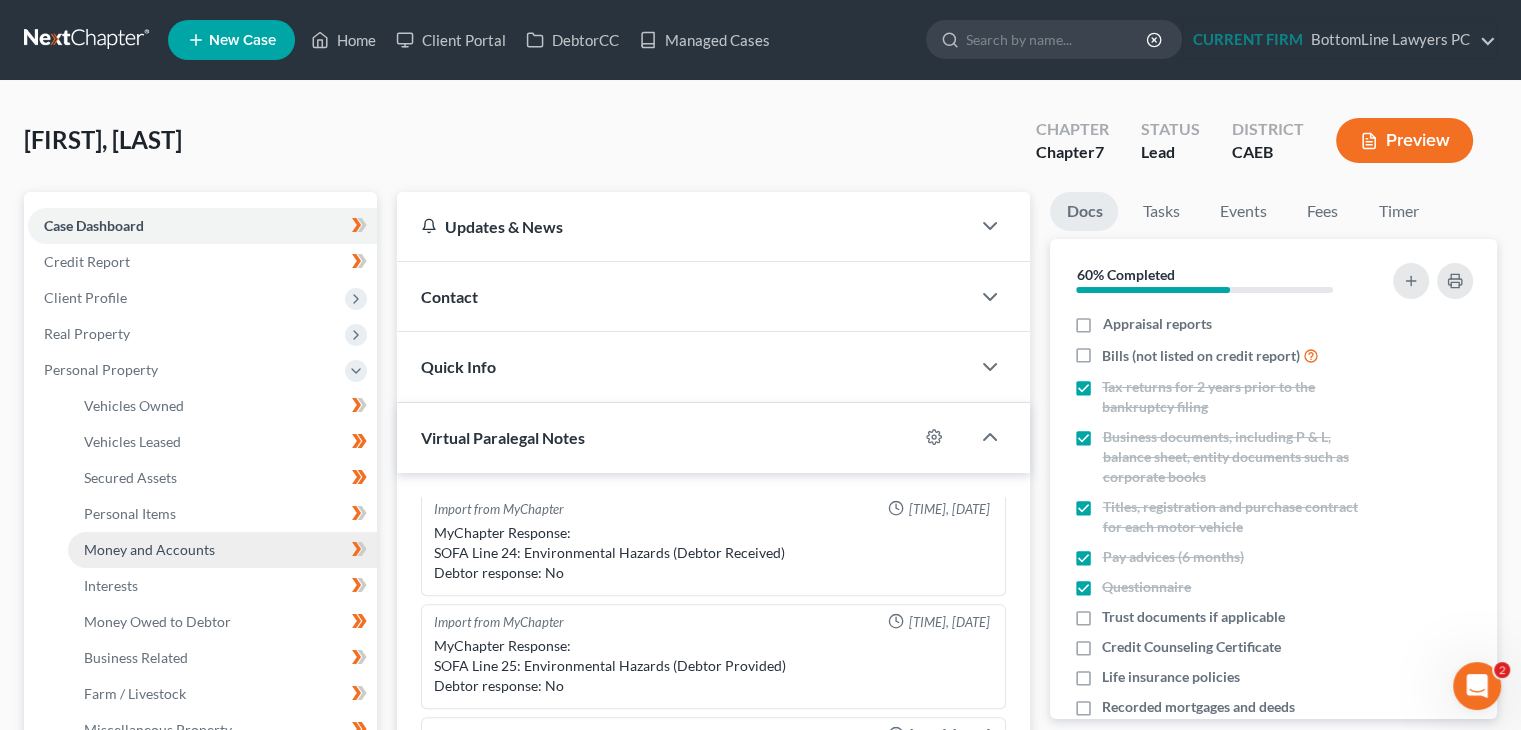 click on "Money and Accounts" at bounding box center [149, 549] 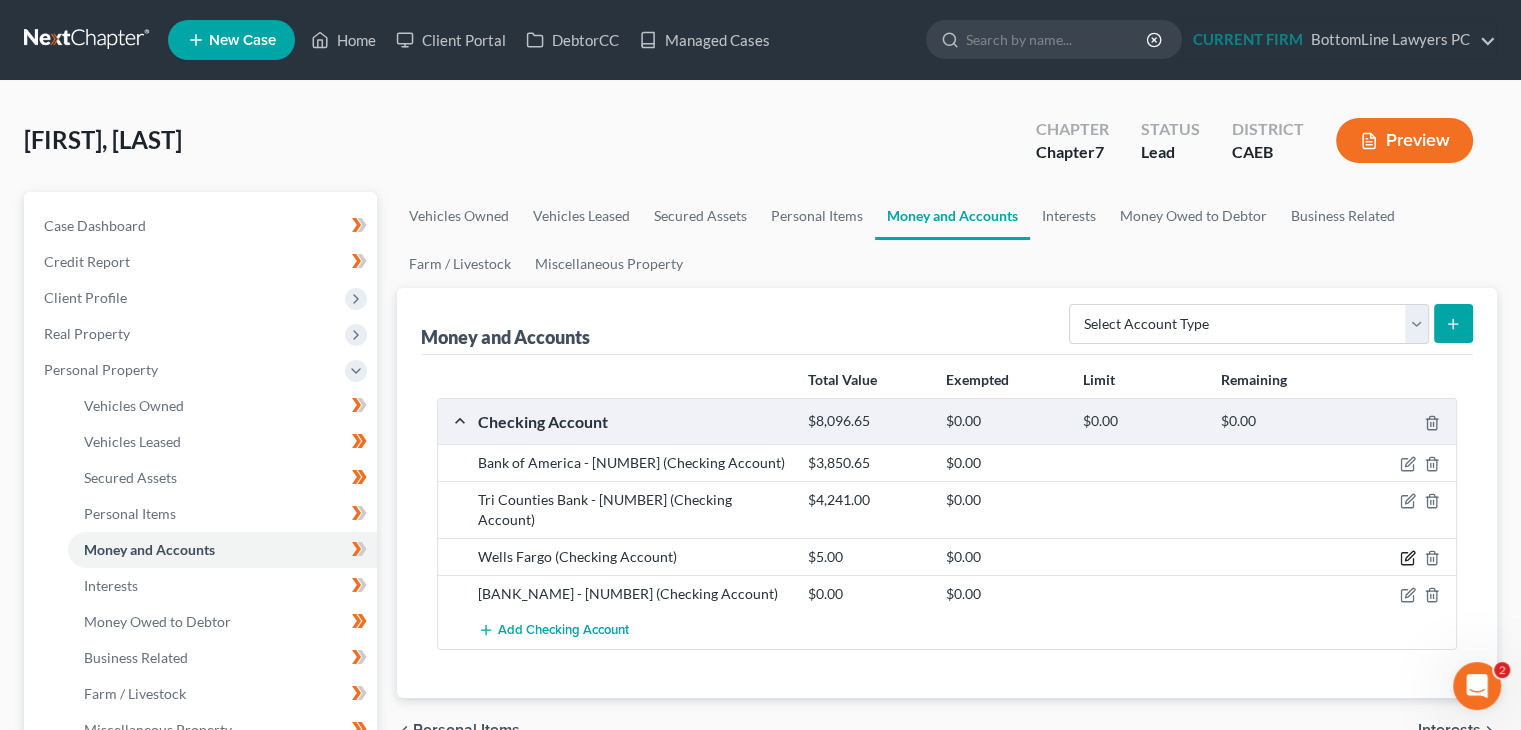 click 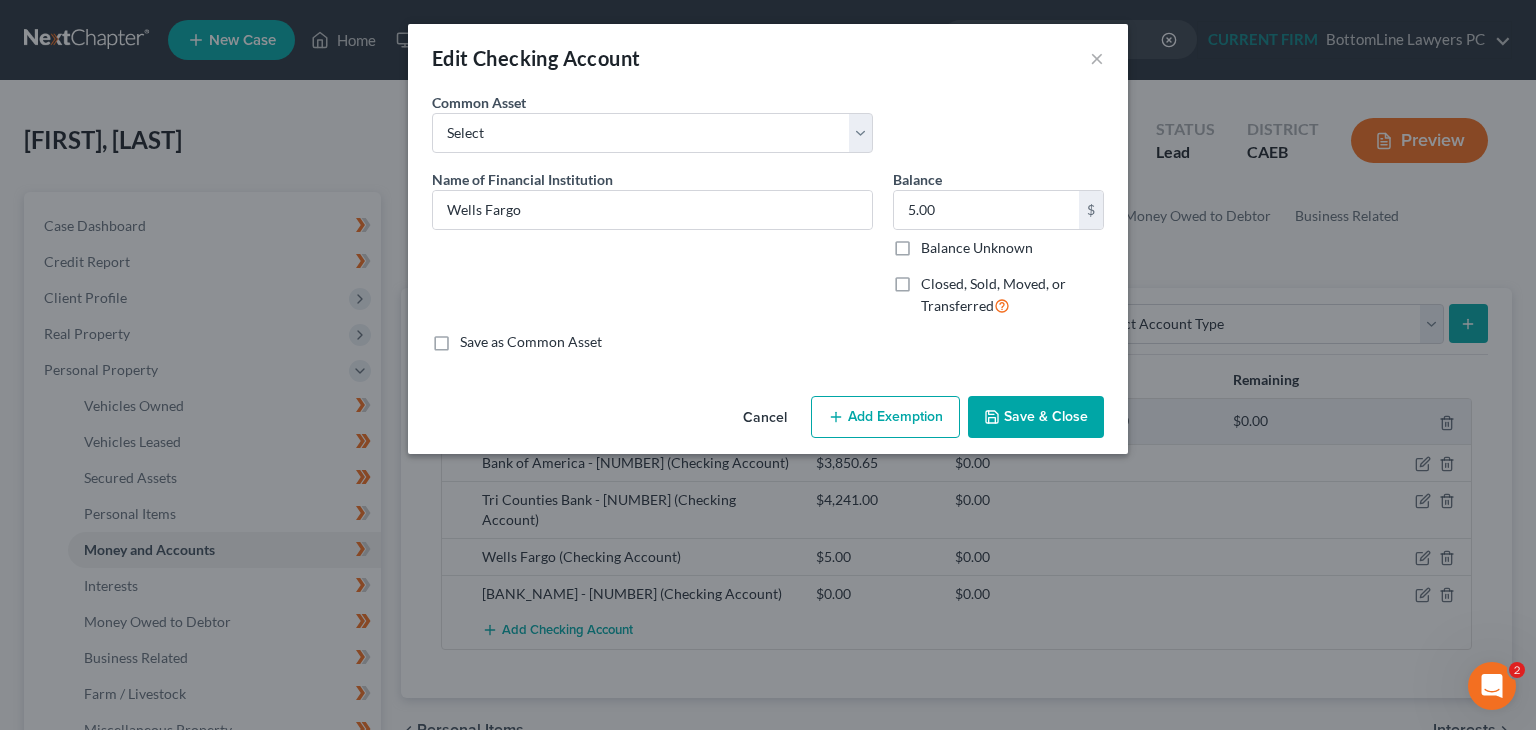 click on "Closed, Sold, Moved, or Transferred" at bounding box center [1012, 295] 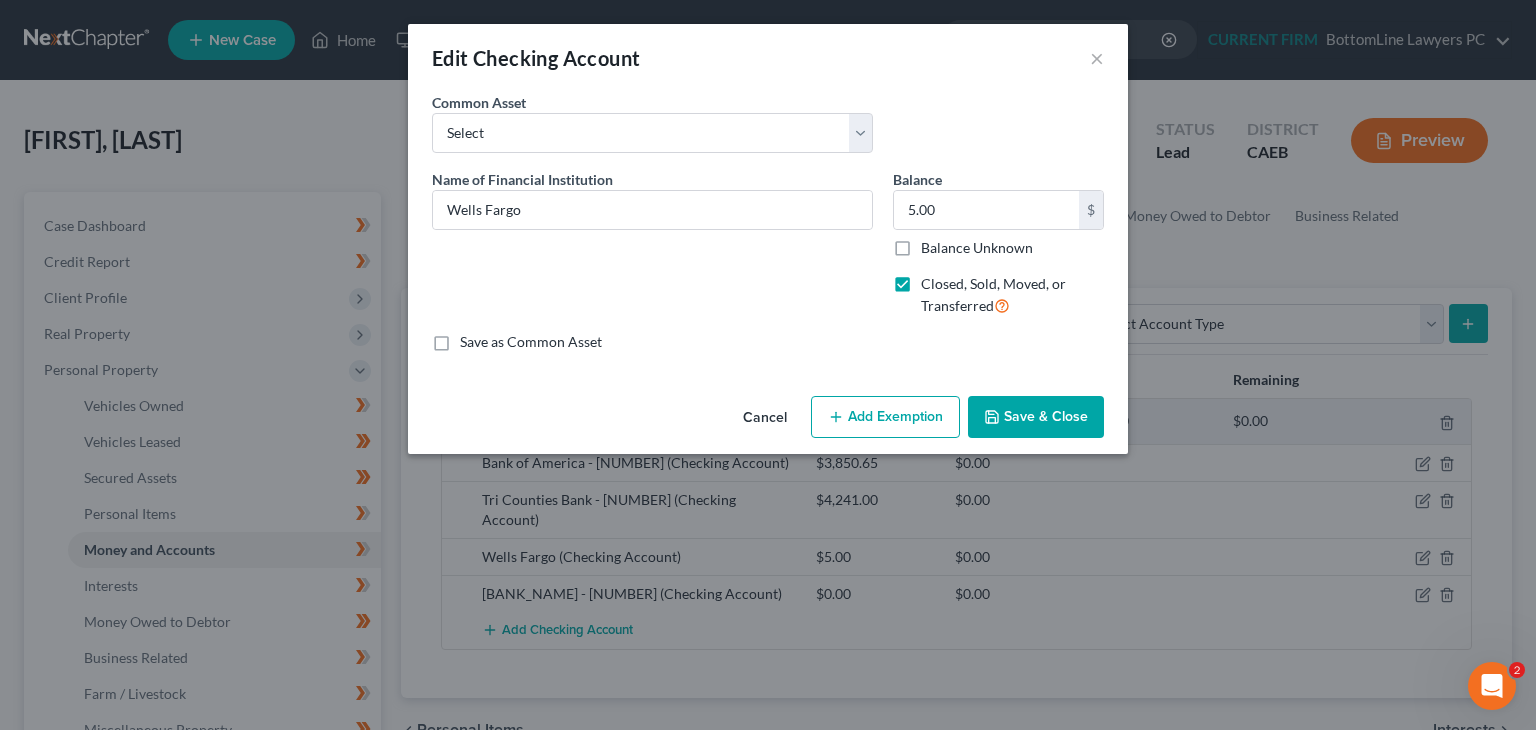 select on "1" 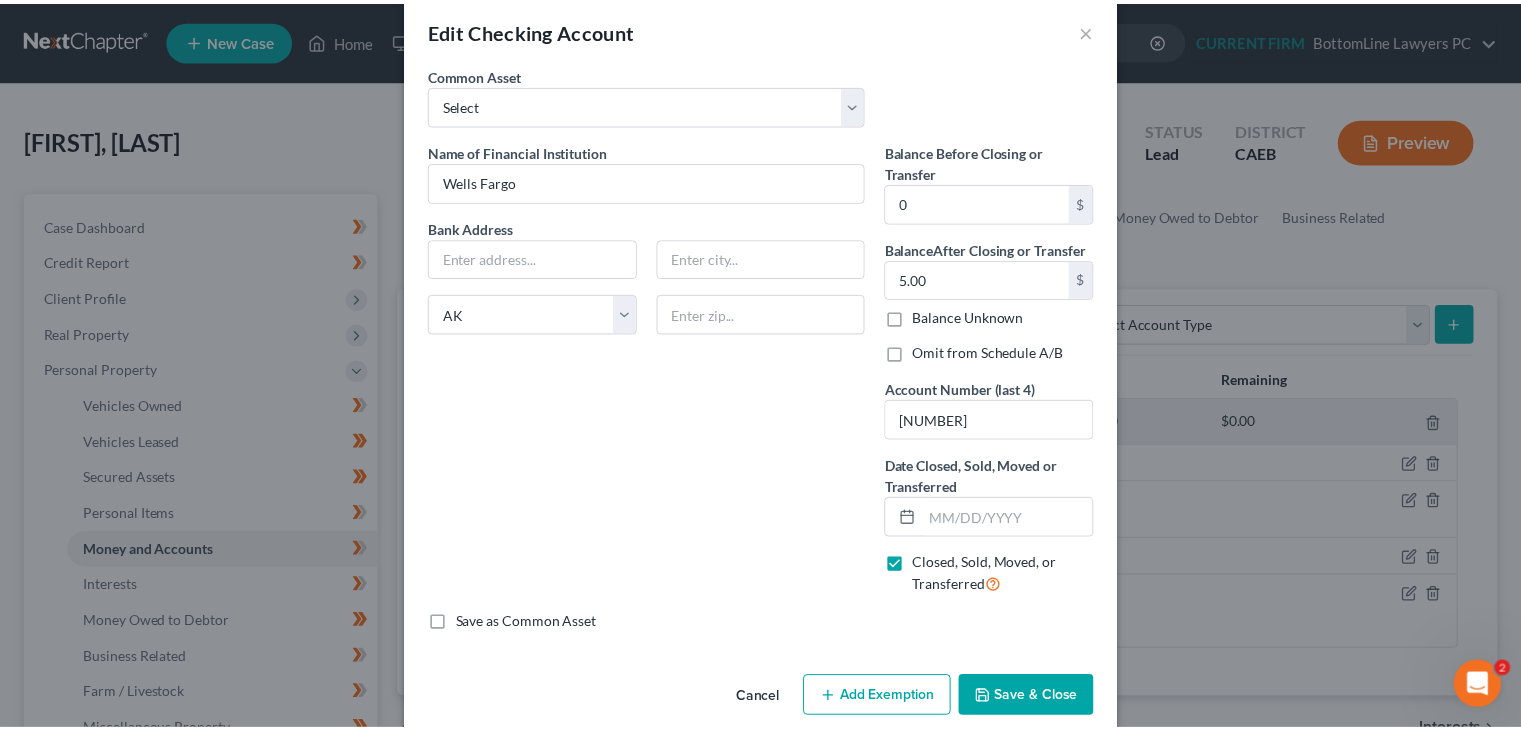 scroll, scrollTop: 55, scrollLeft: 0, axis: vertical 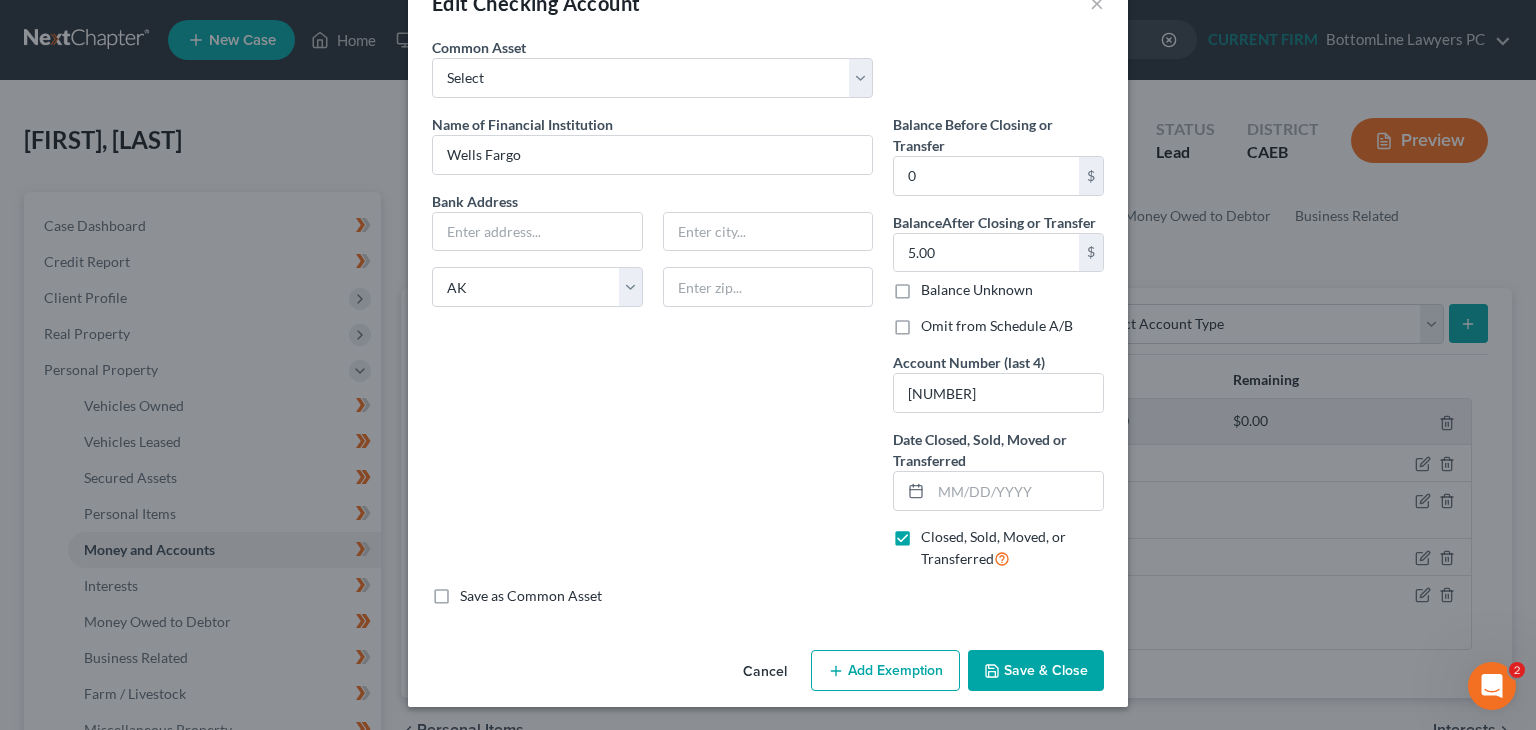 click on "Save & Close" at bounding box center (1036, 671) 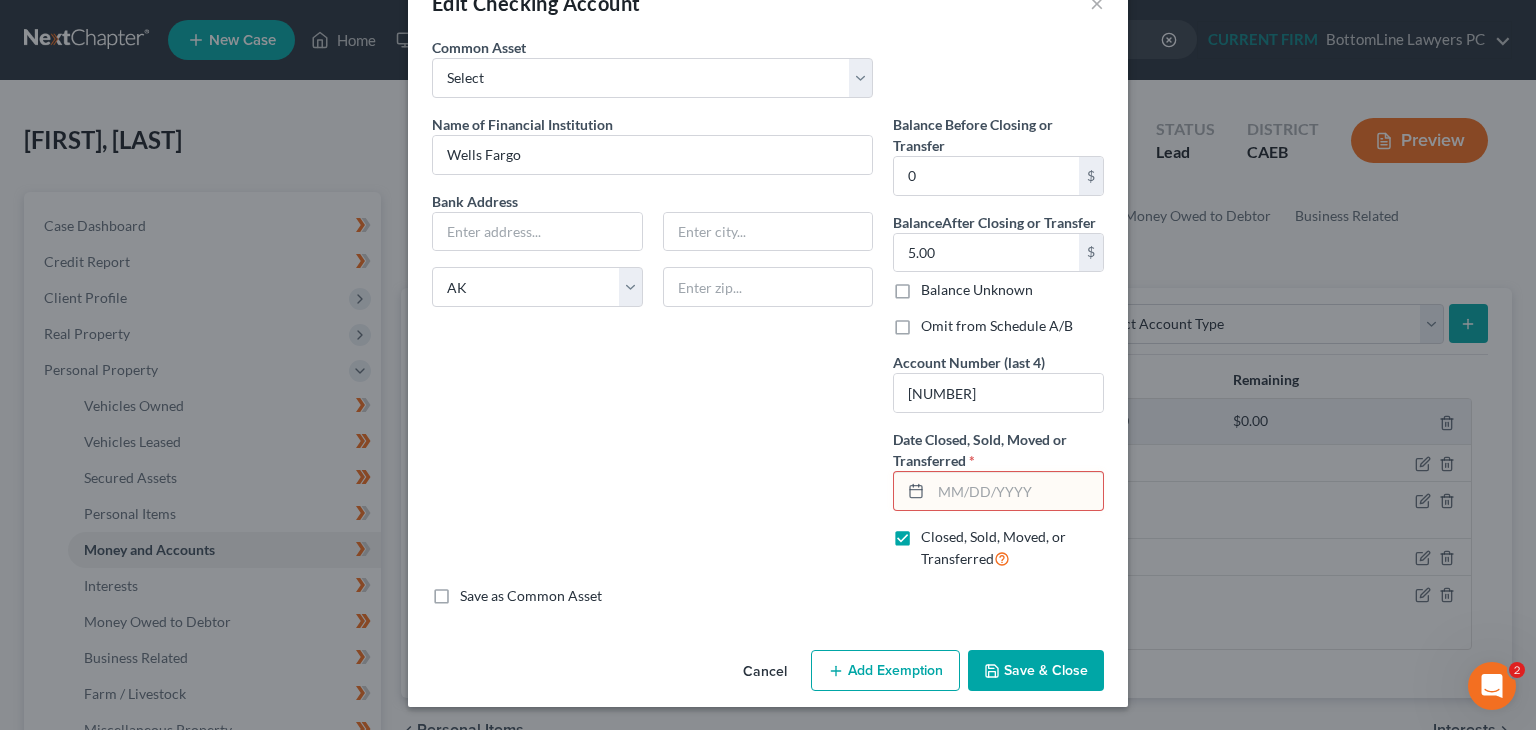 click at bounding box center [1017, 491] 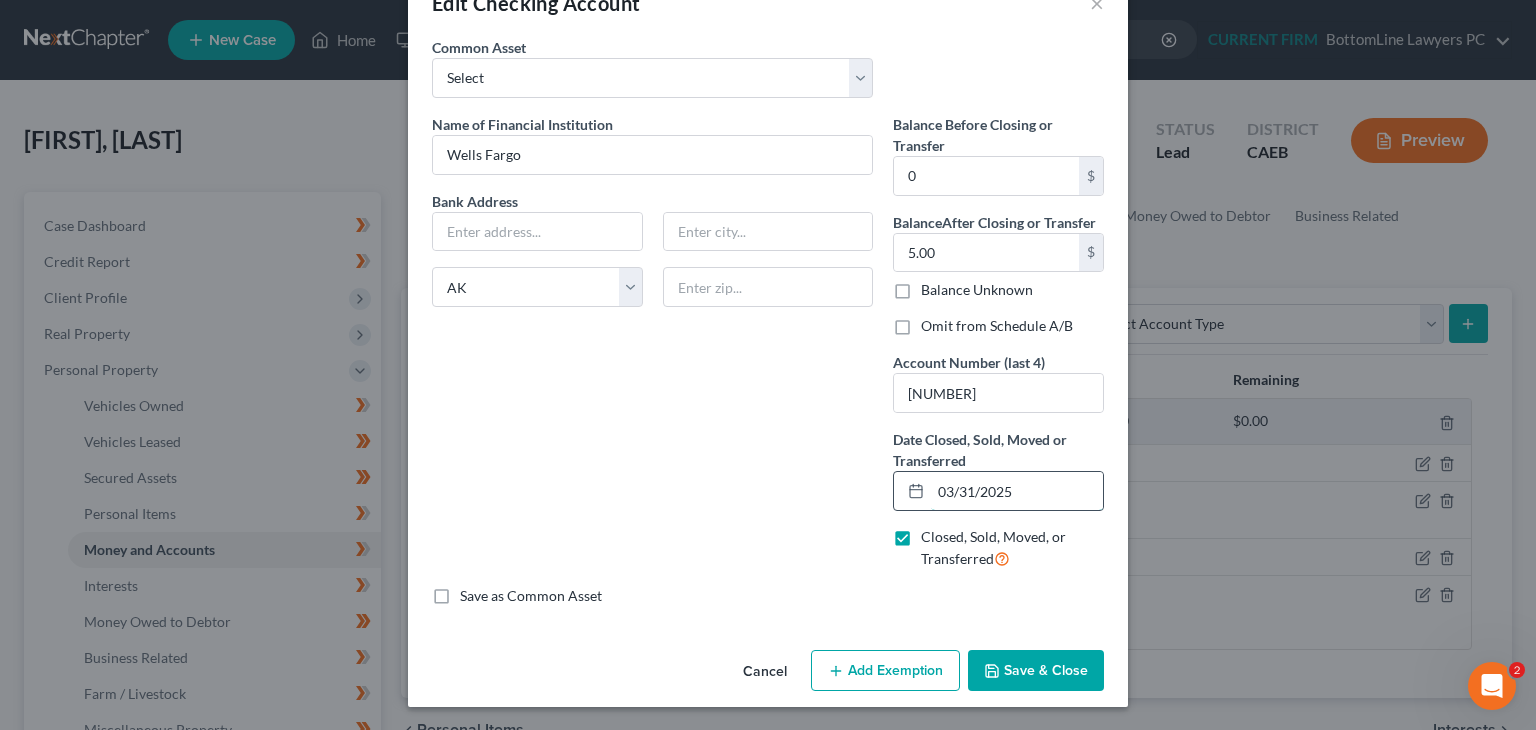 click on "03/31/2025" at bounding box center (1017, 491) 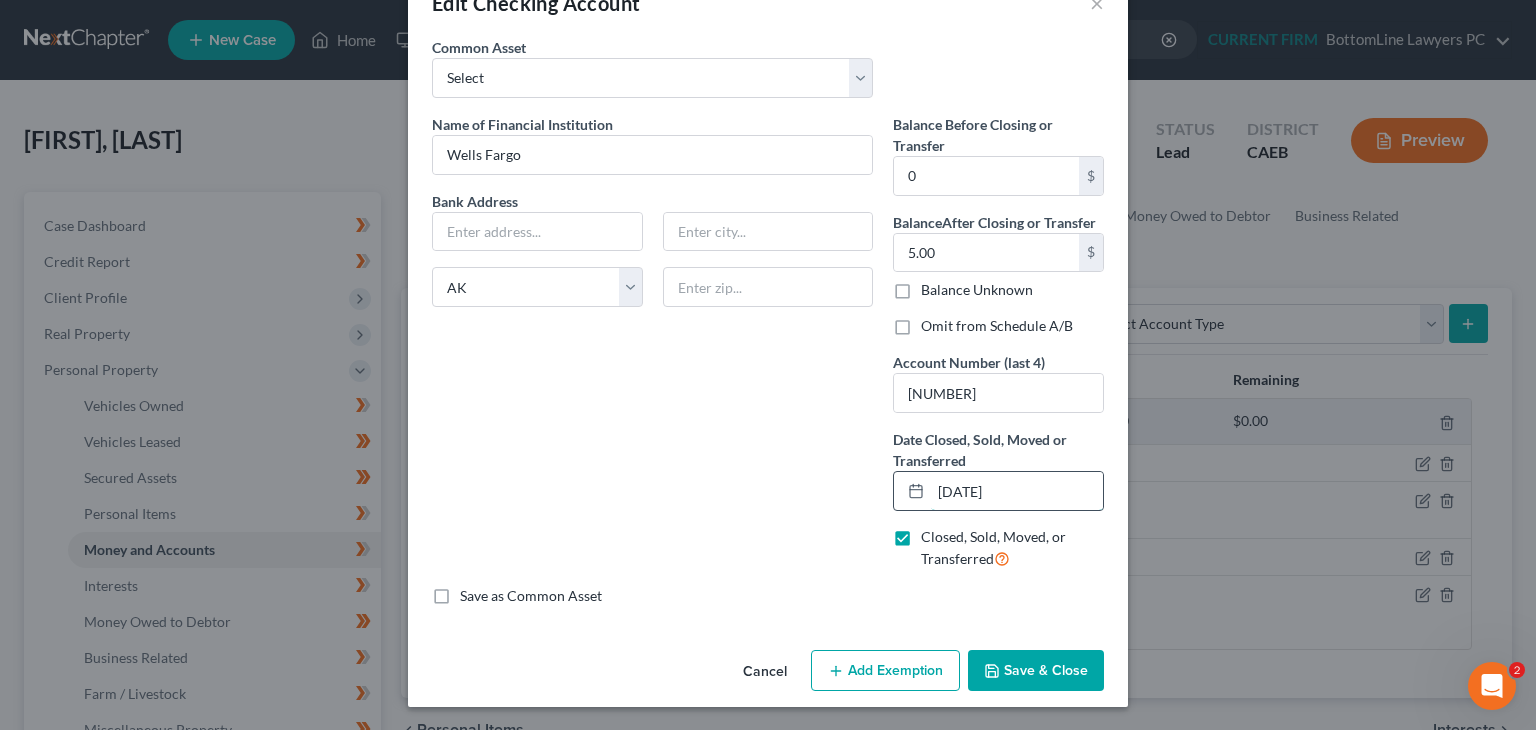 drag, startPoint x: 967, startPoint y: 493, endPoint x: 956, endPoint y: 488, distance: 12.083046 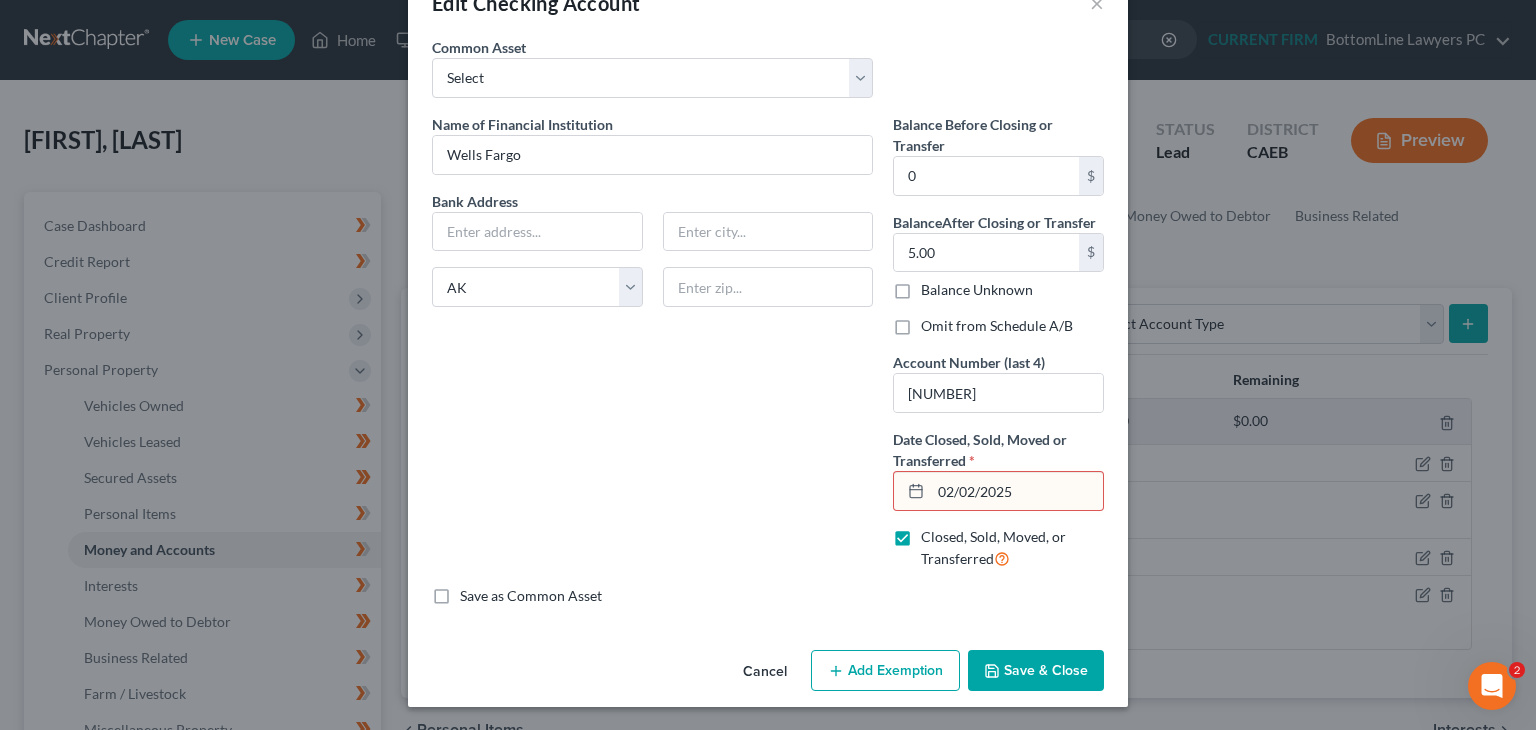 click on "02/02/2025" at bounding box center (1017, 491) 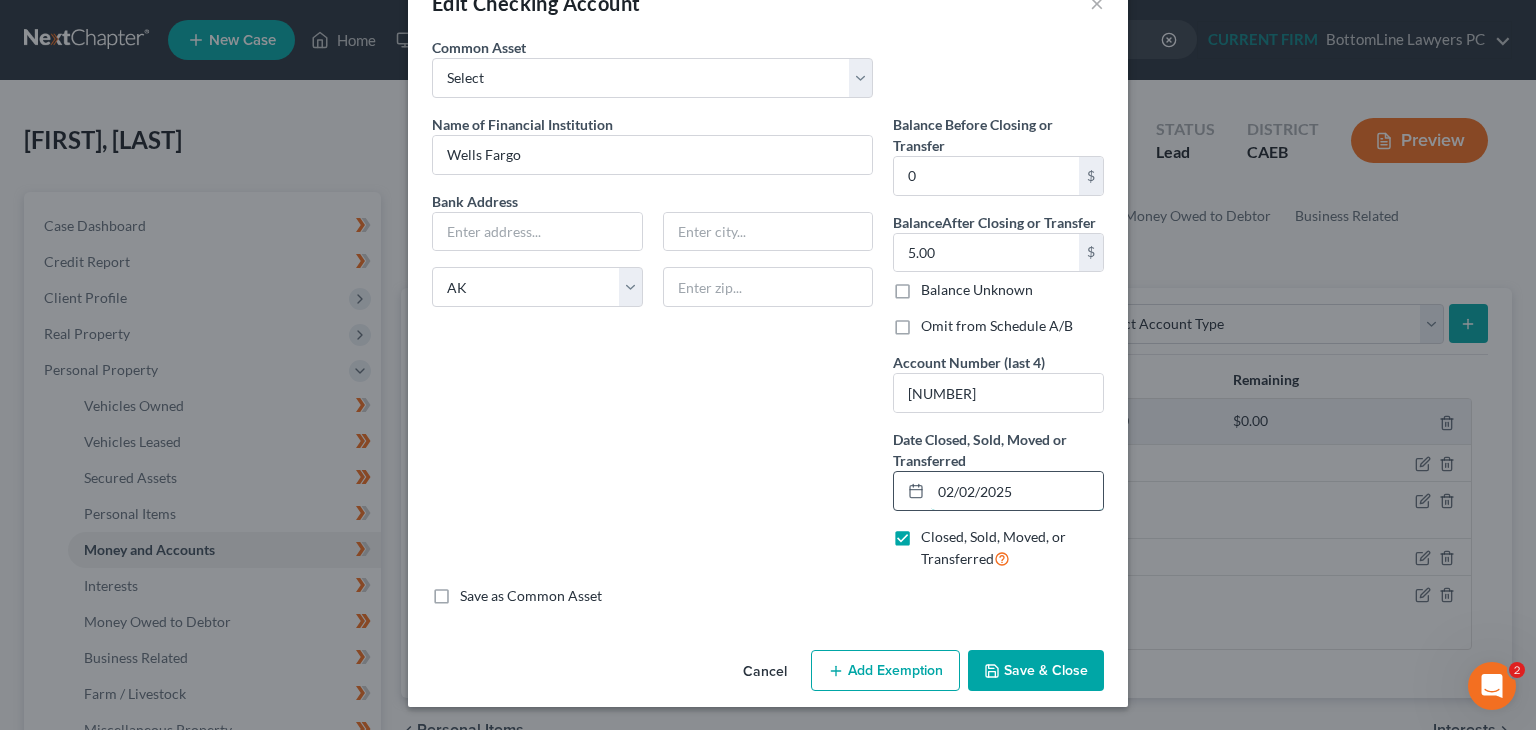 click on "02/02/2025" at bounding box center (1017, 491) 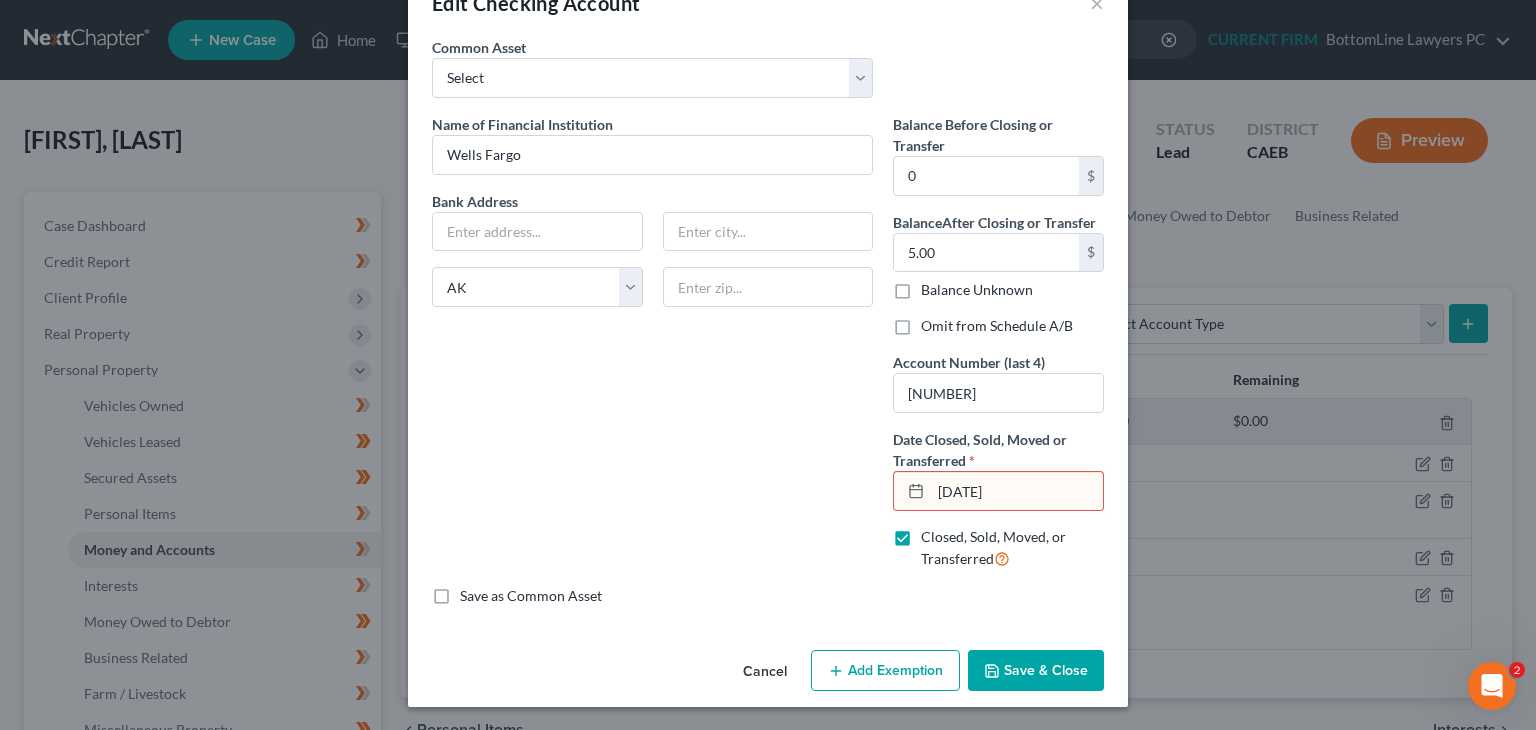 click on "02/028/2025" at bounding box center [1017, 491] 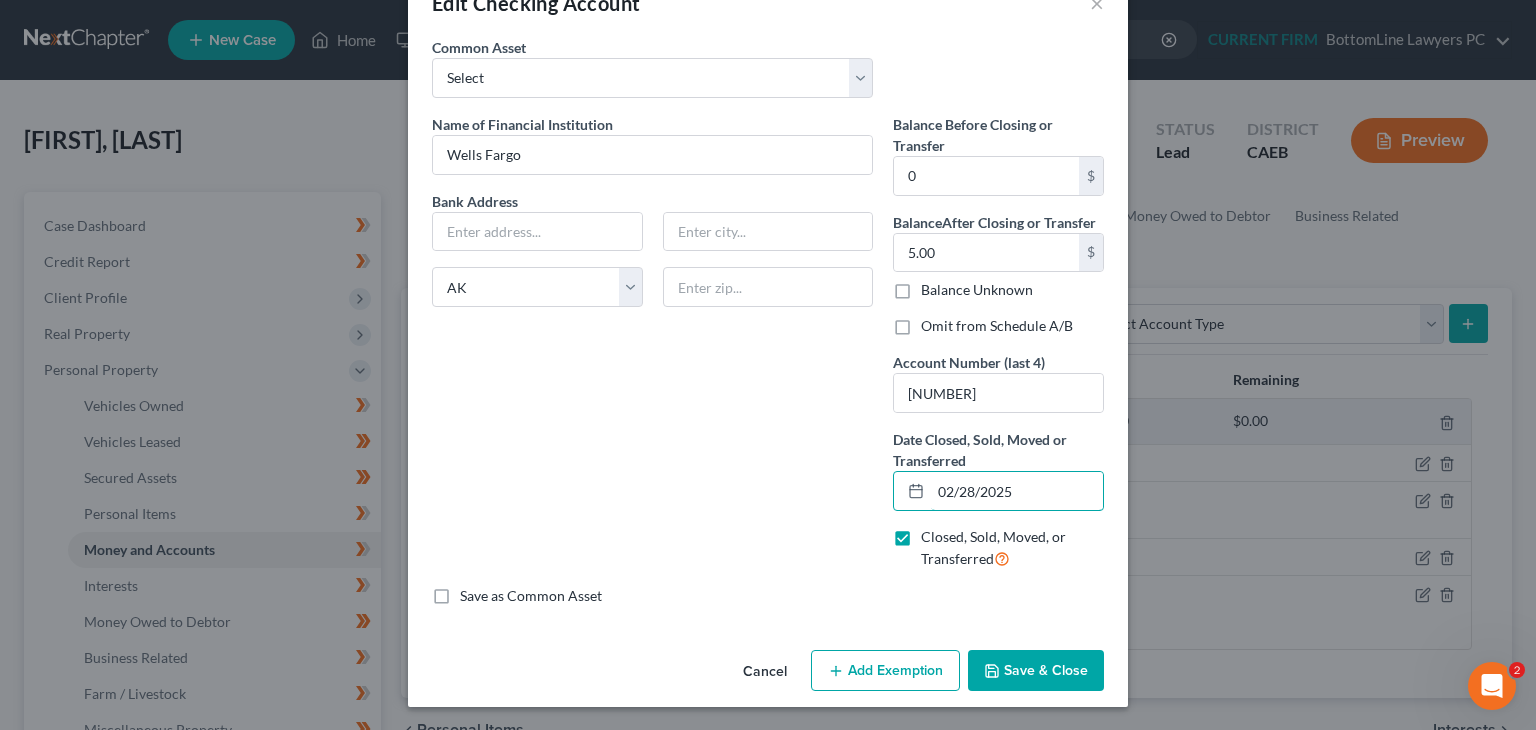 type on "02/28/2025" 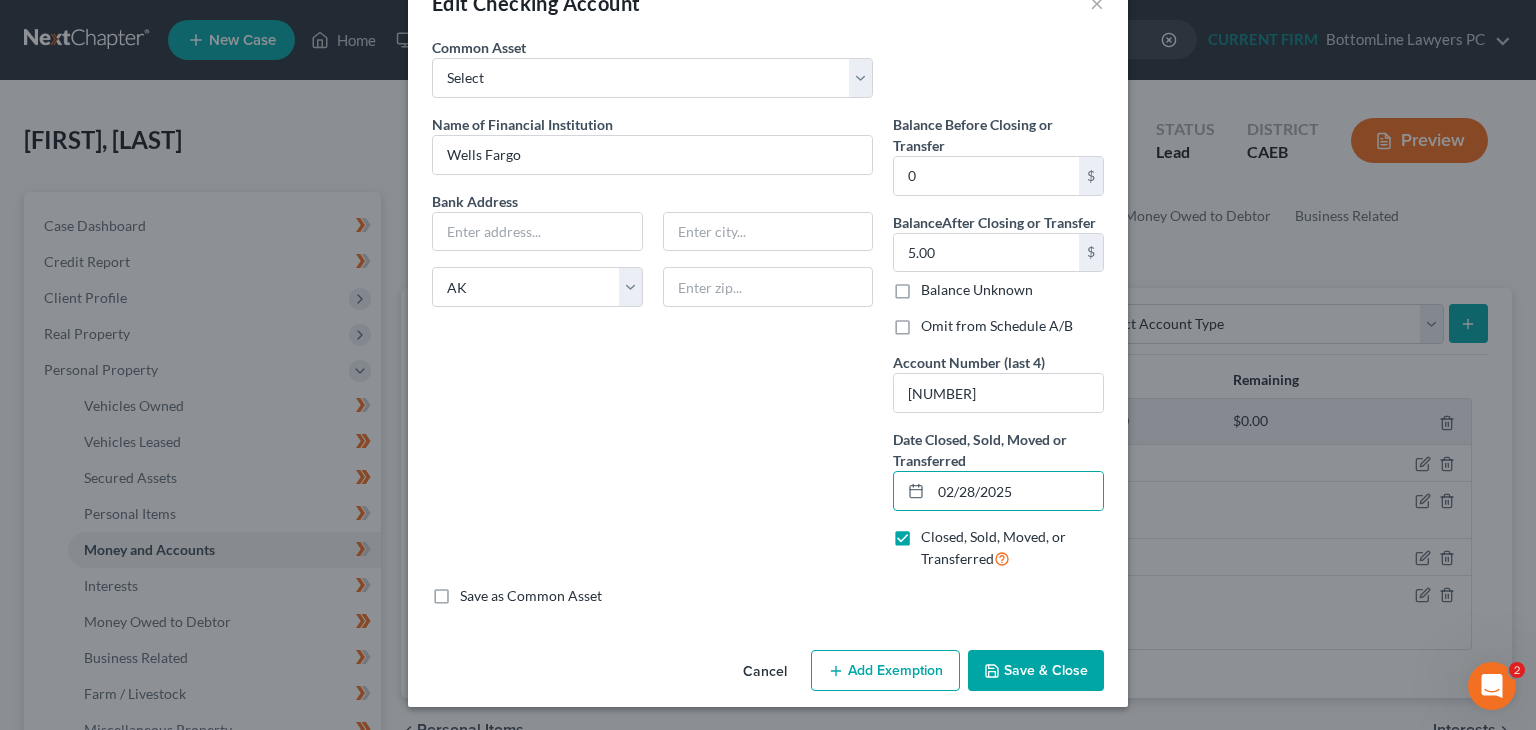 click on "Save & Close" at bounding box center (1036, 671) 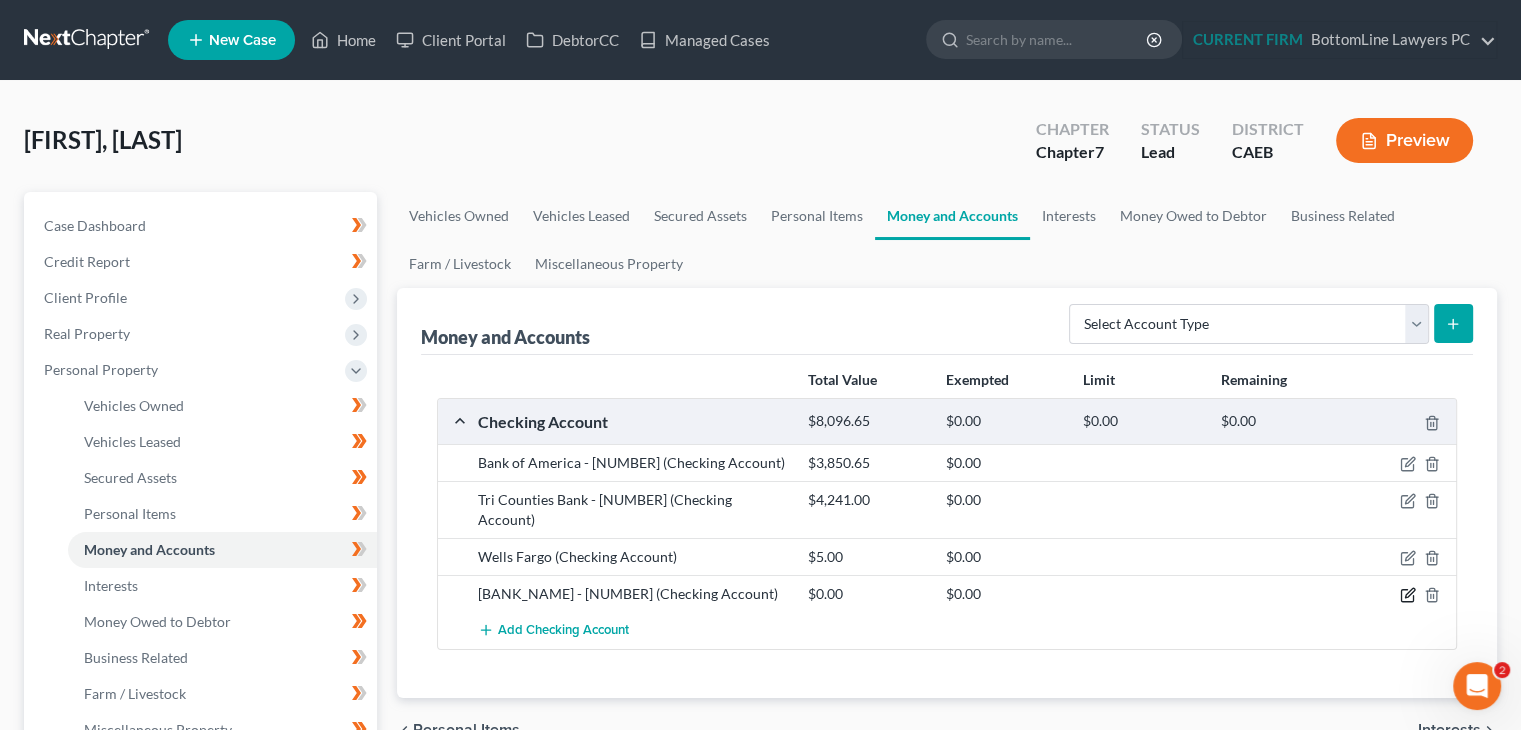 click 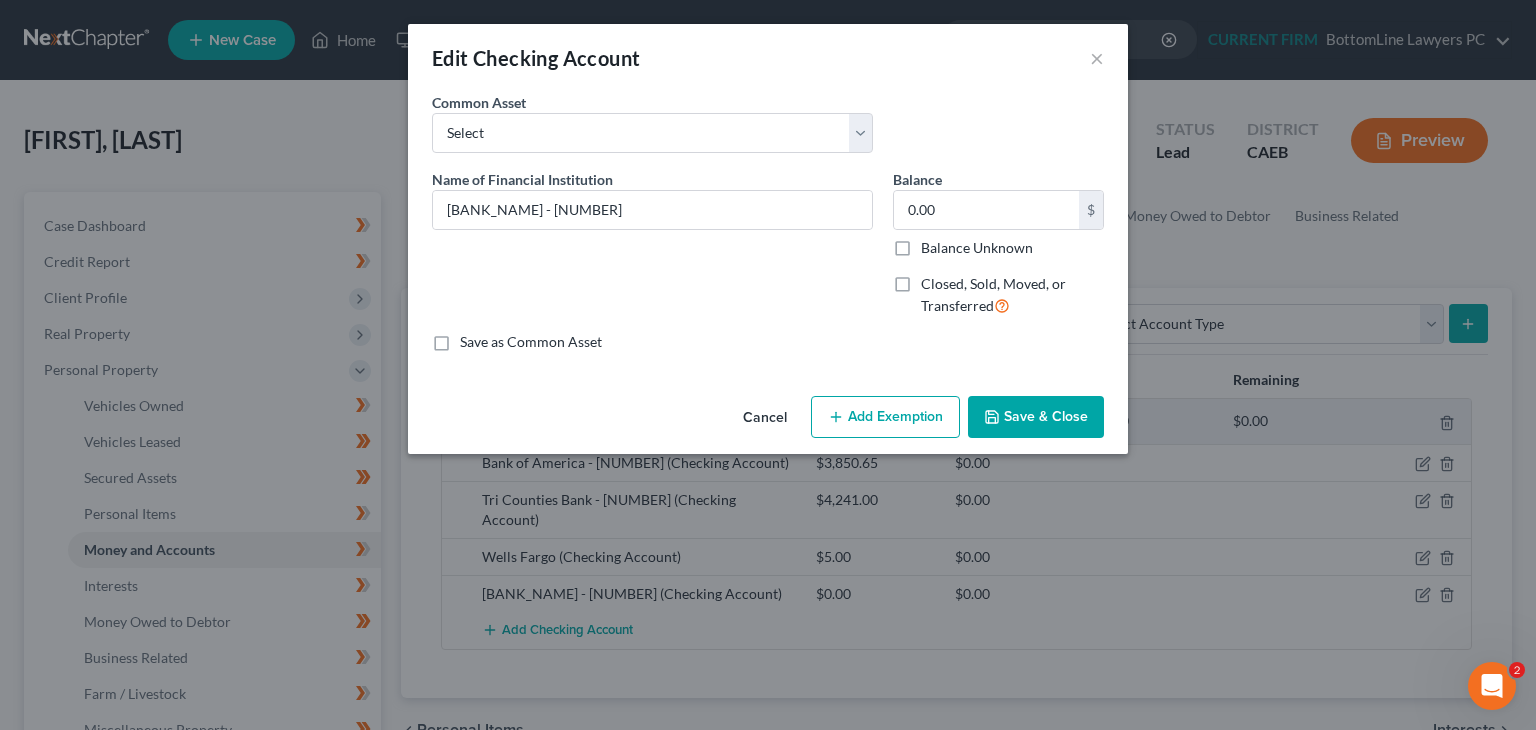 click on "Save & Close" at bounding box center (1036, 417) 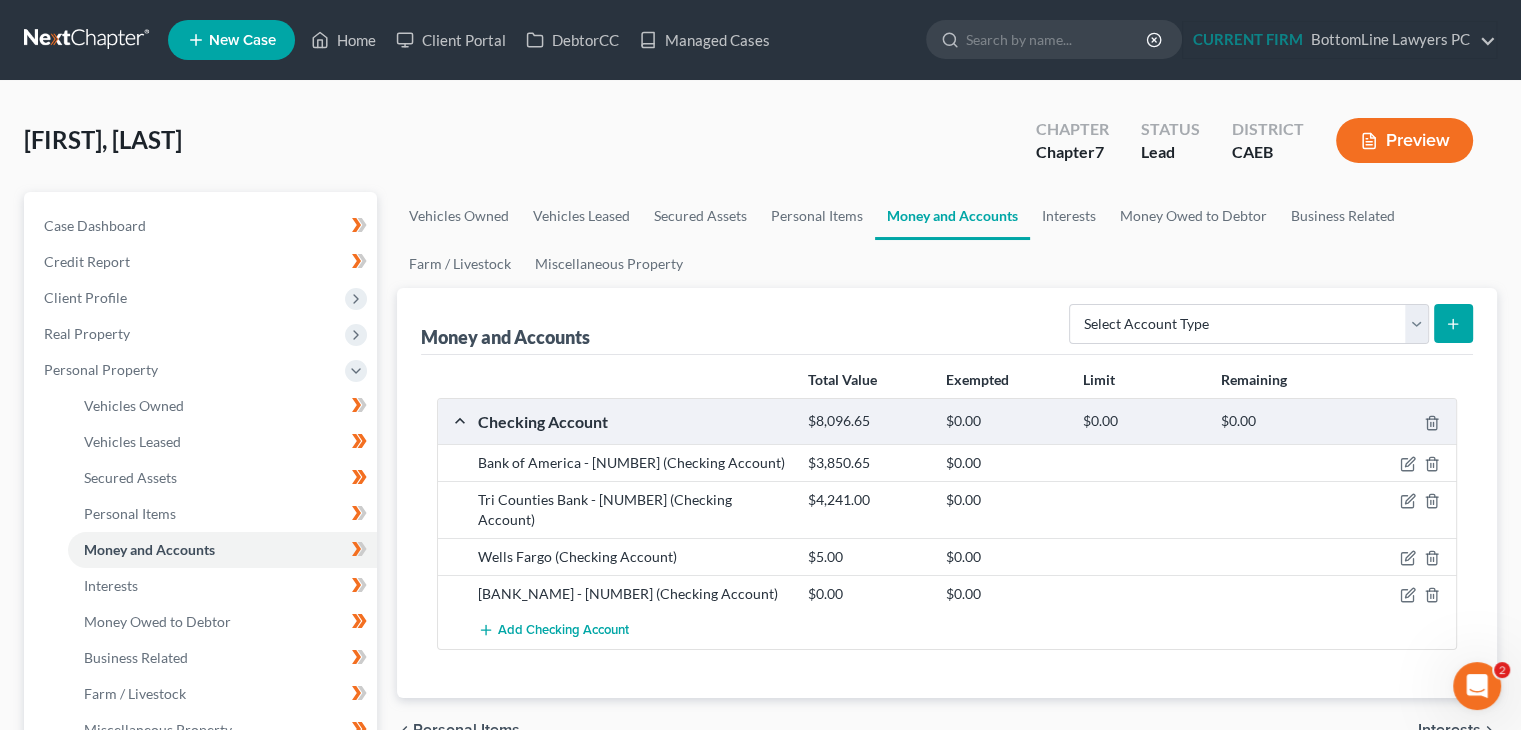 click on "Paris, Audrey Upgraded Chapter Chapter  7 Status Lead District CAEB Preview" at bounding box center [760, 148] 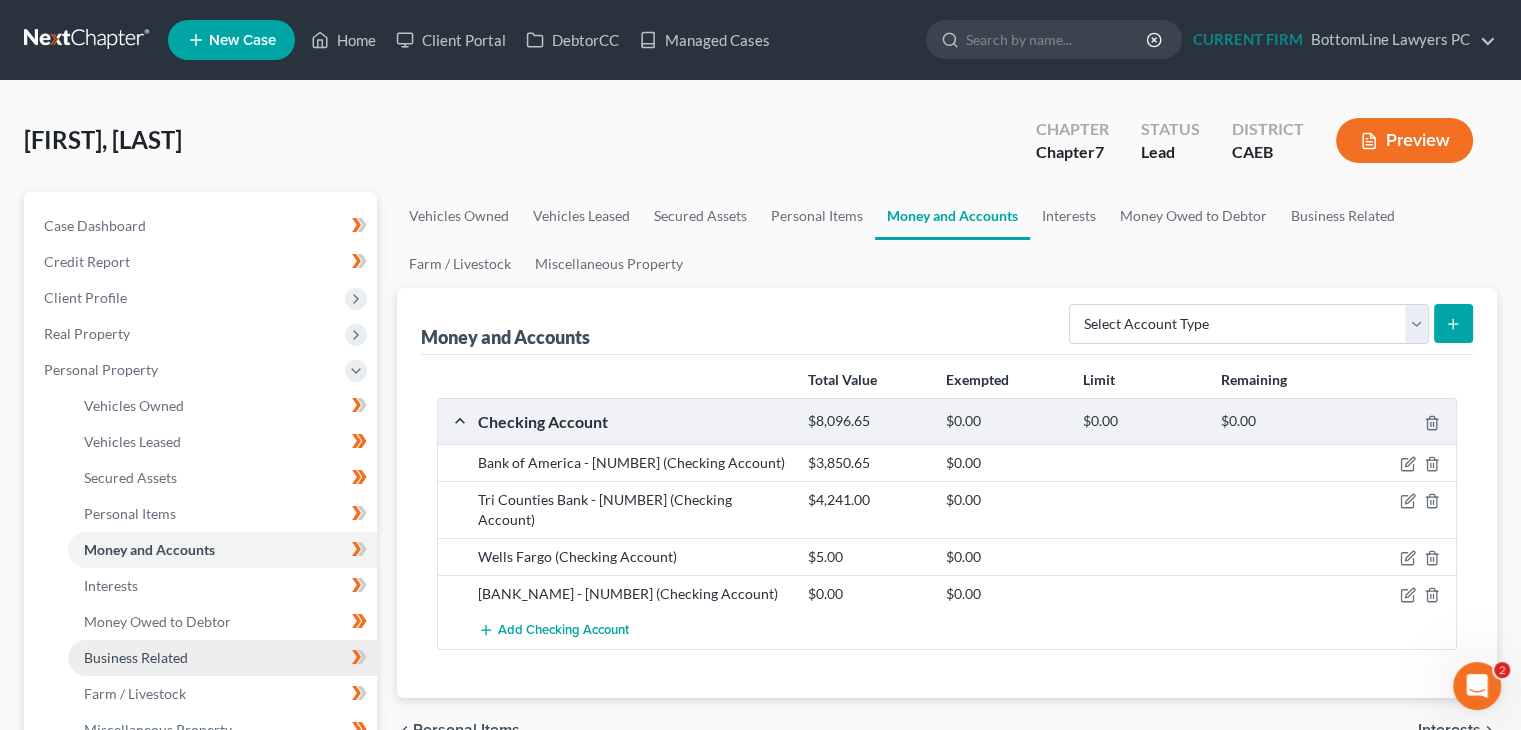 click on "Business Related" at bounding box center (136, 657) 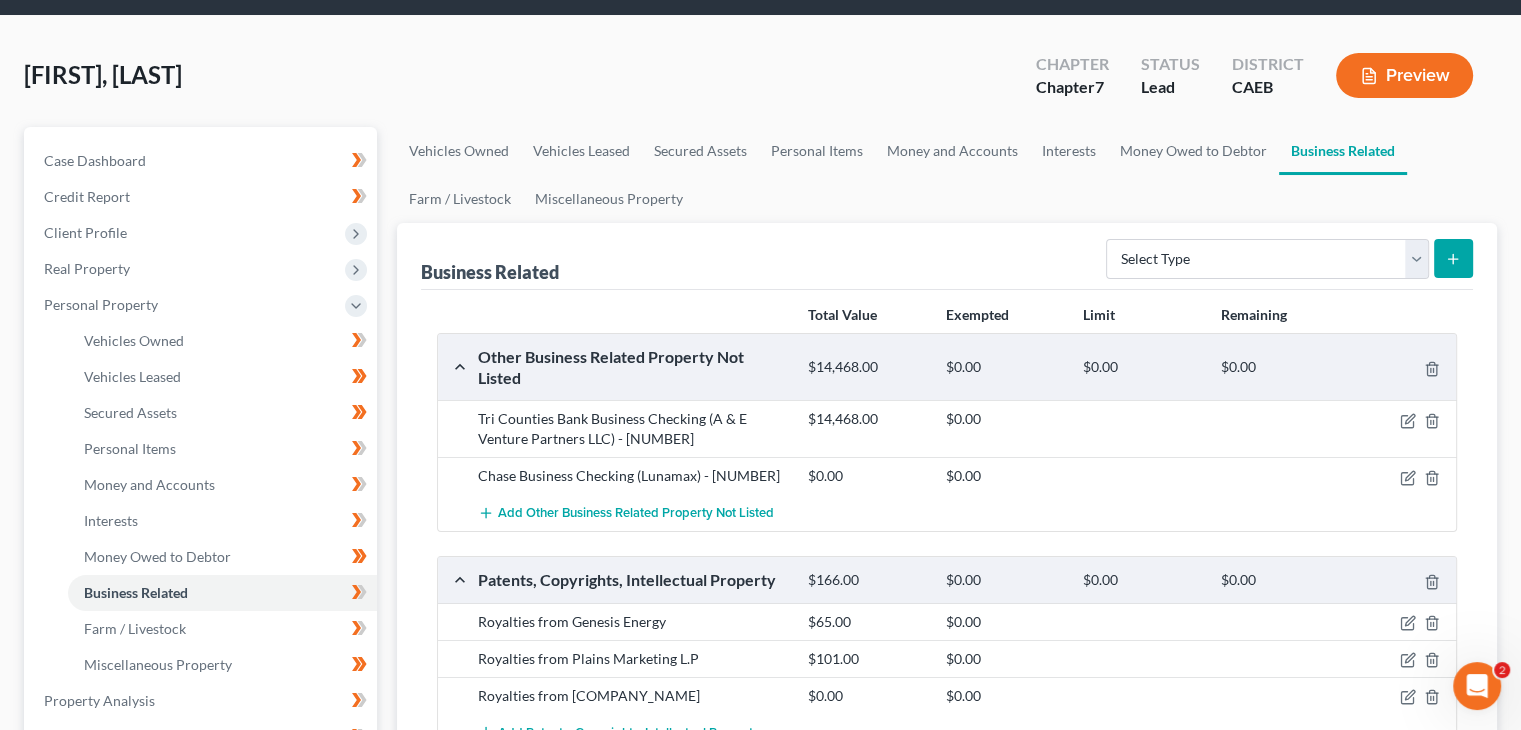 scroll, scrollTop: 100, scrollLeft: 0, axis: vertical 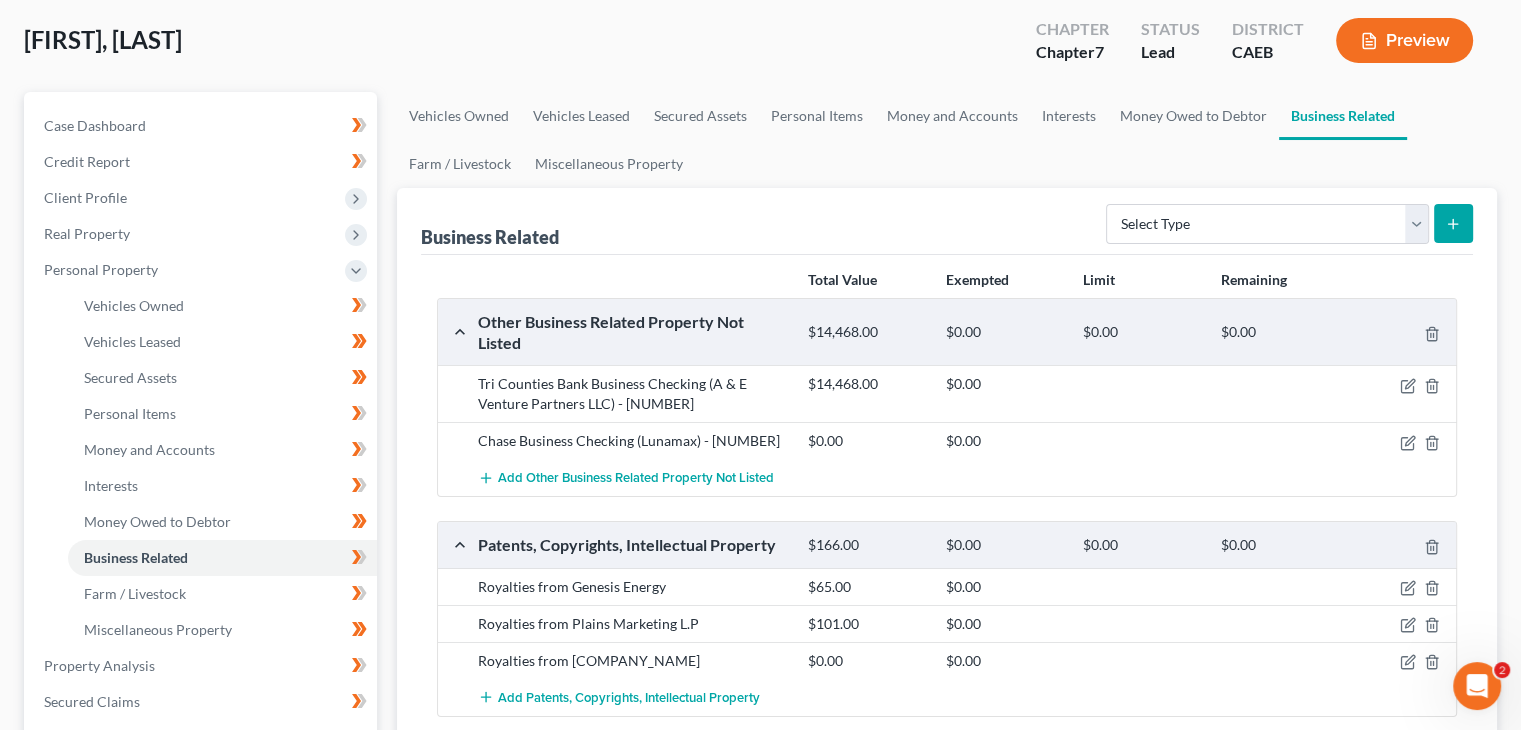 click on "Paris, Audrey Upgraded Chapter Chapter  7 Status Lead District CAEB Preview" at bounding box center (760, 48) 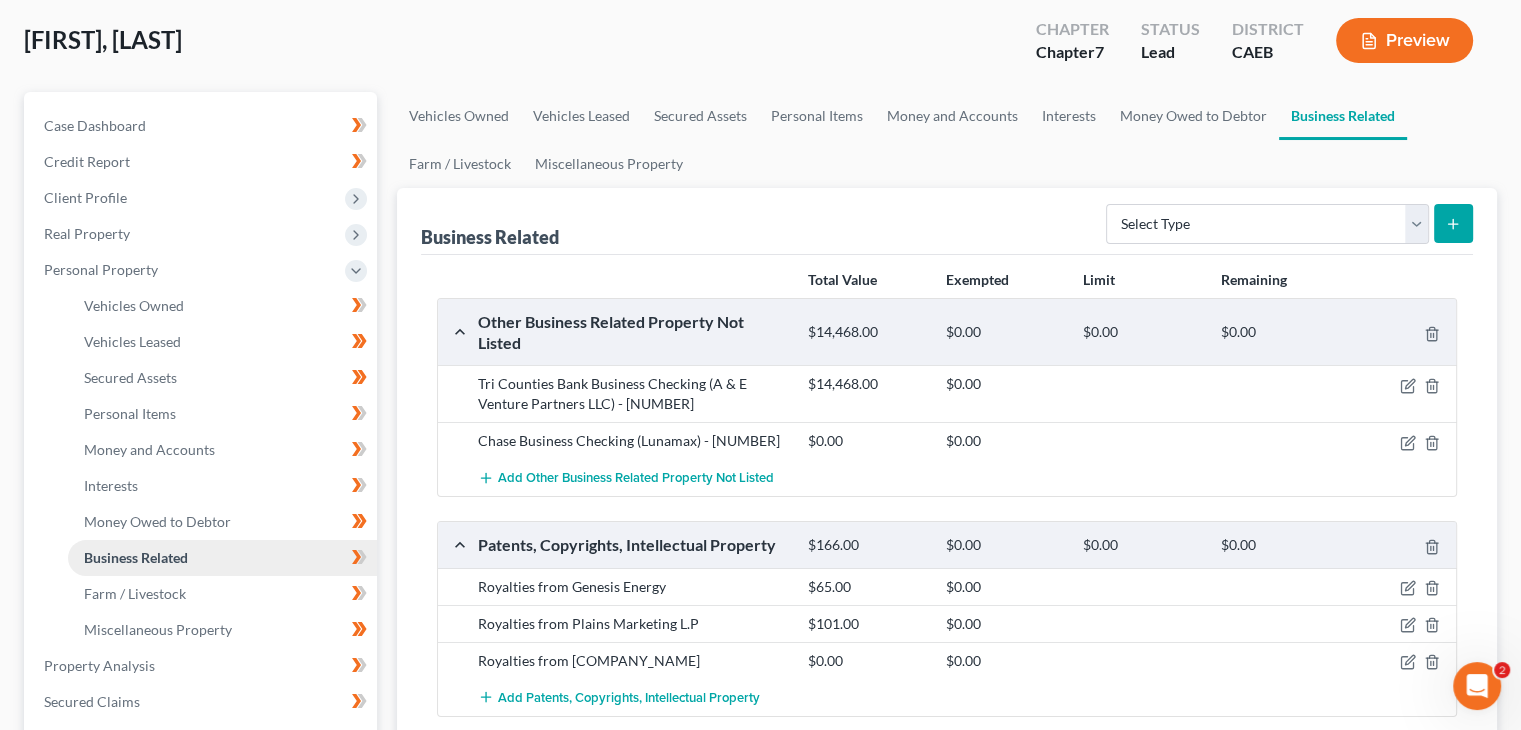 click on "Business Related" at bounding box center [136, 557] 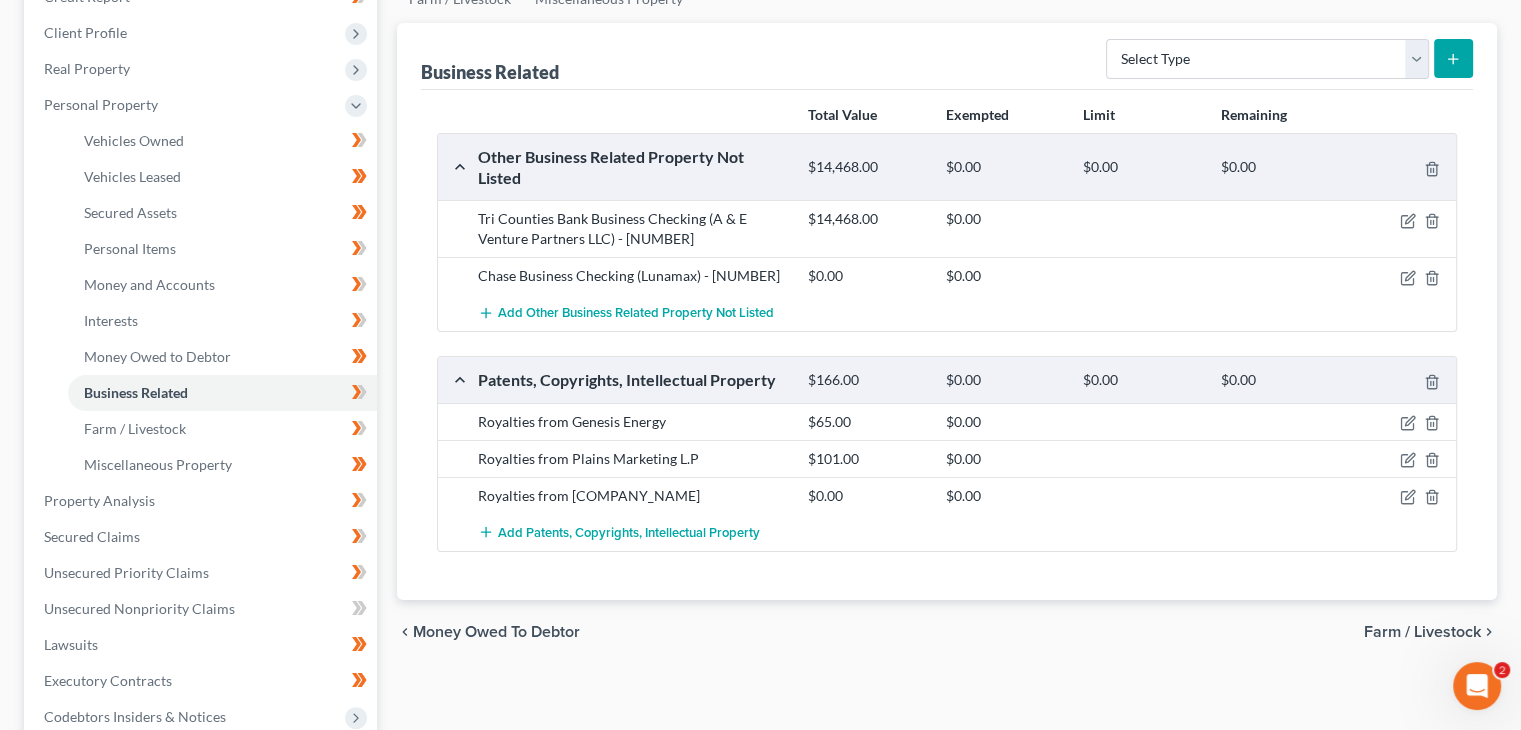 scroll, scrollTop: 300, scrollLeft: 0, axis: vertical 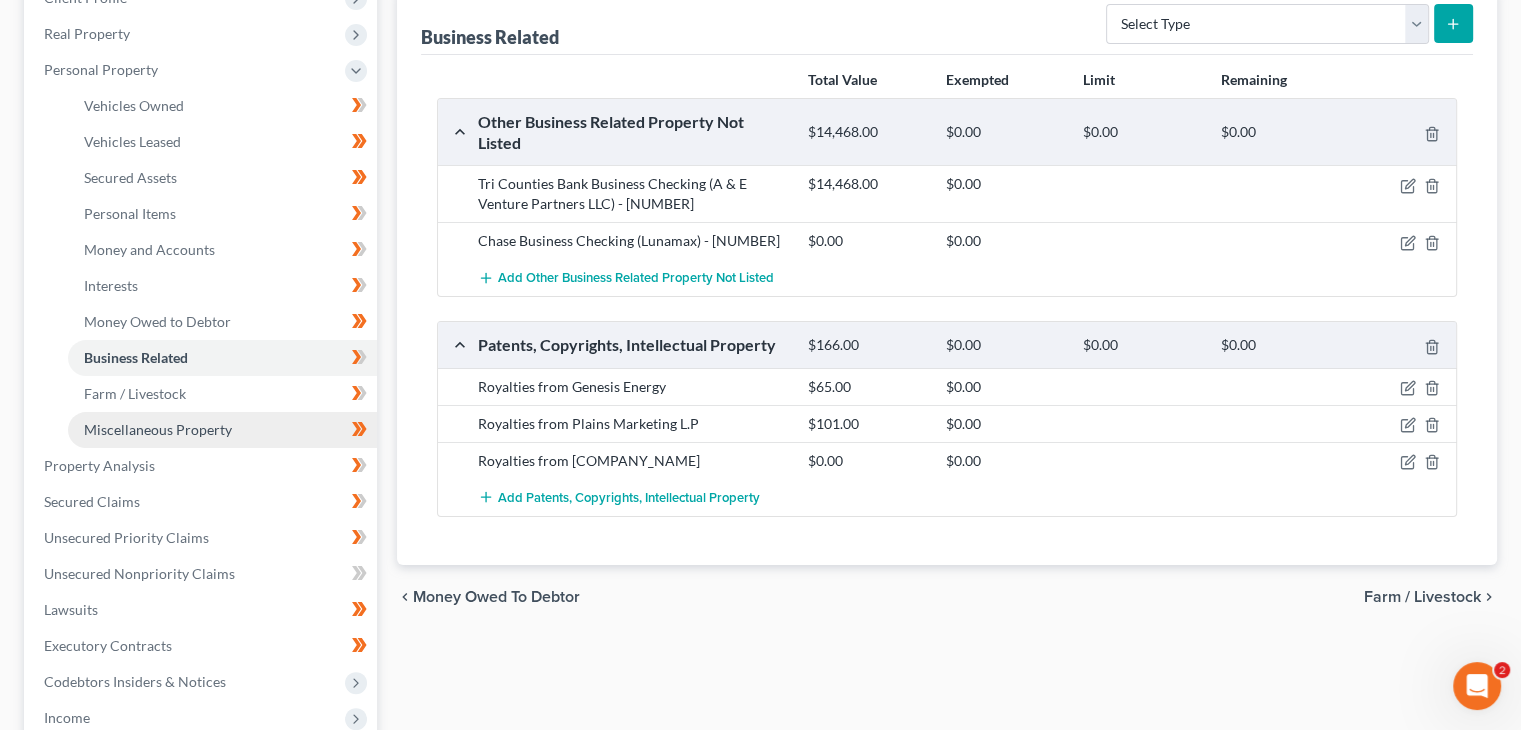 click on "Miscellaneous Property" at bounding box center [158, 429] 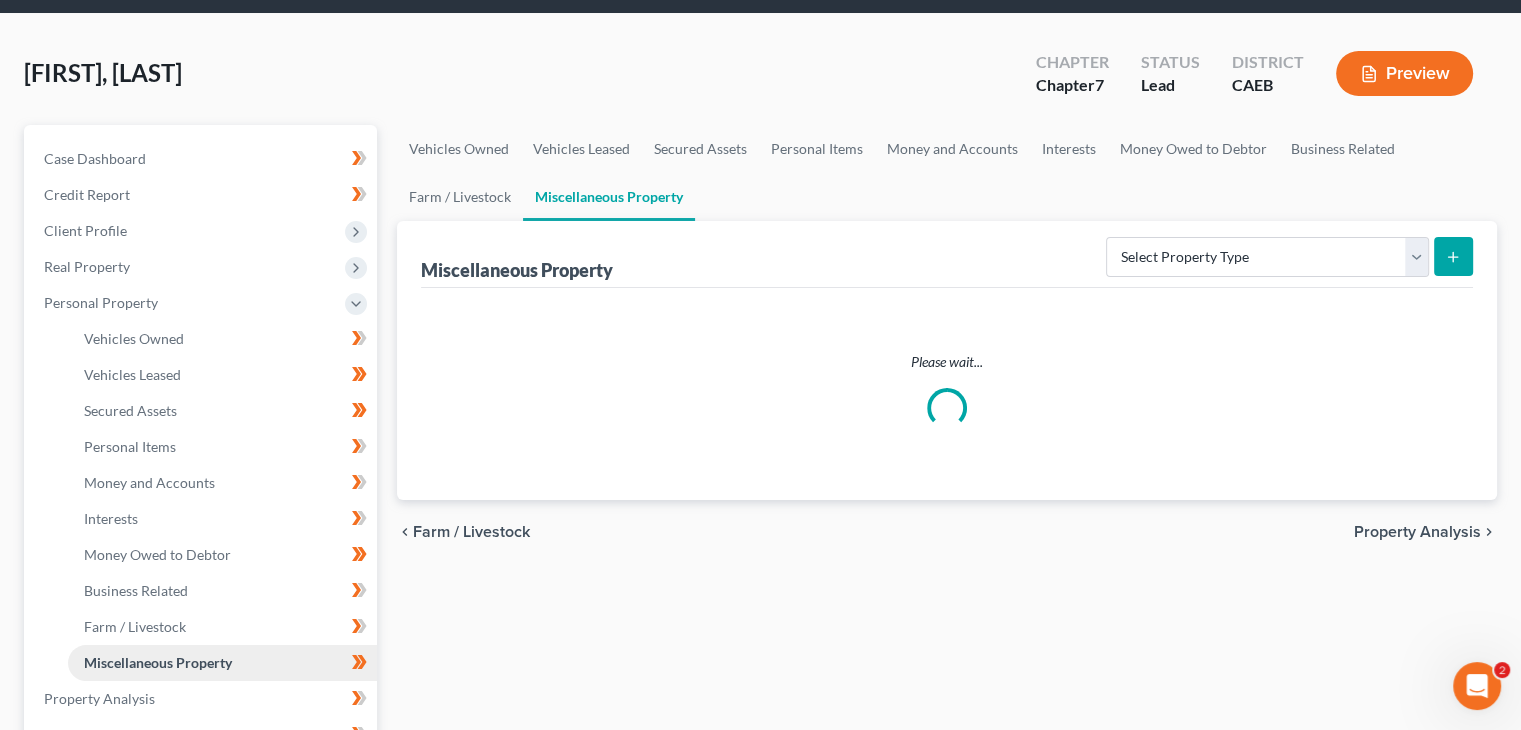 scroll, scrollTop: 0, scrollLeft: 0, axis: both 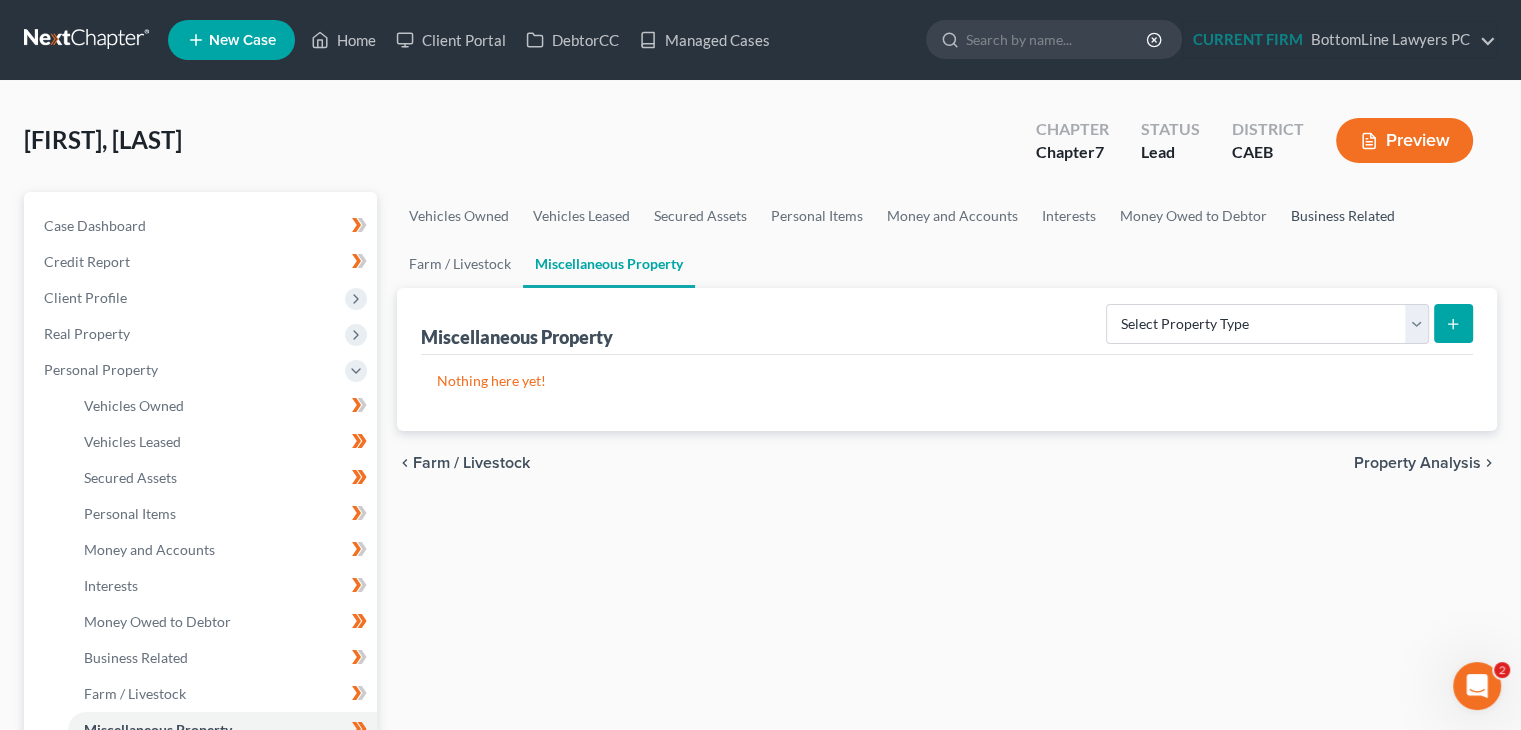 click on "Business Related" at bounding box center (1343, 216) 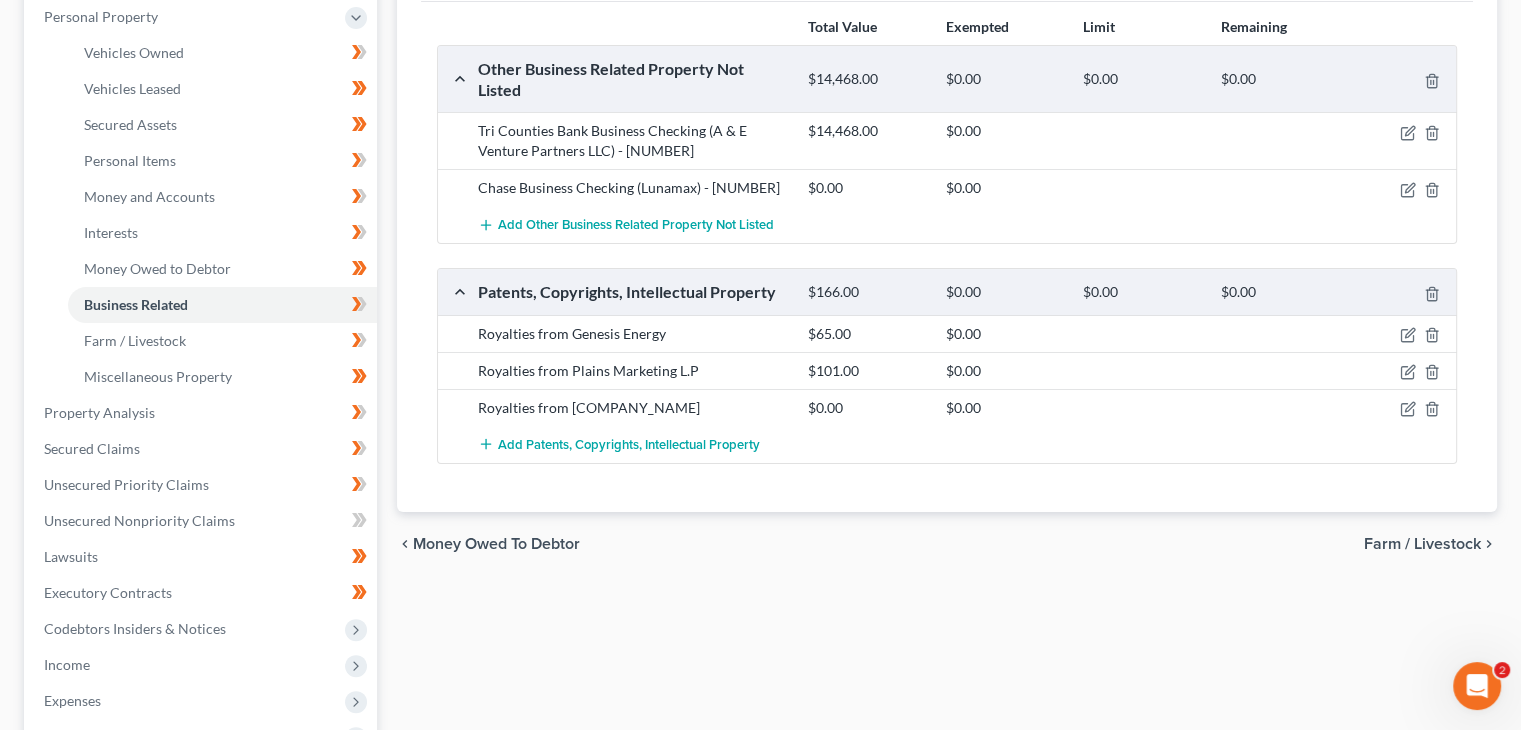 scroll, scrollTop: 400, scrollLeft: 0, axis: vertical 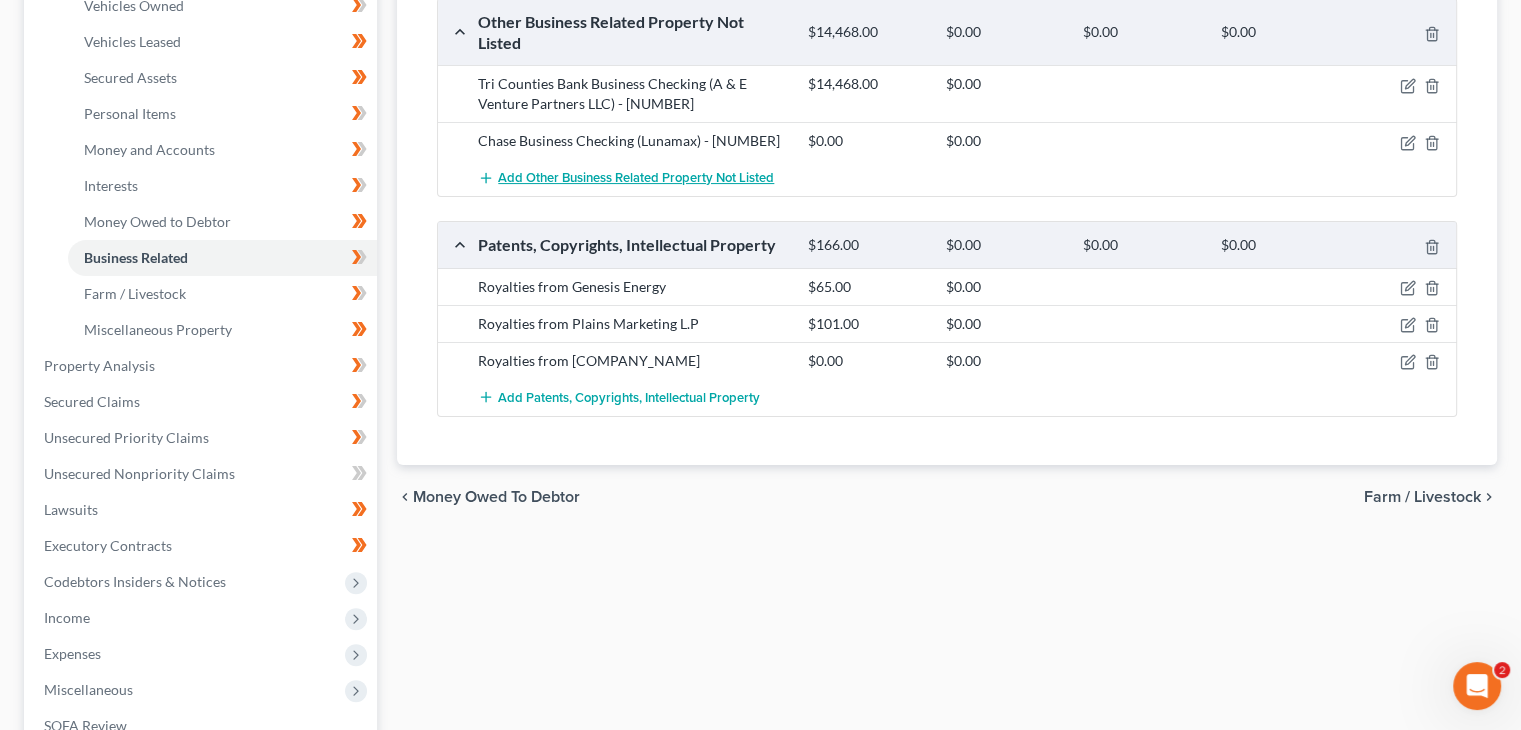 click on "Add Other Business Related Property Not Listed" at bounding box center [636, 178] 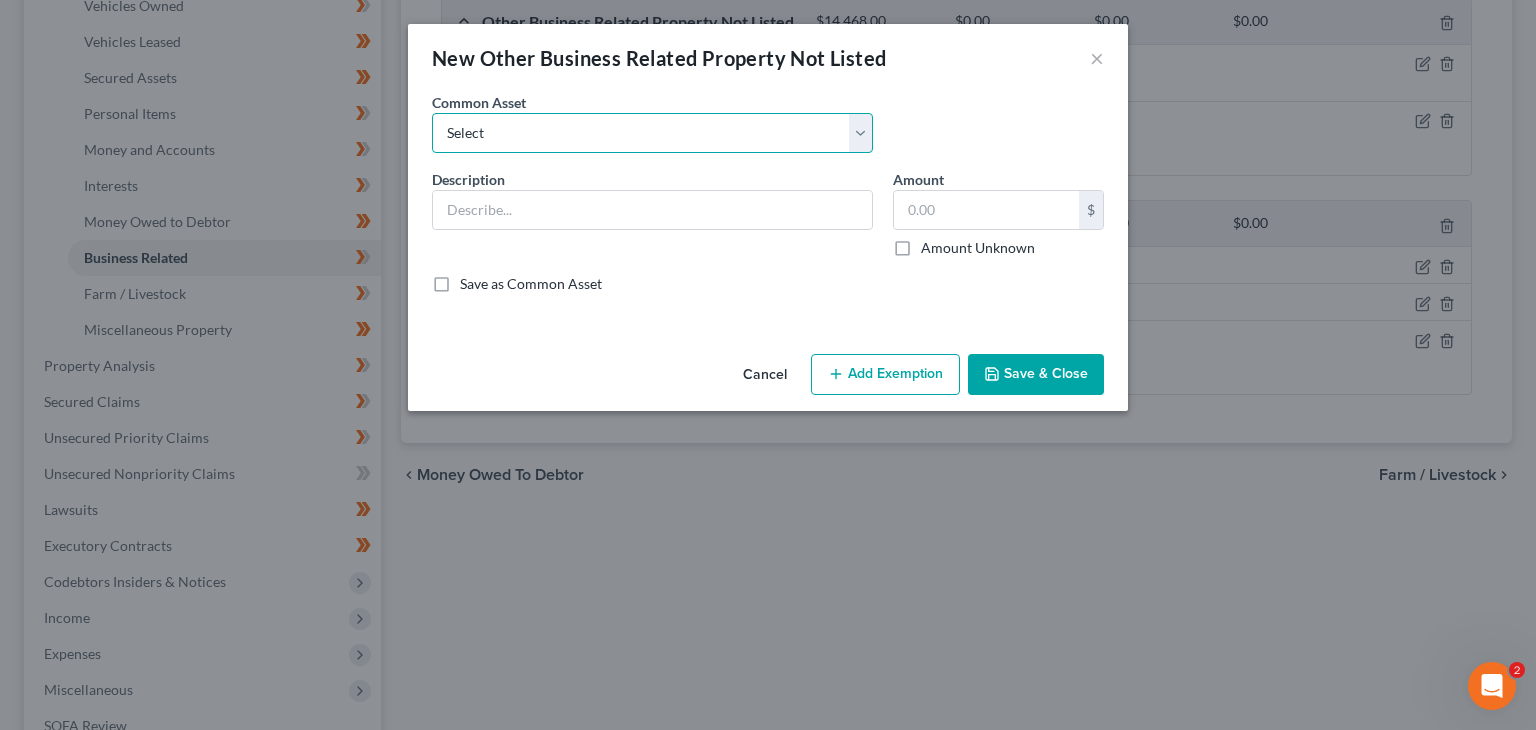 click on "Select River Valley Community Bank Checking Ending 6834 (TC Mailbox Center)" at bounding box center (652, 133) 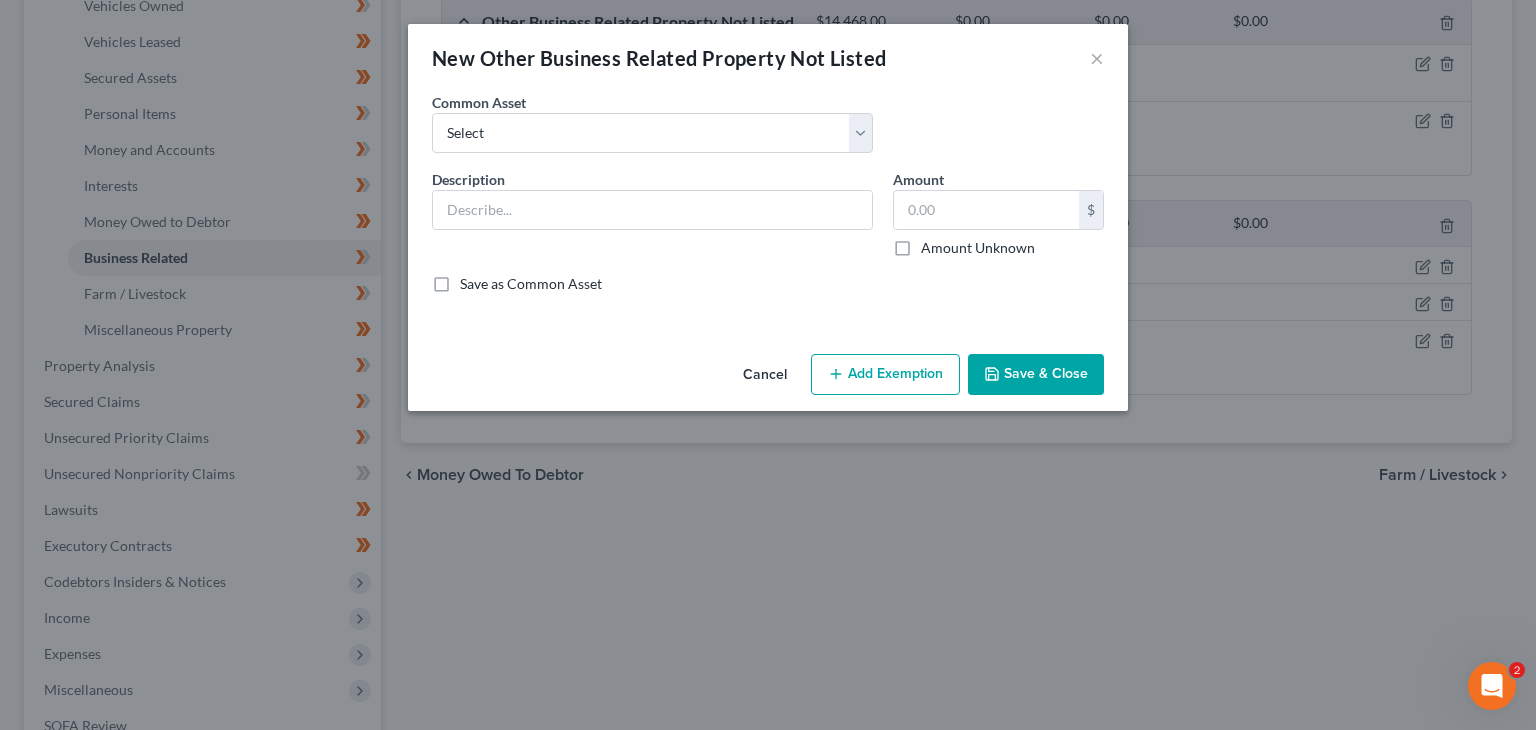 click on "Cancel" at bounding box center (765, 376) 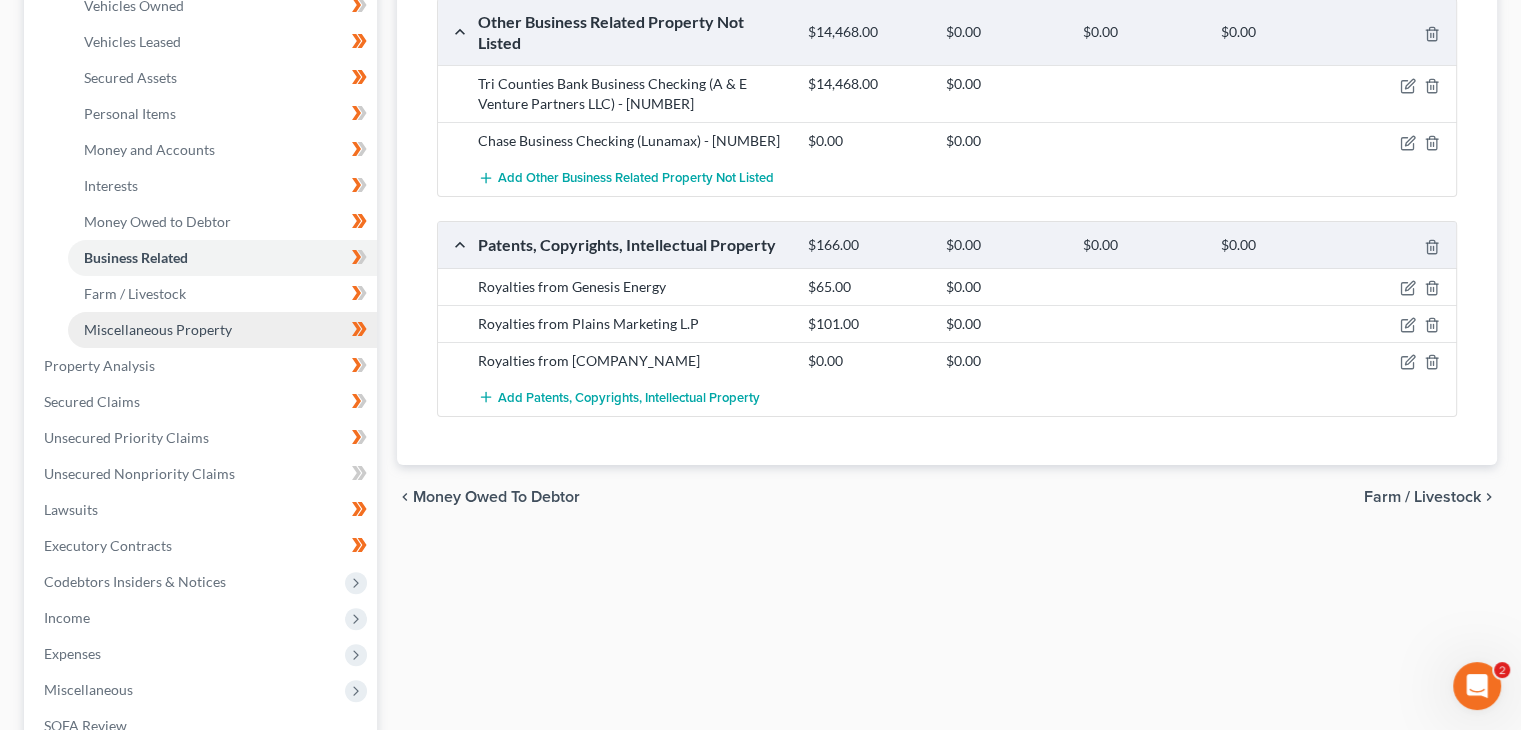 click on "Miscellaneous Property" at bounding box center (158, 329) 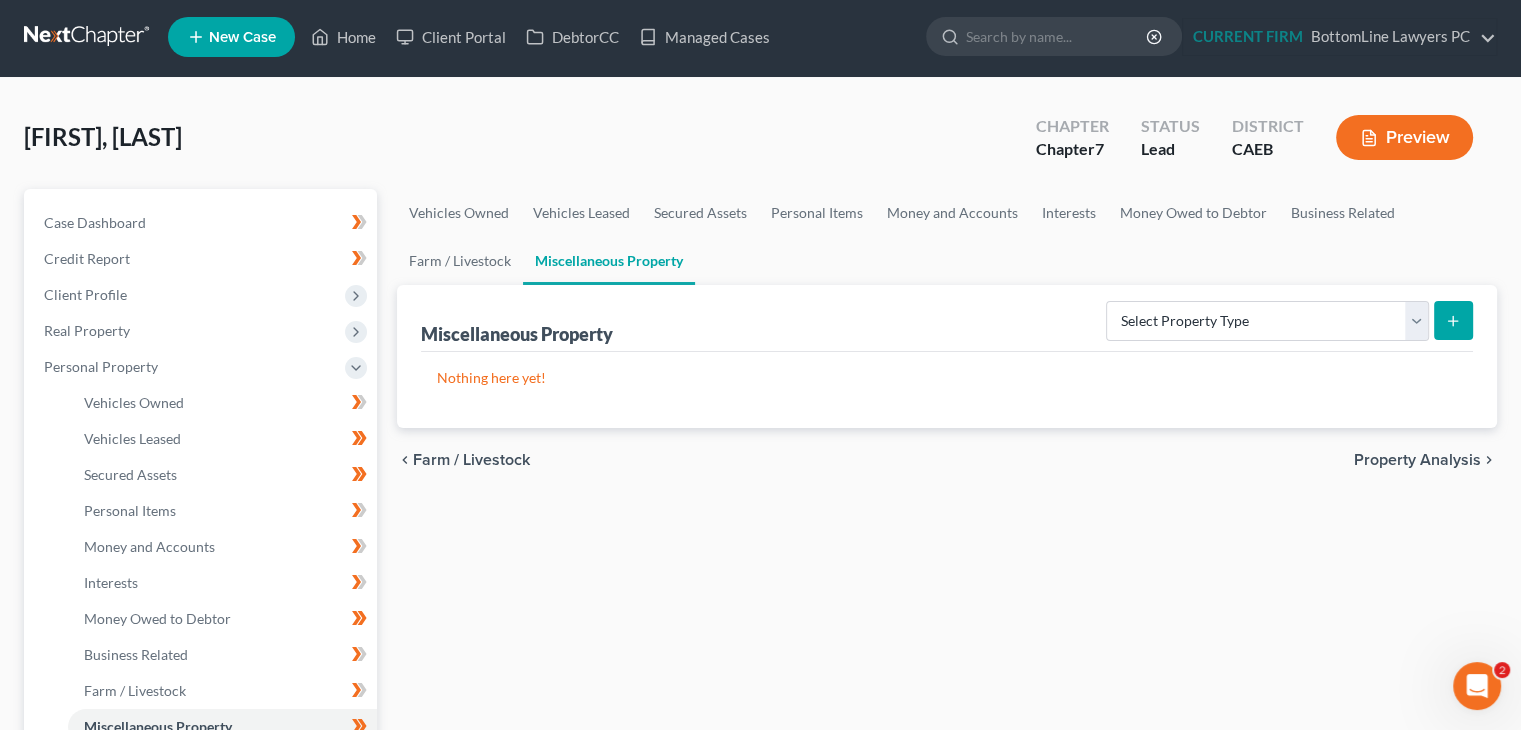 scroll, scrollTop: 0, scrollLeft: 0, axis: both 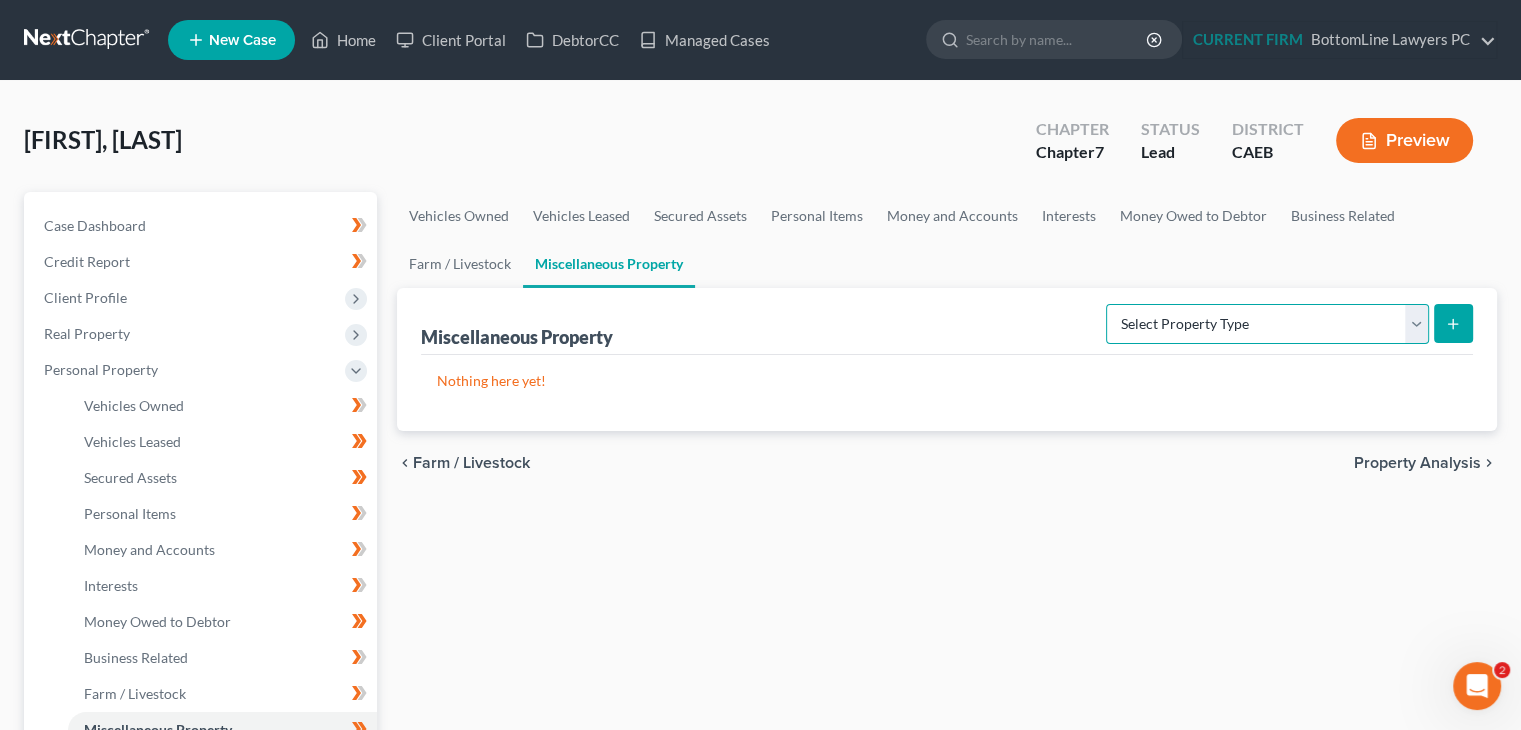 click on "Select Property Type Assigned for Creditor Benefit Within 1 Year Holding for Another Not Yet Listed Stored Within 1 Year Transferred" at bounding box center [1267, 324] 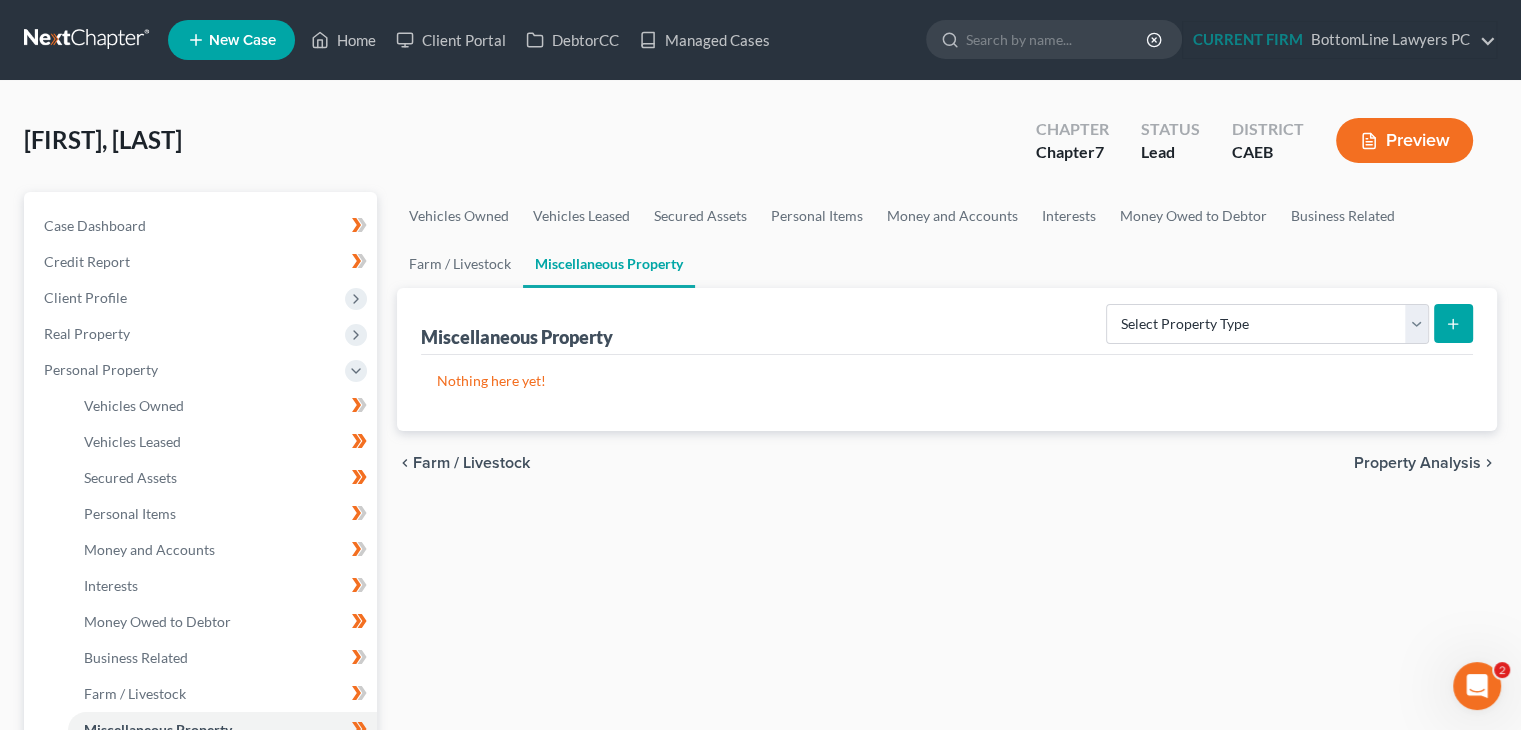 click on "Nothing here yet!" at bounding box center (947, 393) 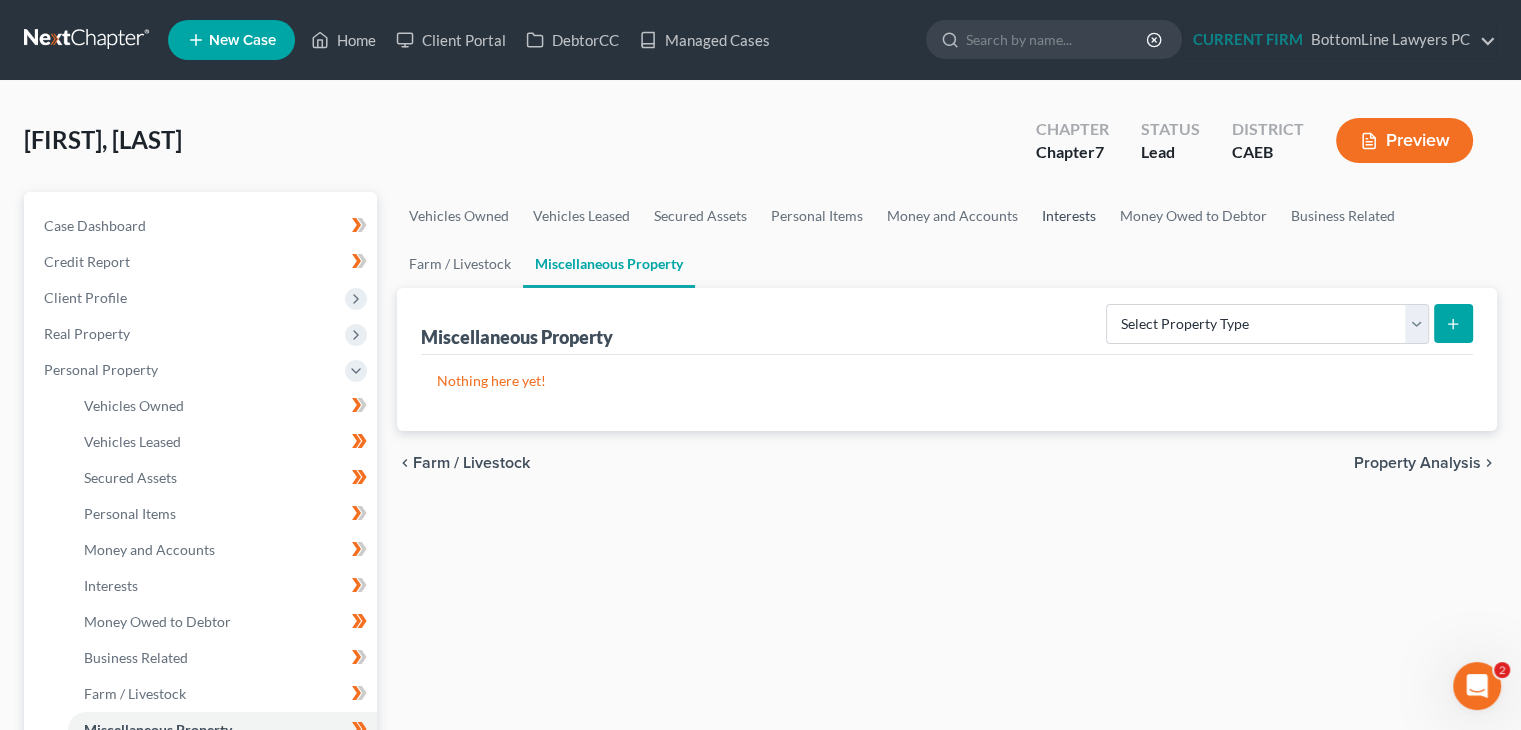 click on "Interests" at bounding box center (1069, 216) 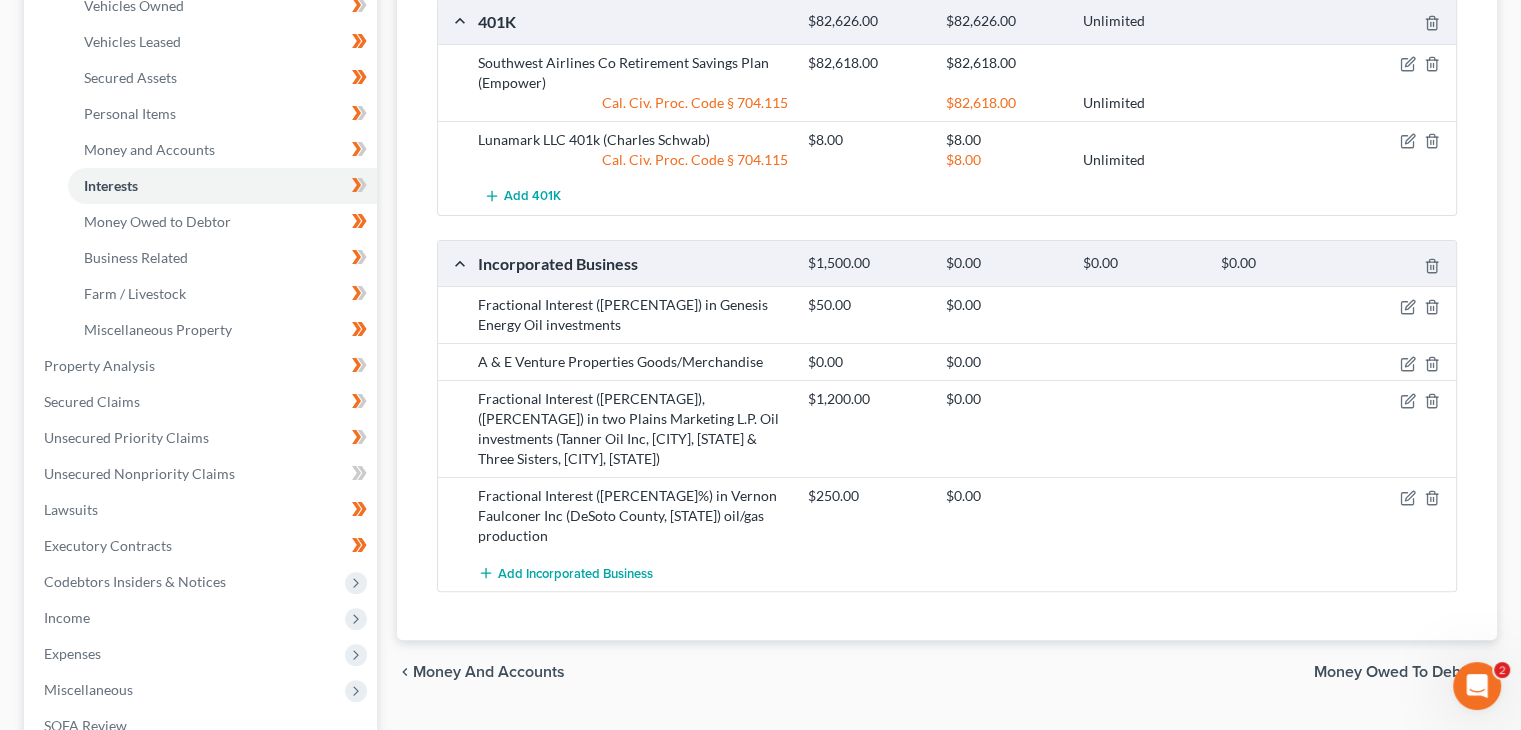 scroll, scrollTop: 300, scrollLeft: 0, axis: vertical 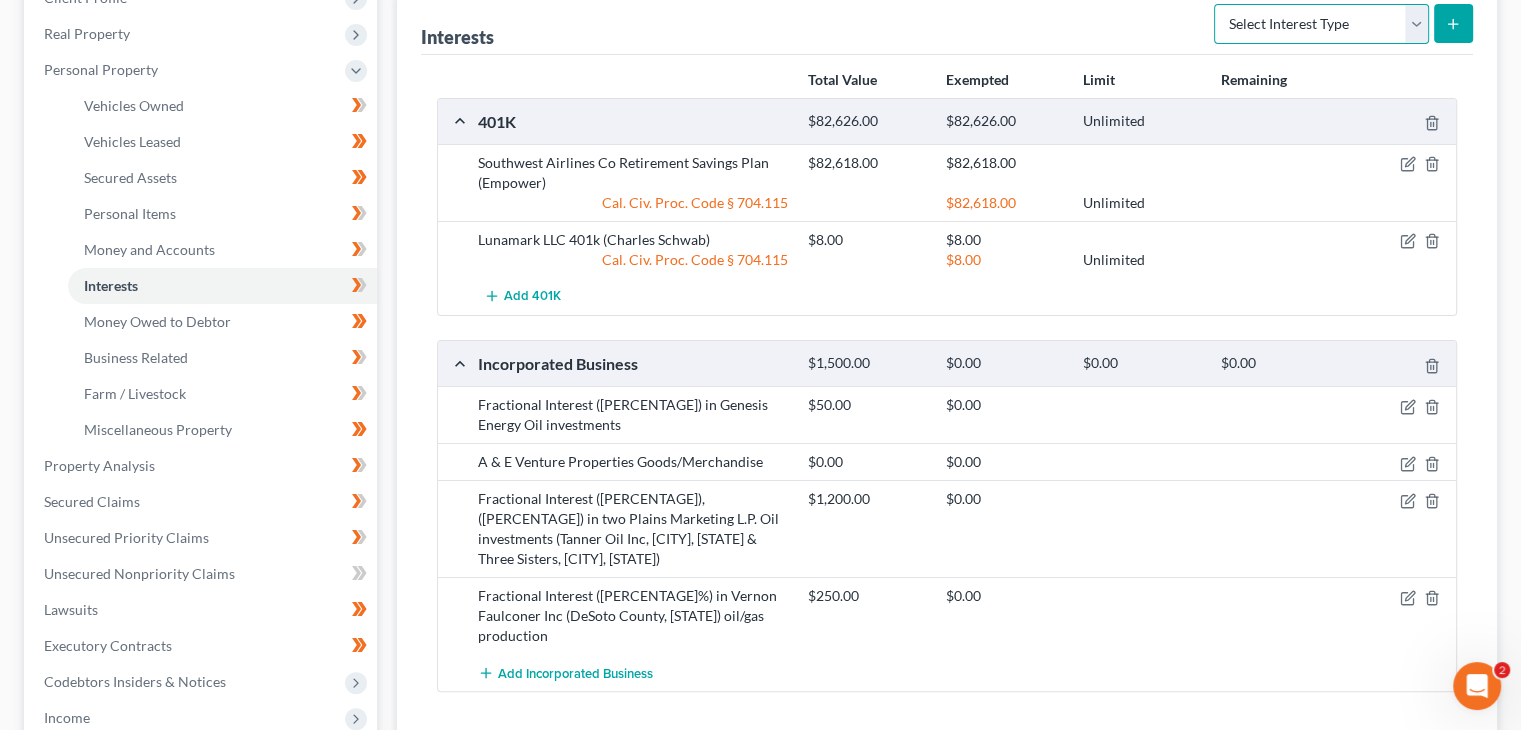 click on "Select Interest Type 401K Annuity Bond Education IRA Government Bond Government Pension Plan Incorporated Business IRA Joint Venture (Active) Joint Venture (Inactive) Keogh Mutual Fund Other Retirement Plan Partnership (Active) Partnership (Inactive) Pension Plan Stock Term Life Insurance Unincorporated Business Whole Life Insurance" at bounding box center [1321, 24] 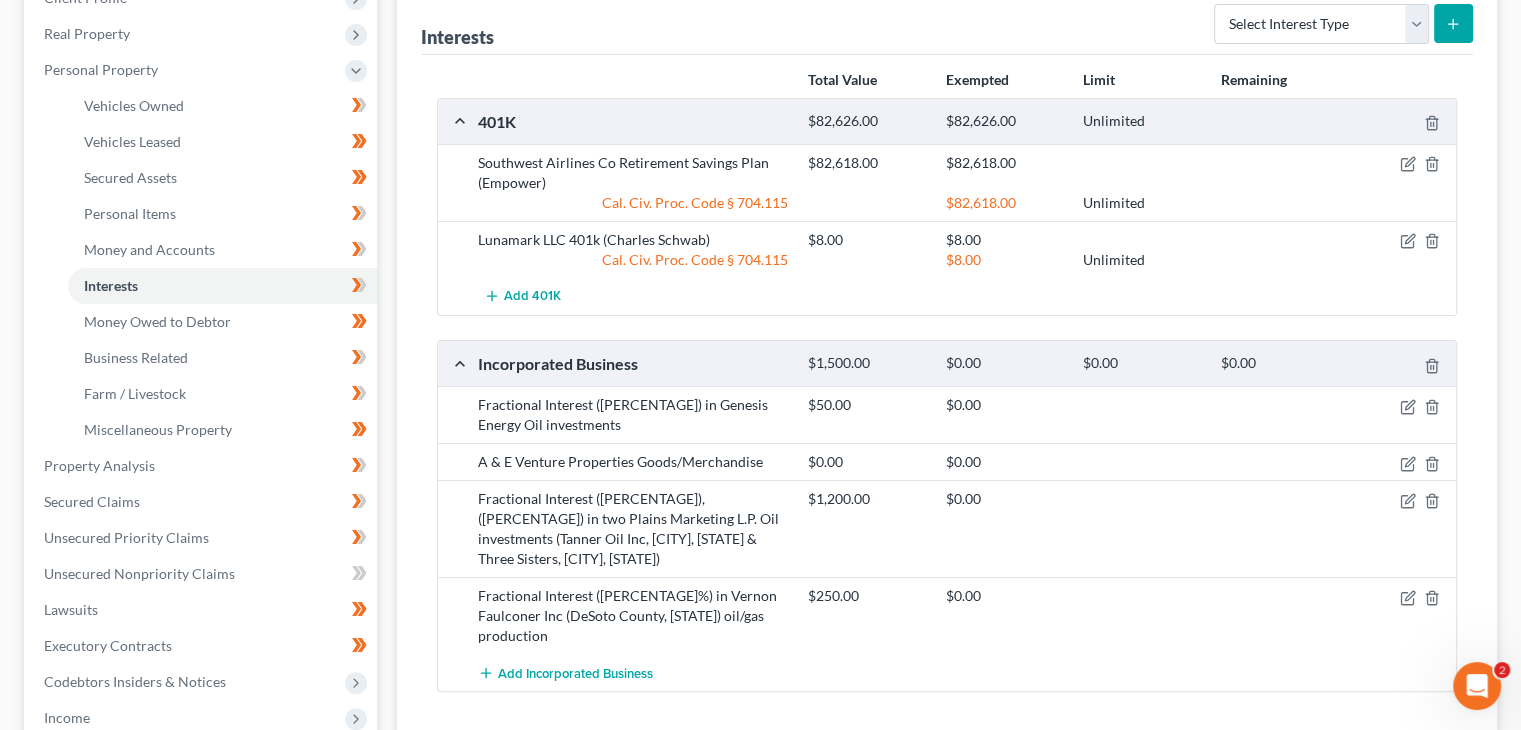 click on "A & E Venture Properties Goods/Merchandise" at bounding box center (633, 462) 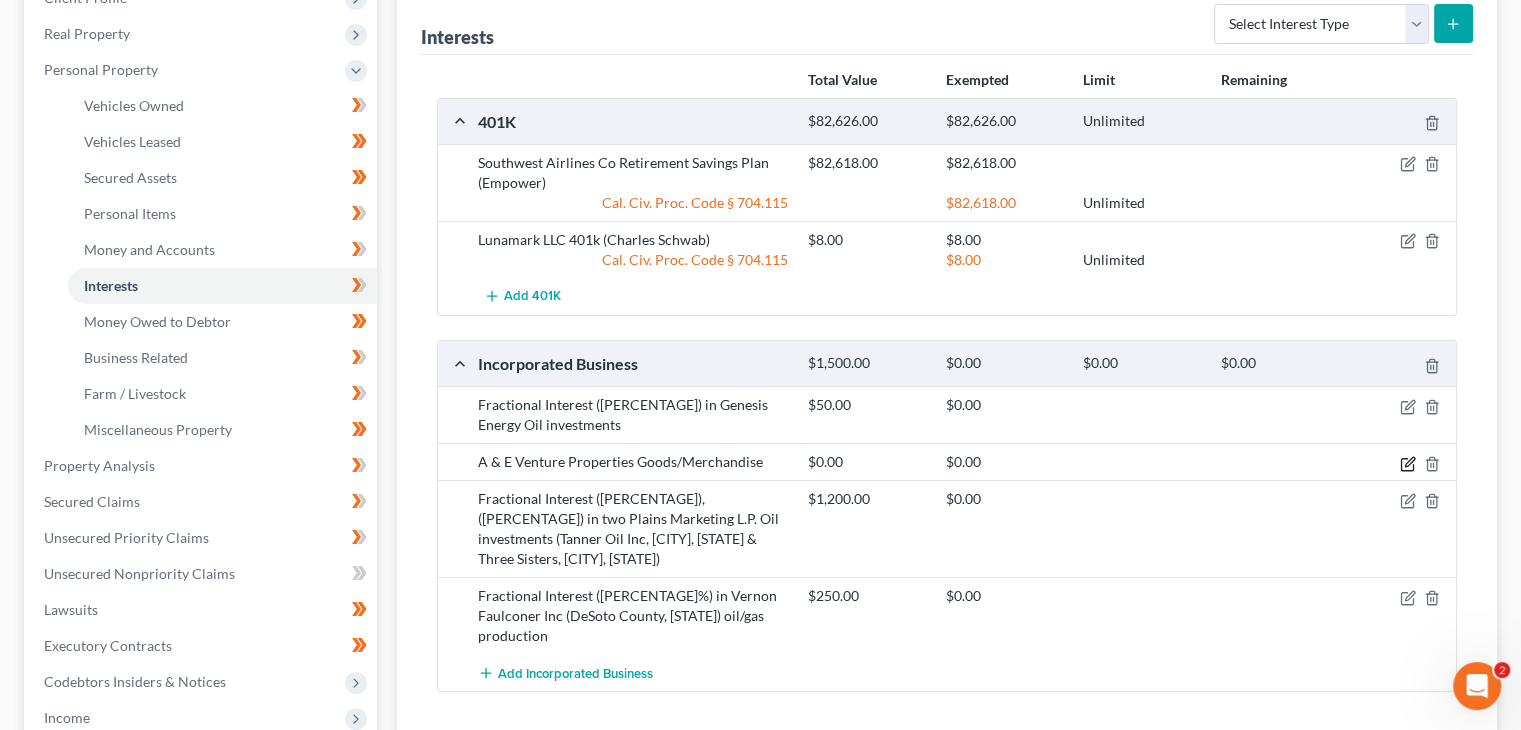 click 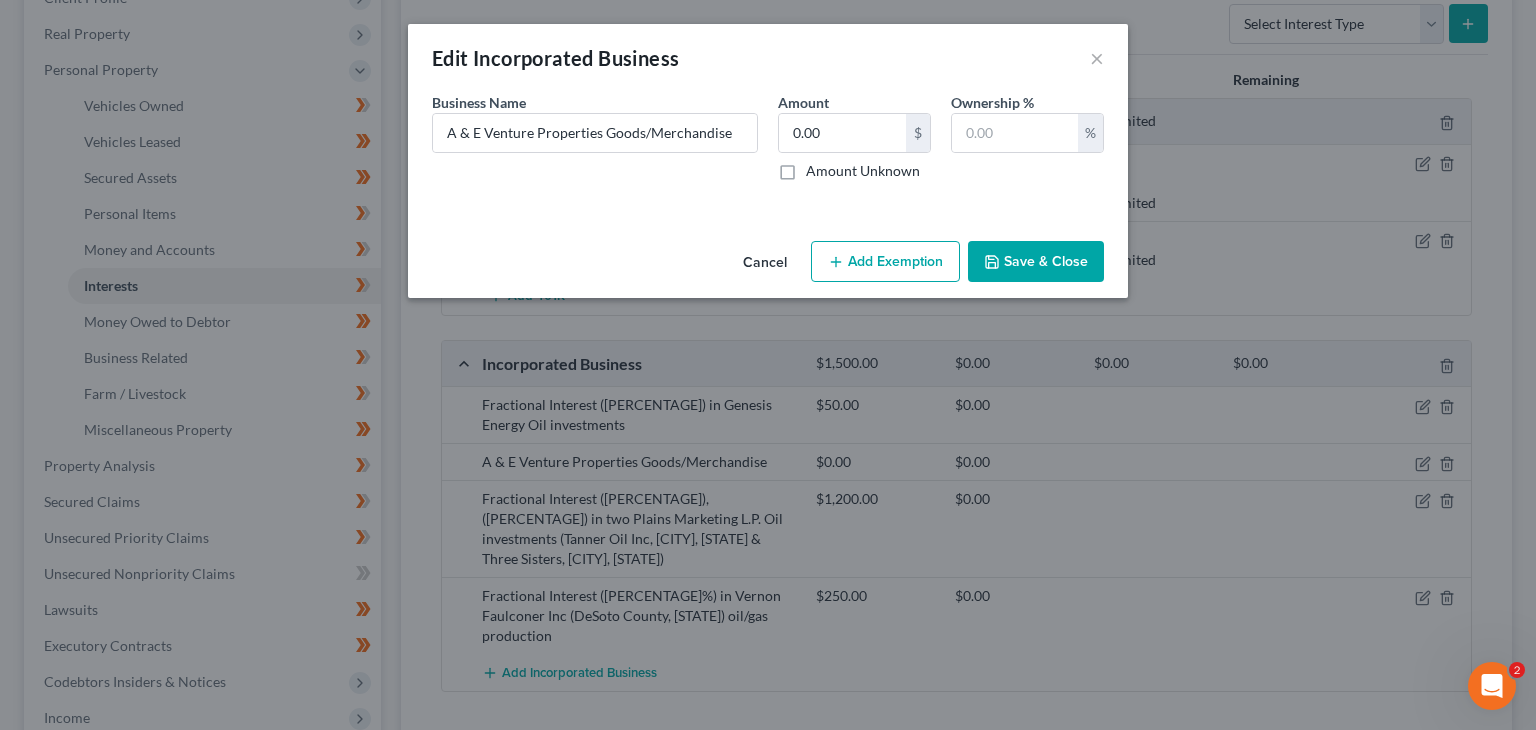 click on "Cancel" at bounding box center [765, 263] 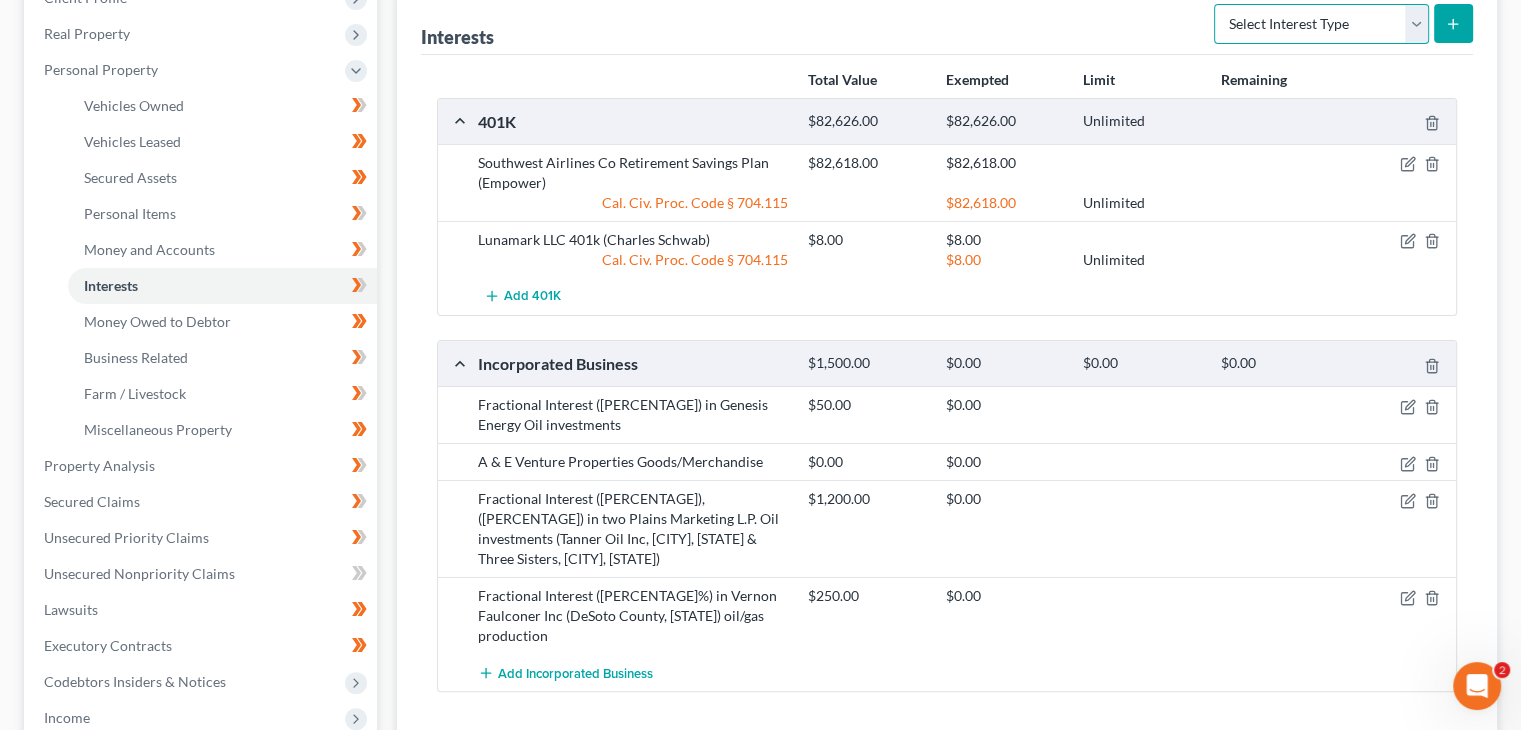click on "Select Interest Type 401K Annuity Bond Education IRA Government Bond Government Pension Plan Incorporated Business IRA Joint Venture (Active) Joint Venture (Inactive) Keogh Mutual Fund Other Retirement Plan Partnership (Active) Partnership (Inactive) Pension Plan Stock Term Life Insurance Unincorporated Business Whole Life Insurance" at bounding box center [1321, 24] 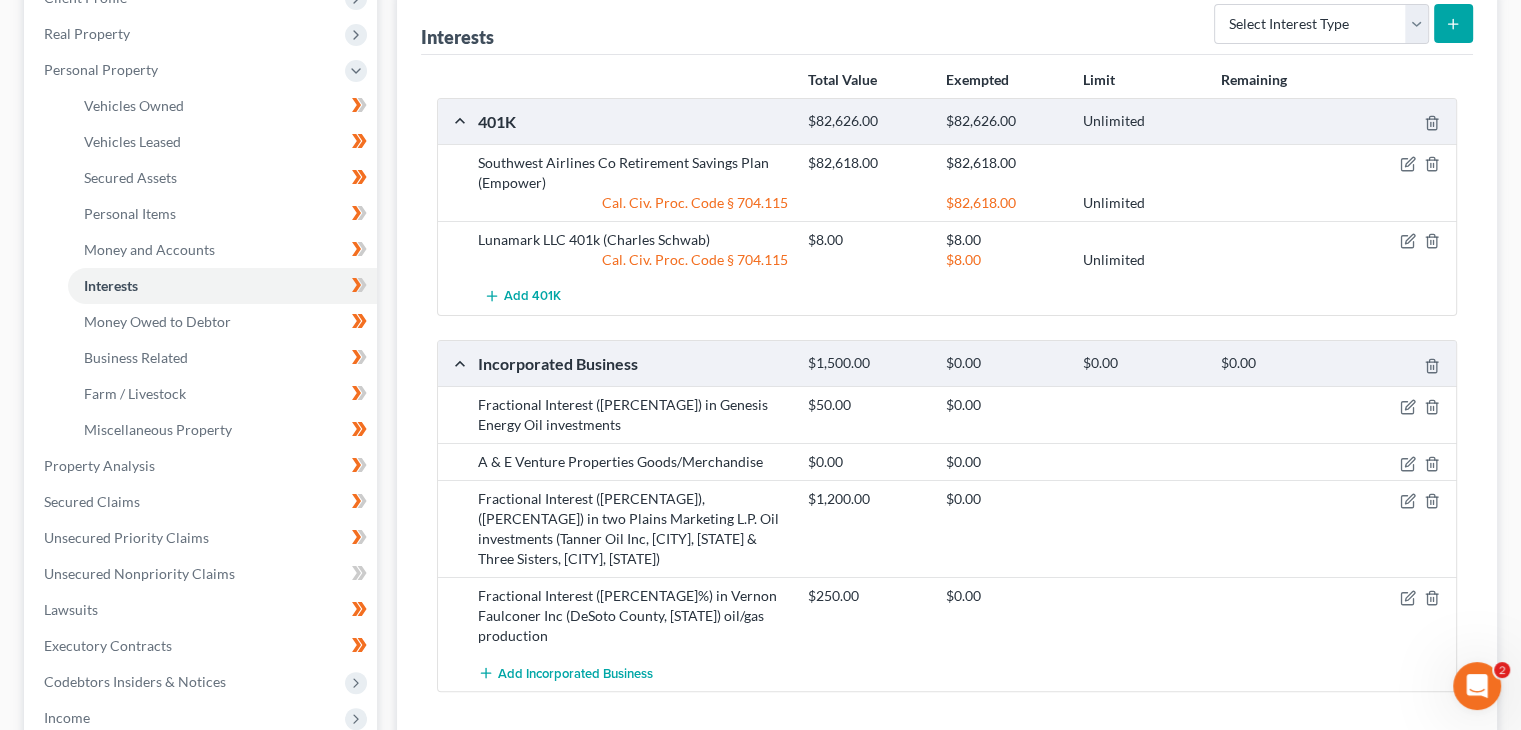 click on "Total Value Exempted Limit Remaining
401K $82,626.00 $82,626.00 Unlimited
Southwest Airlines Co Retirement Savings Plan (Empower) $82,618.00 $82,618.00 Cal. Civ. Proc. Code § 704.115 $82,618.00 Unlimited Lunamark LLC 401k (Charles Schwab) $8.00 $8.00 Cal. Civ. Proc. Code § 704.115 $8.00 Unlimited Add 401K
Incorporated Business $1,500.00 $0.00 $0.00 $0.00
Fractional Interest (0.00073105) in Genesis Energy Oil investments $50.00 $0.00 A & E Venture Properties Goods/Merchandise $0.00 $0.00 Fractional Interest (0.00002200%), (0.00146071%) in two Plains Marketing L.P. Oil investments (Tanner Oil Inc, Claiborne, LA & Three Sisters, Caddo, LA) $1,200.00 $0.00 Fractional Interest (00.00256525%) in Vernon Faulconer Inc (DeSoto County, LA) oil/gas production $250.00 $0.00 Add Incorporated Business" at bounding box center [947, 398] 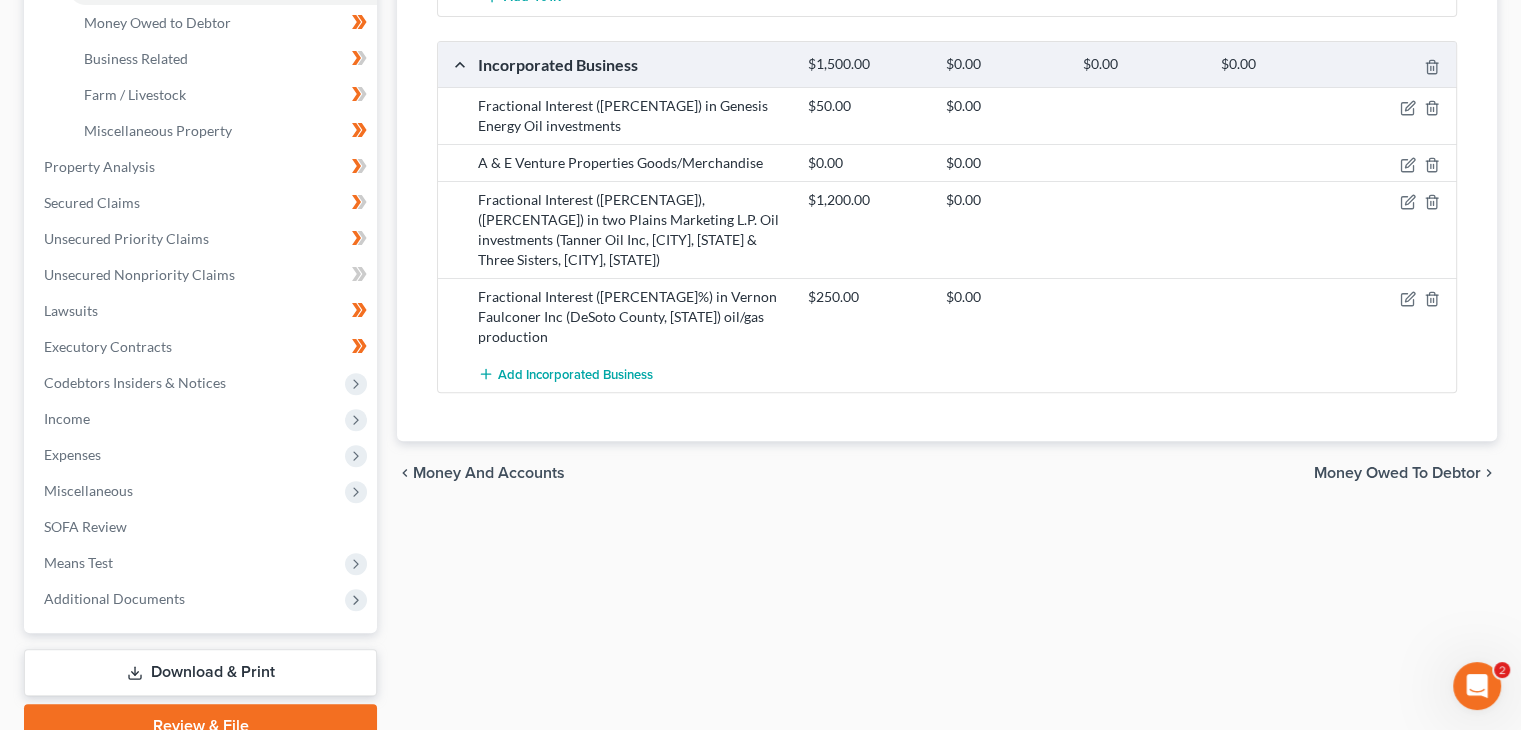 scroll, scrollTop: 600, scrollLeft: 0, axis: vertical 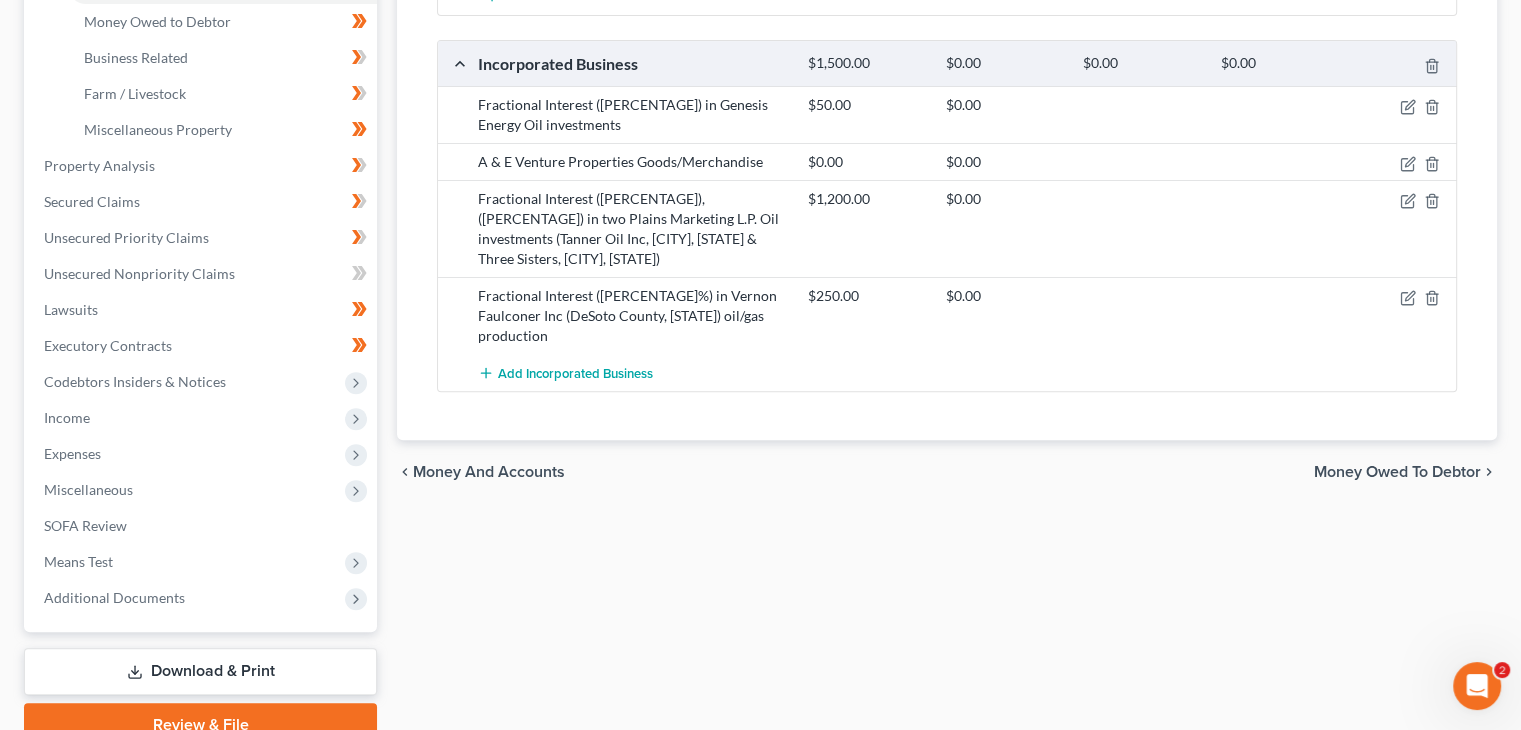 click on "Money Owed to Debtor" at bounding box center (1397, 472) 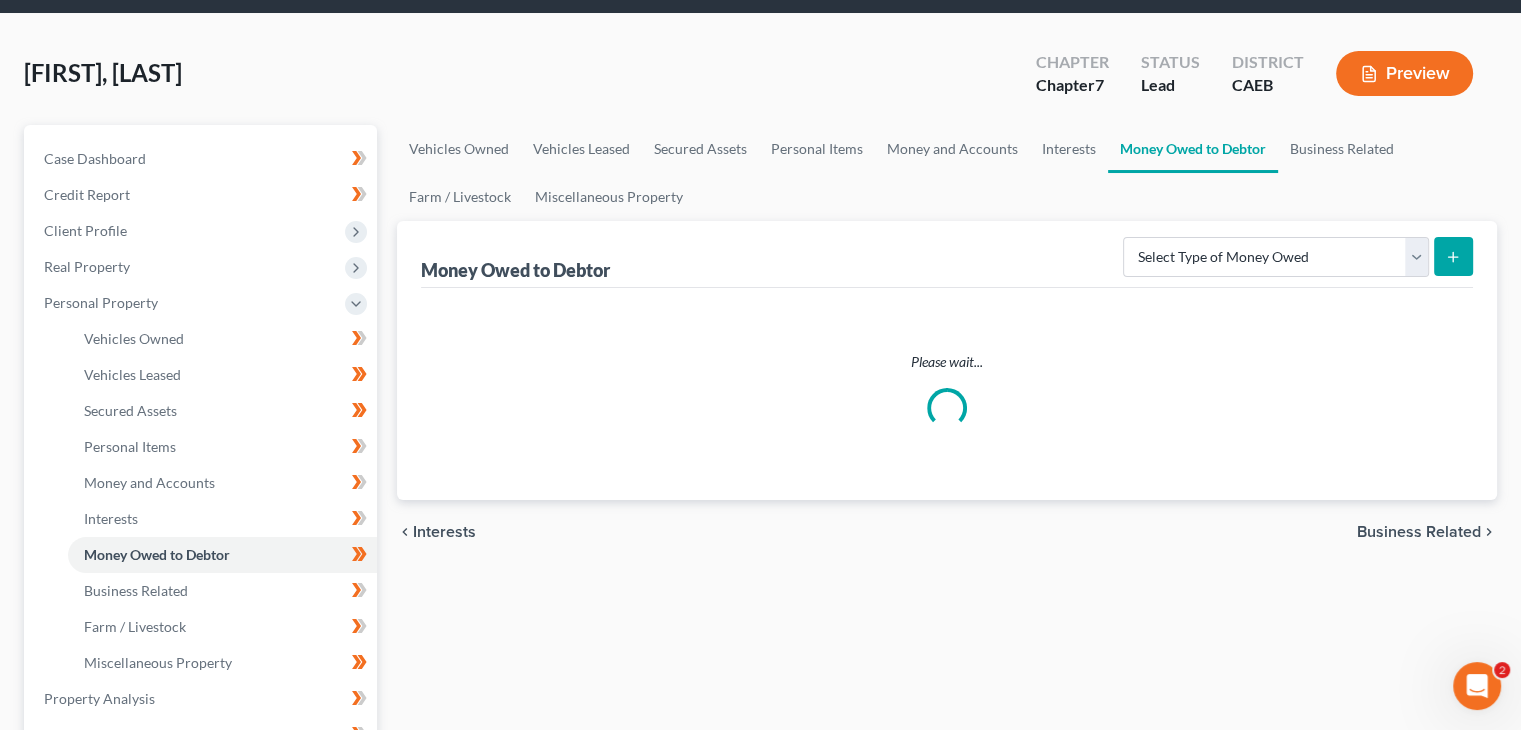scroll, scrollTop: 0, scrollLeft: 0, axis: both 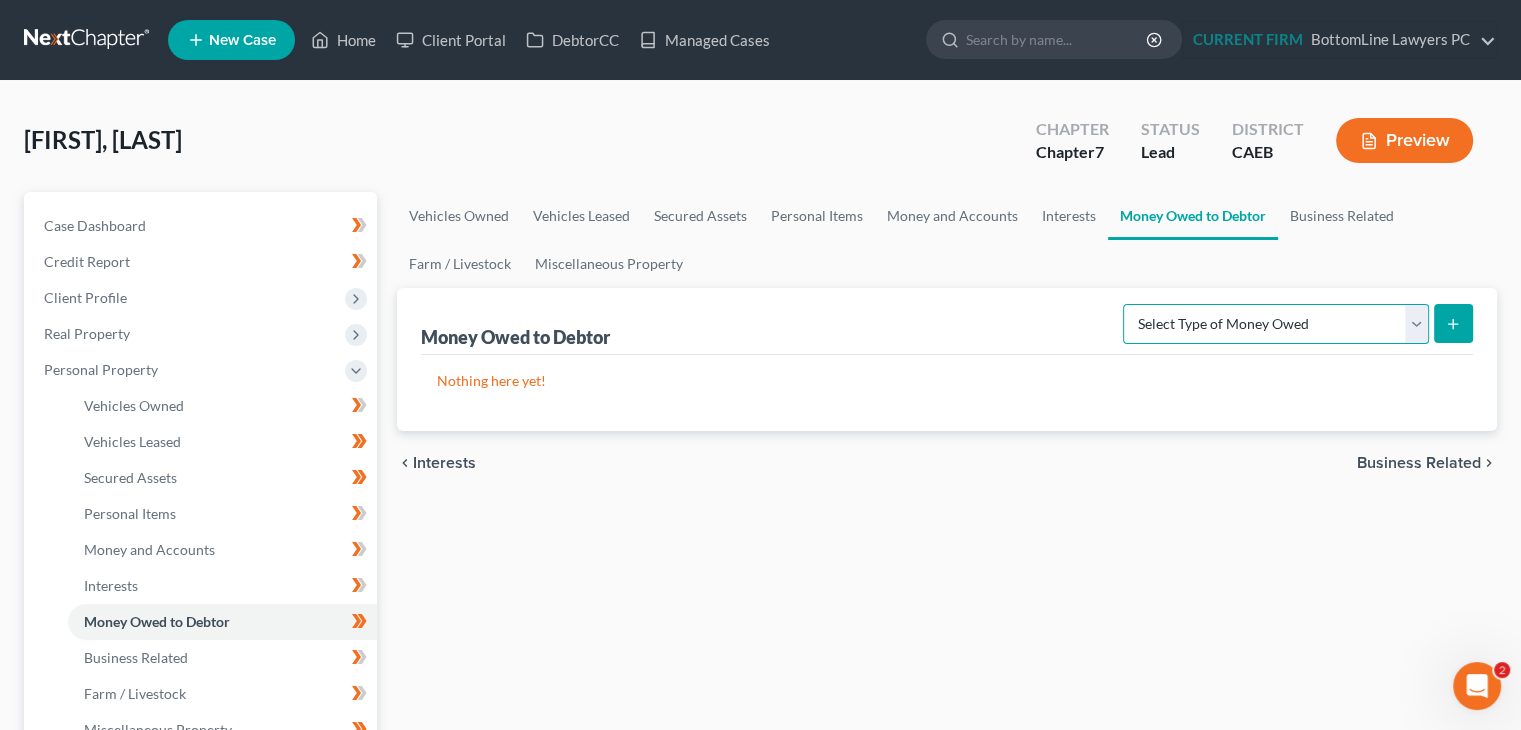 click on "Select Type of Money Owed Accounts Receivable Alimony Child Support Claims Against Third Parties Disability Benefits Disability Insurance Payments Divorce Settlements Equitable or Future Interests Expected Tax Refund and Unused NOLs Financial Assets Not Yet Listed Life Estate of Descendants Maintenance Other Contingent & Unliquidated Claims Property Settlements Sick or Vacation Pay Social Security Benefits Trusts Unpaid Loans Unpaid Wages Workers Compensation" at bounding box center [1276, 324] 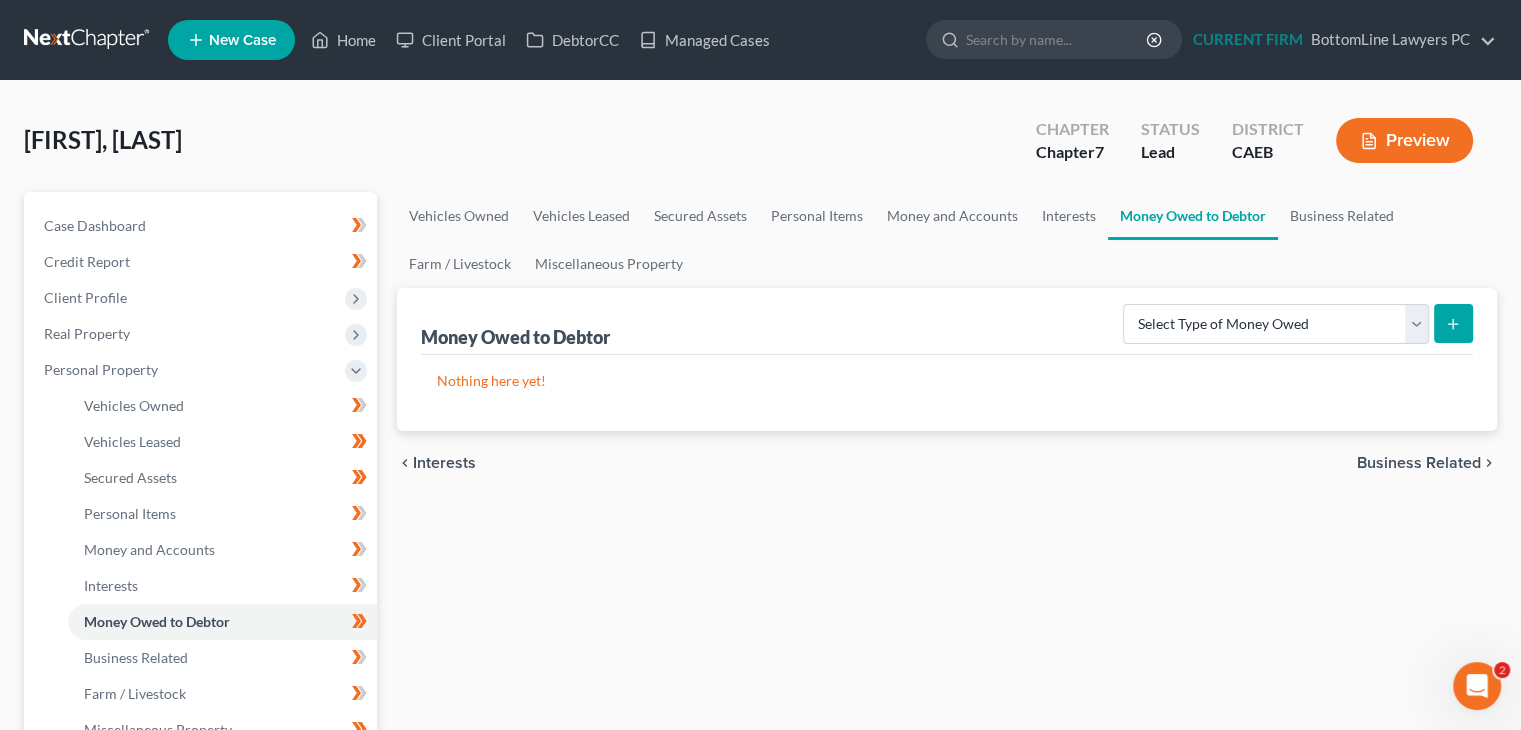 click on "chevron_left
Interests
Business Related
chevron_right" at bounding box center [947, 463] 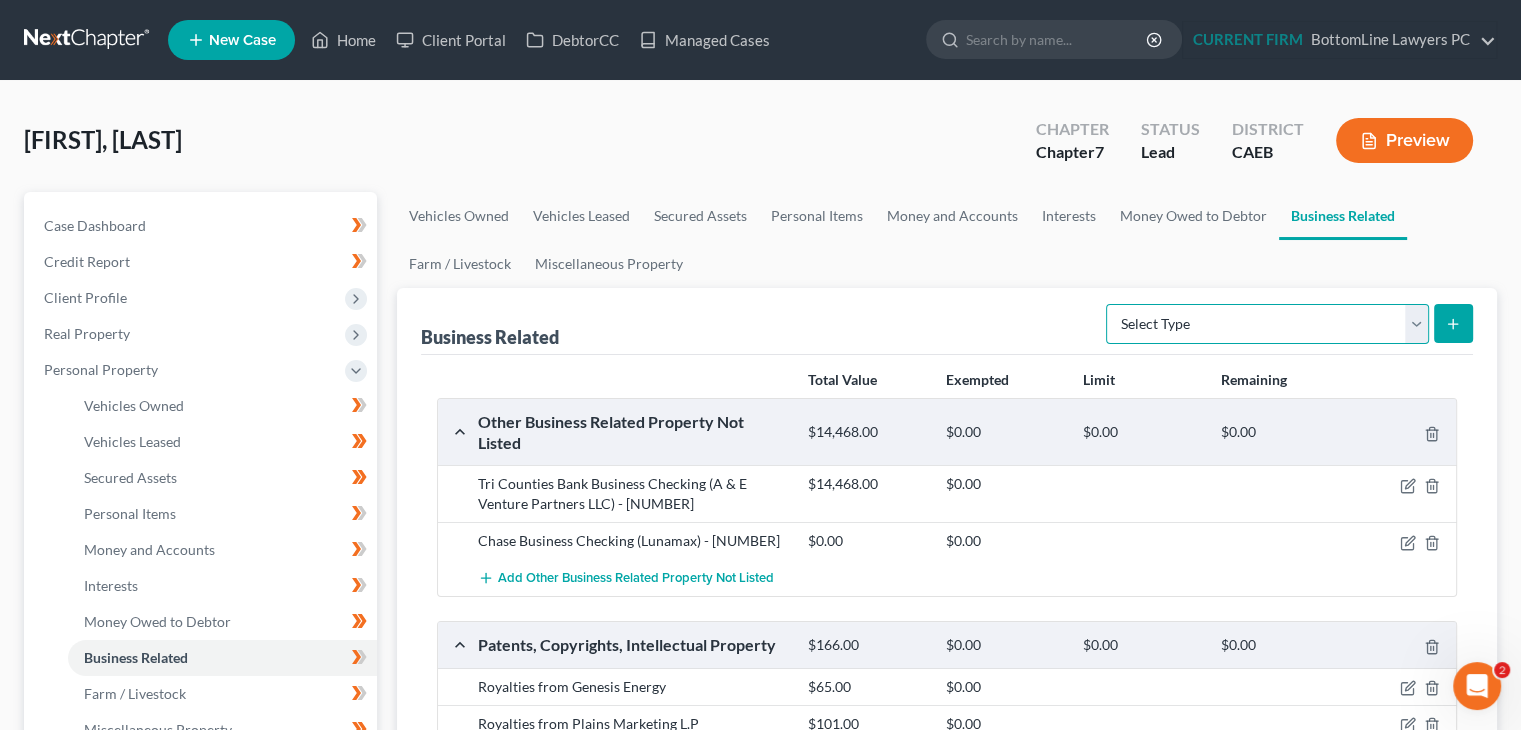 click on "Select Type Customer Lists Franchises Inventory Licenses Machinery Office Equipment, Furnishings, Supplies Other Business Related Property Not Listed Patents, Copyrights, Intellectual Property" at bounding box center [1267, 324] 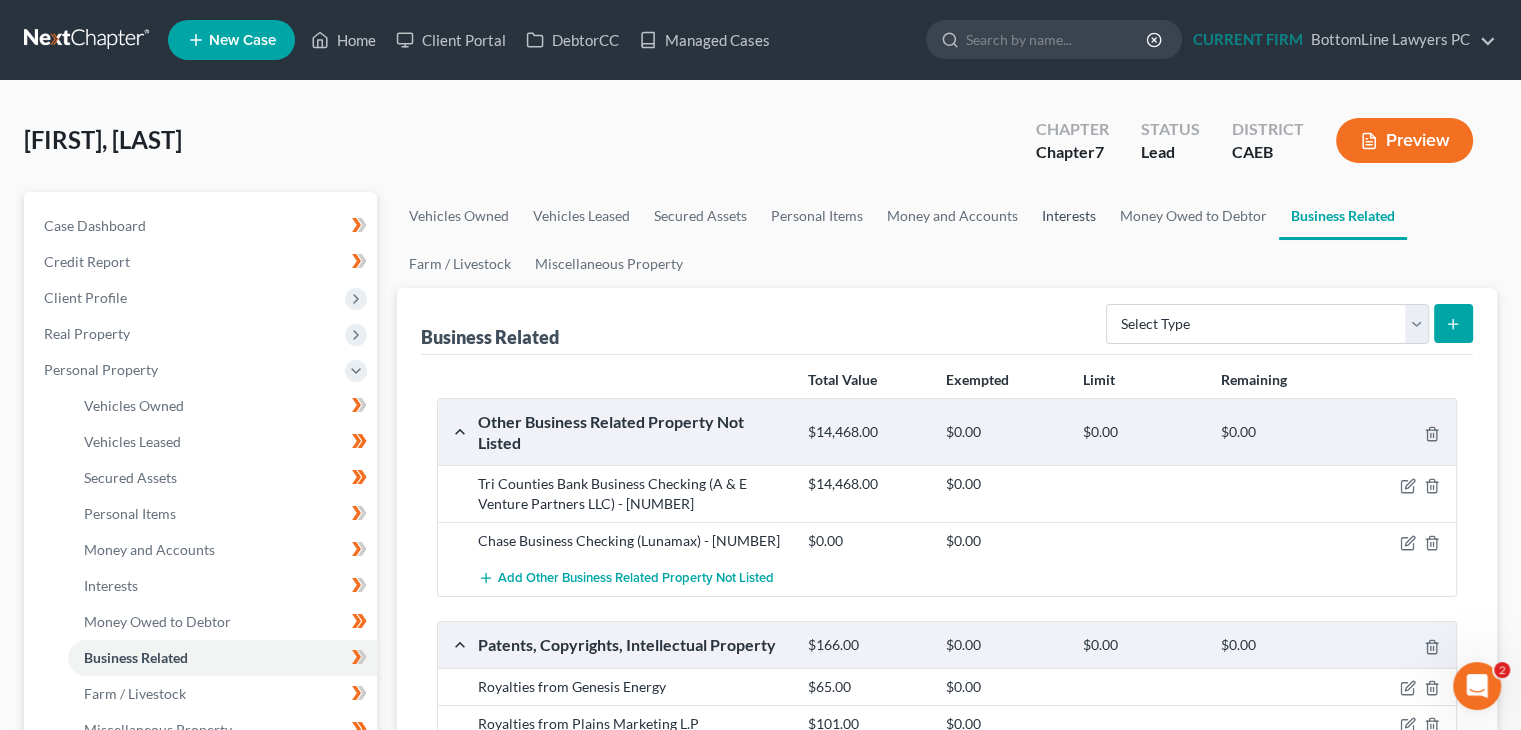 click on "Interests" at bounding box center [1069, 216] 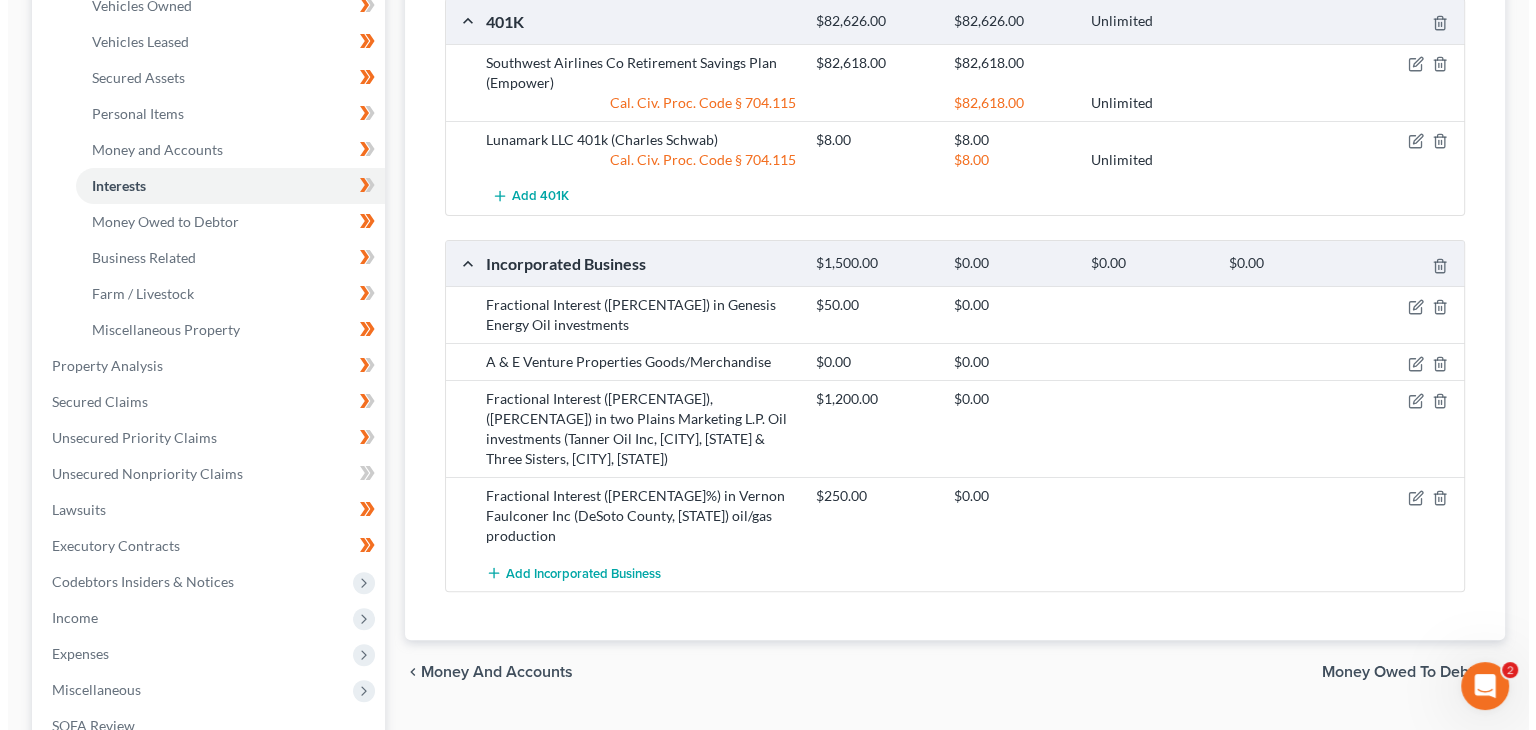scroll, scrollTop: 300, scrollLeft: 0, axis: vertical 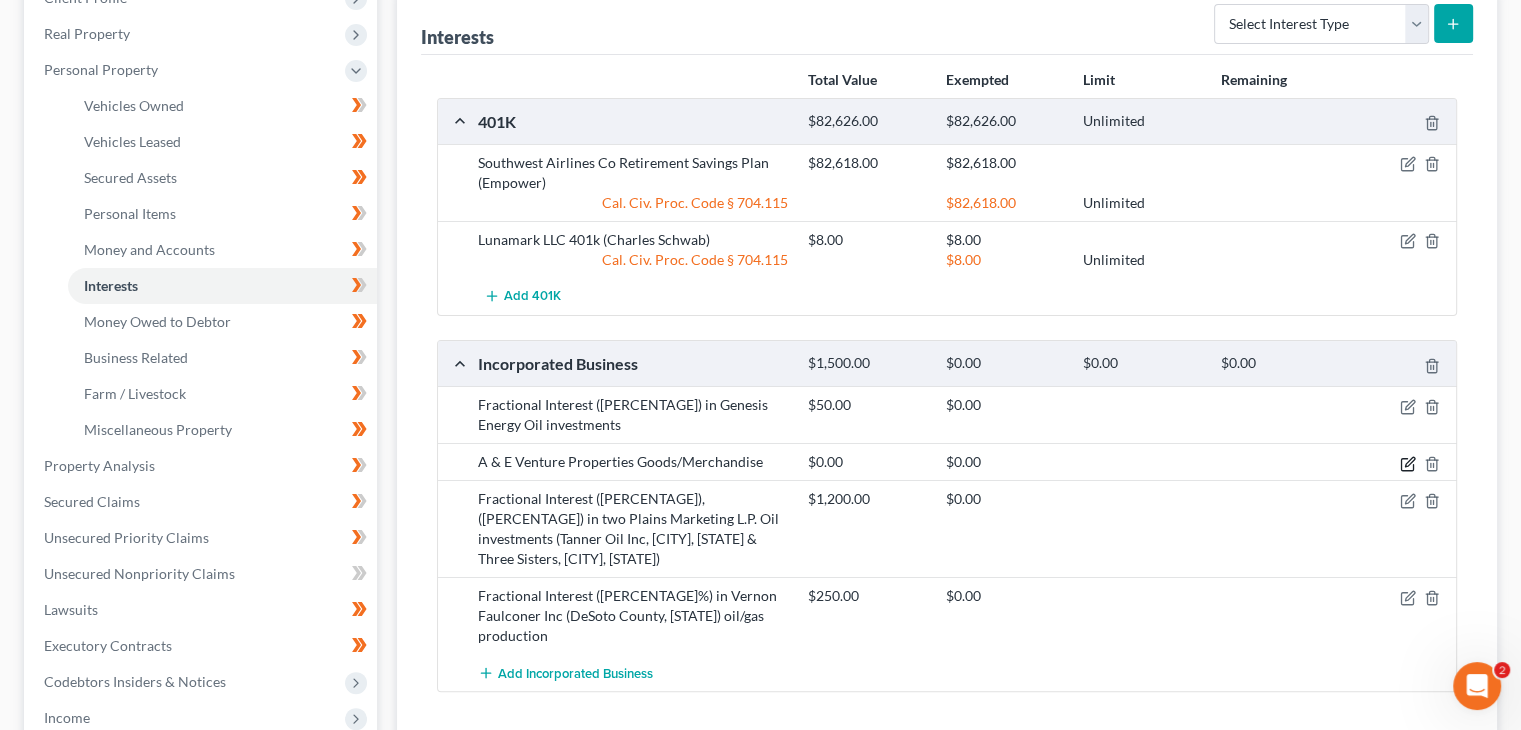 click 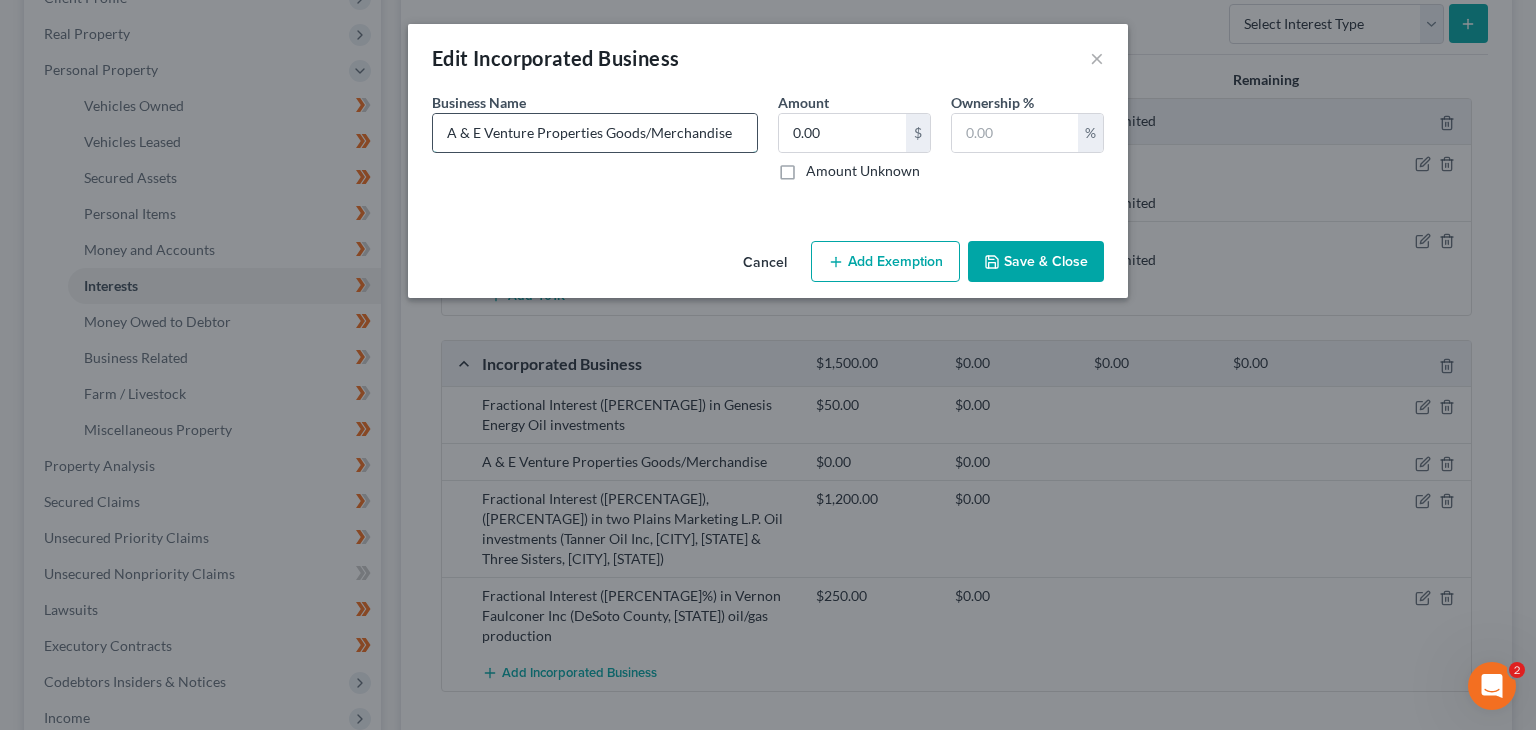 click on "A & E Venture Properties Goods/Merchandise" at bounding box center [595, 133] 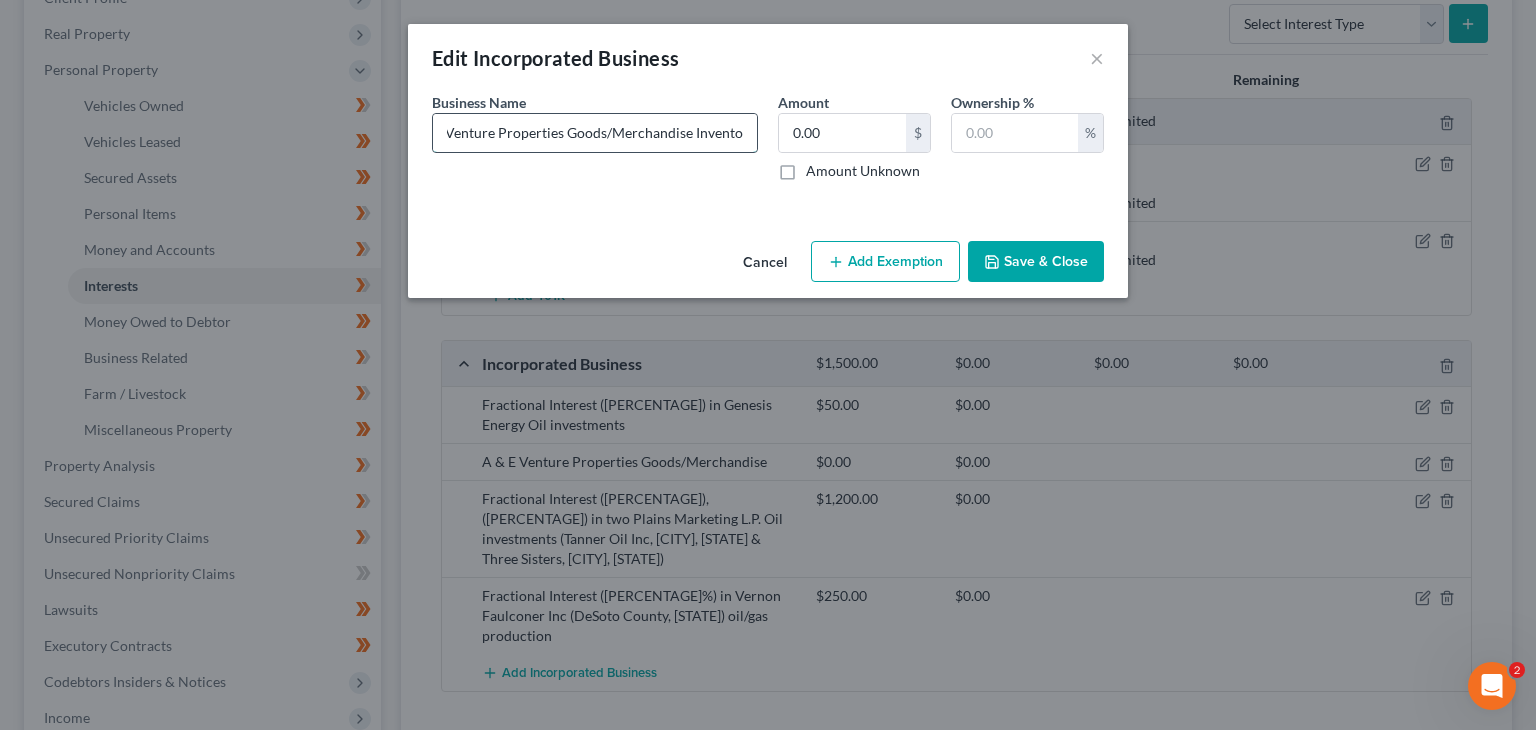 scroll, scrollTop: 0, scrollLeft: 46, axis: horizontal 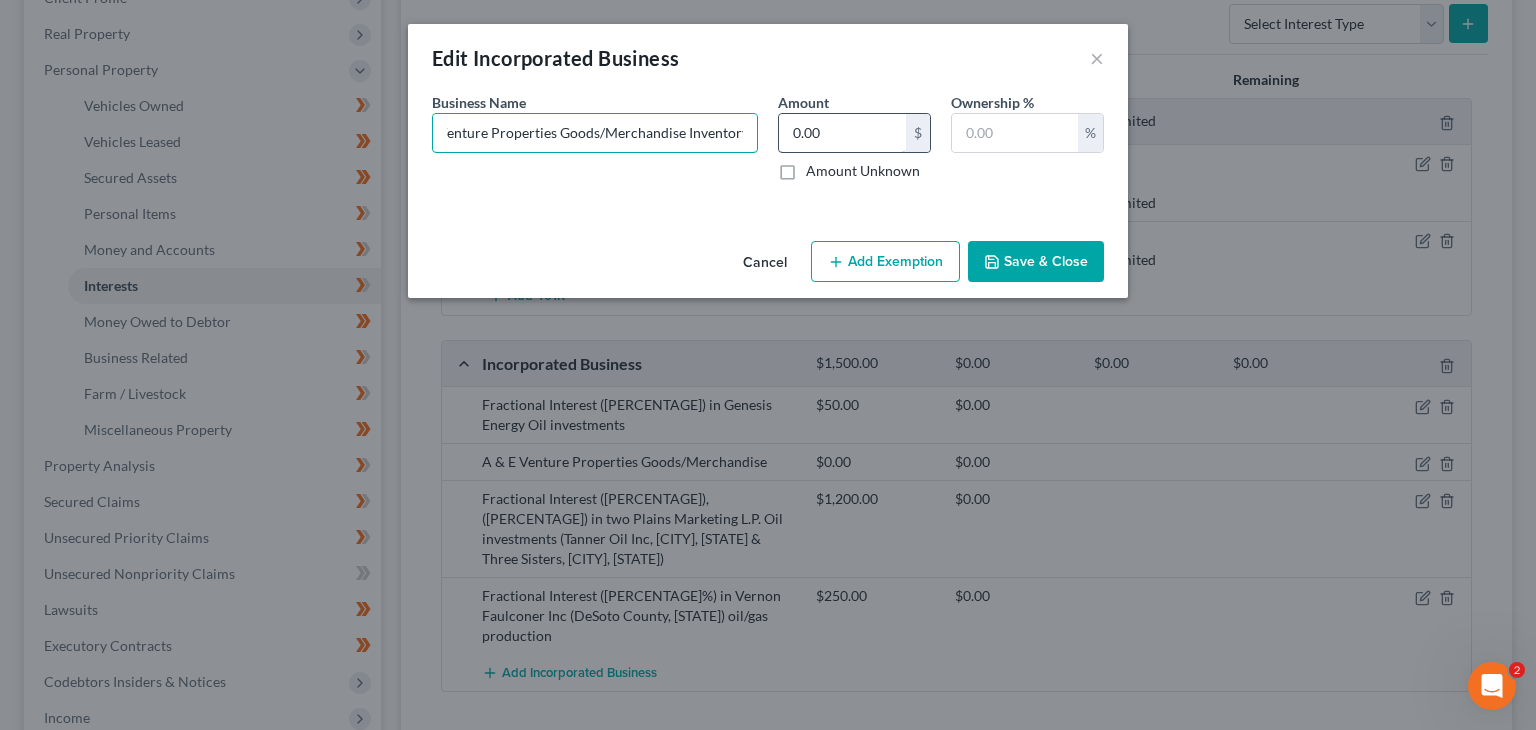 type on "A & E Venture Properties Goods/Merchandise Inventory" 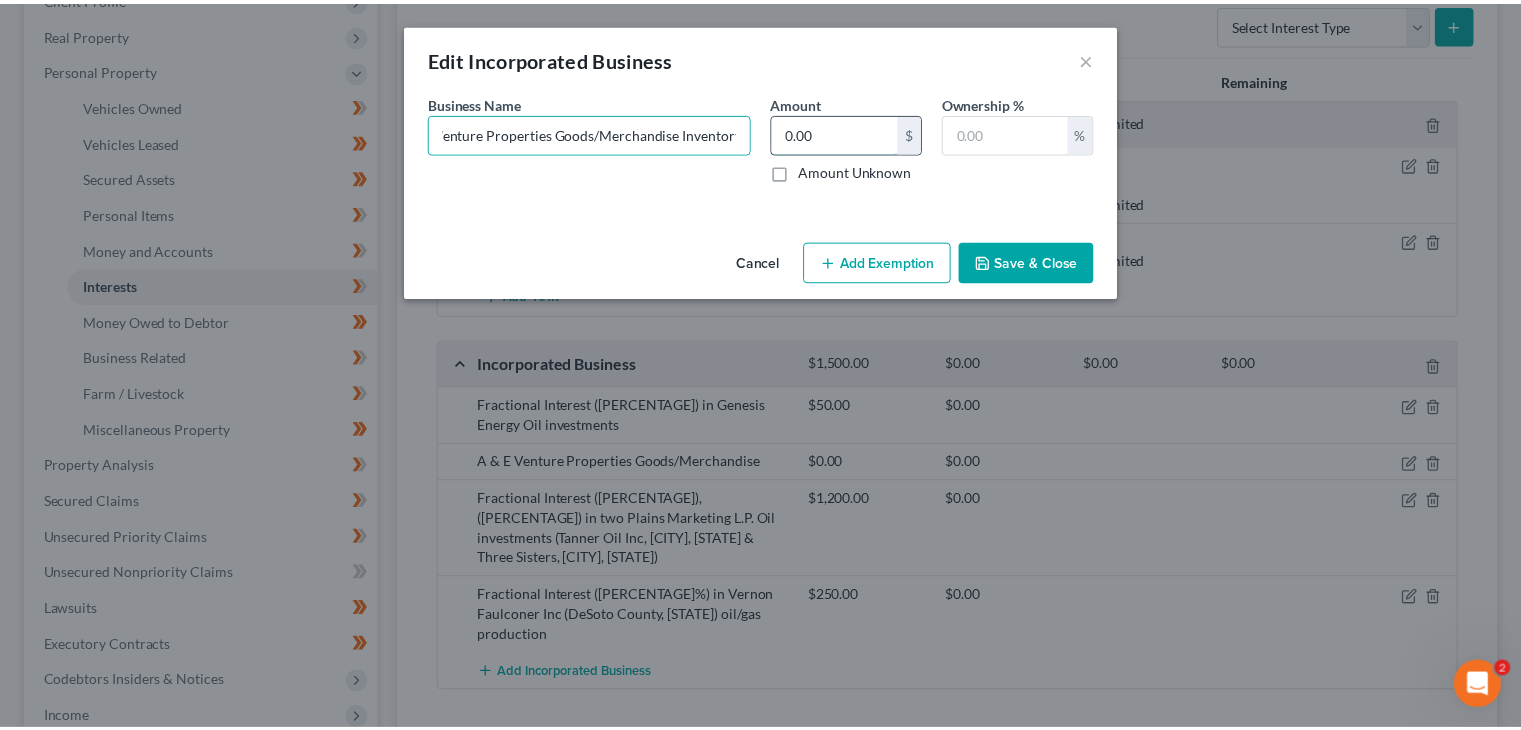 scroll, scrollTop: 0, scrollLeft: 0, axis: both 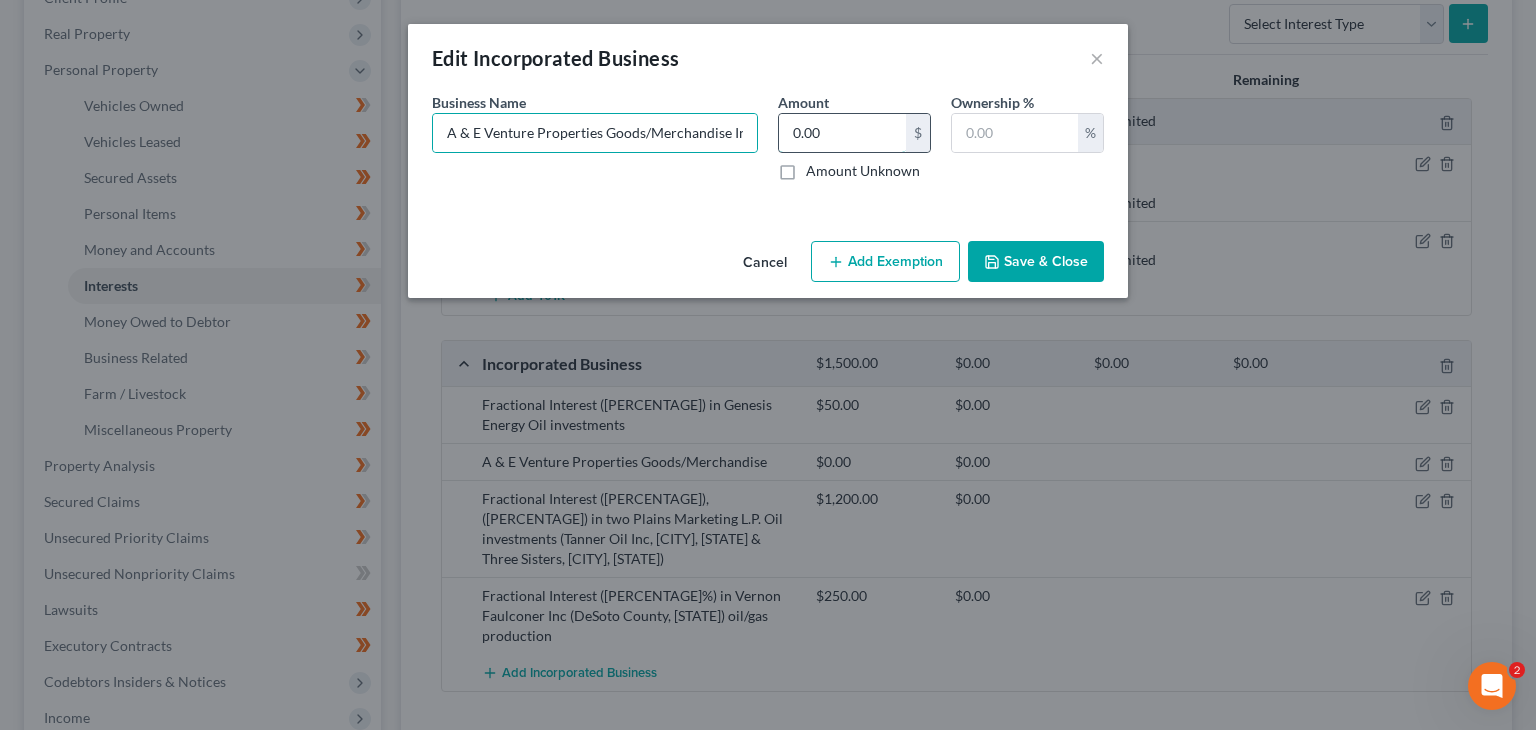 click on "0.00" at bounding box center (842, 133) 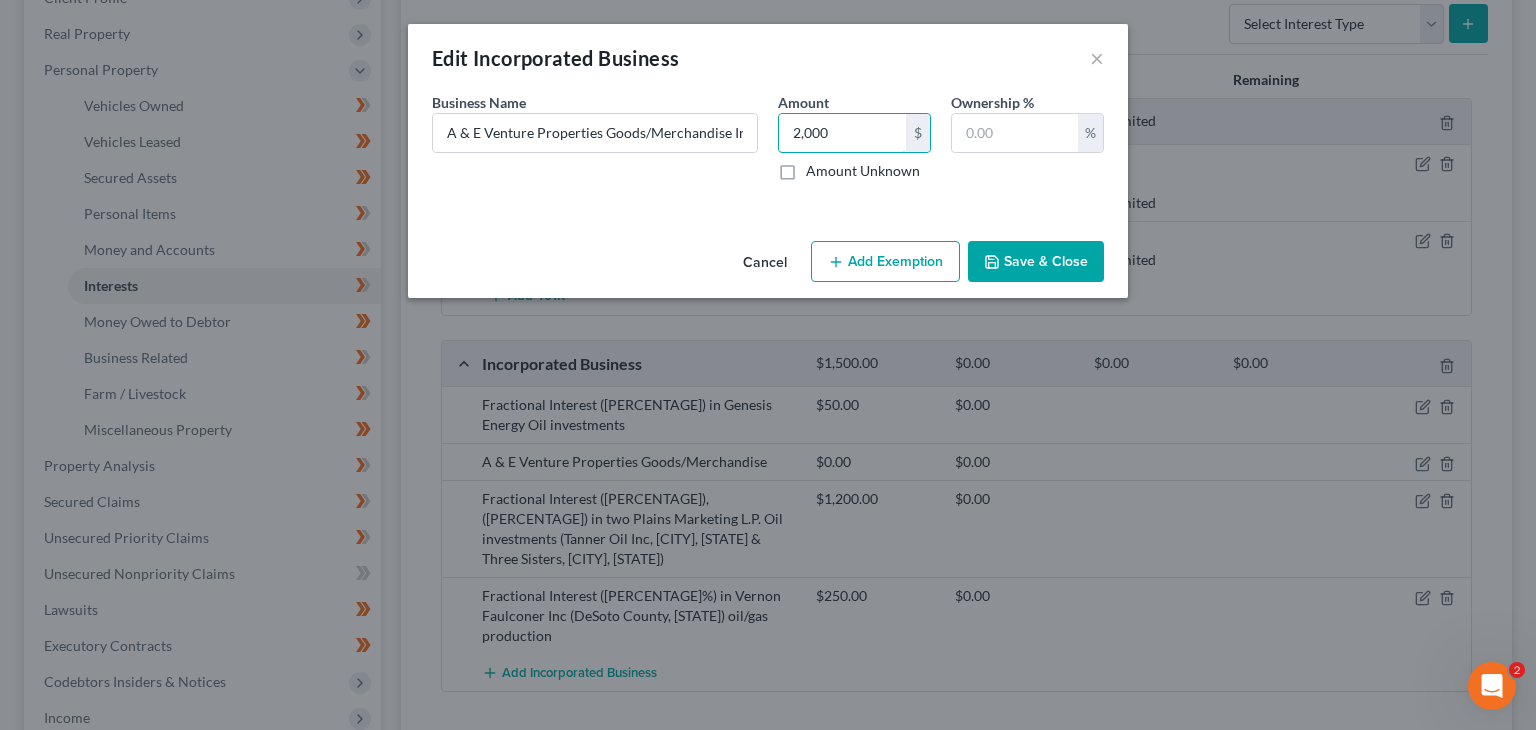 type on "2,000" 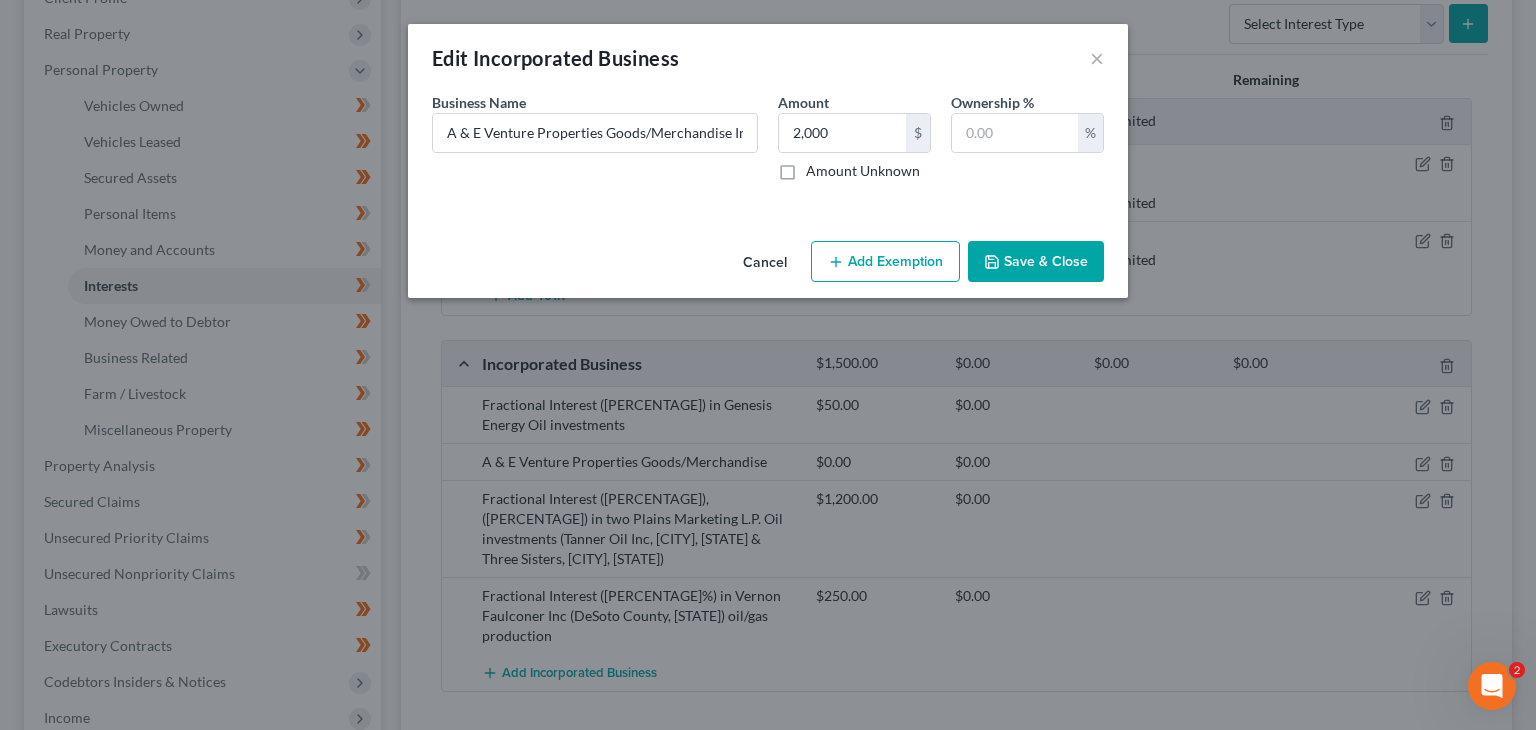click on "Save & Close" at bounding box center [1036, 262] 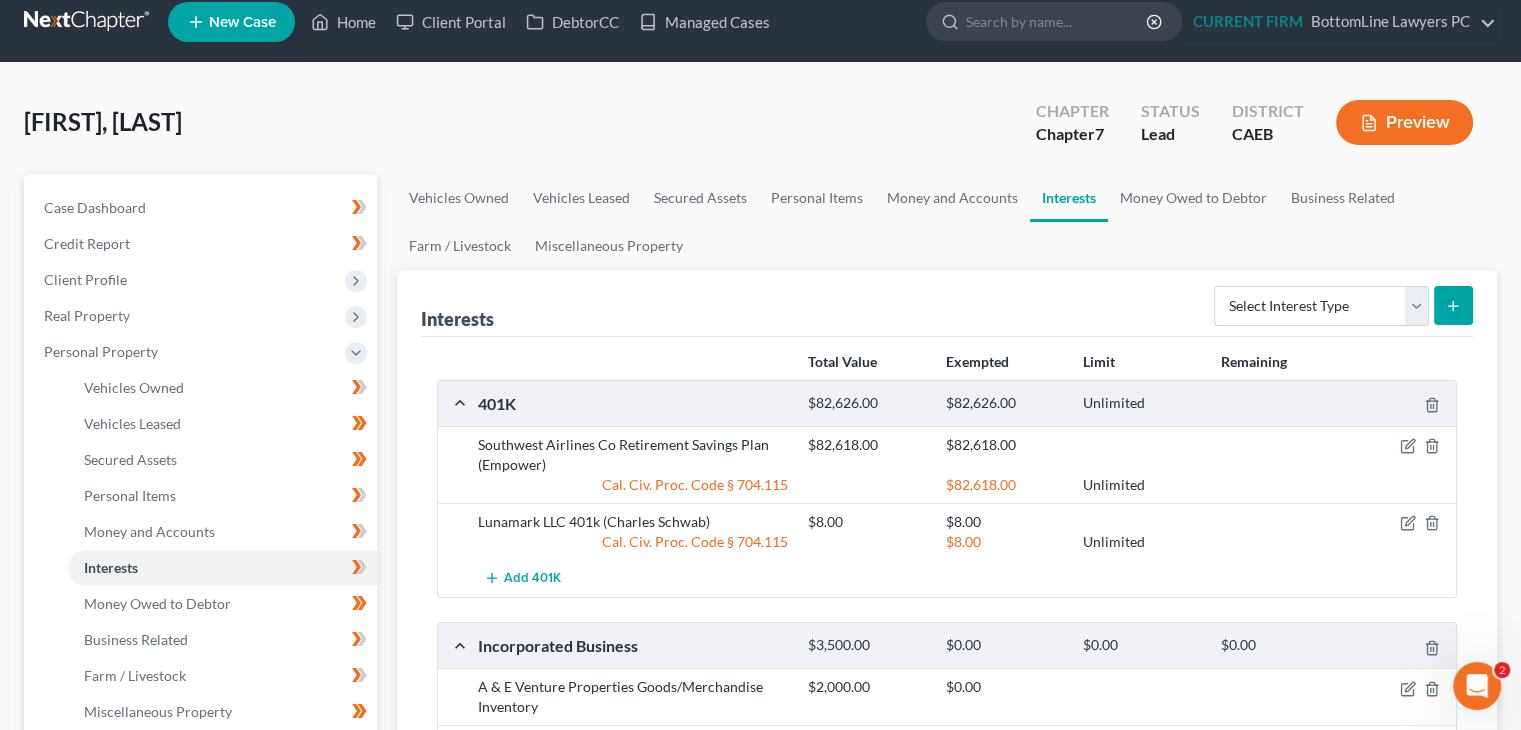 scroll, scrollTop: 0, scrollLeft: 0, axis: both 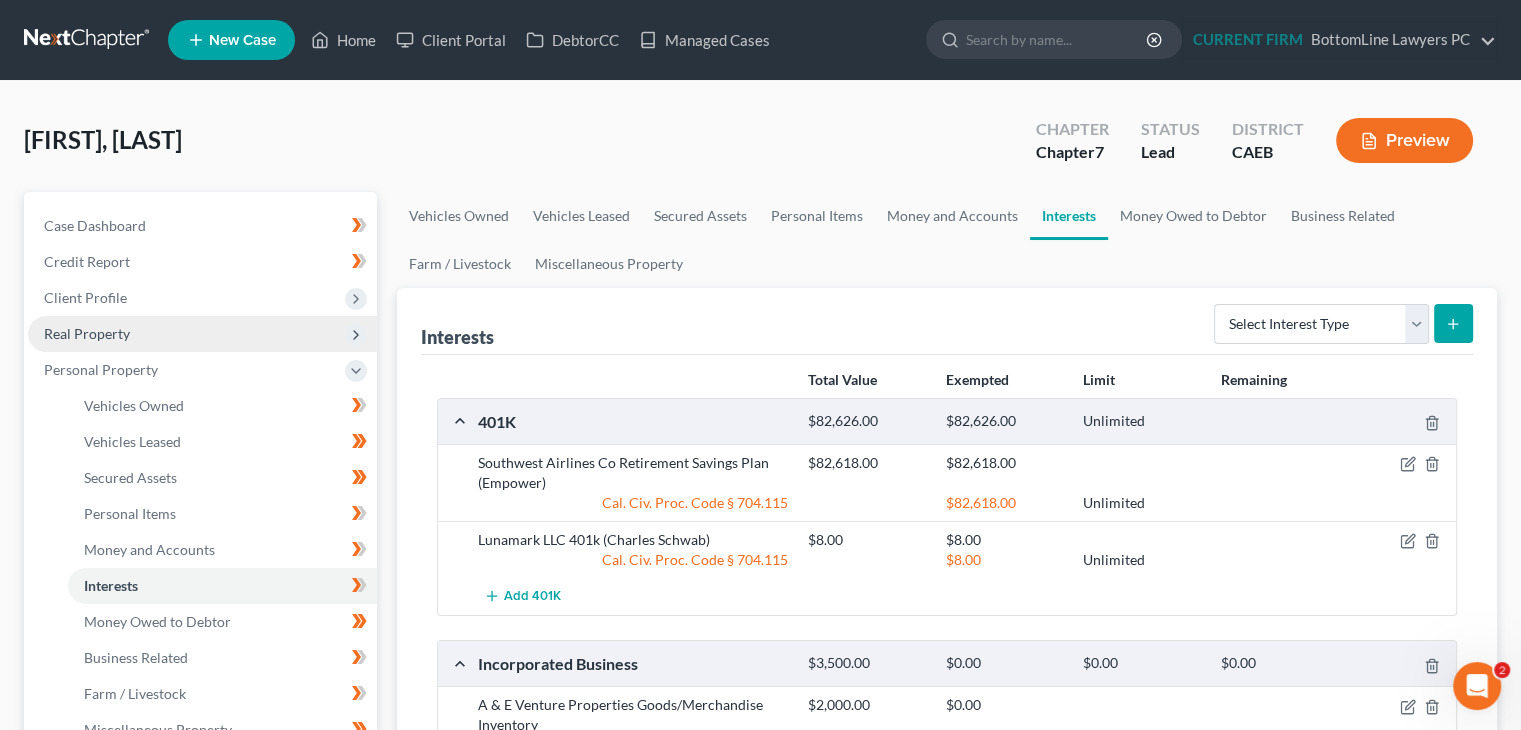 click on "Real Property" at bounding box center [87, 333] 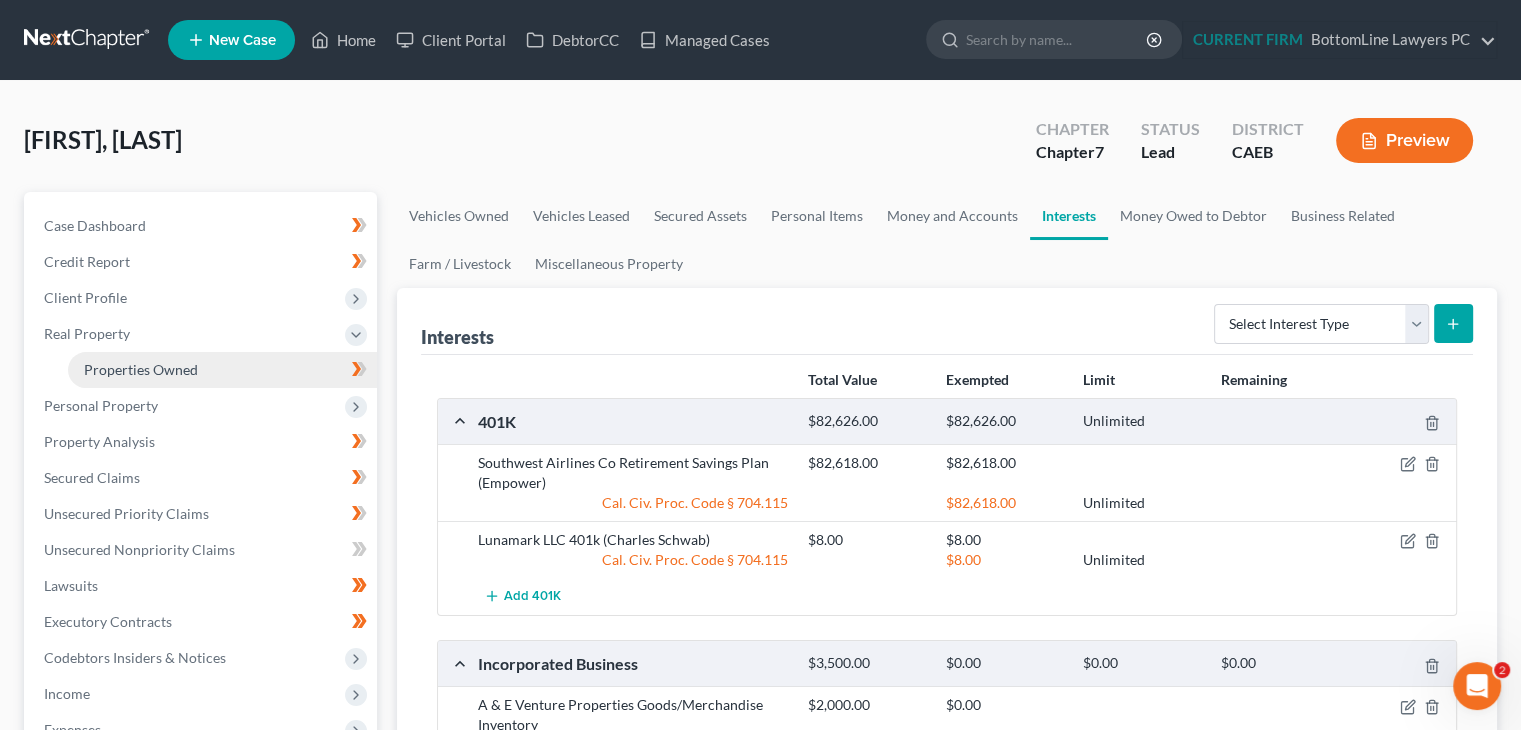 click on "Properties Owned" at bounding box center [222, 370] 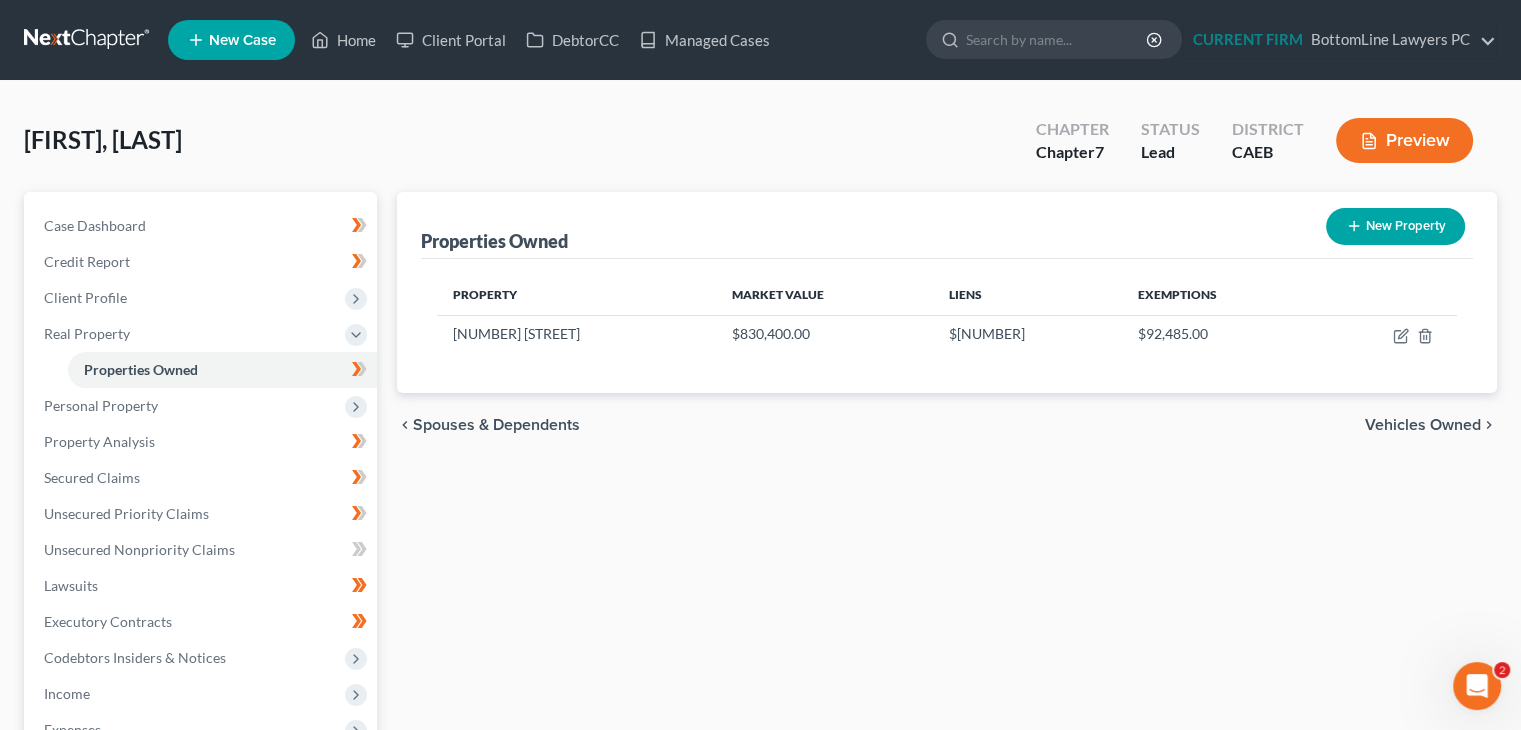 click on "Vehicles Owned" at bounding box center (1423, 425) 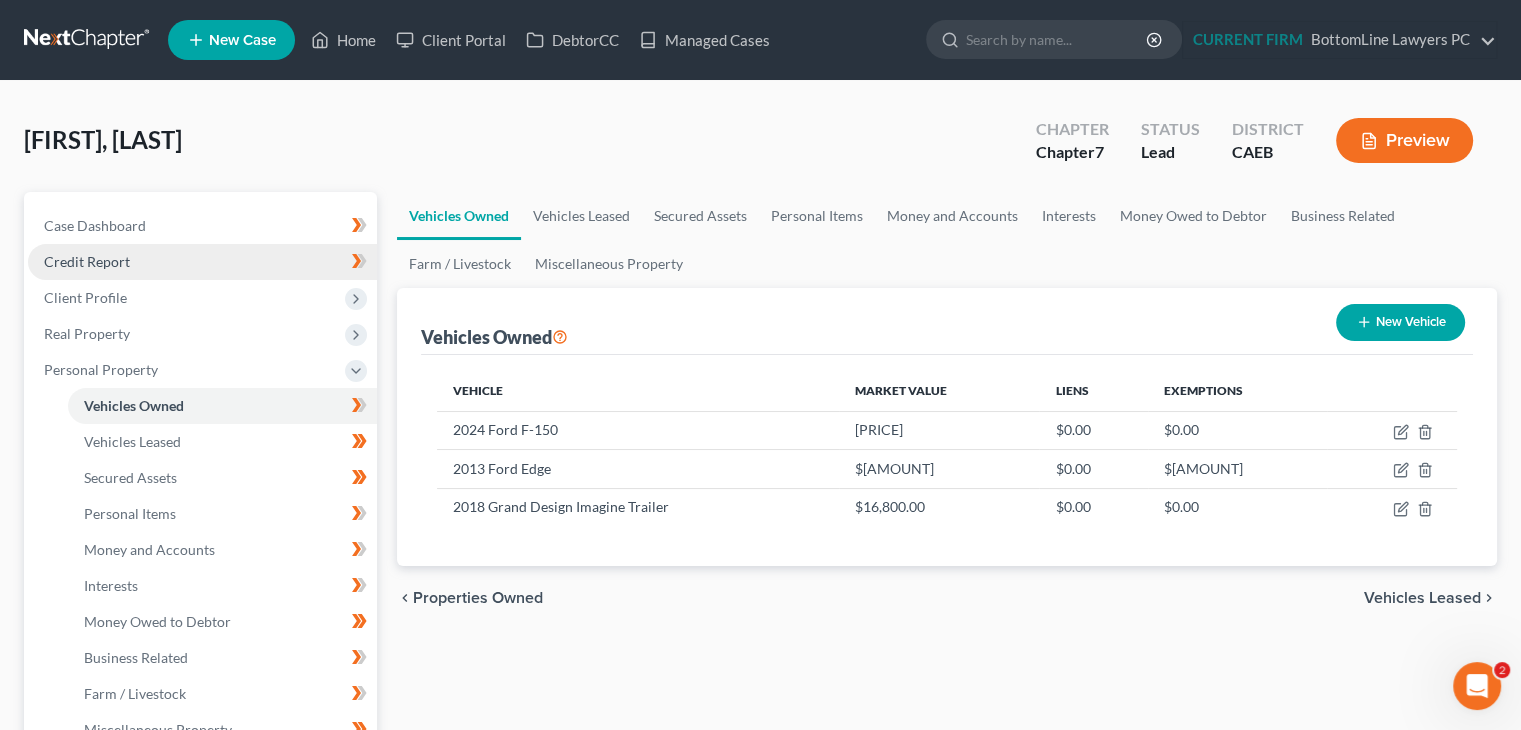 click on "Credit Report" at bounding box center [202, 262] 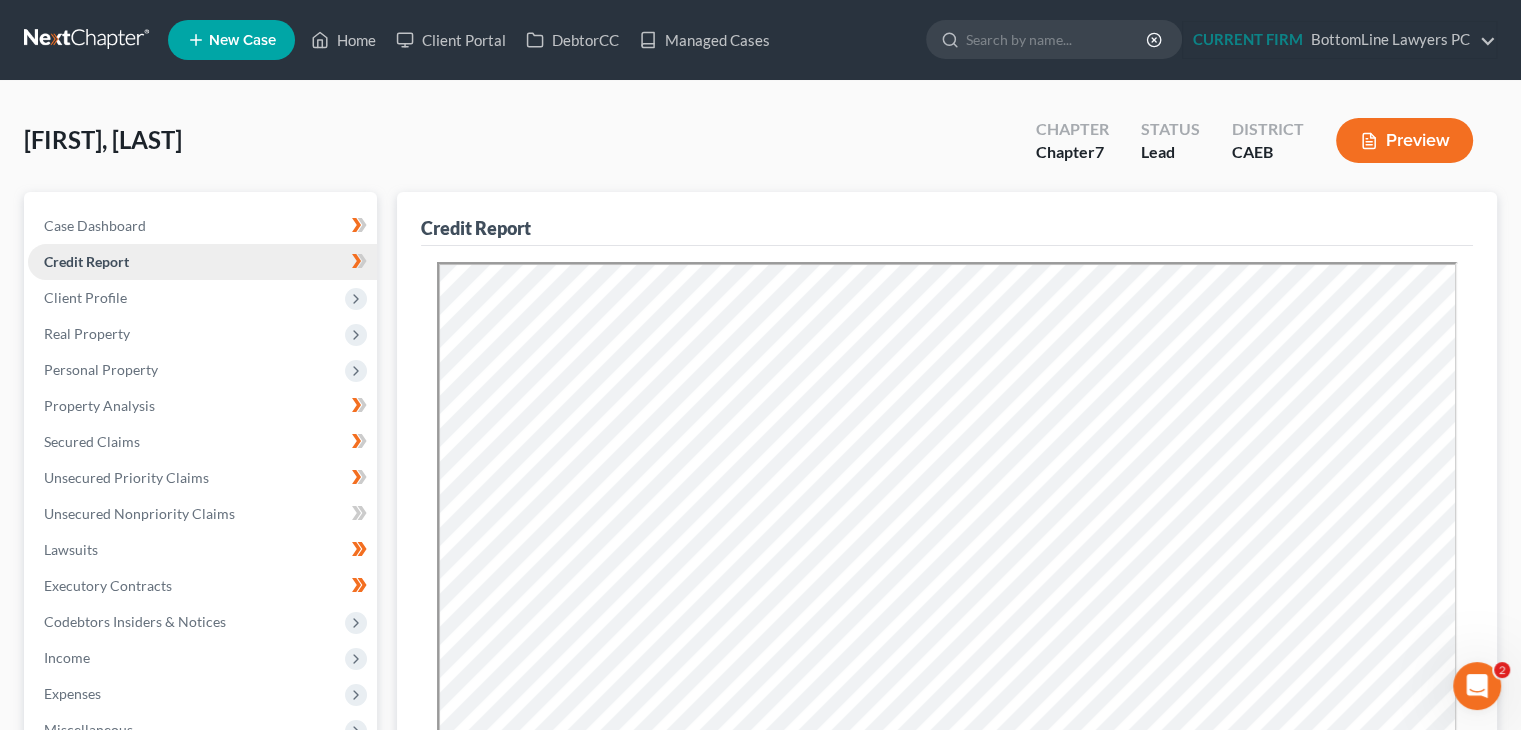 scroll, scrollTop: 0, scrollLeft: 0, axis: both 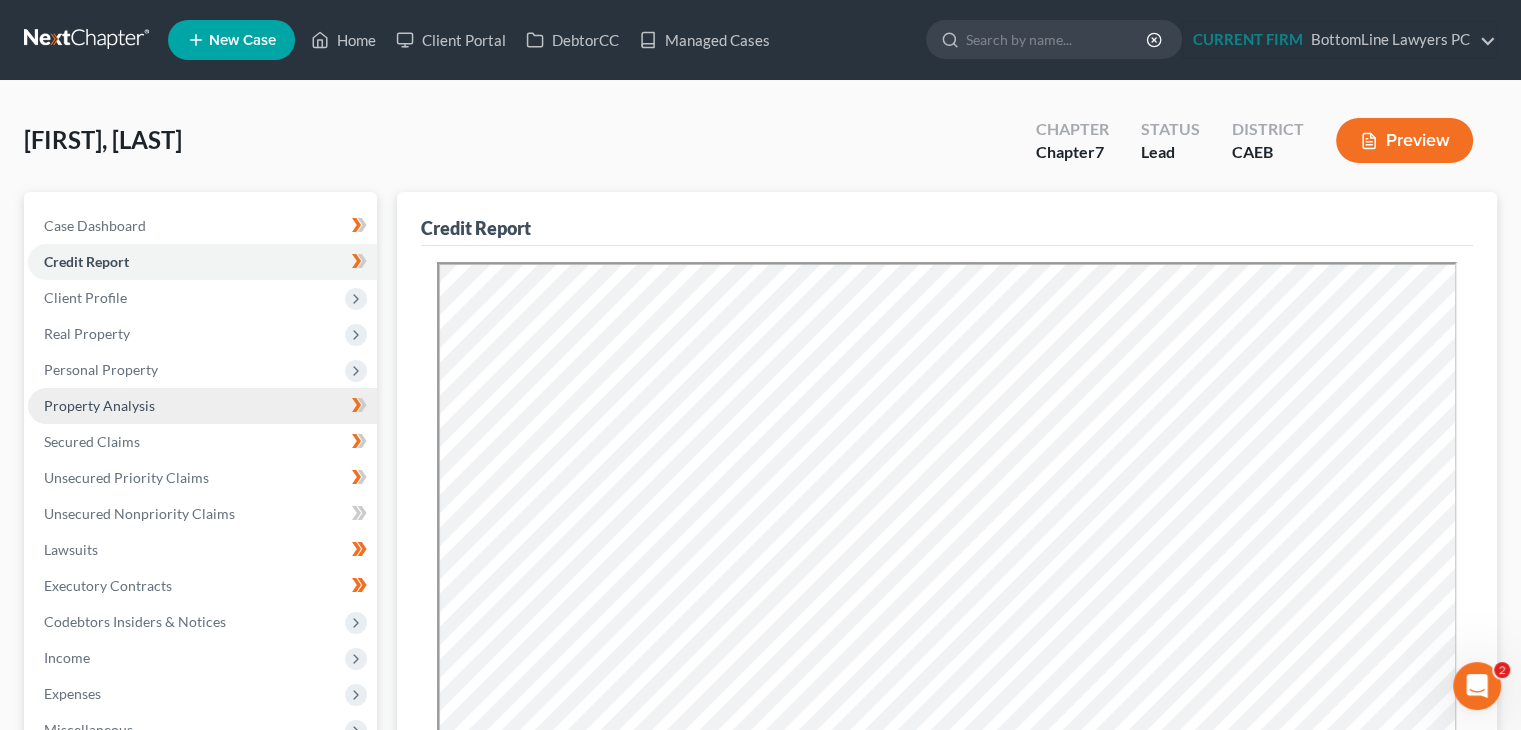 click on "Property Analysis" at bounding box center (202, 406) 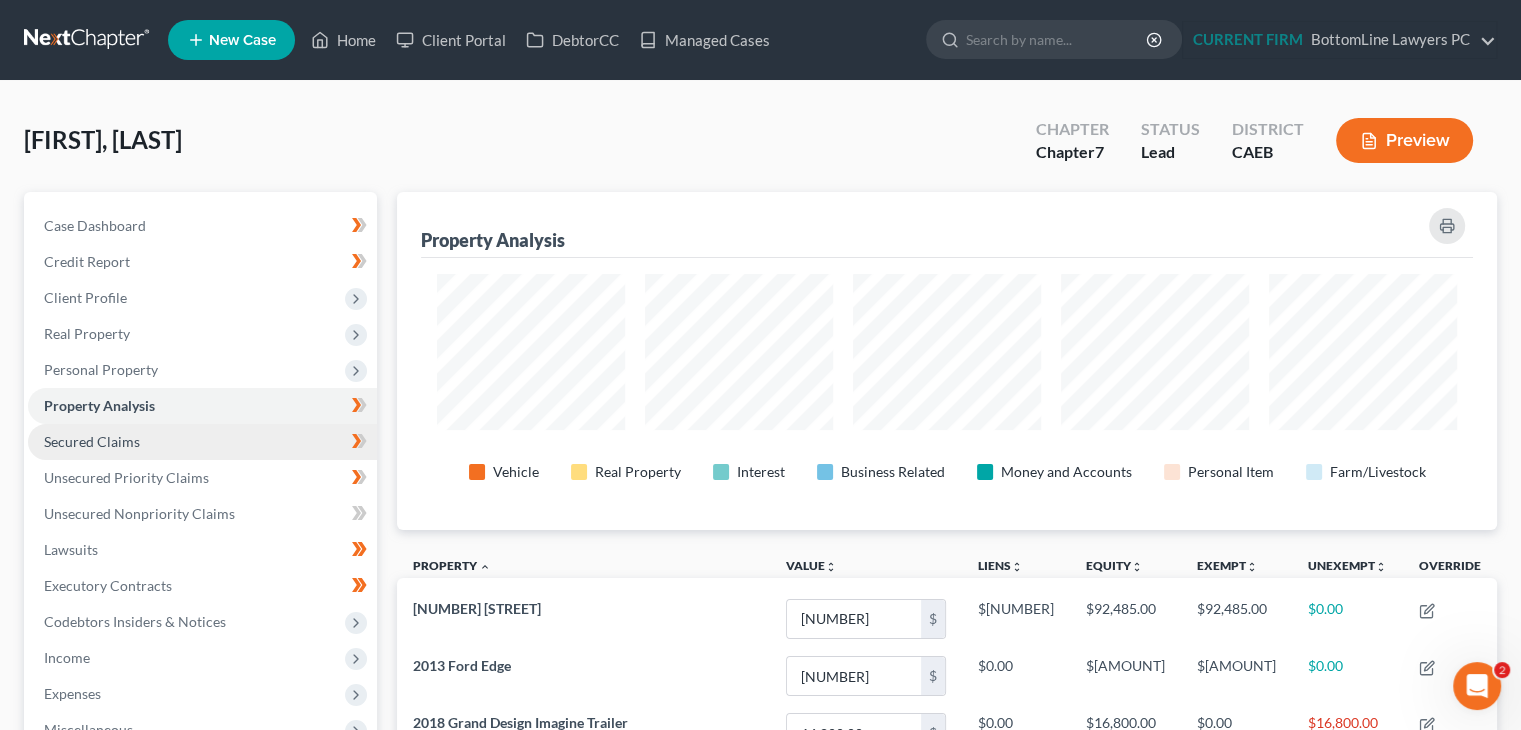 scroll, scrollTop: 999662, scrollLeft: 998900, axis: both 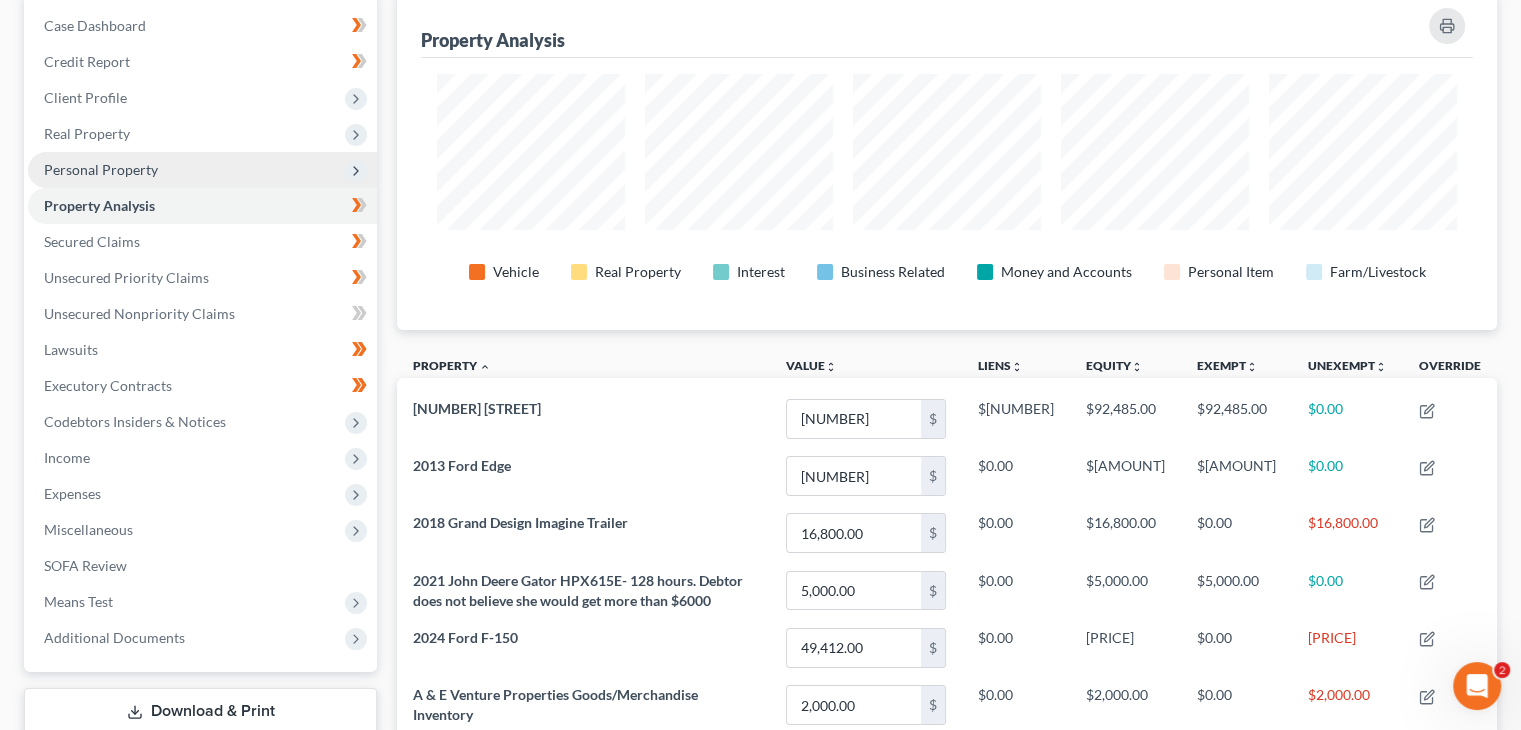 click on "Personal Property" at bounding box center (202, 170) 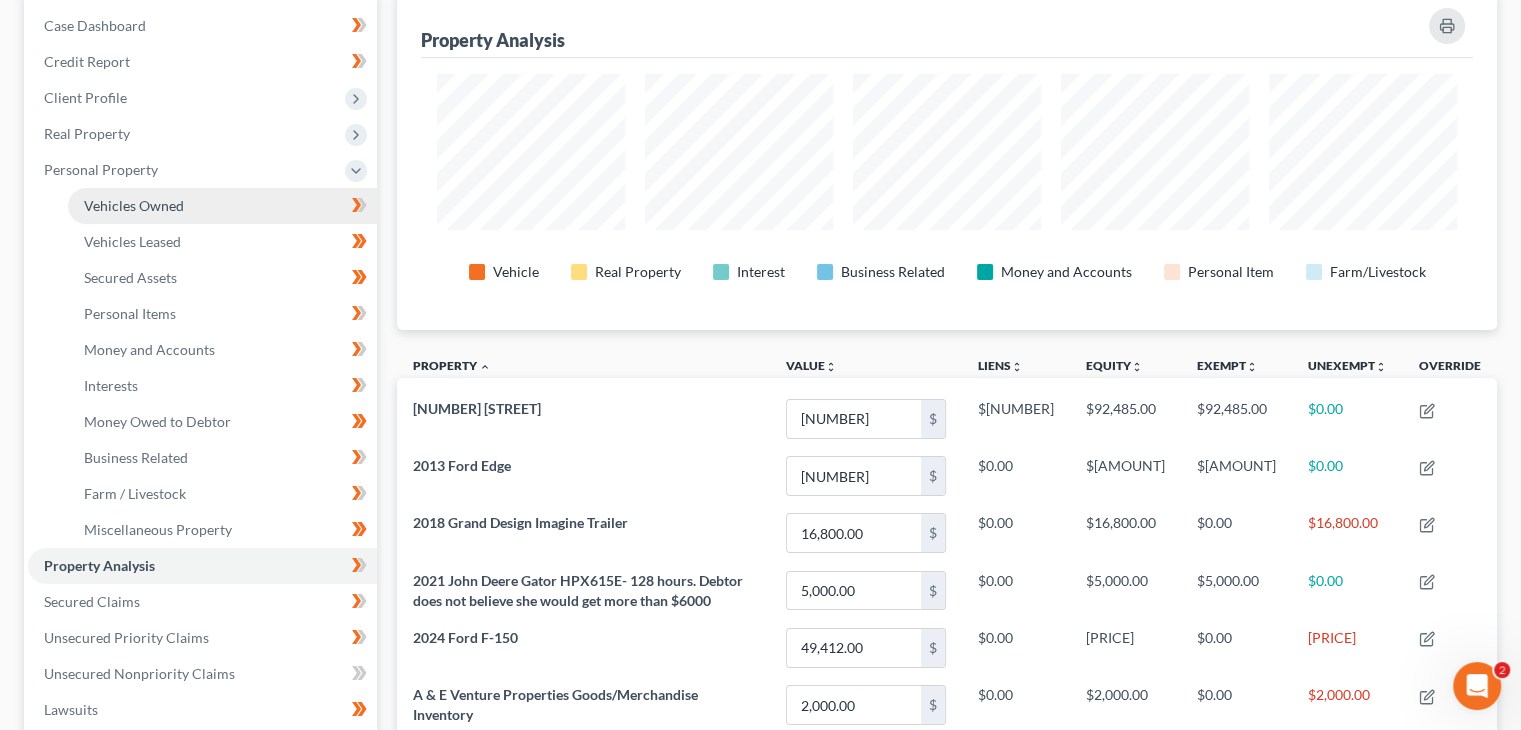 click on "Vehicles Owned" at bounding box center [222, 206] 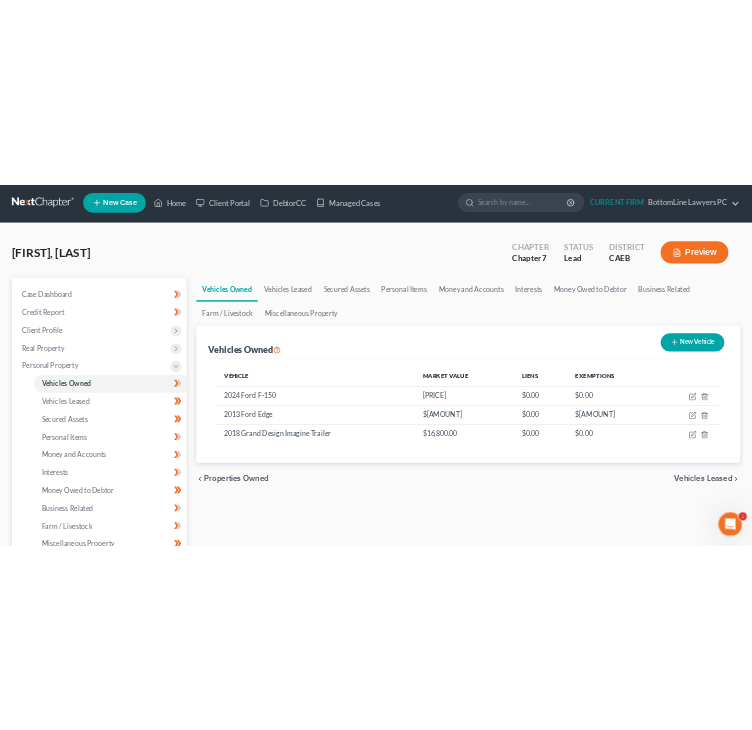 scroll, scrollTop: 0, scrollLeft: 0, axis: both 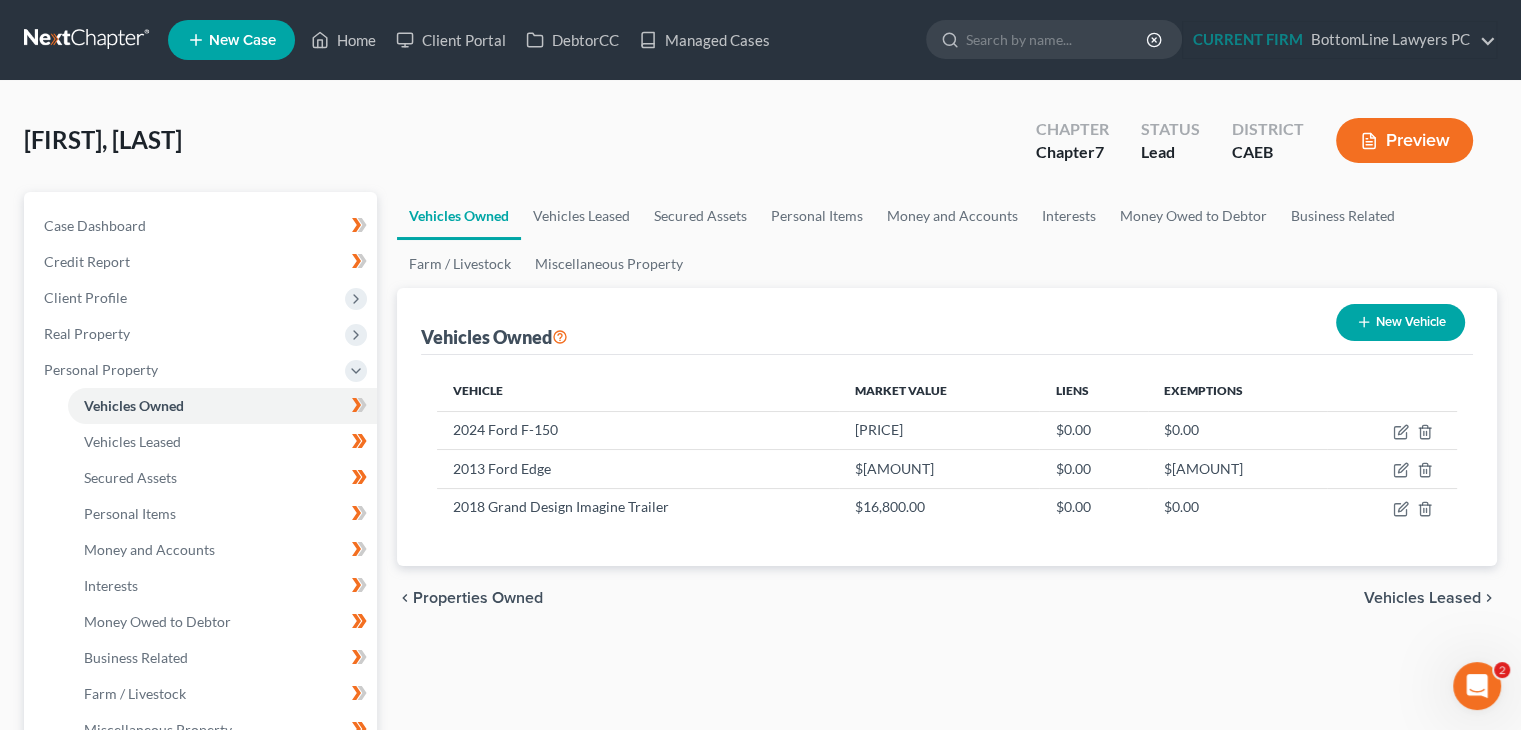 click on "Paris, Audrey Upgraded Chapter Chapter  7 Status Lead District CAEB Preview Petition Navigation
Case Dashboard
Payments
Invoices
Payments
Payments
Credit Report
Home" at bounding box center [760, 734] 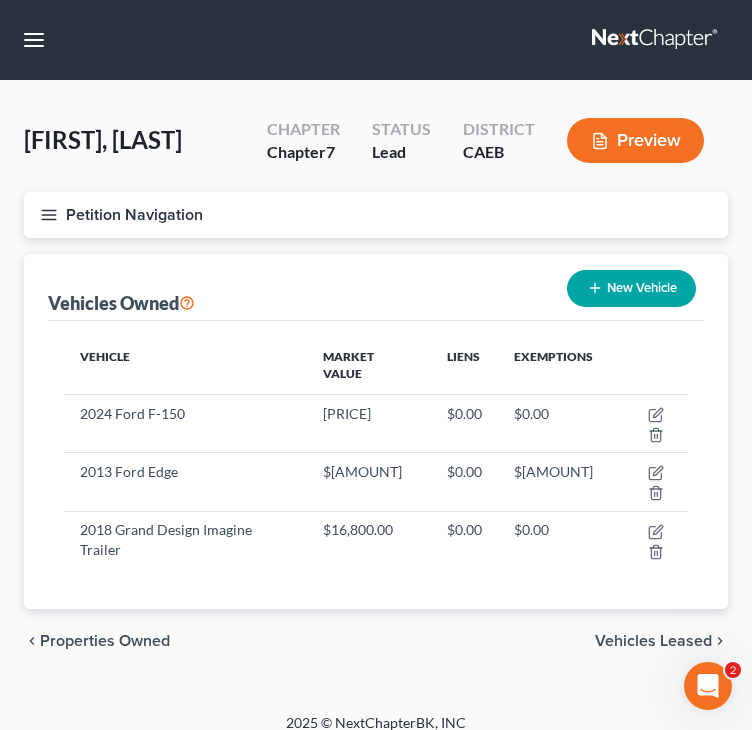 click on "Vehicles Owned  New Vehicle" at bounding box center [376, 287] 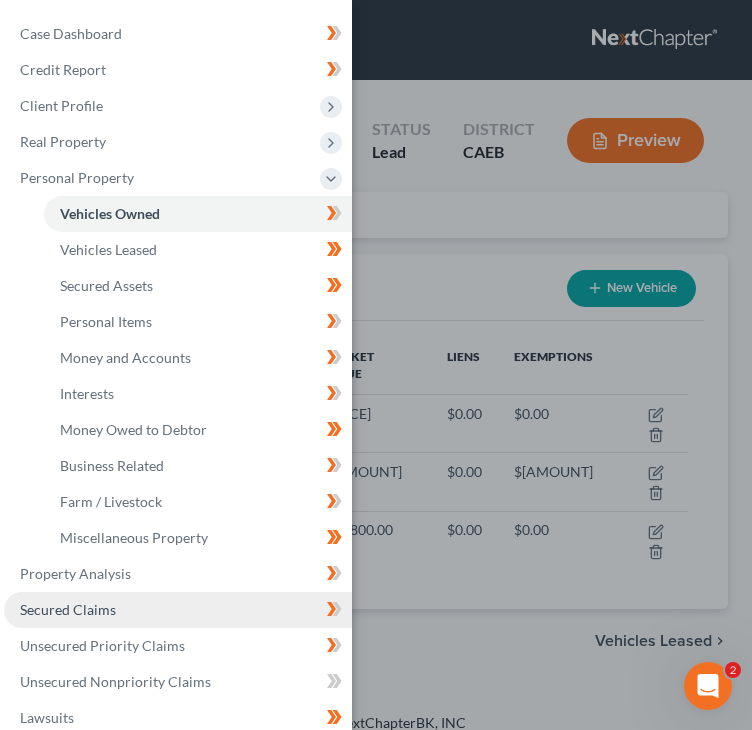 click on "Secured Claims" at bounding box center [68, 609] 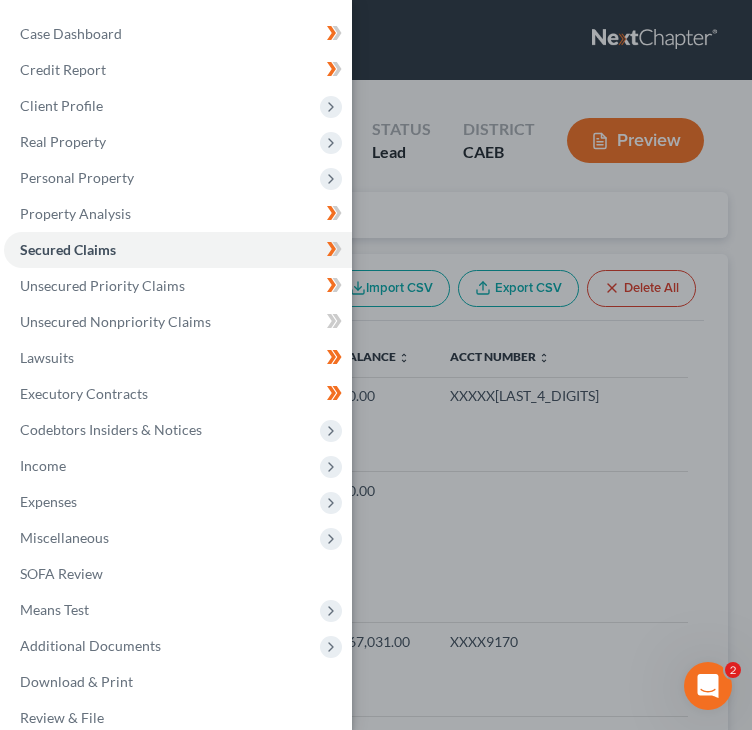 click on "Case Dashboard
Payments
Invoices
Payments
Payments
Credit Report
Client Profile" at bounding box center [376, 365] 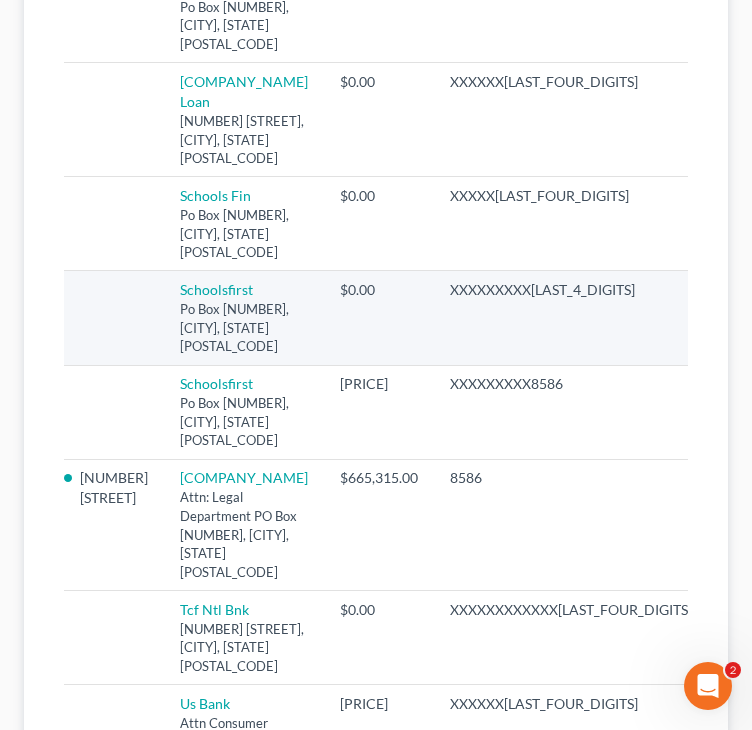 scroll, scrollTop: 1300, scrollLeft: 0, axis: vertical 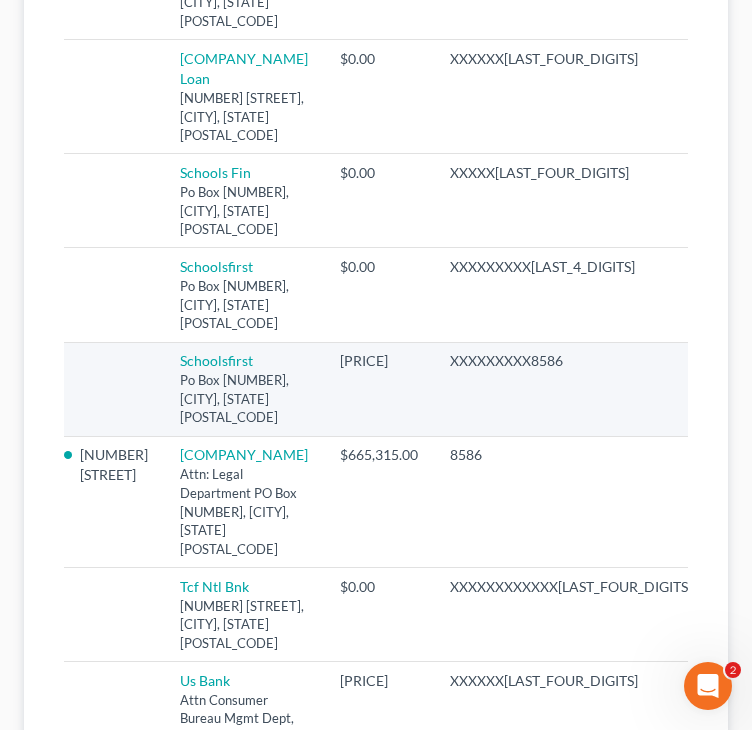 drag, startPoint x: 320, startPoint y: 285, endPoint x: 391, endPoint y: 286, distance: 71.00704 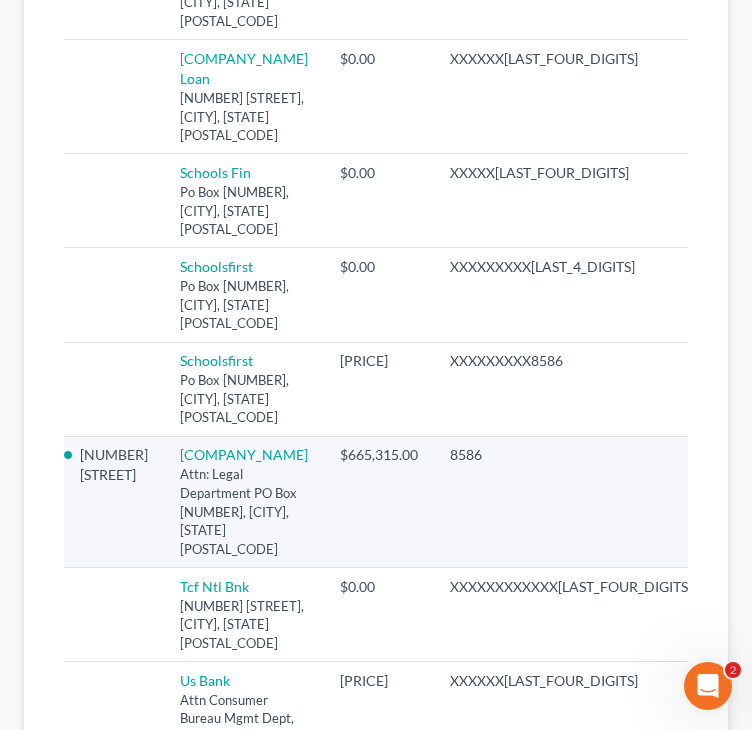 click 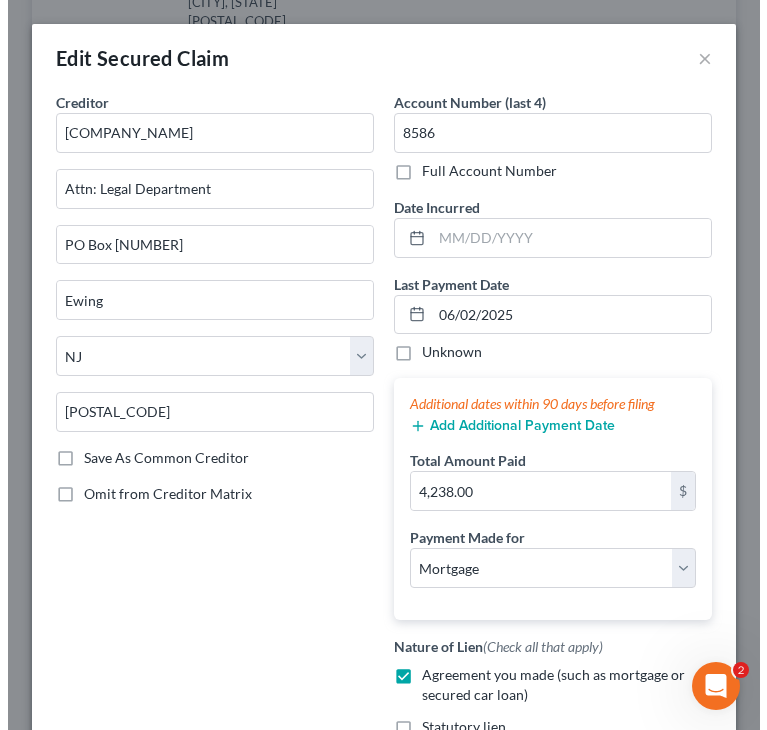 scroll, scrollTop: 1245, scrollLeft: 0, axis: vertical 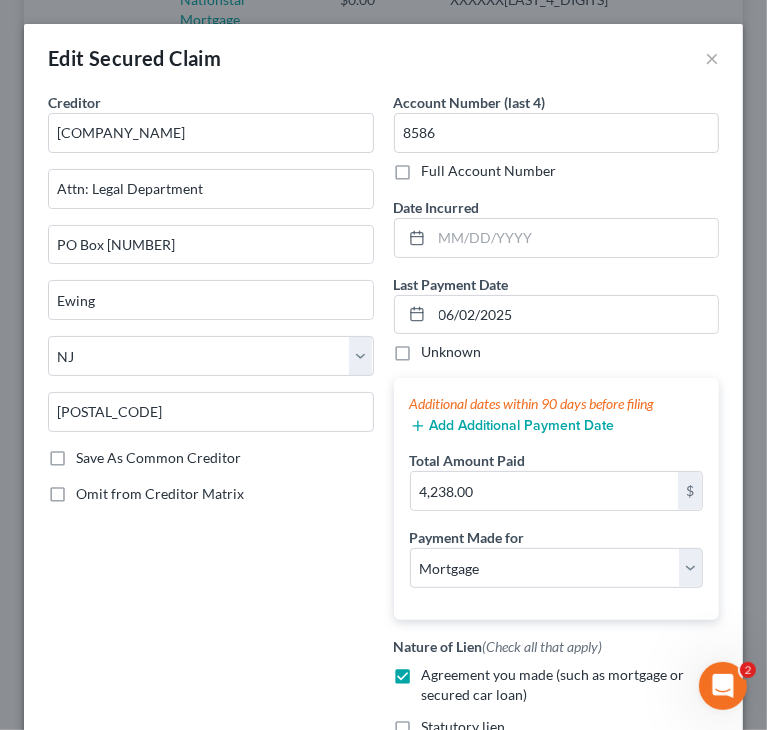 click on "Creditor *    SchoolsFirst Federal Credit Union                      Attn: Legal Department PO Box 77404 Ewing State AL AK AR AZ CA CO CT DE DC FL GA GU HI ID IL IN IA KS KY LA ME MD MA MI MN MS MO MT NC ND NE NV NH NJ NM NY OH OK OR PA PR RI SC SD TN TX UT VI VA VT WA WV WI WY 08628 Save As Common Creditor Omit from Creditor Matrix" at bounding box center [211, 454] 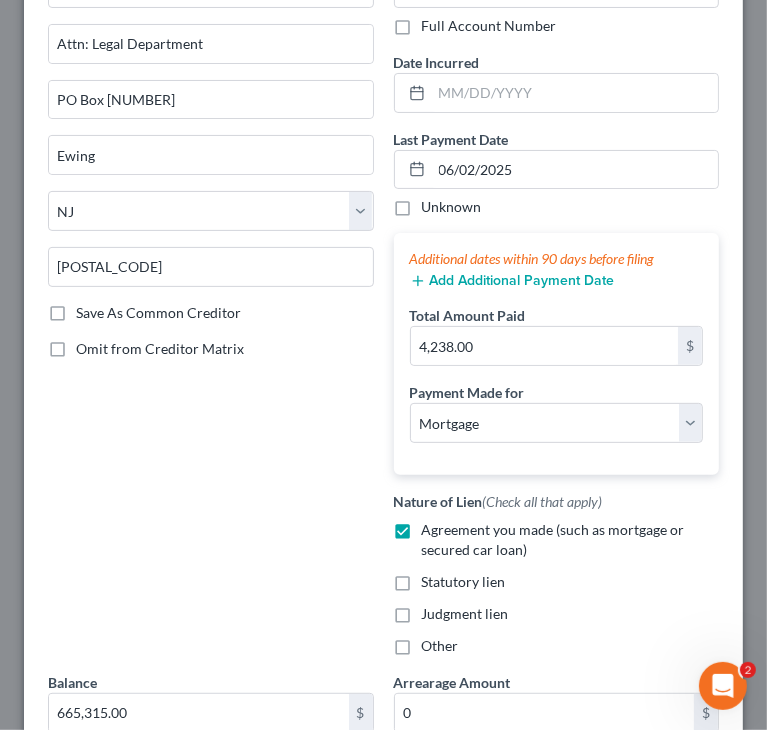 scroll, scrollTop: 100, scrollLeft: 0, axis: vertical 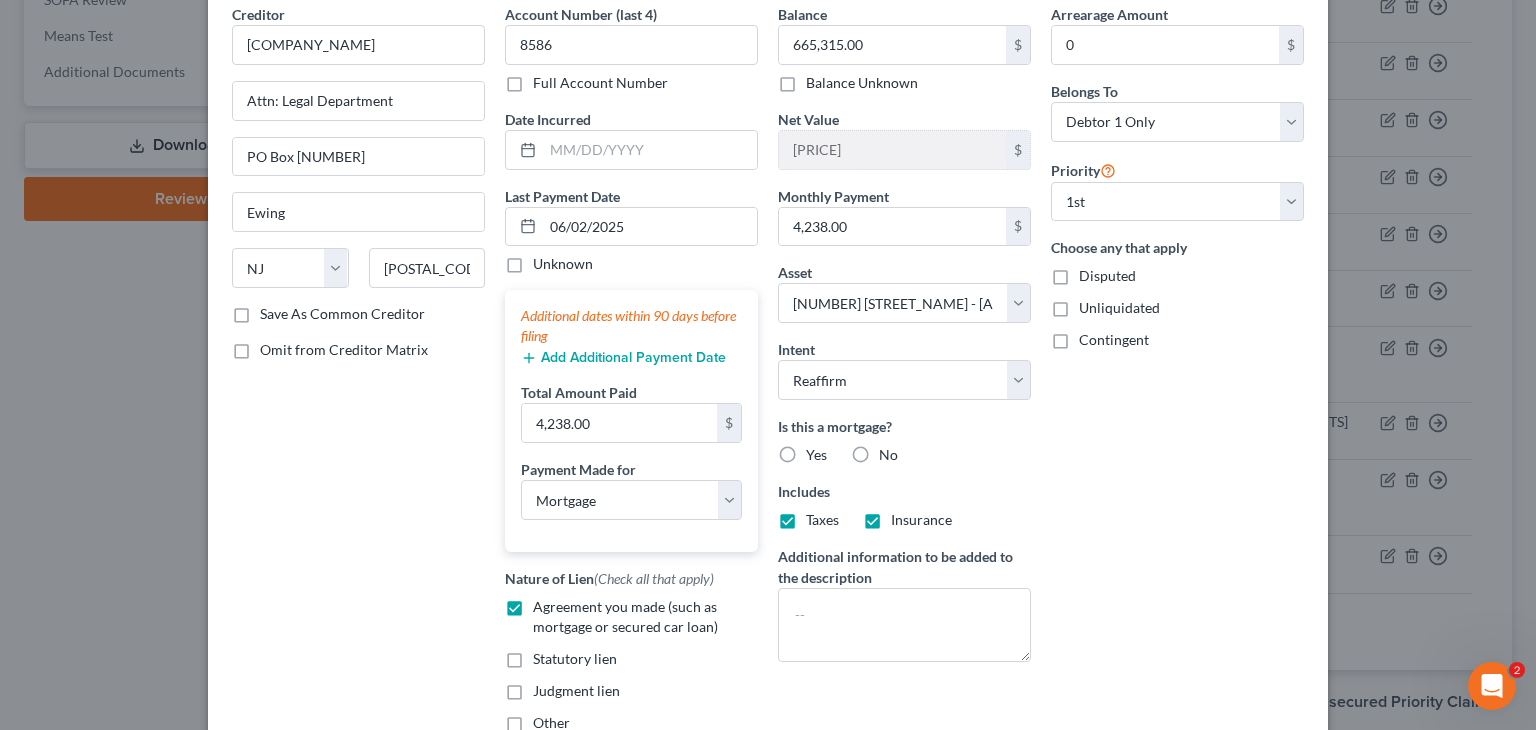 click on "Creditor *    SchoolsFirst Federal Credit Union                      Attn: Legal Department PO Box 77404 Ewing State AL AK AR AZ CA CO CT DE DC FL GA GU HI ID IL IN IA KS KY LA ME MD MA MI MN MS MO MT NC ND NE NV NH NJ NM NY OH OK OR PA PR RI SC SD TN TX UT VI VA VT WA WV WI WY 08628 Save As Common Creditor Omit from Creditor Matrix
Account Number (last 4)
8586
Full Account Number
Date Incurred         Last Payment Date         06/02/2025 Unknown Additional dates within 90 days before filing Add Additional Payment Date Total Amount Paid 4,238.00 $ Payment Made for Select Car Credit Card Loan Repayment Mortgage Other Suppliers Or Vendors Nature of Lien  (Check all that apply) Agreement you made (such as mortgage or secured car loan) Statutory lien Judgment lien Other Balance
665,315.00 $
Balance Unknown
Balance Undetermined
665,315.00 $
Balance Unknown
Net Value $ $" at bounding box center [768, 394] 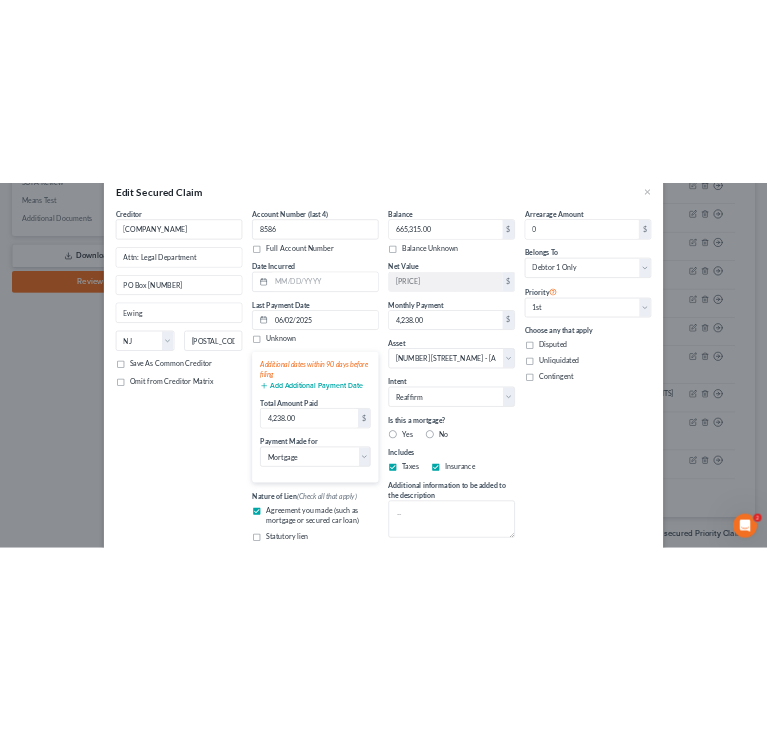 scroll, scrollTop: 0, scrollLeft: 0, axis: both 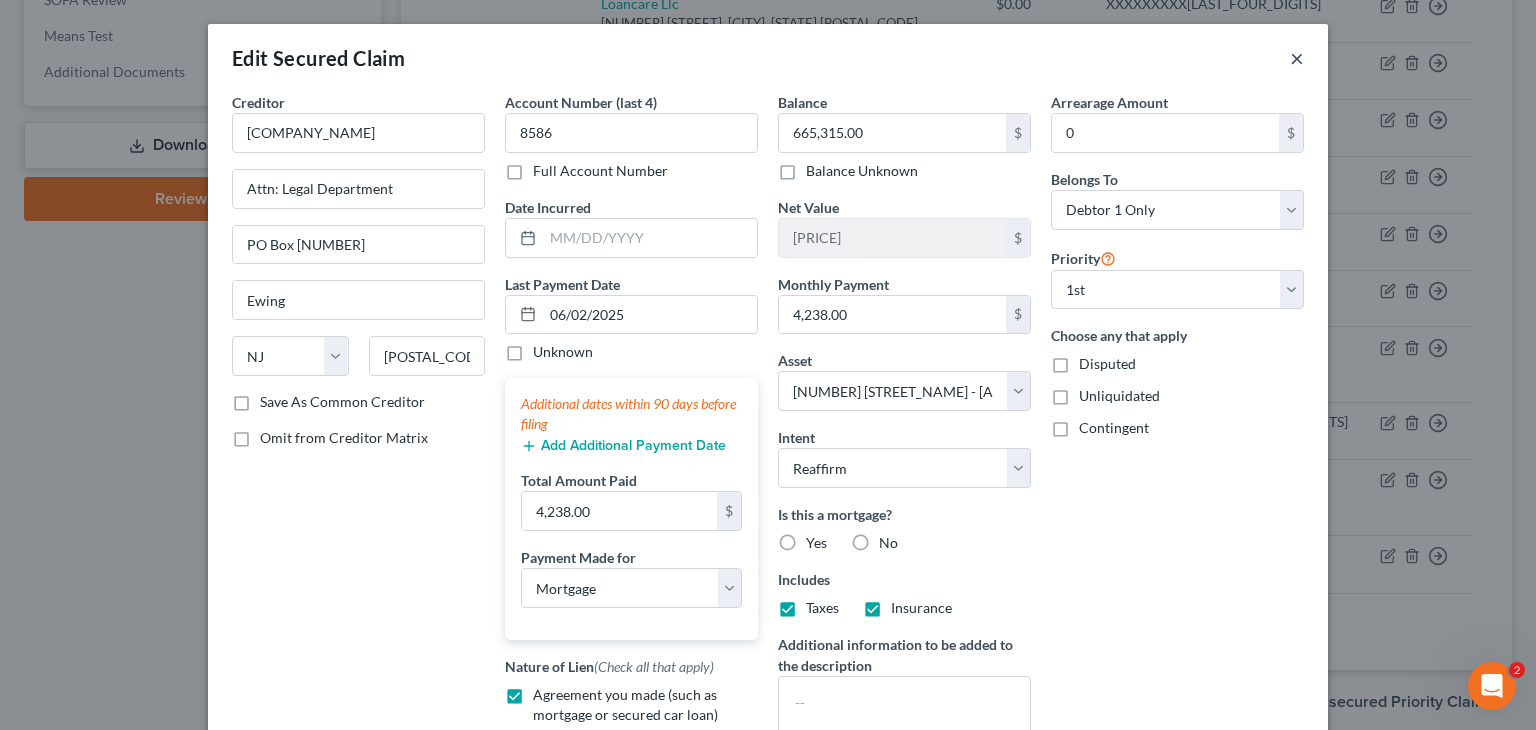 click on "×" at bounding box center (1297, 58) 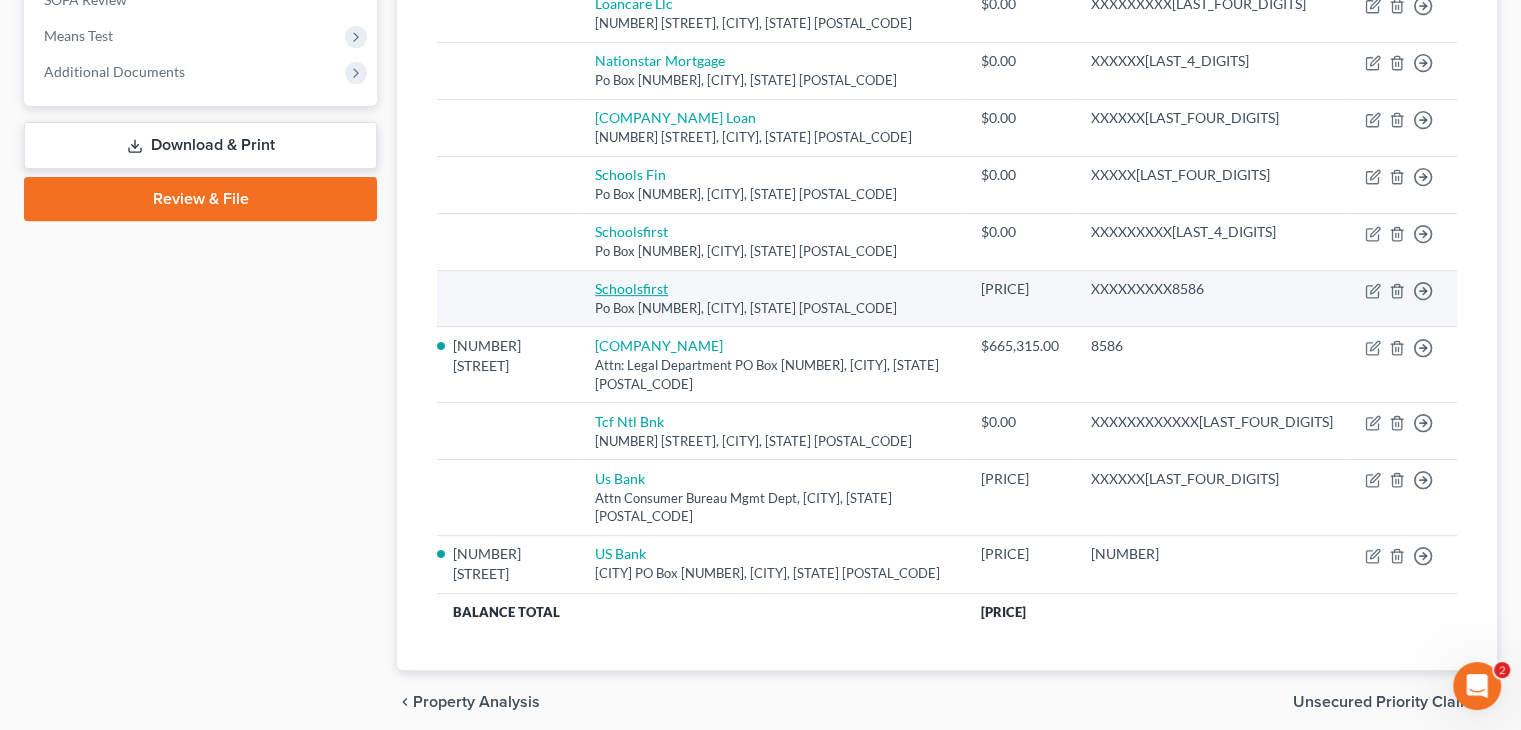 click on "Schoolsfirst" at bounding box center (631, 288) 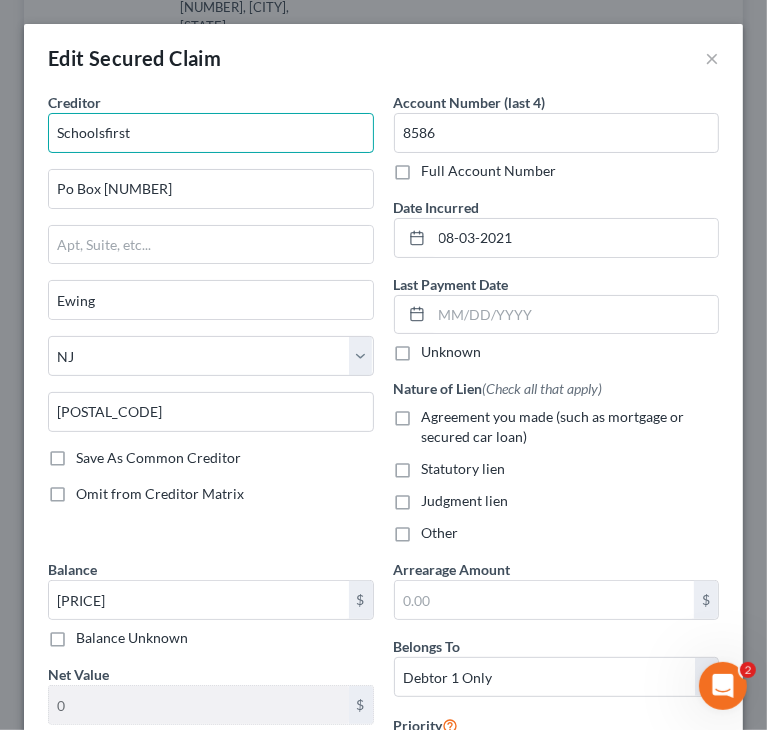 click on "Schoolsfirst" at bounding box center [211, 133] 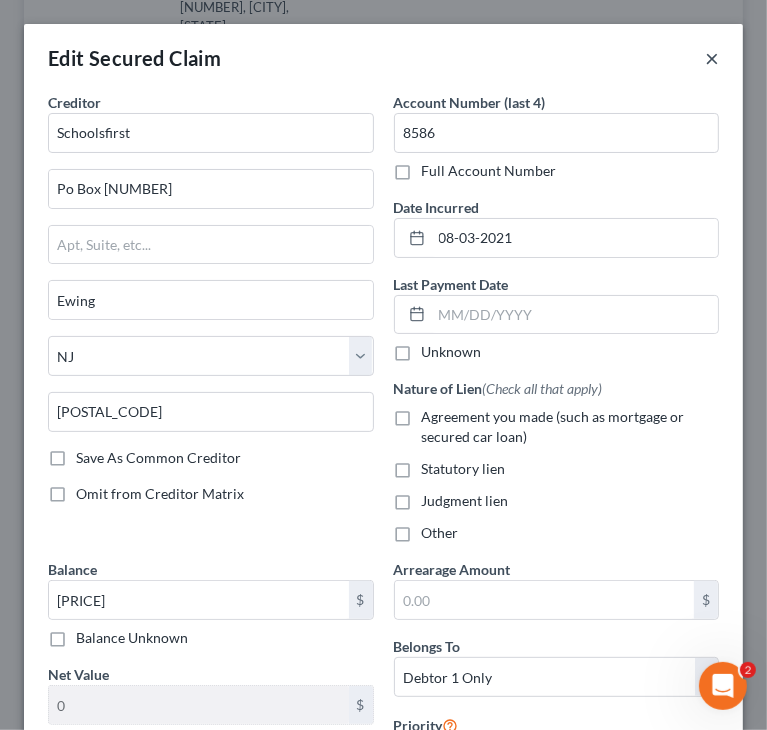 click on "×" at bounding box center [712, 58] 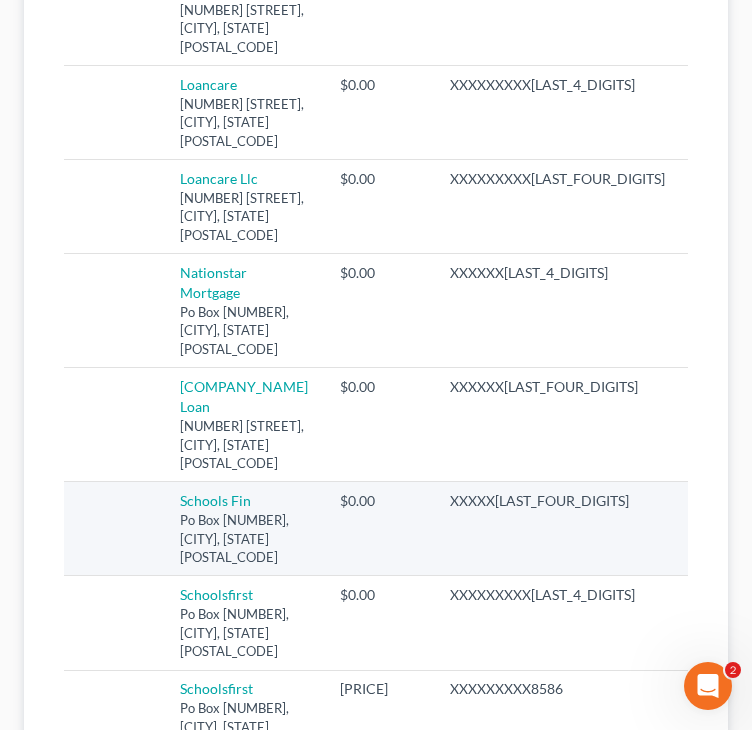 scroll, scrollTop: 1020, scrollLeft: 0, axis: vertical 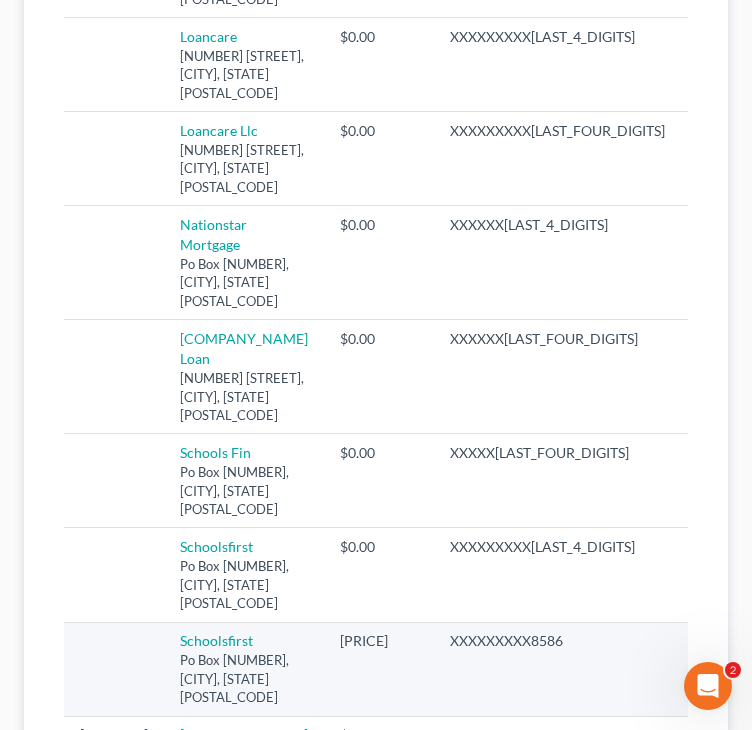 click 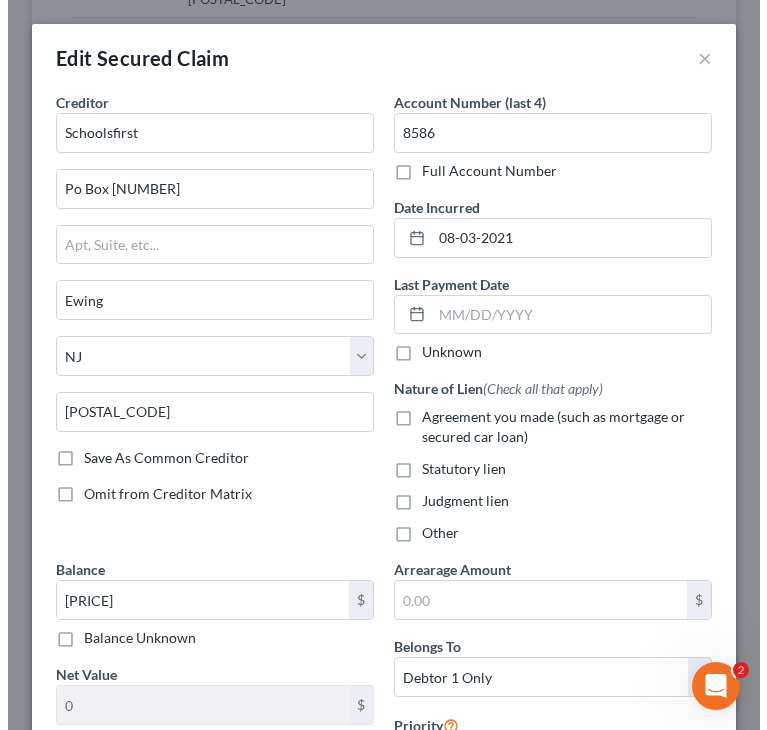 scroll, scrollTop: 965, scrollLeft: 0, axis: vertical 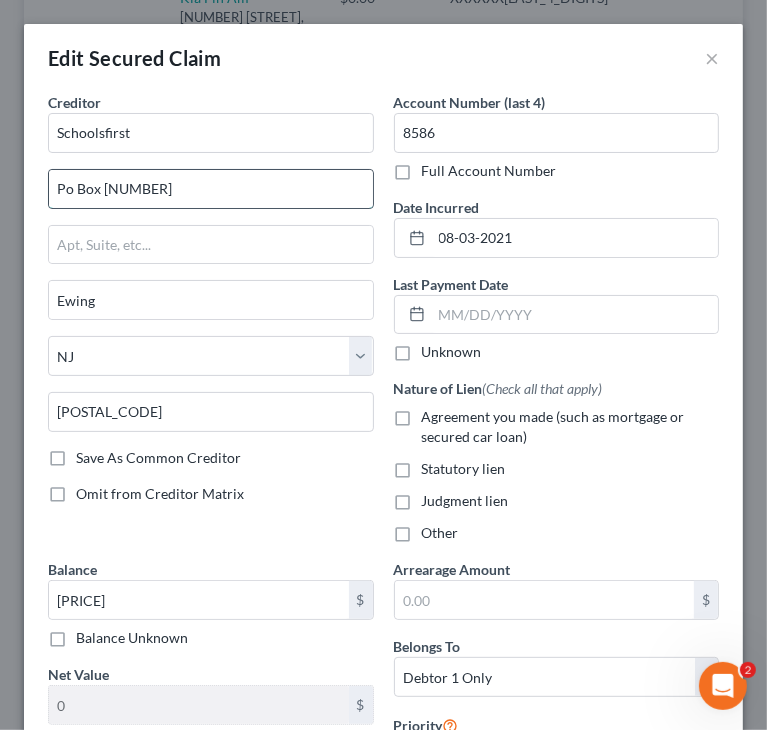click on "Po Box 77404" at bounding box center [211, 189] 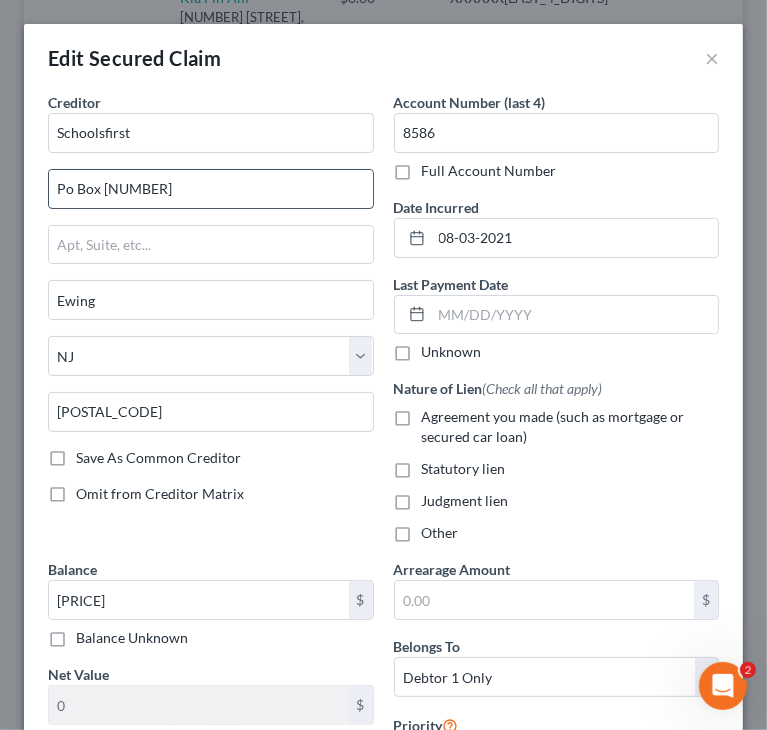 type on "PO Box 77404" 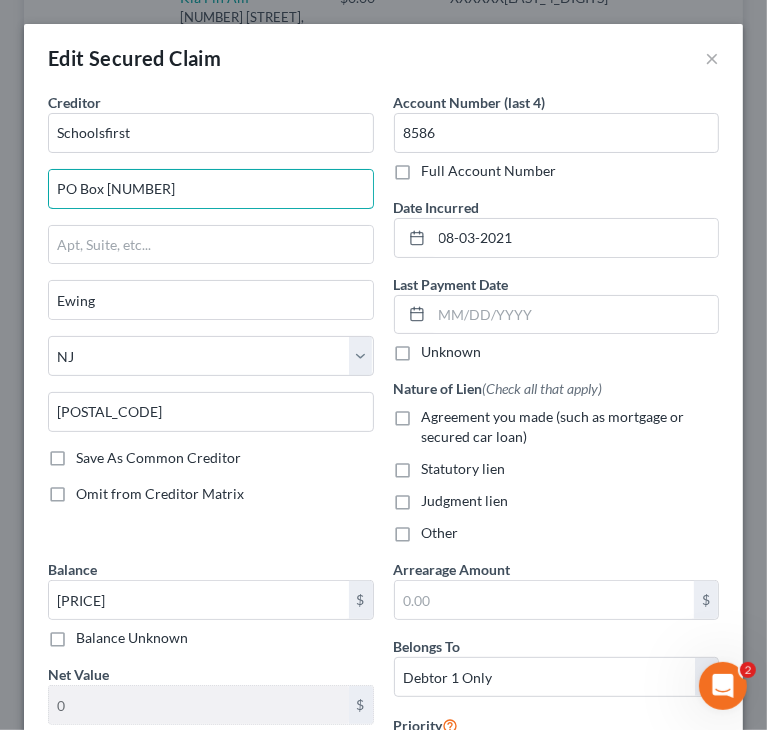 drag, startPoint x: 187, startPoint y: 177, endPoint x: 16, endPoint y: 193, distance: 171.7469 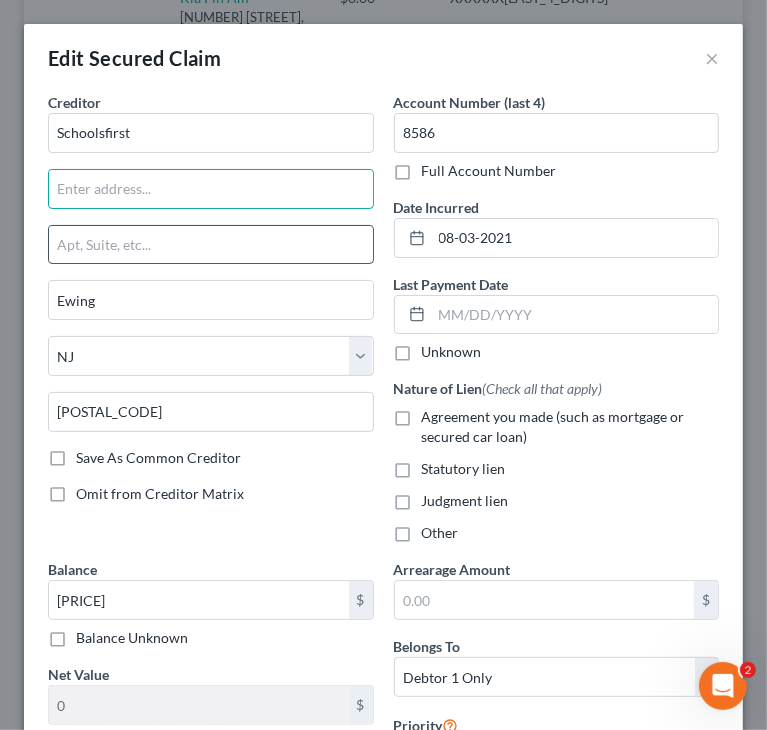 type 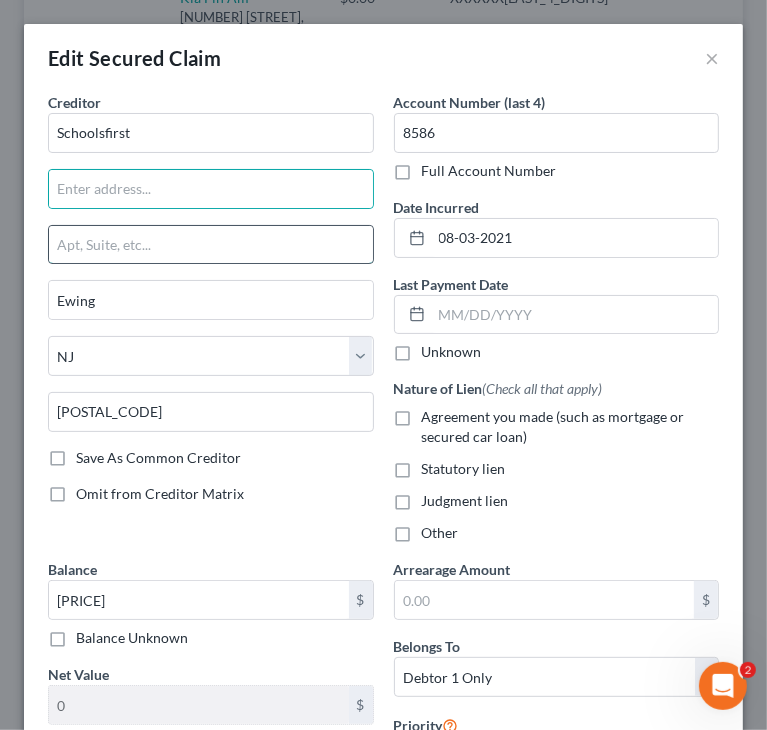 click at bounding box center (211, 245) 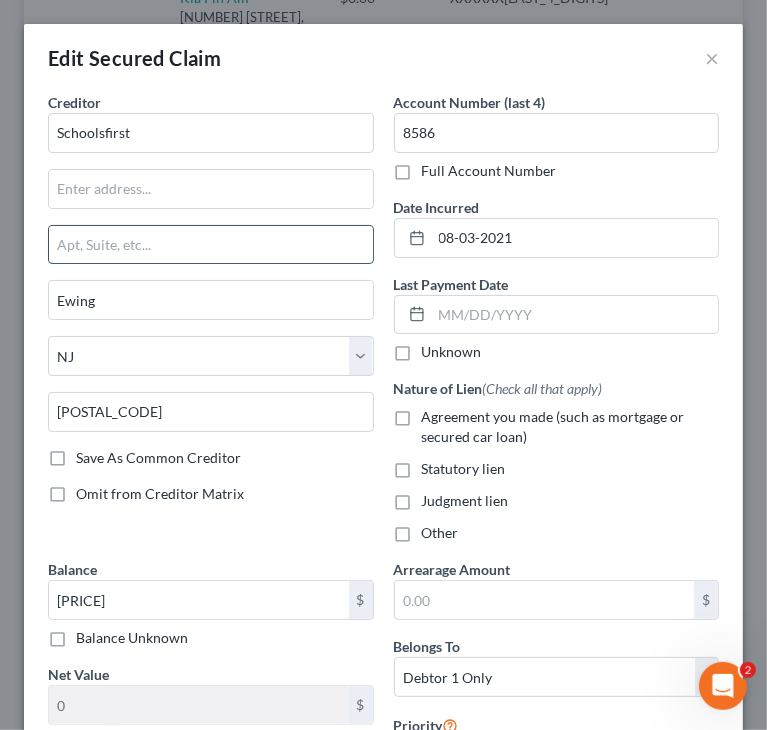 paste on "PO Box 77404" 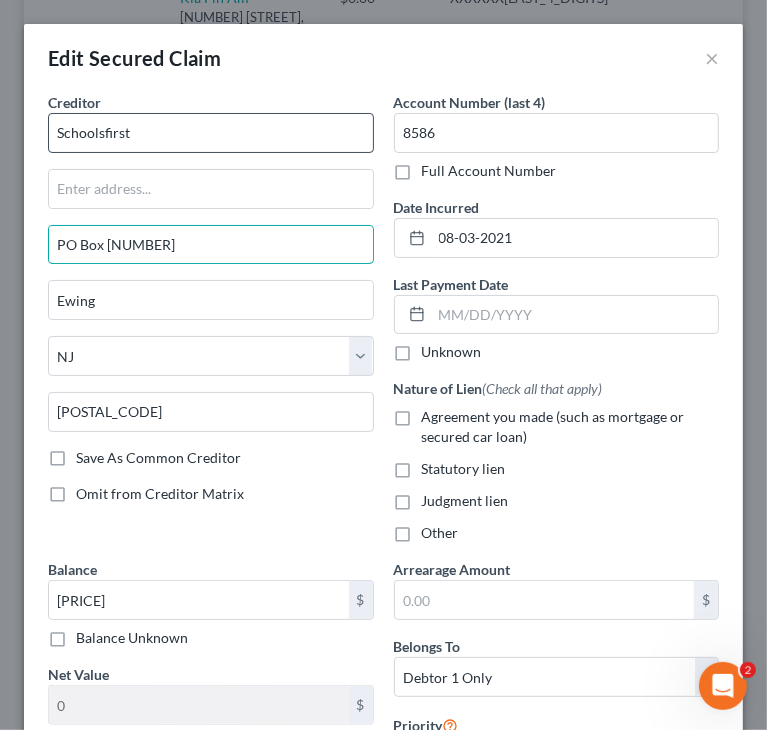 type on "PO Box 77404" 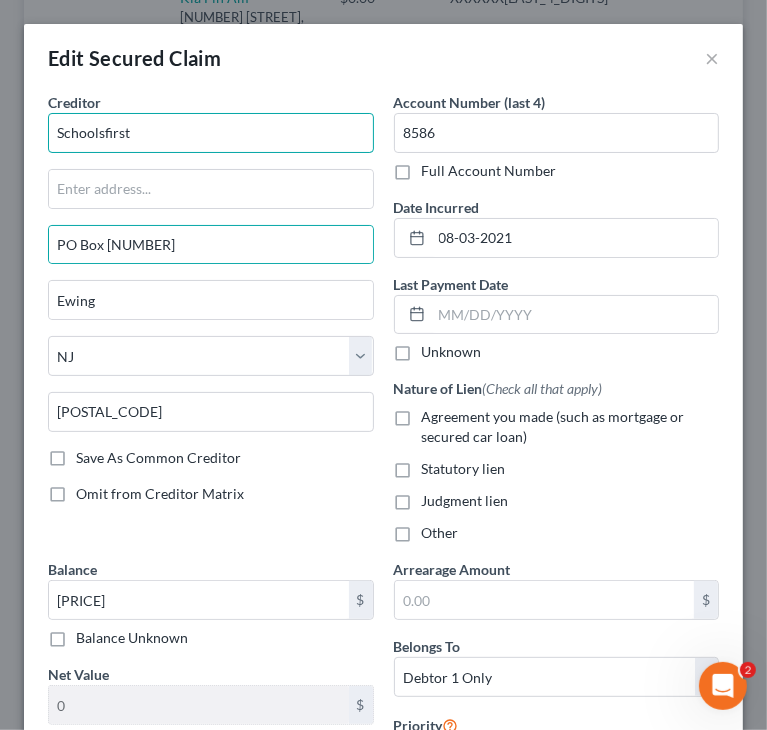 click on "Schoolsfirst" at bounding box center (211, 133) 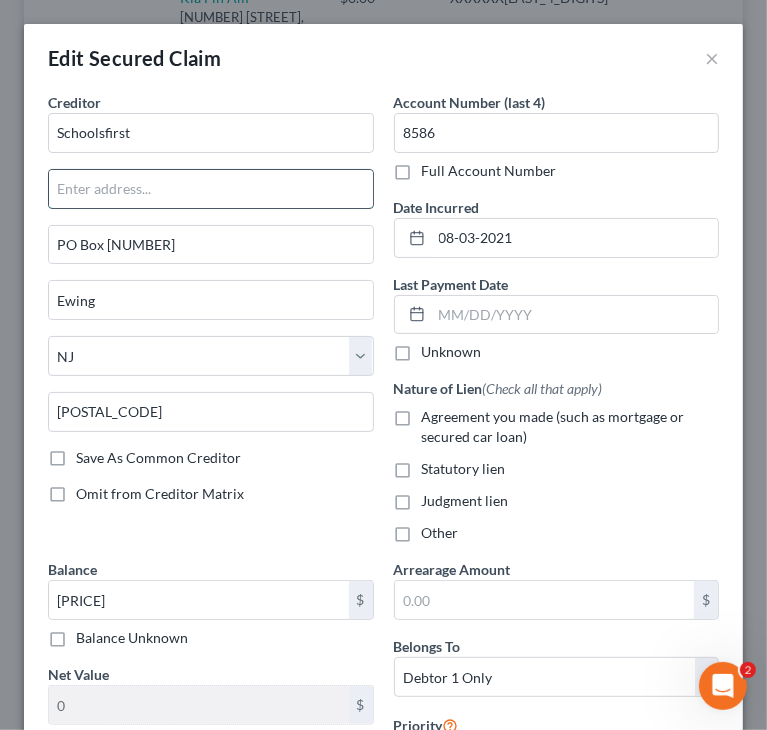 click at bounding box center [211, 189] 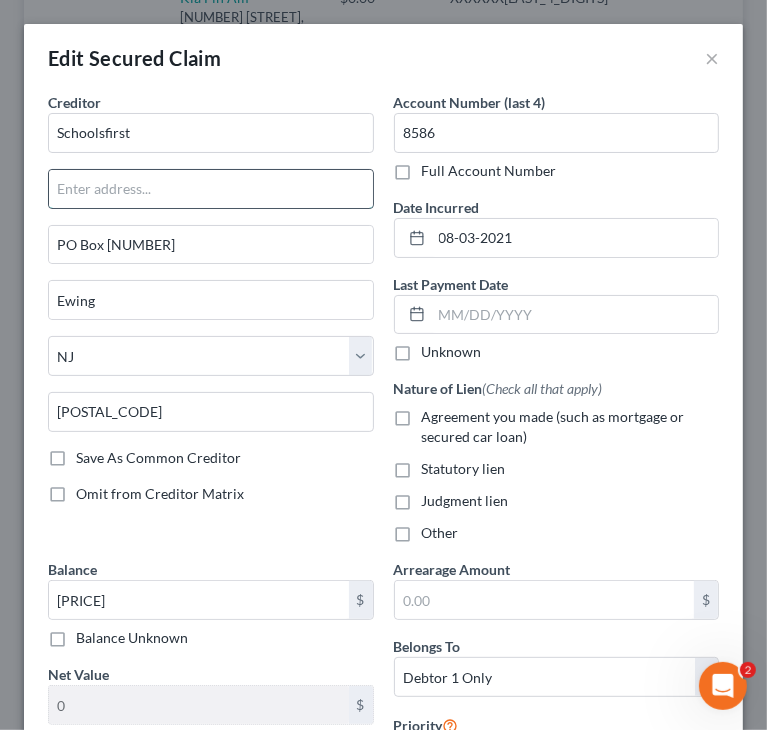 type on "Attn: Bankruptcy Dept" 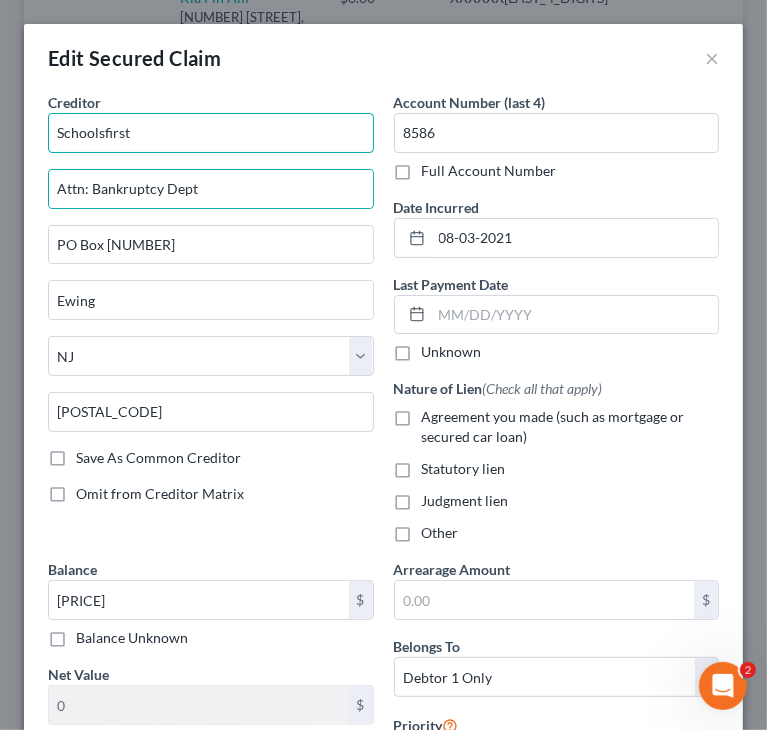 click on "Schoolsfirst" at bounding box center [211, 133] 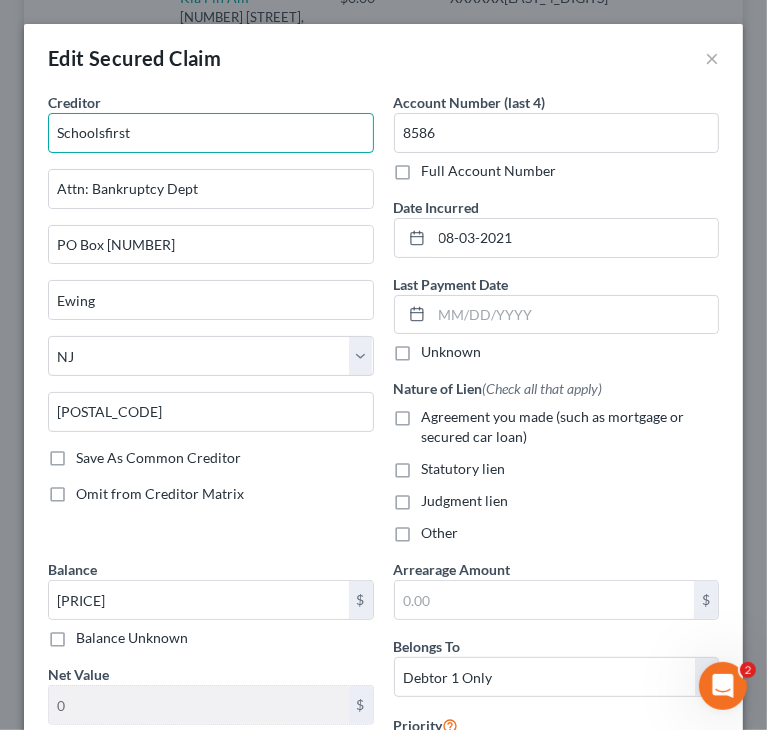 drag, startPoint x: 184, startPoint y: 133, endPoint x: 51, endPoint y: 149, distance: 133.95895 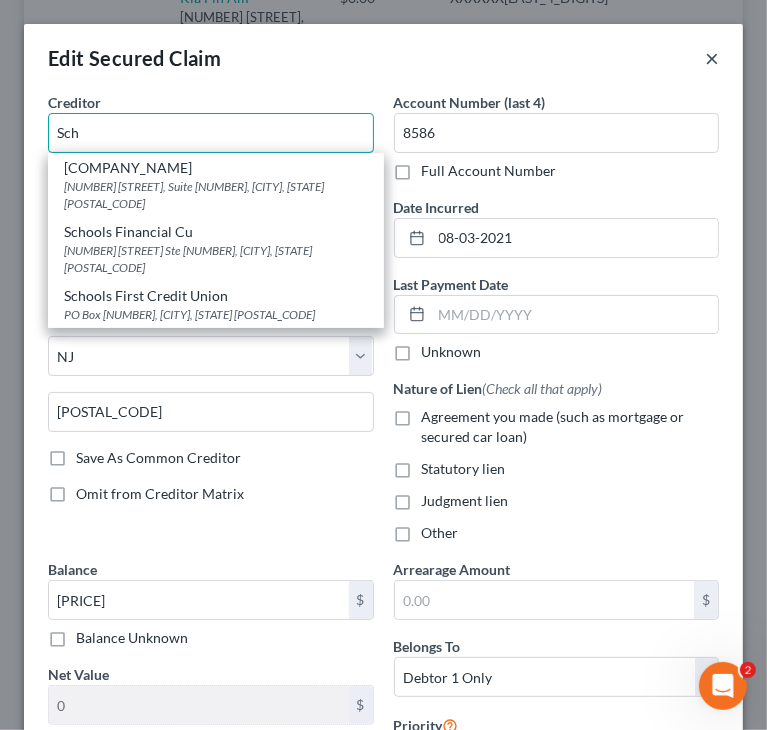 type on "Sch" 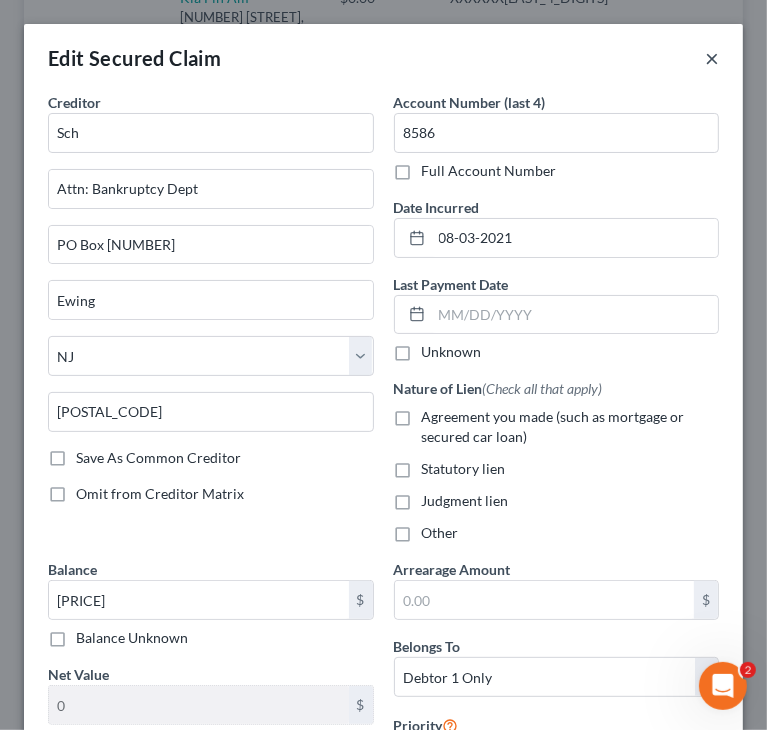 click on "×" at bounding box center [712, 58] 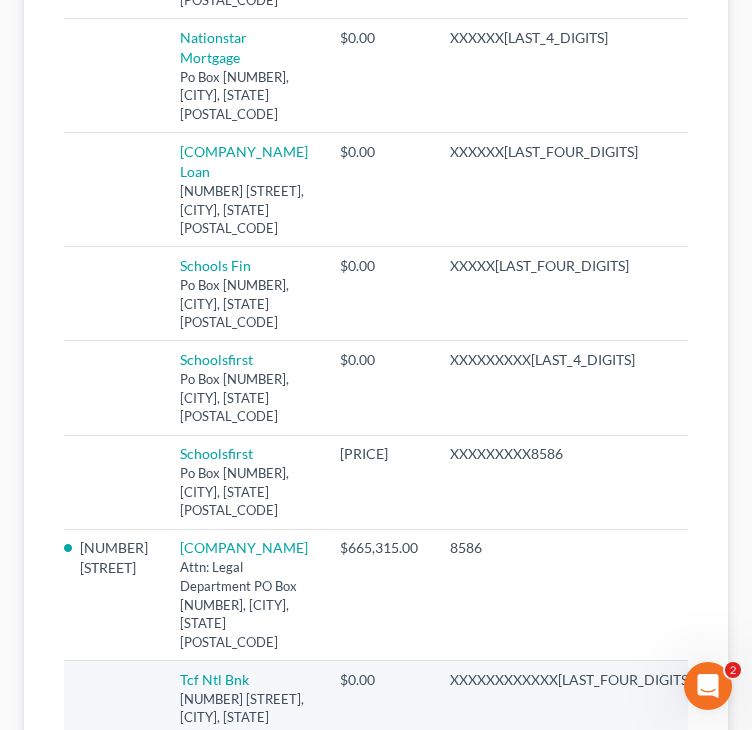 scroll, scrollTop: 1220, scrollLeft: 0, axis: vertical 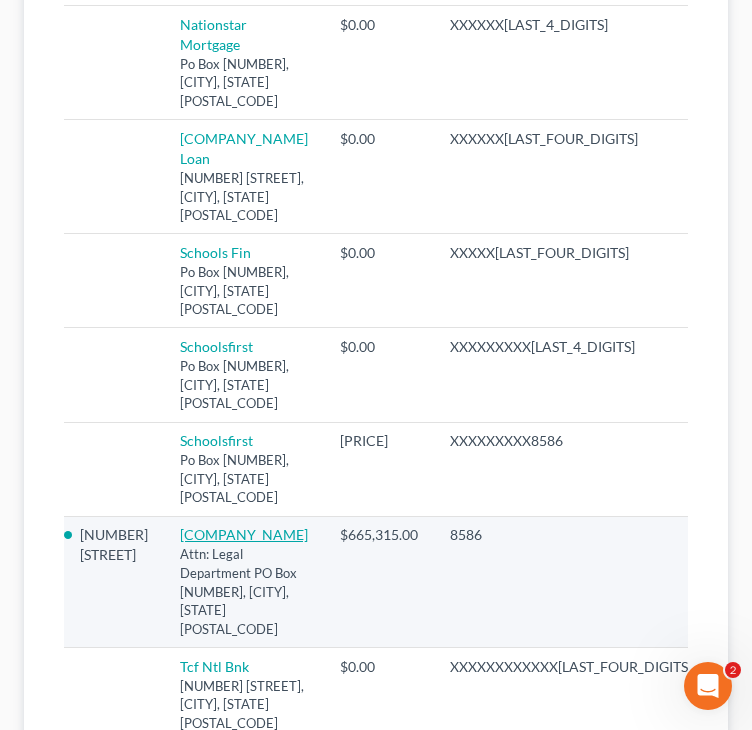 click on "SchoolsFirst Federal Credit Union" at bounding box center (244, 534) 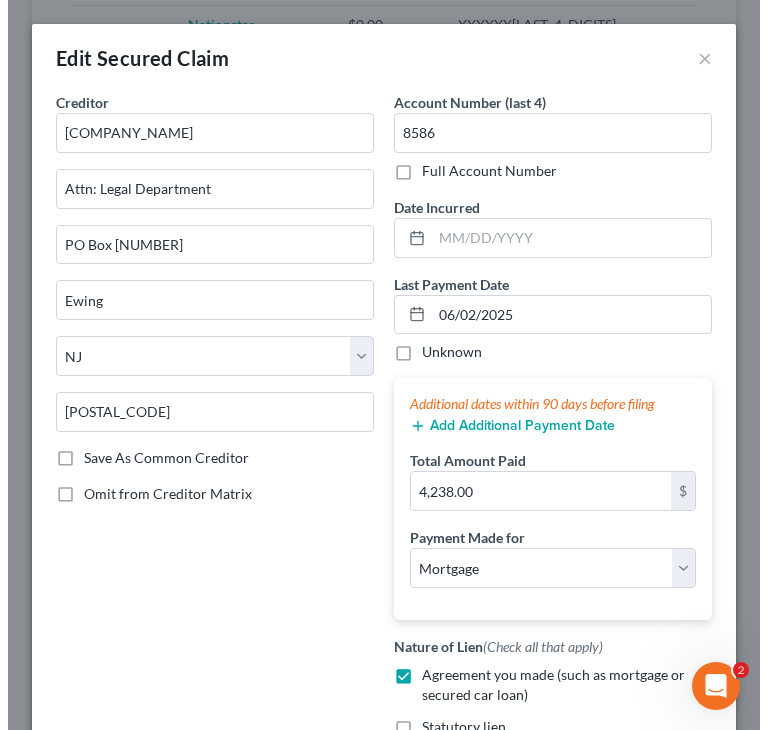 scroll, scrollTop: 1165, scrollLeft: 0, axis: vertical 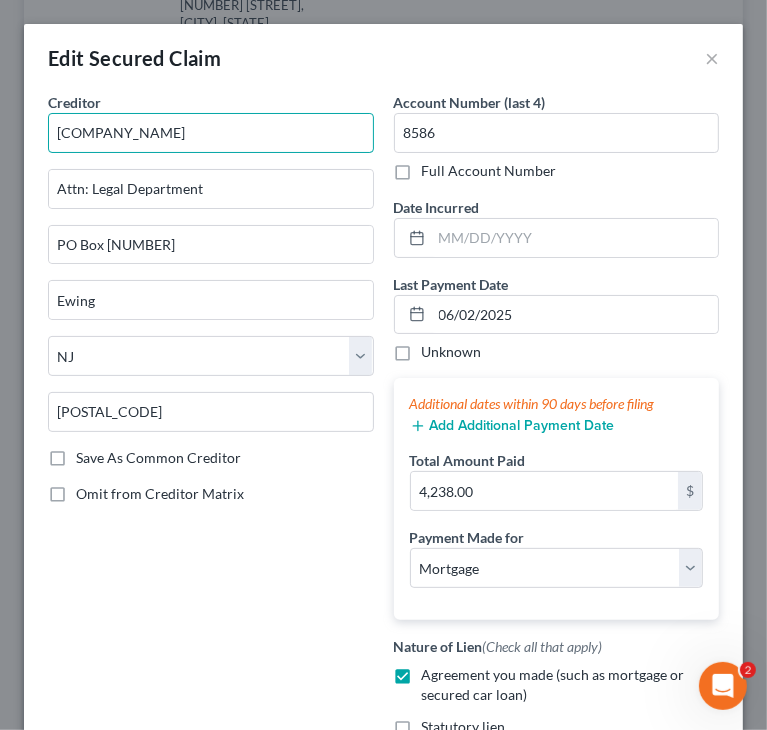 drag, startPoint x: 288, startPoint y: 135, endPoint x: 24, endPoint y: 187, distance: 269.07248 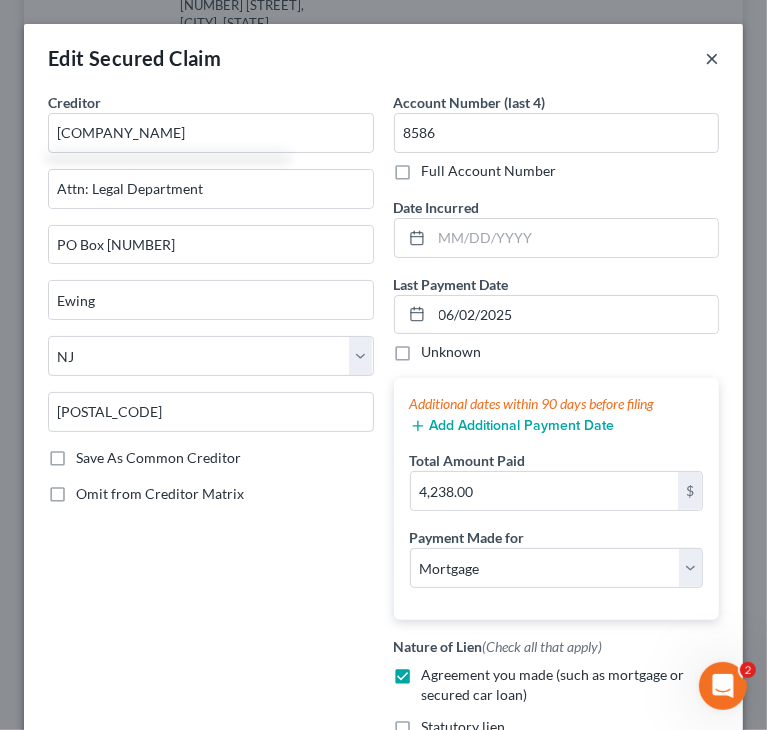 click on "×" at bounding box center [712, 58] 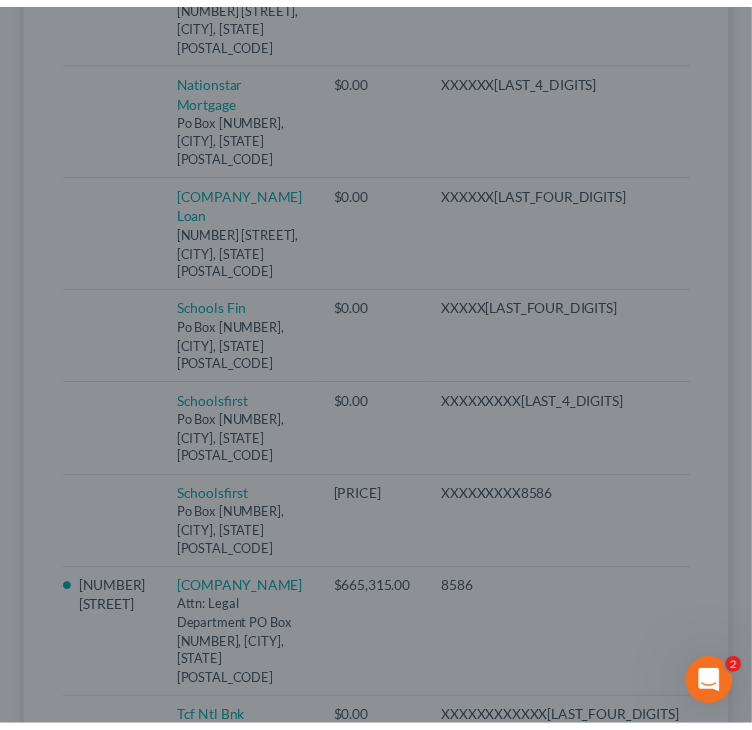 scroll, scrollTop: 1220, scrollLeft: 0, axis: vertical 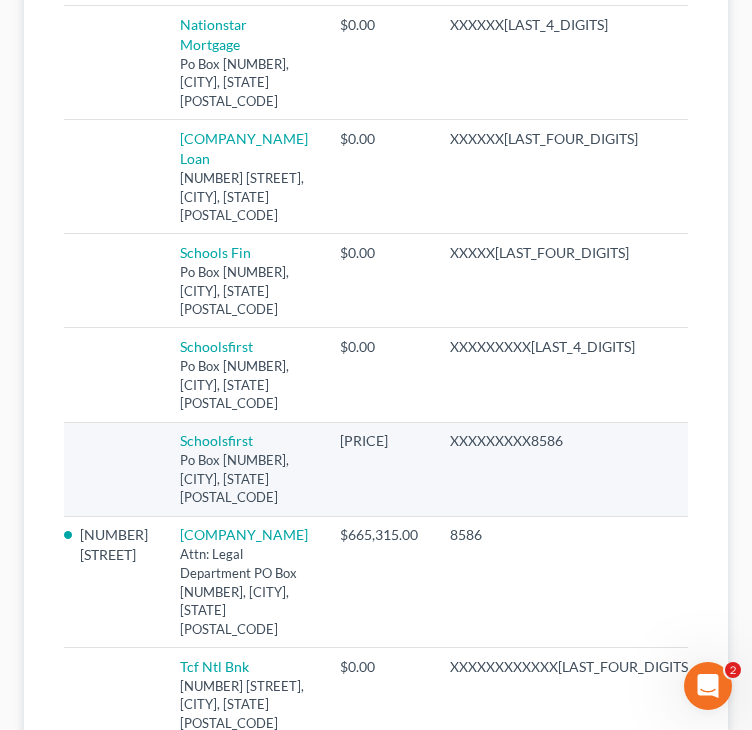 click 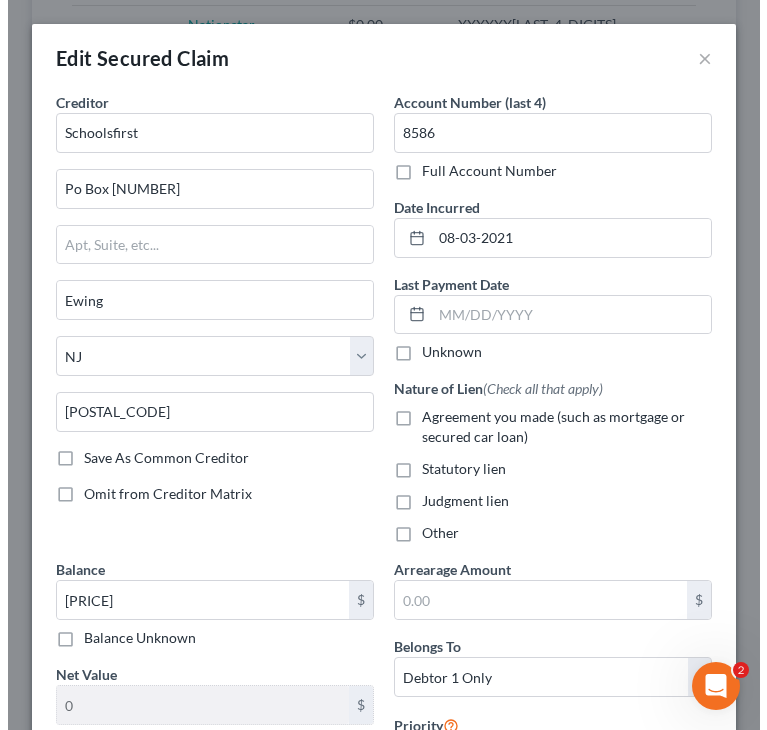 scroll, scrollTop: 1165, scrollLeft: 0, axis: vertical 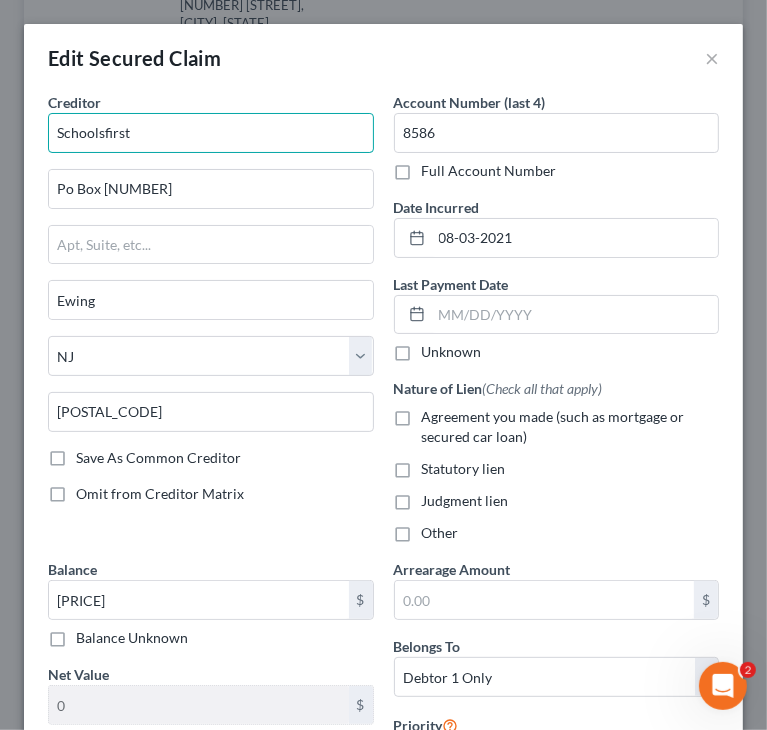 drag, startPoint x: 243, startPoint y: 133, endPoint x: -1, endPoint y: 161, distance: 245.6013 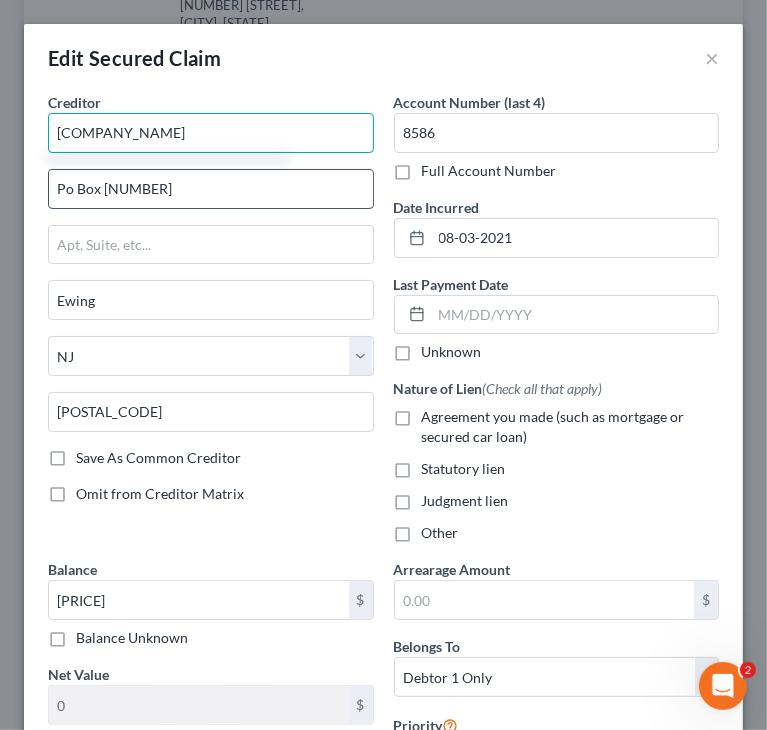 type on "SchoolsFirst Federal Credit Union" 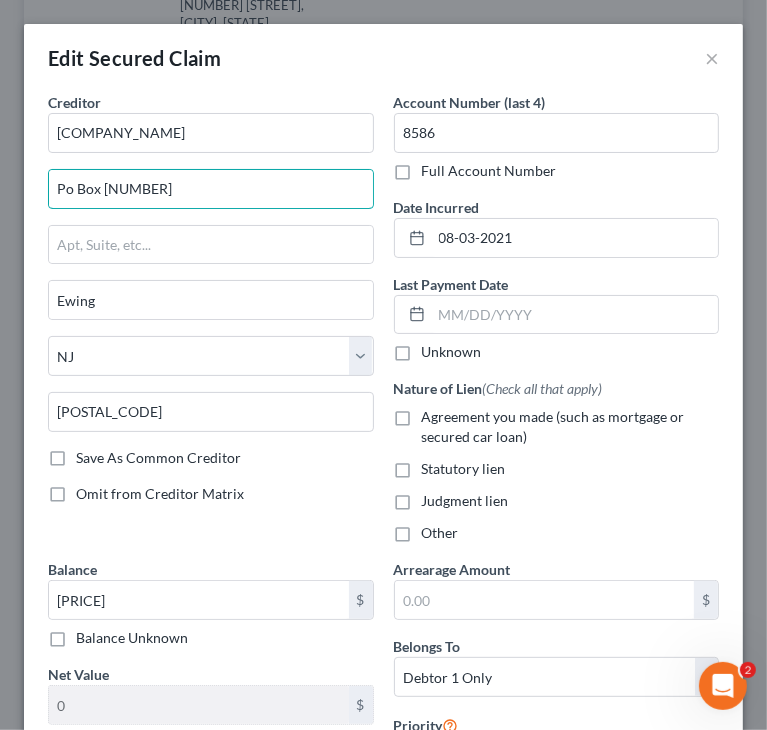 drag, startPoint x: 195, startPoint y: 186, endPoint x: 5, endPoint y: 197, distance: 190.31816 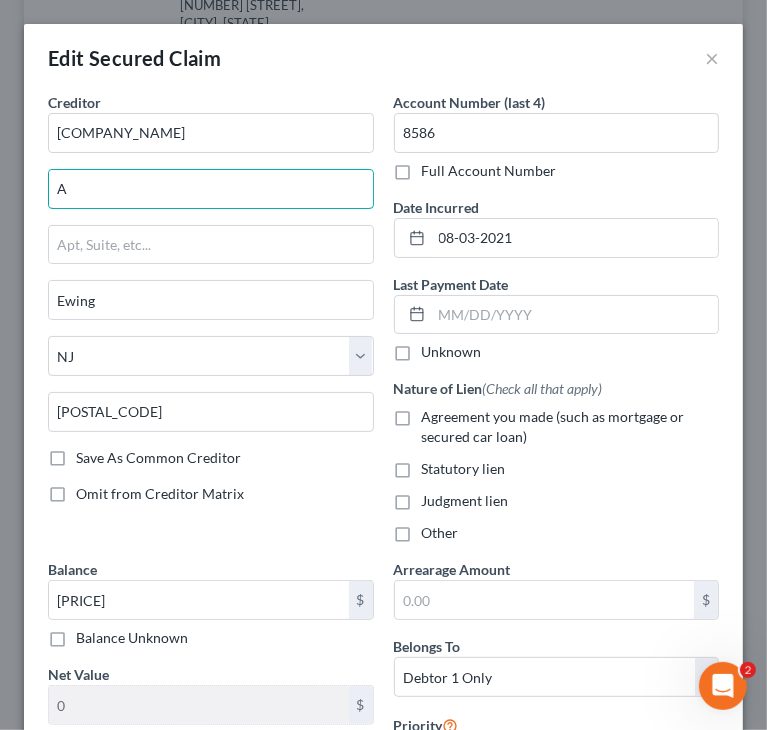 type on "Attn: Bankruptcy Dept" 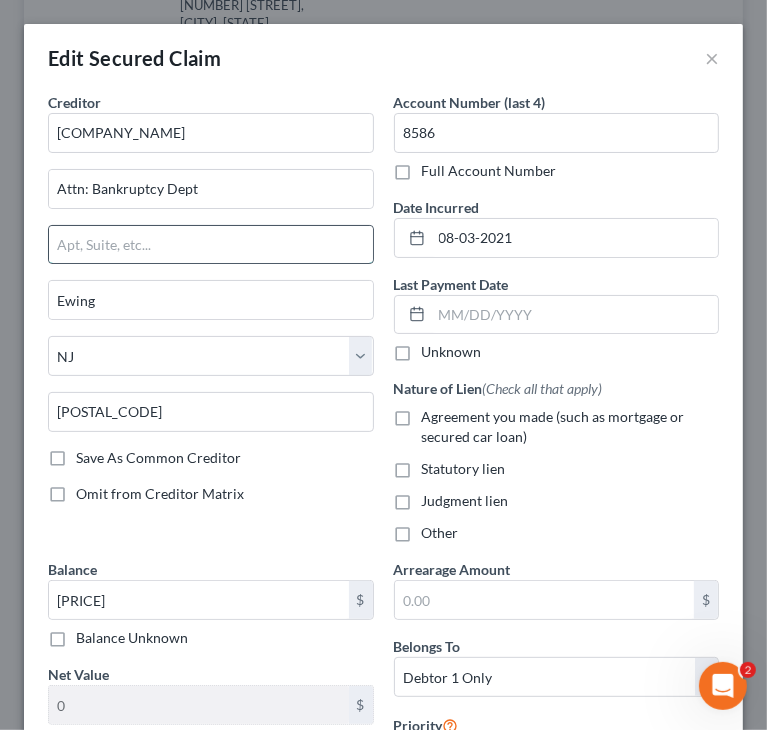 click at bounding box center (211, 245) 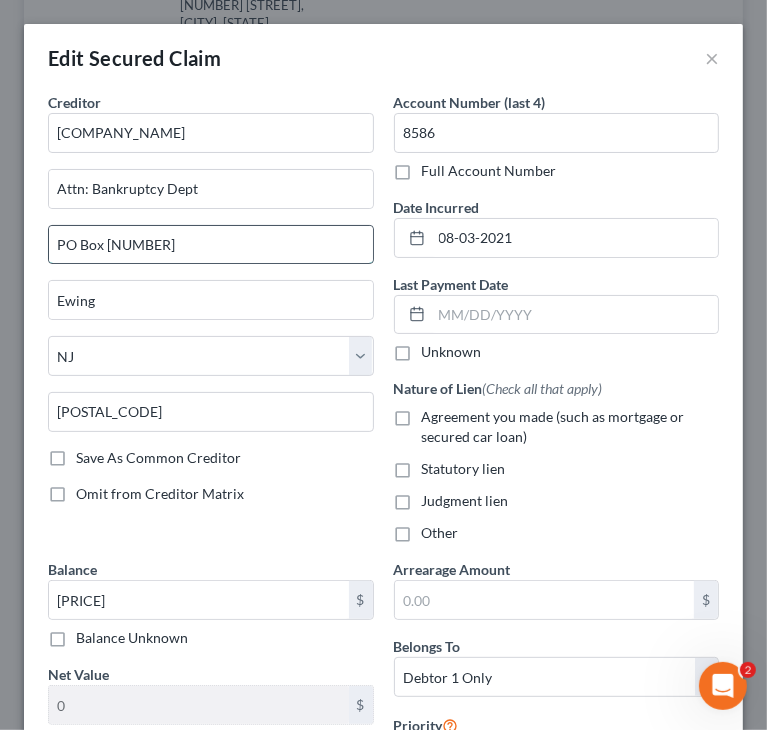 type on "PO Box 77404" 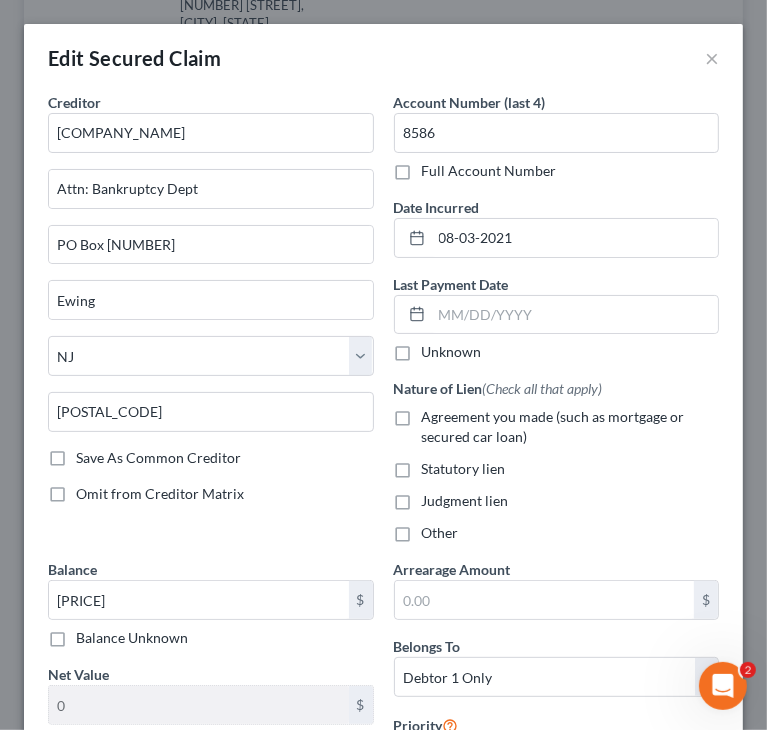 click on "Creditor *    SchoolsFirst Federal Credit Union                      Attn: Bankruptcy Dept PO Box 77404 Ewing State AL AK AR AZ CA CO CT DE DC FL GA GU HI ID IL IN IA KS KY LA ME MD MA MI MN MS MO MT NC ND NE NV NH NJ NM NY OH OK OR PA PR RI SC SD TN TX UT VI VA VT WA WV WI WY 08628 Save As Common Creditor Omit from Creditor Matrix" at bounding box center [211, 325] 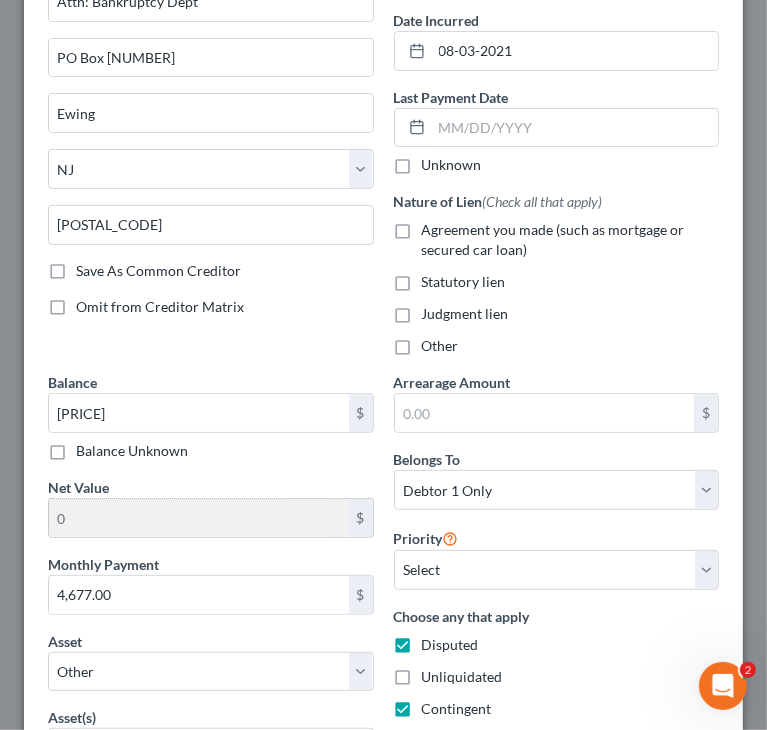 scroll, scrollTop: 200, scrollLeft: 0, axis: vertical 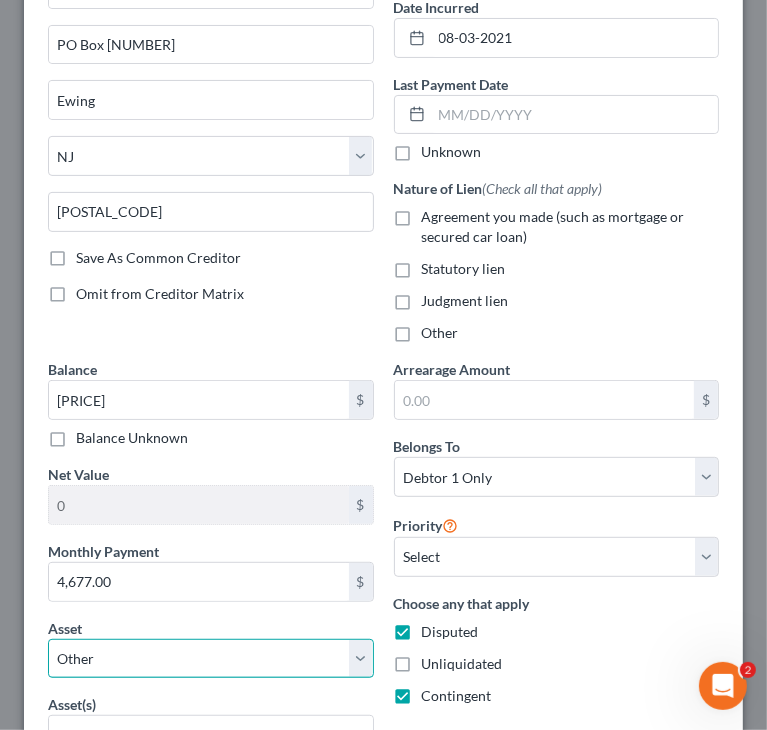 click on "Select Other Multiple Assets 2024 Ford F-150 - $49412.0 1817 Shirland Tract Road - $830400.0 Southwest Airlines Co Retirement Savings Plan (Empower) - $82618.0 Tri Counties Bank Business Checking (A & E Venture Partners LLC) - 9963 - $14468.0 Bank of America - 0281 (Checking Account) - $3850.65 Chase Business Checking (Lunamax LLC) - 9597 - $0.0 Electronics - Computer $75,  4 TVs $400, Soundbar $25, HP Laptop $75, Printer $20, Apple Watch $125.00 - $645.0 2013 Ford  Edge - $5086.0 Clothing - Jackets, shoes, pants, shorts, shirts  - $300.0 2018 Grand Design  Imagine Trailer - $16800.0 A & E Venture Properties Goods/Merchandise Inventory - $2000.0 Household Goods - Loveseat $50, Coffee table $30, King bed and bedroom set $200, TV $50, Refrigerator $50, Dishes $30, Linens $20 - $430.0 Lunamark LLC 401k (Charles Schwab) - $8.0 Fractional Interest (0.00073105) in Genesis Energy Oil investments - $50.0 2021 John Deere Gator HPX615E- 128 hours. Debtor does not believe she would get more than $6000 - $5000.0" at bounding box center (211, 659) 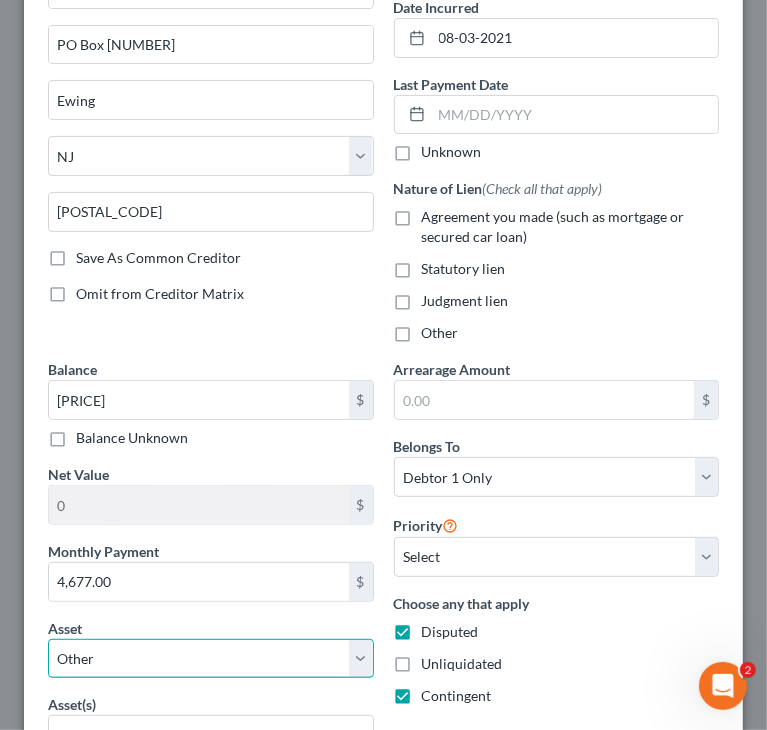 select on "3" 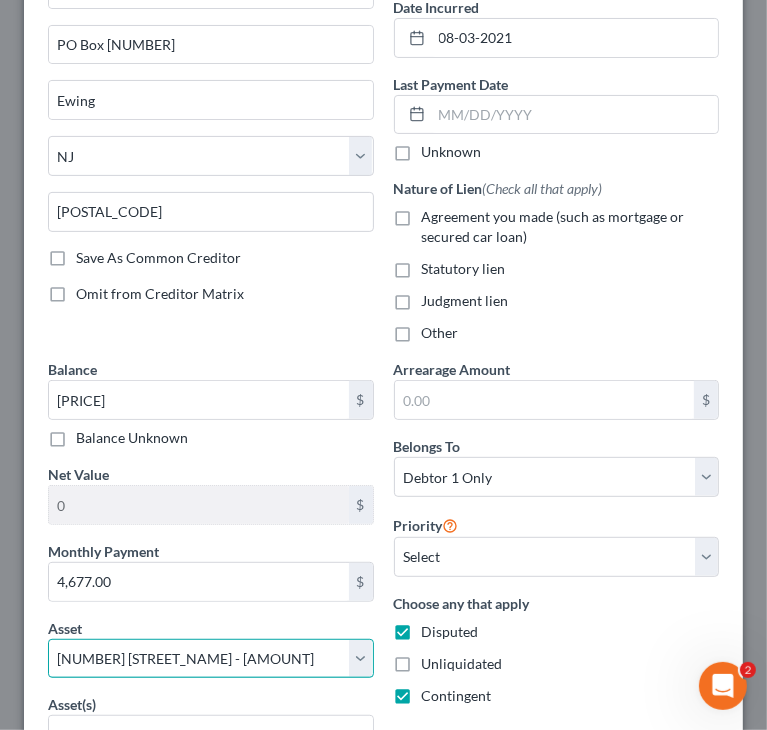 click on "Select Other Multiple Assets 2024 Ford F-150 - $49412.0 1817 Shirland Tract Road - $830400.0 Southwest Airlines Co Retirement Savings Plan (Empower) - $82618.0 Tri Counties Bank Business Checking (A & E Venture Partners LLC) - 9963 - $14468.0 Bank of America - 0281 (Checking Account) - $3850.65 Chase Business Checking (Lunamax LLC) - 9597 - $0.0 Electronics - Computer $75,  4 TVs $400, Soundbar $25, HP Laptop $75, Printer $20, Apple Watch $125.00 - $645.0 2013 Ford  Edge - $5086.0 Clothing - Jackets, shoes, pants, shorts, shirts  - $300.0 2018 Grand Design  Imagine Trailer - $16800.0 A & E Venture Properties Goods/Merchandise Inventory - $2000.0 Household Goods - Loveseat $50, Coffee table $30, King bed and bedroom set $200, TV $50, Refrigerator $50, Dishes $30, Linens $20 - $430.0 Lunamark LLC 401k (Charles Schwab) - $8.0 Fractional Interest (0.00073105) in Genesis Energy Oil investments - $50.0 2021 John Deere Gator HPX615E- 128 hours. Debtor does not believe she would get more than $6000 - $5000.0" at bounding box center [211, 659] 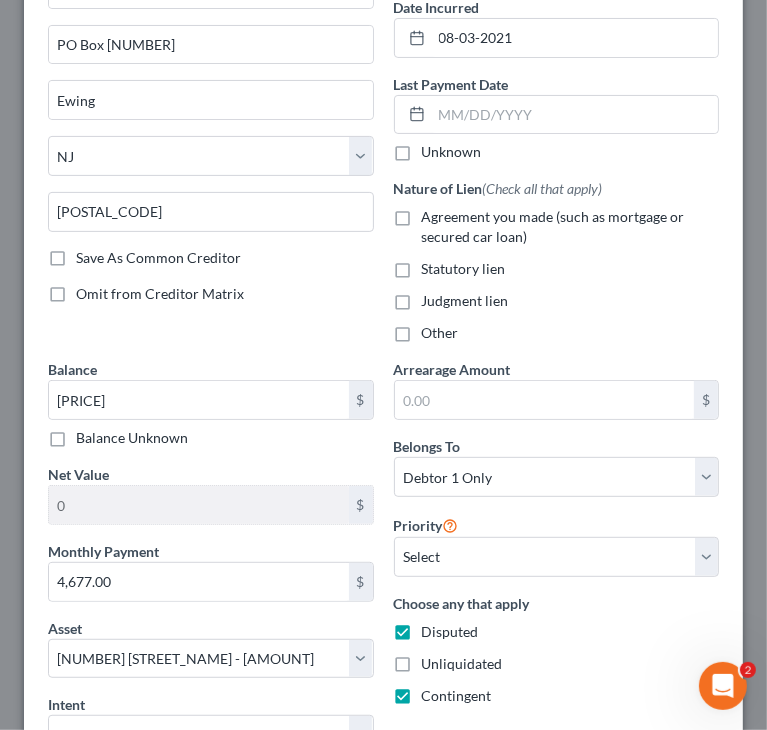 click on "Creditor *    SchoolsFirst Federal Credit Union                      Attn: Bankruptcy Dept PO Box 77404 Ewing State AL AK AR AZ CA CO CT DE DC FL GA GU HI ID IL IN IA KS KY LA ME MD MA MI MN MS MO MT NC ND NE NV NH NJ NM NY OH OK OR PA PR RI SC SD TN TX UT VI VA VT WA WV WI WY 08628 Save As Common Creditor Omit from Creditor Matrix" at bounding box center (211, 125) 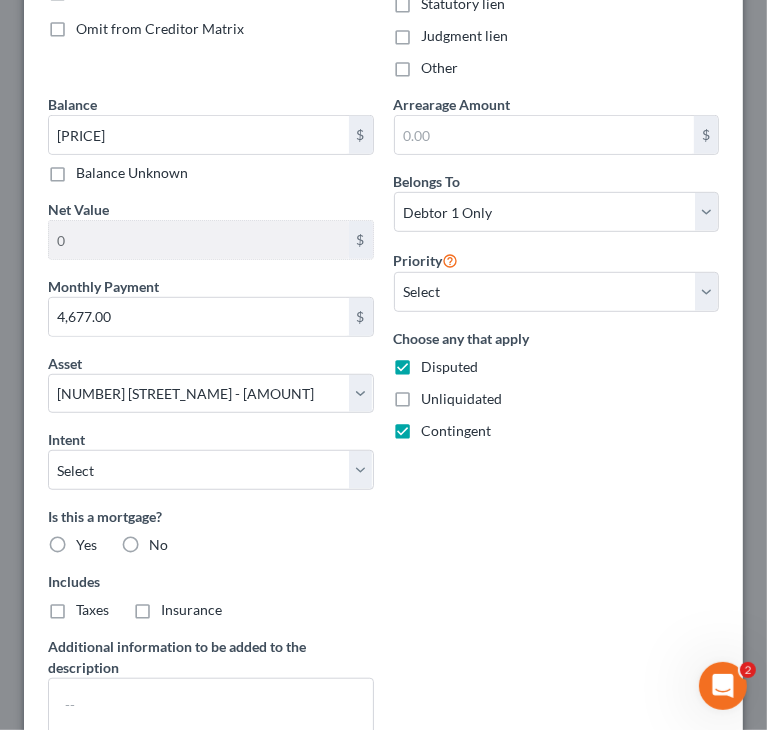 scroll, scrollTop: 500, scrollLeft: 0, axis: vertical 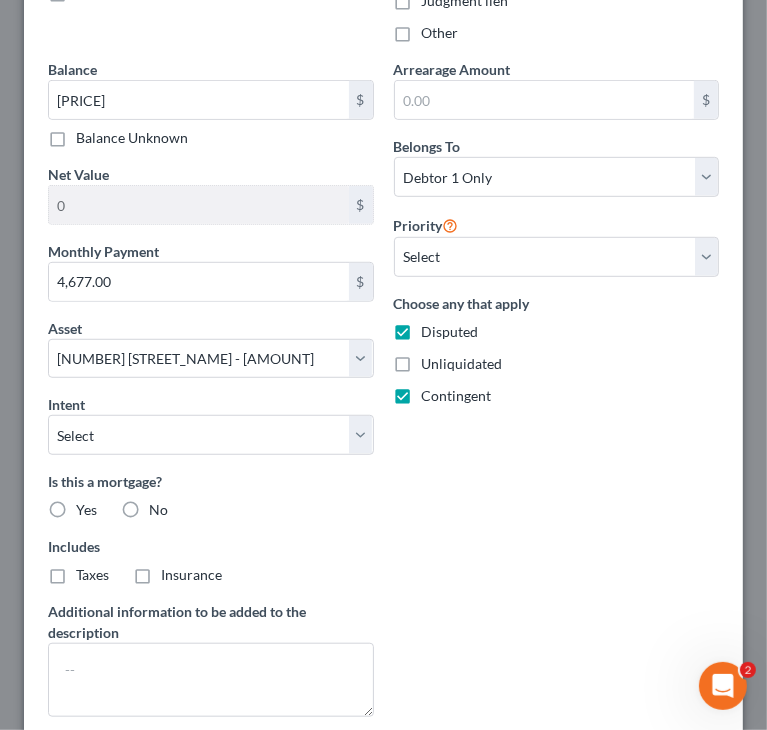 click on "Intent
Select Surrender Redeem Reaffirm Avoid Other" at bounding box center [211, 424] 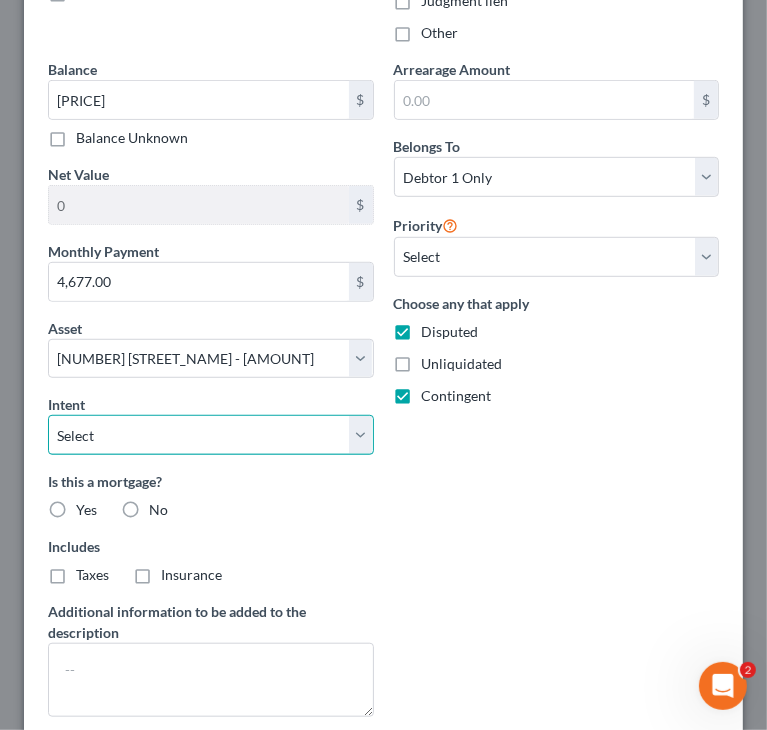 click on "Select Surrender Redeem Reaffirm Avoid Other" at bounding box center (211, 435) 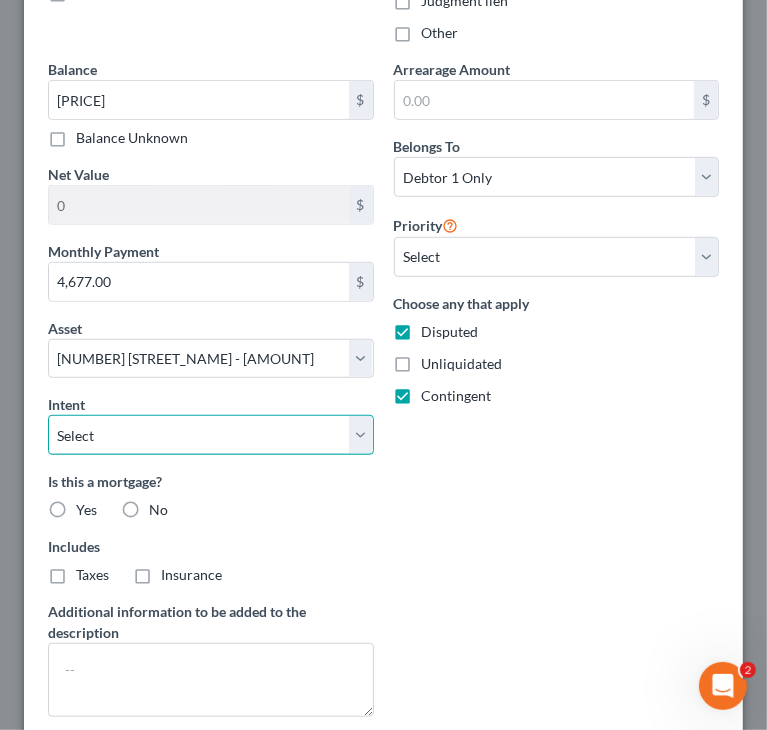 select on "2" 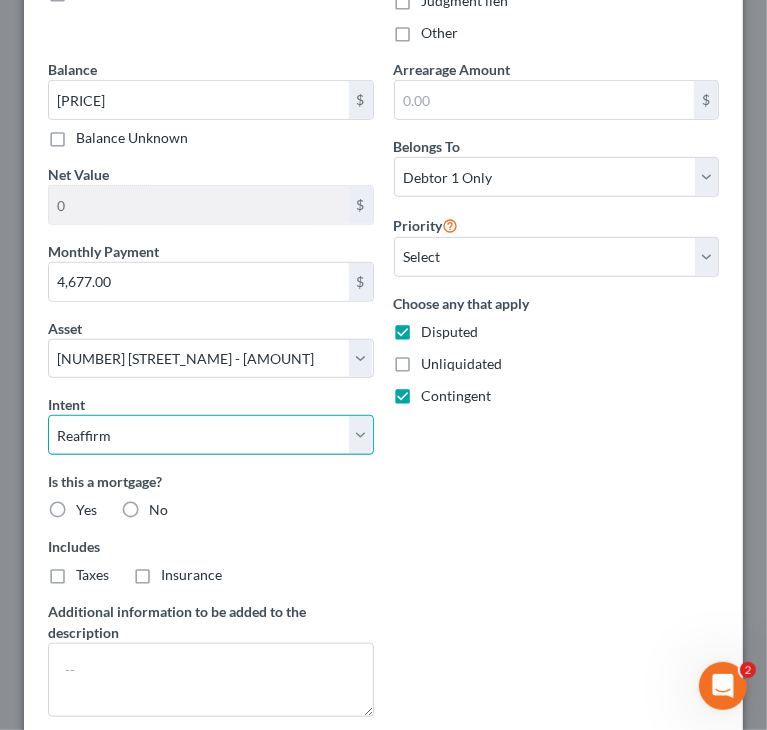 click on "Select Surrender Redeem Reaffirm Avoid Other" at bounding box center (211, 435) 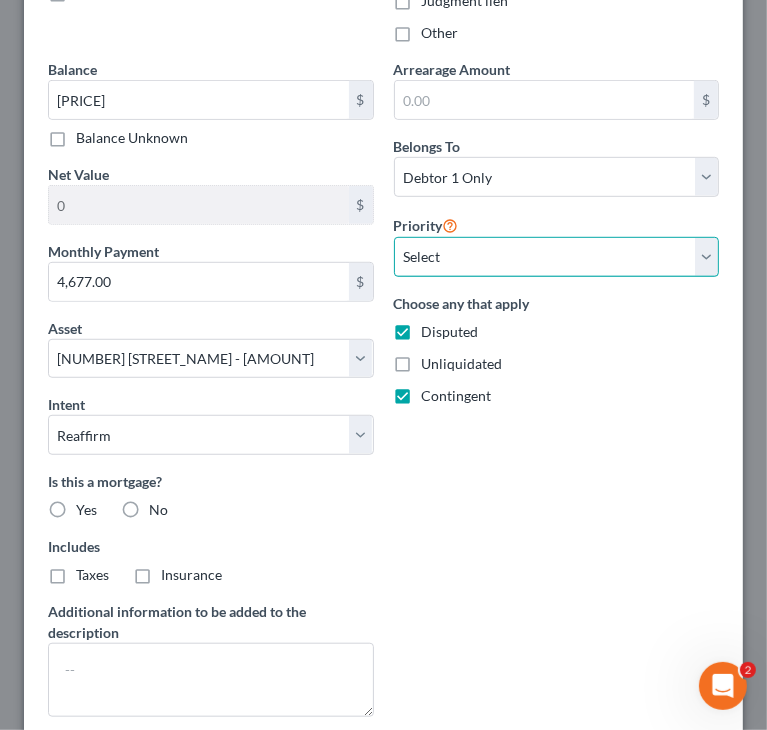 click on "Select 3rd 4th 5th 6th 7th 8th 9th 10th 11th 12th 13th 14th 15th 16th 17th 18th 19th 20th 21th 22th 23th 24th 25th 26th 27th 28th 29th 30th" at bounding box center (557, 257) 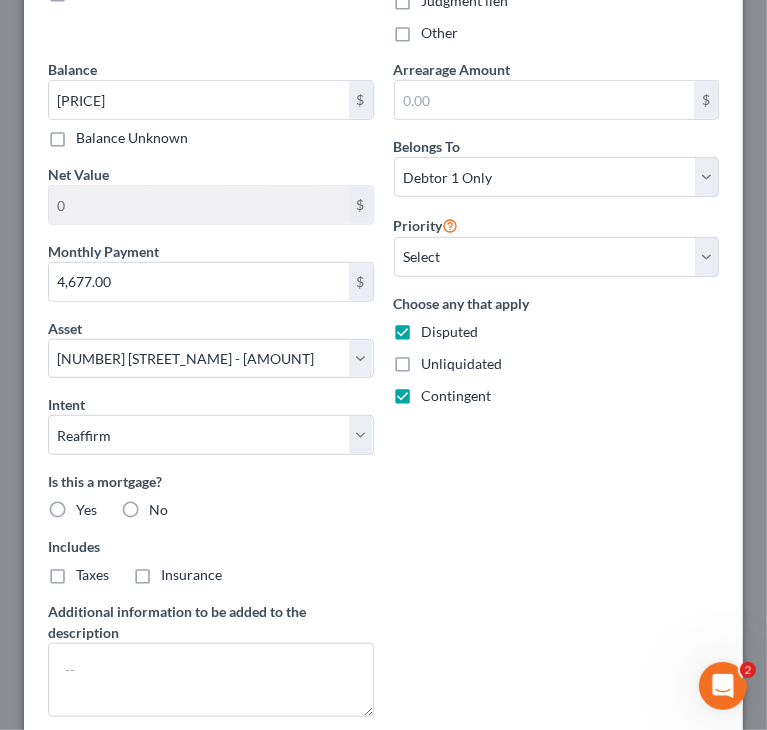 click on "Balance
663,966.00 $
Balance Unknown
Balance Undetermined
663,966.00 $
Balance Unknown
Net Value 0 $ Monthly Payment 4,677.00 $
Asset
*
Select Other Multiple Assets 2024 Ford F-150 - $49412.0 1817 Shirland Tract Road - $830400.0 Southwest Airlines Co Retirement Savings Plan (Empower) - $82618.0 Tri Counties Bank Business Checking (A & E Venture Partners LLC) - 9963 - $14468.0 Bank of America - 0281 (Checking Account) - $3850.65 Chase Business Checking (Lunamax LLC) - 9597 - $0.0 Electronics - Computer $75,  4 TVs $400, Soundbar $25, HP Laptop $75, Printer $20, Apple Watch $125.00 - $645.0 2013 Ford  Edge - $5086.0 Clothing - Jackets, shoes, pants, shorts, shirts  - $300.0 2018 Grand Design  Imagine Trailer - $16800.0 A & E Venture Properties Goods/Merchandise Inventory - $2000.0 Lunamark LLC 401k (Charles Schwab) - $8.0 Royalties from Genesis Energy - $65.0 Two Donkeys - $250.0" at bounding box center [211, 396] 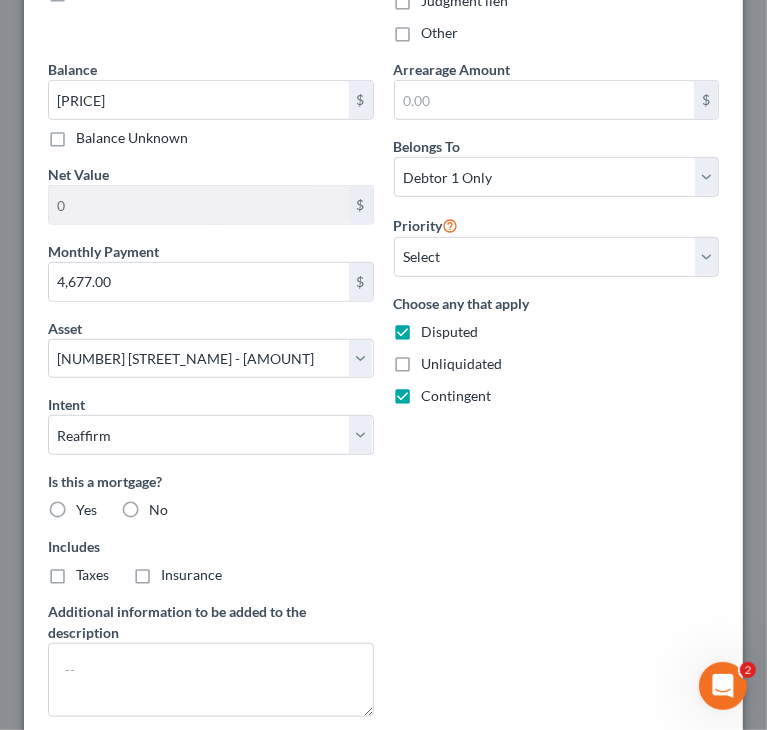 click on "Disputed" at bounding box center [450, 331] 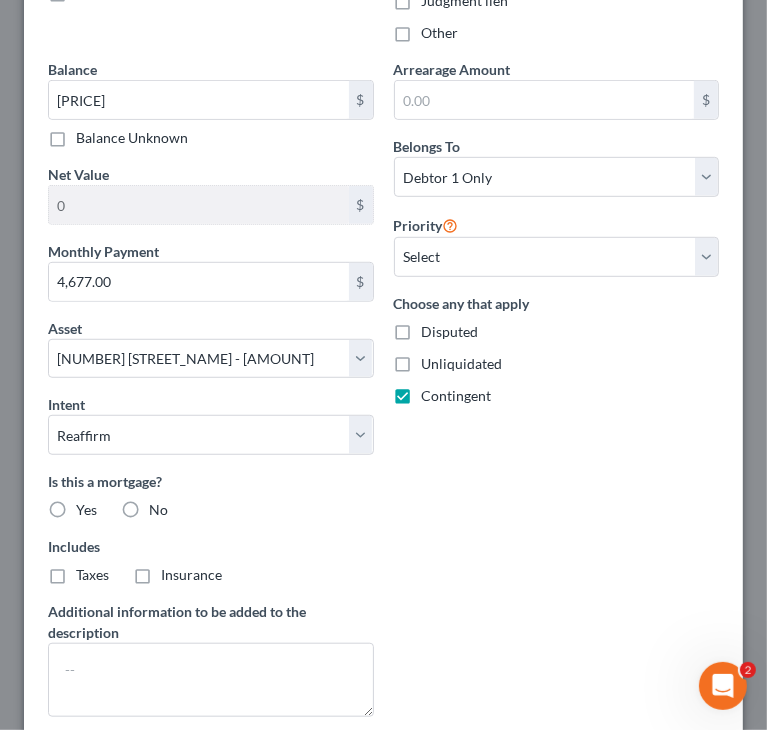 click on "Contingent" at bounding box center [457, 395] 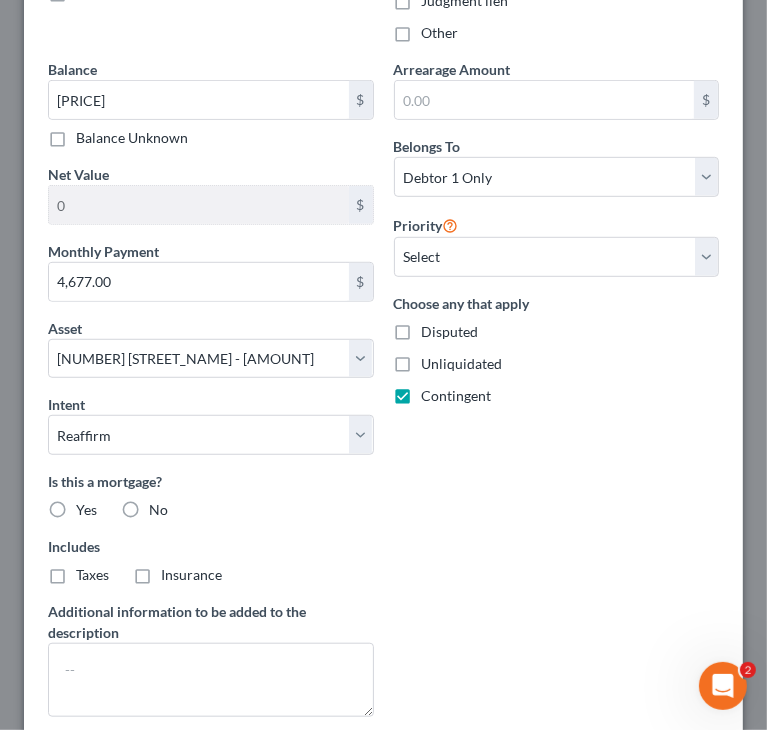 click on "Contingent" at bounding box center (436, 392) 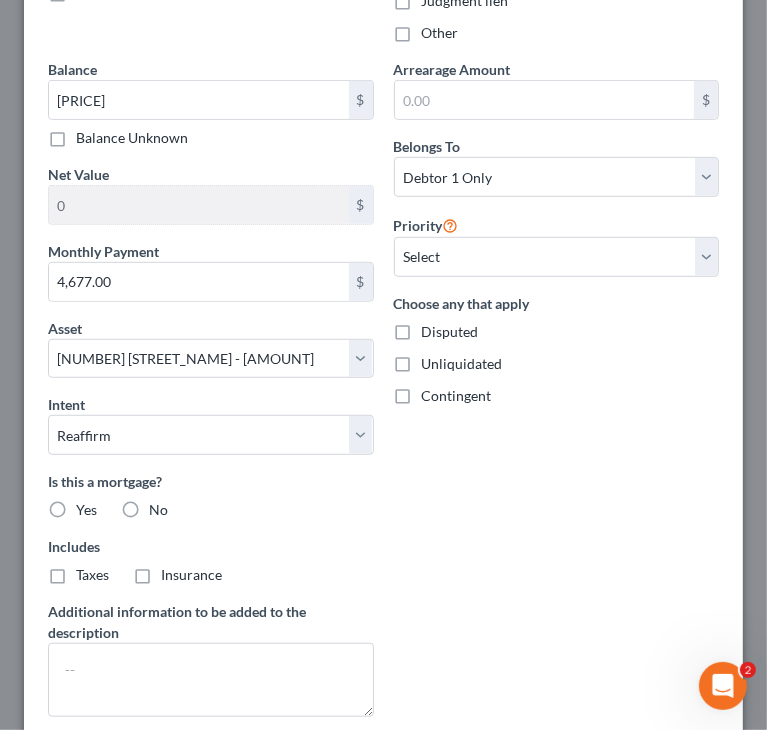click on "Yes" at bounding box center (86, 510) 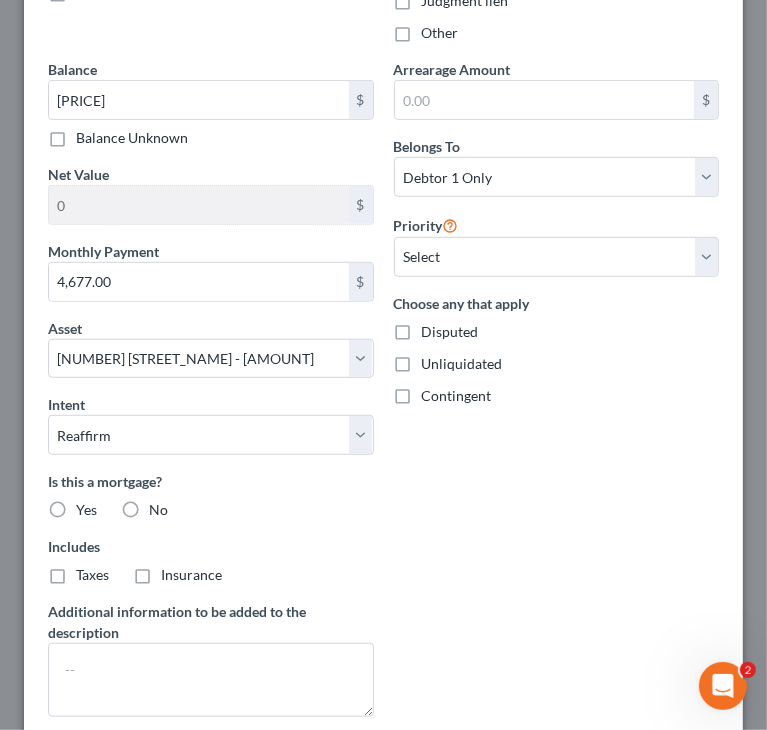 click on "Yes" at bounding box center (90, 506) 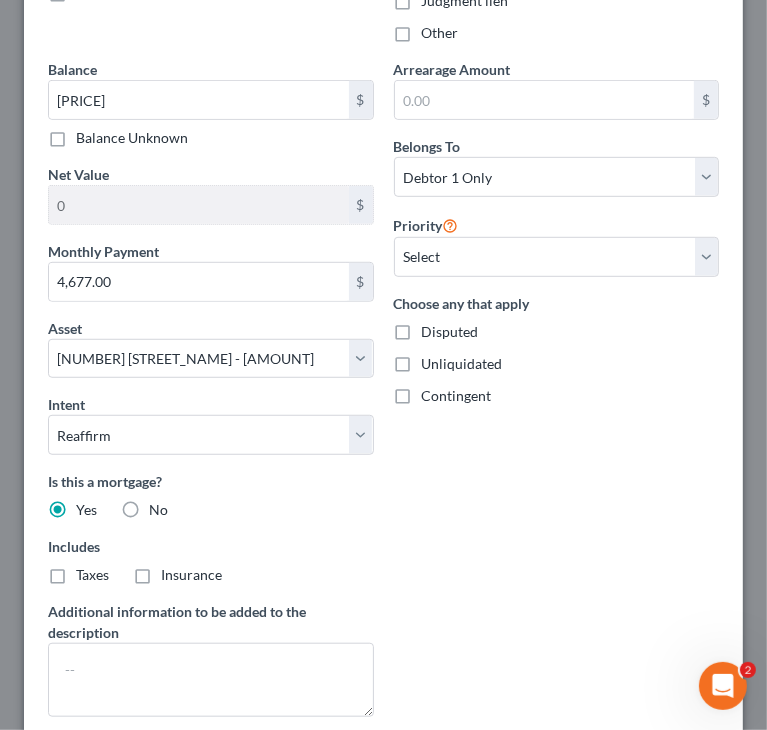drag, startPoint x: 66, startPoint y: 572, endPoint x: 105, endPoint y: 588, distance: 42.154476 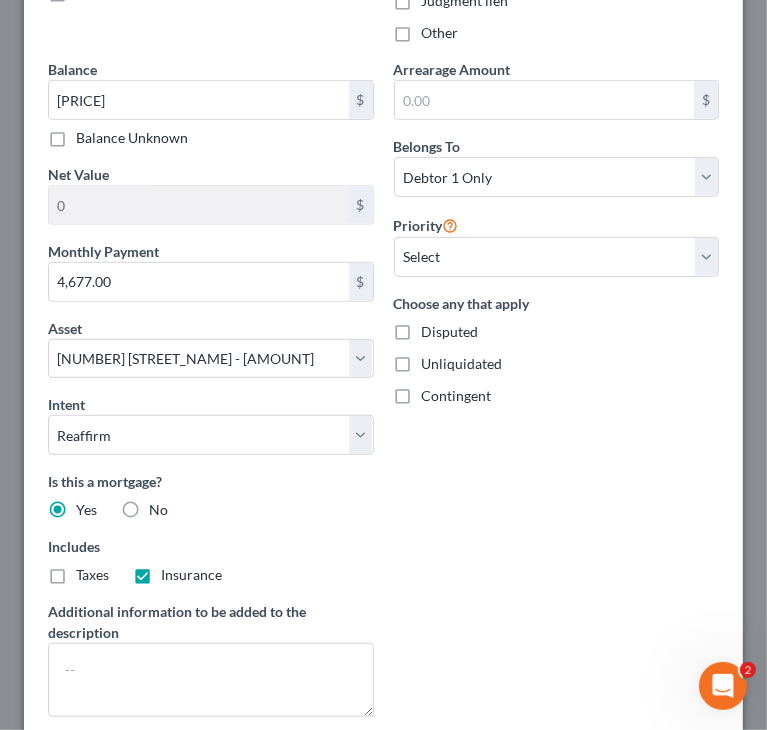 click on "Taxes" at bounding box center [92, 575] 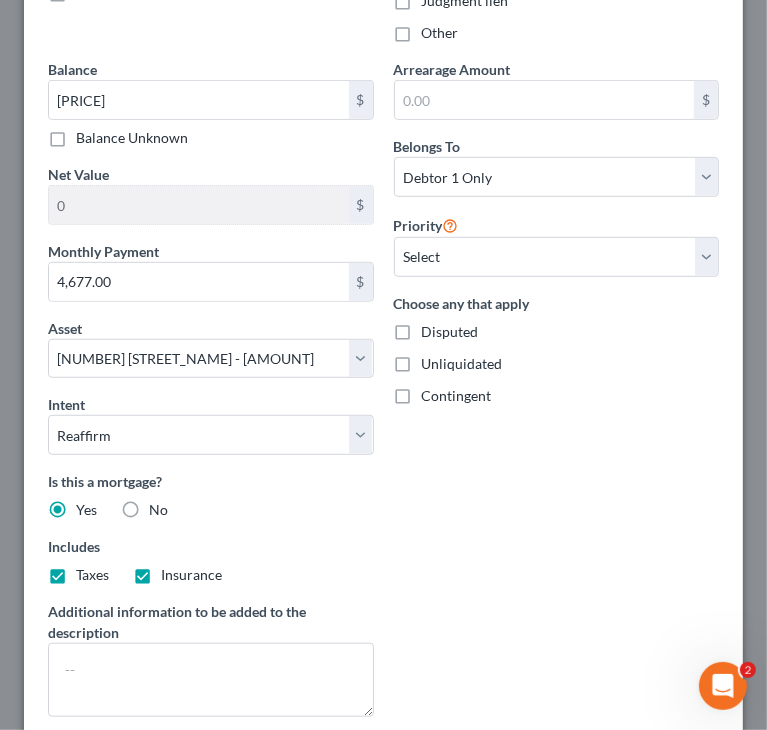 drag, startPoint x: 431, startPoint y: 539, endPoint x: 444, endPoint y: 539, distance: 13 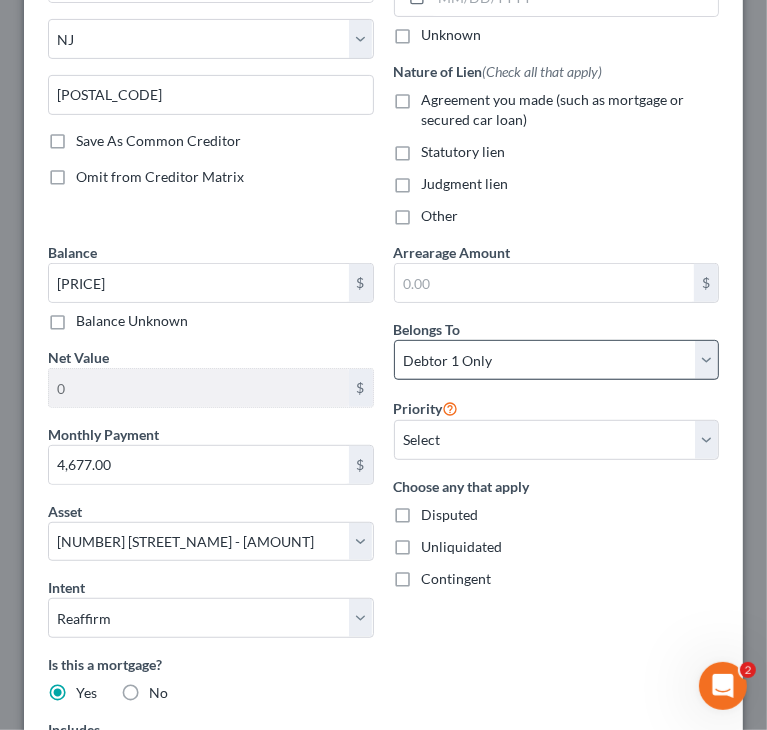 scroll, scrollTop: 183, scrollLeft: 0, axis: vertical 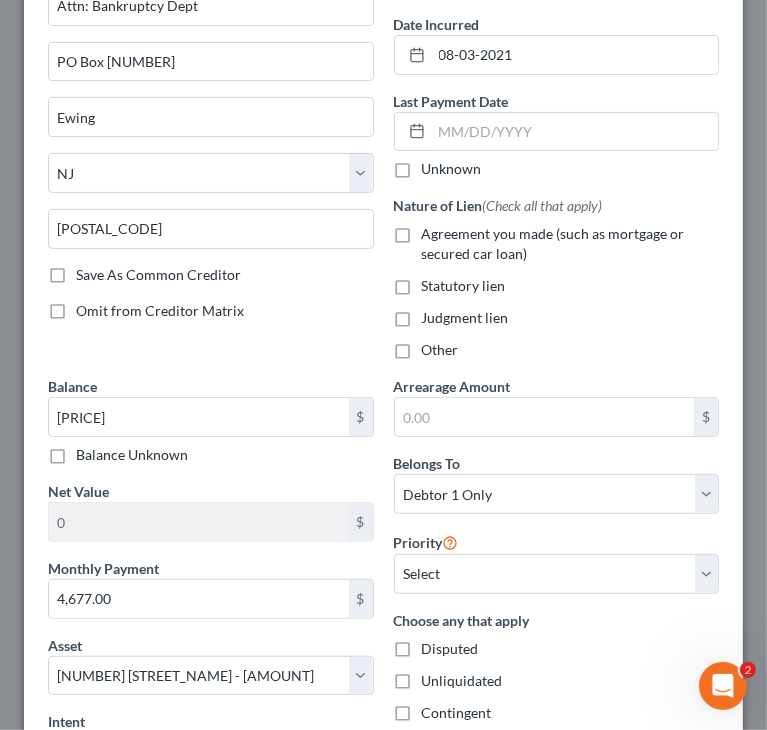 click on "Agreement you made (such as mortgage or secured car loan)" at bounding box center [553, 243] 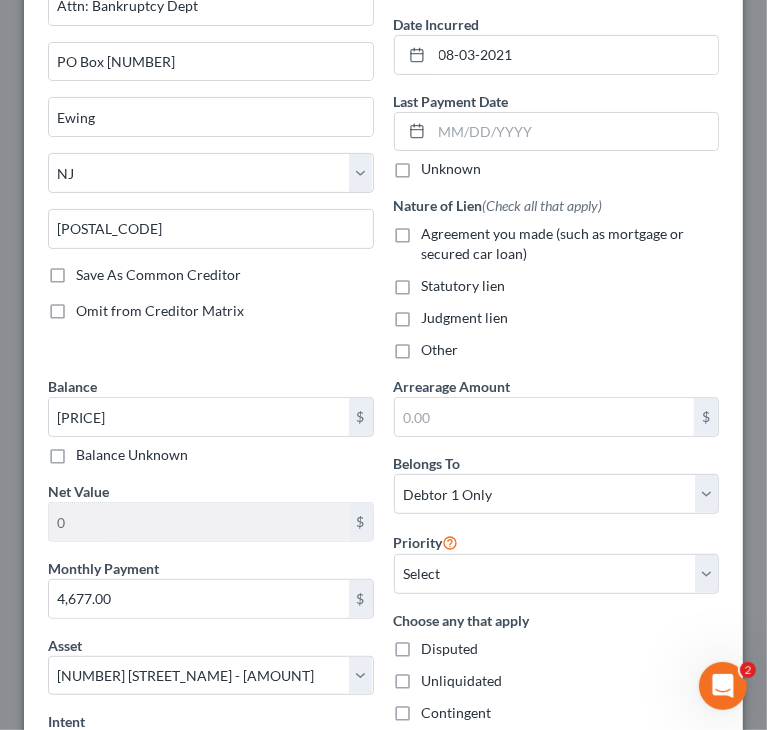 click on "Agreement you made (such as mortgage or secured car loan)" at bounding box center [436, 230] 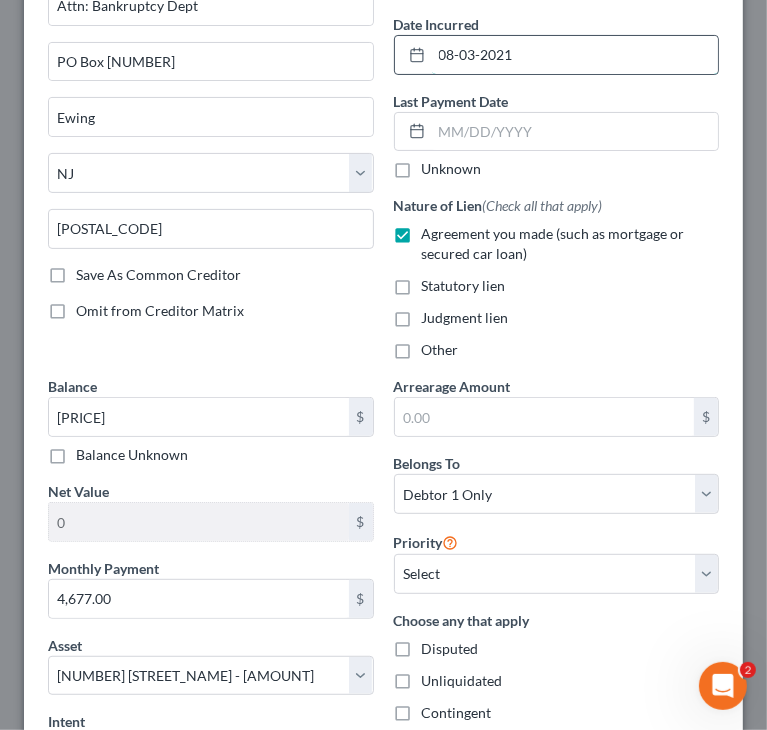click on "08-03-2021" at bounding box center [575, 55] 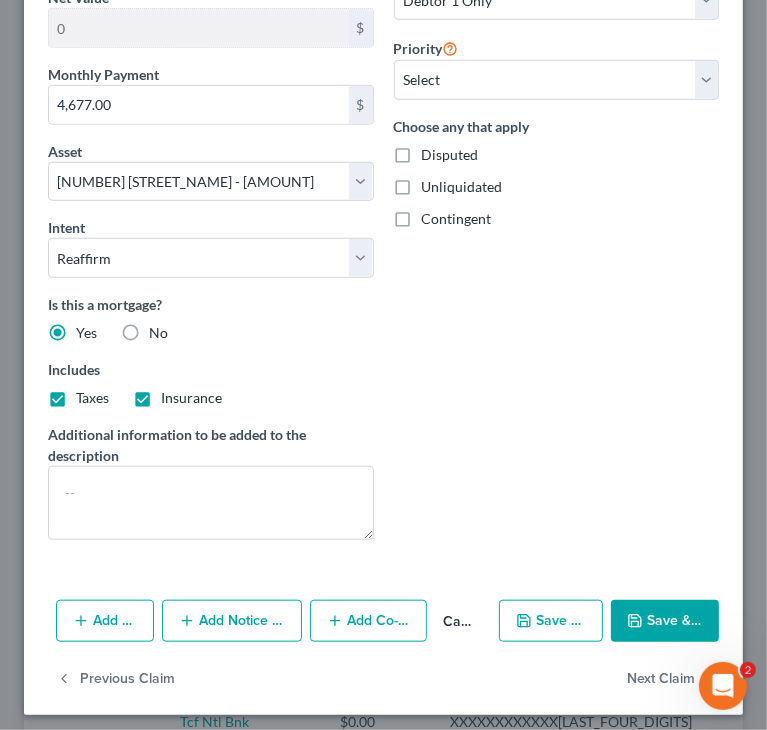 scroll, scrollTop: 683, scrollLeft: 0, axis: vertical 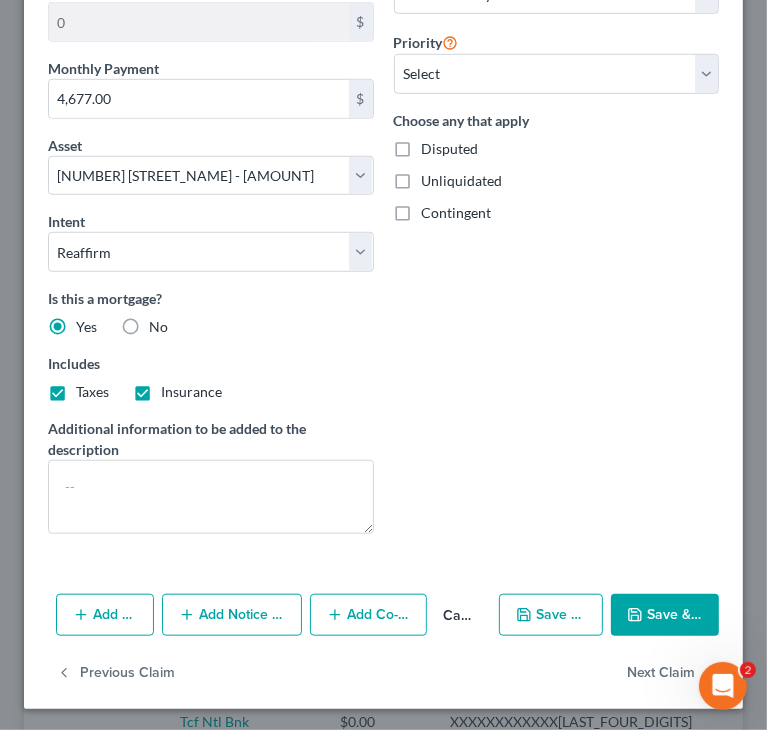type on "08/03/2021" 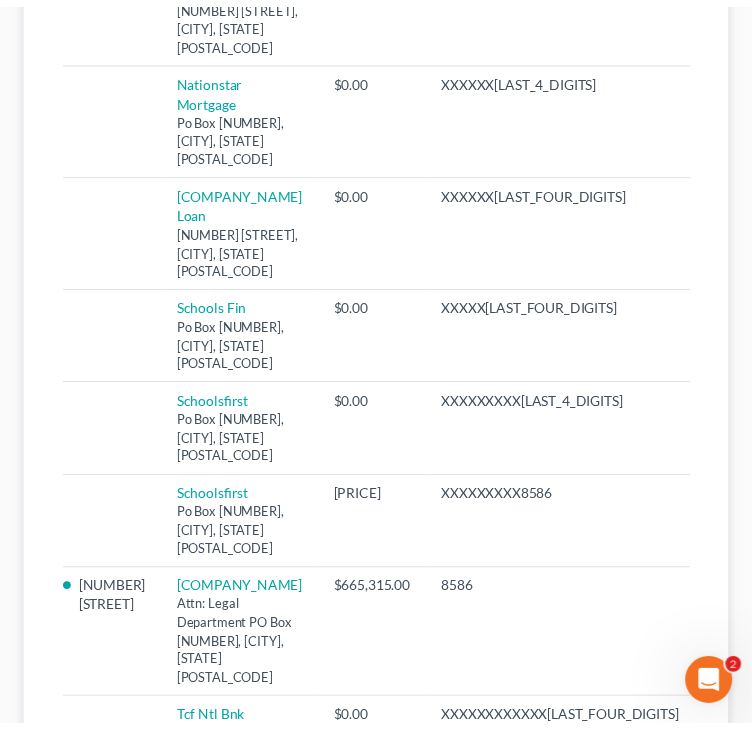 scroll, scrollTop: 1220, scrollLeft: 0, axis: vertical 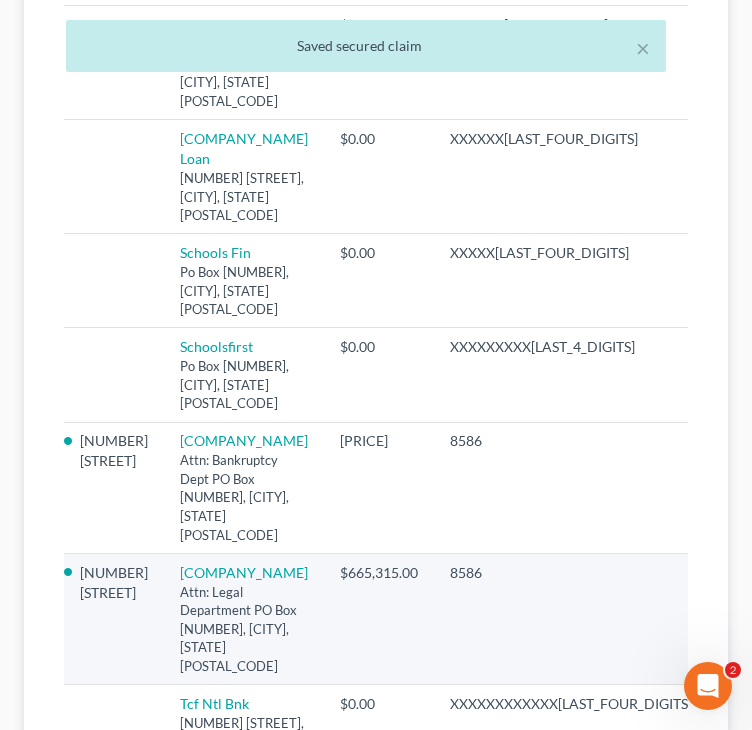 click 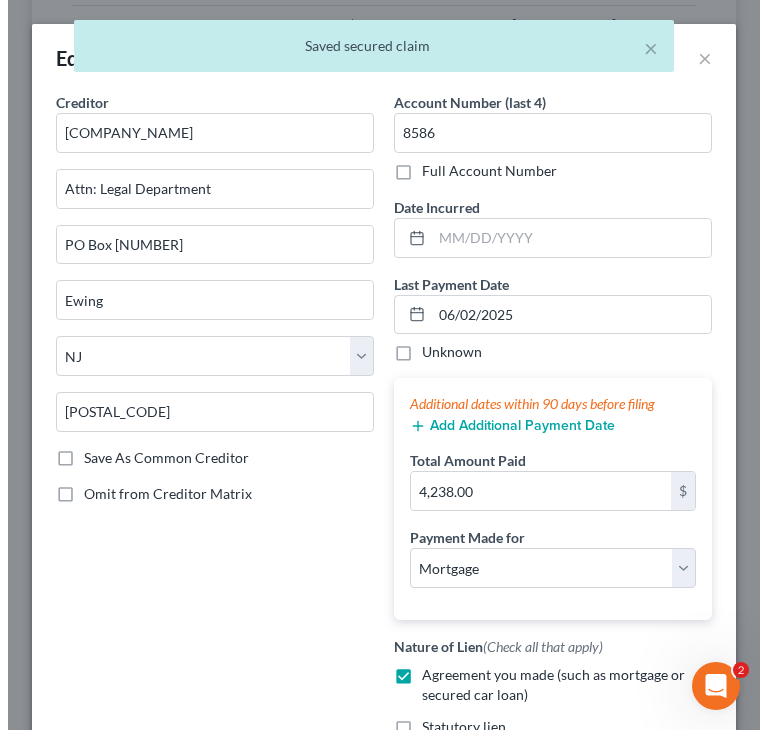 scroll, scrollTop: 1165, scrollLeft: 0, axis: vertical 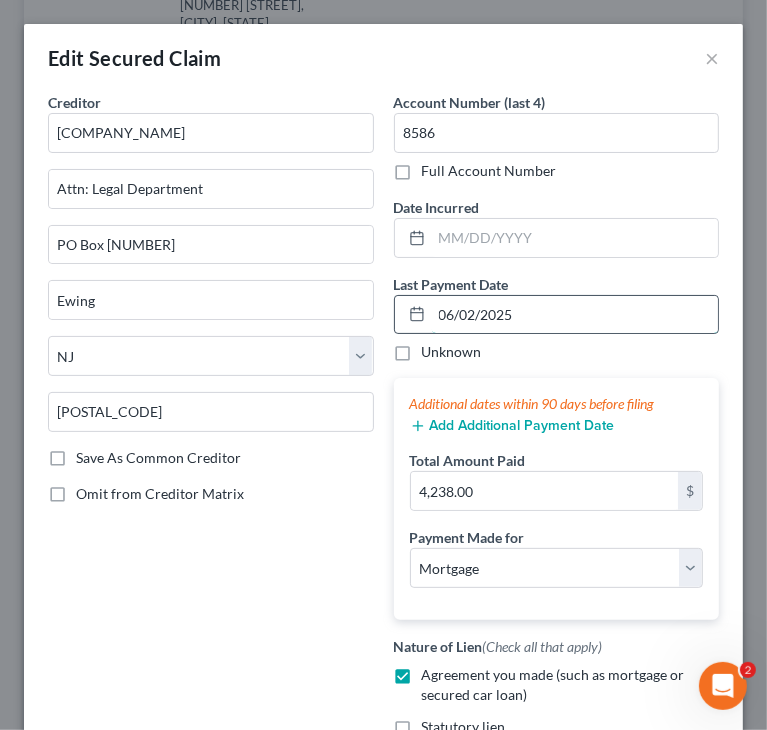 drag, startPoint x: 531, startPoint y: 322, endPoint x: 414, endPoint y: 329, distance: 117.20921 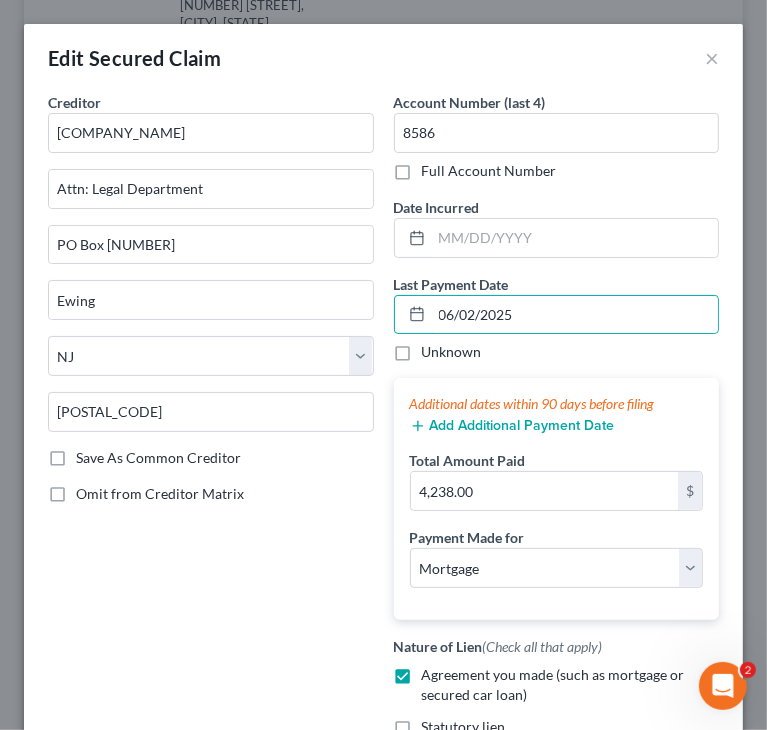 click on "Edit Secured Claim  ×" at bounding box center (383, 58) 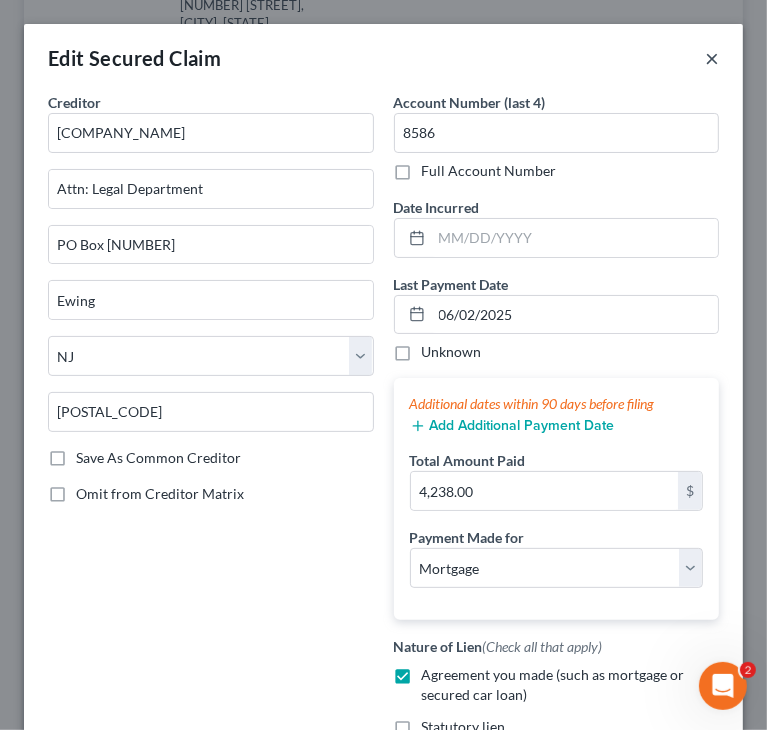 click on "×" at bounding box center [712, 58] 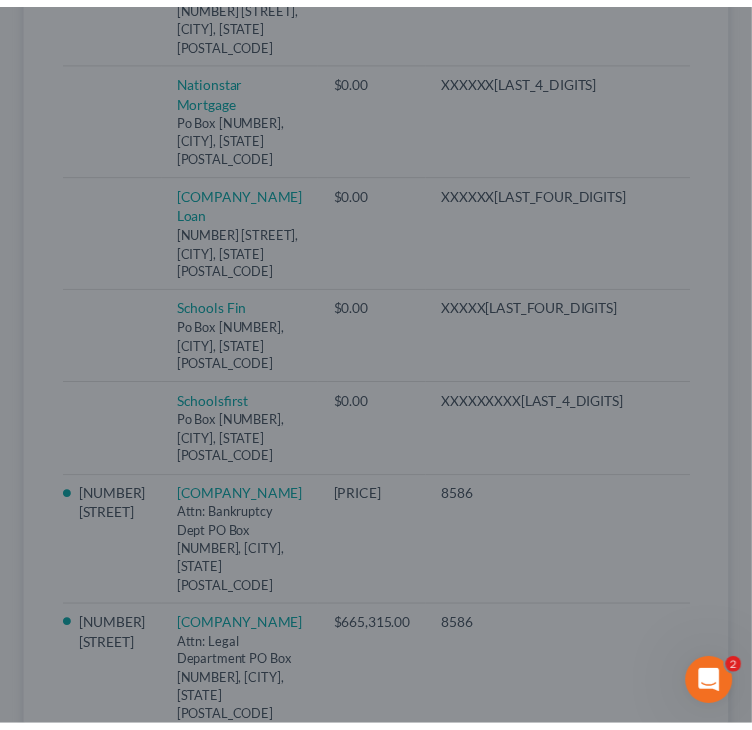 scroll, scrollTop: 1220, scrollLeft: 0, axis: vertical 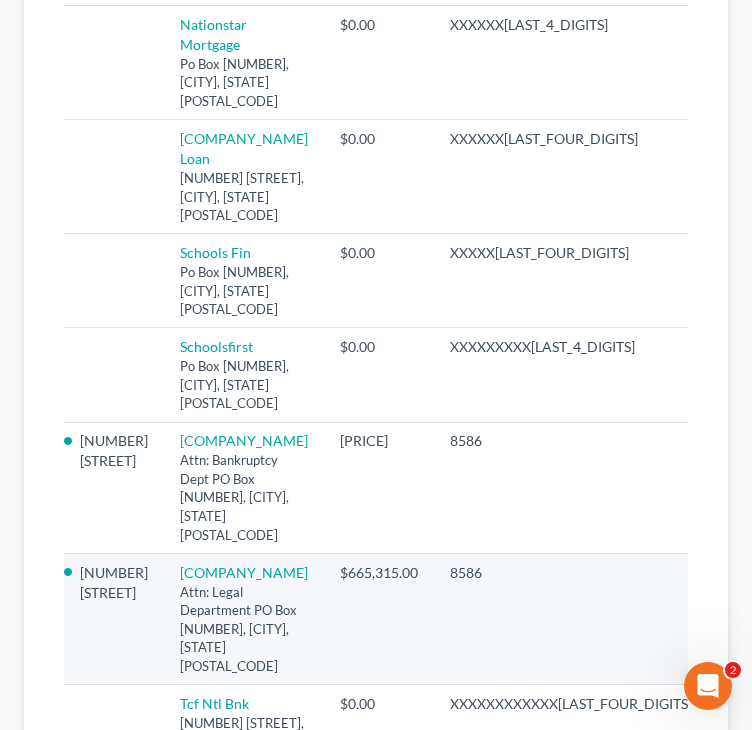 click 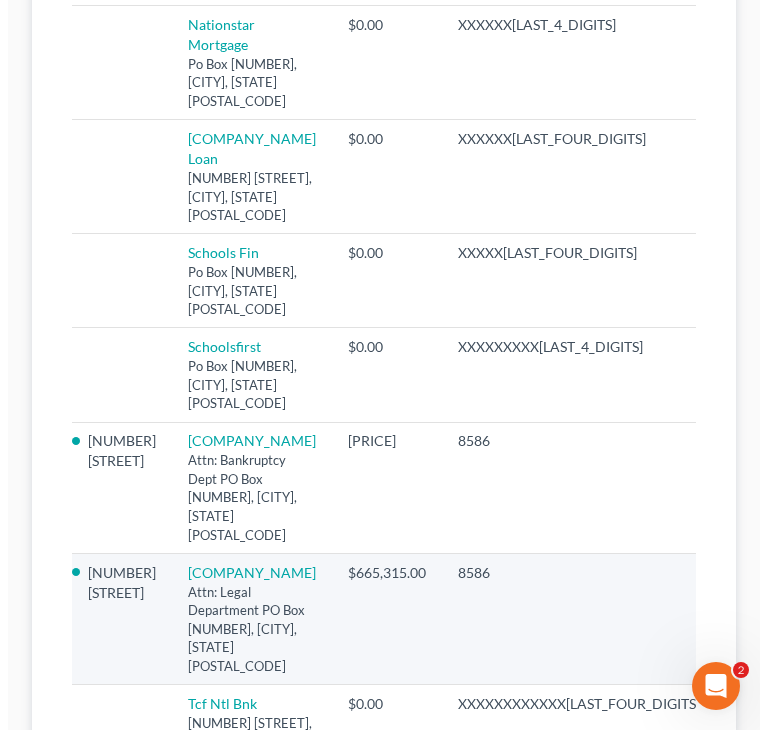 scroll, scrollTop: 1165, scrollLeft: 0, axis: vertical 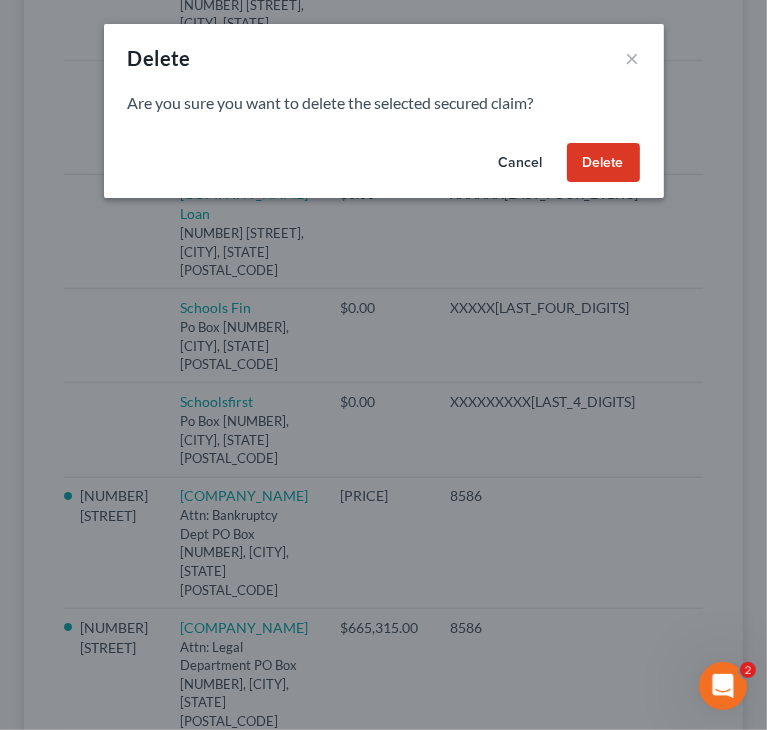 click on "Delete" at bounding box center (603, 163) 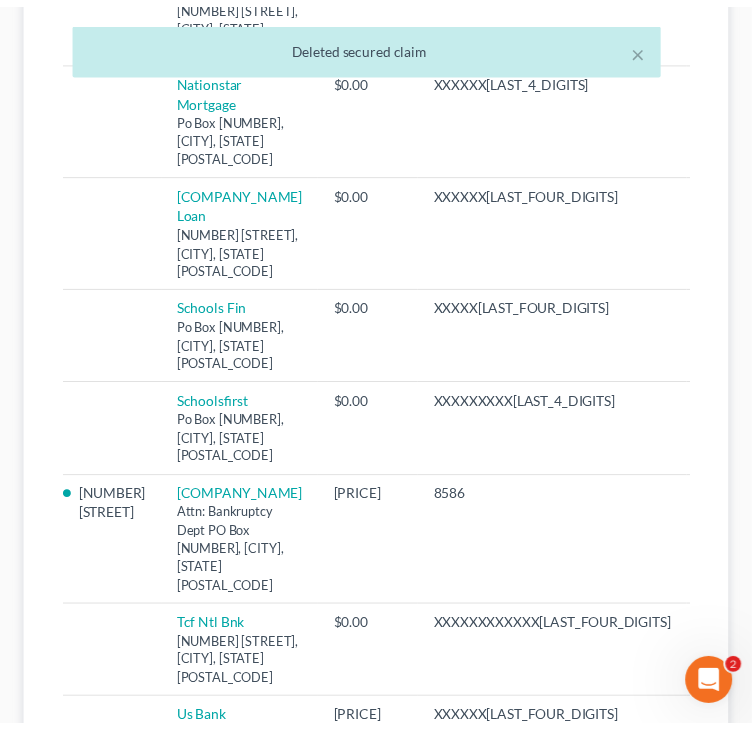scroll, scrollTop: 1220, scrollLeft: 0, axis: vertical 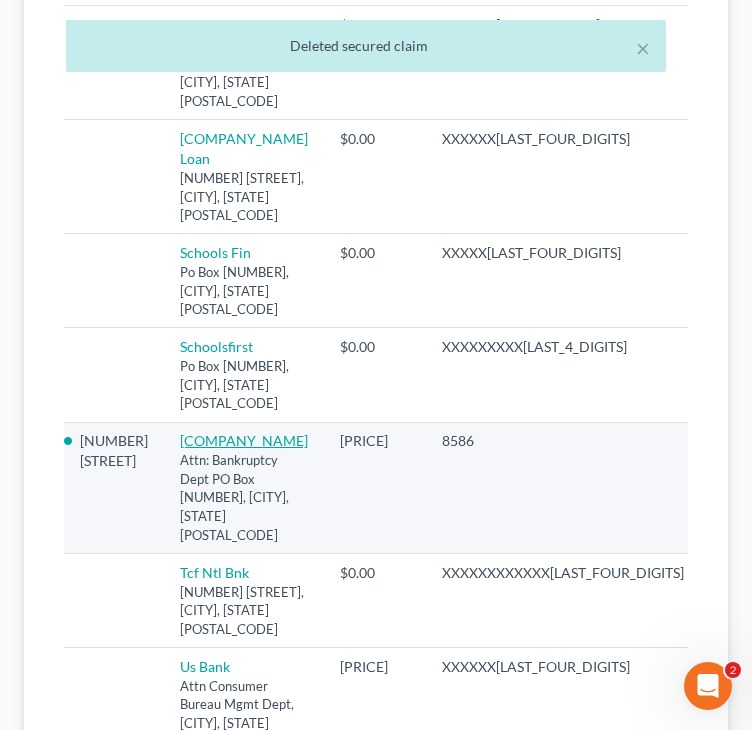 click on "SchoolsFirst Federal Credit Union" at bounding box center (244, 440) 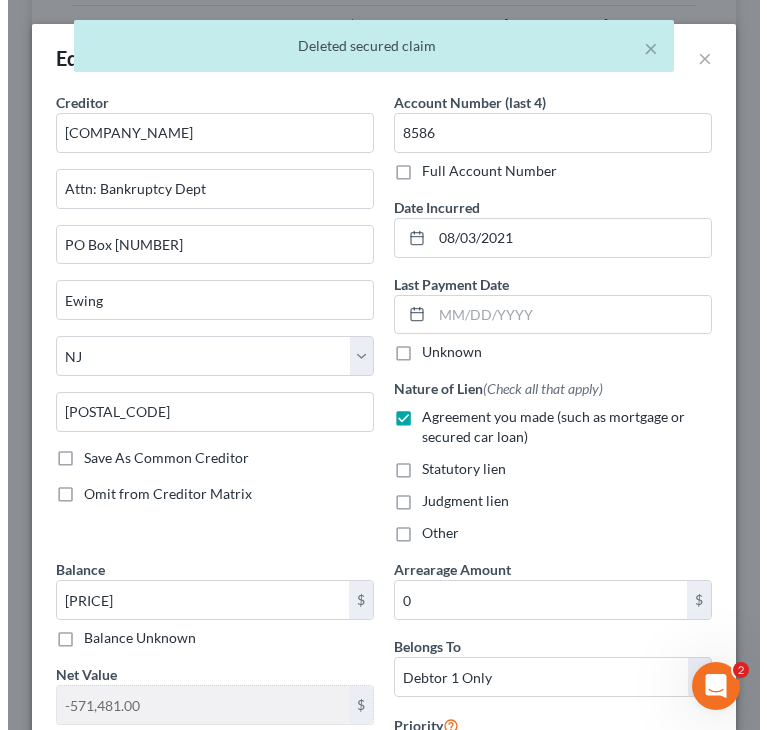scroll, scrollTop: 1165, scrollLeft: 0, axis: vertical 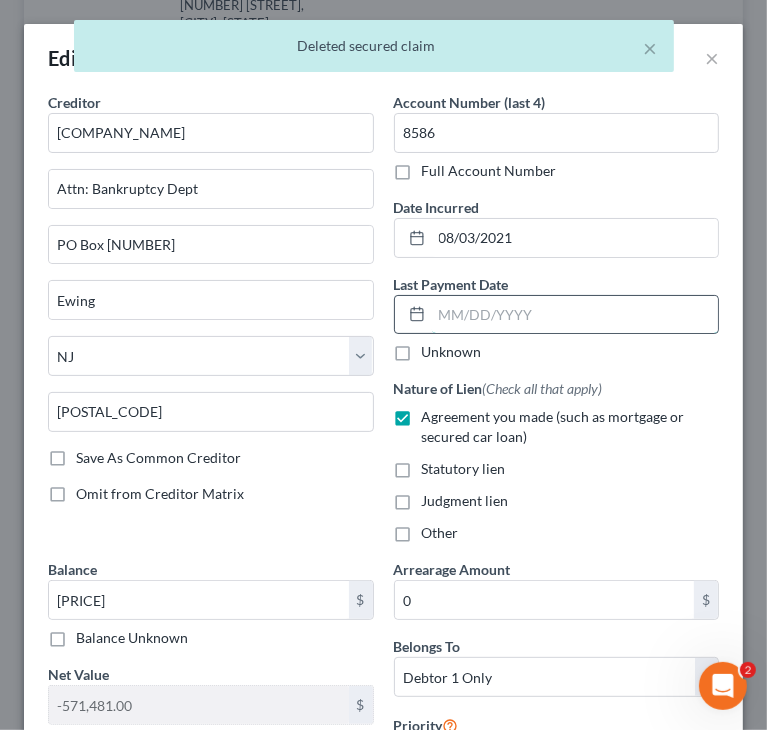 click at bounding box center [575, 315] 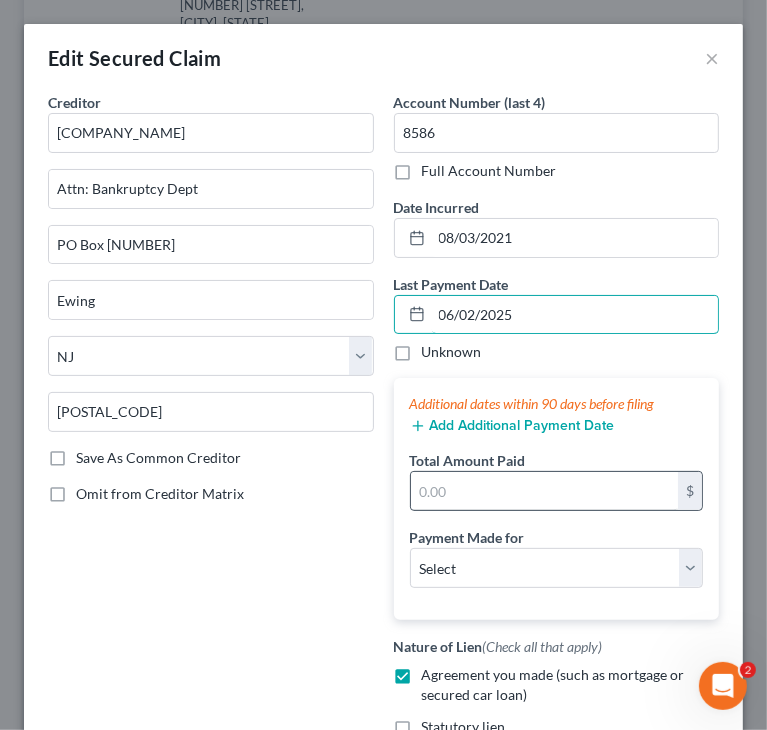 type on "06/02/2025" 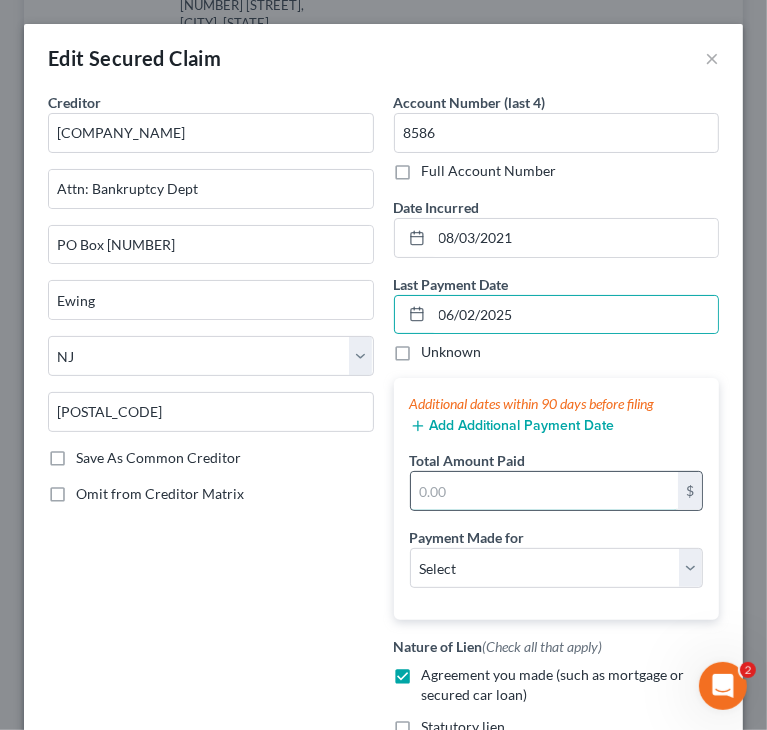 click at bounding box center (545, 491) 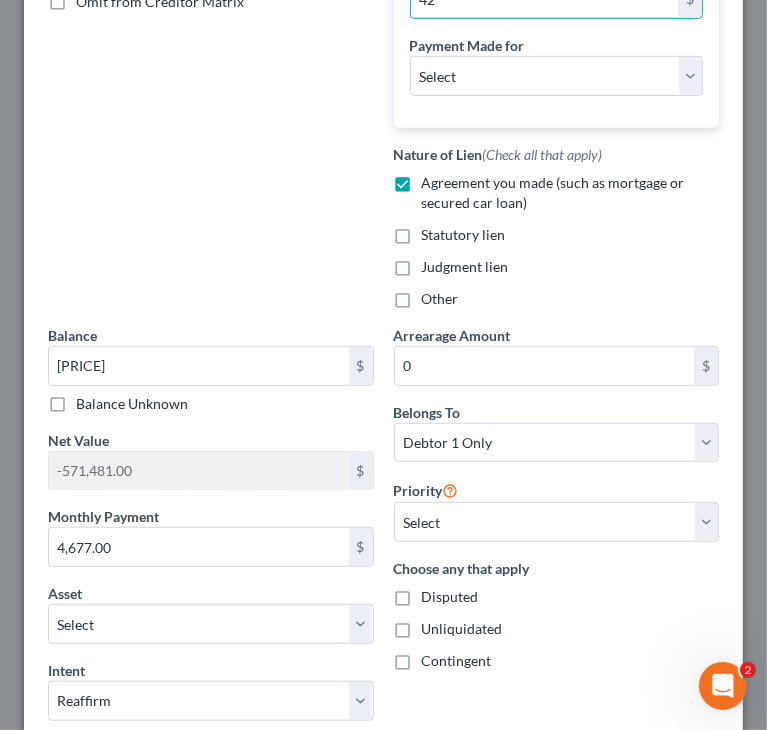 scroll, scrollTop: 500, scrollLeft: 0, axis: vertical 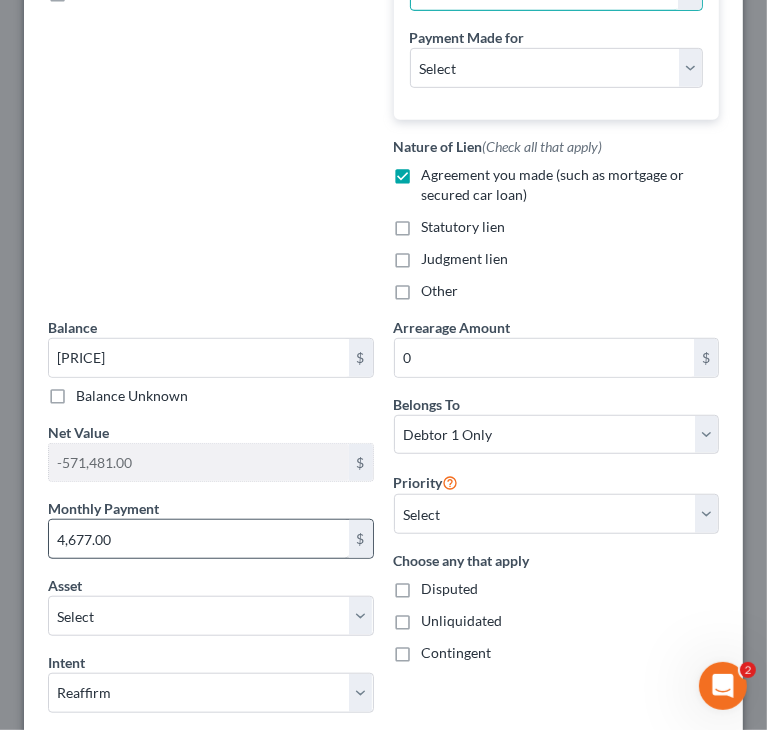 type on "42" 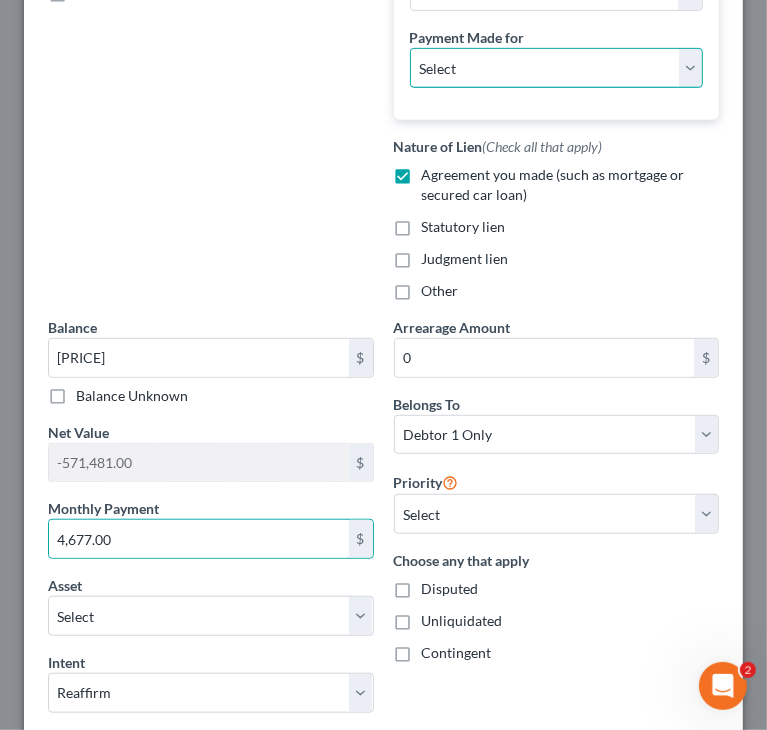 click on "Select Car Credit Card Loan Repayment Mortgage Other Suppliers Or Vendors" at bounding box center [557, 68] 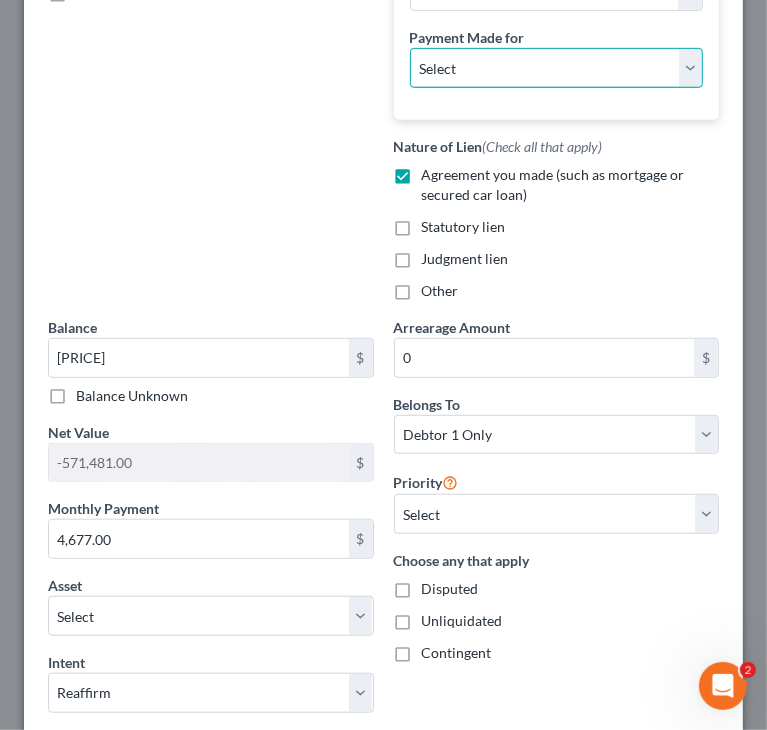 select on "3" 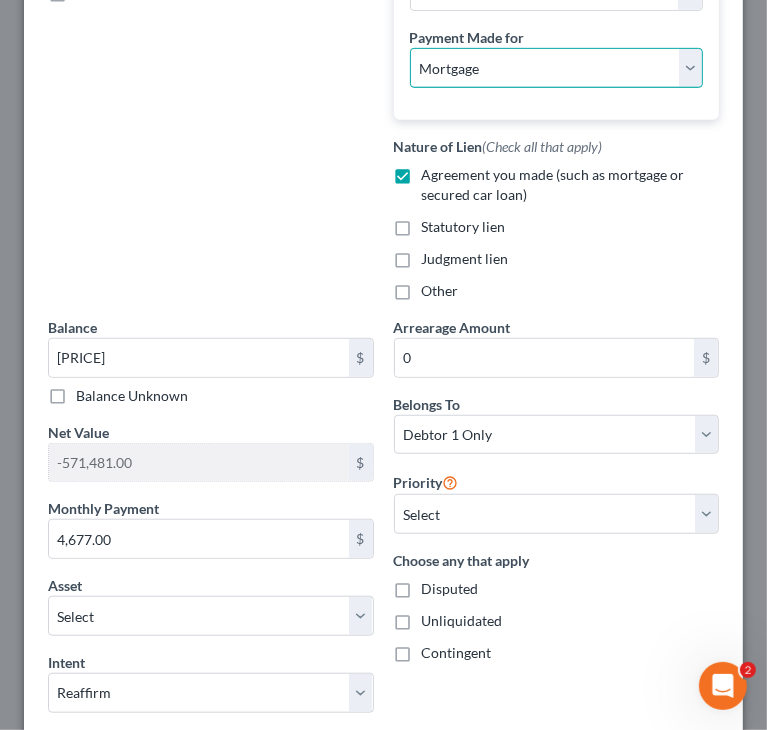click on "Select Car Credit Card Loan Repayment Mortgage Other Suppliers Or Vendors" at bounding box center [557, 68] 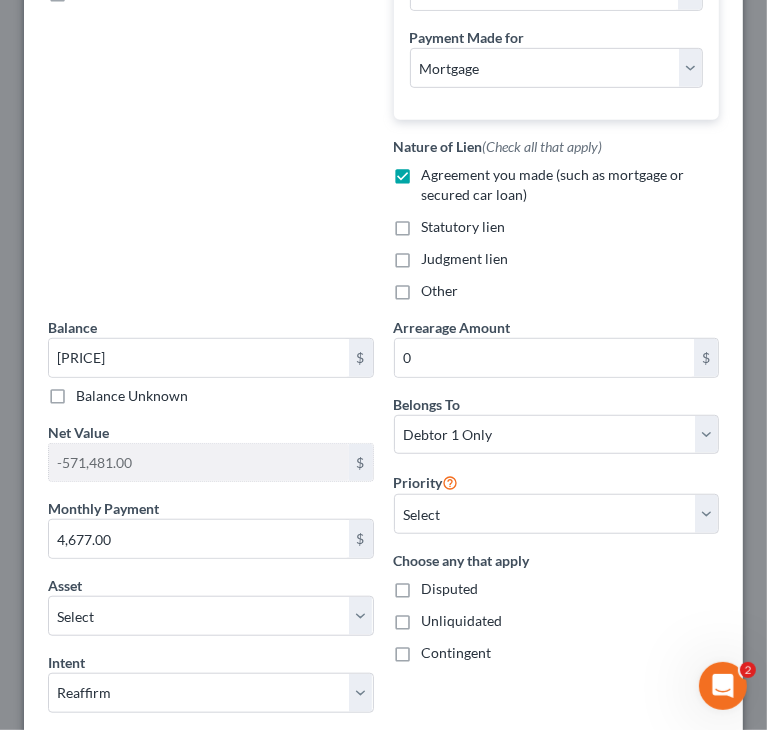 click on "Creditor *    SchoolsFirst Federal Credit Union                      Attn: Bankruptcy Dept PO Box 77404 Ewing State AL AK AR AZ CA CO CT DE DC FL GA GU HI ID IL IN IA KS KY LA ME MD MA MI MN MS MO MT NC ND NE NV NH NJ NM NY OH OK OR PA PR RI SC SD TN TX UT VI VA VT WA WV WI WY 08628 Save As Common Creditor Omit from Creditor Matrix" at bounding box center (211, -46) 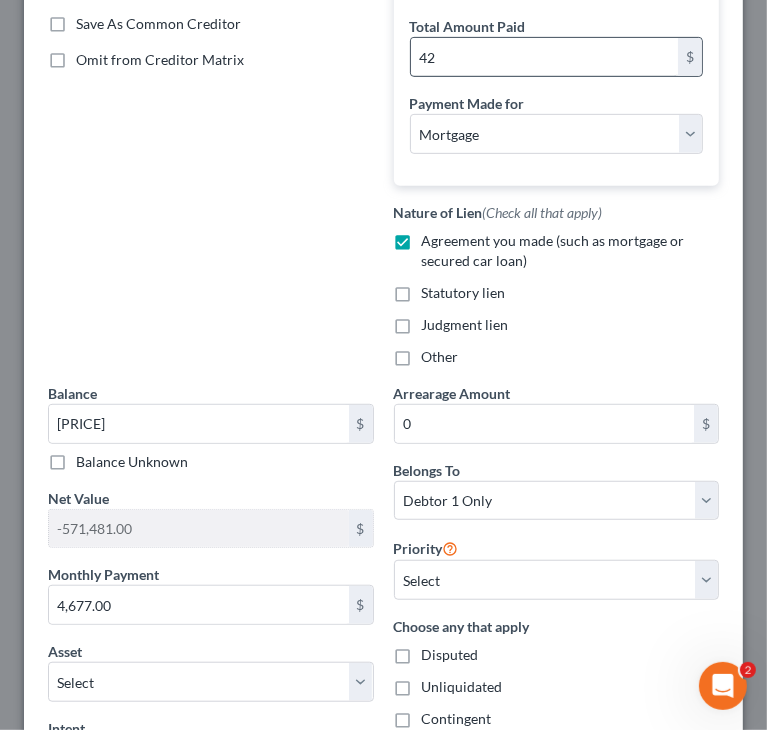 scroll, scrollTop: 400, scrollLeft: 0, axis: vertical 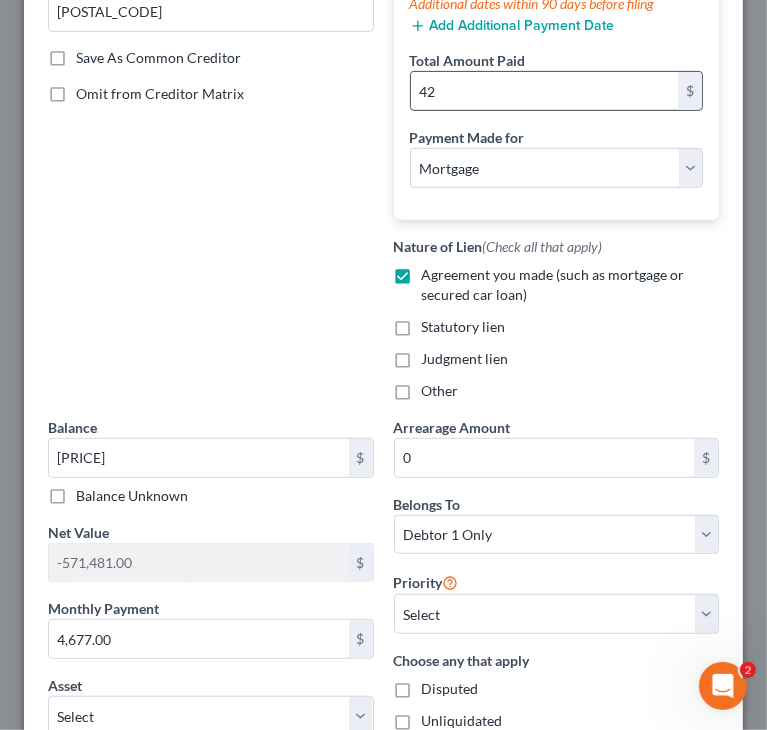 click on "42" at bounding box center [545, 91] 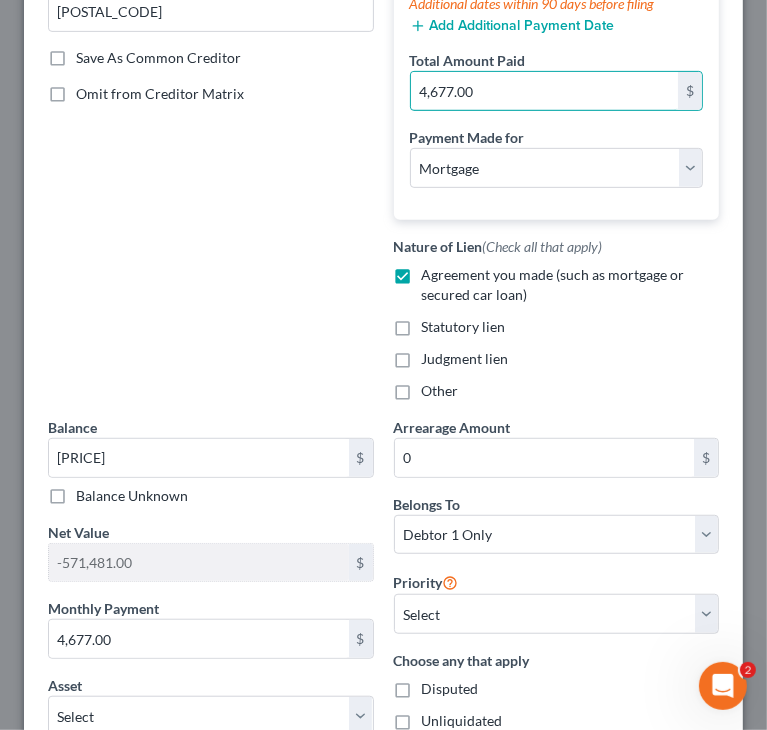 type on "4,677.00" 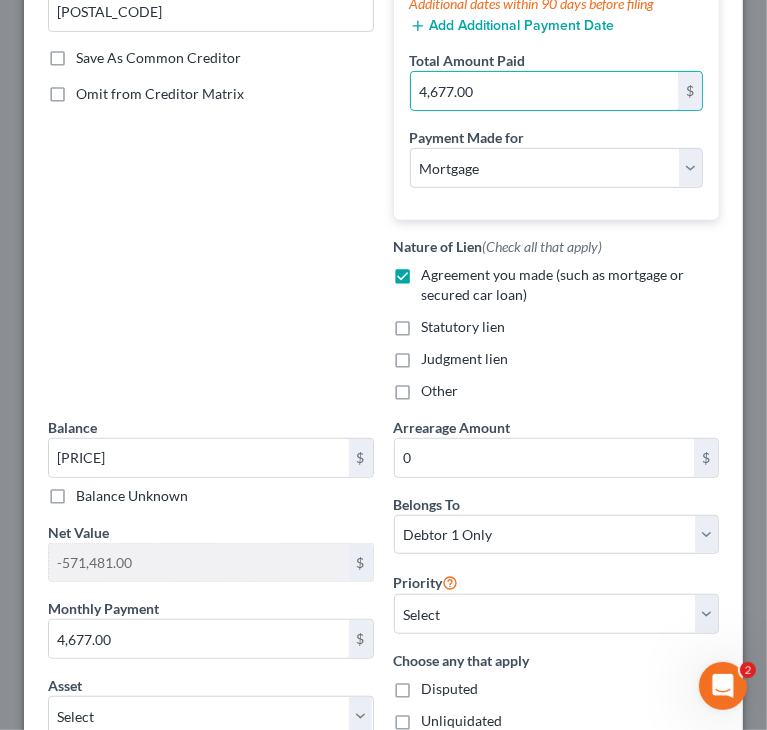 click on "Creditor *    SchoolsFirst Federal Credit Union                      Attn: Bankruptcy Dept PO Box 77404 Ewing State AL AK AR AZ CA CO CT DE DC FL GA GU HI ID IL IN IA KS KY LA ME MD MA MI MN MS MO MT NC ND NE NV NH NJ NM NY OH OK OR PA PR RI SC SD TN TX UT VI VA VT WA WV WI WY 08628 Save As Common Creditor Omit from Creditor Matrix" at bounding box center (211, 54) 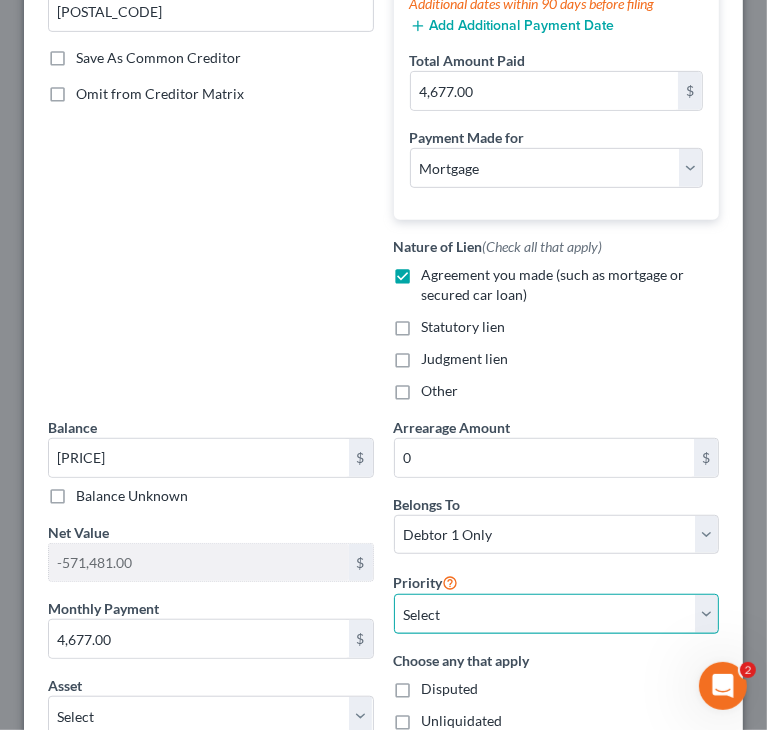 click on "Select 1st 3rd 4th 5th 6th 7th 8th 9th 10th 11th 12th 13th 14th 15th 16th 17th 18th 19th 20th 21th 22th 23th 24th 25th 26th 27th 28th 29th 30th" at bounding box center (557, 614) 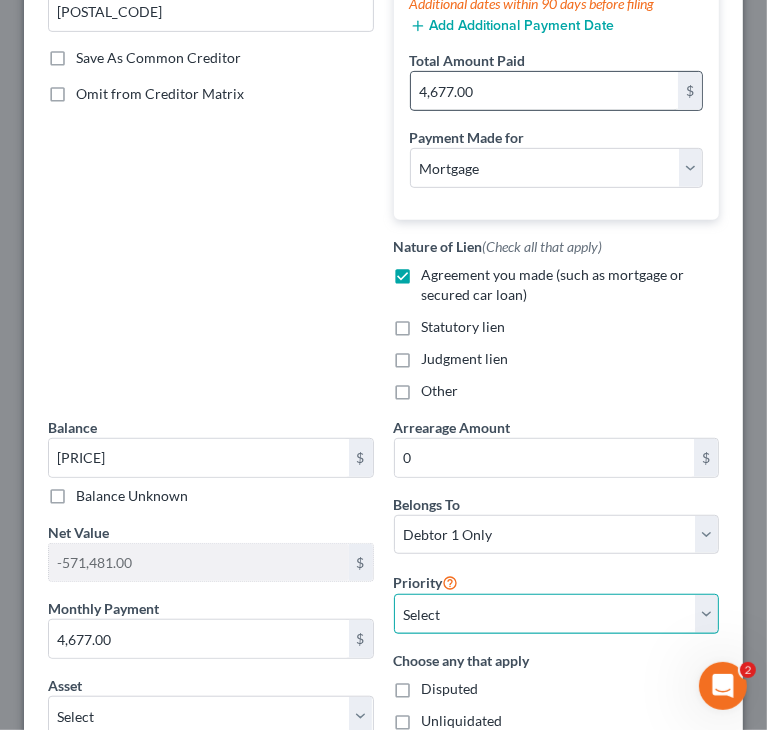 select on "0" 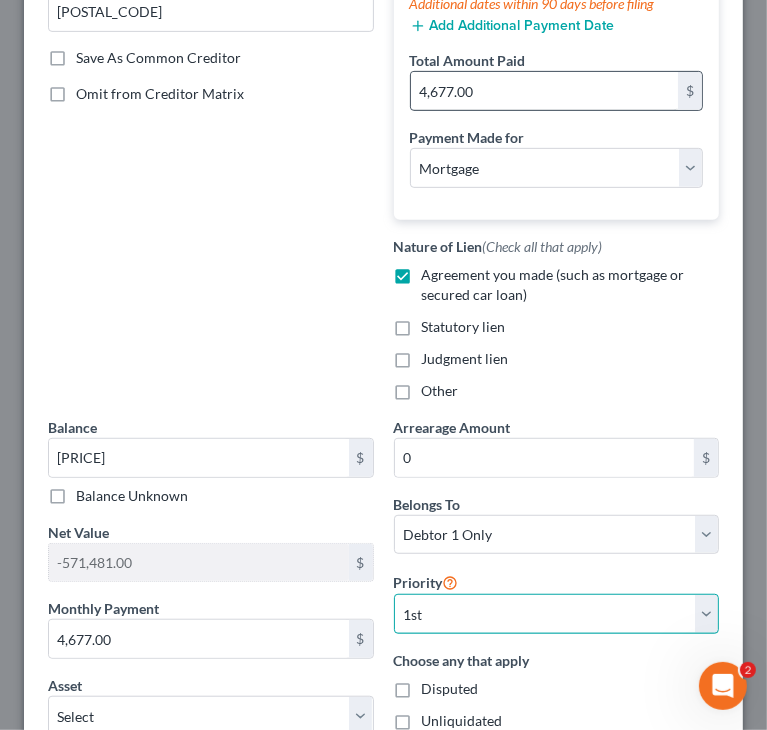 click on "Select 1st 3rd 4th 5th 6th 7th 8th 9th 10th 11th 12th 13th 14th 15th 16th 17th 18th 19th 20th 21th 22th 23th 24th 25th 26th 27th 28th 29th 30th" at bounding box center (557, 614) 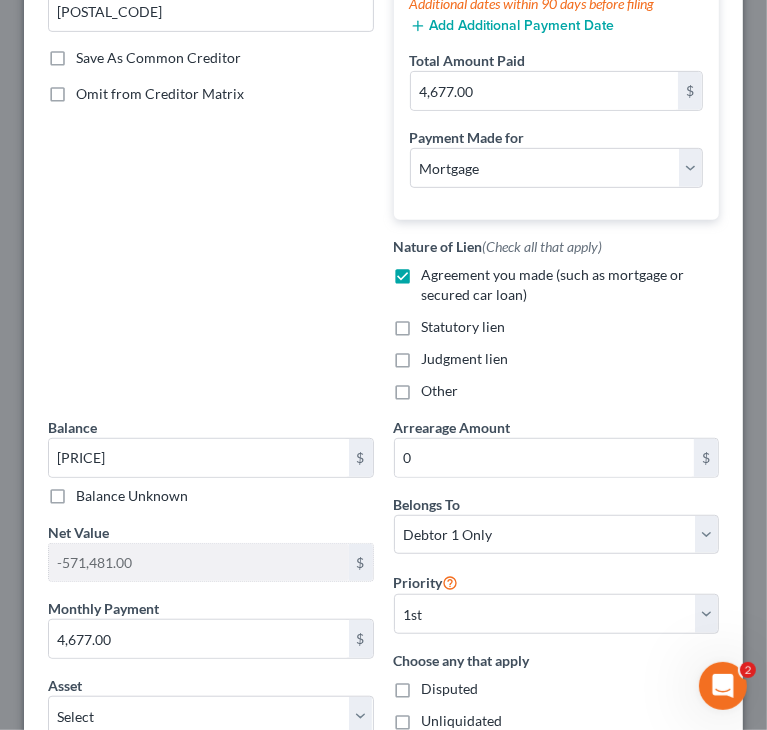 click on "Creditor *    SchoolsFirst Federal Credit Union                      Attn: Bankruptcy Dept PO Box 77404 Ewing State AL AK AR AZ CA CO CT DE DC FL GA GU HI ID IL IN IA KS KY LA ME MD MA MI MN MS MO MT NC ND NE NV NH NJ NM NY OH OK OR PA PR RI SC SD TN TX UT VI VA VT WA WV WI WY 08628 Save As Common Creditor Omit from Creditor Matrix" at bounding box center (211, 54) 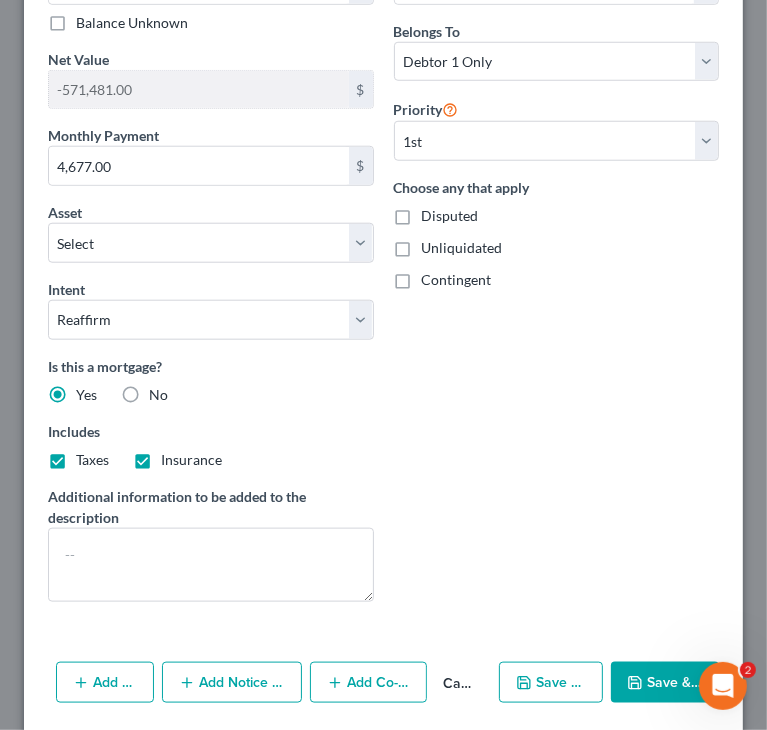 scroll, scrollTop: 900, scrollLeft: 0, axis: vertical 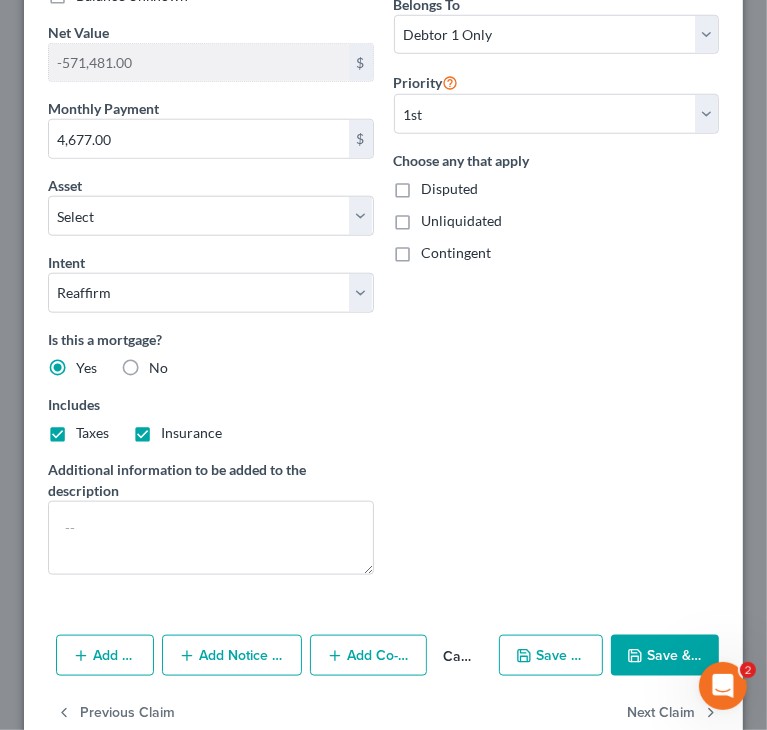 click 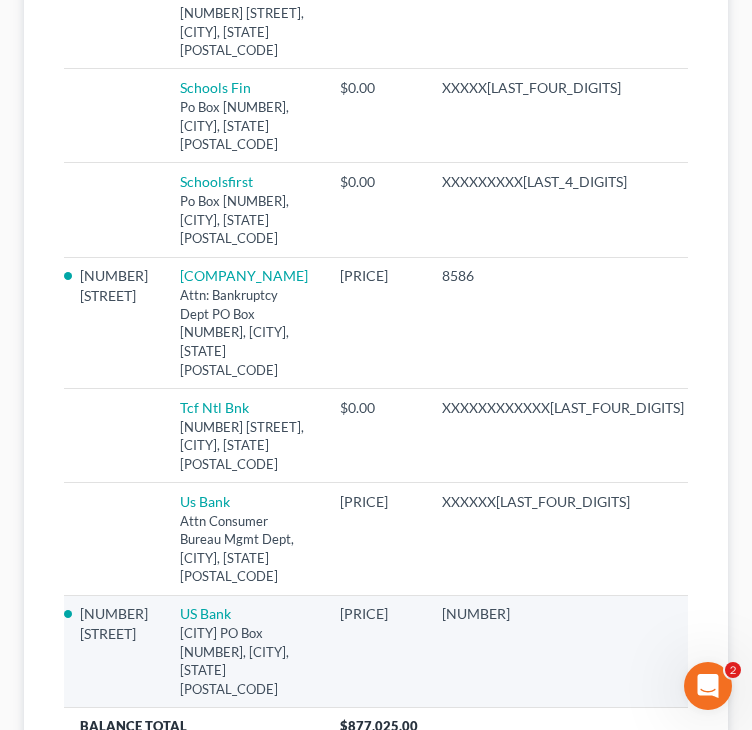 scroll, scrollTop: 1420, scrollLeft: 0, axis: vertical 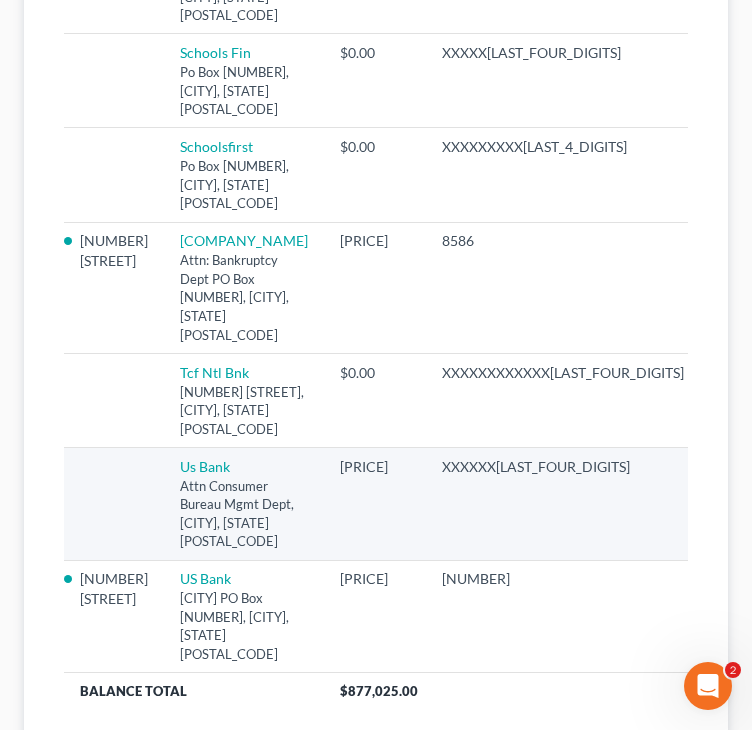 click 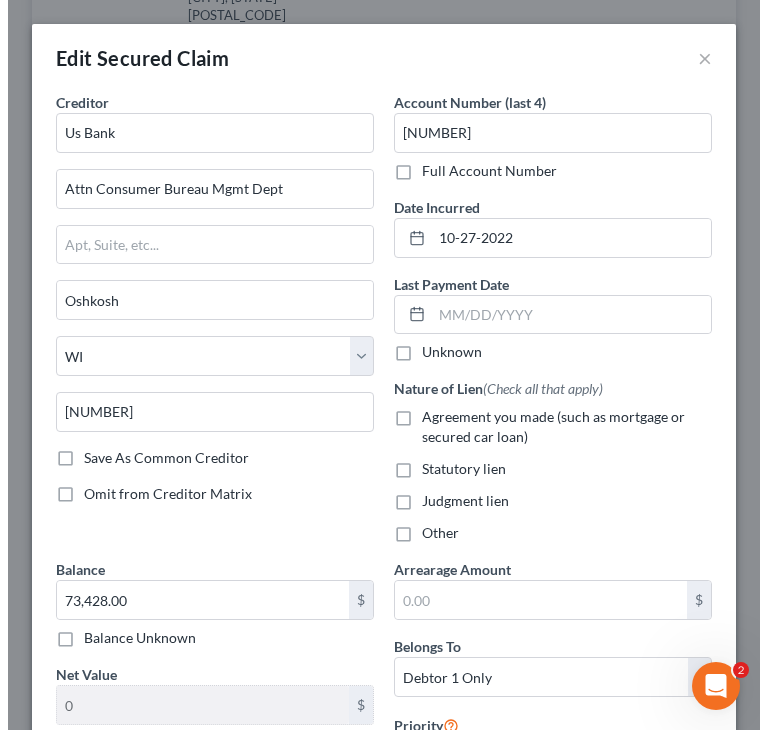 scroll, scrollTop: 1365, scrollLeft: 0, axis: vertical 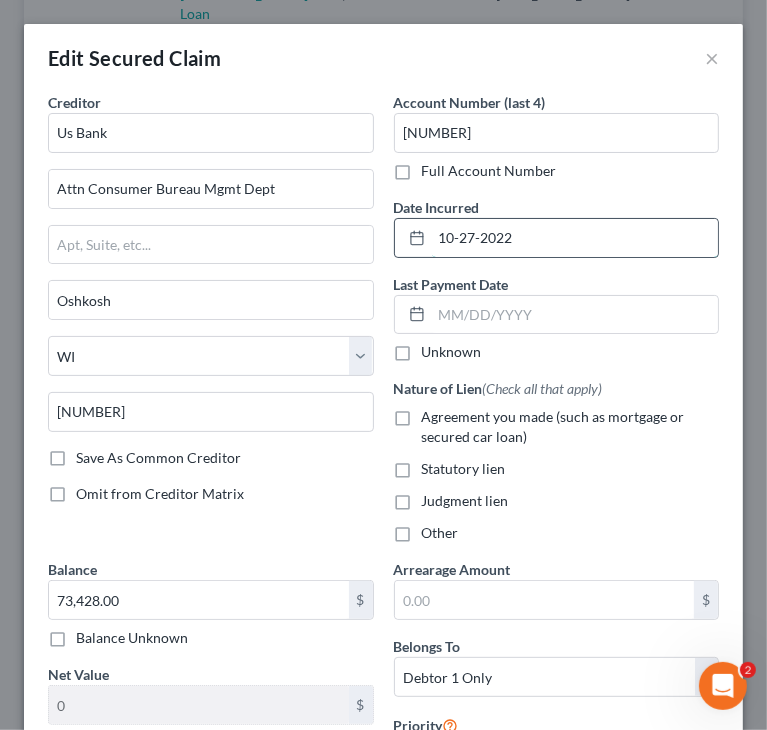 drag, startPoint x: 515, startPoint y: 240, endPoint x: 423, endPoint y: 233, distance: 92.26592 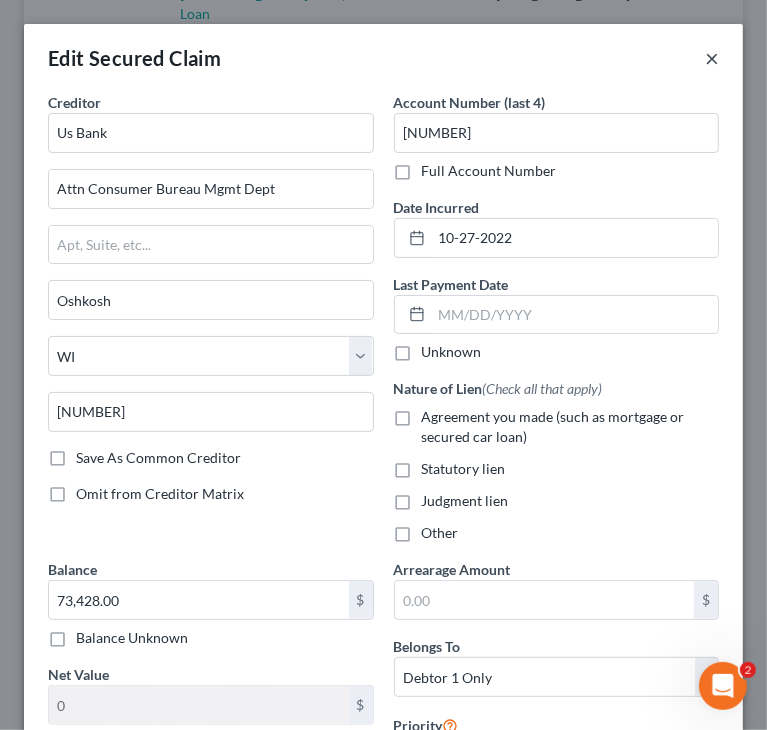 click on "×" at bounding box center (712, 58) 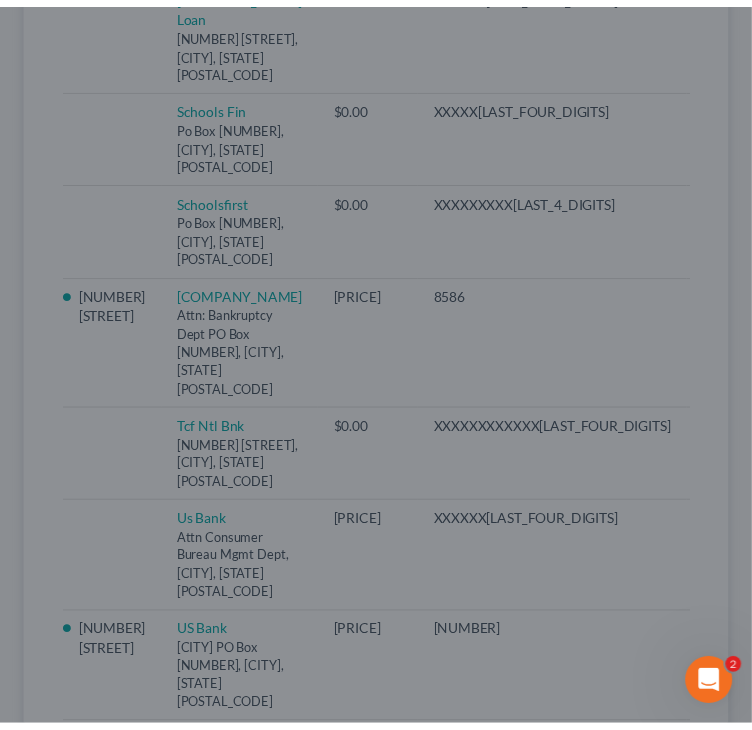 scroll, scrollTop: 1420, scrollLeft: 0, axis: vertical 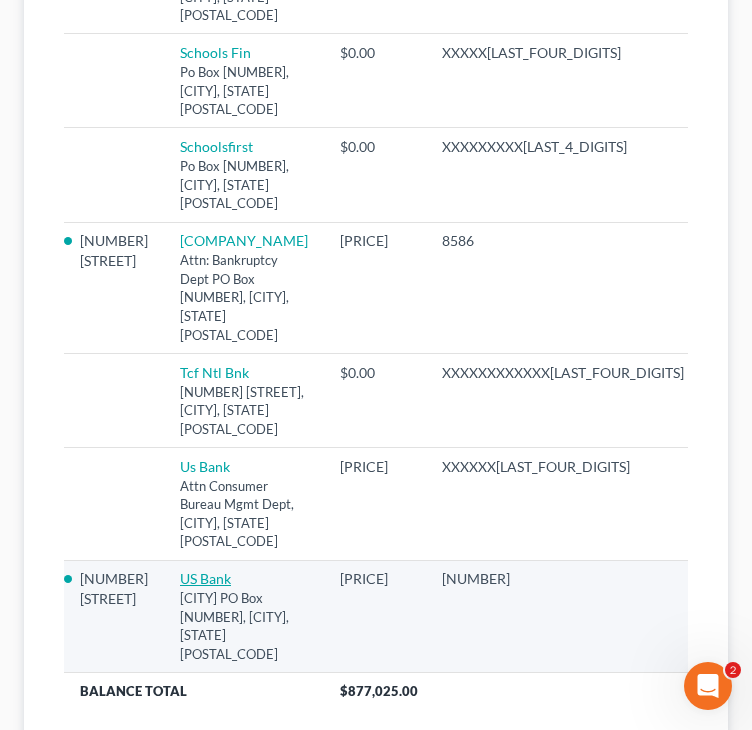 click on "US Bank" at bounding box center (205, 578) 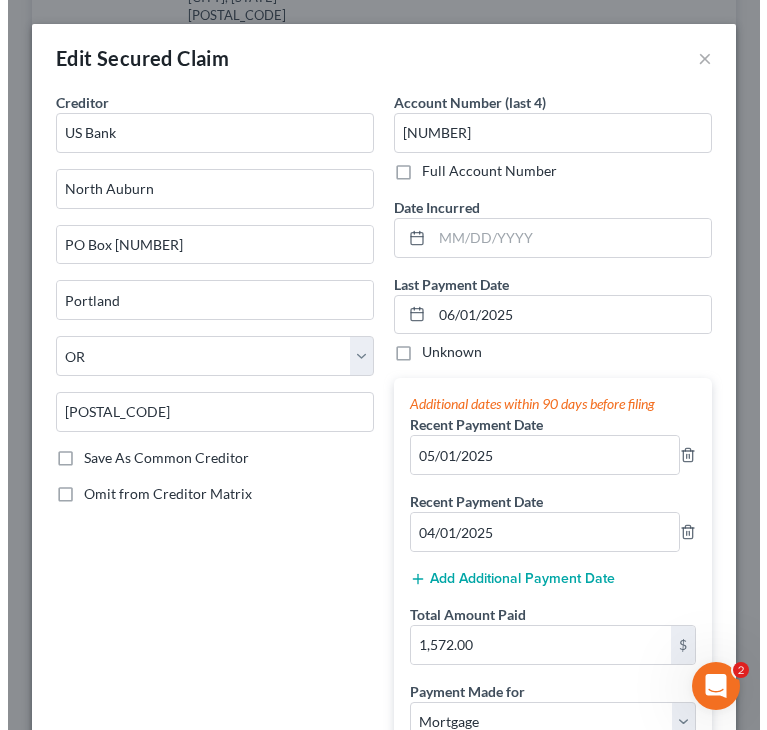 scroll, scrollTop: 1365, scrollLeft: 0, axis: vertical 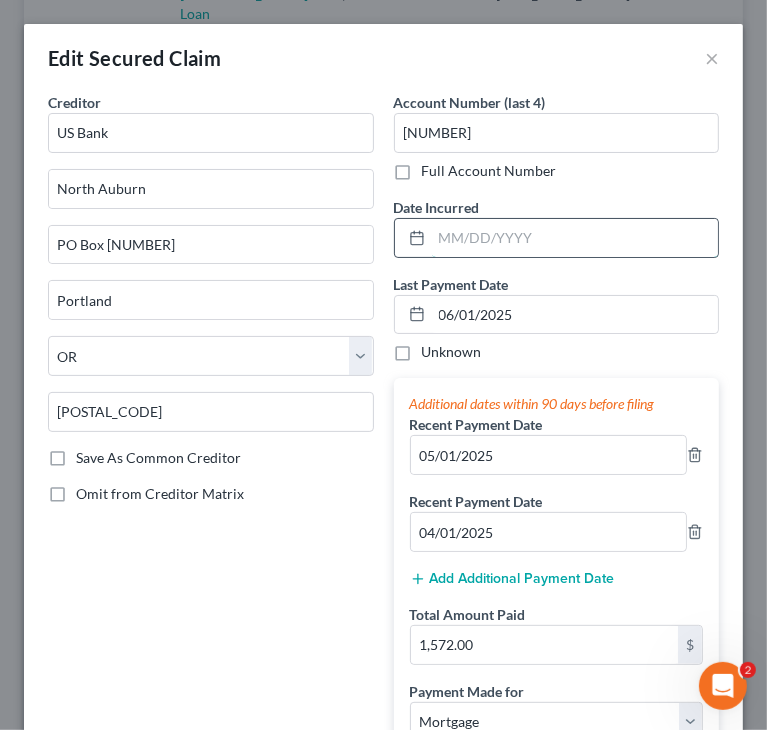 click at bounding box center [575, 238] 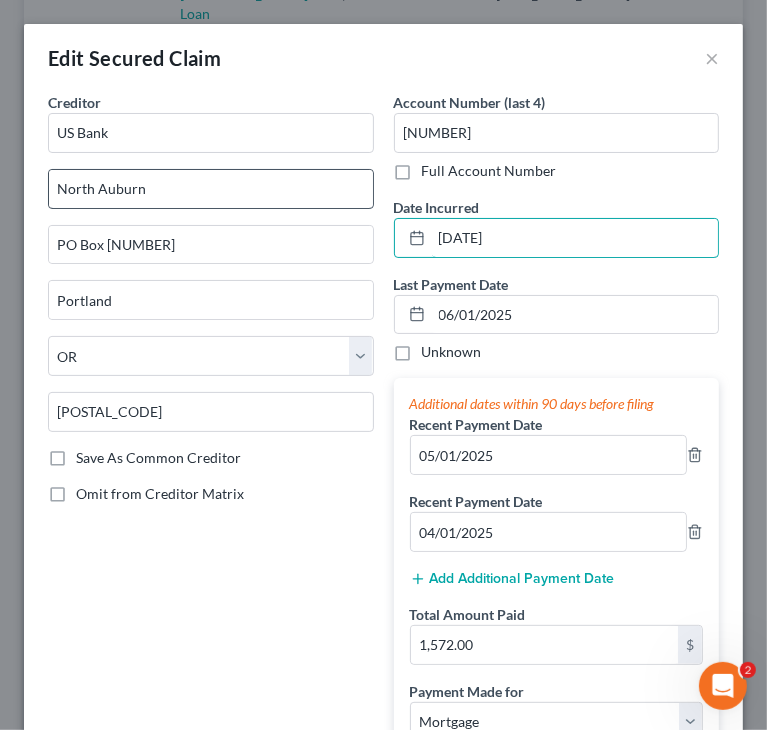 type on "10/27/2022" 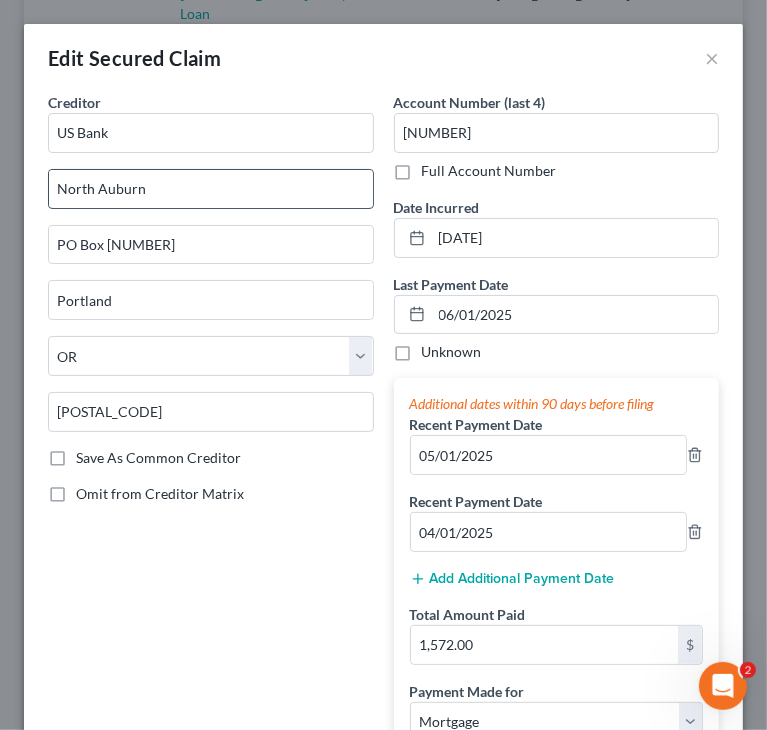 click on "North Auburn" at bounding box center [211, 189] 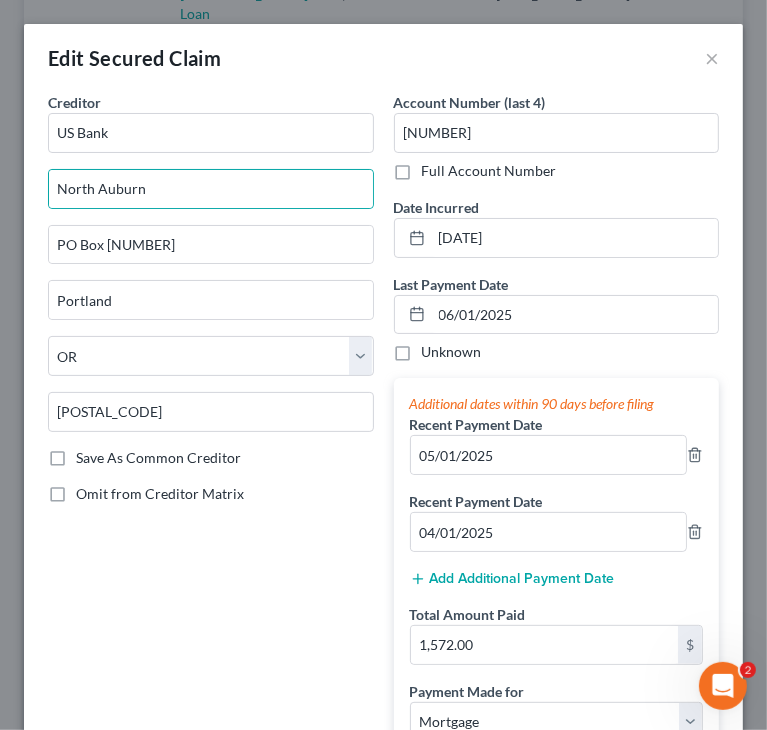 click on "Creditor *    US Bank                      North Auburn PO Box 4493 Portland State AL AK AR AZ CA CO CT DE DC FL GA GU HI ID IL IN IA KS KY LA ME MD MA MI MN MS MO MT NC ND NE NV NH NJ NM NY OH OK OR PA PR RI SC SD TN TX UT VI VA VT WA WV WI WY 97208-4493 Save As Common Creditor Omit from Creditor Matrix" at bounding box center (211, 531) 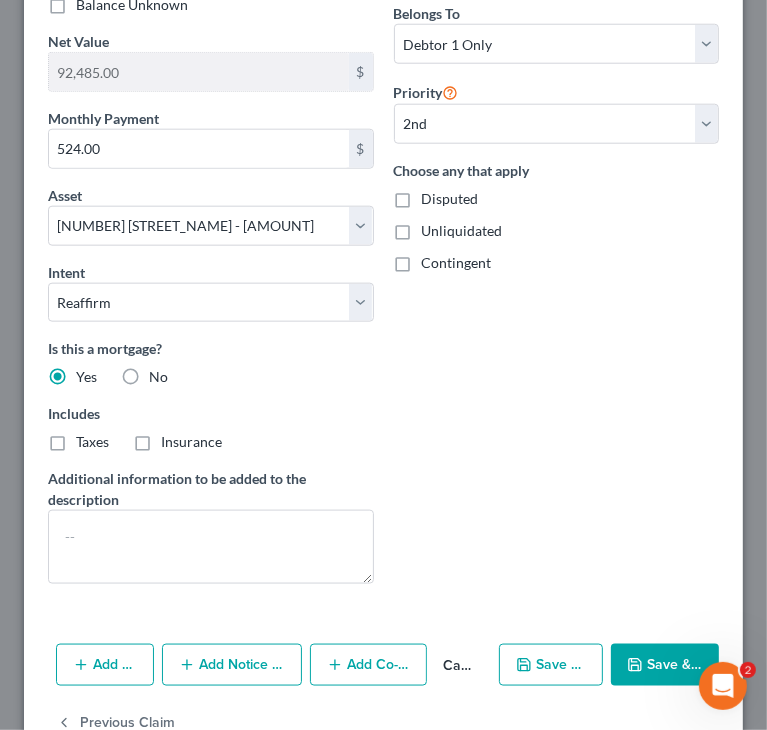 scroll, scrollTop: 1092, scrollLeft: 0, axis: vertical 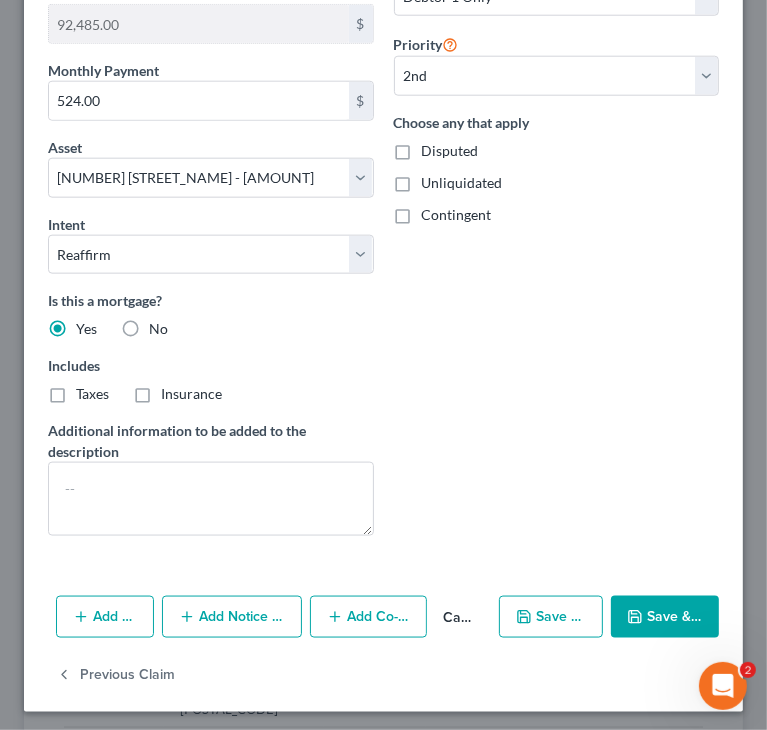 click on "Add Notice Address" at bounding box center [232, 617] 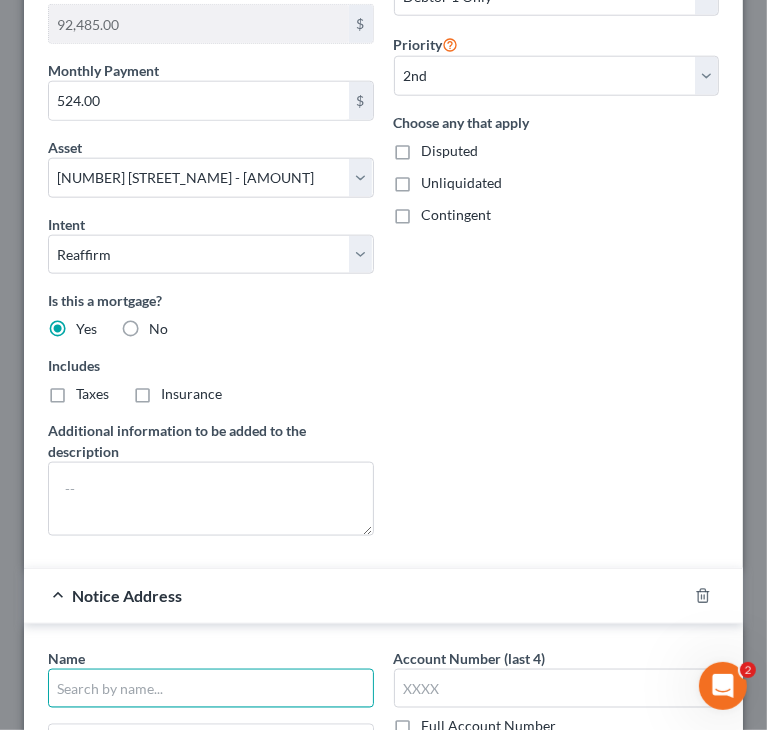 click at bounding box center (211, 689) 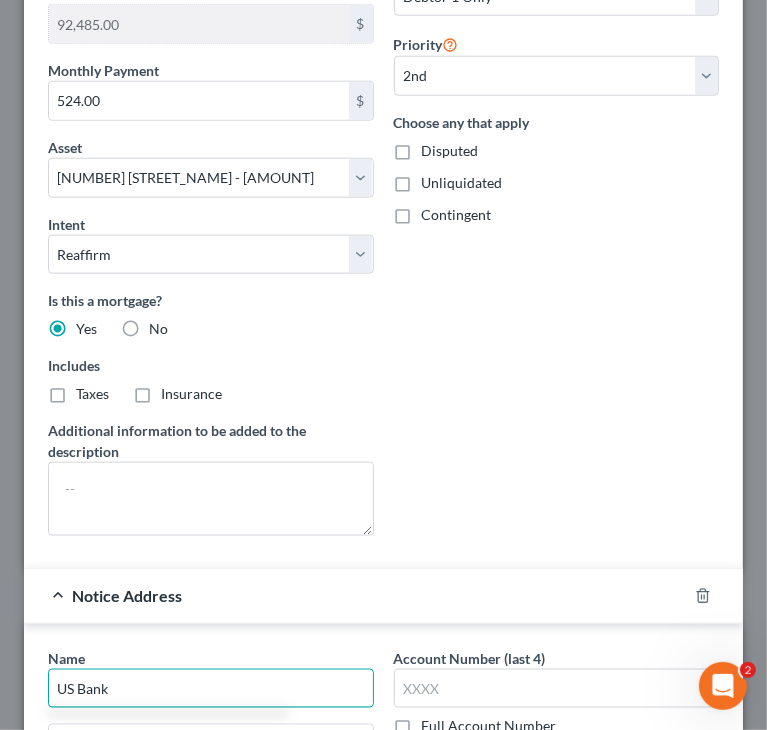 type on "US Bank" 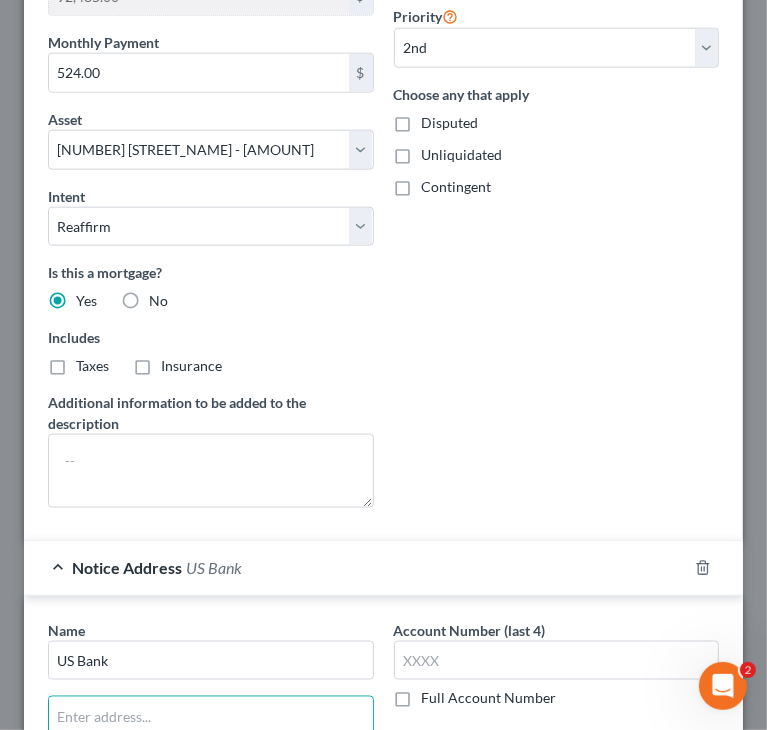scroll, scrollTop: 1220, scrollLeft: 0, axis: vertical 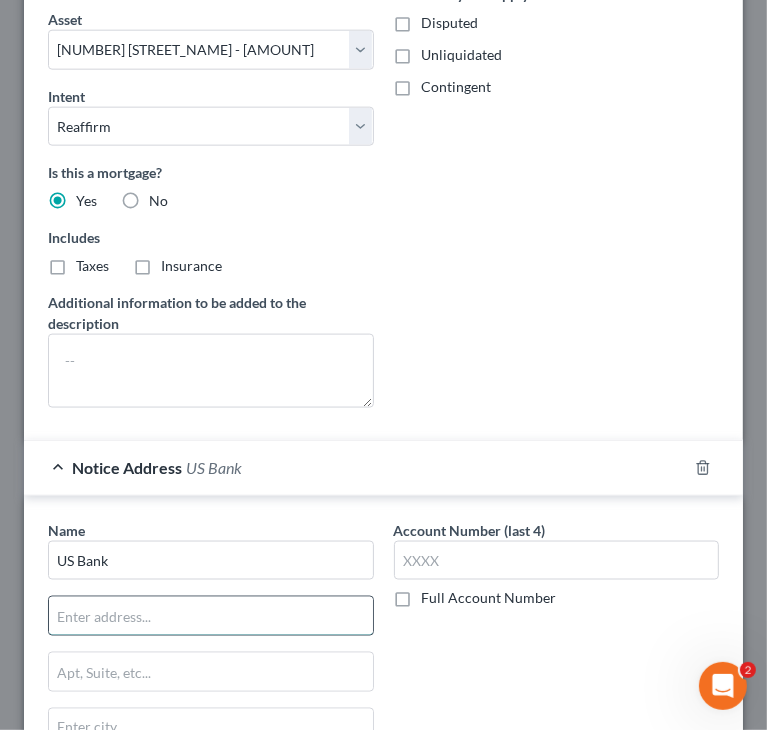 click at bounding box center [211, 616] 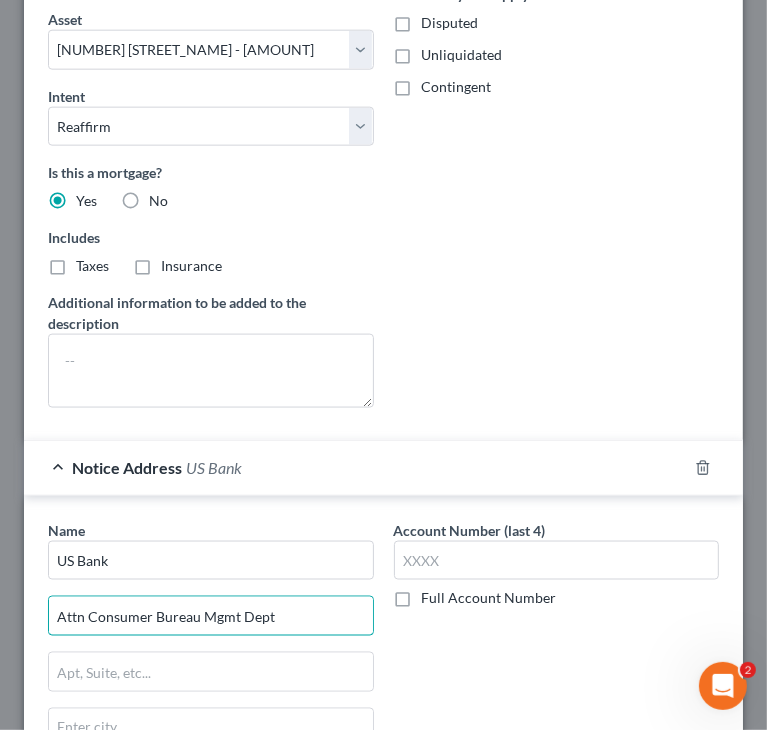 type on "Attn Consumer Bureau Mgmt Dept" 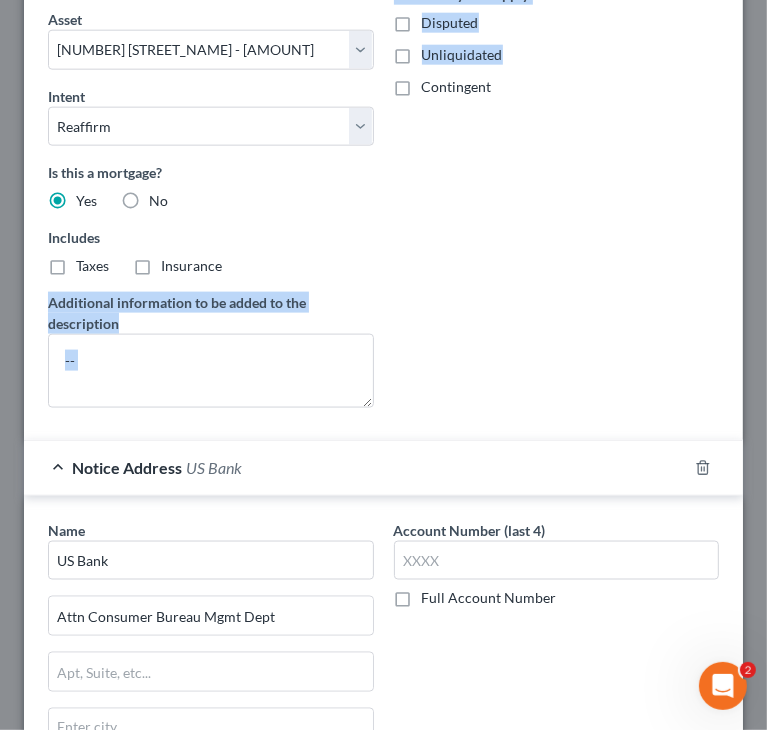 click on "Creditor *    US Bank                      North Auburn PO Box 4493 Portland State AL AK AR AZ CA CO CT DE DC FL GA GU HI ID IL IN IA KS KY LA ME MD MA MI MN MS MO MT NC ND NE NV NH NJ NM NY OH OK OR PA PR RI SC SD TN TX UT VI VA VT WA WV WI WY 97208-4493 Save As Common Creditor Omit from Creditor Matrix
Account Number (last 4)
9743
Full Account Number
Date Incurred         10/27/2022 Last Payment Date         06/01/2025 Unknown Additional dates within 90 days before filing Recent Payment Date 05/01/2025 Recent Payment Date 04/01/2025 Add Additional Payment Date Total Amount Paid 1,572.00 $ Payment Made for Select Car Credit Card Loan Repayment Mortgage Other Suppliers Or Vendors Nature of Lien  (Check all that apply) Agreement you made (such as mortgage or secured car loan) Statutory lien Judgment lien Other Balance
72,600.00 $
Balance Unknown
Balance Undetermined
72,600.00 $" at bounding box center (383, -352) 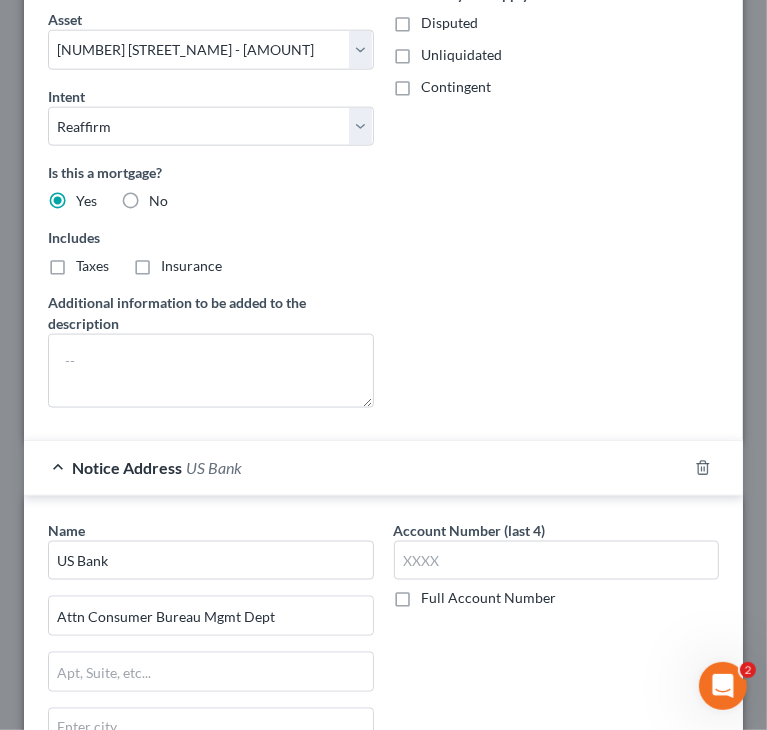 click on "Arrearage Amount 0 $
Belongs To
*
Select Debtor 1 Only Debtor 2 Only Debtor 1 And Debtor 2 Only At Least One Of The Debtors And Another Community Property Priority  Select 2nd 3rd 4th 5th 6th 7th 8th 9th 10th 11th 12th 13th 14th 15th 16th 17th 18th 19th 20th 21th 22th 23th 24th 25th 26th 27th 28th 29th 30th Choose any that apply Disputed Unliquidated Contingent" at bounding box center [557, 87] 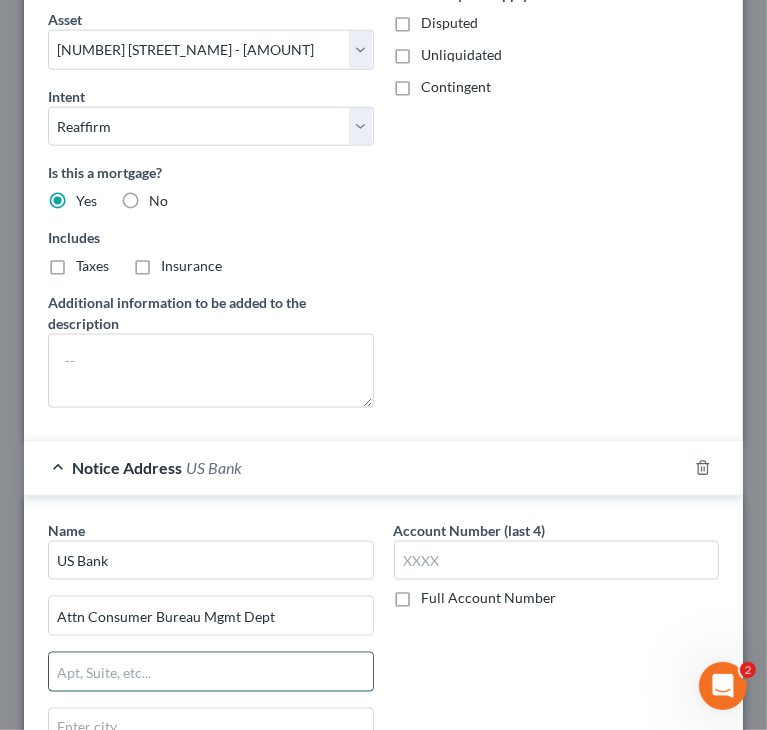 click at bounding box center [211, 672] 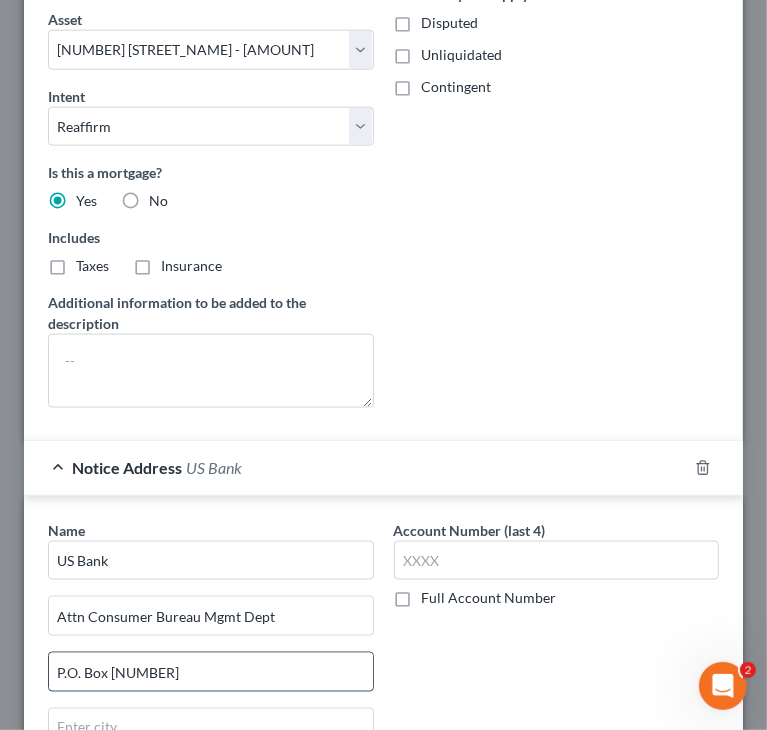 click on "P.O. Box 3447" at bounding box center [211, 672] 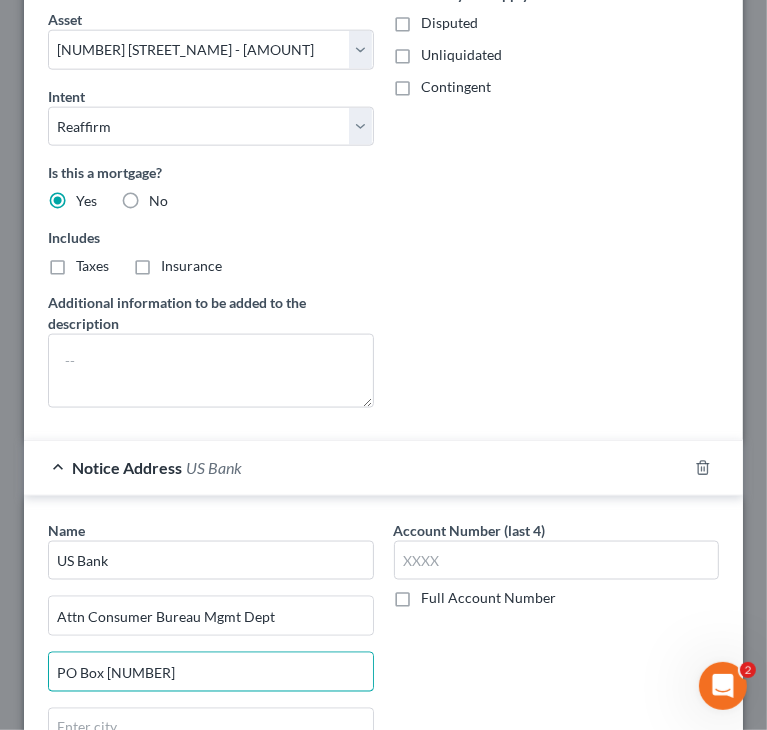 type on "PO Box 3447" 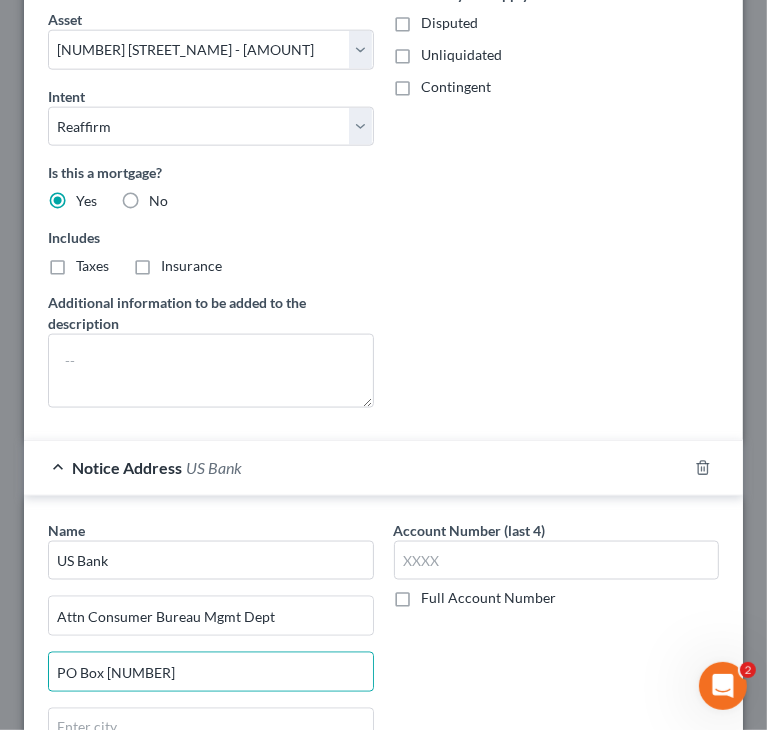 click on "Arrearage Amount 0 $
Belongs To
*
Select Debtor 1 Only Debtor 2 Only Debtor 1 And Debtor 2 Only At Least One Of The Debtors And Another Community Property Priority  Select 2nd 3rd 4th 5th 6th 7th 8th 9th 10th 11th 12th 13th 14th 15th 16th 17th 18th 19th 20th 21th 22th 23th 24th 25th 26th 27th 28th 29th 30th Choose any that apply Disputed Unliquidated Contingent" at bounding box center [557, 87] 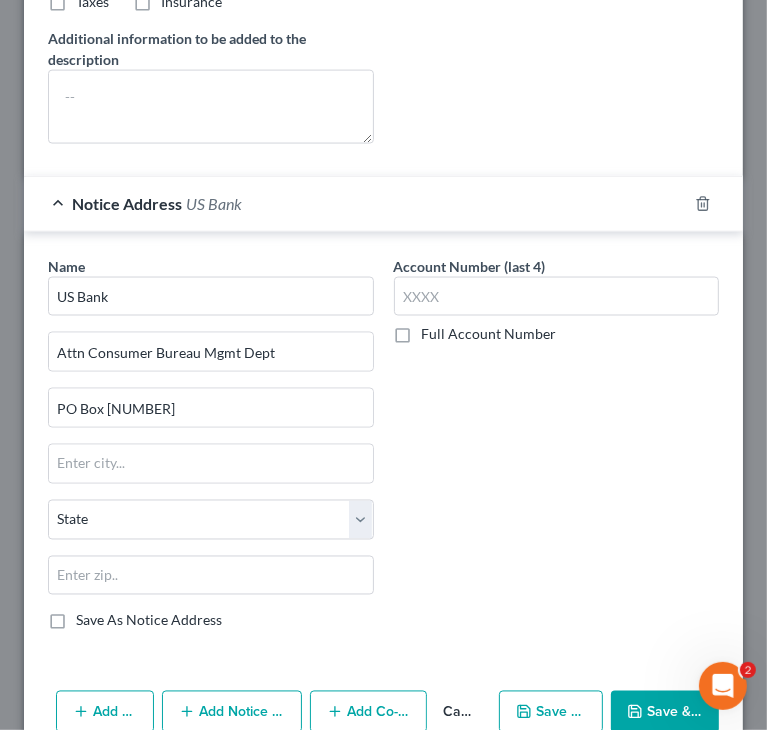 scroll, scrollTop: 1520, scrollLeft: 0, axis: vertical 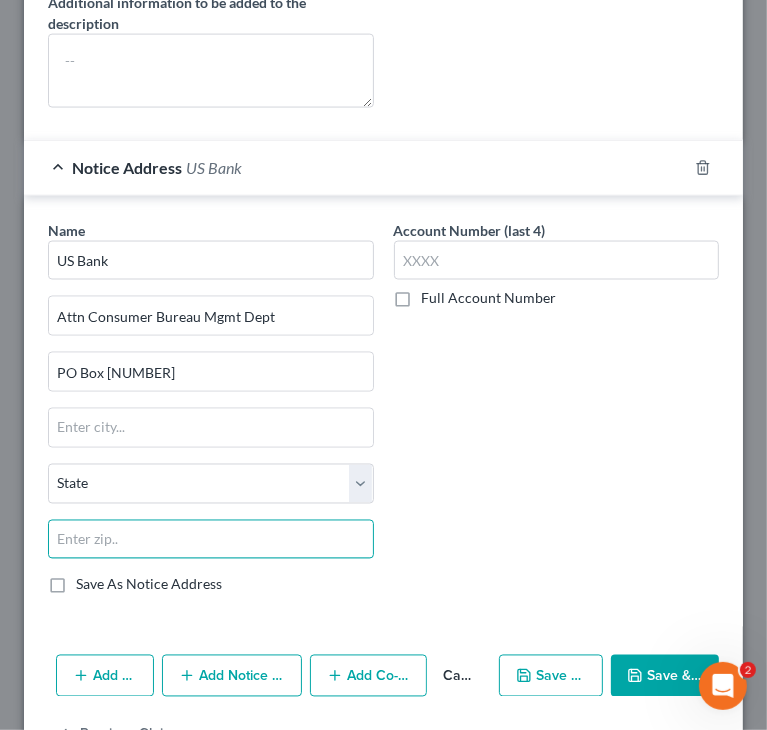 click at bounding box center [211, 540] 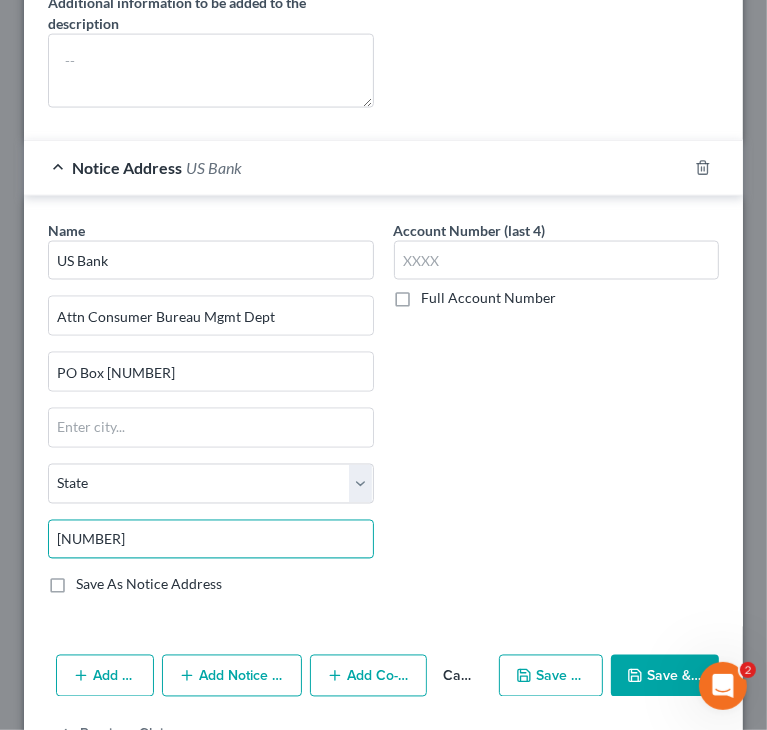 type on "54903" 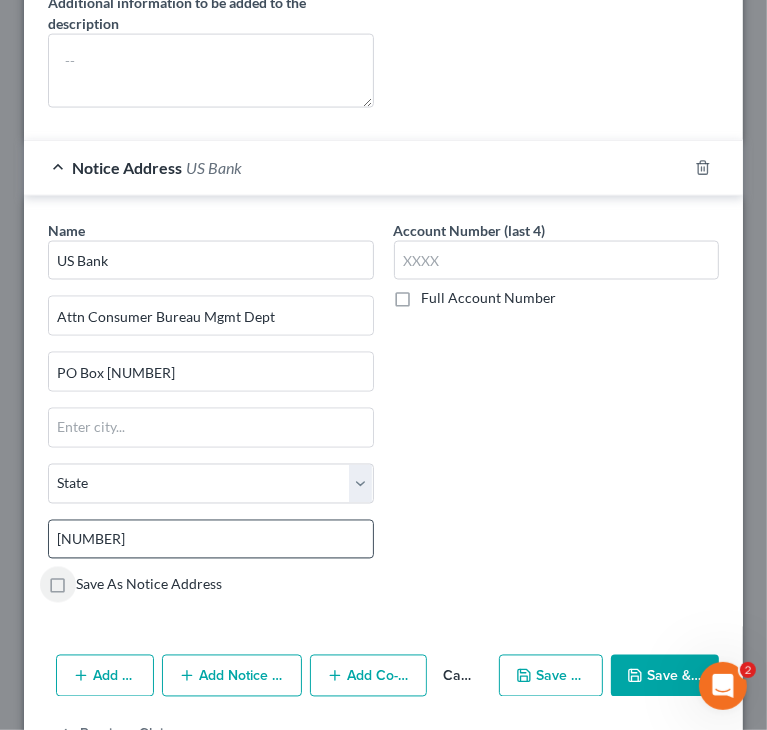 type on "Oshkosh" 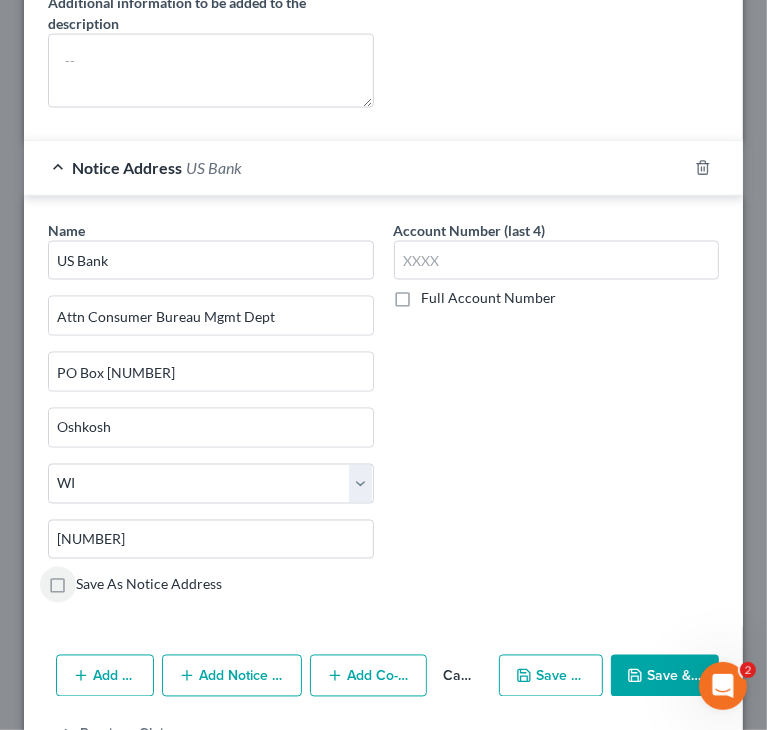 click on "Account Number (last 4)
Full Account Number" at bounding box center [557, 416] 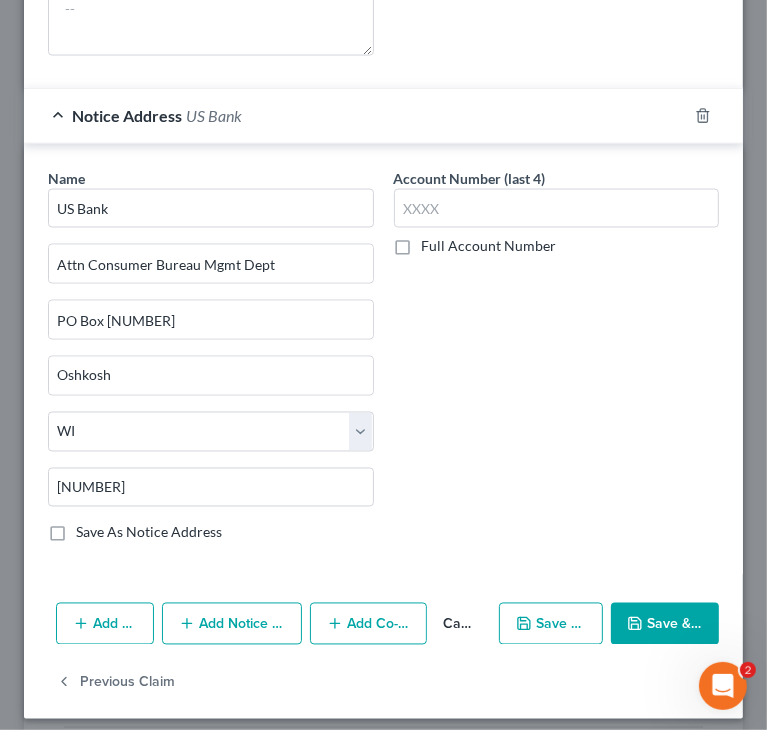scroll, scrollTop: 1577, scrollLeft: 0, axis: vertical 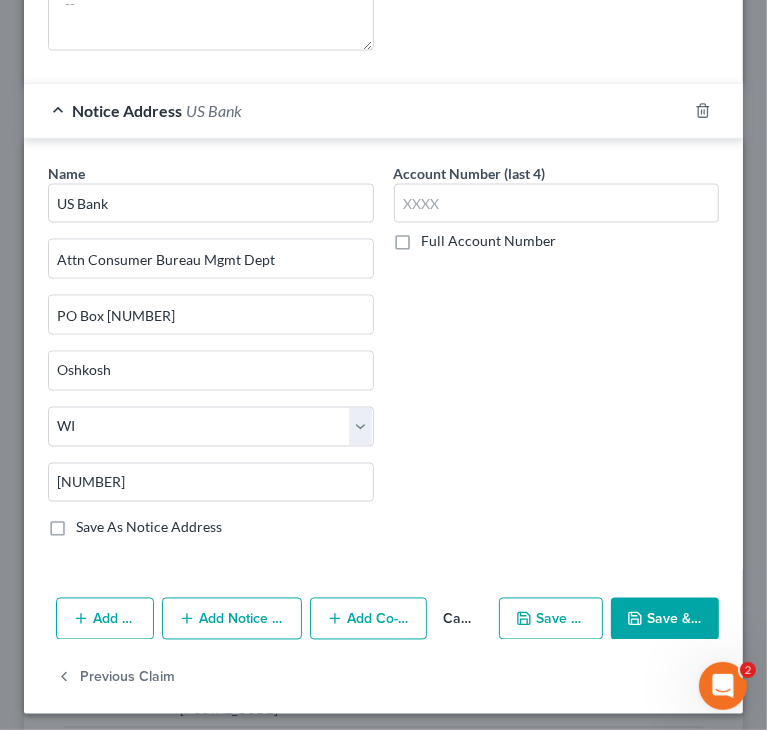 click on "Save & Close" at bounding box center [665, 619] 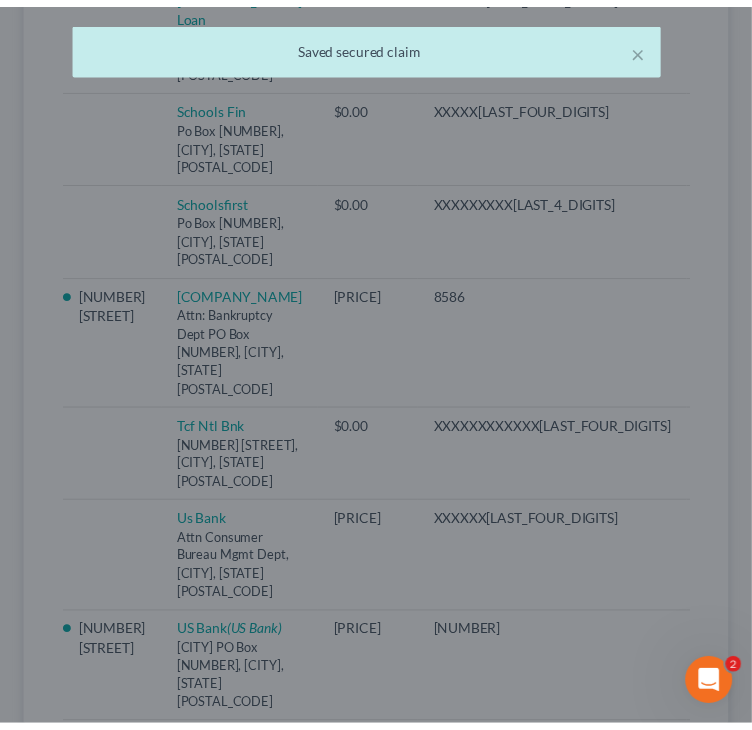 scroll, scrollTop: 1420, scrollLeft: 0, axis: vertical 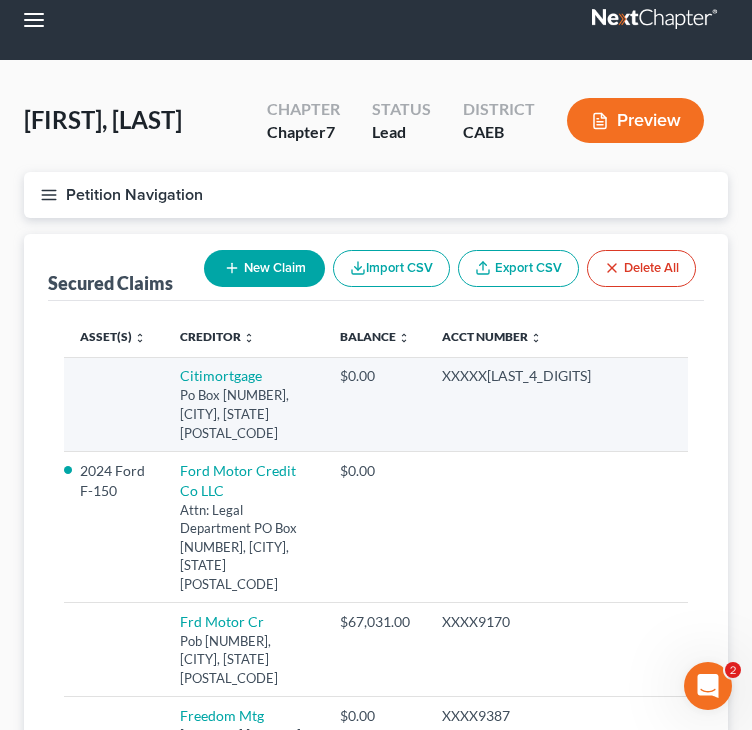 click 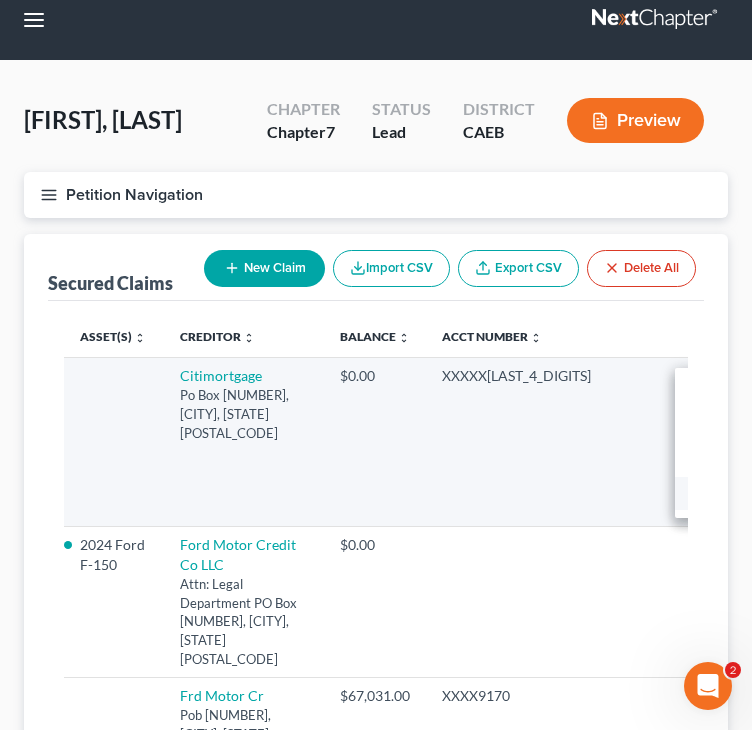 click on "Move to Notice Only" at bounding box center [758, 494] 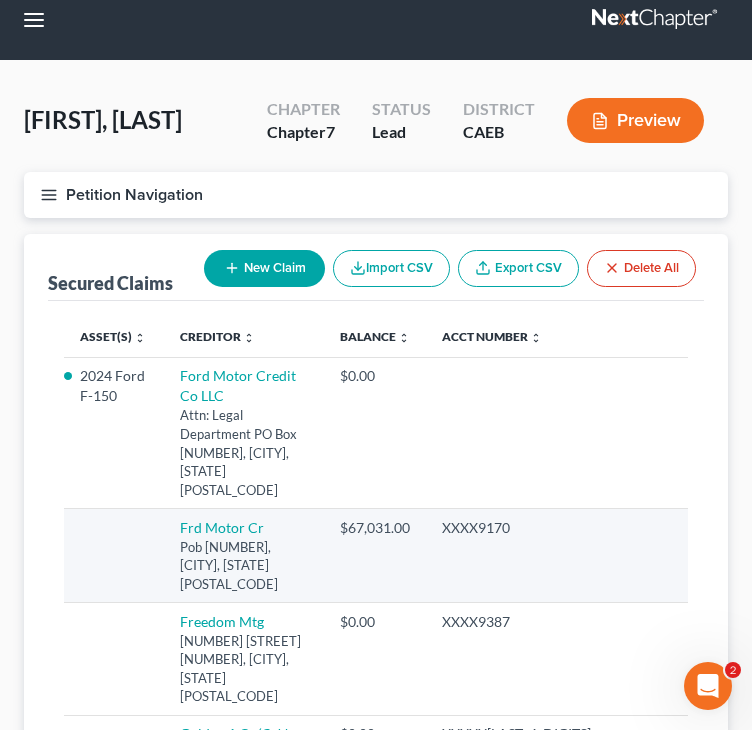 click 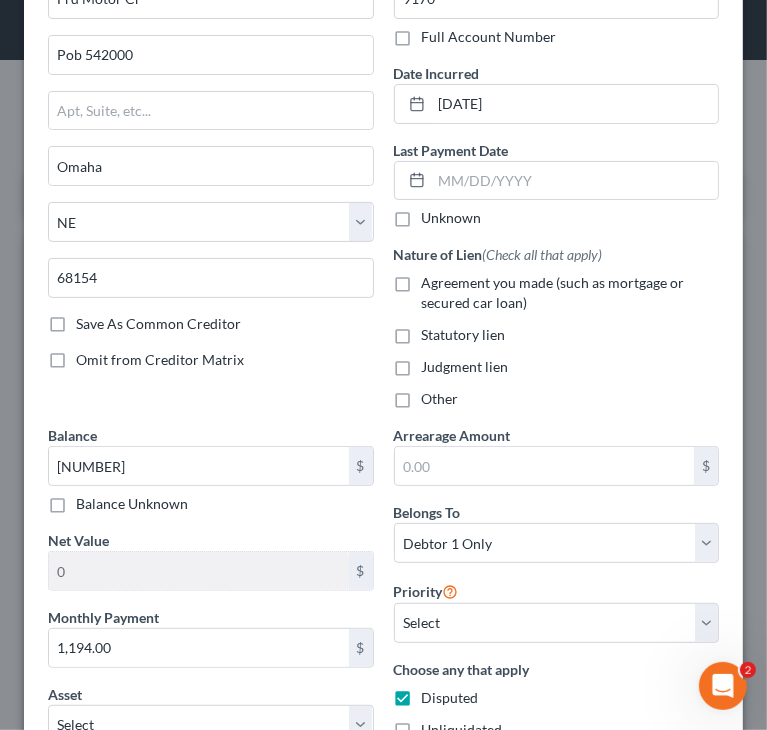 scroll, scrollTop: 0, scrollLeft: 0, axis: both 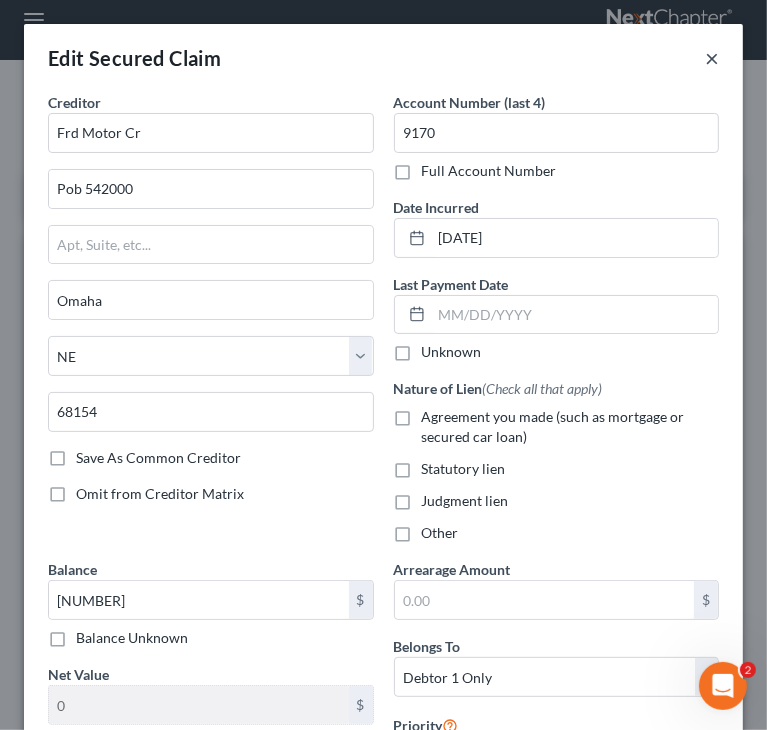 click on "×" at bounding box center [712, 58] 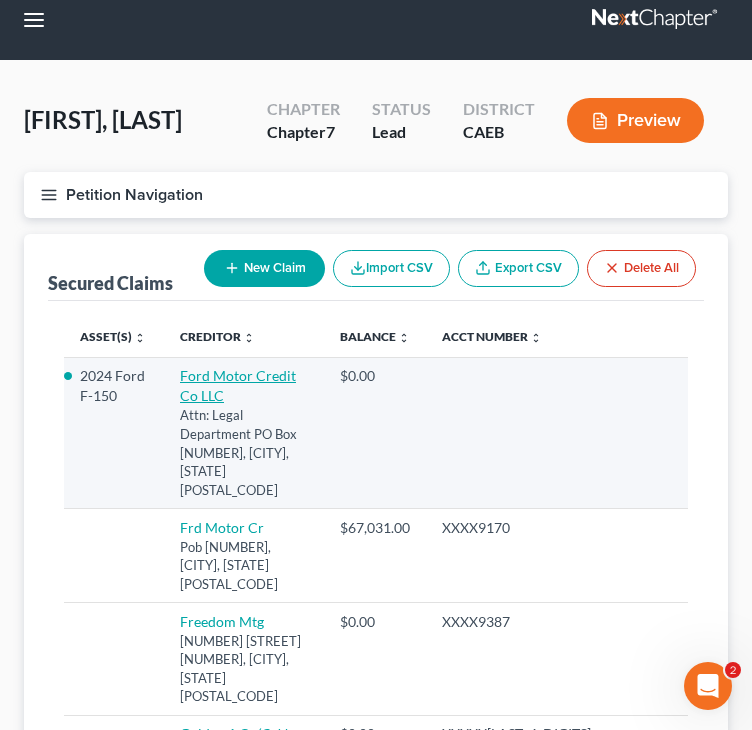 click on "Ford Motor Credit Co LLC" at bounding box center [238, 385] 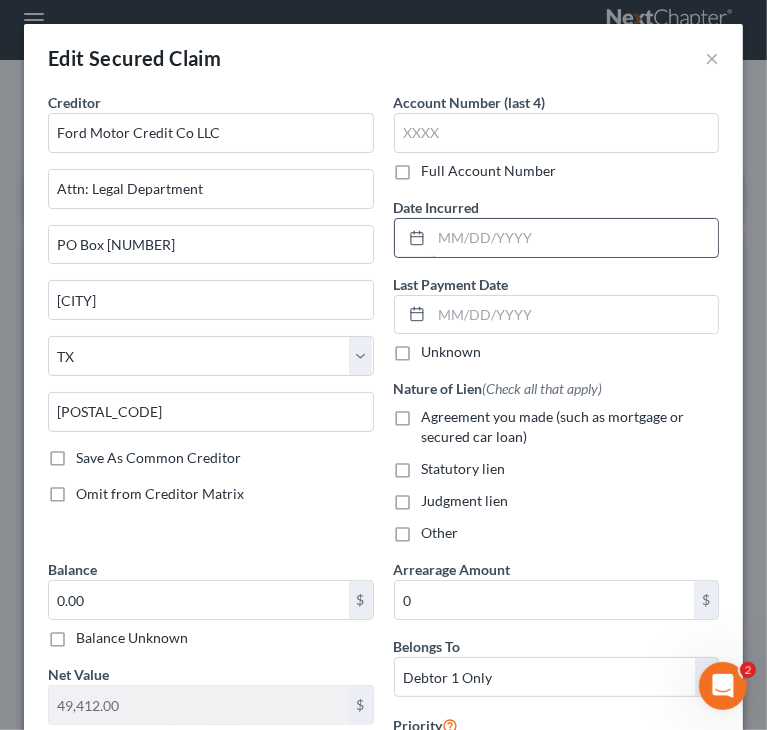 click at bounding box center [575, 238] 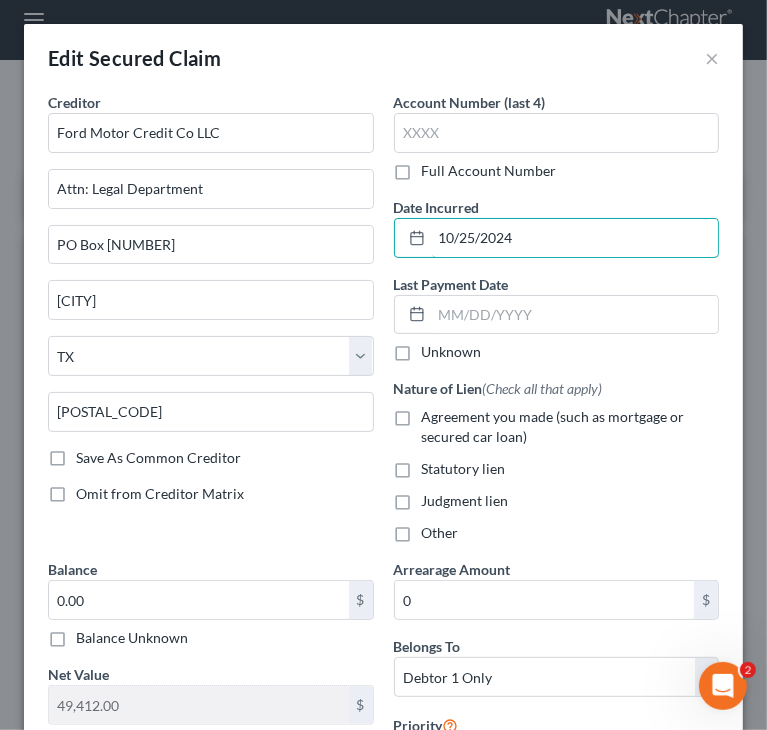 type on "10/25/2024" 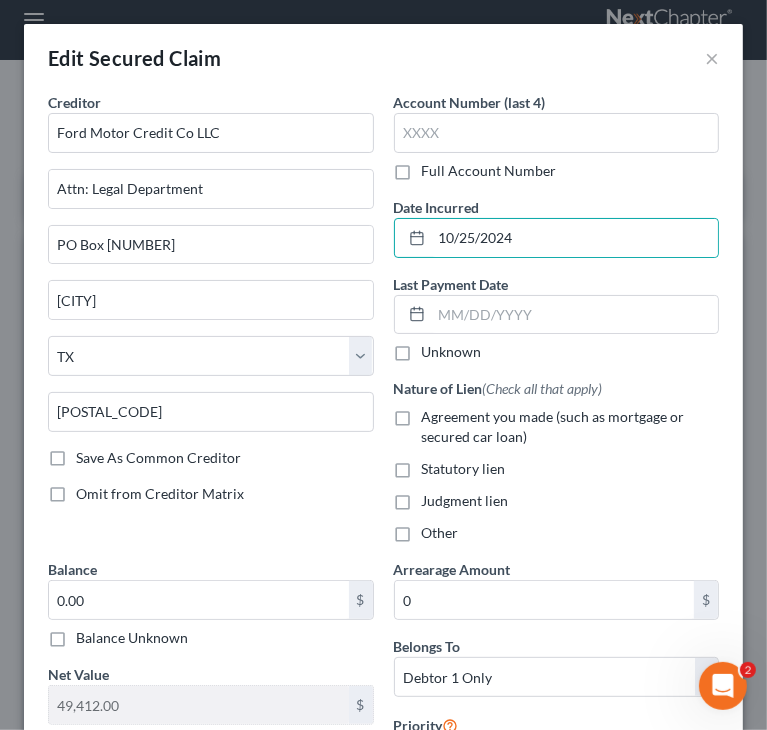 click on "Account Number (last 4)
Full Account Number
Date Incurred         10/25/2024 Last Payment Date         Unknown Nature of Lien  (Check all that apply) Agreement you made (such as mortgage or secured car loan) Statutory lien Judgment lien Other" at bounding box center [557, 325] 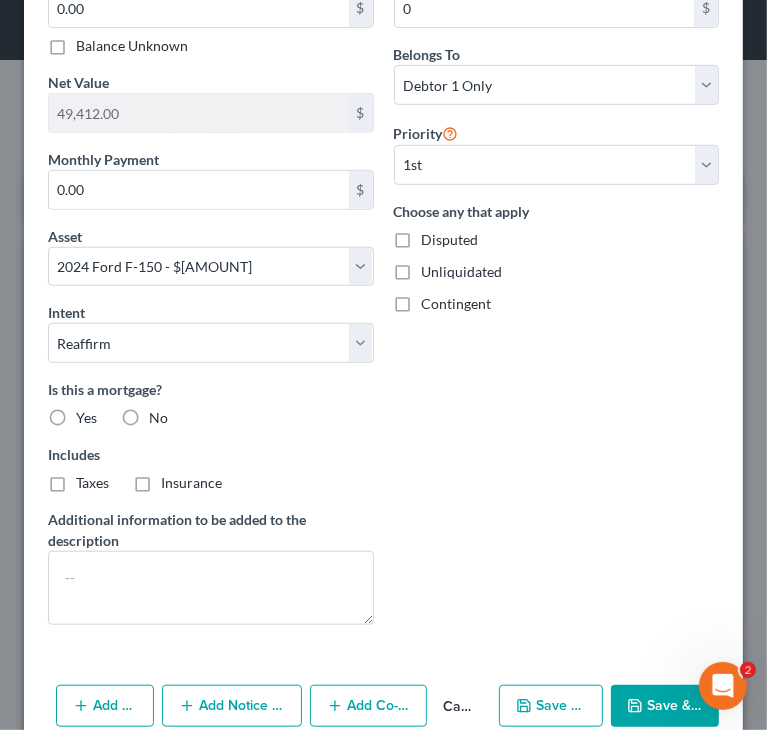 scroll, scrollTop: 683, scrollLeft: 0, axis: vertical 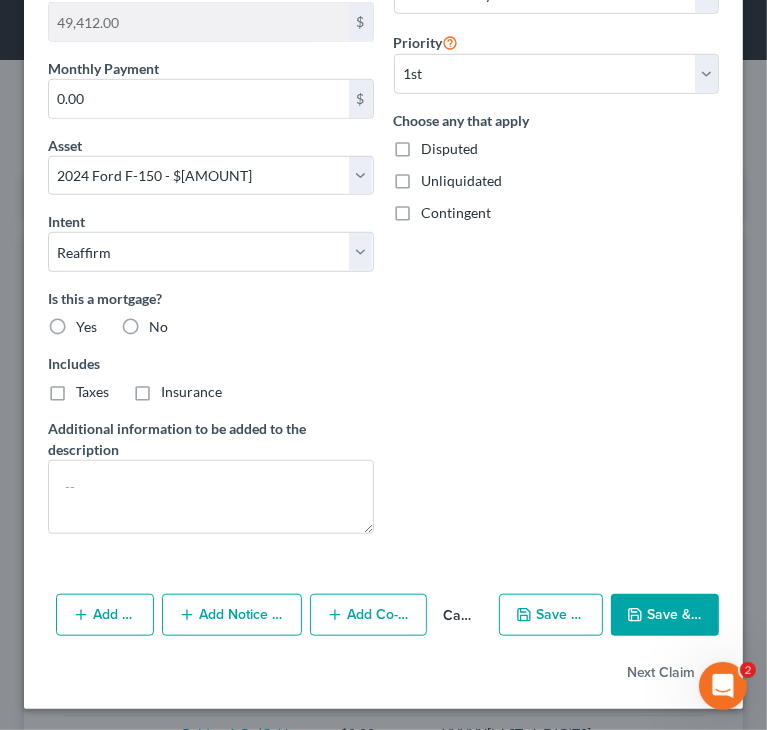 click 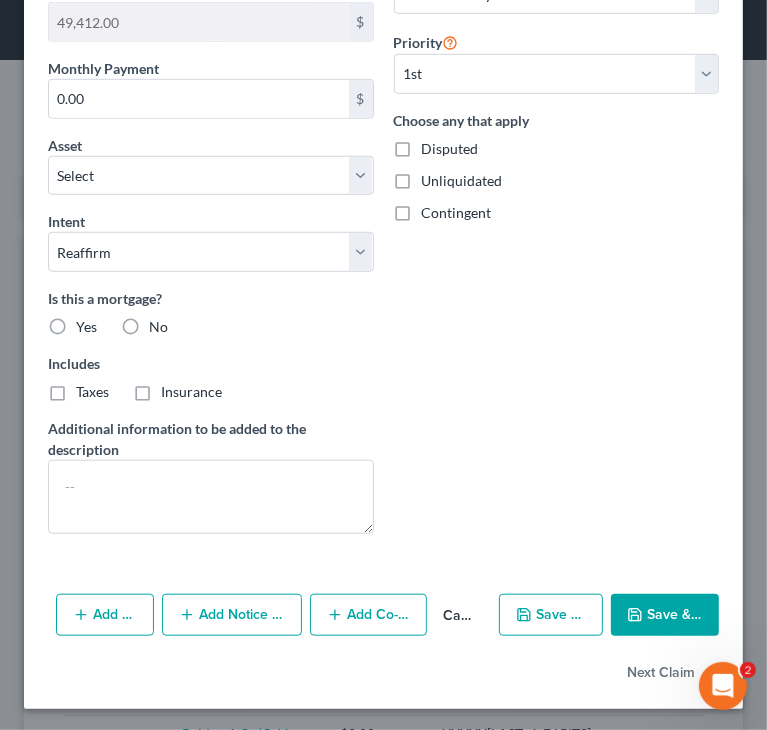select on "2" 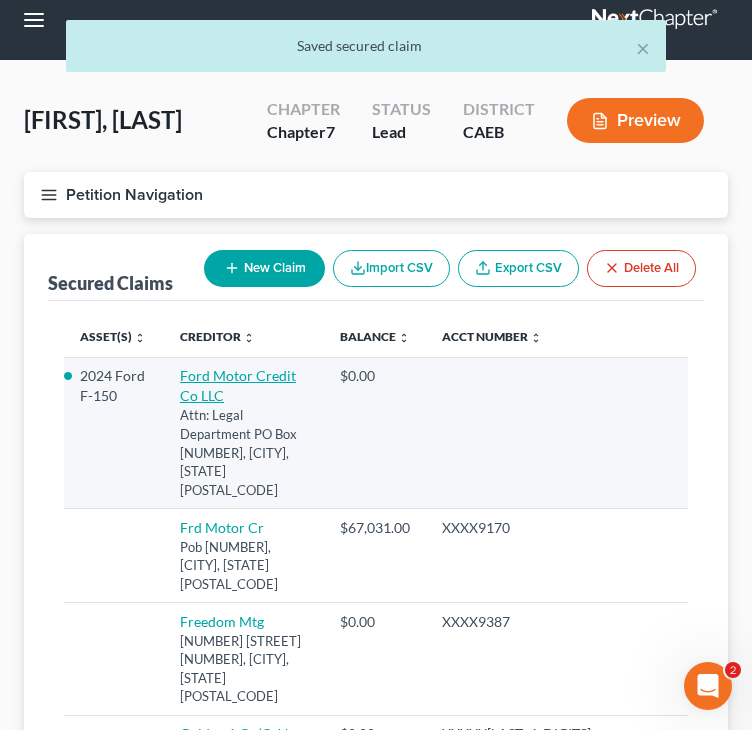 click on "Ford Motor Credit Co LLC" at bounding box center [238, 385] 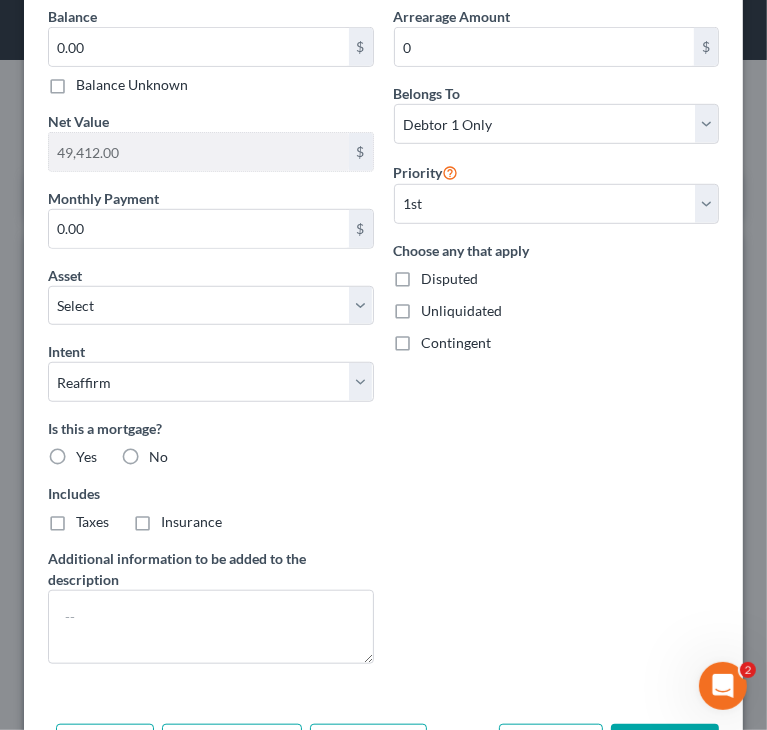 scroll, scrollTop: 600, scrollLeft: 0, axis: vertical 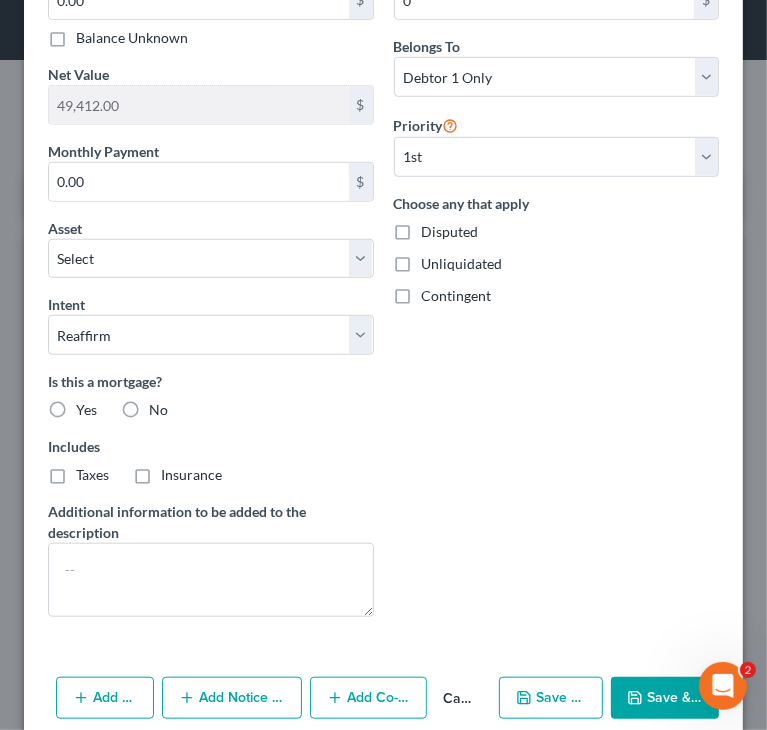 click on "No" at bounding box center (158, 410) 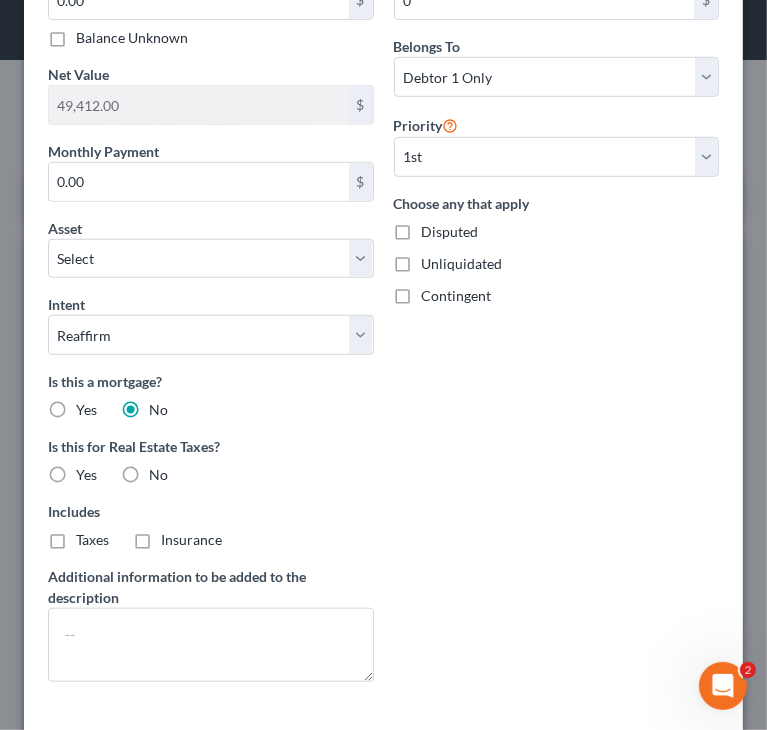 click on "Arrearage Amount 0 $
Belongs To
*
Select Debtor 1 Only Debtor 2 Only Debtor 1 And Debtor 2 Only At Least One Of The Debtors And Another Community Property Priority  Select 1st 2nd 3rd 4th 5th 6th 7th 8th 9th 10th 11th 12th 13th 14th 15th 16th 17th 18th 19th 20th 21th 22th 23th 24th 25th 26th 27th 28th 29th 30th Choose any that apply Disputed Unliquidated Contingent" at bounding box center (557, 328) 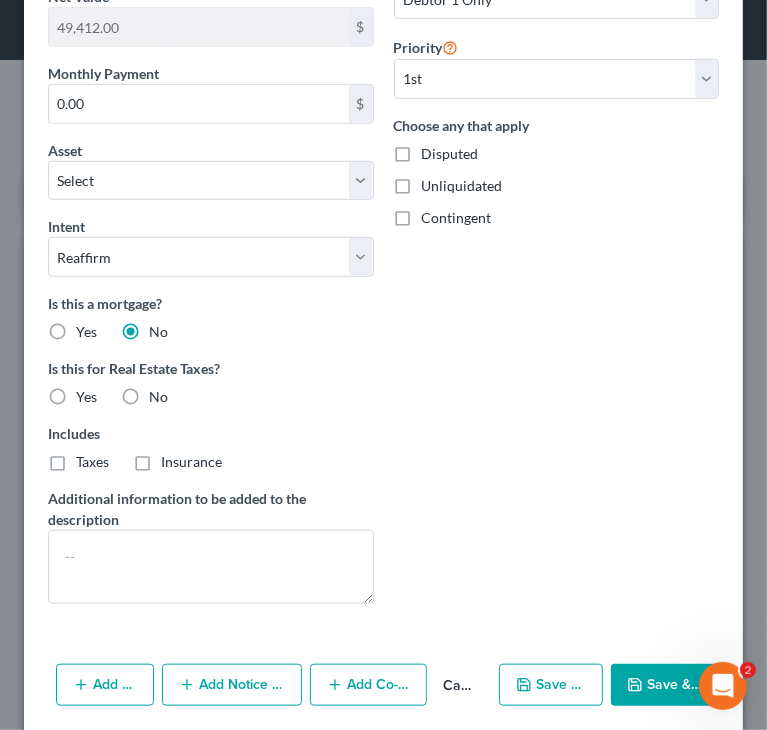 scroll, scrollTop: 748, scrollLeft: 0, axis: vertical 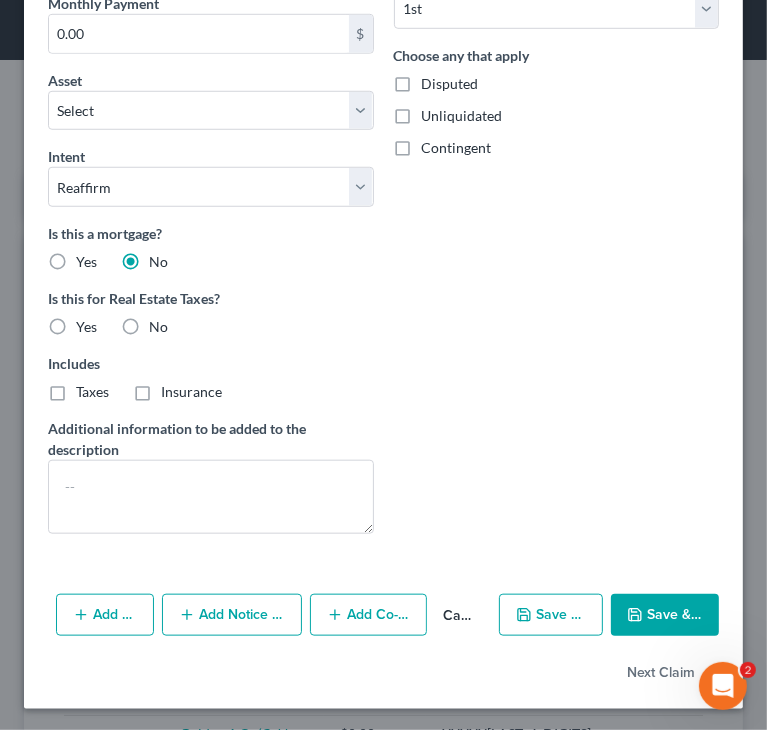 click 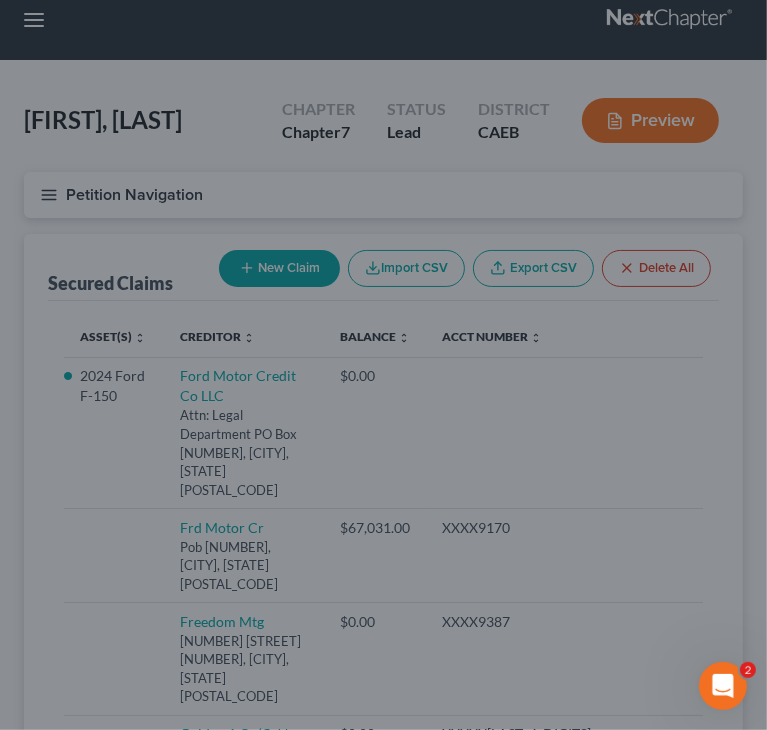 select on "2" 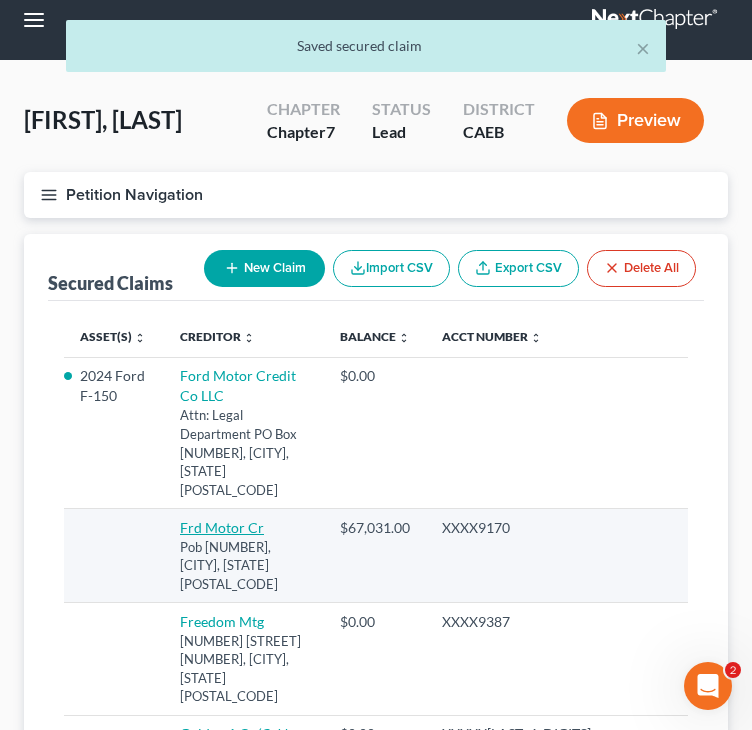 click on "Frd Motor Cr" at bounding box center (222, 527) 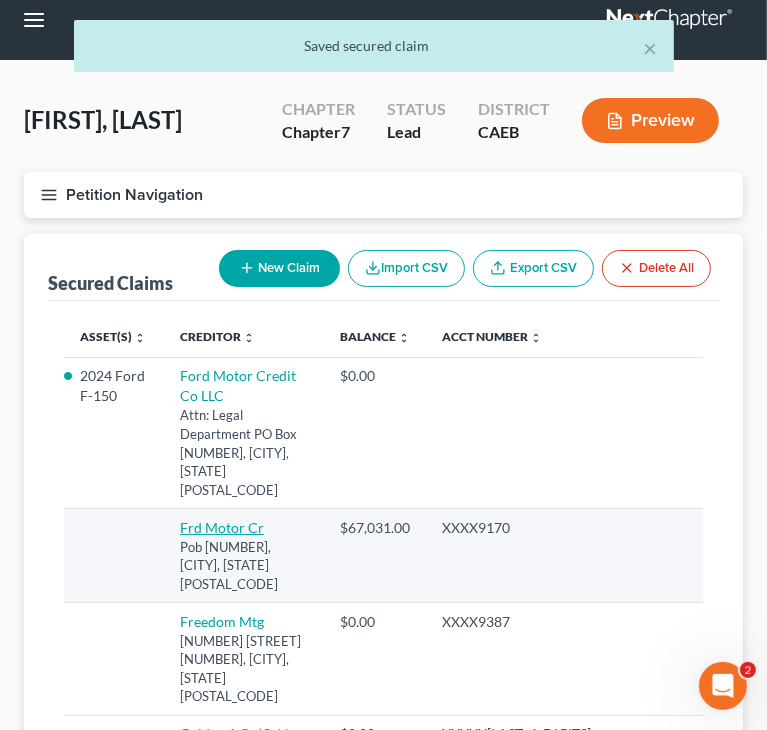 select on "30" 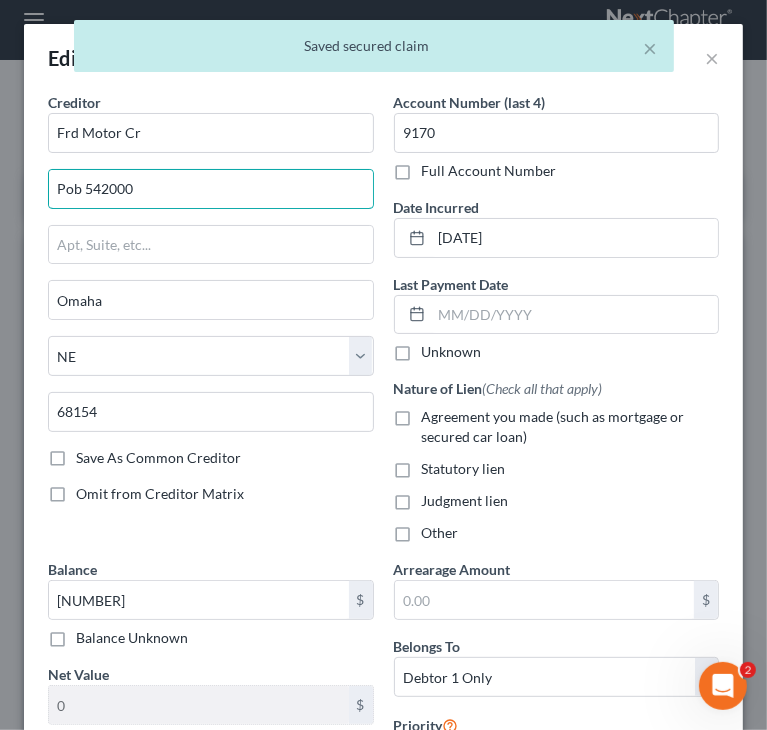 drag, startPoint x: 222, startPoint y: 189, endPoint x: -1, endPoint y: 191, distance: 223.00897 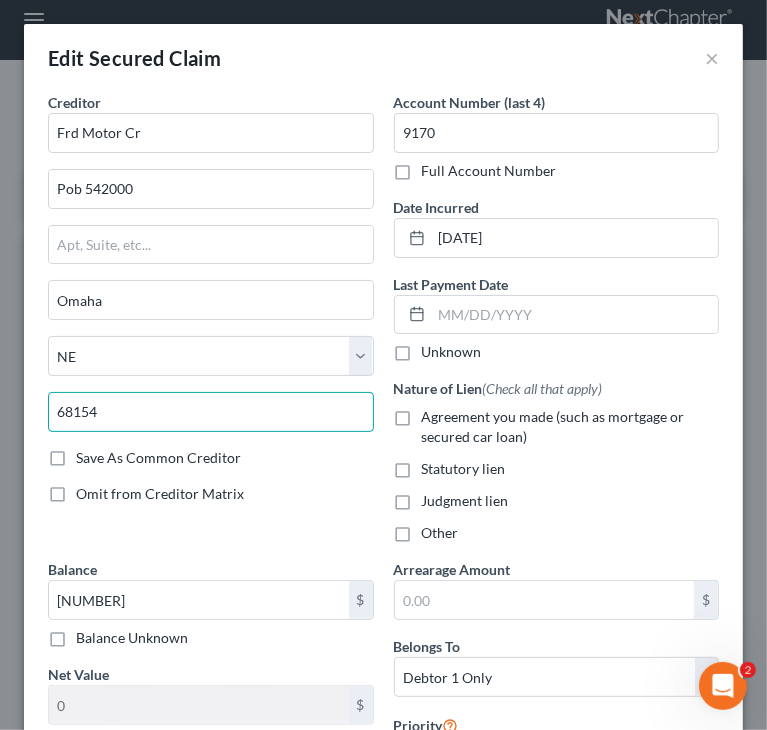 drag, startPoint x: 140, startPoint y: 418, endPoint x: 43, endPoint y: 411, distance: 97.25225 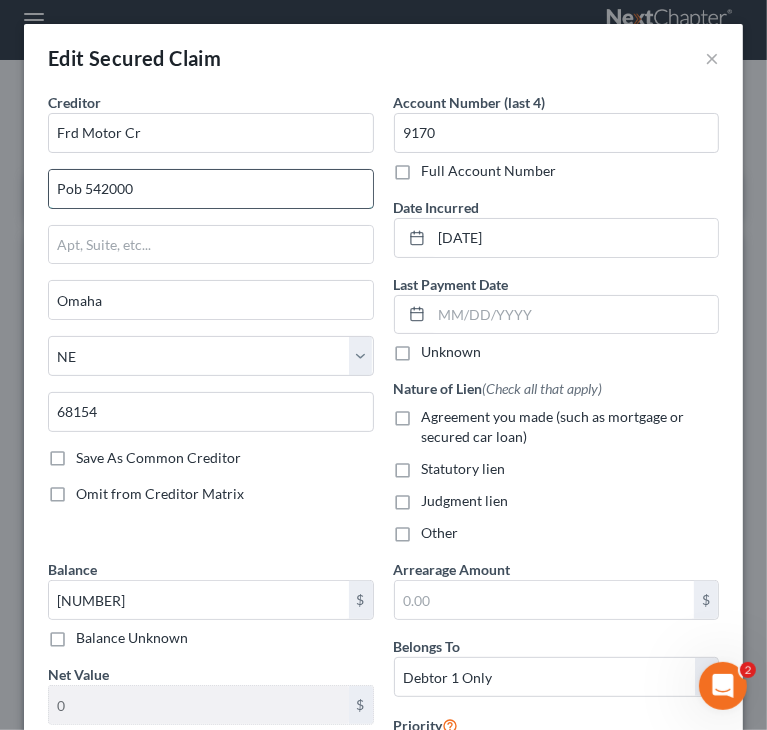 click on "Pob 542000" at bounding box center [211, 189] 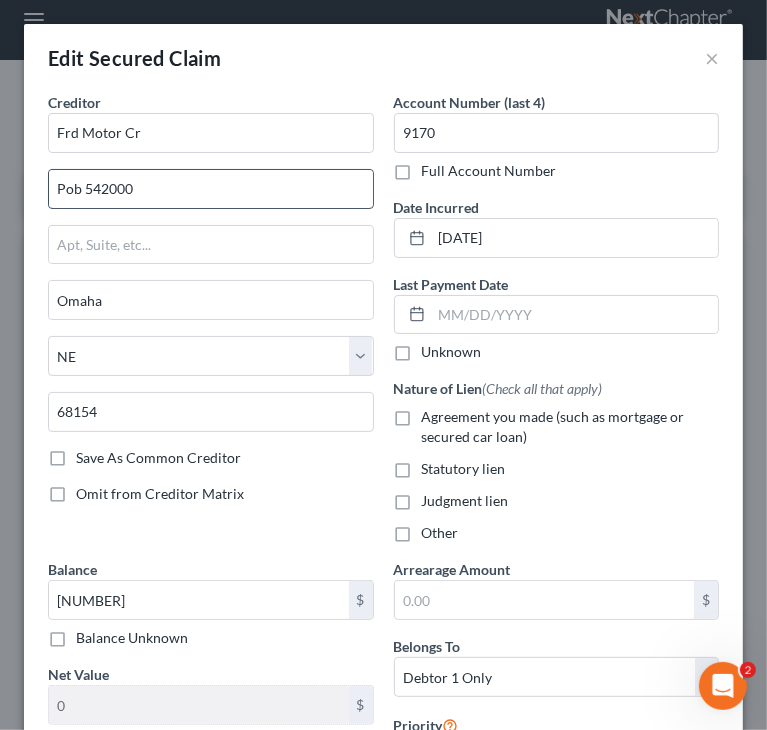 paste on "68154" 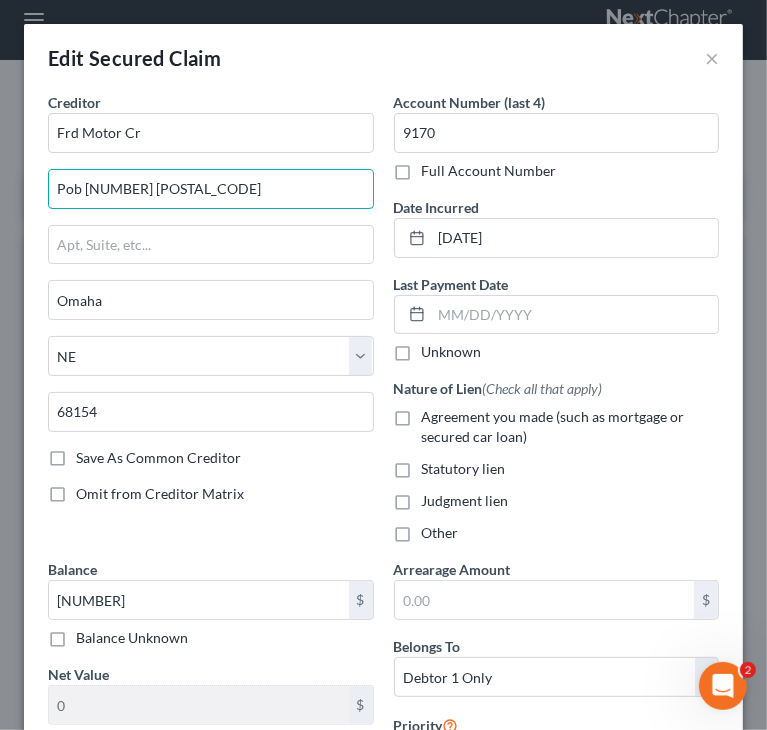 drag, startPoint x: 197, startPoint y: 186, endPoint x: 24, endPoint y: 181, distance: 173.07224 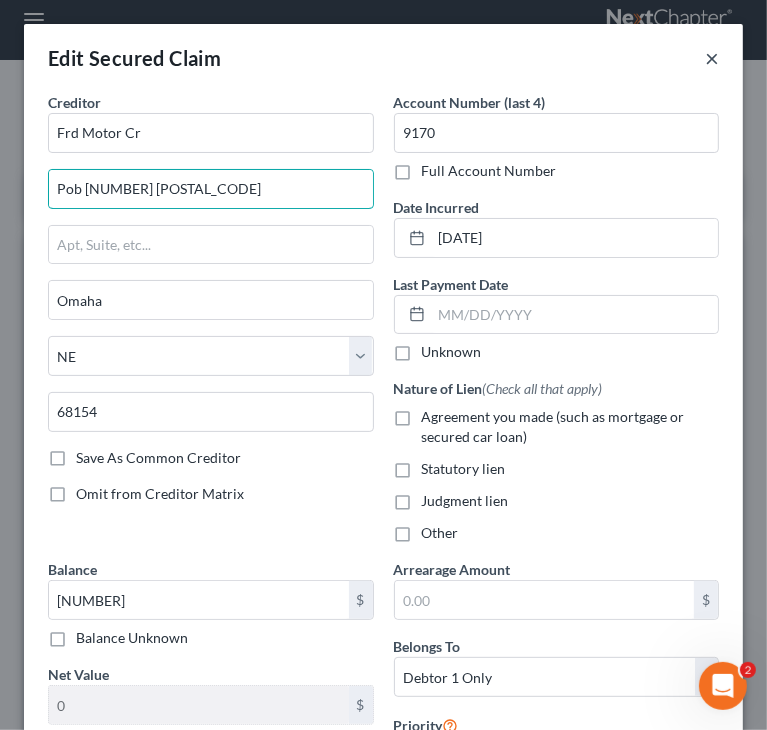 type on "Pob 542000 68154" 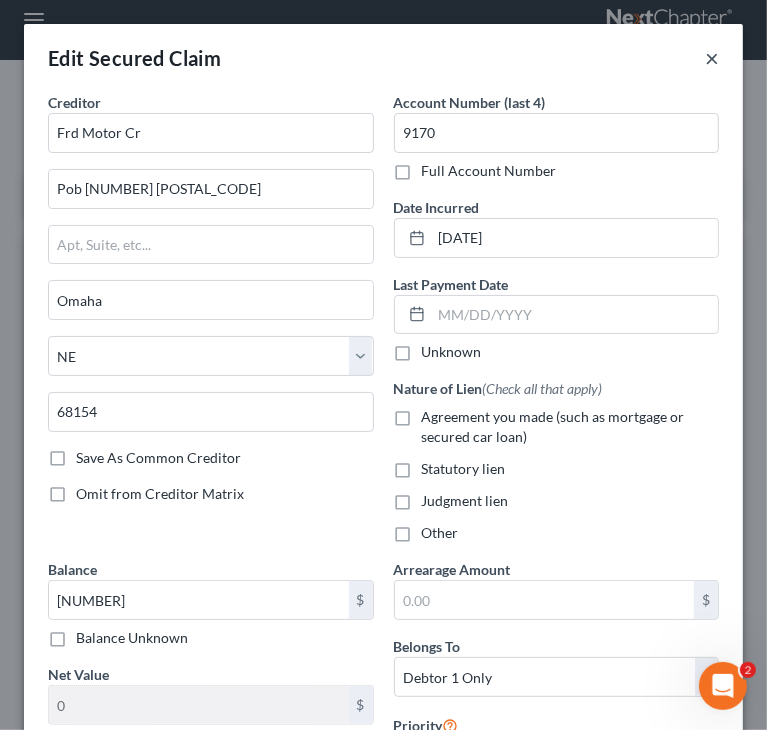 click on "×" at bounding box center (712, 58) 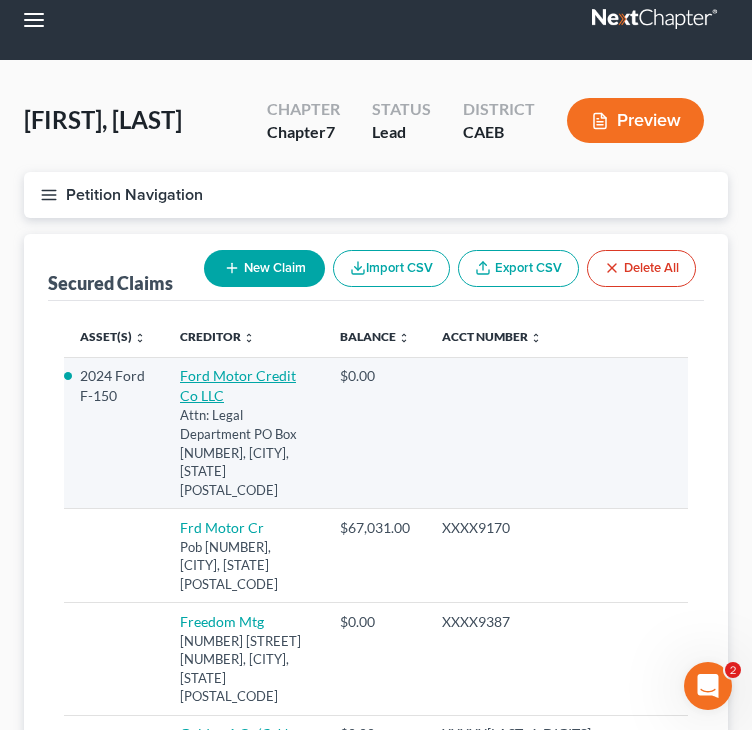 click on "Ford Motor Credit Co LLC" at bounding box center (238, 385) 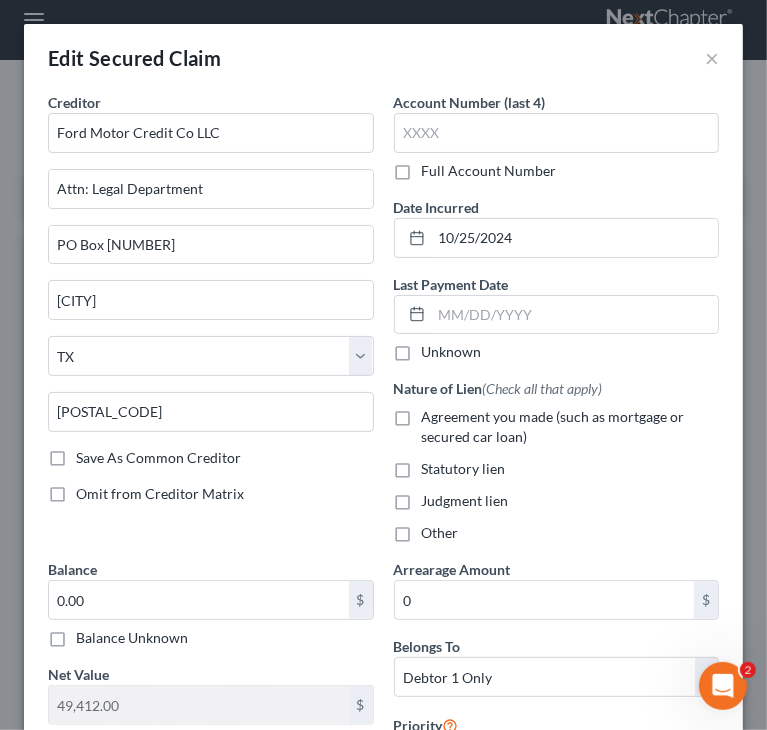 click on "Omit from Creditor Matrix" at bounding box center (211, 494) 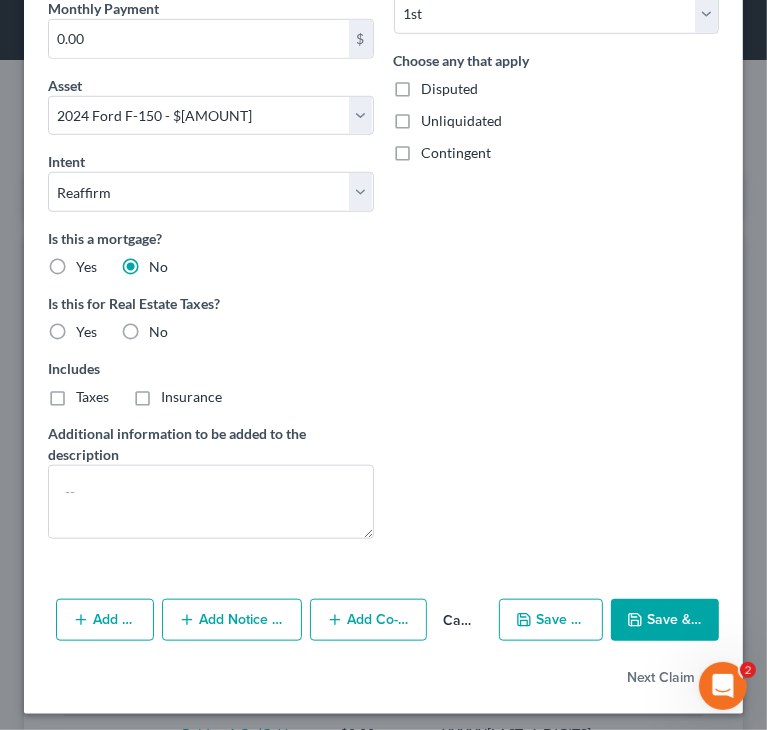 scroll, scrollTop: 748, scrollLeft: 0, axis: vertical 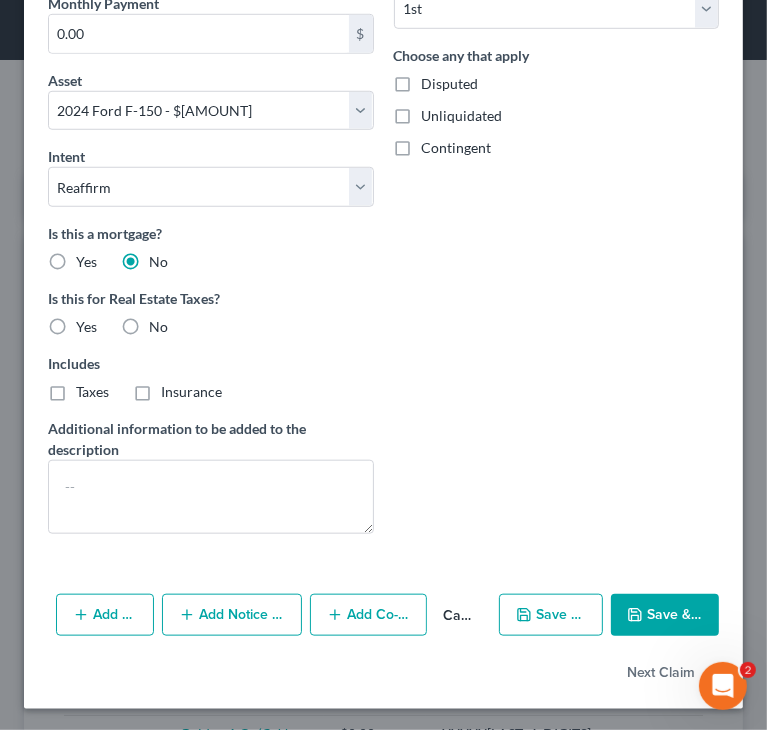 click on "Add Notice Address" at bounding box center (232, 615) 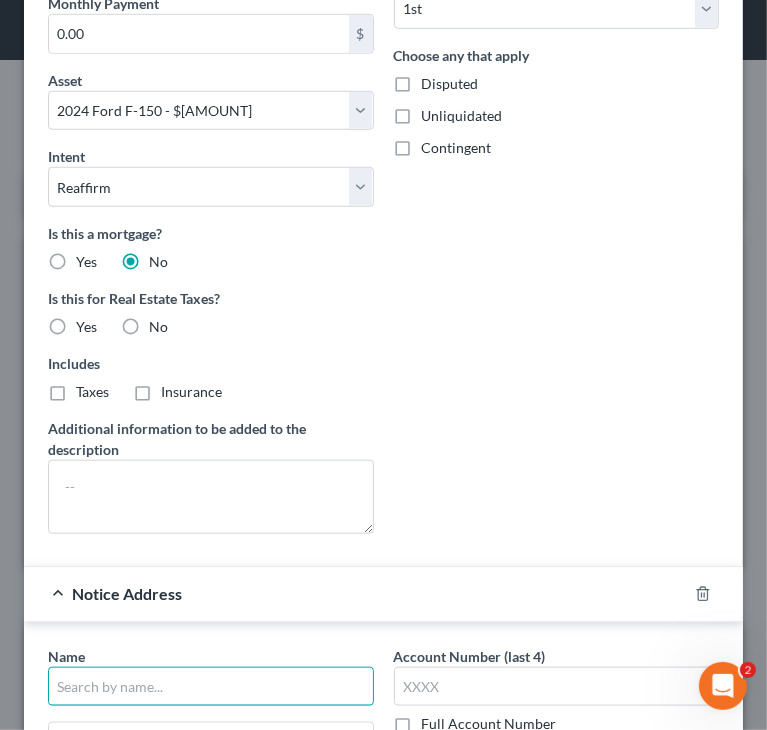 click at bounding box center [211, 687] 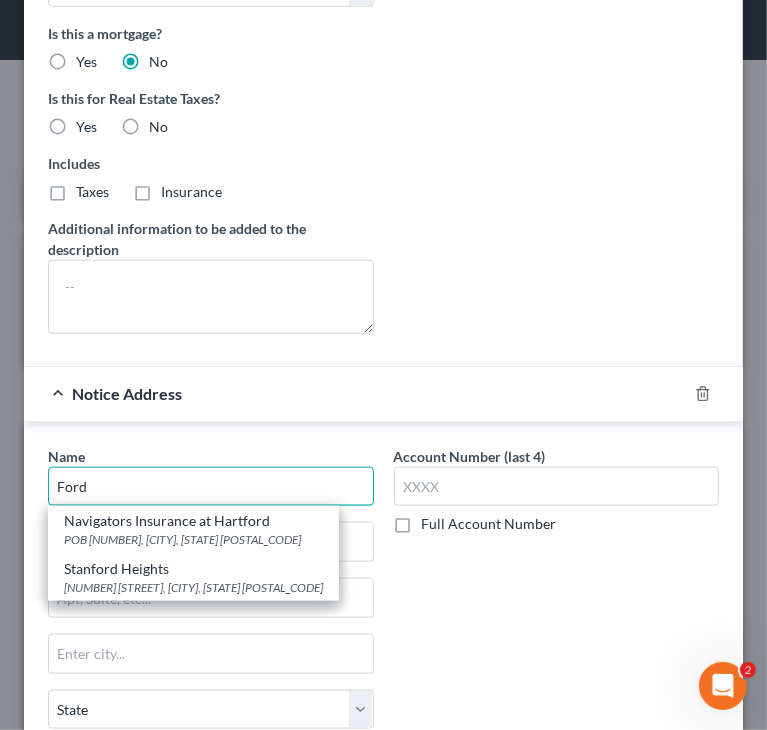 scroll, scrollTop: 1048, scrollLeft: 0, axis: vertical 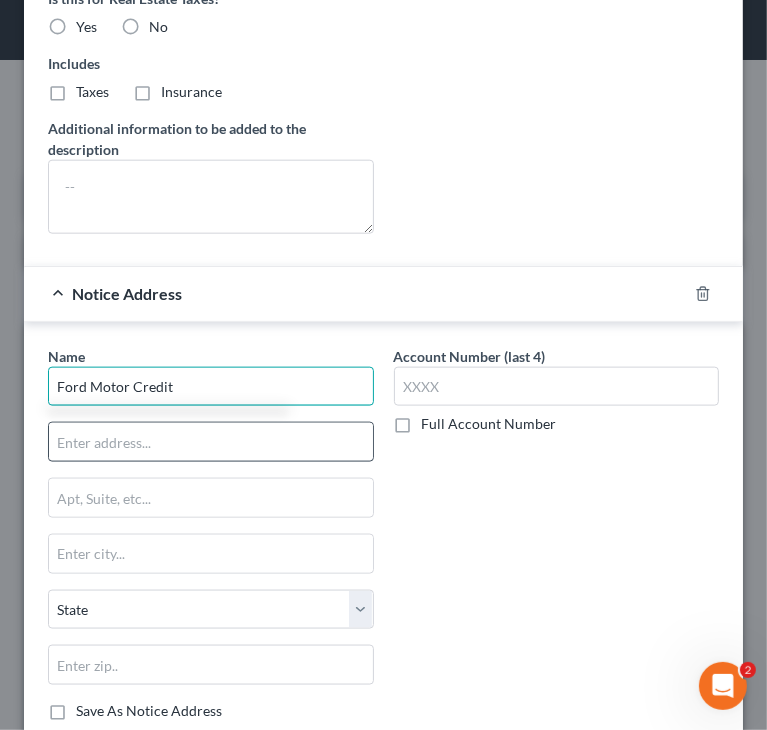 type on "Ford Motor Credit" 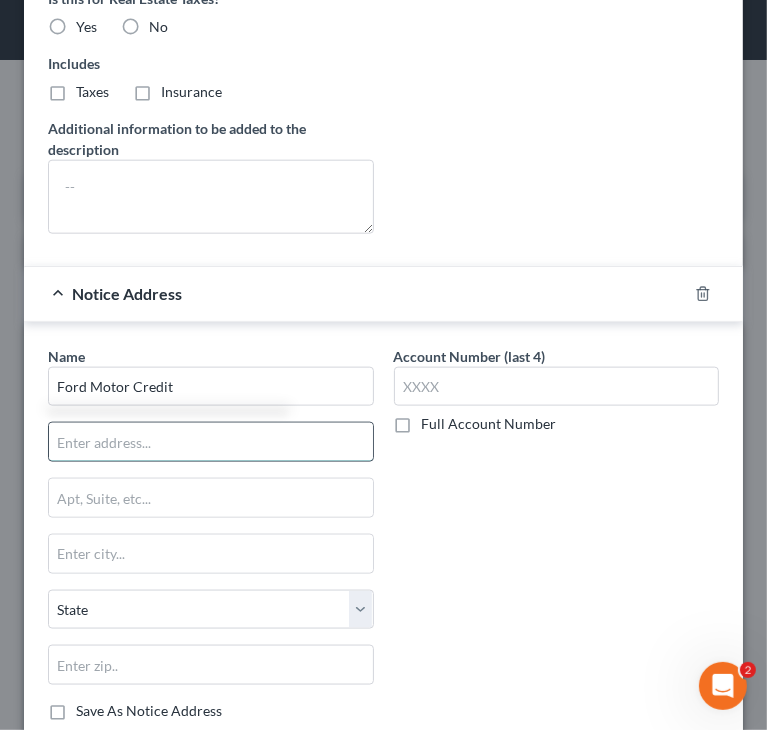 click at bounding box center [211, 442] 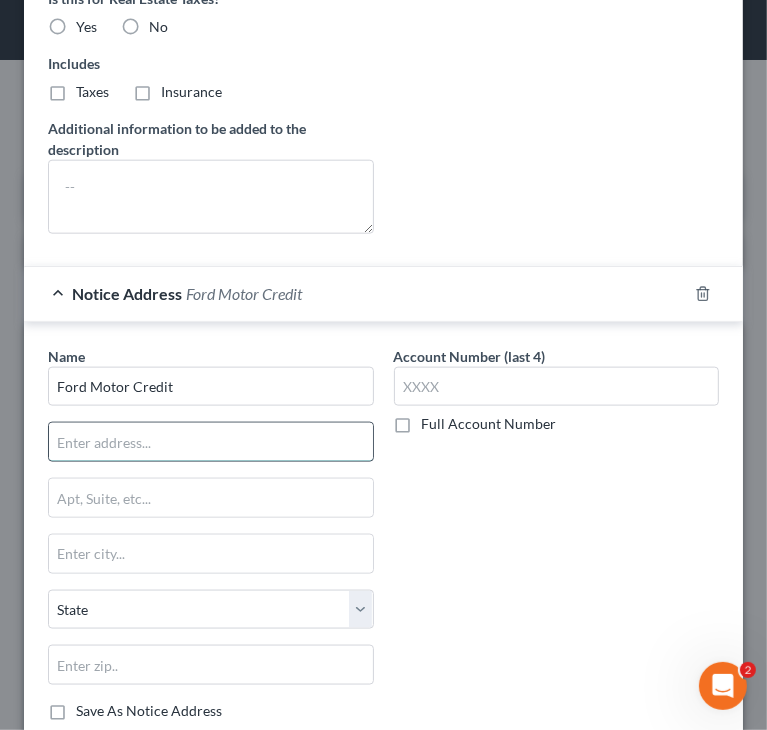 type on "Attn: Bankruptcy Dept" 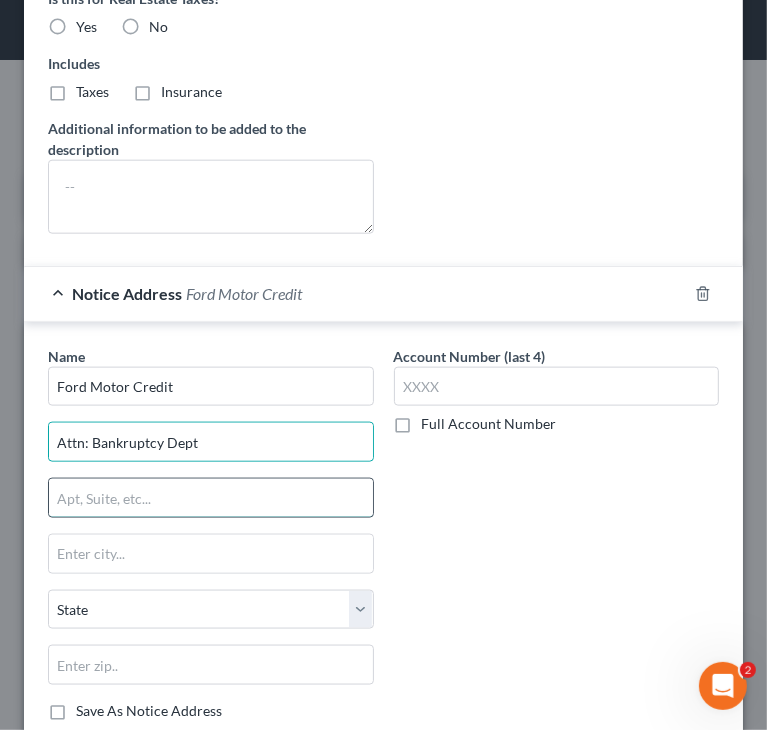 click at bounding box center (211, 498) 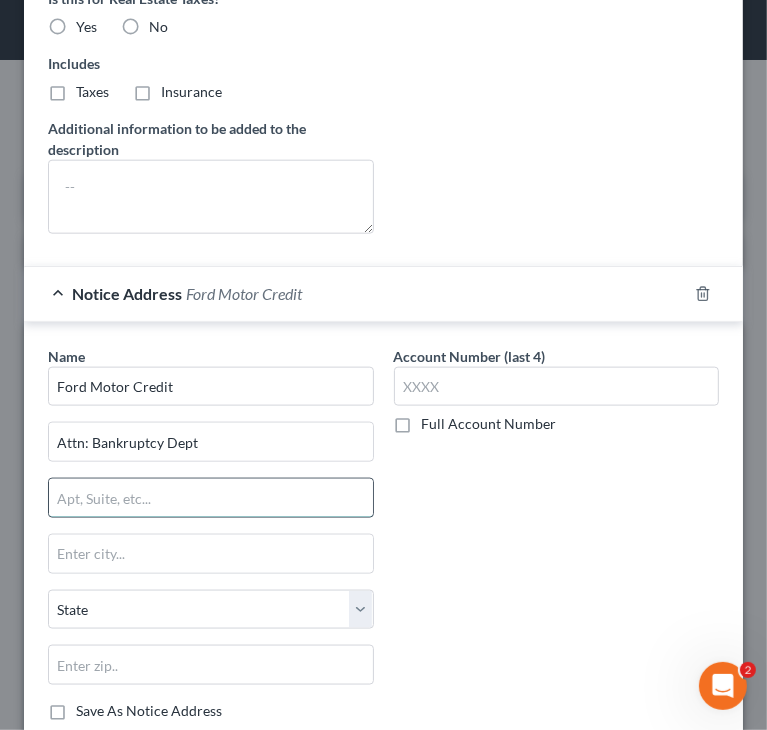 paste on "Pob 542000 68154" 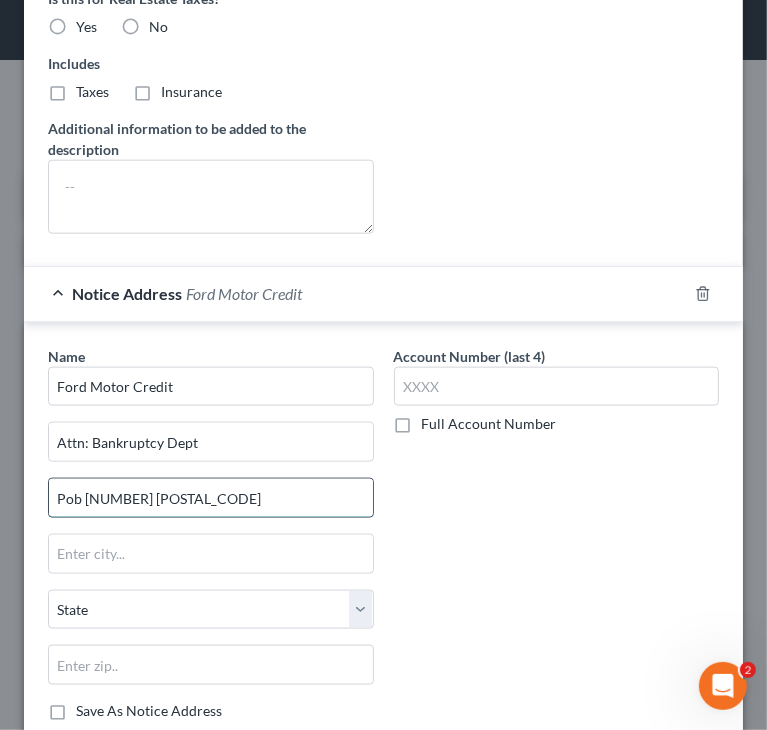 drag, startPoint x: 140, startPoint y: 493, endPoint x: 243, endPoint y: 485, distance: 103.31021 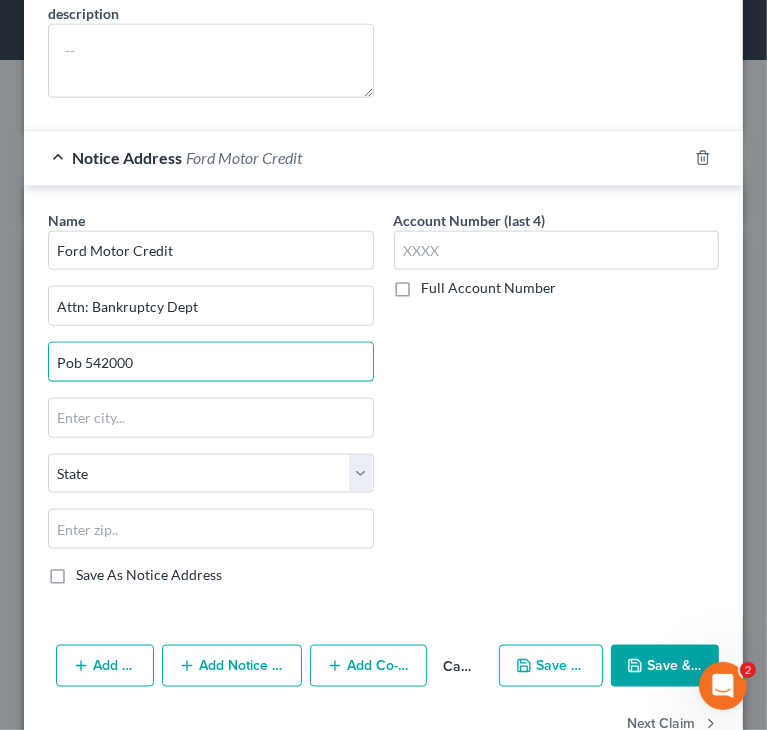 scroll, scrollTop: 1232, scrollLeft: 0, axis: vertical 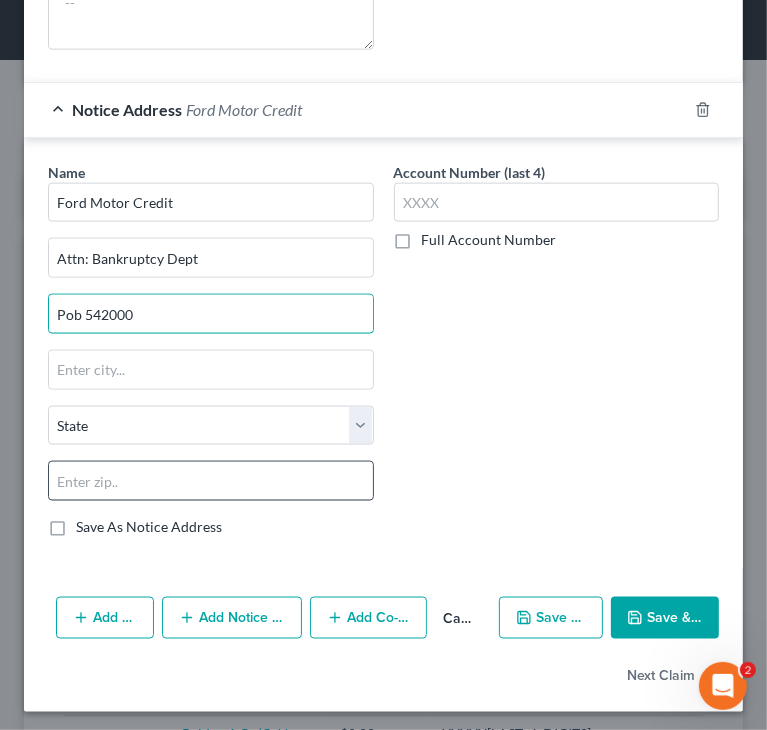 type on "Pob 542000" 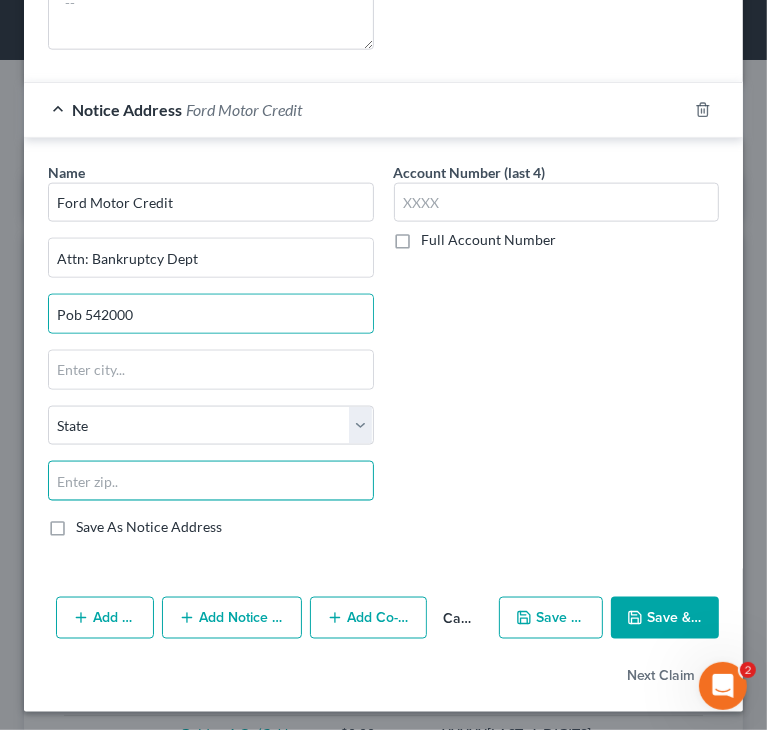 click at bounding box center (211, 481) 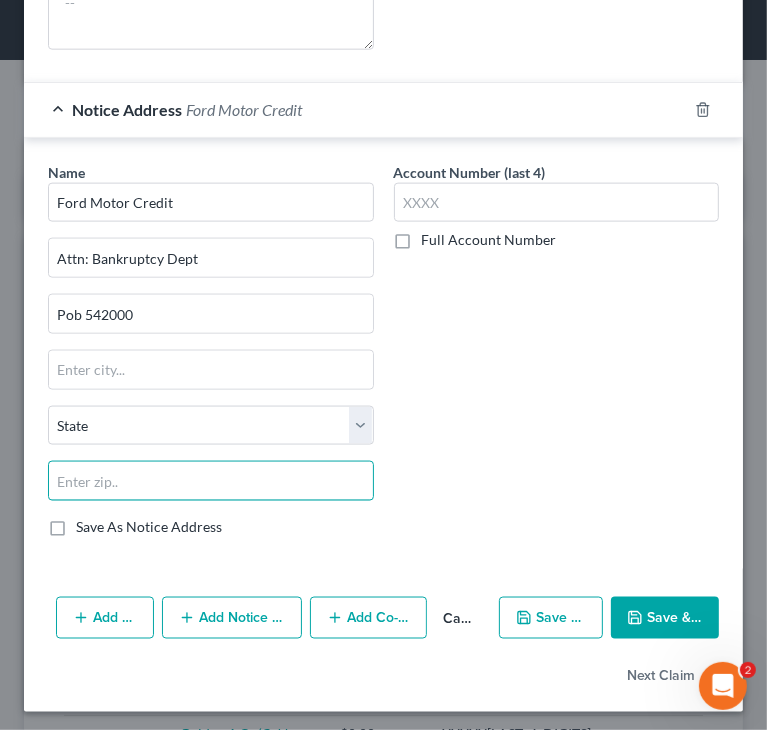 paste on "68154" 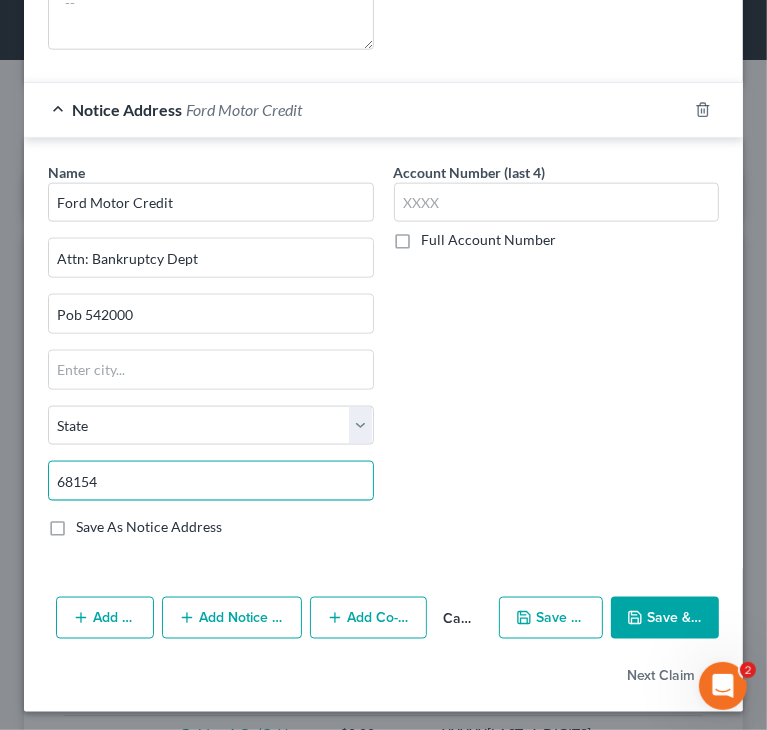 type on "68154" 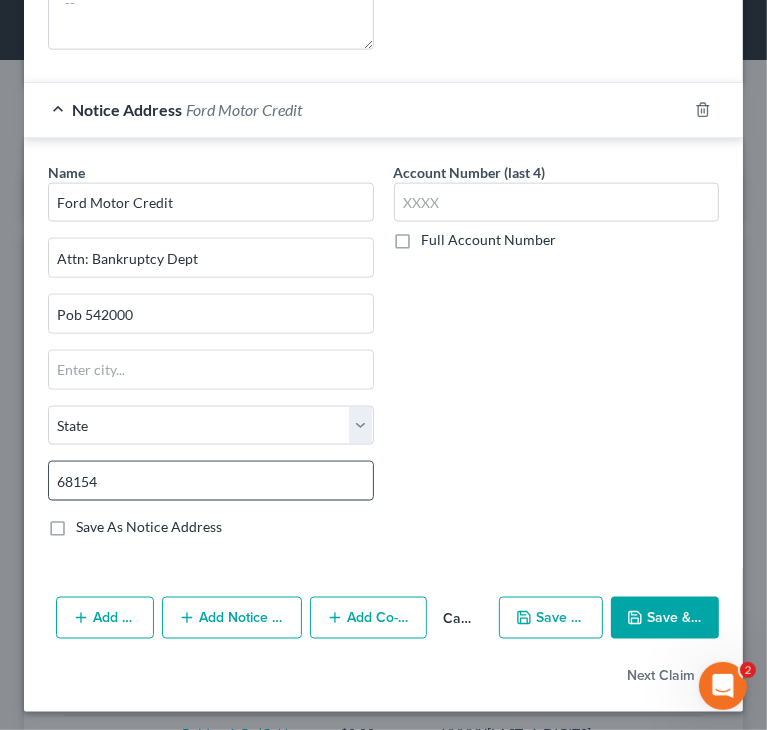 type on "Omaha" 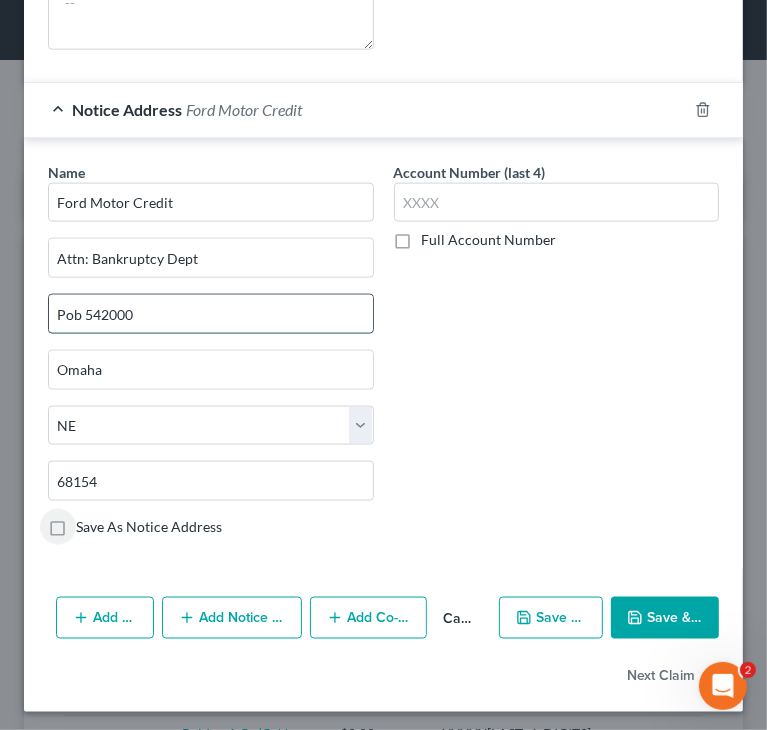 click on "Pob 542000" at bounding box center [211, 314] 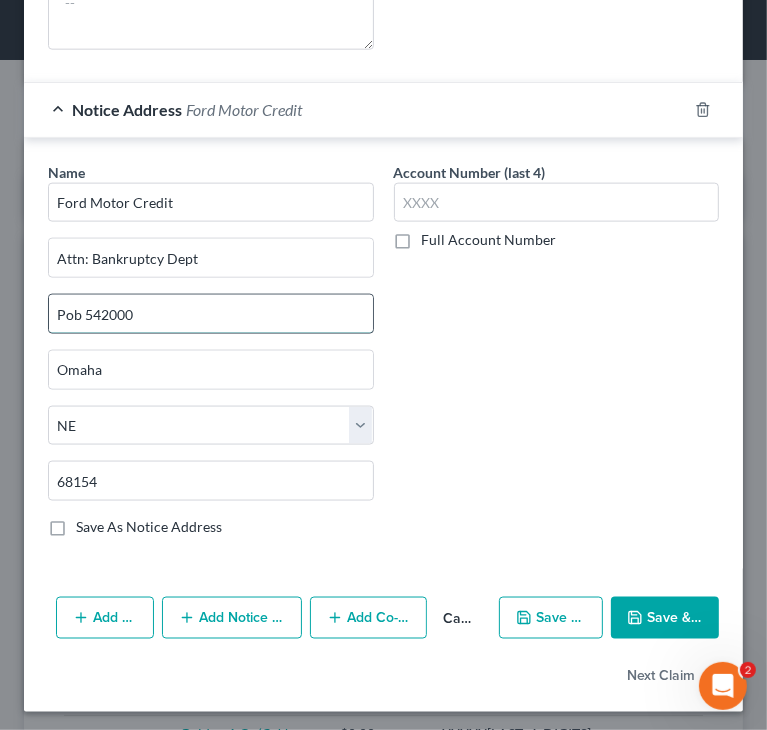 click on "Pob 542000" at bounding box center (211, 314) 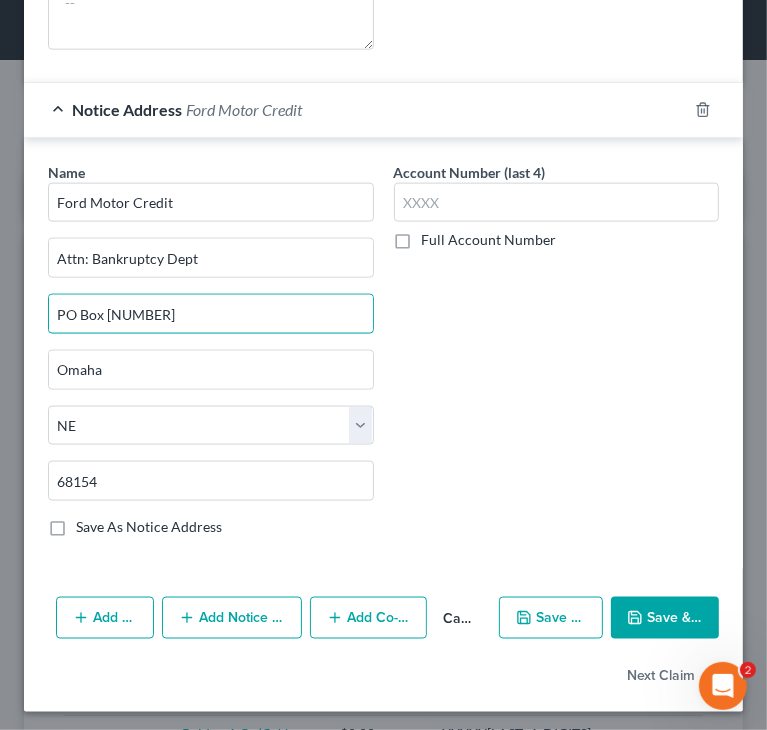 type on "PO Box 542000" 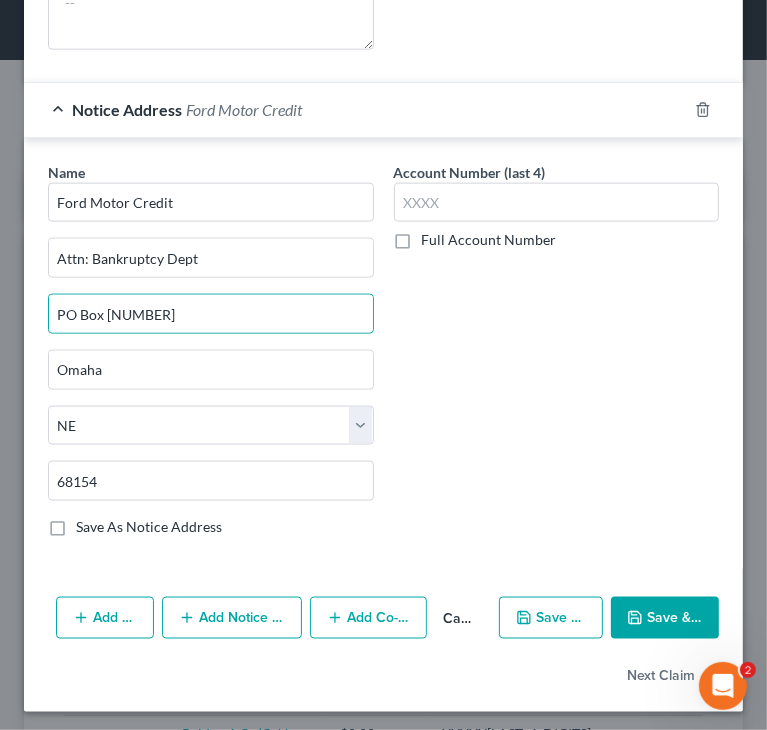 click on "Account Number (last 4)
Full Account Number" at bounding box center [557, 358] 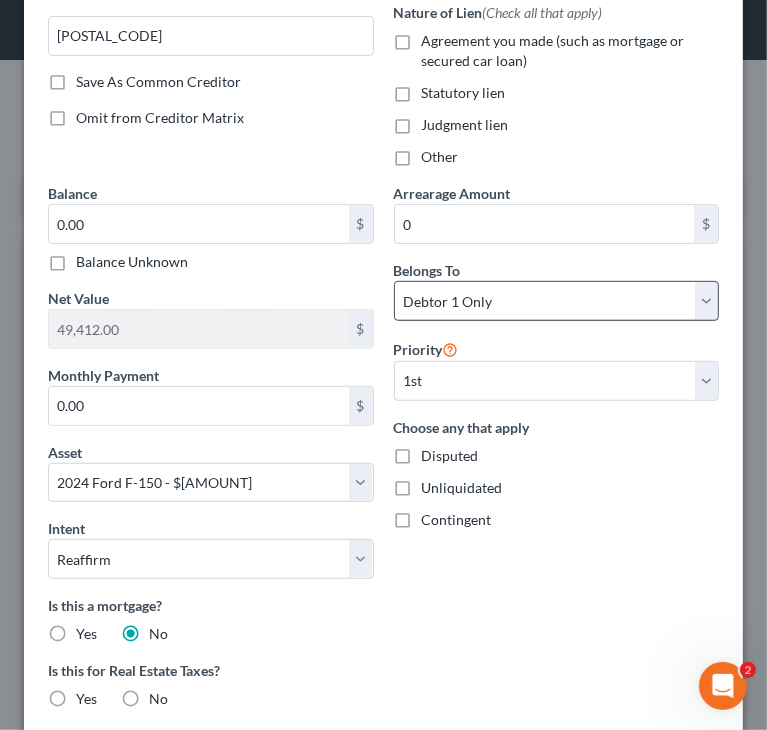 scroll, scrollTop: 332, scrollLeft: 0, axis: vertical 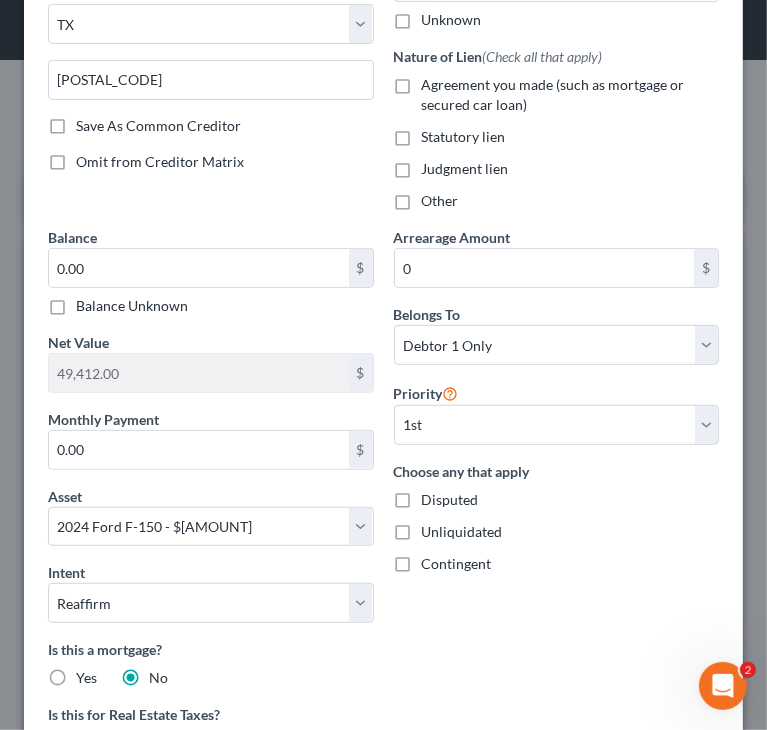 click on "Agreement you made (such as mortgage or secured car loan)" at bounding box center [553, 94] 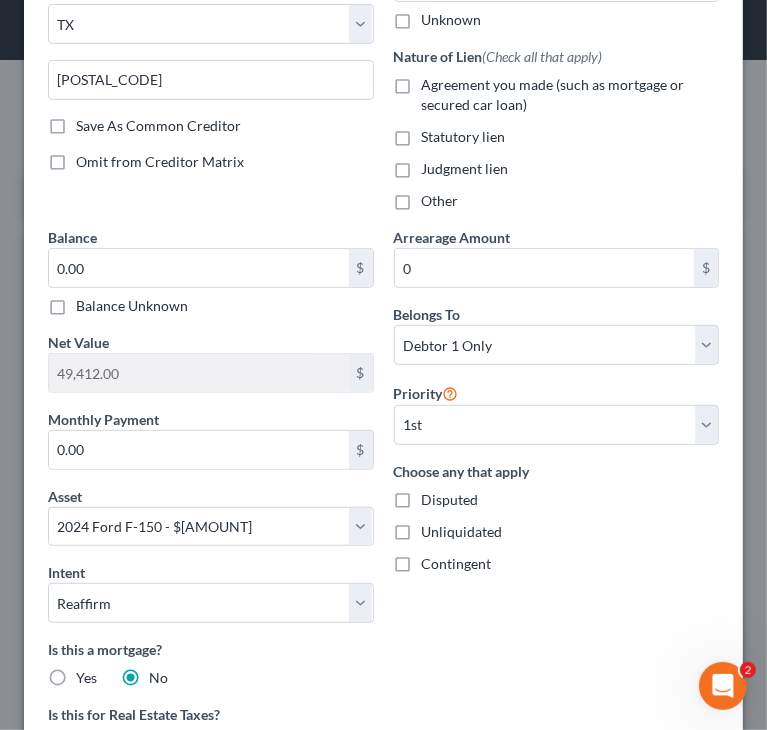 click on "Agreement you made (such as mortgage or secured car loan)" at bounding box center [436, 81] 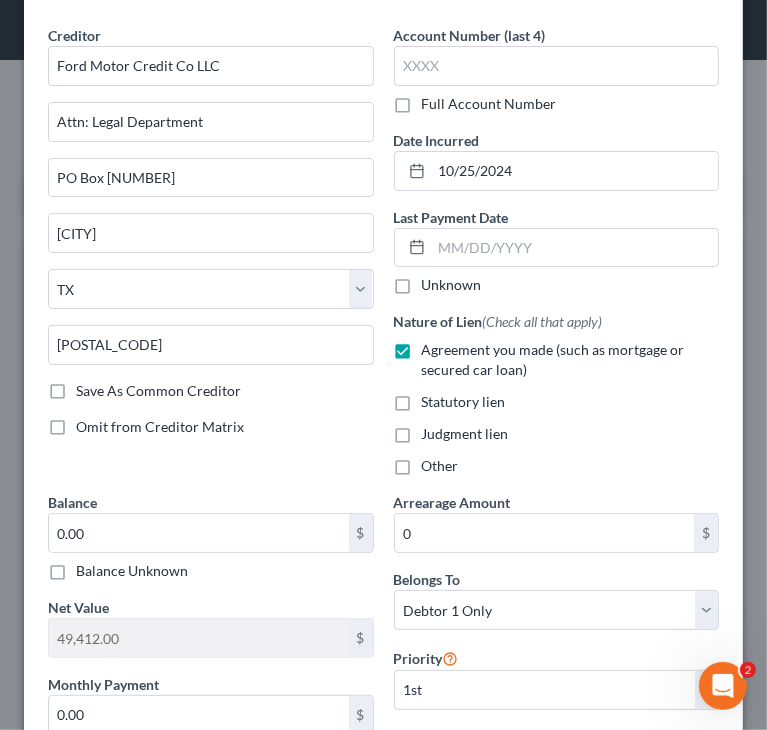 scroll, scrollTop: 32, scrollLeft: 0, axis: vertical 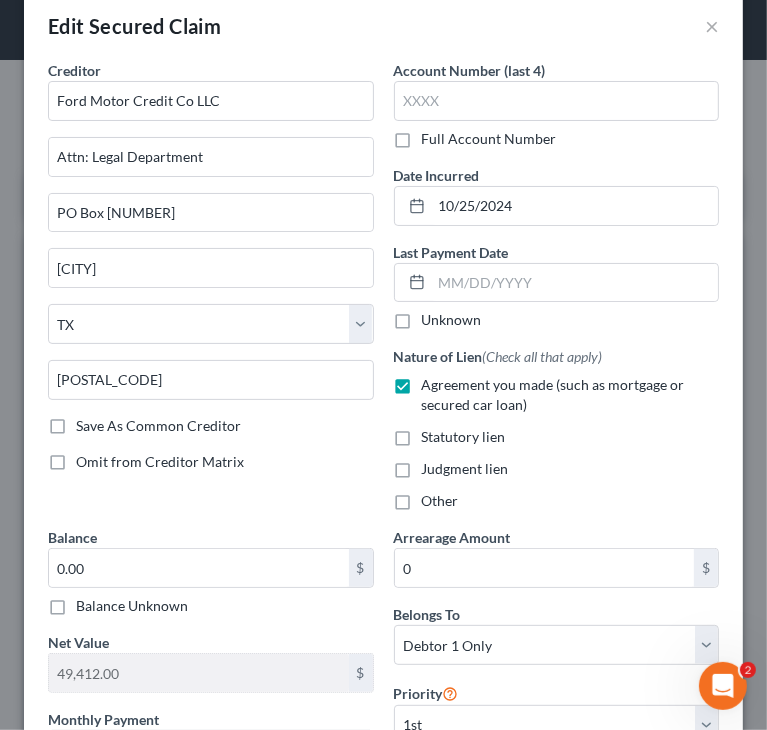 click on "Judgment lien" at bounding box center (557, 469) 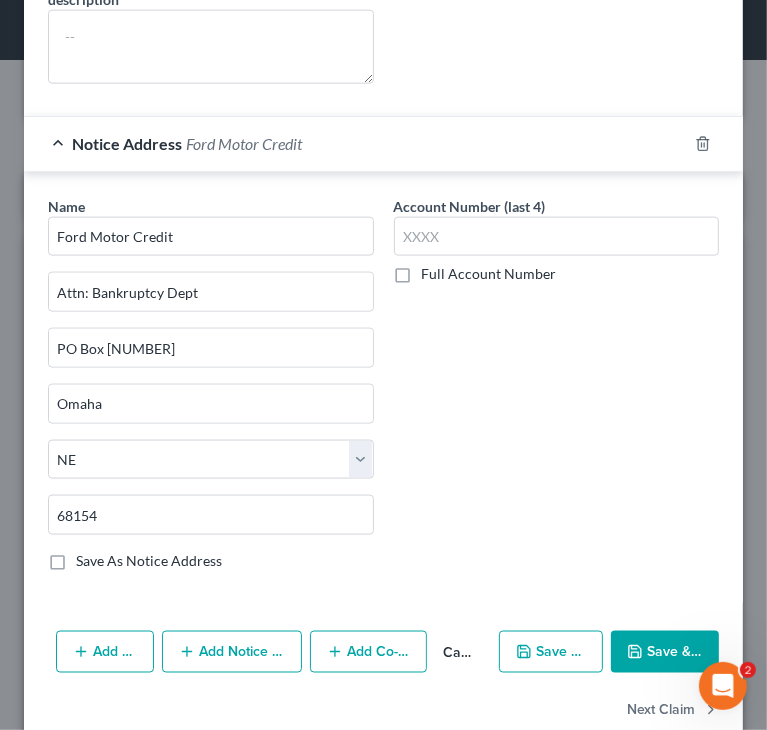 scroll, scrollTop: 1232, scrollLeft: 0, axis: vertical 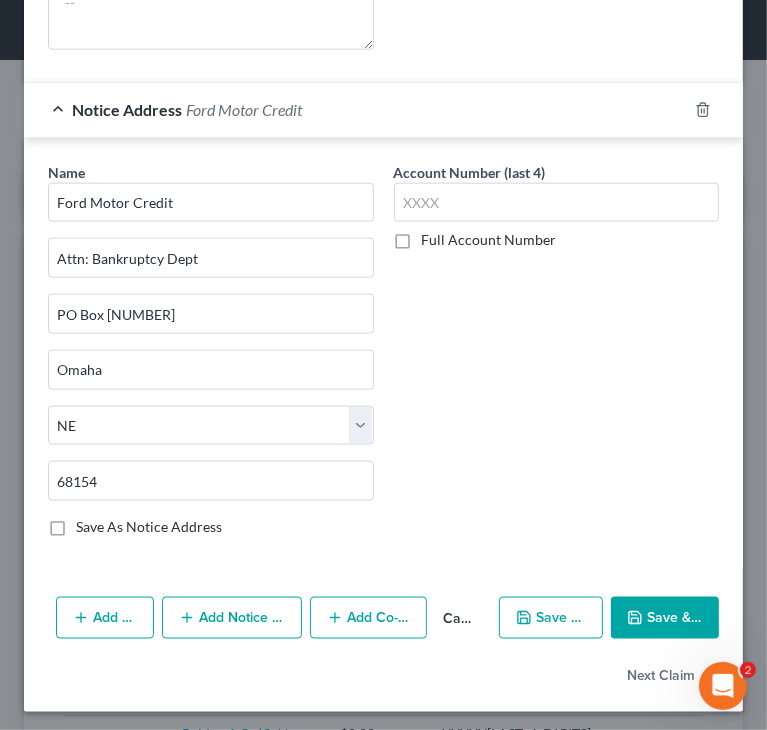 click 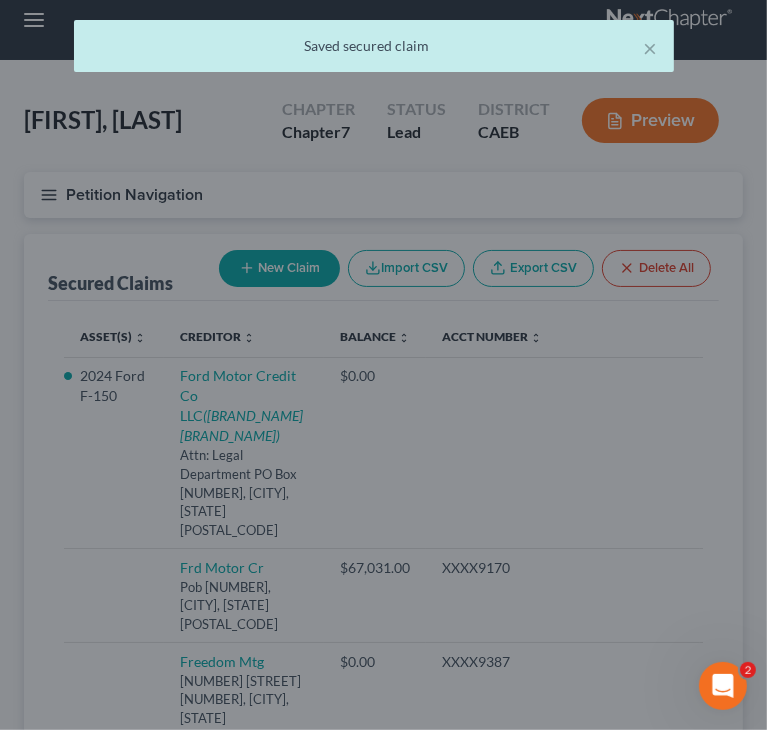 scroll, scrollTop: 0, scrollLeft: 0, axis: both 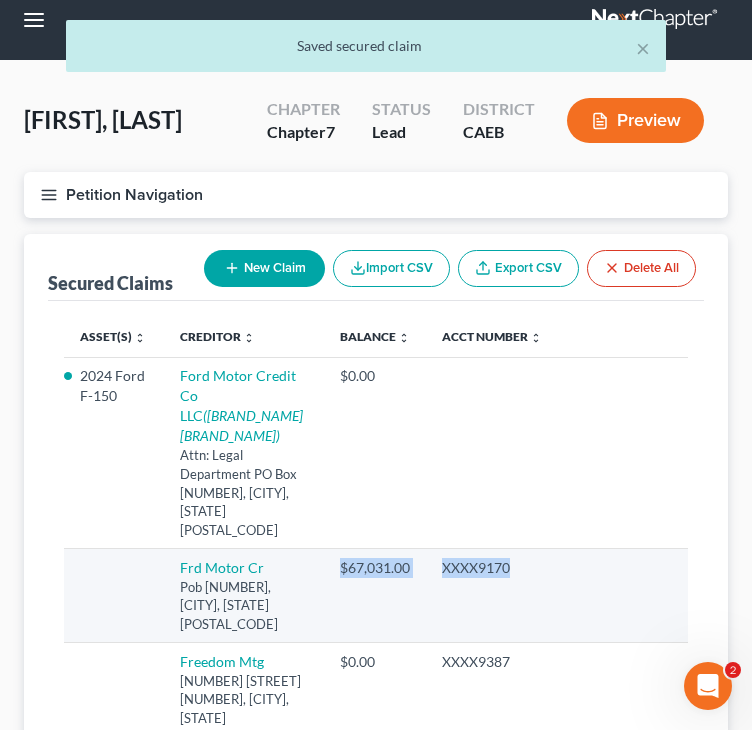 drag, startPoint x: 503, startPoint y: 589, endPoint x: 315, endPoint y: 583, distance: 188.09572 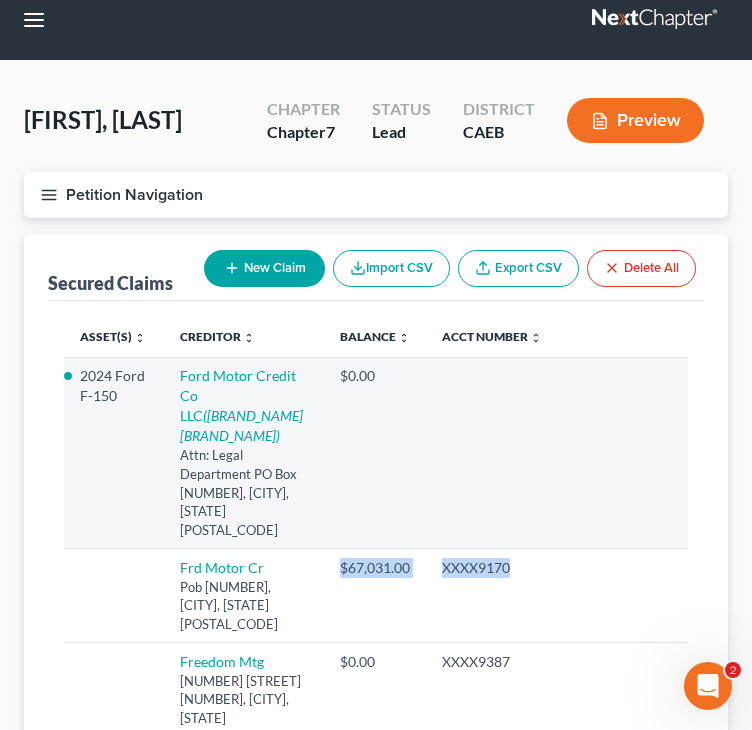 copy on "$67,031.00 XXXX9170" 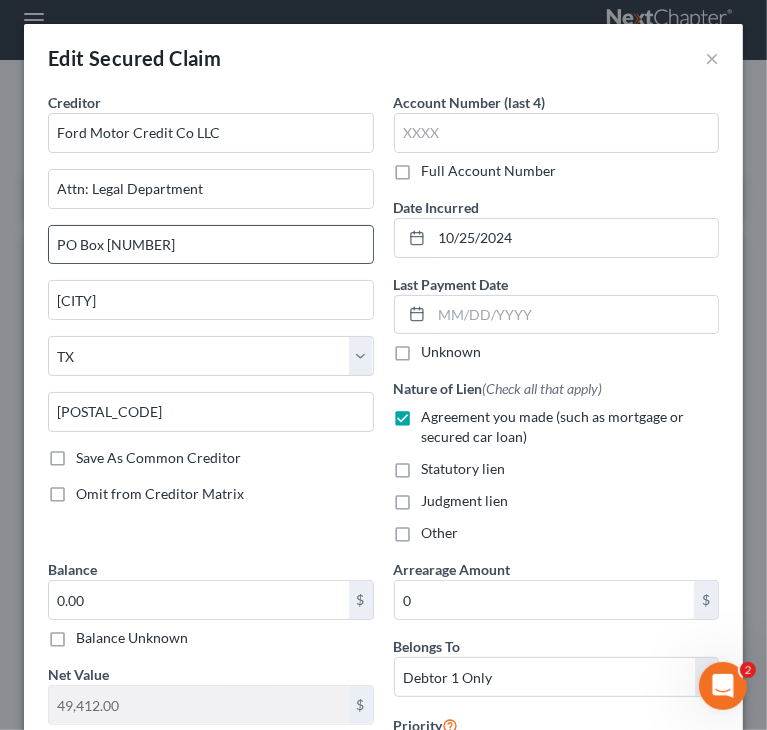 click on "PO Box 30201" at bounding box center [211, 245] 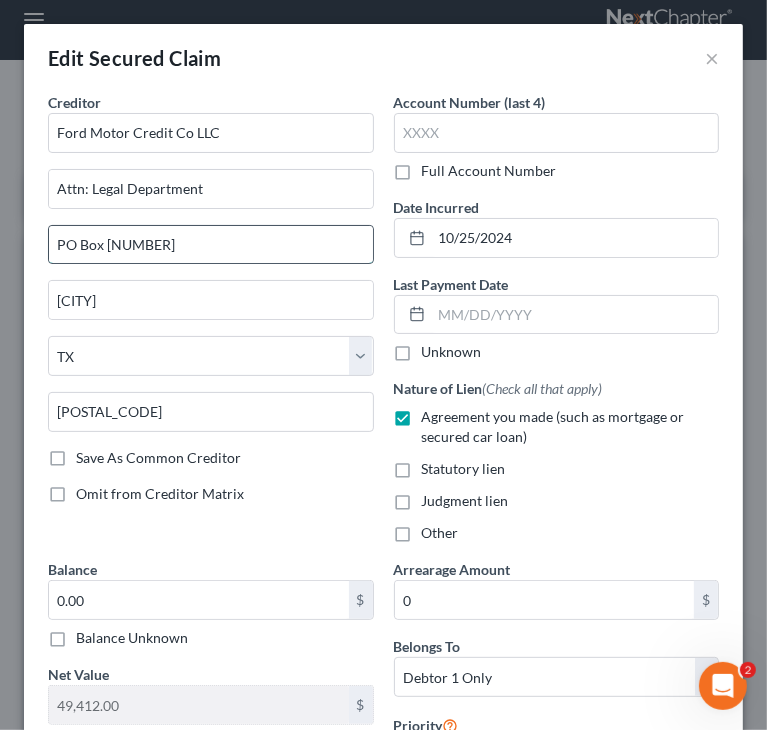 paste on "$67,031.00 XXXX9170" 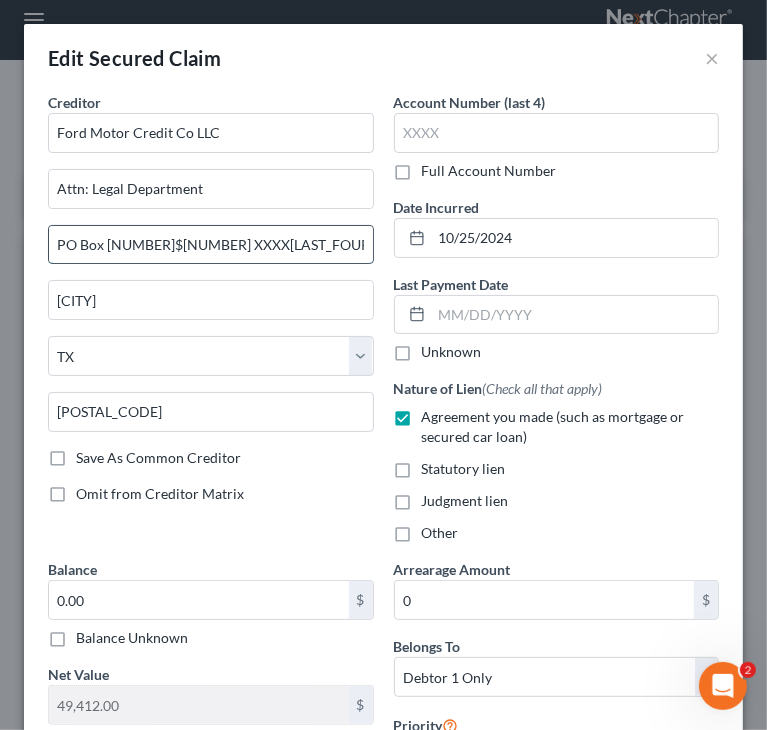 drag, startPoint x: 220, startPoint y: 241, endPoint x: 309, endPoint y: 237, distance: 89.08984 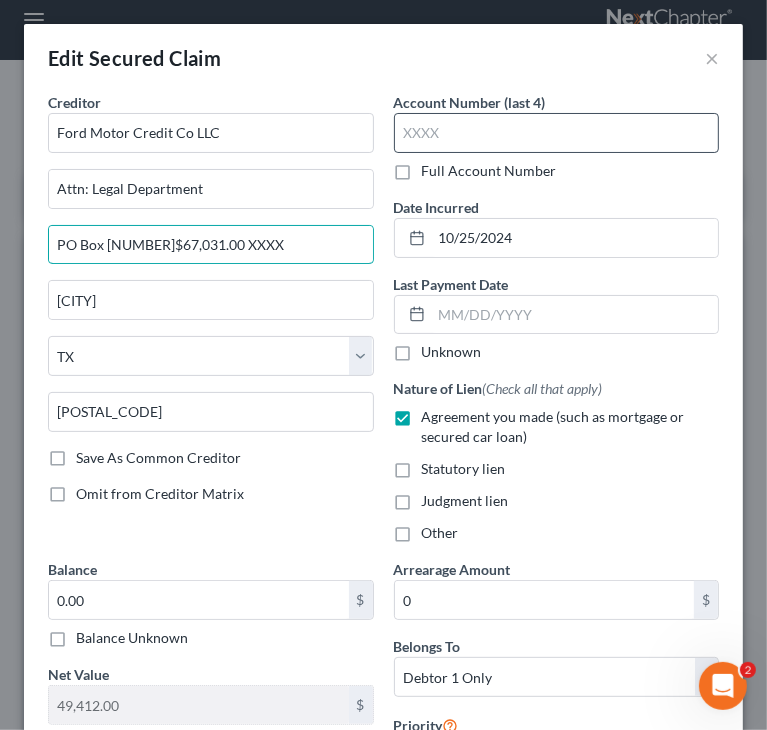 type on "PO Box 30201$67,031.00 XXXX" 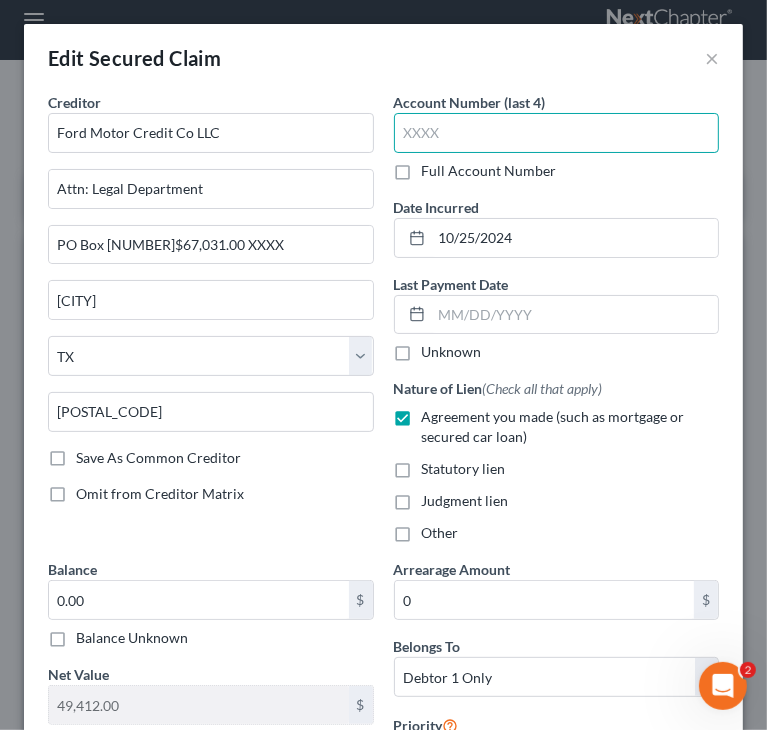 click at bounding box center [557, 133] 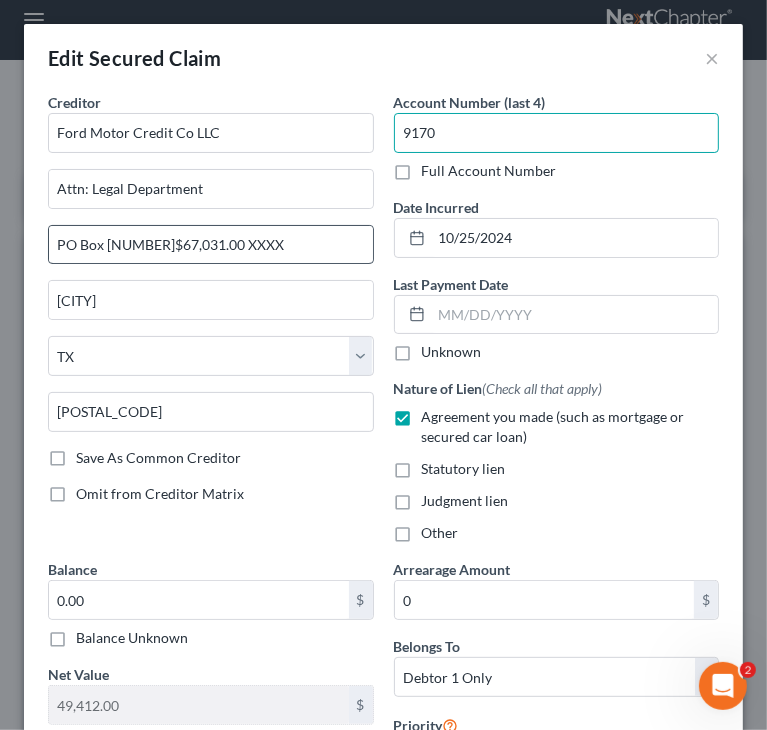 type on "9170" 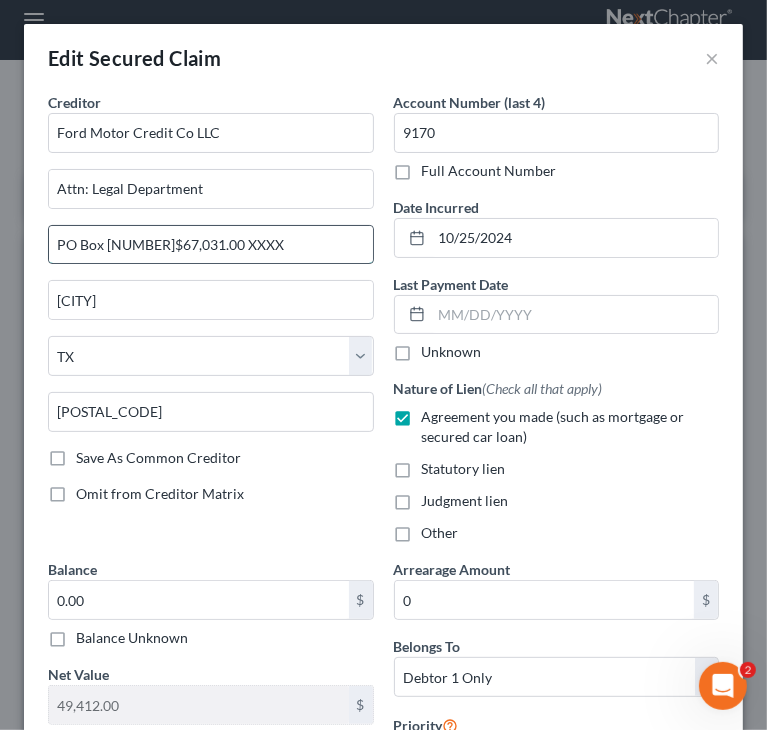 drag, startPoint x: 147, startPoint y: 240, endPoint x: 356, endPoint y: 228, distance: 209.34421 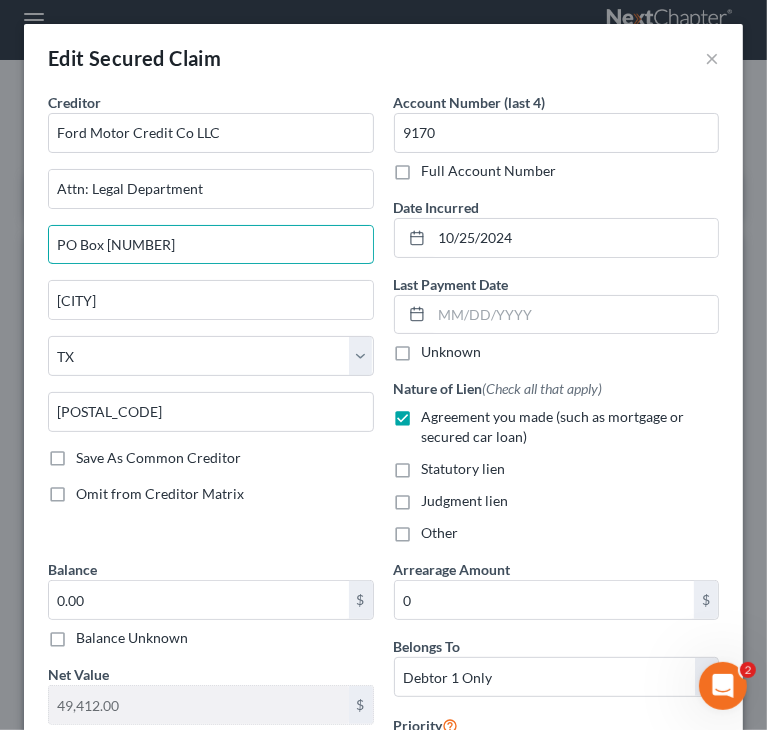 type on "PO Box 30201" 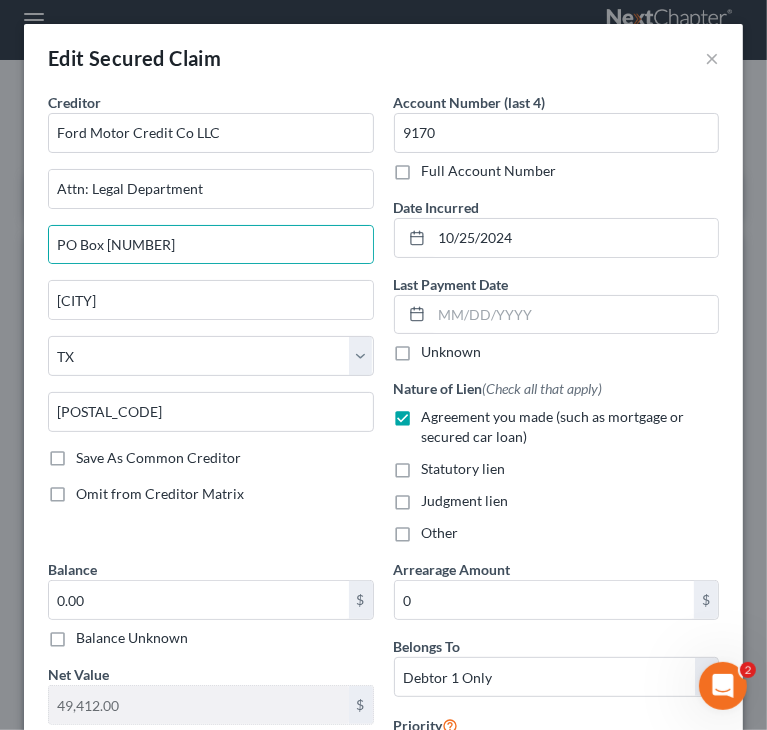 drag, startPoint x: 266, startPoint y: 541, endPoint x: 258, endPoint y: 554, distance: 15.264338 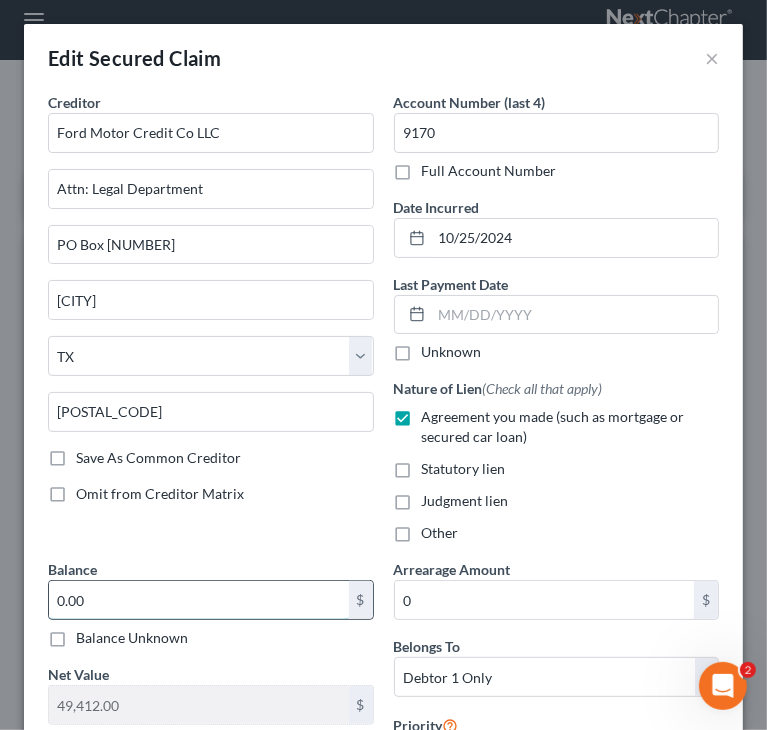 click on "0.00" at bounding box center (199, 600) 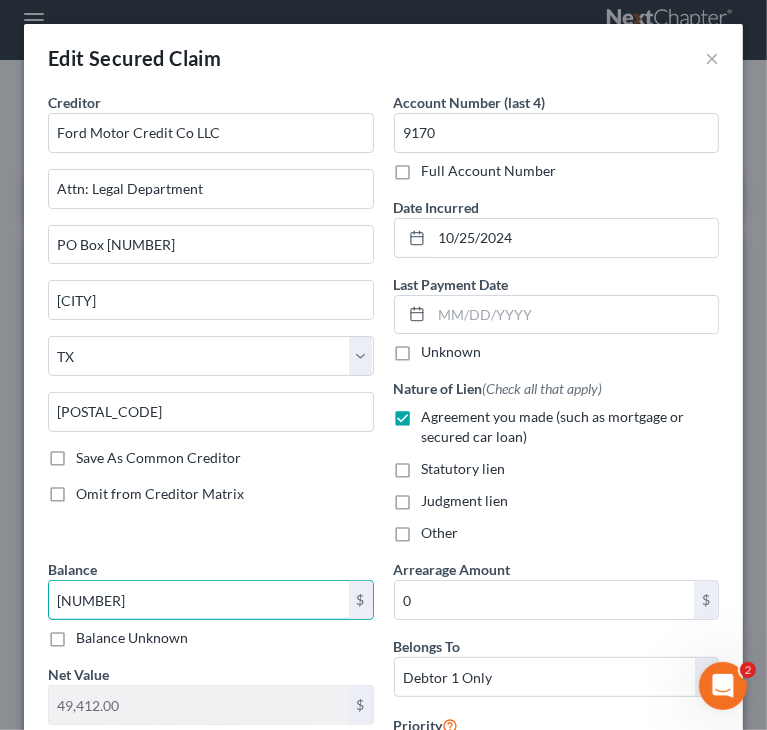 type on "67,031.00" 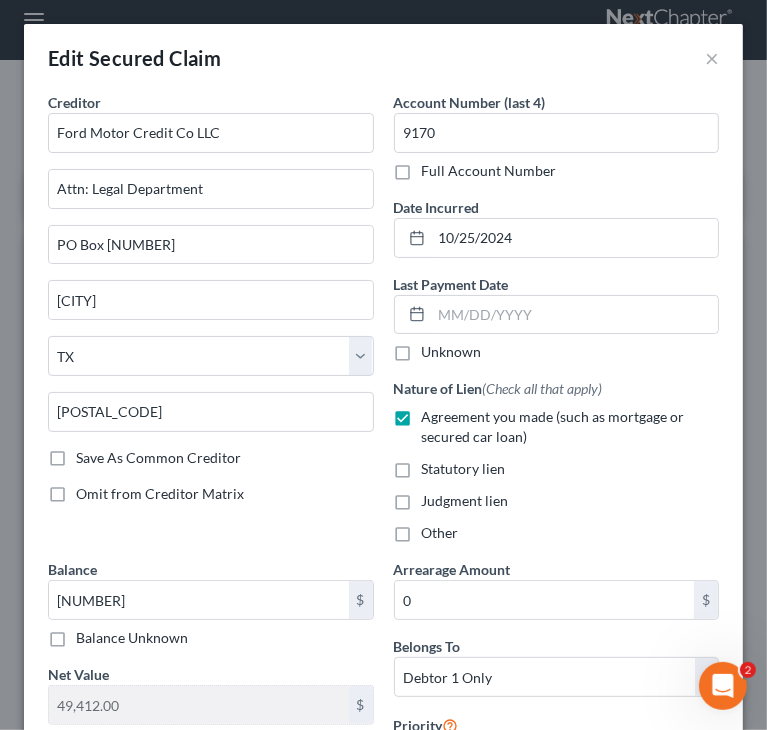 click on "Creditor *    Ford Motor Credit Co LLC                      Attn: Legal Department PO Box 30201 College Station State AL AK AR AZ CA CO CT DE DC FL GA GU HI ID IL IN IA KS KY LA ME MD MA MI MN MS MO MT NC ND NE NV NH NJ NM NY OH OK OR PA PR RI SC SD TN TX UT VI VA VT WA WV WI WY 77842 Save As Common Creditor Omit from Creditor Matrix" at bounding box center (211, 325) 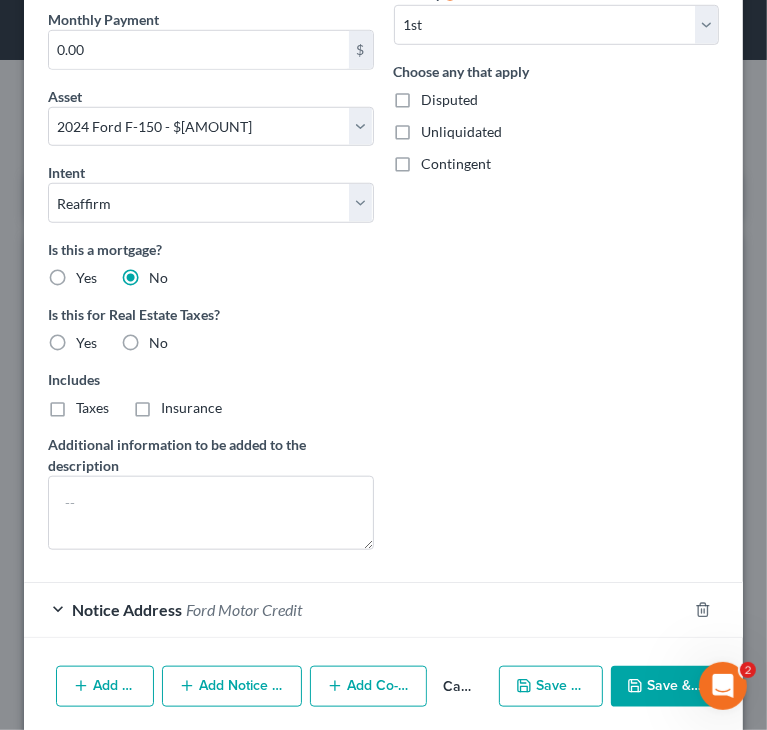 scroll, scrollTop: 800, scrollLeft: 0, axis: vertical 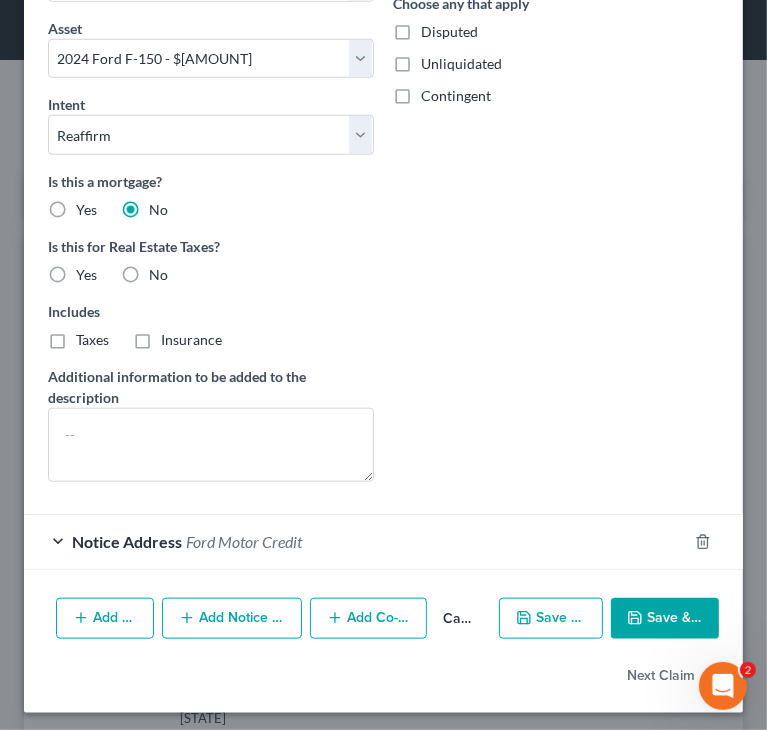click 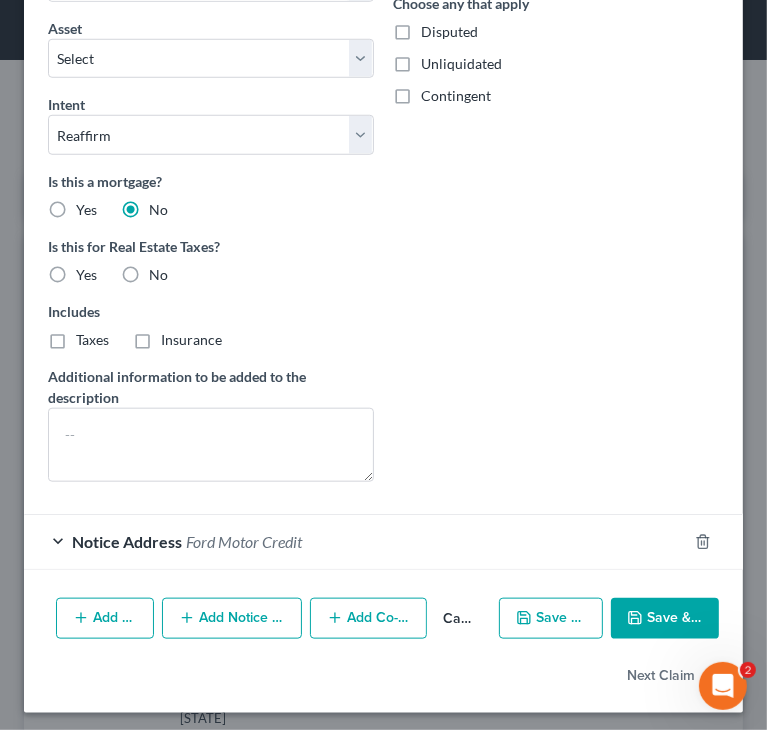 type on "-17,619.00" 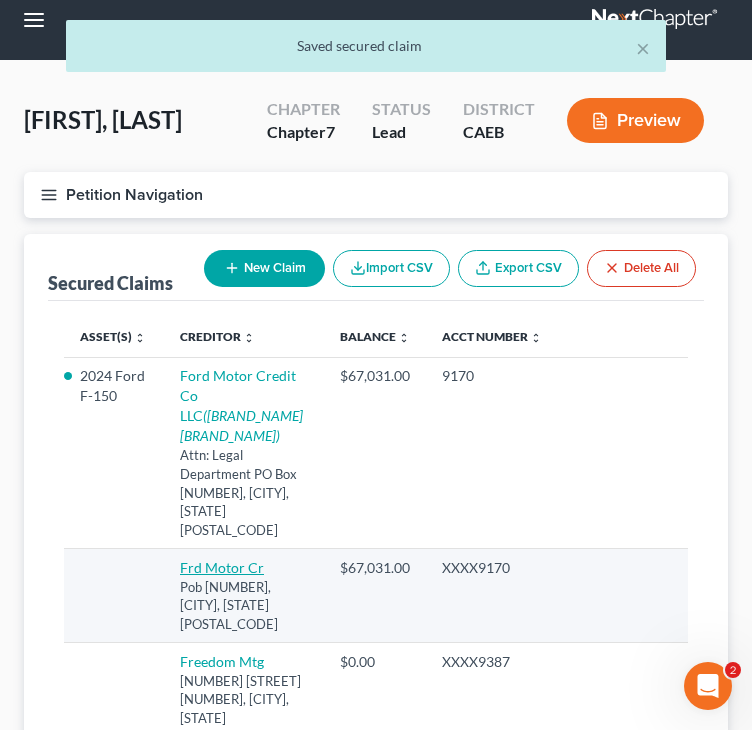 click on "Frd Motor Cr" at bounding box center [222, 567] 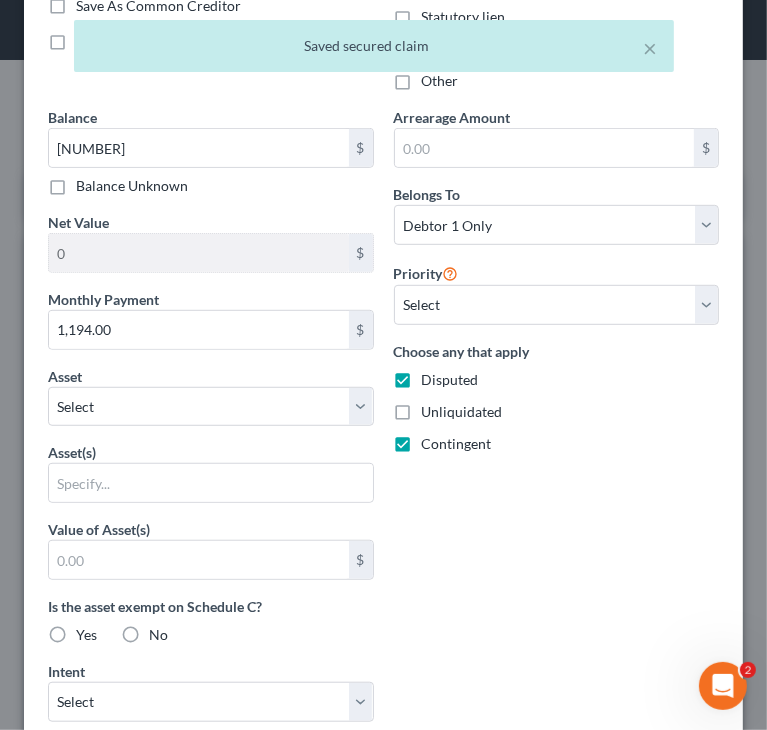 scroll, scrollTop: 600, scrollLeft: 0, axis: vertical 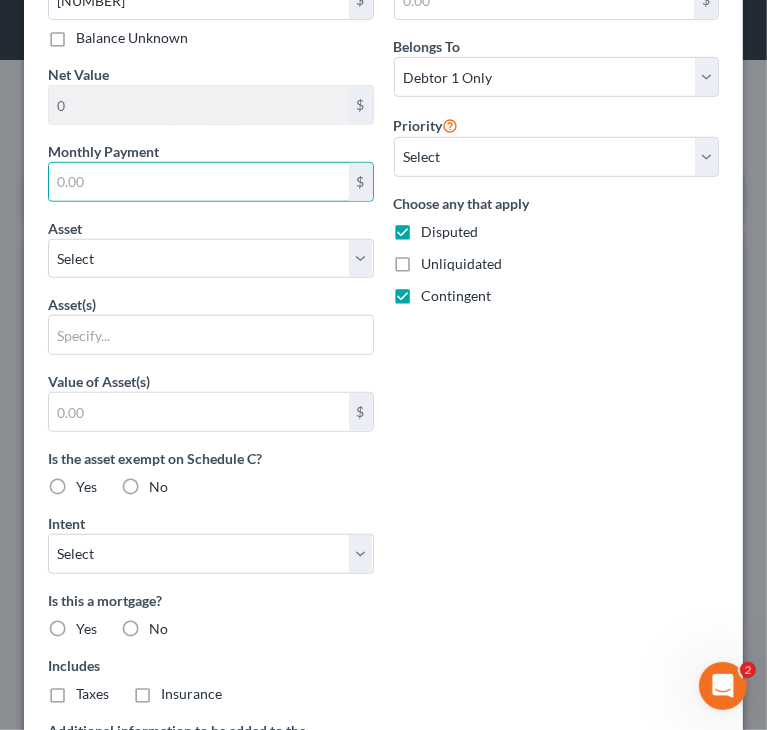 type 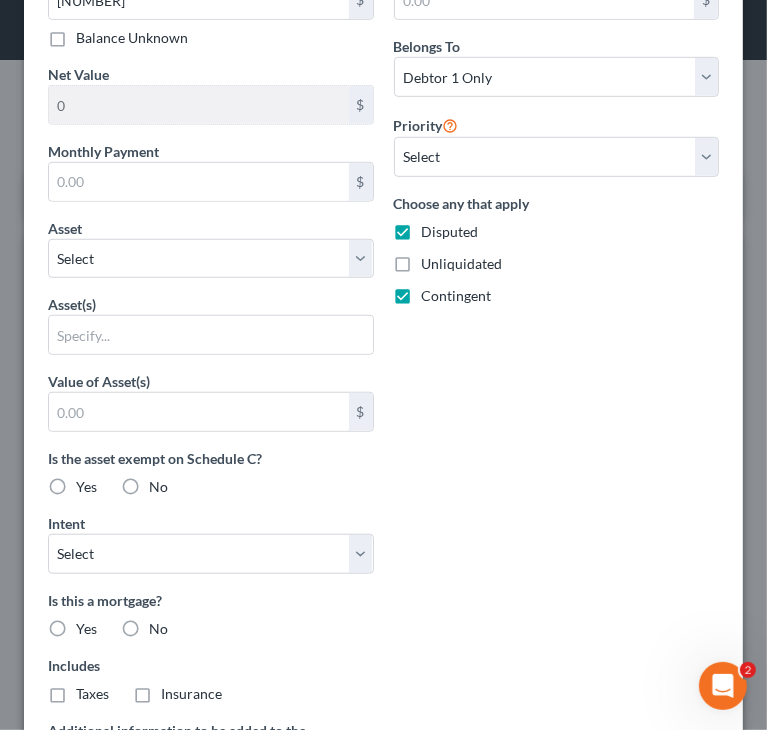 click on "Arrearage Amount $
Belongs To
*
Select Debtor 1 Only Debtor 2 Only Debtor 1 And Debtor 2 Only At Least One Of The Debtors And Another Community Property Priority  Select 1st 2nd 3rd 4th 5th 6th 7th 8th 9th 10th 11th 12th 13th 14th 15th 16th 17th 18th 19th 20th 21th 22th 23th 24th 25th 26th 27th 28th 29th 30th Choose any that apply Disputed Unliquidated Contingent" at bounding box center (557, 405) 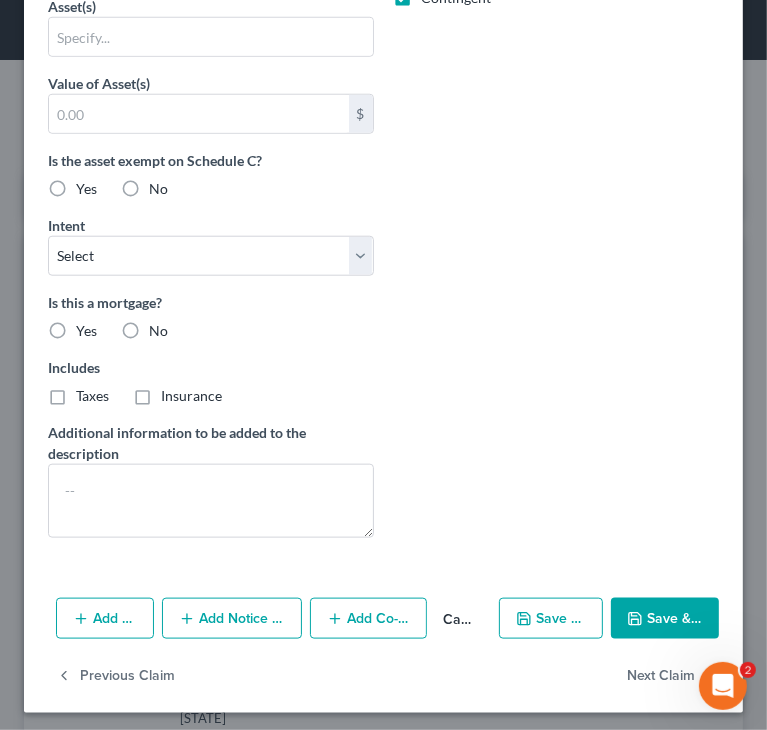 scroll, scrollTop: 901, scrollLeft: 0, axis: vertical 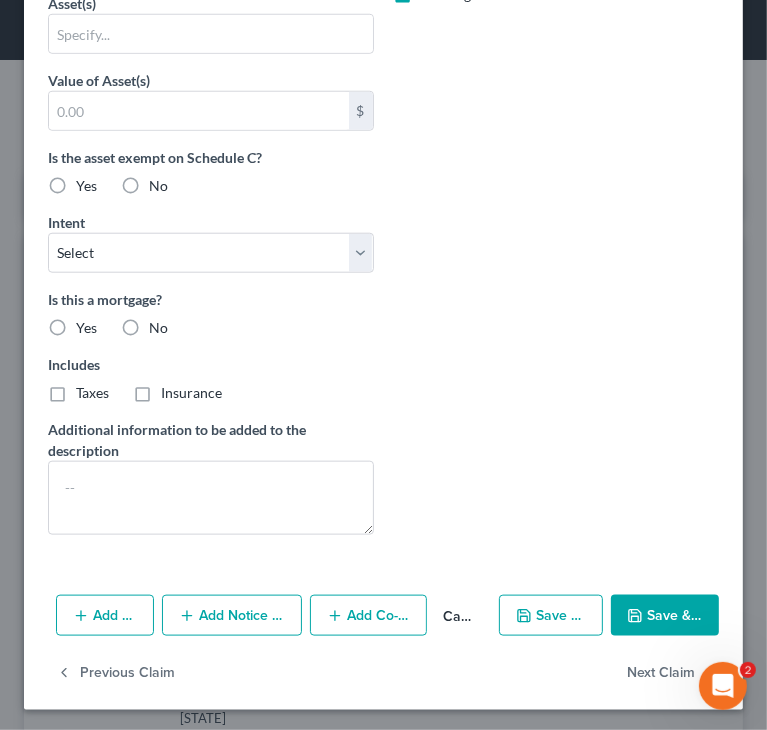 click on "Cancel" at bounding box center [459, 617] 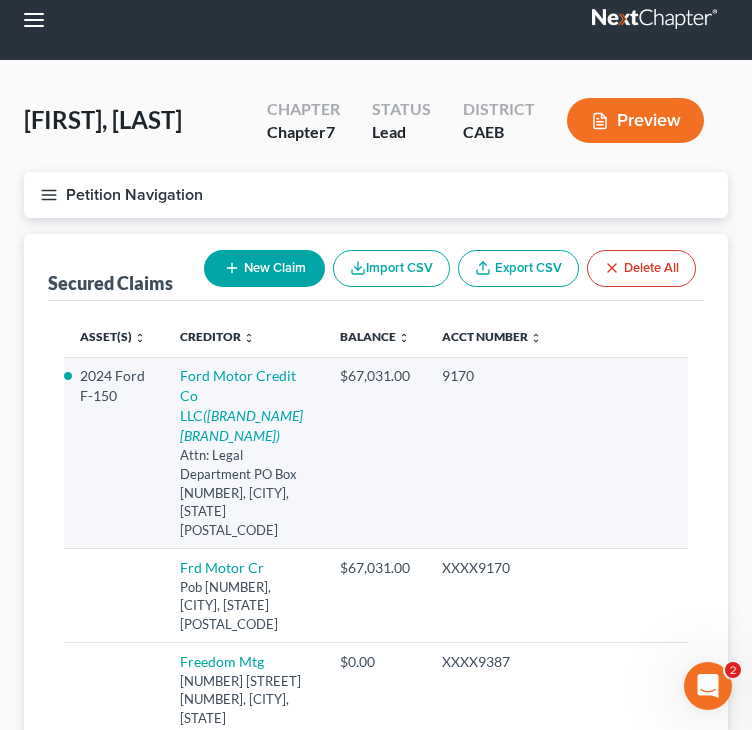 click 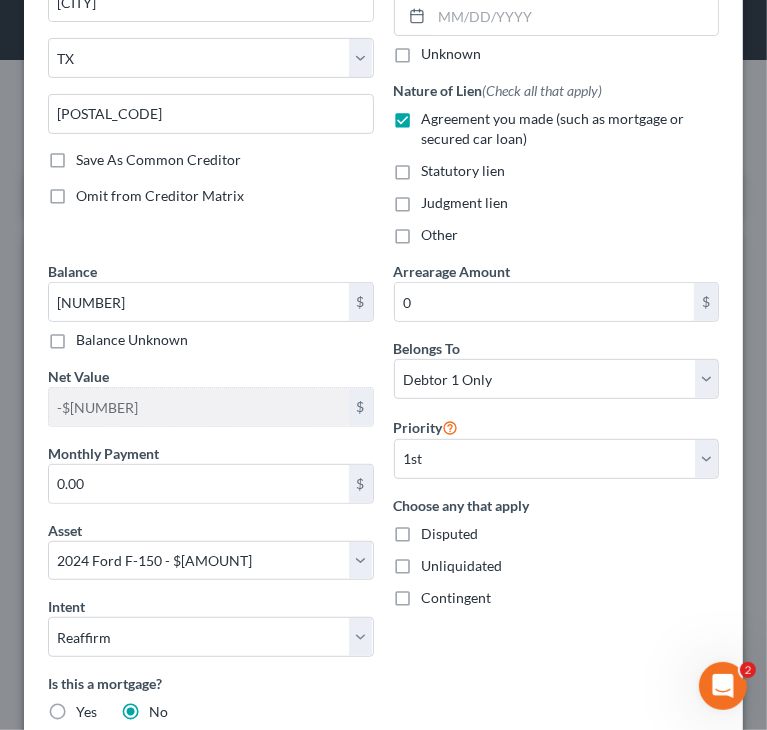 scroll, scrollTop: 300, scrollLeft: 0, axis: vertical 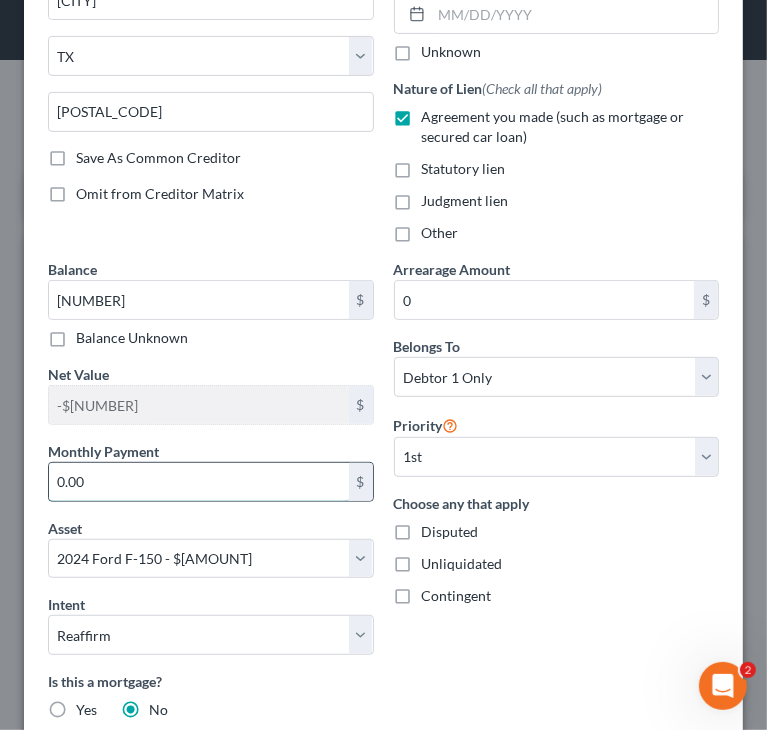 click on "0.00" at bounding box center [199, 482] 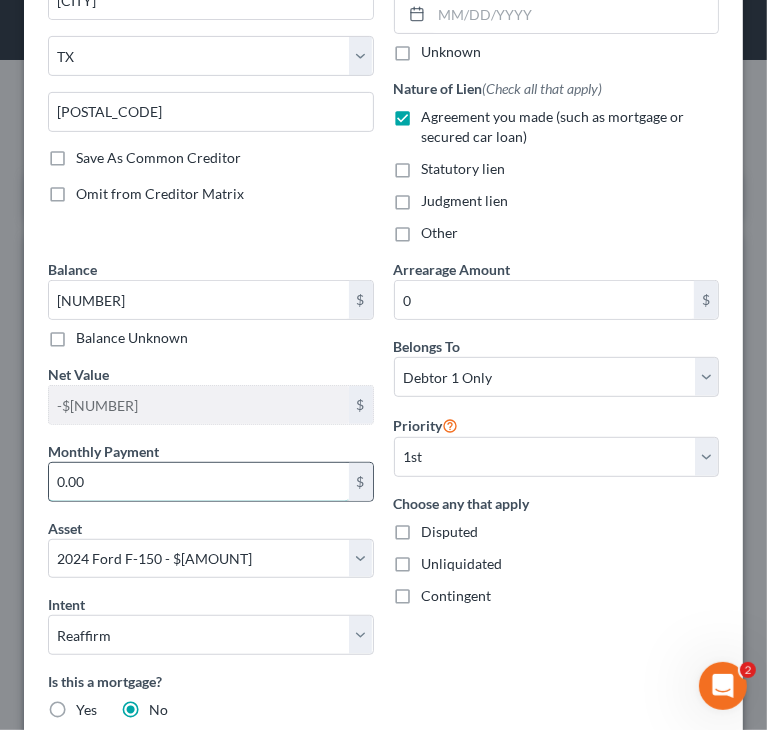 paste on "1,194" 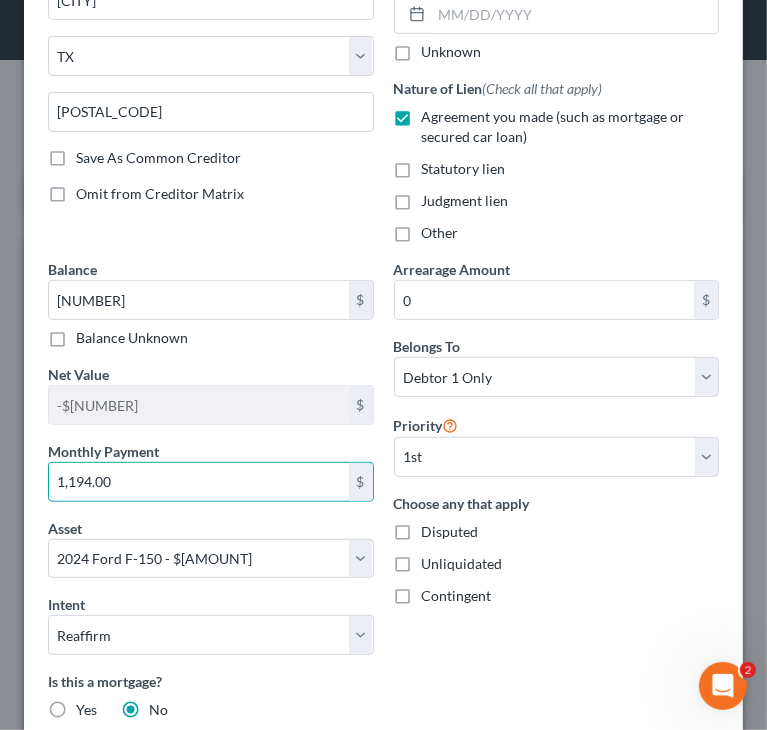 type on "1,194.00" 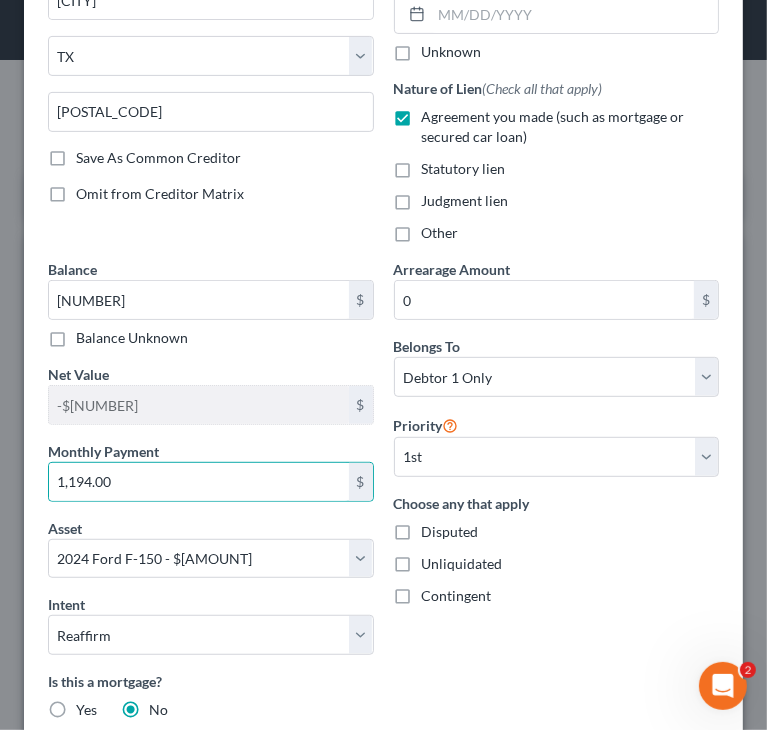 click on "Unliquidated" at bounding box center (462, 563) 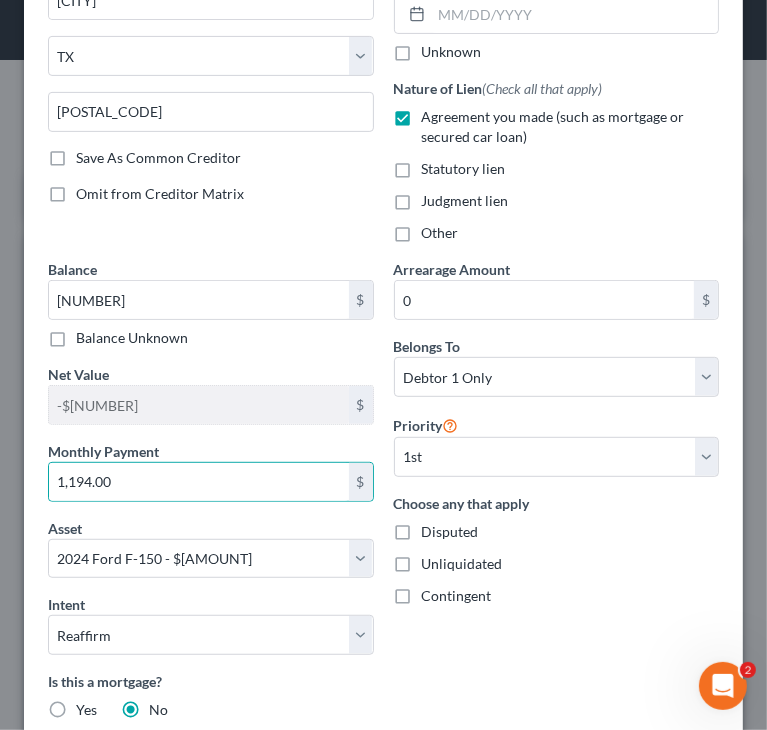 click on "Unliquidated" at bounding box center [436, 560] 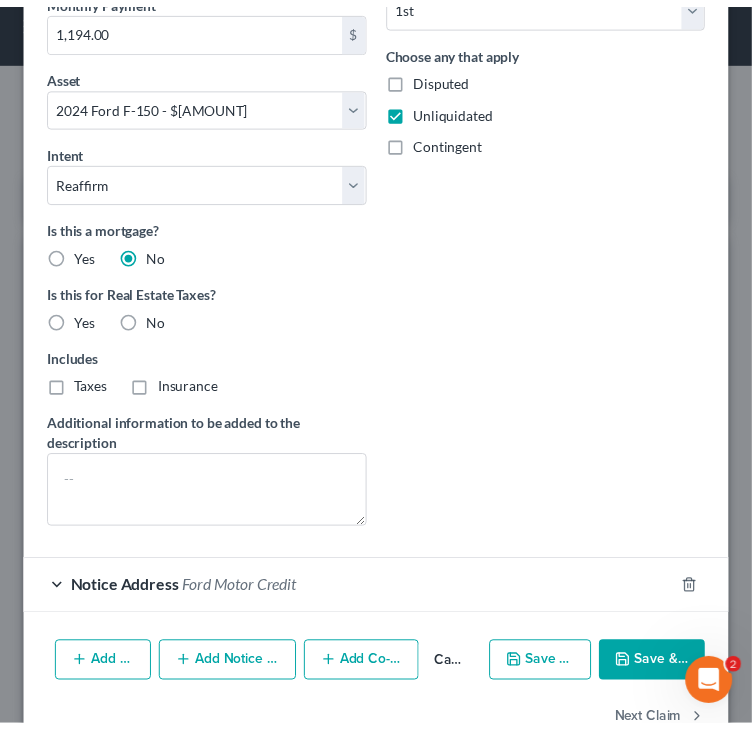 scroll, scrollTop: 803, scrollLeft: 0, axis: vertical 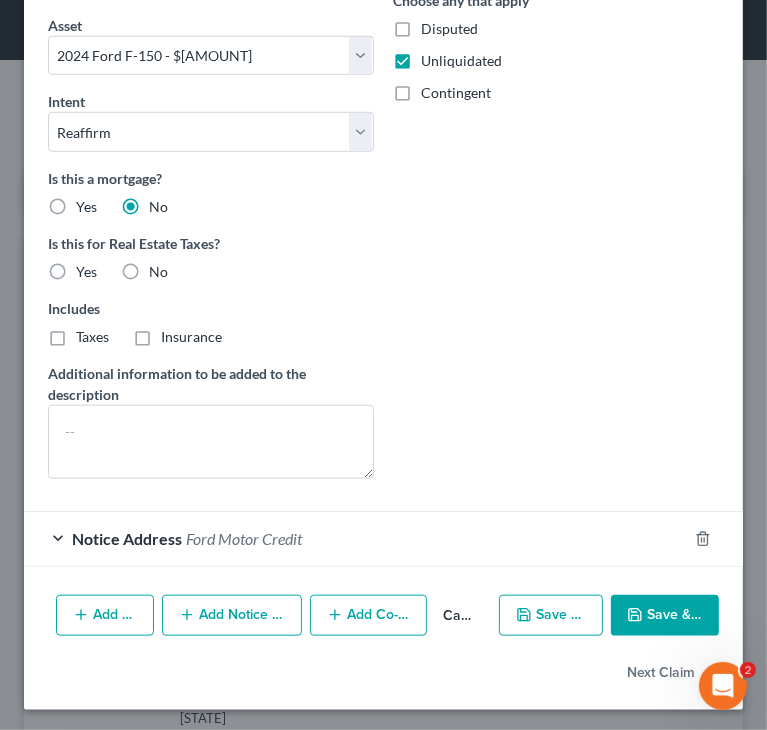 click 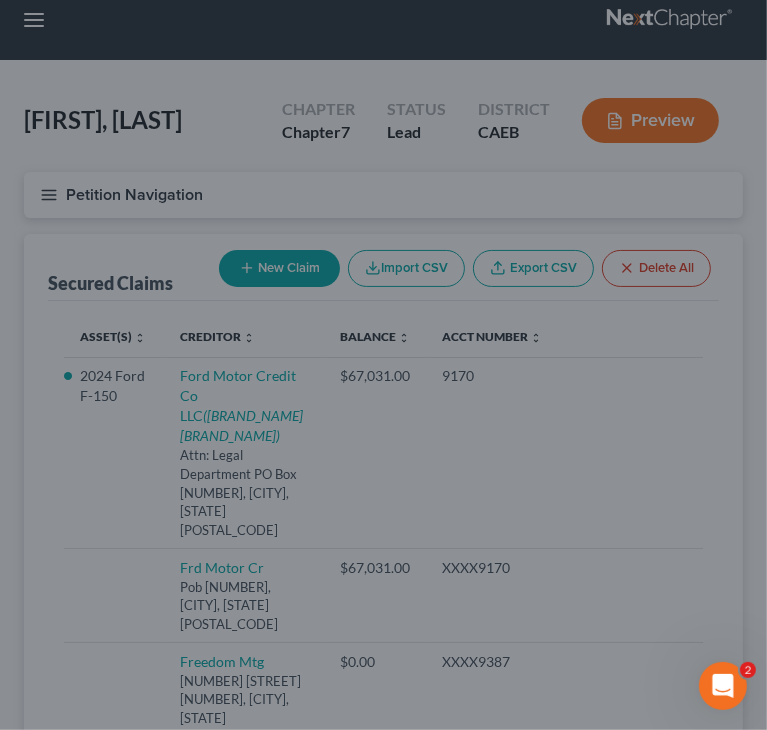 select on "2" 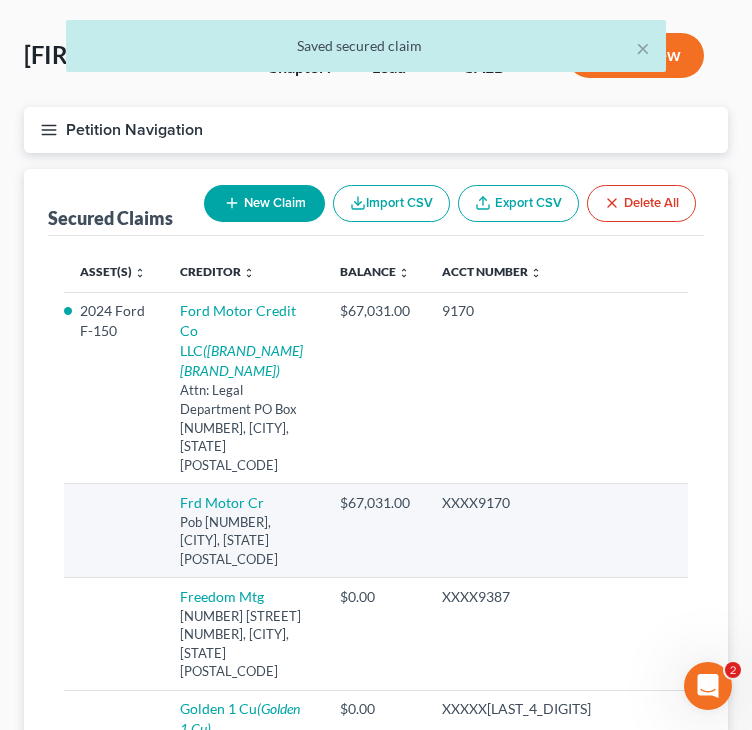 scroll, scrollTop: 120, scrollLeft: 0, axis: vertical 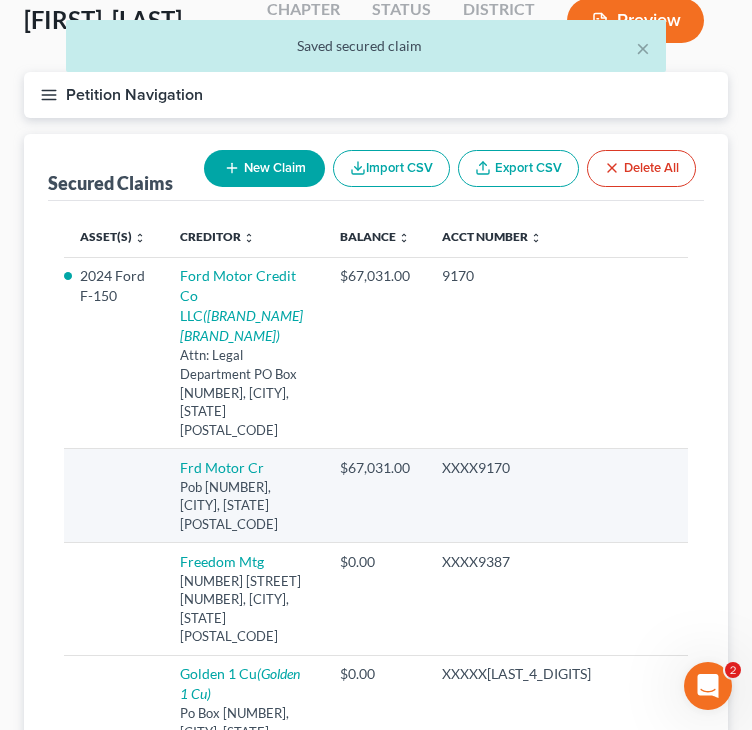 click 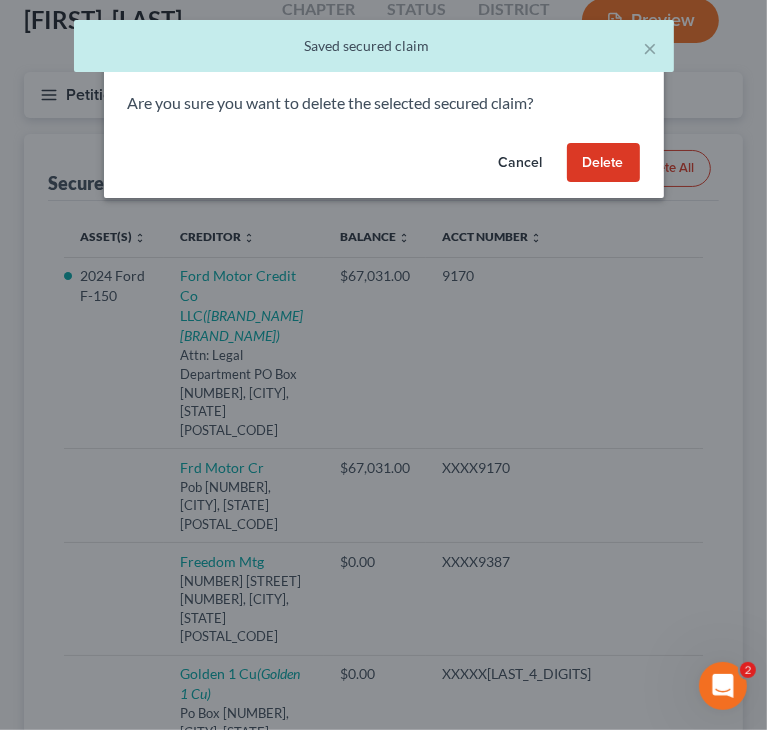 click on "Delete" at bounding box center [603, 163] 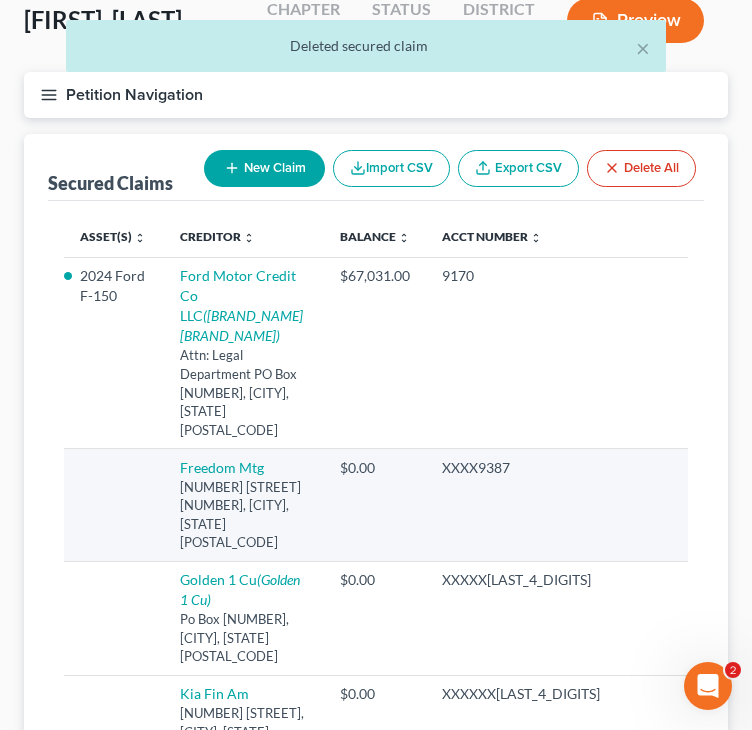 click 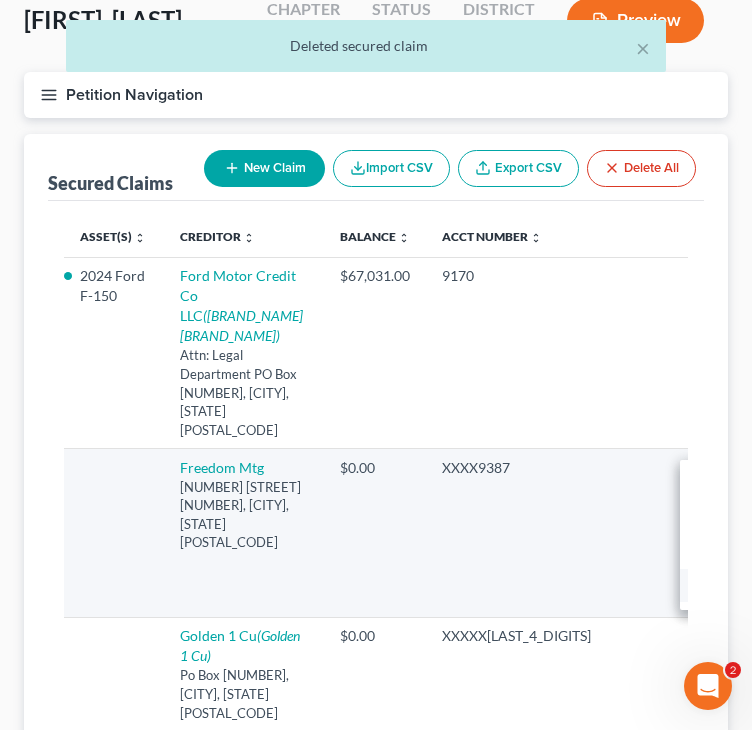 click on "Move to Notice Only" at bounding box center [763, 585] 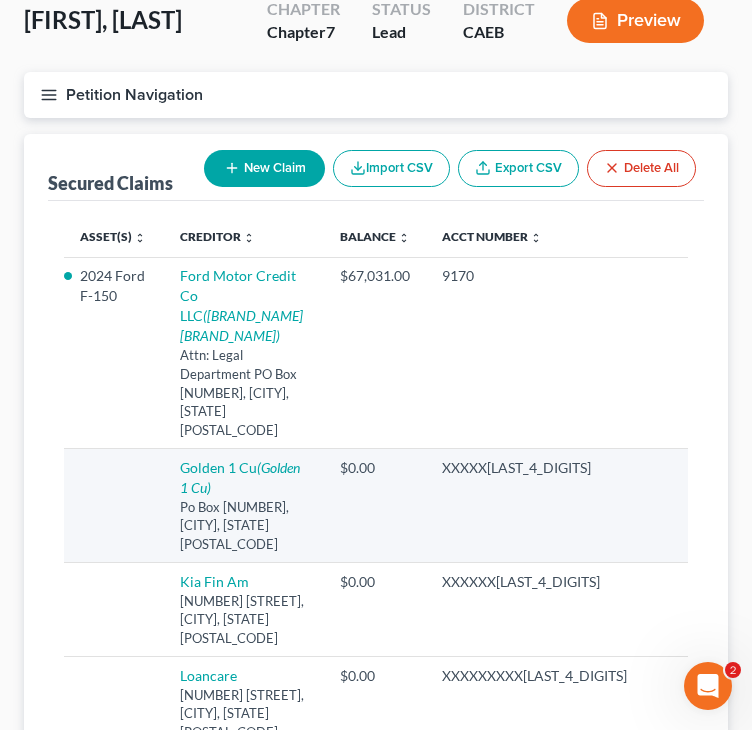 click 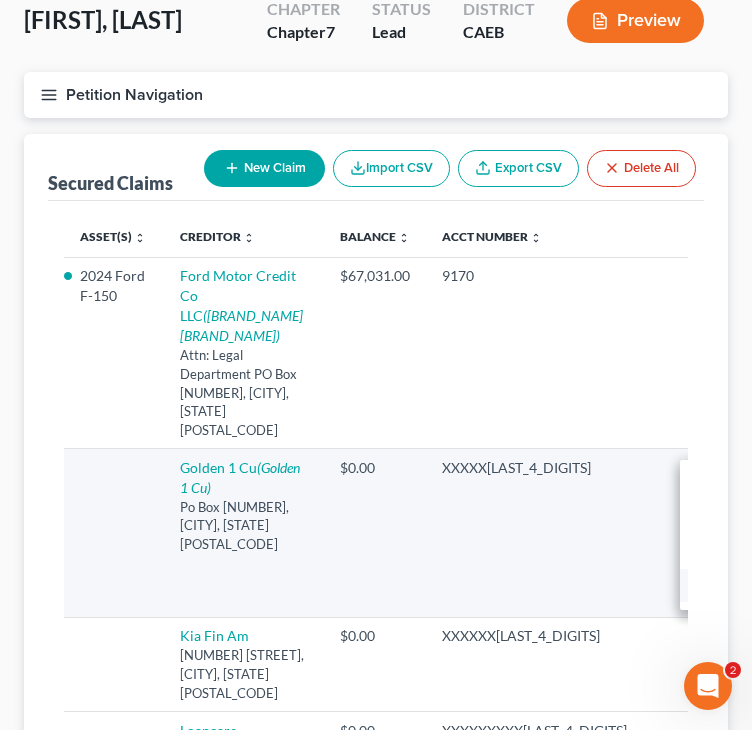 click on "Move to Notice Only" at bounding box center [763, 585] 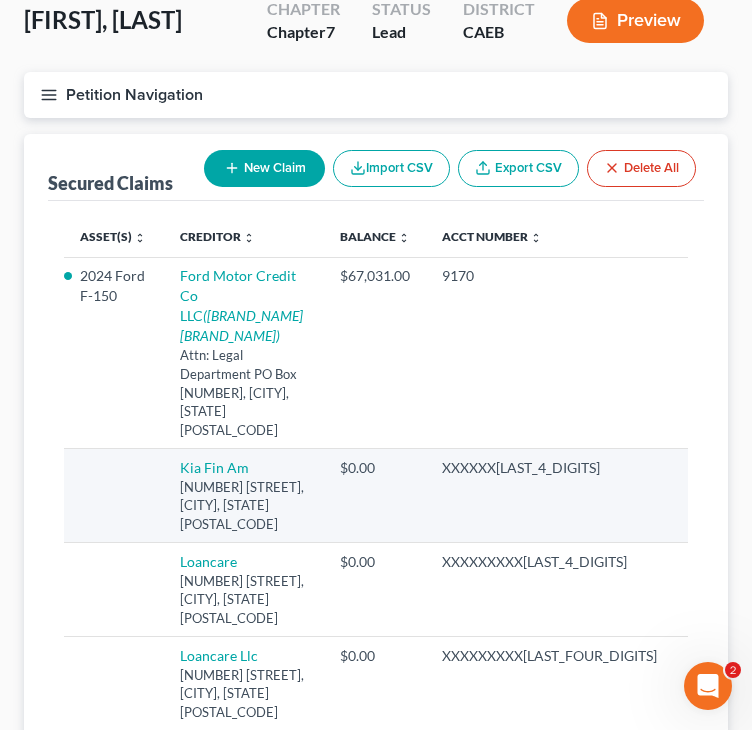 click 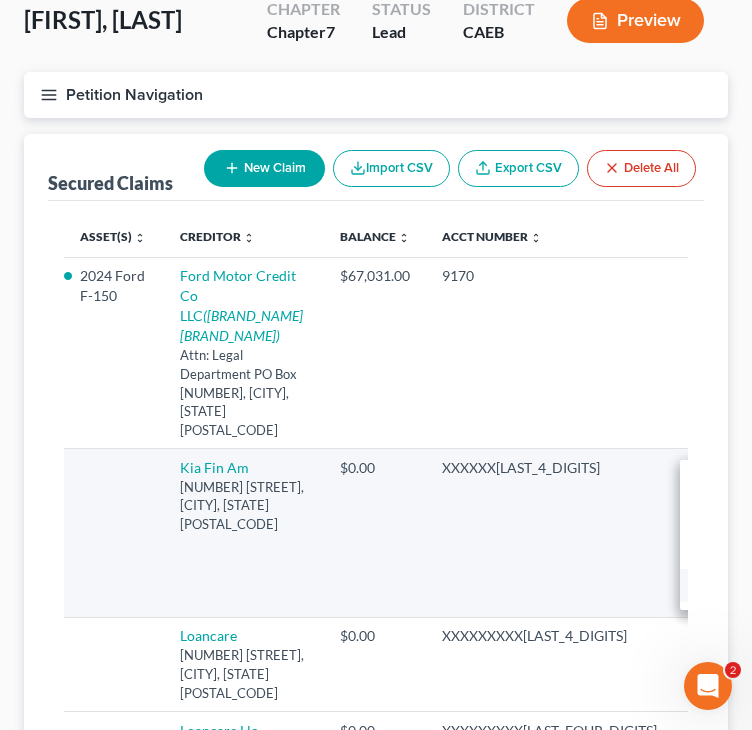 click on "Move to Notice Only" at bounding box center [763, 585] 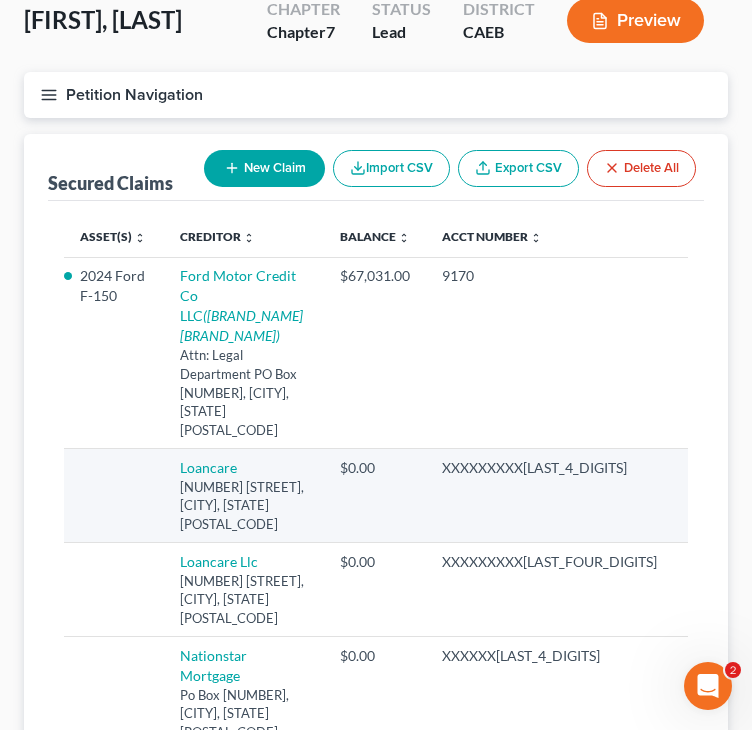 click 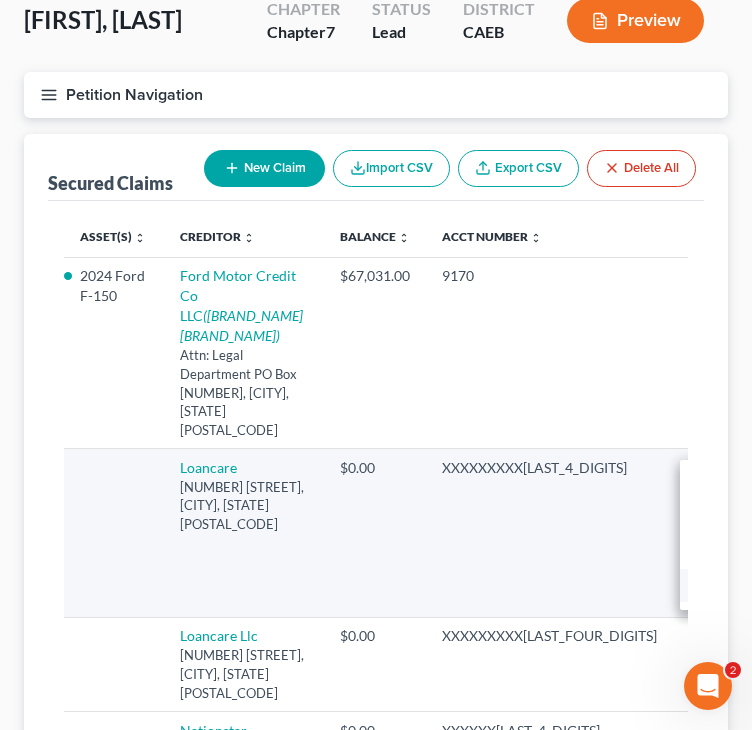 click on "Move to Notice Only" at bounding box center (763, 585) 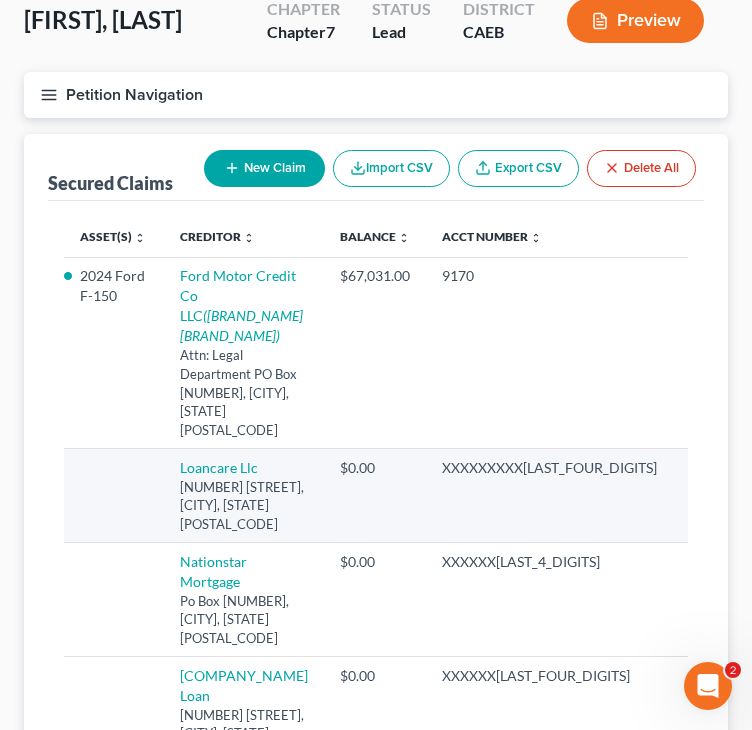 click 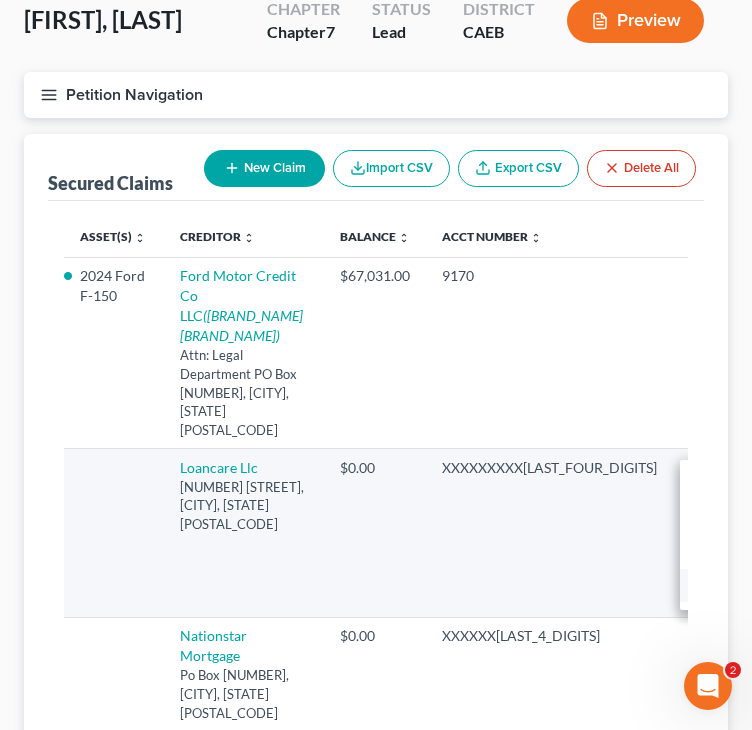click on "Move to Notice Only" at bounding box center (763, 585) 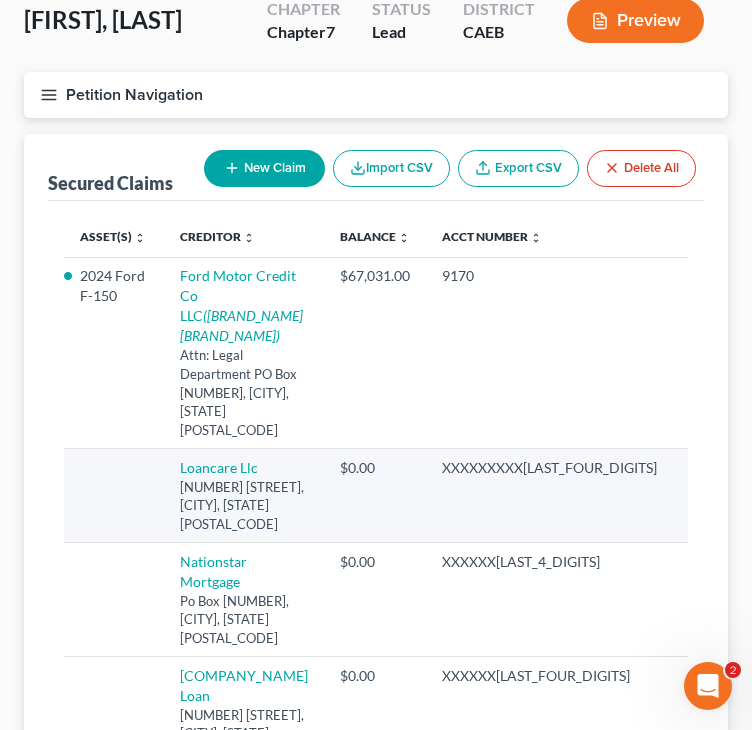 click 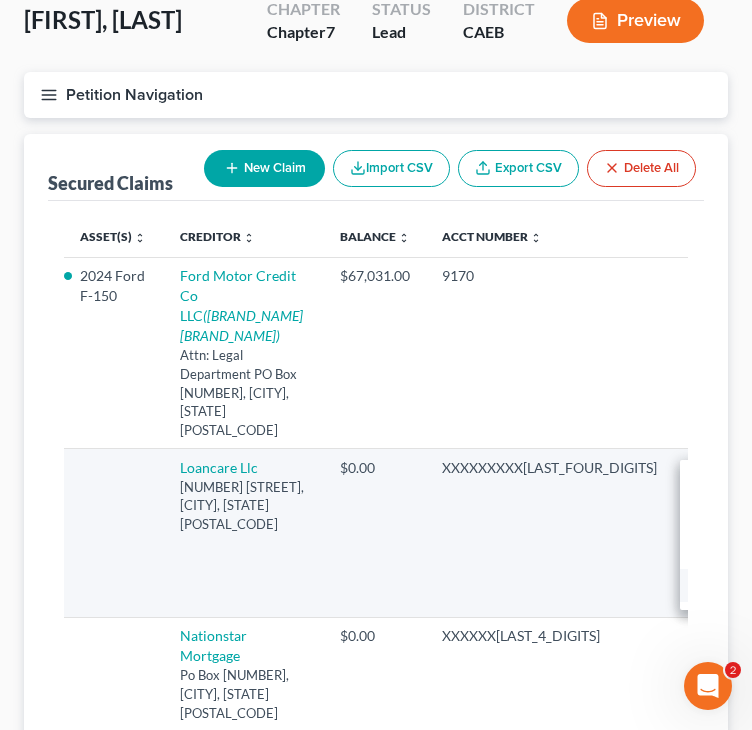 click on "Move to Notice Only" at bounding box center (763, 585) 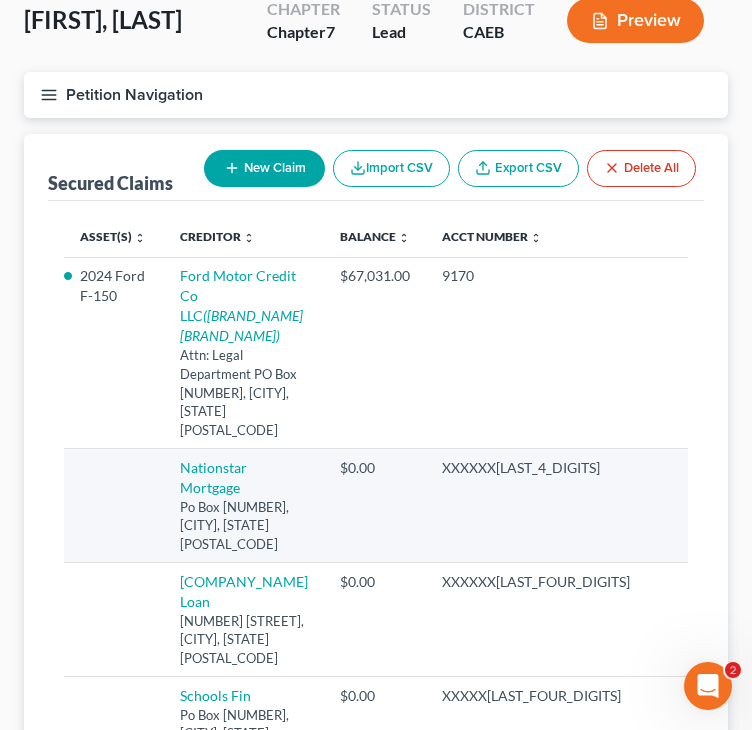 click 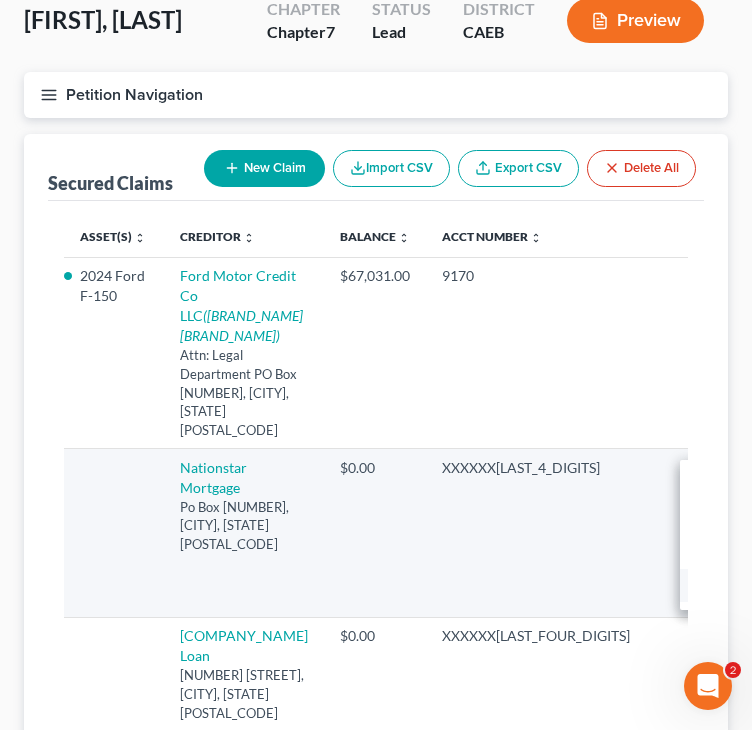 click on "Move to Notice Only" at bounding box center (763, 585) 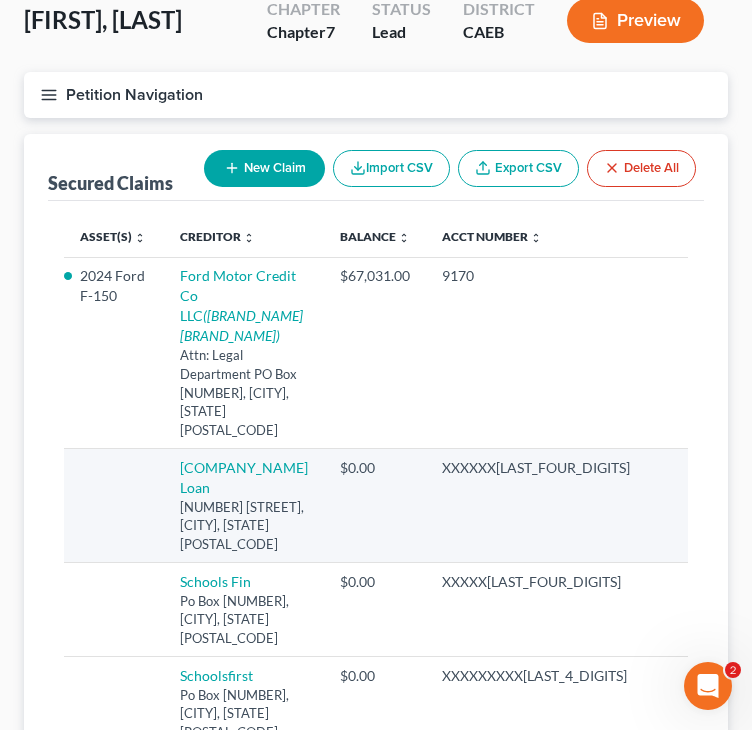 click 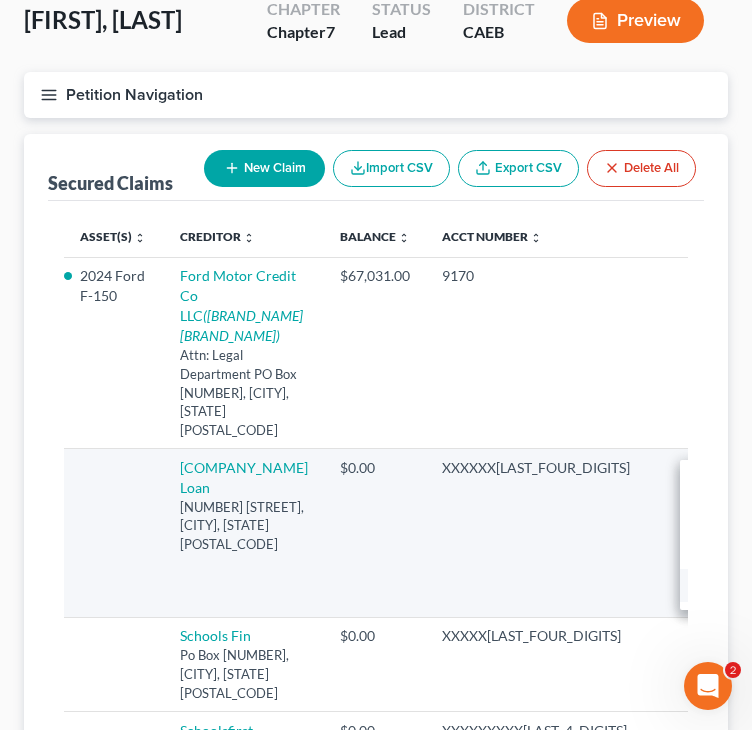 click on "Move to Notice Only" at bounding box center (763, 585) 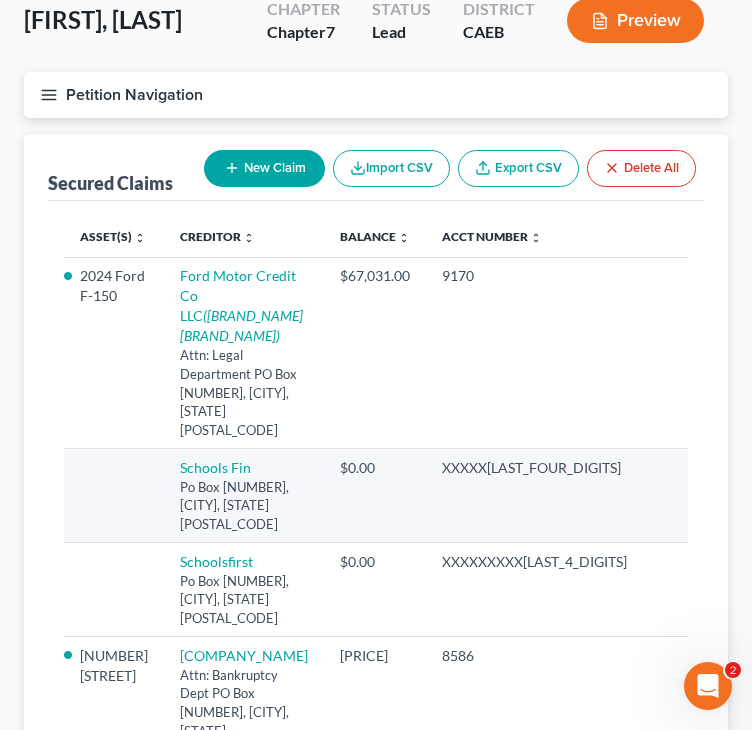 click 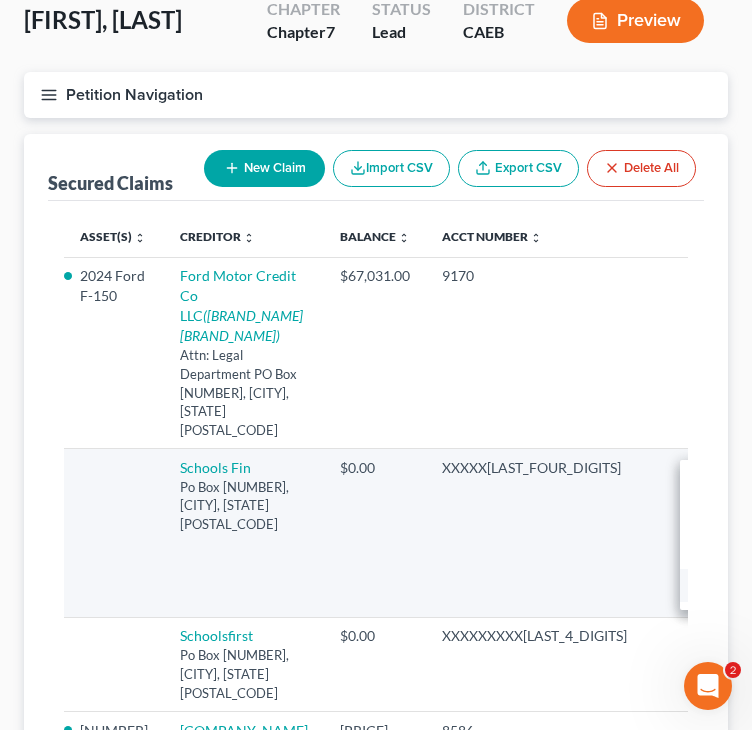click on "Move to Notice Only" at bounding box center [763, 585] 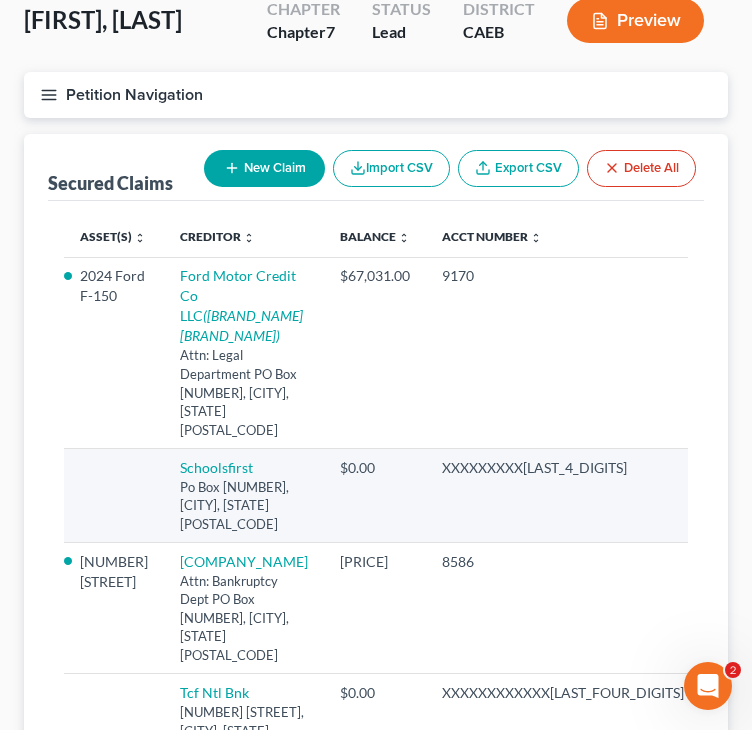 click 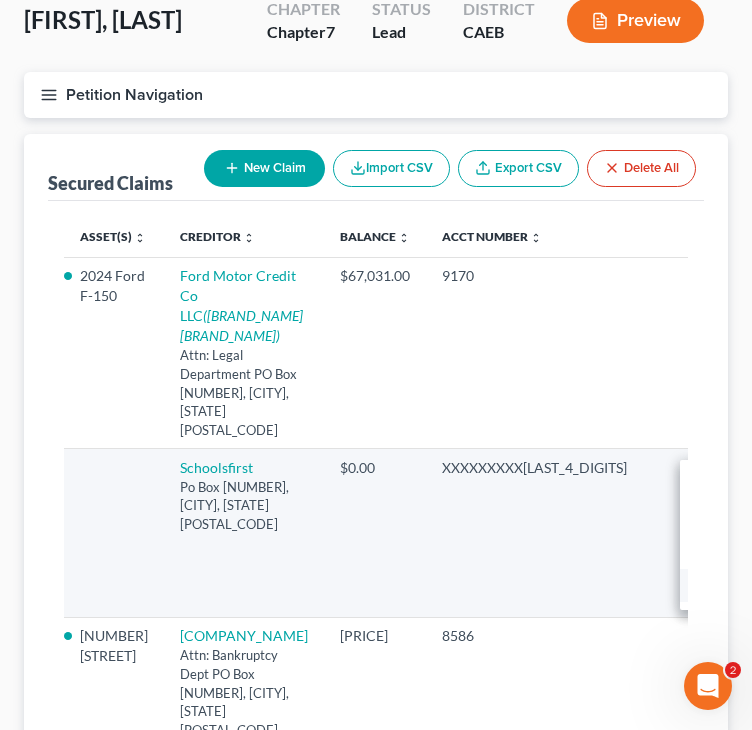 click on "Move to Notice Only" at bounding box center (763, 585) 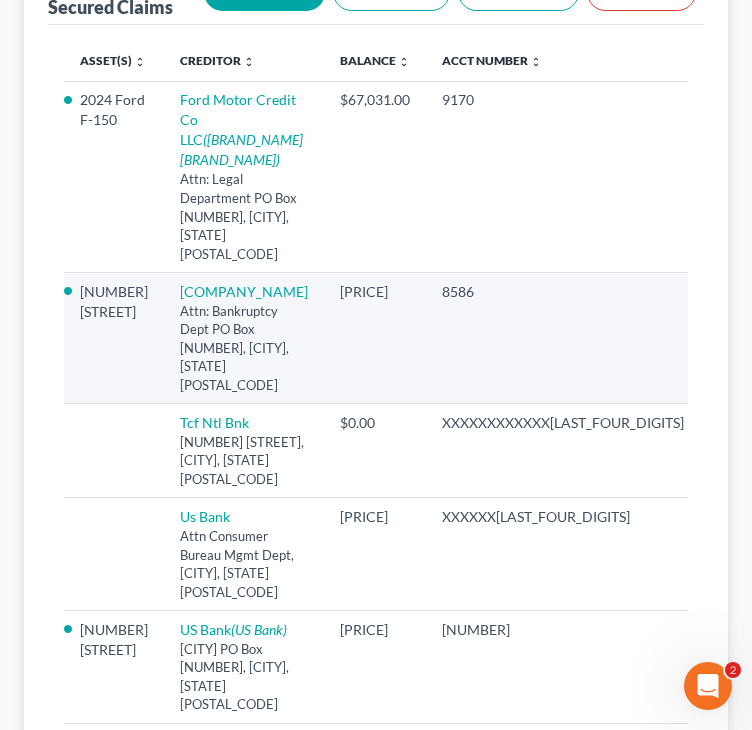 scroll, scrollTop: 320, scrollLeft: 0, axis: vertical 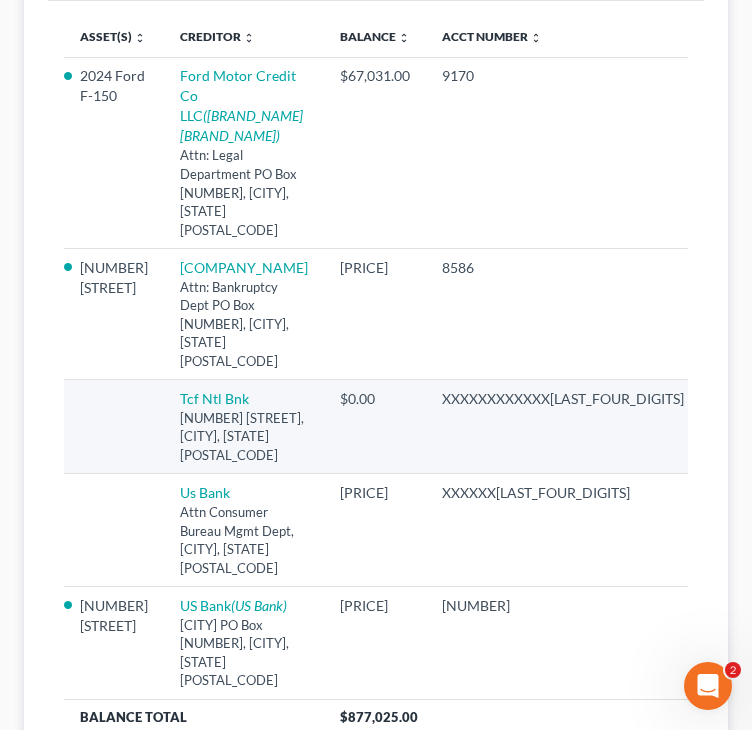 click 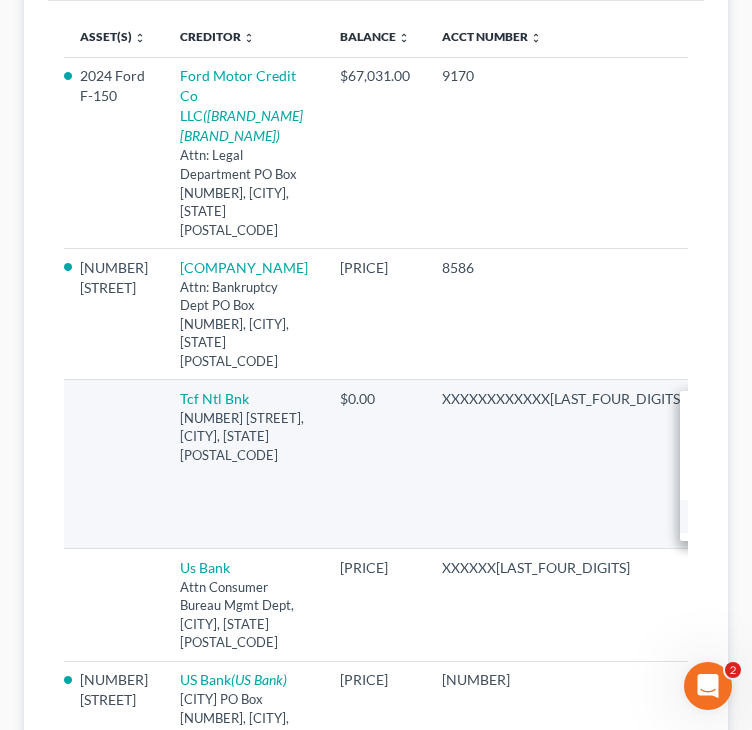 click on "Move to Notice Only" at bounding box center [763, 517] 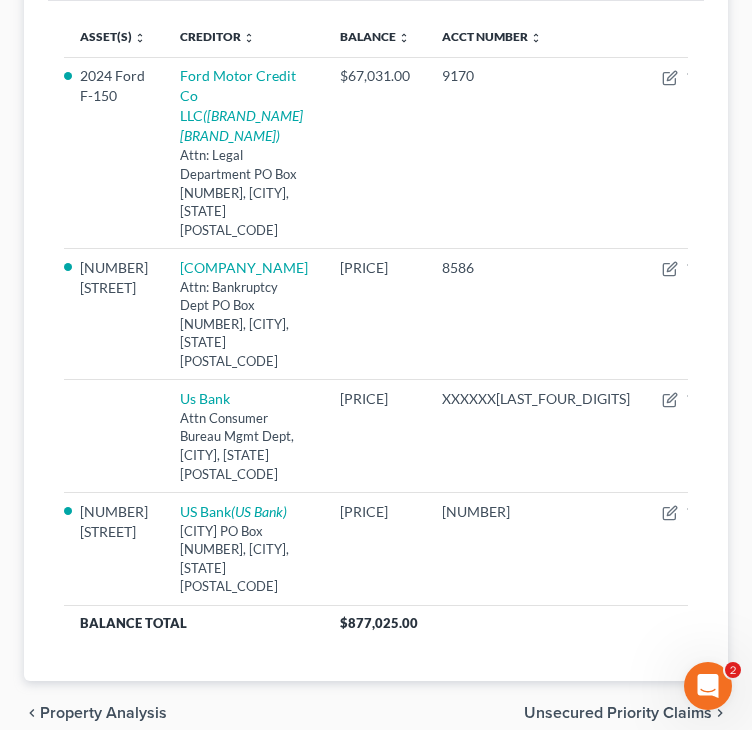 scroll, scrollTop: 296, scrollLeft: 0, axis: vertical 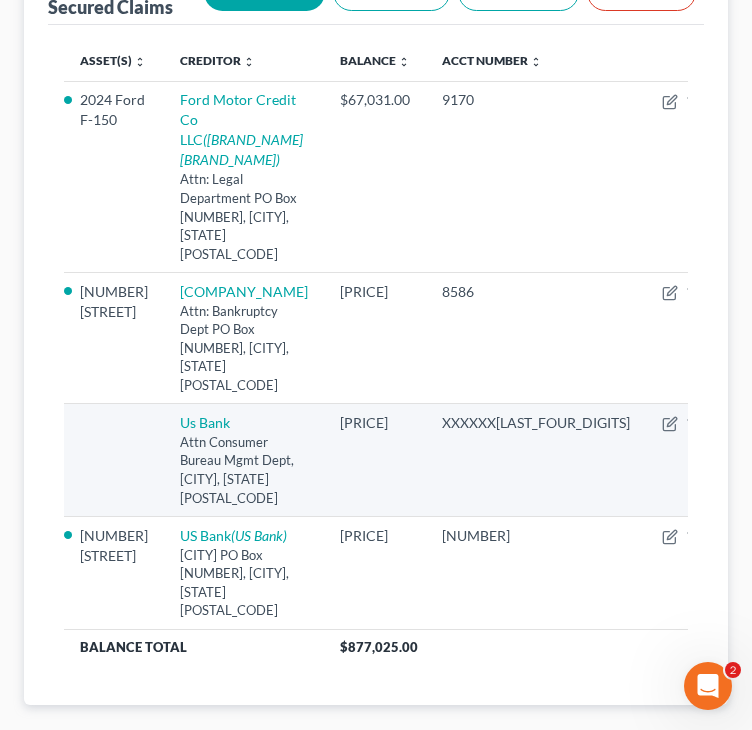 click 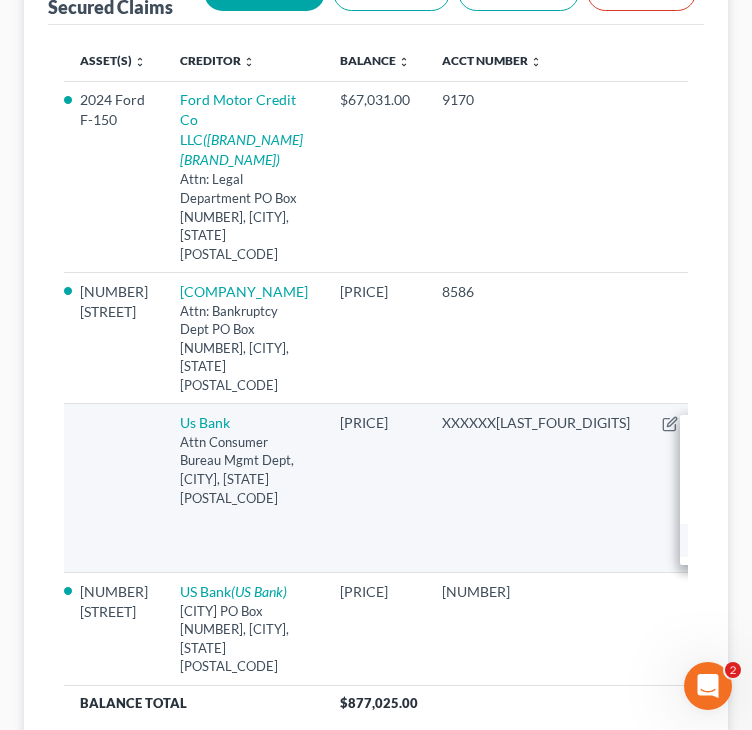click on "Move to Notice Only" at bounding box center (763, 541) 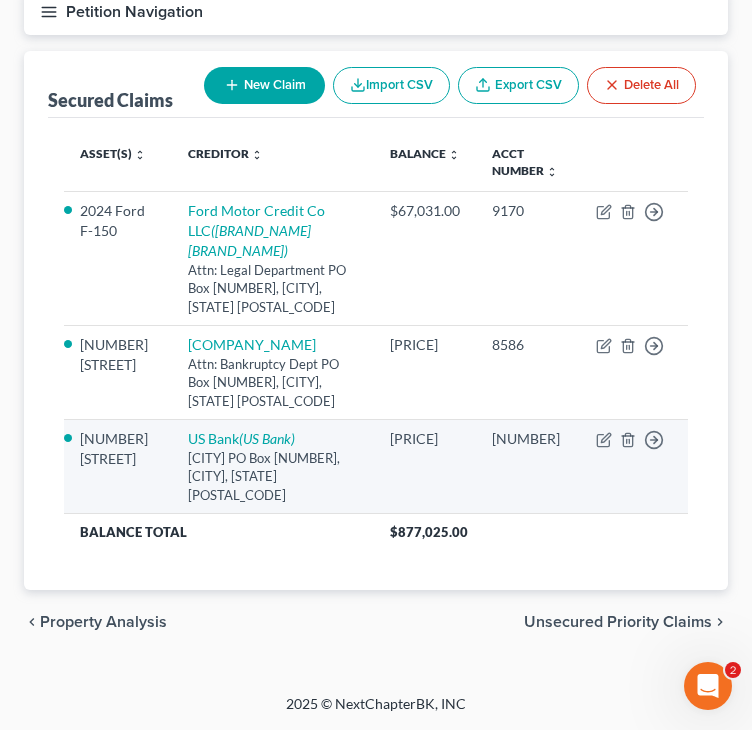 scroll, scrollTop: 203, scrollLeft: 0, axis: vertical 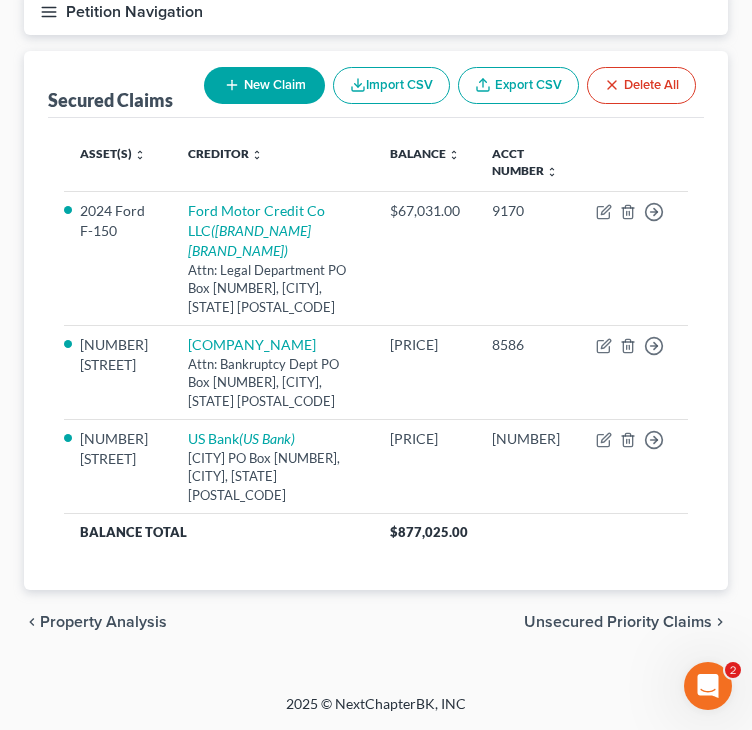 click on "Petition Navigation" at bounding box center [376, 12] 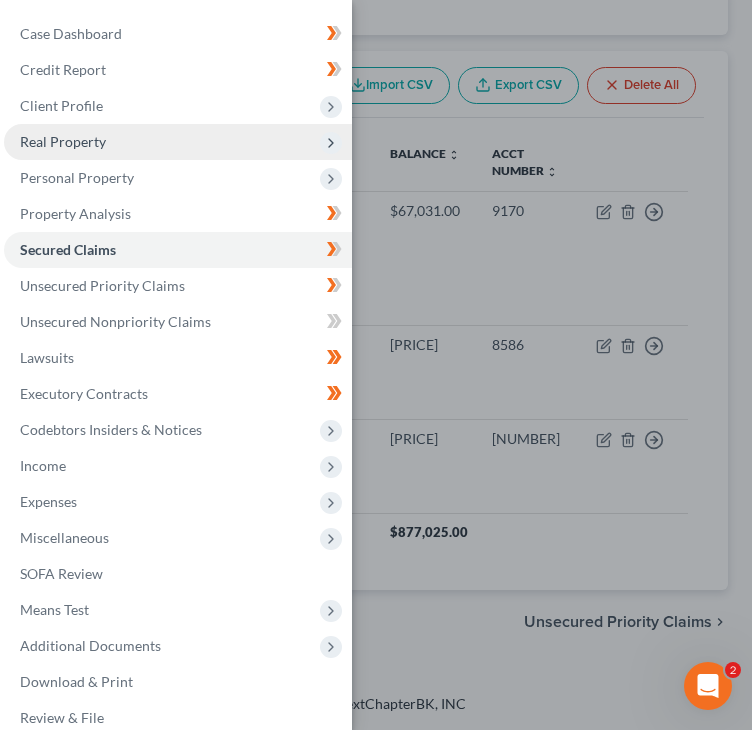 click on "Real Property" at bounding box center [178, 142] 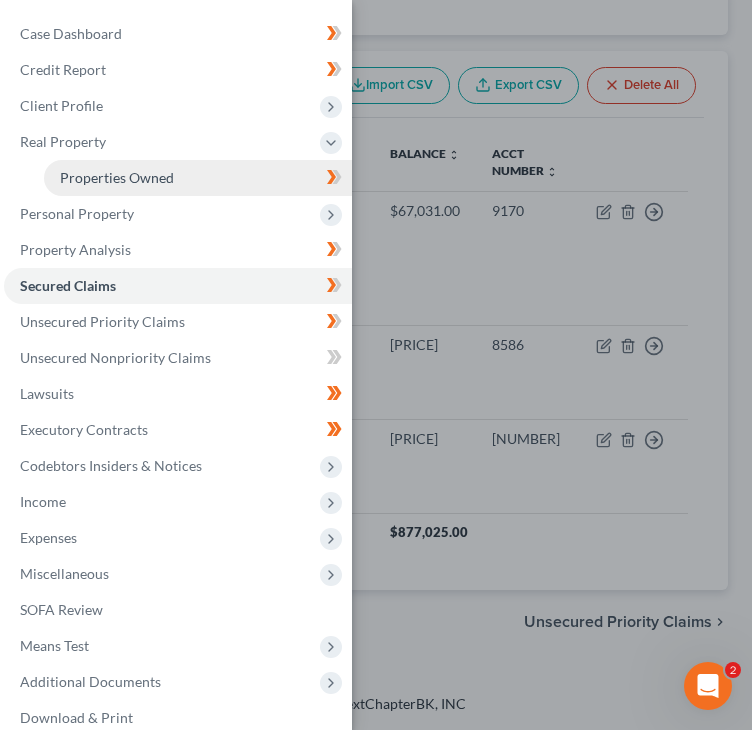 click on "Properties Owned" at bounding box center [117, 177] 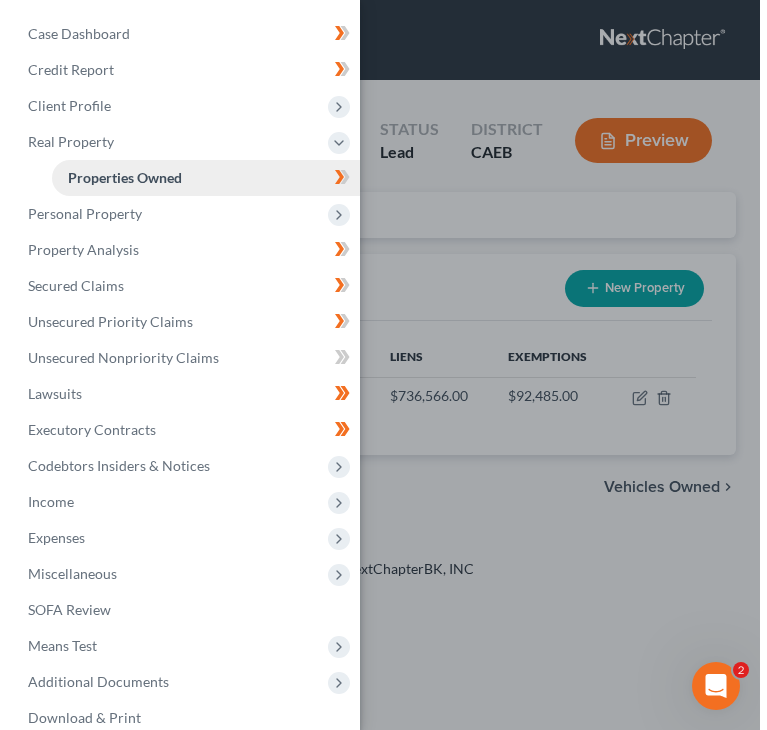 scroll, scrollTop: 0, scrollLeft: 0, axis: both 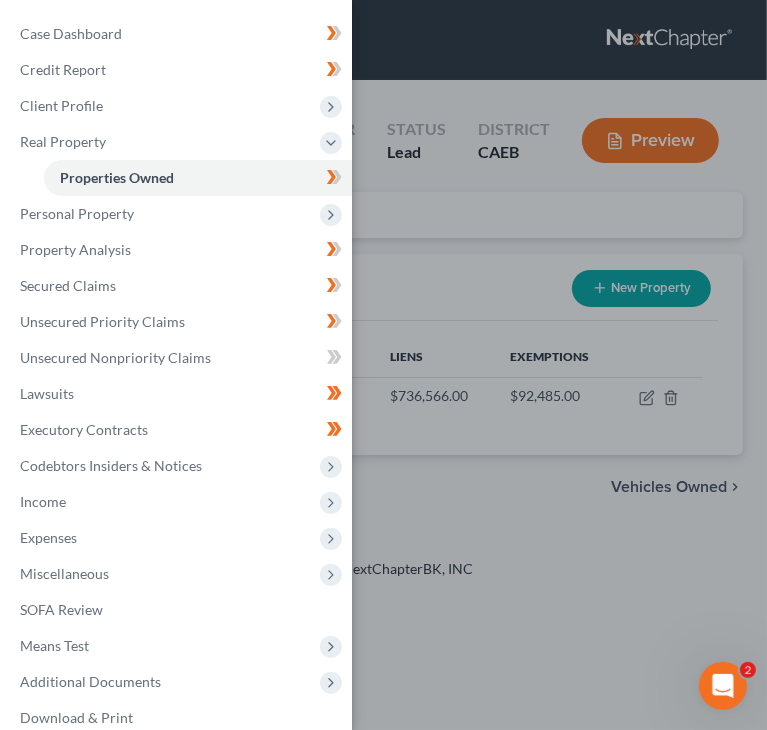 click on "Case Dashboard
Payments
Invoices
Payments
Payments
Credit Report
Client Profile" at bounding box center (383, 365) 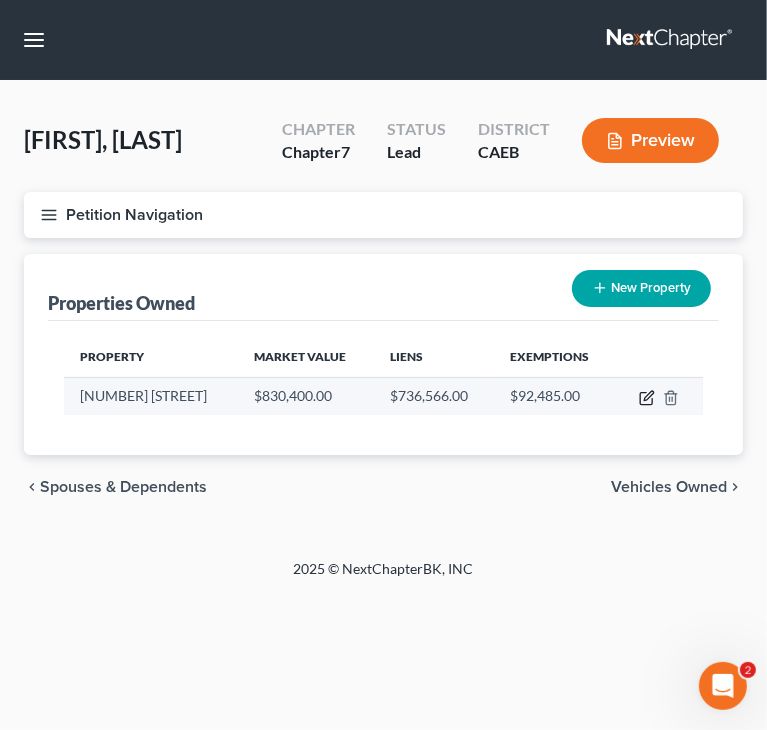 click 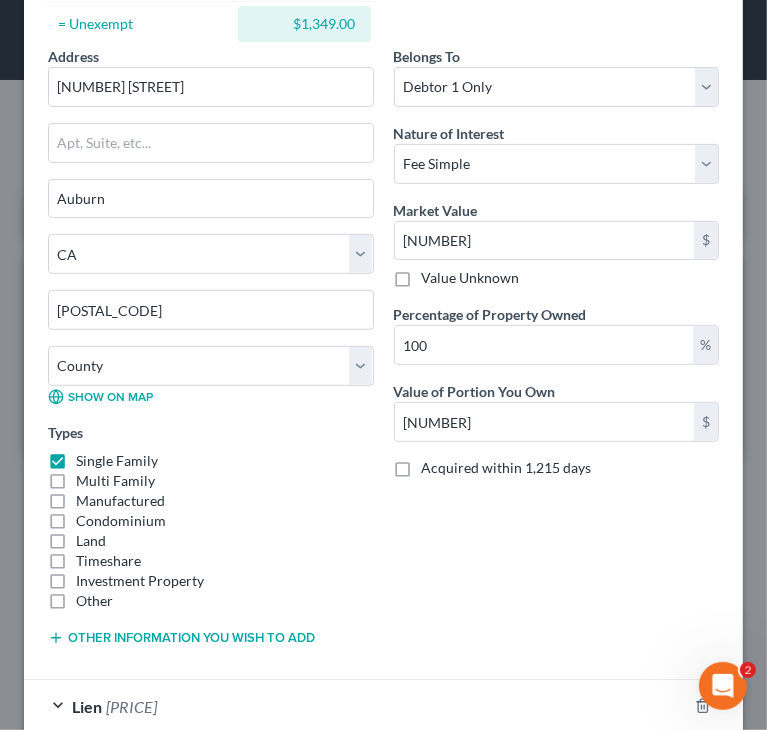 scroll, scrollTop: 300, scrollLeft: 0, axis: vertical 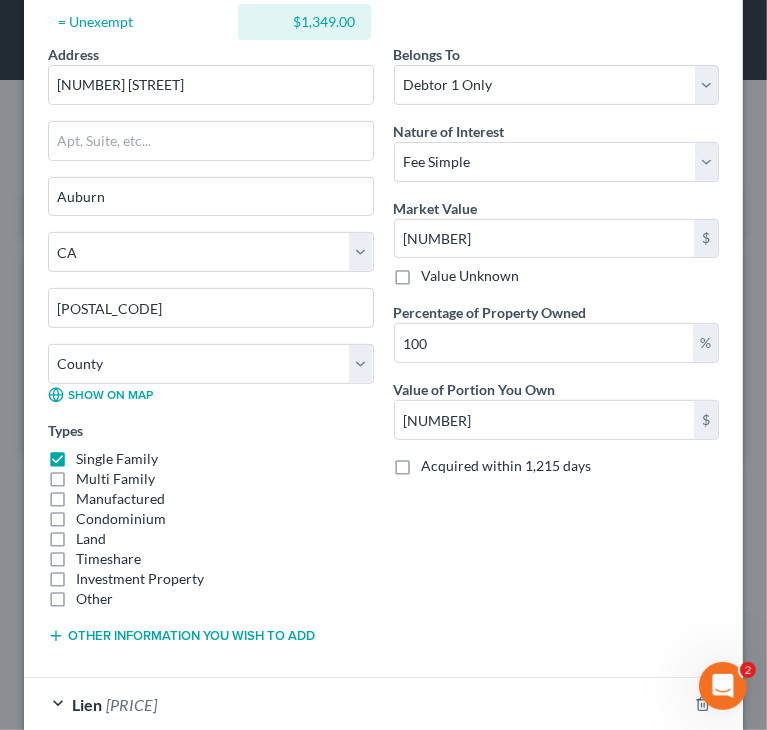 click on "Belongs To
*
Select Debtor 1 Only Debtor 2 Only Debtor 1 And Debtor 2 Only At Least One Of The Debtors And Another Community Property Nature of Interest Select Fee Simple Joint Tenant Life Estate Equitable Interest Future Interest Tenancy By The Entireties Tenants In Common Other Market Value 830,400.00 $ Value Unknown Percentage of Property Owned 100 % Value of Portion You Own 830,400.00 $ Acquired within 1,215 days
Liens
Select" at bounding box center [557, 352] 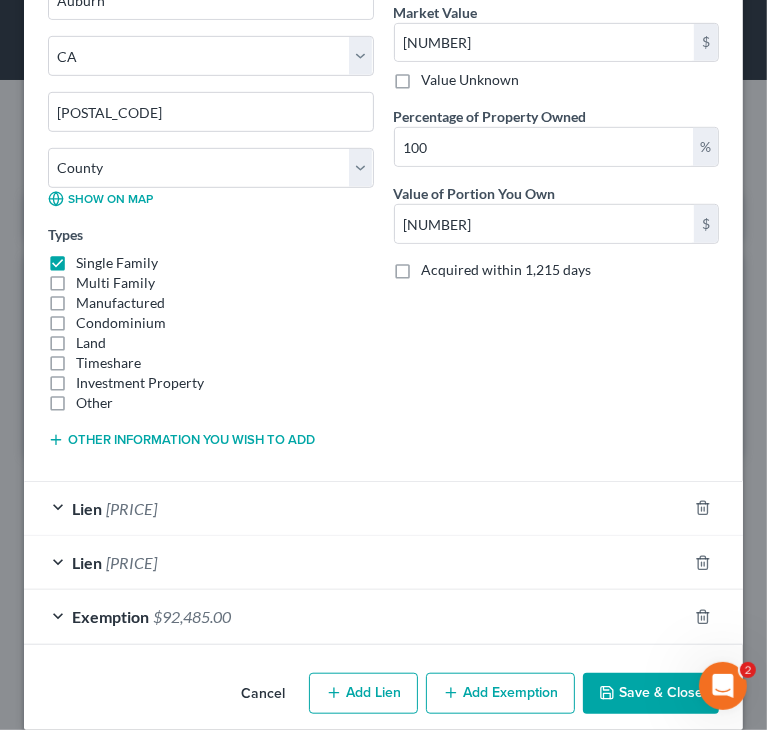 scroll, scrollTop: 500, scrollLeft: 0, axis: vertical 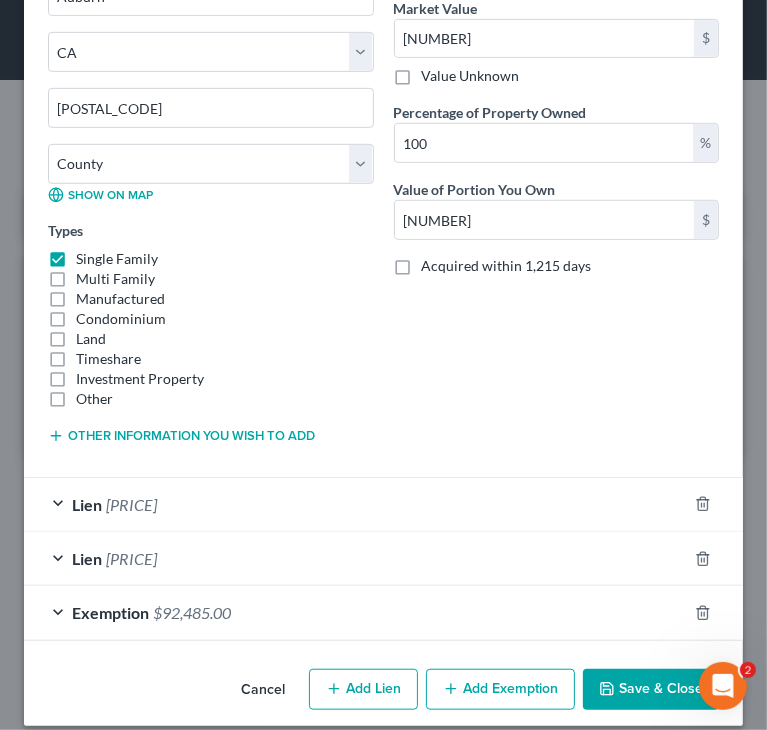 click on "$92,485.00" at bounding box center [192, 612] 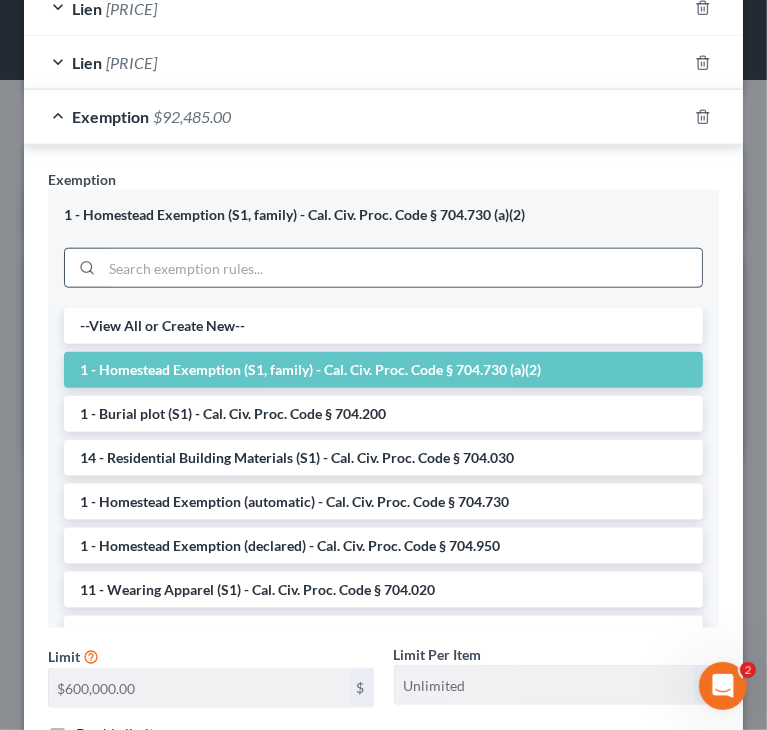 scroll, scrollTop: 1000, scrollLeft: 0, axis: vertical 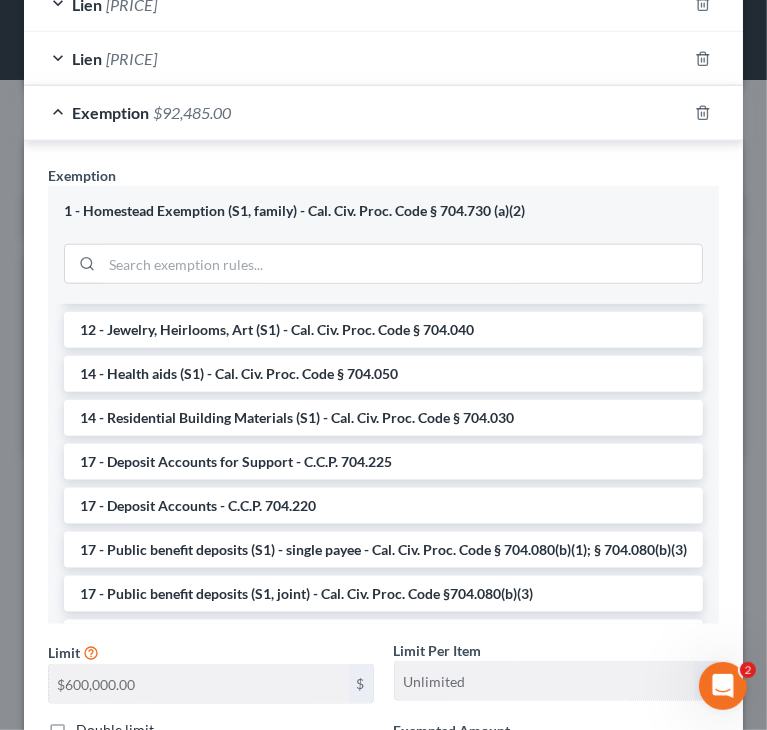 click on "Limit     $600,000.00 $" at bounding box center [211, 672] 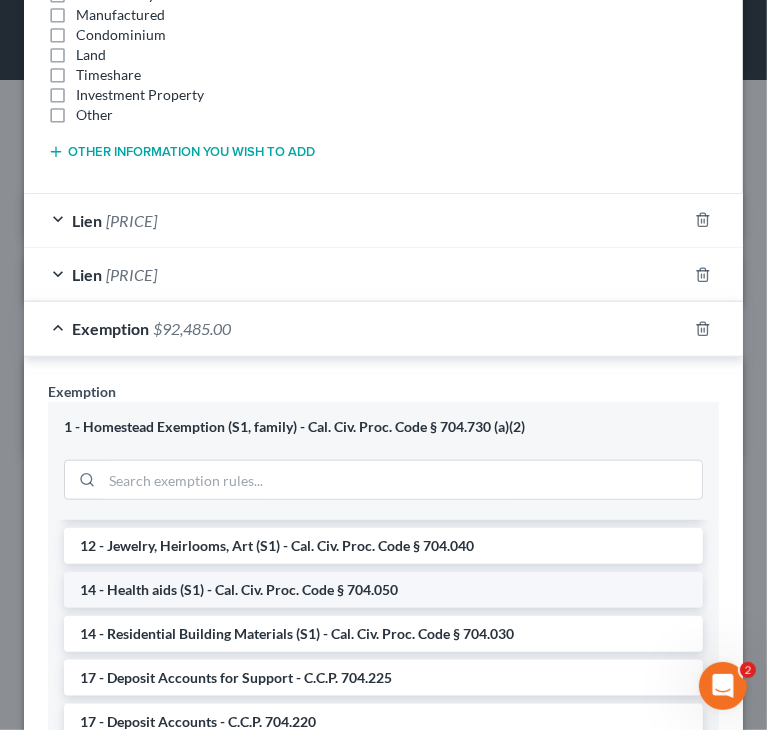 scroll, scrollTop: 900, scrollLeft: 0, axis: vertical 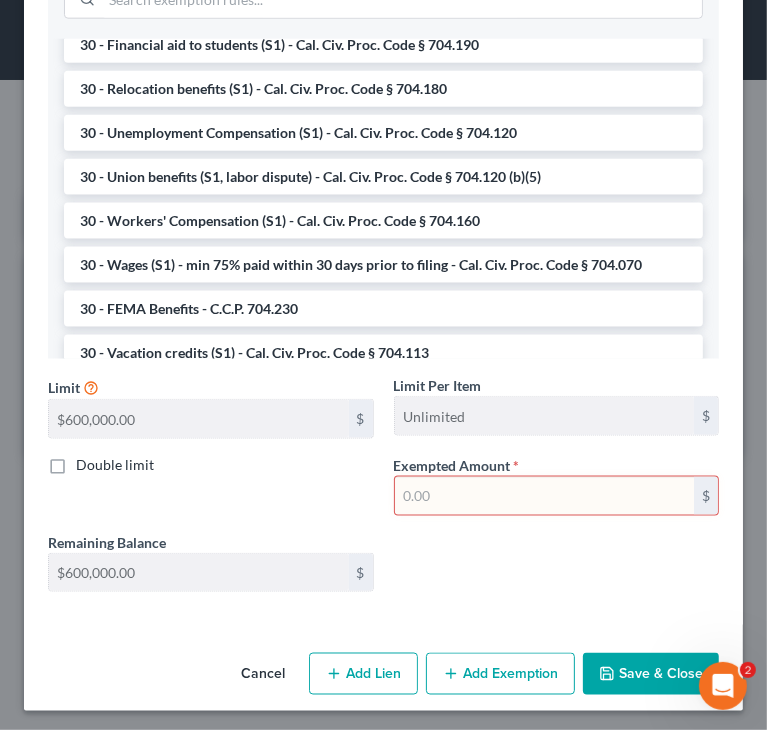 click on "Double limit" at bounding box center [211, 485] 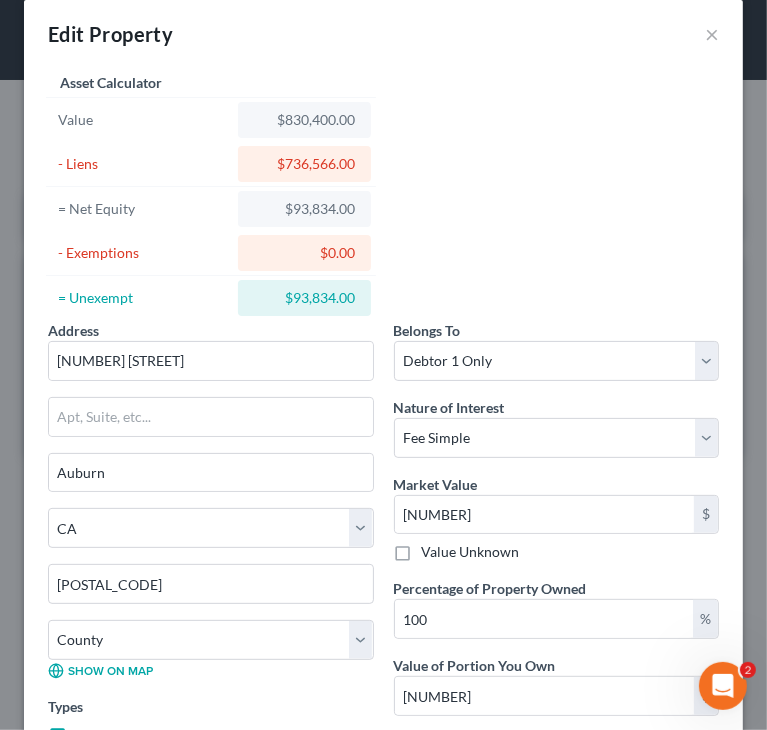 scroll, scrollTop: 0, scrollLeft: 0, axis: both 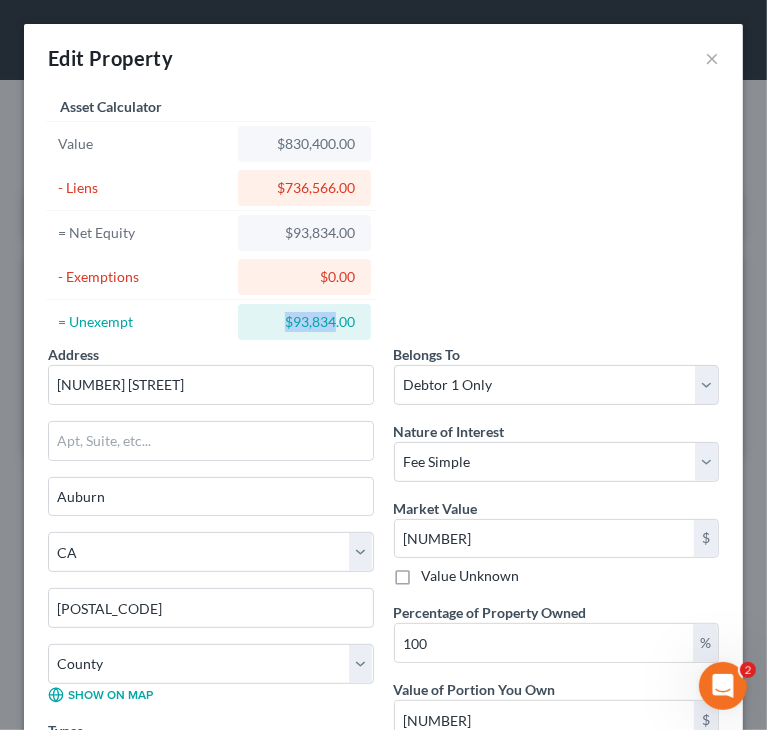 drag, startPoint x: 280, startPoint y: 319, endPoint x: 328, endPoint y: 324, distance: 48.259712 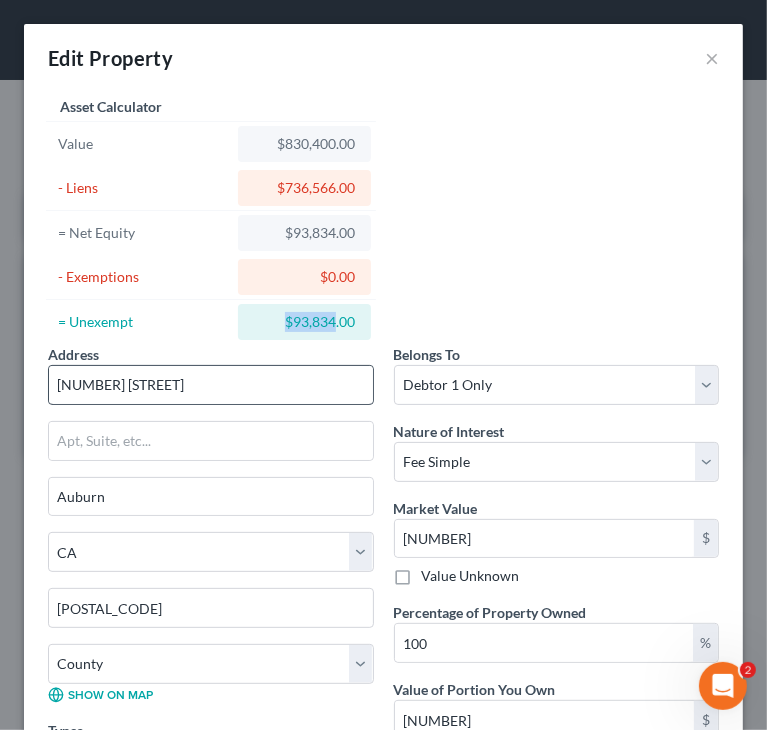 copy on "$93,834" 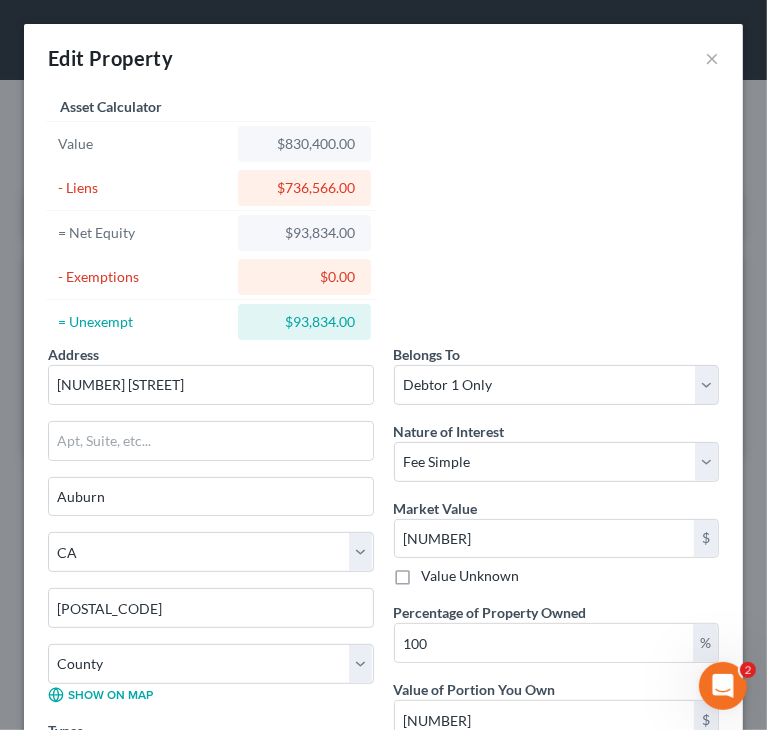 click on "Address
*
1817 Shirland Tract Road Auburn State AL AK AR AZ CA CO CT DE DC FL GA GU HI ID IL IN IA KS KY LA ME MD MA MI MN MS MO MT NC ND NE NV NH NJ NM NY OH OK OR PA PR RI SC SD TN TX UT VI VA VT WA WV WI WY 95603 County Alameda County Alpine County Amador County Butte County Calaveras County Colusa County Contra Costa County Del Norte County El Dorado County Fresno County Glenn County Humboldt County Imperial County Inyo County Kern County Kings County Lake County Lassen County Los Angeles County Madera County Marin County Mariposa County Mendocino County Merced County Modoc County Mono County Monterey County Napa County Nevada County Orange County Placer County Plumas County Riverside County Sacramento County San Benito County San Bernardino County San Diego County San Francisco County San Joaquin County San Luis Obispo County San Mateo County Santa Barbara County Santa Clara County Santa Cruz County Shasta County Sierra County Siskiyou County Solano County Sonoma County Stanislaus County *" at bounding box center (383, 526) 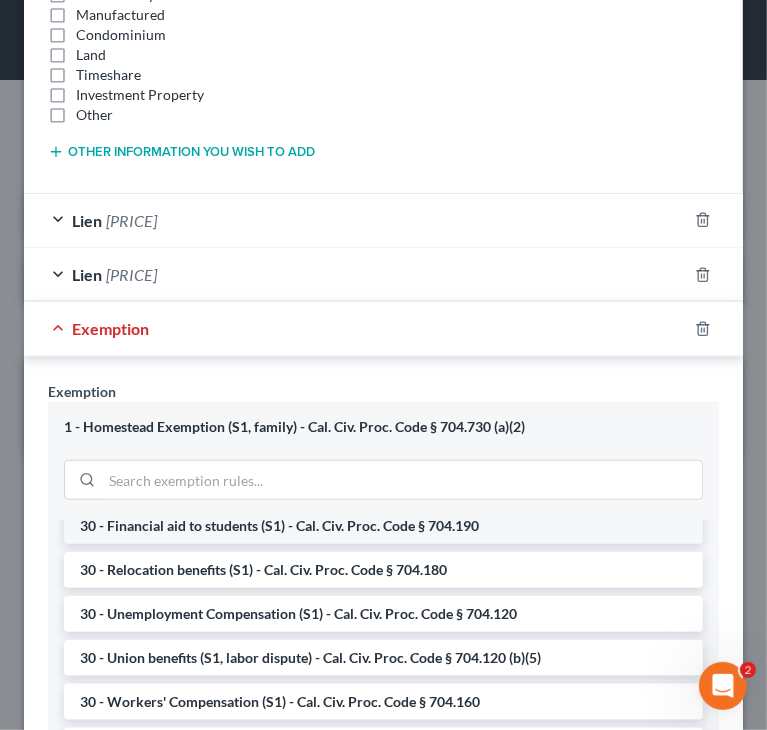 scroll, scrollTop: 800, scrollLeft: 0, axis: vertical 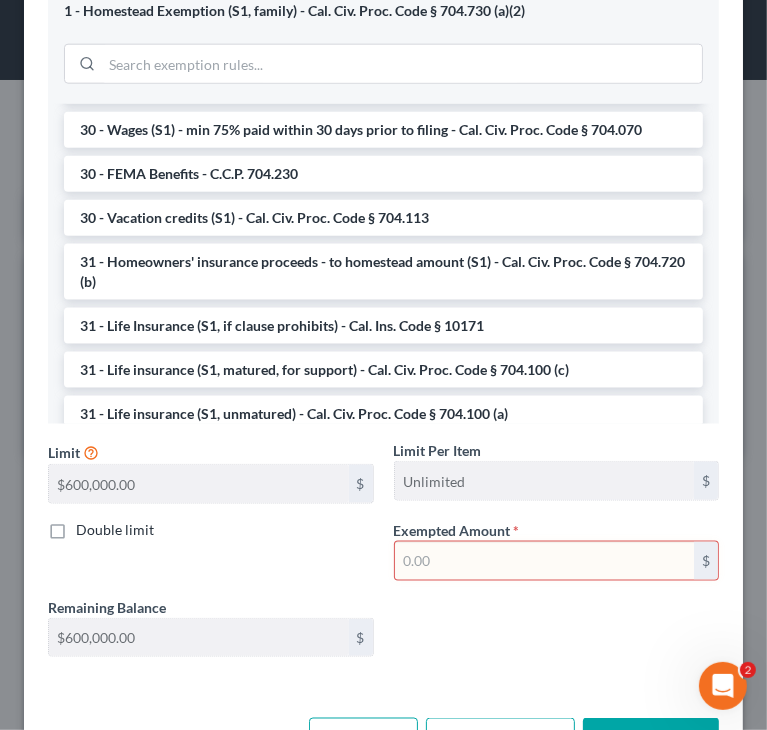 click at bounding box center [545, 561] 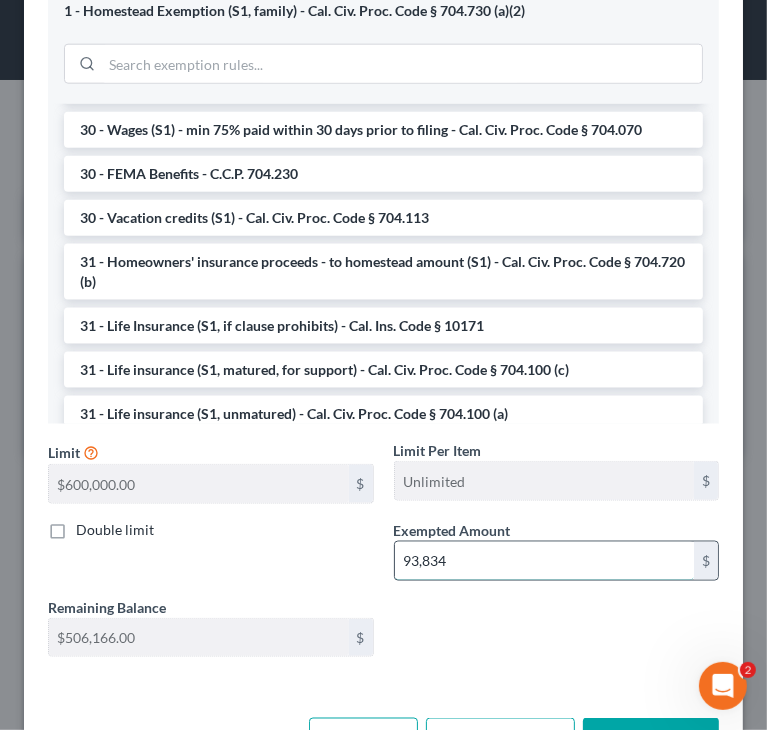 type on "93,834" 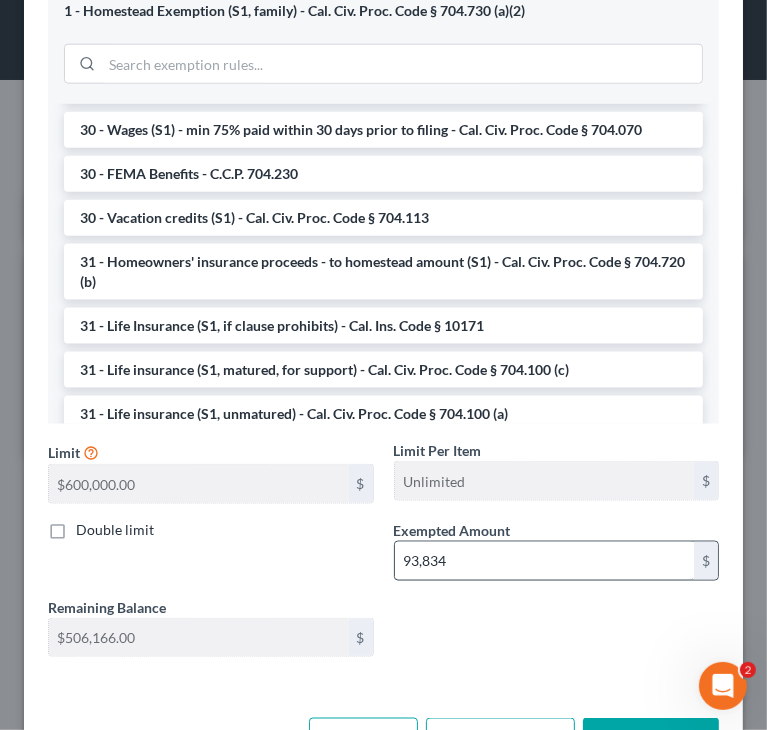 scroll, scrollTop: 1225, scrollLeft: 0, axis: vertical 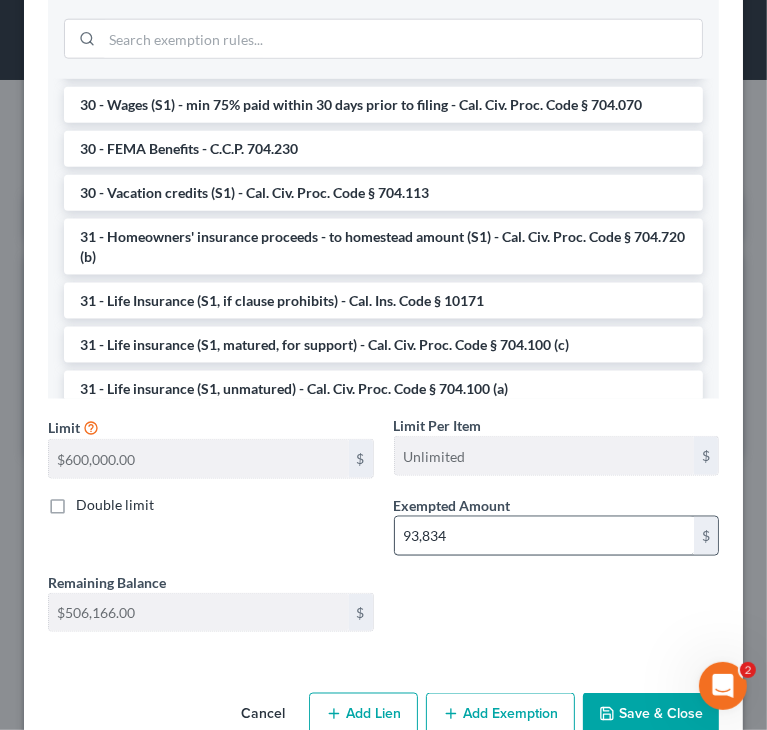 type 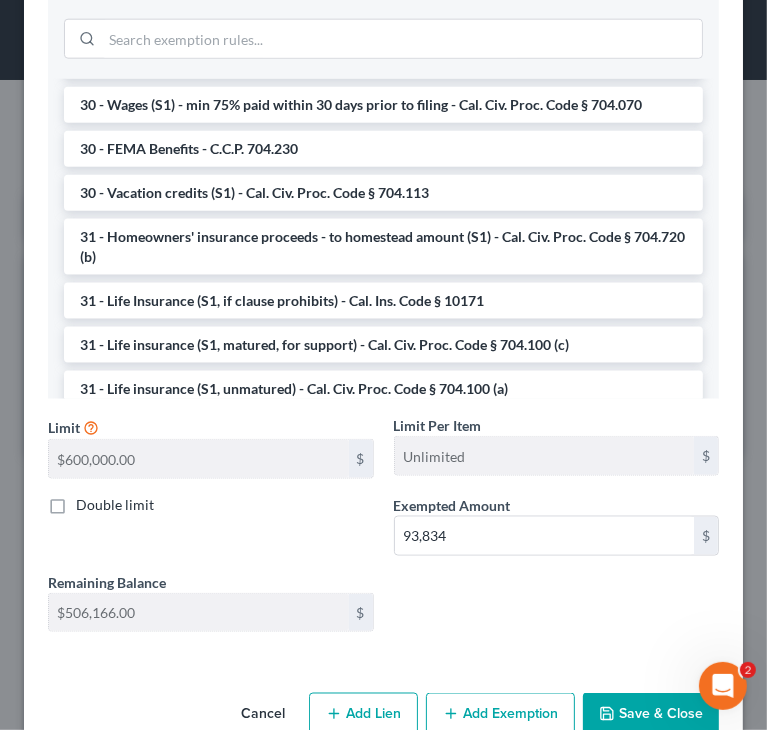 click on "Limit     $600,000.00 $ Limit Per Item Unlimited $ Double limit
Exempted Amount
*
93,834 $ Remaining Balance $507,515.00 $" at bounding box center [383, 531] 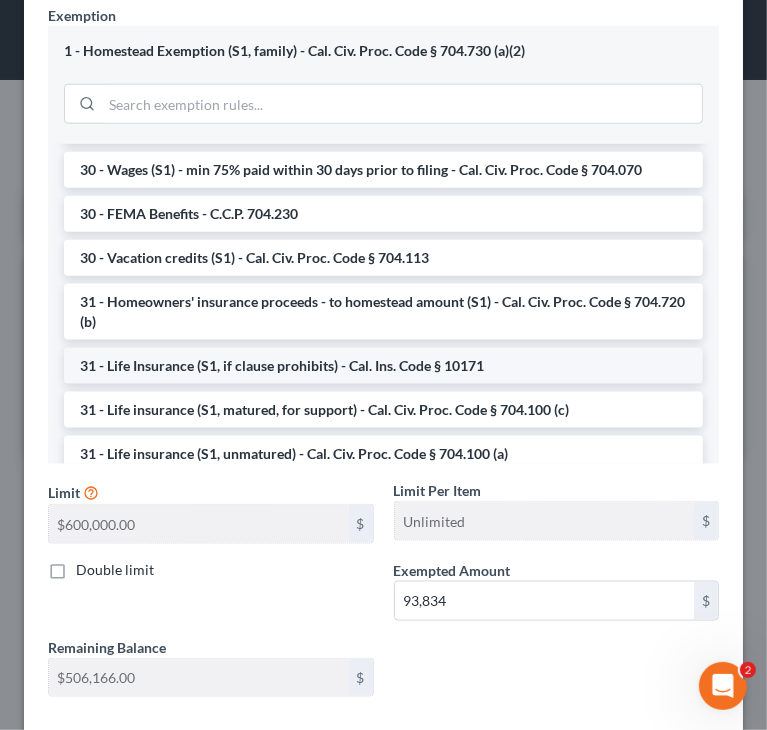 scroll, scrollTop: 1125, scrollLeft: 0, axis: vertical 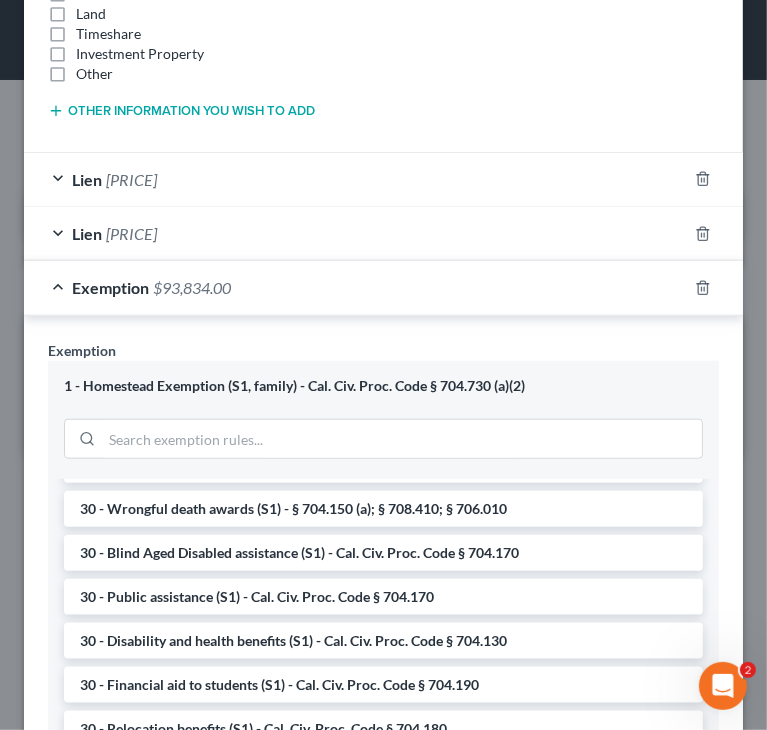 click on "Exemption $93,834.00" at bounding box center [355, 287] 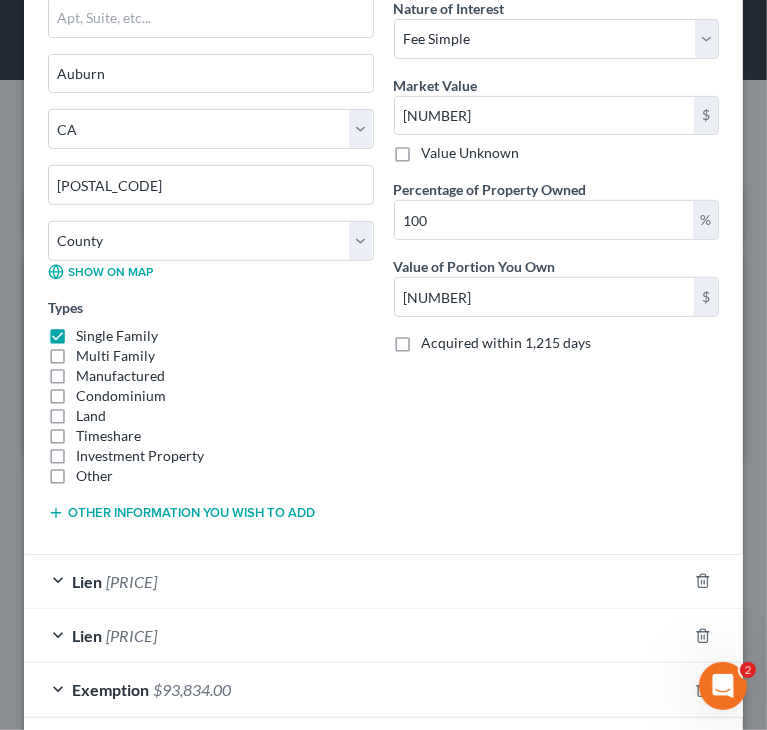 scroll, scrollTop: 516, scrollLeft: 0, axis: vertical 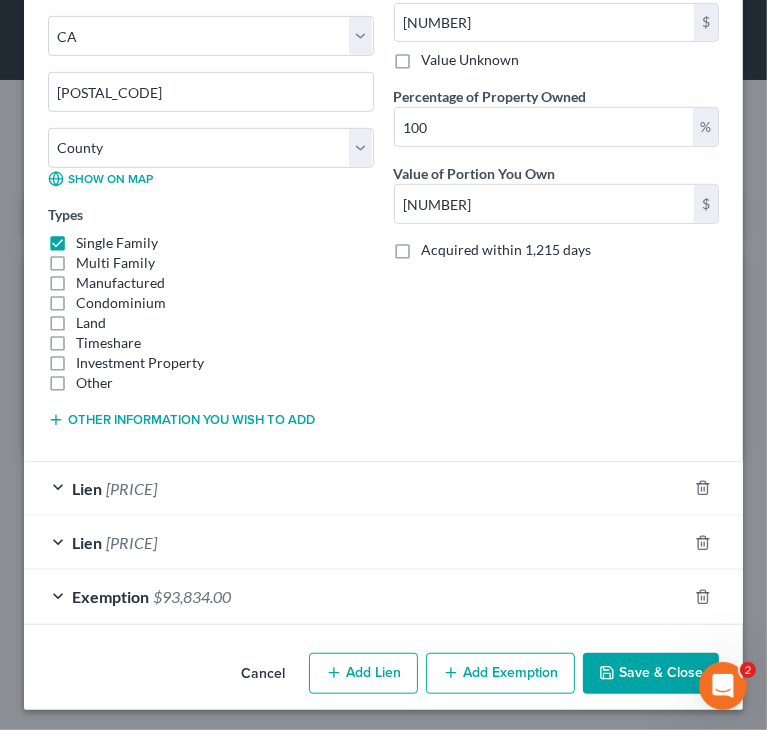 click 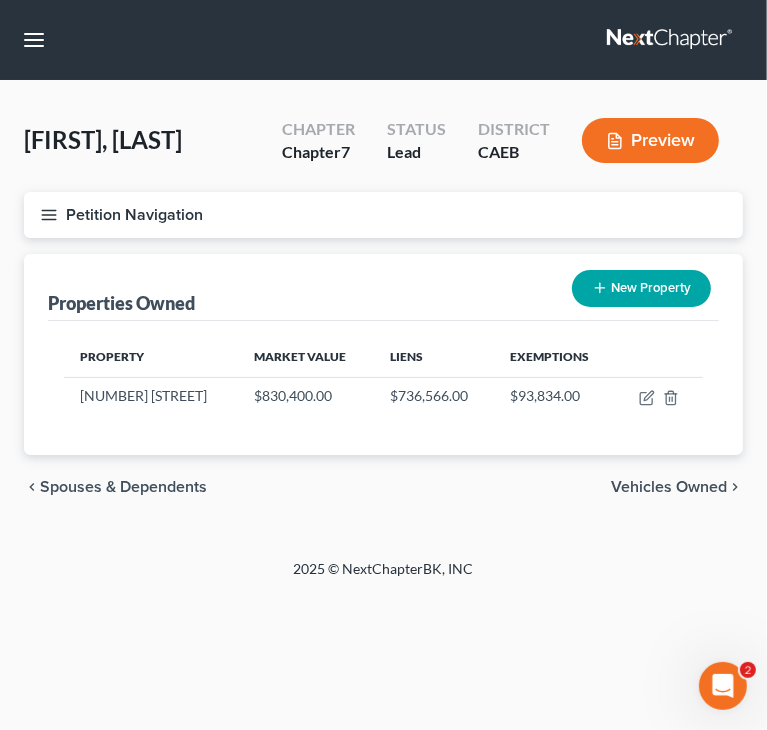 click on "Vehicles Owned" at bounding box center (669, 487) 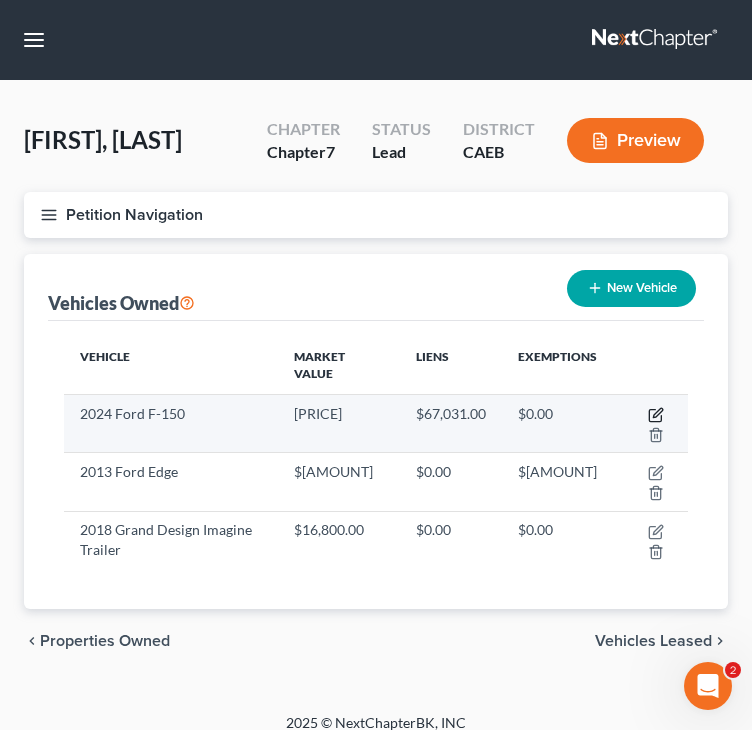 click 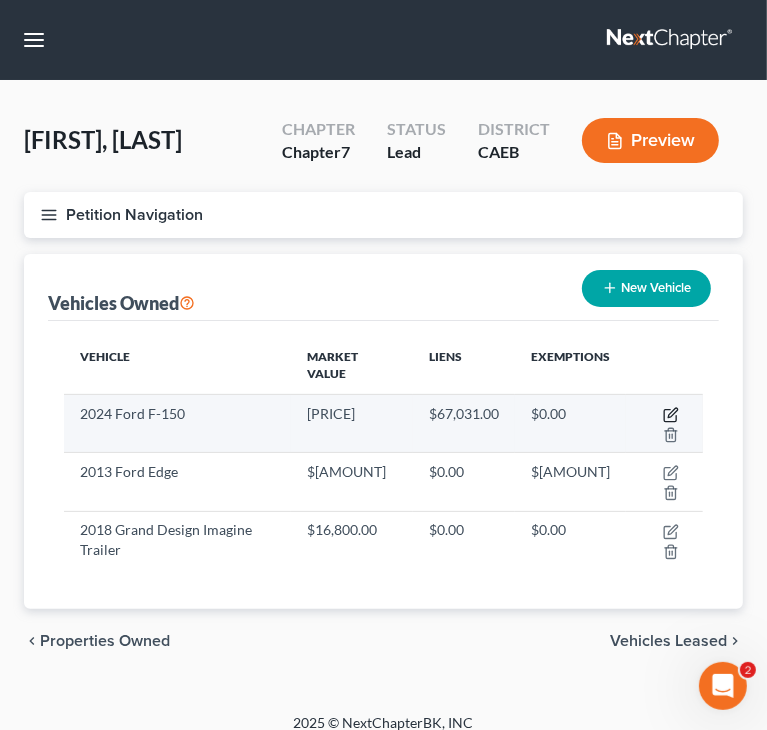 select on "0" 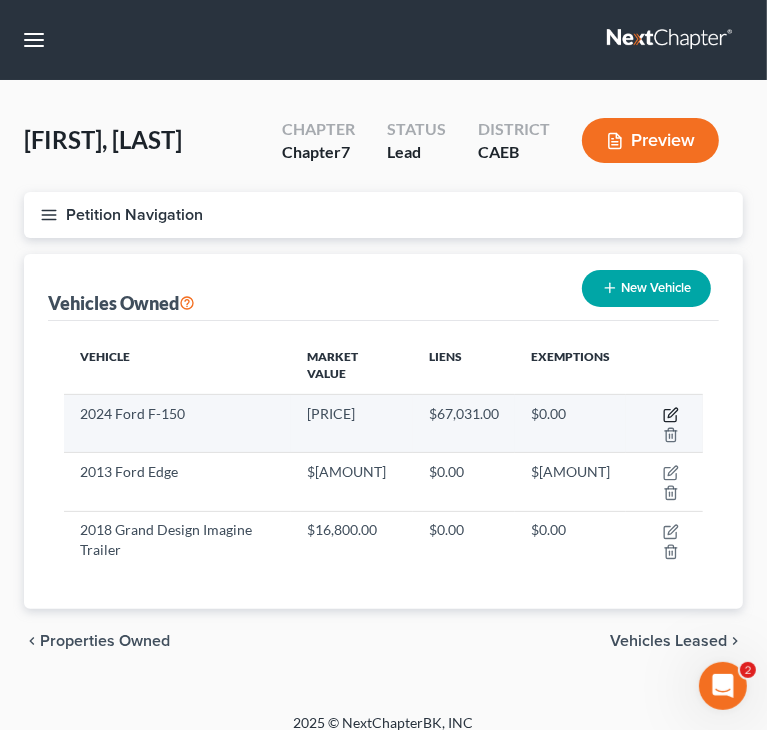 select on "2" 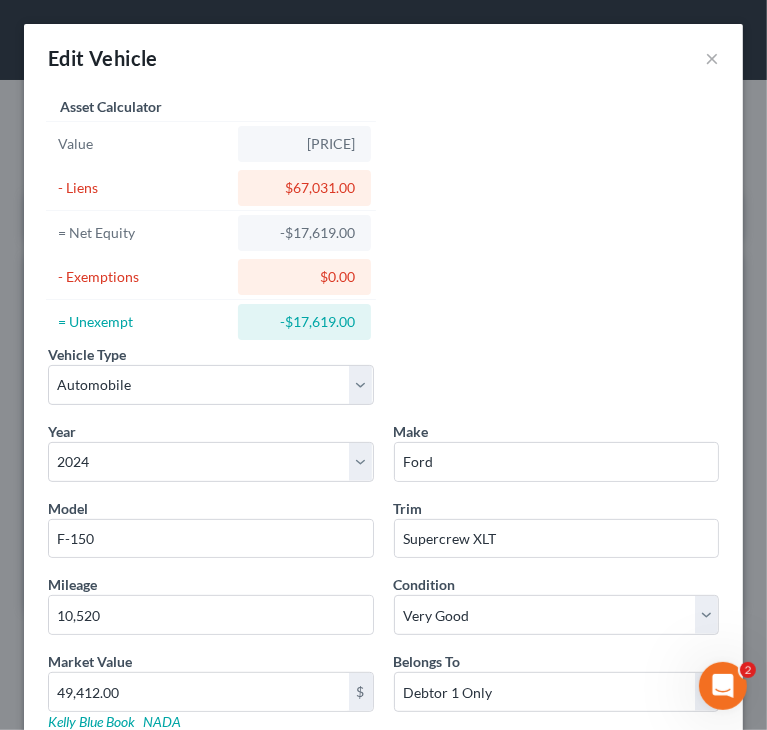 click on "Vehicle Type Select Automobile Truck Trailer Watercraft Aircraft Motor Home Atv Other Vehicle Year Select 2026 2025 2024 2023 2022 2021 2020 2019 2018 2017 2016 2015 2014 2013 2012 2011 2010 2009 2008 2007 2006 2005 2004 2003 2002 2001 2000 1999 1998 1997 1996 1995 1994 1993 1992 1991 1990 1989 1988 1987 1986 1985 1984 1983 1982 1981 1980 1979 1978 1977 1976 1975 1974 1973 1972 1971 1970 1969 1968 1967 1966 1965 1964 1963 1962 1961 1960 1959 1958 1957 1956 1955 1954 1953 1952 1951 1950 1949 1948 1947 1946 1945 1944 1943 1942 1941 1940 1939 1938 1937 1936 1935 1934 1933 1932 1931 1930 1929 1928 1927 1926 1925 1924 1923 1922 1921 1920 1919 1918 1917 1916 1915 1914 1913 1912 1911 1910 1909 1908 1907 1906 1905 1904 1903 1902 1901
Make
*
Ford Model F-150 Trim Supercrew XLT Mileage 10,520 Condition Select Excellent Very Good Good Fair Poor Market Value 49,412.00 $ Kelly Blue Book NADA
Belongs To
*
Select Debtor 1 Only Debtor 2 Only Debtor 1 And Debtor 2 Only Community Property 49,412.00" at bounding box center (383, 467) 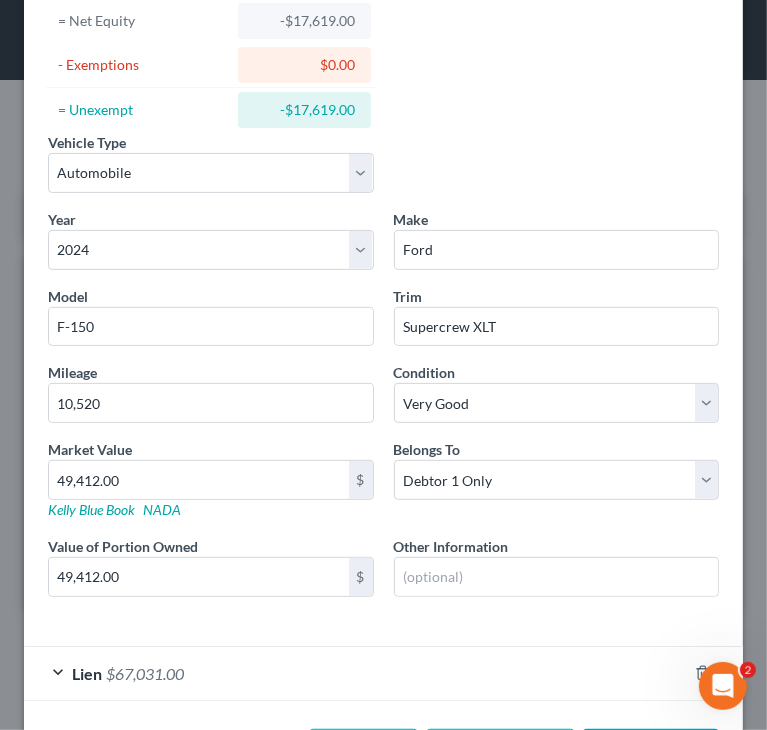 scroll, scrollTop: 289, scrollLeft: 0, axis: vertical 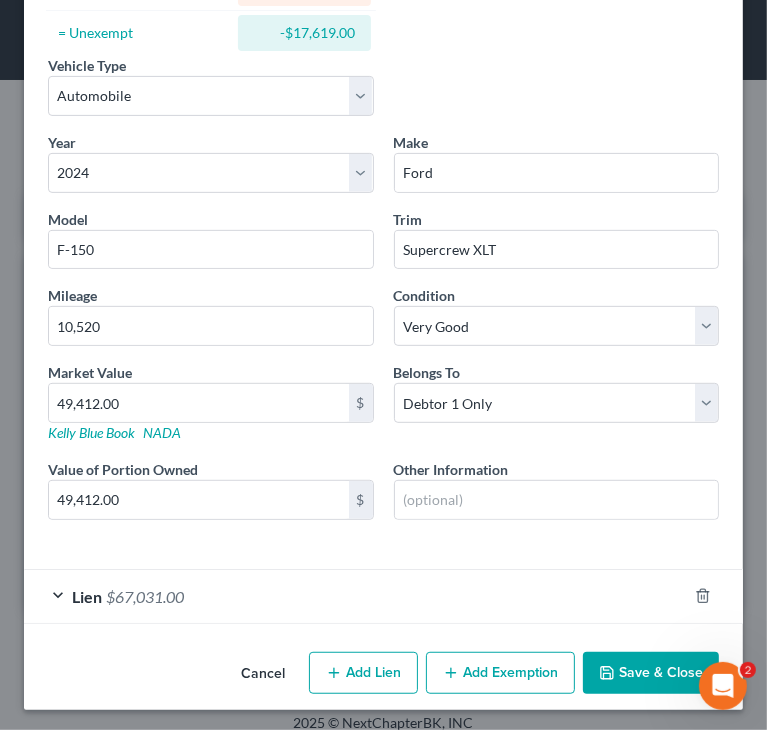 click on "Save & Close" at bounding box center [651, 673] 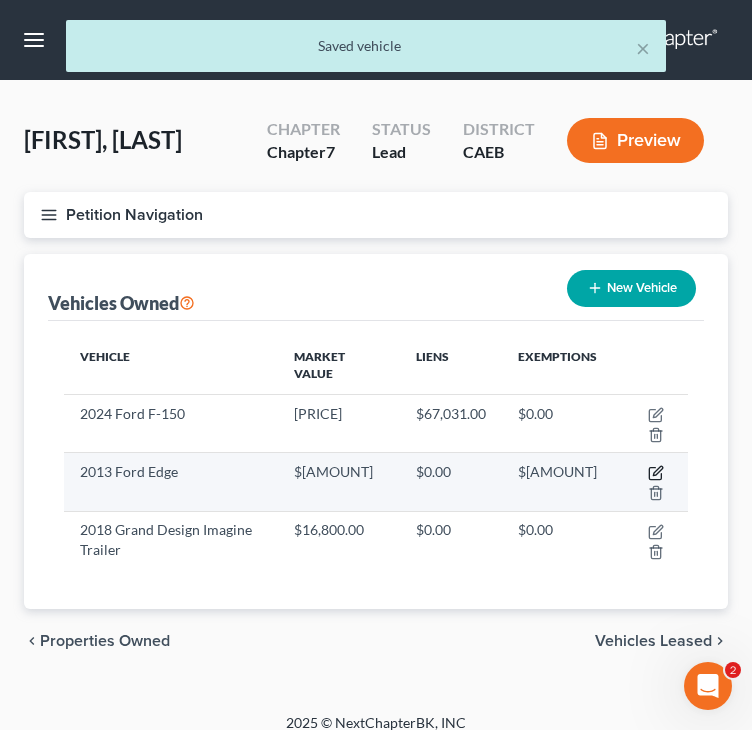 click 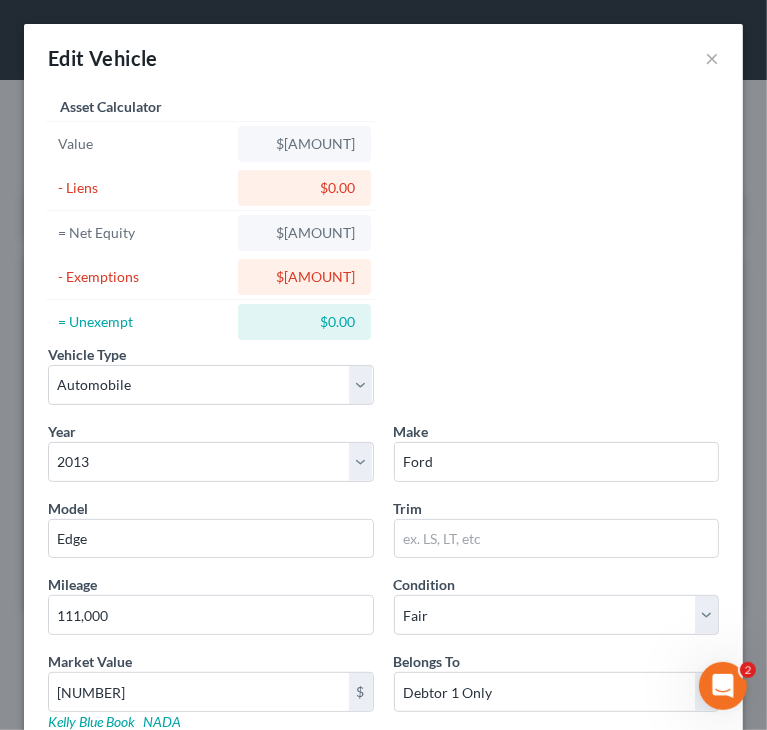 click on "Vehicle Type Select Automobile Truck Trailer Watercraft Aircraft Motor Home Atv Other Vehicle Year Select 2026 2025 2024 2023 2022 2021 2020 2019 2018 2017 2016 2015 2014 2013 2012 2011 2010 2009 2008 2007 2006 2005 2004 2003 2002 2001 2000 1999 1998 1997 1996 1995 1994 1993 1992 1991 1990 1989 1988 1987 1986 1985 1984 1983 1982 1981 1980 1979 1978 1977 1976 1975 1974 1973 1972 1971 1970 1969 1968 1967 1966 1965 1964 1963 1962 1961 1960 1959 1958 1957 1956 1955 1954 1953 1952 1951 1950 1949 1948 1947 1946 1945 1944 1943 1942 1941 1940 1939 1938 1937 1936 1935 1934 1933 1932 1931 1930 1929 1928 1927 1926 1925 1924 1923 1922 1921 1920 1919 1918 1917 1916 1915 1914 1913 1912 1911 1910 1909 1908 1907 1906 1905 1904 1903 1902 1901
Make
*
Ford Model Edge Trim Mileage 111,000 Condition Select Excellent Very Good Good Fair Poor Market Value 5,086.00 $ Kelly Blue Book NADA
Belongs To
*
Select Debtor 1 Only Debtor 2 Only Debtor 1 And Debtor 2 Only At Least One Of The Debtors And Another $" at bounding box center [383, 467] 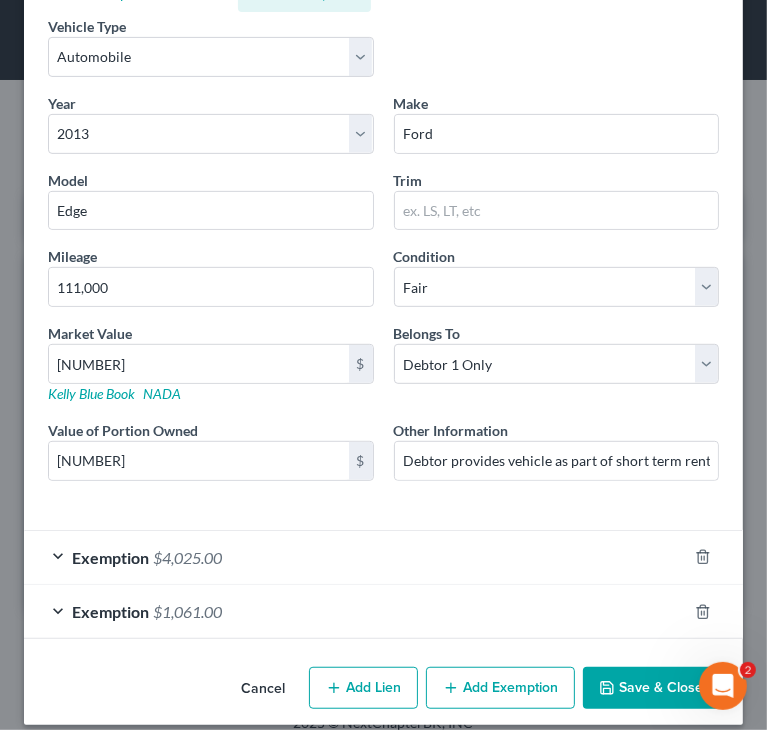 scroll, scrollTop: 344, scrollLeft: 0, axis: vertical 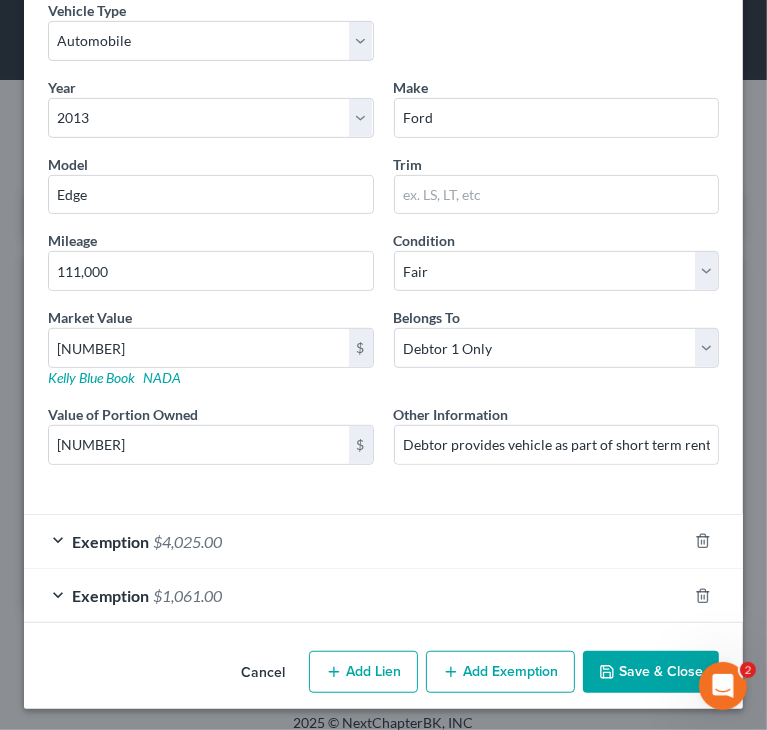 click on "$4,025.00" at bounding box center (187, 541) 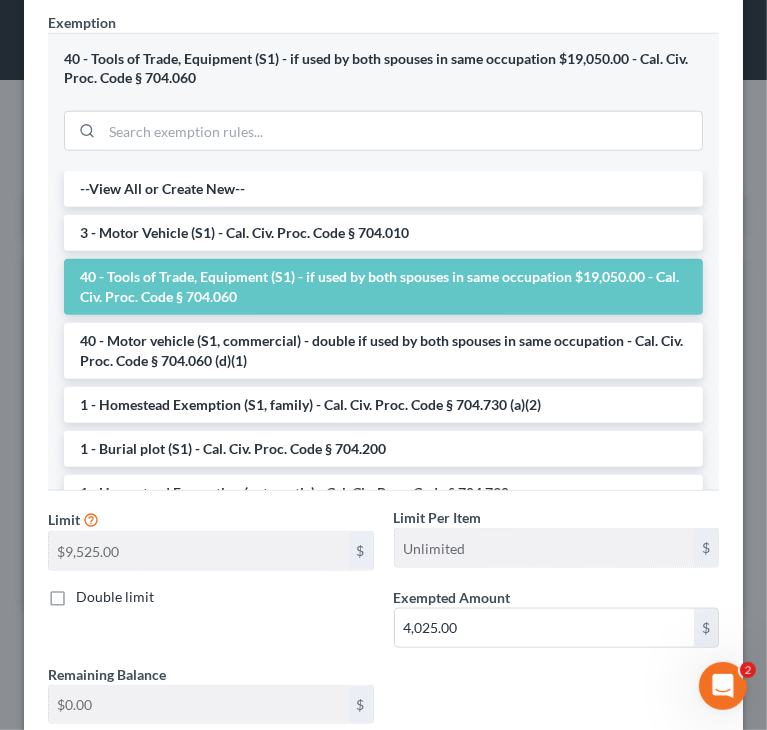 scroll, scrollTop: 944, scrollLeft: 0, axis: vertical 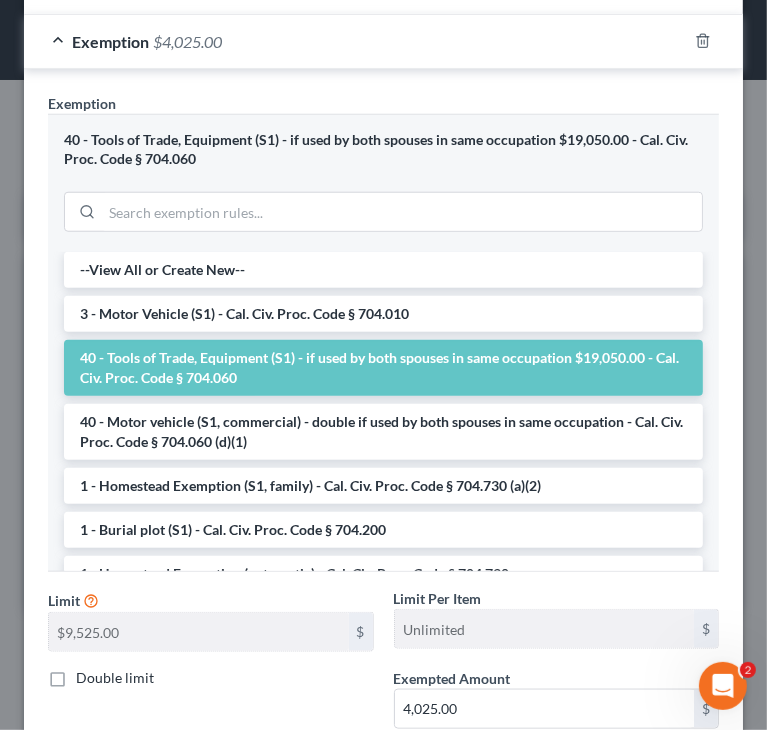 click on "Exemption Set must be selected for CA.
Exemption
*
40 - Tools of Trade, Equipment (S1) - if used by both spouses in same occupation $19,050.00 - Cal. Civ. Proc. Code § 704.060         --View All or Create New-- 3 - Motor Vehicle (S1)  - Cal. Civ. Proc. Code § 704.010 40 - Tools of Trade, Equipment (S1) - if used by both spouses in same occupation $19,050.00 - Cal. Civ. Proc. Code § 704.060 40 - Motor vehicle (S1, commercial) - double if used by both spouses in same occupation  - Cal. Civ. Proc. Code § 704.060 (d)(1) 1 - Homestead Exemption (S1, family) - Cal. Civ. Proc. Code § 704.730 (a)(2) 1 - Burial plot (S1) - Cal. Civ. Proc. Code § 704.200 1 - Homestead Exemption (automatic) - Cal. Civ. Proc. Code § 704.730 1 - Homestead Exemption (declared) - Cal. Civ. Proc. Code § 704.950 11 - Wearing Apparel (S1) - Cal. Civ. Proc. Code § 704.020 12 - Jewelry, Heirlooms, Art  (S1) - Cal. Civ. Proc. Code § 704.040 14 - Health aids (S1) - Cal. Civ. Proc. Code § 704.050" at bounding box center (383, 340) 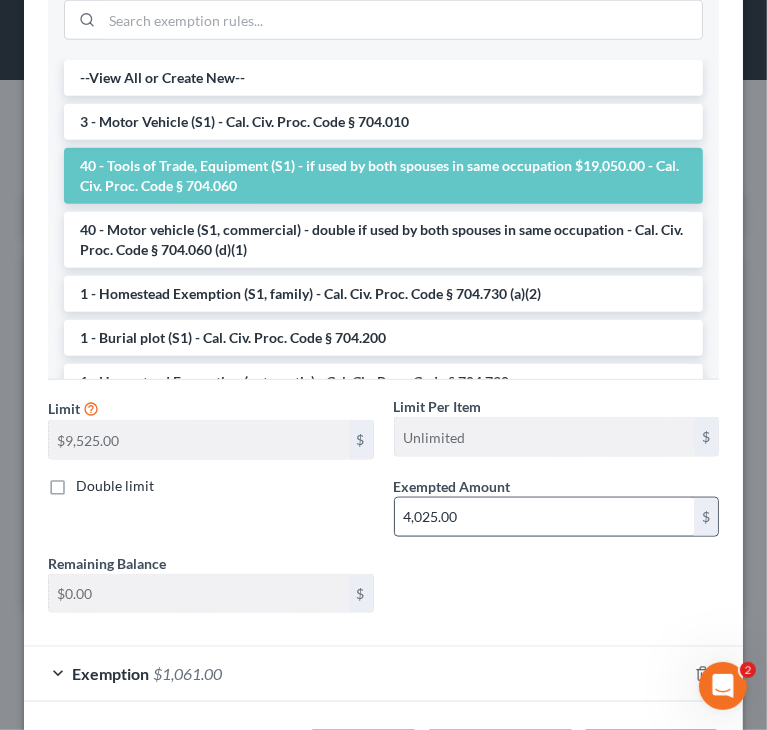 scroll, scrollTop: 1044, scrollLeft: 0, axis: vertical 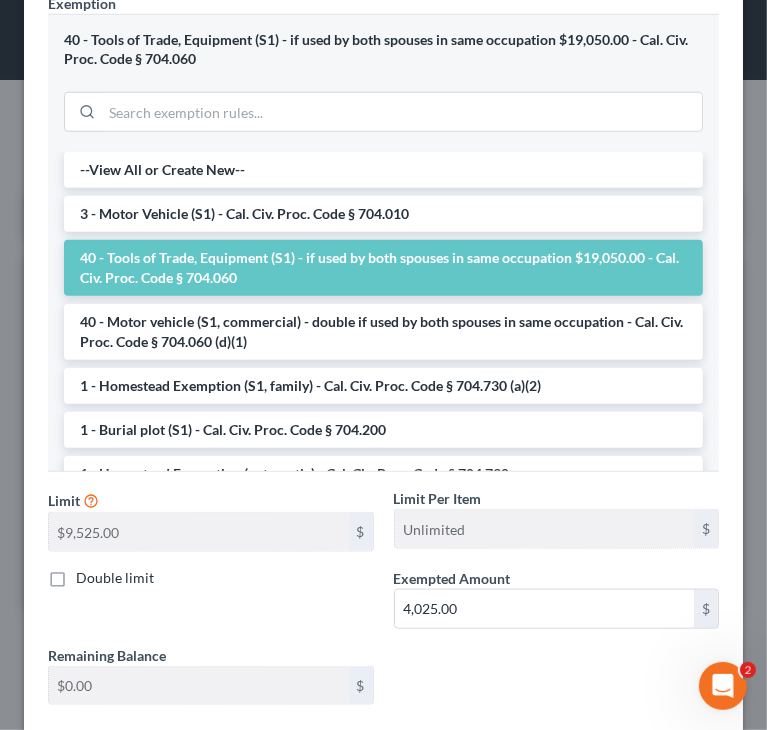 click on "Exemption Set must be selected for CA.
Exemption
*
40 - Tools of Trade, Equipment (S1) - if used by both spouses in same occupation $19,050.00 - Cal. Civ. Proc. Code § 704.060         --View All or Create New-- 3 - Motor Vehicle (S1)  - Cal. Civ. Proc. Code § 704.010 40 - Tools of Trade, Equipment (S1) - if used by both spouses in same occupation $19,050.00 - Cal. Civ. Proc. Code § 704.060 40 - Motor vehicle (S1, commercial) - double if used by both spouses in same occupation  - Cal. Civ. Proc. Code § 704.060 (d)(1) 1 - Homestead Exemption (S1, family) - Cal. Civ. Proc. Code § 704.730 (a)(2) 1 - Burial plot (S1) - Cal. Civ. Proc. Code § 704.200 1 - Homestead Exemption (automatic) - Cal. Civ. Proc. Code § 704.730 1 - Homestead Exemption (declared) - Cal. Civ. Proc. Code § 704.950 11 - Wearing Apparel (S1) - Cal. Civ. Proc. Code § 704.020 12 - Jewelry, Heirlooms, Art  (S1) - Cal. Civ. Proc. Code § 704.040 14 - Health aids (S1) - Cal. Civ. Proc. Code § 704.050" at bounding box center [383, 240] 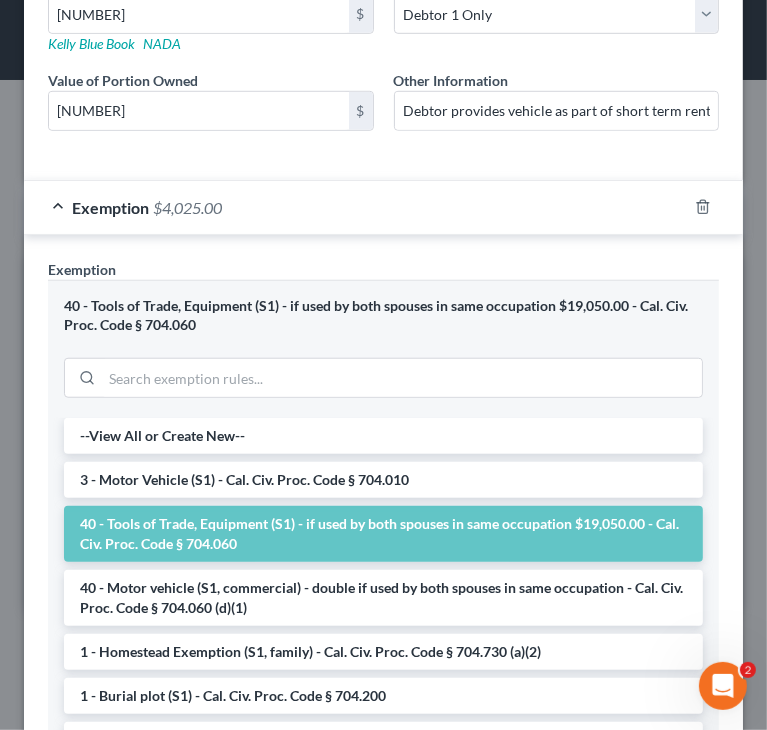 scroll, scrollTop: 644, scrollLeft: 0, axis: vertical 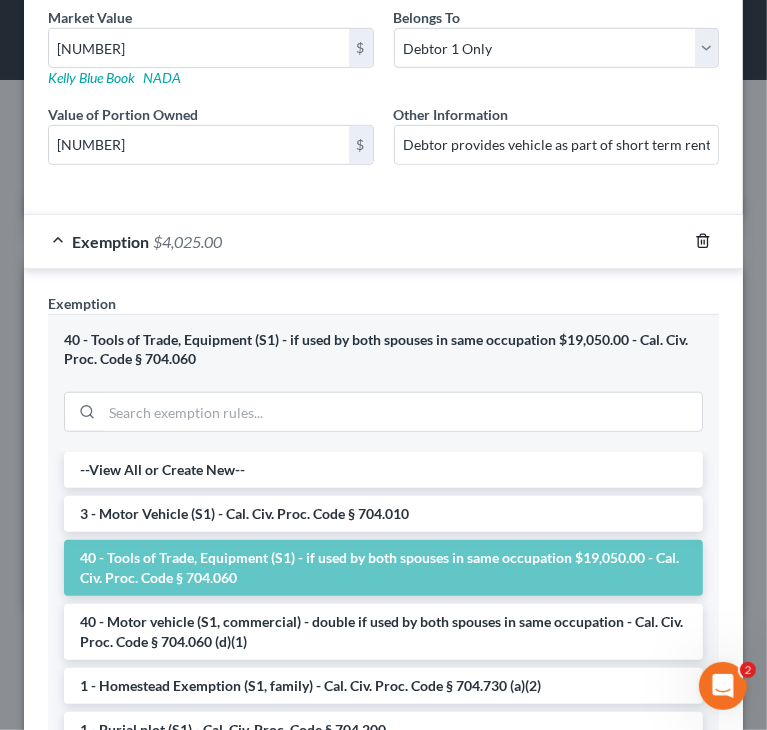 click 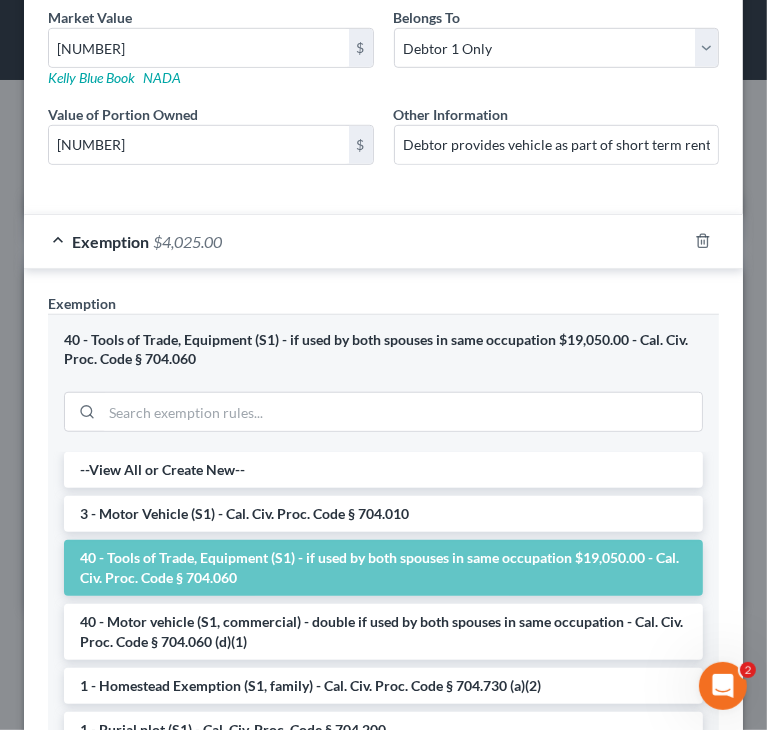 scroll, scrollTop: 289, scrollLeft: 0, axis: vertical 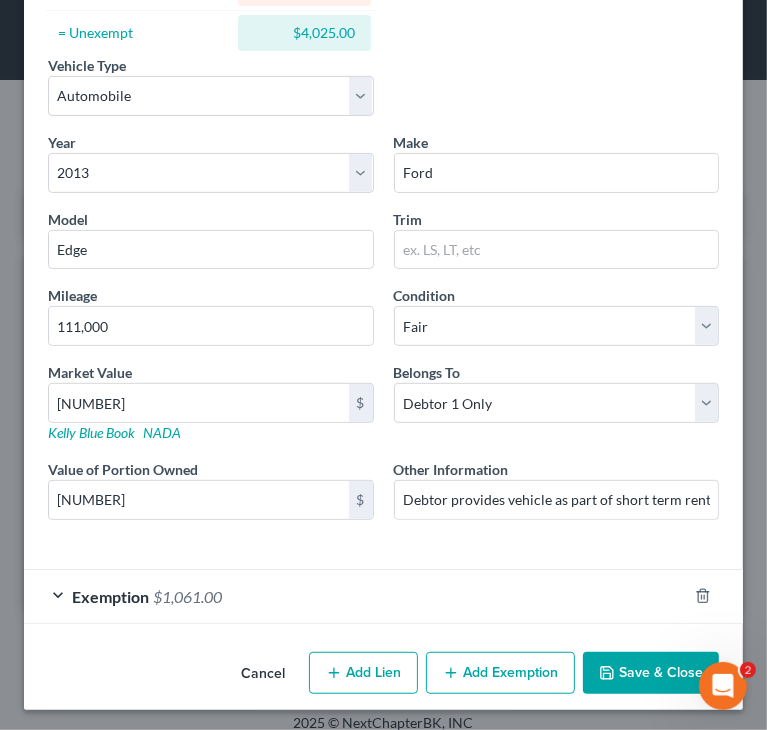 click on "$1,061.00" at bounding box center (187, 596) 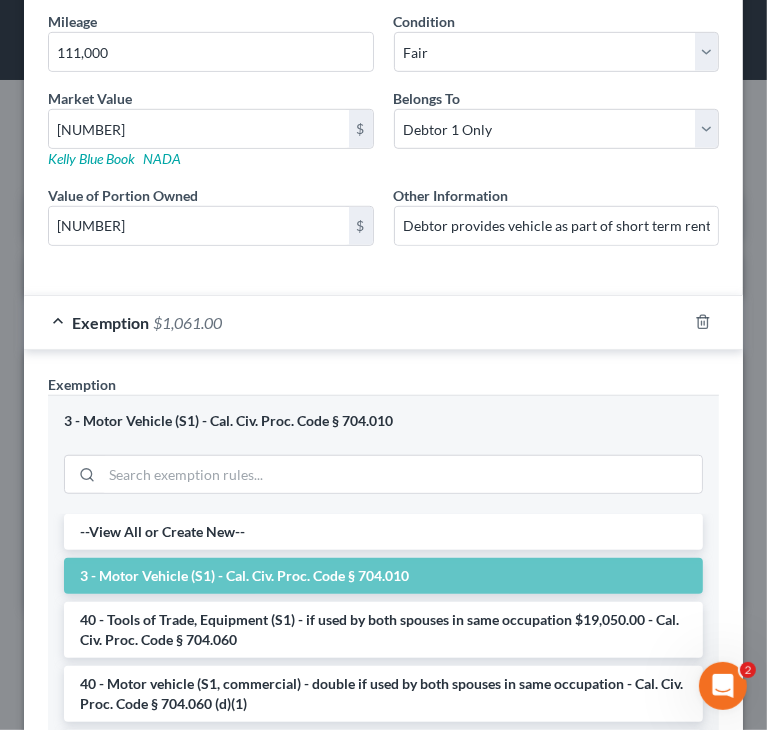scroll, scrollTop: 644, scrollLeft: 0, axis: vertical 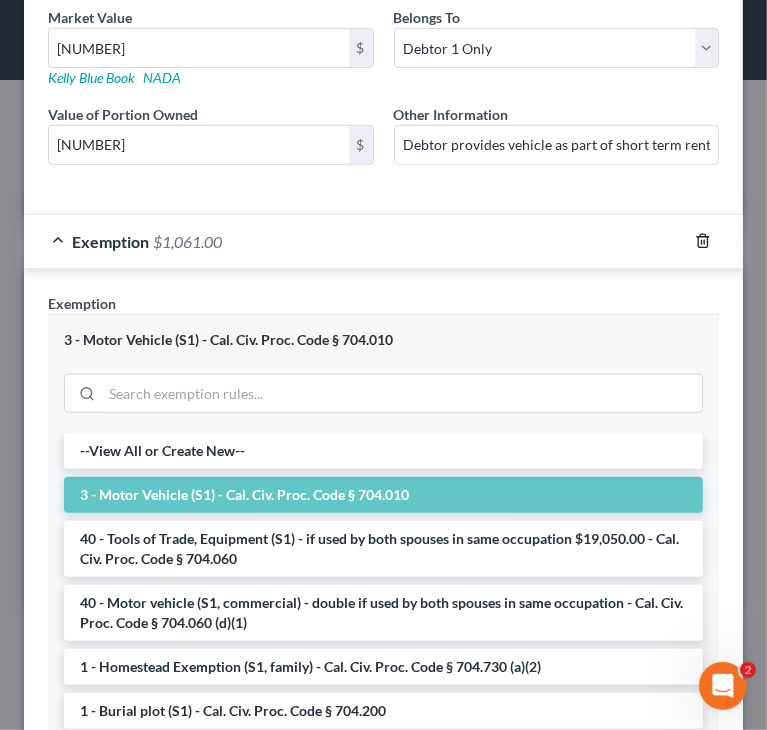 click 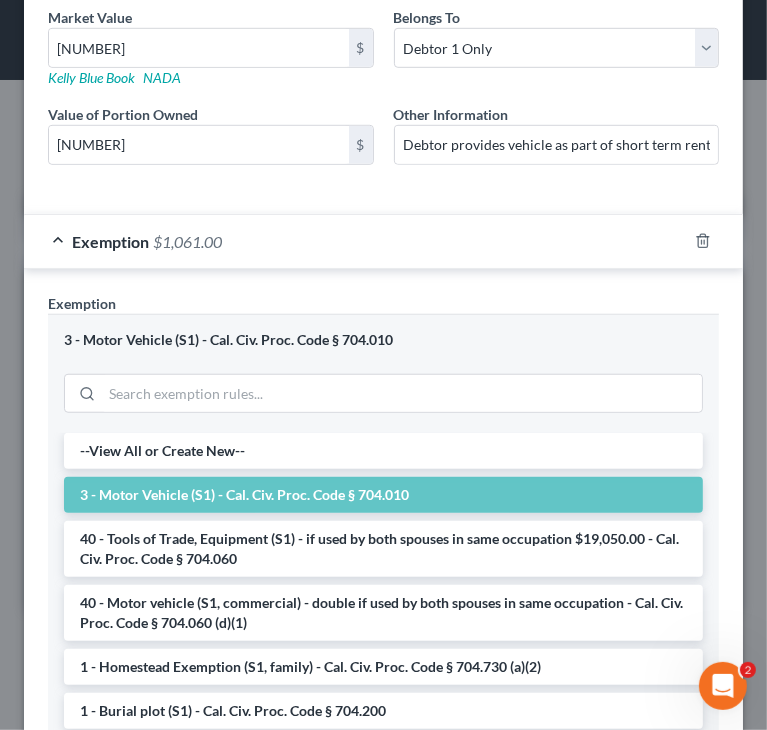 scroll, scrollTop: 235, scrollLeft: 0, axis: vertical 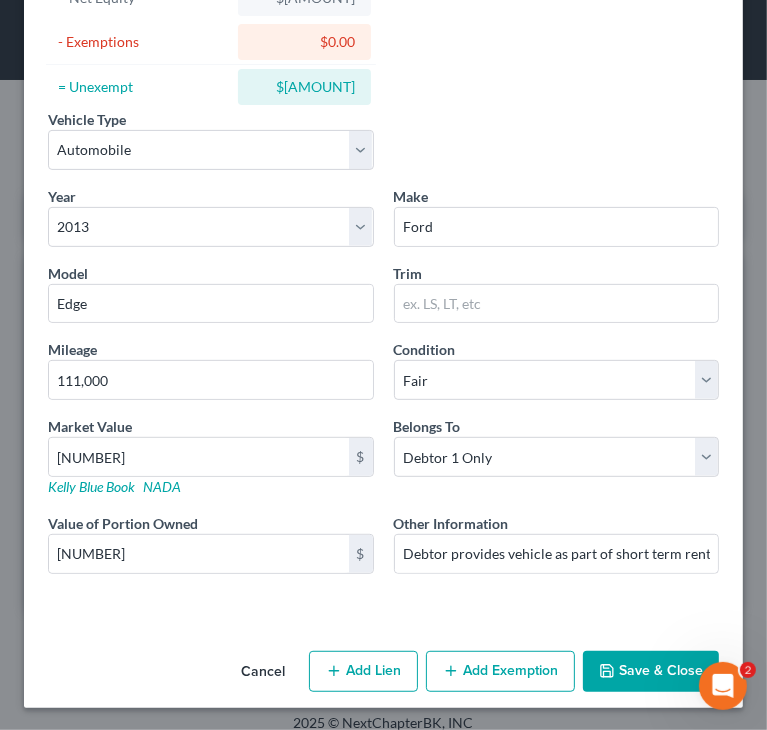 click on "Vehicle Type Select Automobile Truck Trailer Watercraft Aircraft Motor Home Atv Other Vehicle Year Select 2026 2025 2024 2023 2022 2021 2020 2019 2018 2017 2016 2015 2014 2013 2012 2011 2010 2009 2008 2007 2006 2005 2004 2003 2002 2001 2000 1999 1998 1997 1996 1995 1994 1993 1992 1991 1990 1989 1988 1987 1986 1985 1984 1983 1982 1981 1980 1979 1978 1977 1976 1975 1974 1973 1972 1971 1970 1969 1968 1967 1966 1965 1964 1963 1962 1961 1960 1959 1958 1957 1956 1955 1954 1953 1952 1951 1950 1949 1948 1947 1946 1945 1944 1943 1942 1941 1940 1939 1938 1937 1936 1935 1934 1933 1932 1931 1930 1929 1928 1927 1926 1925 1924 1923 1922 1921 1920 1919 1918 1917 1916 1915 1914 1913 1912 1911 1910 1909 1908 1907 1906 1905 1904 1903 1902 1901
Make
*
Ford Model Edge Trim Mileage 111,000 Condition Select Excellent Very Good Good Fair Poor Market Value 5,086.00 $ Kelly Blue Book NADA
Belongs To
*
Select Debtor 1 Only Debtor 2 Only Debtor 1 And Debtor 2 Only At Least One Of The Debtors And Another $" at bounding box center (383, 250) 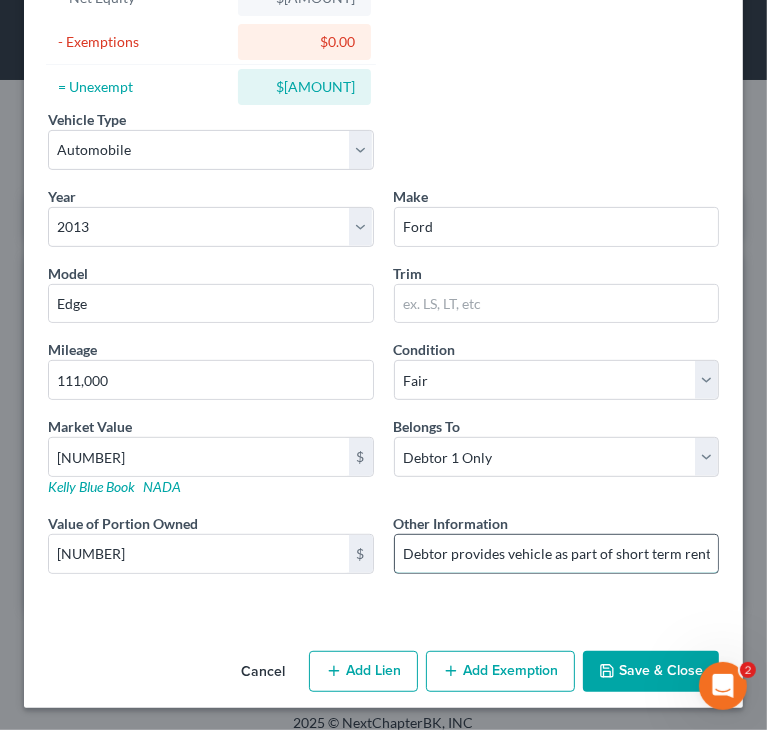 click on "Debtor provides vehicle as part of short term rental" at bounding box center (557, 554) 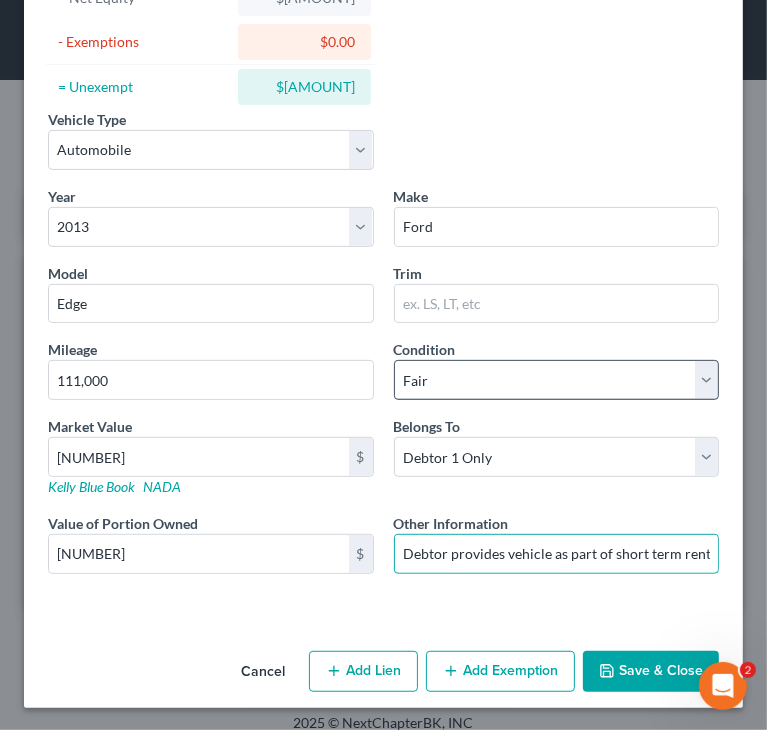 scroll, scrollTop: 0, scrollLeft: 12, axis: horizontal 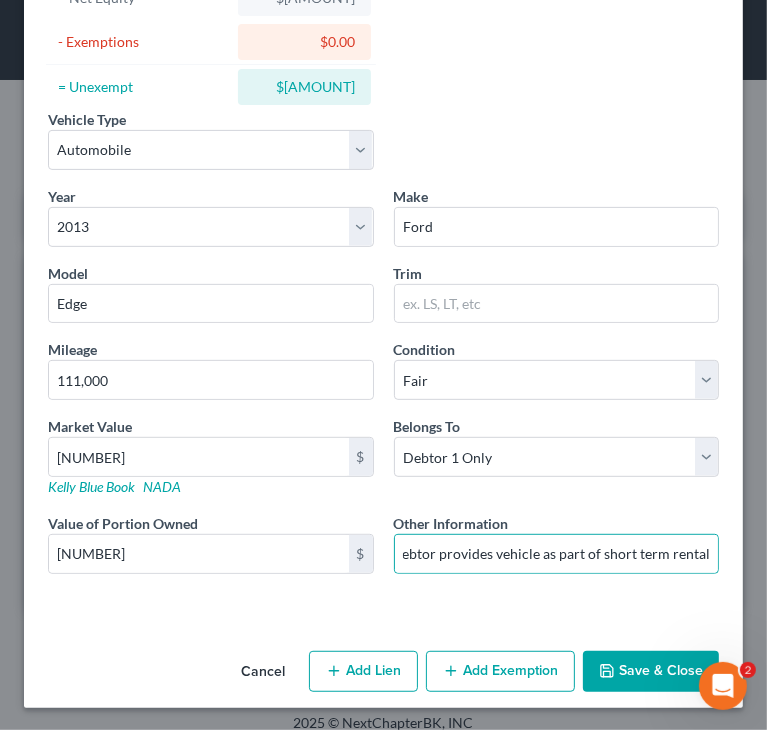 click on "Save & Close" at bounding box center (651, 672) 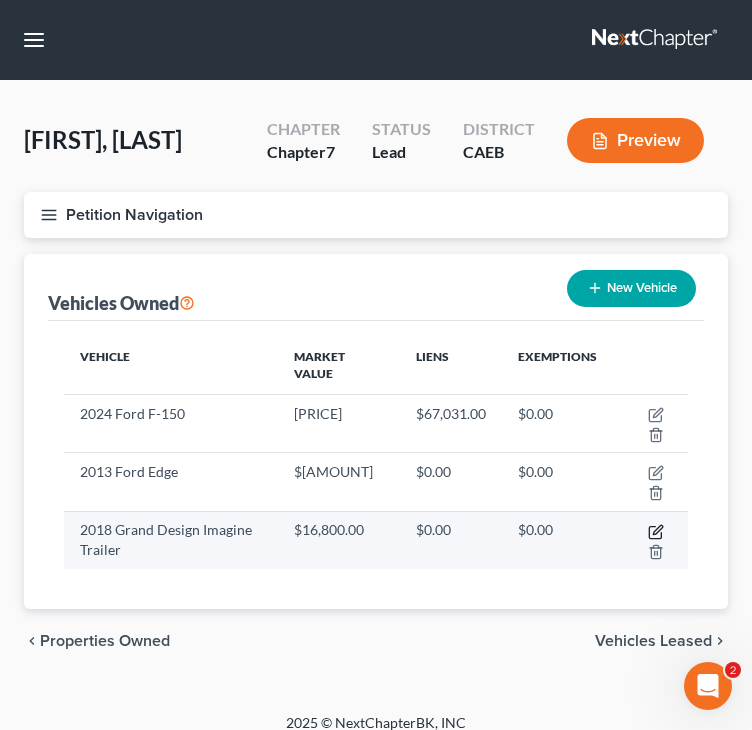 click 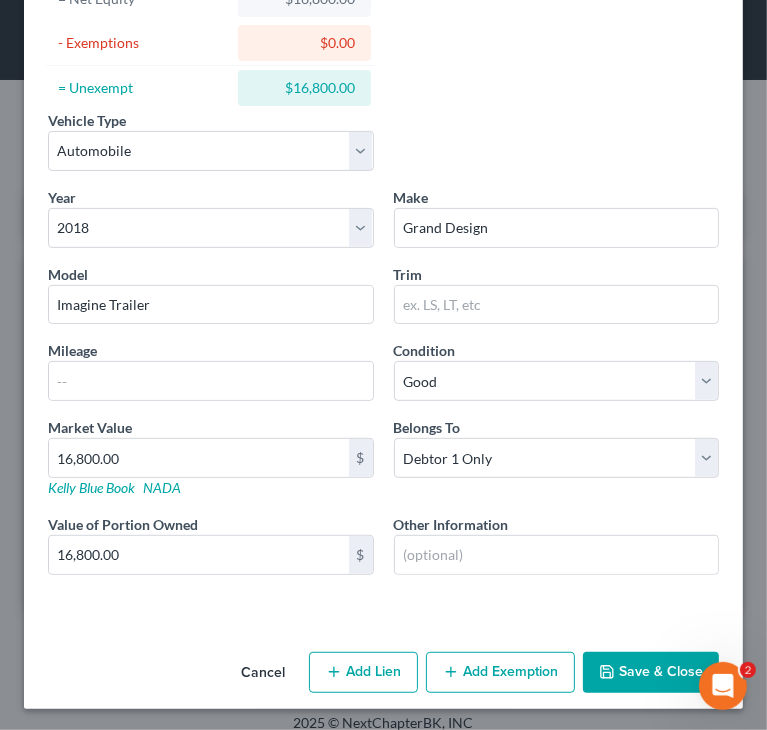 scroll, scrollTop: 235, scrollLeft: 0, axis: vertical 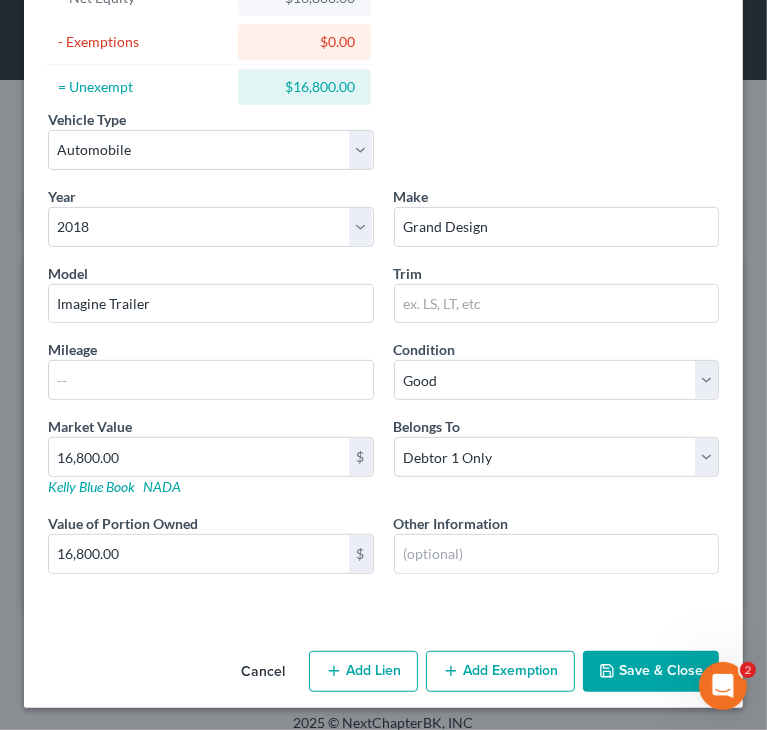 click on "Add Exemption" at bounding box center [500, 672] 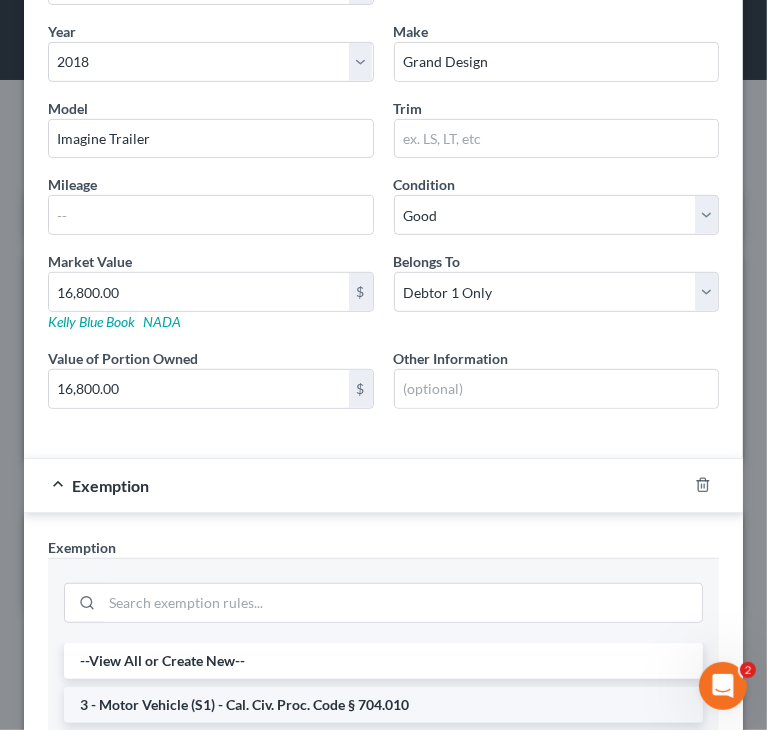 scroll, scrollTop: 535, scrollLeft: 0, axis: vertical 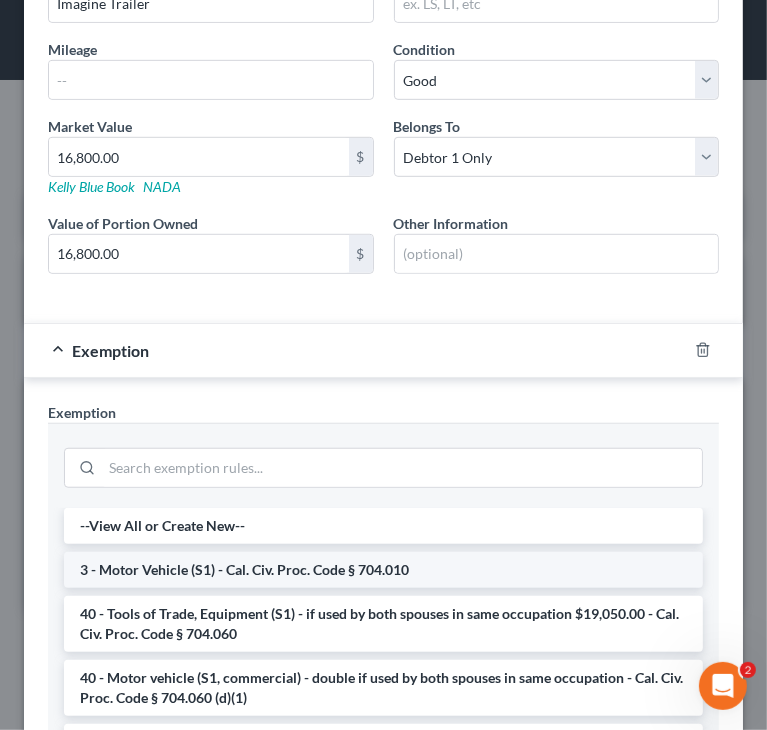 click on "3 - Motor Vehicle (S1)  - Cal. Civ. Proc. Code § 704.010" at bounding box center [383, 570] 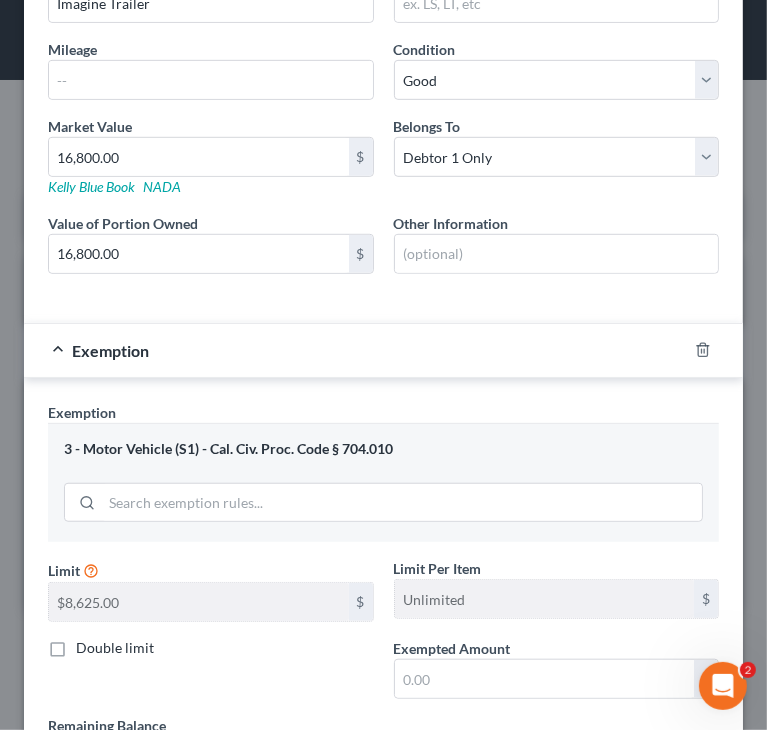 click on "Exemption Set must be selected for CA.
Exemption
*
3 - Motor Vehicle (S1)  - Cal. Civ. Proc. Code § 704.010" at bounding box center [383, 480] 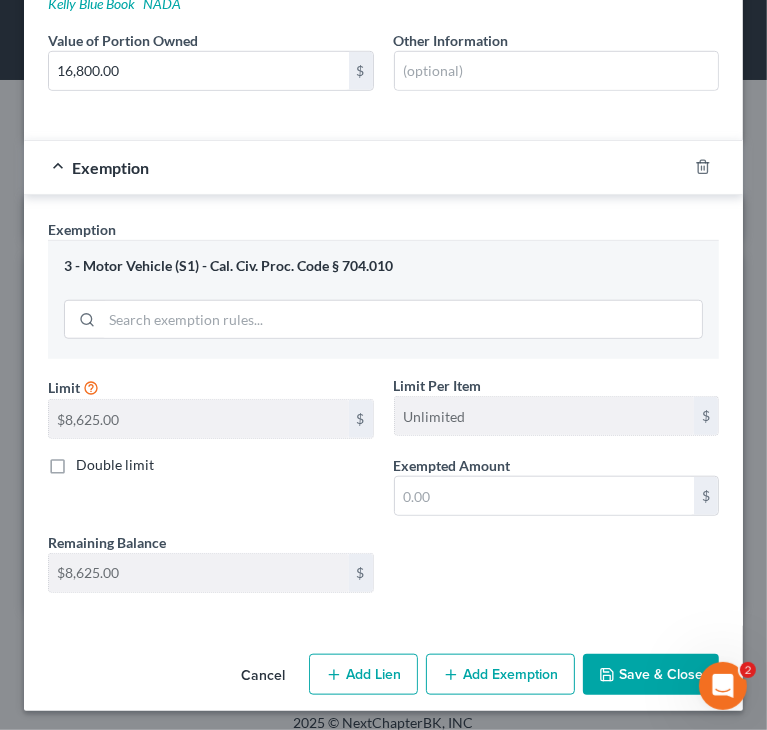 scroll, scrollTop: 719, scrollLeft: 0, axis: vertical 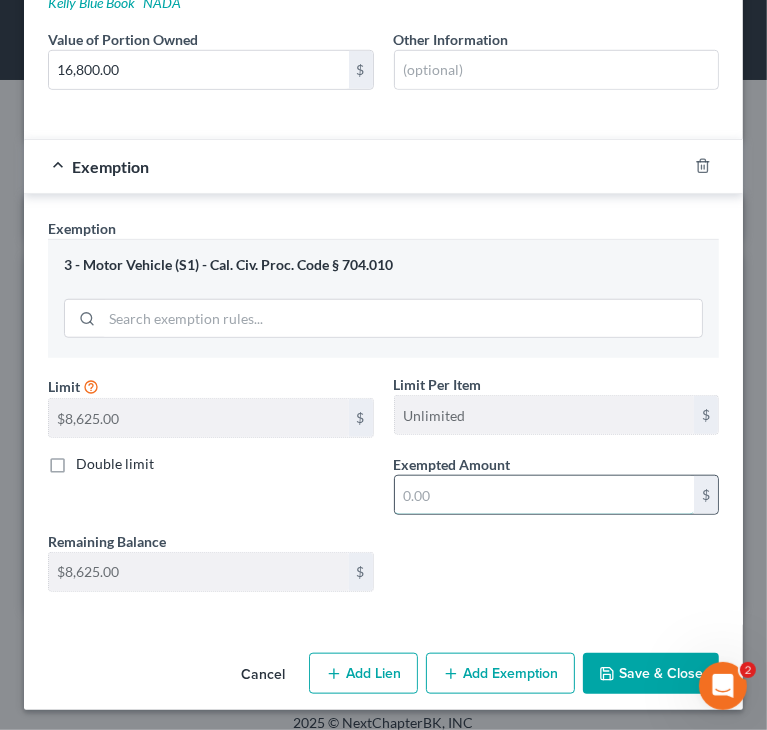 click at bounding box center [545, 495] 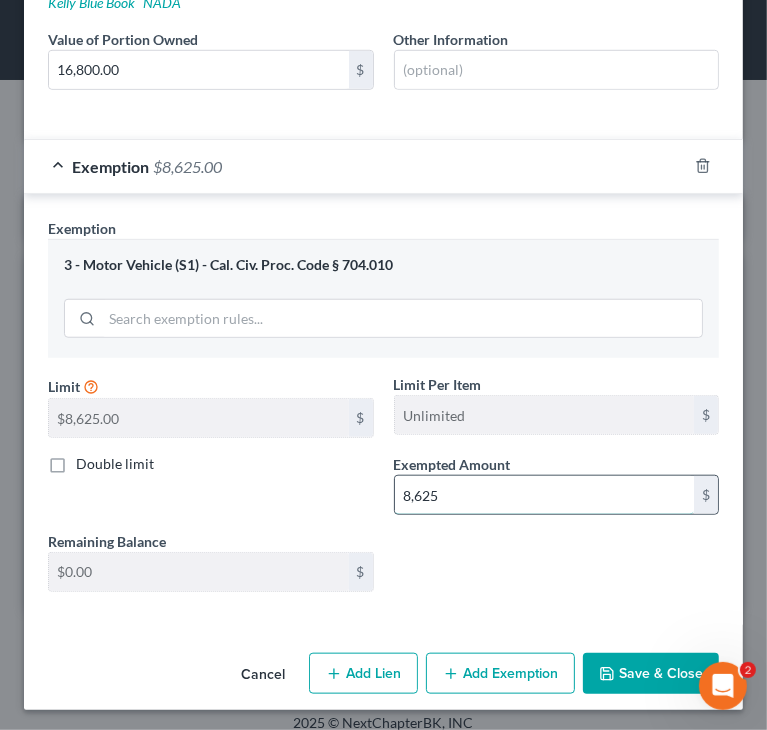 type on "8,625" 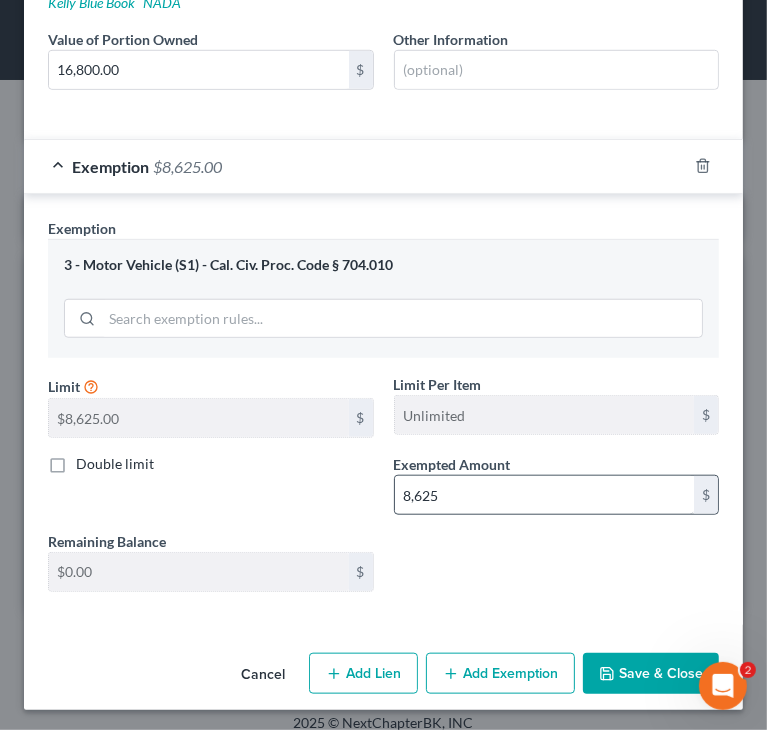 type 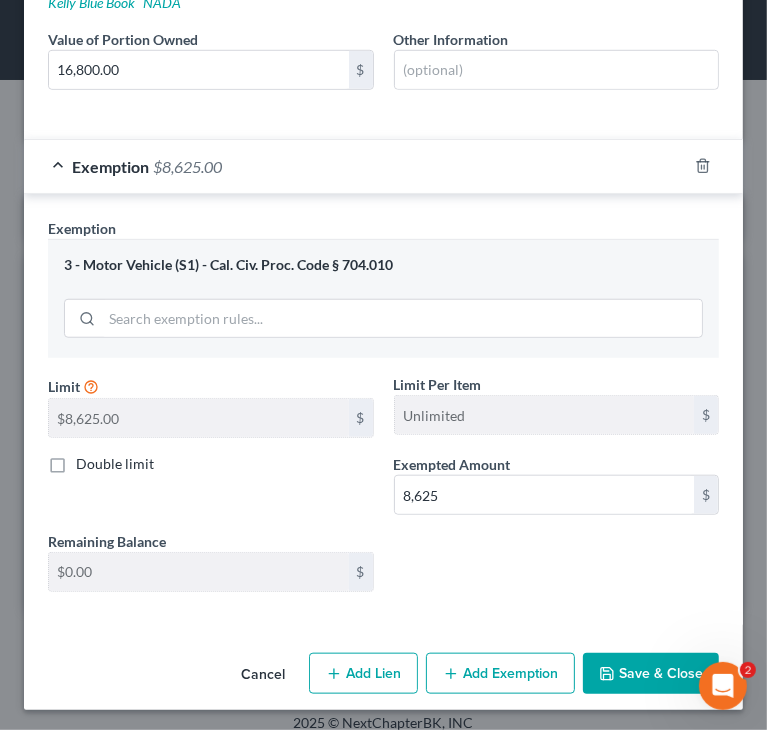 click on "Save & Close" at bounding box center [651, 674] 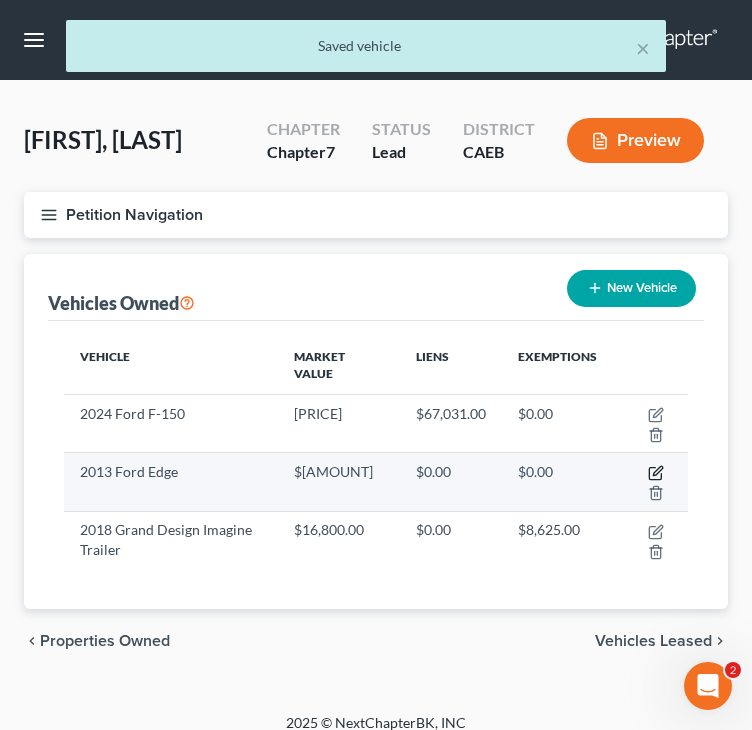 click 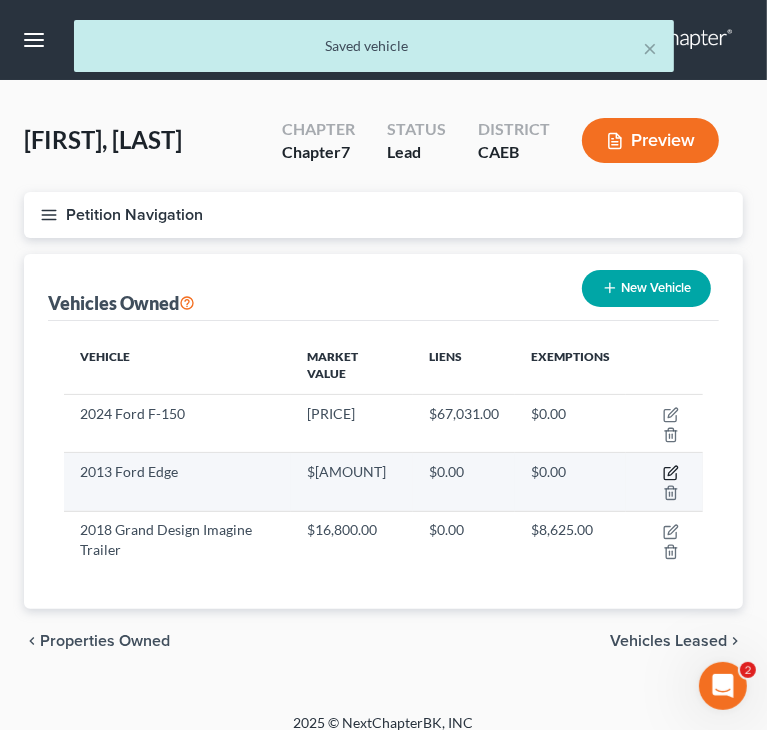 select on "0" 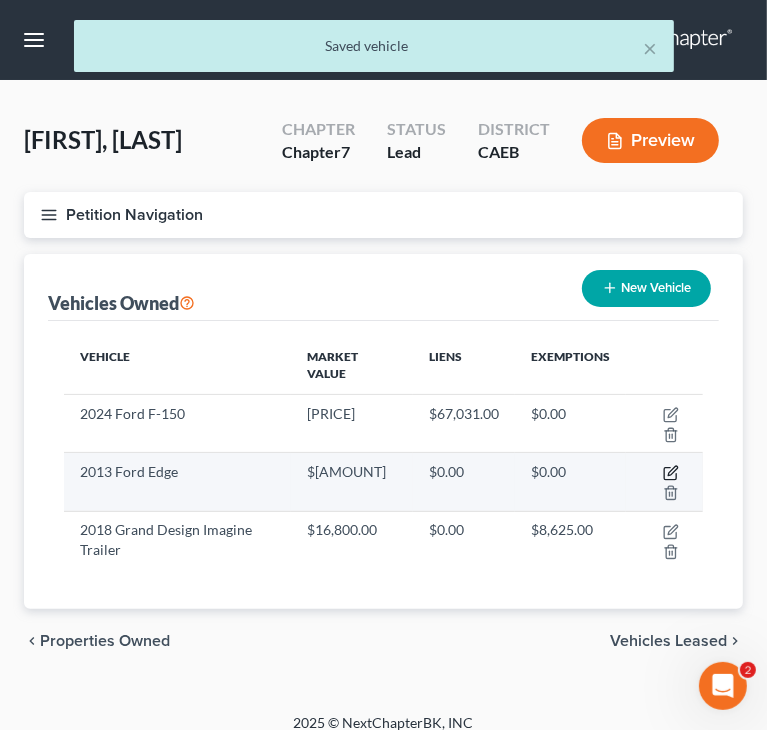 select on "13" 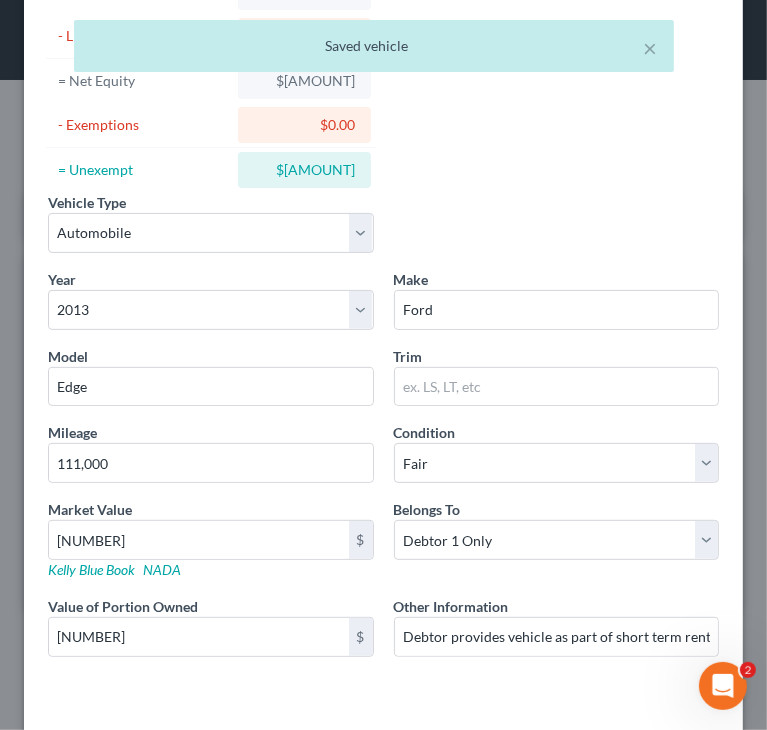 scroll, scrollTop: 235, scrollLeft: 0, axis: vertical 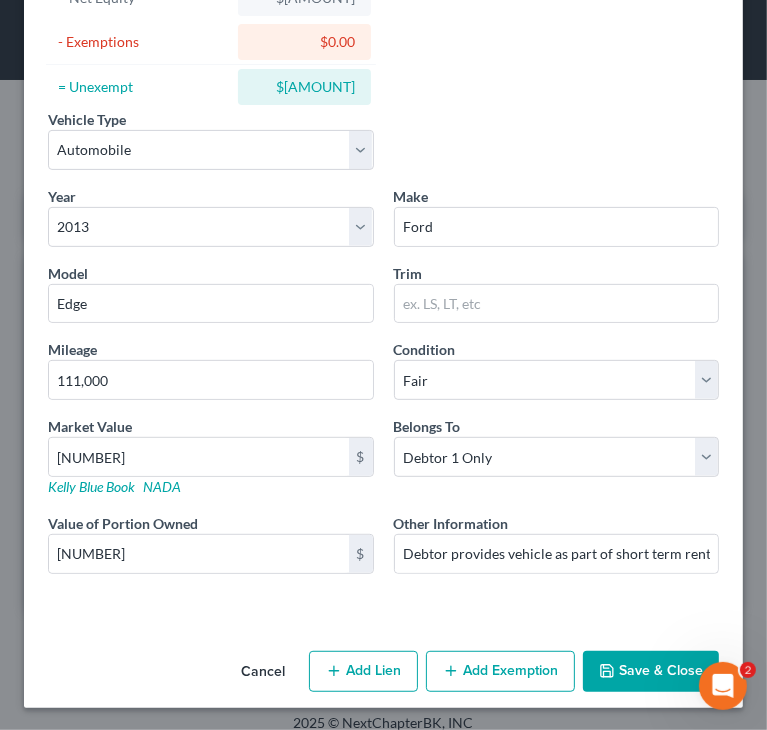 click on "Add Exemption" at bounding box center [500, 672] 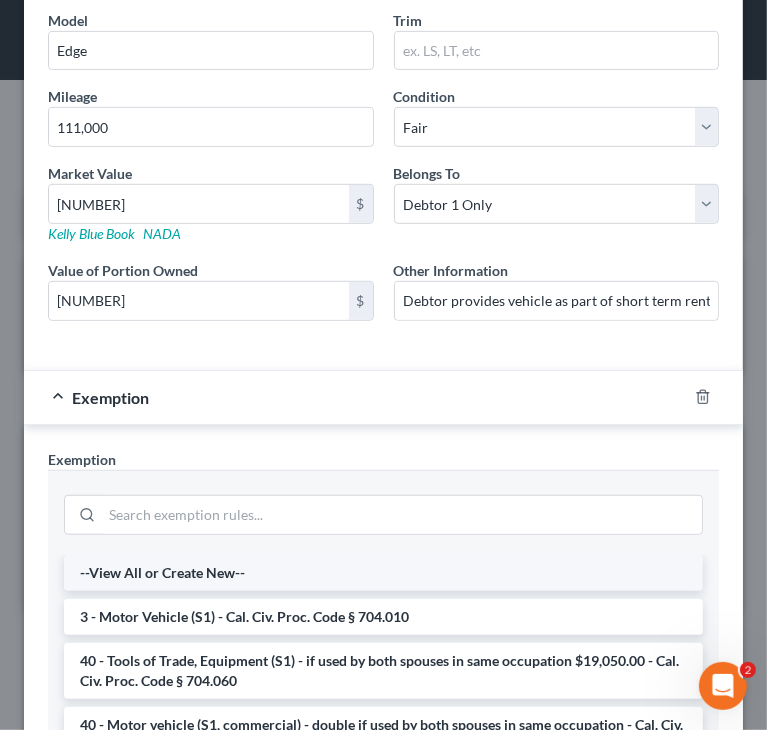 scroll, scrollTop: 535, scrollLeft: 0, axis: vertical 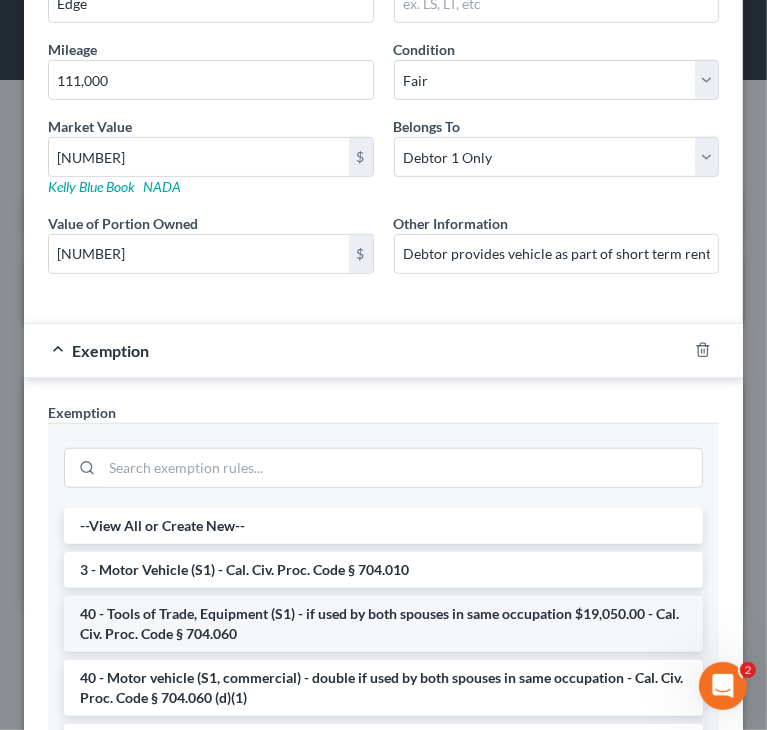 click on "40 - Tools of Trade, Equipment (S1) - if used by both spouses in same occupation $19,050.00 - Cal. Civ. Proc. Code § 704.060" at bounding box center (383, 624) 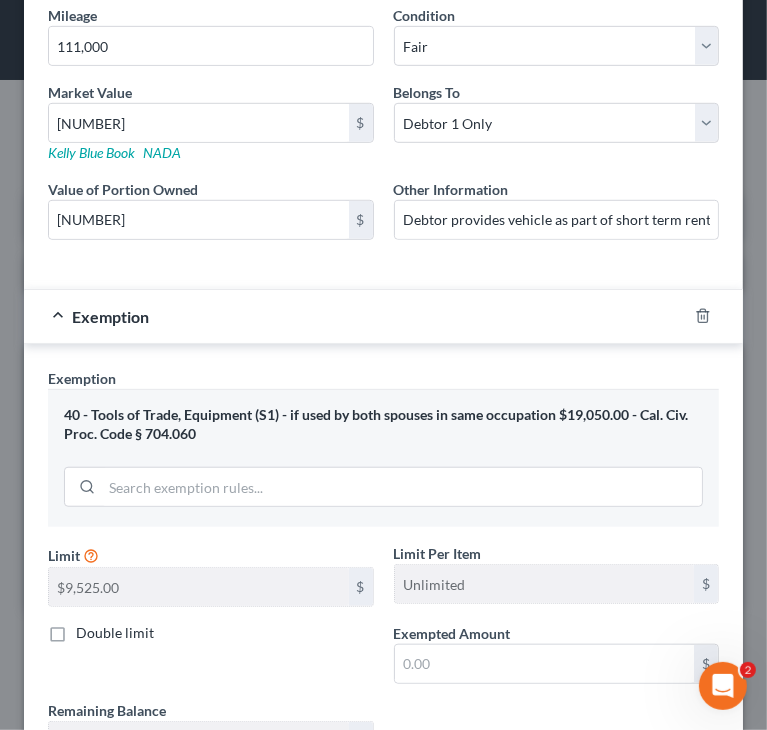 scroll, scrollTop: 535, scrollLeft: 0, axis: vertical 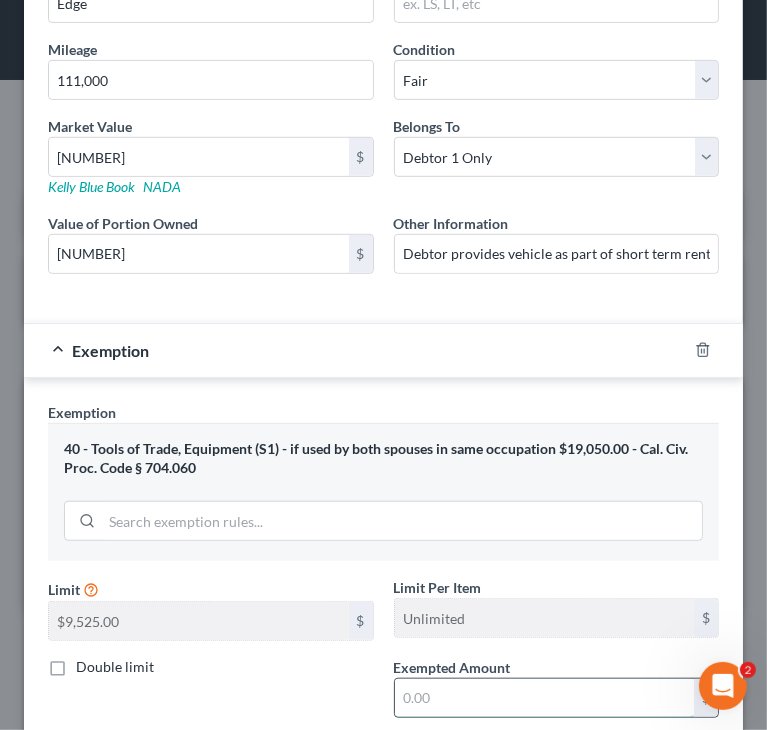 click at bounding box center (545, 698) 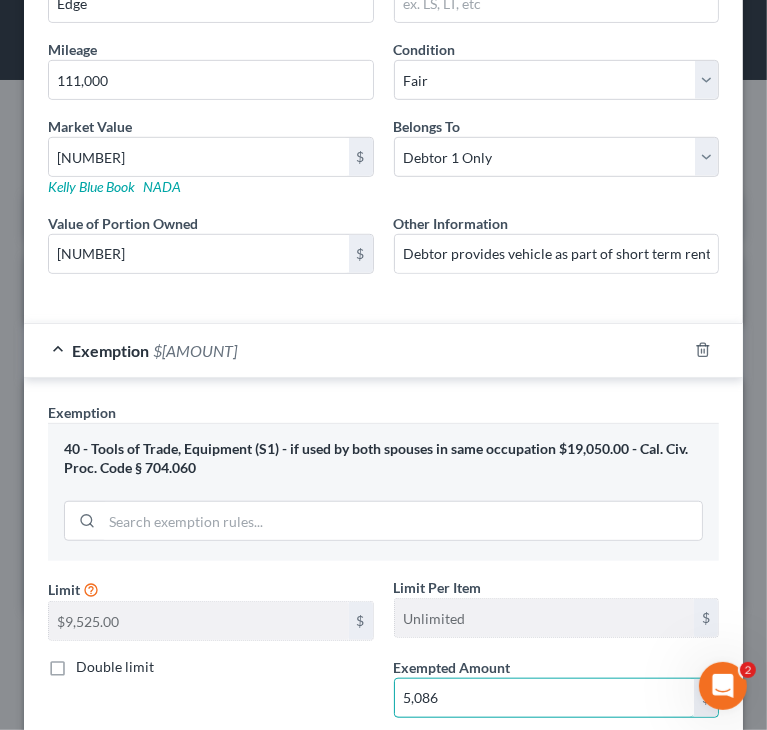 type on "5,086" 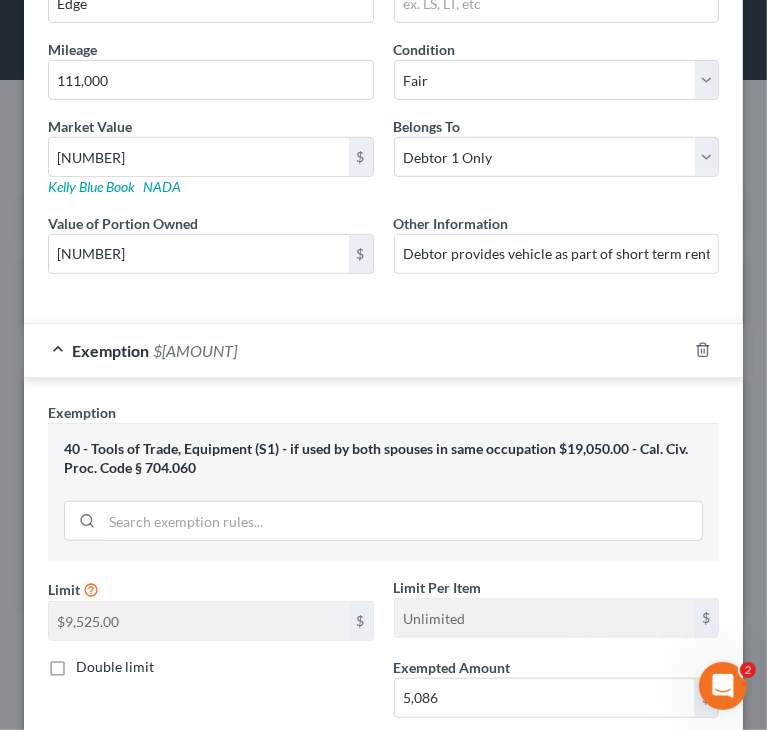 click on "Double limit" at bounding box center [211, 667] 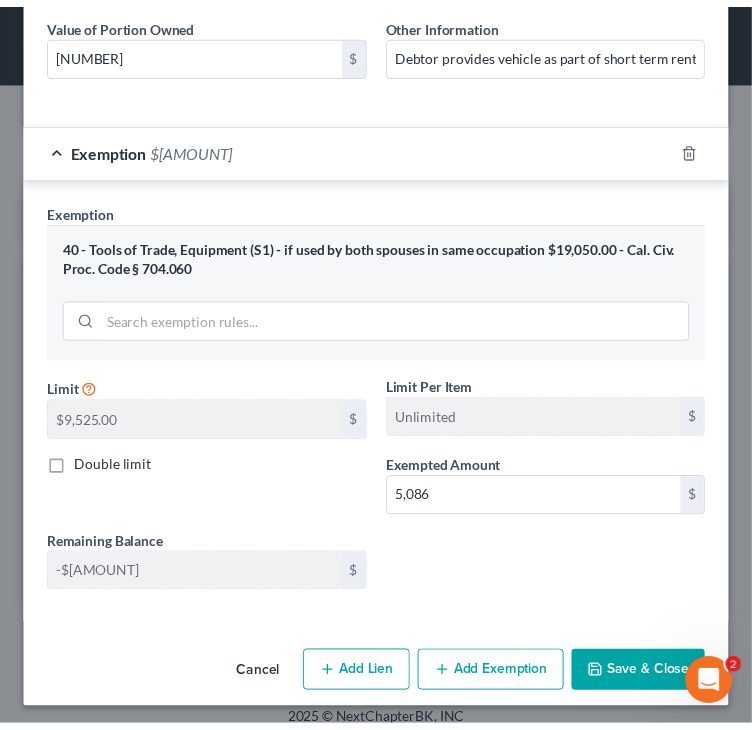 scroll, scrollTop: 737, scrollLeft: 0, axis: vertical 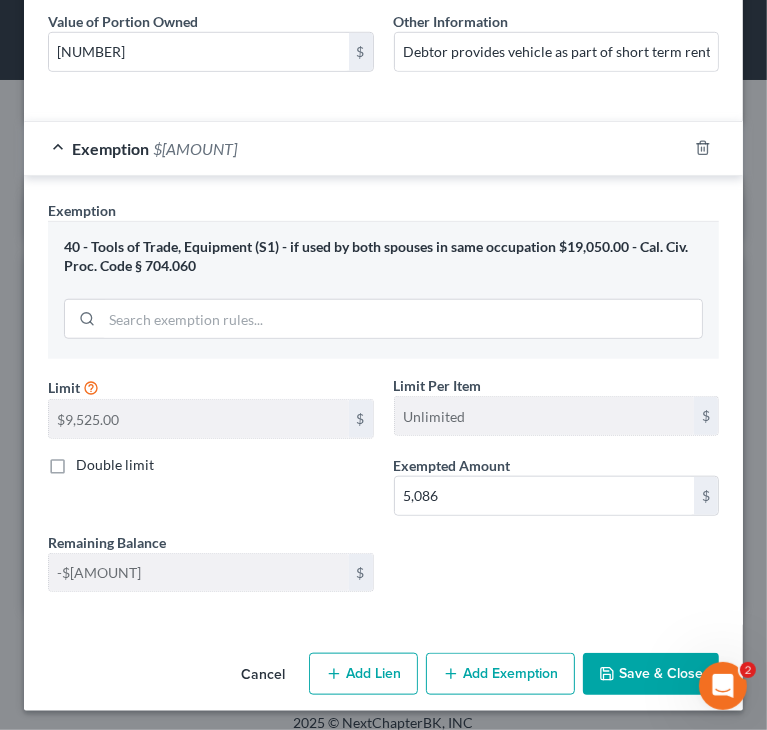 click on "Save & Close" at bounding box center [651, 674] 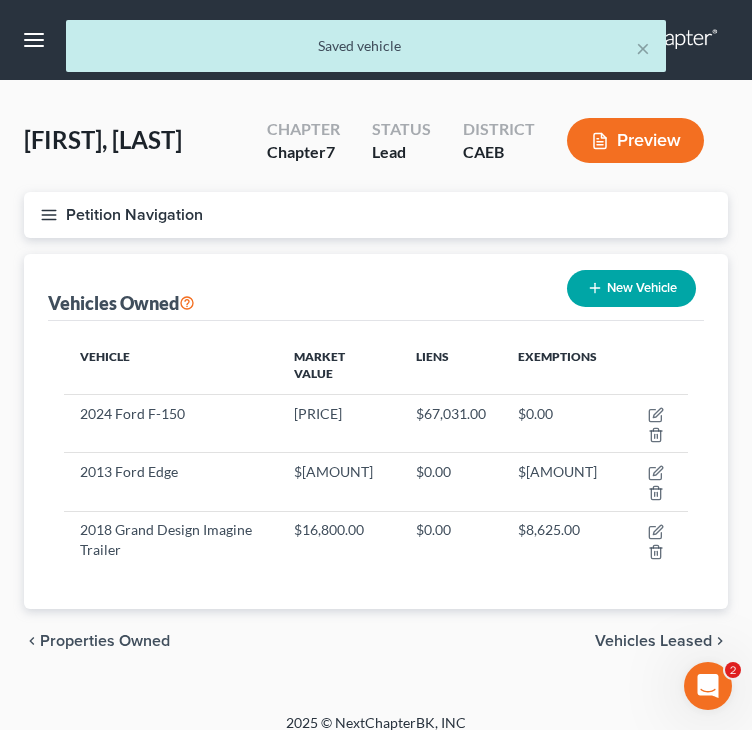 click on "Vehicles Leased" at bounding box center (653, 641) 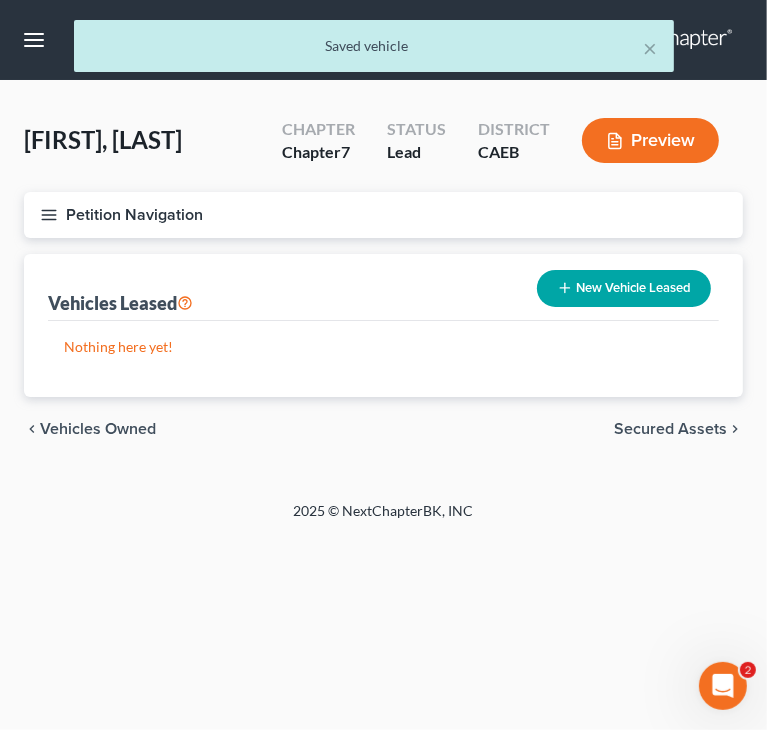 click on "Secured Assets" at bounding box center [670, 429] 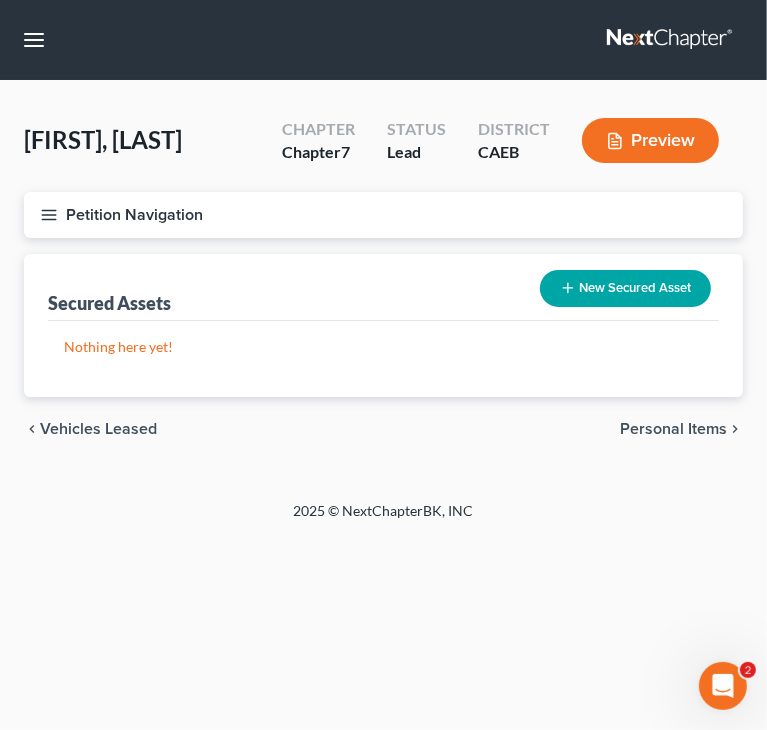 click on "Personal Items" at bounding box center [673, 429] 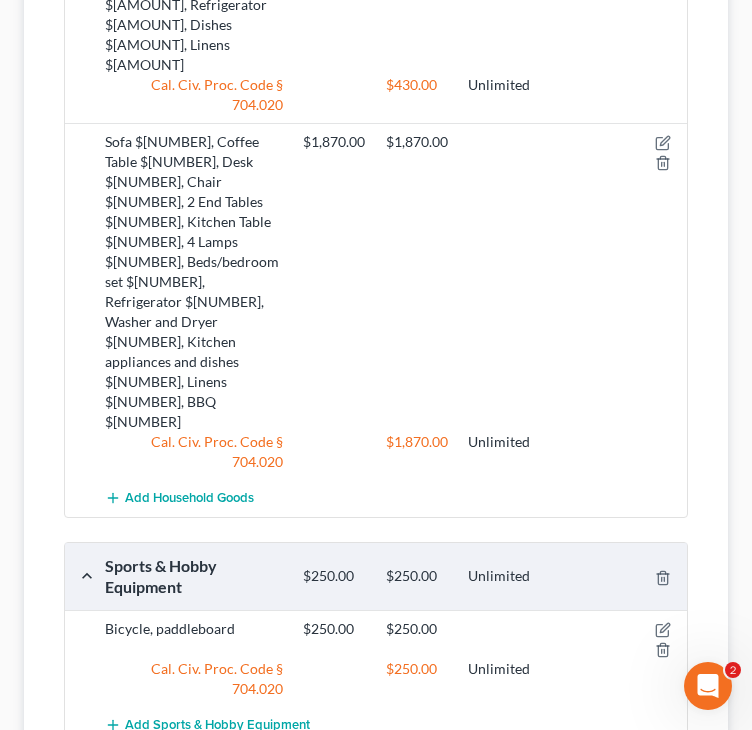 scroll, scrollTop: 1230, scrollLeft: 0, axis: vertical 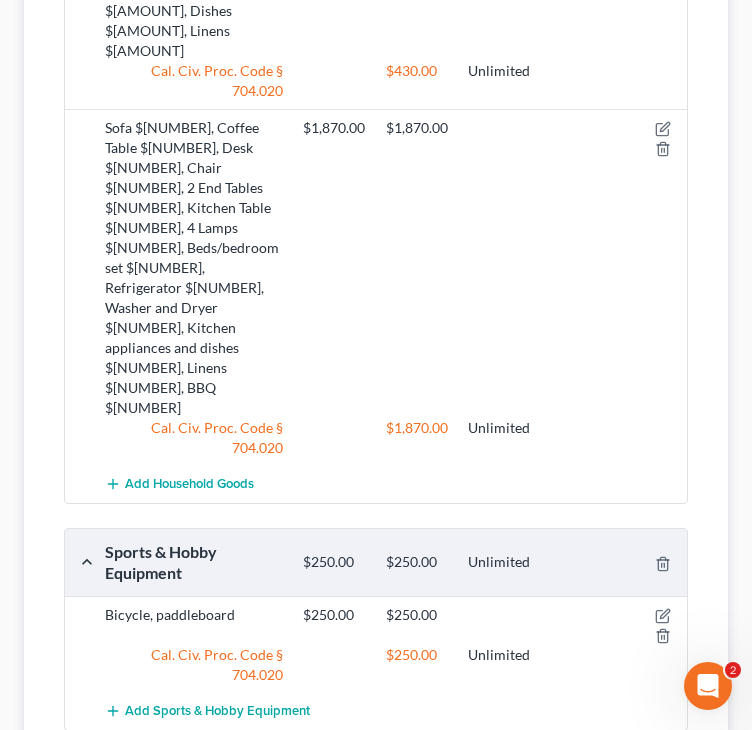 click on "Money and Accounts" at bounding box center (636, 811) 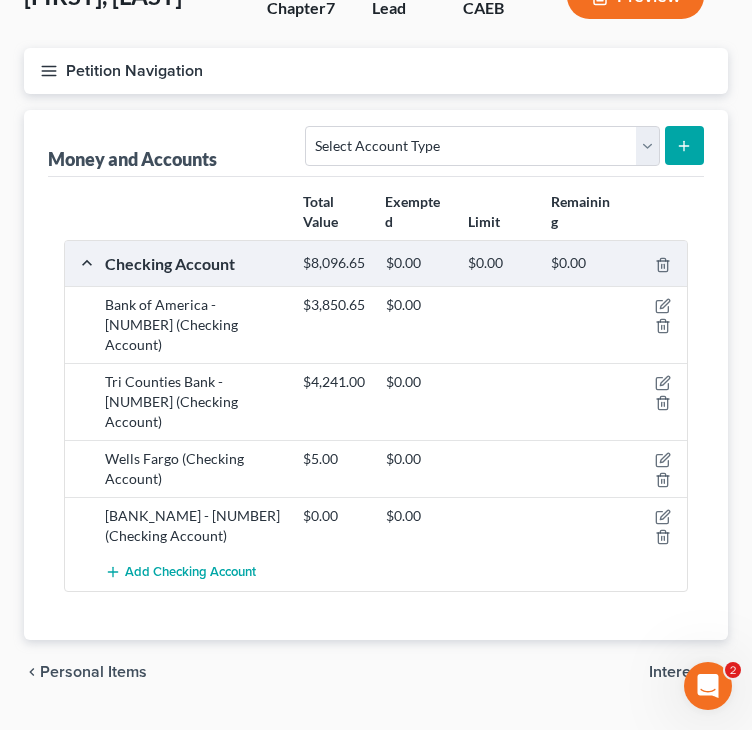 scroll, scrollTop: 168, scrollLeft: 0, axis: vertical 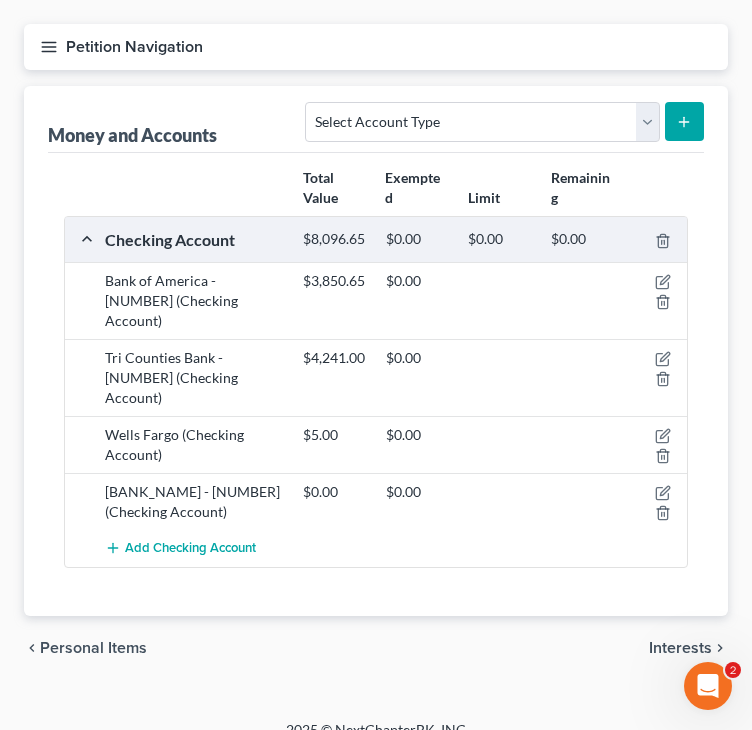 click on "Interests" at bounding box center (680, 648) 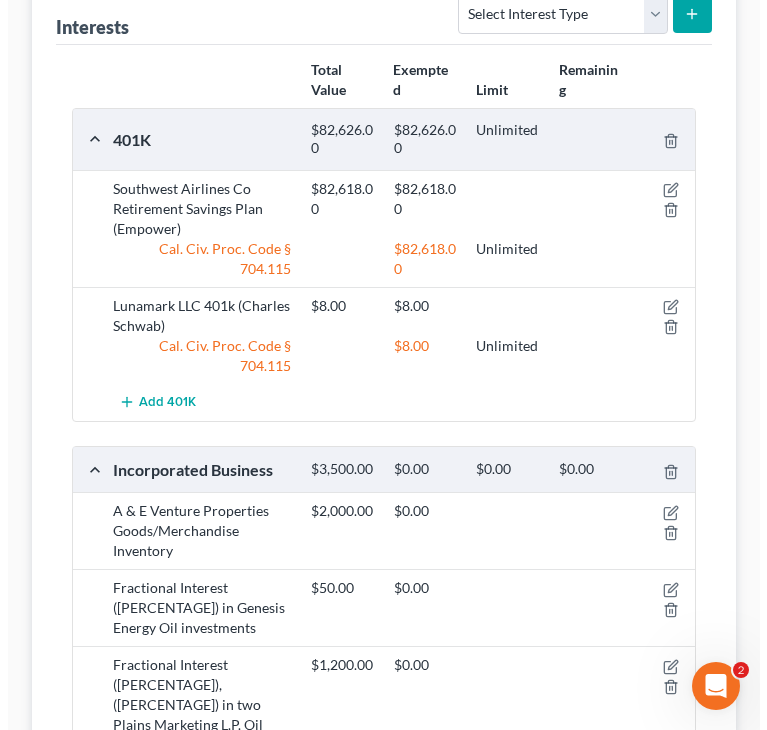 scroll, scrollTop: 300, scrollLeft: 0, axis: vertical 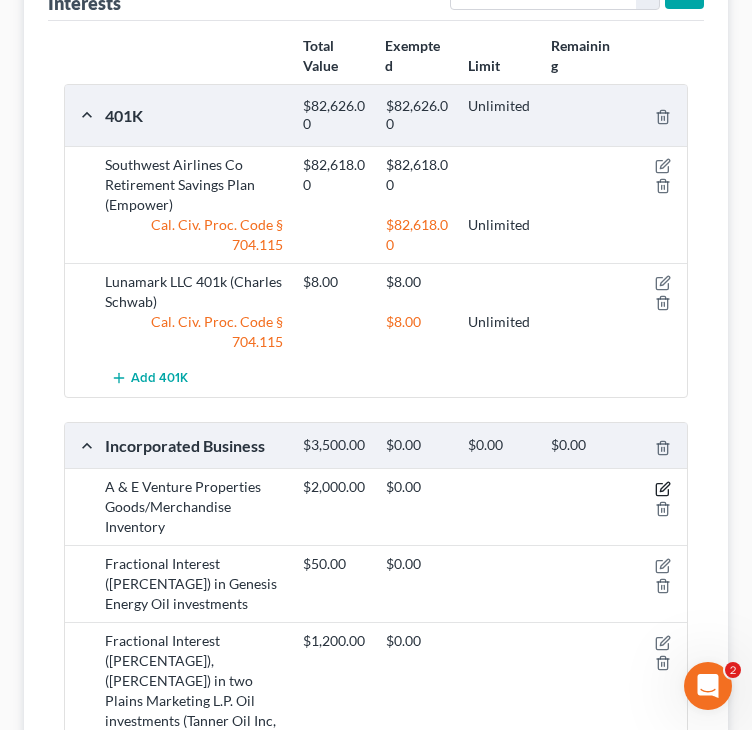 click 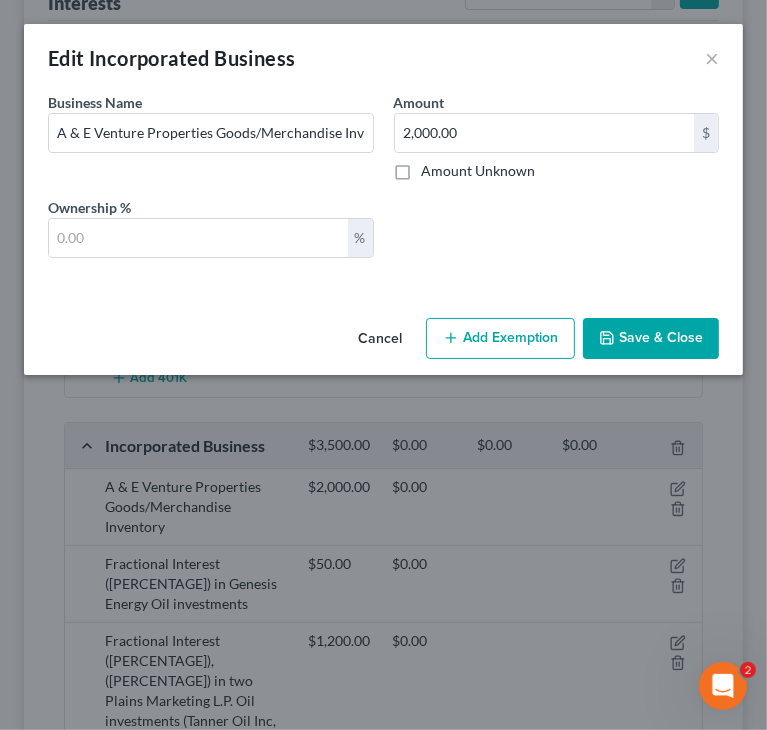 click on "Add Exemption" at bounding box center [500, 339] 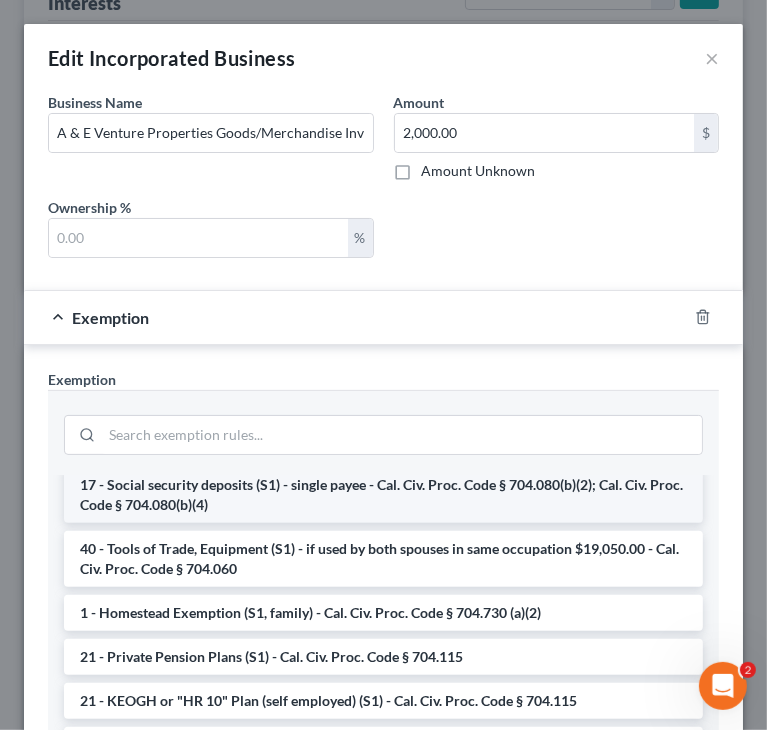 scroll, scrollTop: 100, scrollLeft: 0, axis: vertical 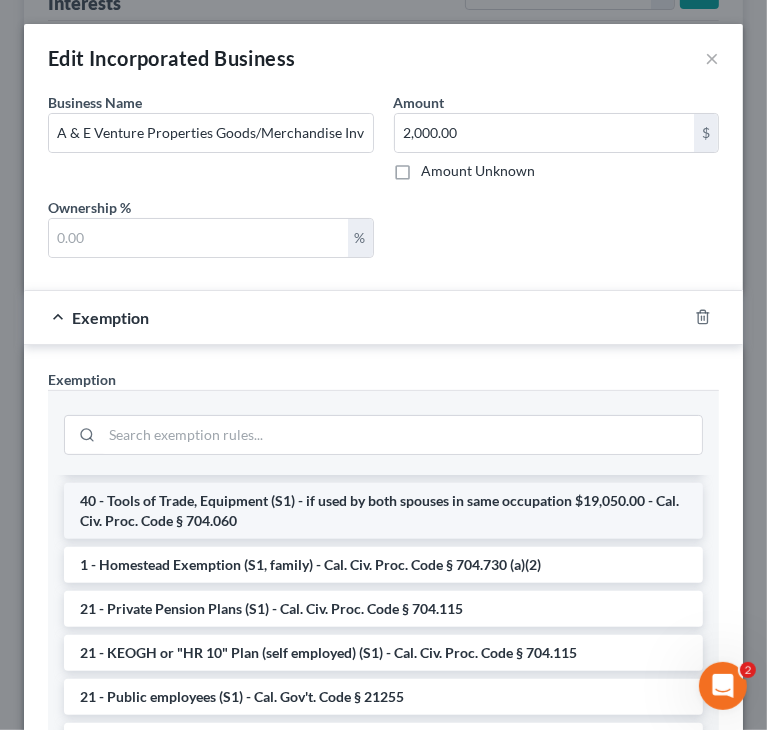 click on "40 - Tools of Trade, Equipment (S1) - if used by both spouses in same occupation $19,050.00 - Cal. Civ. Proc. Code § 704.060" at bounding box center [383, 511] 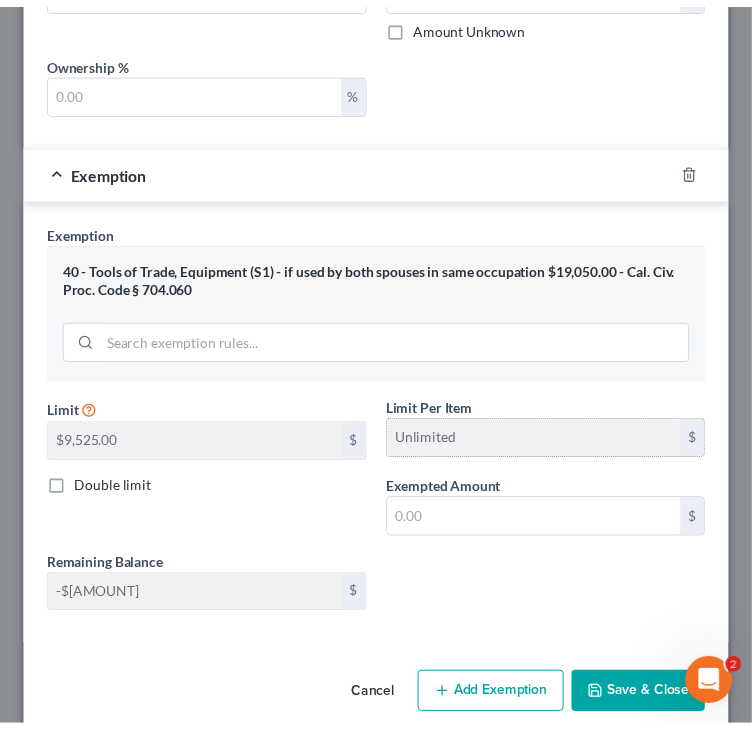 scroll, scrollTop: 172, scrollLeft: 0, axis: vertical 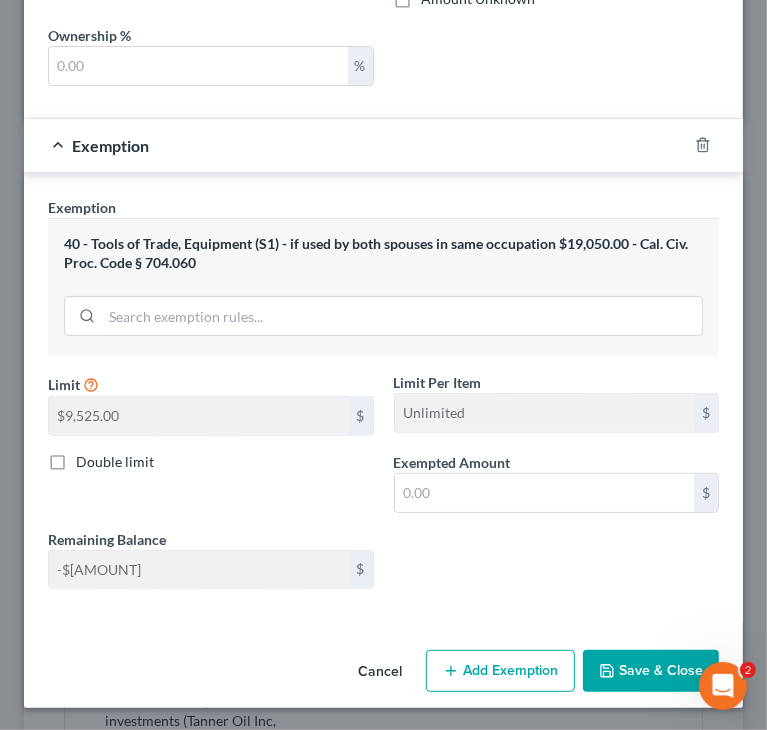 click on "Cancel" at bounding box center (380, 672) 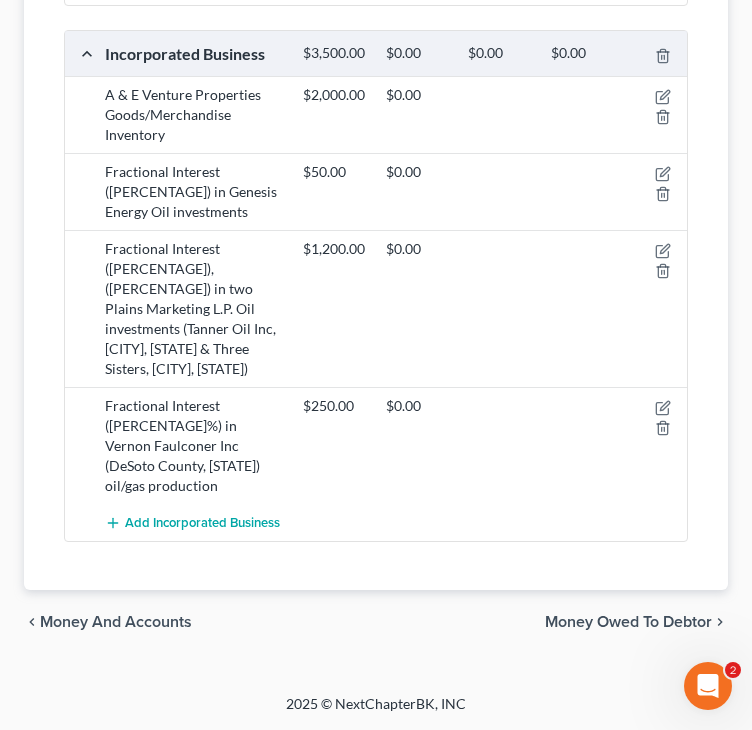 scroll, scrollTop: 705, scrollLeft: 0, axis: vertical 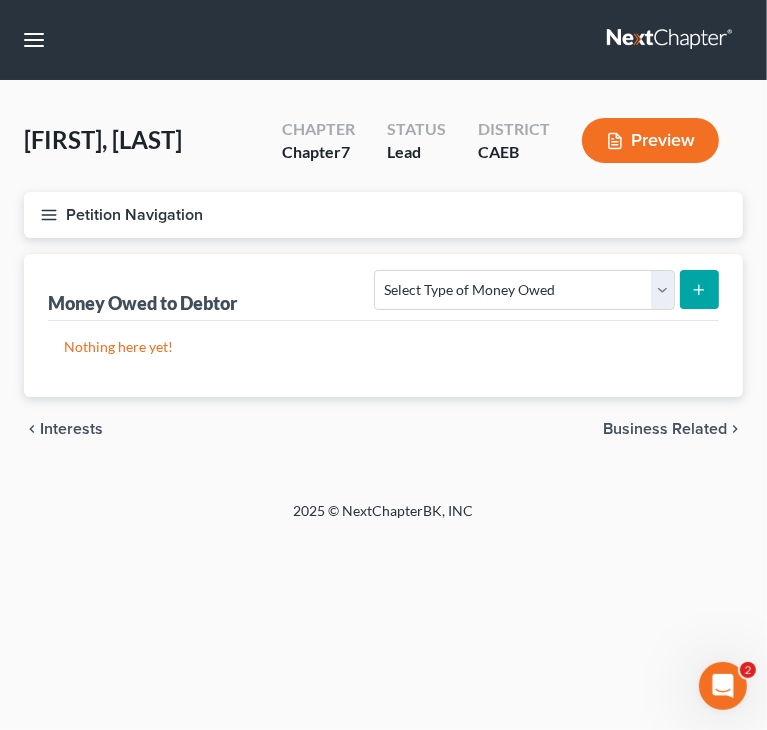 click on "Business Related" at bounding box center (665, 429) 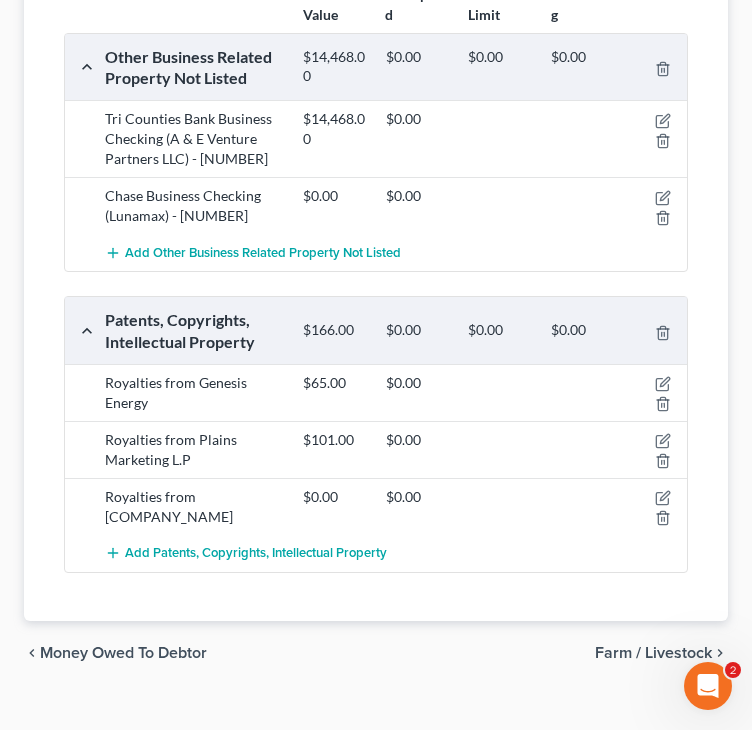scroll, scrollTop: 379, scrollLeft: 0, axis: vertical 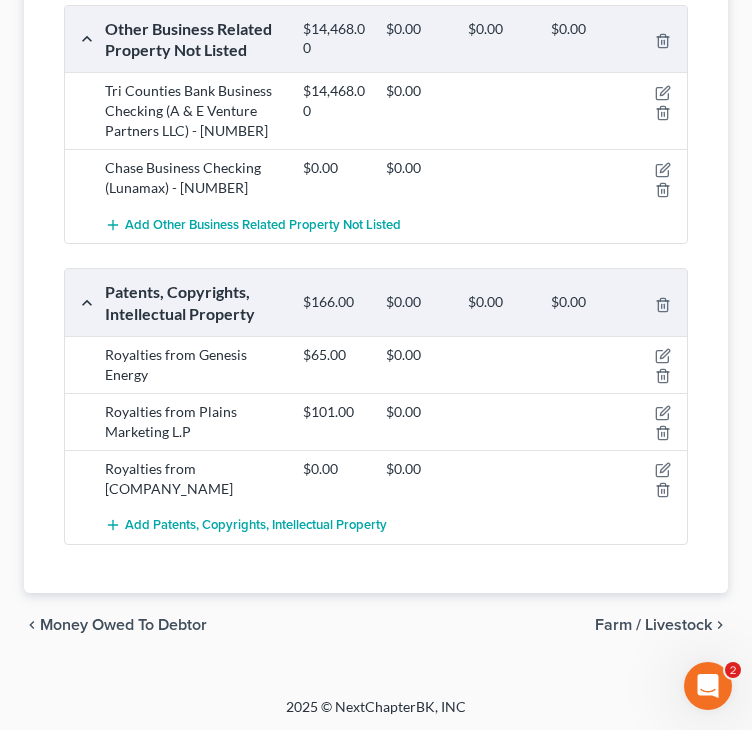 click on "Farm / Livestock" at bounding box center (653, 625) 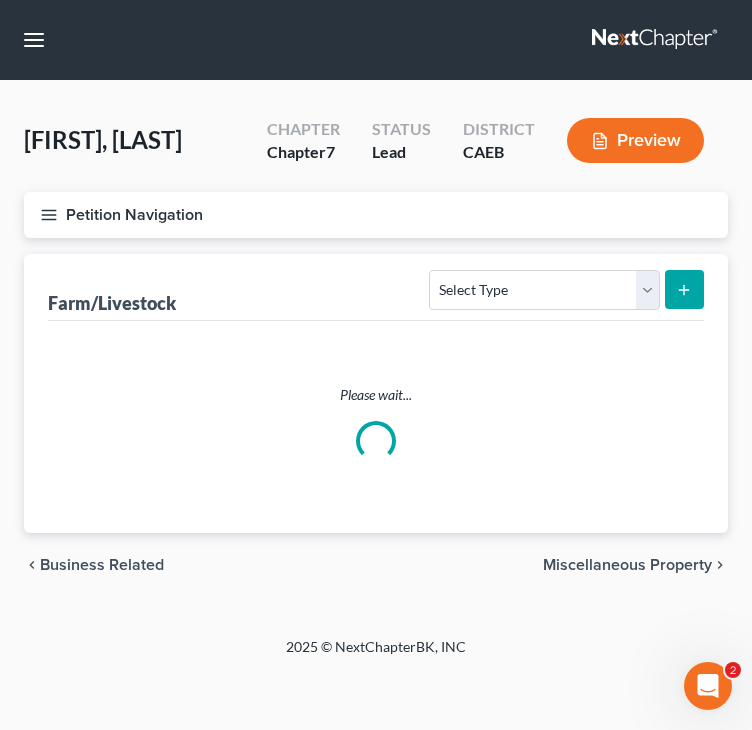 scroll, scrollTop: 0, scrollLeft: 0, axis: both 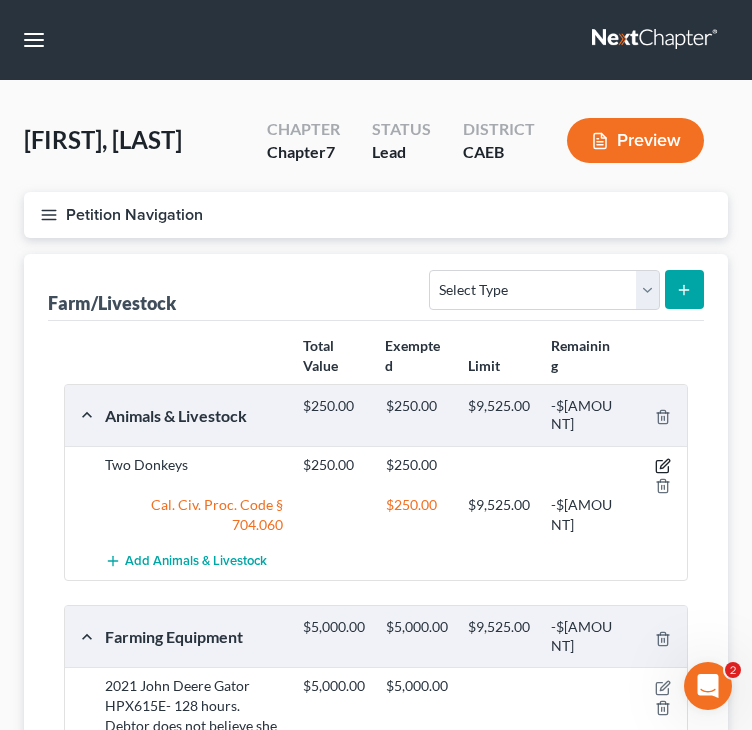 click 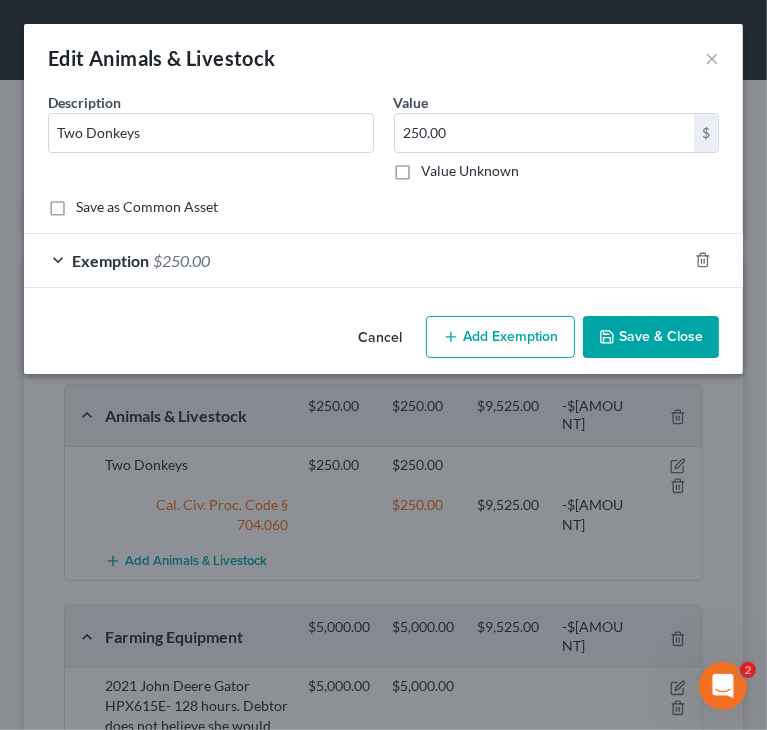 click on "Exemption" at bounding box center [110, 260] 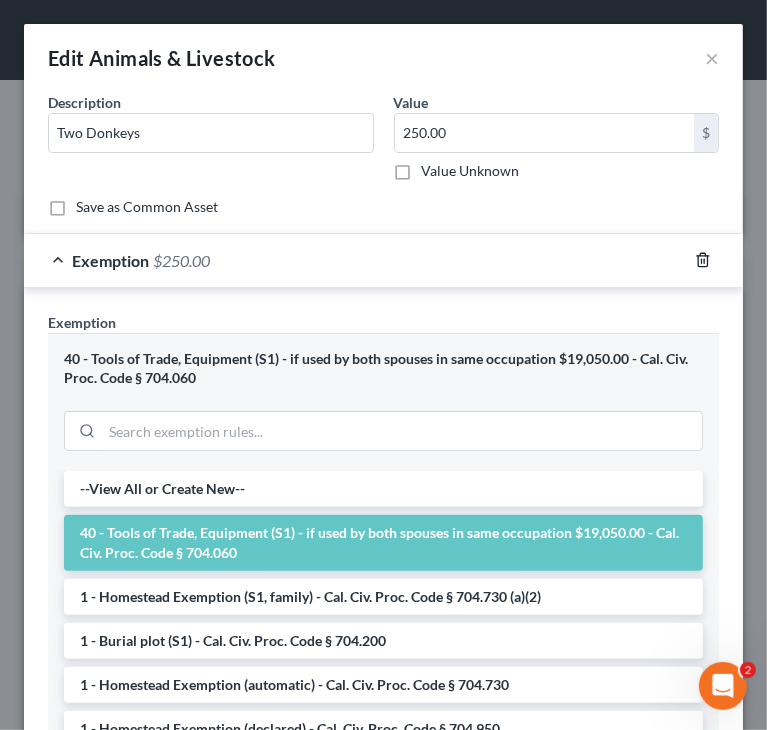 click 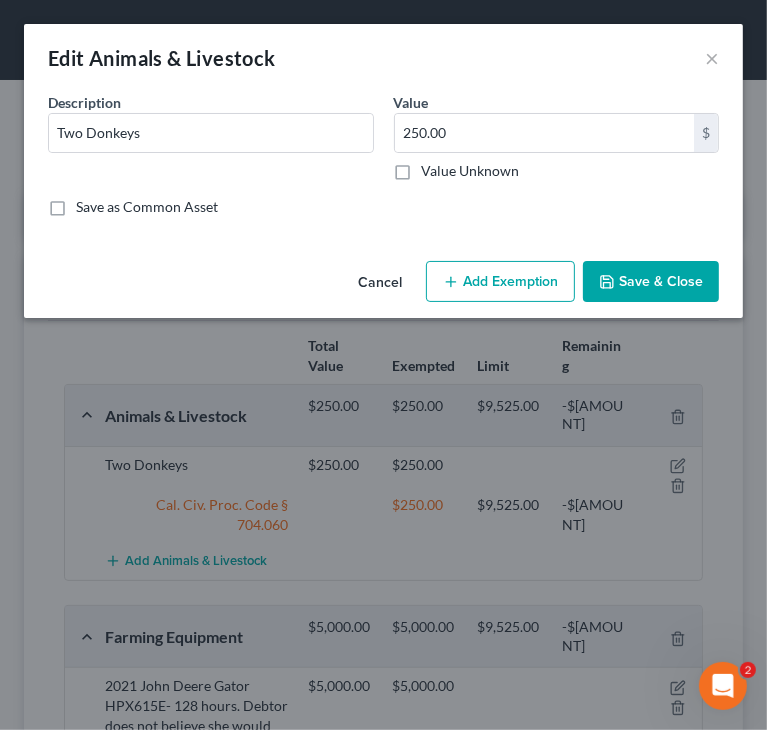 click on "Save & Close" at bounding box center [651, 282] 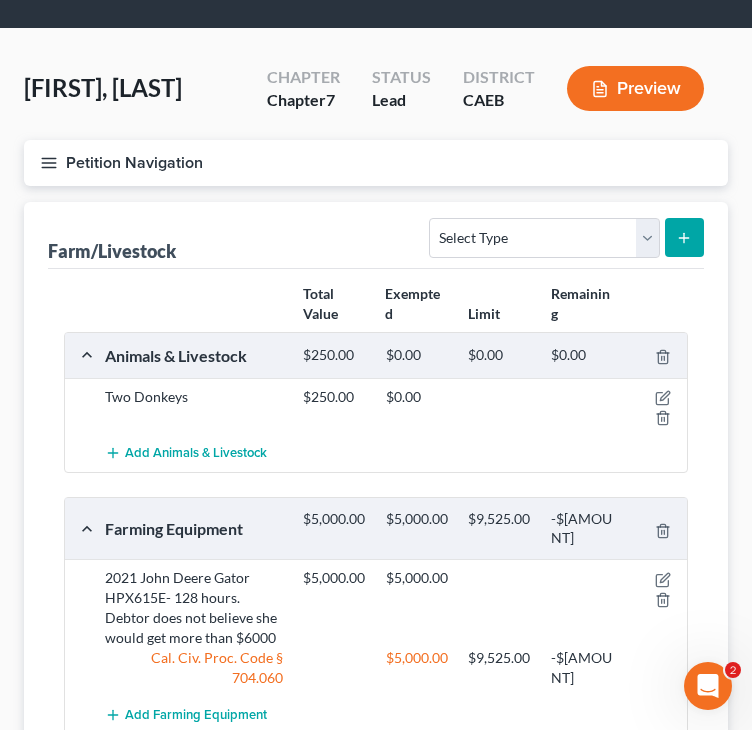 scroll, scrollTop: 100, scrollLeft: 0, axis: vertical 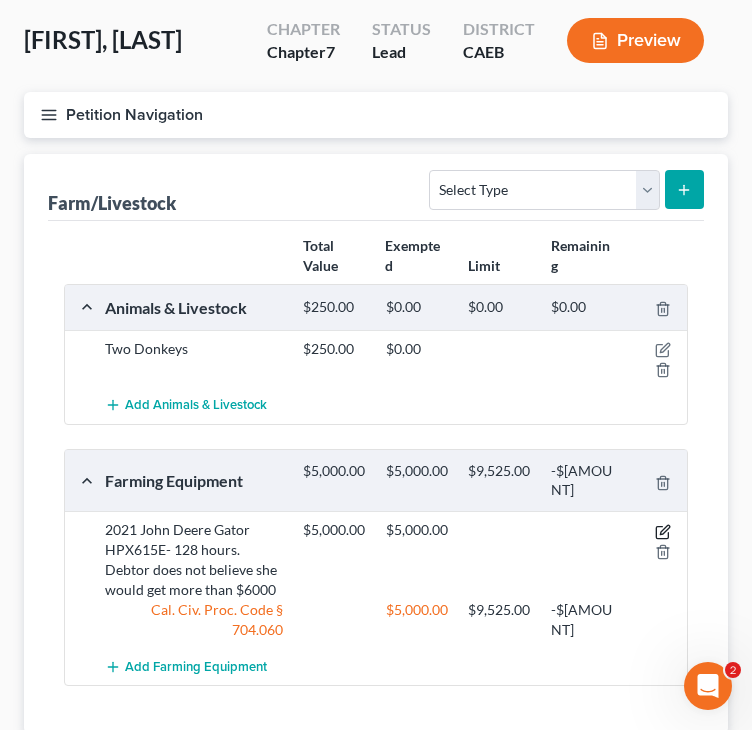click 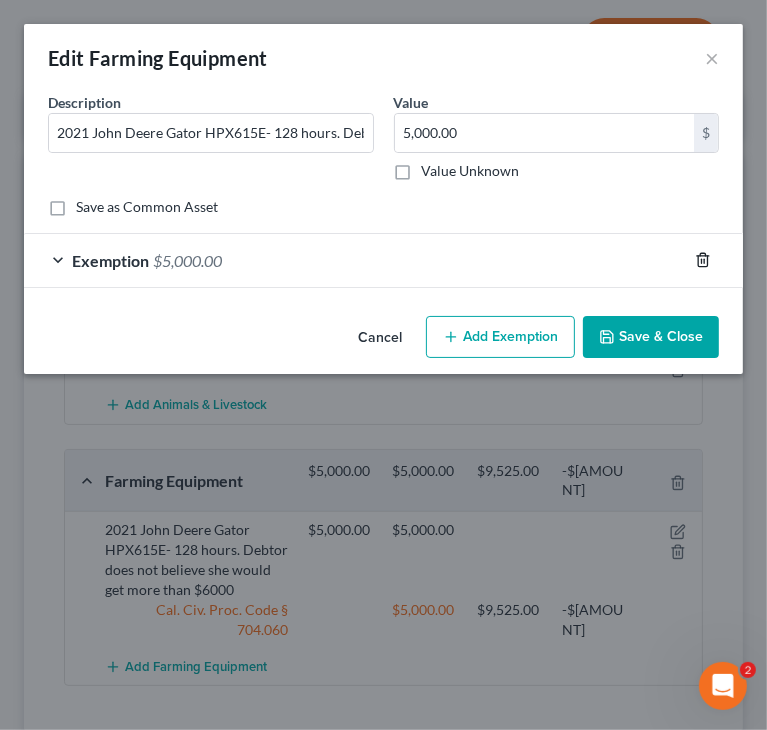 click 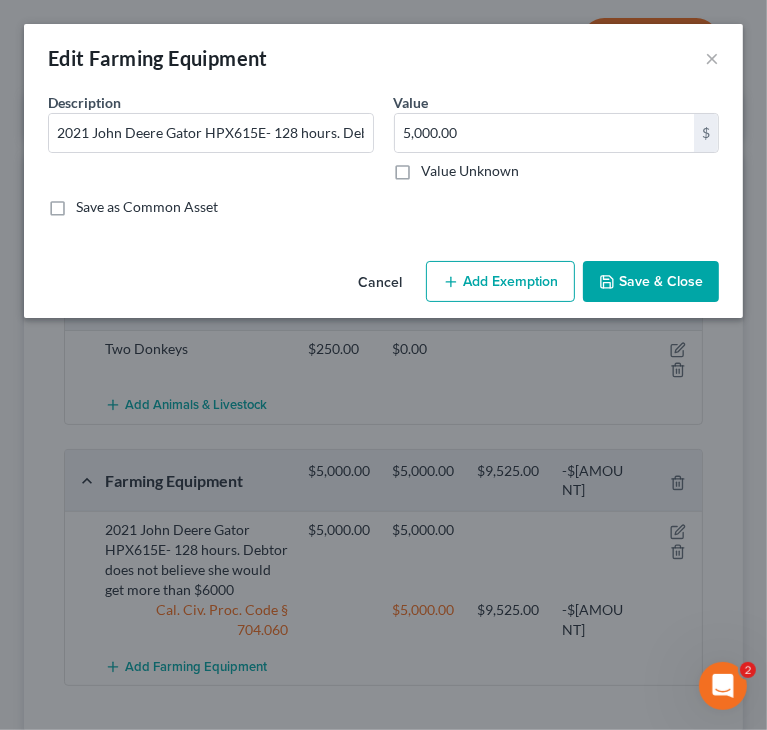 click on "Save & Close" at bounding box center [651, 282] 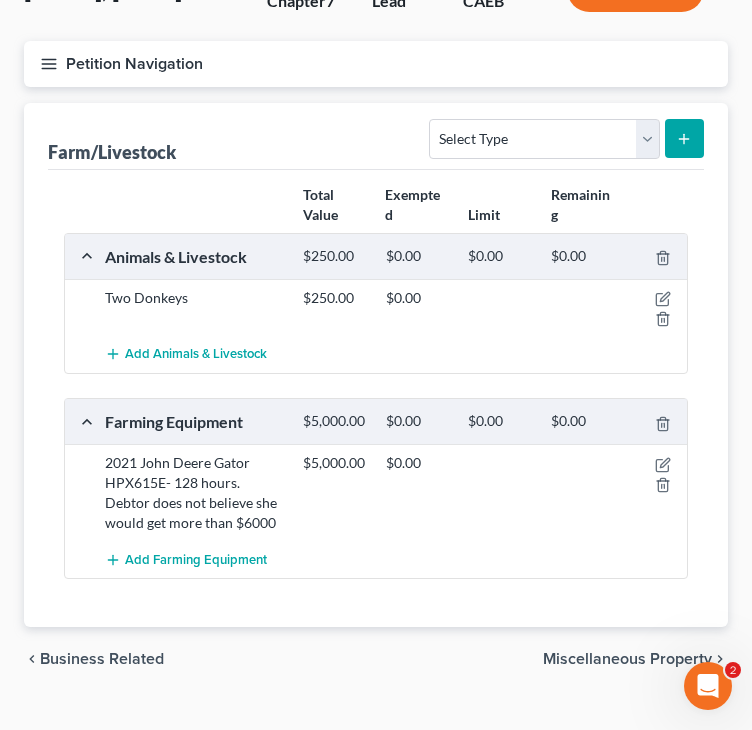 scroll, scrollTop: 200, scrollLeft: 0, axis: vertical 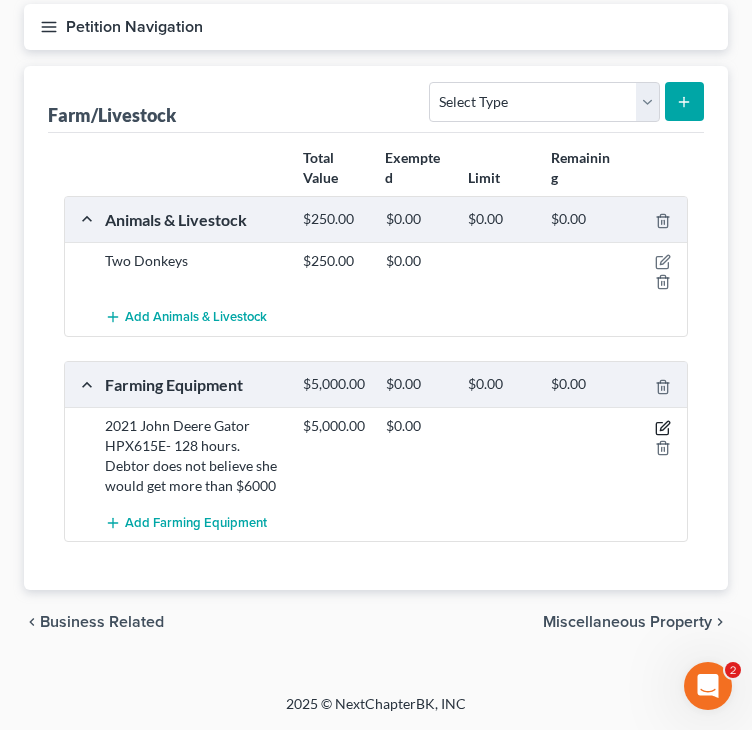click 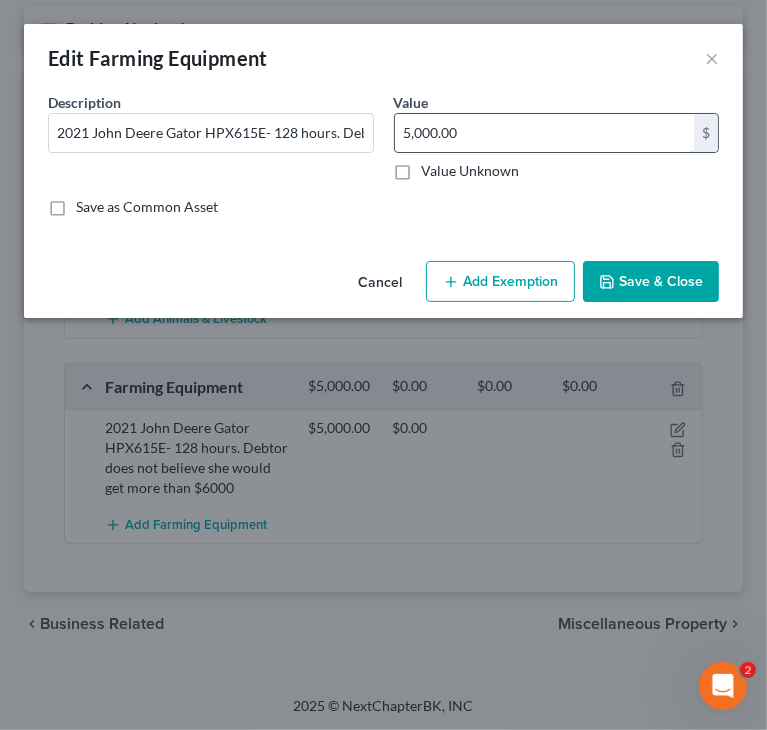 click on "5,000.00" at bounding box center [545, 133] 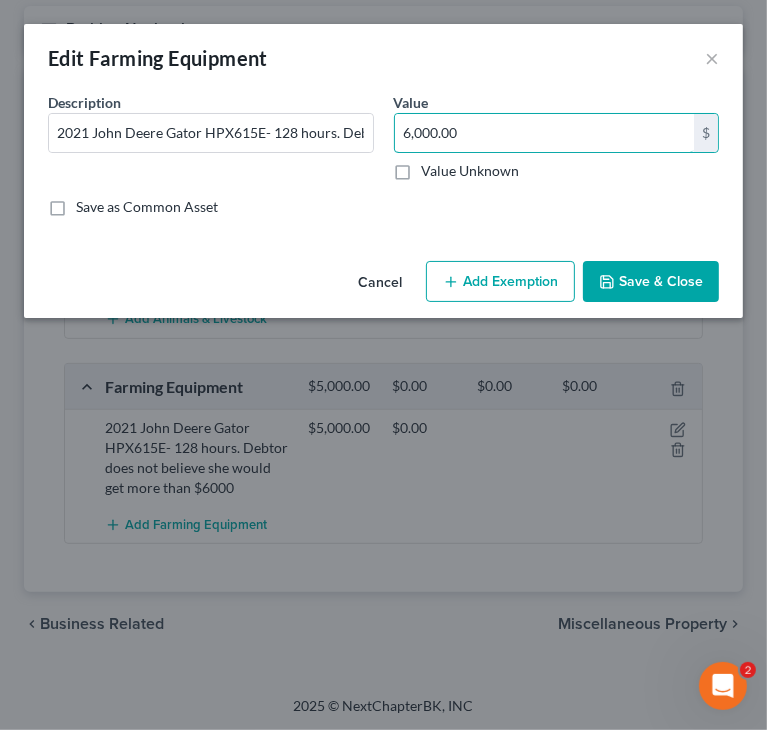 type on "6,000.00" 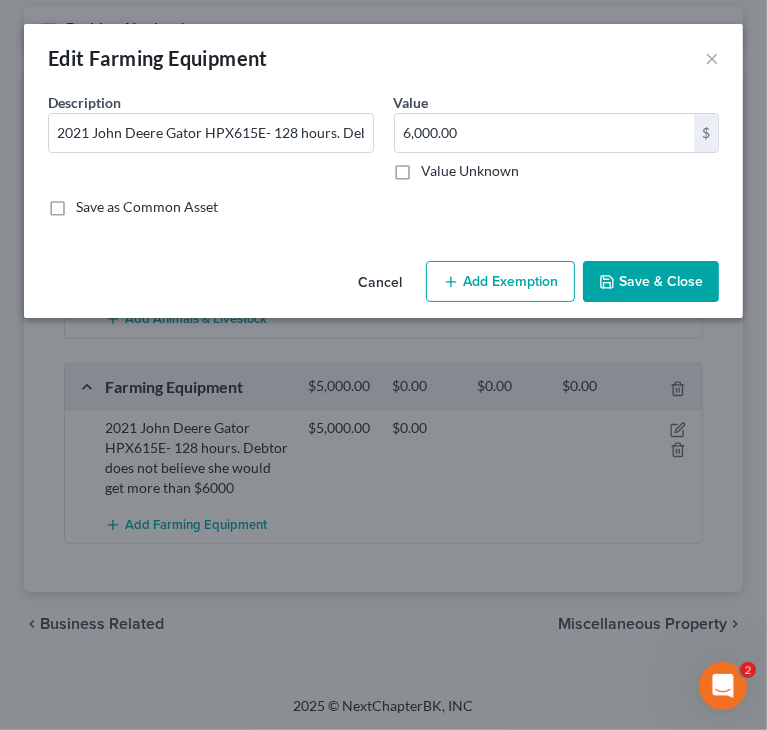 click on "Save & Close" at bounding box center [651, 282] 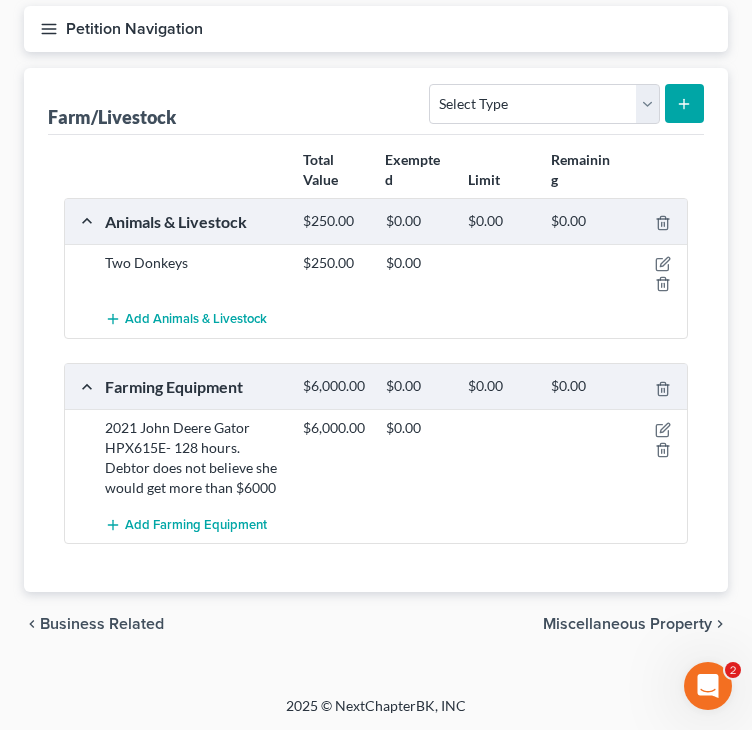 click on "Miscellaneous Property" at bounding box center (627, 624) 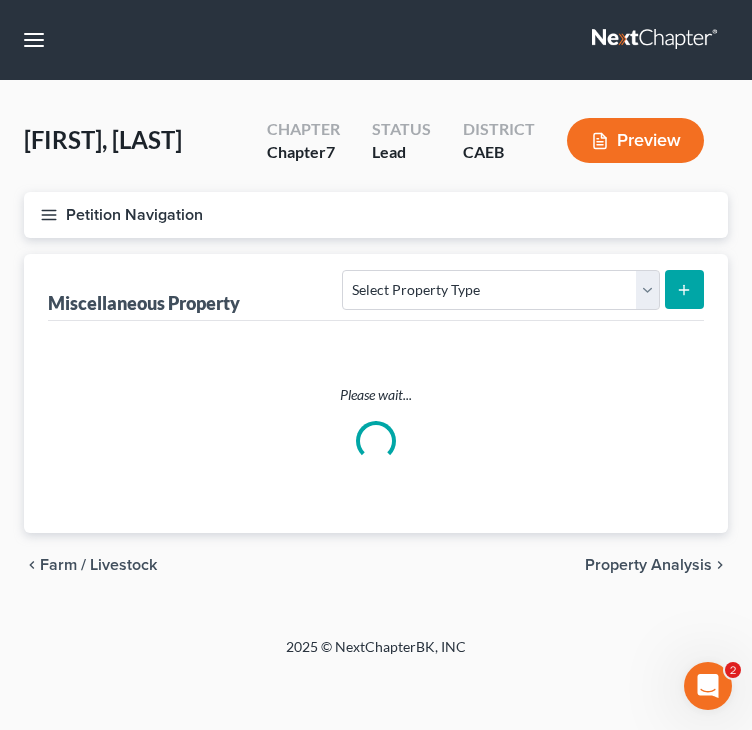 scroll, scrollTop: 0, scrollLeft: 0, axis: both 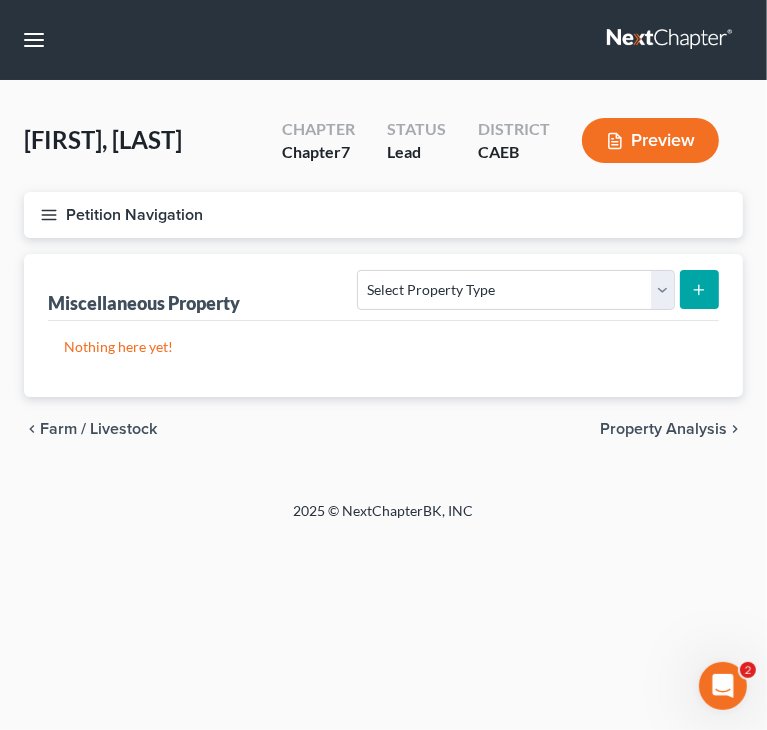 click on "Property Analysis" at bounding box center [663, 429] 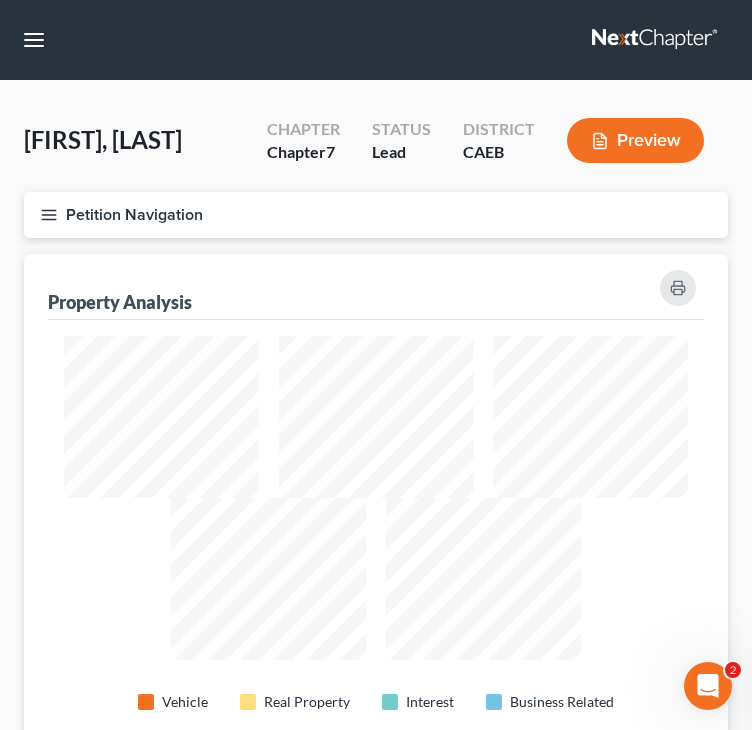 scroll, scrollTop: 999458, scrollLeft: 999296, axis: both 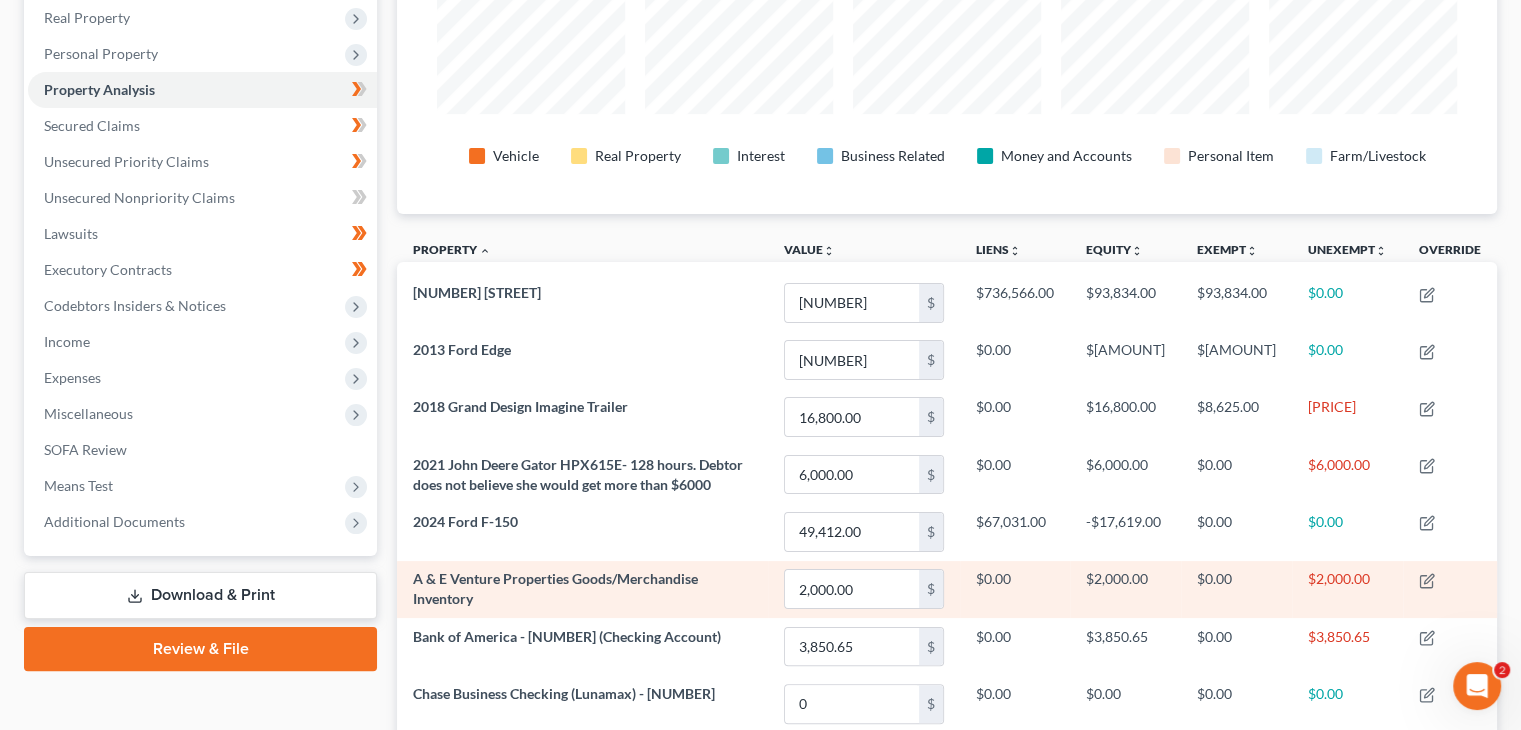click on "A & E Venture Properties Goods/Merchandise Inventory" at bounding box center (582, 589) 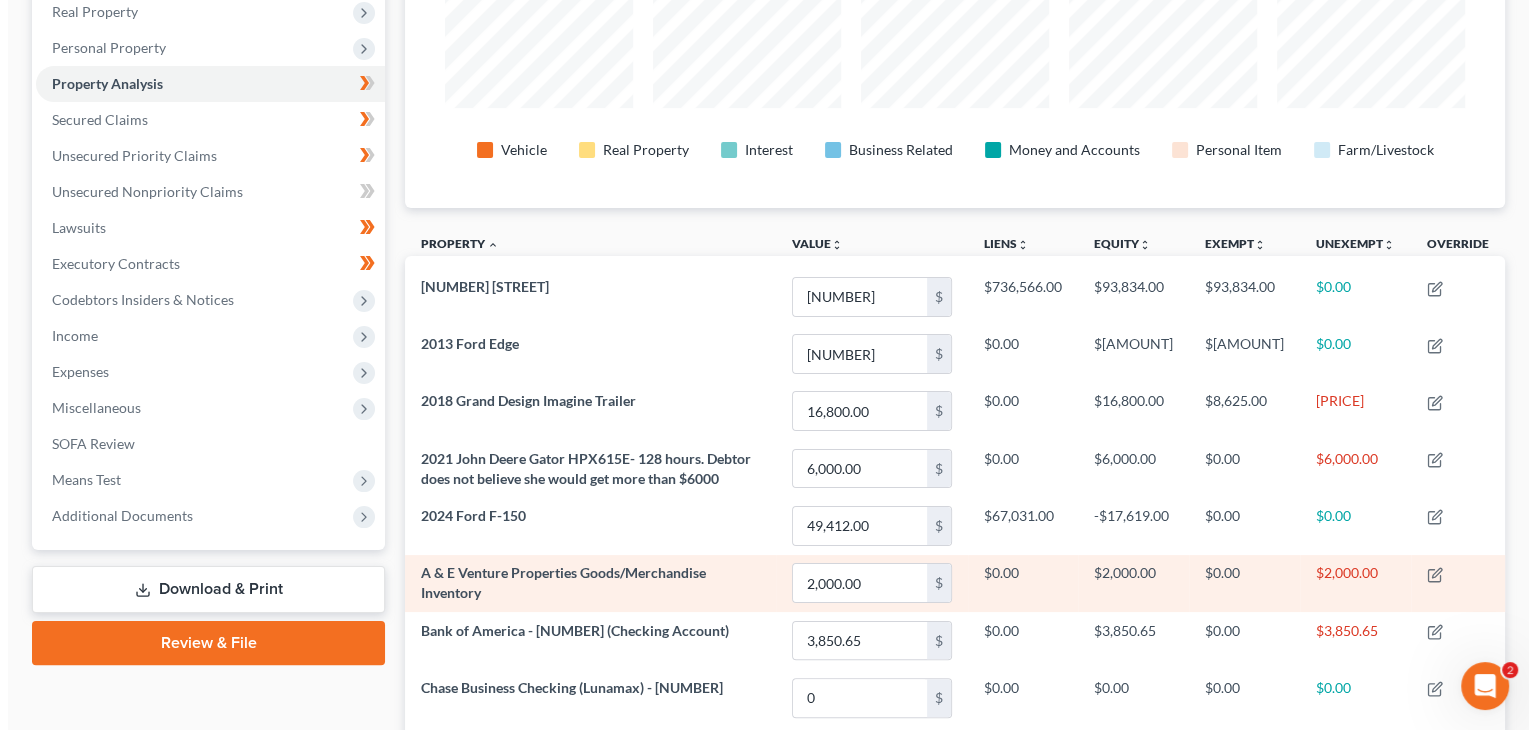 scroll, scrollTop: 416, scrollLeft: 0, axis: vertical 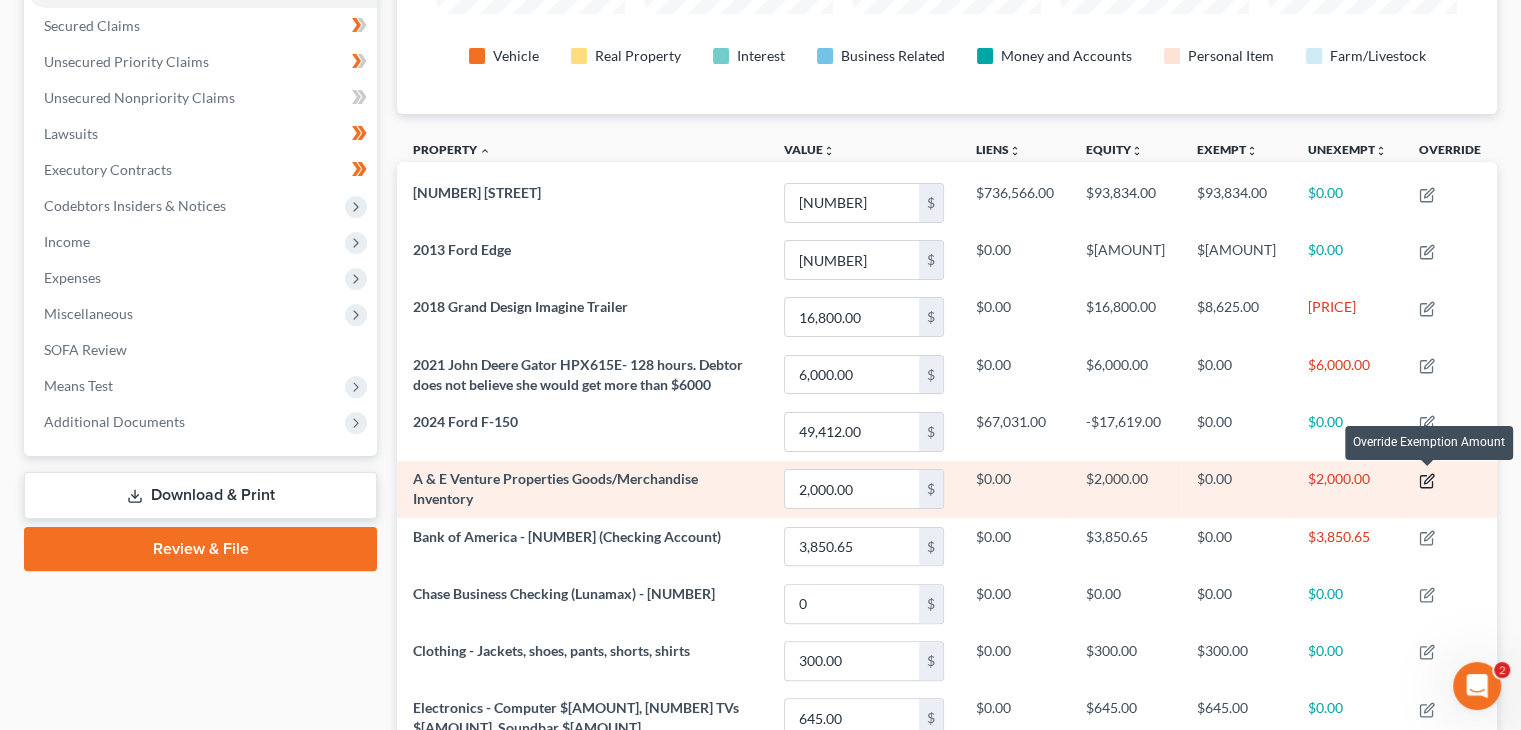 click 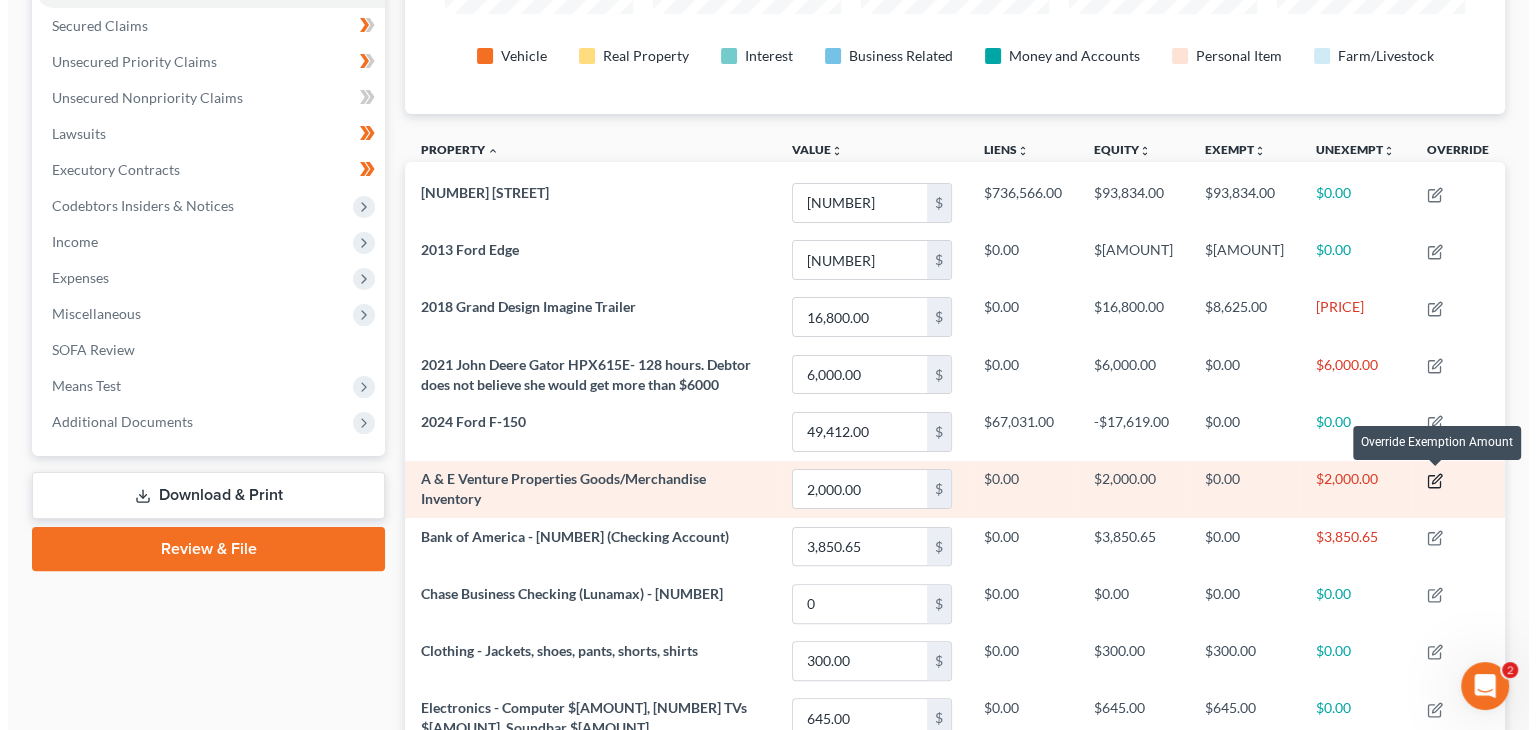 scroll, scrollTop: 999660, scrollLeft: 998888, axis: both 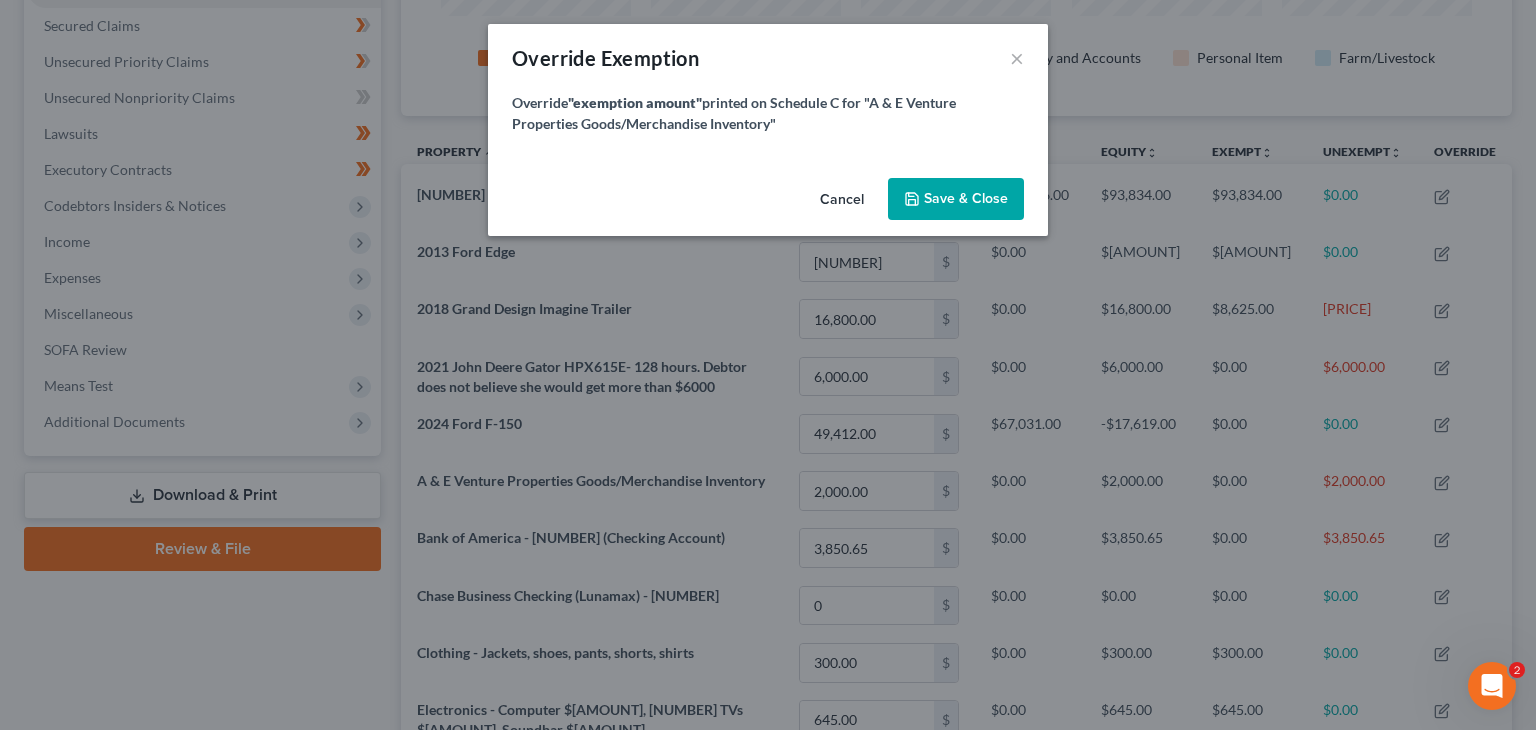 click on "Cancel" at bounding box center (842, 200) 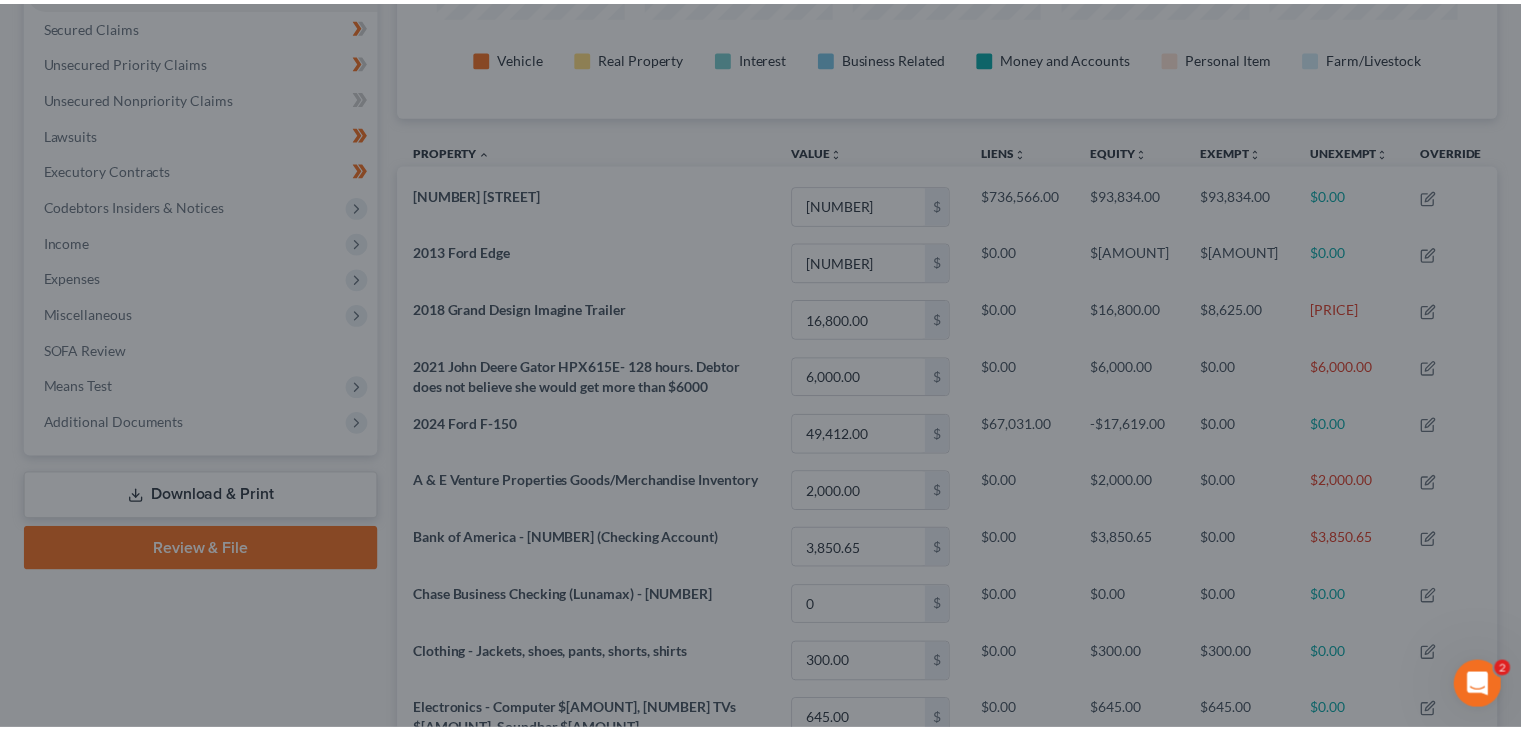 scroll, scrollTop: 338, scrollLeft: 1099, axis: both 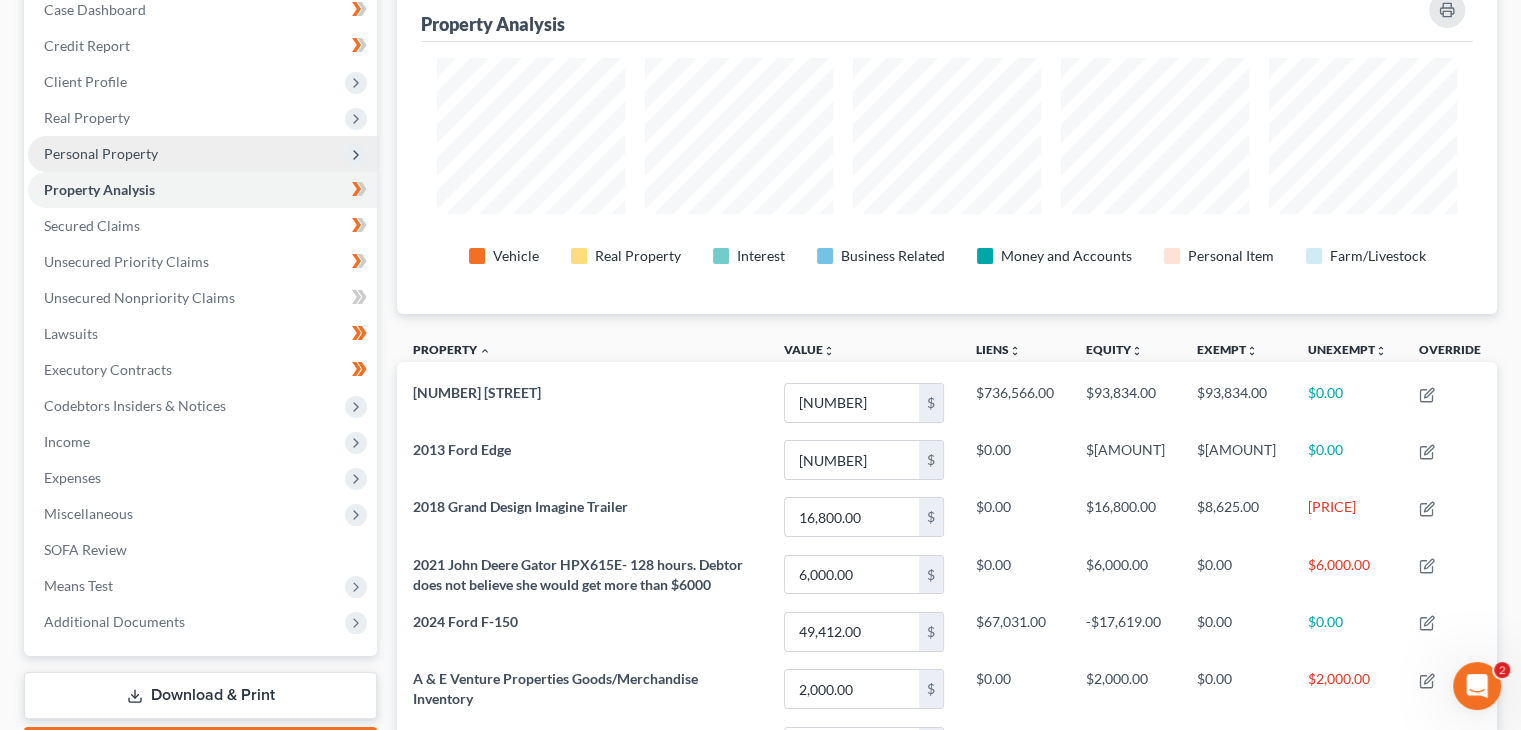 click on "Personal Property" at bounding box center [101, 153] 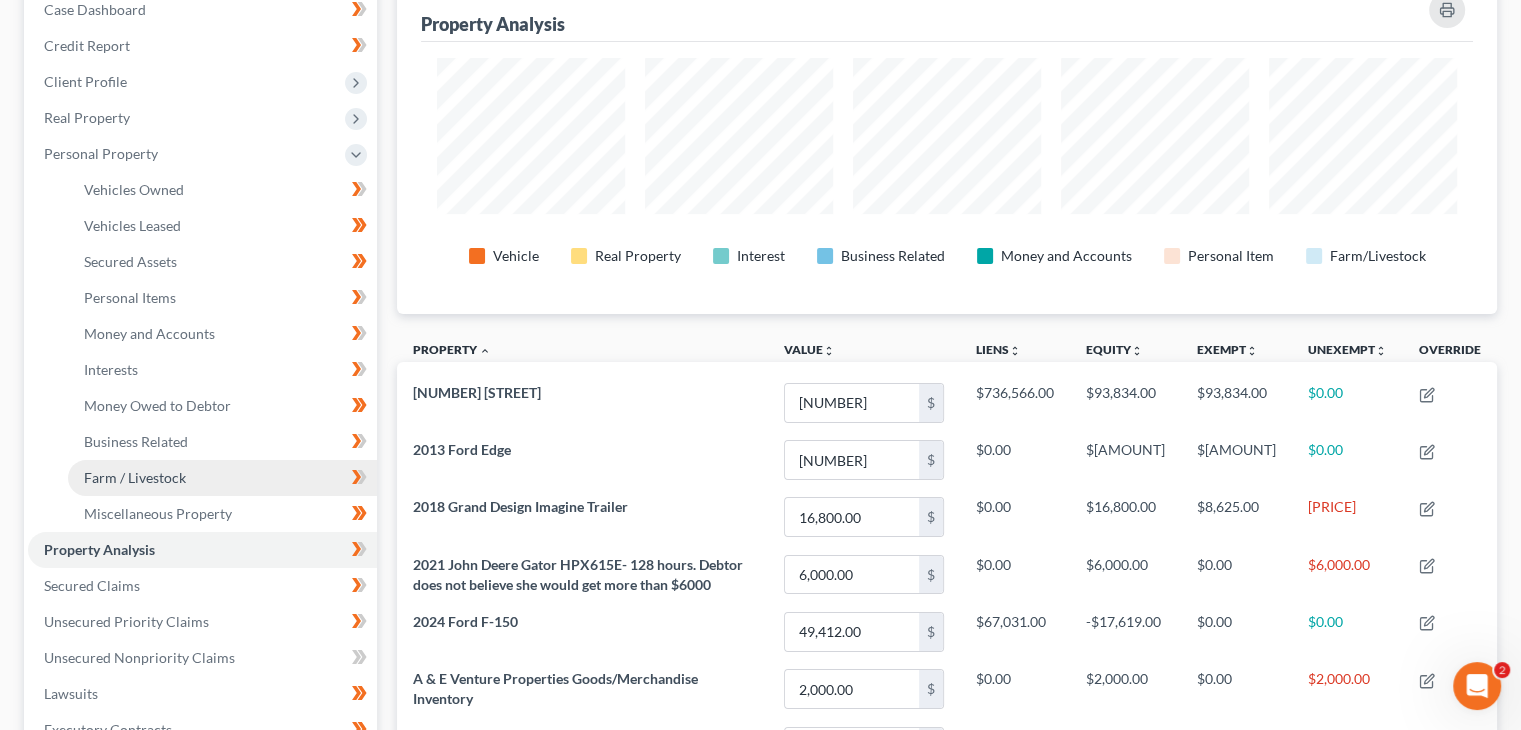 click on "Farm / Livestock" at bounding box center [135, 477] 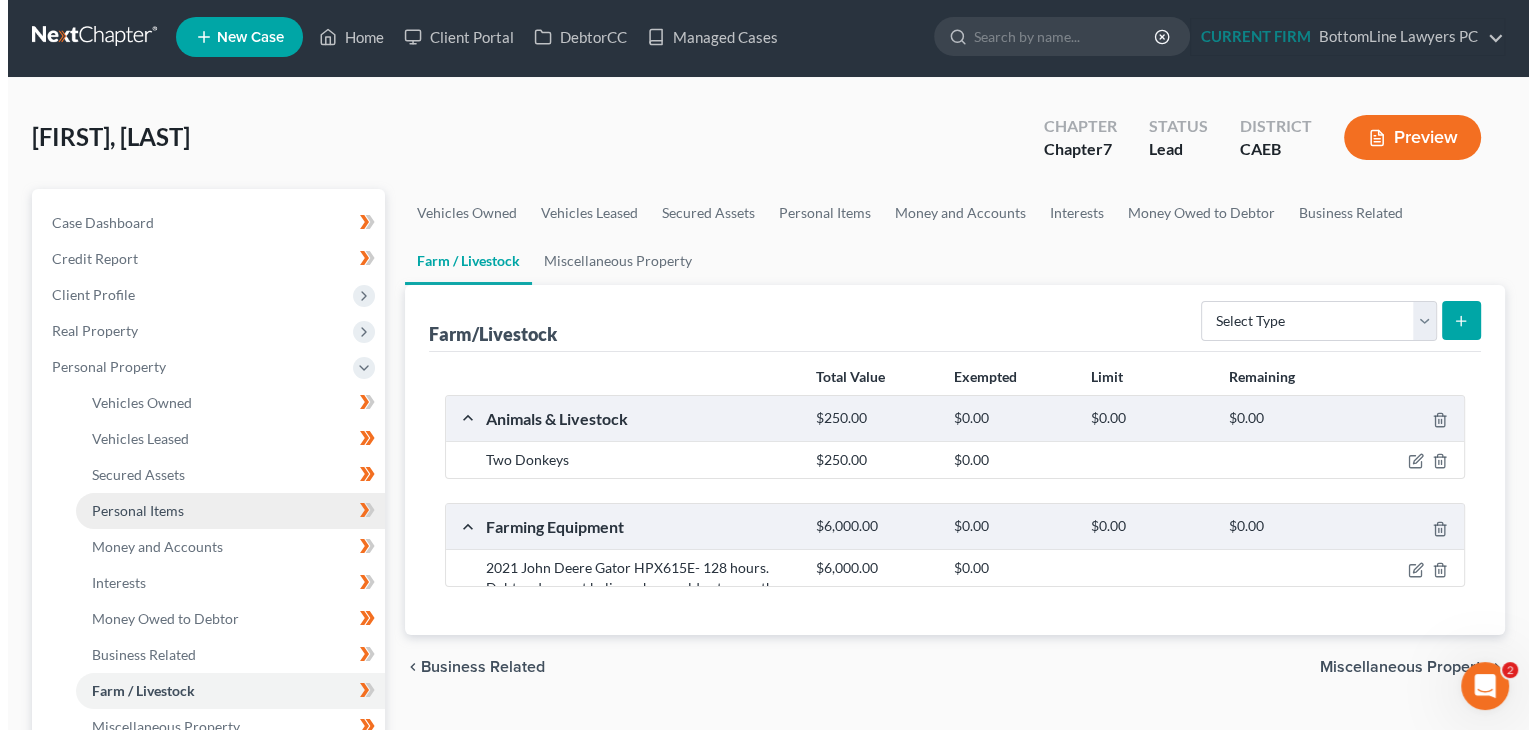 scroll, scrollTop: 0, scrollLeft: 0, axis: both 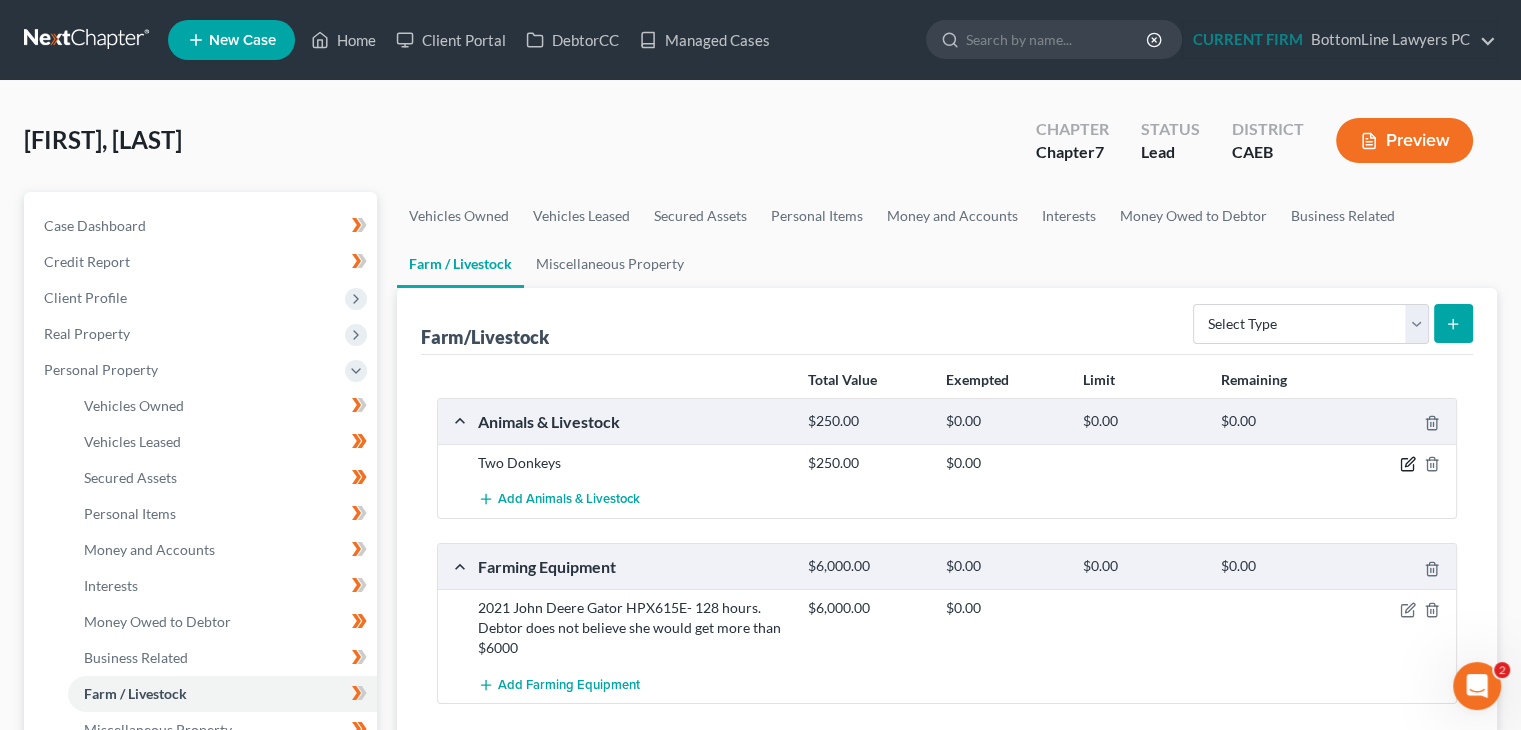click 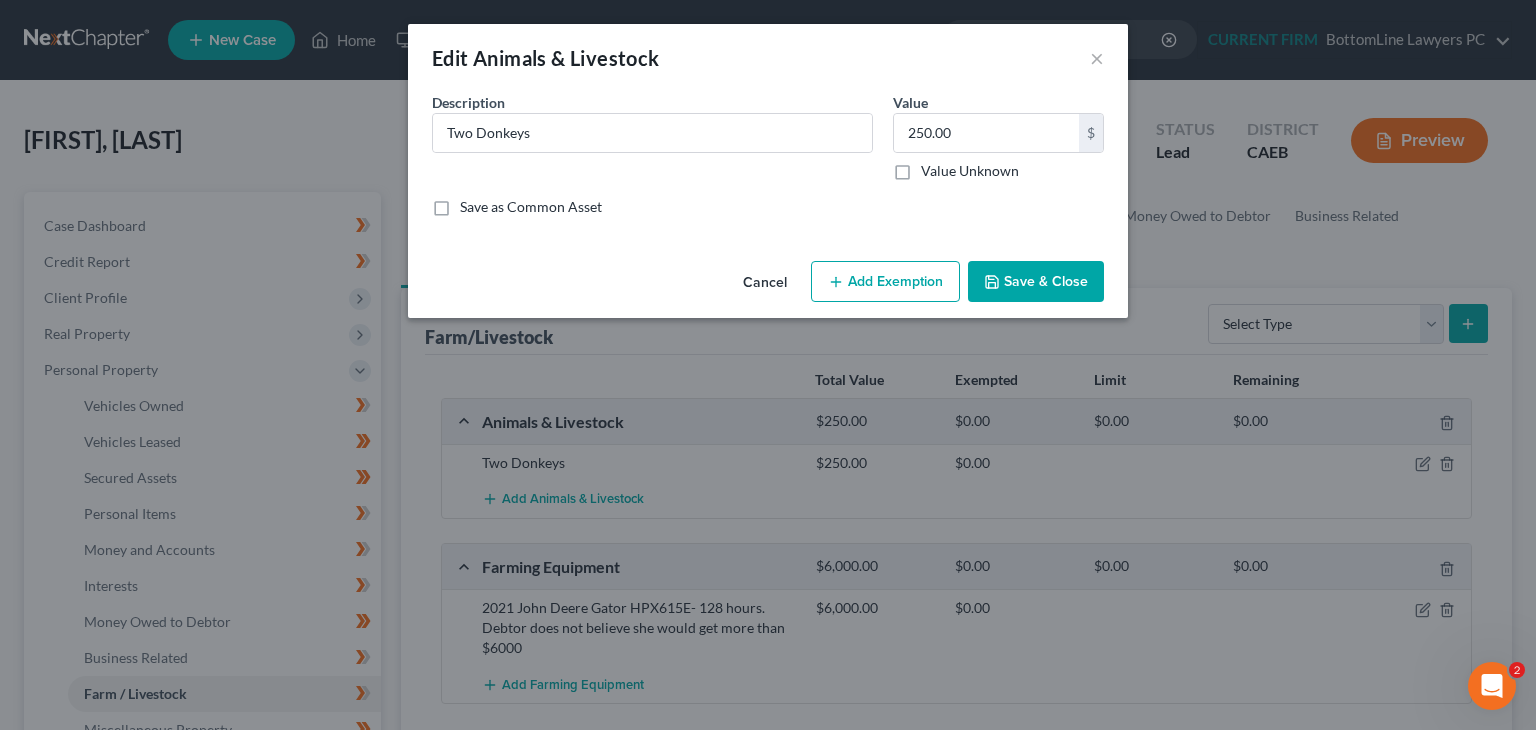 click on "Add Exemption" at bounding box center [885, 282] 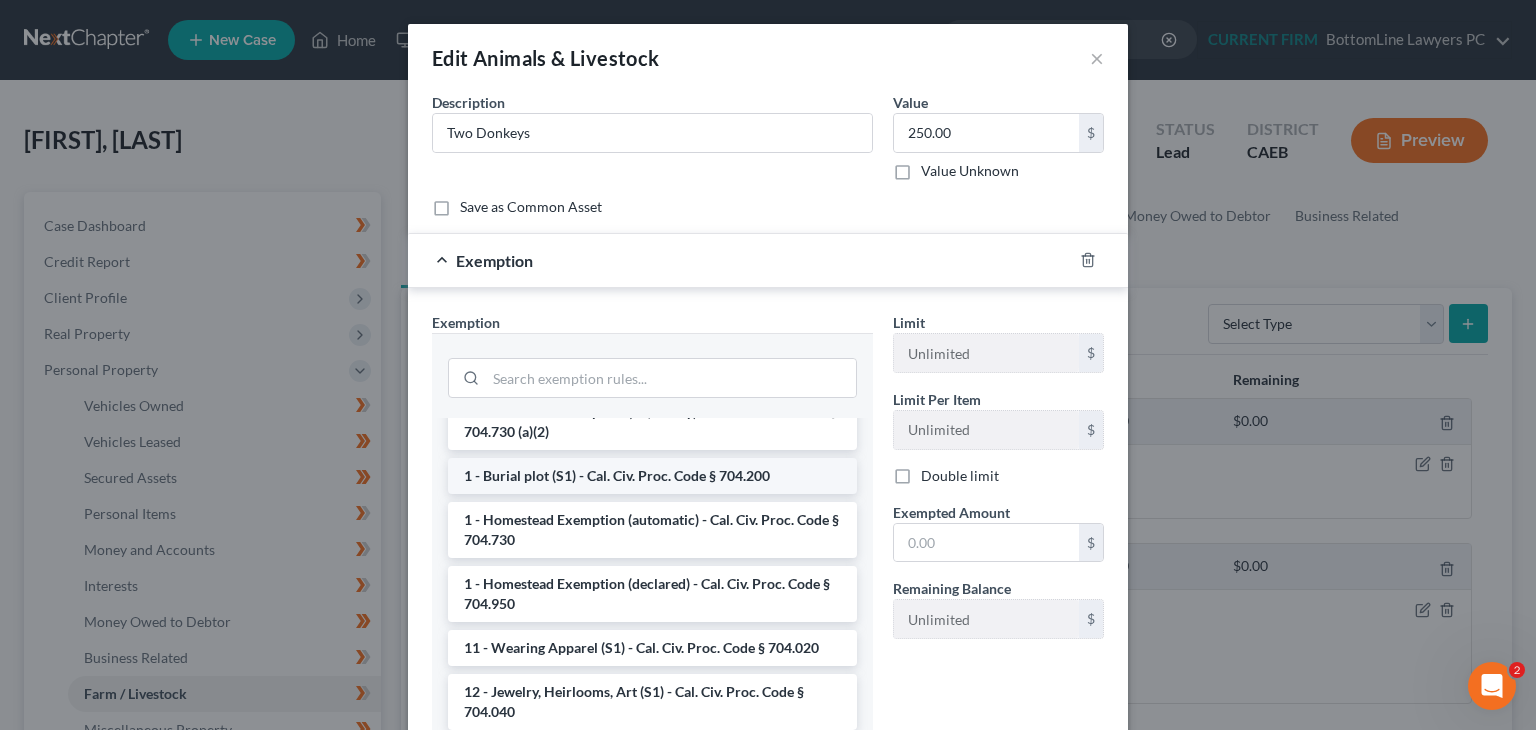 scroll, scrollTop: 200, scrollLeft: 0, axis: vertical 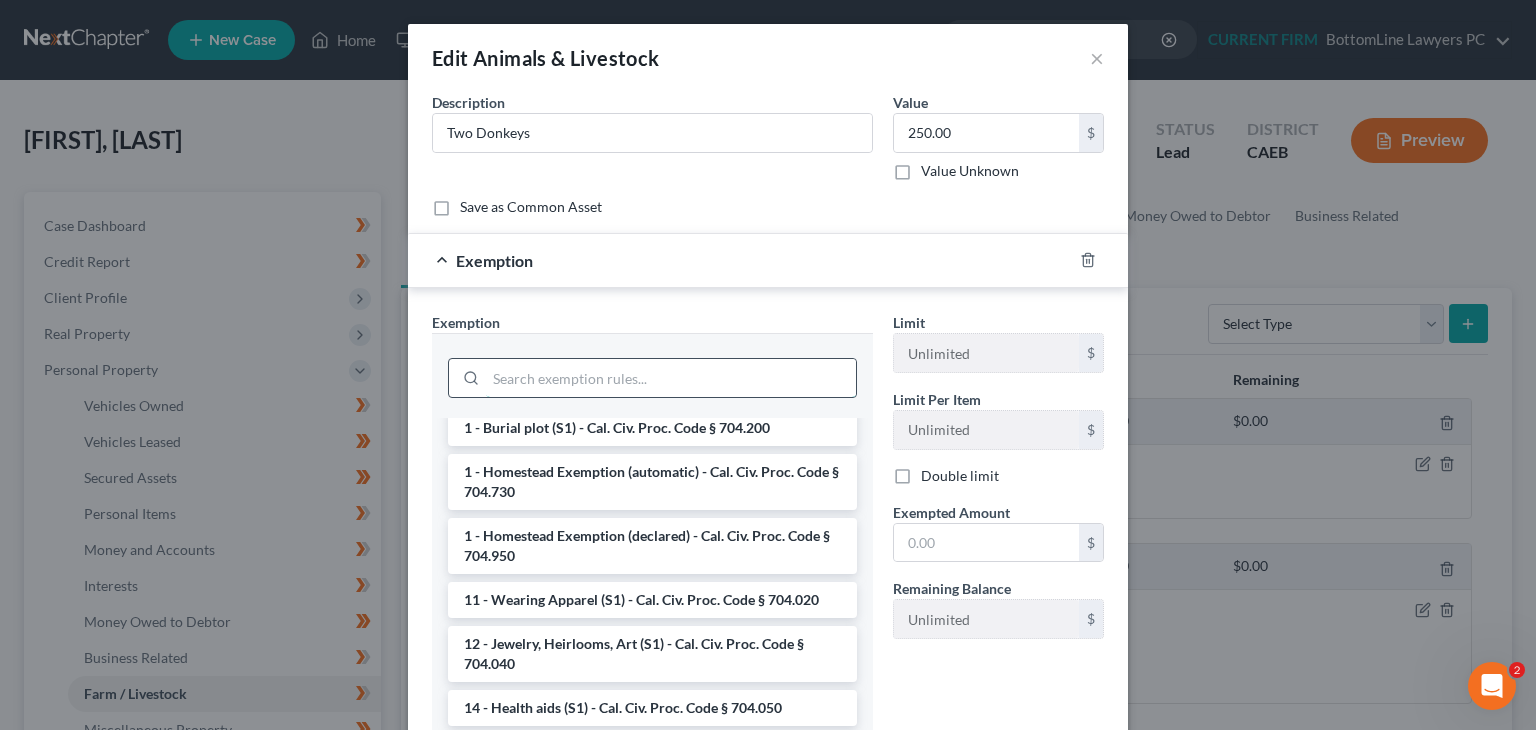 click at bounding box center (671, 378) 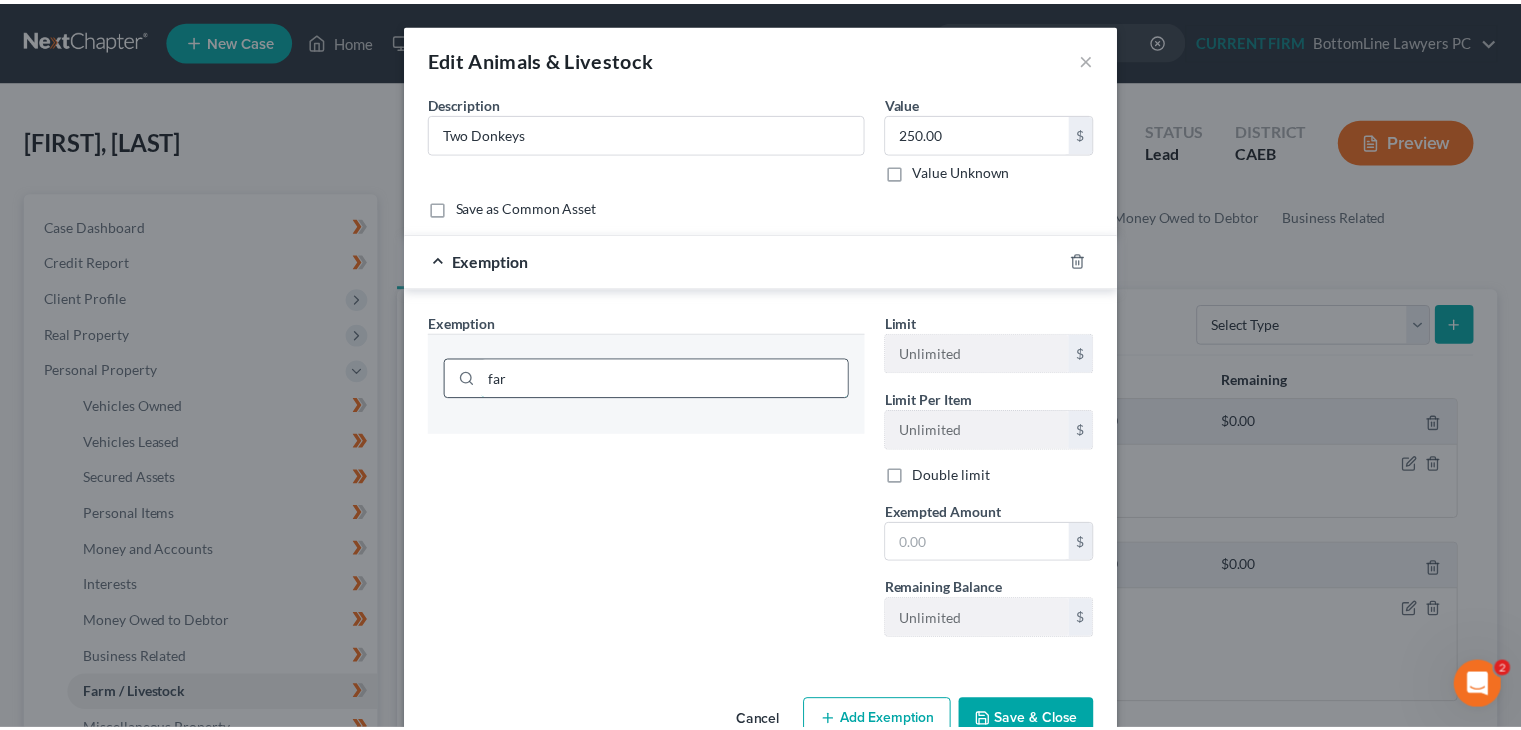 scroll, scrollTop: 0, scrollLeft: 0, axis: both 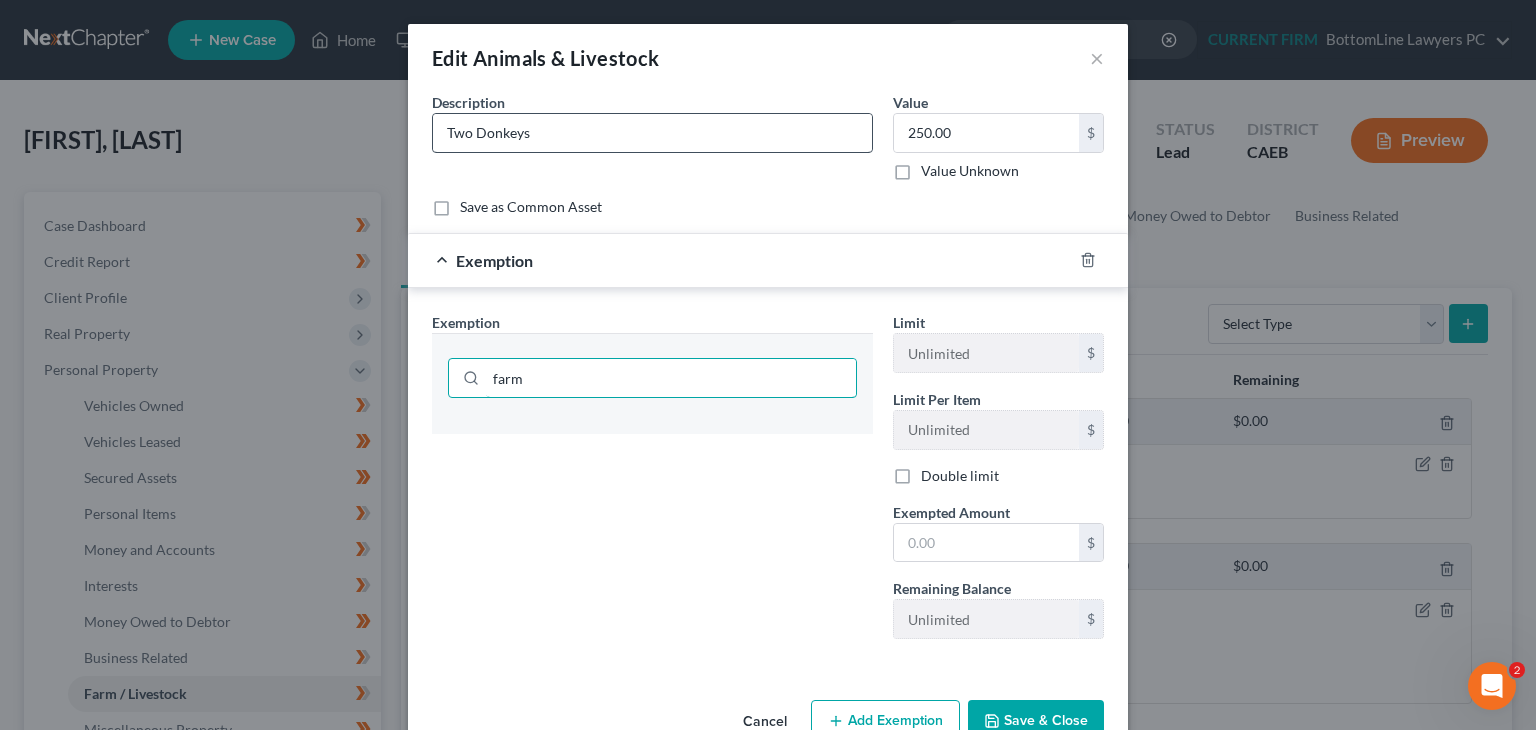 type on "farm" 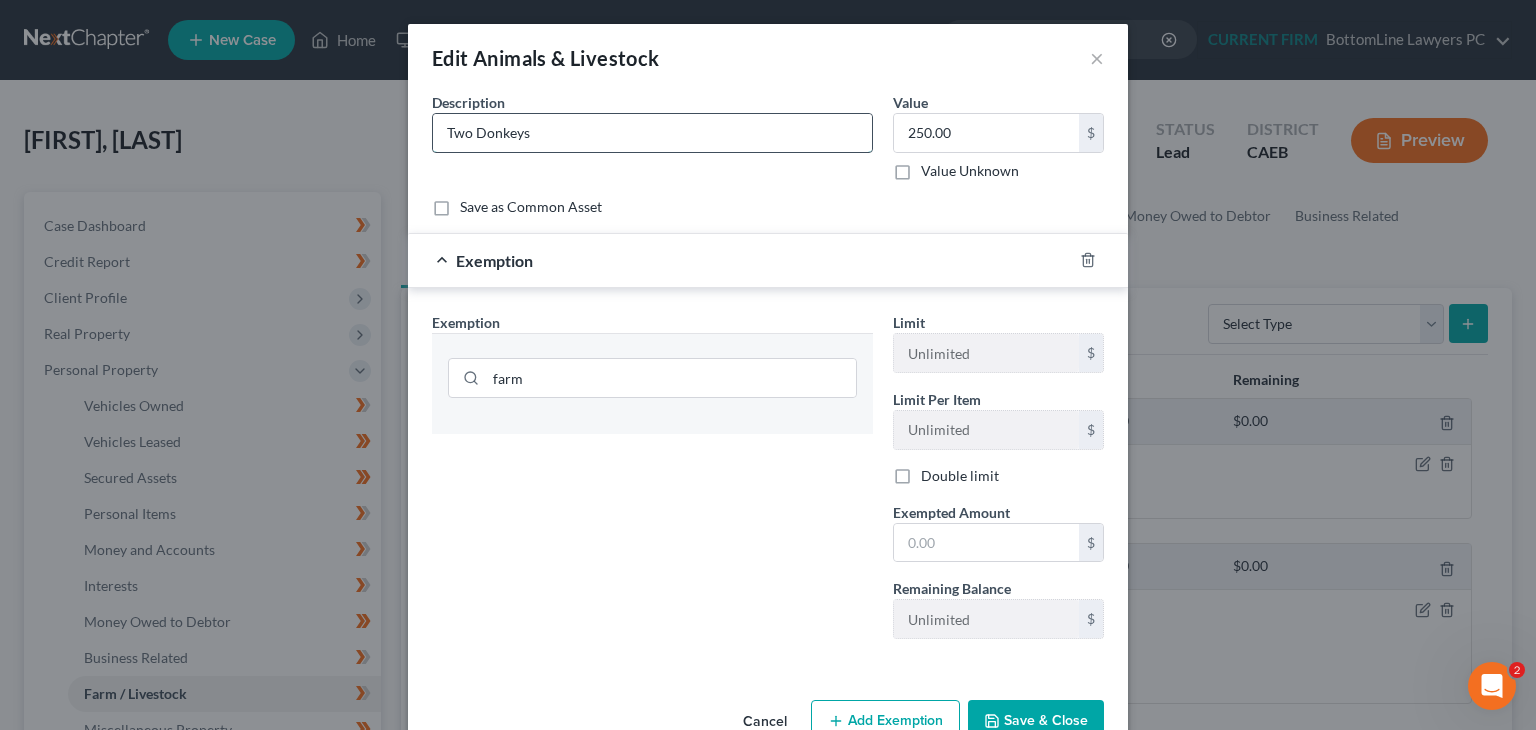 click on "Two Donkeys" at bounding box center [652, 133] 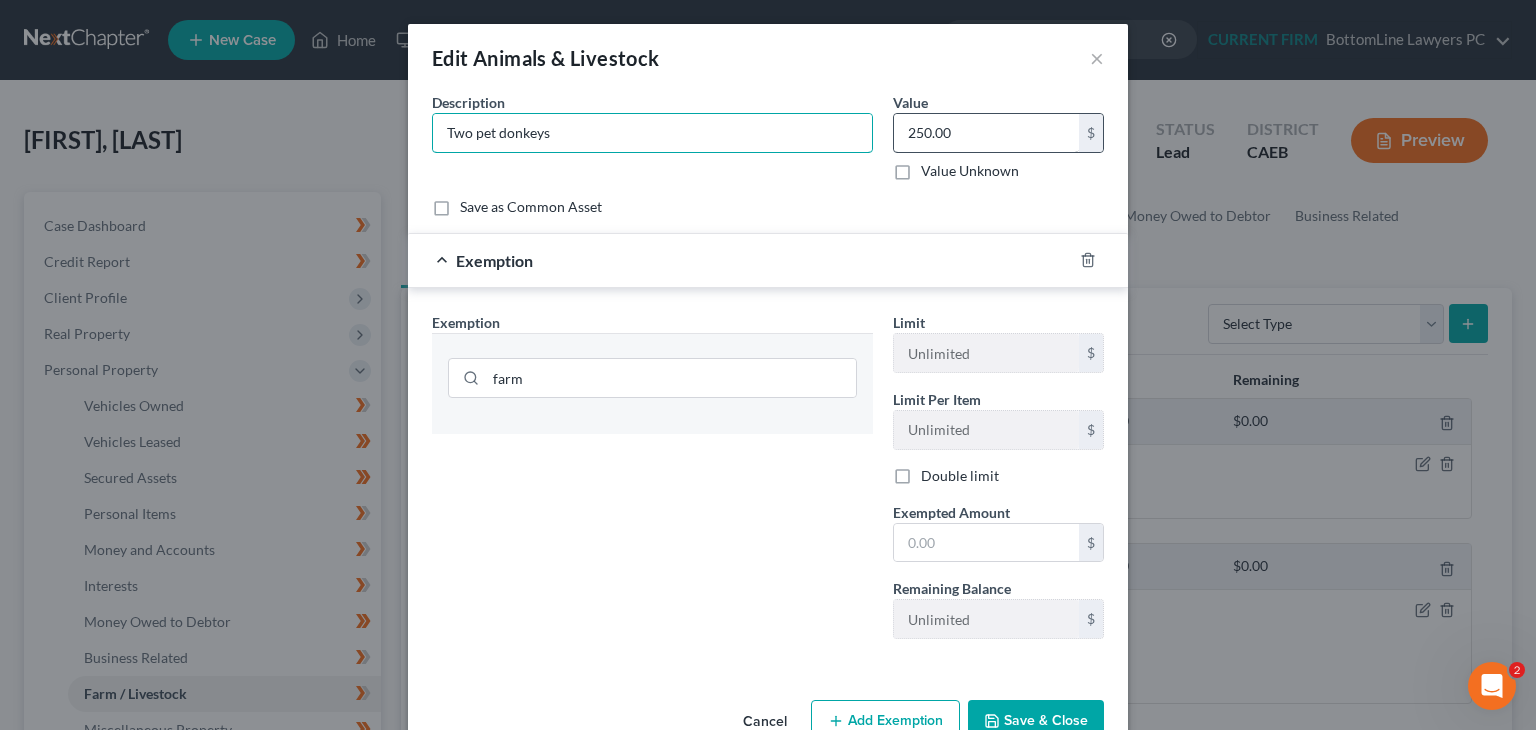 type on "Two pet donkeys" 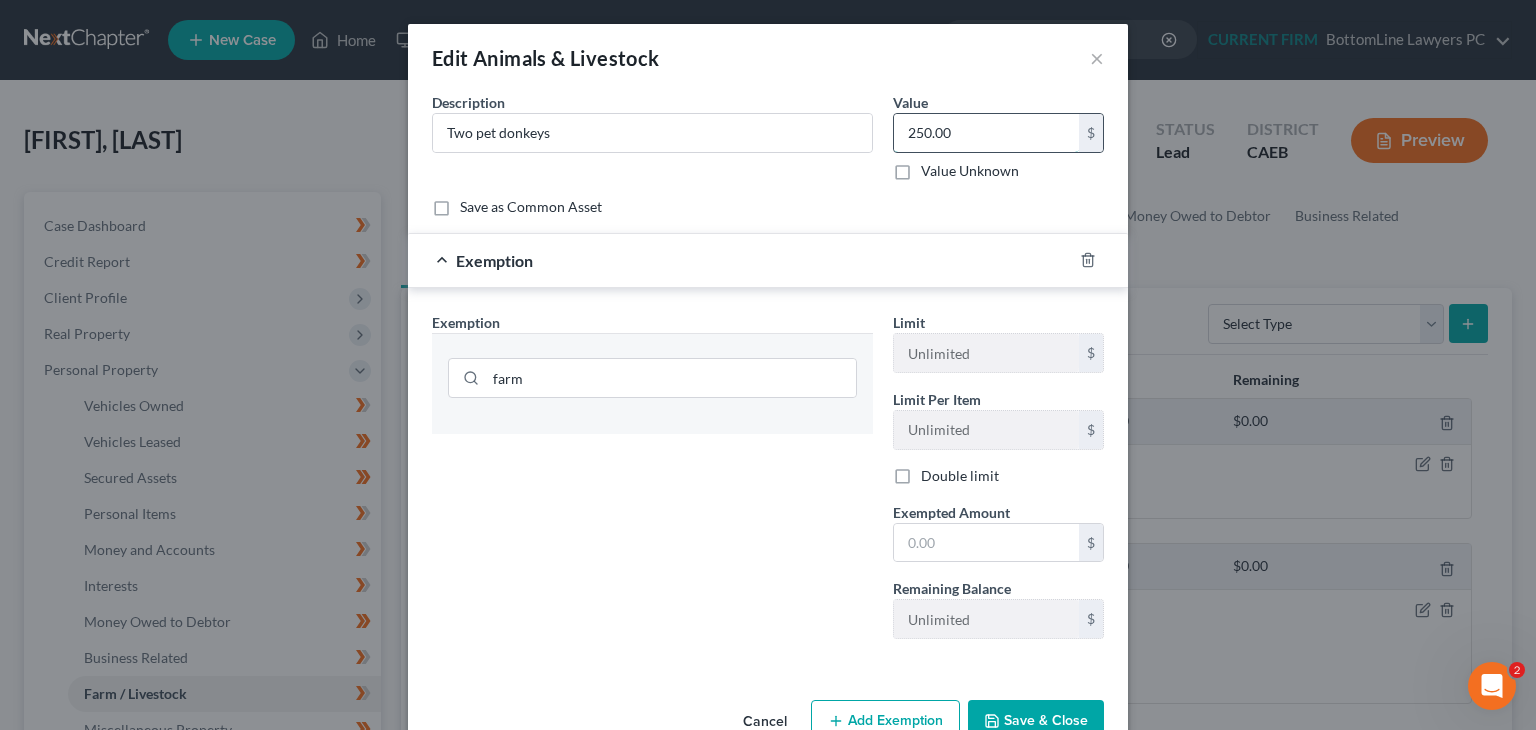 click on "250.00" at bounding box center [986, 133] 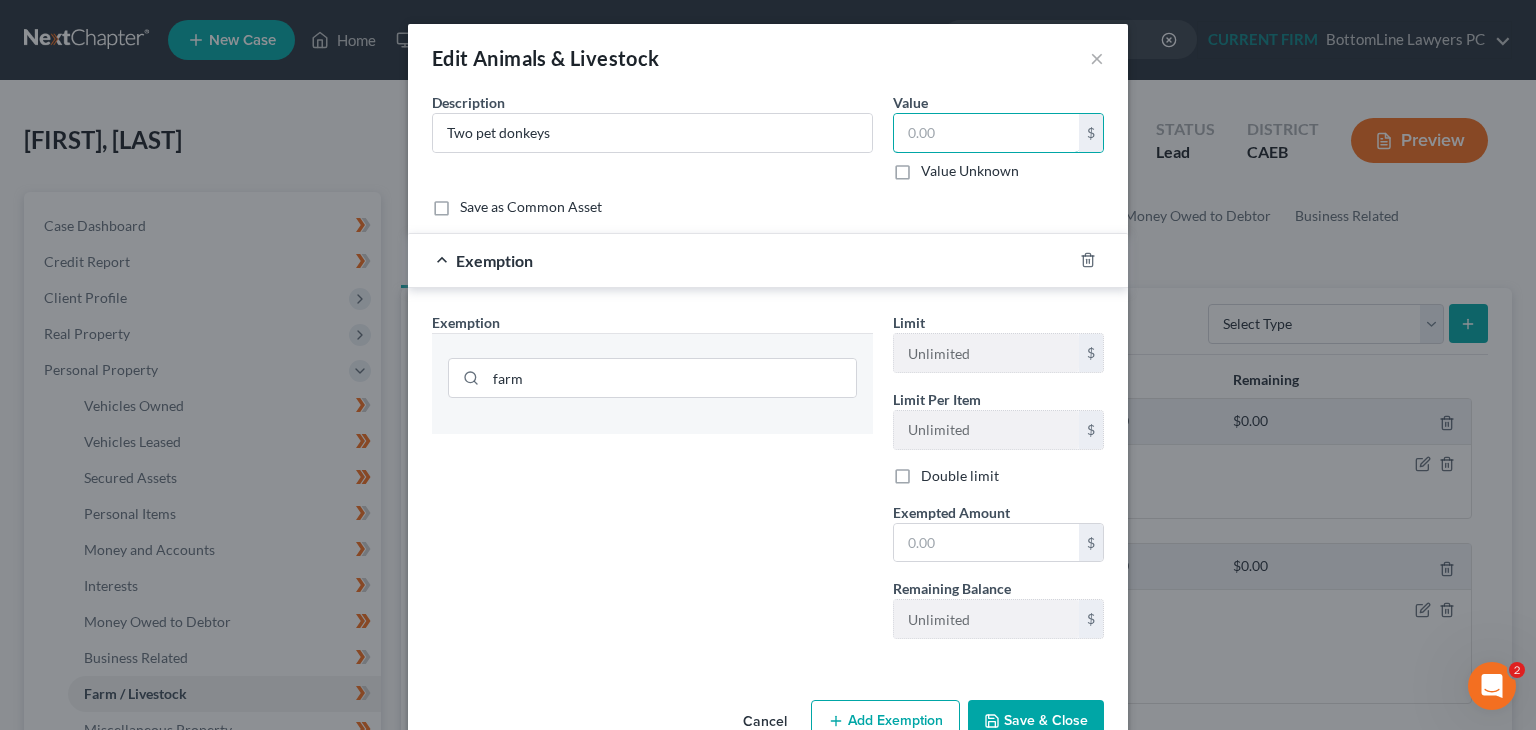 type 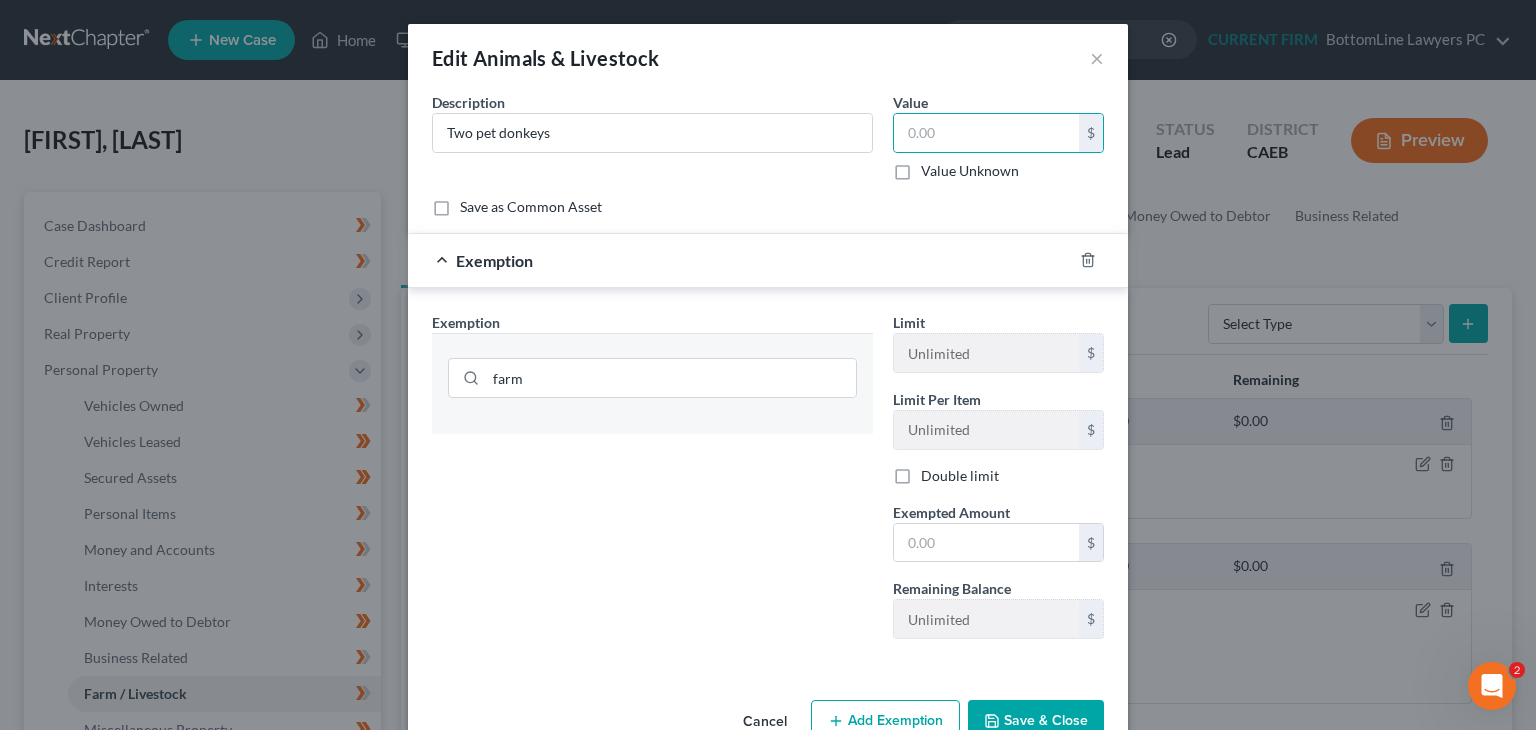 click on "Save & Close" at bounding box center [1036, 721] 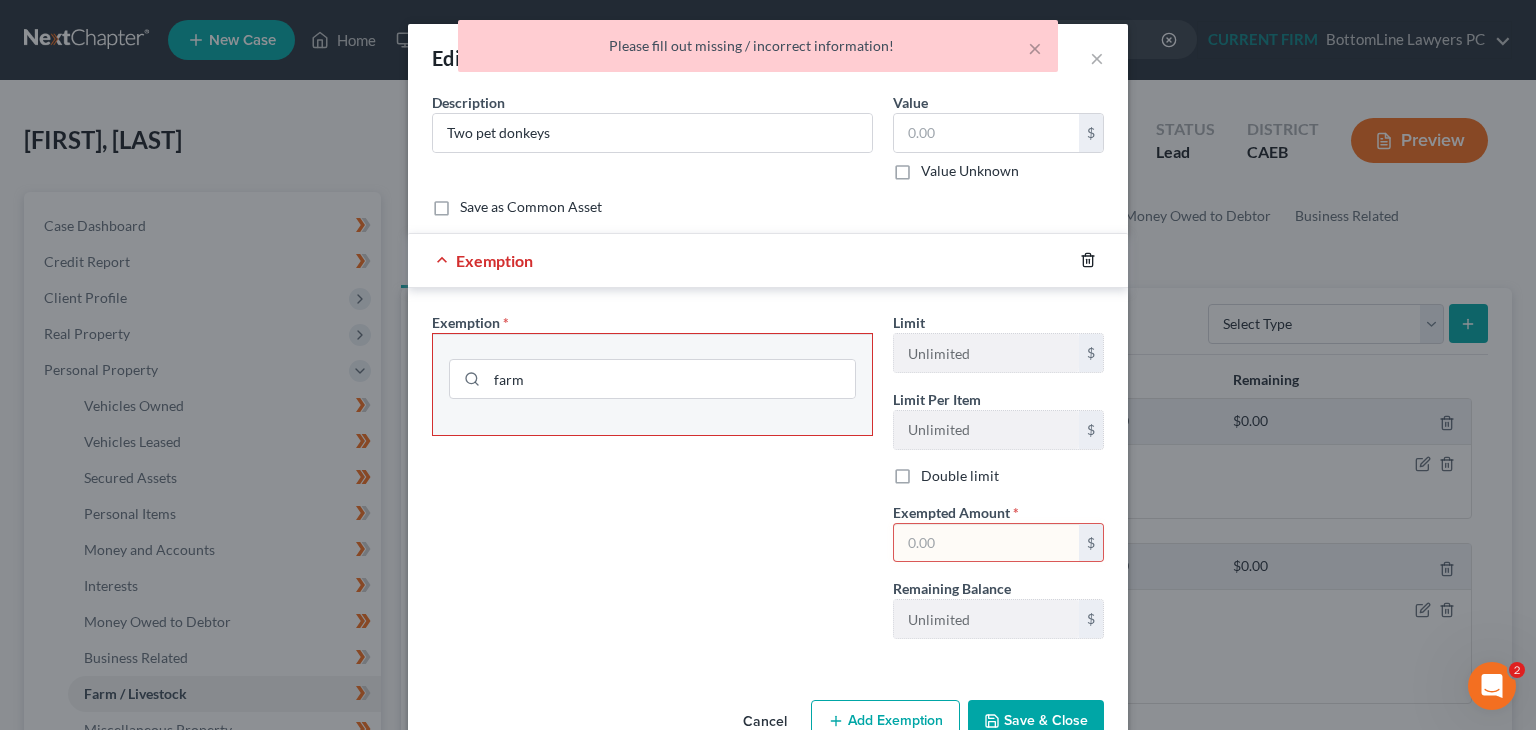 click 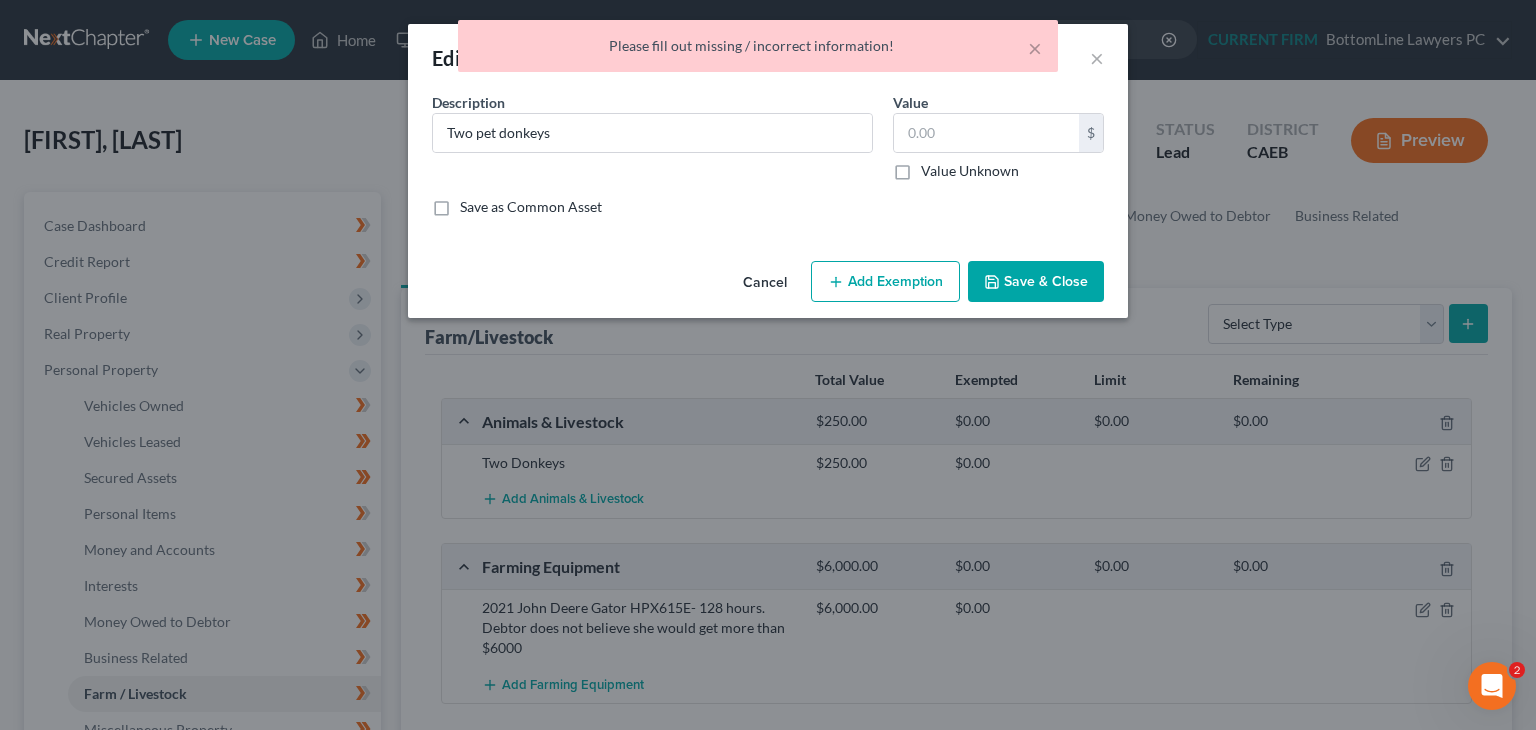 click on "Save & Close" at bounding box center [1036, 282] 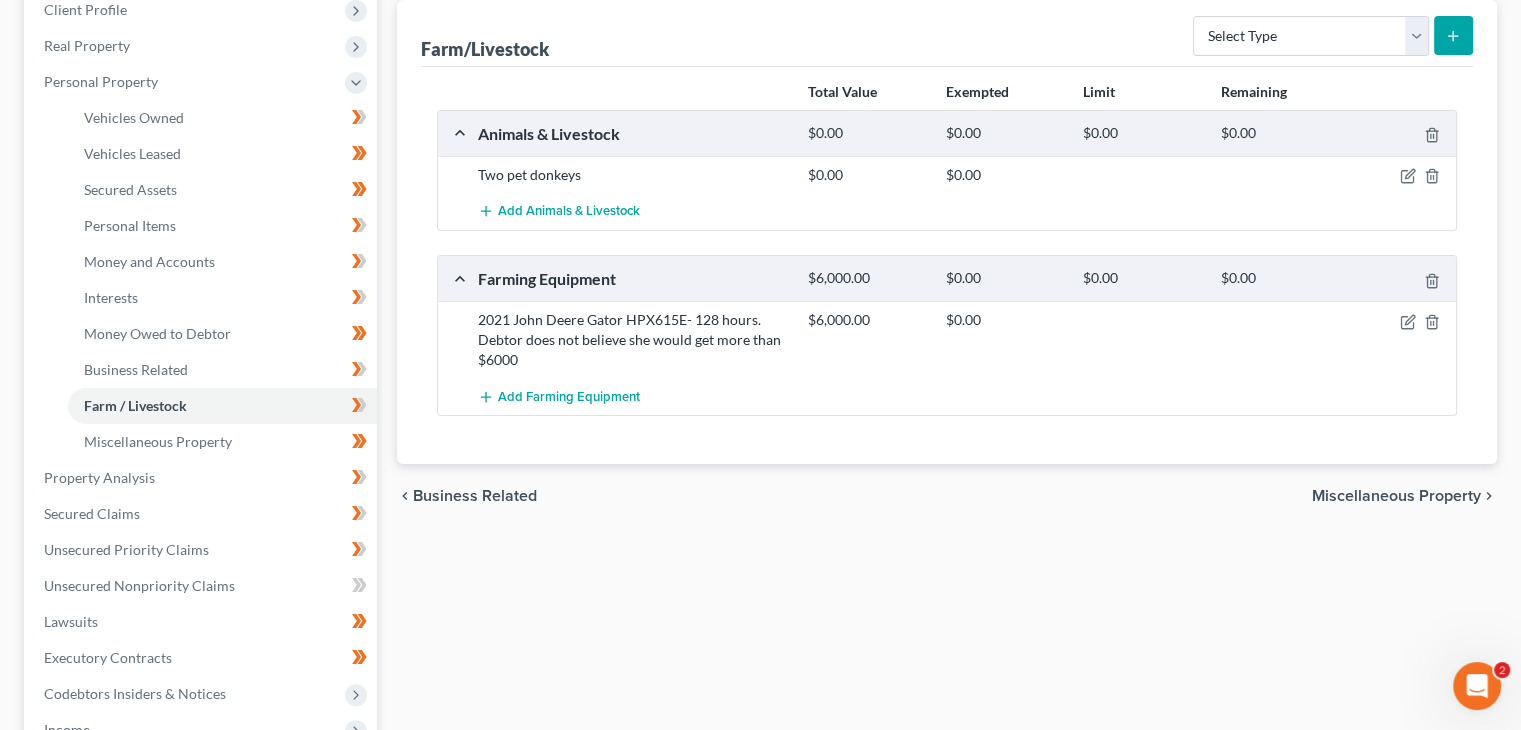 scroll, scrollTop: 300, scrollLeft: 0, axis: vertical 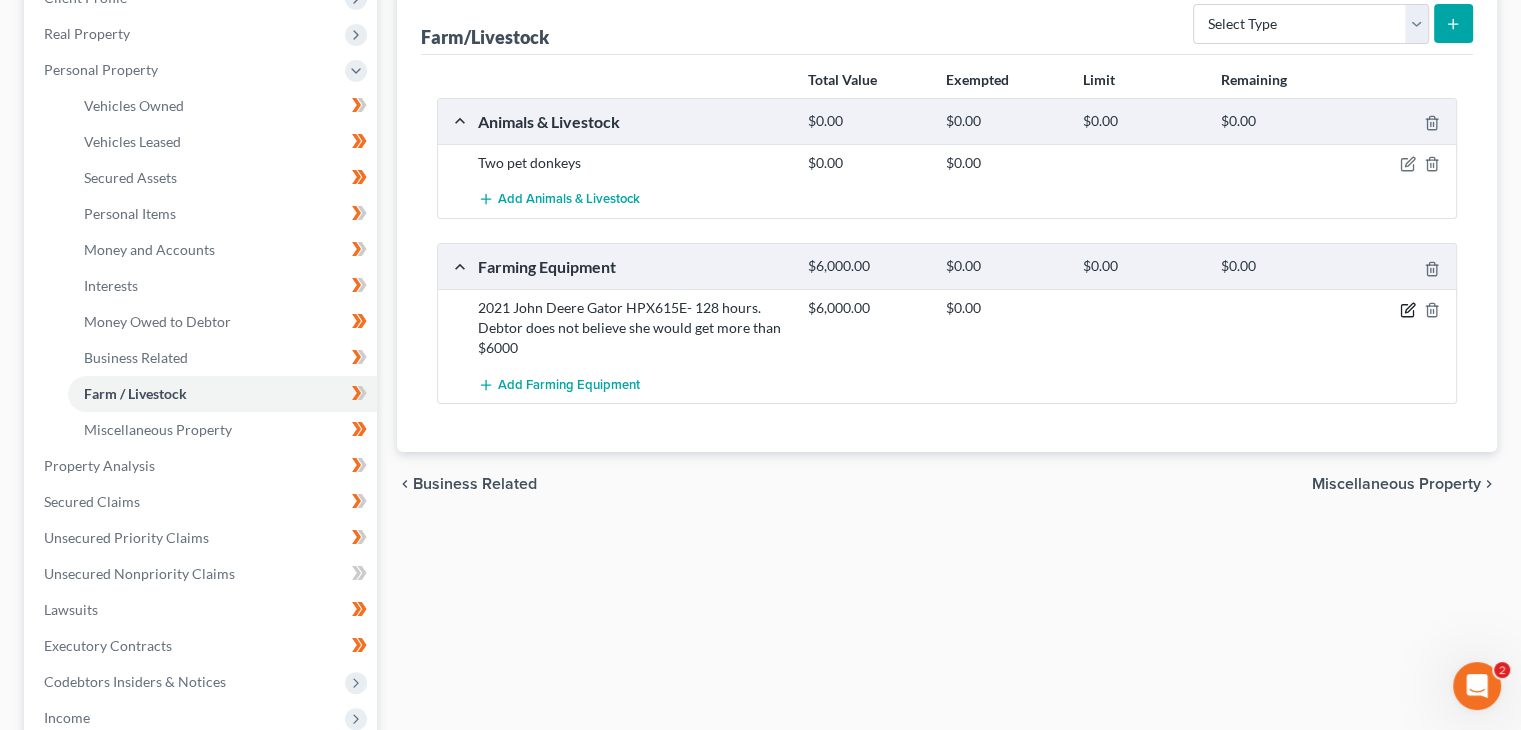 click 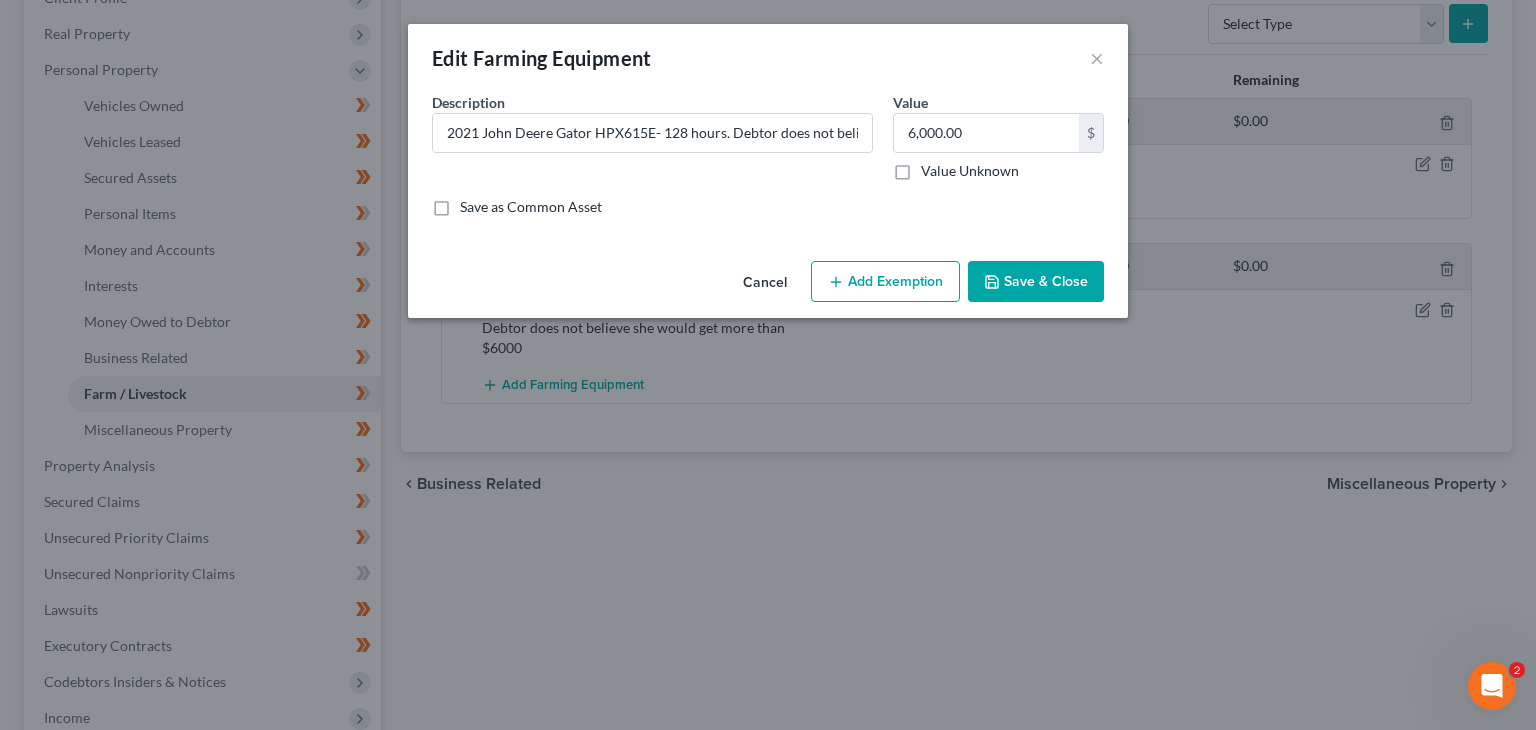 click on "Add Exemption" at bounding box center [885, 282] 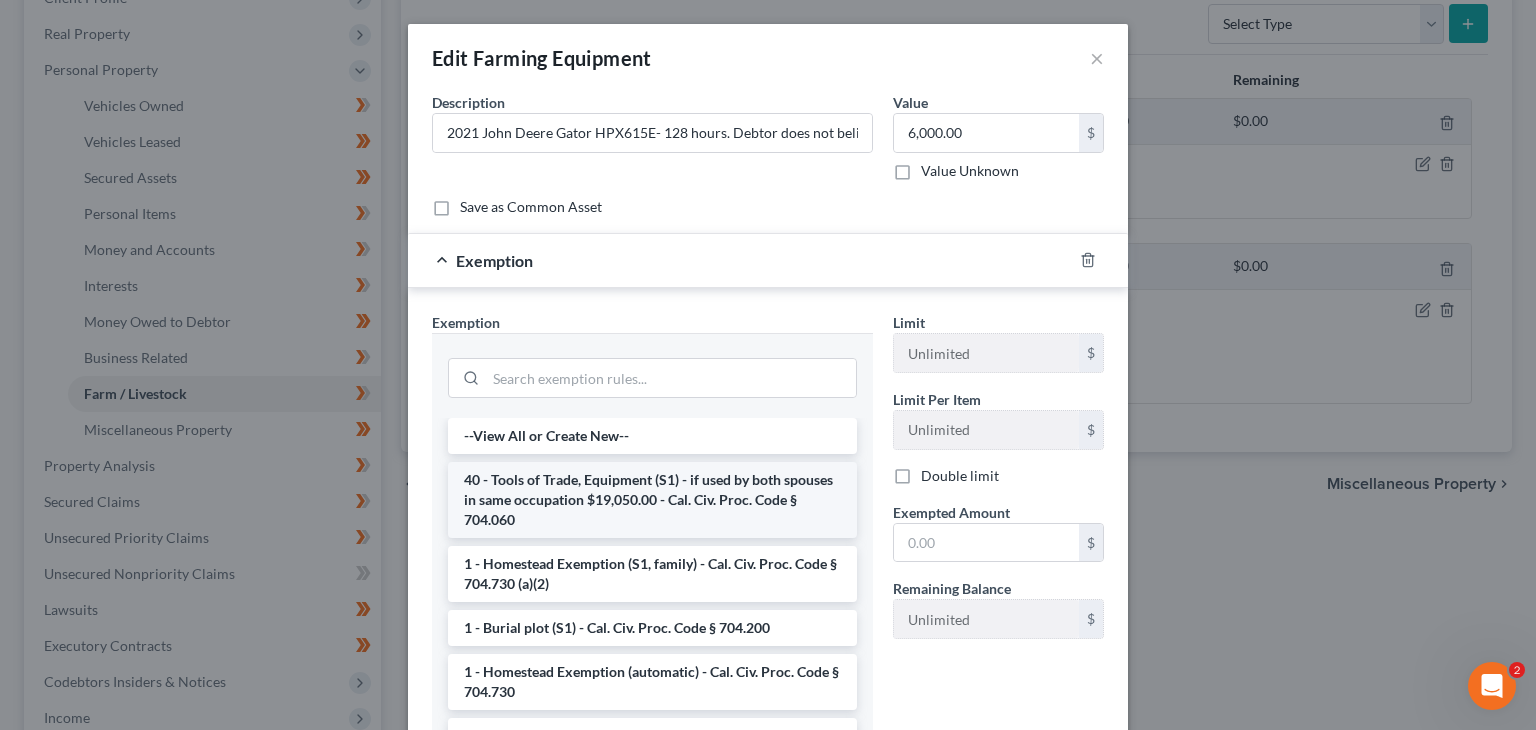 click on "40 - Tools of Trade, Equipment (S1) - if used by both spouses in same occupation $19,050.00 - Cal. Civ. Proc. Code § 704.060" at bounding box center (652, 500) 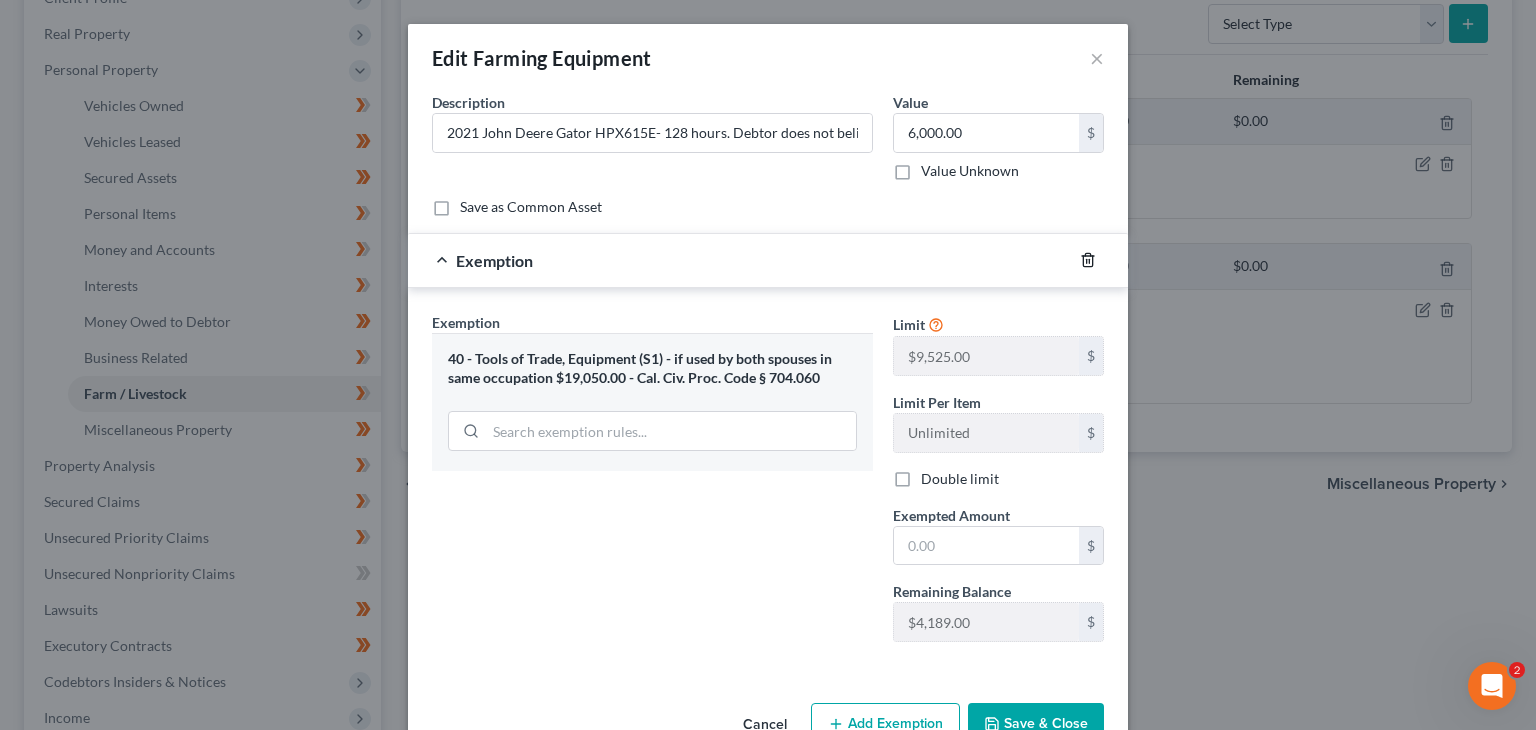 click 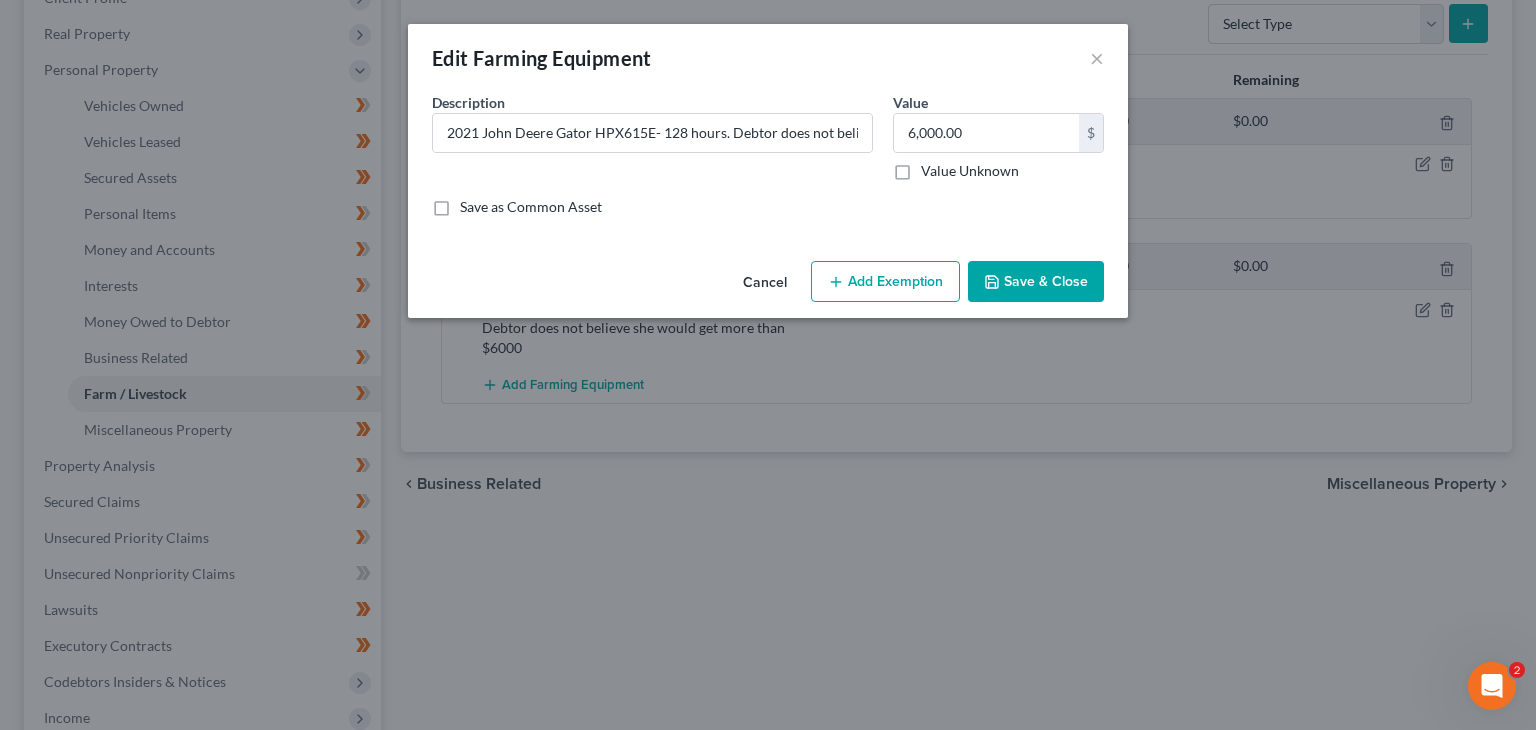 click on "Save & Close" at bounding box center [1036, 282] 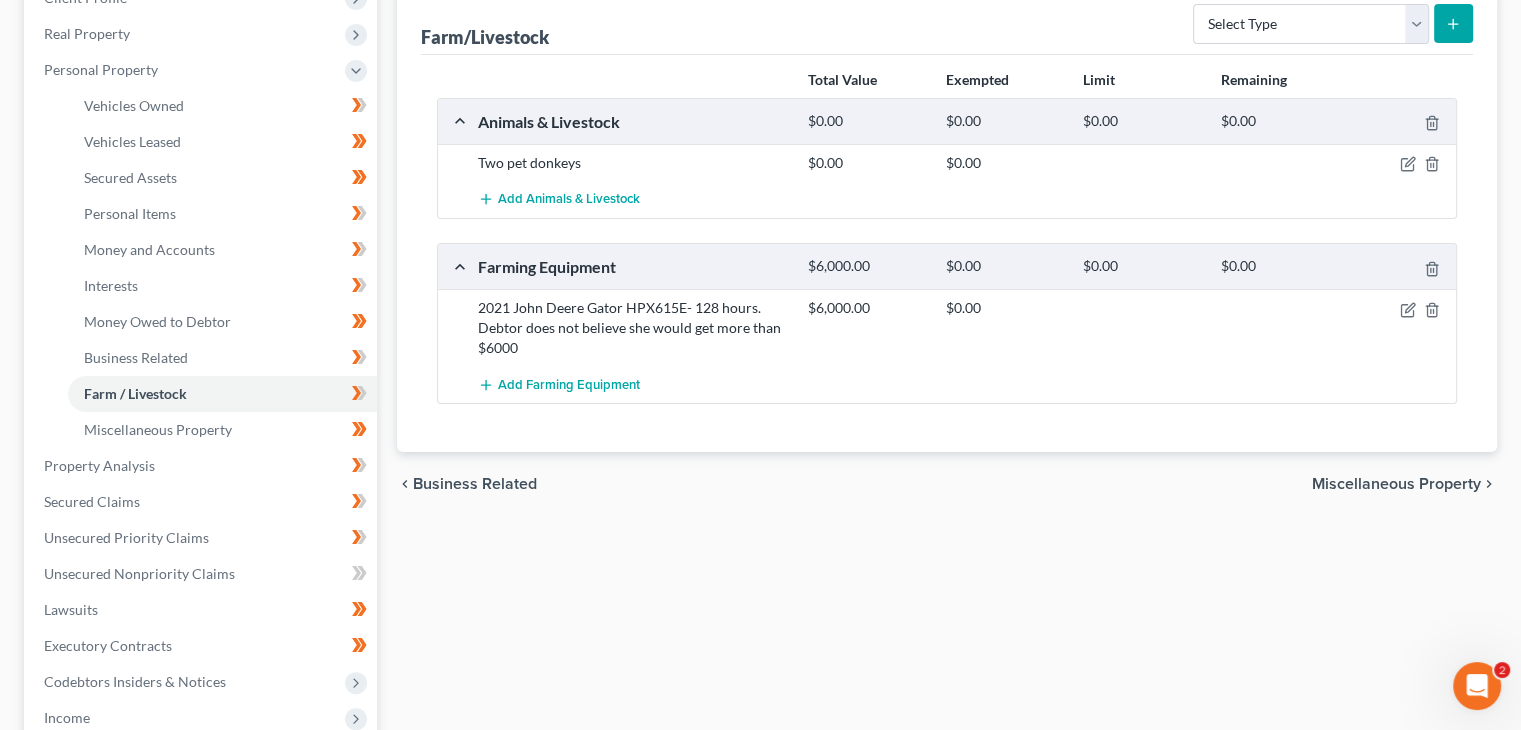 click on "Business Related" at bounding box center (475, 484) 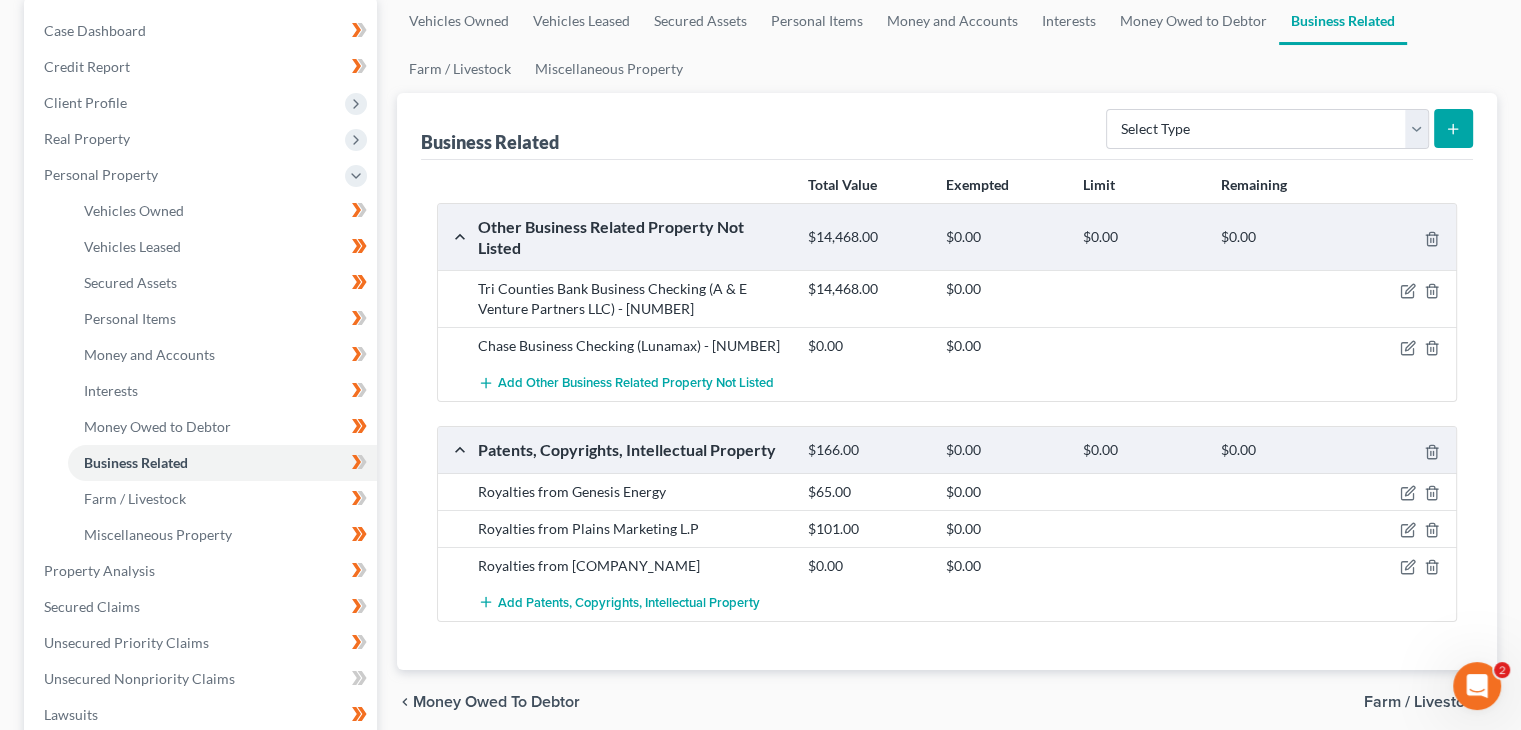 scroll, scrollTop: 200, scrollLeft: 0, axis: vertical 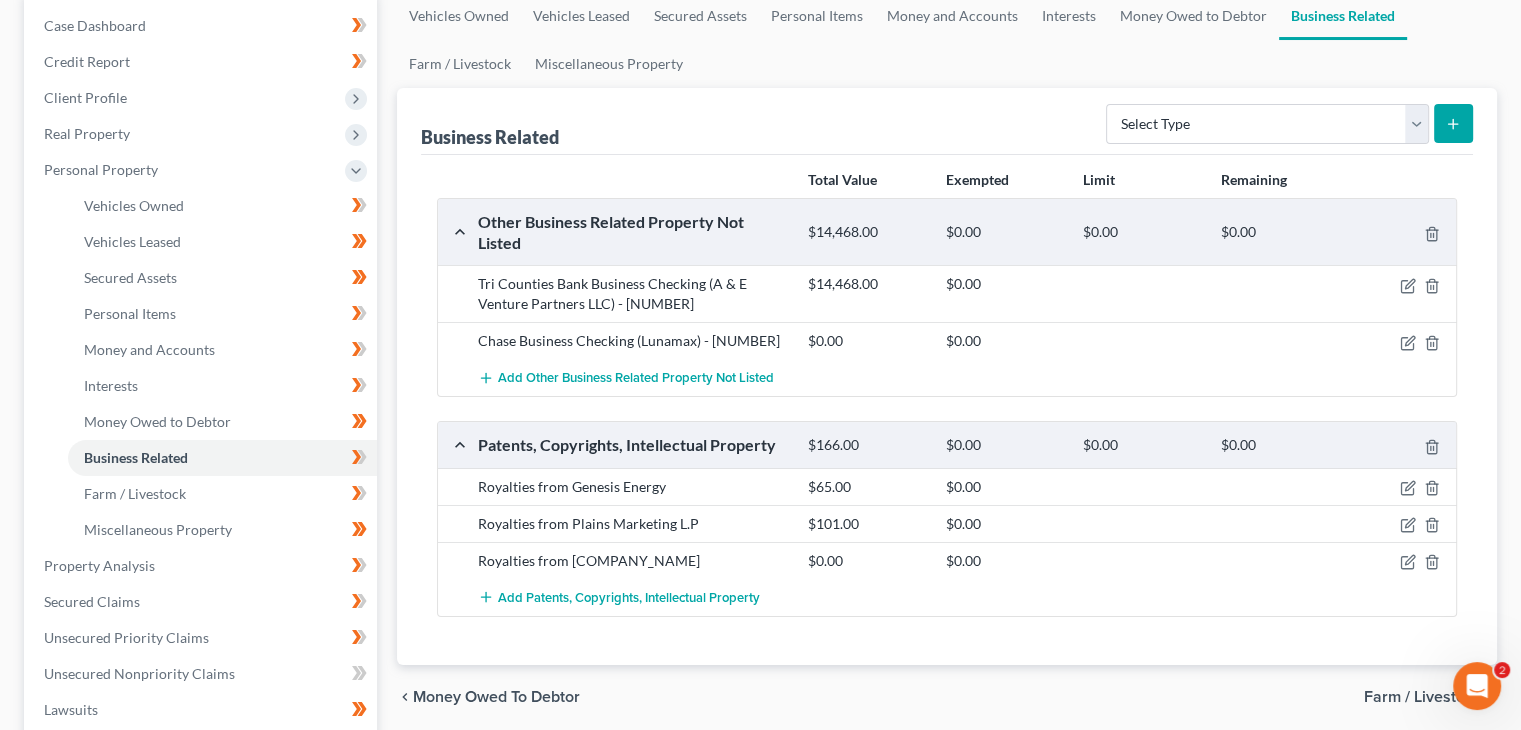 click on "Money Owed to Debtor" at bounding box center (496, 697) 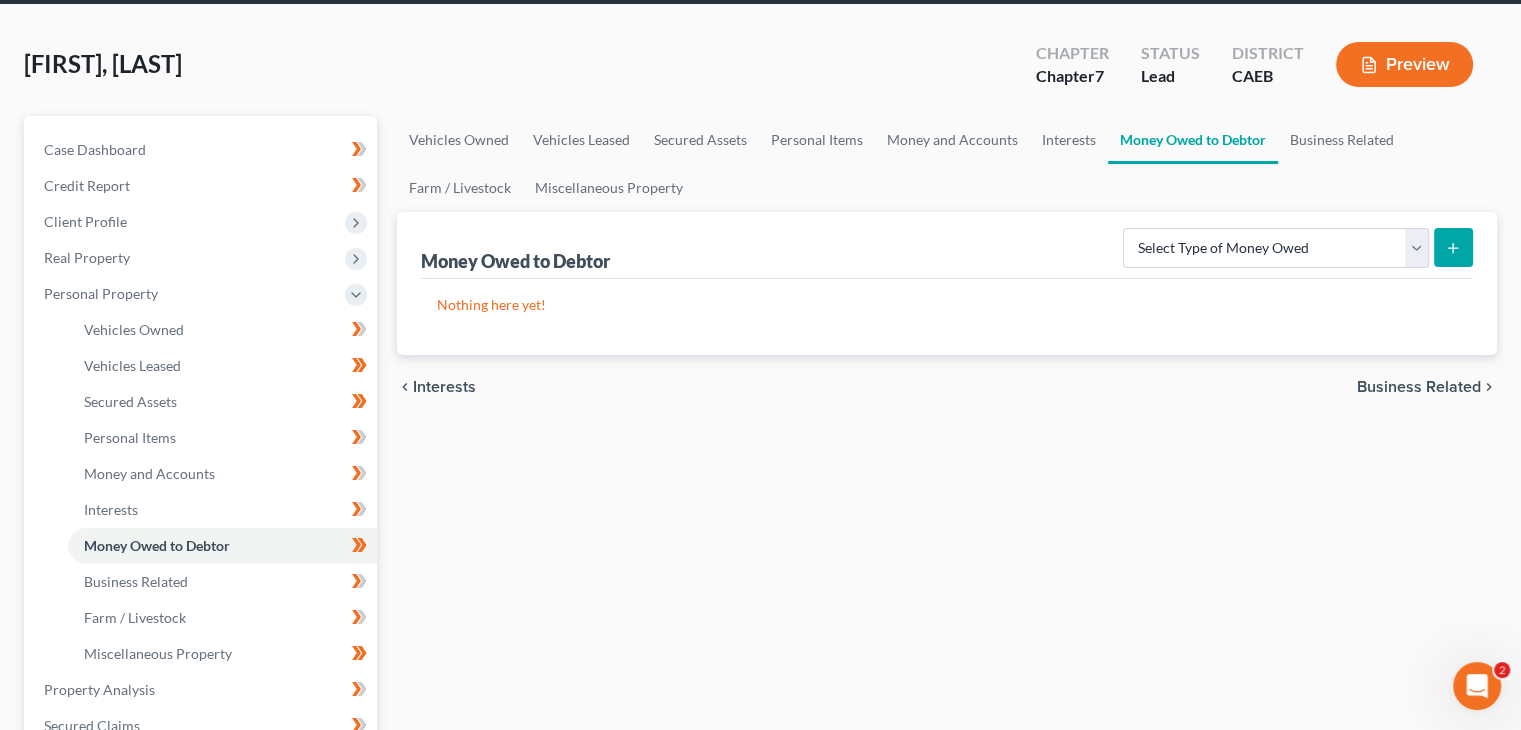 scroll, scrollTop: 0, scrollLeft: 0, axis: both 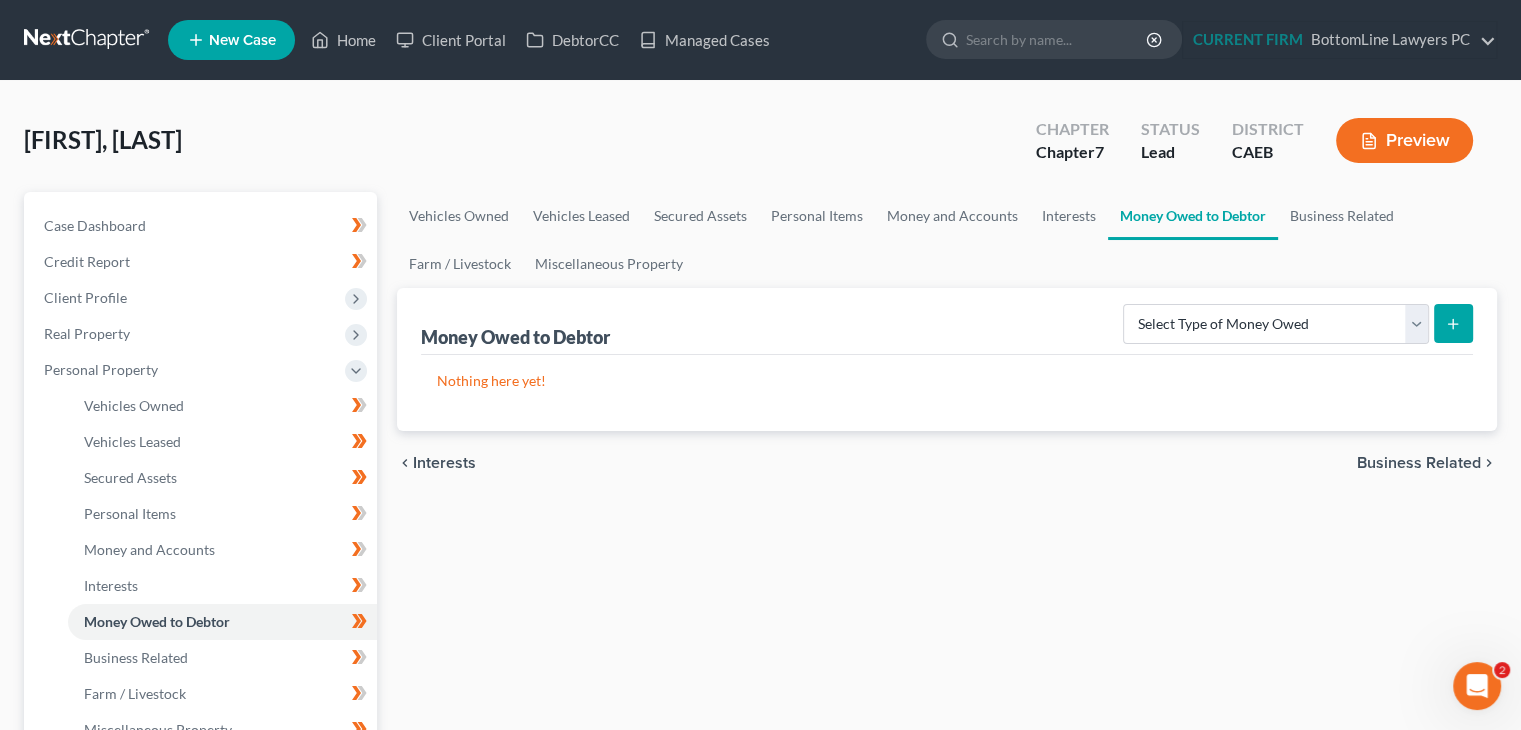 click on "Interests" at bounding box center (444, 463) 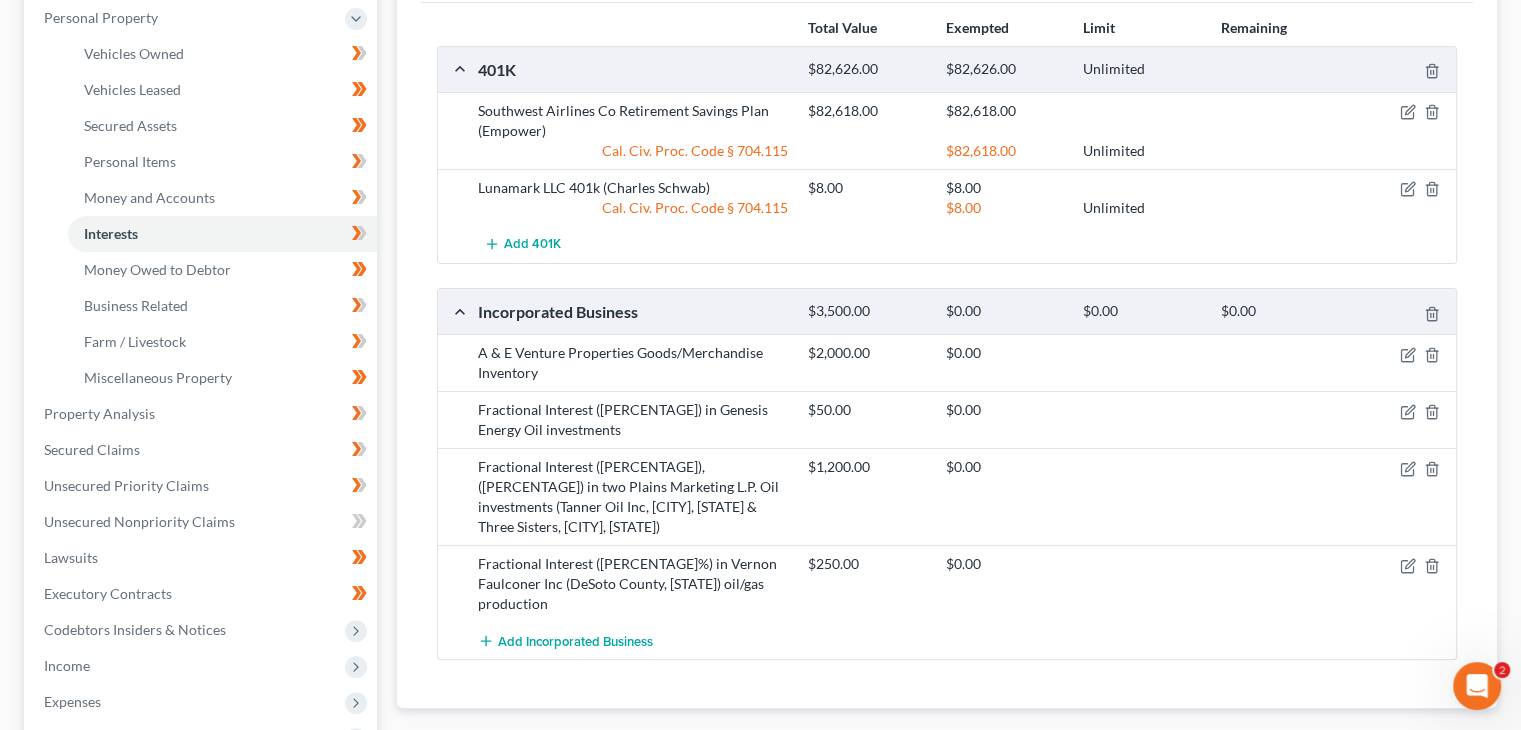 scroll, scrollTop: 400, scrollLeft: 0, axis: vertical 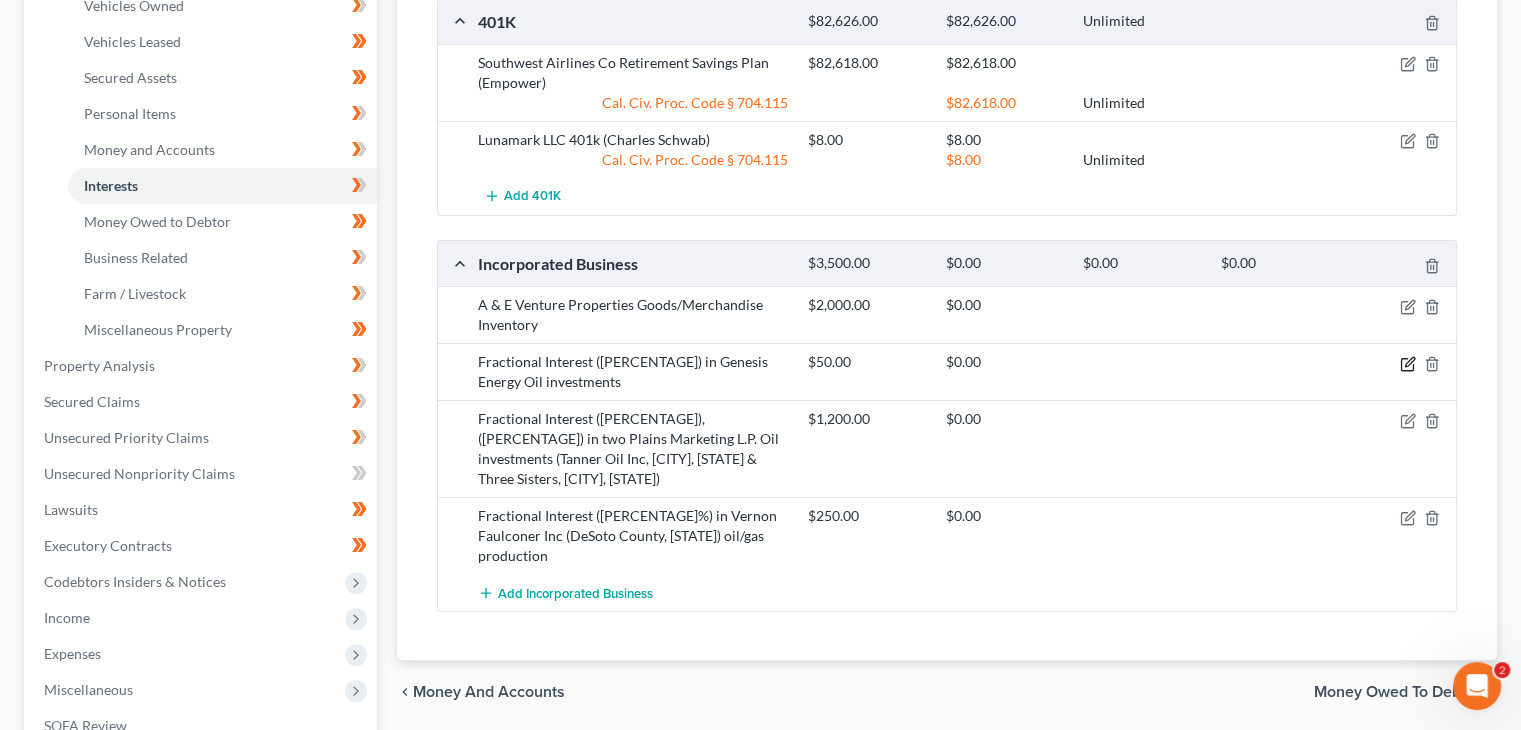 click 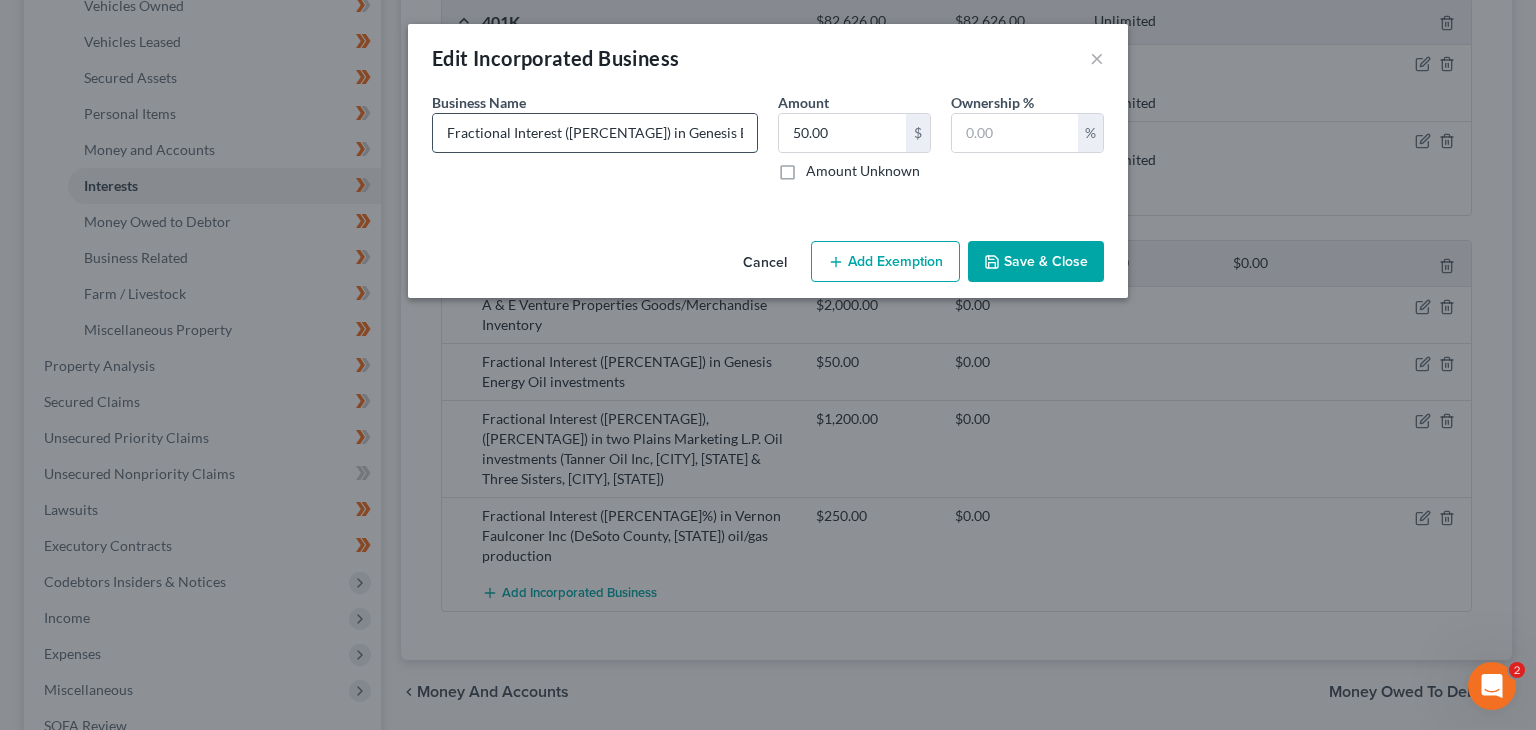 click on "Fractional Interest (0.00073105) in Genesis Energy Oil investments" at bounding box center [595, 133] 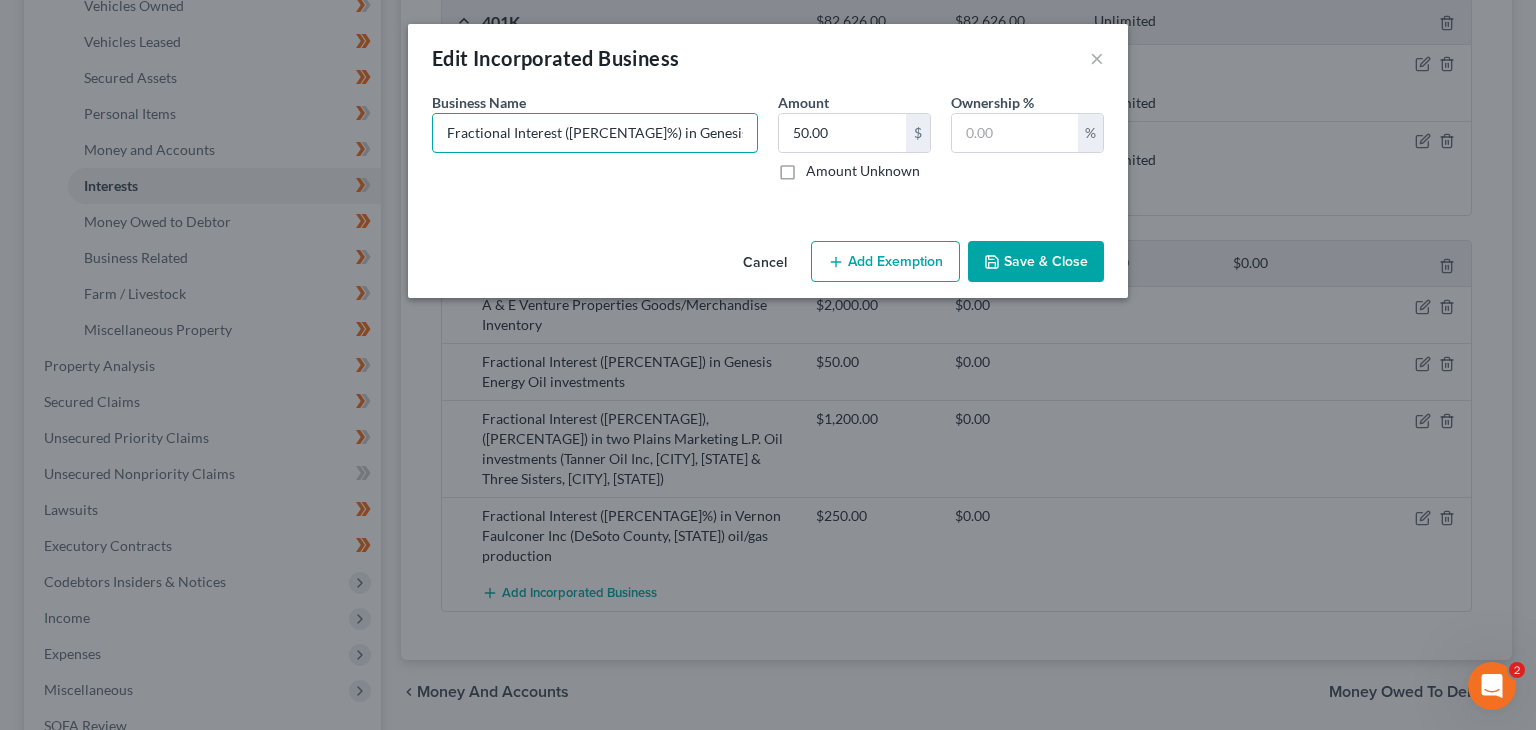 type on "Fractional Interest (0.00073105%) in Genesis Energy Oil investments" 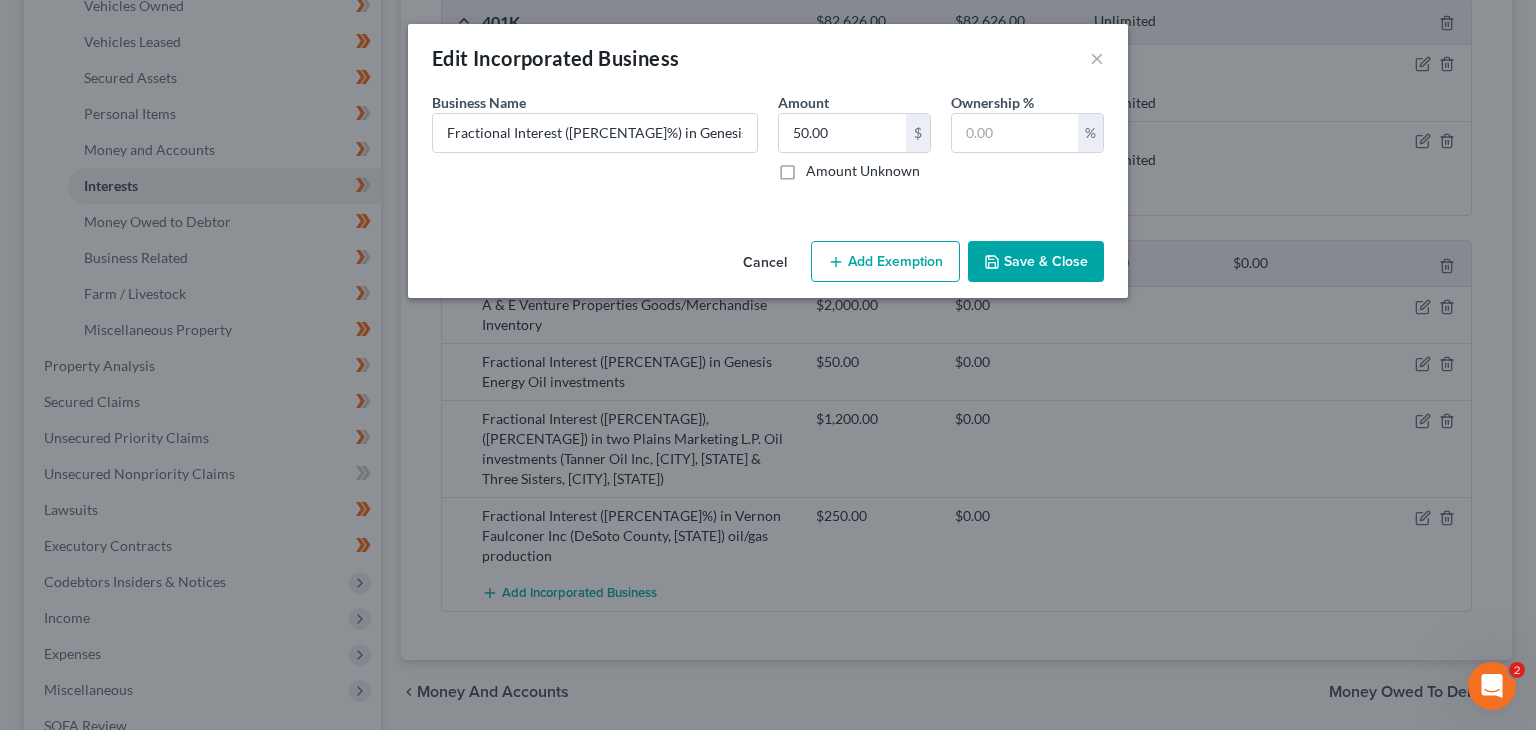 click on "Save & Close" at bounding box center (1036, 262) 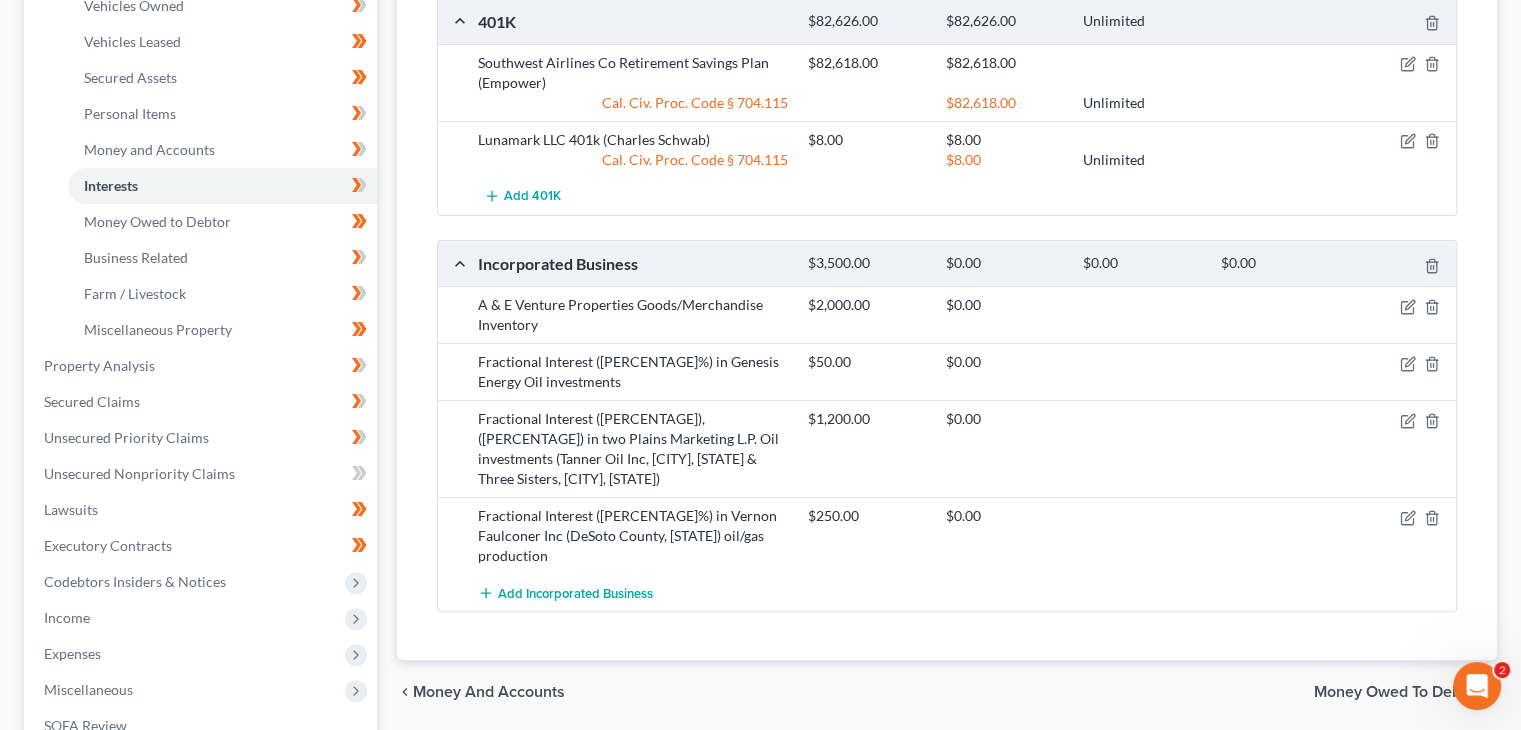 click on "Money and Accounts" at bounding box center [489, 692] 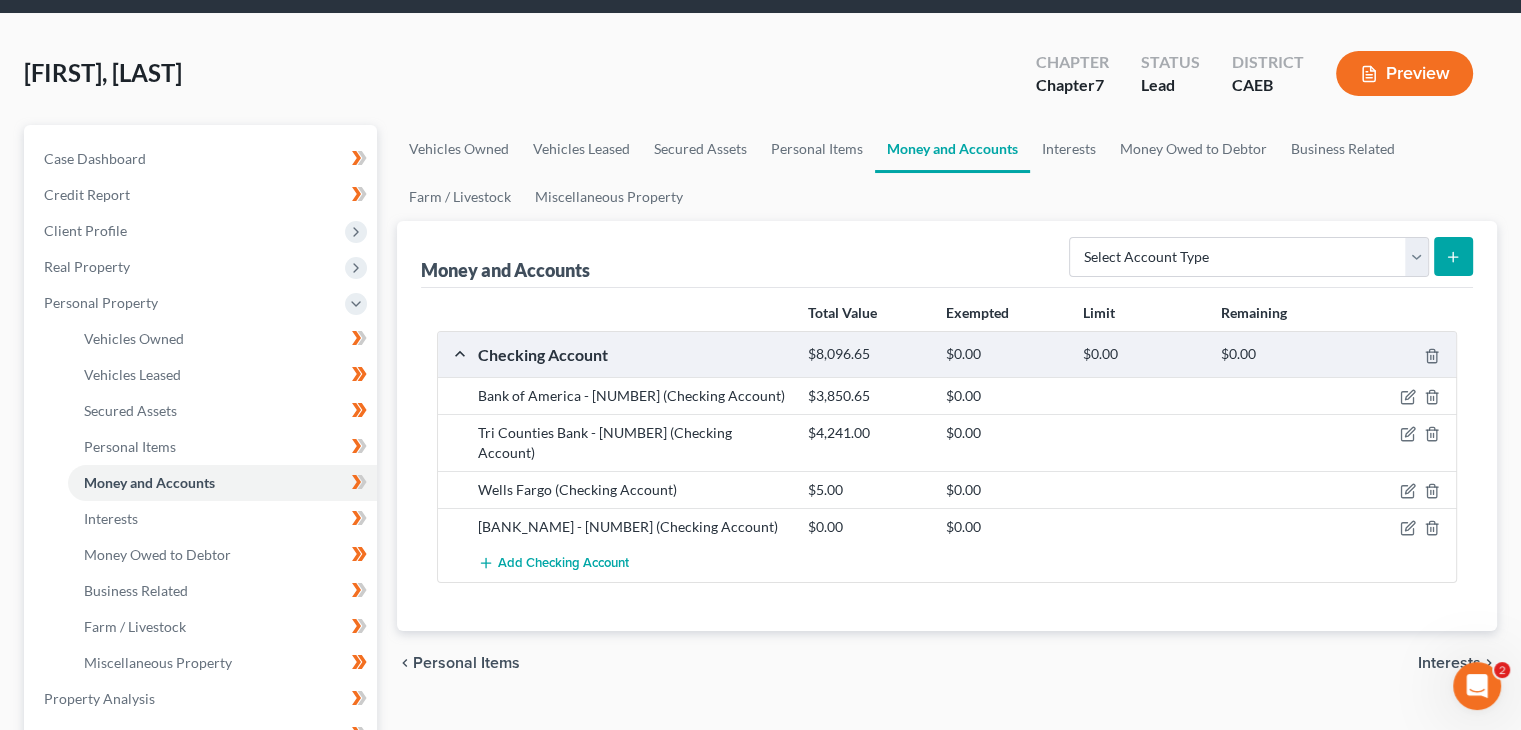 scroll, scrollTop: 0, scrollLeft: 0, axis: both 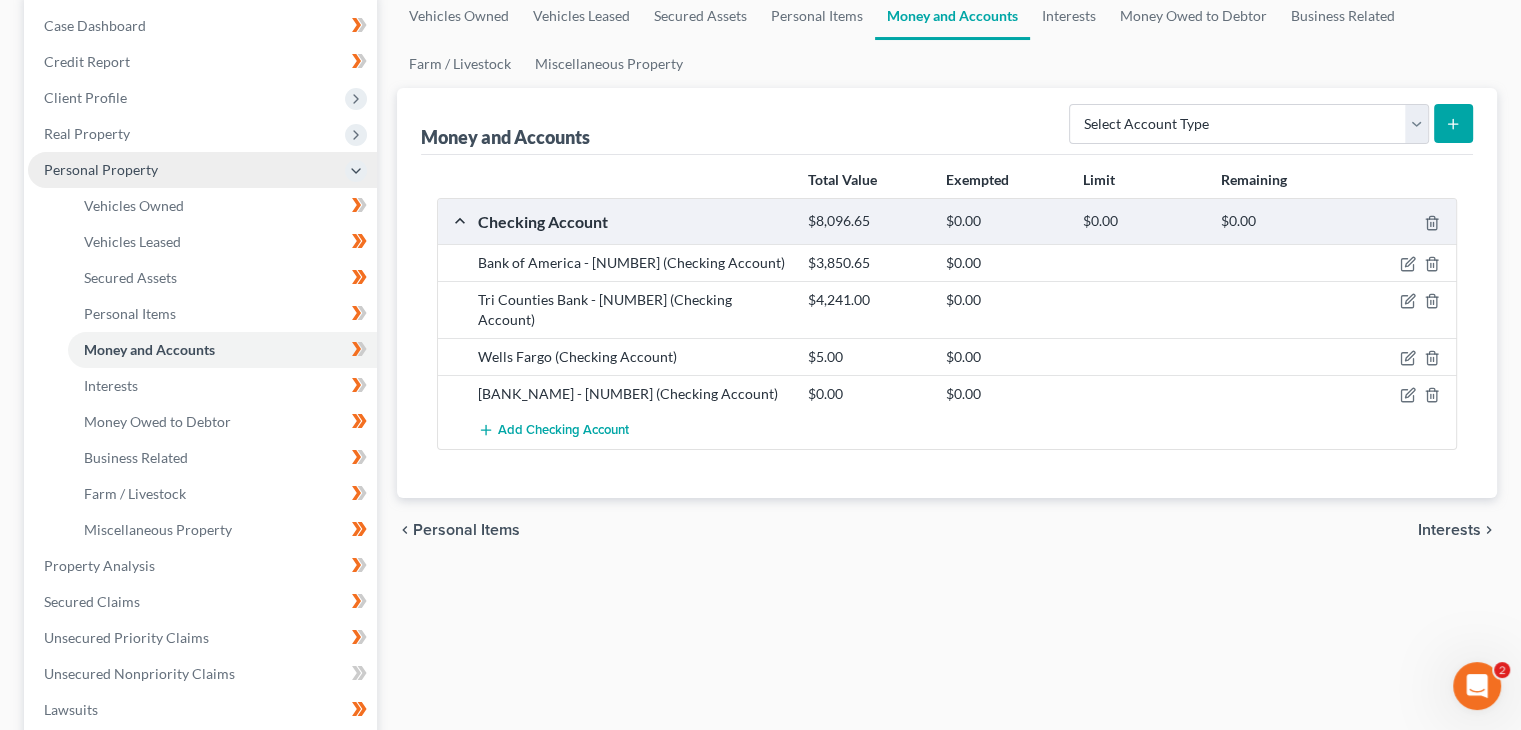 click 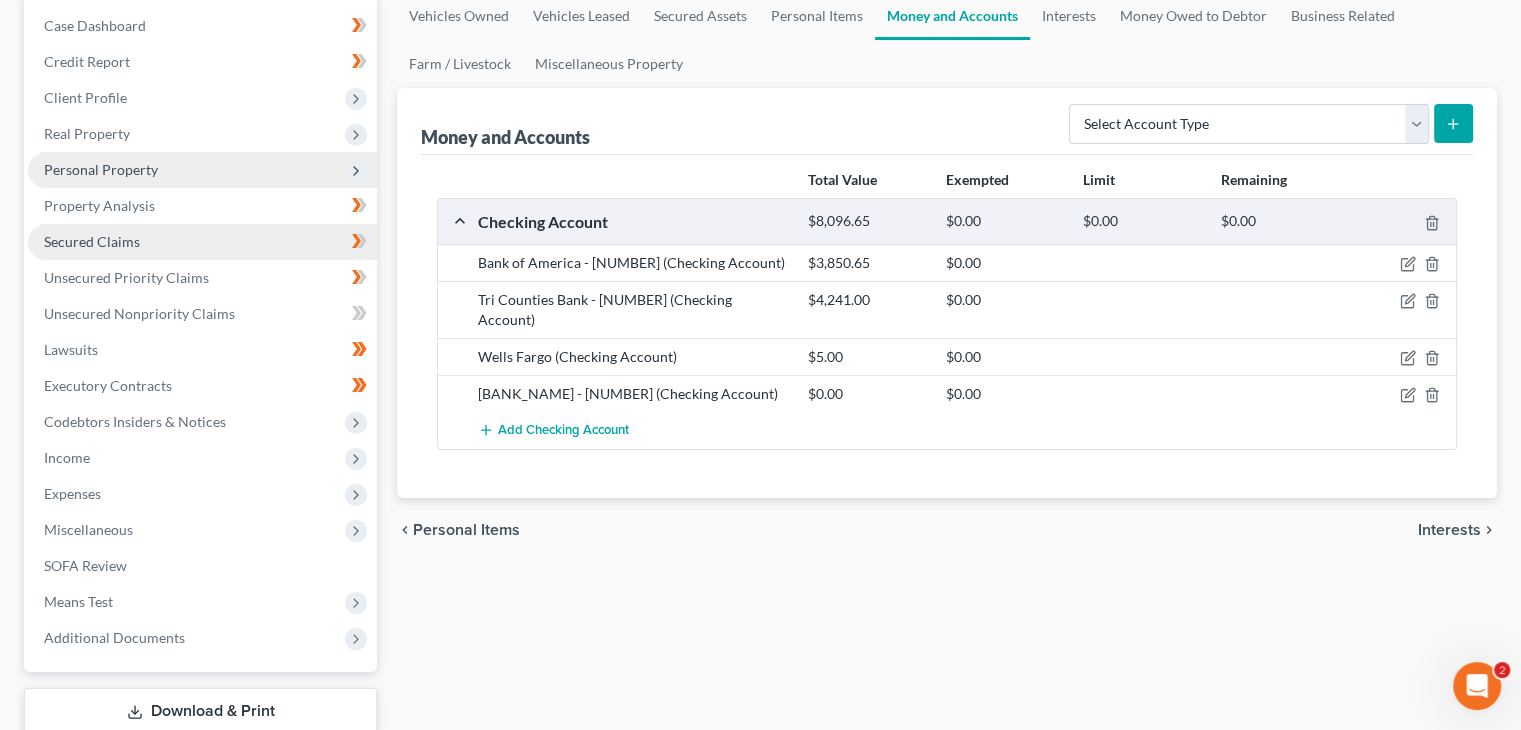click on "Secured Claims" at bounding box center [92, 241] 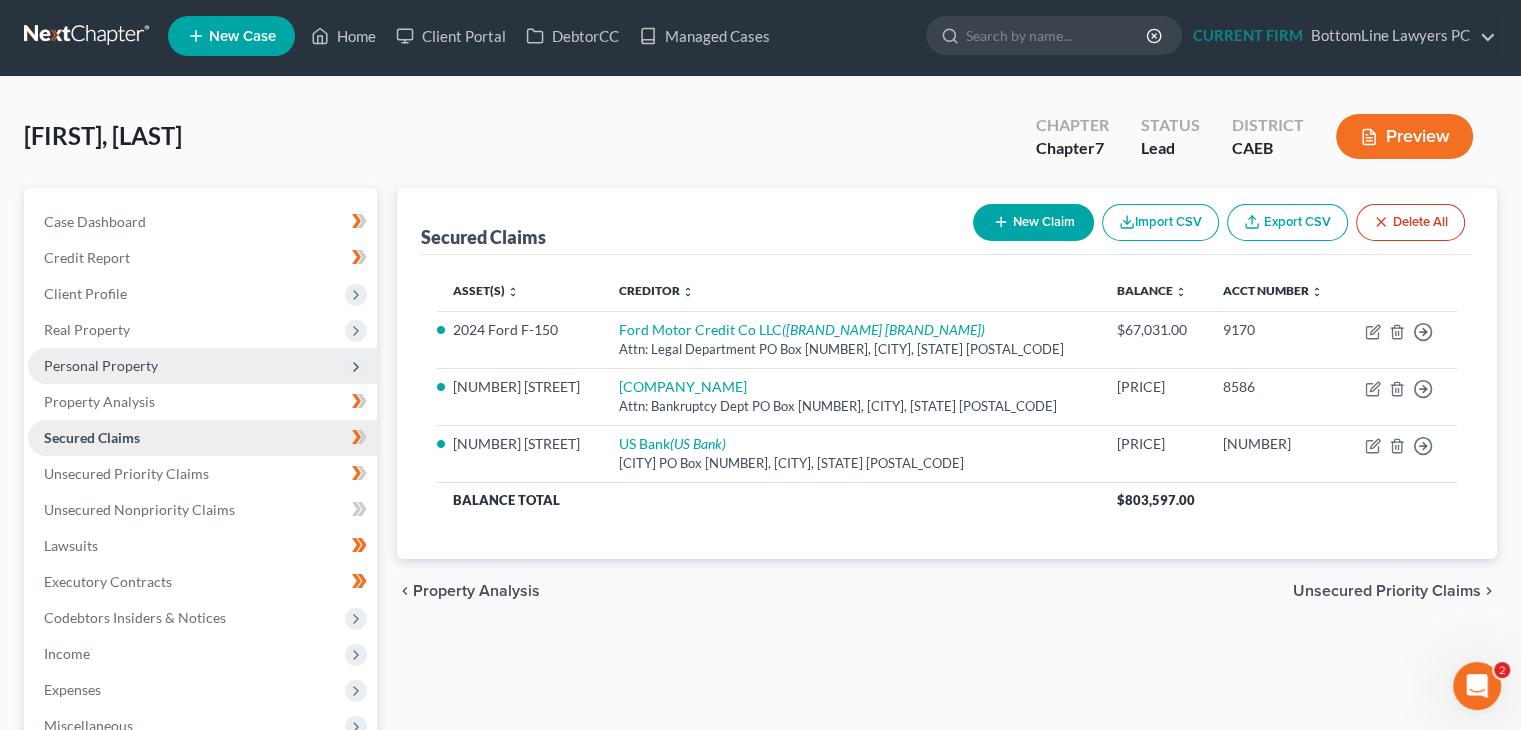 scroll, scrollTop: 0, scrollLeft: 0, axis: both 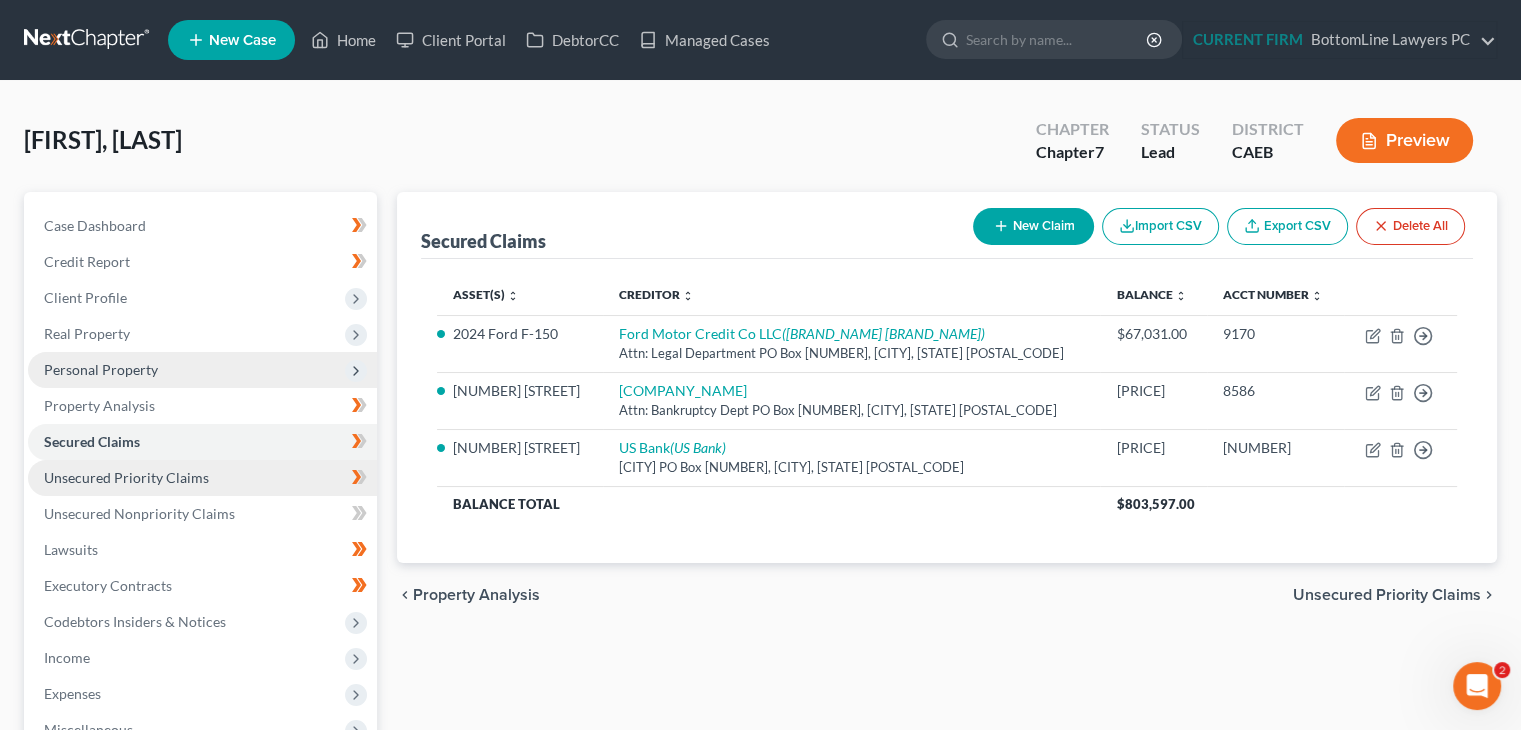 click on "Unsecured Priority Claims" at bounding box center [126, 477] 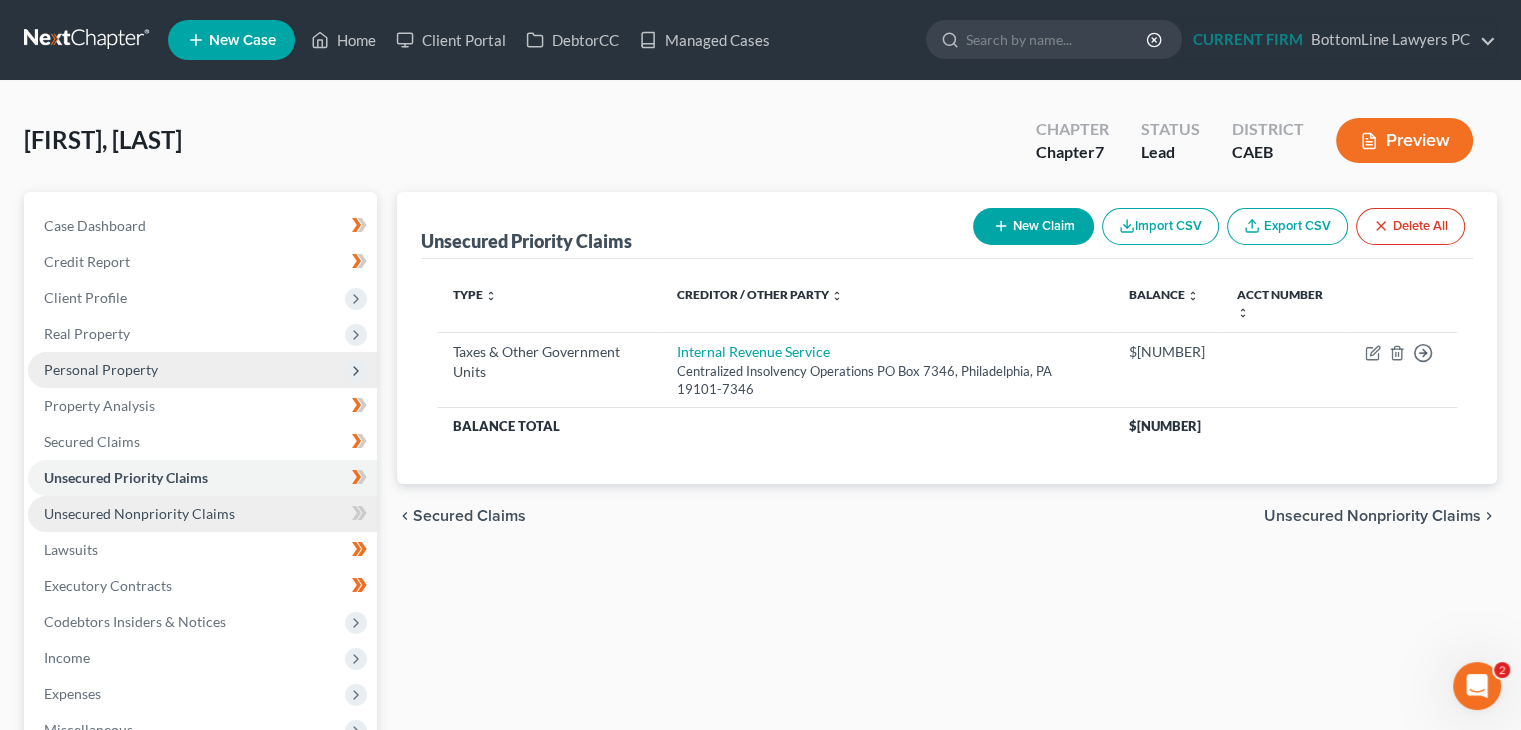 click on "Unsecured Nonpriority Claims" at bounding box center (139, 513) 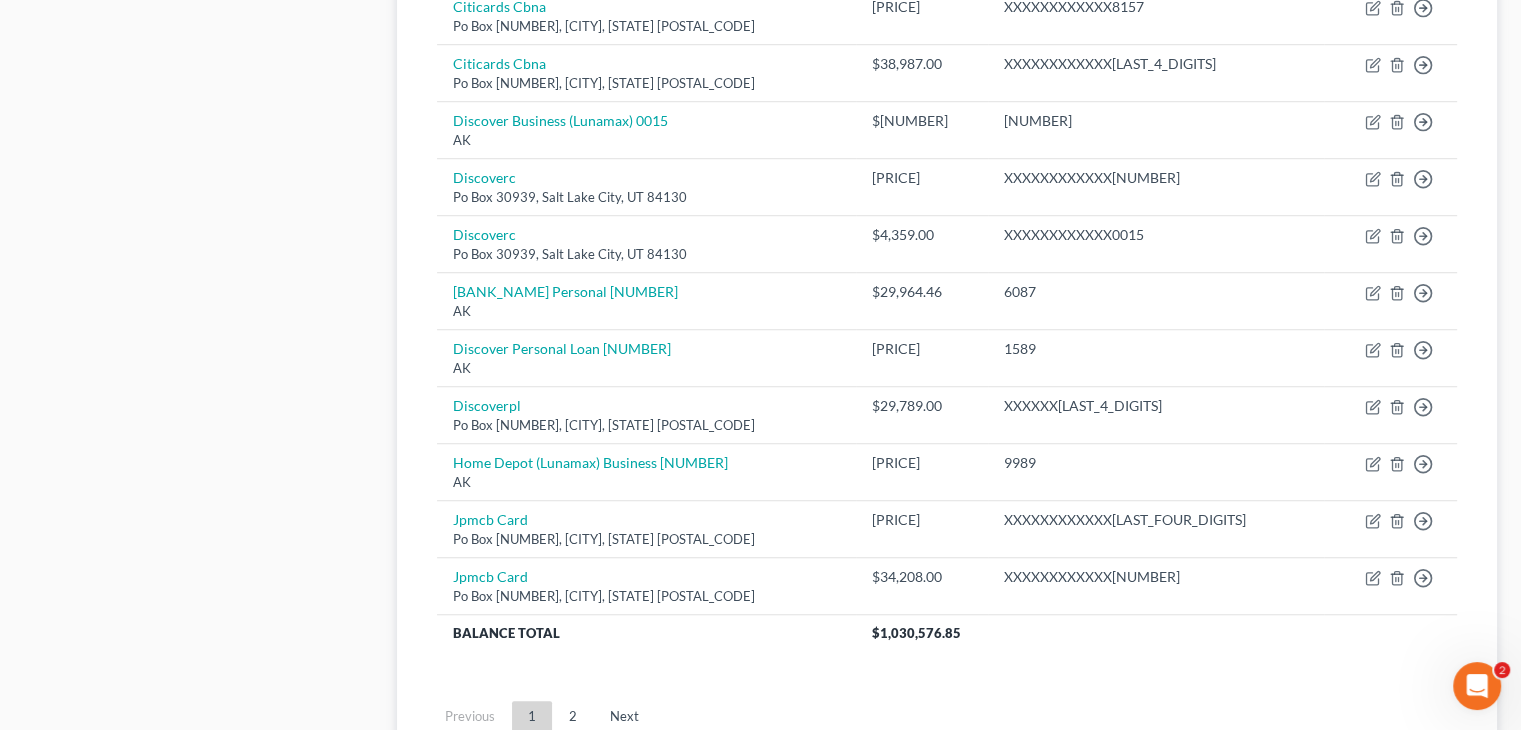 scroll, scrollTop: 1572, scrollLeft: 0, axis: vertical 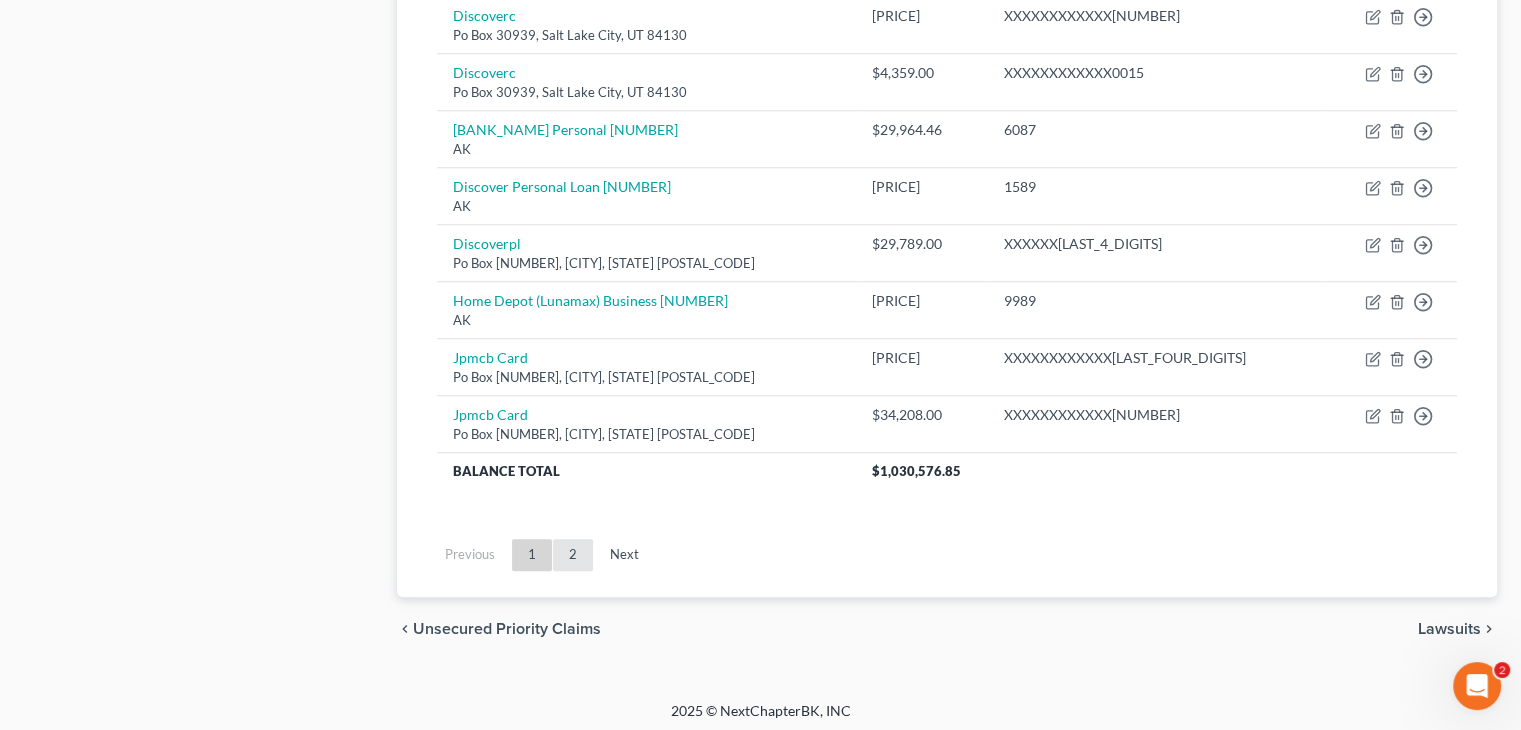 click on "2" at bounding box center (573, 555) 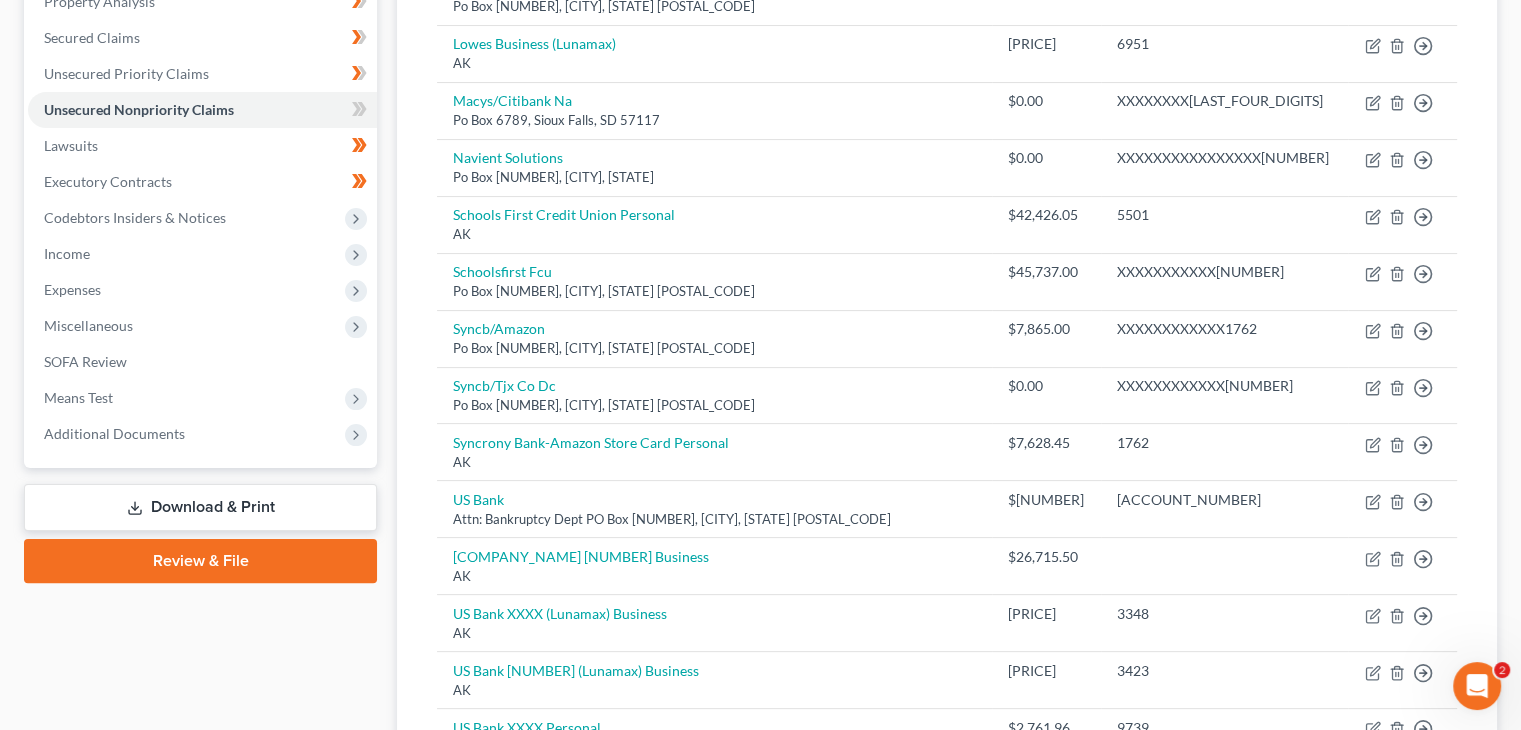 scroll, scrollTop: 304, scrollLeft: 0, axis: vertical 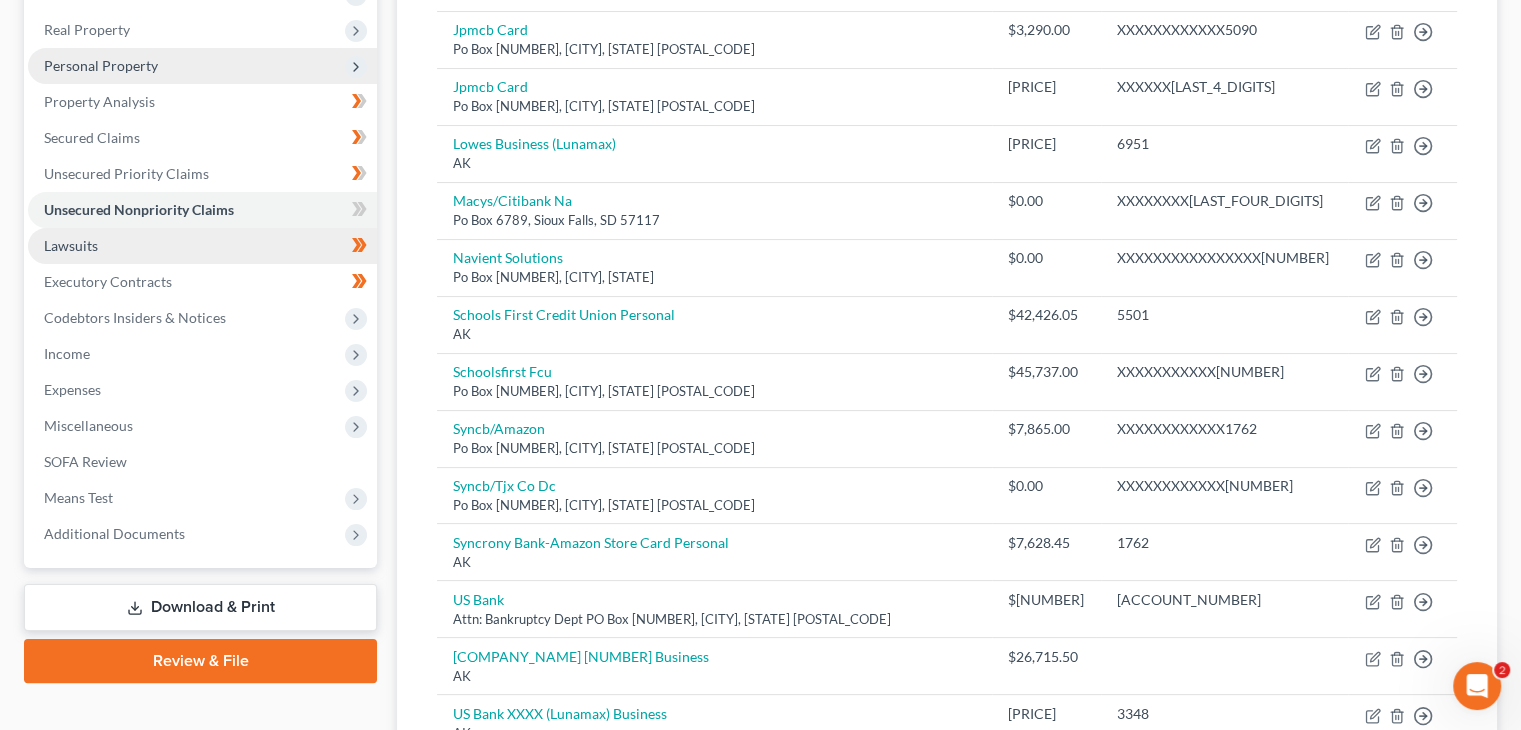 click on "Lawsuits" at bounding box center [202, 246] 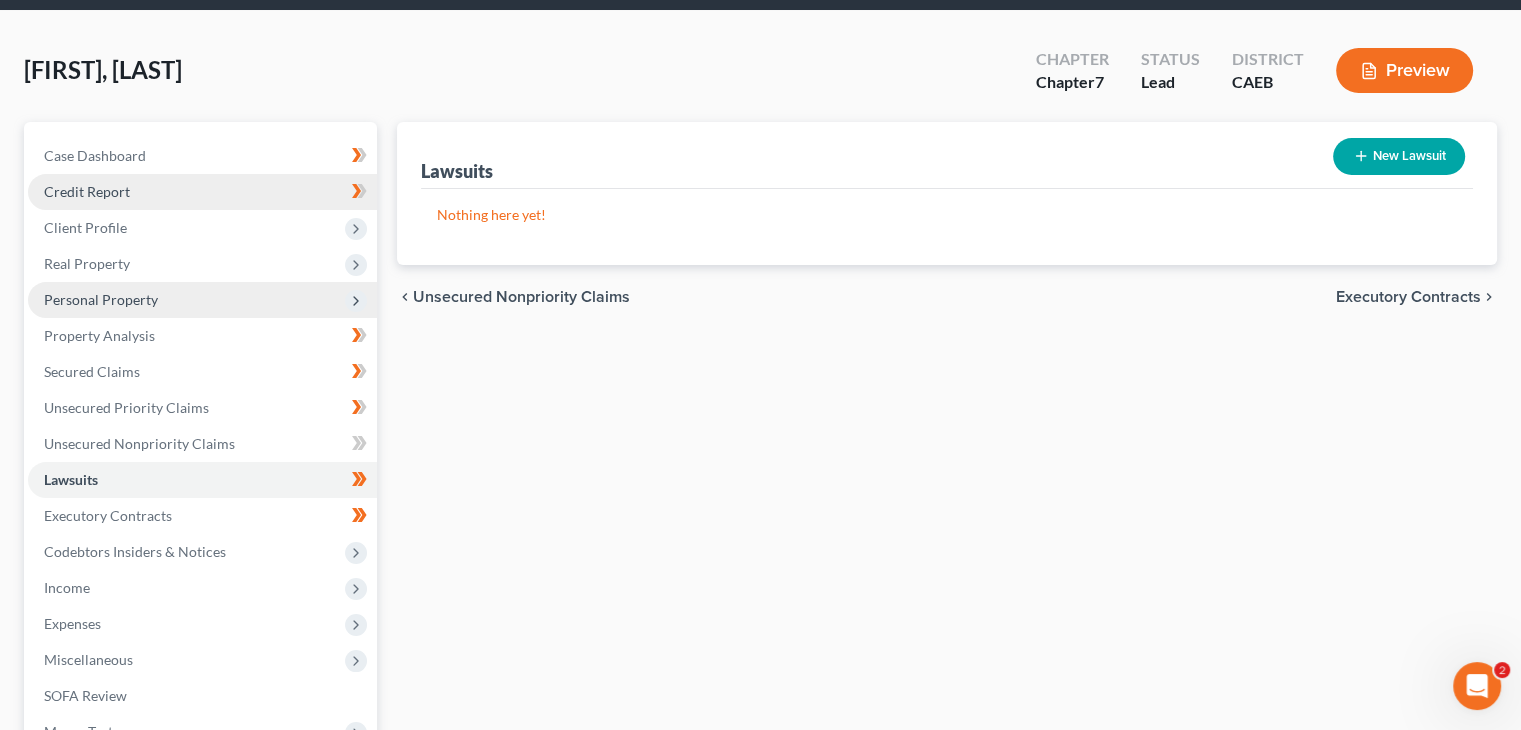 scroll, scrollTop: 0, scrollLeft: 0, axis: both 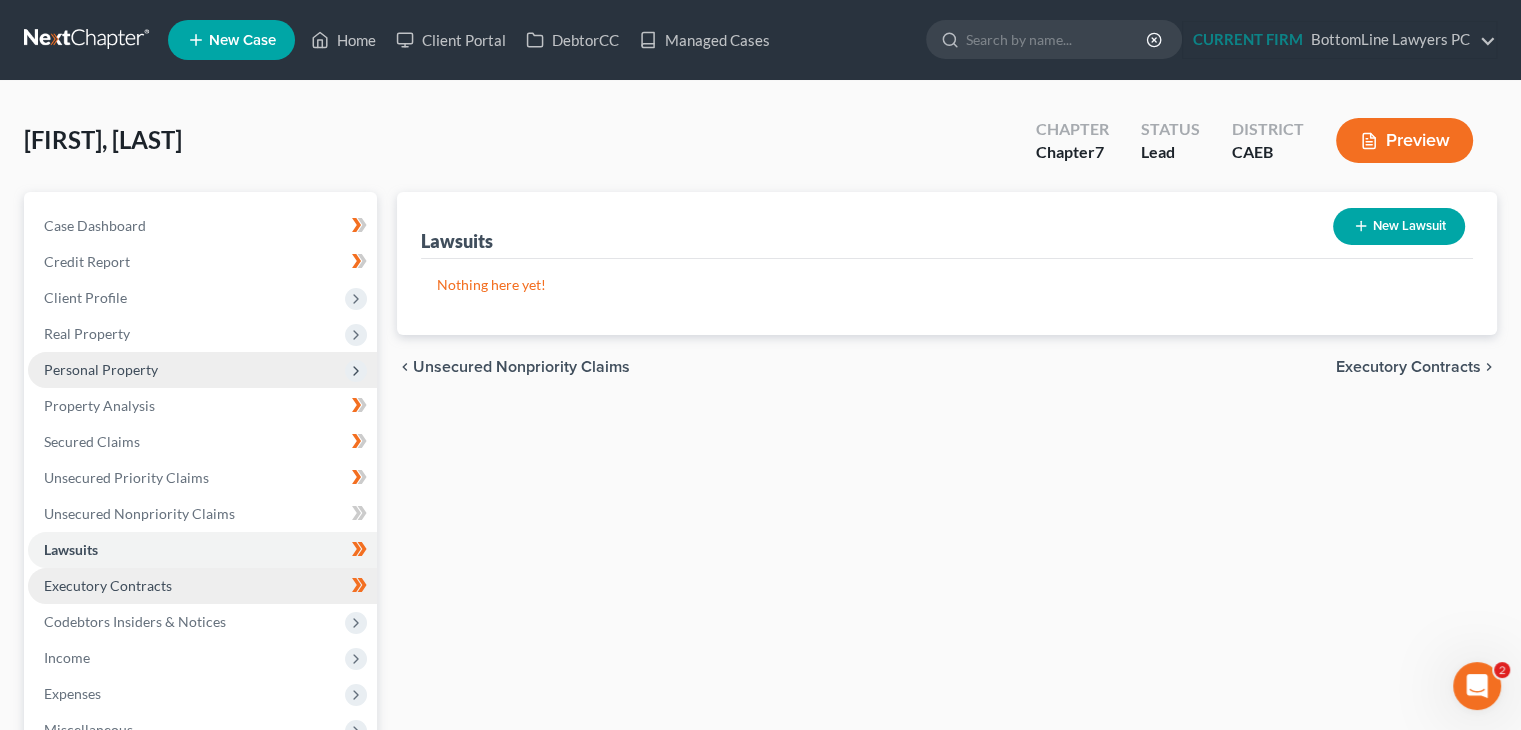 click on "Executory Contracts" at bounding box center (202, 586) 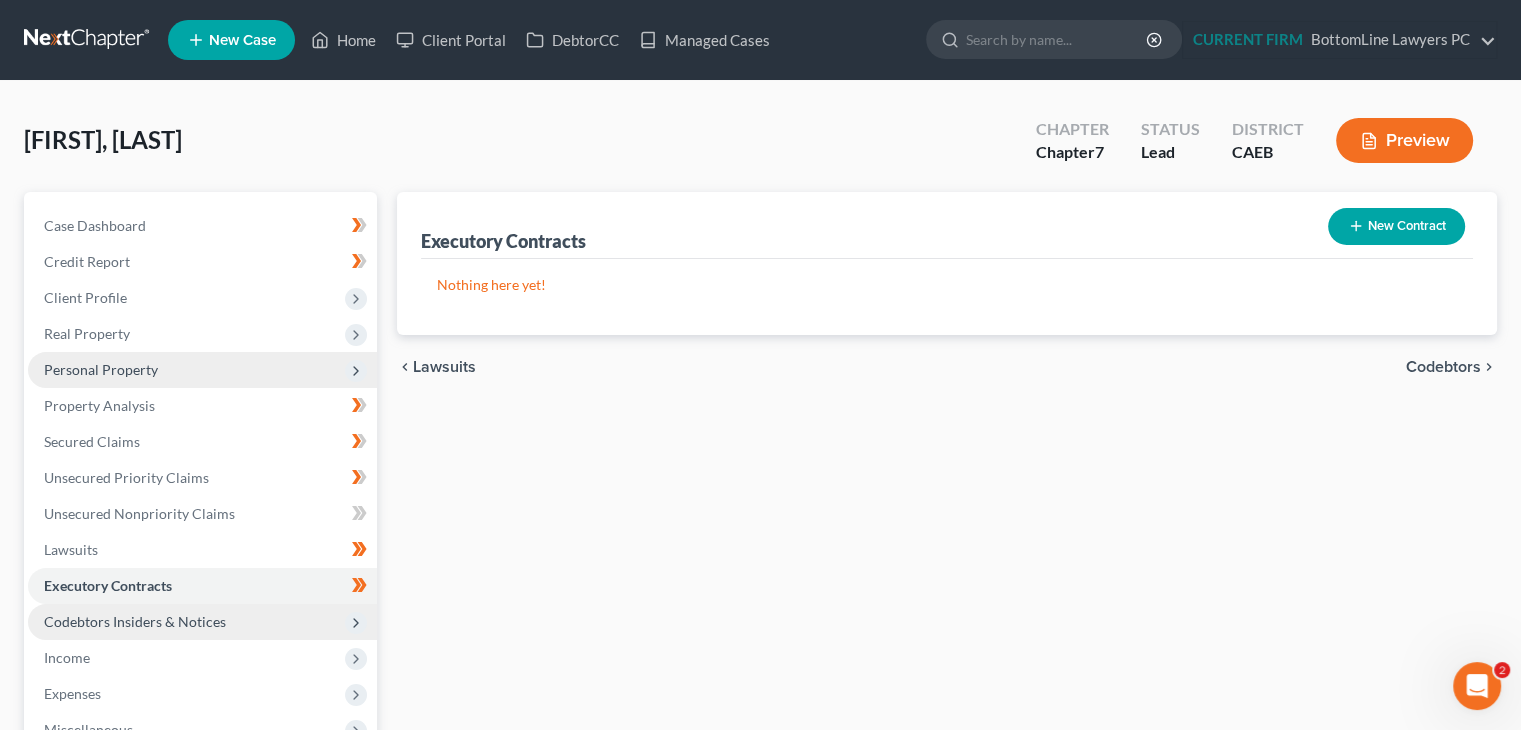 click on "Codebtors Insiders & Notices" at bounding box center (135, 621) 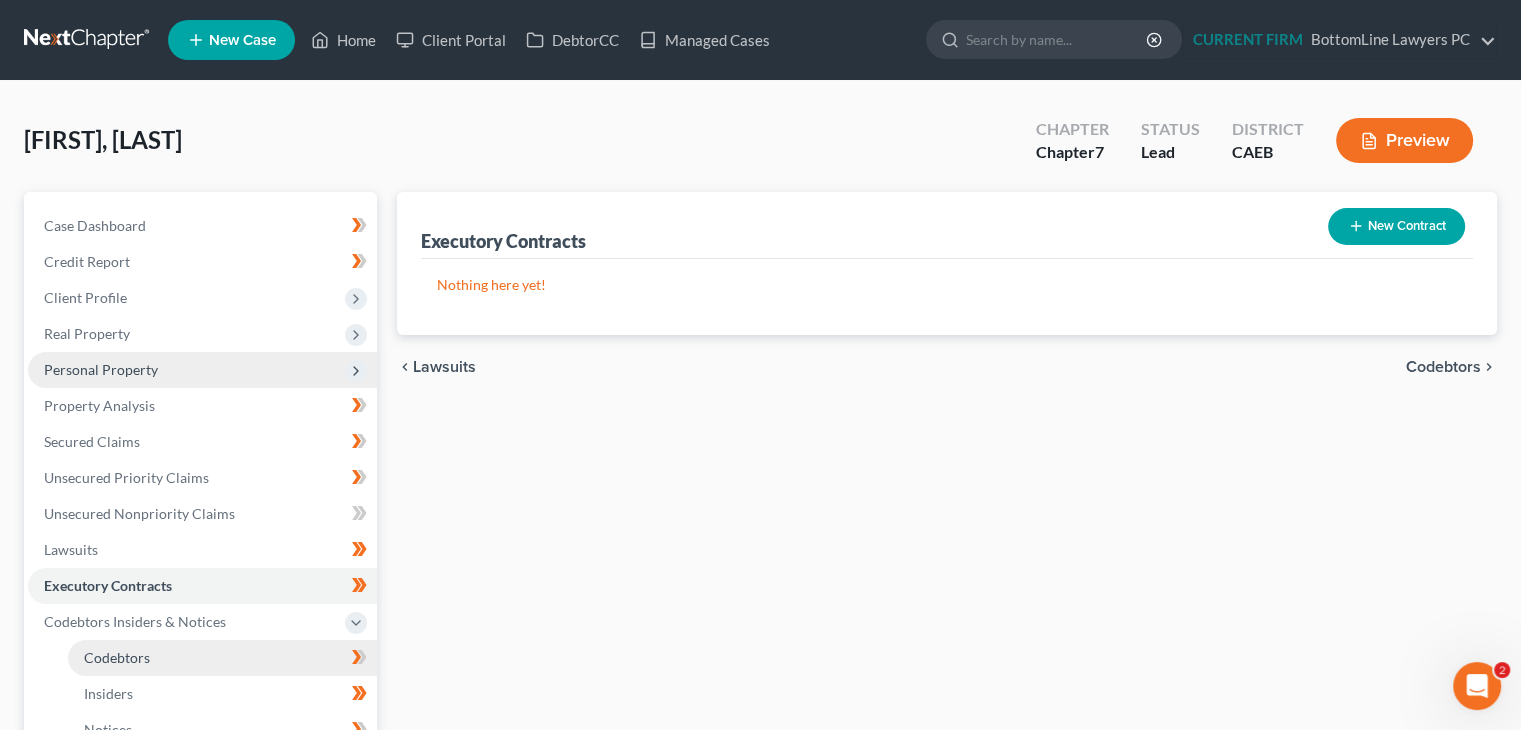 click on "Codebtors" at bounding box center (117, 657) 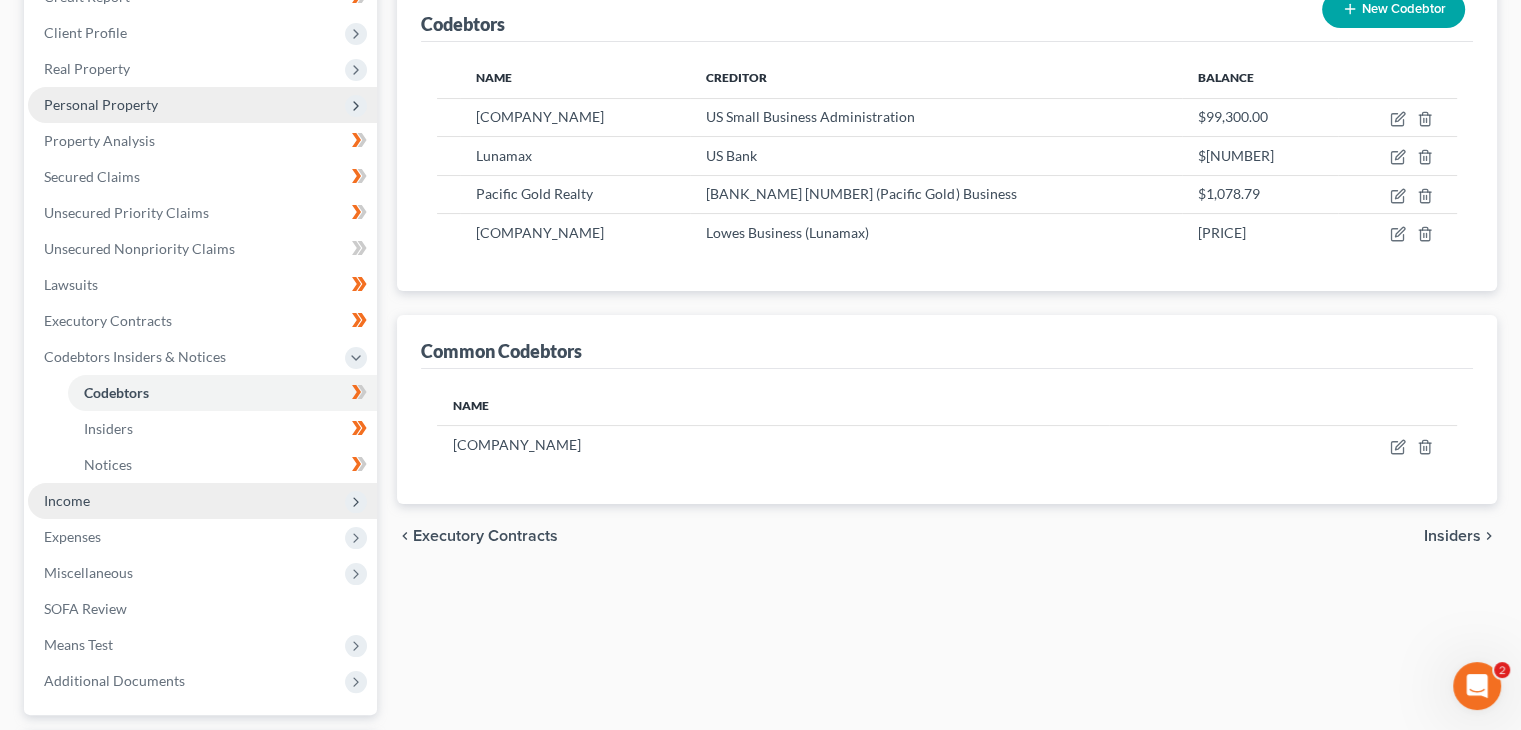 scroll, scrollTop: 300, scrollLeft: 0, axis: vertical 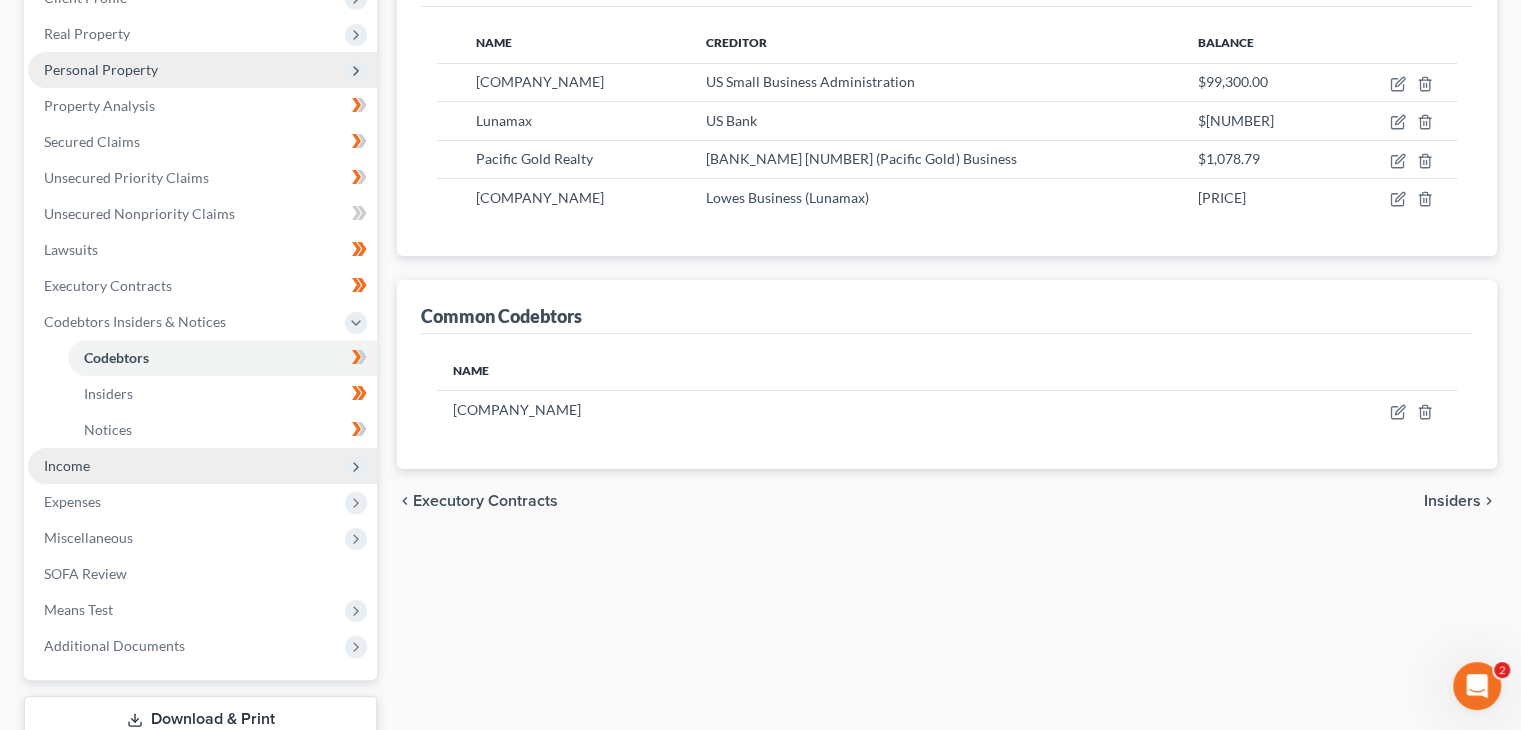 click on "Income" at bounding box center (202, 466) 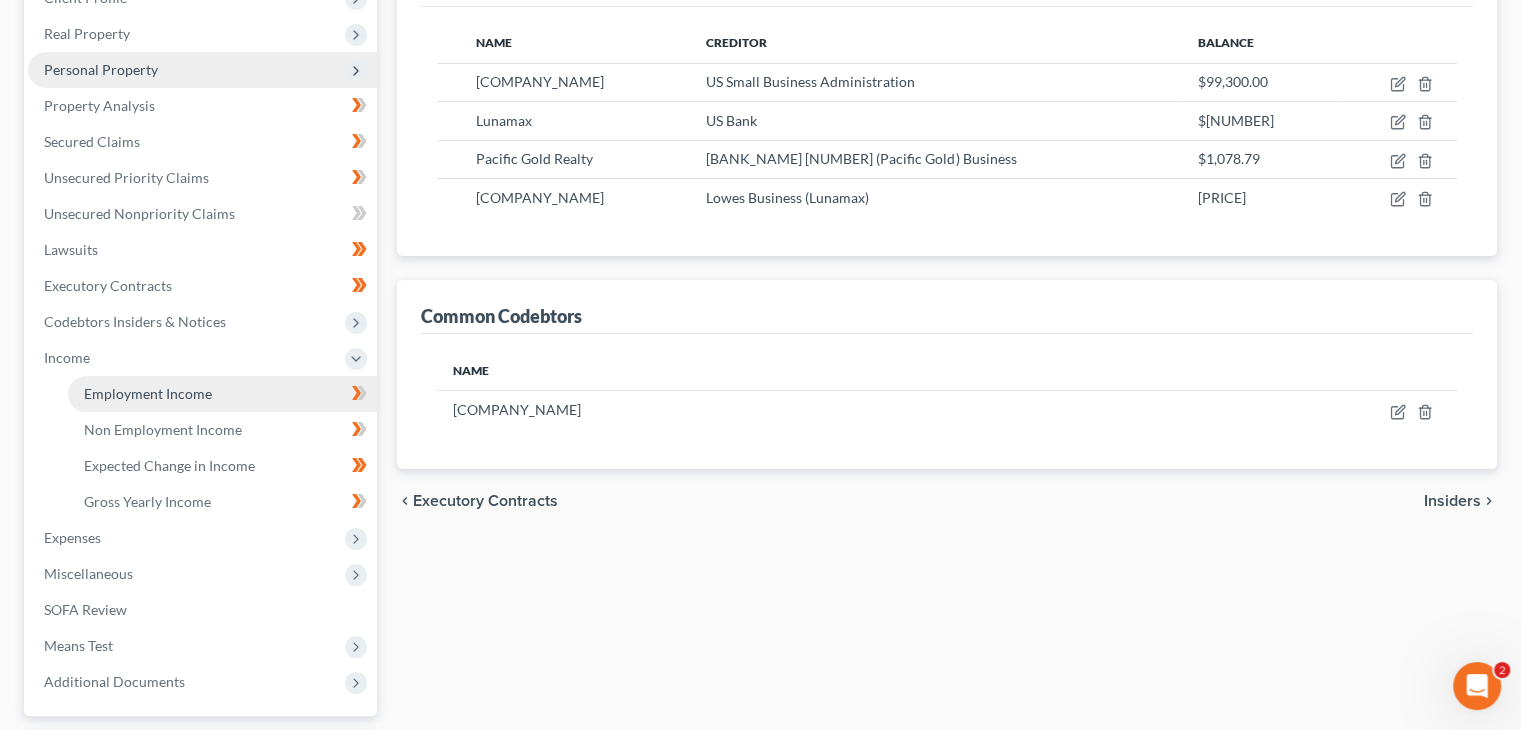 click on "Employment Income" at bounding box center [148, 393] 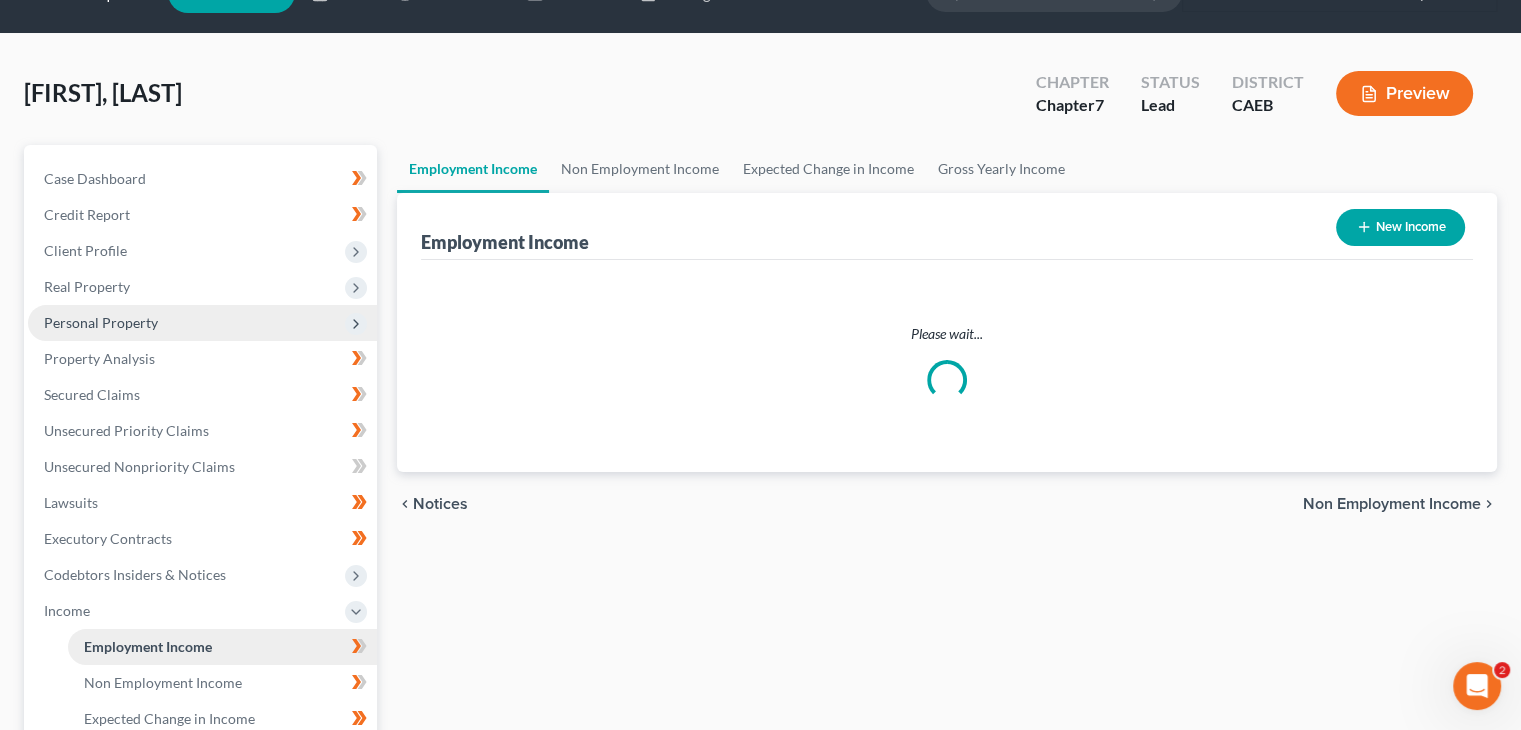 scroll, scrollTop: 0, scrollLeft: 0, axis: both 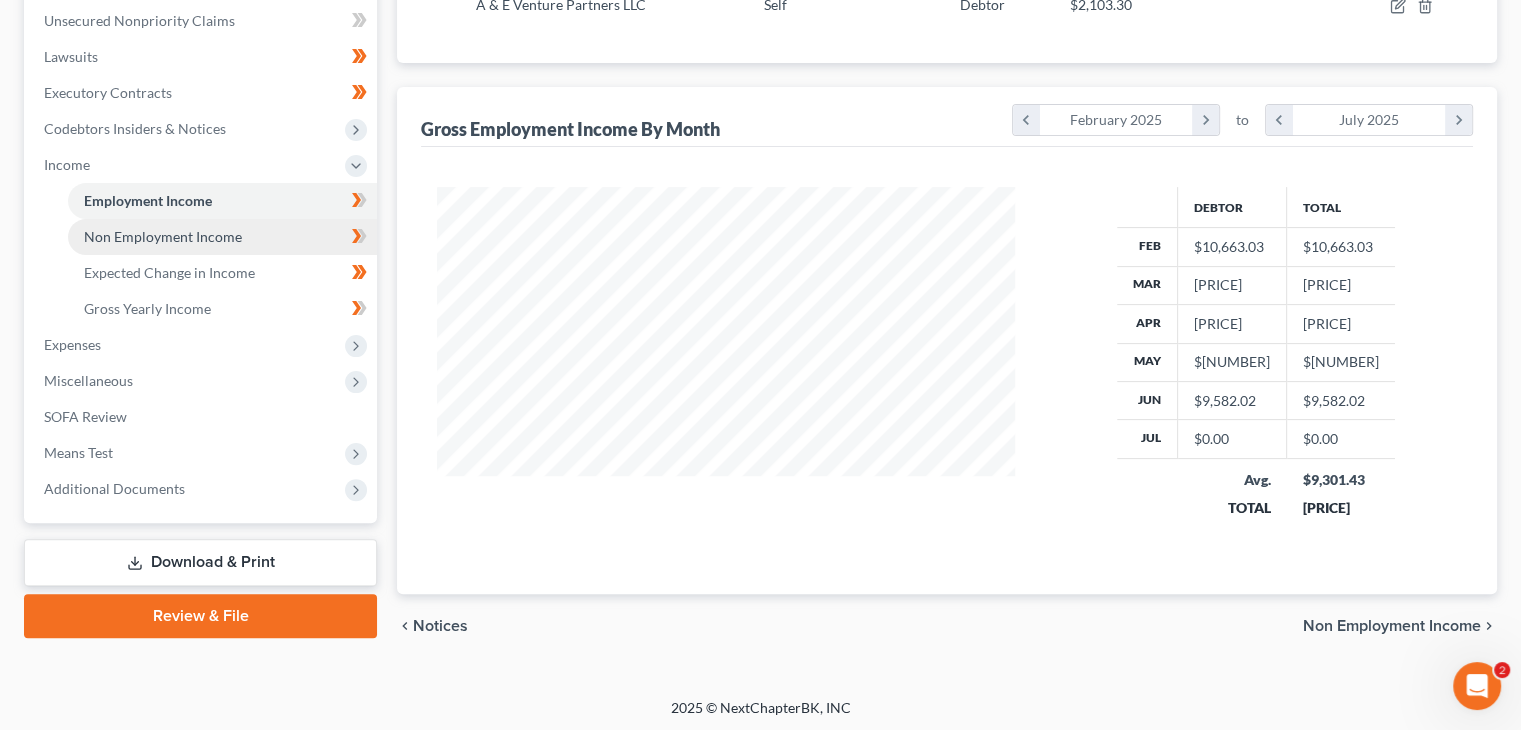 click on "Non Employment Income" at bounding box center (163, 236) 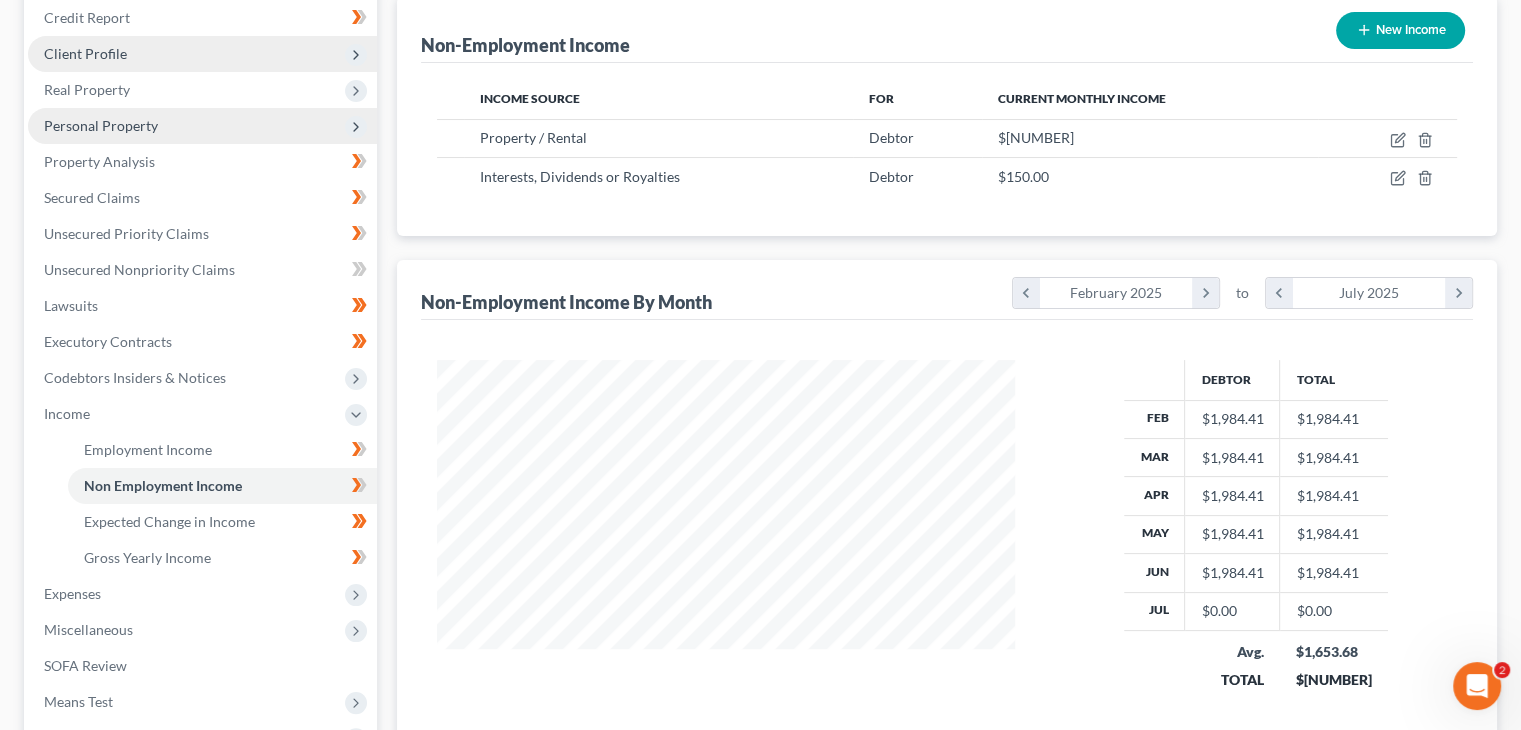 scroll, scrollTop: 47, scrollLeft: 0, axis: vertical 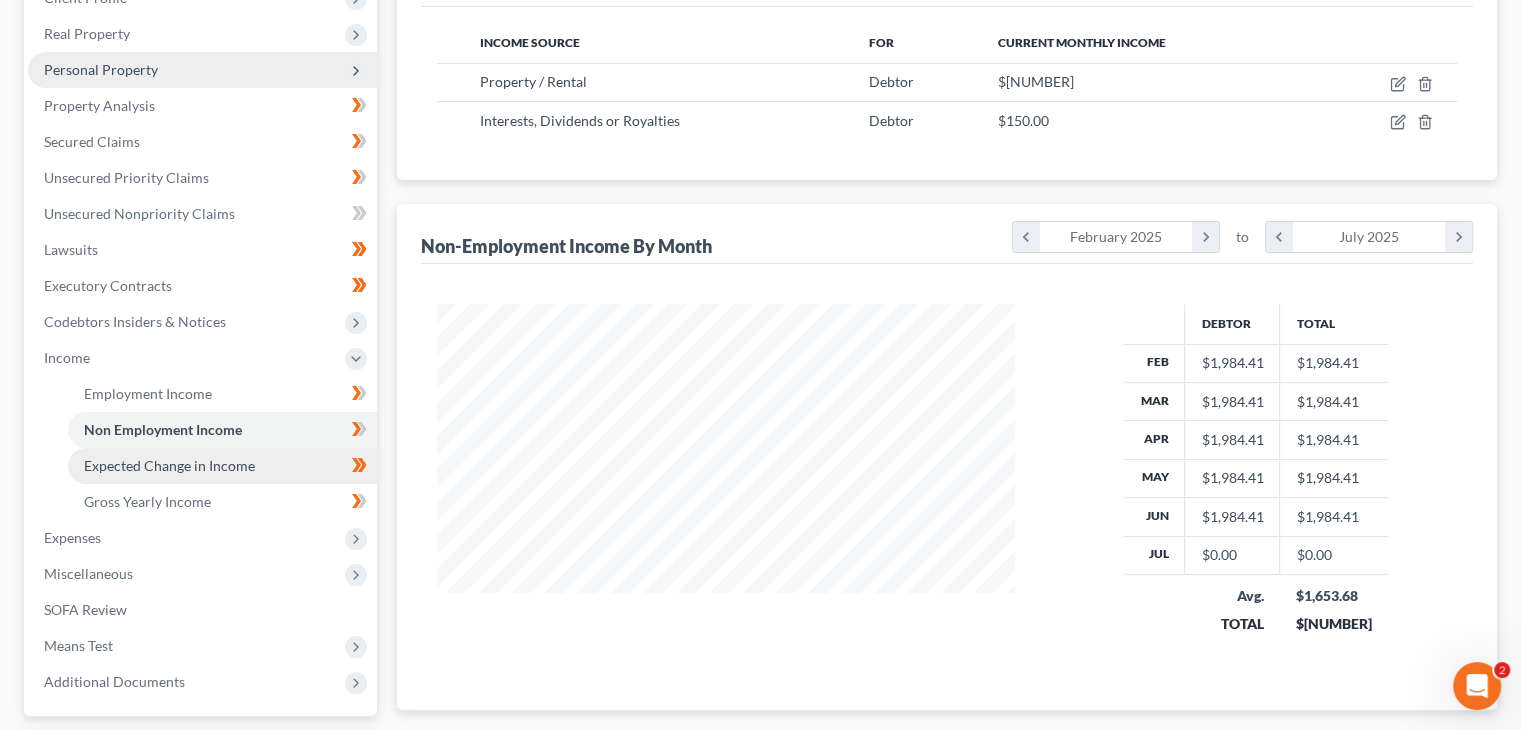 click on "Expected Change in Income" at bounding box center (169, 465) 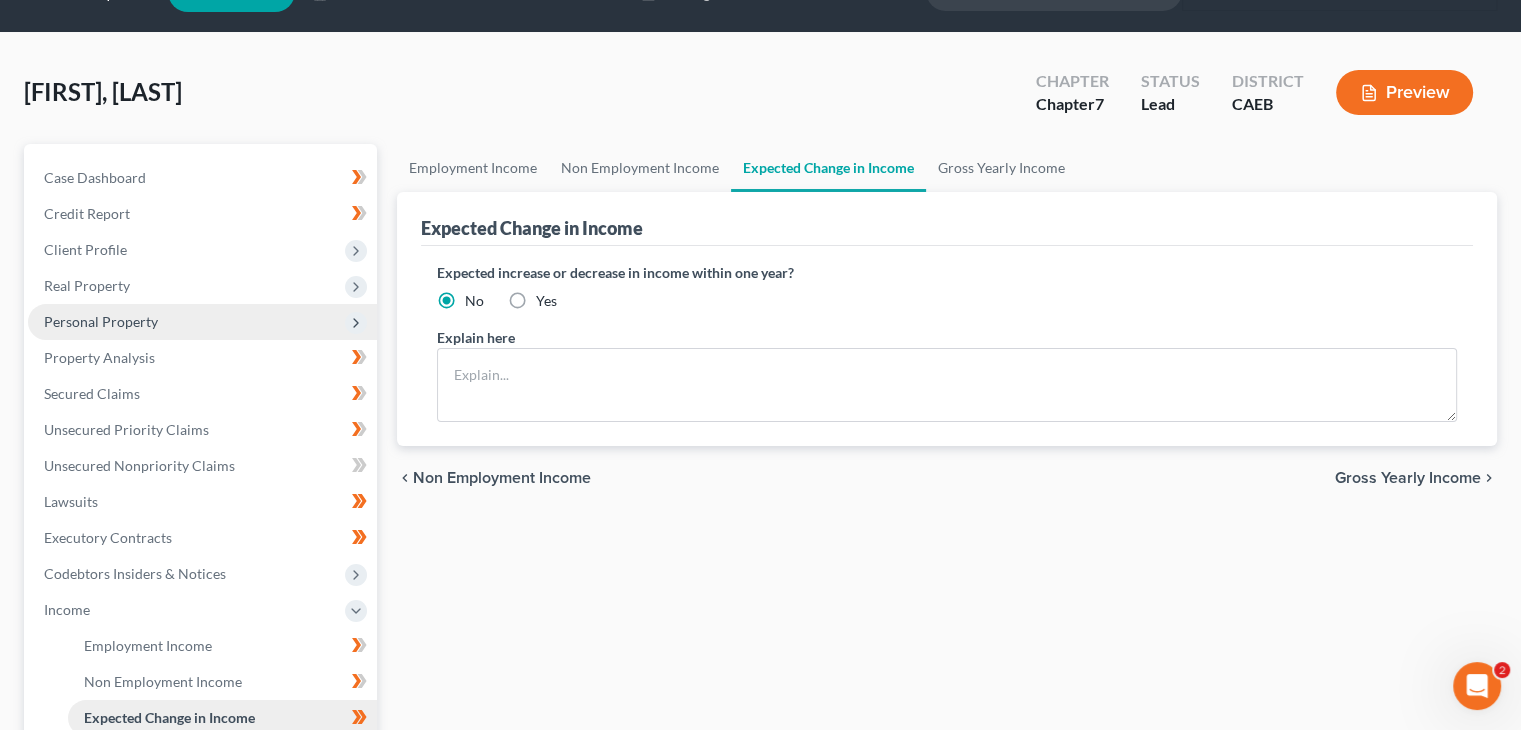 scroll, scrollTop: 0, scrollLeft: 0, axis: both 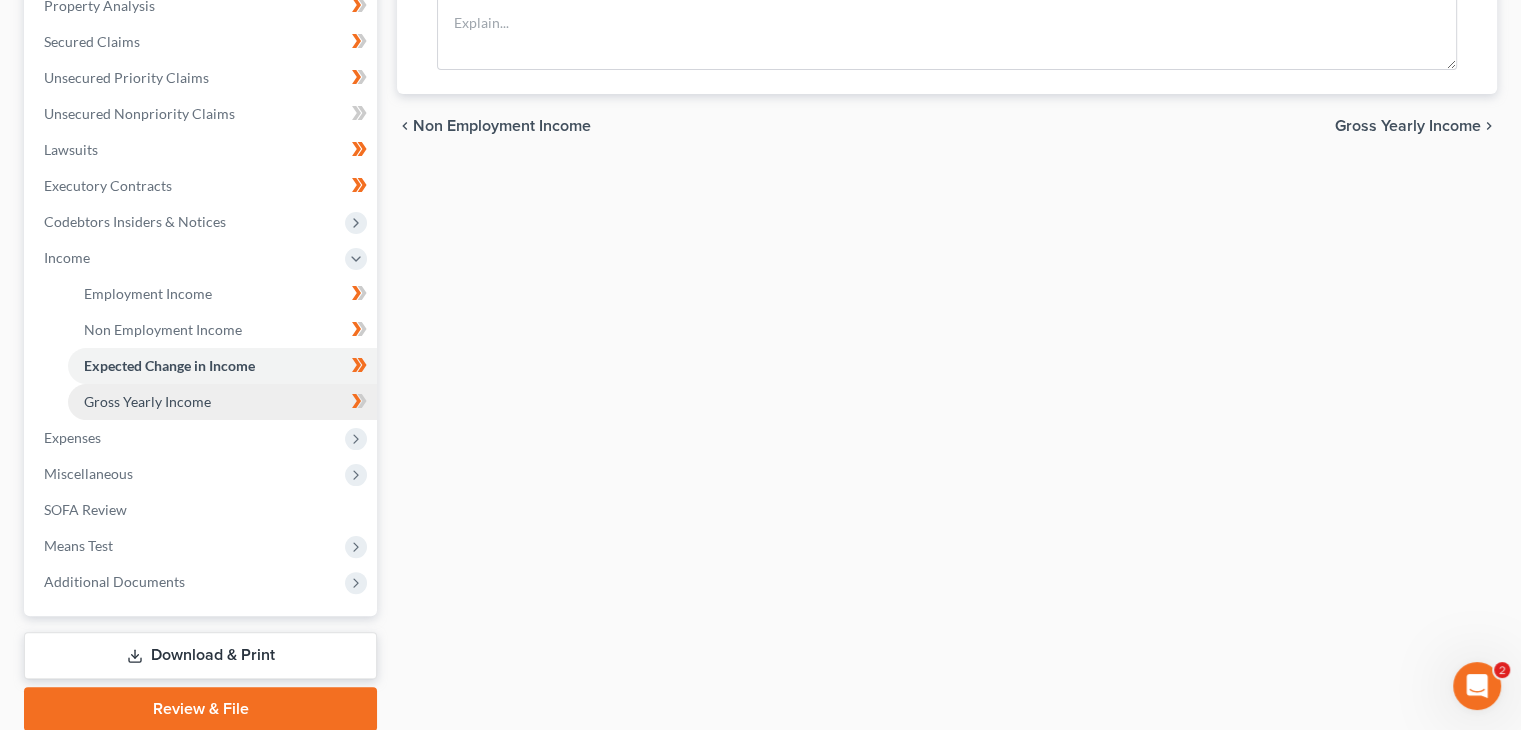 click on "Gross Yearly Income" at bounding box center [147, 401] 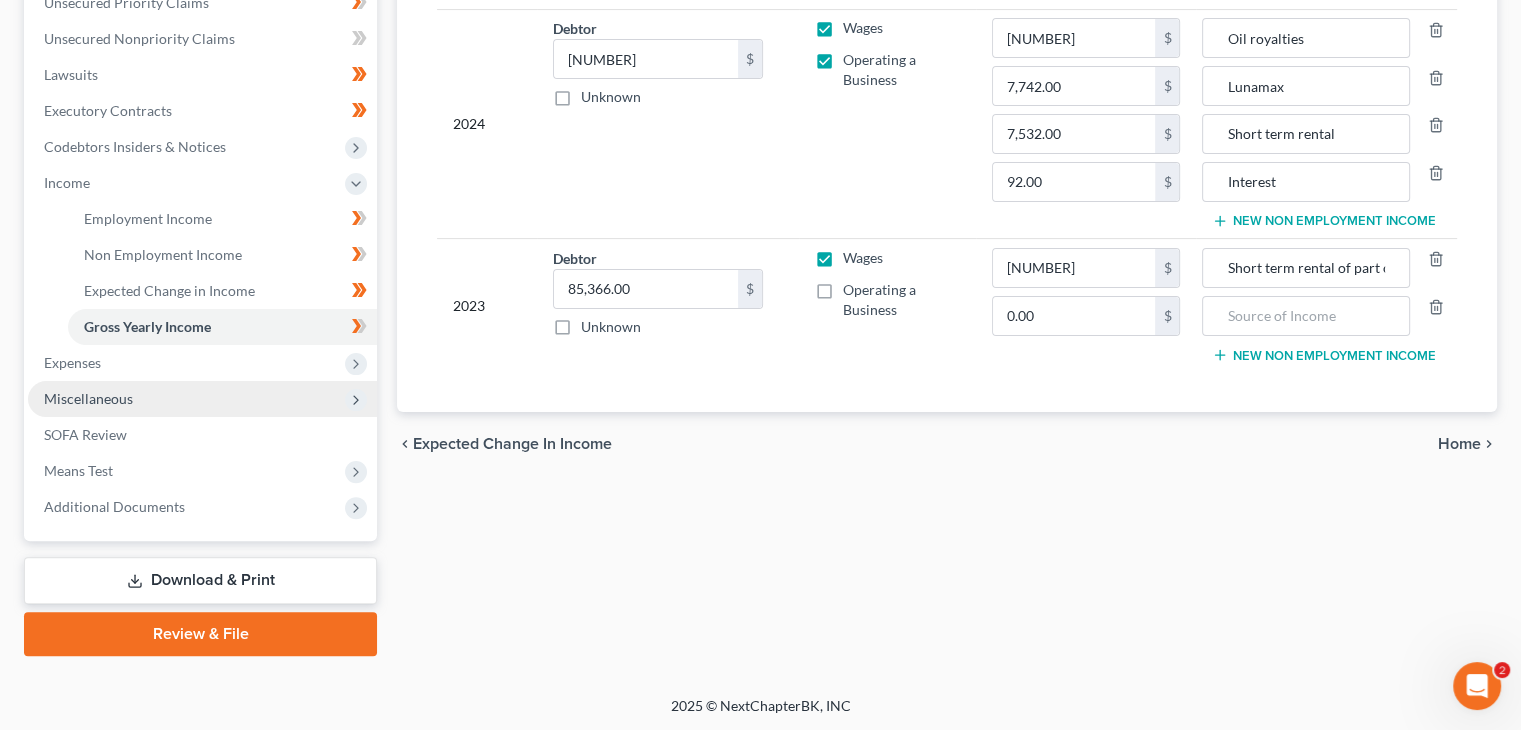 scroll, scrollTop: 476, scrollLeft: 0, axis: vertical 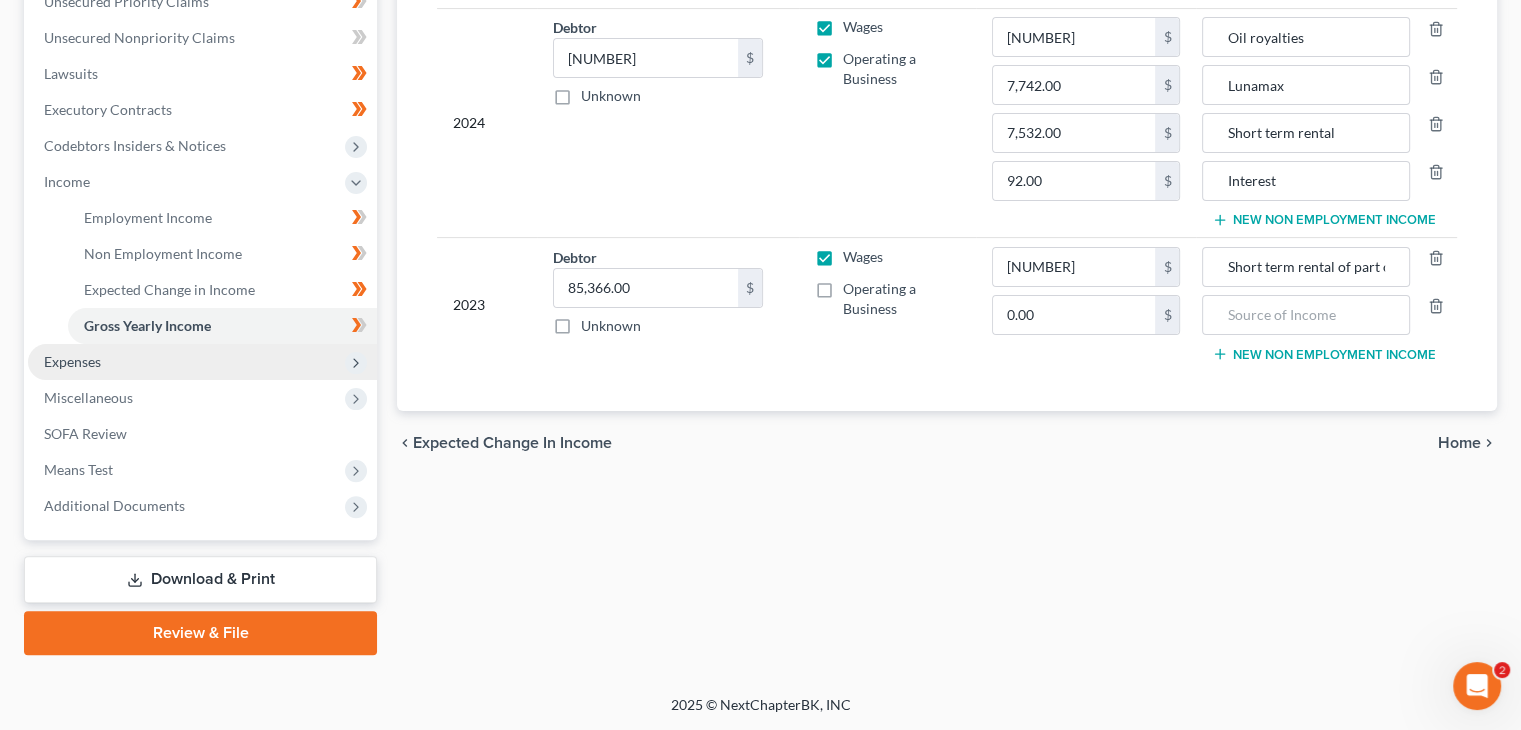 click on "Expenses" at bounding box center (202, 362) 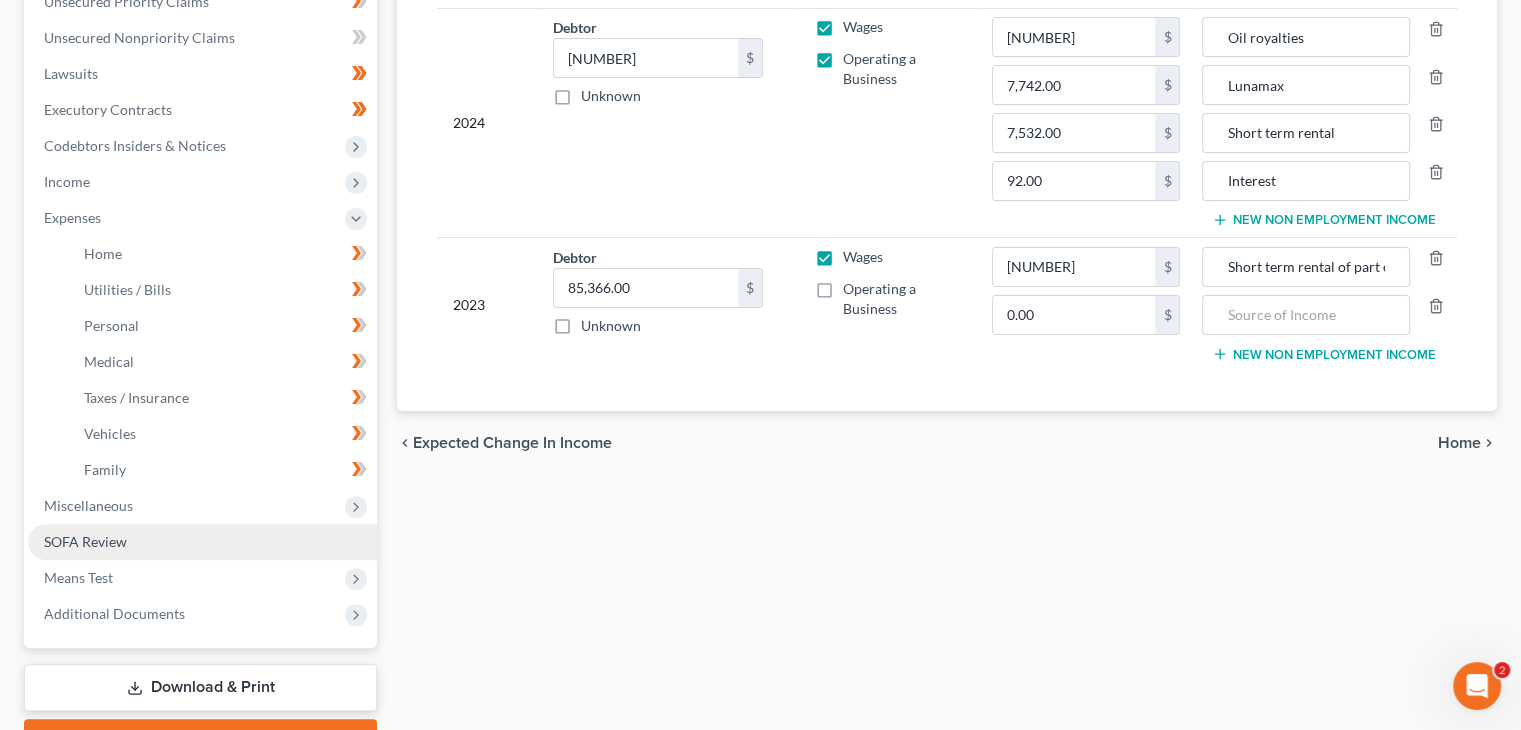 click on "SOFA Review" at bounding box center (202, 542) 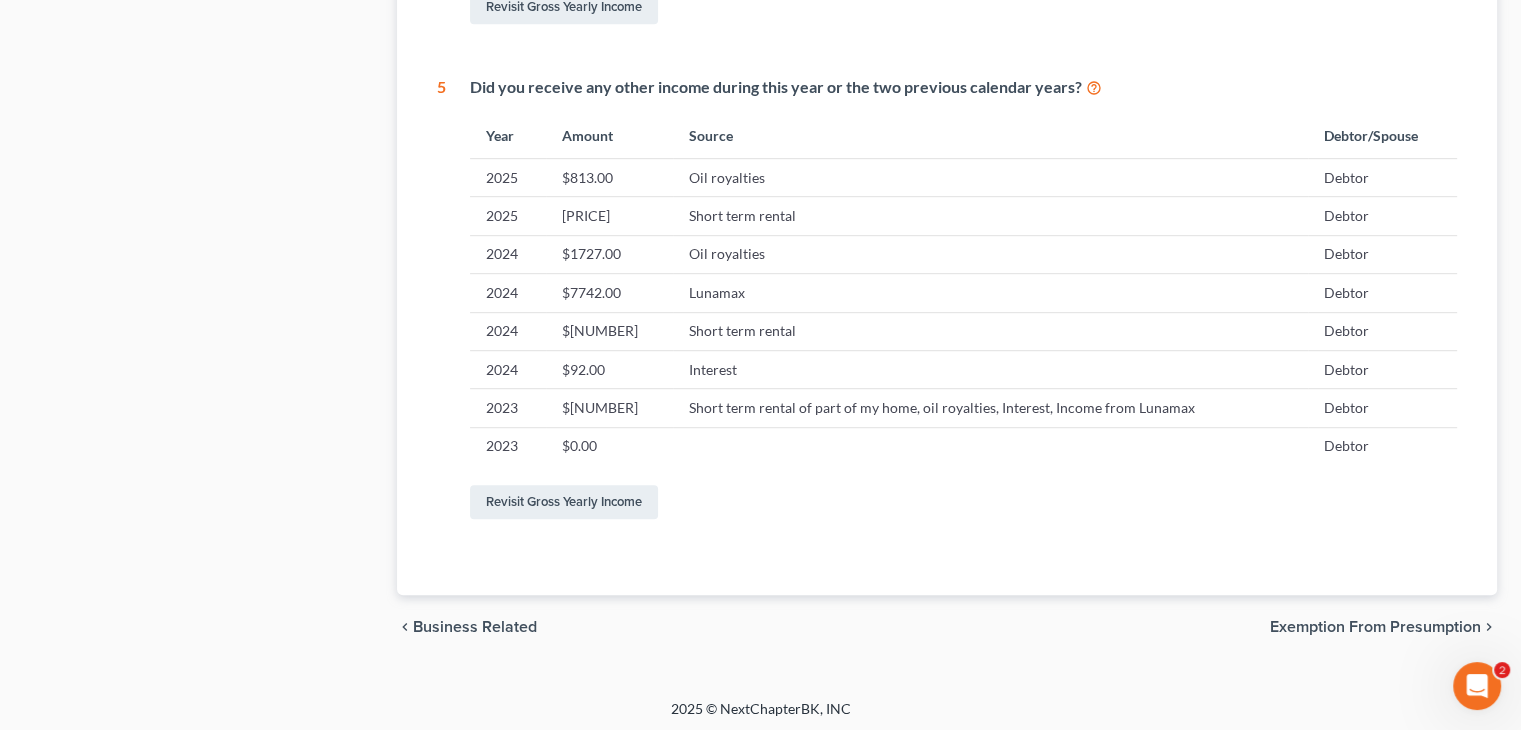 scroll, scrollTop: 1101, scrollLeft: 0, axis: vertical 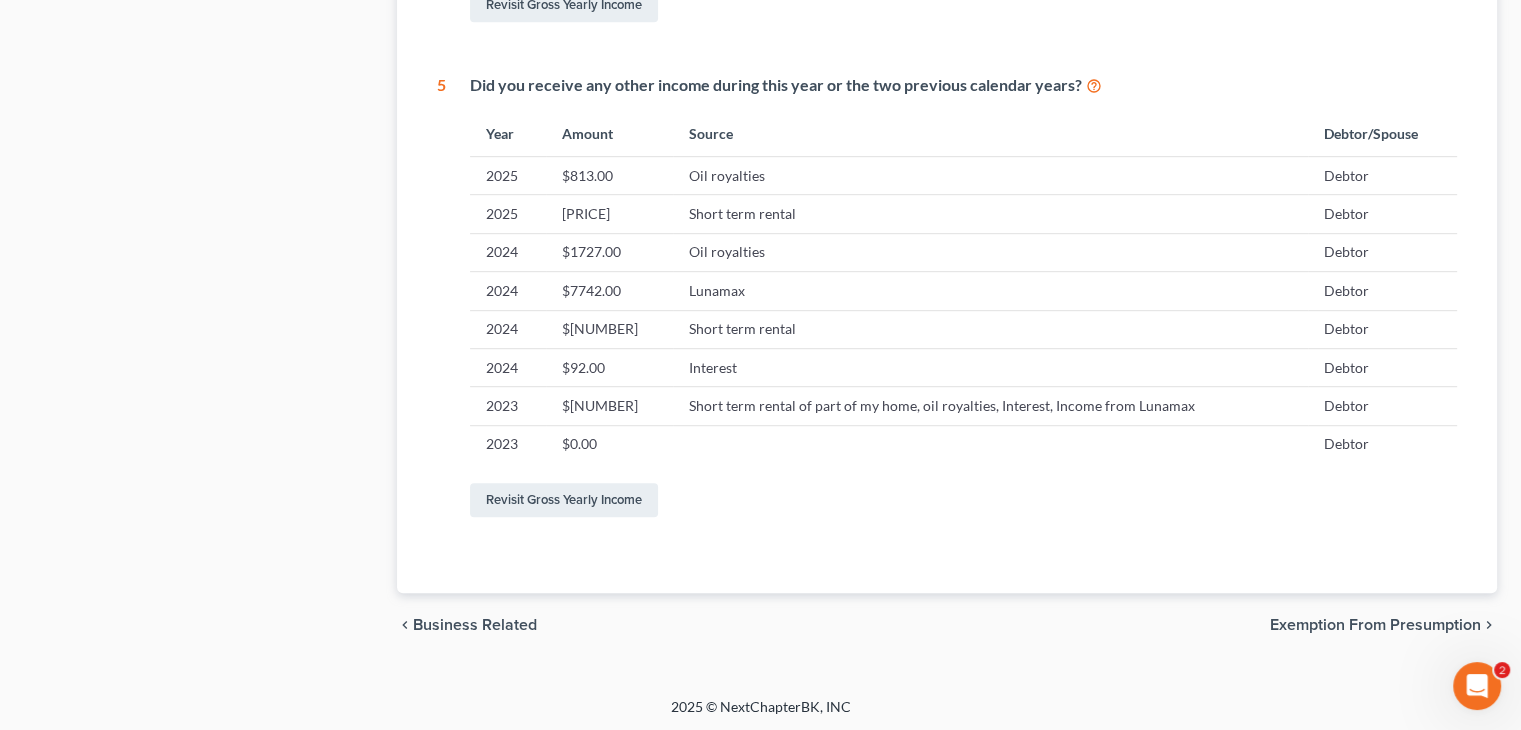 click on "Case Dashboard
Payments
Invoices
Payments
Payments
Credit Report
Client Profile" at bounding box center (200, -126) 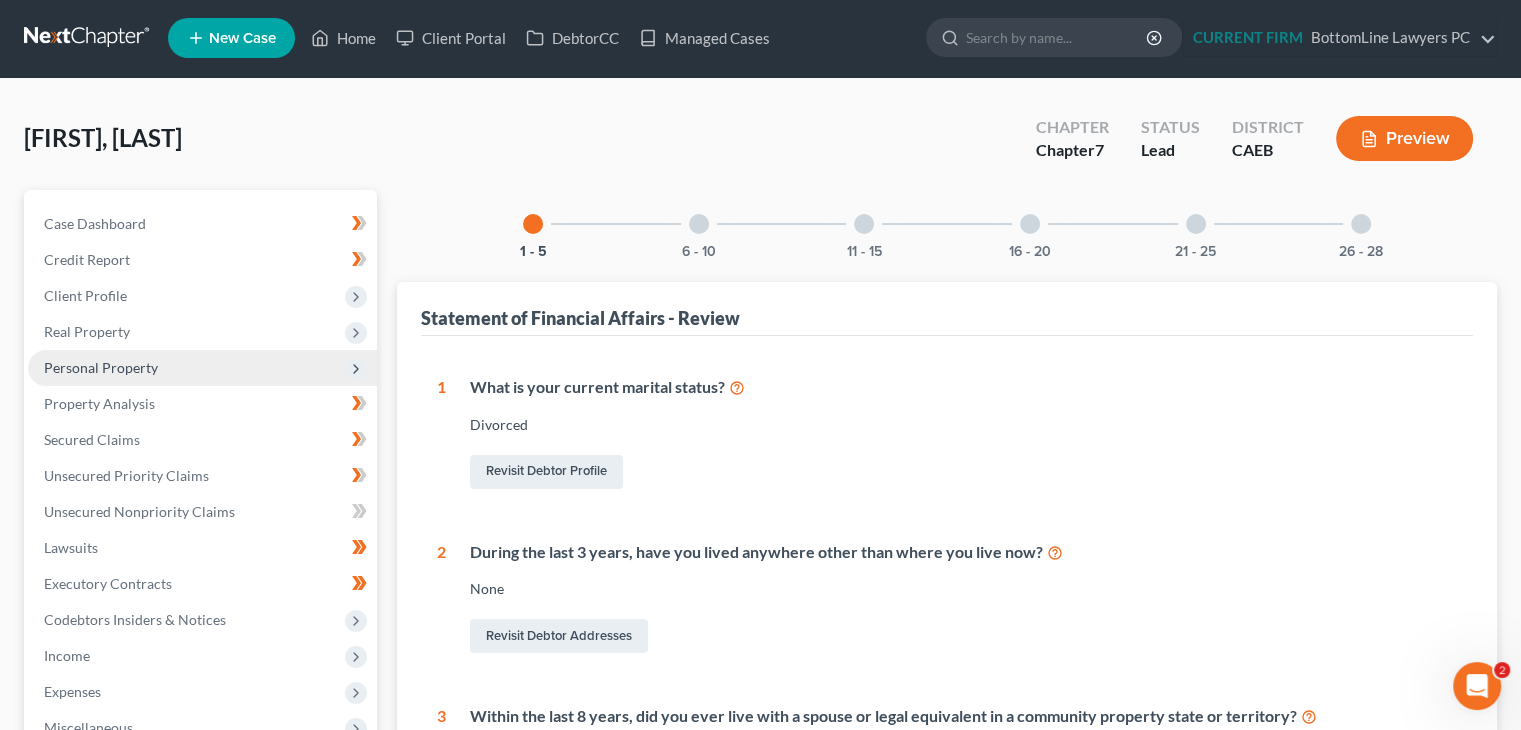 scroll, scrollTop: 1, scrollLeft: 0, axis: vertical 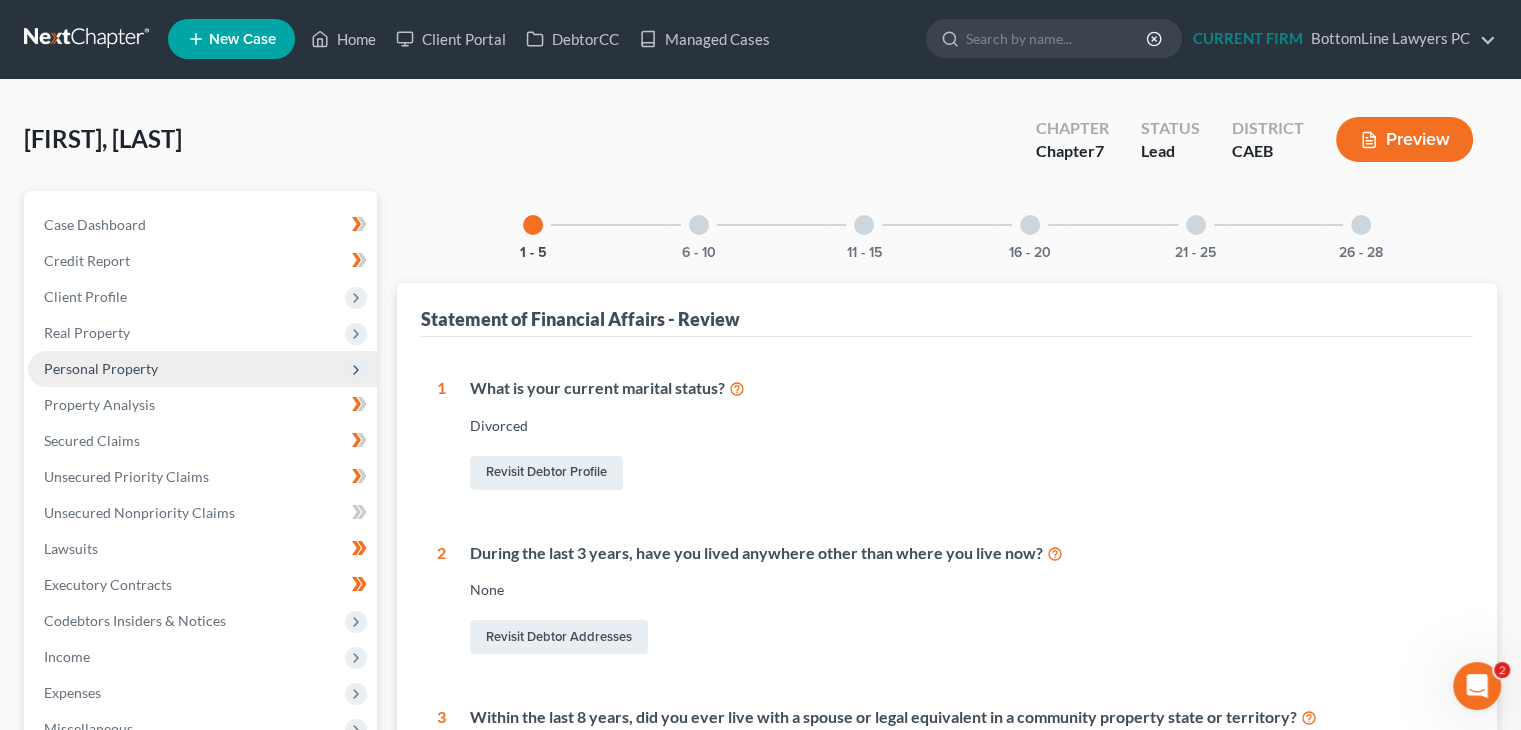 click at bounding box center [699, 225] 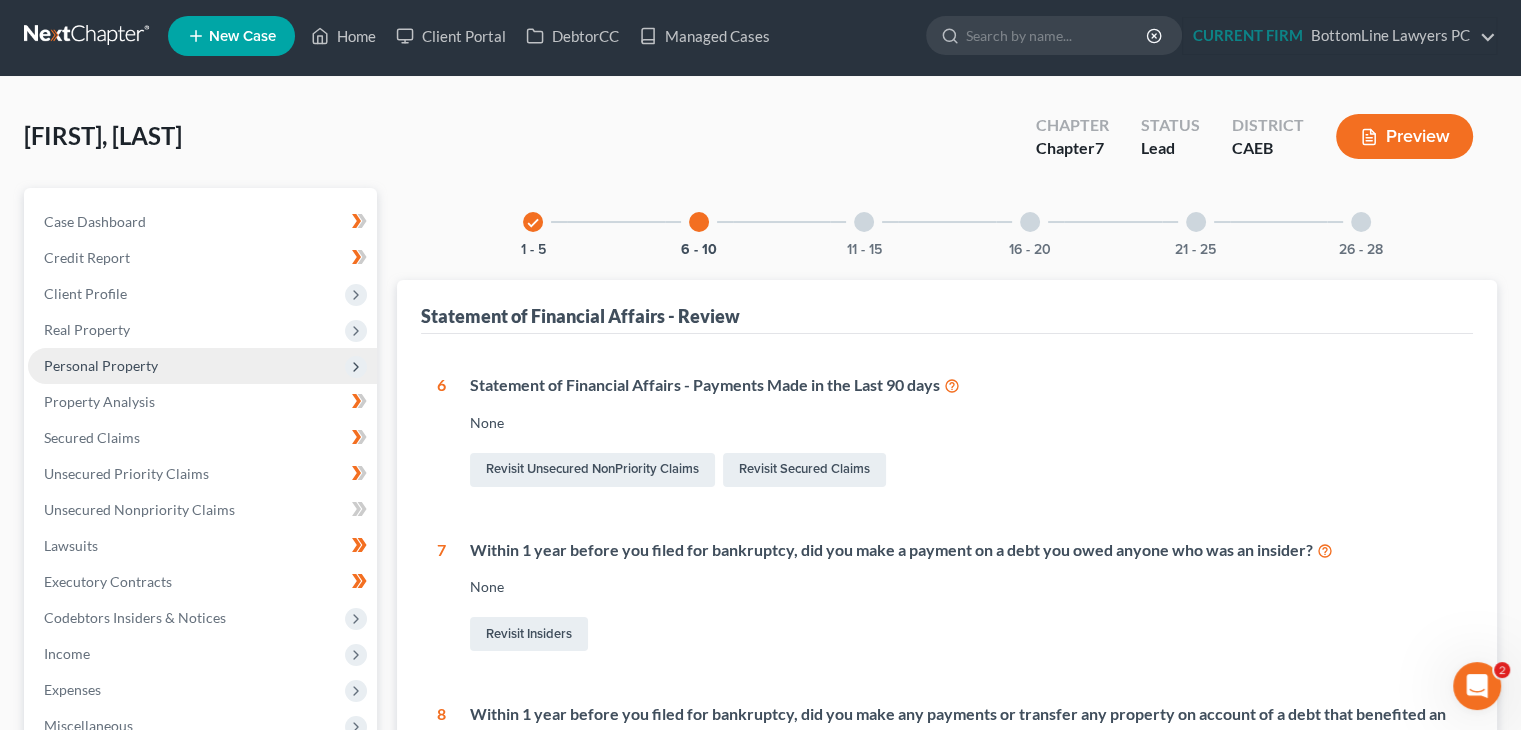 scroll, scrollTop: 0, scrollLeft: 0, axis: both 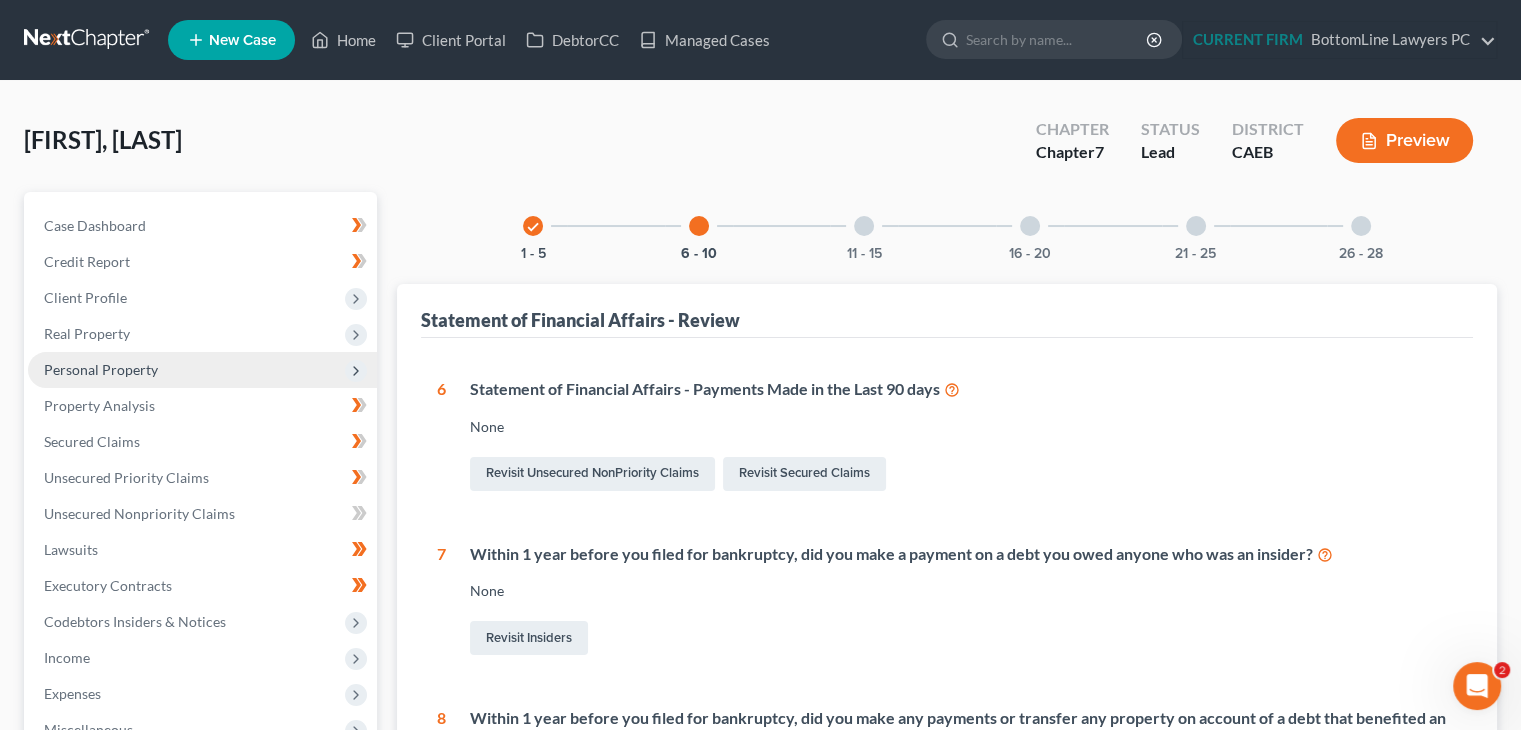 click at bounding box center [864, 226] 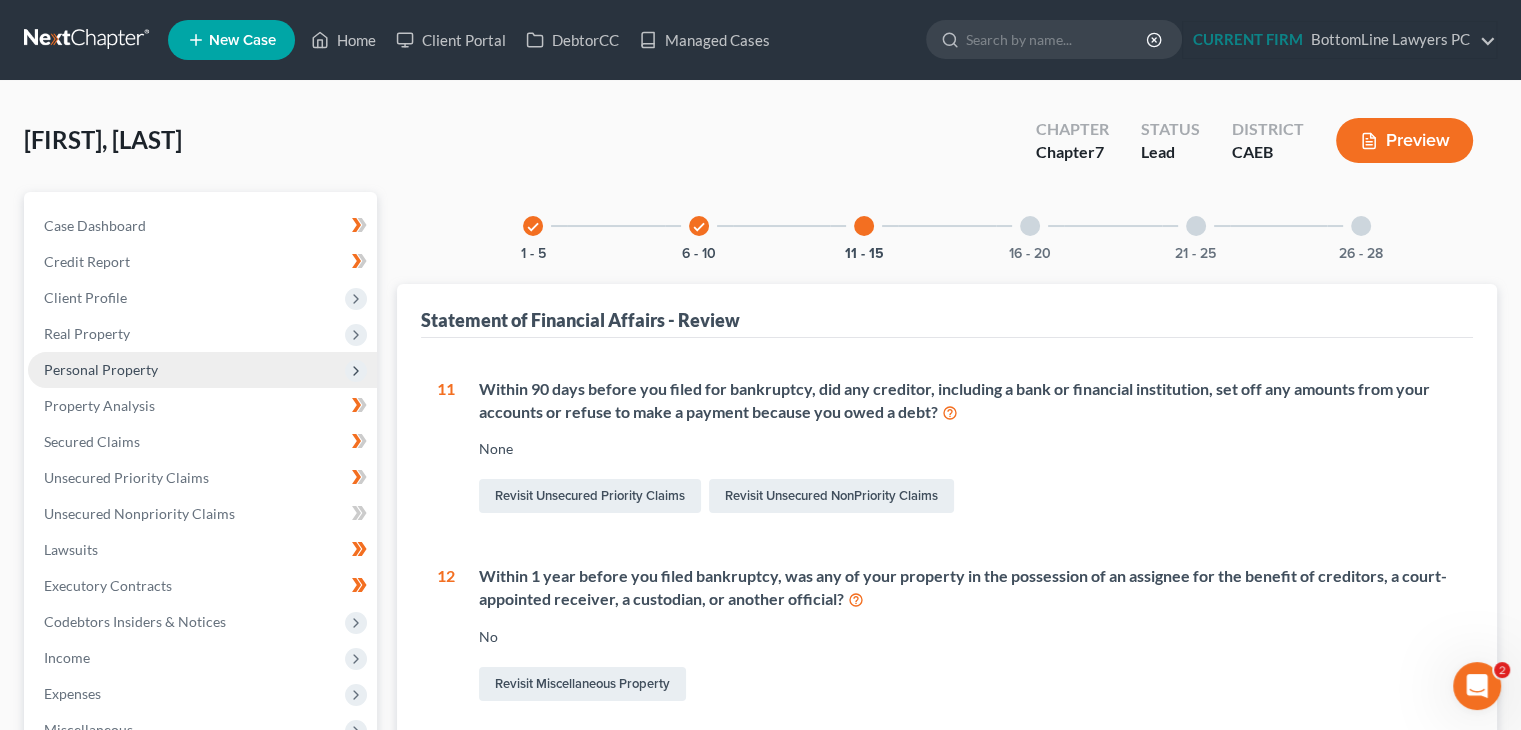 click at bounding box center (1030, 226) 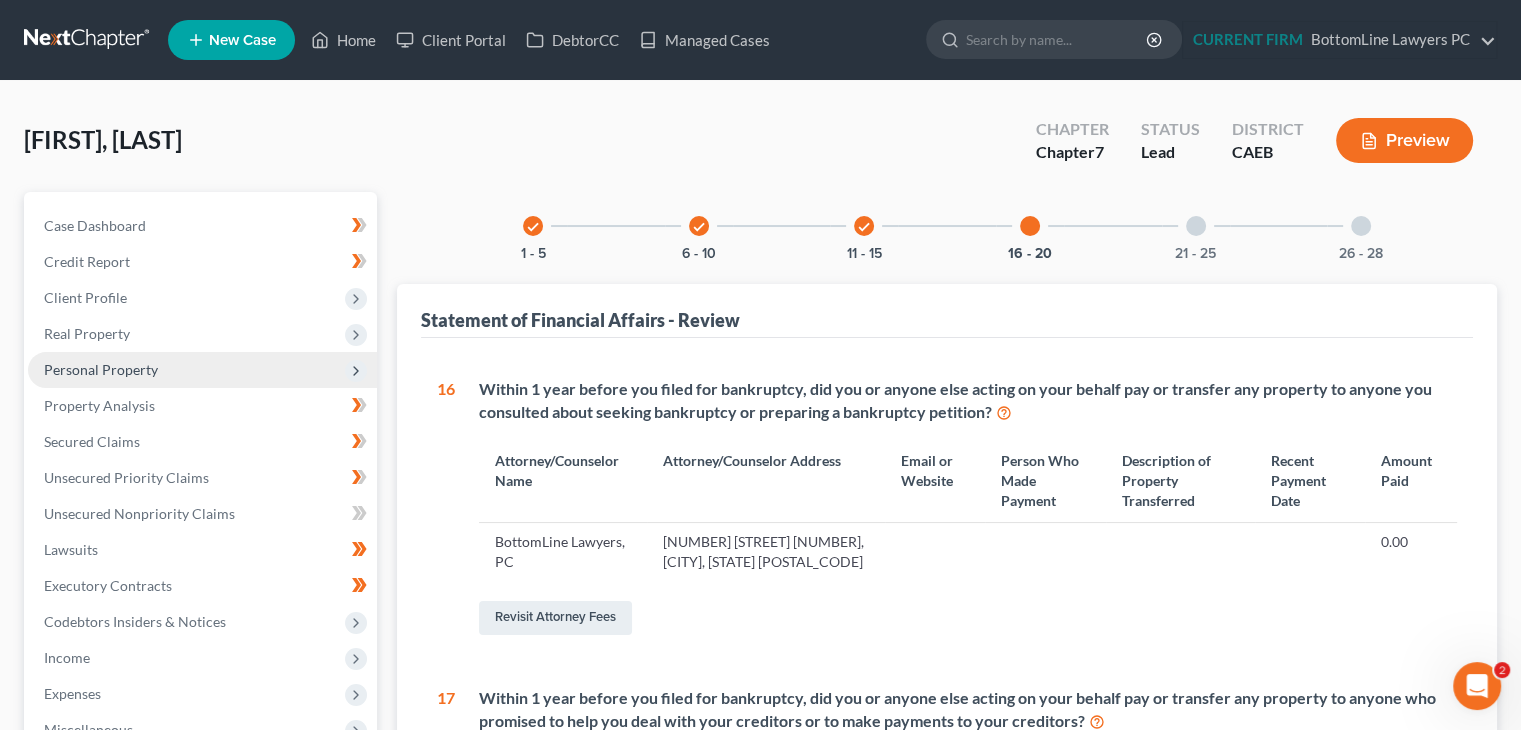 click on "21 - 25" at bounding box center [1196, 226] 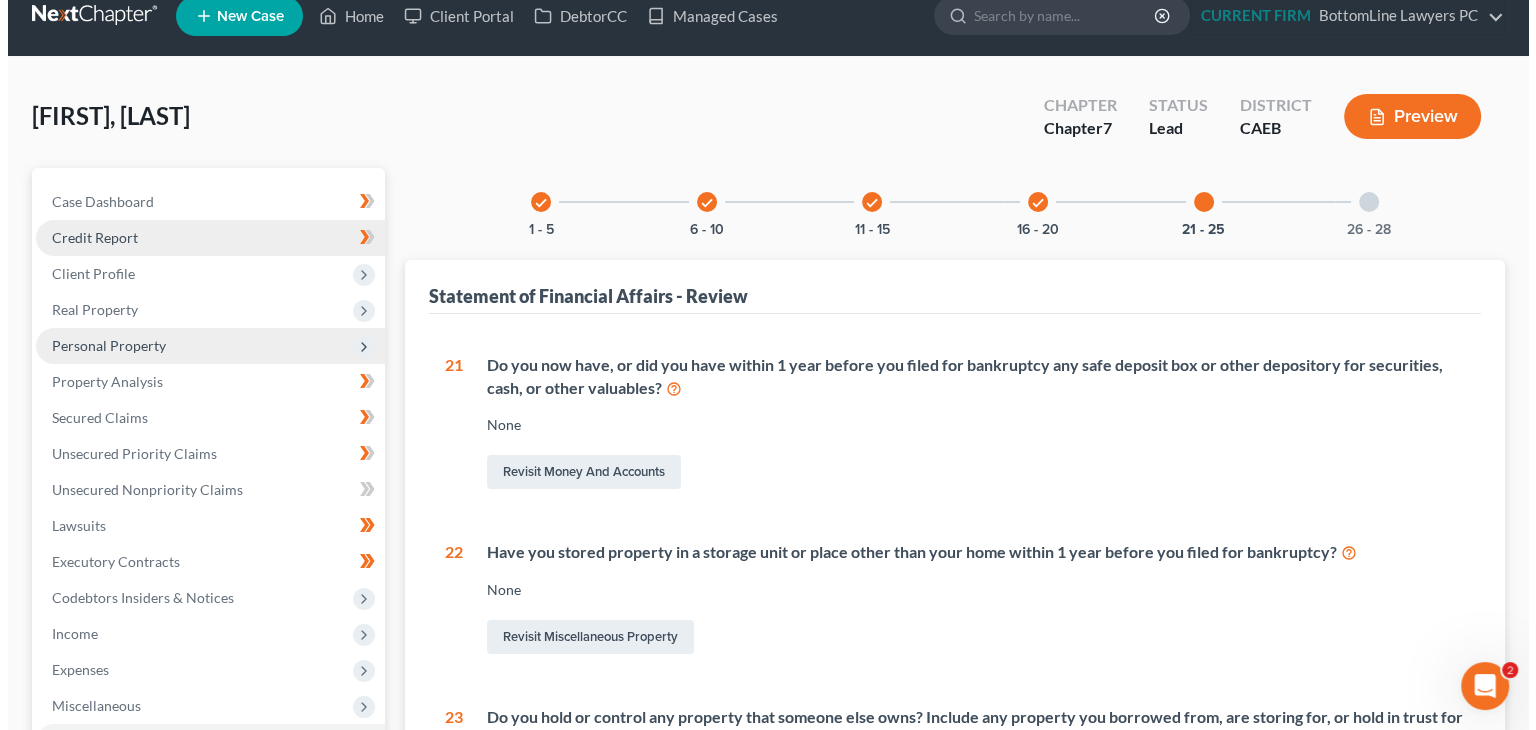 scroll, scrollTop: 0, scrollLeft: 0, axis: both 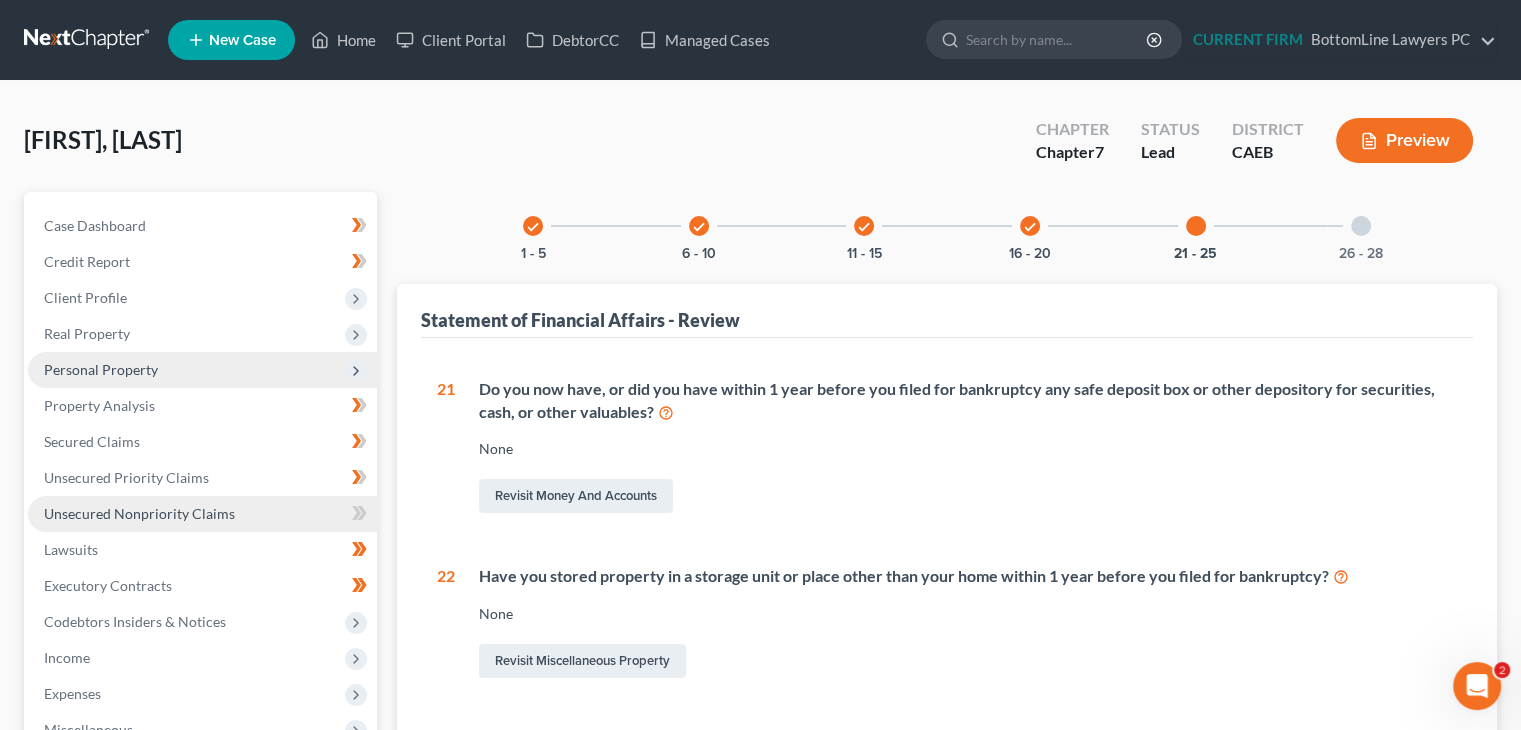 click on "Unsecured Nonpriority Claims" at bounding box center [139, 513] 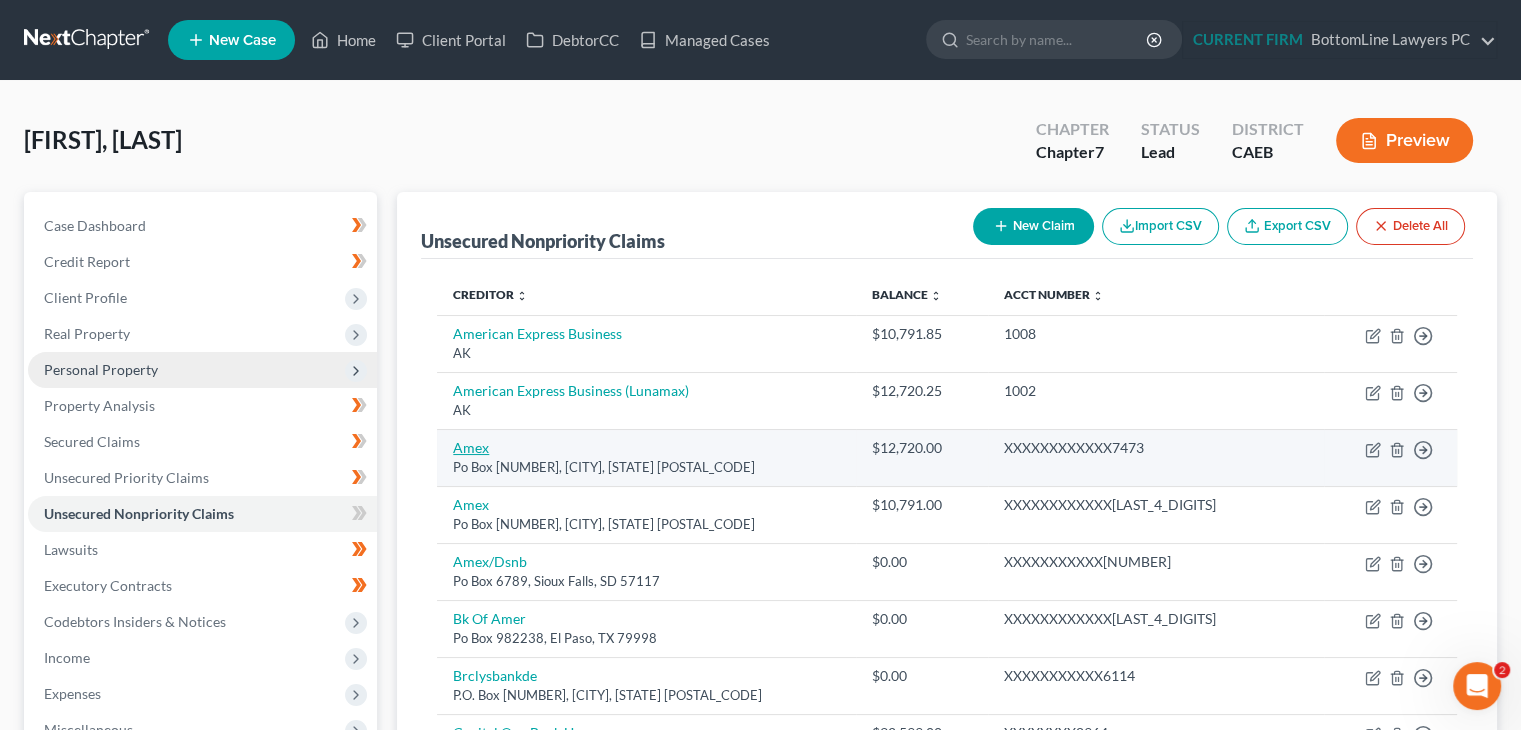 click on "Amex" at bounding box center [471, 447] 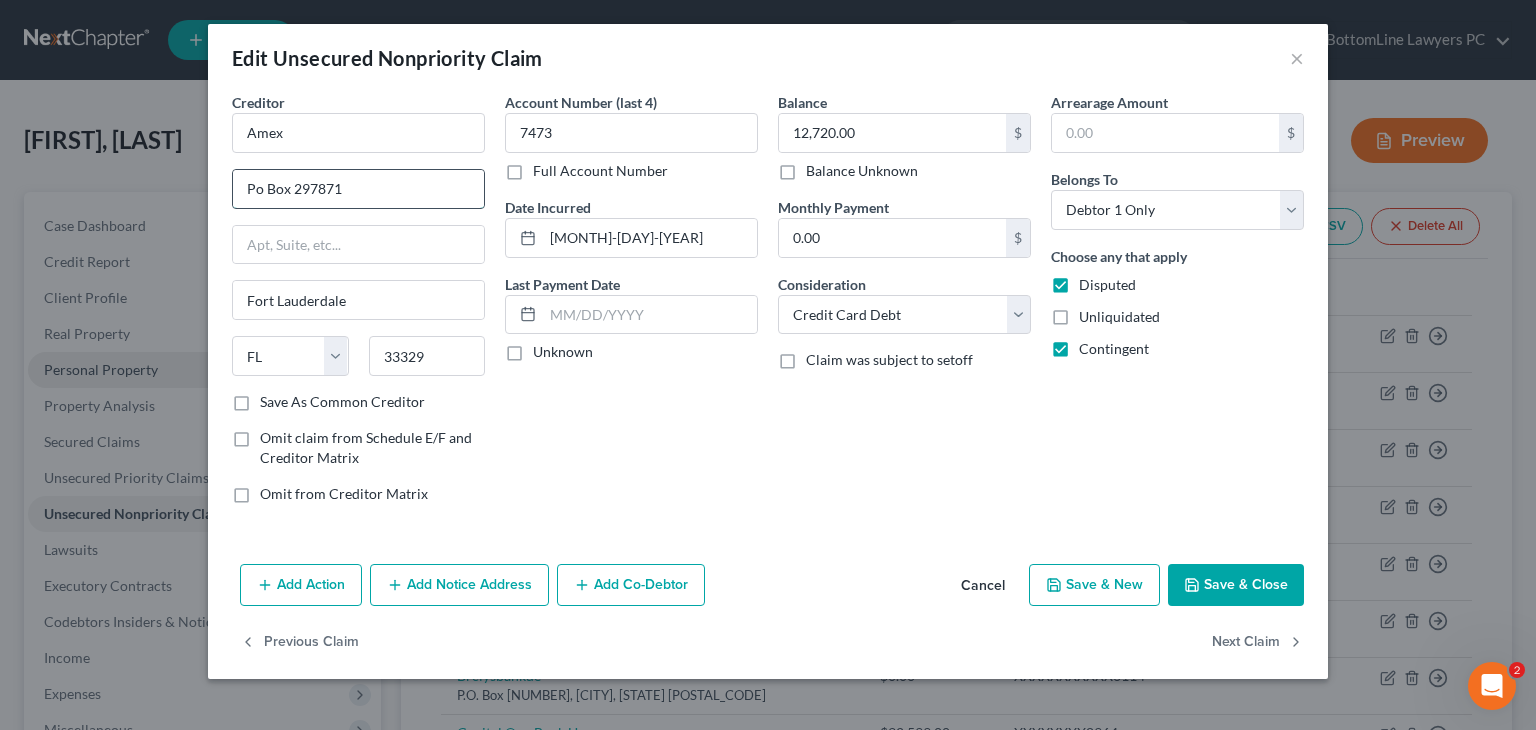 click on "Po Box 297871" at bounding box center [358, 189] 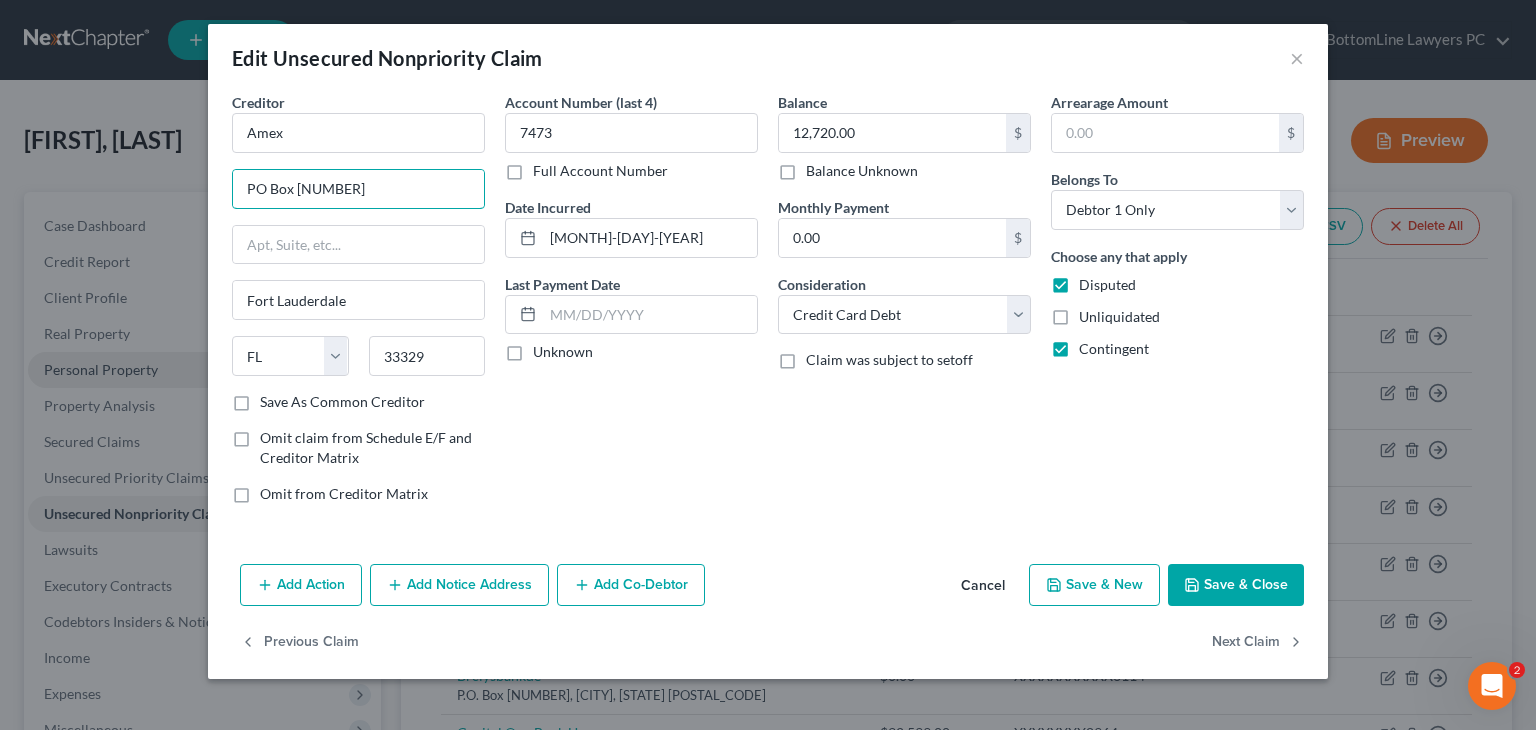 drag, startPoint x: 386, startPoint y: 186, endPoint x: 189, endPoint y: 201, distance: 197.57024 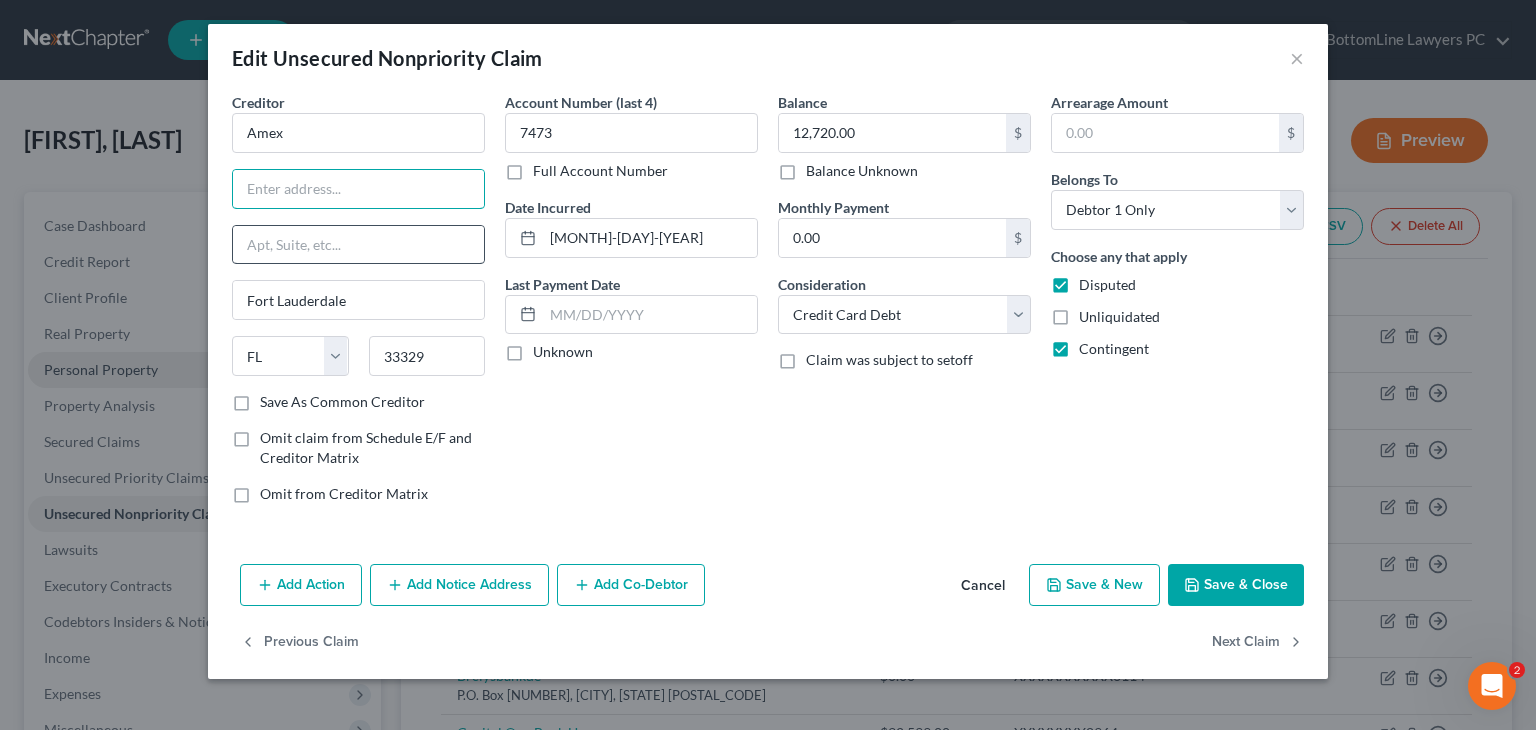 type 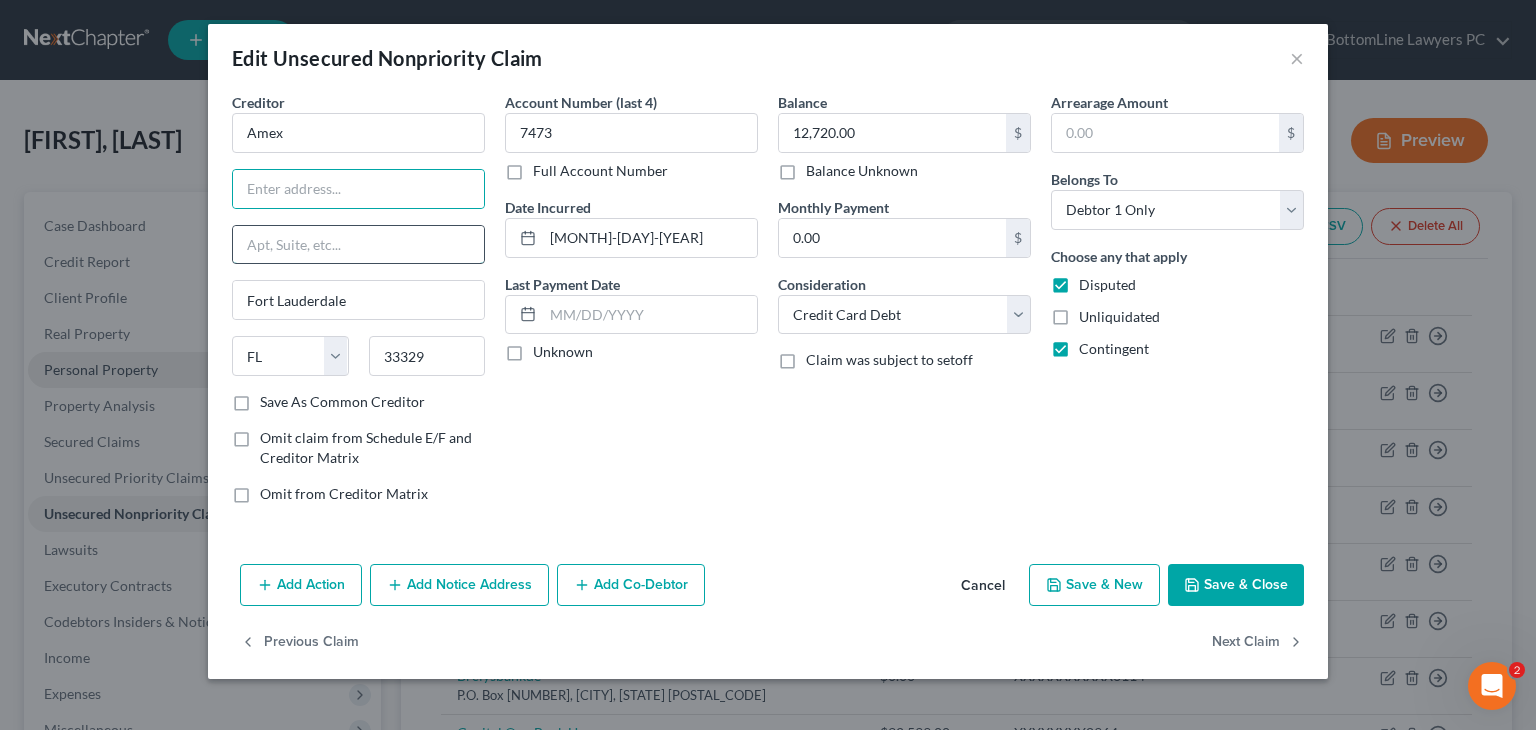 click at bounding box center (358, 245) 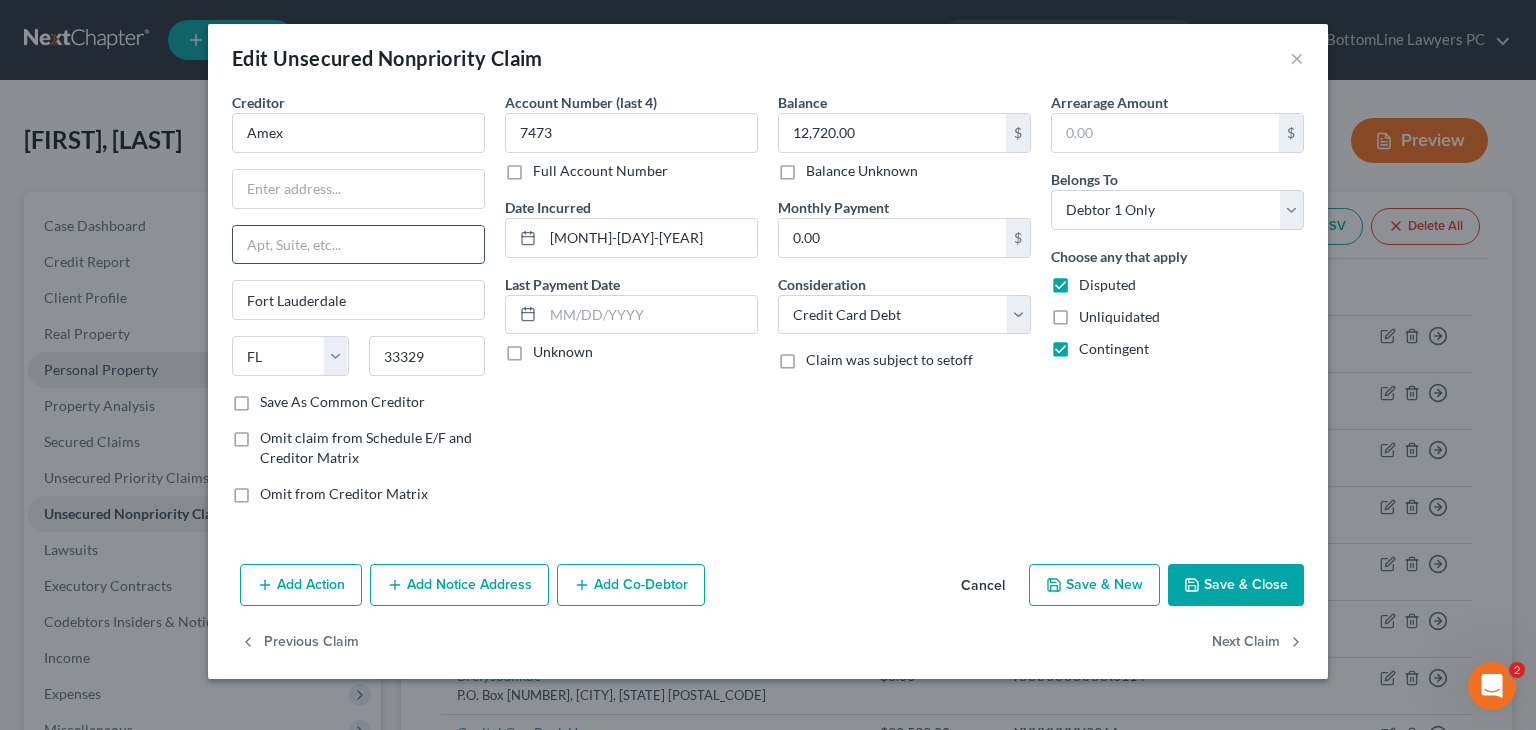 paste on "PO Box 297871" 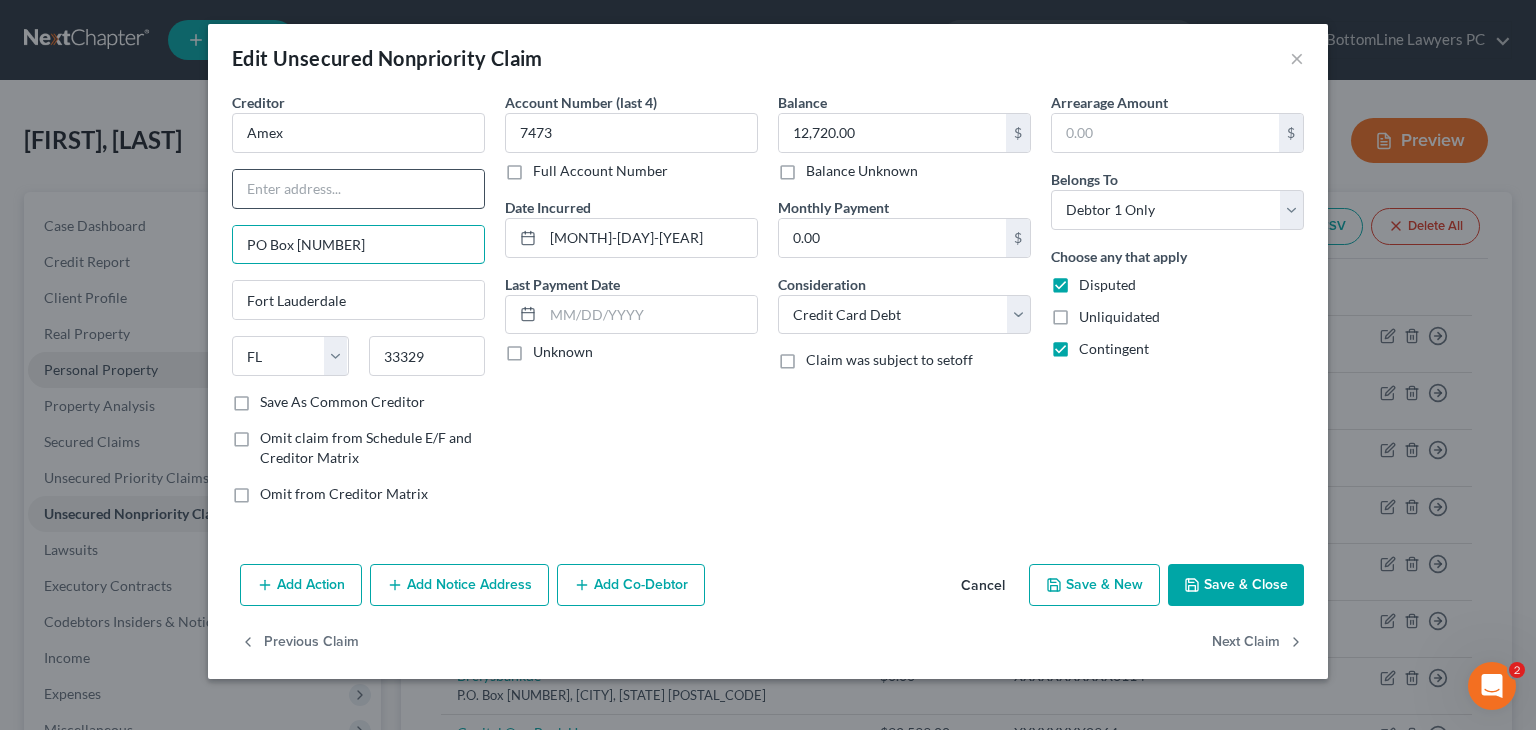 type on "PO Box 297871" 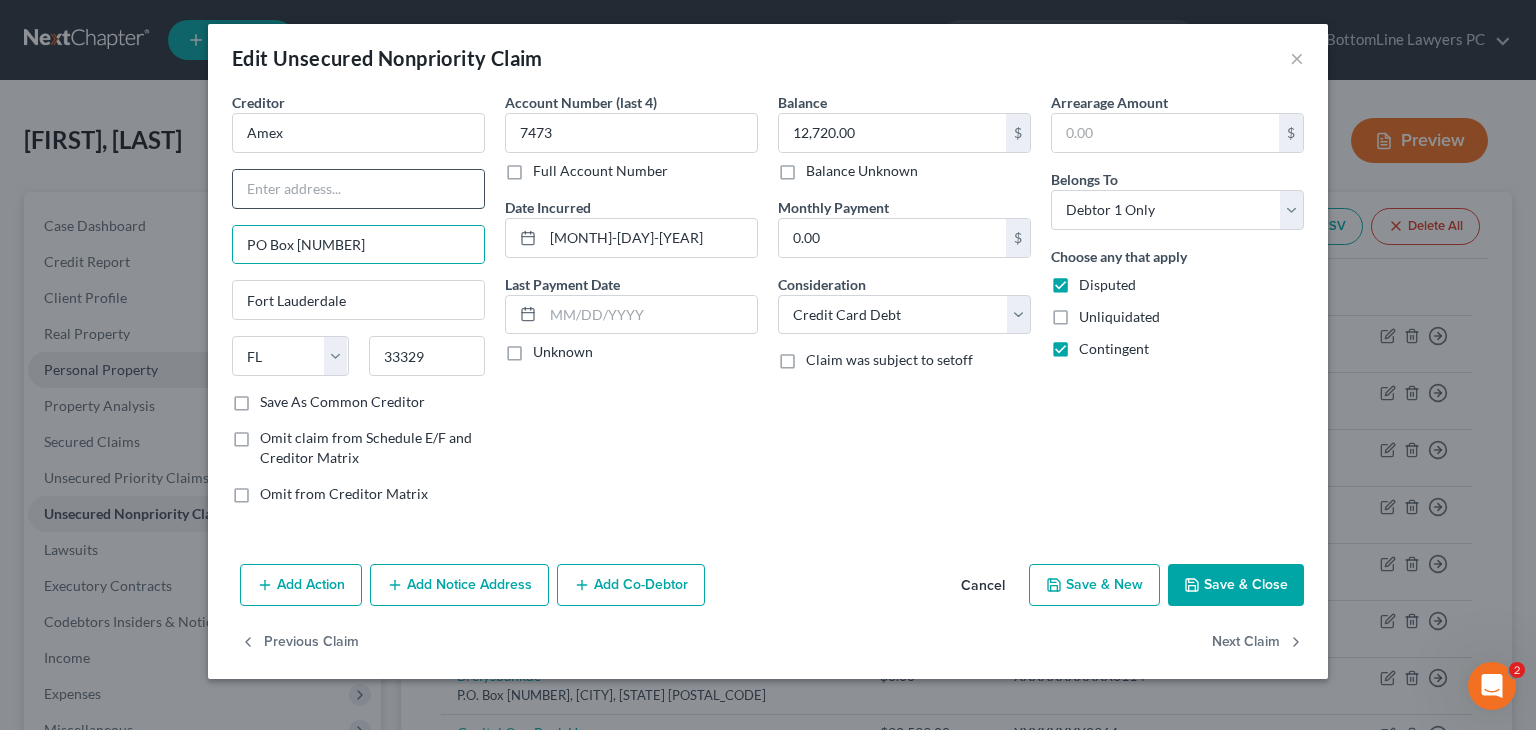 click at bounding box center [358, 189] 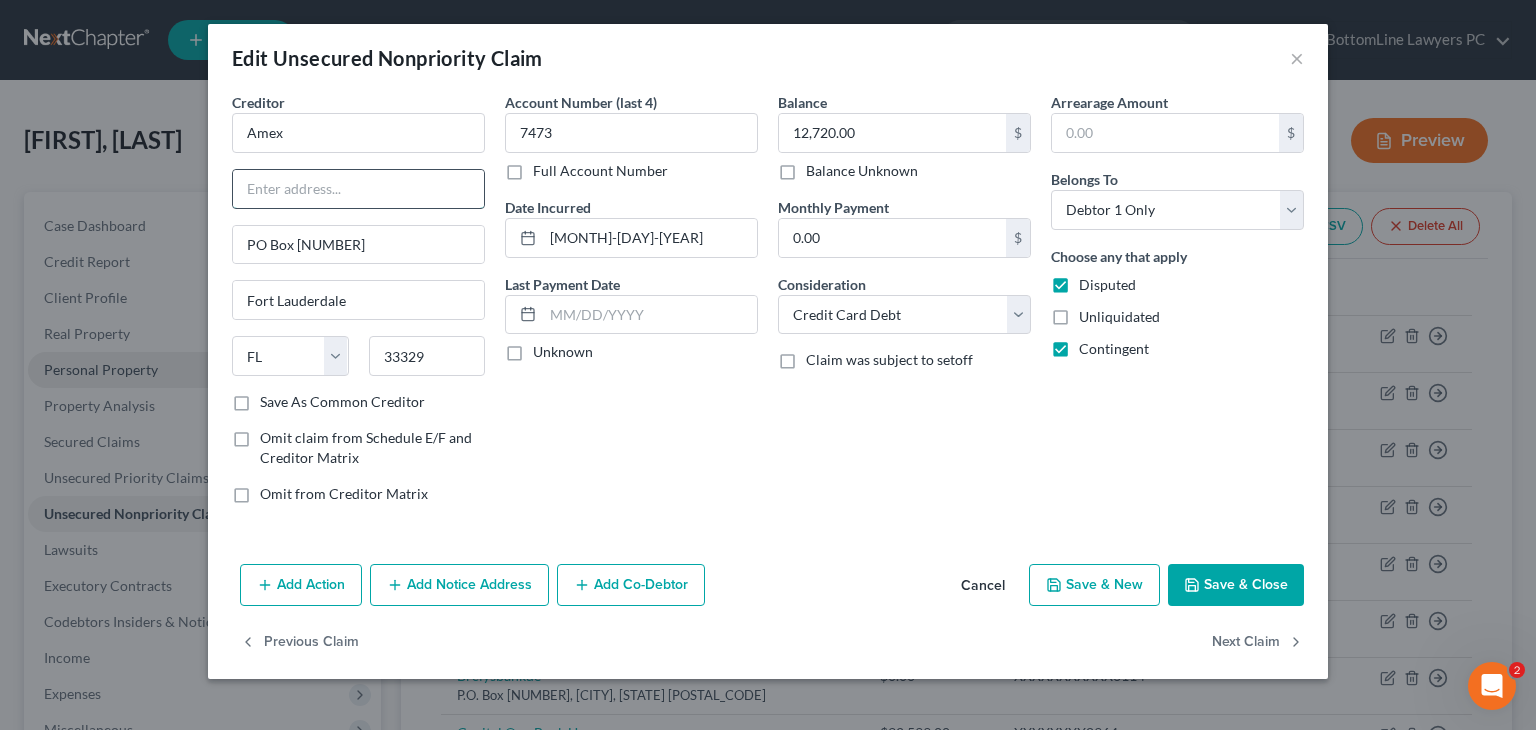 type on "Attn: Bankruptcy Dept" 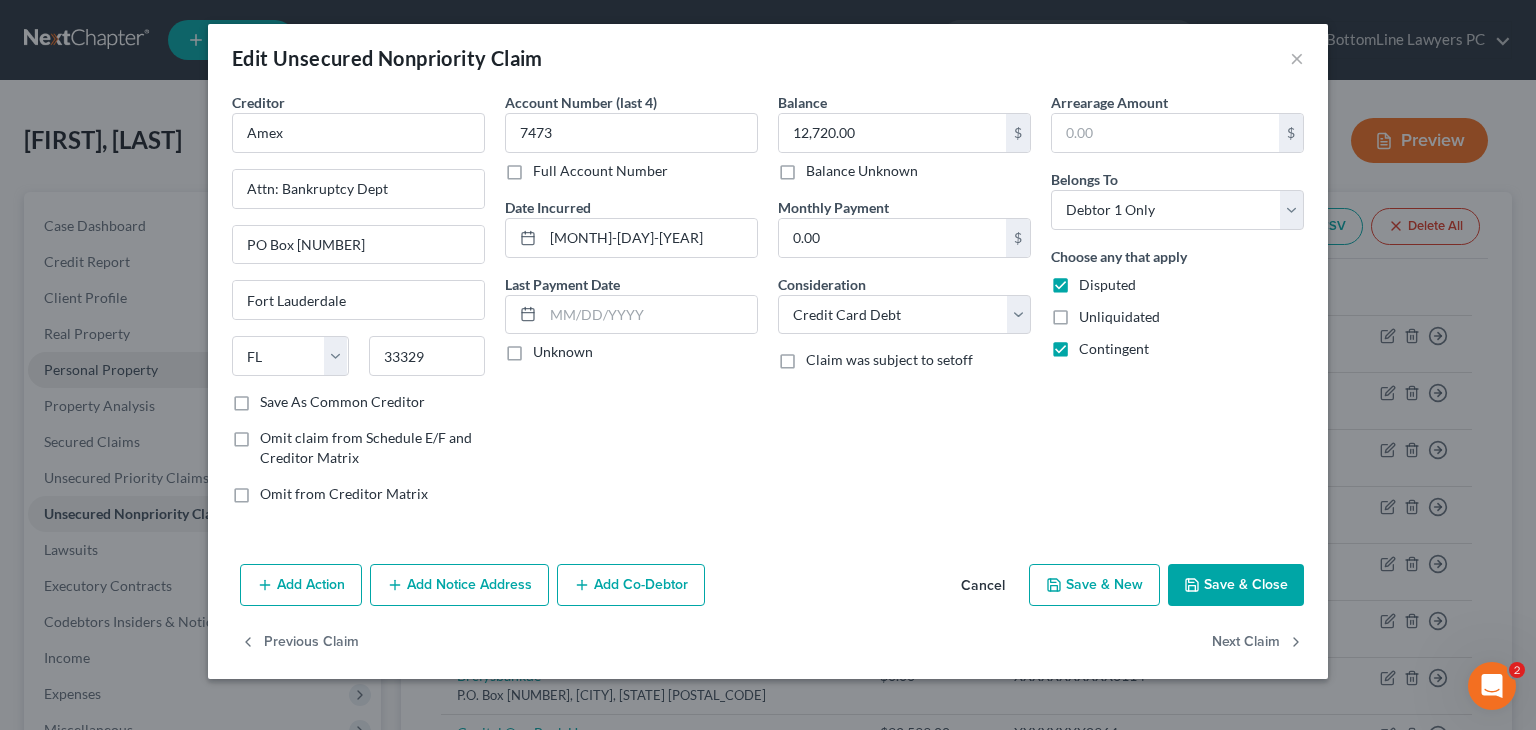 click on "Disputed" at bounding box center (1107, 284) 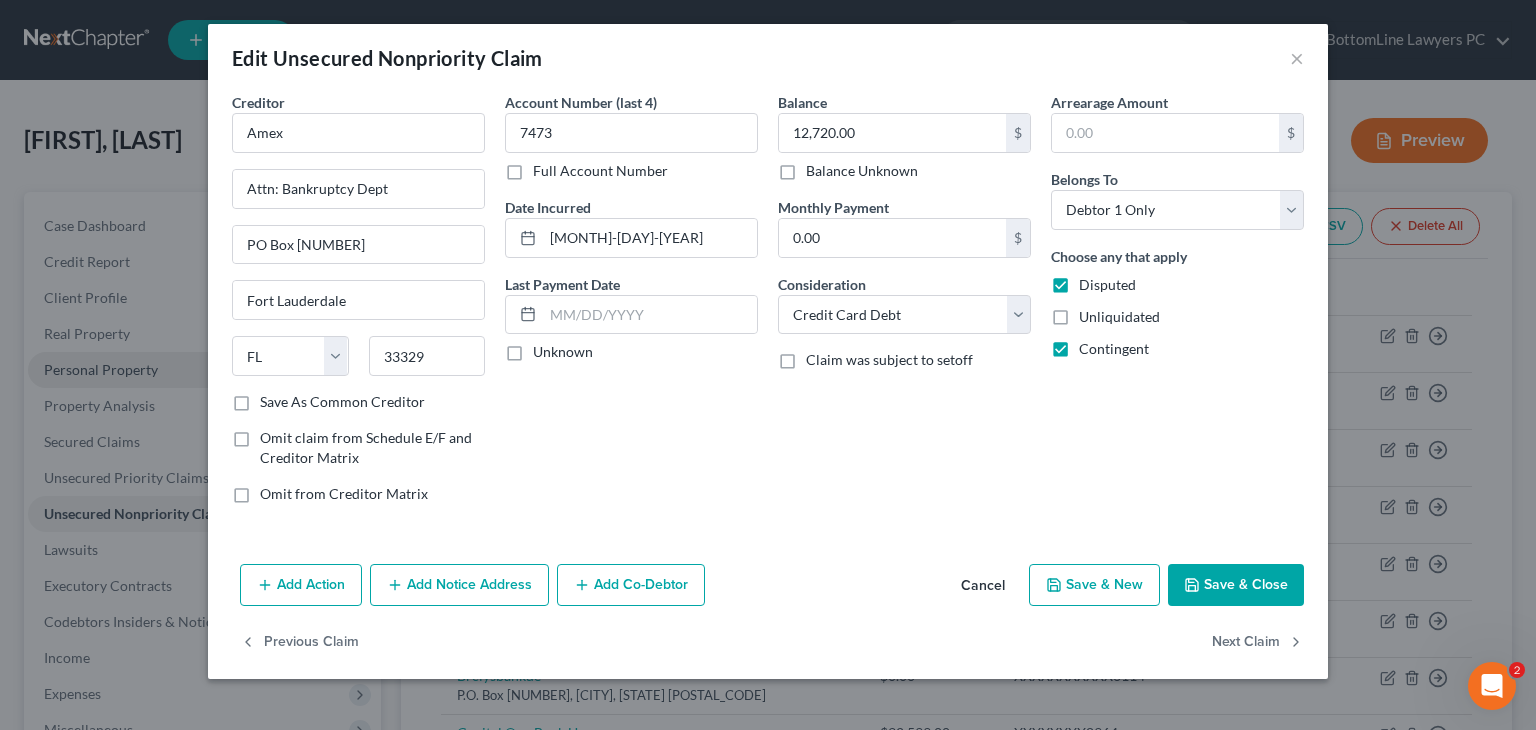 click on "Disputed" at bounding box center (1093, 281) 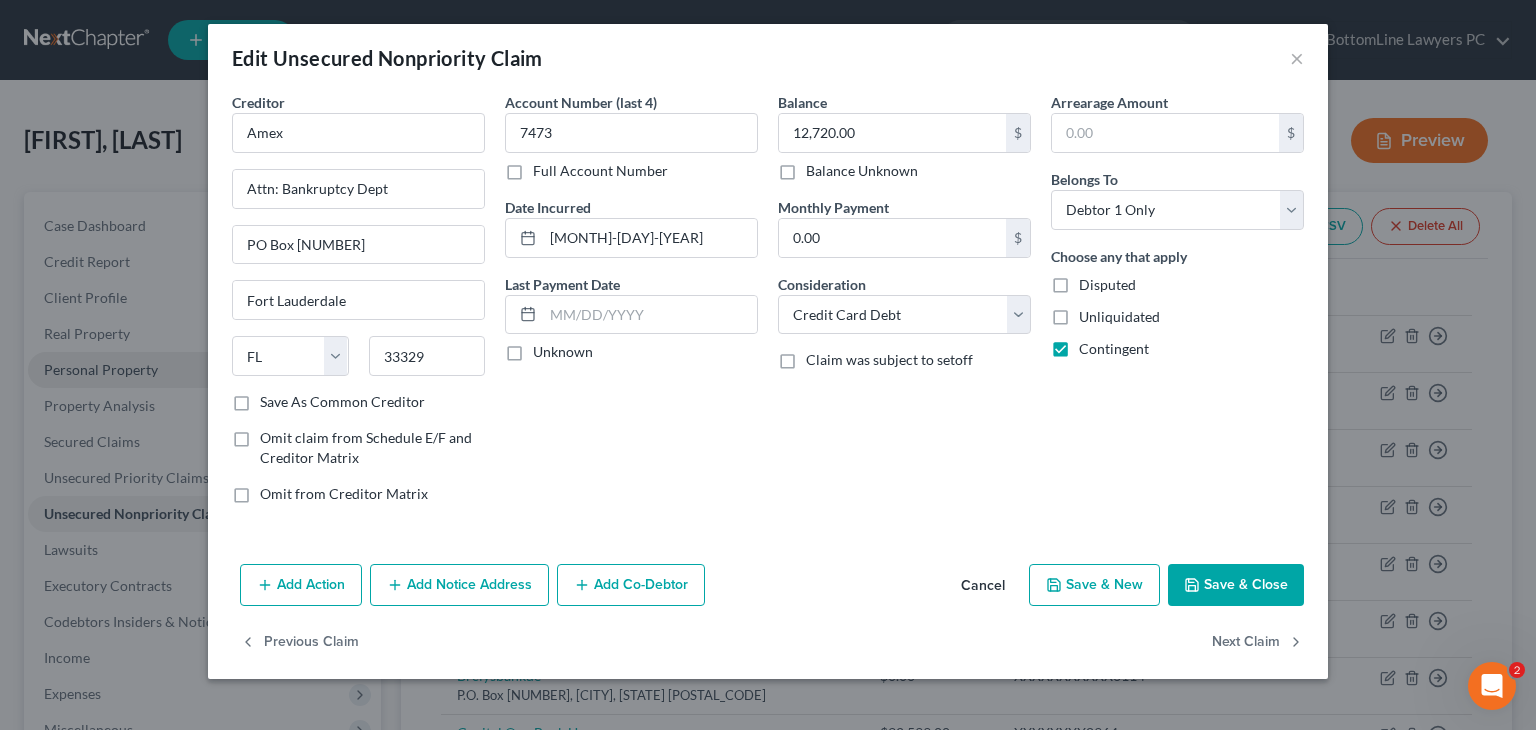 click on "Arrearage Amount $
Belongs To
*
Select Debtor 1 Only Debtor 2 Only Debtor 1 And Debtor 2 Only At Least One Of The Debtors And Another Community Property Choose any that apply Disputed Unliquidated Contingent" at bounding box center (1177, 306) 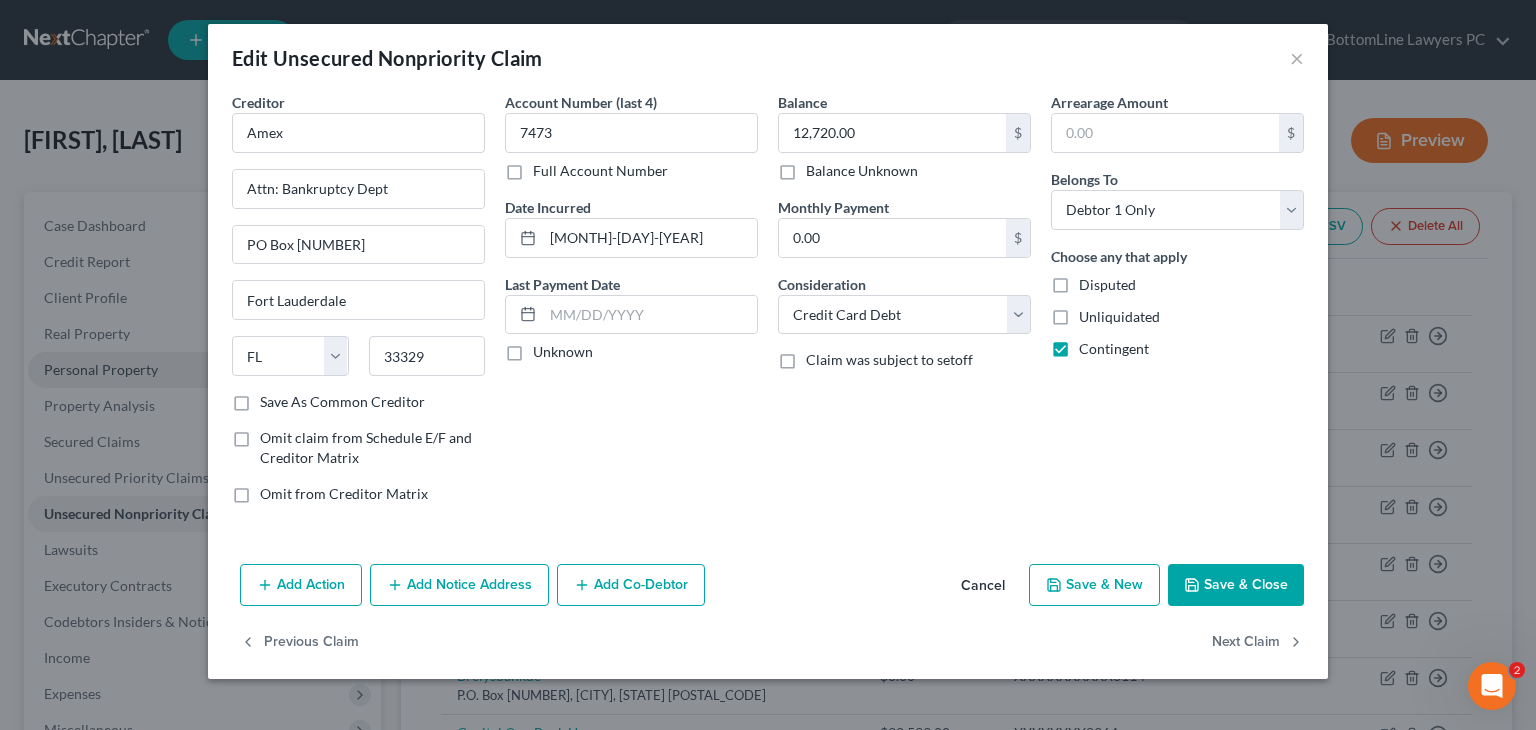 click on "Contingent" at bounding box center [1093, 345] 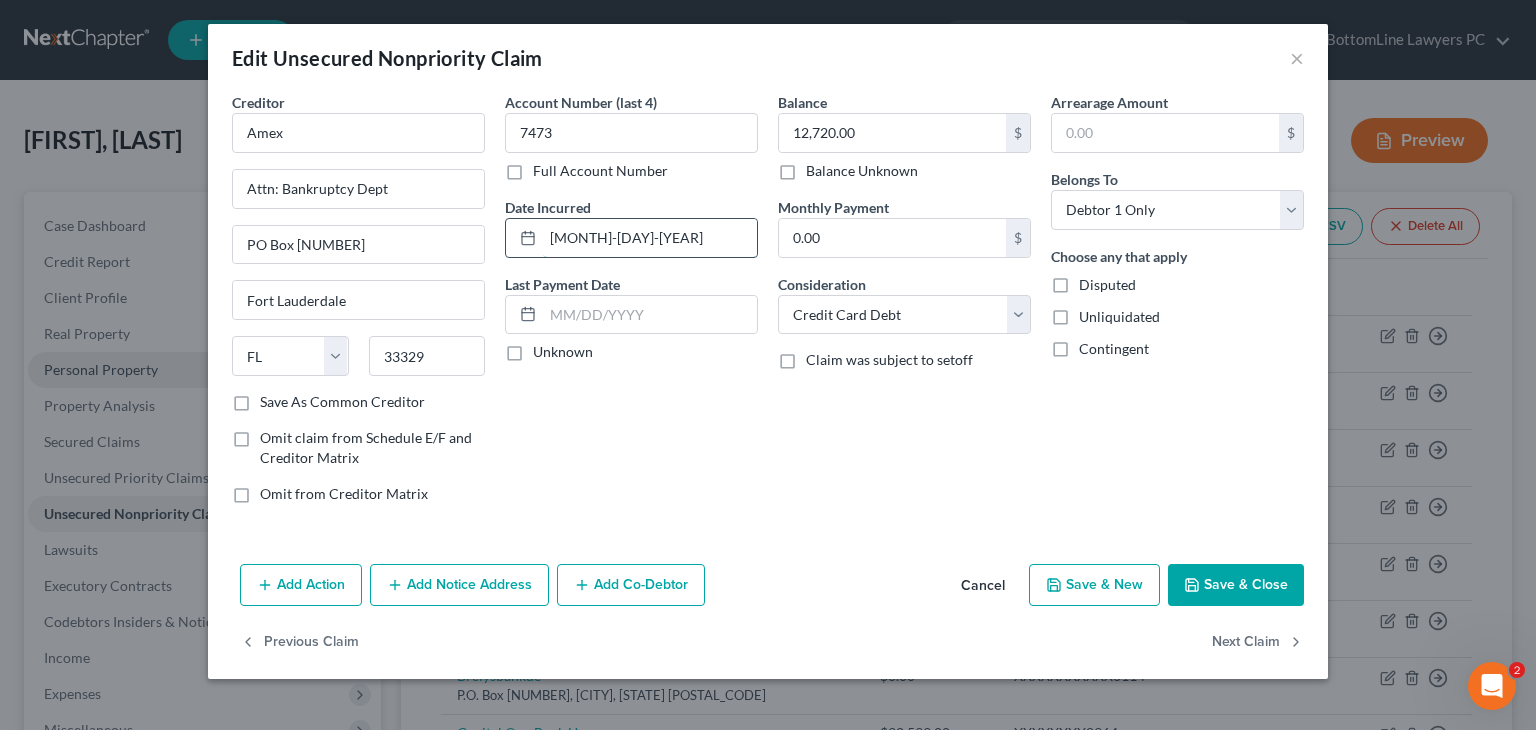 click on "11-30-2020" at bounding box center [650, 238] 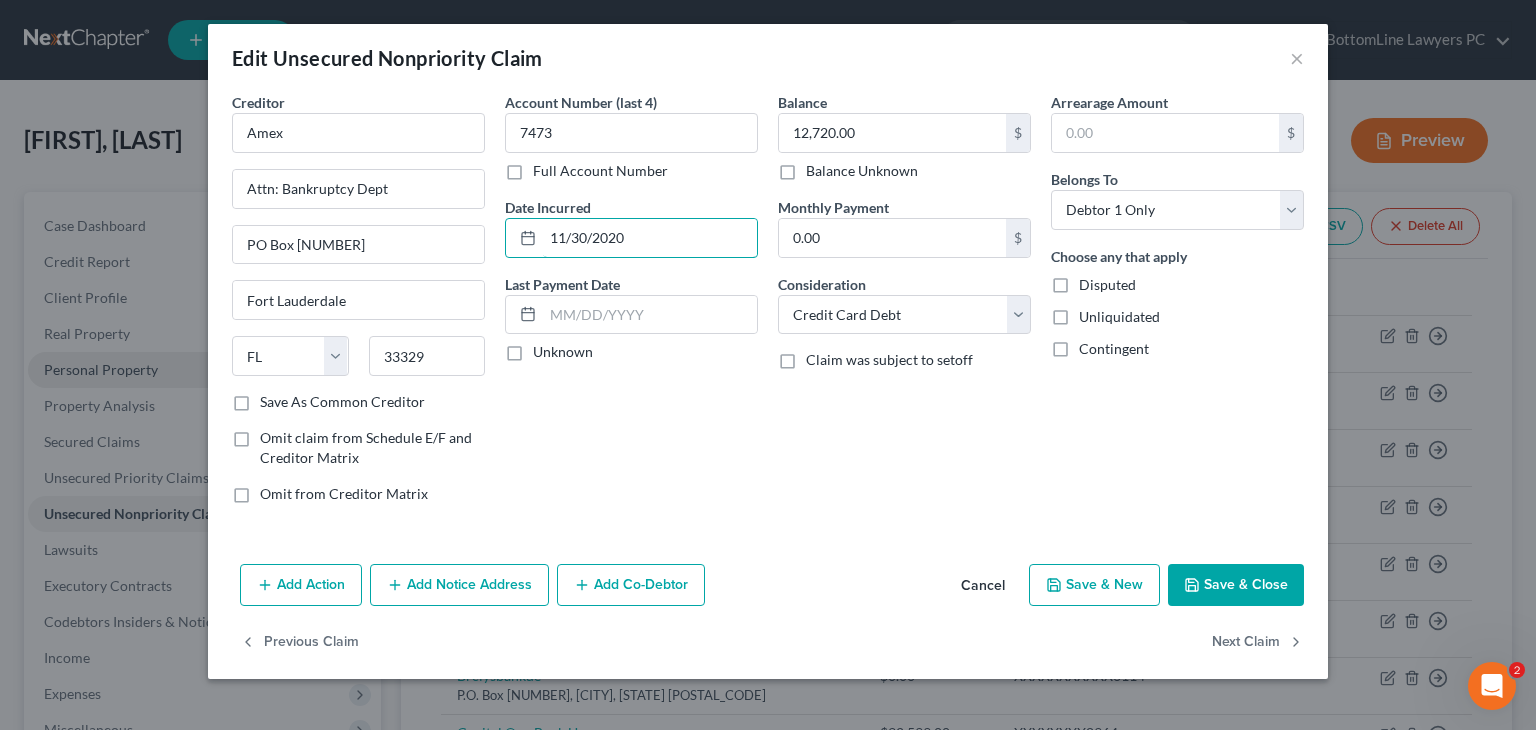 type on "11/30/2020" 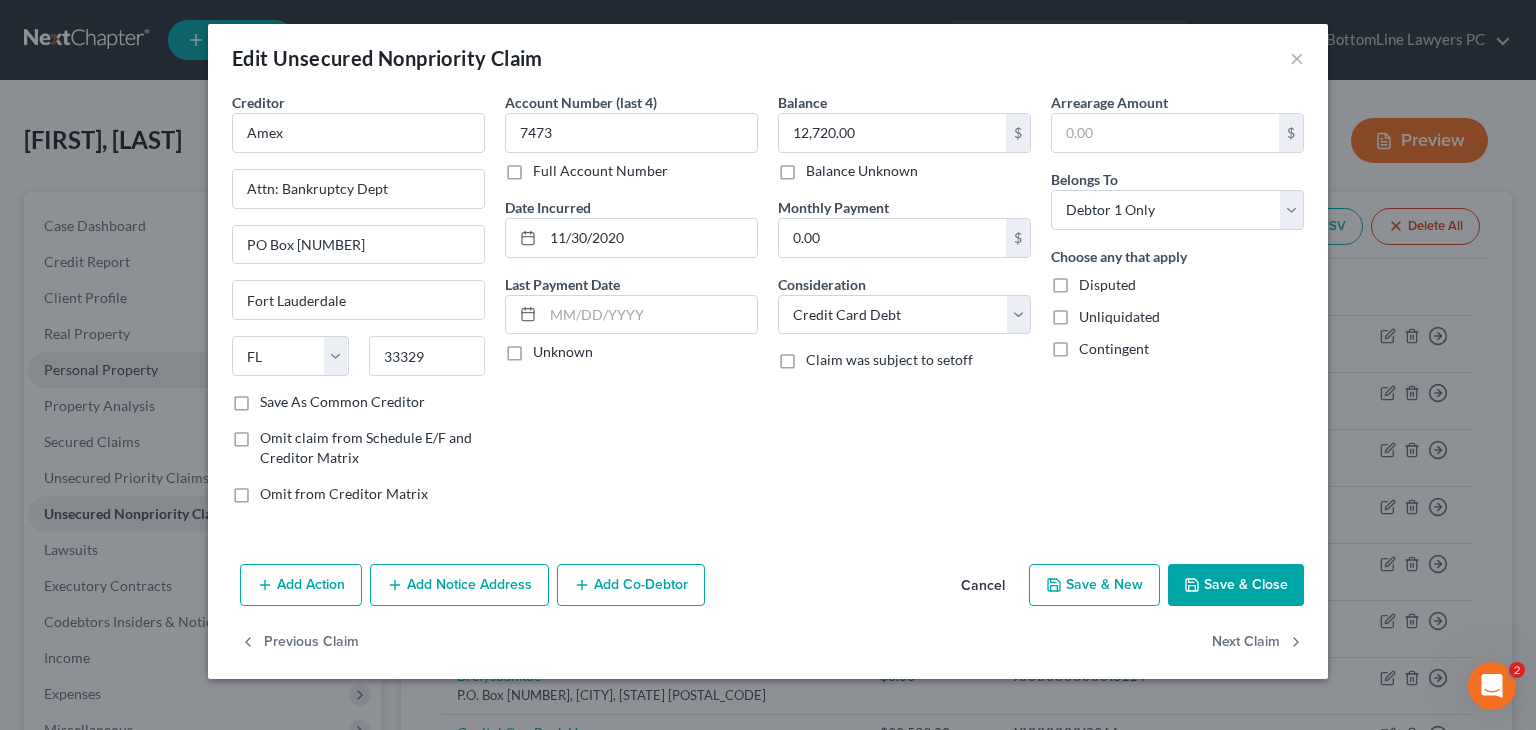 click on "Add Notice Address" at bounding box center [459, 585] 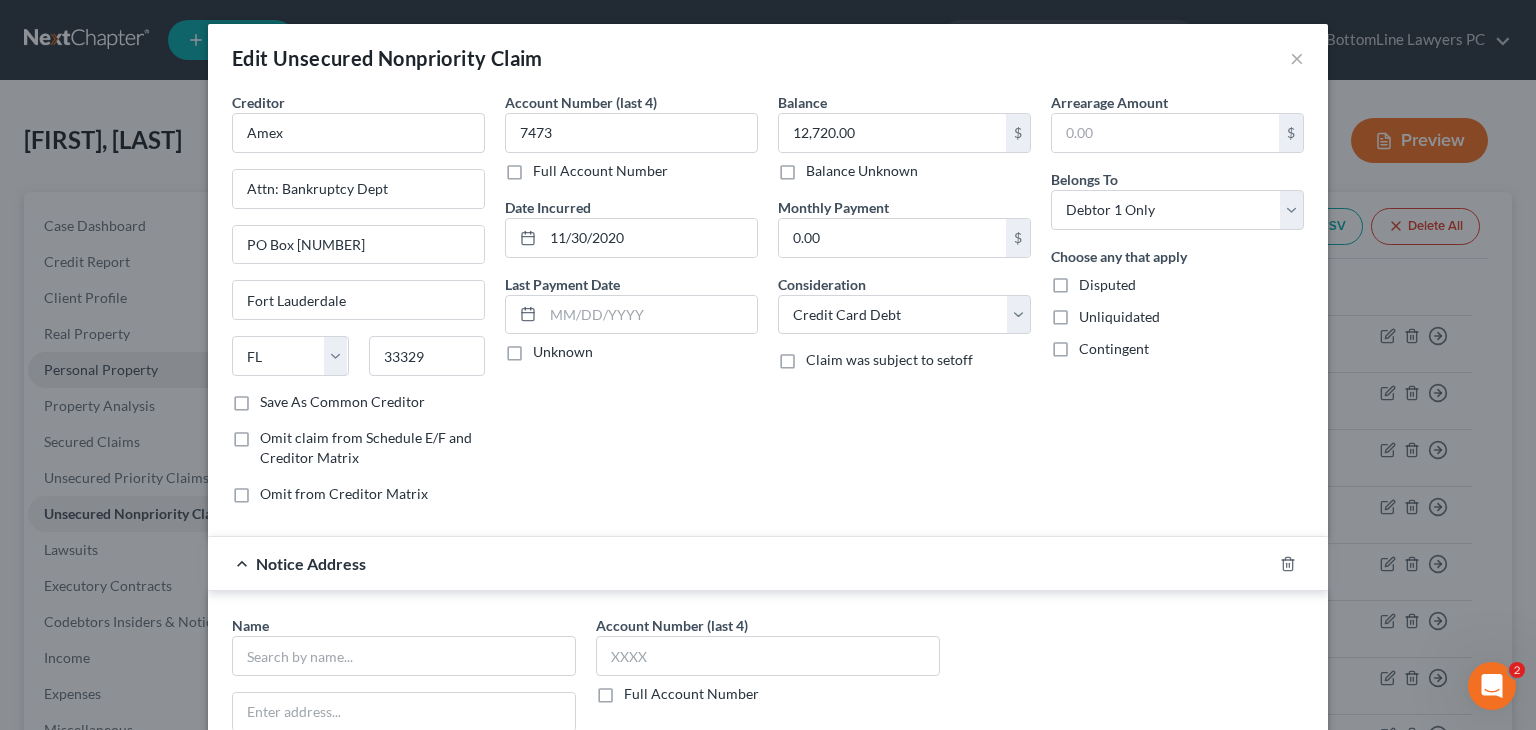 click on "Notice Address" at bounding box center (740, 563) 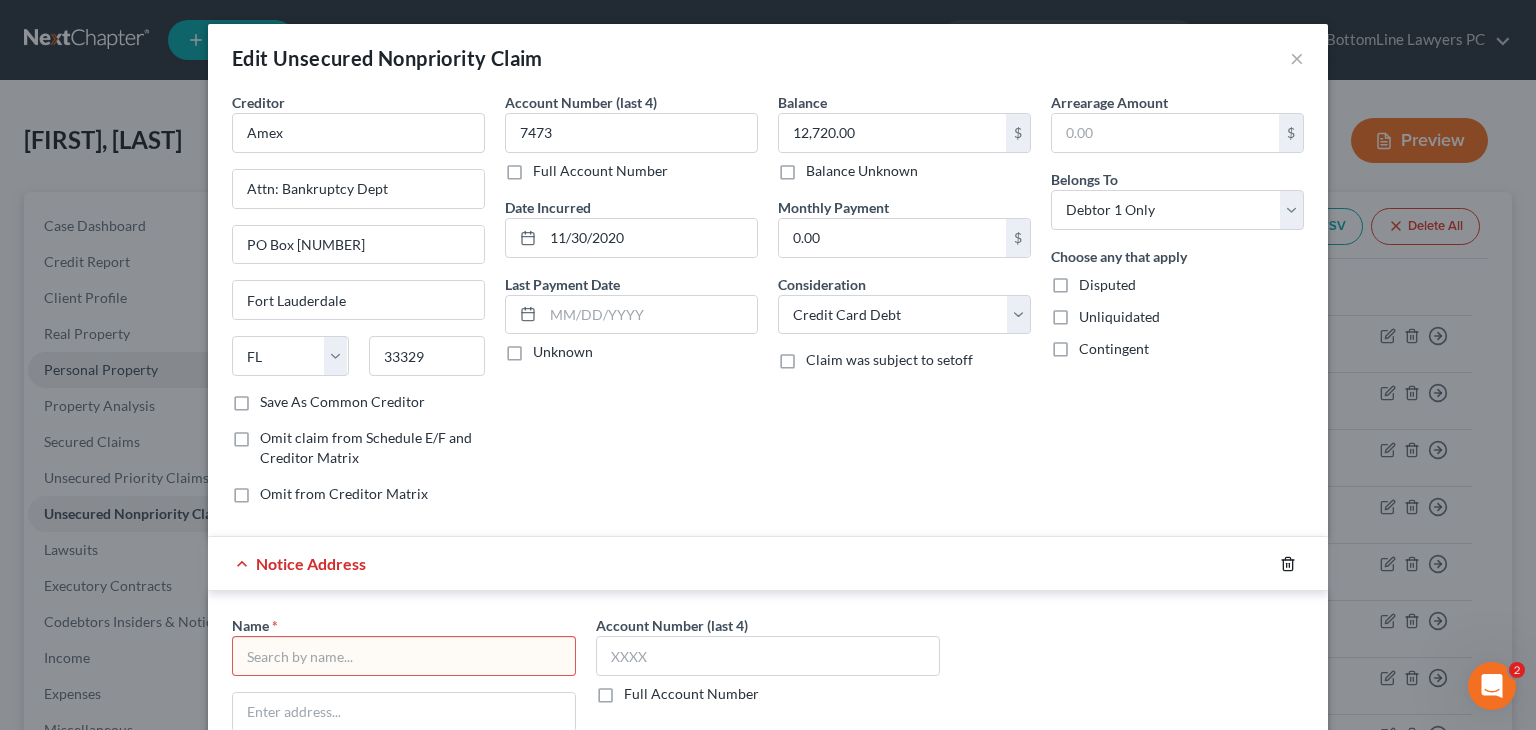 click 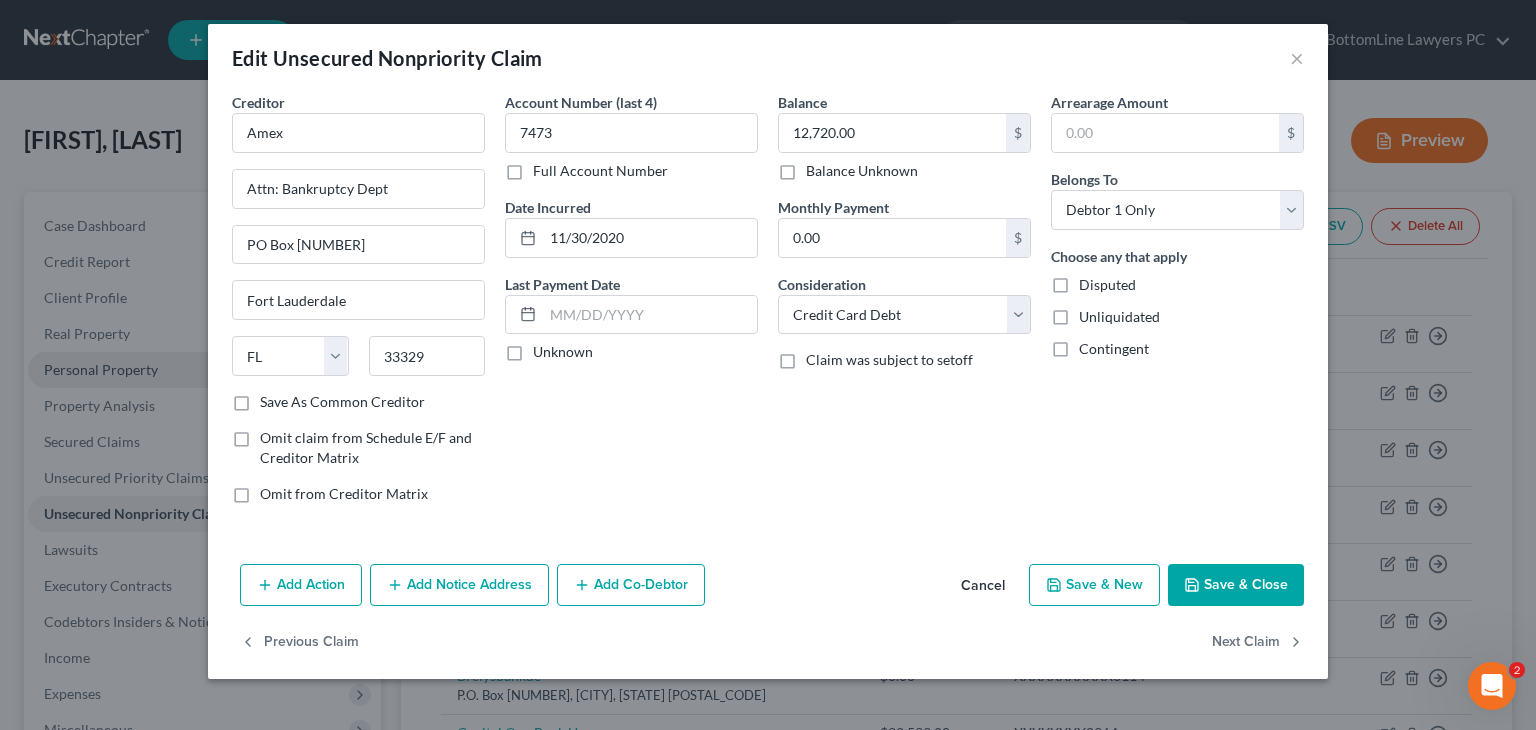 click on "Add Co-Debtor" at bounding box center [631, 585] 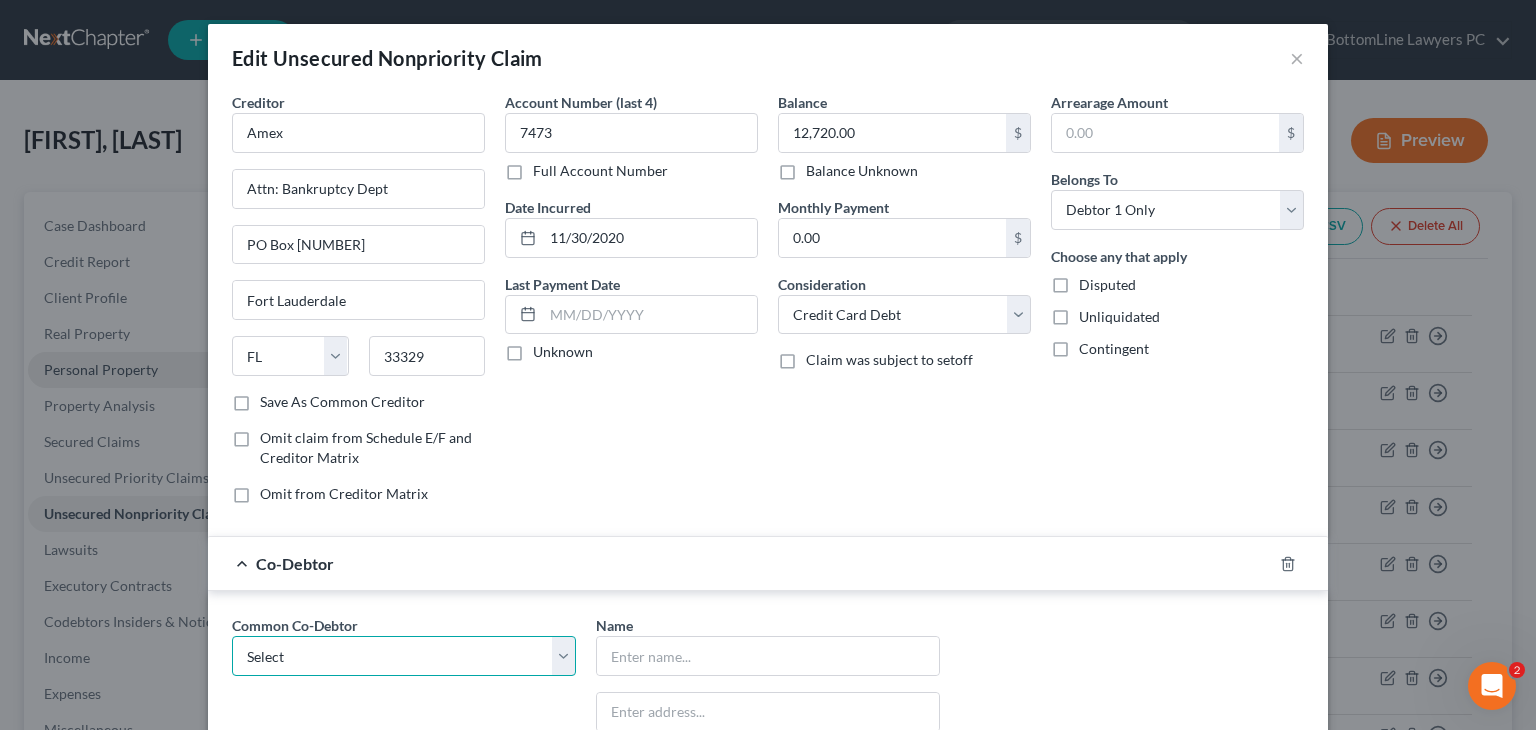 click on "Select Lunamax Business" at bounding box center (404, 656) 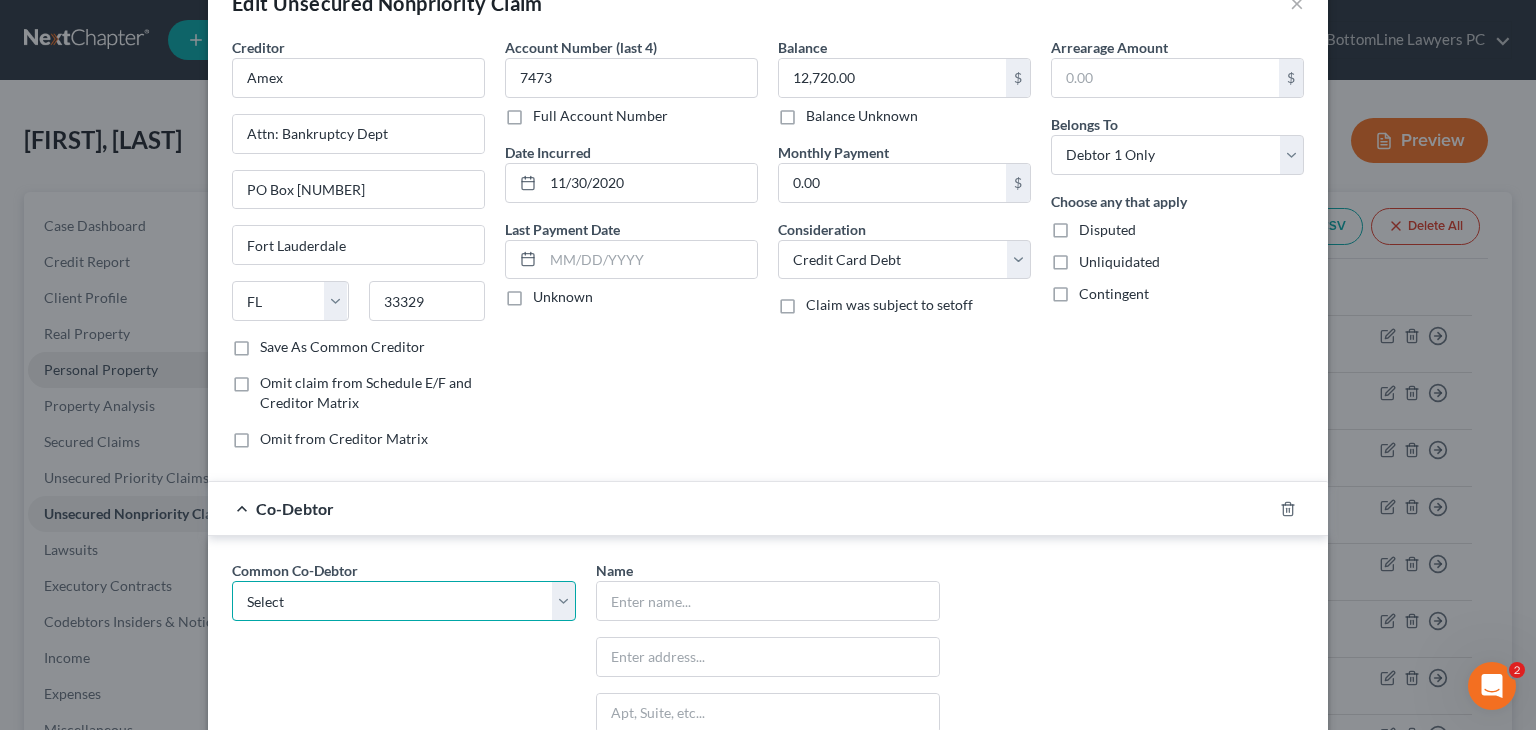 scroll, scrollTop: 100, scrollLeft: 0, axis: vertical 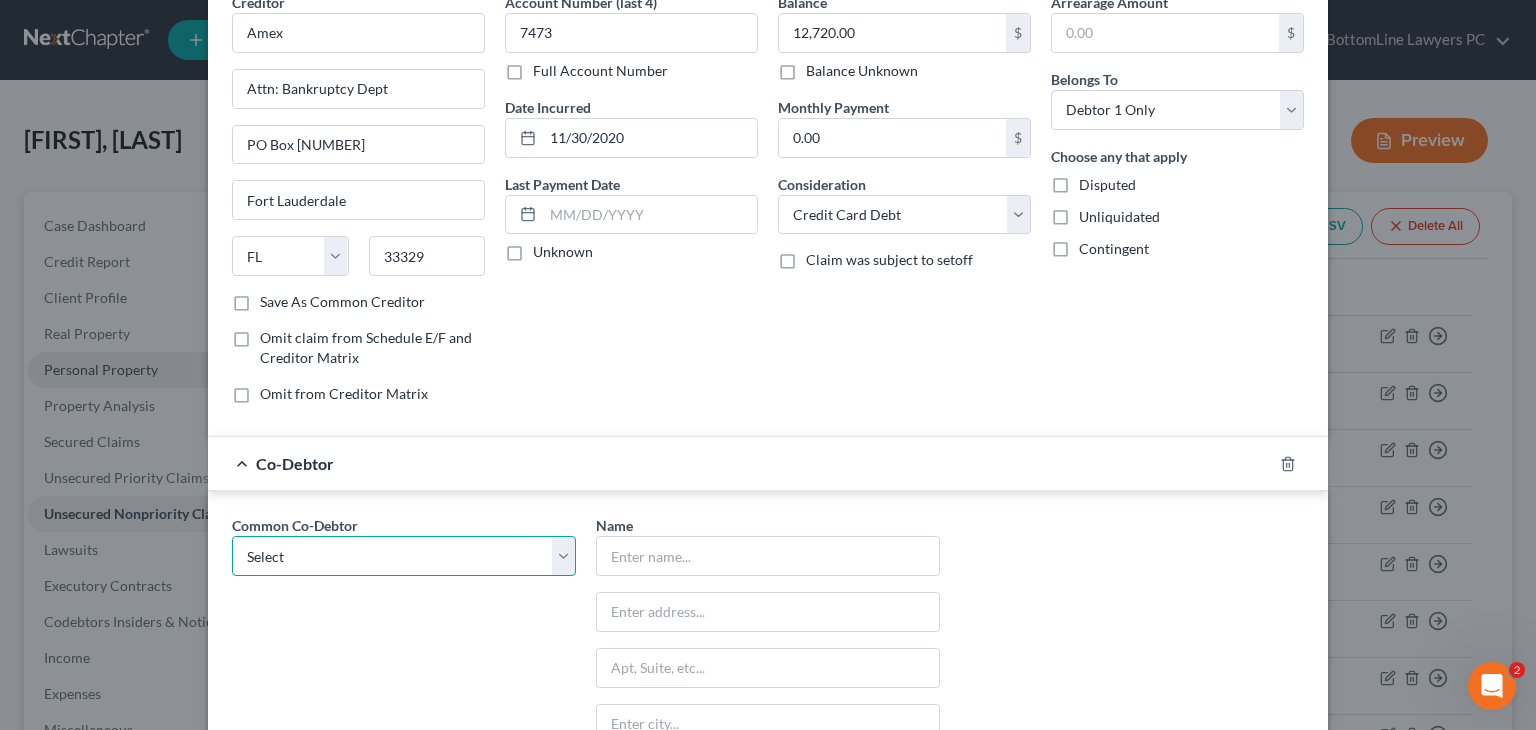 click on "Select Lunamax Business" at bounding box center (404, 556) 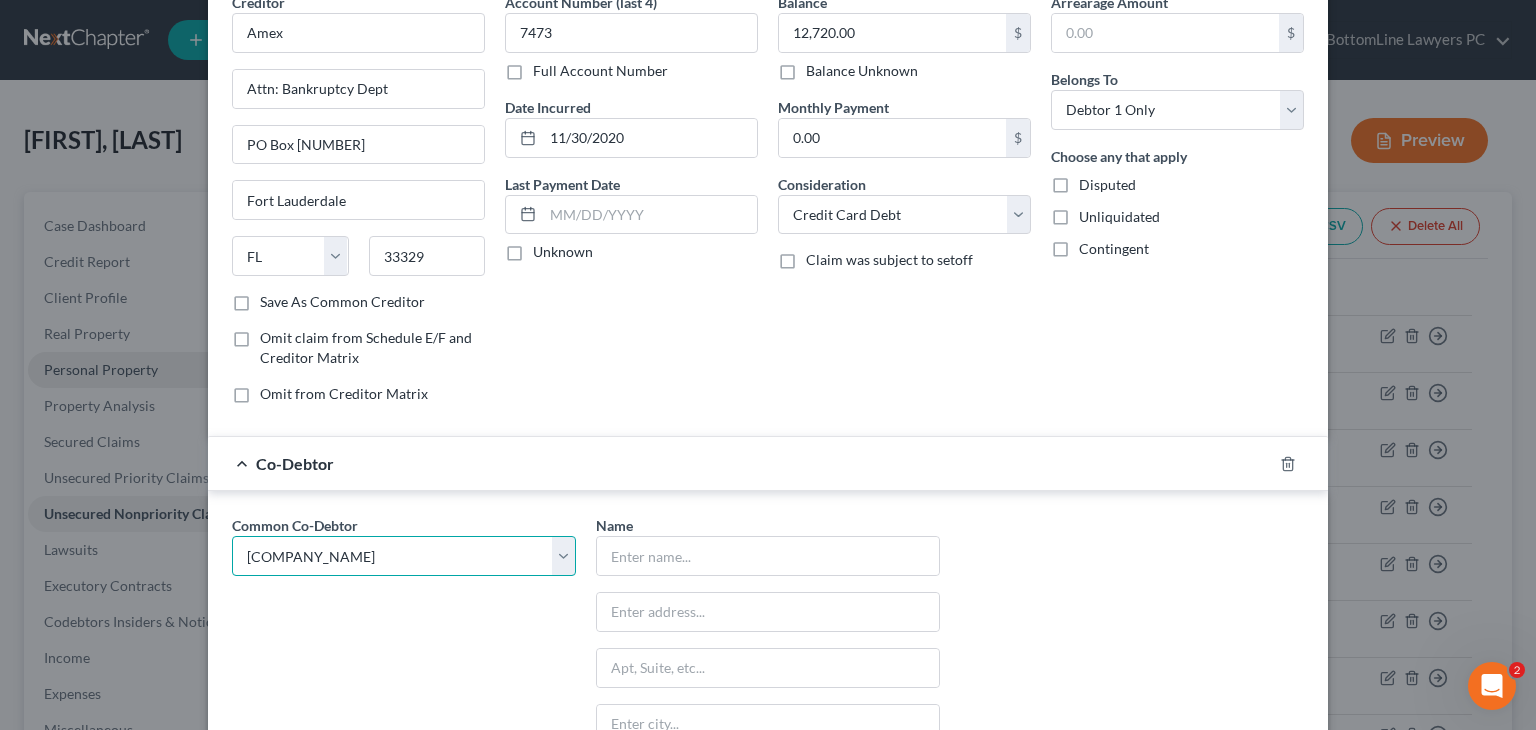 click on "Select Lunamax Business" at bounding box center [404, 556] 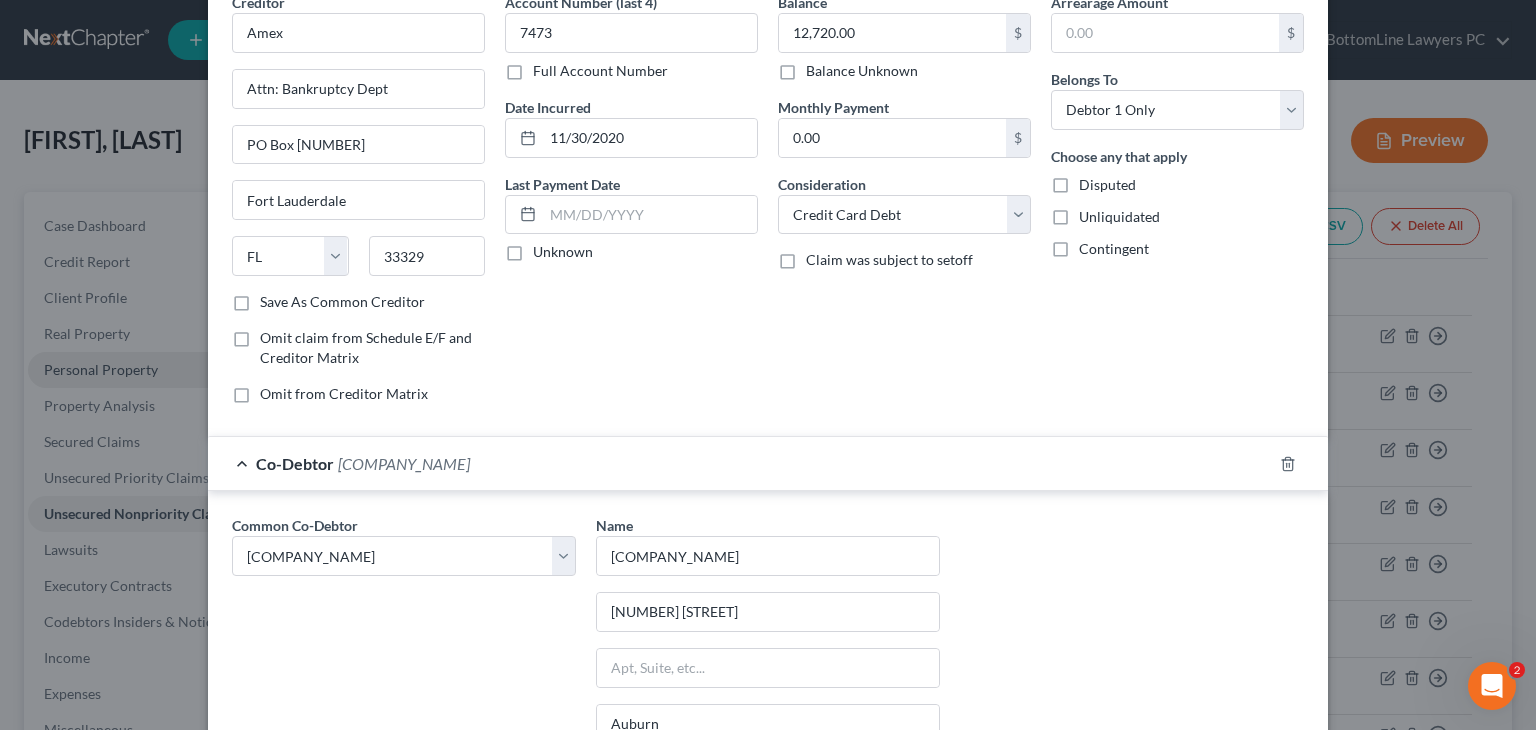click on "Common Co-Debtor Select Lunamax Business
Name
*
Lunamax Business [NUMBER] [STREET] [CITY] State [STATE] [STATE] [STATE] [STATE] [STATE] [STATE] [STATE] [STATE] [STATE] [STATE] [STATE] [STATE] [STATE] [STATE] [STATE] [STATE] [STATE] [STATE] [STATE] [STATE] [STATE] [STATE] [STATE] [STATE] [STATE] [STATE] [POSTAL_CODE] Omit from Creditor Matrix Save as Common Co-Debtor" at bounding box center [768, 701] 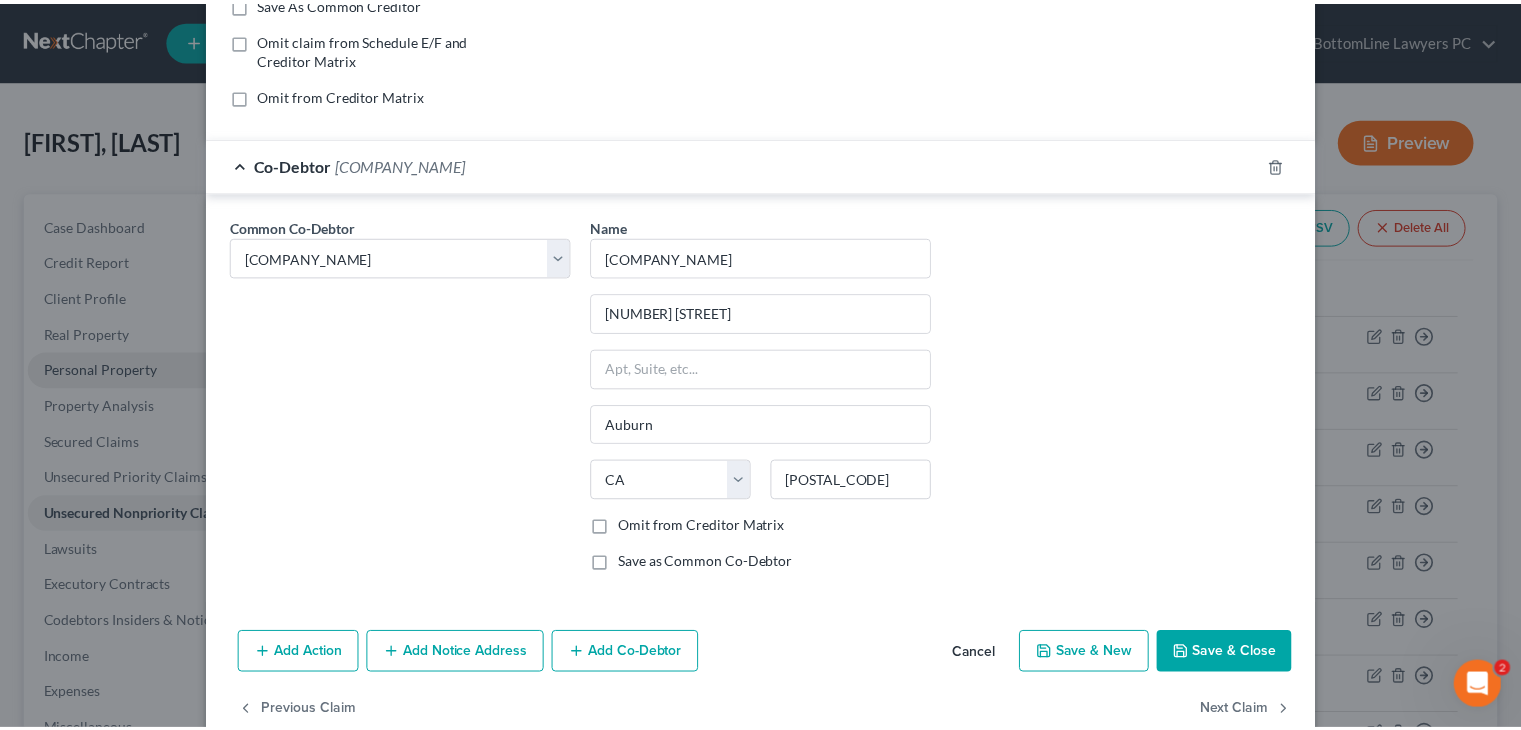 scroll, scrollTop: 400, scrollLeft: 0, axis: vertical 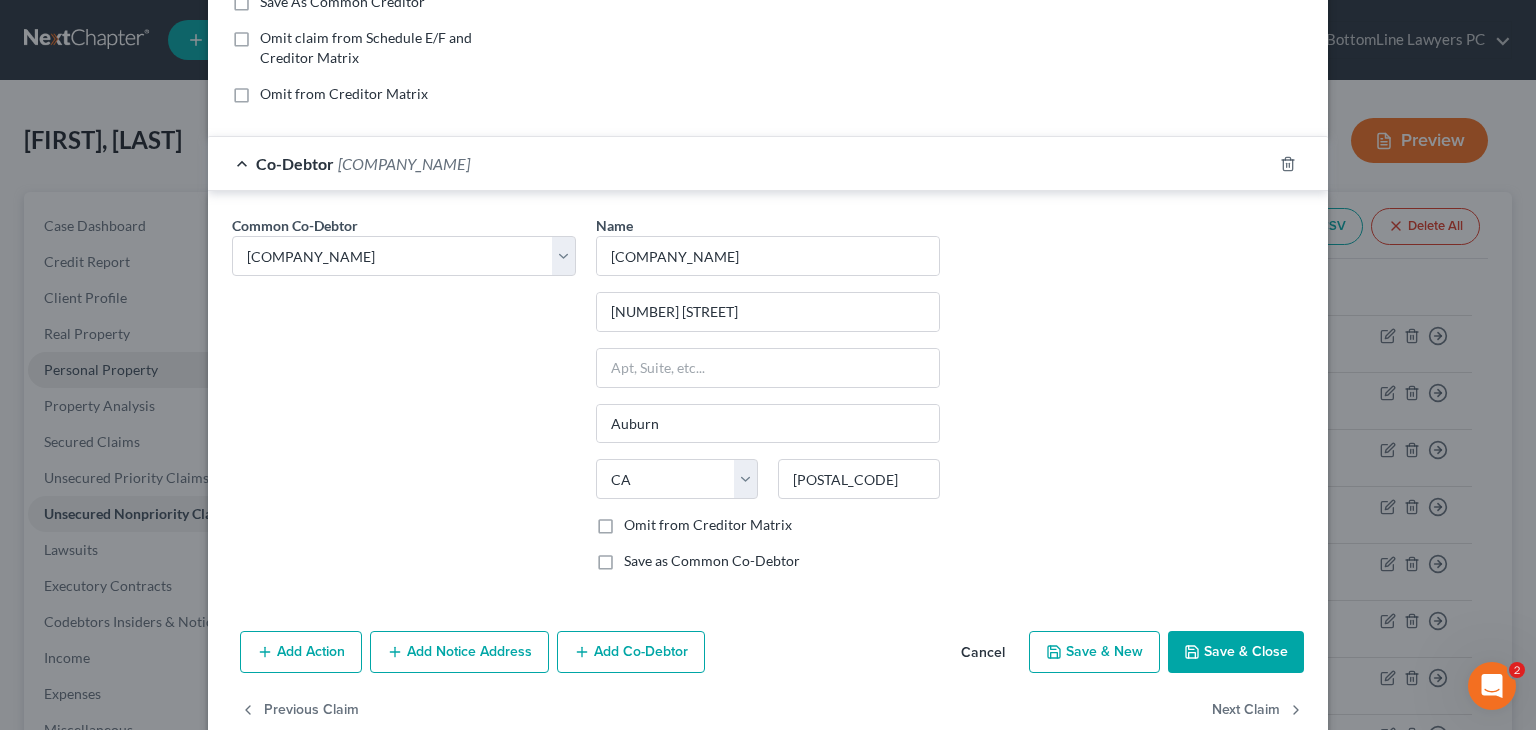click on "Save & Close" at bounding box center [1236, 652] 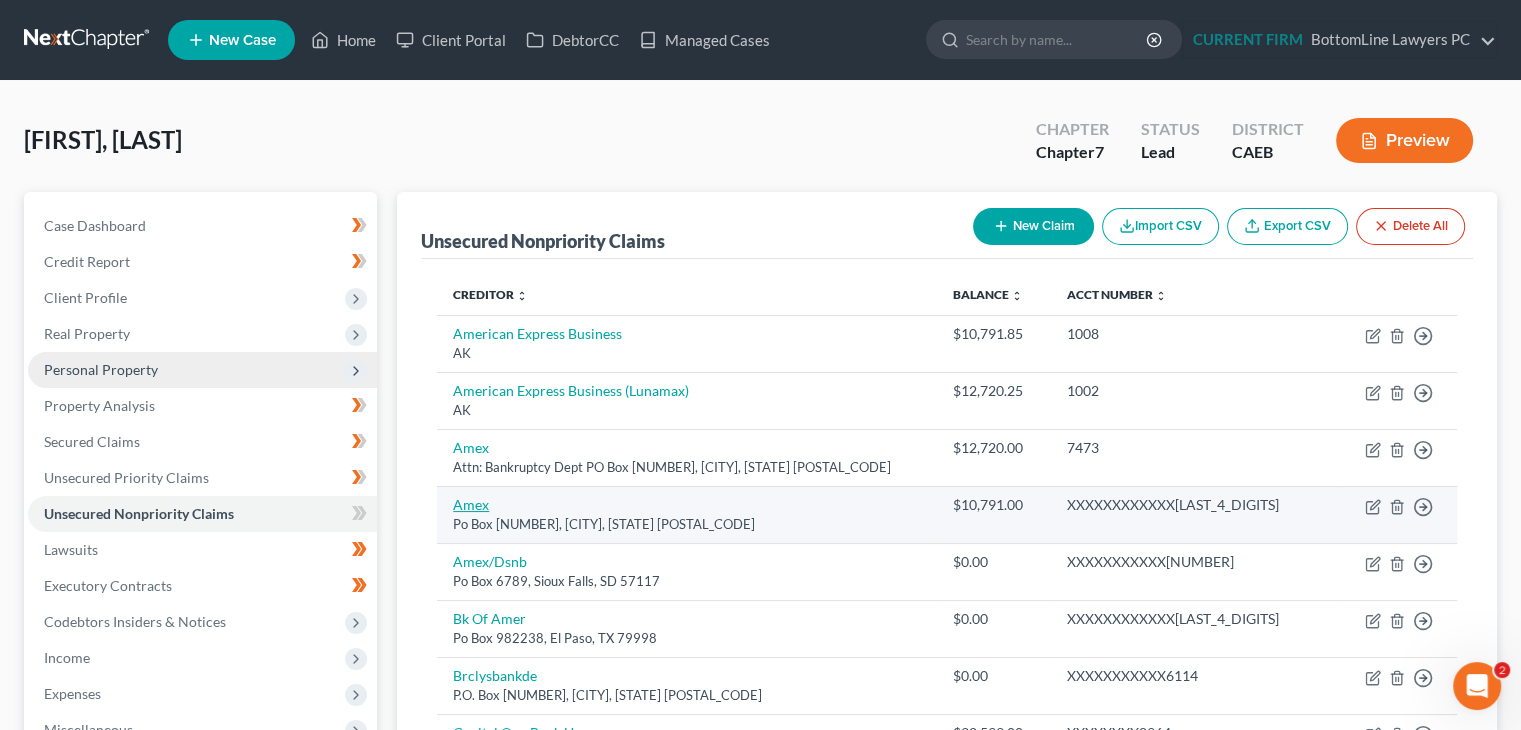 click on "Amex" at bounding box center (471, 504) 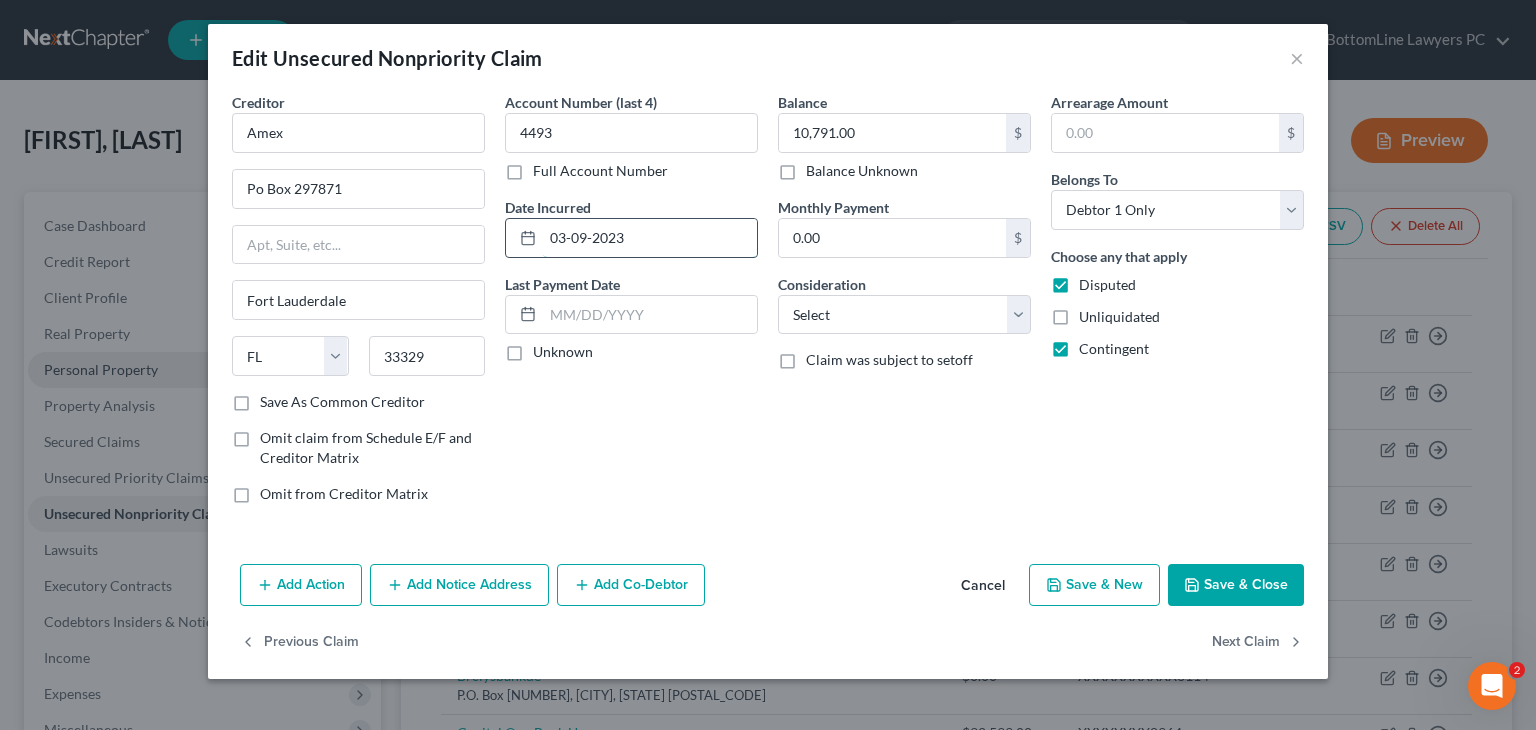 click on "03-09-2023" at bounding box center [650, 238] 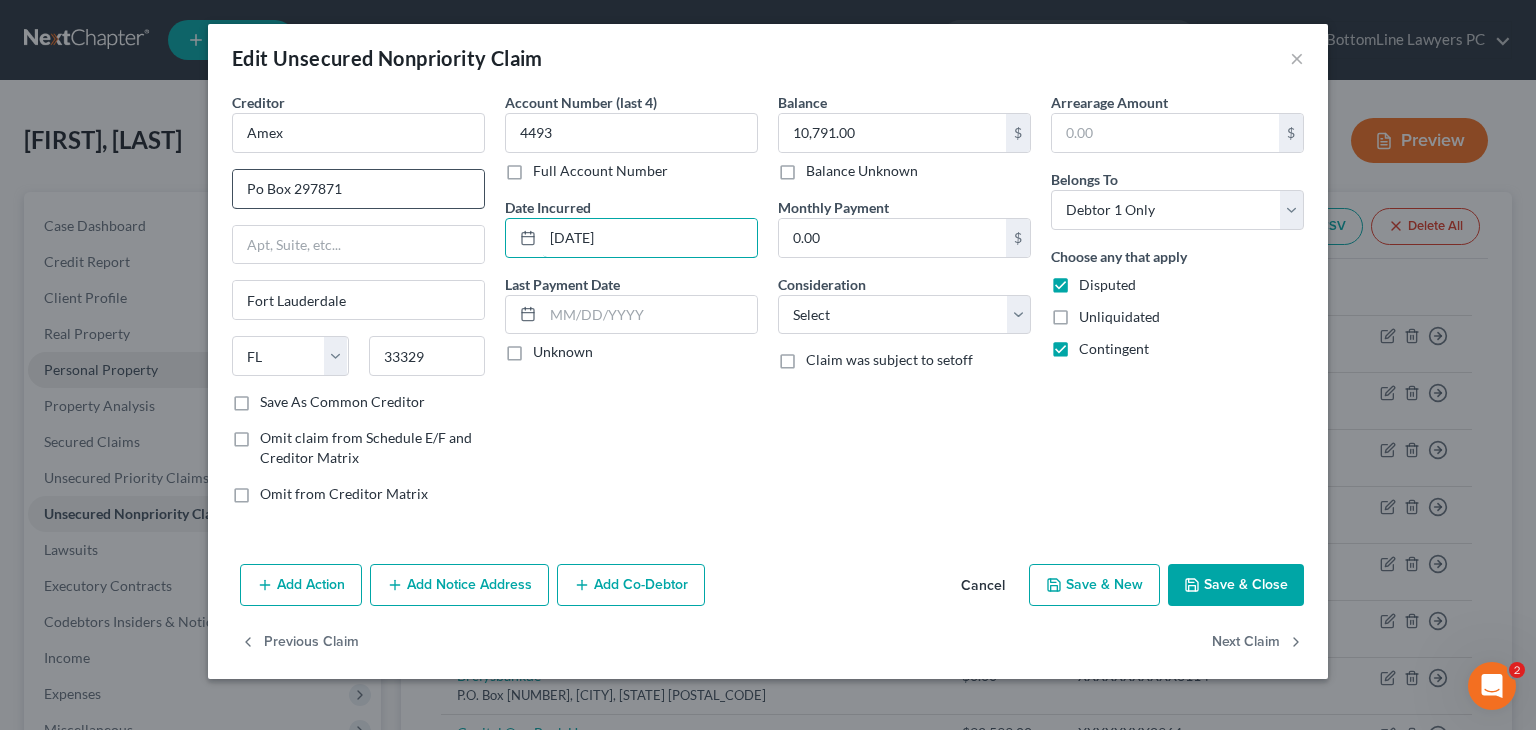 type on "03/09/2023" 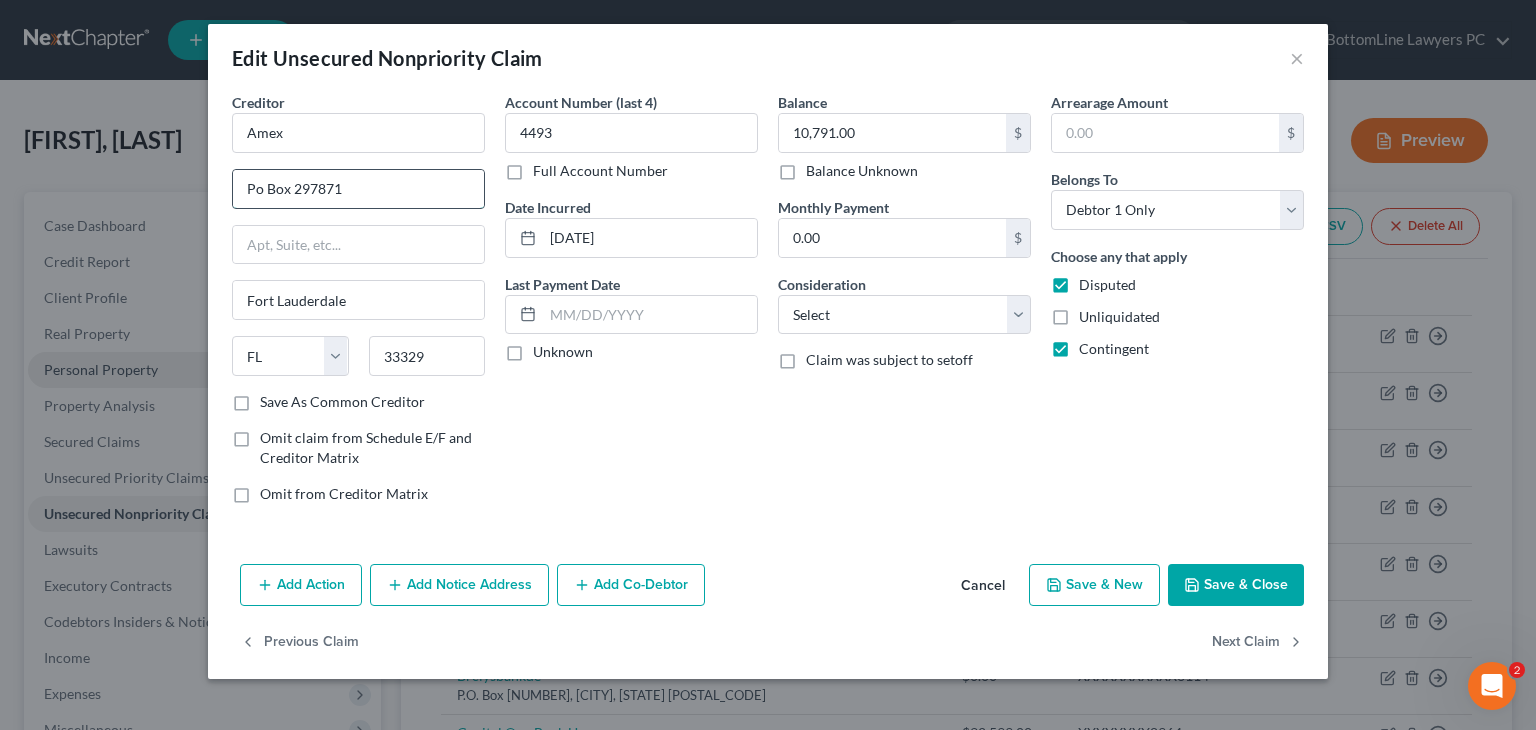 click on "Po Box 297871" at bounding box center (358, 189) 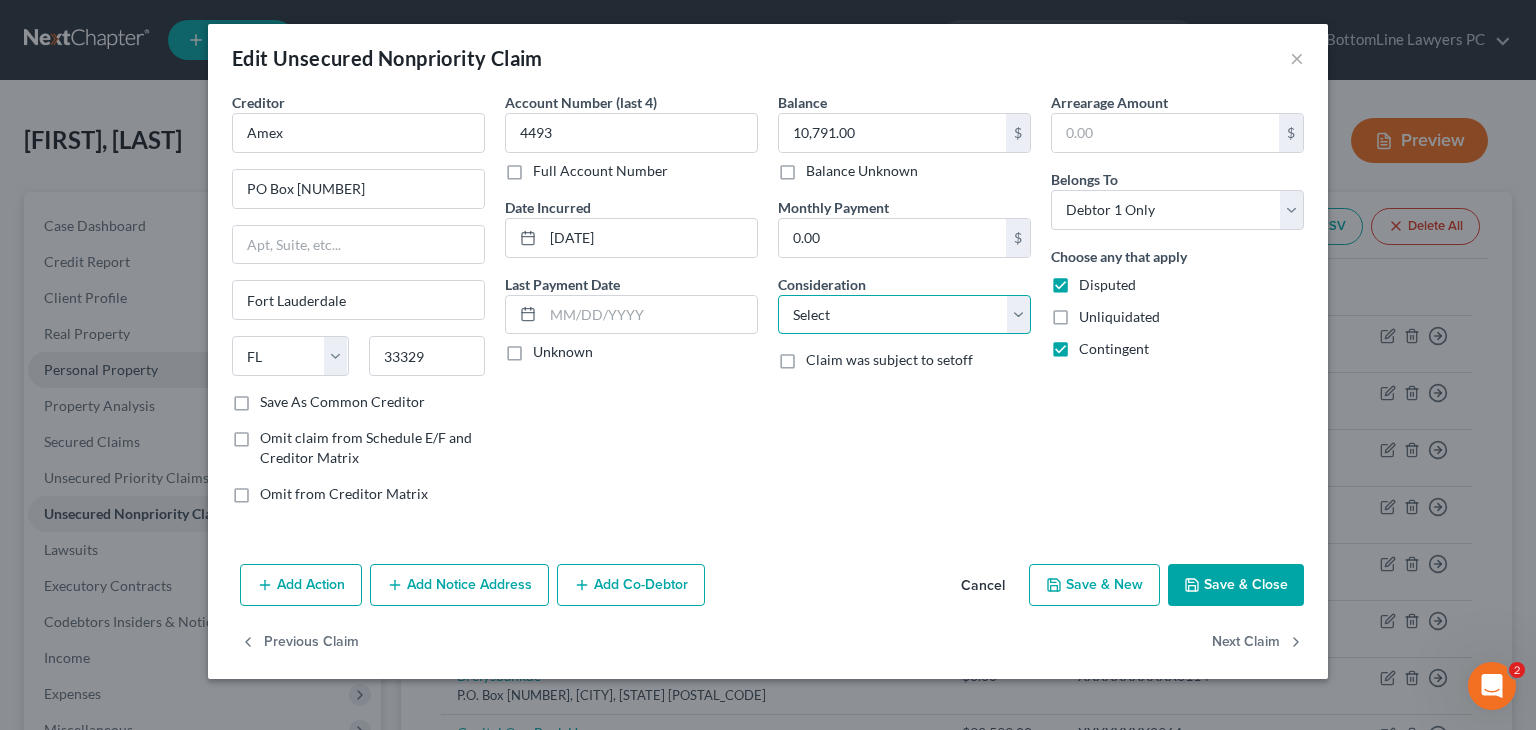 click on "Select Cable / Satellite Services Collection Agency Credit Card Debt Debt Counseling / Attorneys Deficiency Balance Domestic Support Obligations Home / Car Repairs Income Taxes Judgment Liens Medical Services Monies Loaned / Advanced Mortgage Obligation From Divorce Or Separation Obligation To Pensions Other Overdrawn Bank Account Promised To Help Pay Creditors Student Loans Suppliers And Vendors Telephone / Internet Services Utility Services" at bounding box center (904, 315) 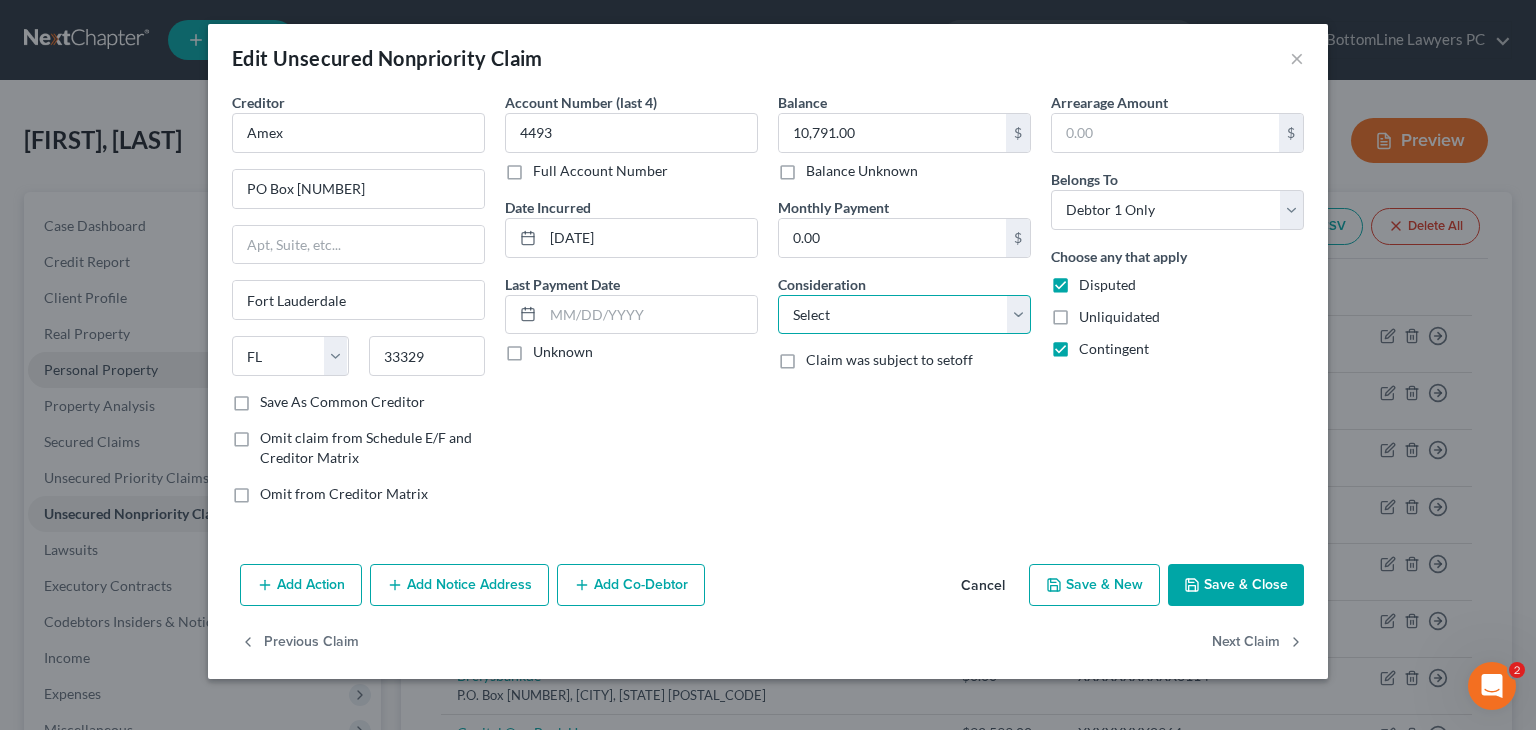 select on "2" 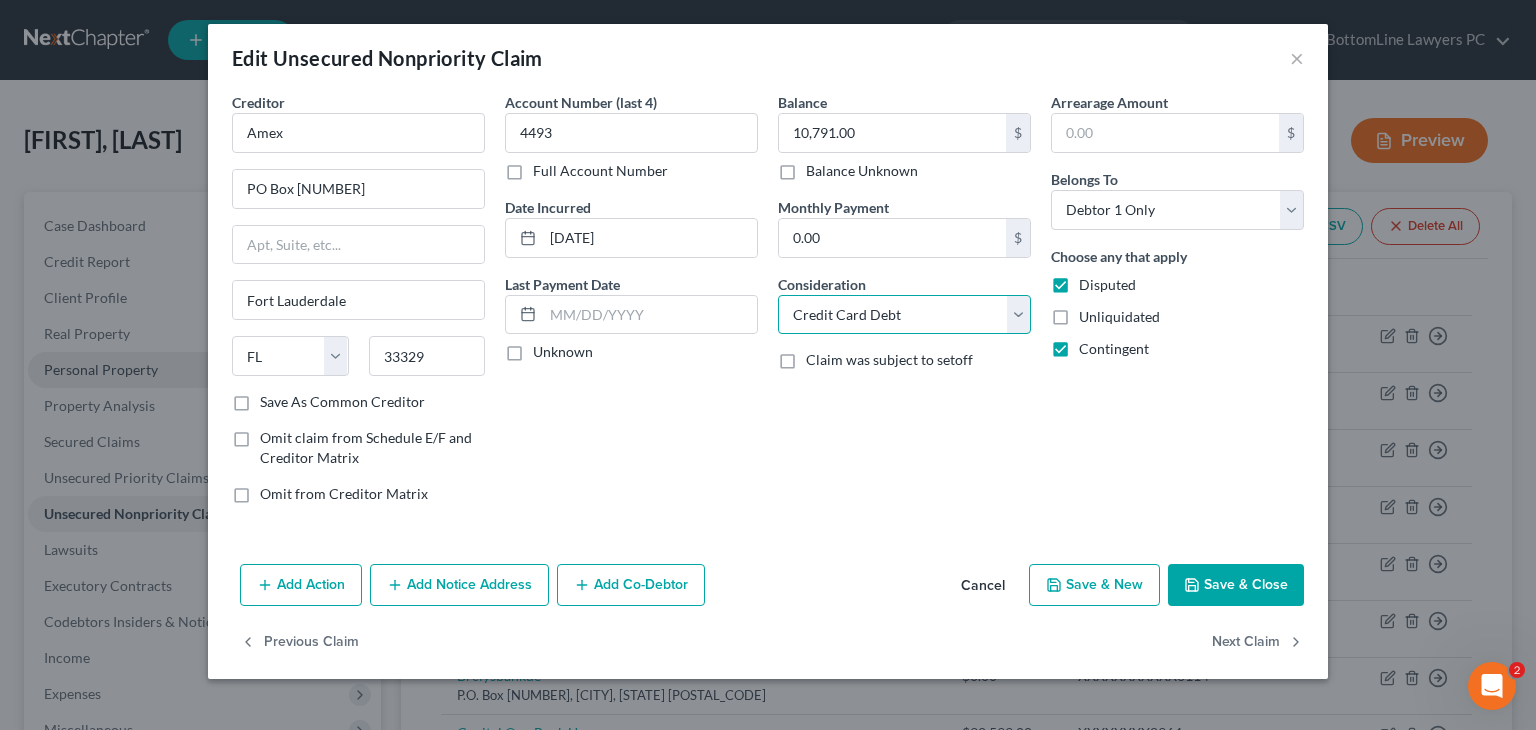 click on "Select Cable / Satellite Services Collection Agency Credit Card Debt Debt Counseling / Attorneys Deficiency Balance Domestic Support Obligations Home / Car Repairs Income Taxes Judgment Liens Medical Services Monies Loaned / Advanced Mortgage Obligation From Divorce Or Separation Obligation To Pensions Other Overdrawn Bank Account Promised To Help Pay Creditors Student Loans Suppliers And Vendors Telephone / Internet Services Utility Services" at bounding box center [904, 315] 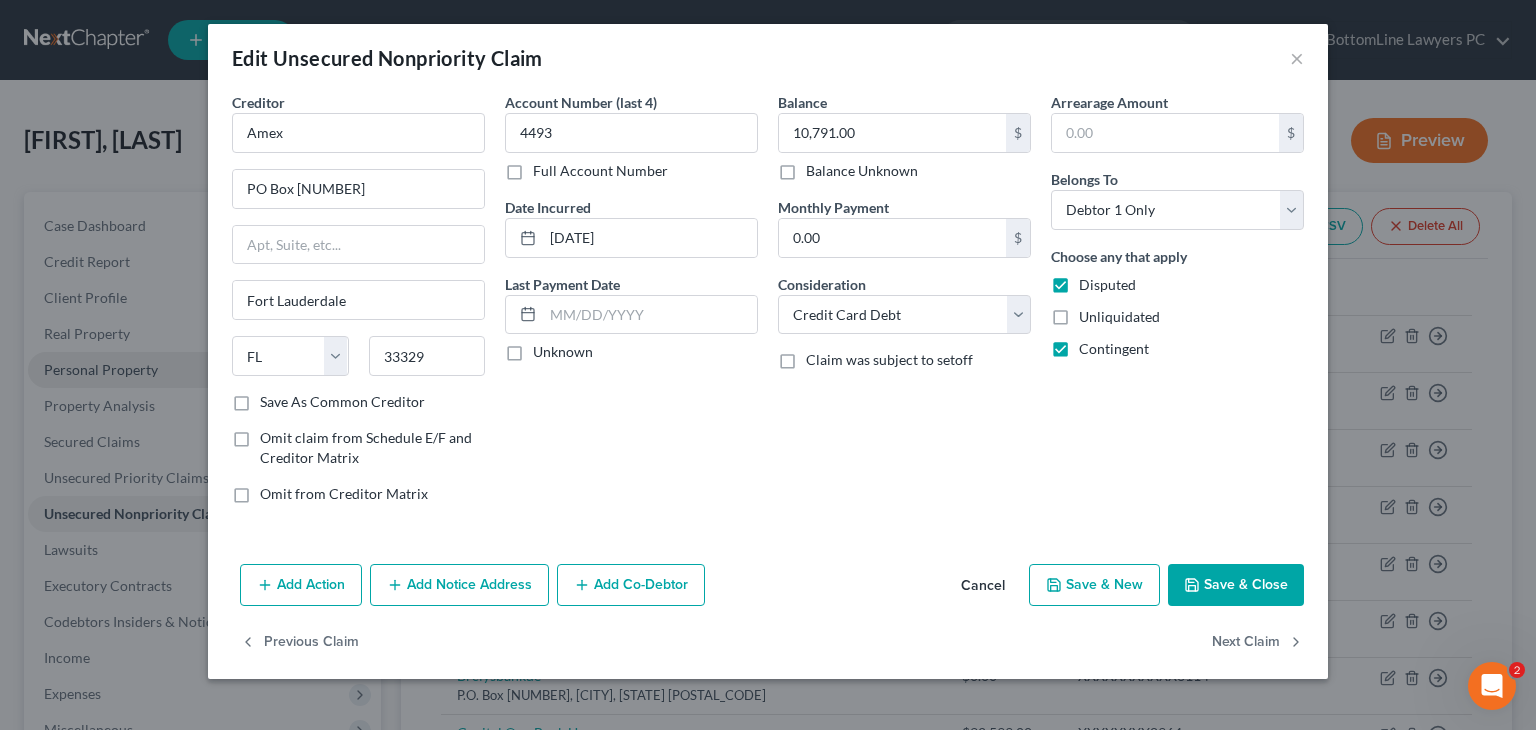 click on "Disputed" at bounding box center [1107, 284] 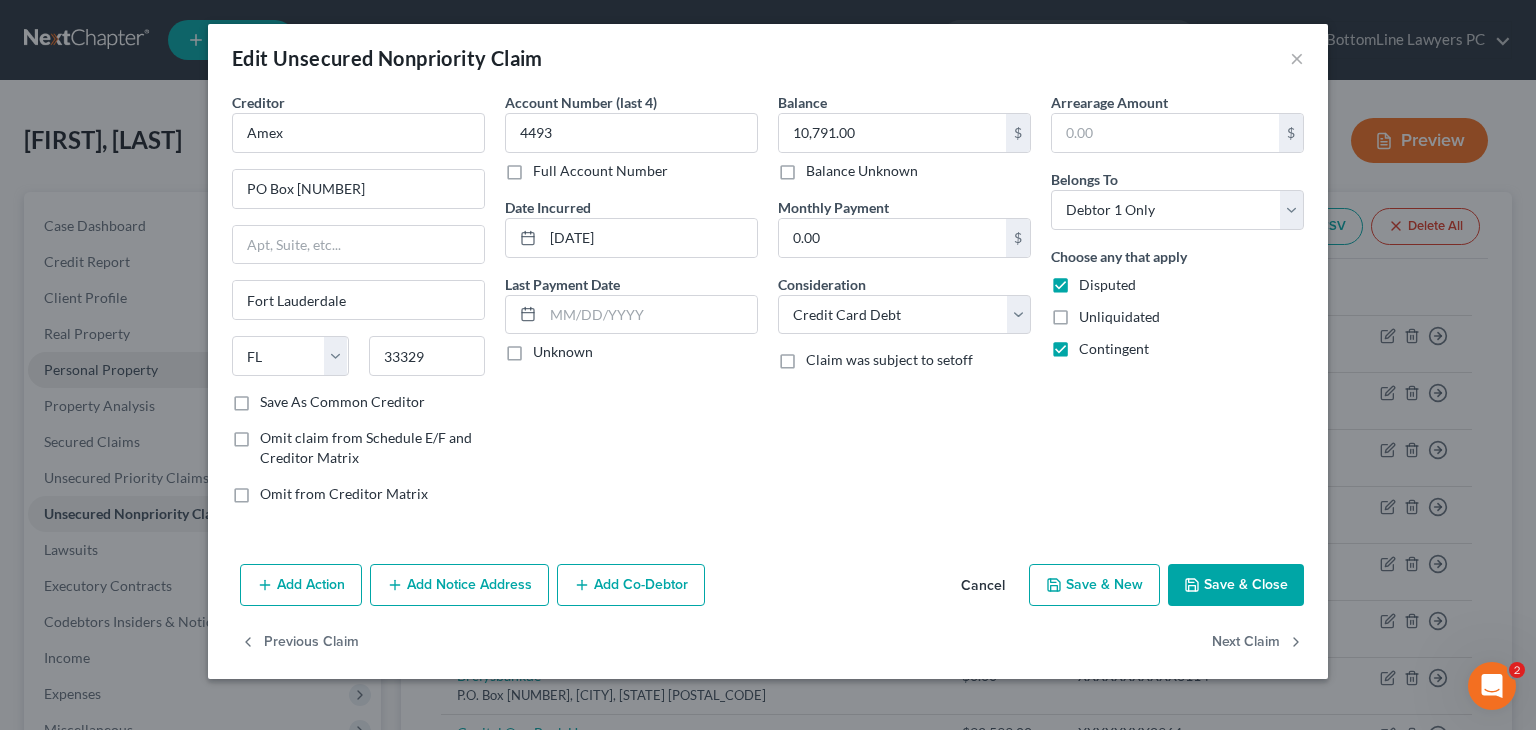 click on "Disputed" at bounding box center [1093, 281] 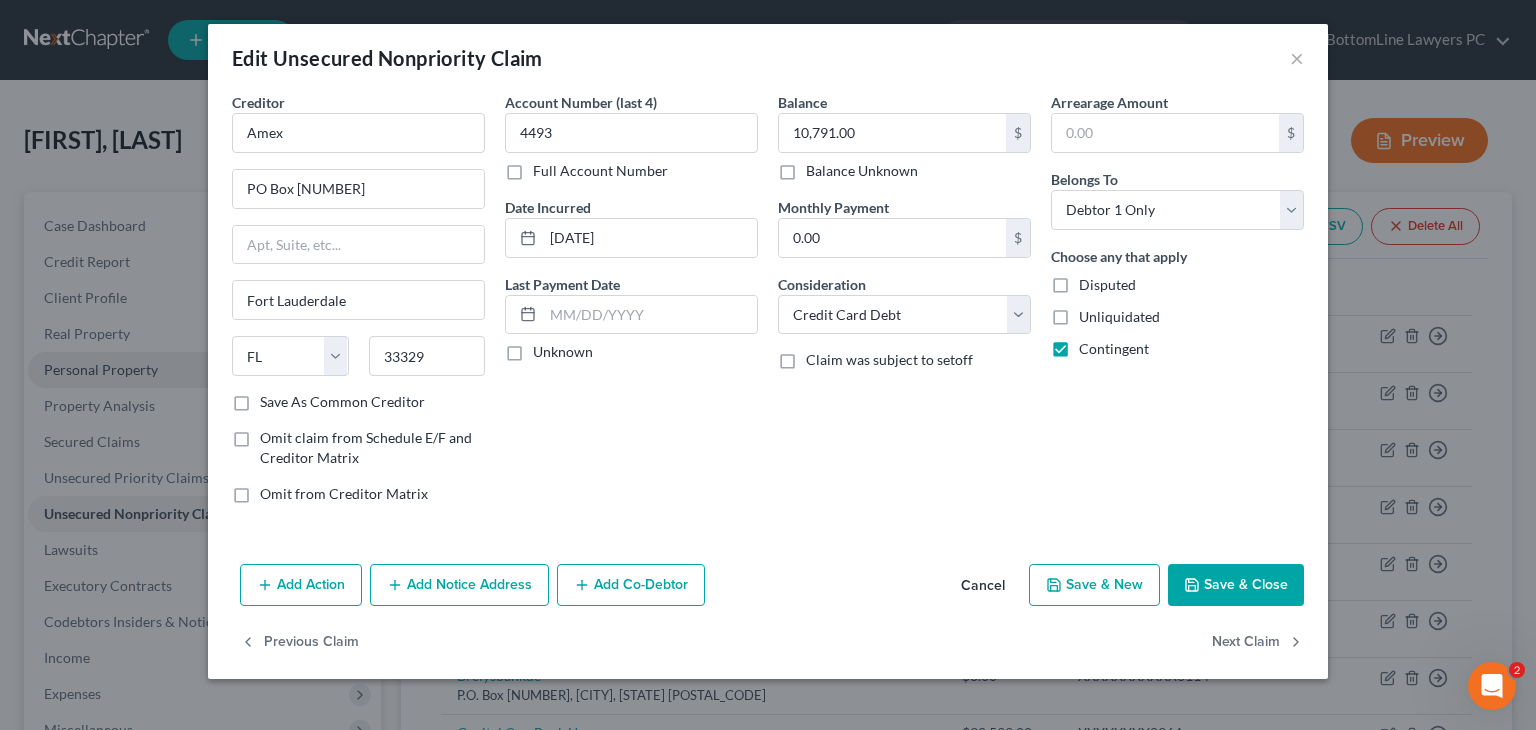 click on "Contingent" at bounding box center [1114, 349] 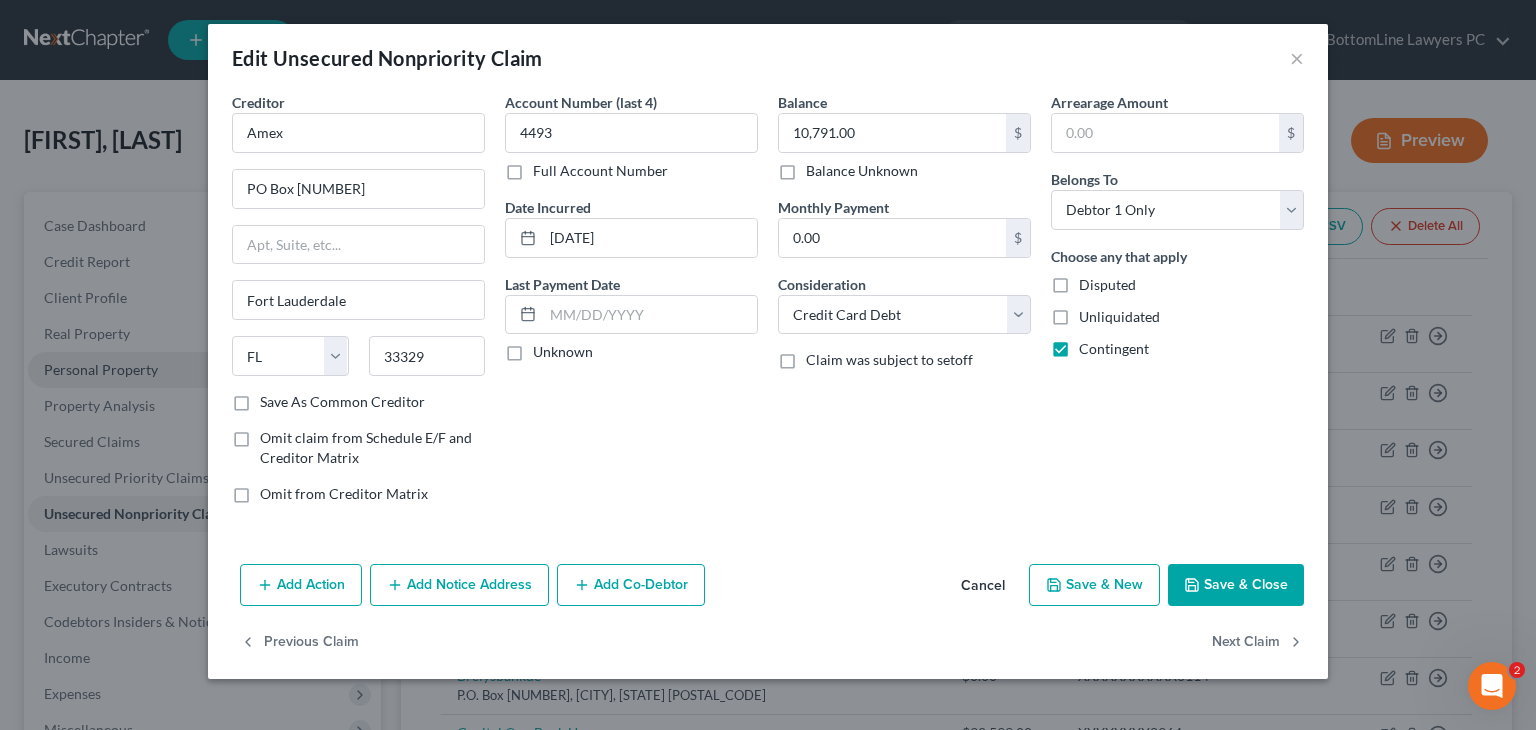 click on "Contingent" at bounding box center (1093, 345) 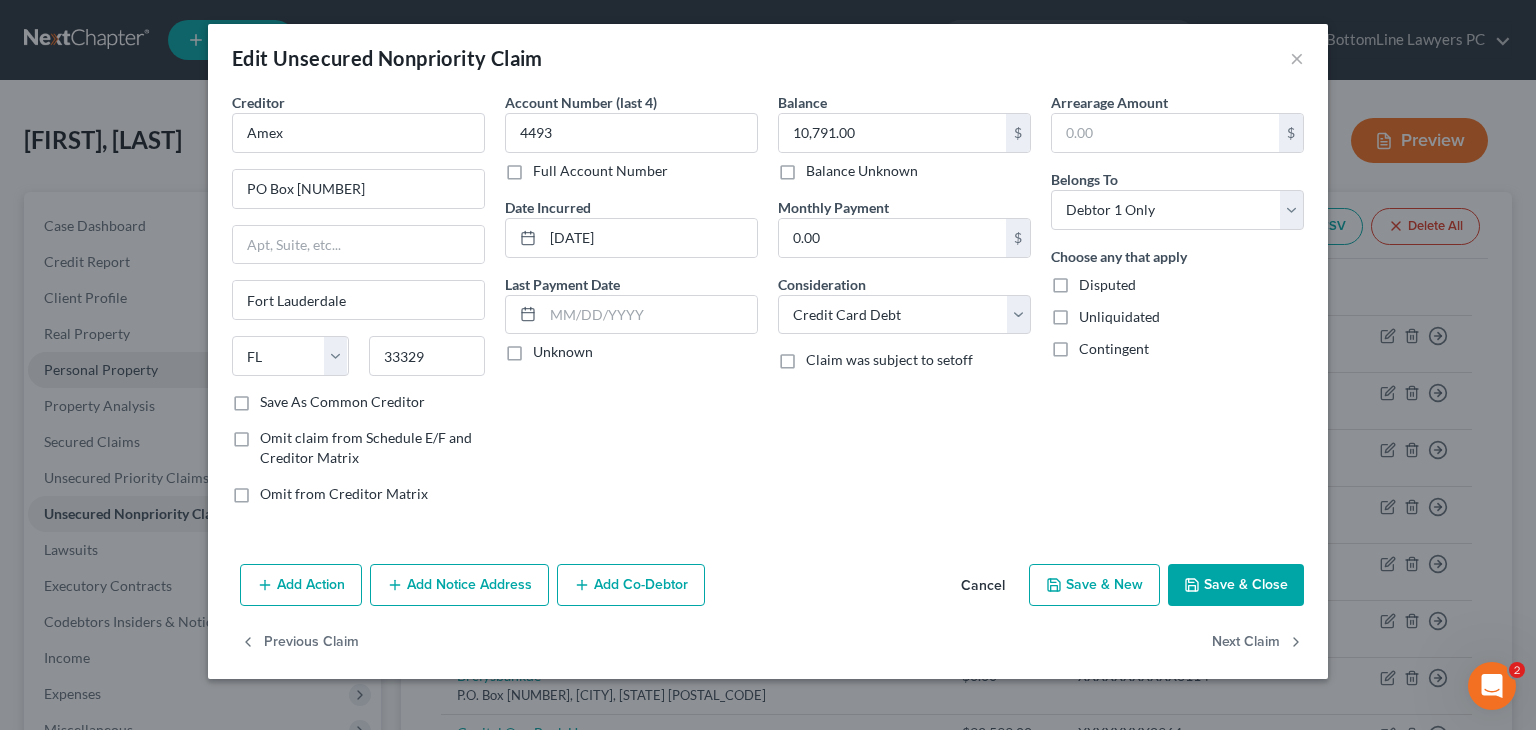 click on "Save & Close" at bounding box center (1236, 585) 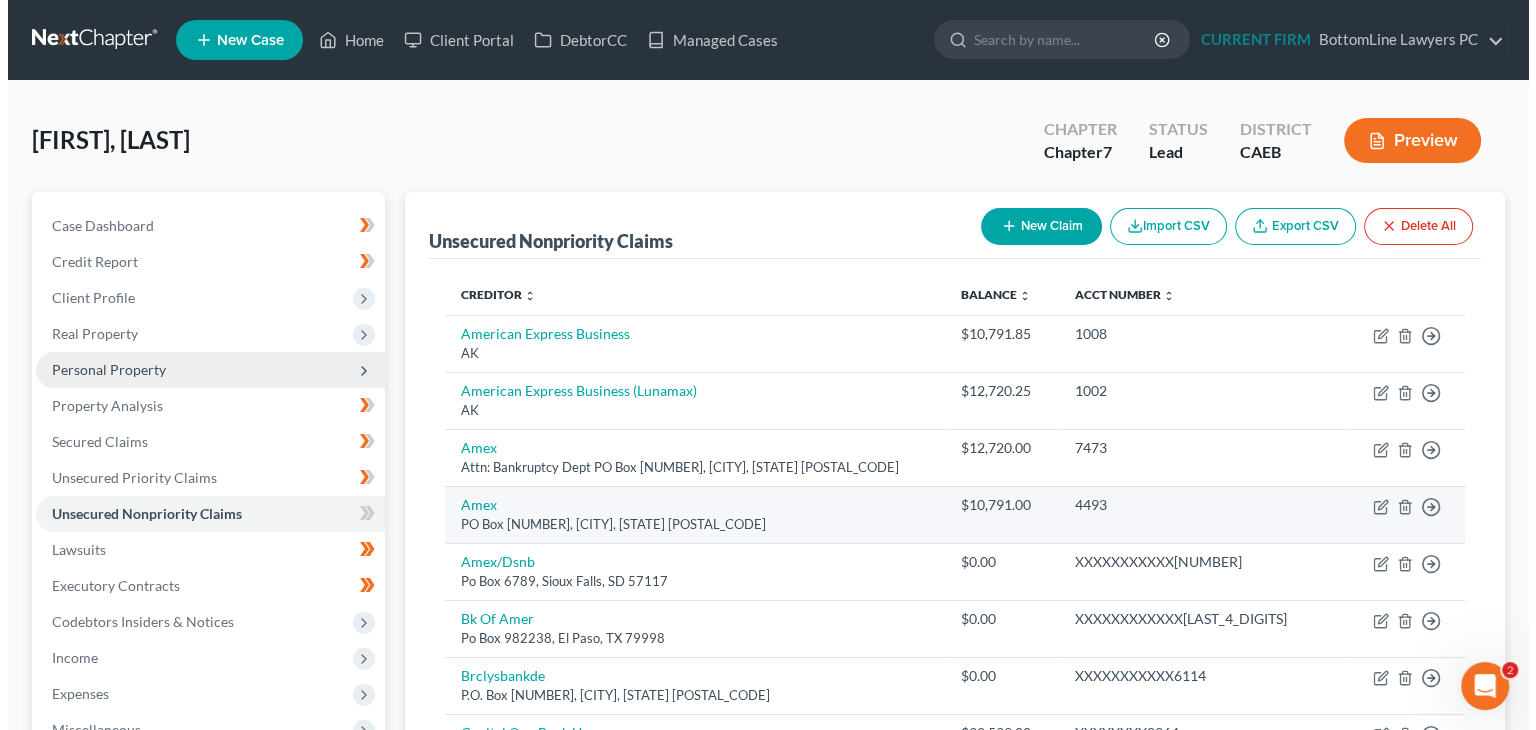 scroll, scrollTop: 100, scrollLeft: 0, axis: vertical 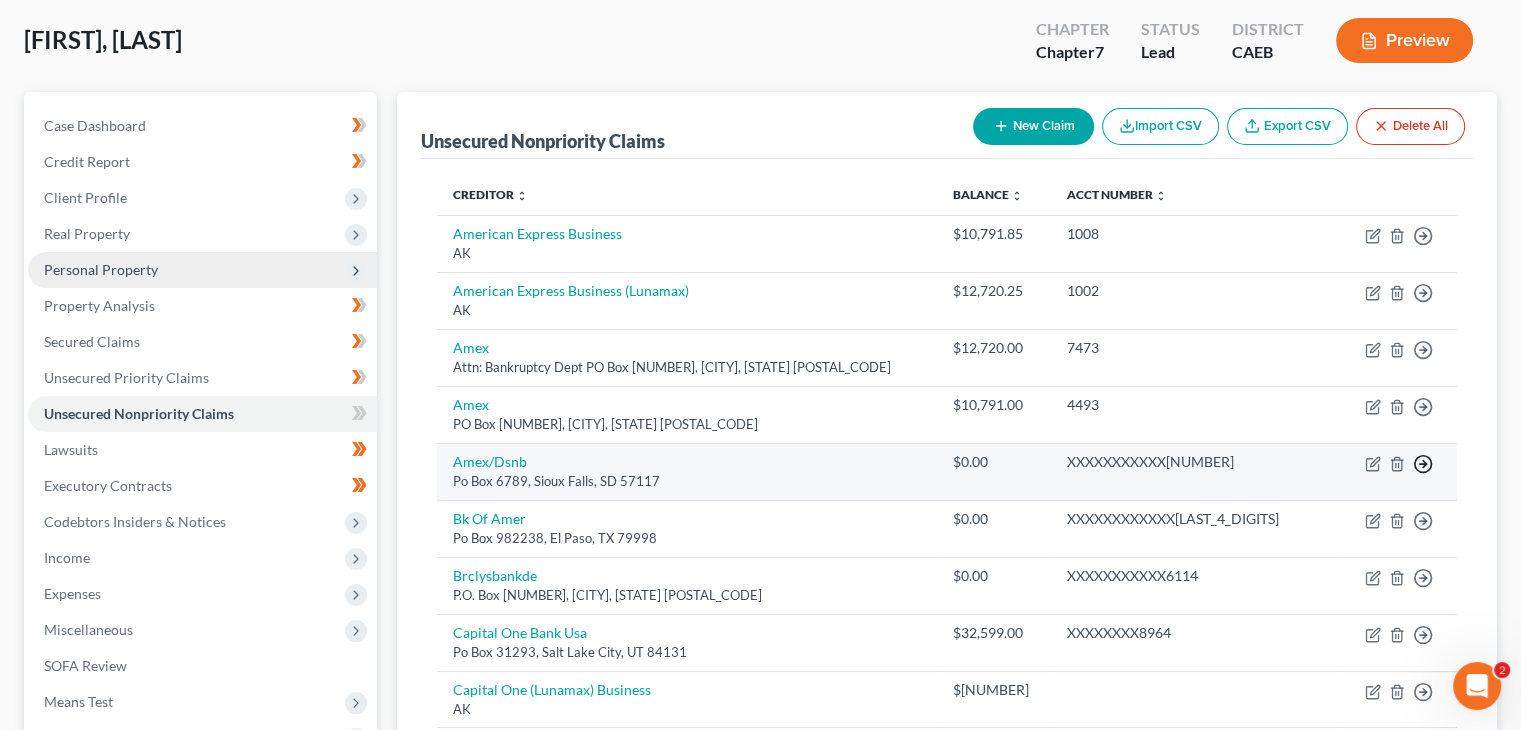 click 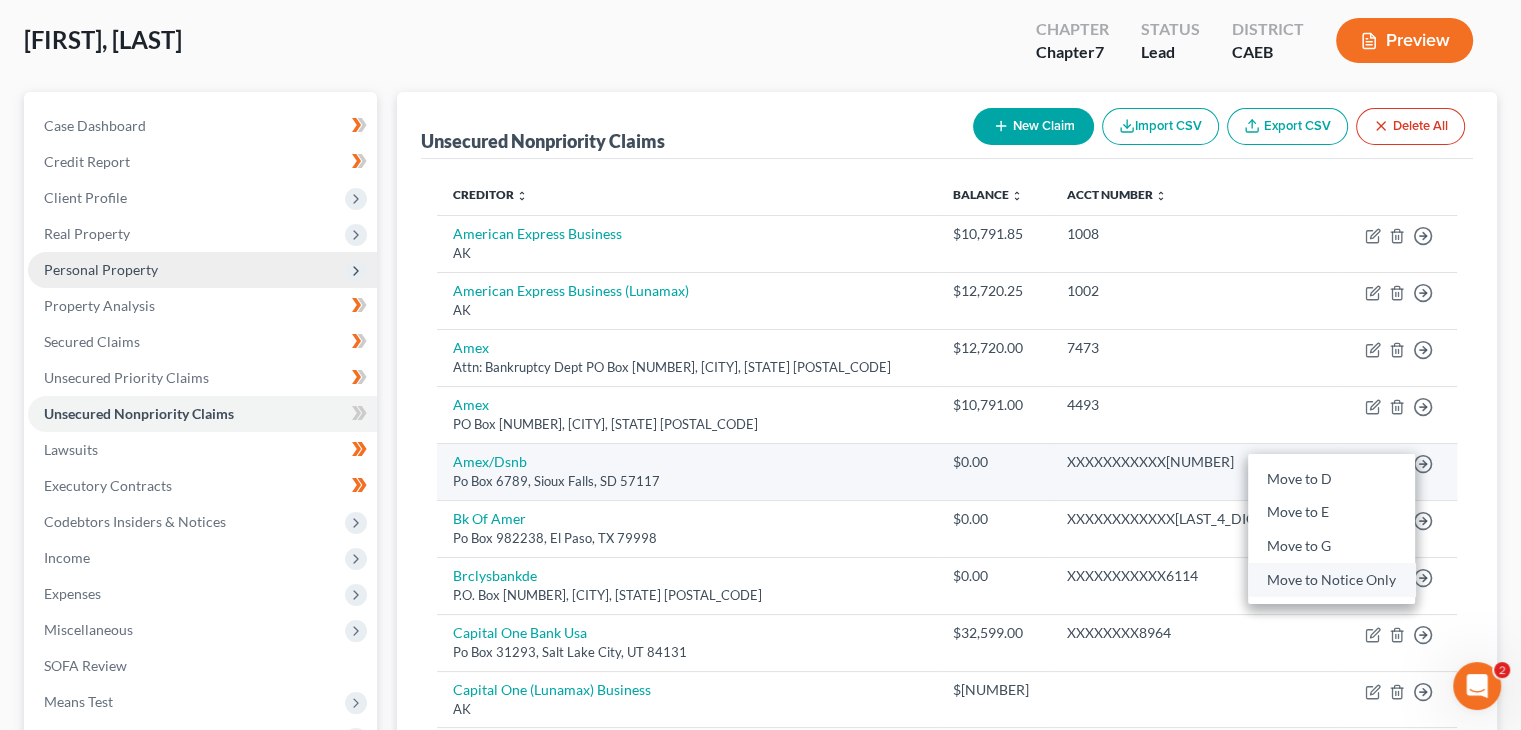 click on "Move to Notice Only" at bounding box center (1331, 580) 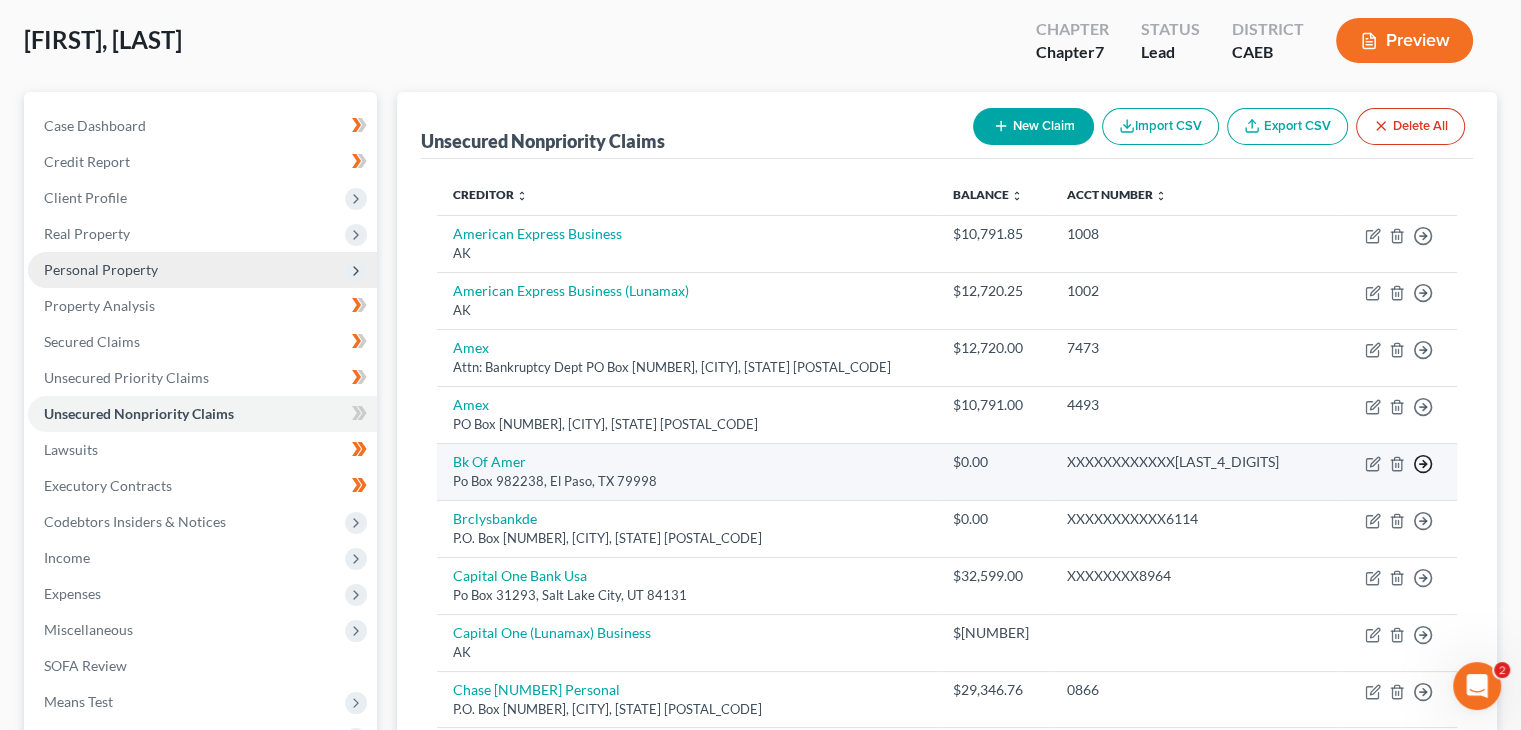 click 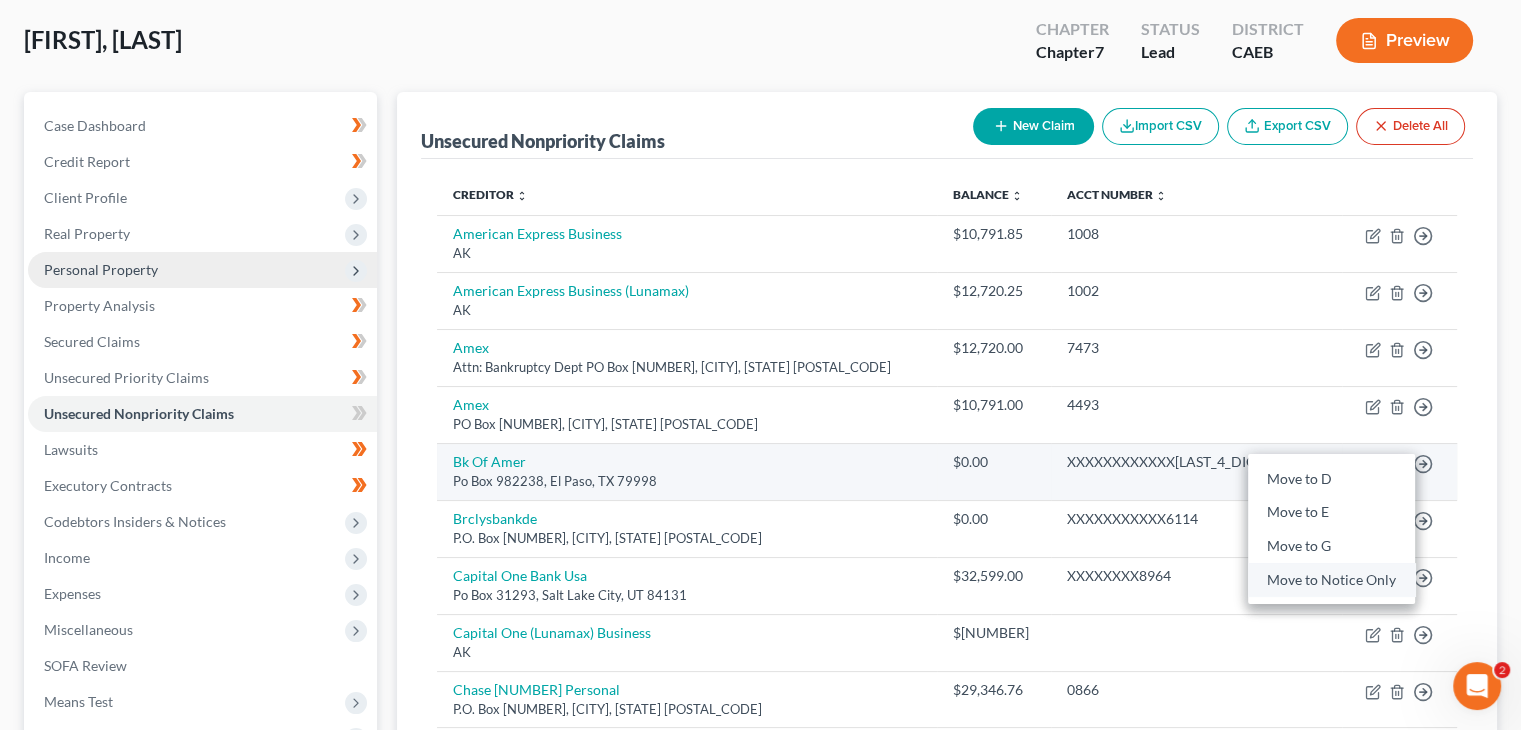 click on "Move to Notice Only" at bounding box center [1331, 580] 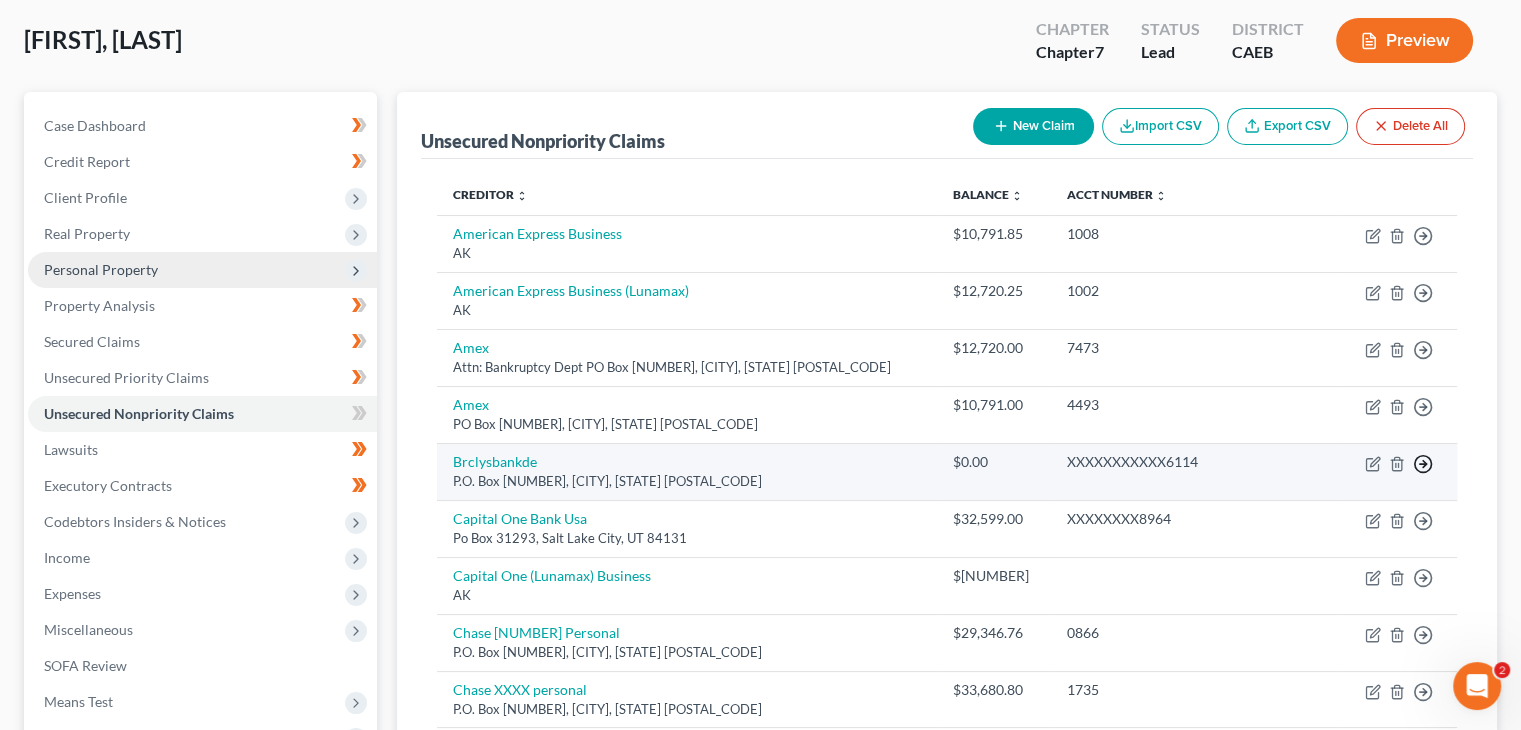 click 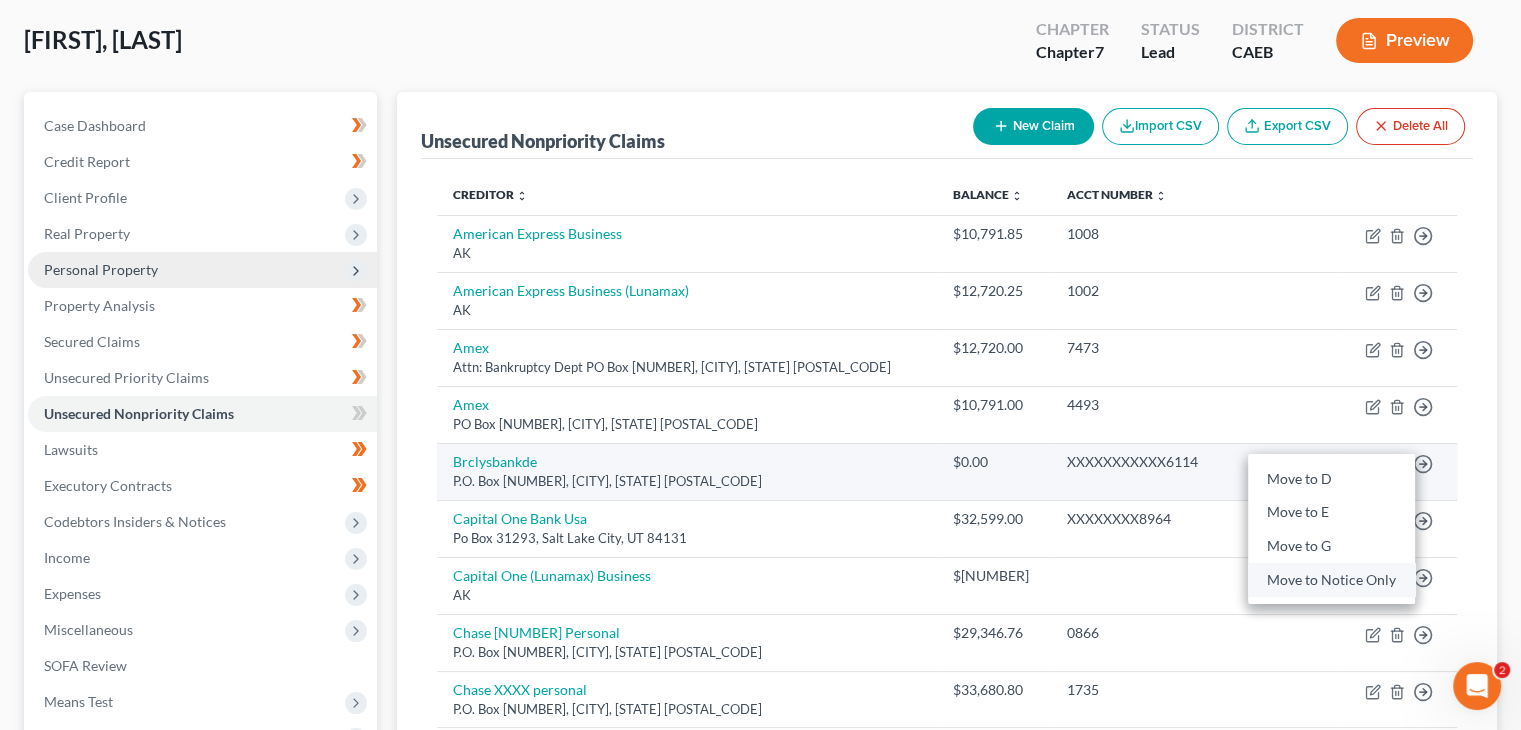click on "Move to Notice Only" at bounding box center (1331, 580) 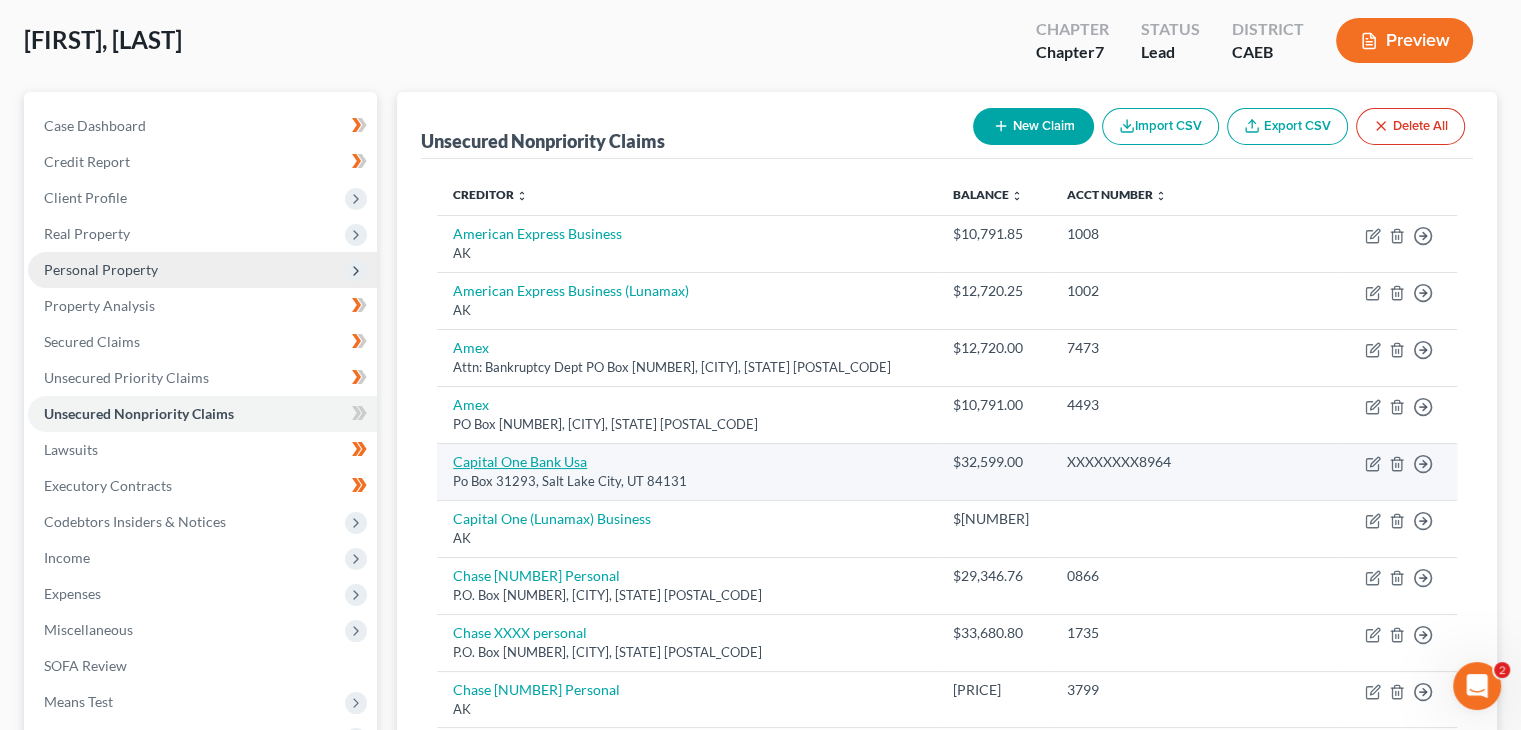 click on "Capital One Bank Usa" at bounding box center (520, 461) 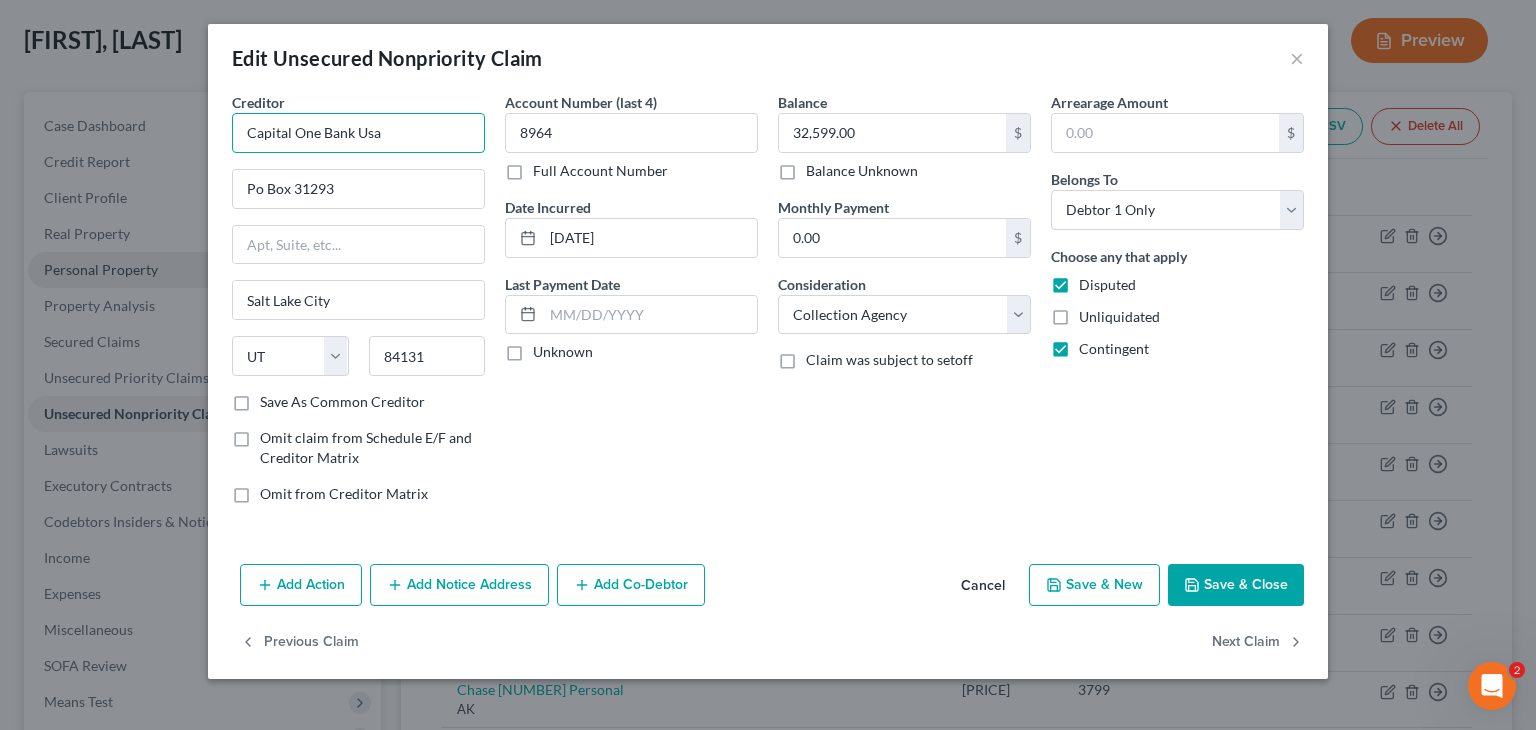 click on "Capital One Bank Usa" at bounding box center (358, 133) 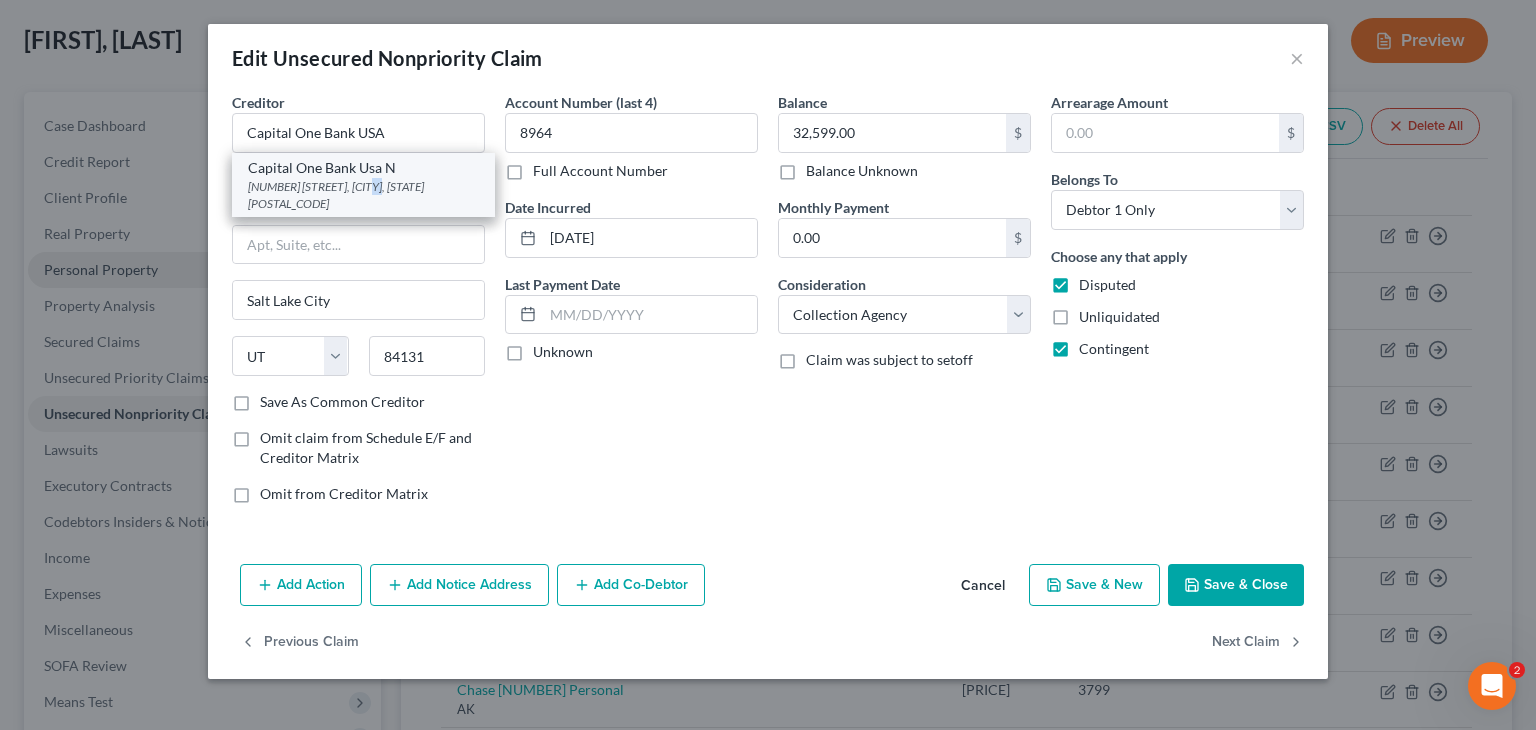 click on "15000 Capital One Dr, Richmond, VA 23238" at bounding box center (363, 195) 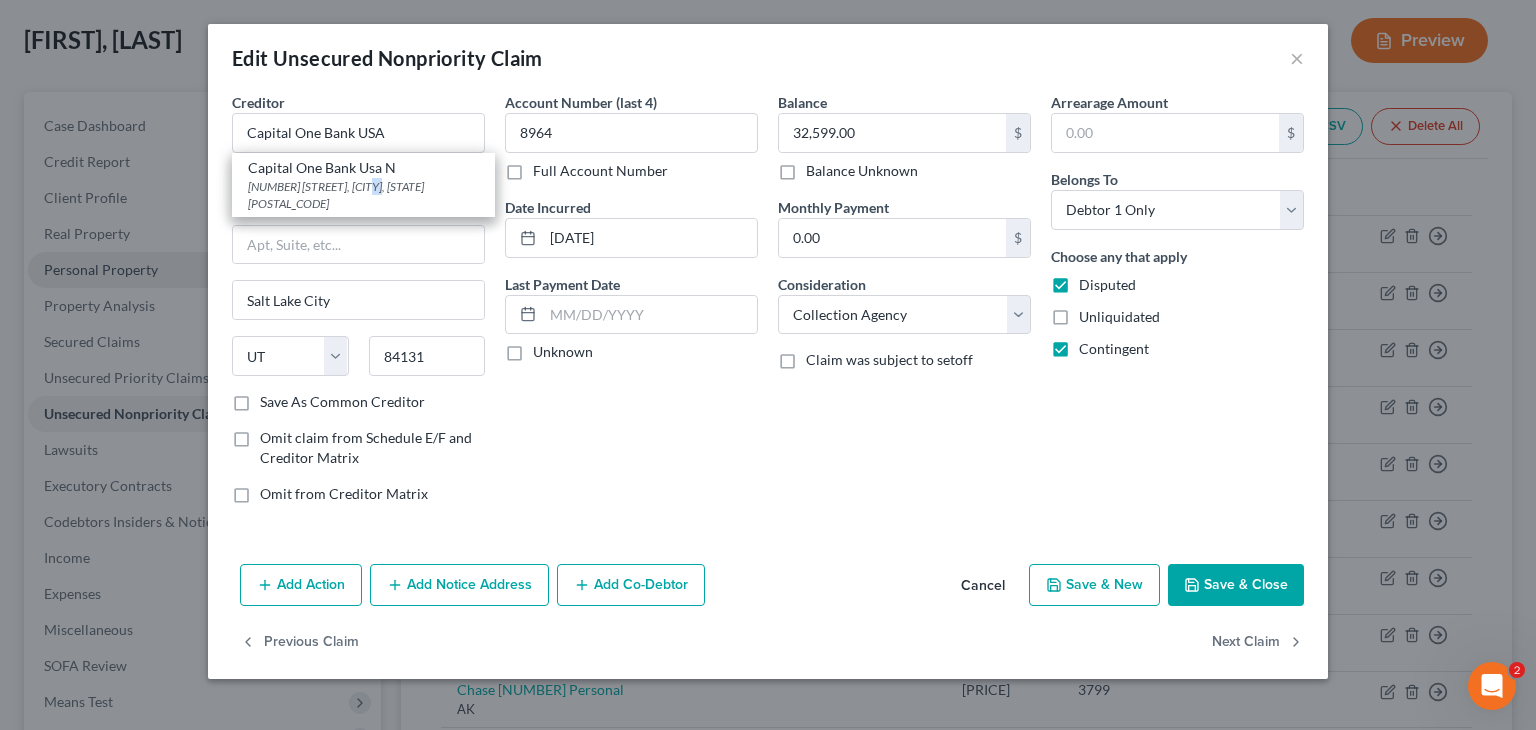 type on "Capital One Bank Usa N" 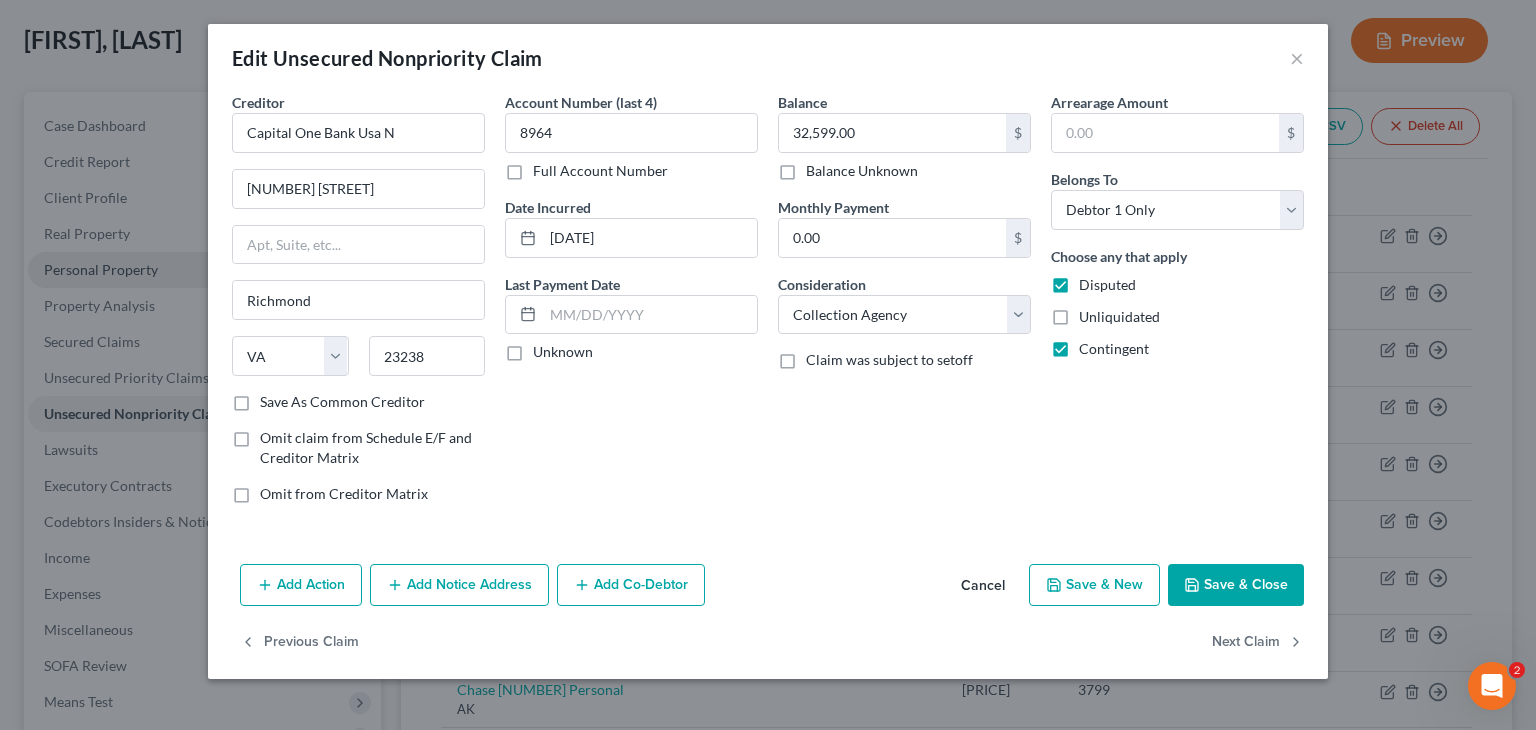click on "Cancel" at bounding box center [983, 586] 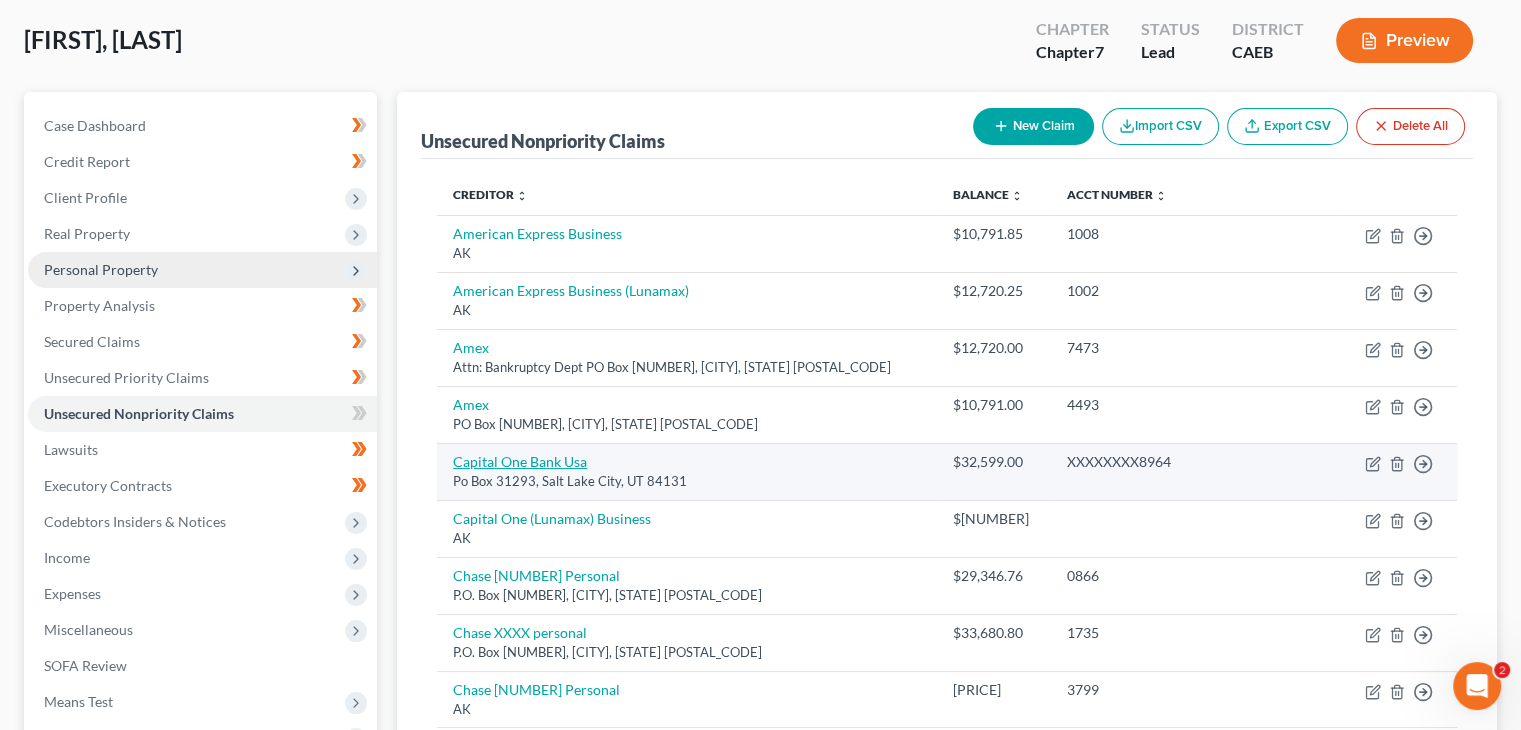 click on "Capital One Bank Usa" at bounding box center (520, 461) 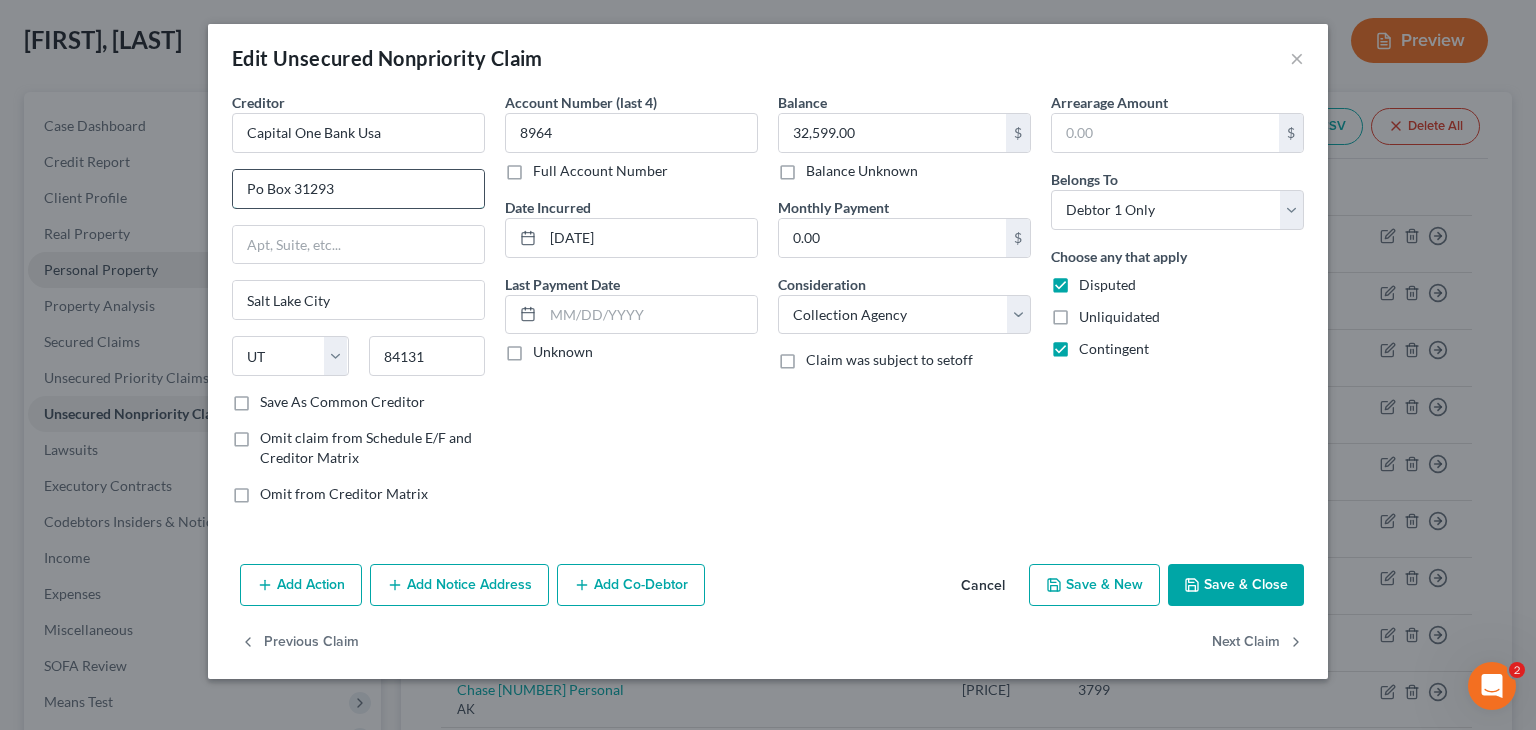 drag, startPoint x: 364, startPoint y: 185, endPoint x: 251, endPoint y: 185, distance: 113 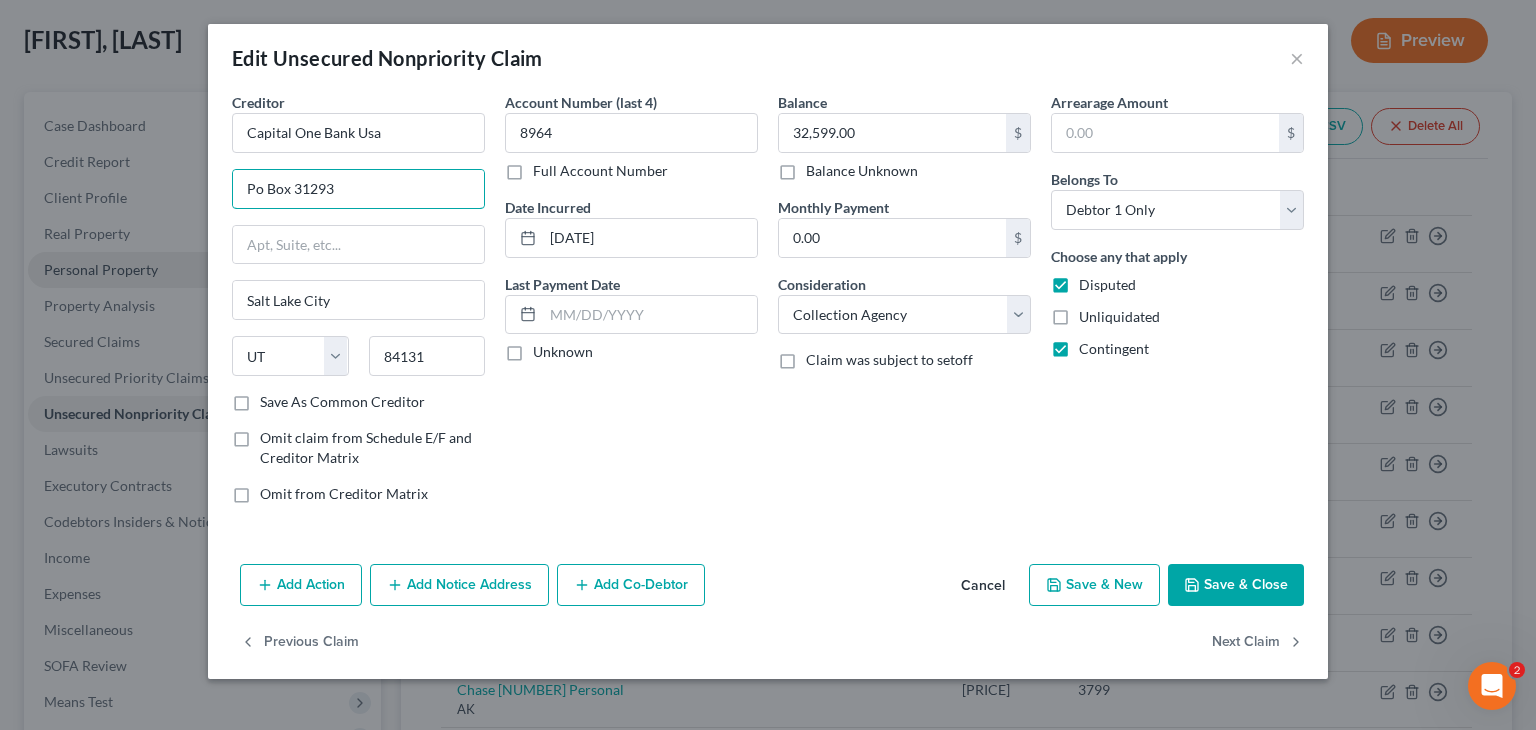 drag, startPoint x: 364, startPoint y: 186, endPoint x: 183, endPoint y: 193, distance: 181.13531 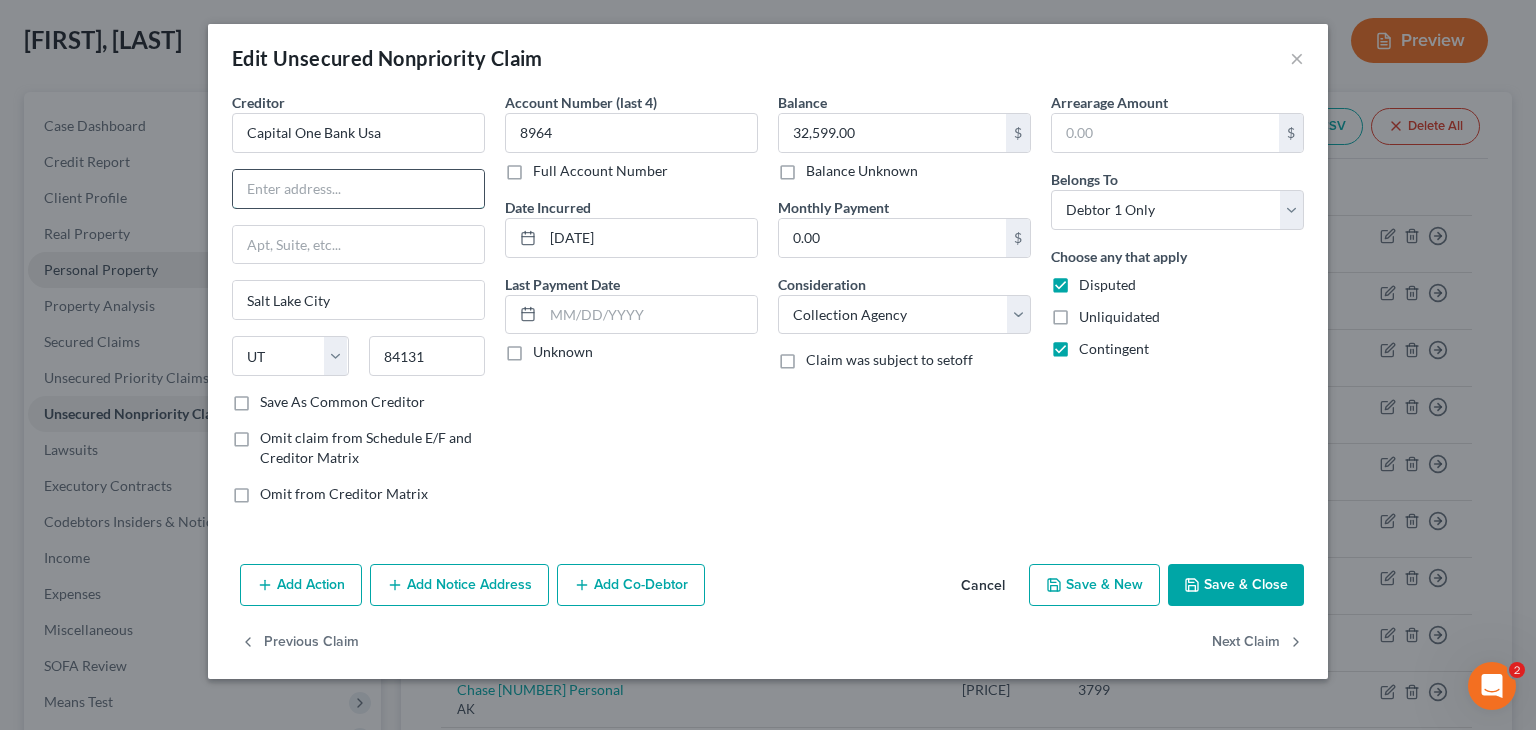 click at bounding box center [358, 189] 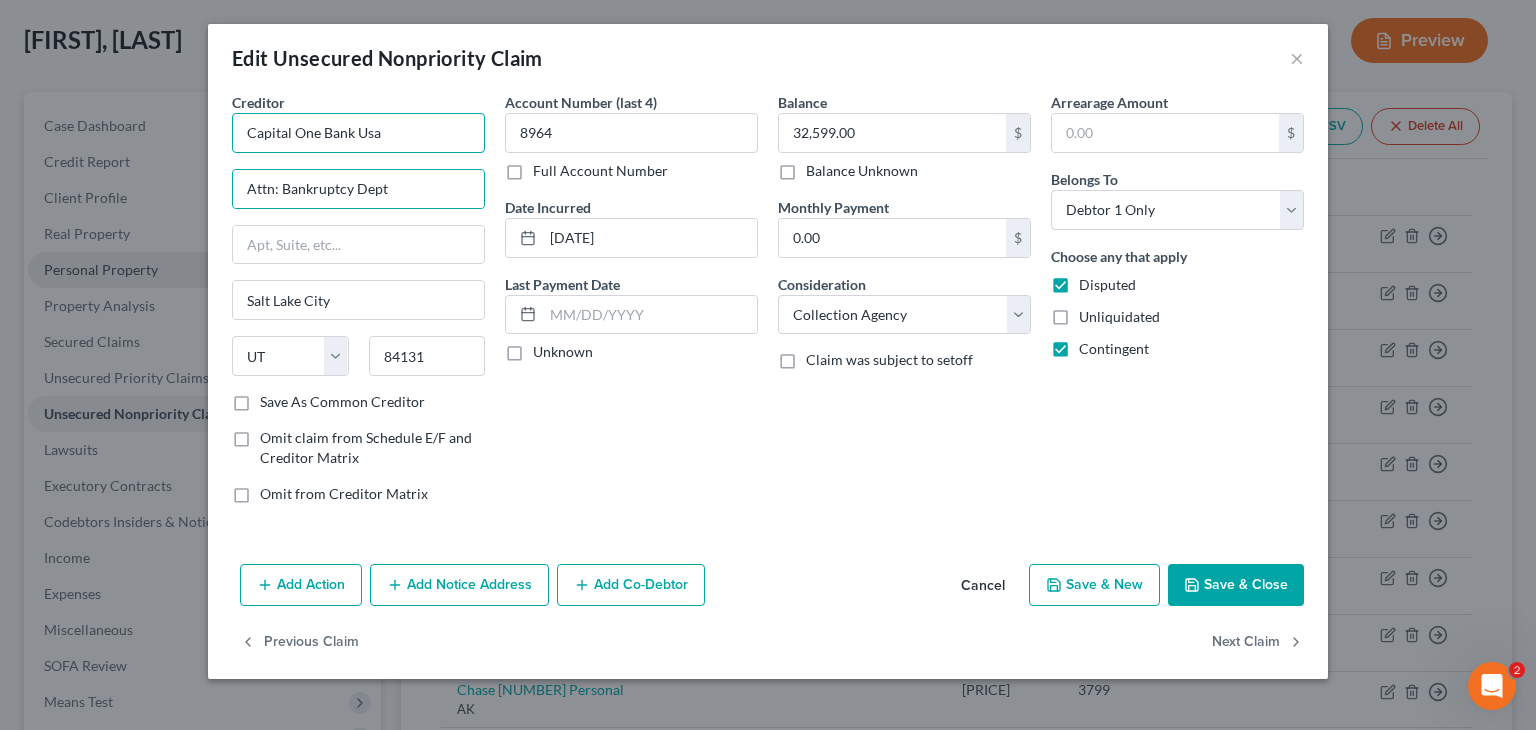 click on "Capital One Bank Usa" at bounding box center (358, 133) 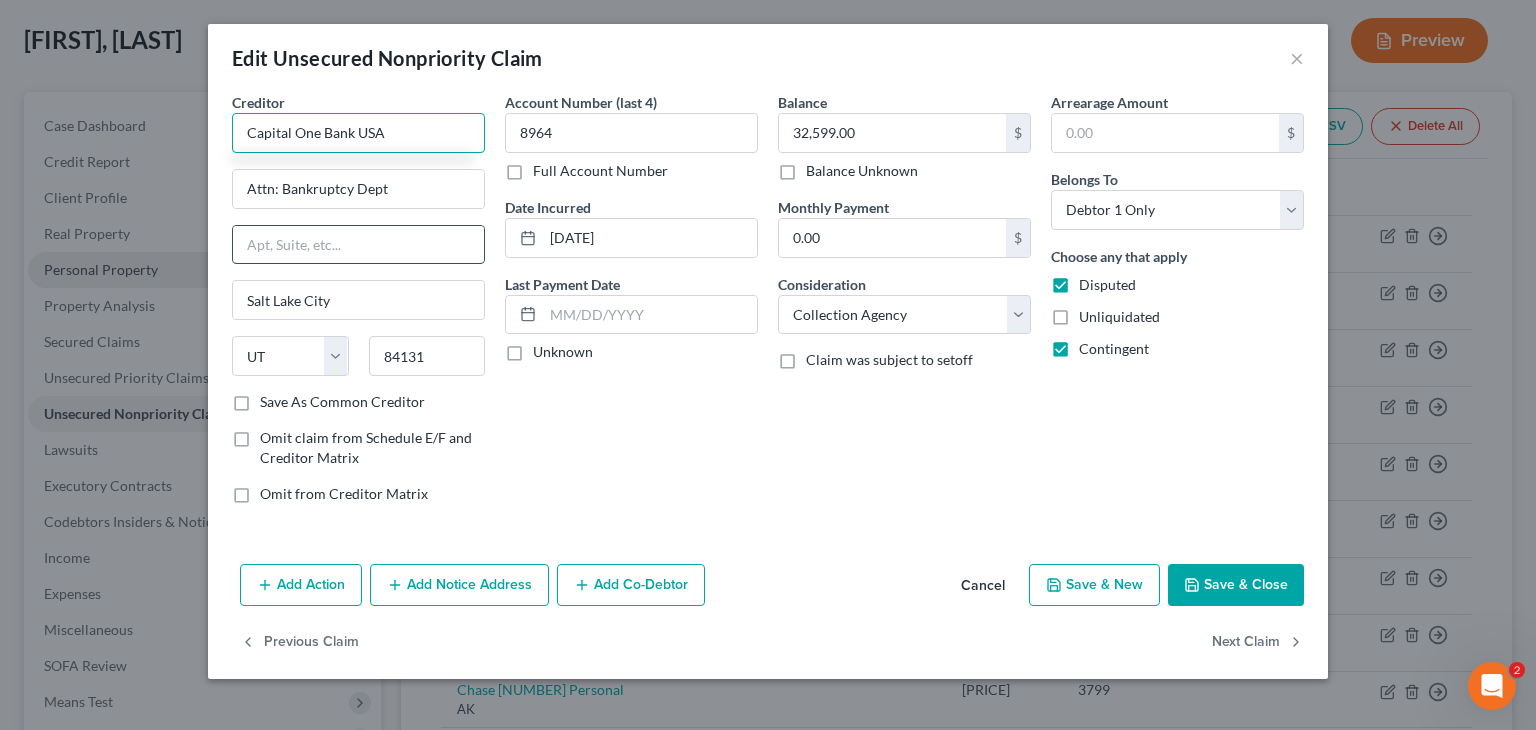 type on "Capital One Bank USA" 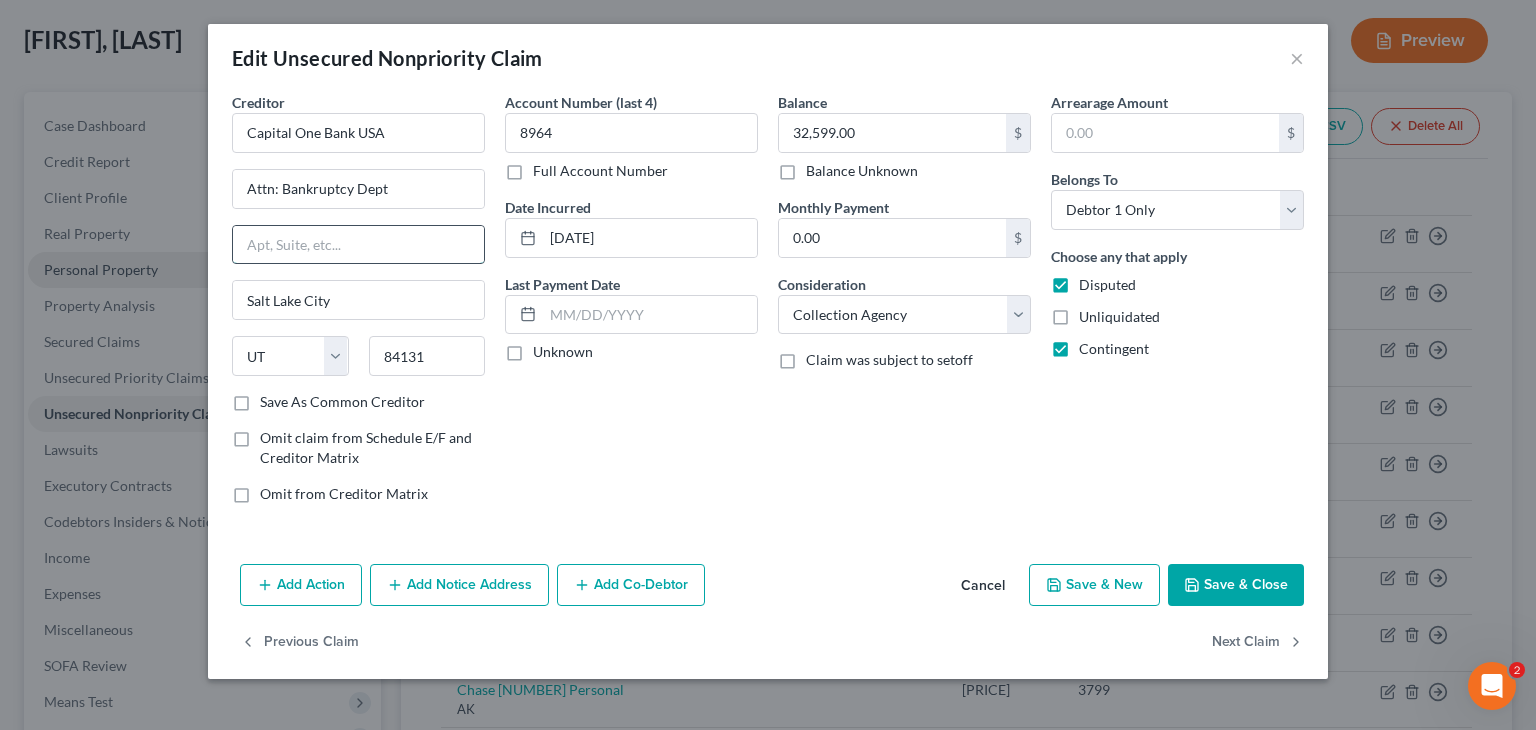 click at bounding box center (358, 245) 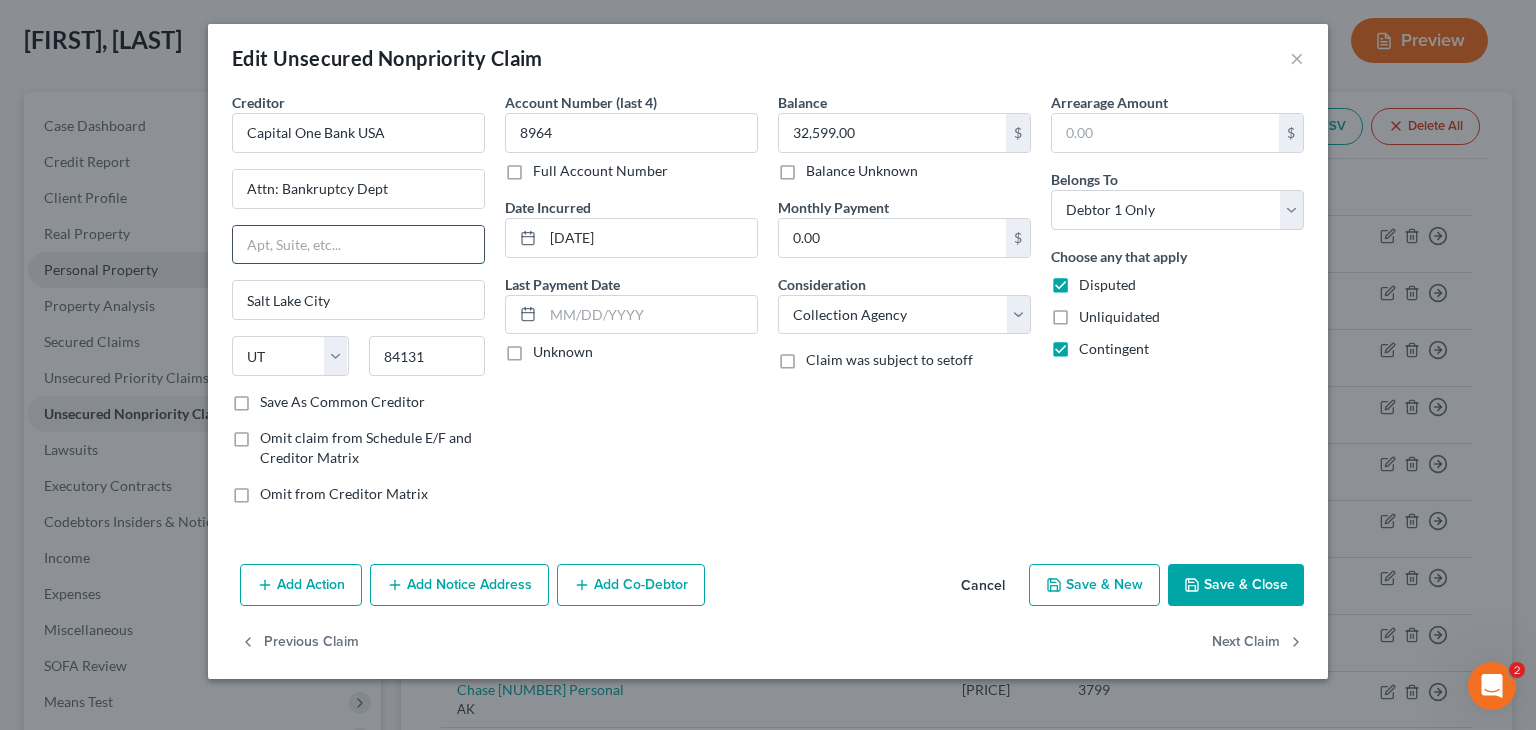 paste on "Po Box 31293" 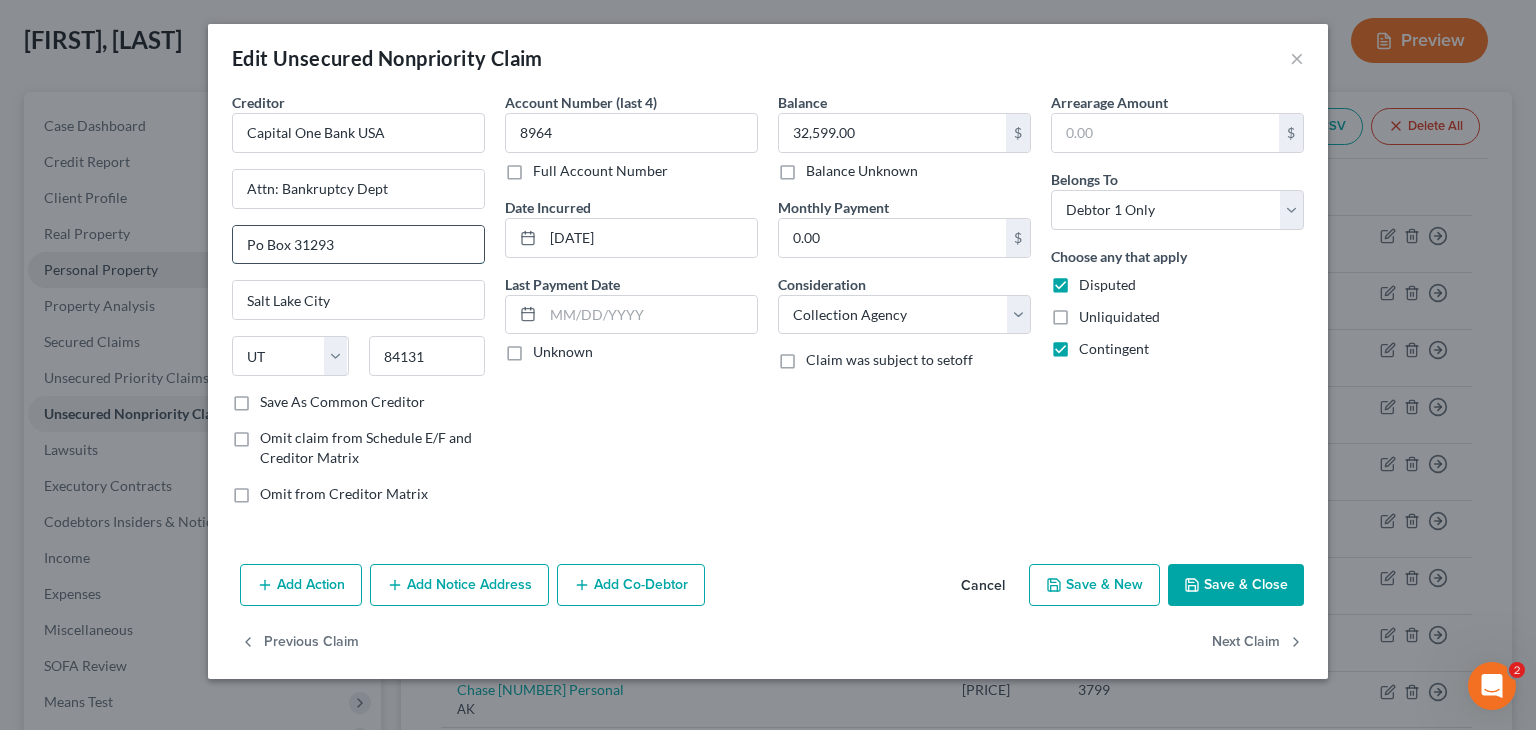click on "Po Box 31293" at bounding box center (358, 245) 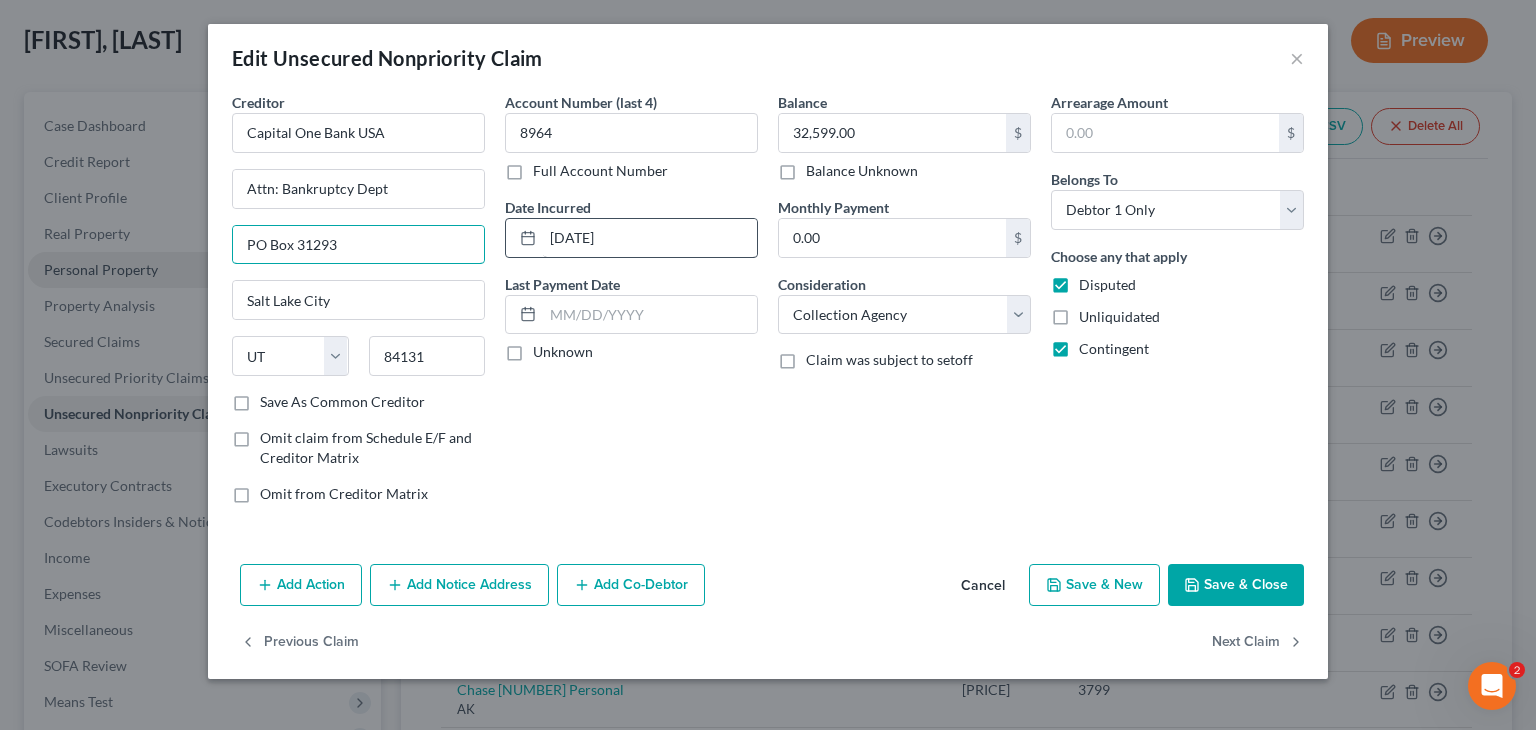 type on "PO Box 31293" 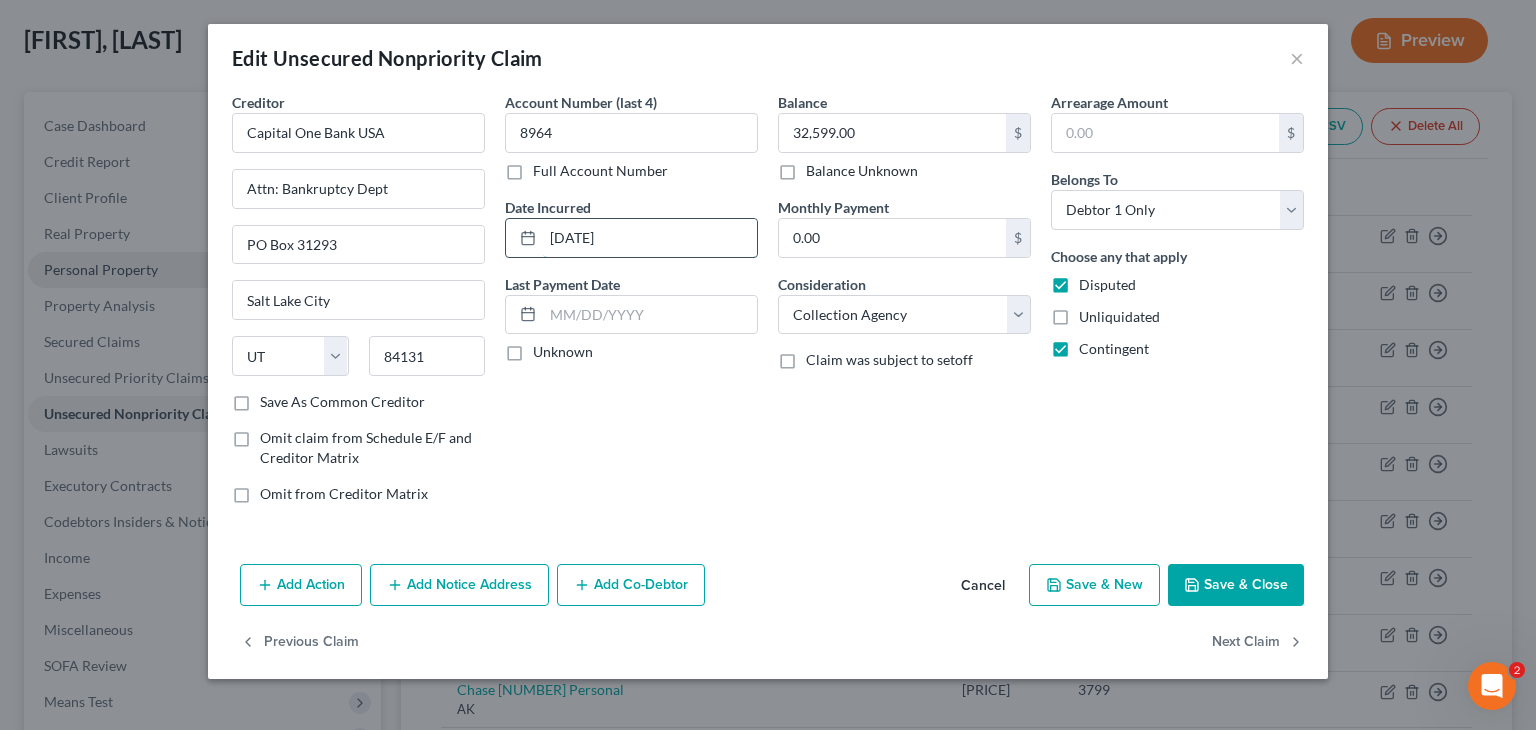 click on "06-12-2021" at bounding box center [650, 238] 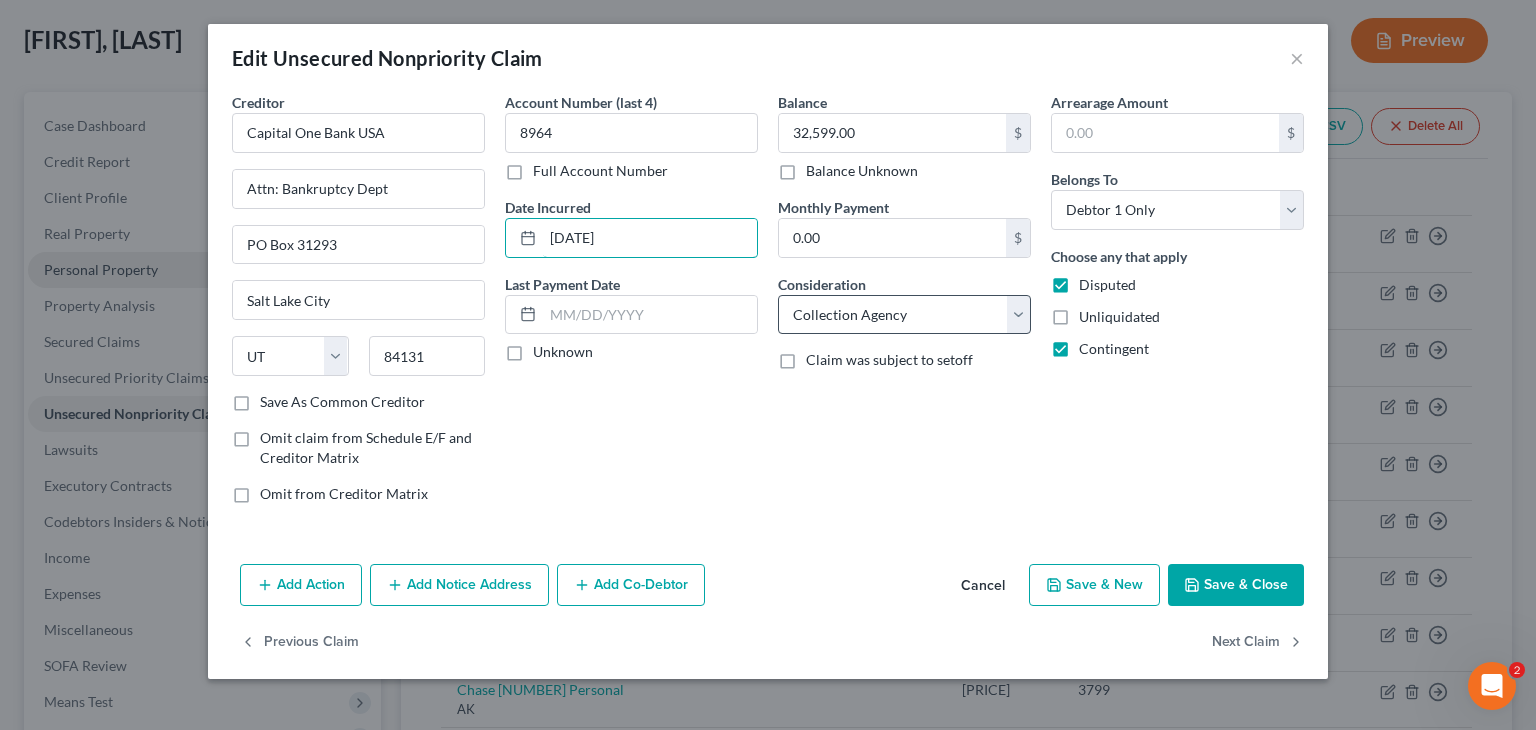 type on "06/12/2021" 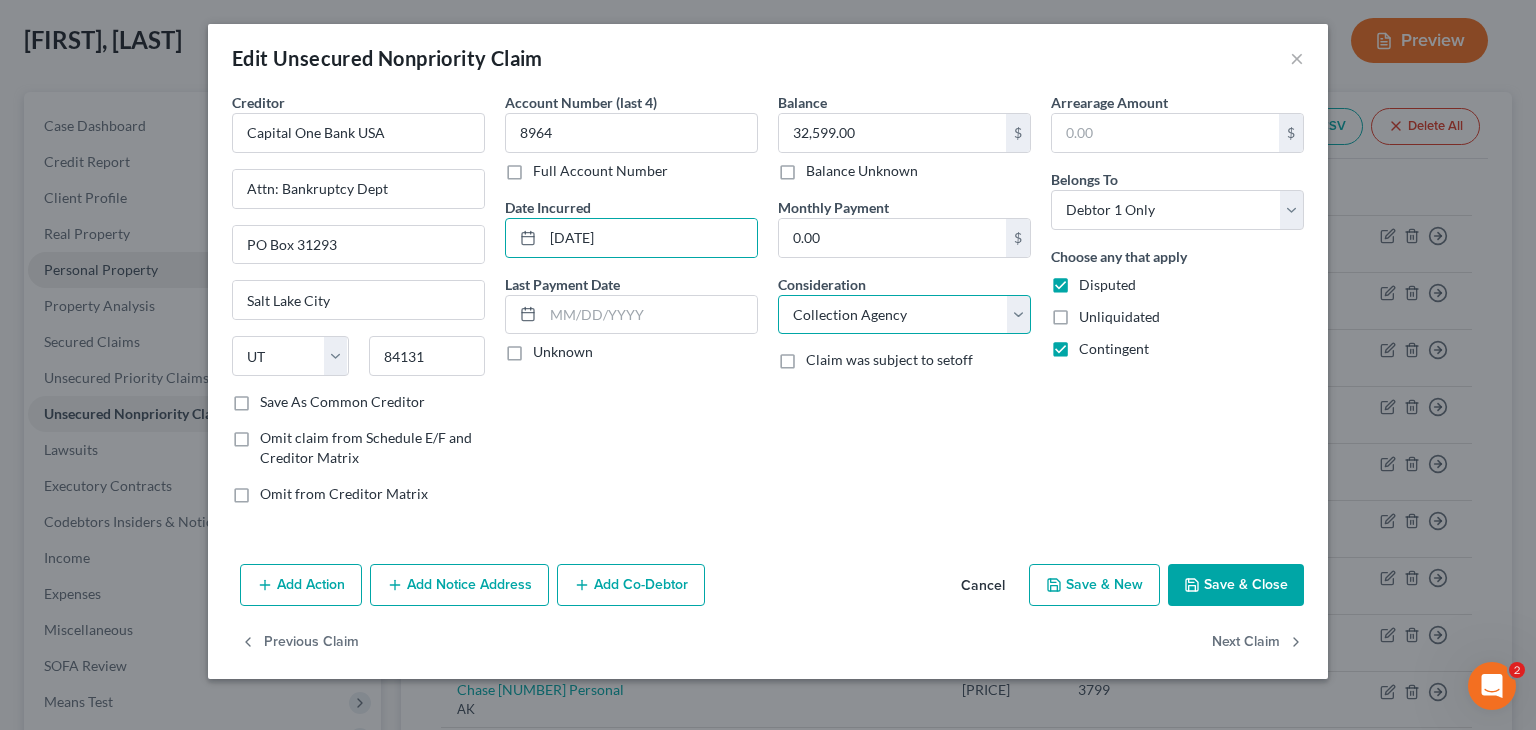 click on "Select Cable / Satellite Services Collection Agency Credit Card Debt Debt Counseling / Attorneys Deficiency Balance Domestic Support Obligations Home / Car Repairs Income Taxes Judgment Liens Medical Services Monies Loaned / Advanced Mortgage Obligation From Divorce Or Separation Obligation To Pensions Other Overdrawn Bank Account Promised To Help Pay Creditors Student Loans Suppliers And Vendors Telephone / Internet Services Utility Services" at bounding box center (904, 315) 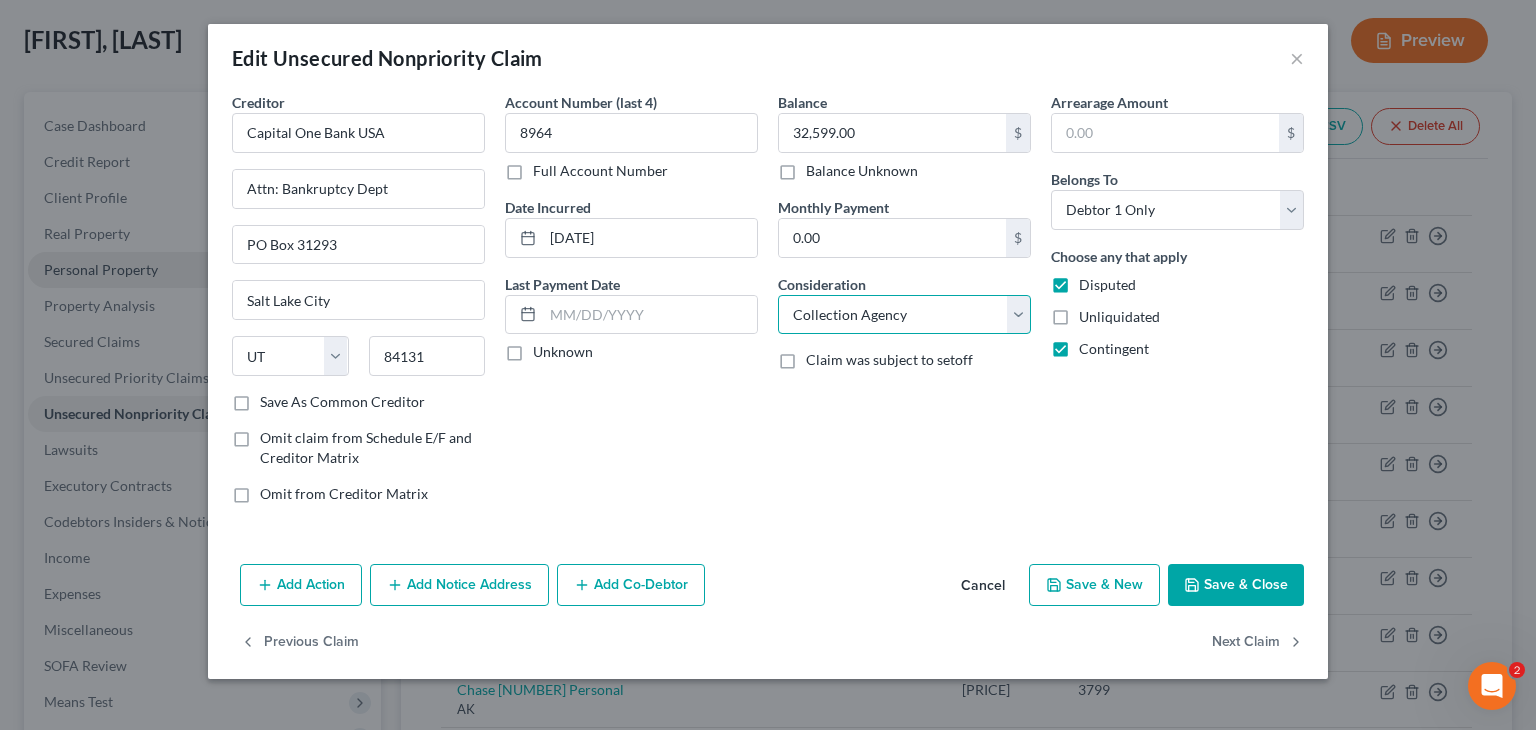select on "2" 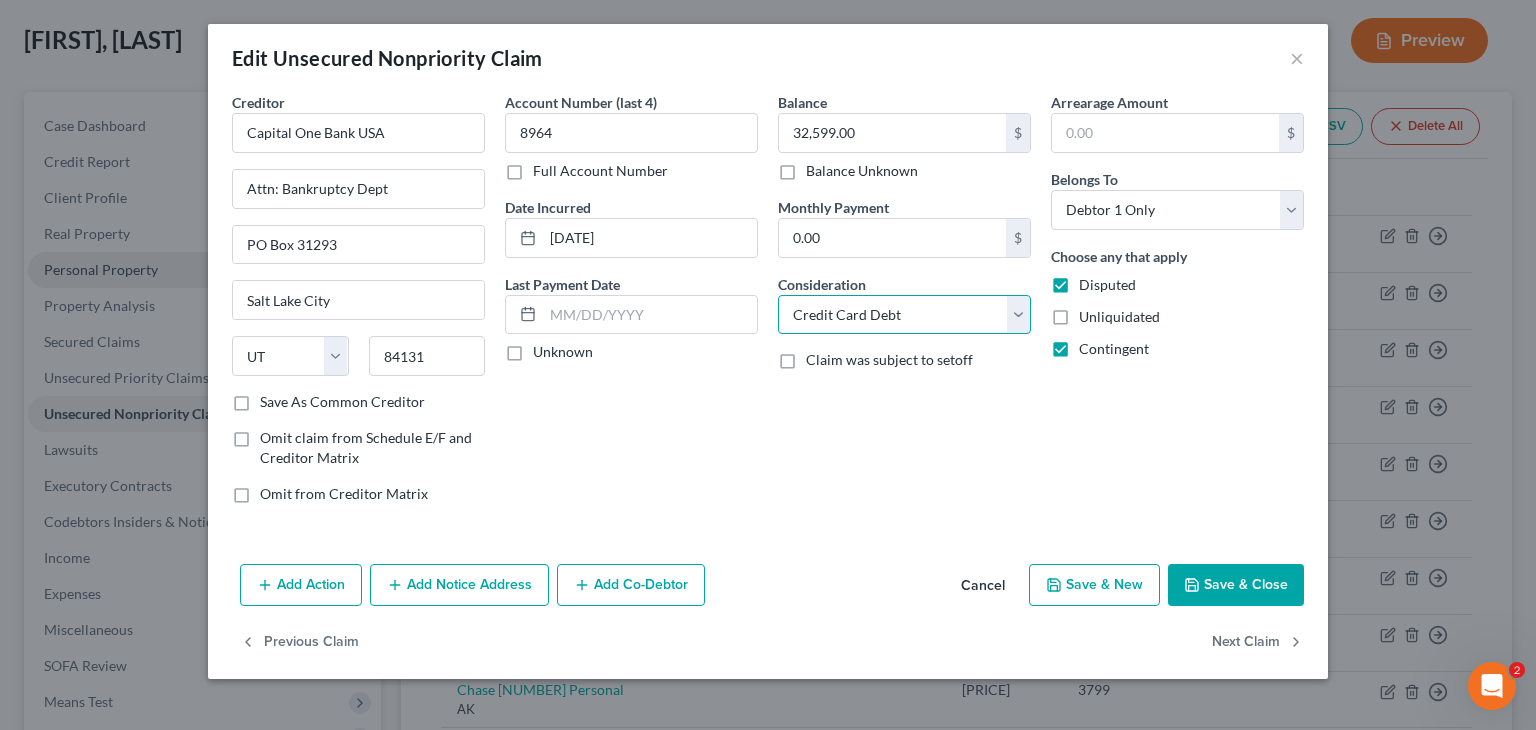click on "Select Cable / Satellite Services Collection Agency Credit Card Debt Debt Counseling / Attorneys Deficiency Balance Domestic Support Obligations Home / Car Repairs Income Taxes Judgment Liens Medical Services Monies Loaned / Advanced Mortgage Obligation From Divorce Or Separation Obligation To Pensions Other Overdrawn Bank Account Promised To Help Pay Creditors Student Loans Suppliers And Vendors Telephone / Internet Services Utility Services" at bounding box center [904, 315] 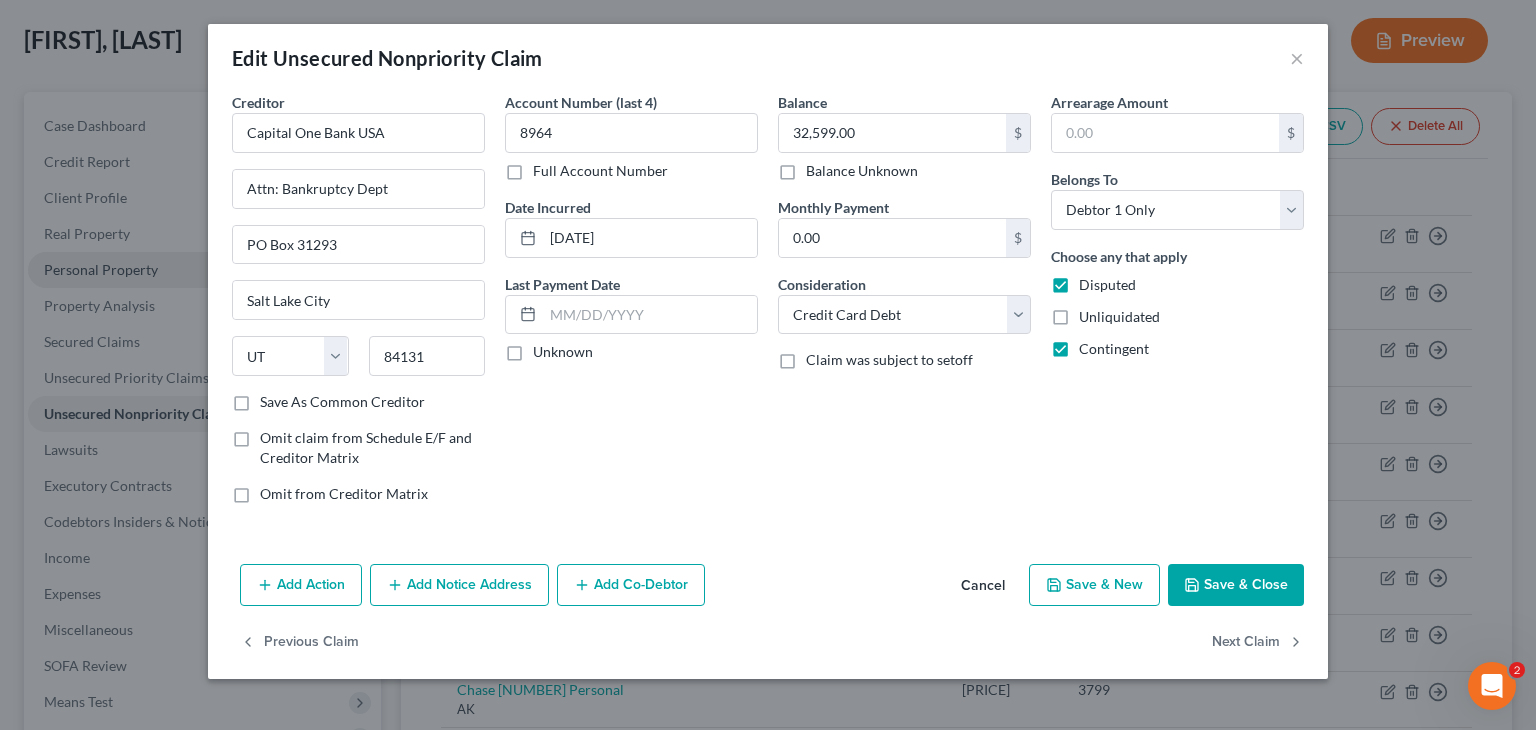 drag, startPoint x: 1091, startPoint y: 285, endPoint x: 1100, endPoint y: 325, distance: 41 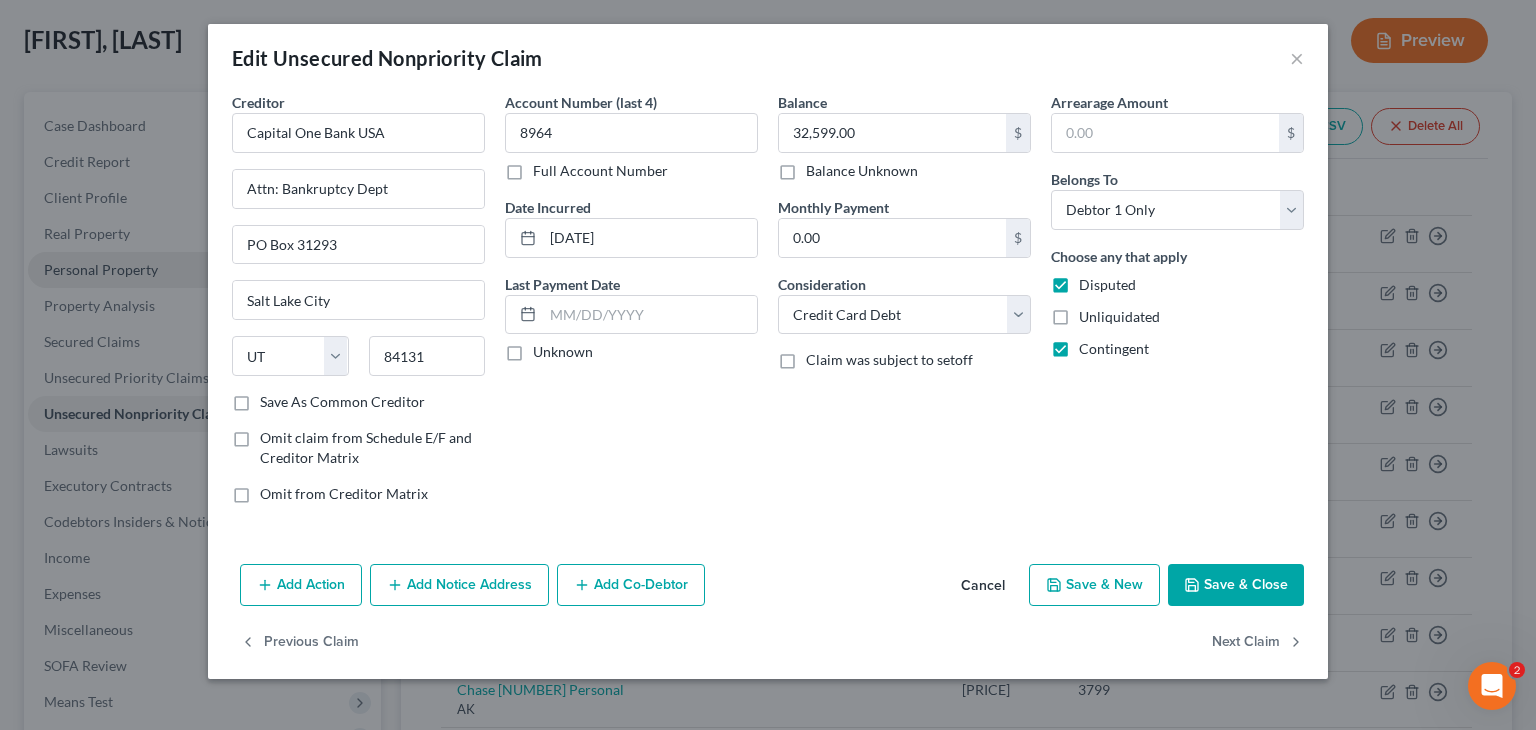 click on "Disputed" at bounding box center (1093, 281) 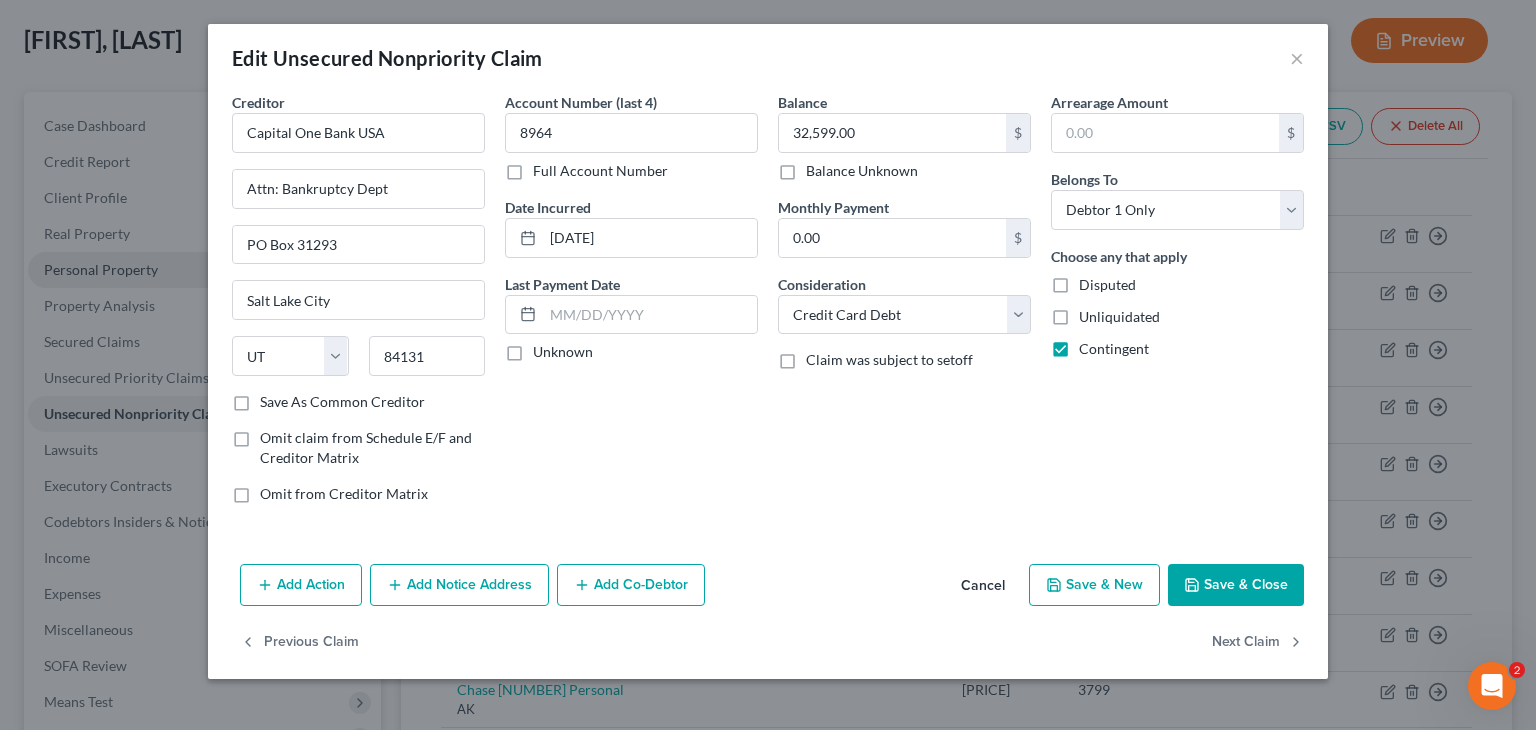 click on "Contingent" at bounding box center [1114, 348] 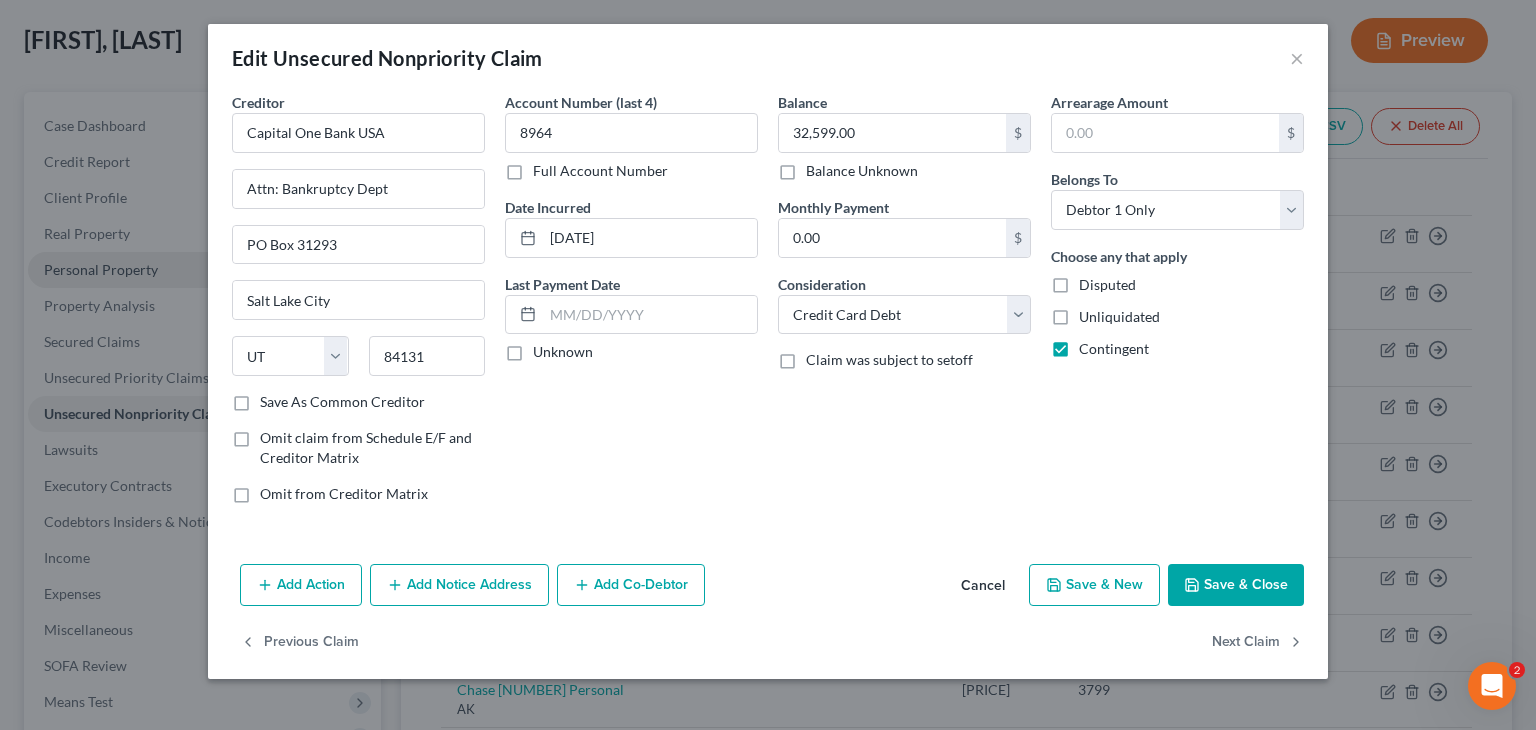 click on "Contingent" at bounding box center [1093, 345] 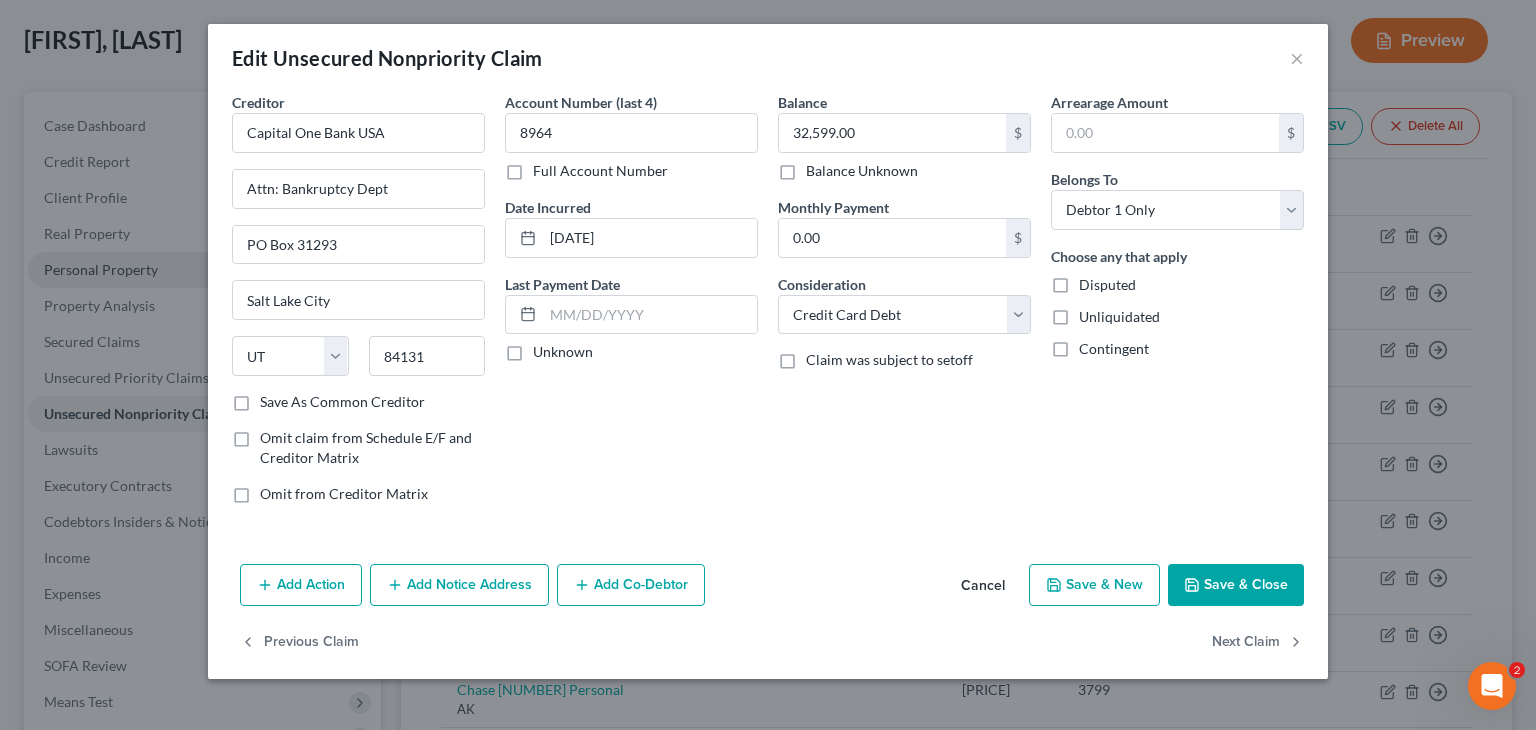click 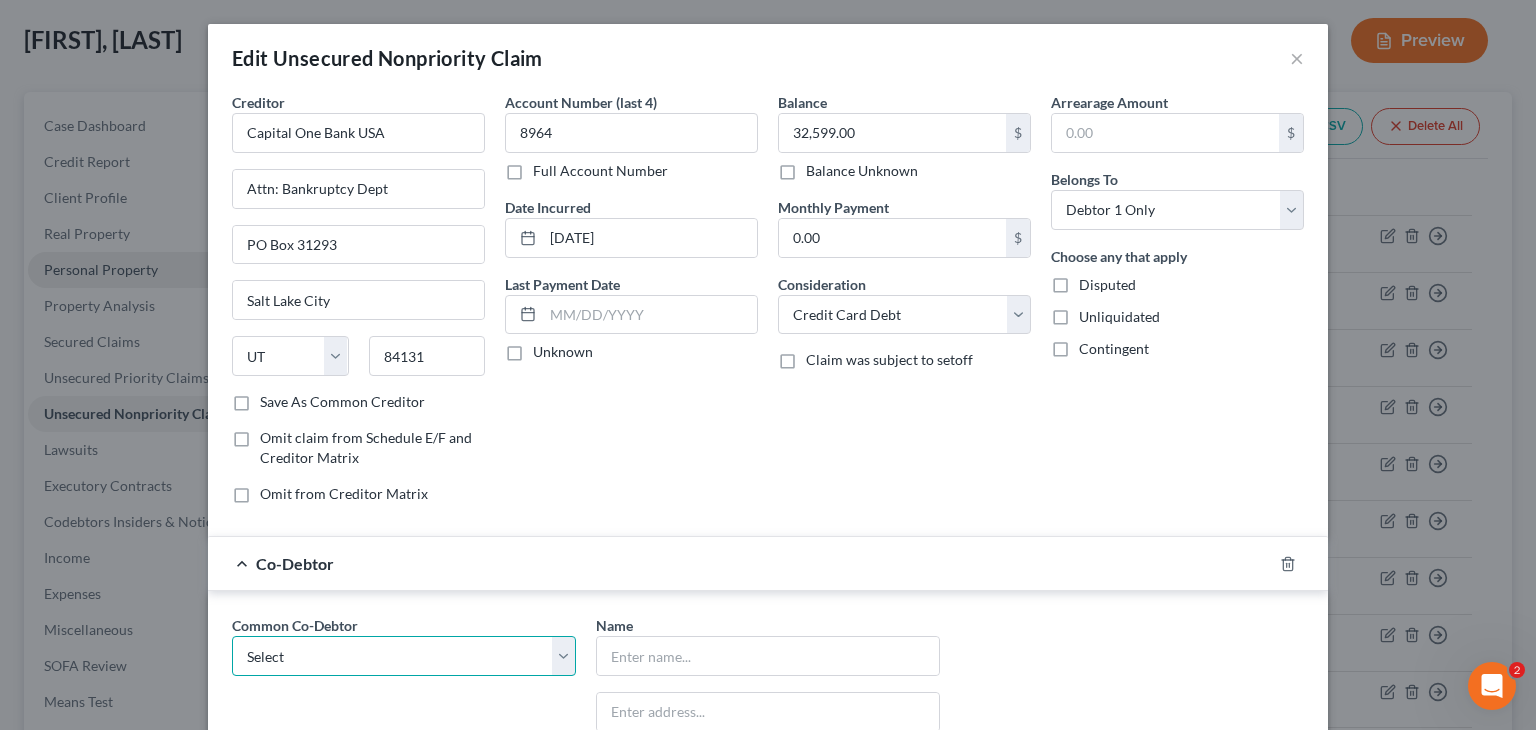 click on "Select Lunamax Business" at bounding box center [404, 656] 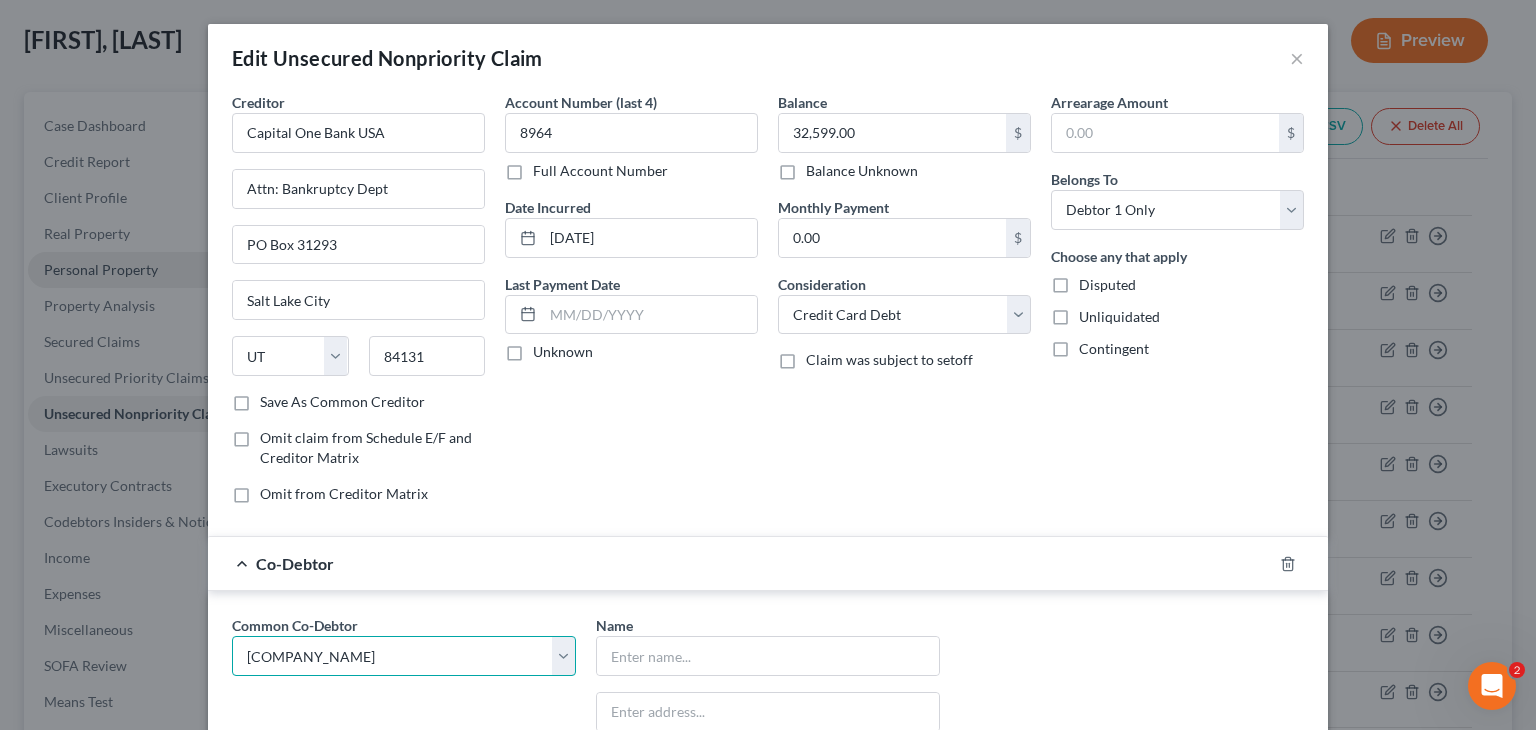 click on "Select Lunamax Business" at bounding box center (404, 656) 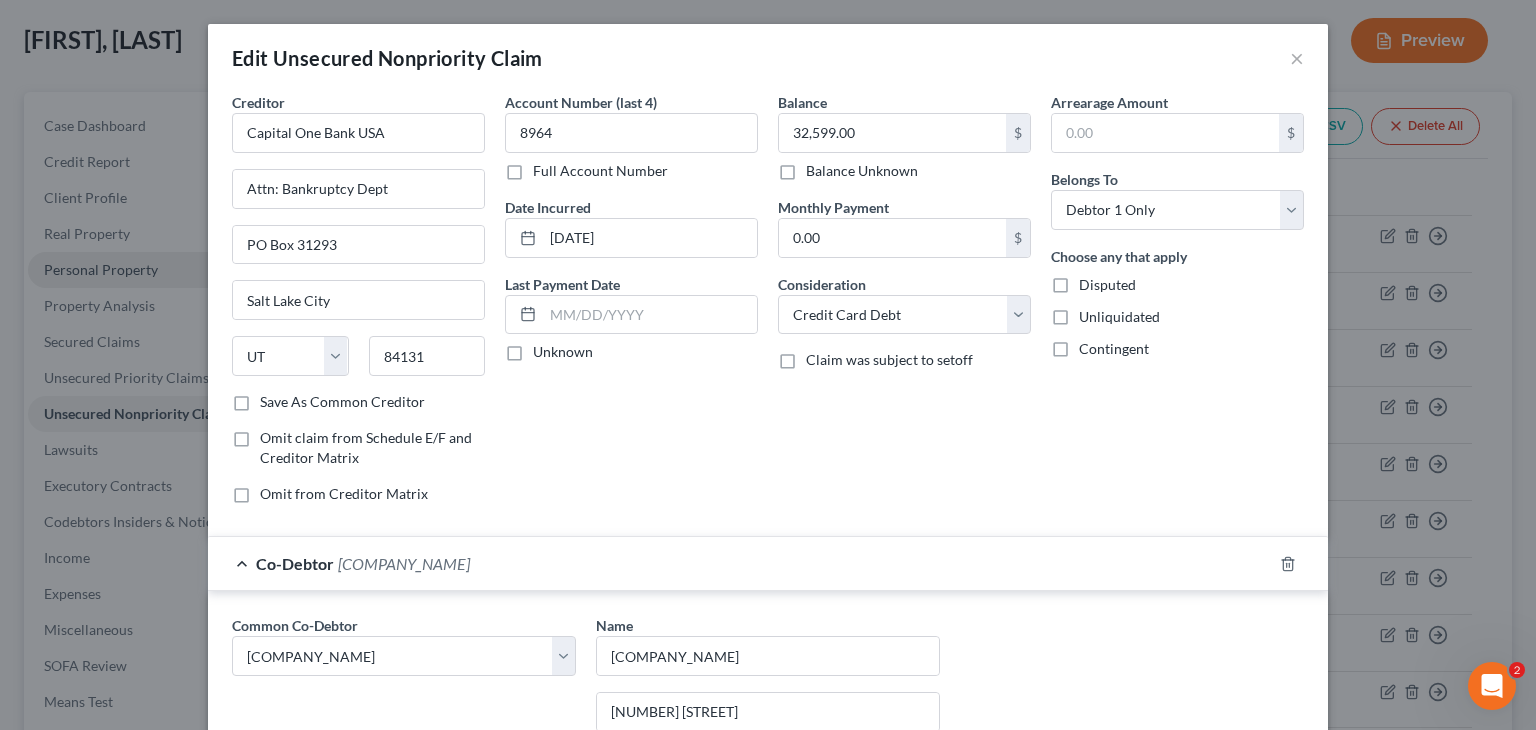 click on "Common Co-Debtor Select Lunamax Business
Name
*
Lunamax Business [NUMBER] [STREET] [CITY] State [STATE] [STATE] [STATE] [STATE] [STATE] [STATE] [STATE] [STATE] [STATE] [STATE] [STATE] [STATE] [STATE] [STATE] [STATE] [STATE] [STATE] [STATE] [STATE] [STATE] [STATE] [STATE] [STATE] [STATE] [STATE] [STATE] [POSTAL_CODE] Omit from Creditor Matrix Save as Common Co-Debtor" at bounding box center (768, 801) 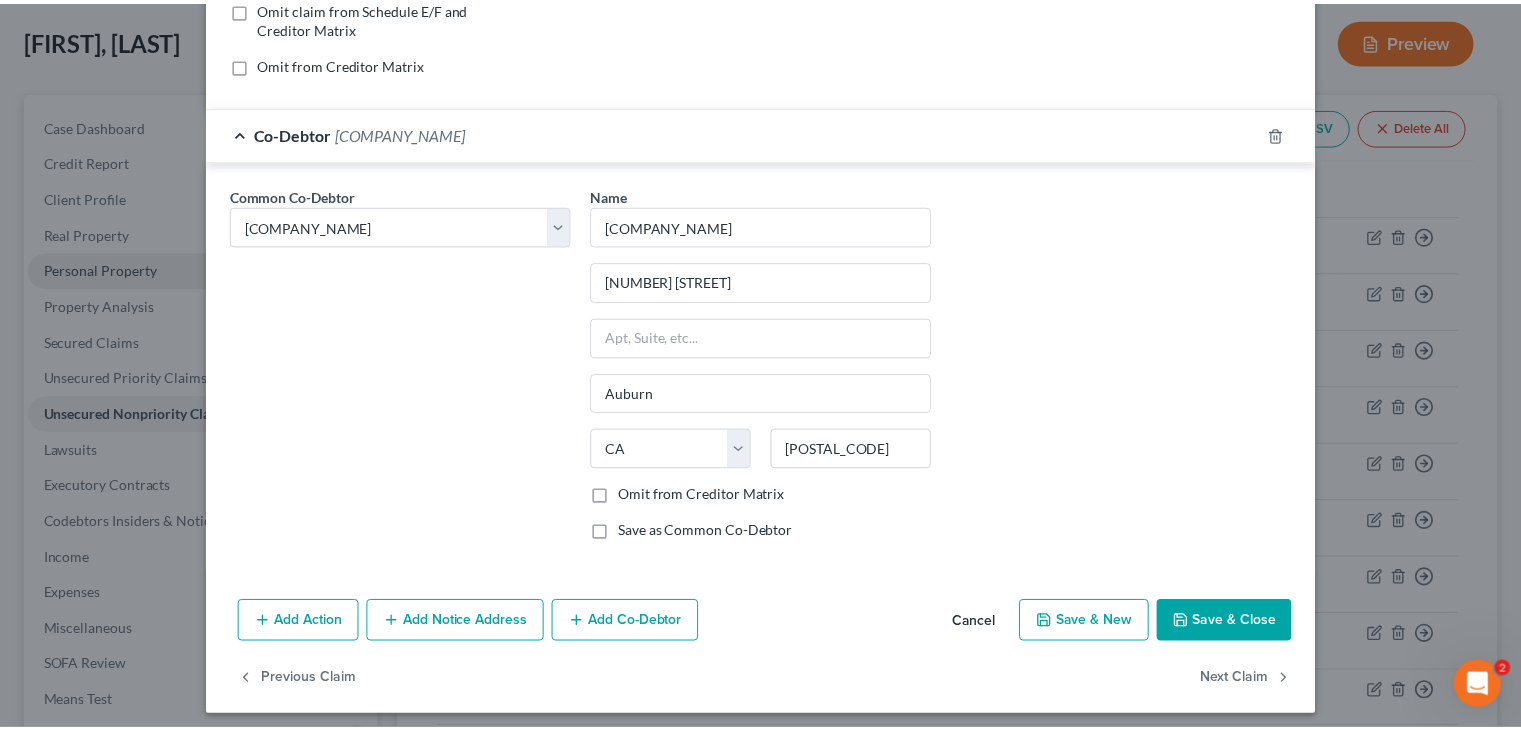 scroll, scrollTop: 436, scrollLeft: 0, axis: vertical 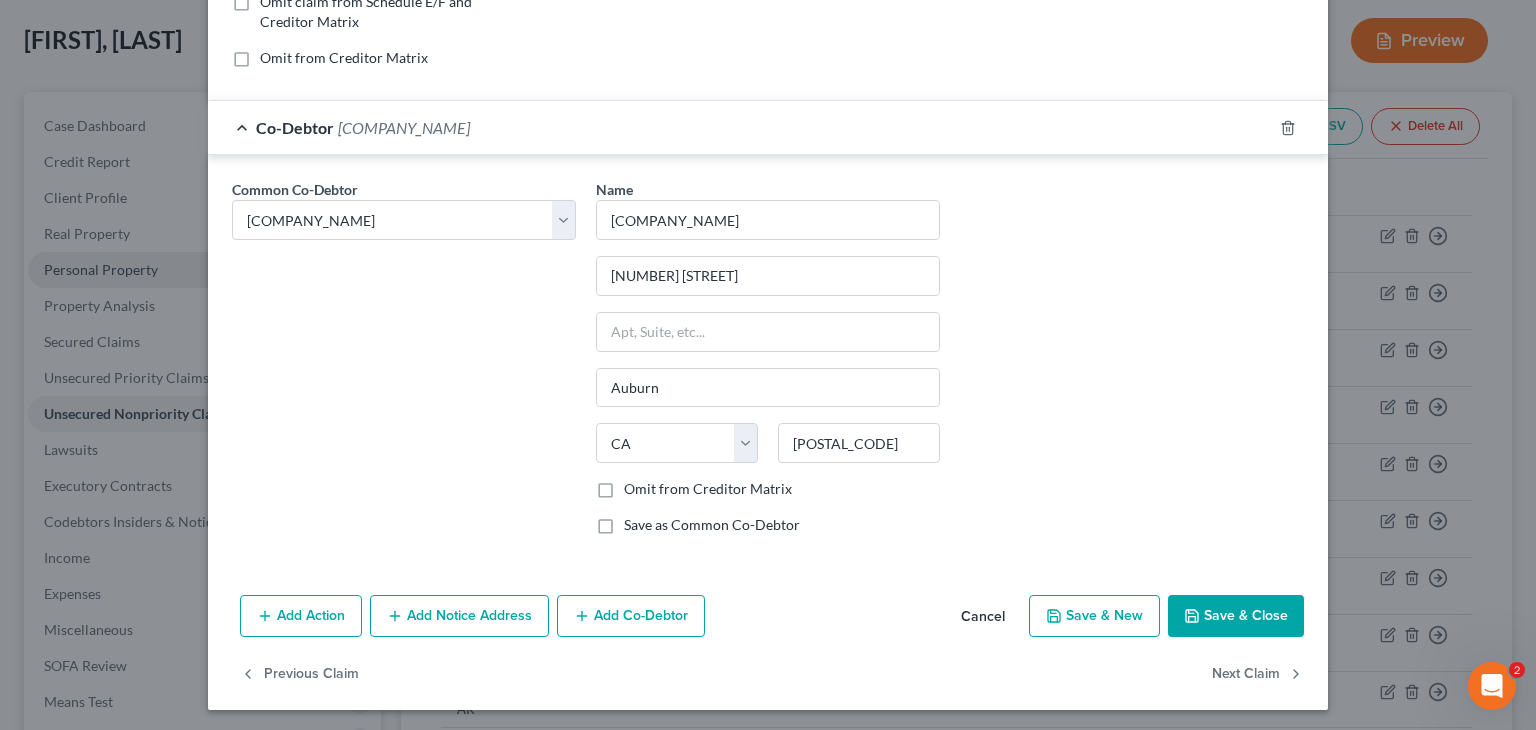 click on "Save & Close" at bounding box center (1236, 616) 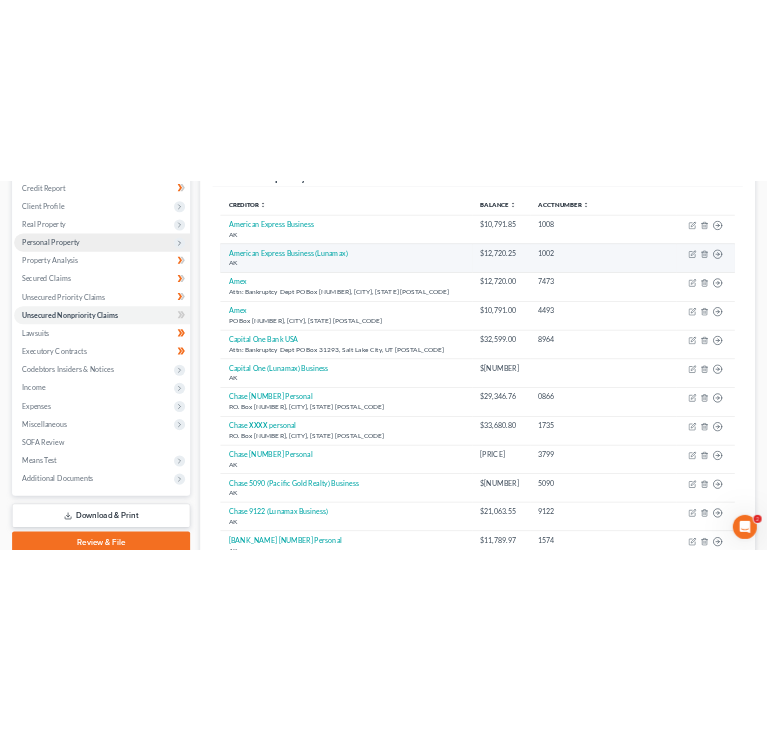 scroll, scrollTop: 200, scrollLeft: 0, axis: vertical 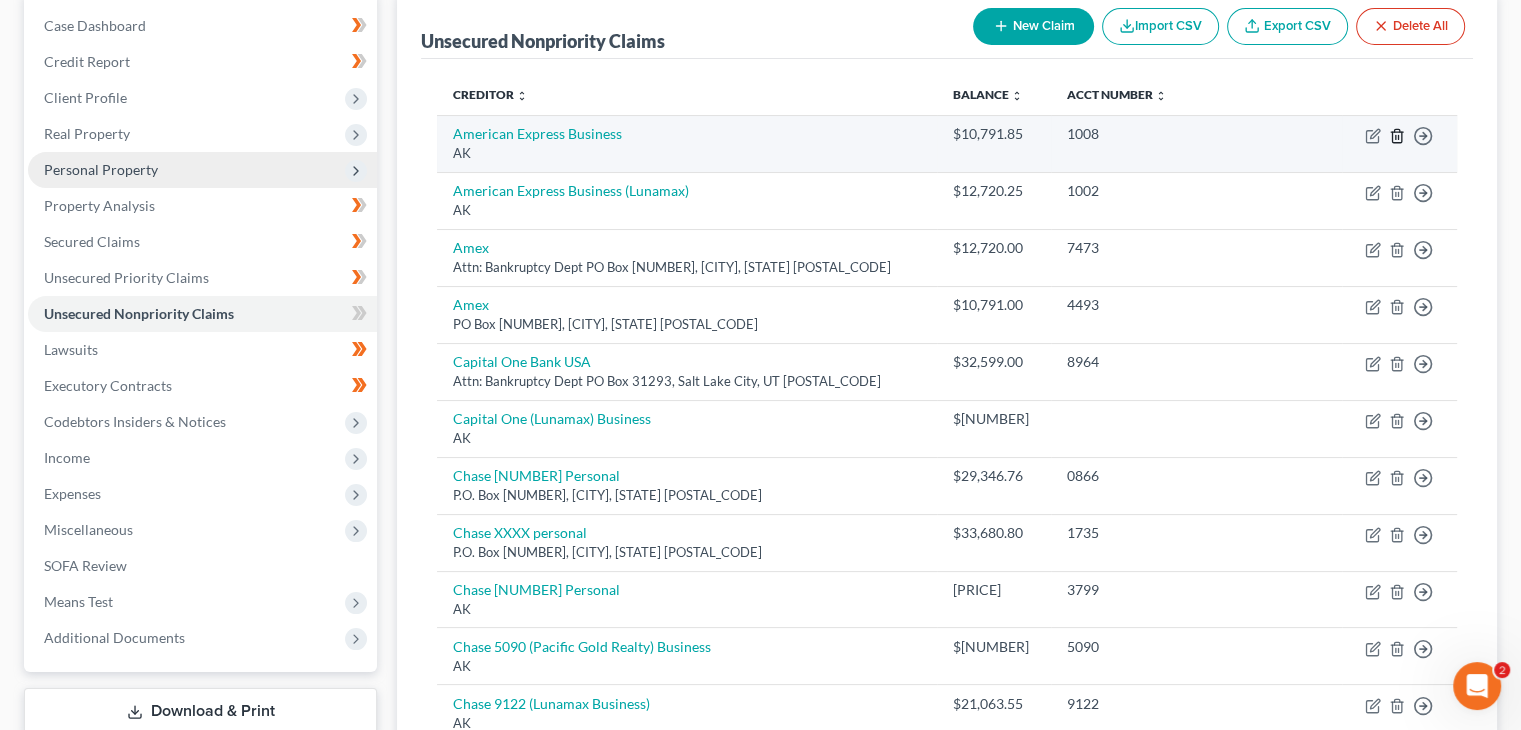click 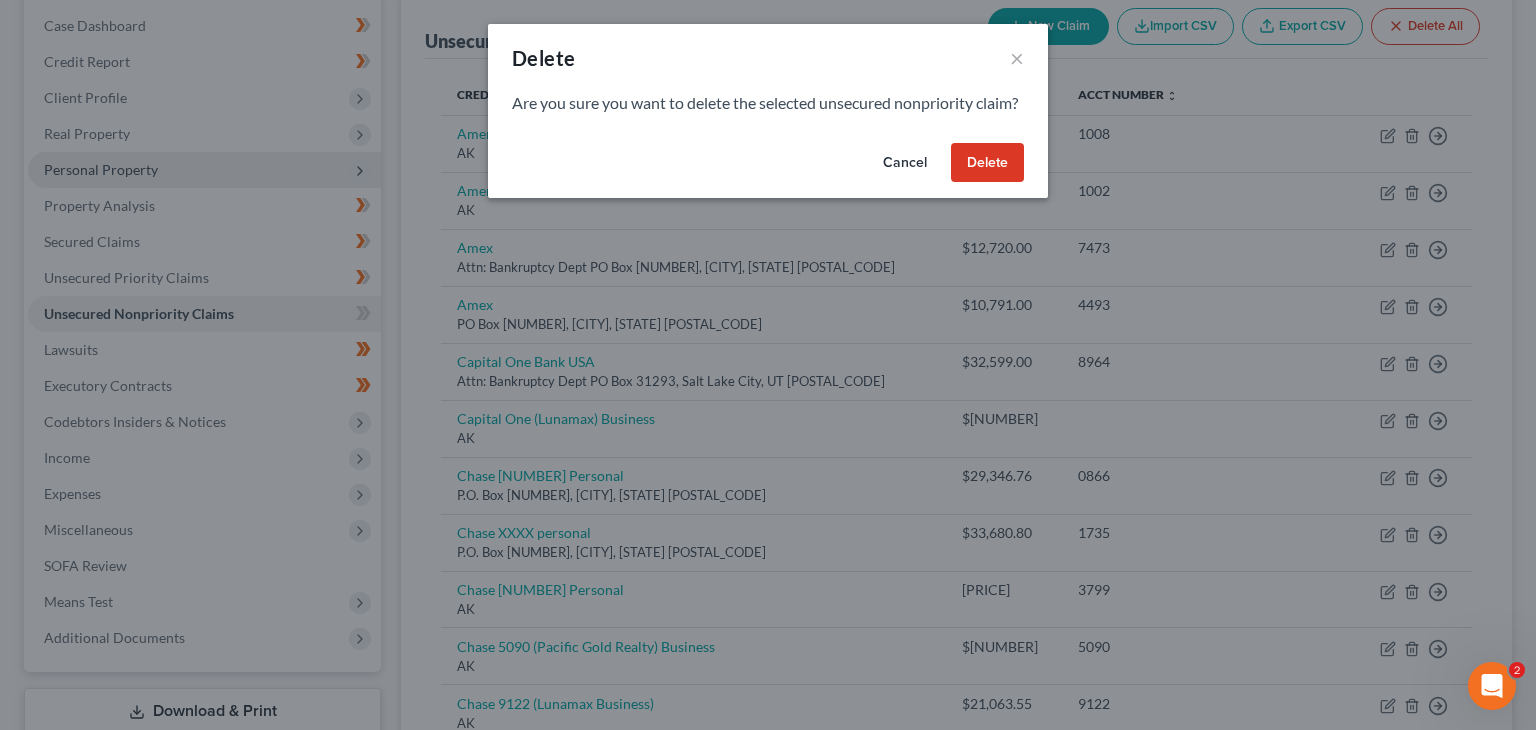 click on "Delete" at bounding box center [987, 163] 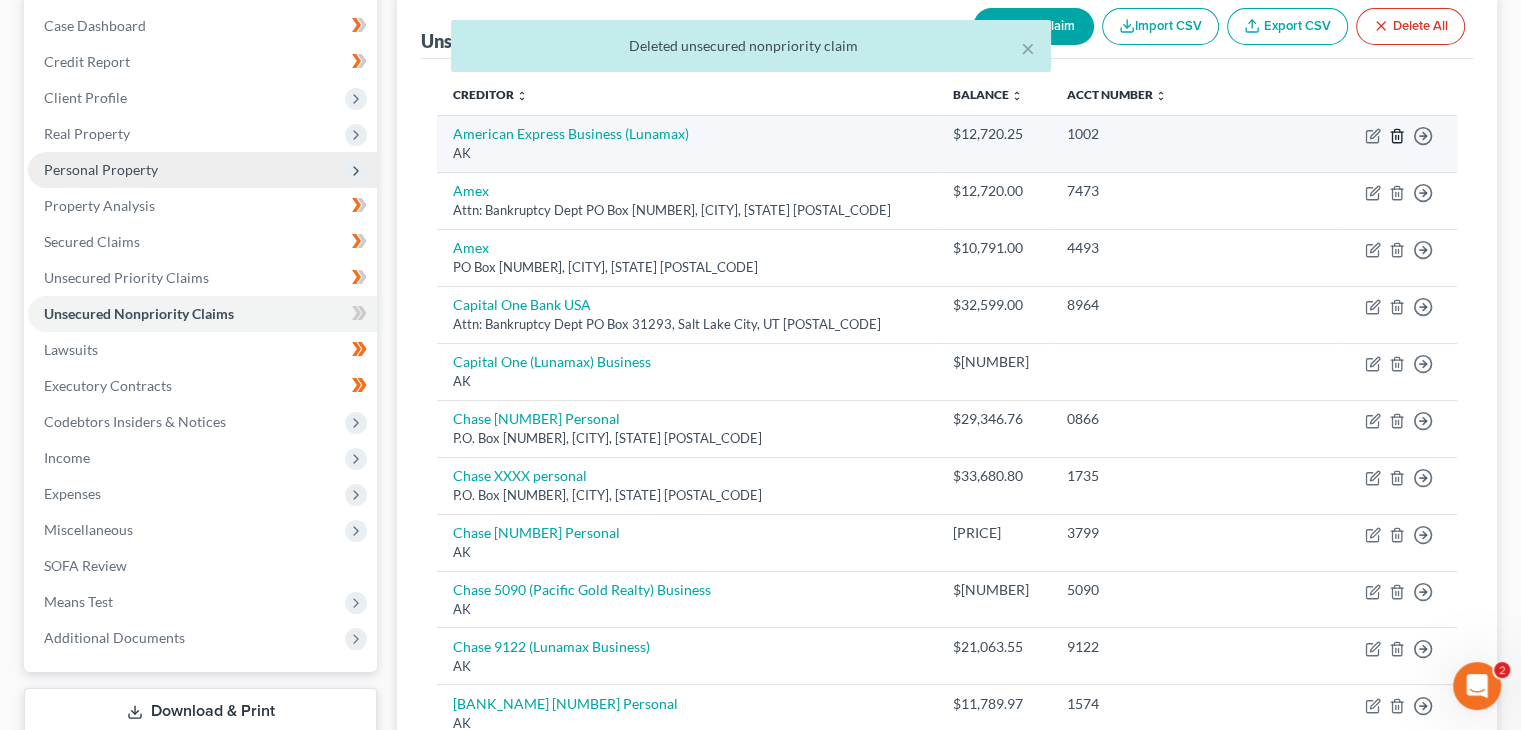 click 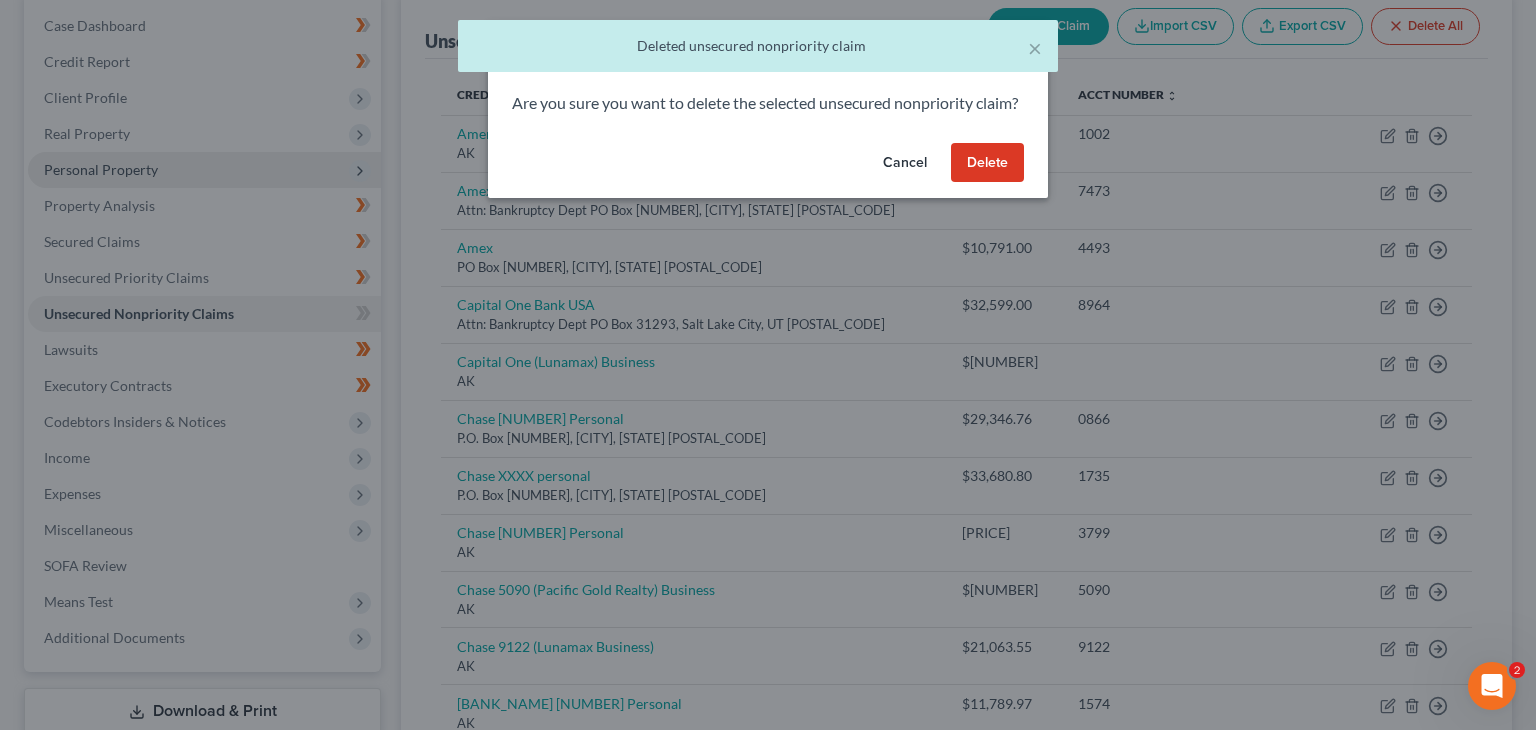 click on "Delete" at bounding box center [987, 163] 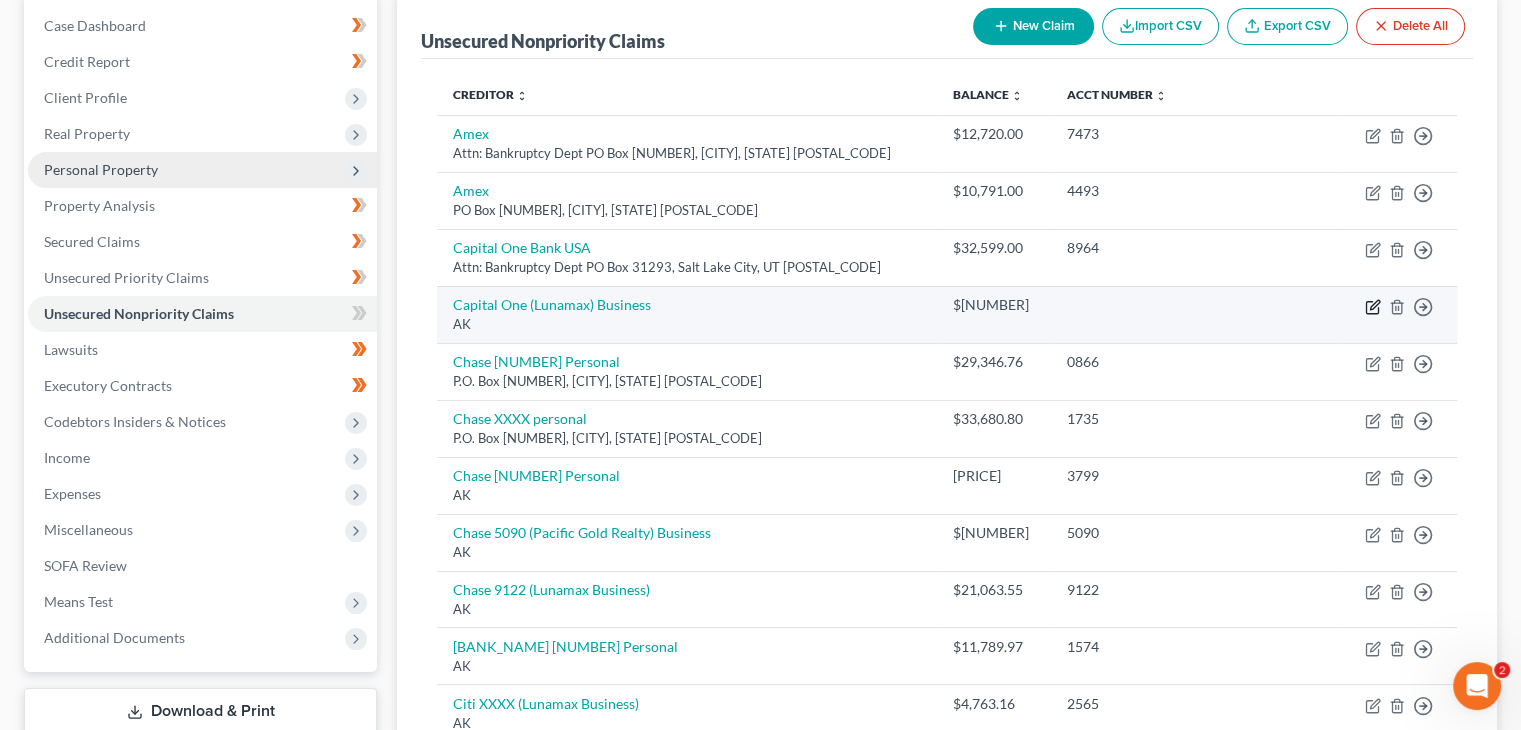 click 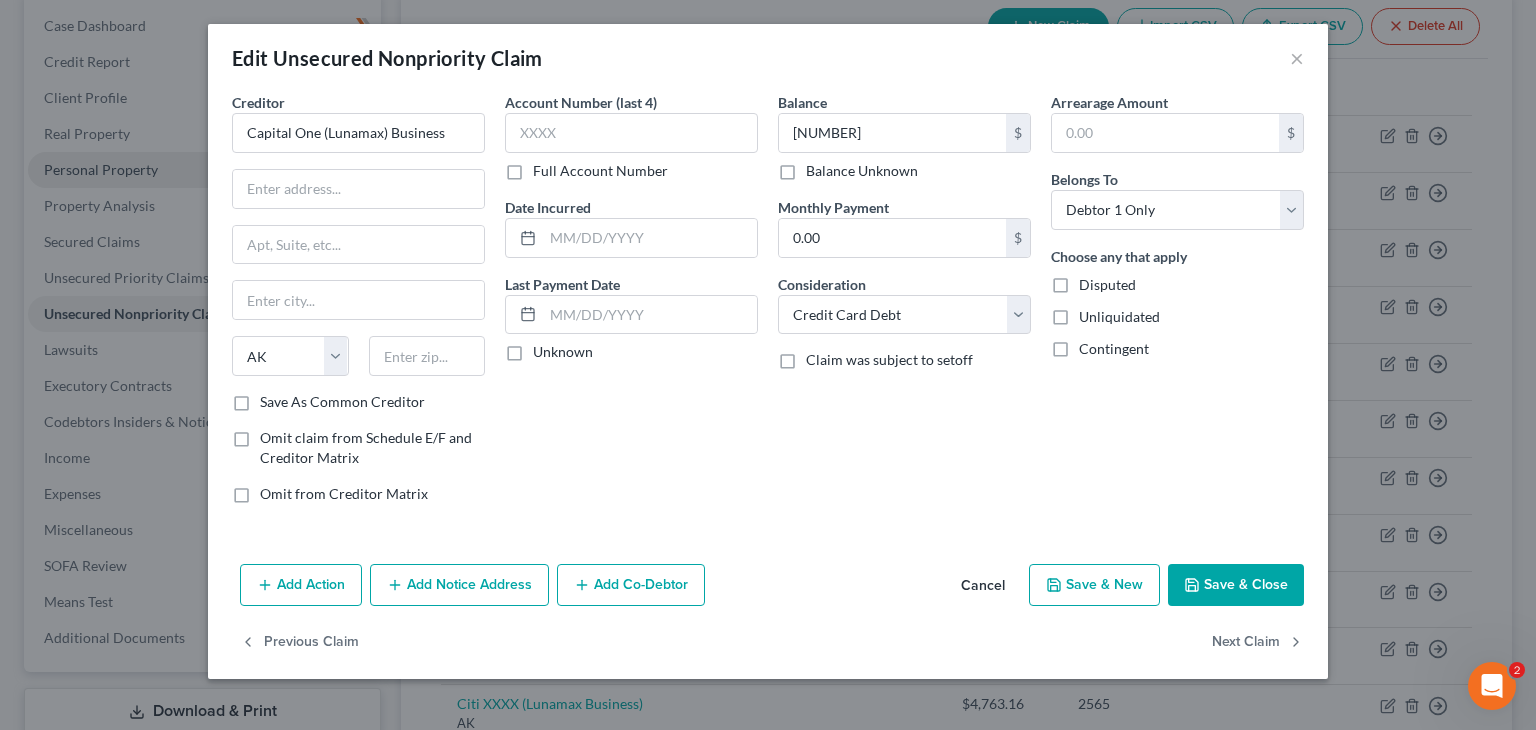 click on "Cancel" at bounding box center (983, 586) 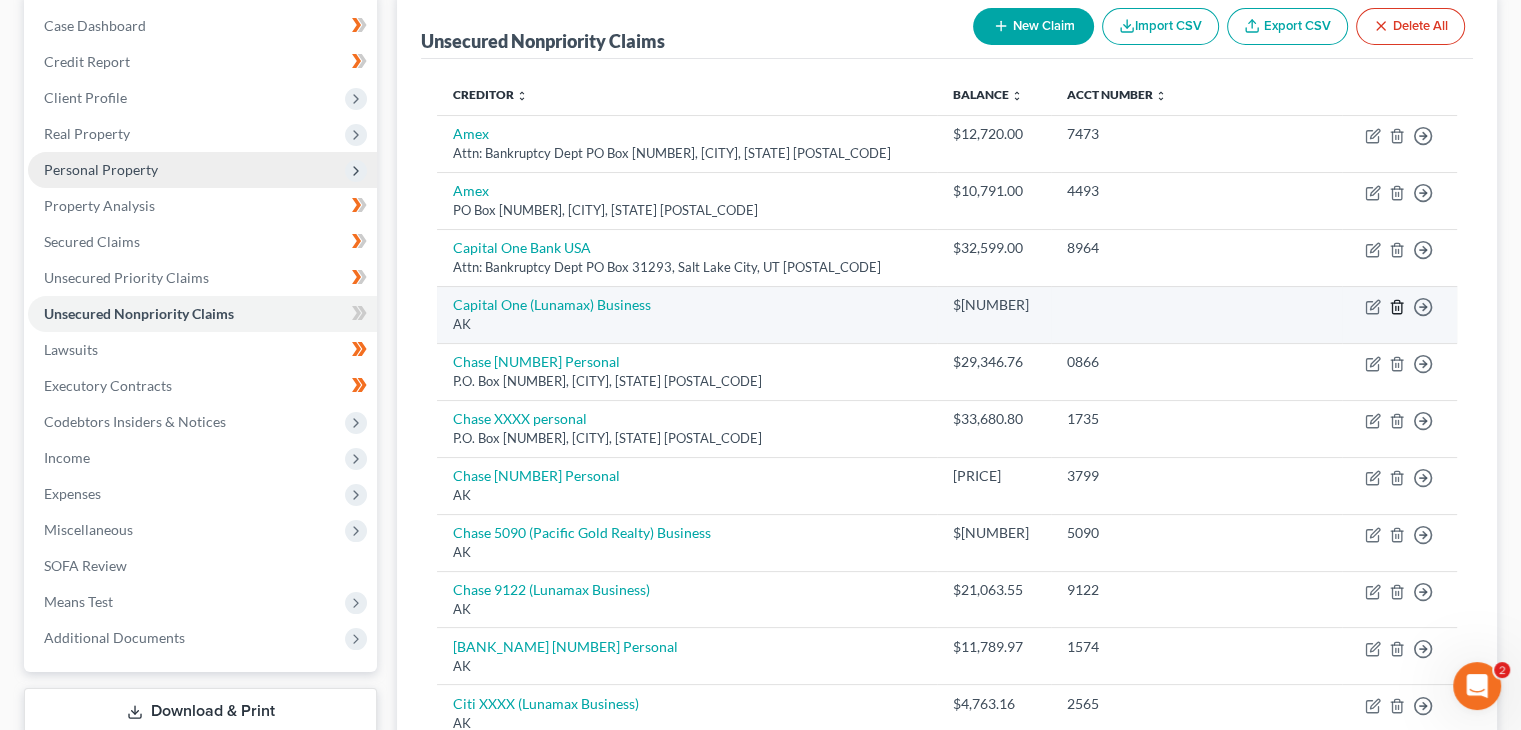 click 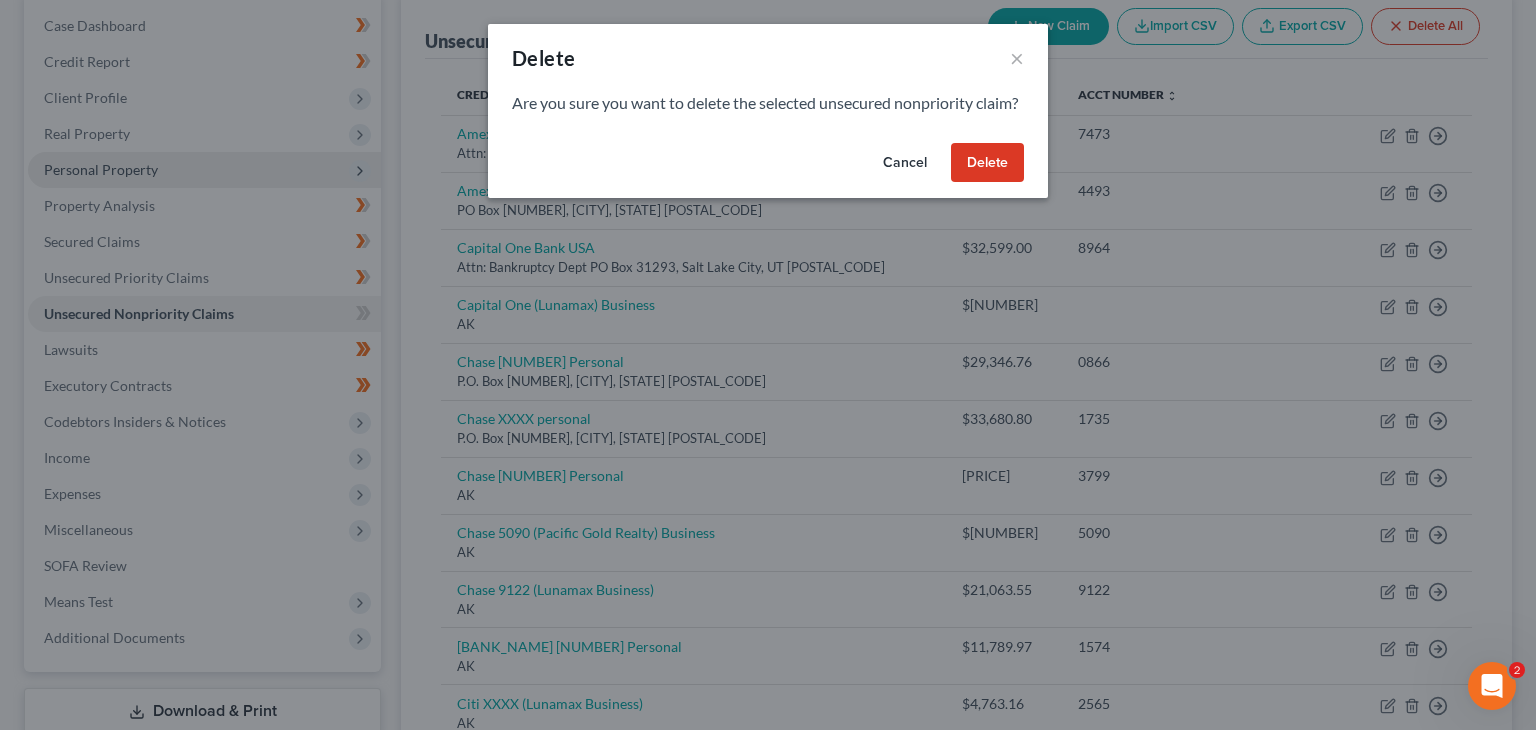 click on "Delete" at bounding box center (987, 163) 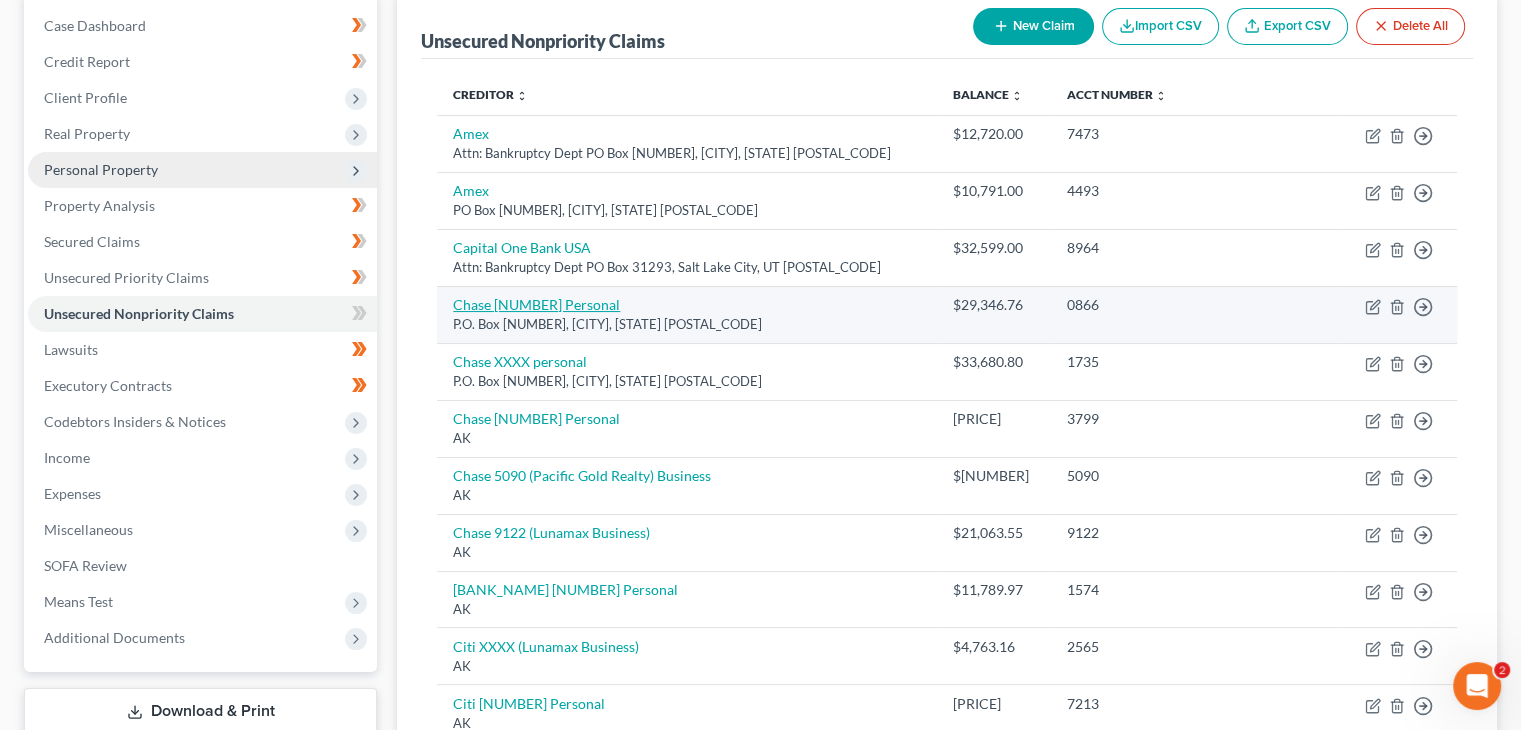 click on "Chase 0866 Personal" at bounding box center (536, 304) 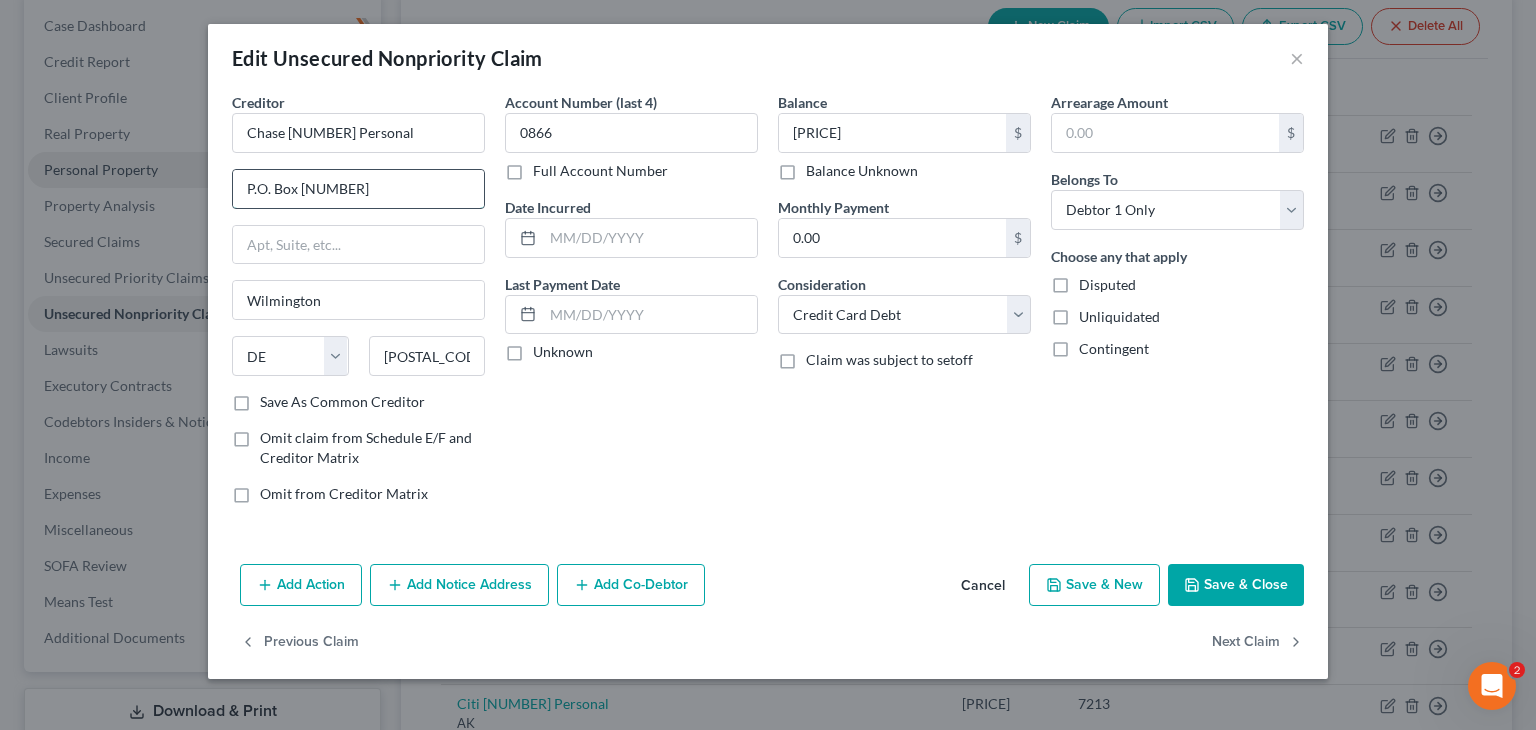 click on "P.O. Box 15123" at bounding box center (358, 189) 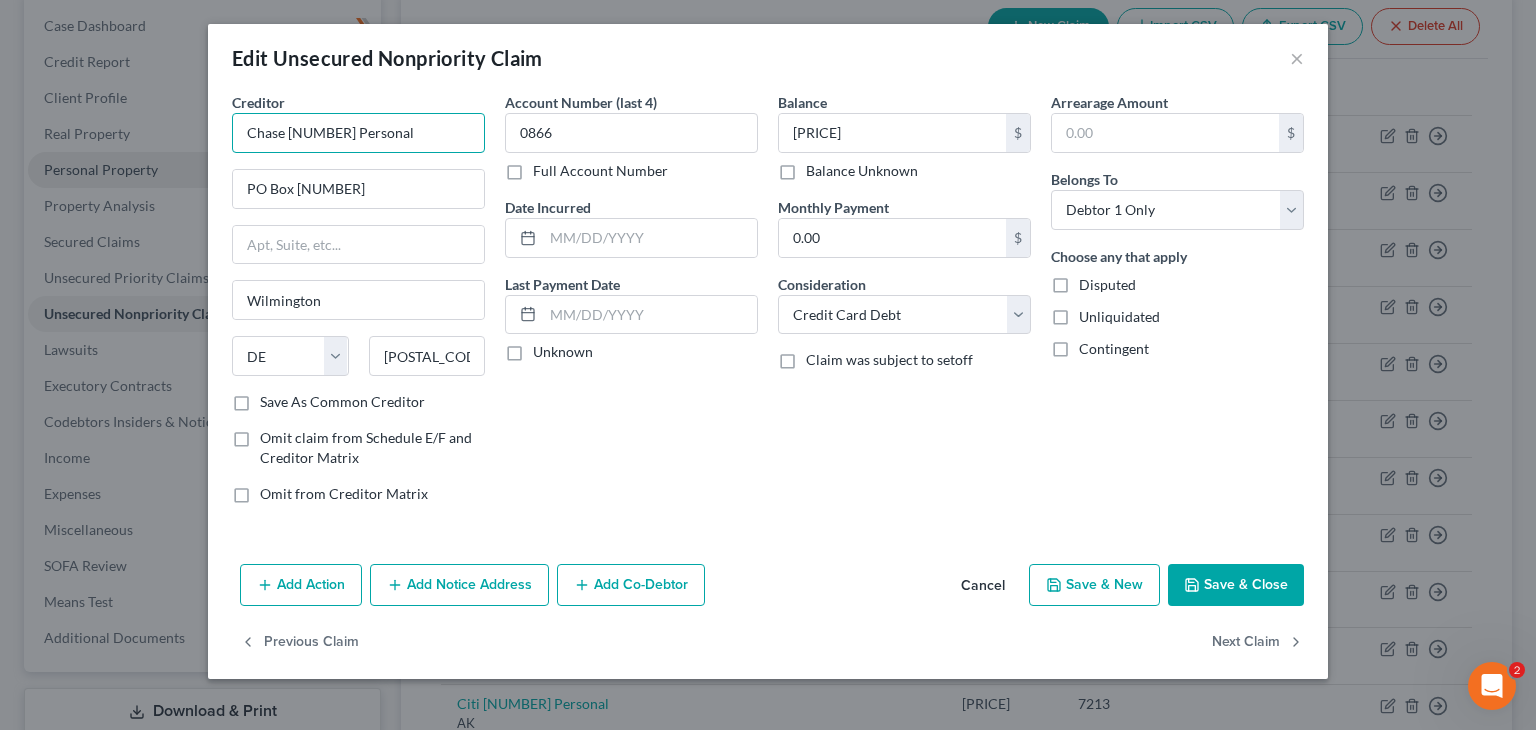 drag, startPoint x: 281, startPoint y: 133, endPoint x: 480, endPoint y: 125, distance: 199.16074 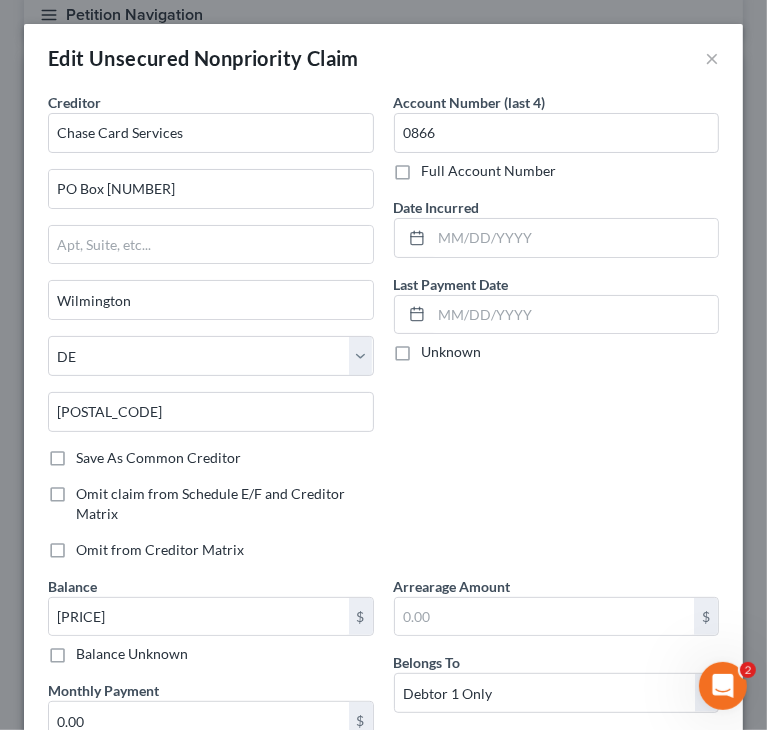 click on "Account Number (last 4)
0866
Full Account Number
Date Incurred         Last Payment Date         Unknown" at bounding box center (557, 334) 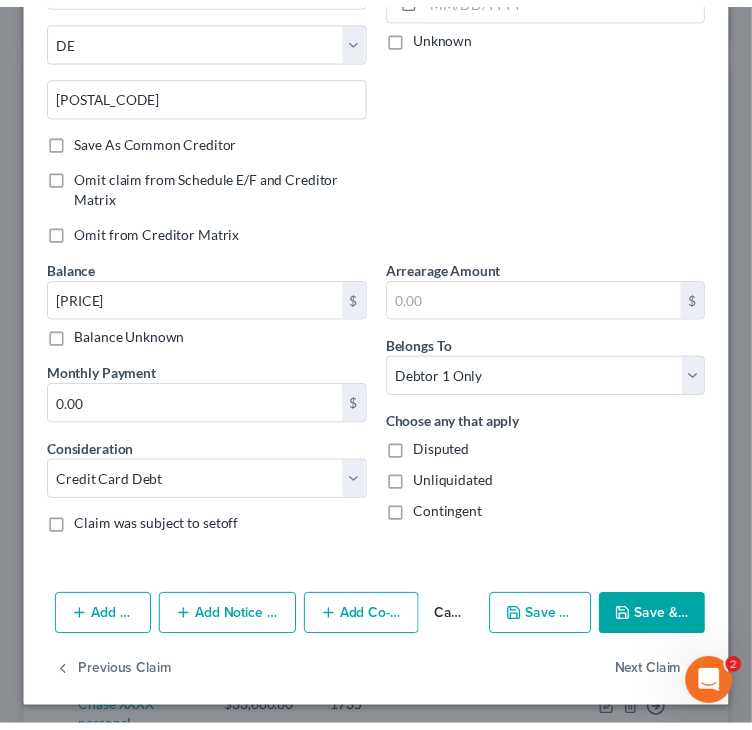 scroll, scrollTop: 320, scrollLeft: 0, axis: vertical 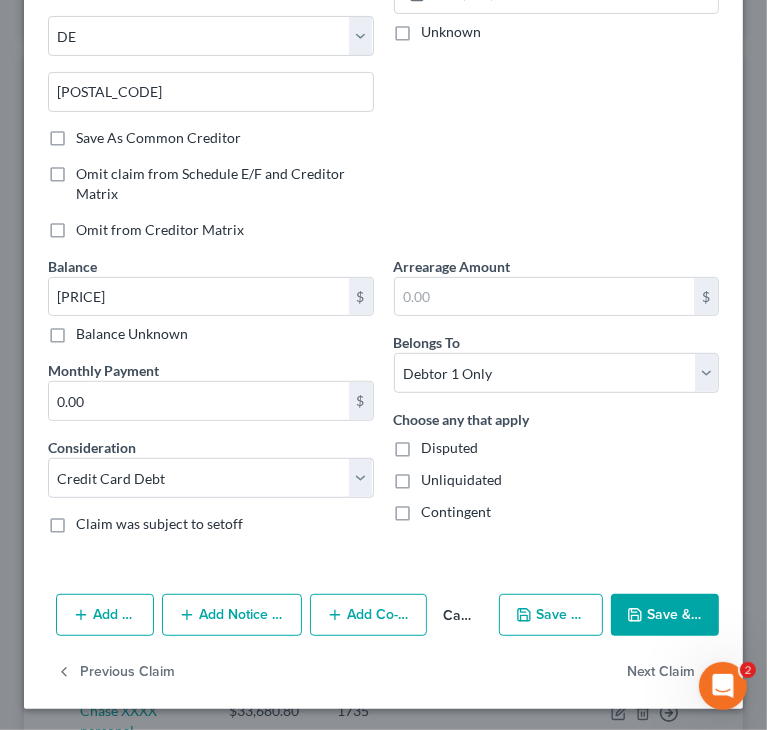 click on "Save & Close" at bounding box center [665, 615] 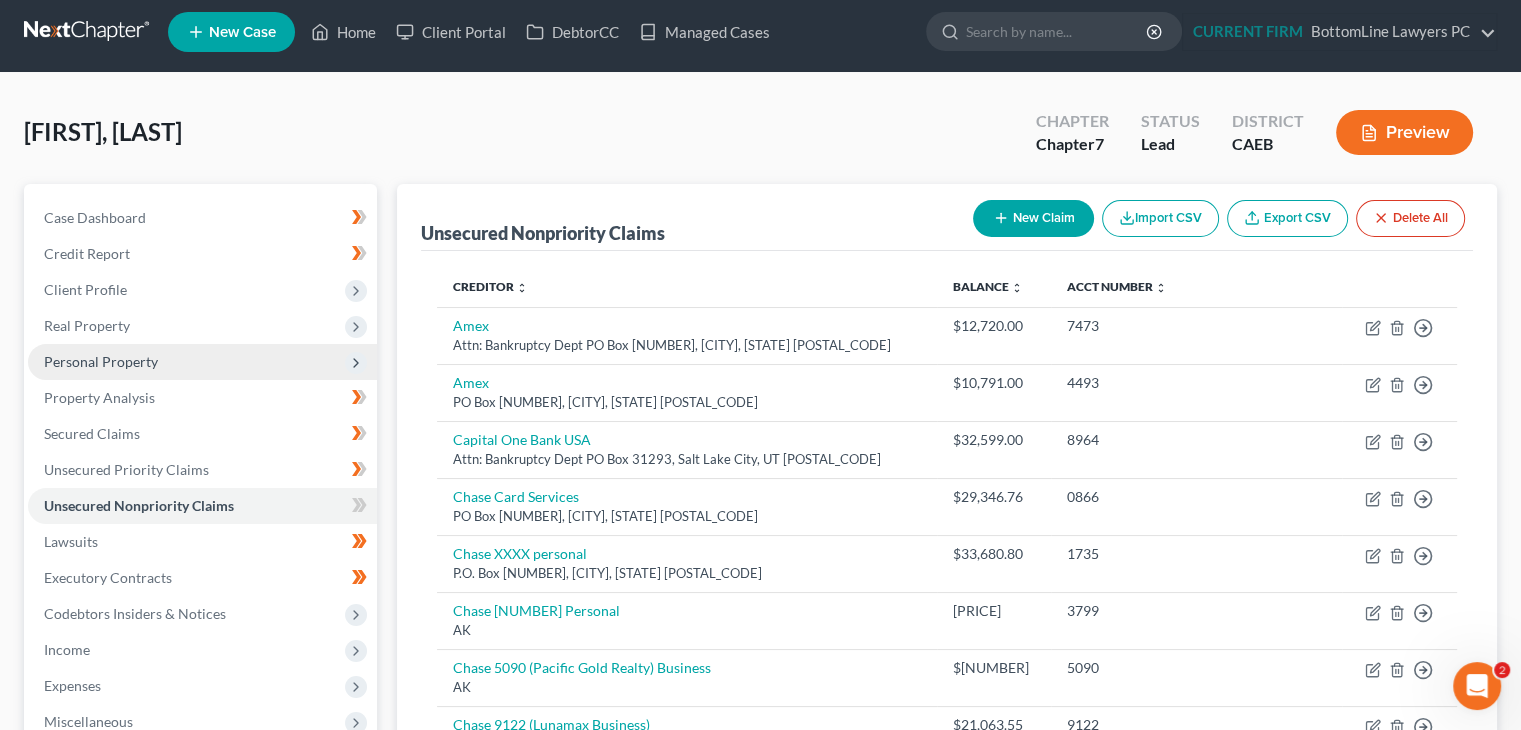 scroll, scrollTop: 0, scrollLeft: 0, axis: both 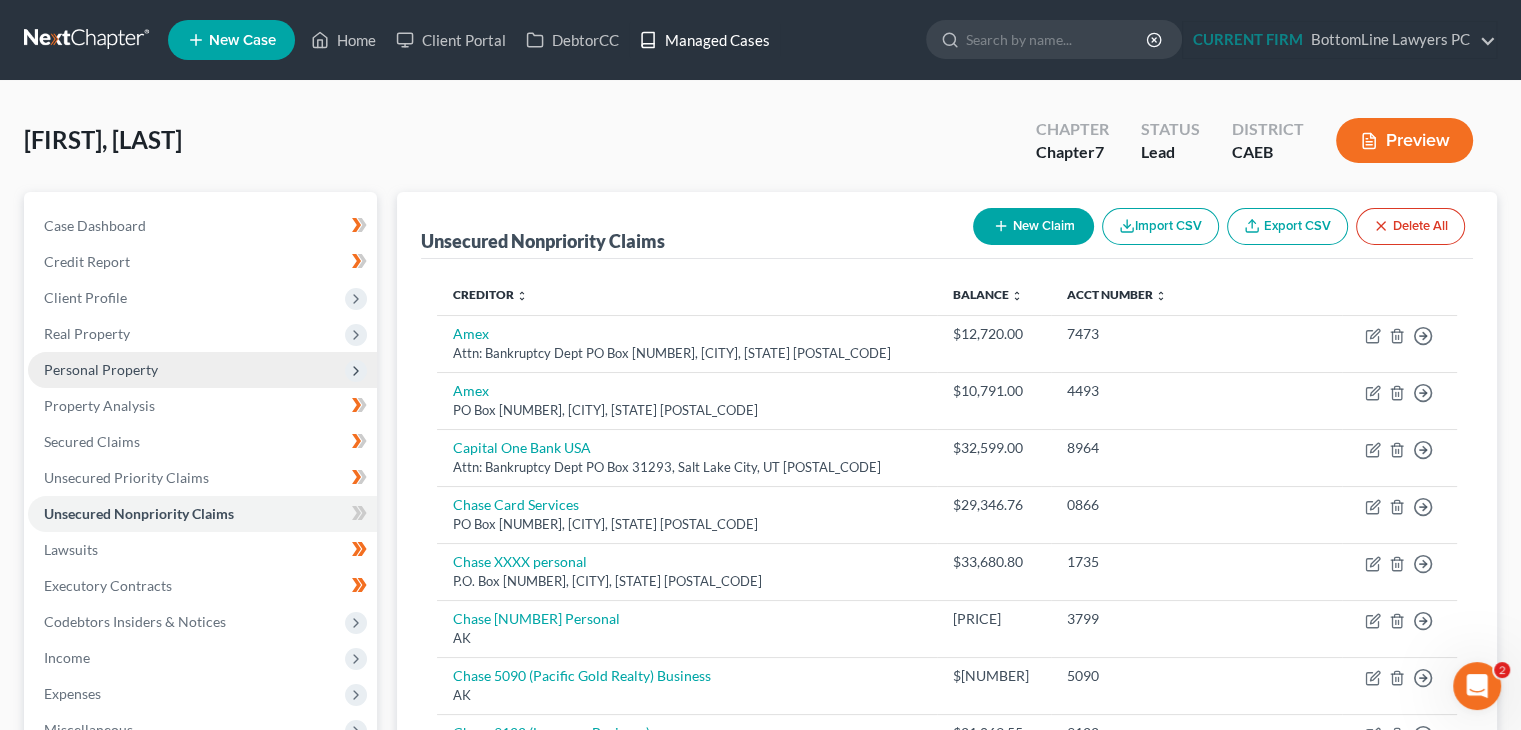 click on "Managed Cases" at bounding box center [704, 40] 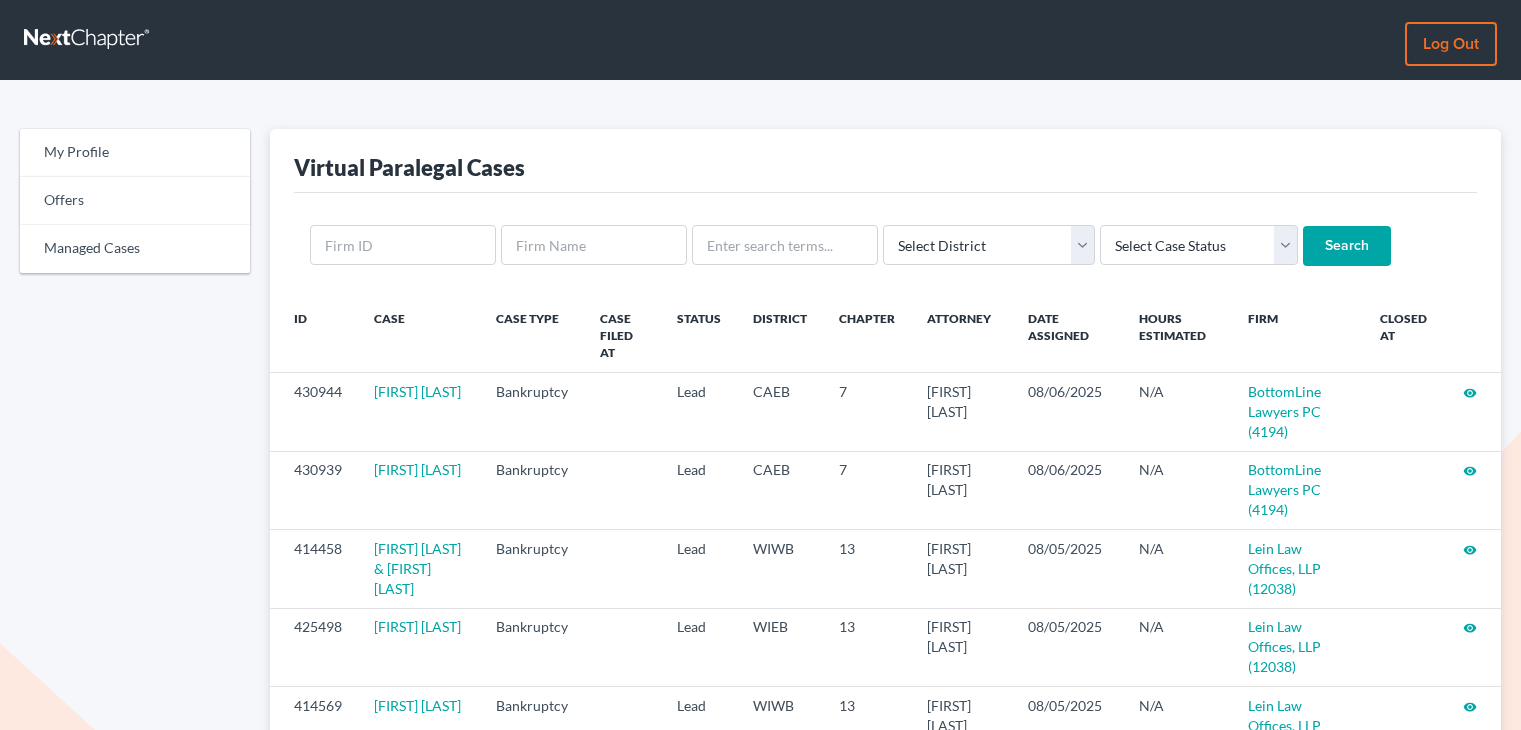 scroll, scrollTop: 0, scrollLeft: 0, axis: both 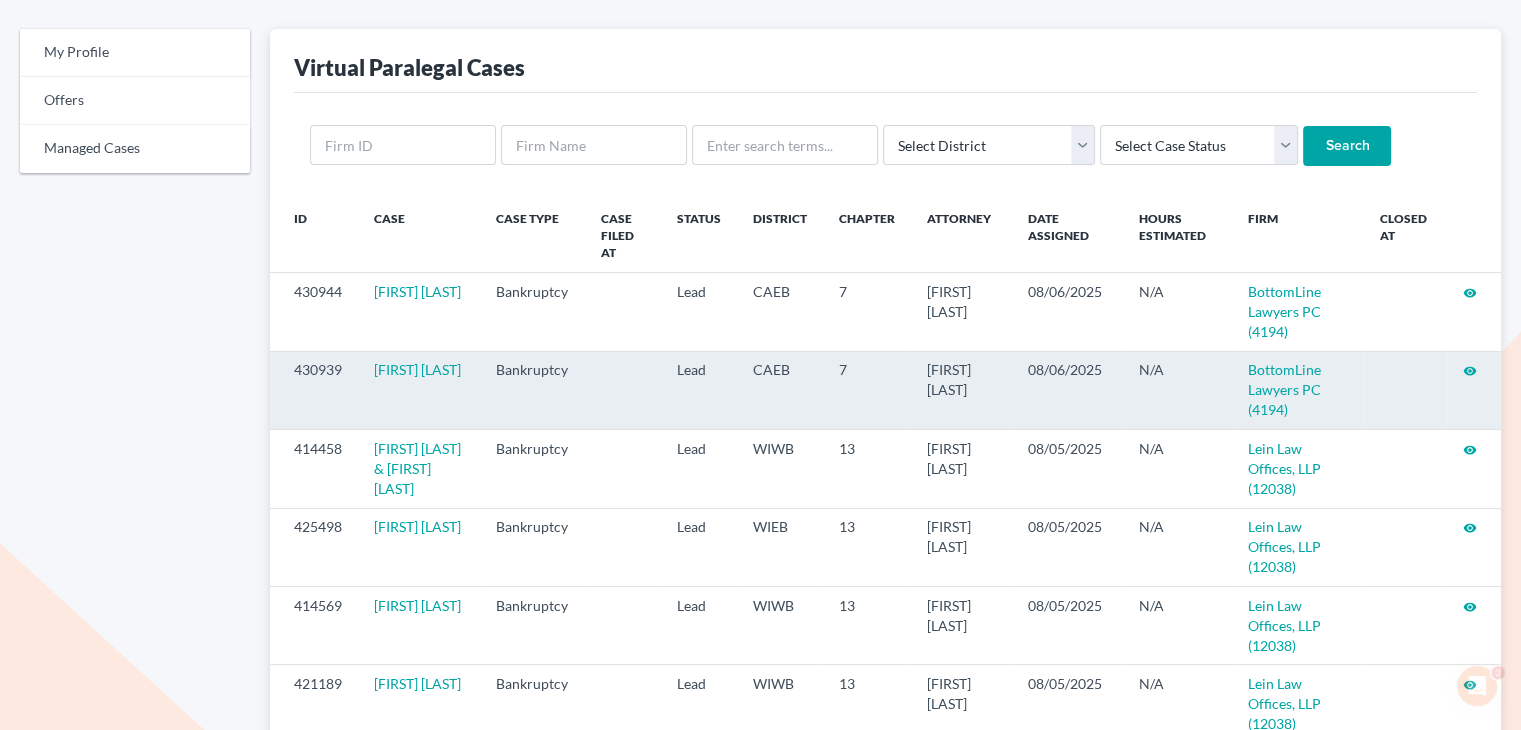 click on "visibility" at bounding box center [1470, 371] 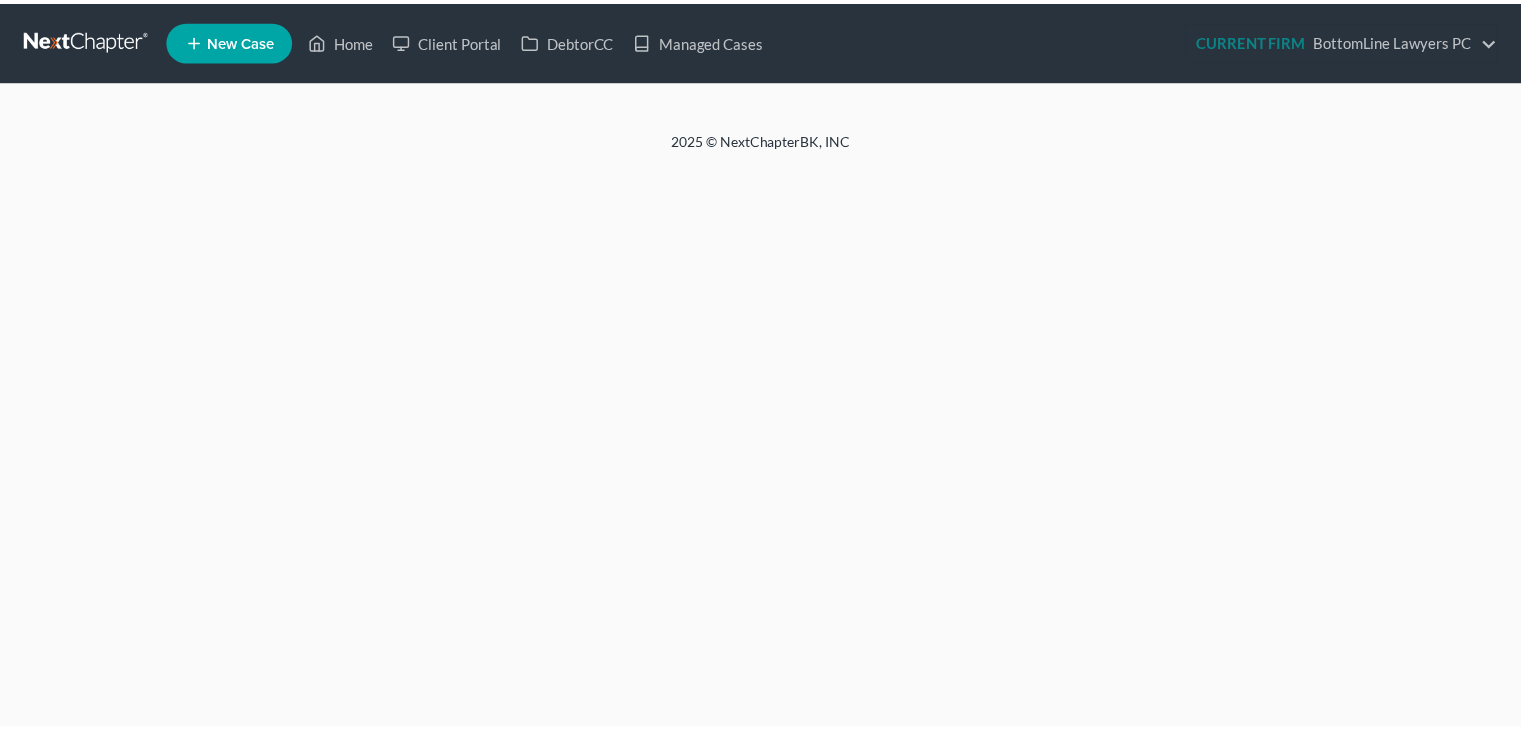 scroll, scrollTop: 0, scrollLeft: 0, axis: both 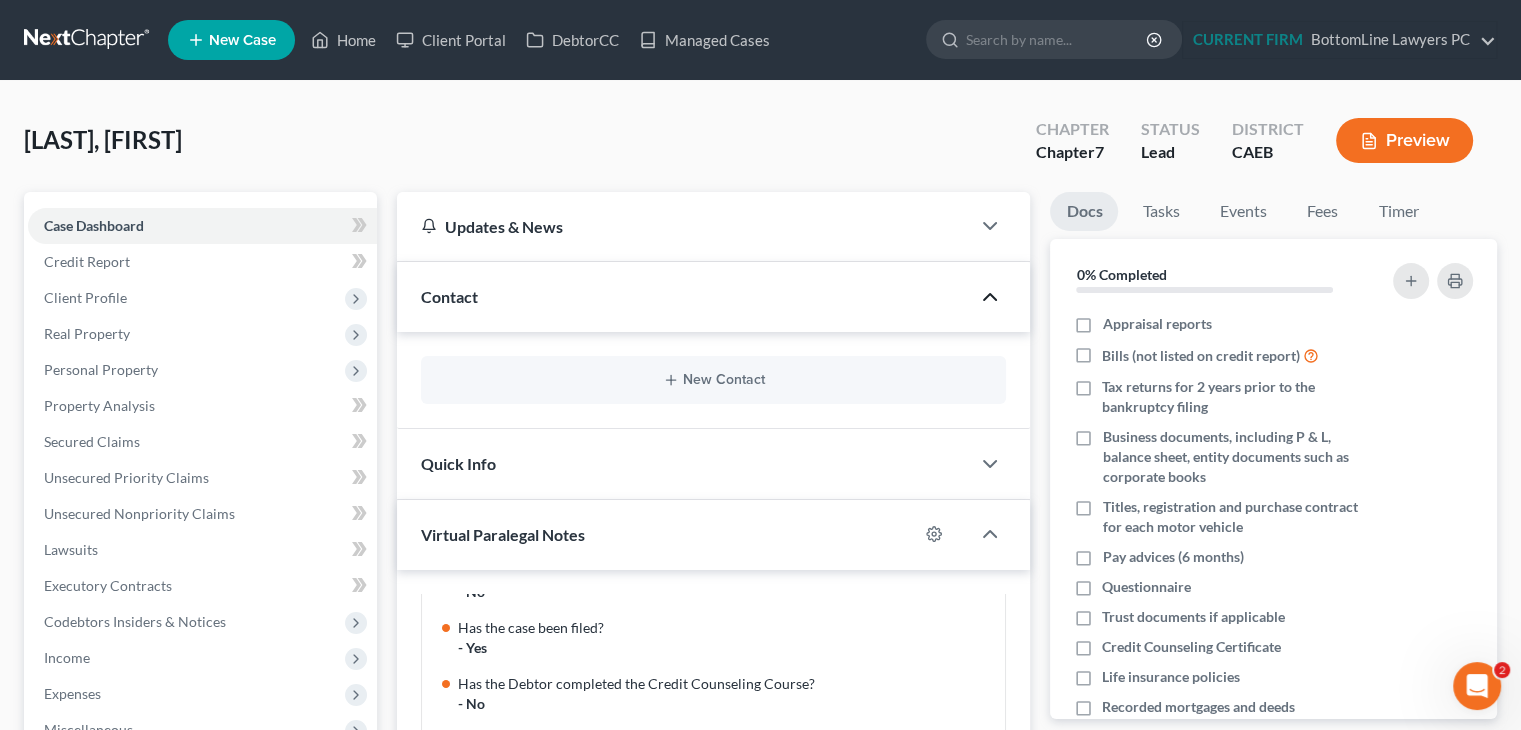 click 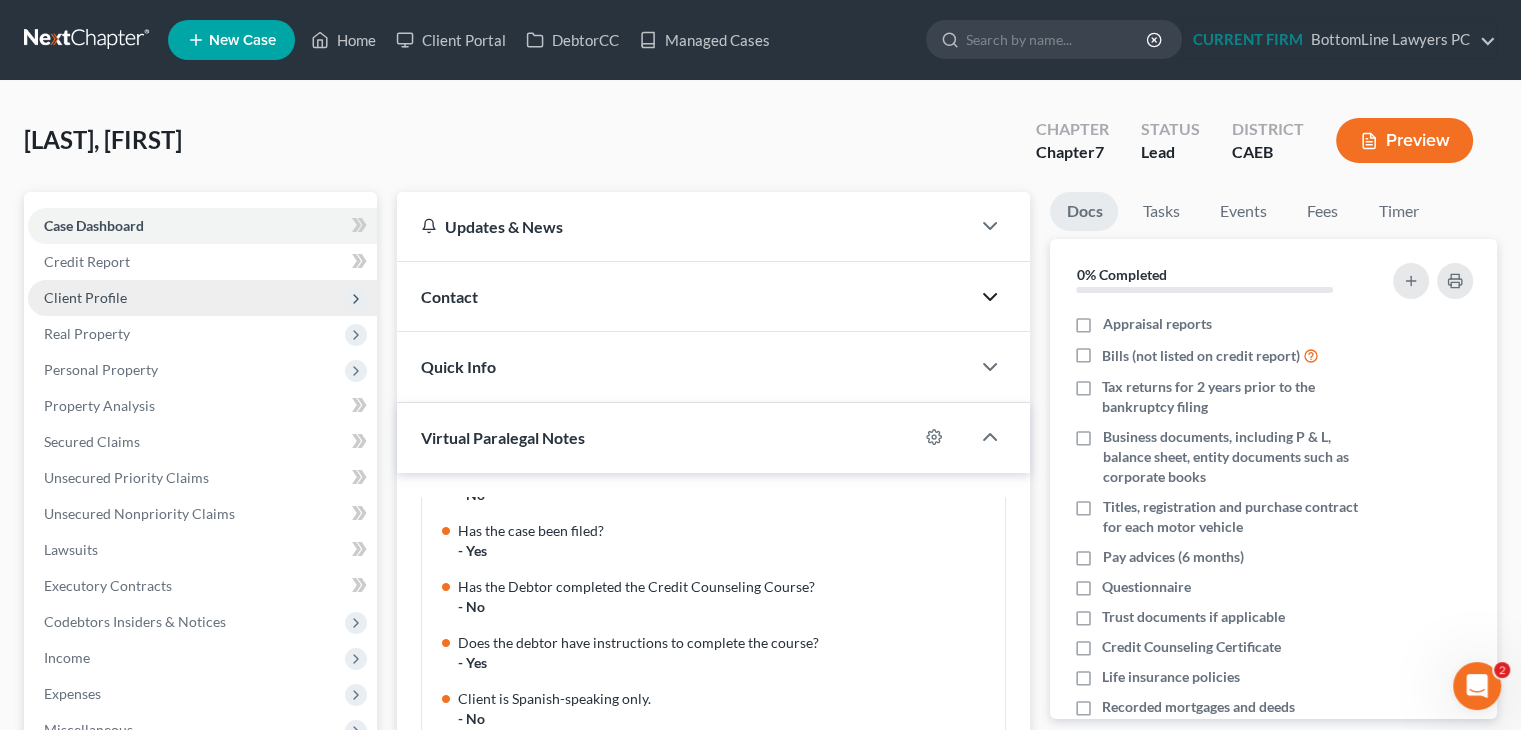click on "Client Profile" at bounding box center (202, 298) 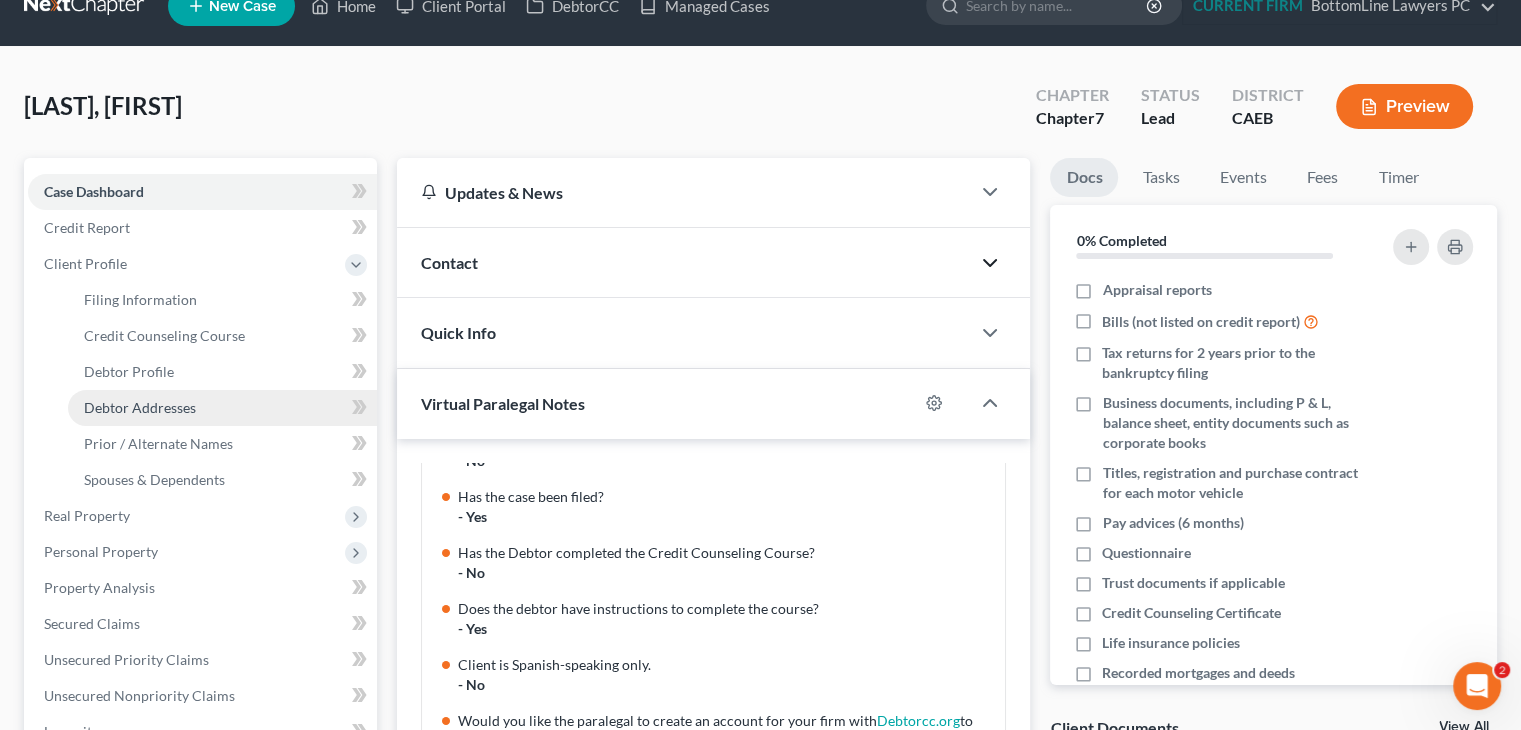 scroll, scrollTop: 0, scrollLeft: 0, axis: both 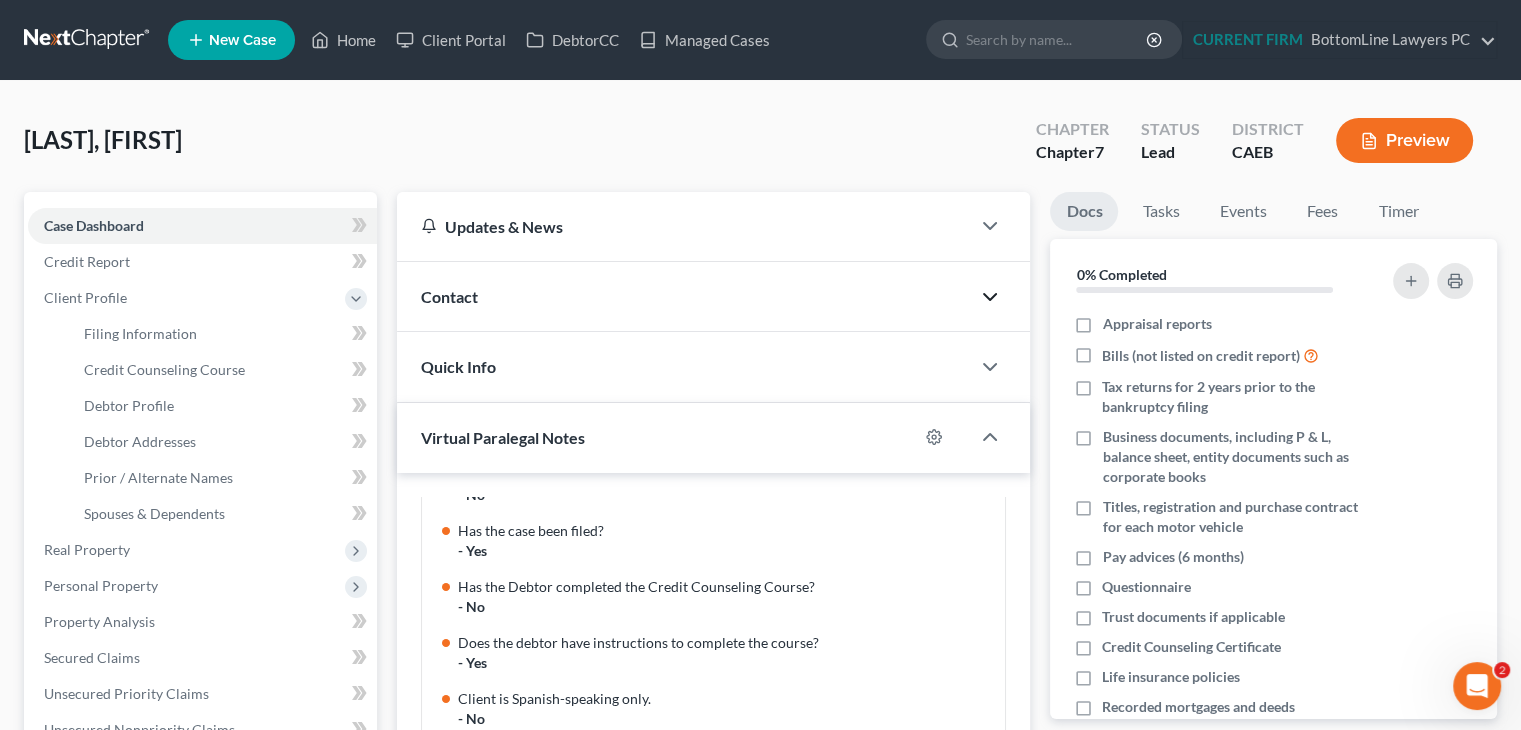 click 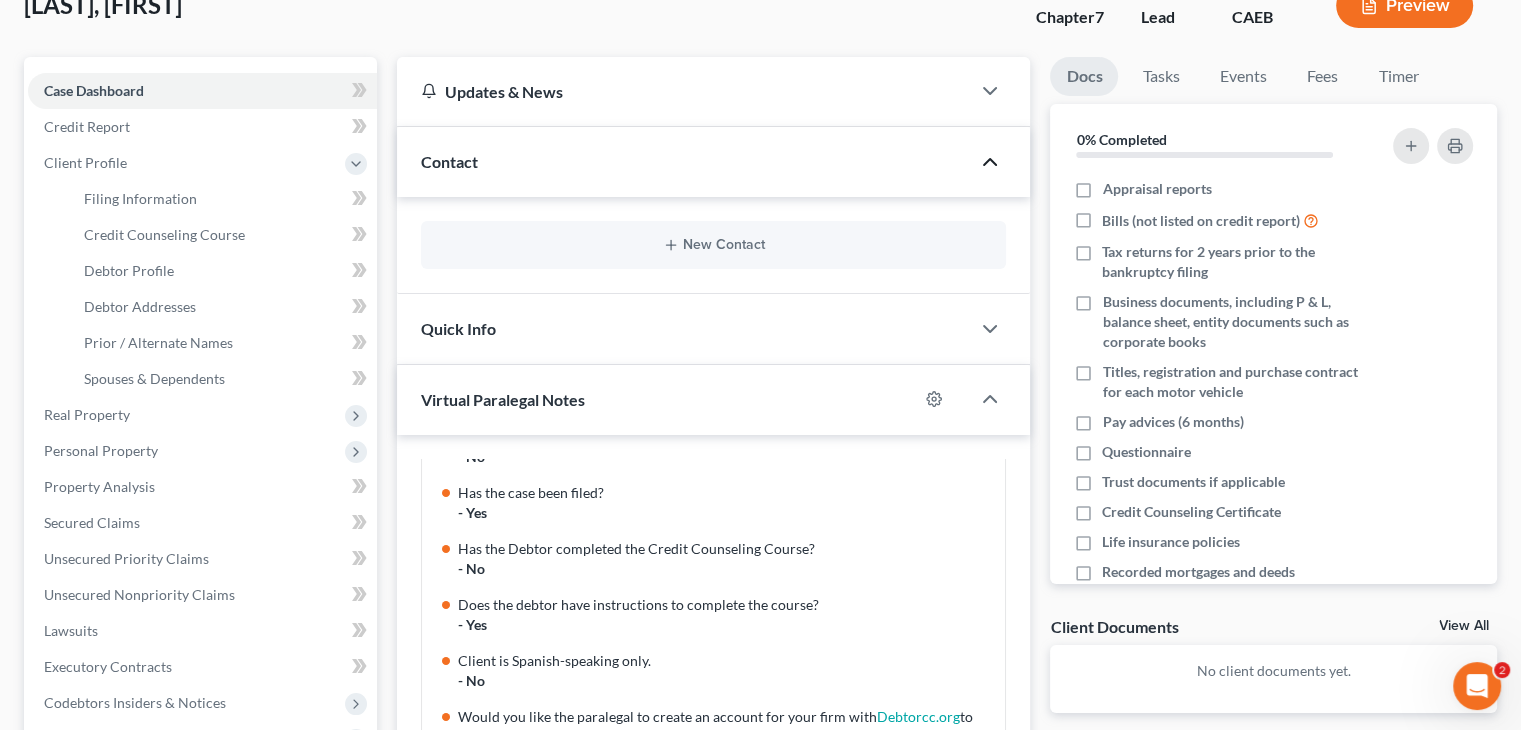 scroll, scrollTop: 200, scrollLeft: 0, axis: vertical 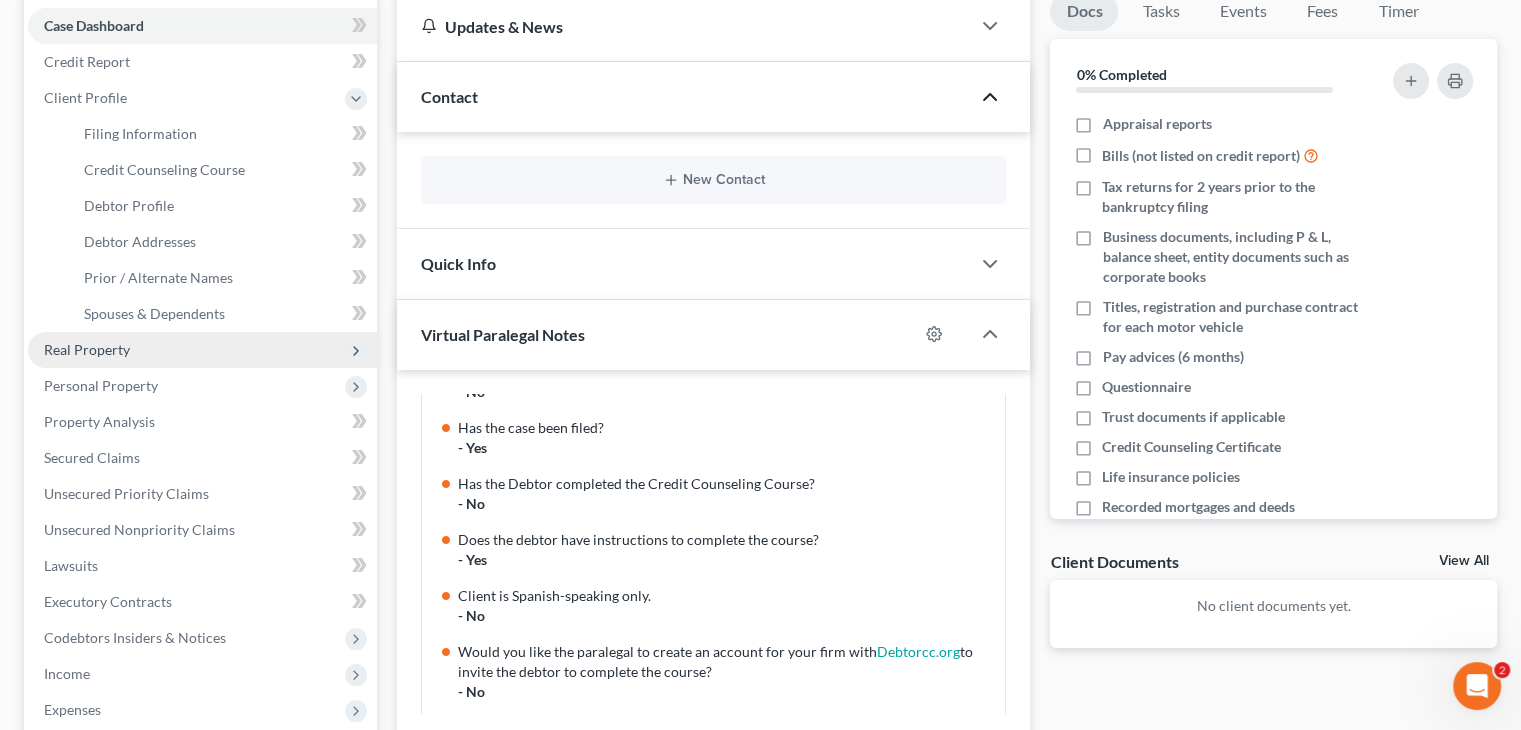click on "Real Property" at bounding box center [87, 349] 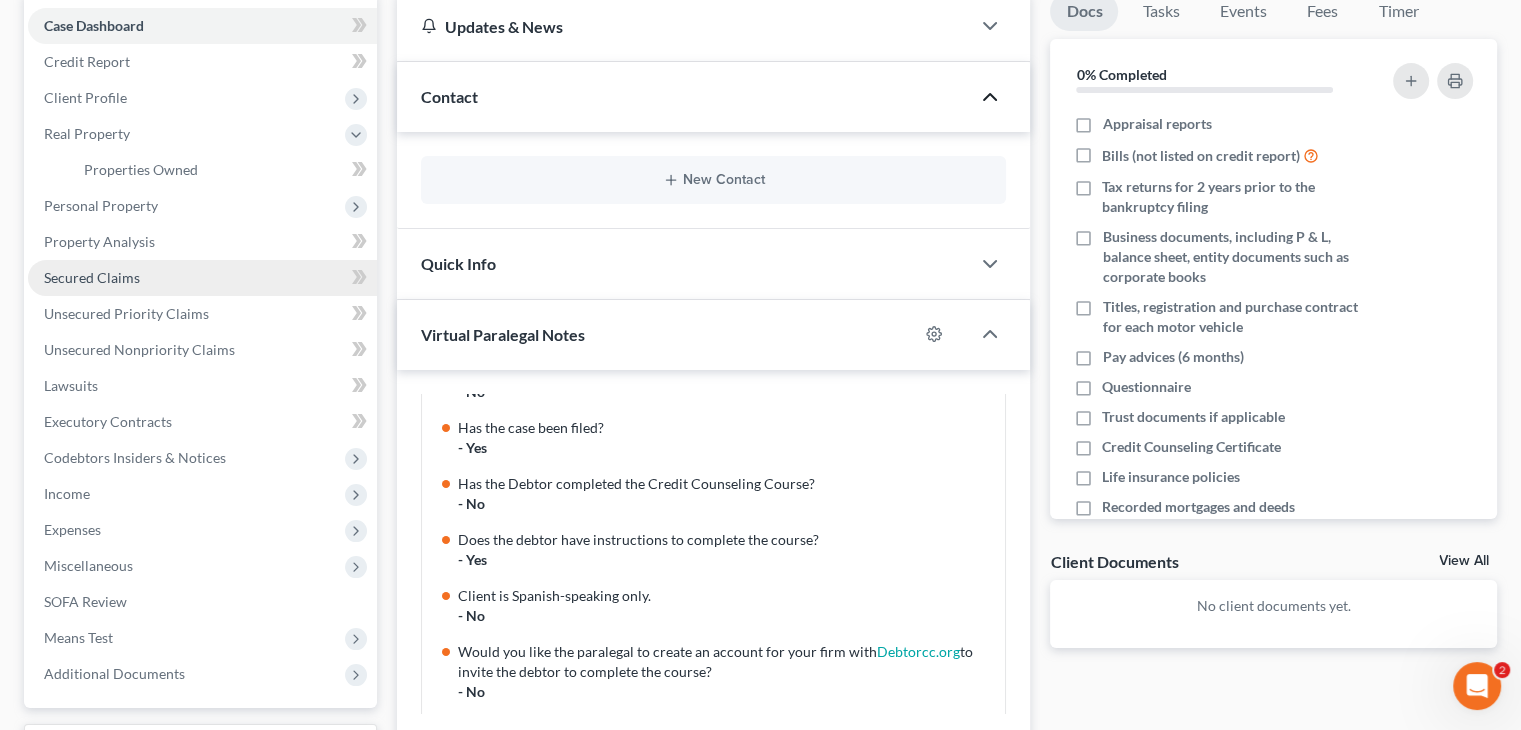click on "Secured Claims" at bounding box center (202, 278) 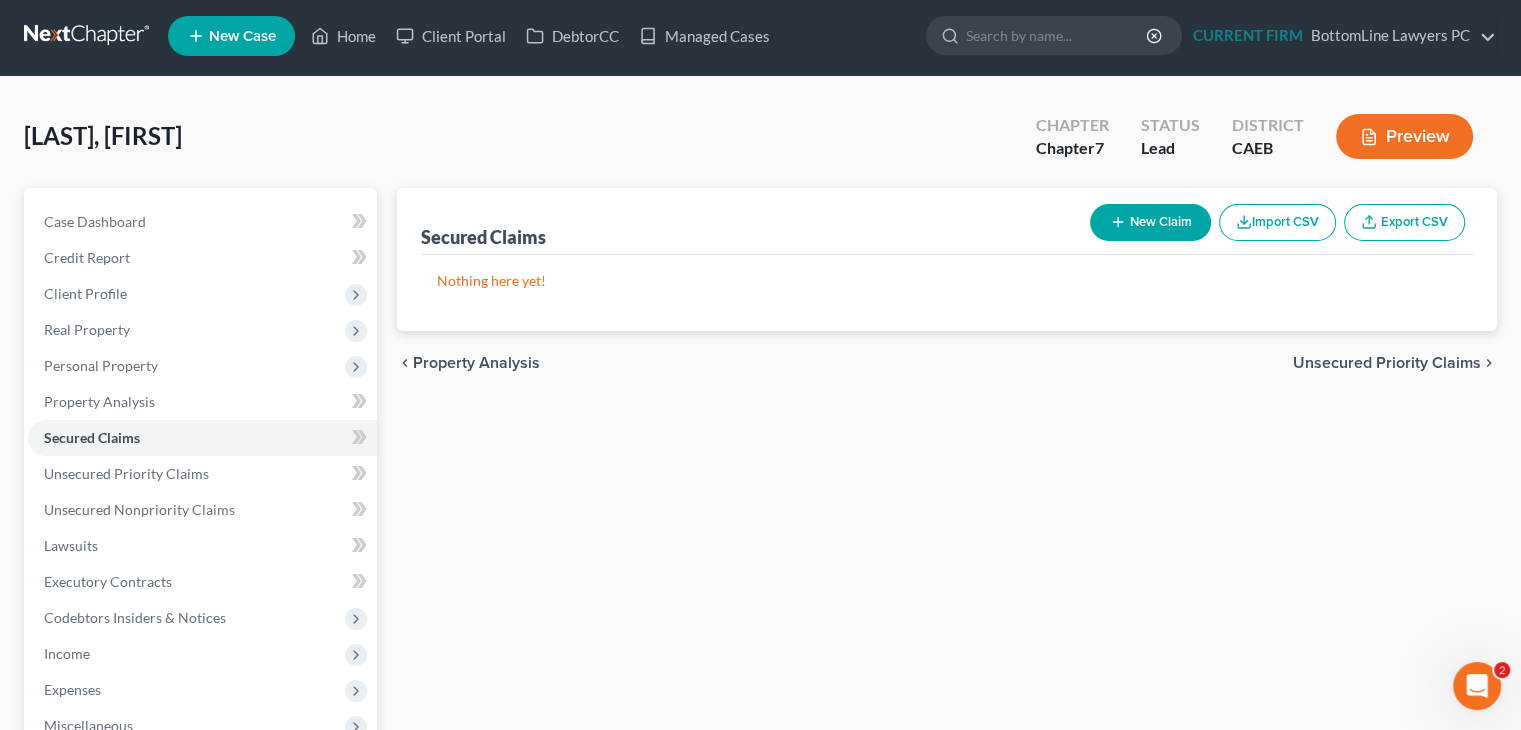 scroll, scrollTop: 0, scrollLeft: 0, axis: both 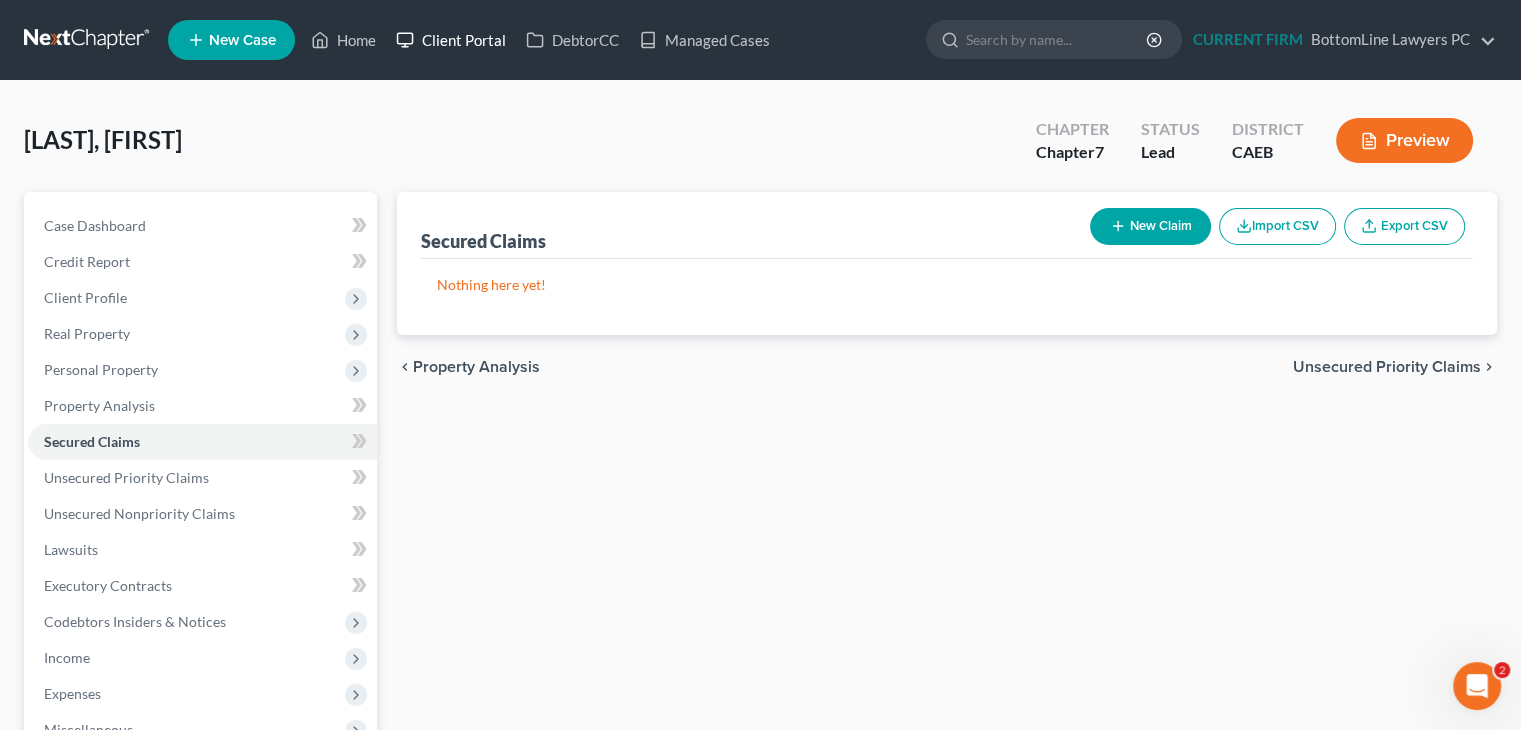 click on "Client Portal" at bounding box center (451, 40) 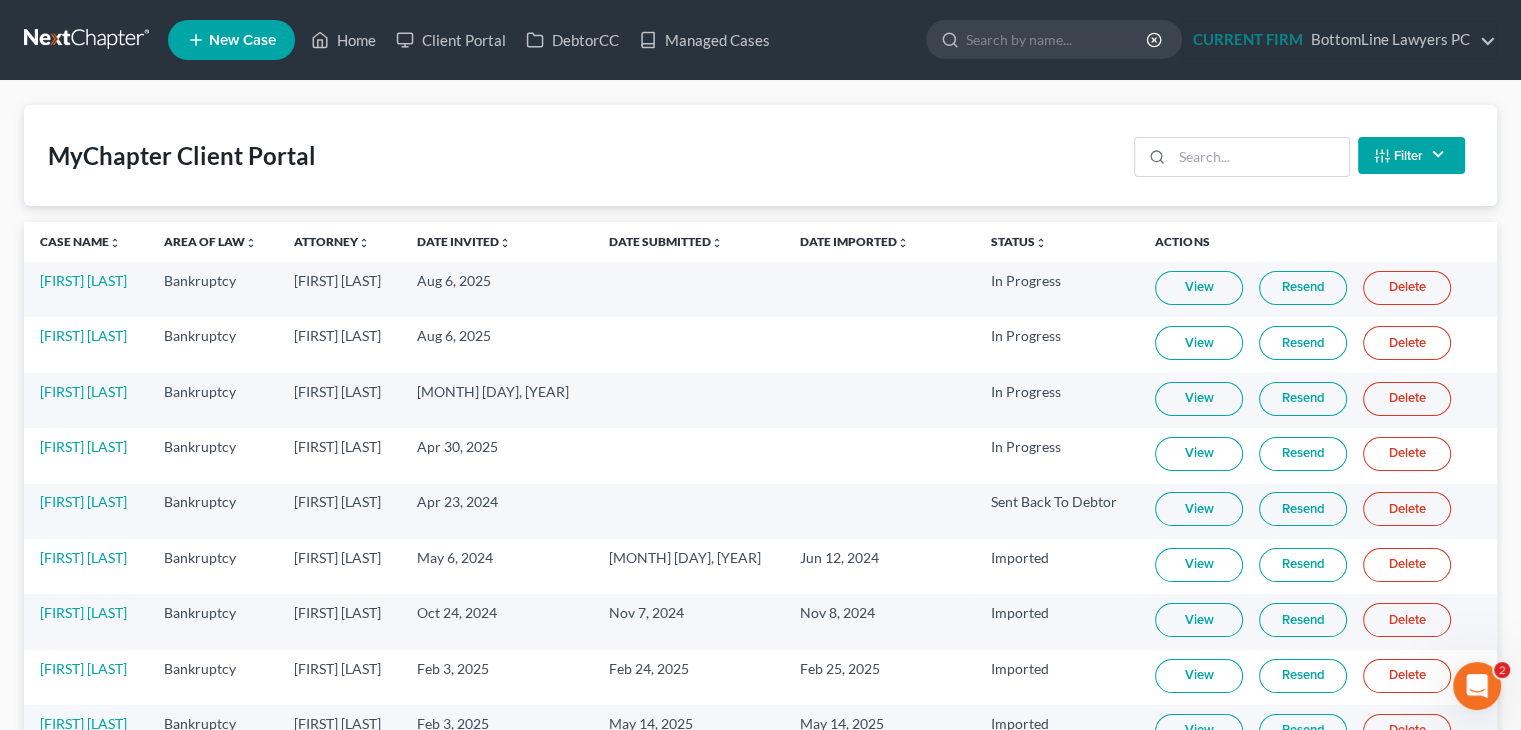 click on "View" at bounding box center [1199, 288] 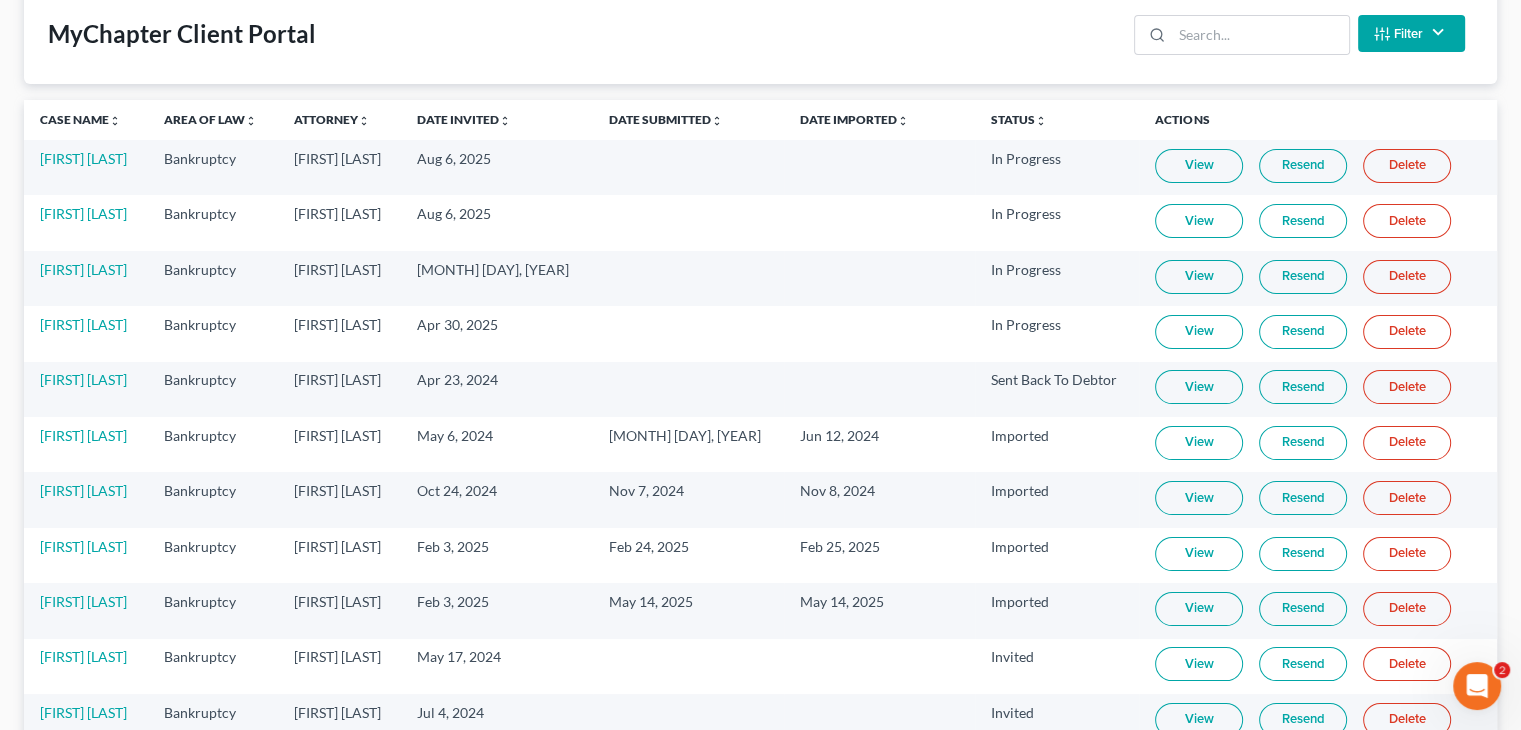 scroll, scrollTop: 0, scrollLeft: 0, axis: both 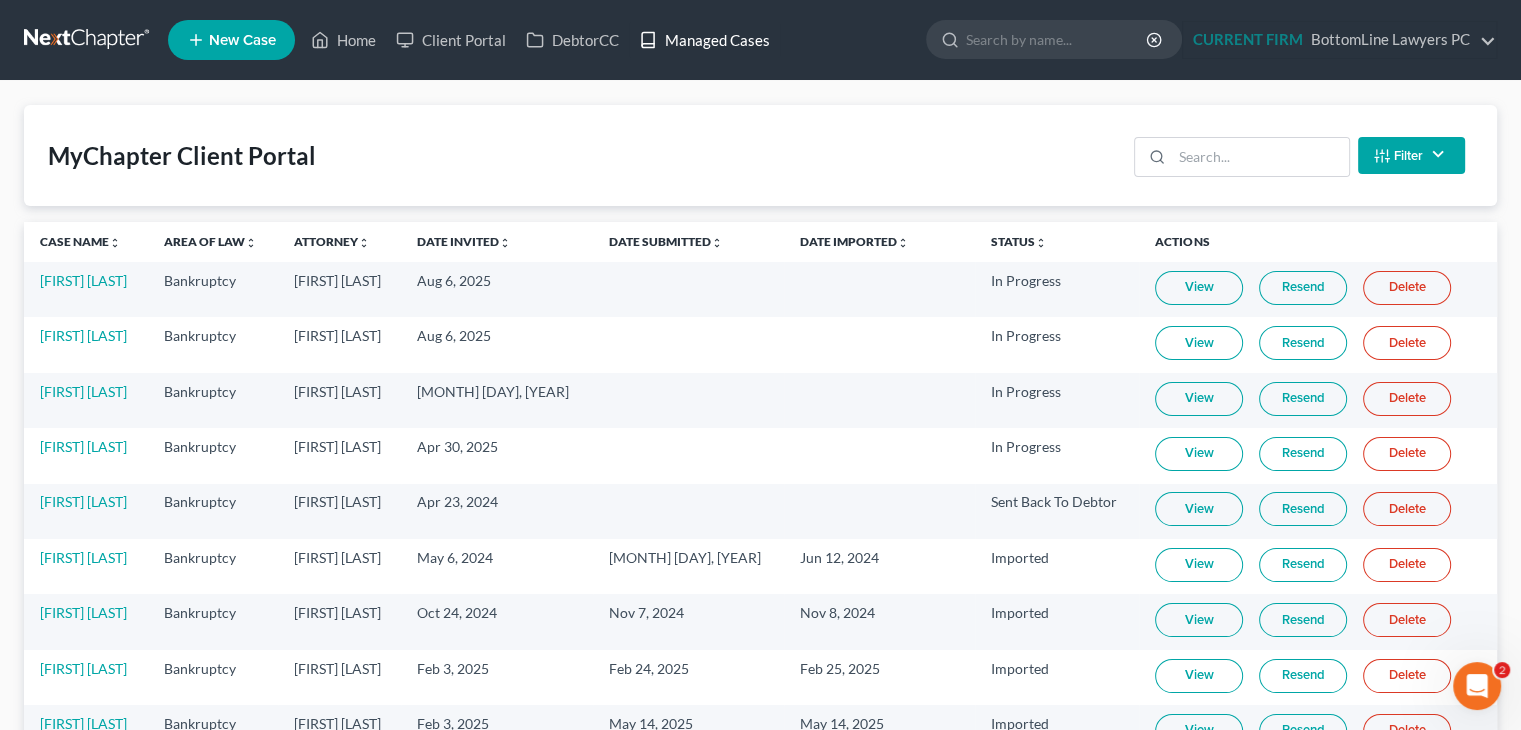 click on "Managed Cases" at bounding box center [704, 40] 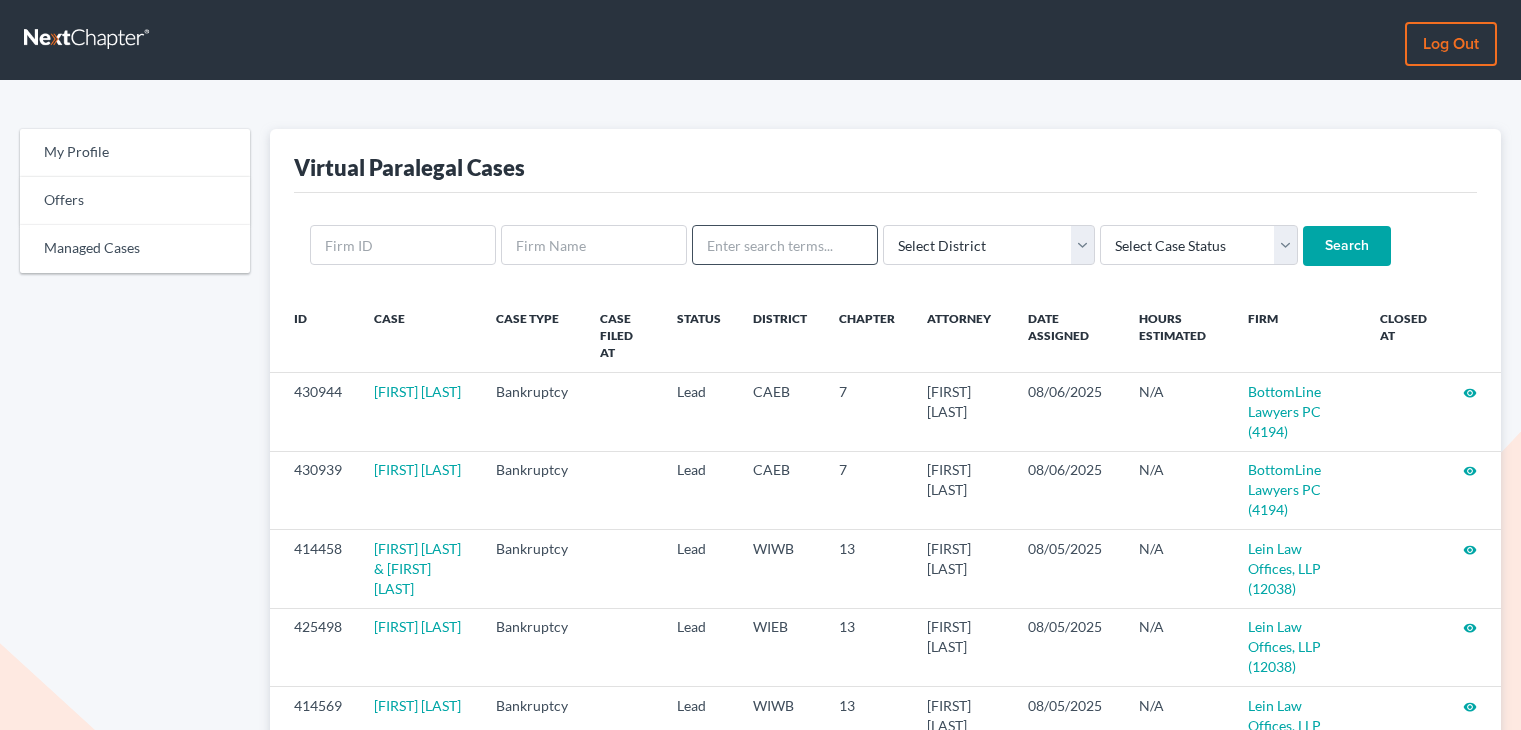 scroll, scrollTop: 0, scrollLeft: 0, axis: both 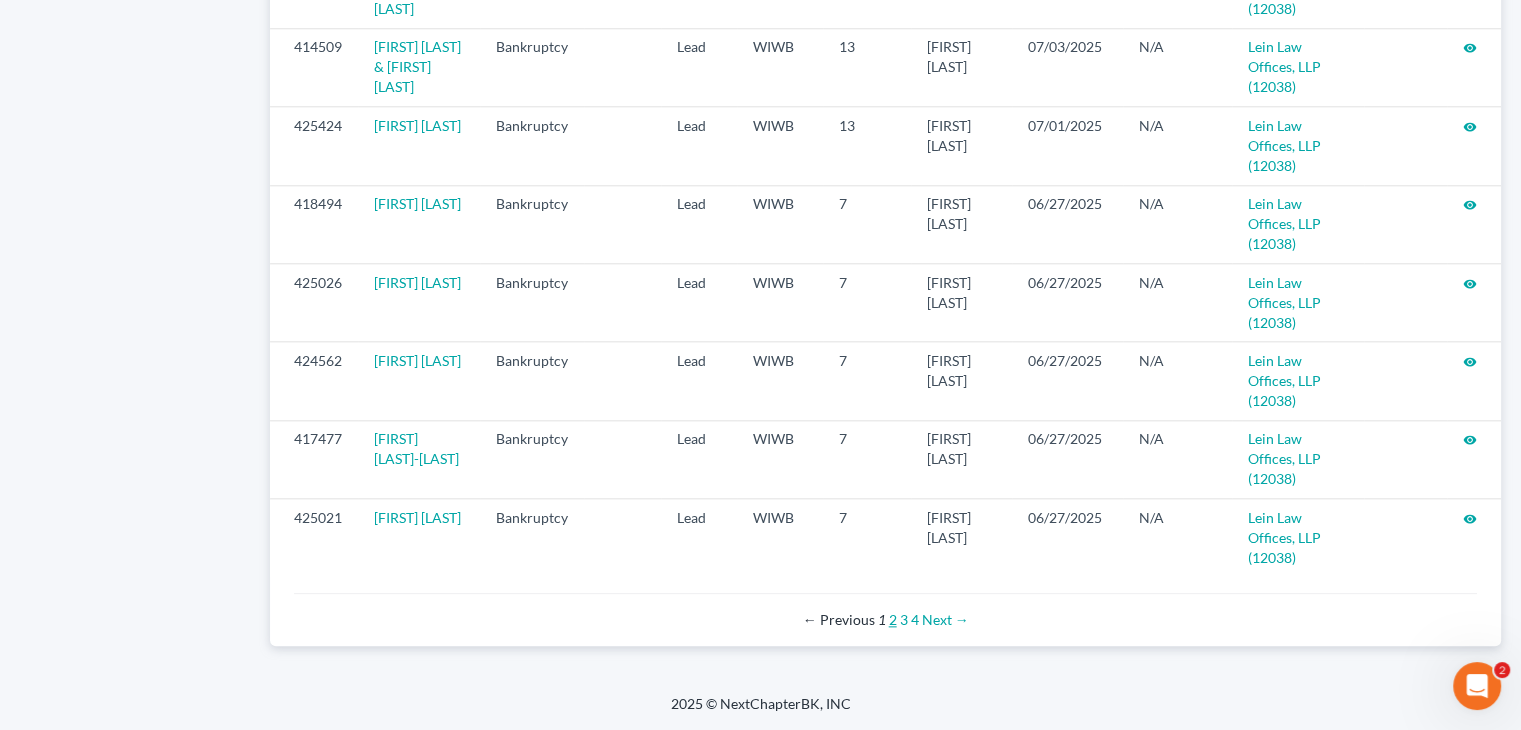 click on "2" at bounding box center (893, 619) 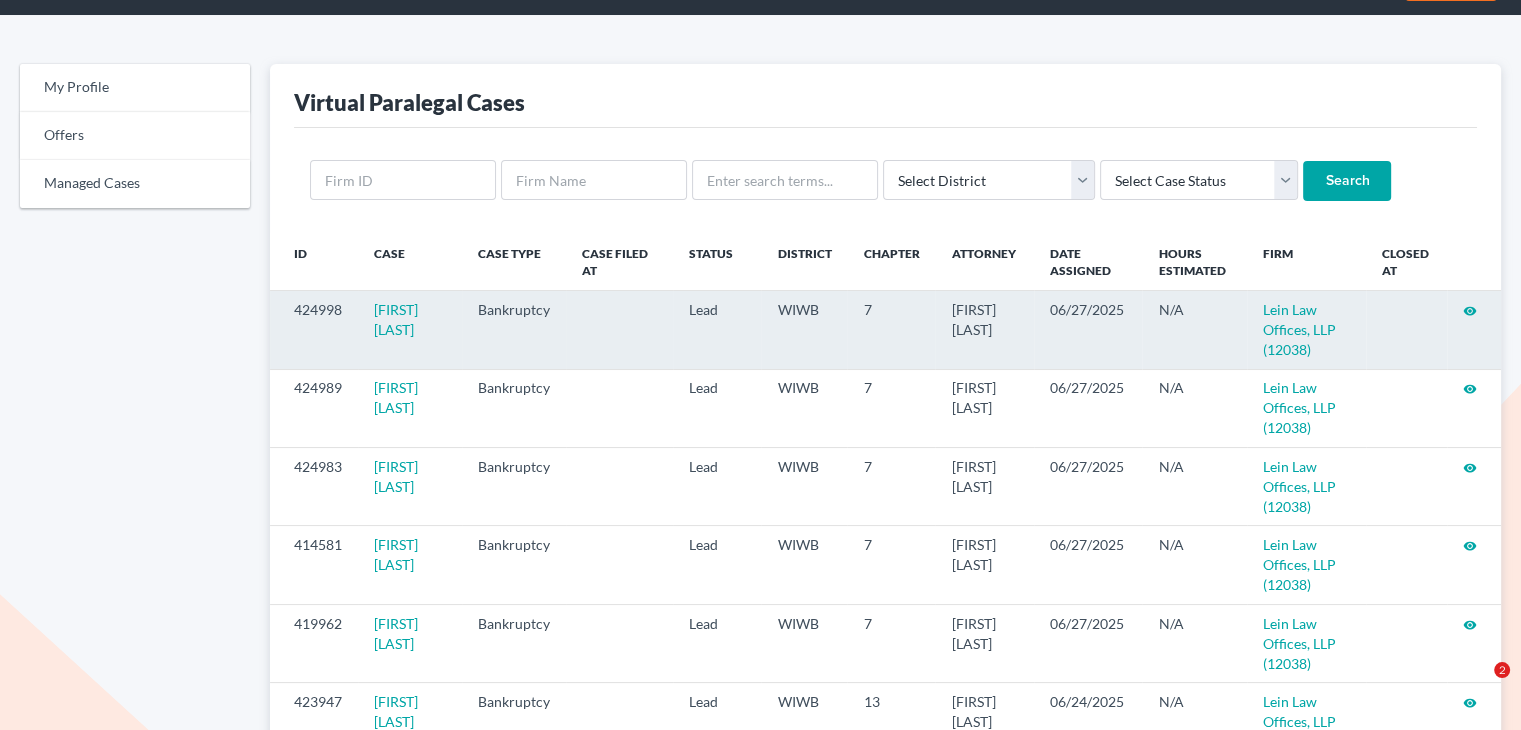 scroll, scrollTop: 100, scrollLeft: 0, axis: vertical 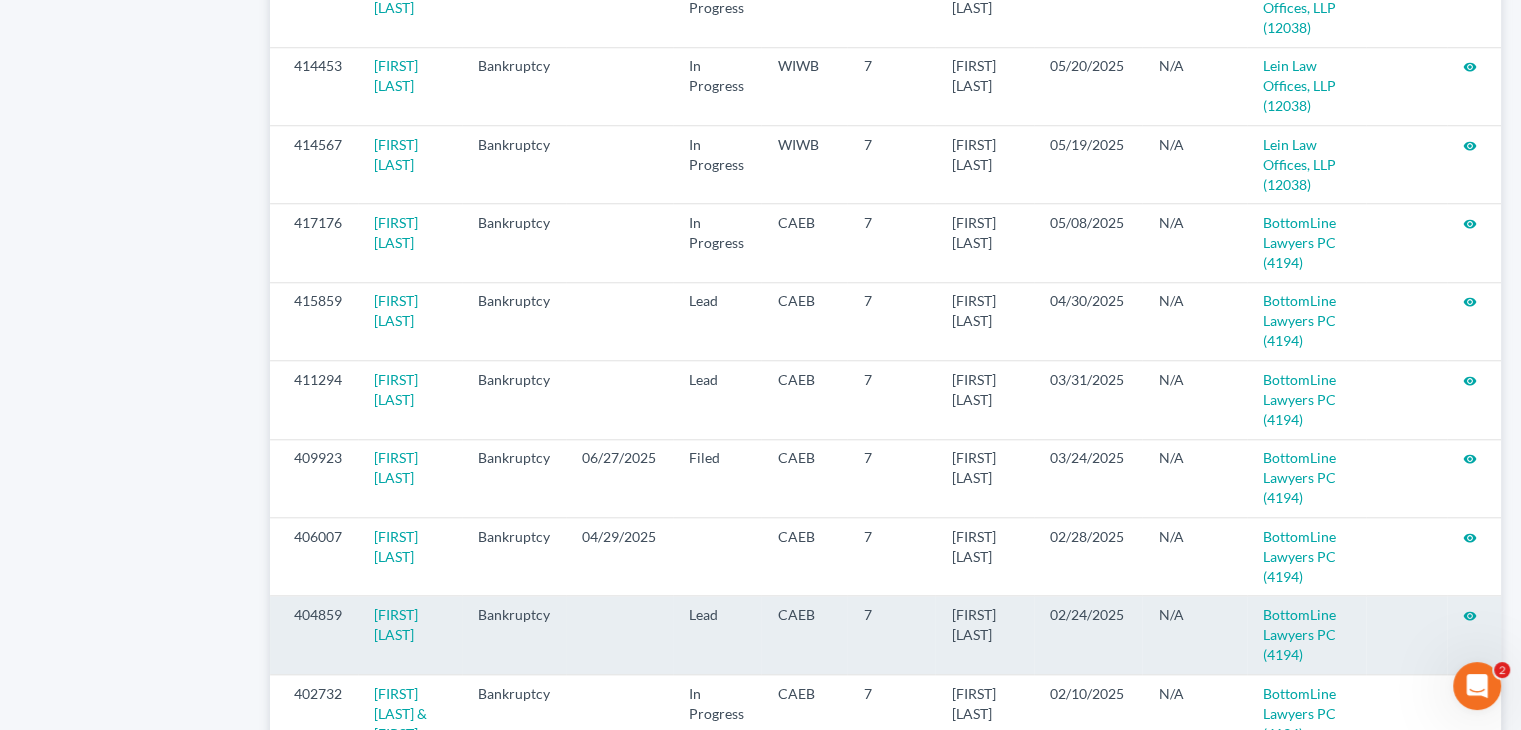 click on "visibility" at bounding box center (1470, 616) 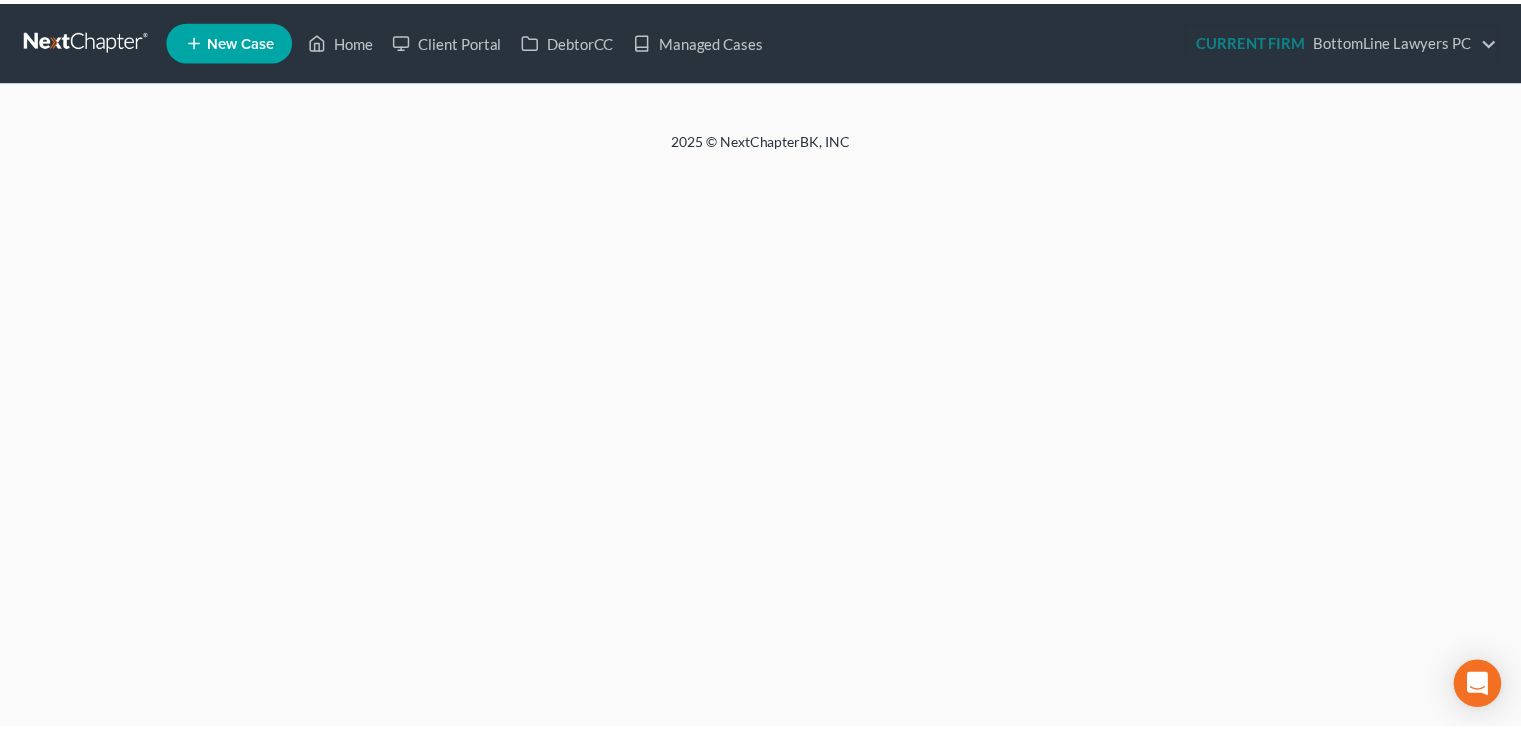scroll, scrollTop: 0, scrollLeft: 0, axis: both 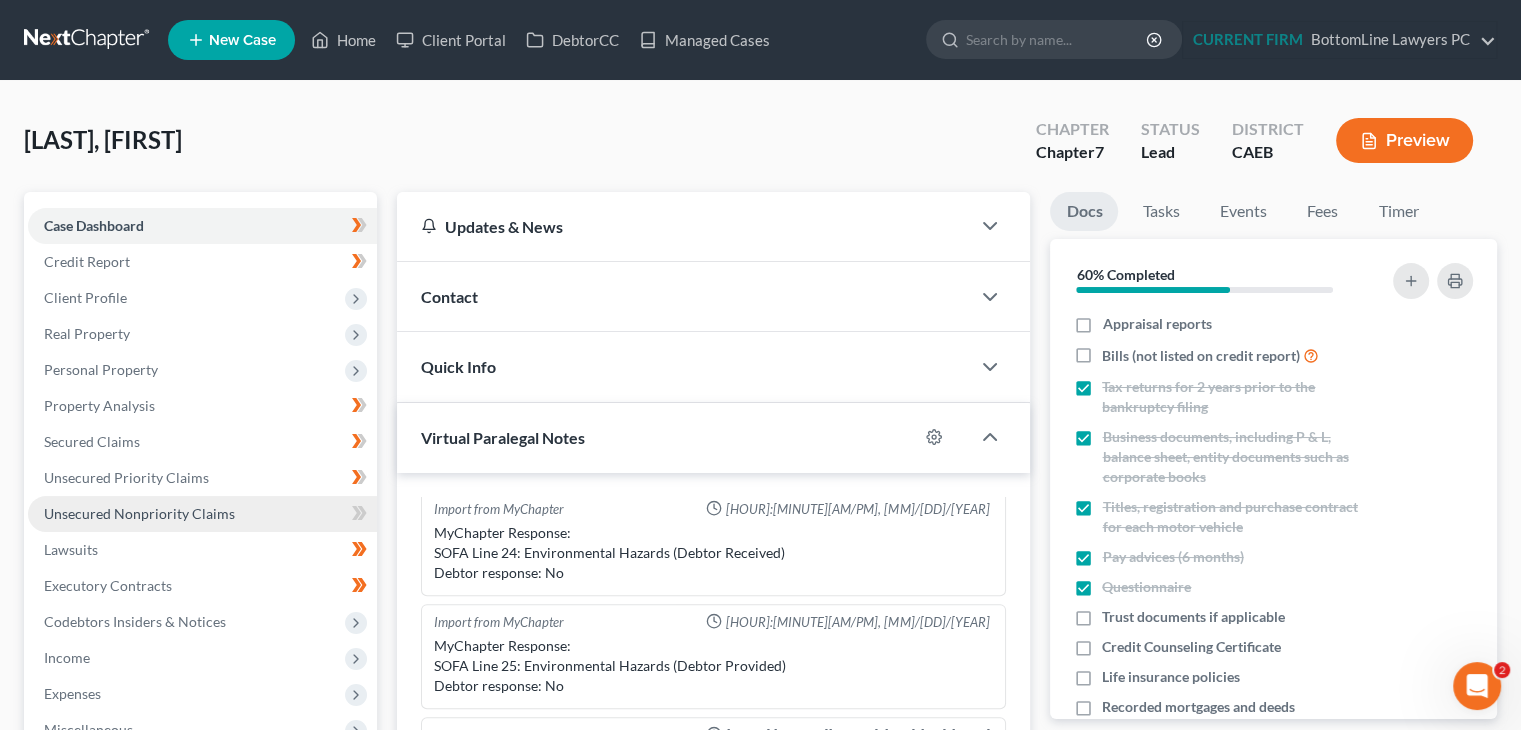 click on "Unsecured Nonpriority Claims" at bounding box center [139, 513] 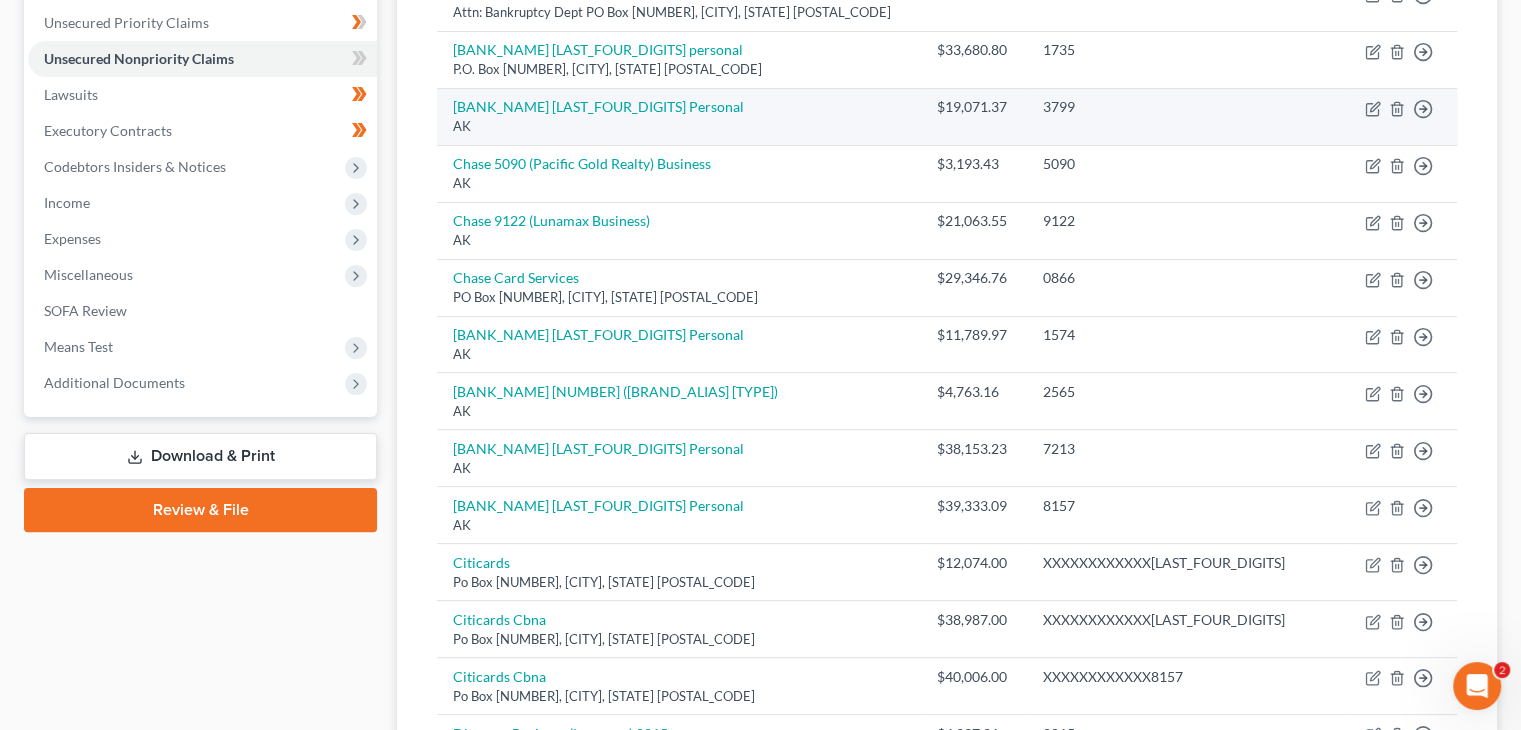 scroll, scrollTop: 400, scrollLeft: 0, axis: vertical 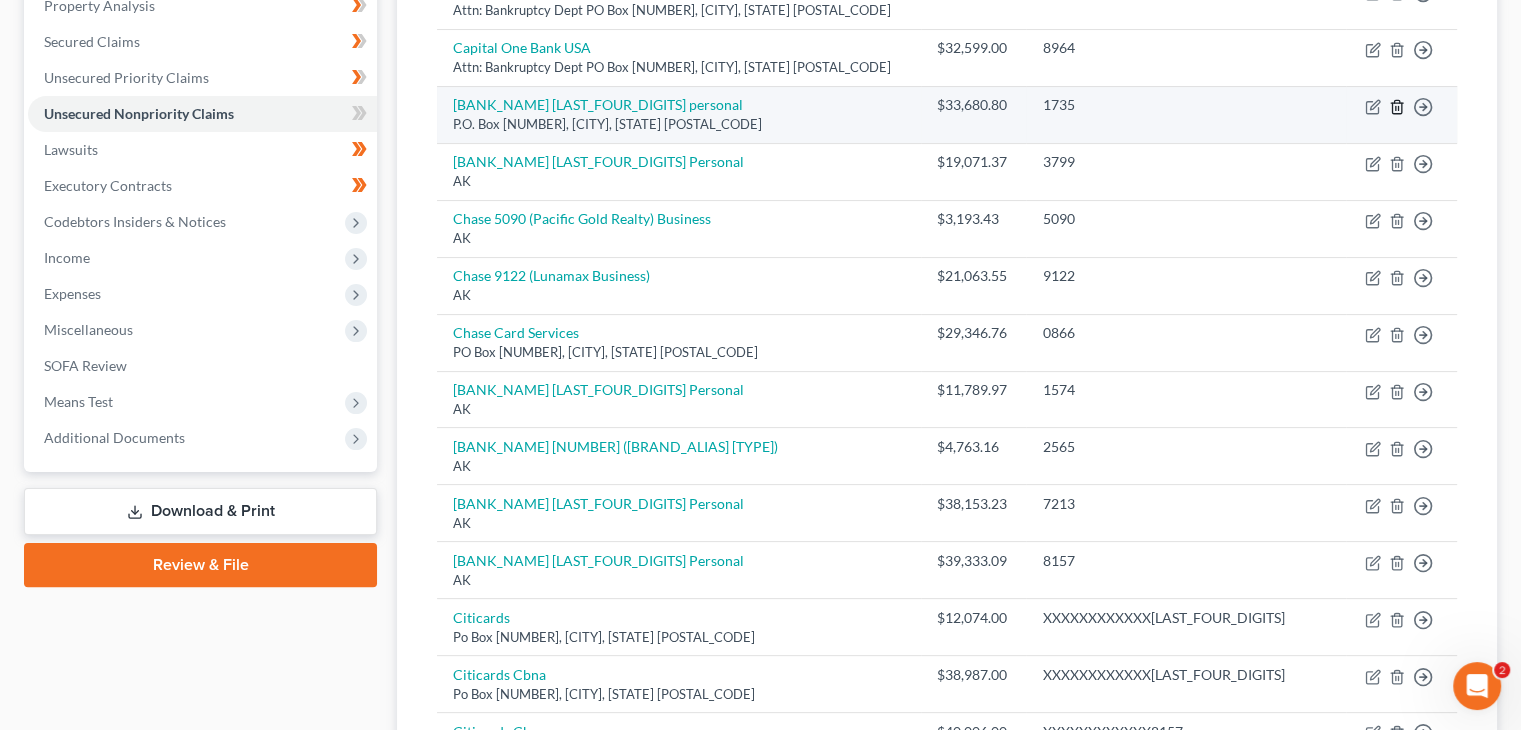 click 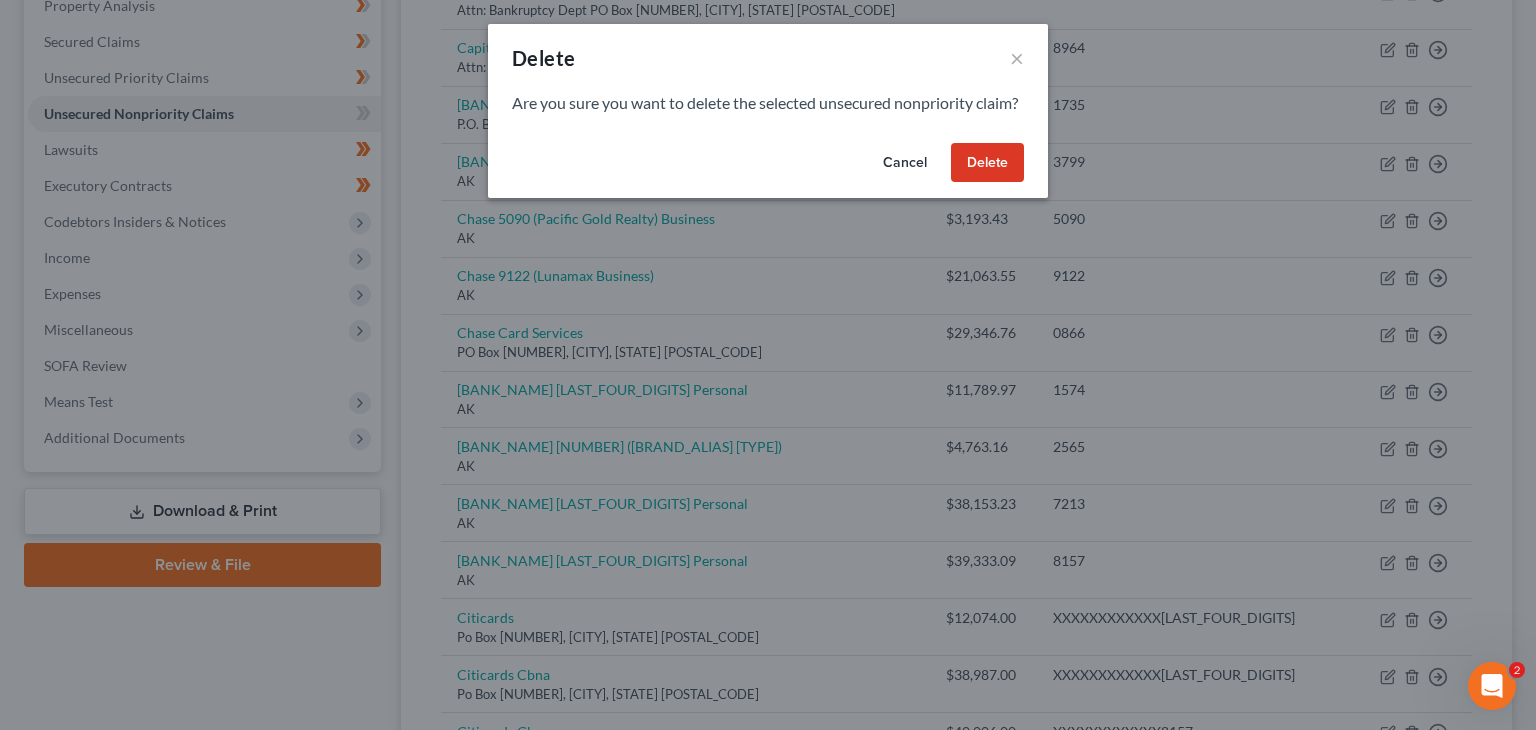 click on "Delete" at bounding box center (987, 163) 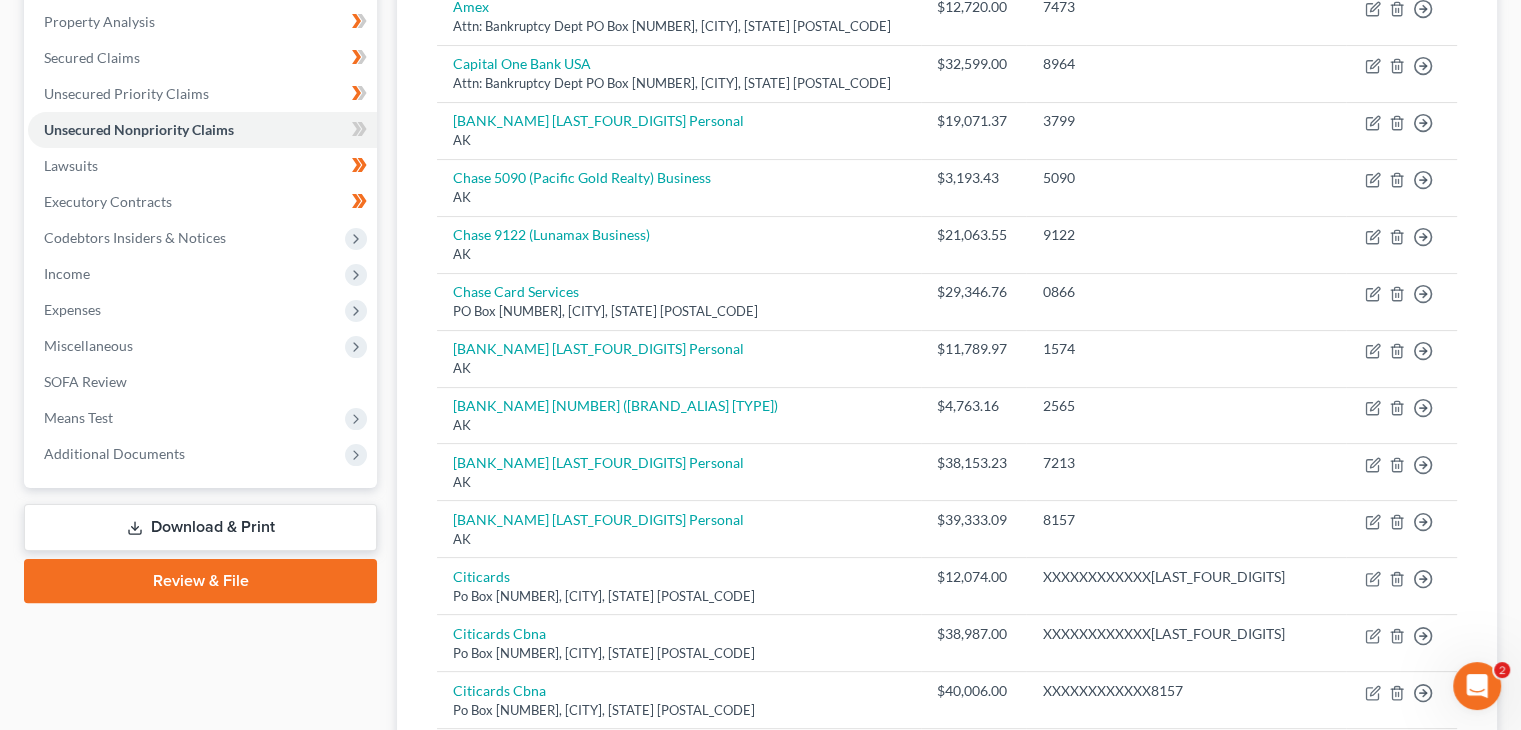 scroll, scrollTop: 0, scrollLeft: 0, axis: both 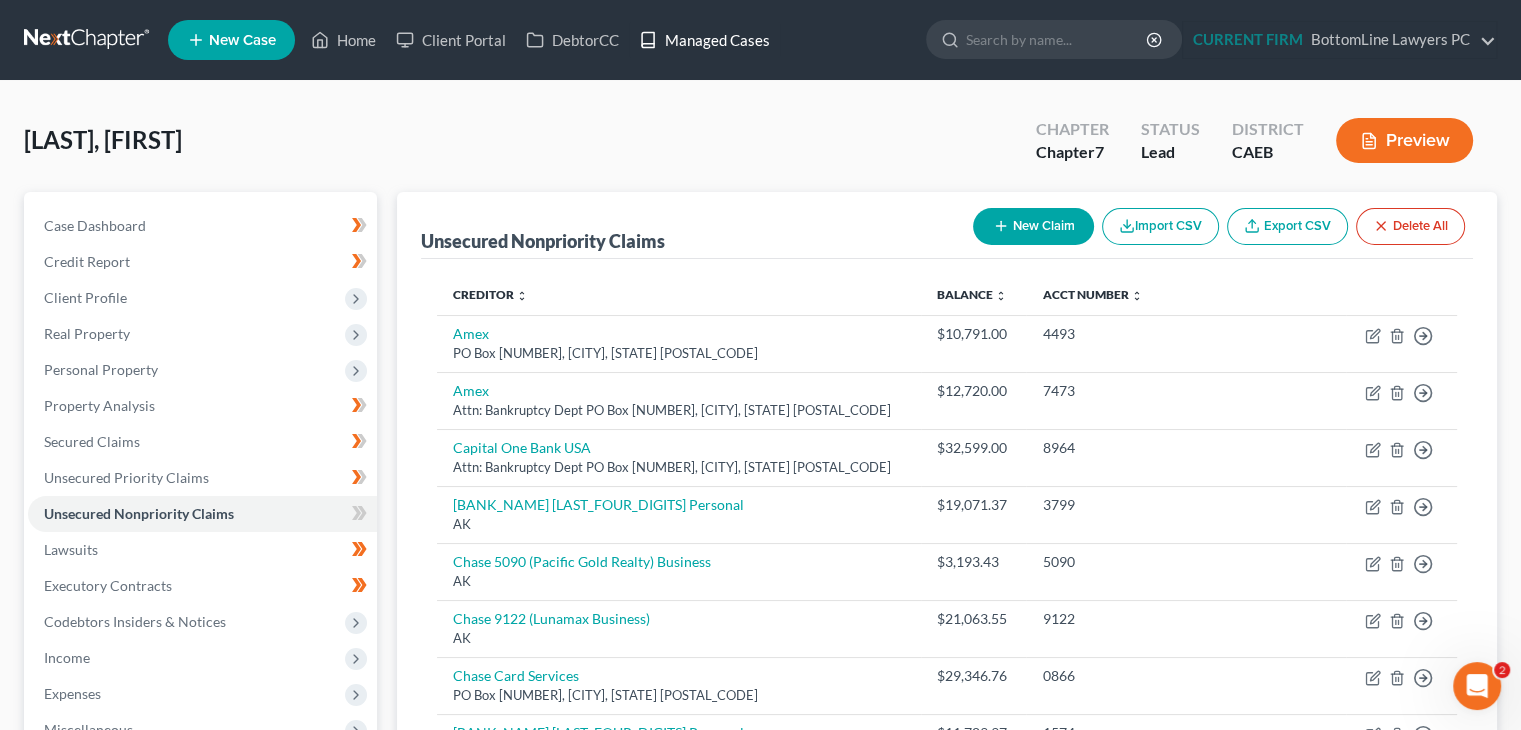 click on "Managed Cases" at bounding box center (704, 40) 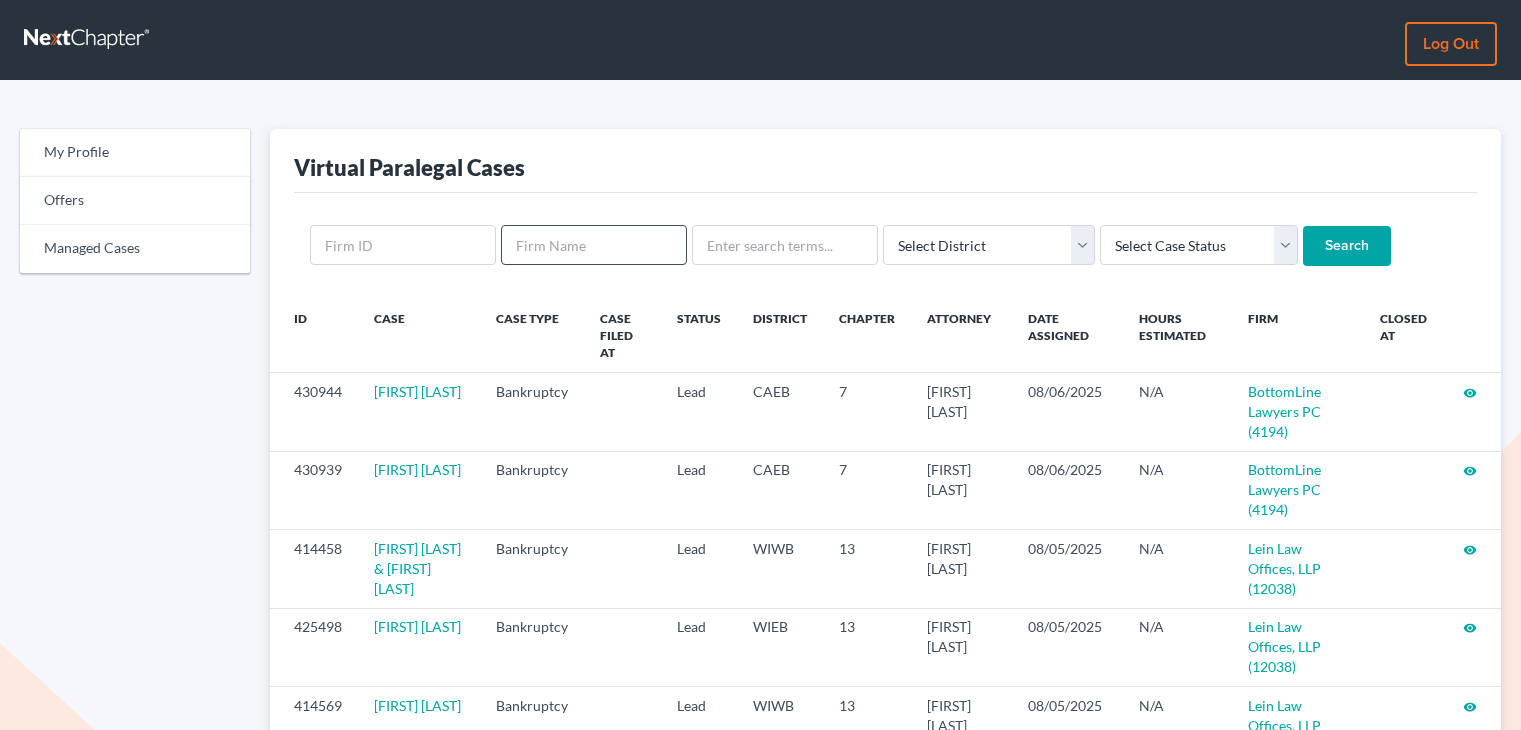 scroll, scrollTop: 0, scrollLeft: 0, axis: both 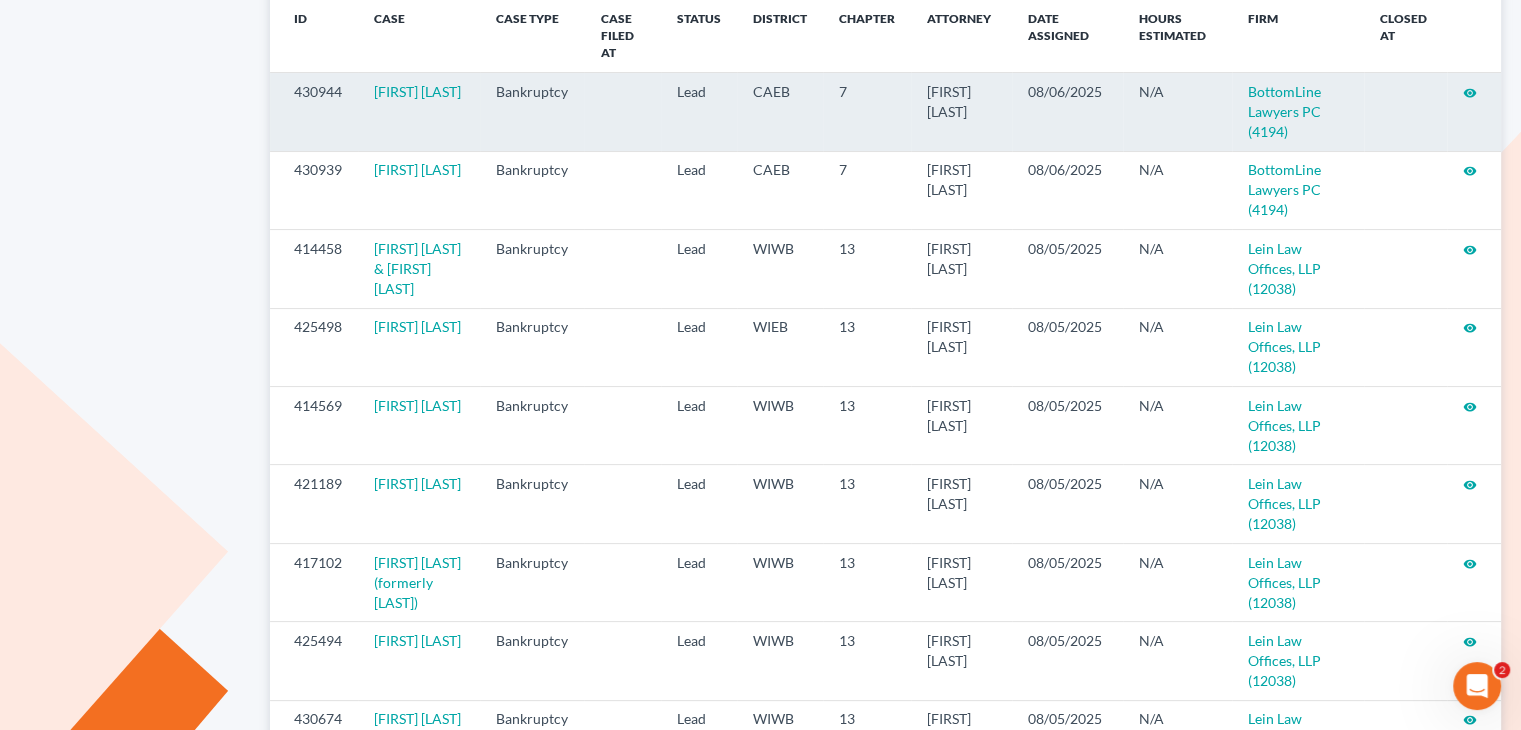 click on "visibility" at bounding box center [1470, 93] 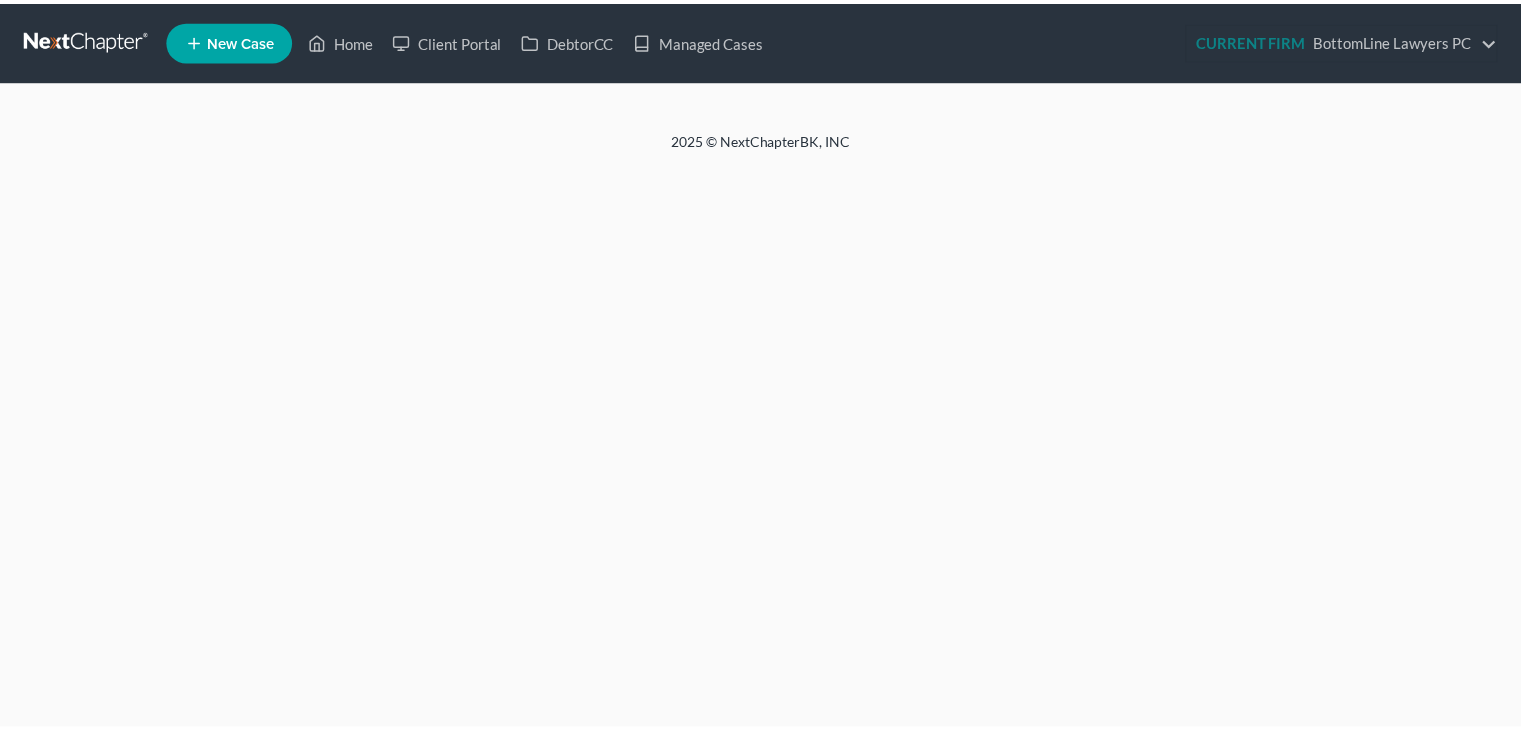 scroll, scrollTop: 0, scrollLeft: 0, axis: both 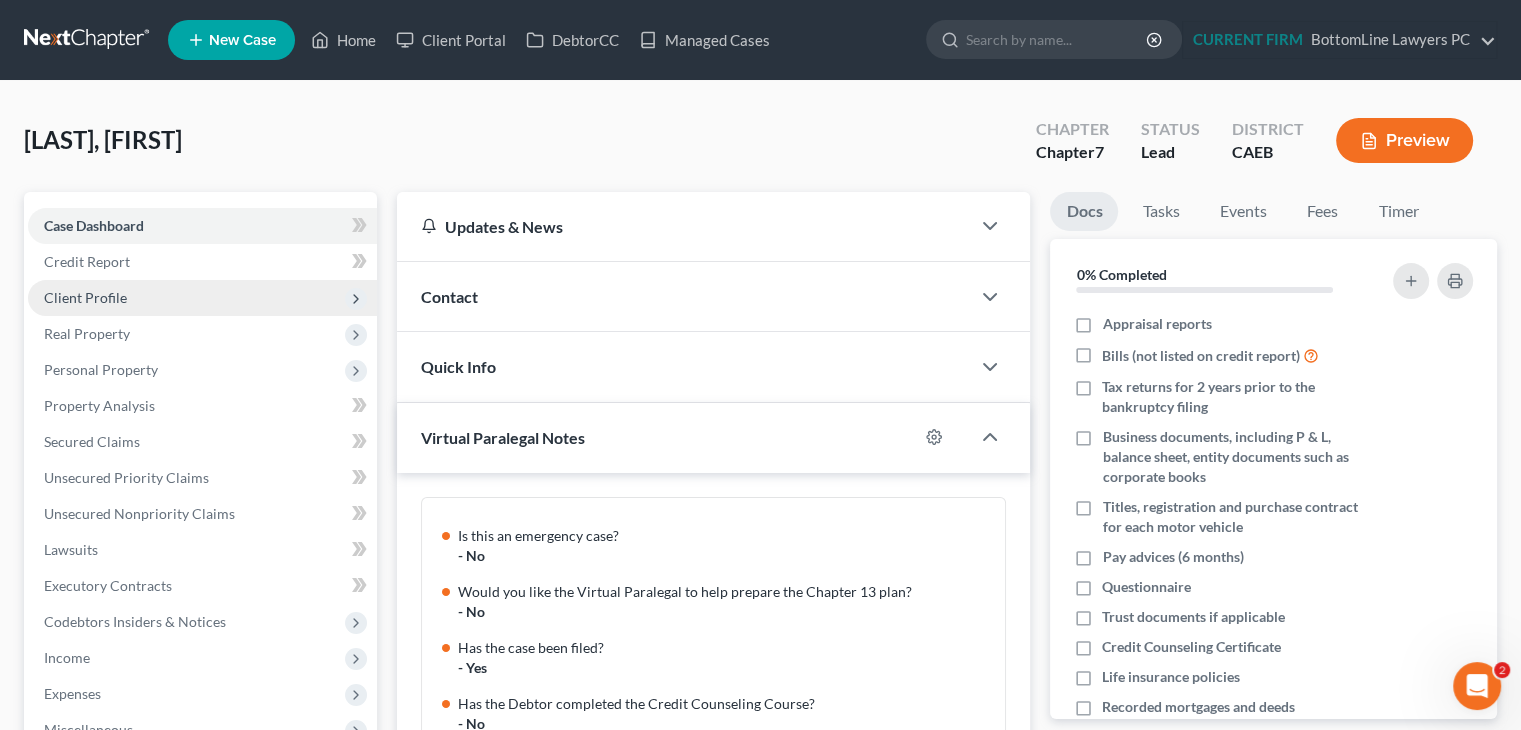 click on "Client Profile" at bounding box center [202, 298] 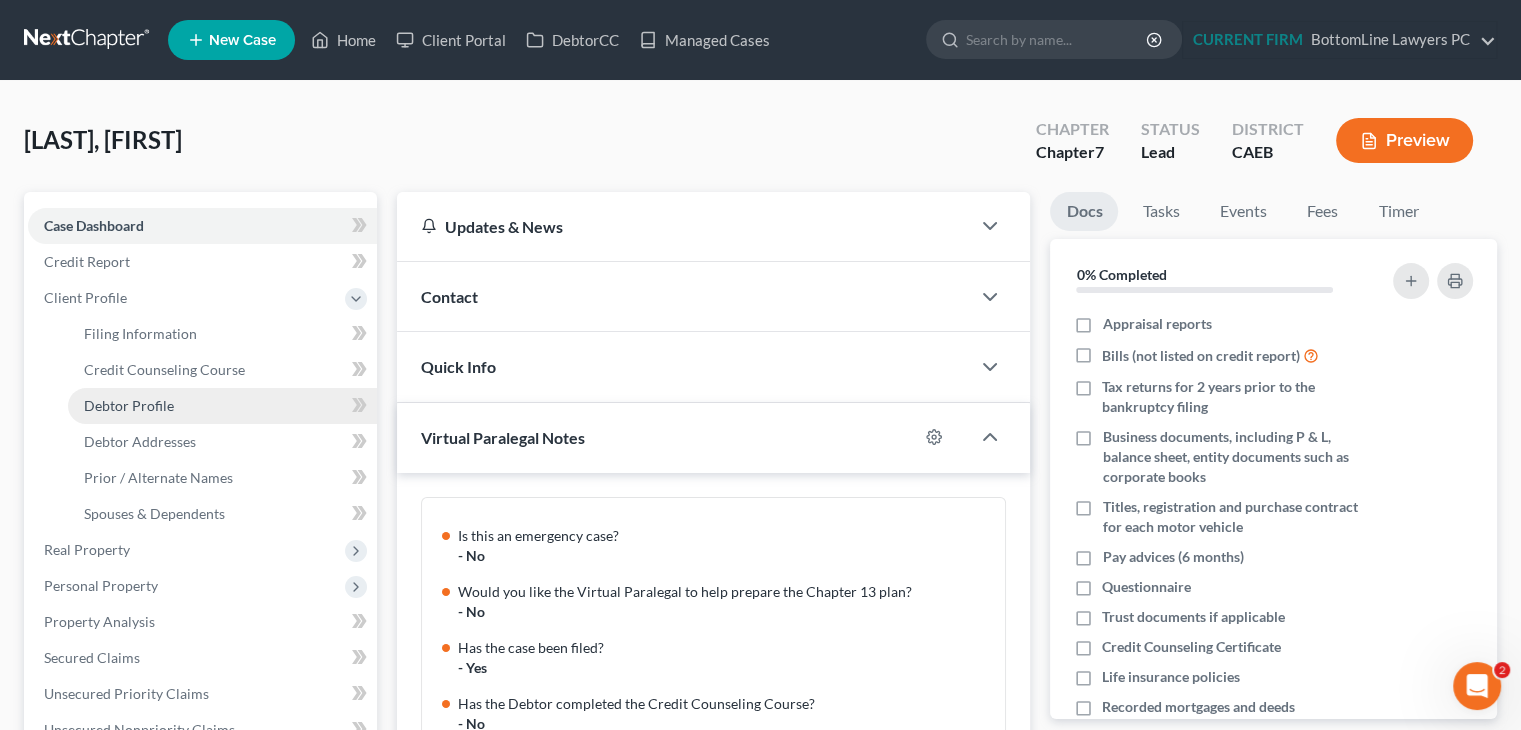 click on "Debtor Profile" at bounding box center (129, 405) 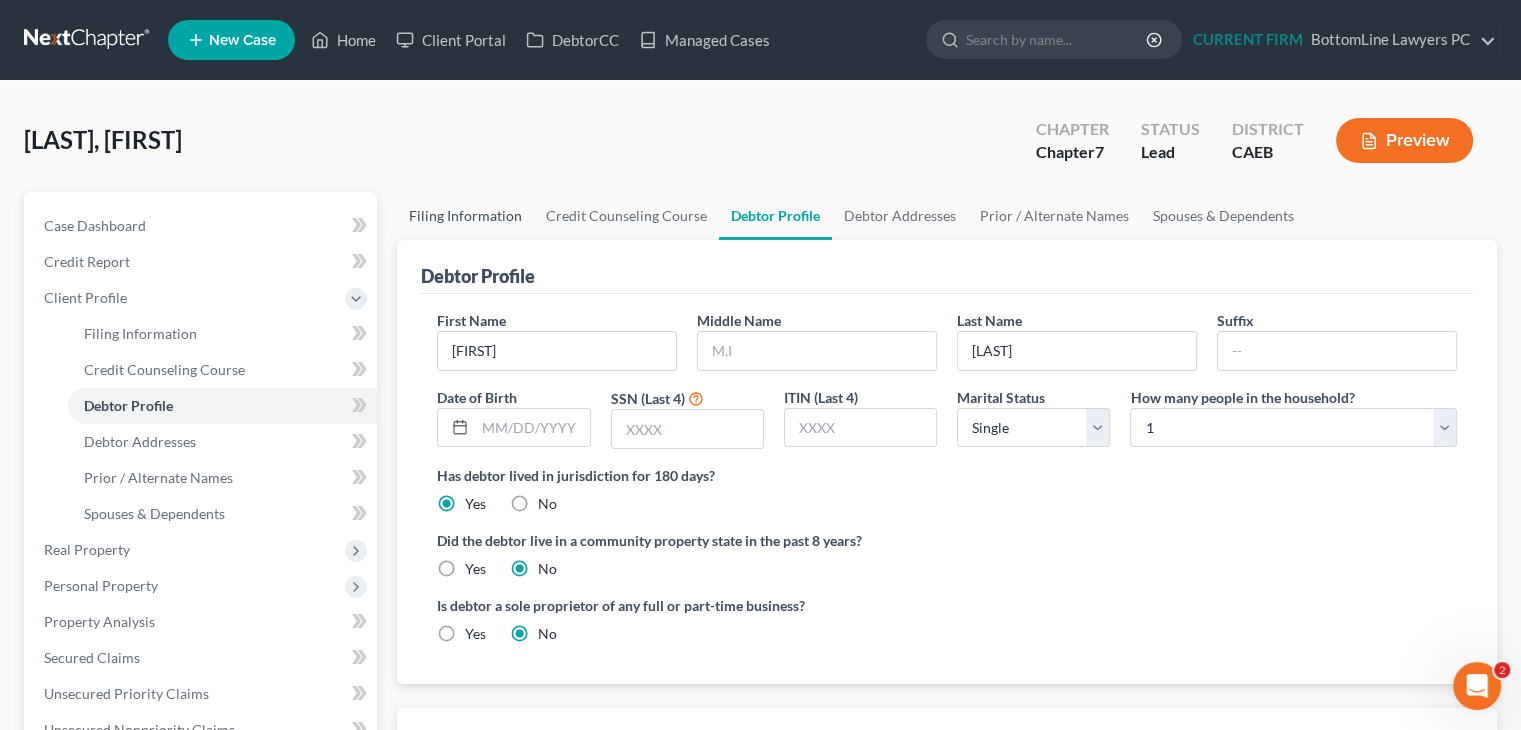 click on "Filing Information" at bounding box center [465, 216] 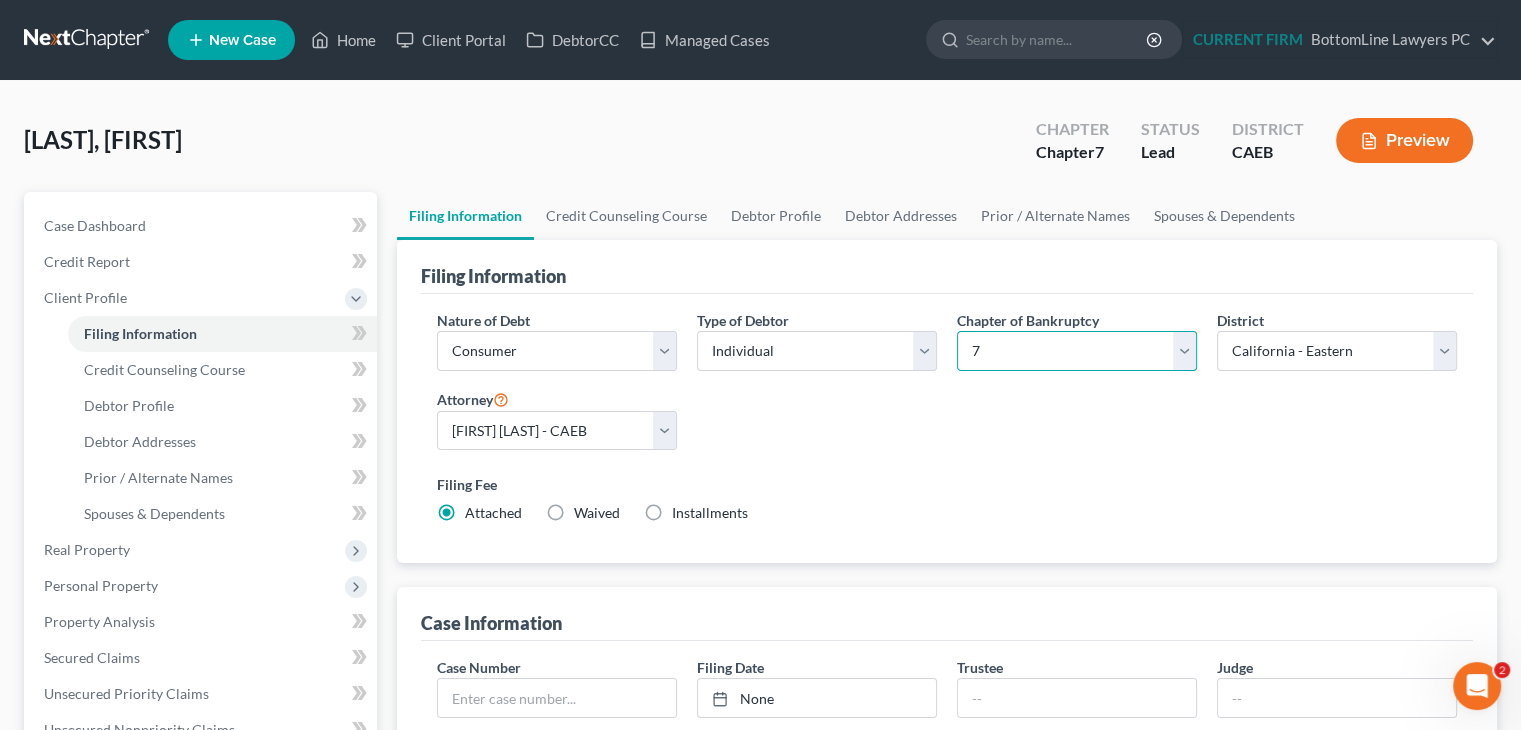 click on "Select 7 11 12 13" at bounding box center (1077, 351) 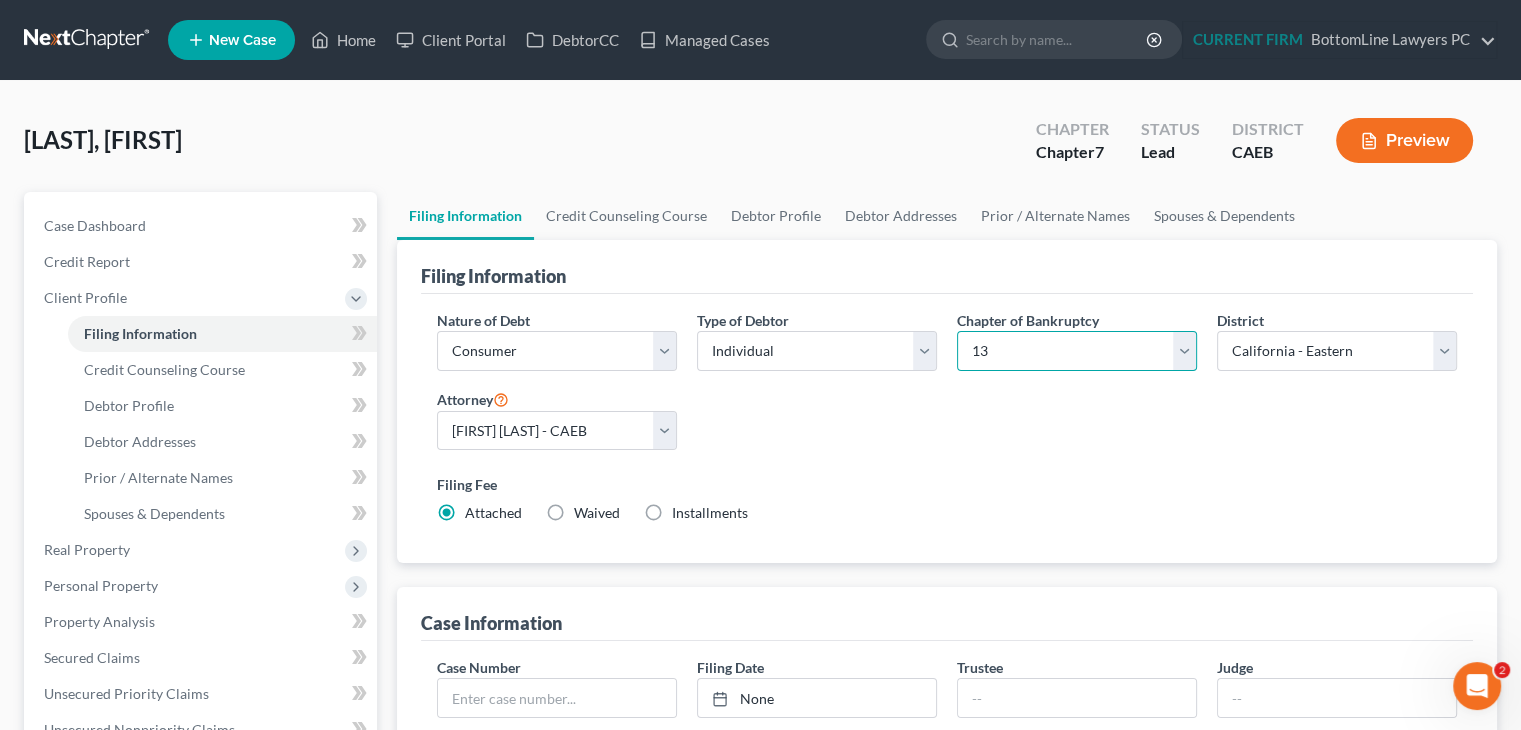 click on "Select 7 11 12 13" at bounding box center [1077, 351] 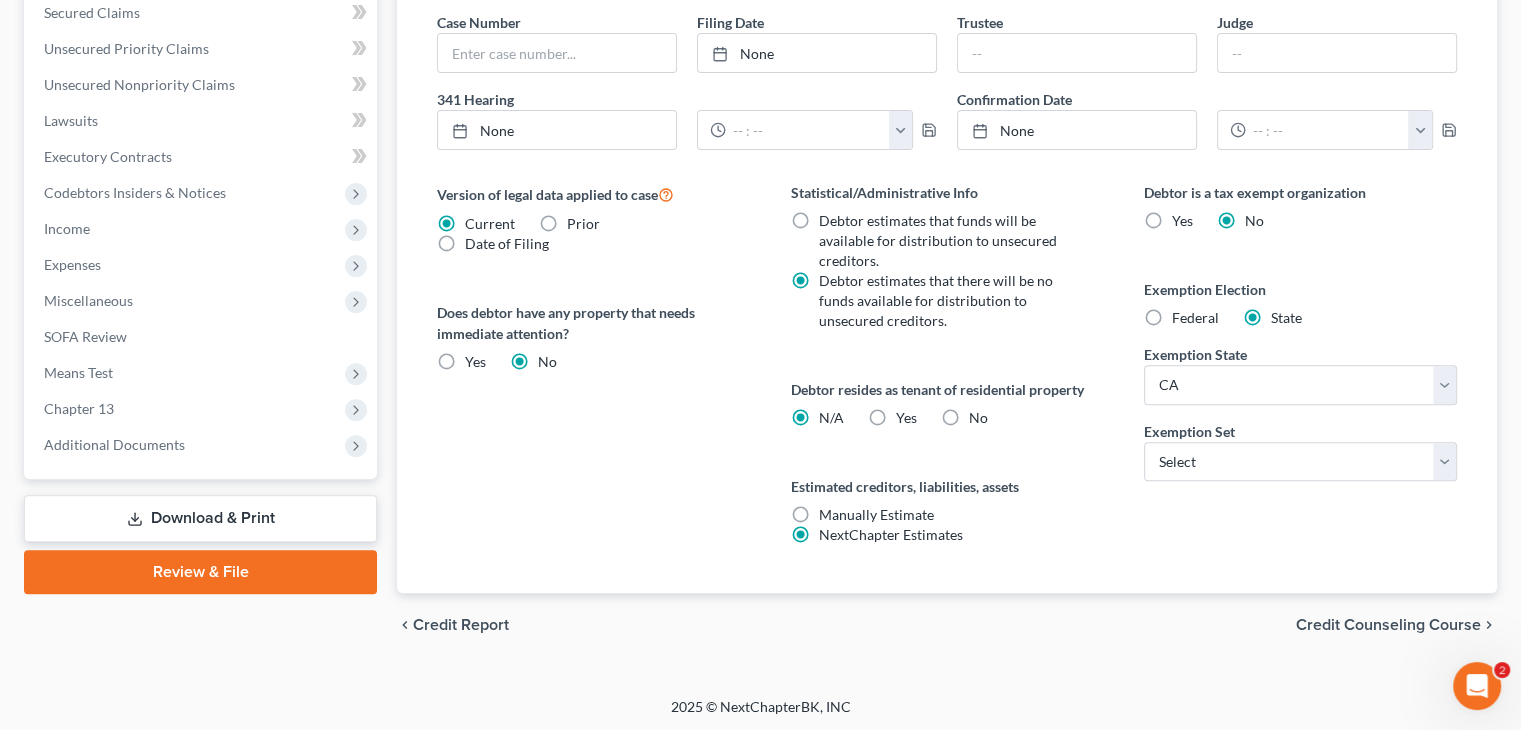 click on "Credit Counseling Course" at bounding box center (1388, 625) 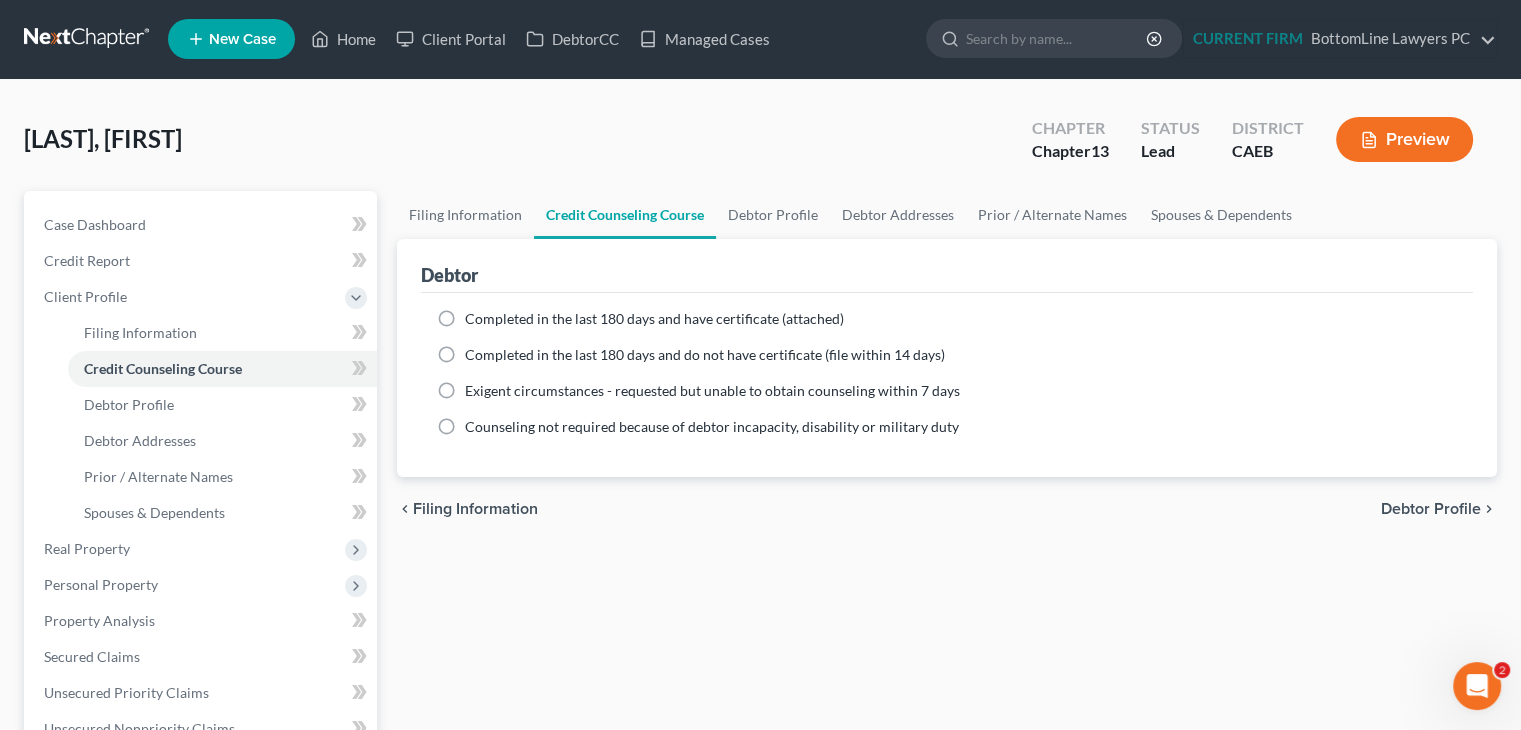 scroll, scrollTop: 0, scrollLeft: 0, axis: both 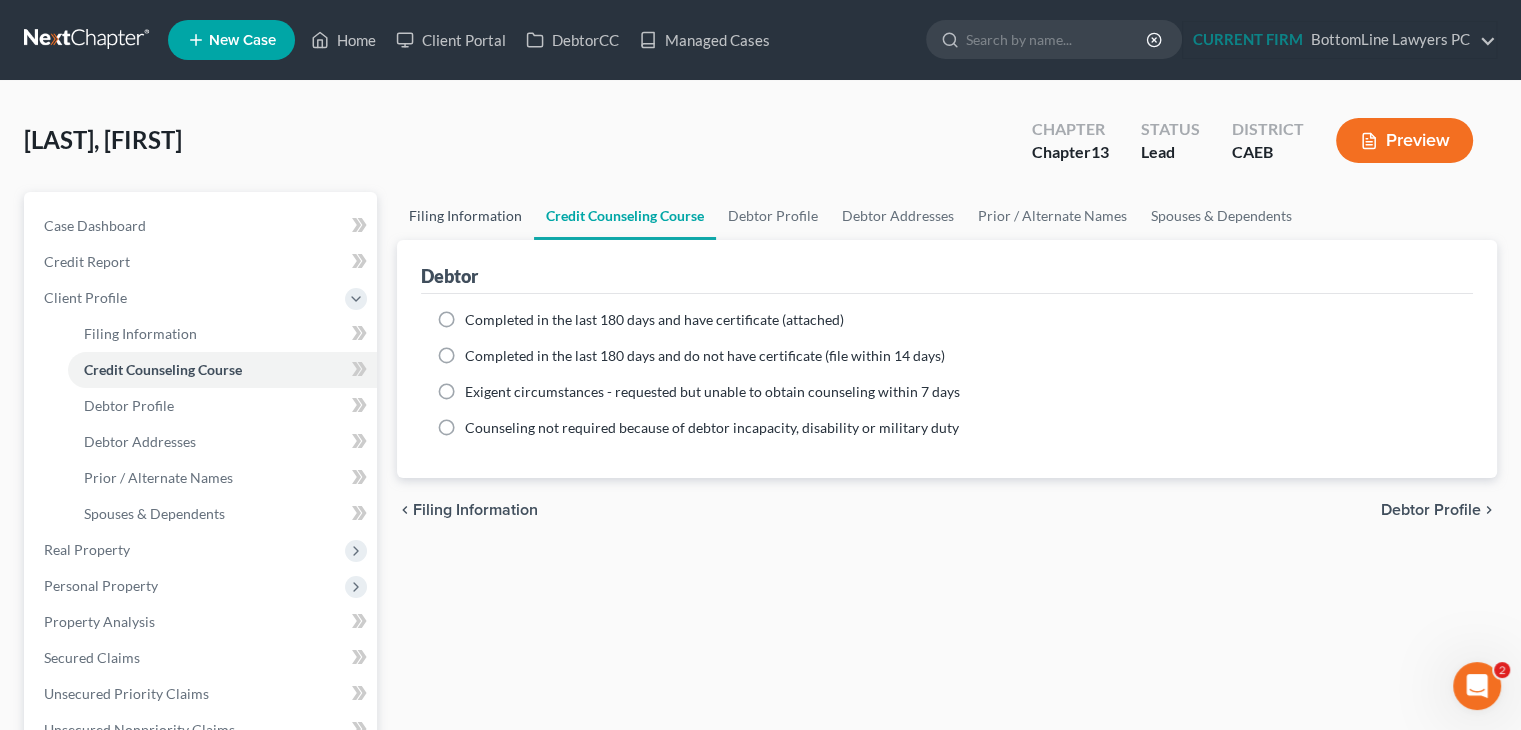 click on "Filing Information" at bounding box center (465, 216) 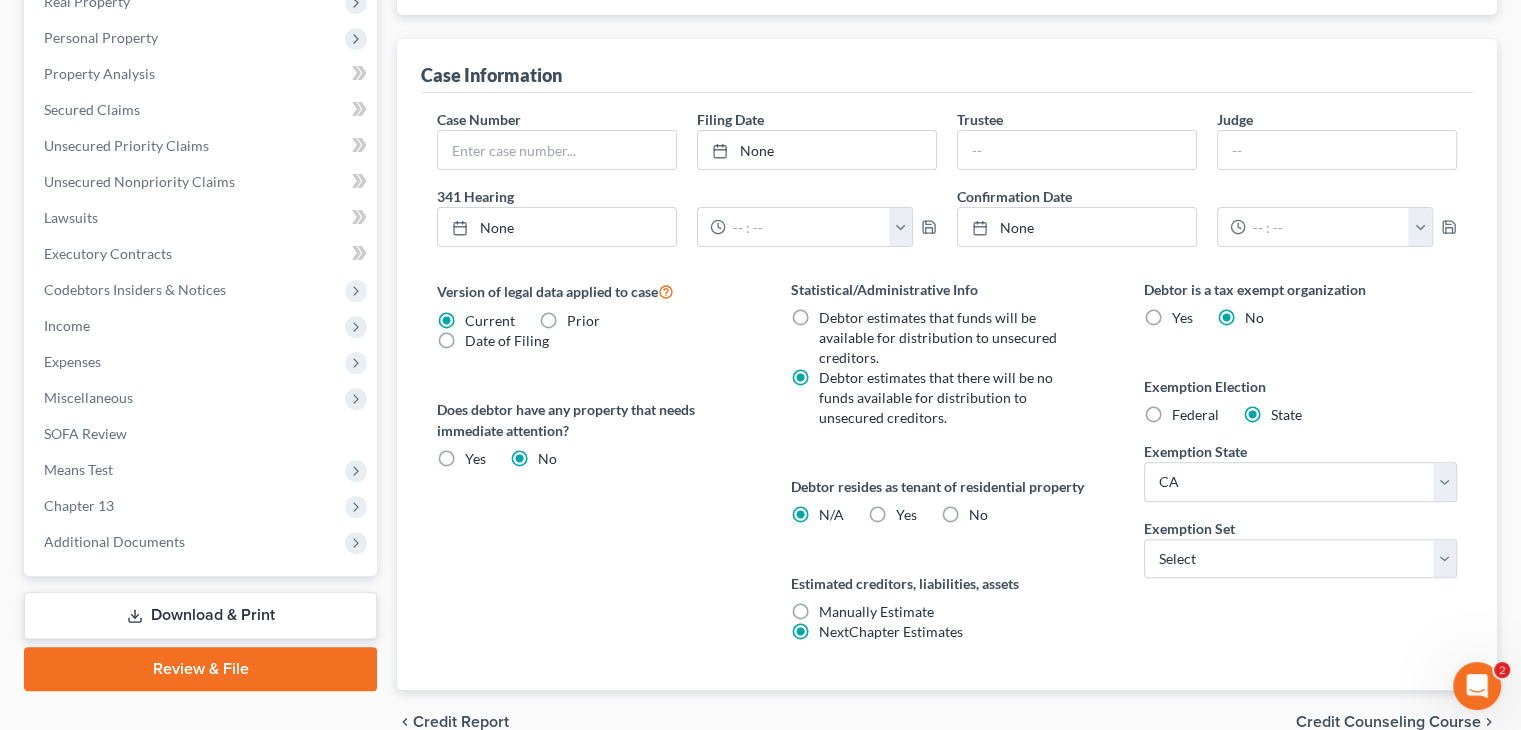 scroll, scrollTop: 600, scrollLeft: 0, axis: vertical 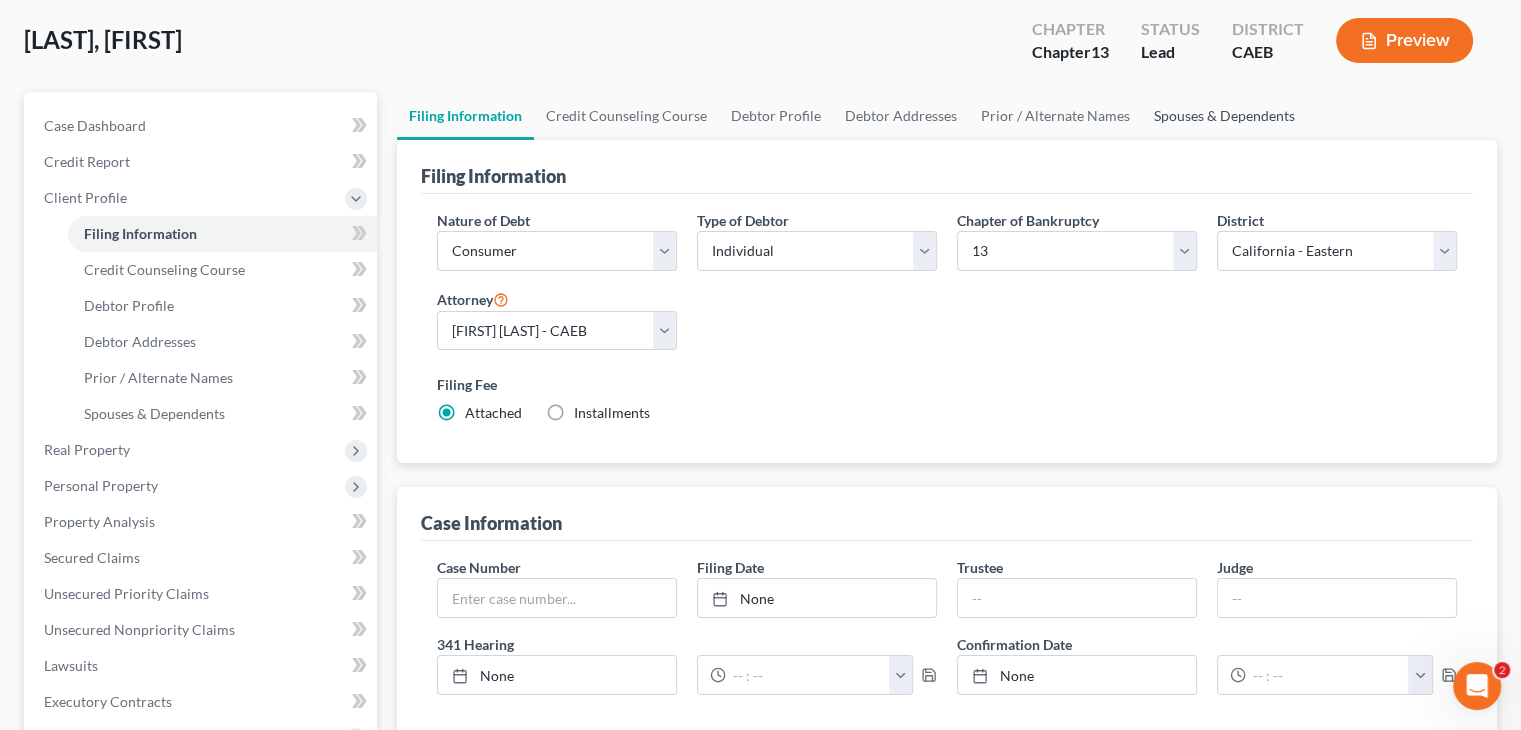 click on "Spouses & Dependents" at bounding box center (1224, 116) 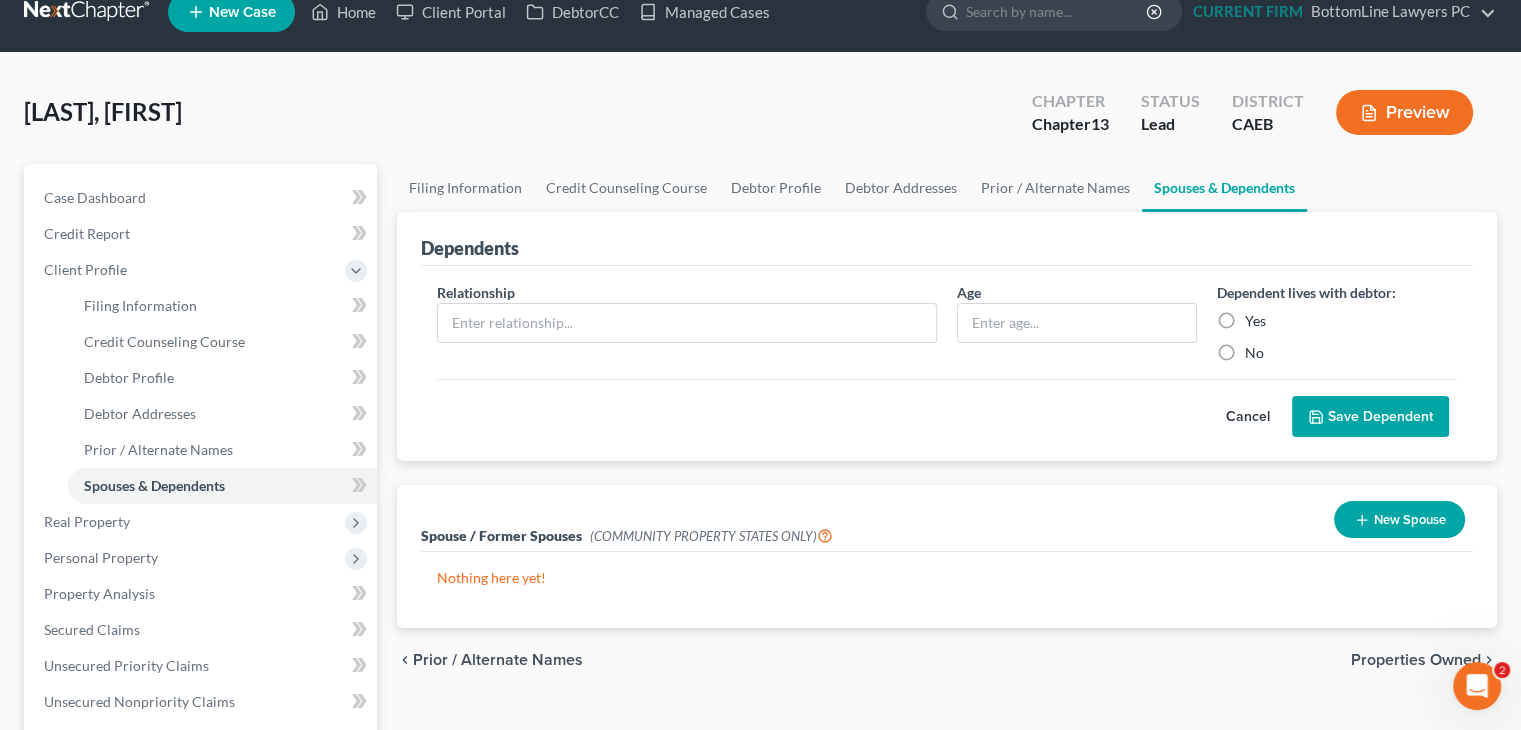 scroll, scrollTop: 0, scrollLeft: 0, axis: both 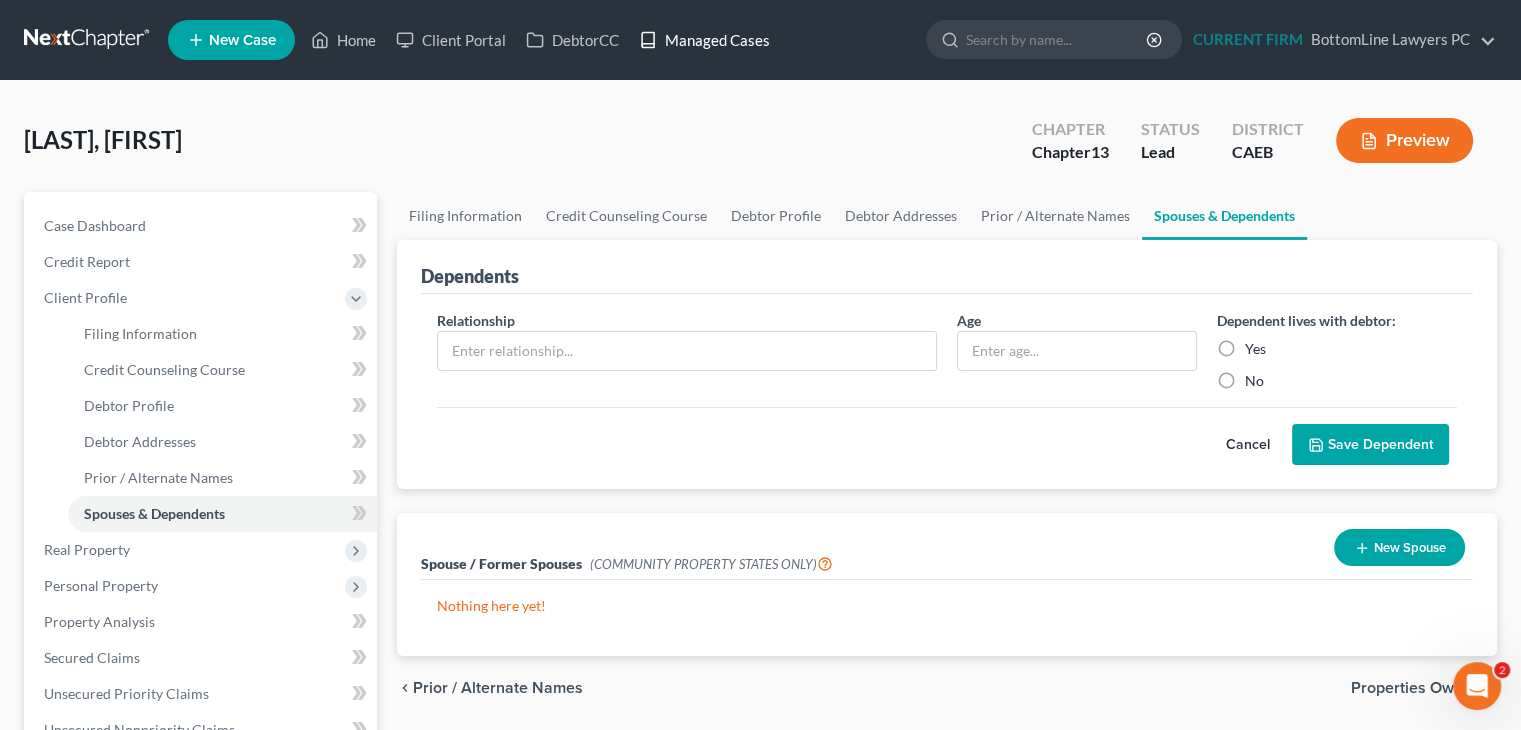 click on "Managed Cases" at bounding box center [704, 40] 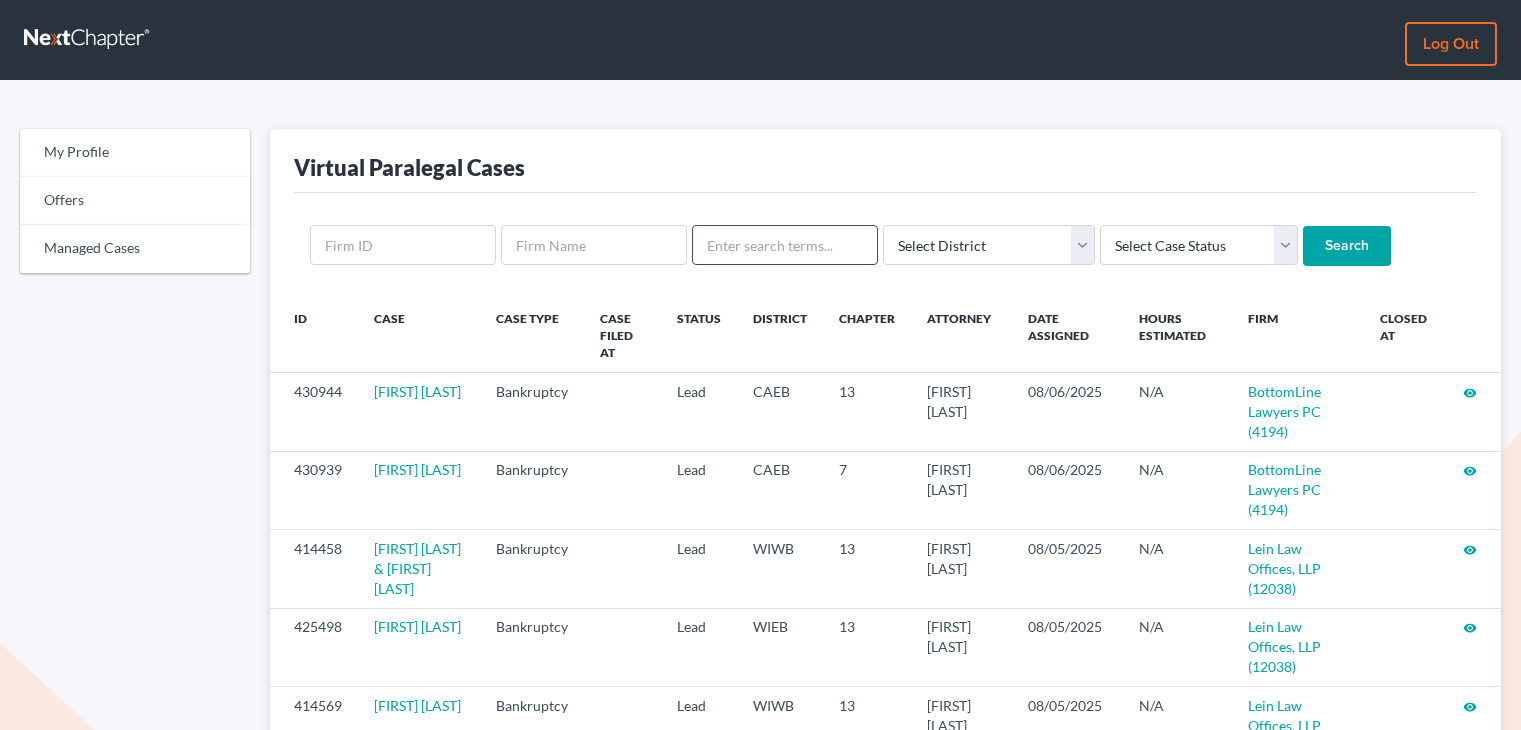 scroll, scrollTop: 0, scrollLeft: 0, axis: both 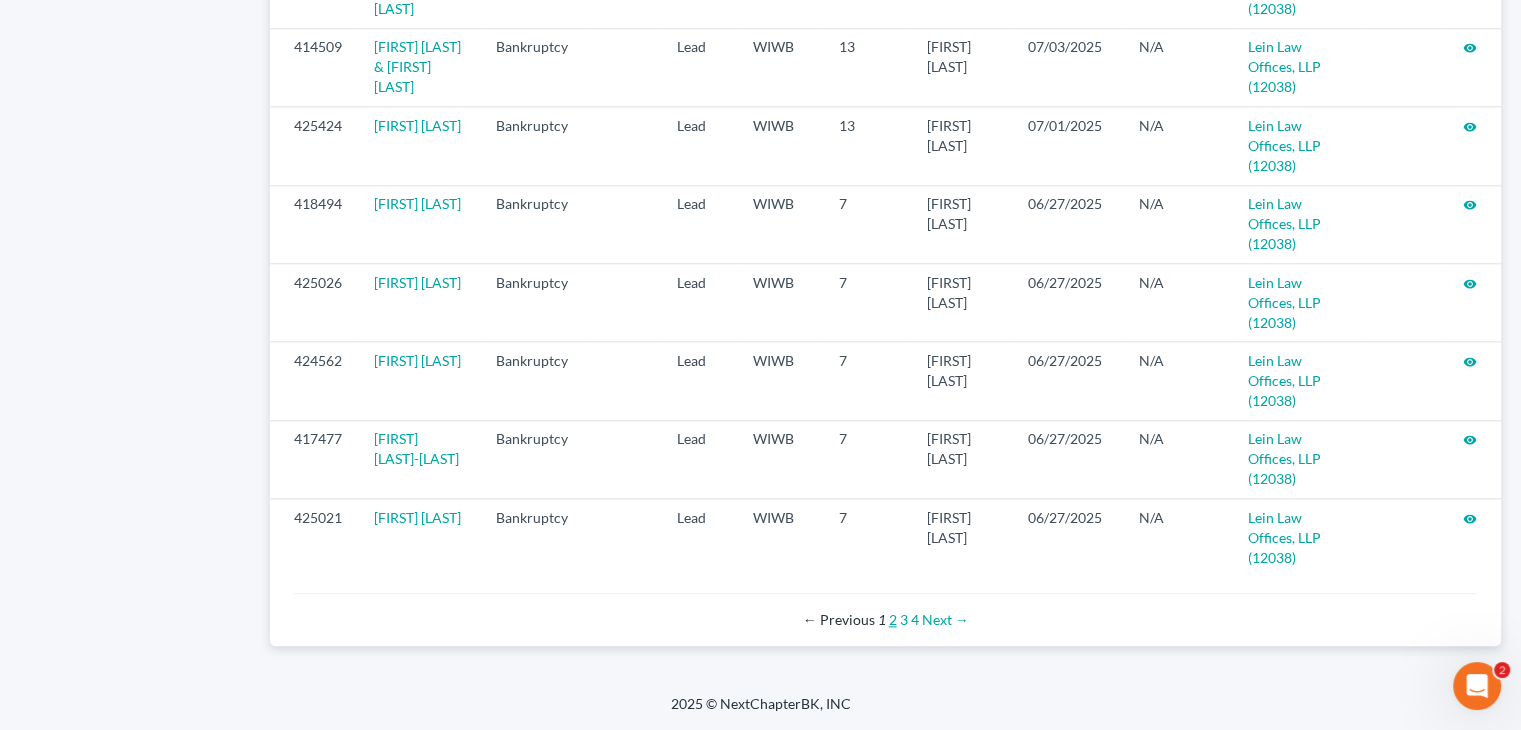 click on "2" at bounding box center (893, 619) 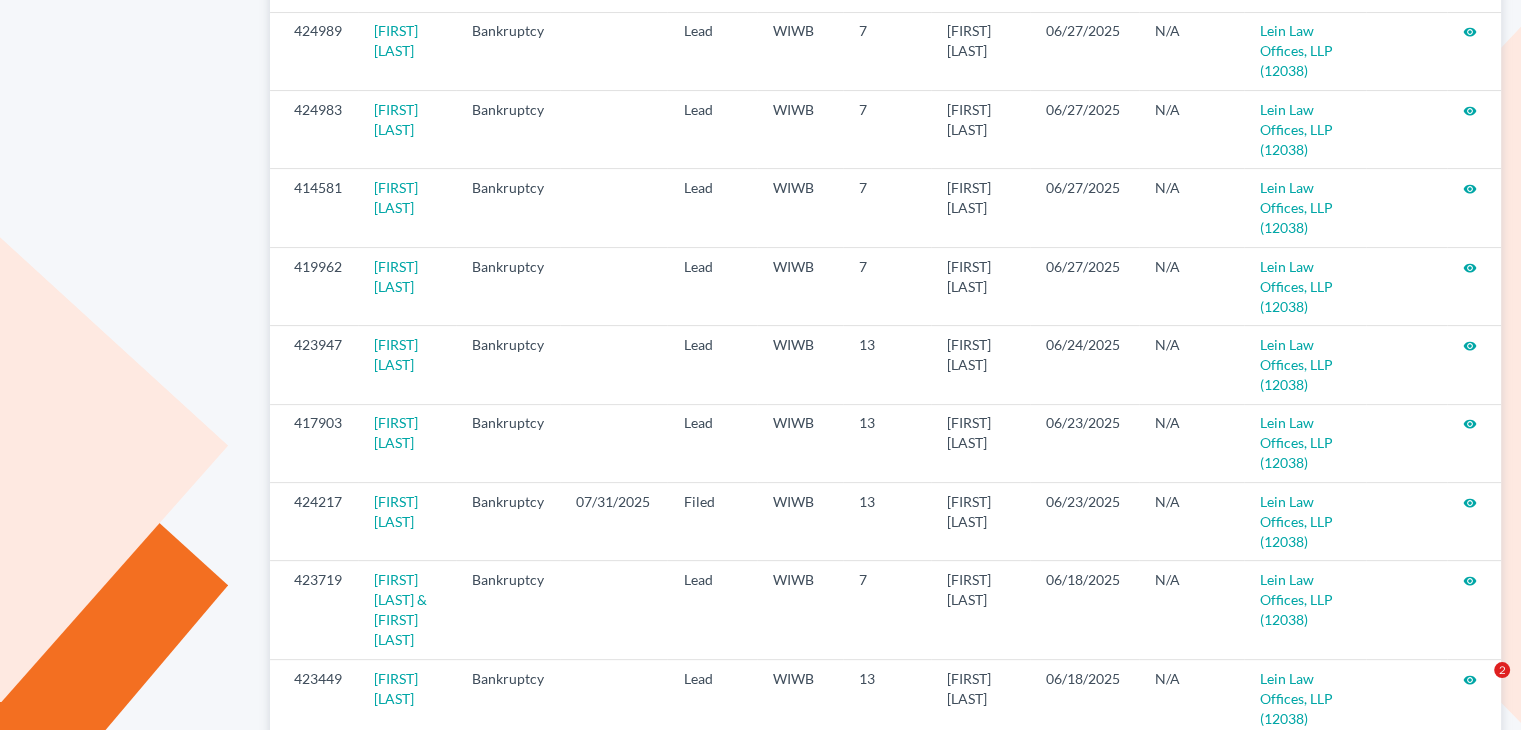 scroll, scrollTop: 702, scrollLeft: 0, axis: vertical 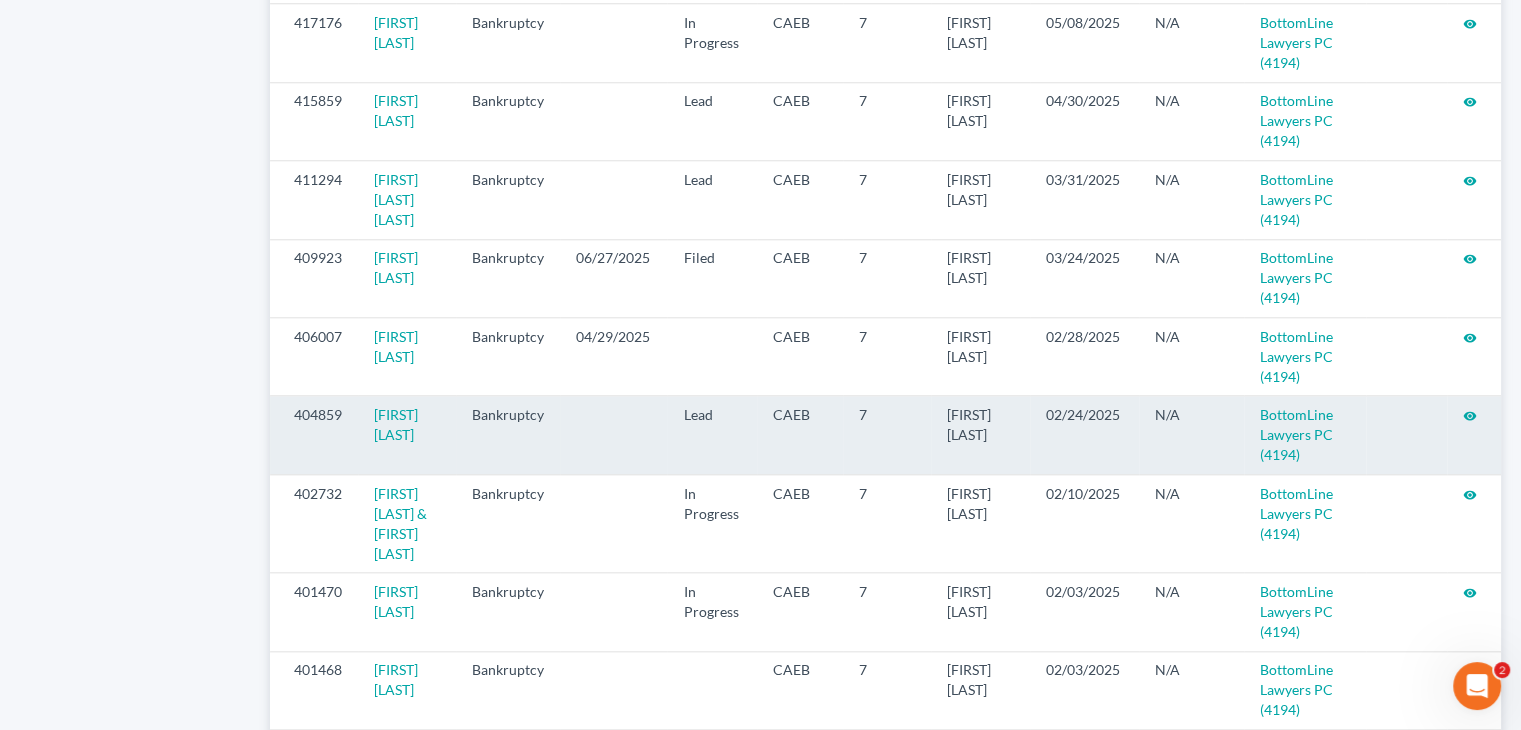 click on "visibility" at bounding box center [1470, 416] 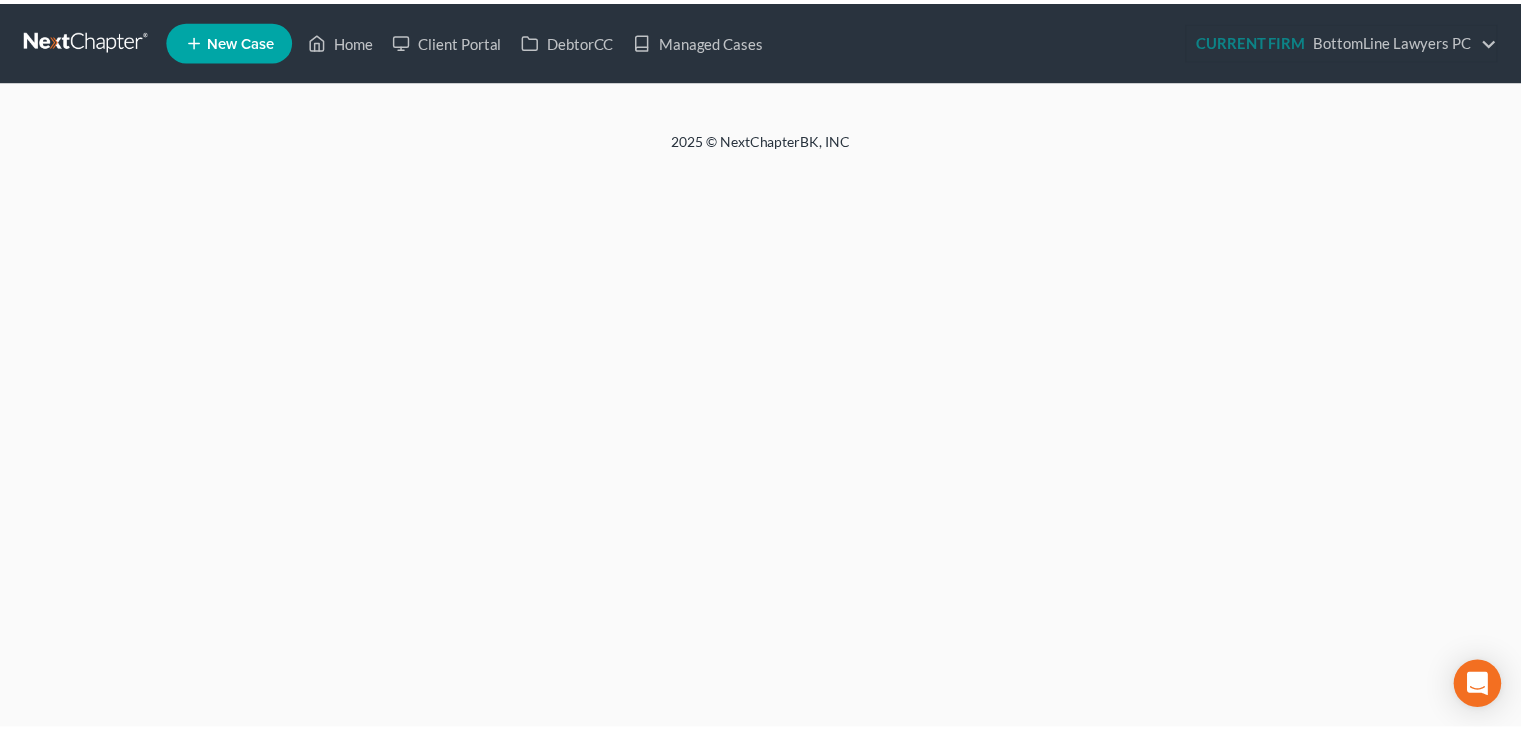 scroll, scrollTop: 0, scrollLeft: 0, axis: both 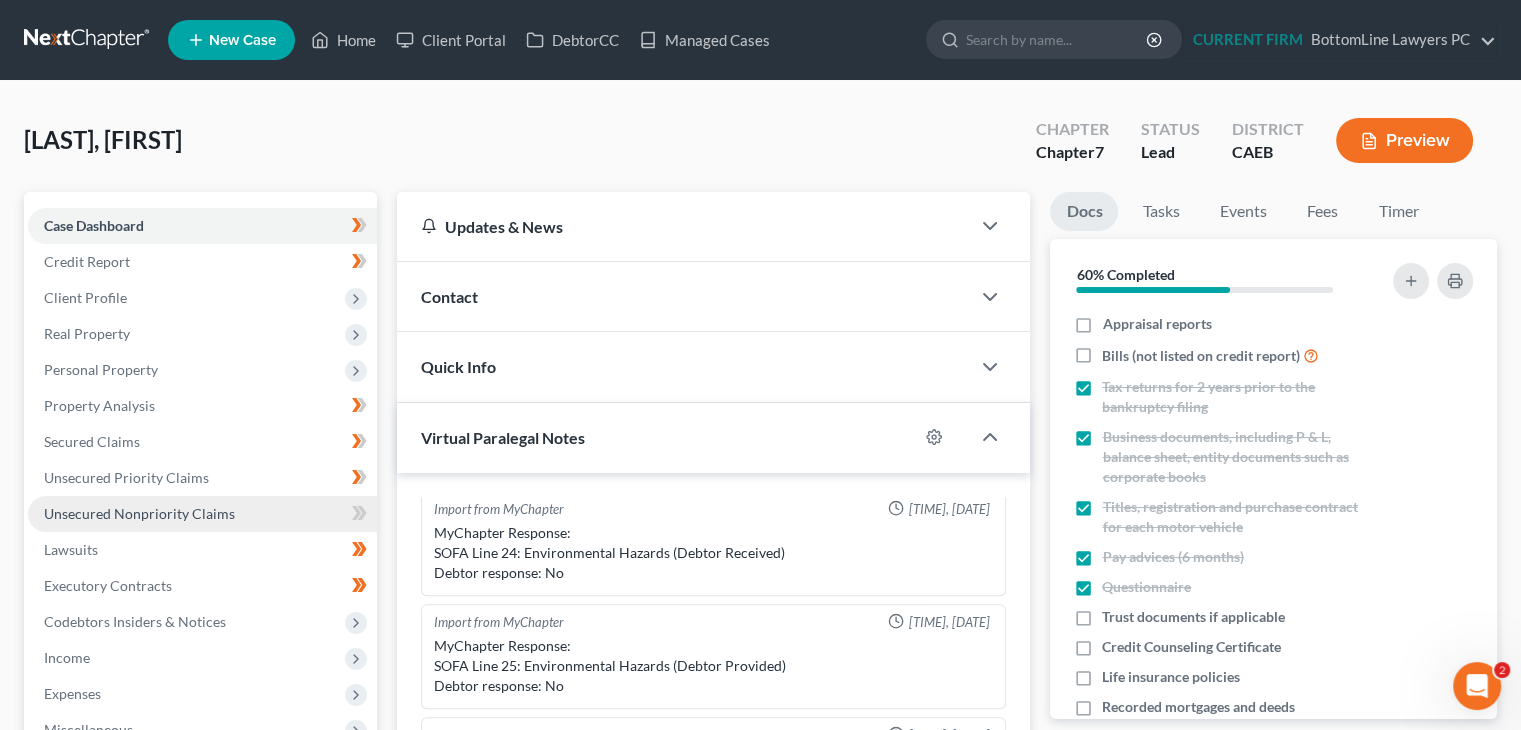 click on "Unsecured Nonpriority Claims" at bounding box center [139, 513] 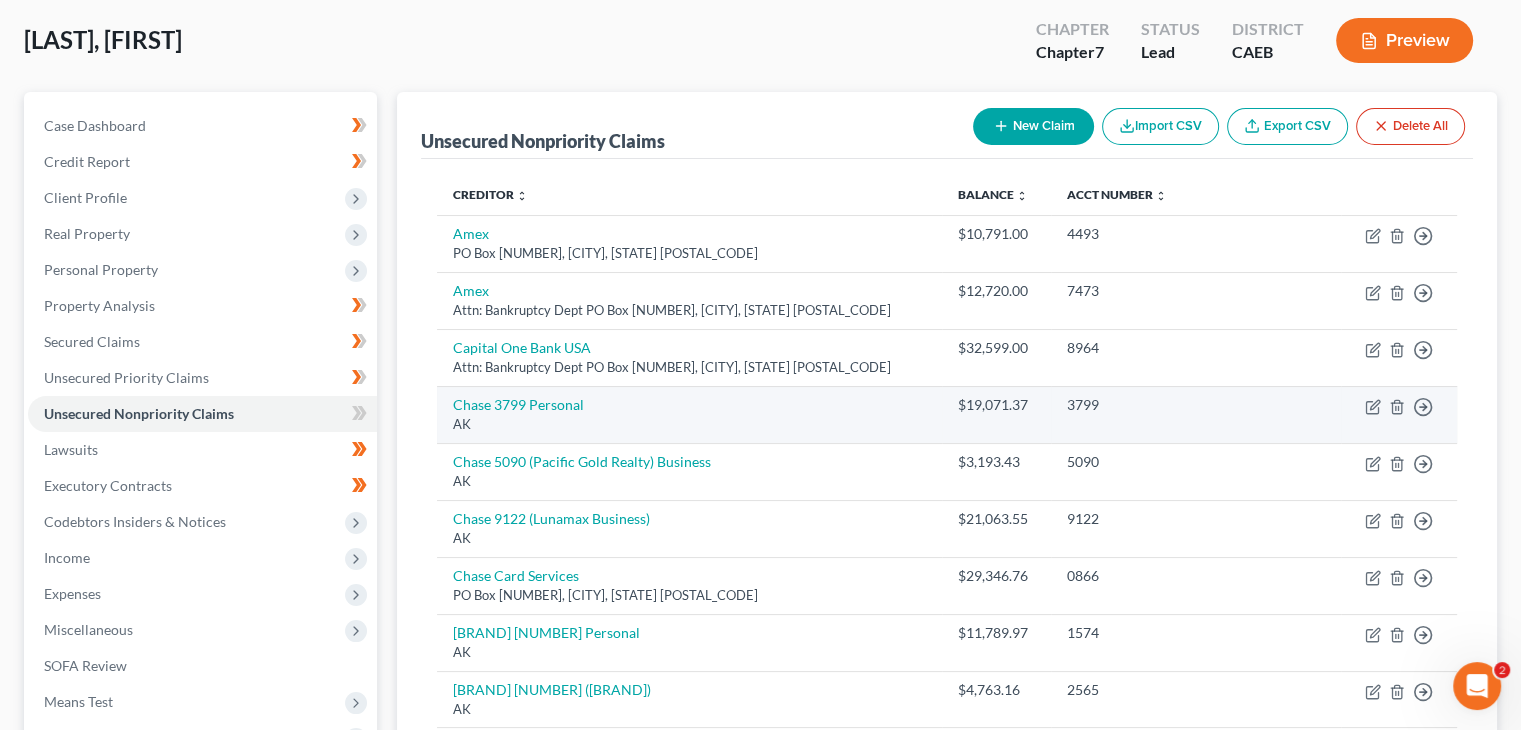 scroll, scrollTop: 100, scrollLeft: 0, axis: vertical 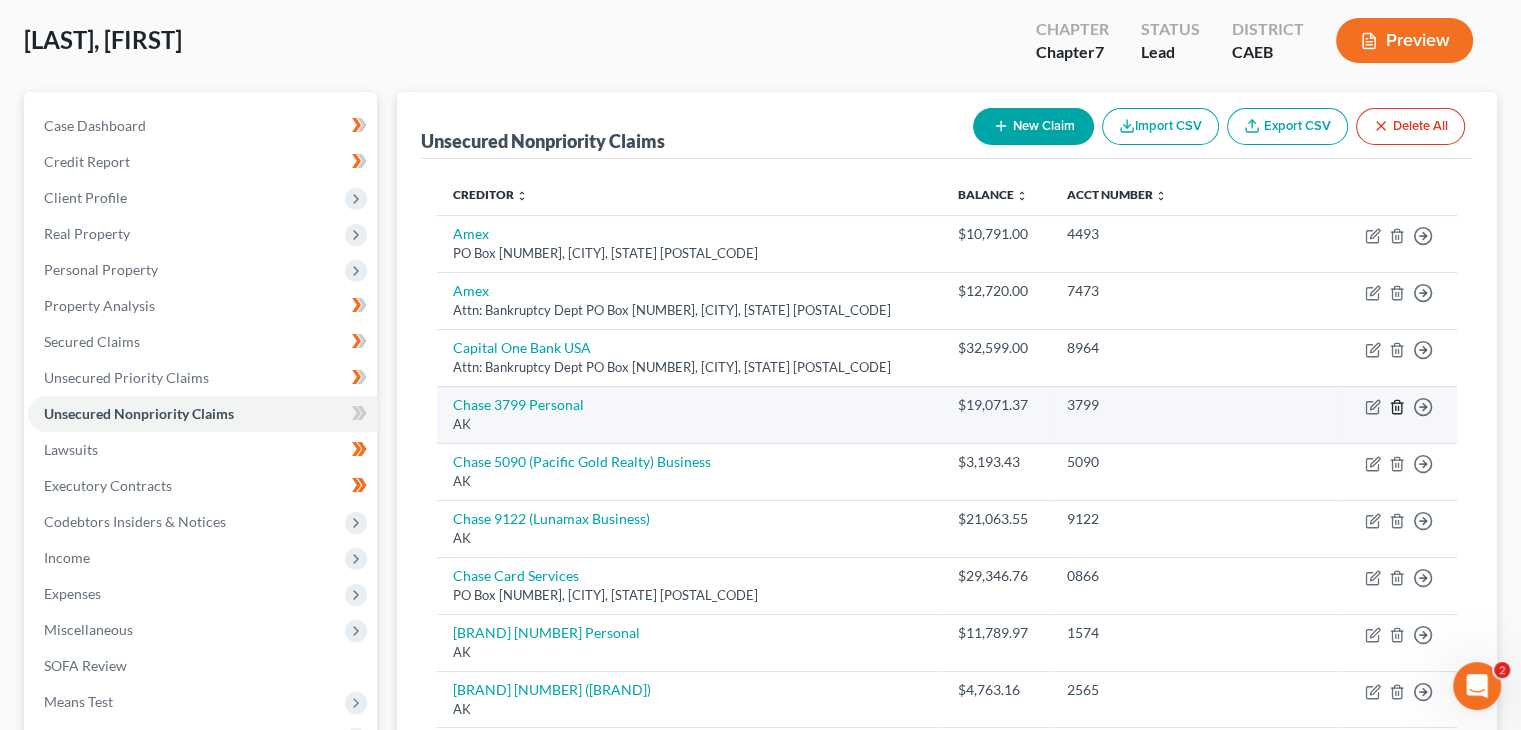click 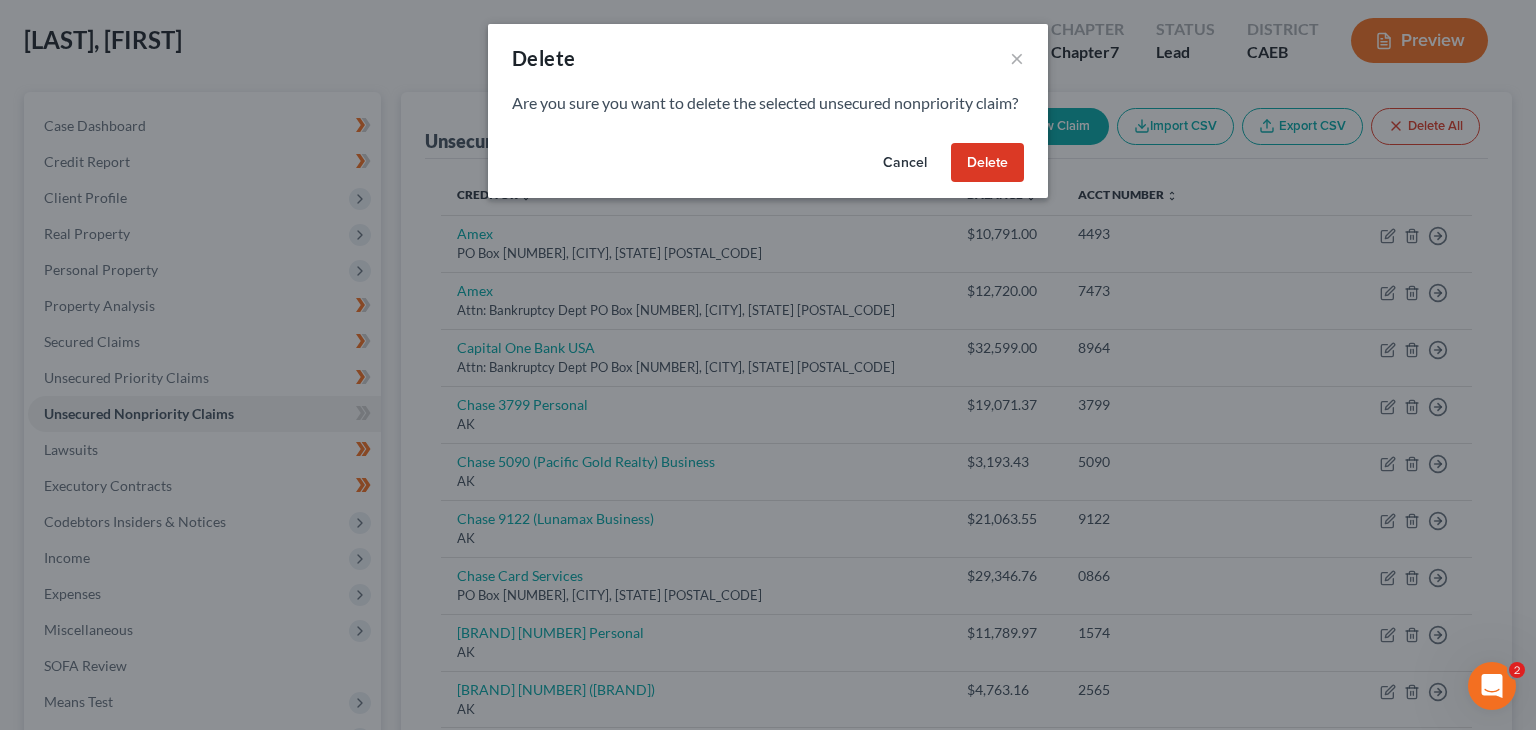 click on "Delete" at bounding box center [987, 163] 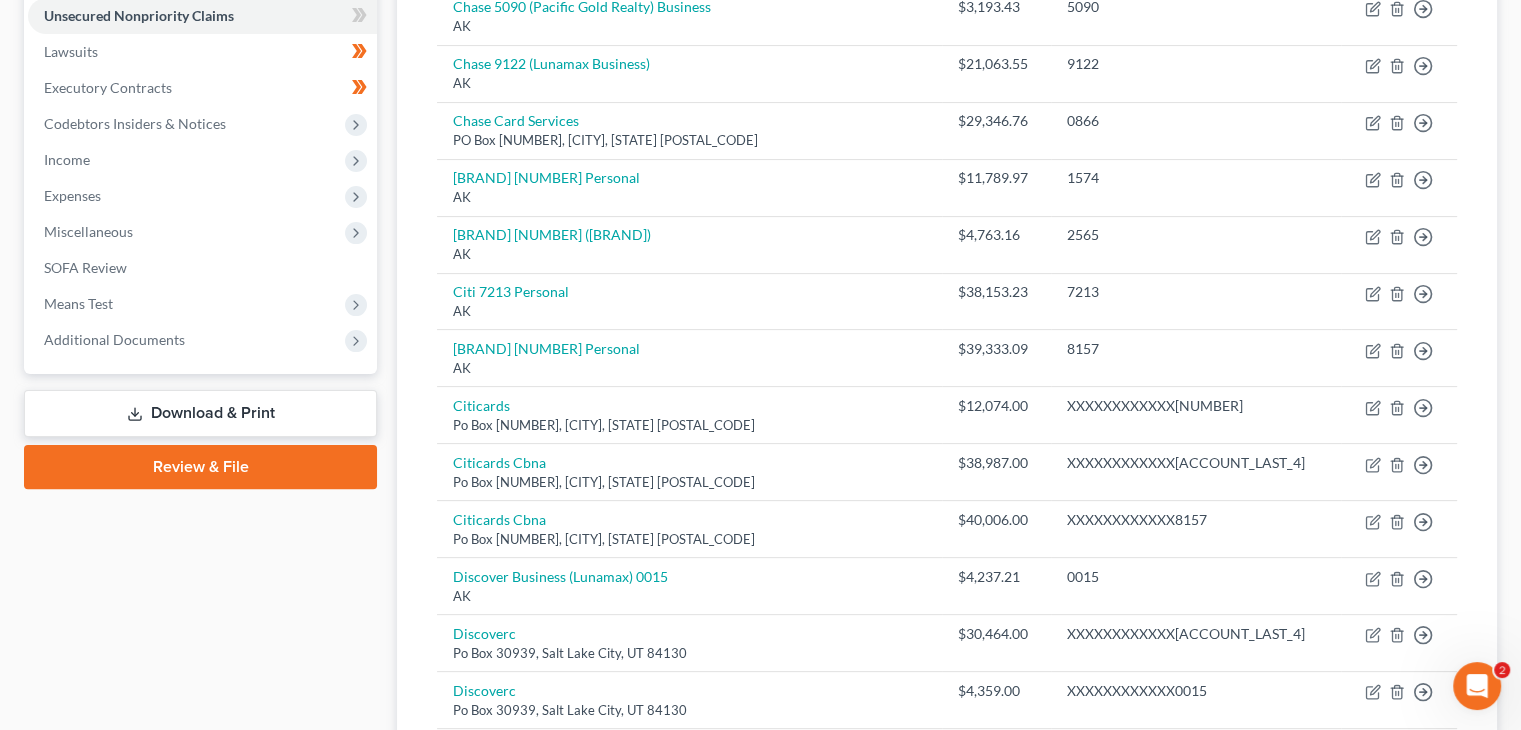 scroll, scrollTop: 416, scrollLeft: 0, axis: vertical 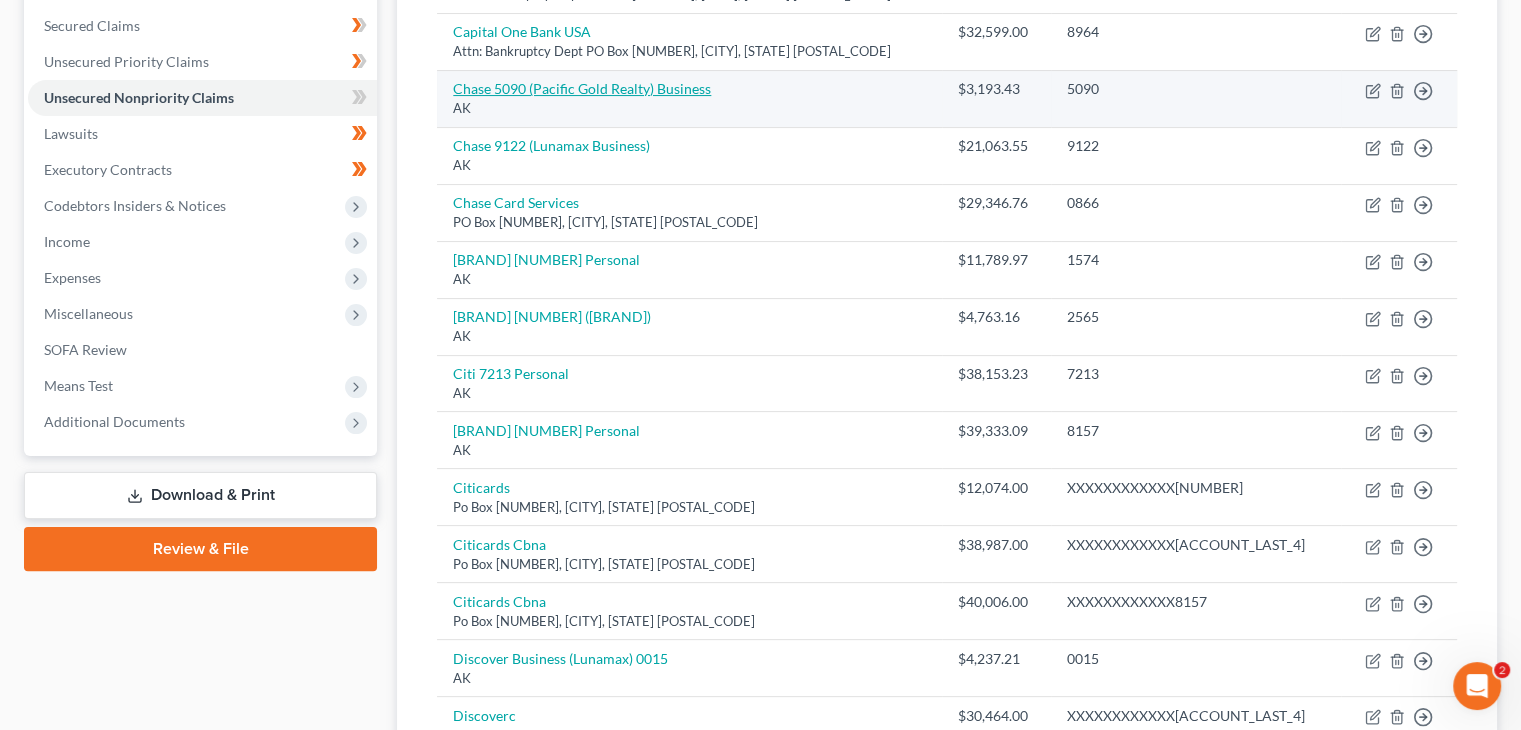 click on "Chase 5090 (Pacific Gold Realty) Business" at bounding box center (582, 88) 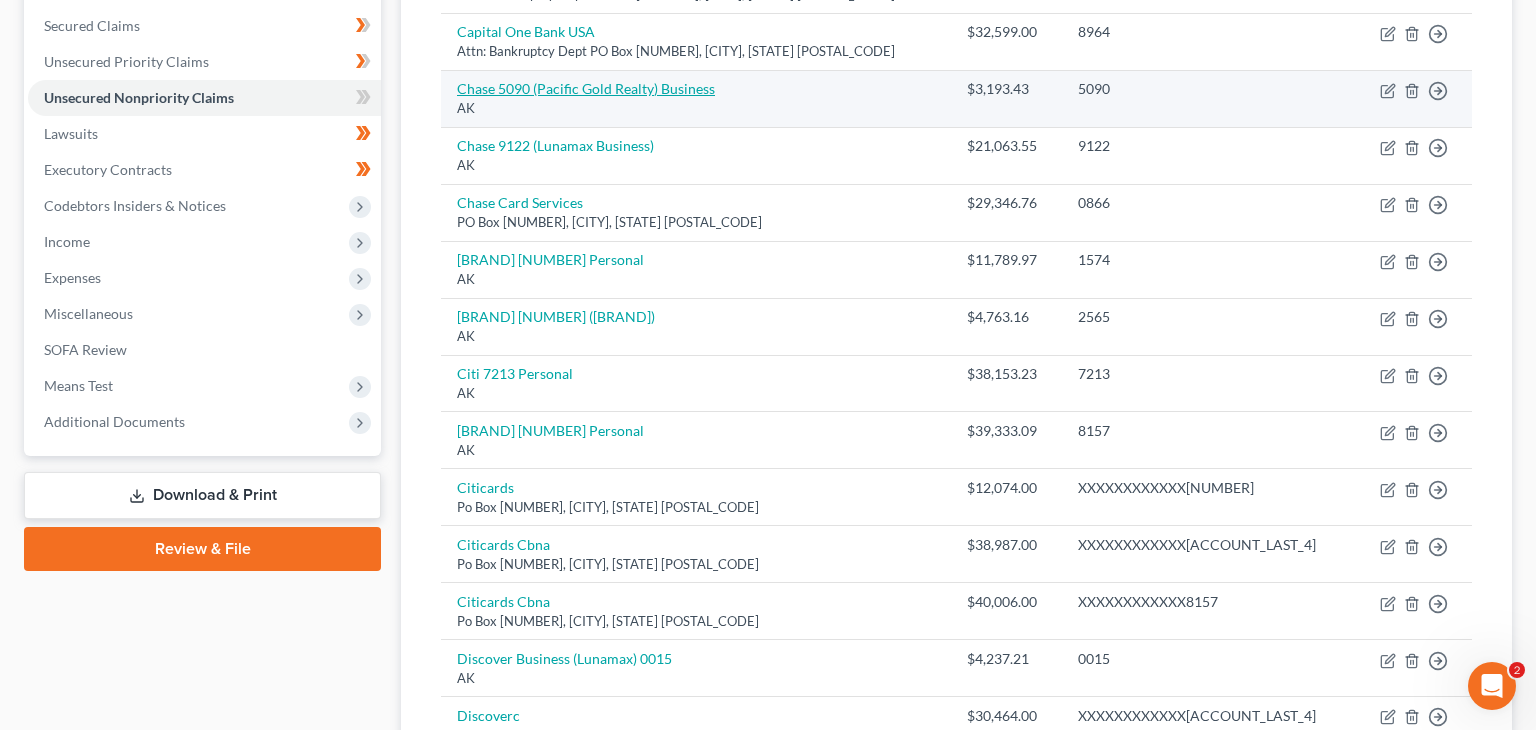 select on "1" 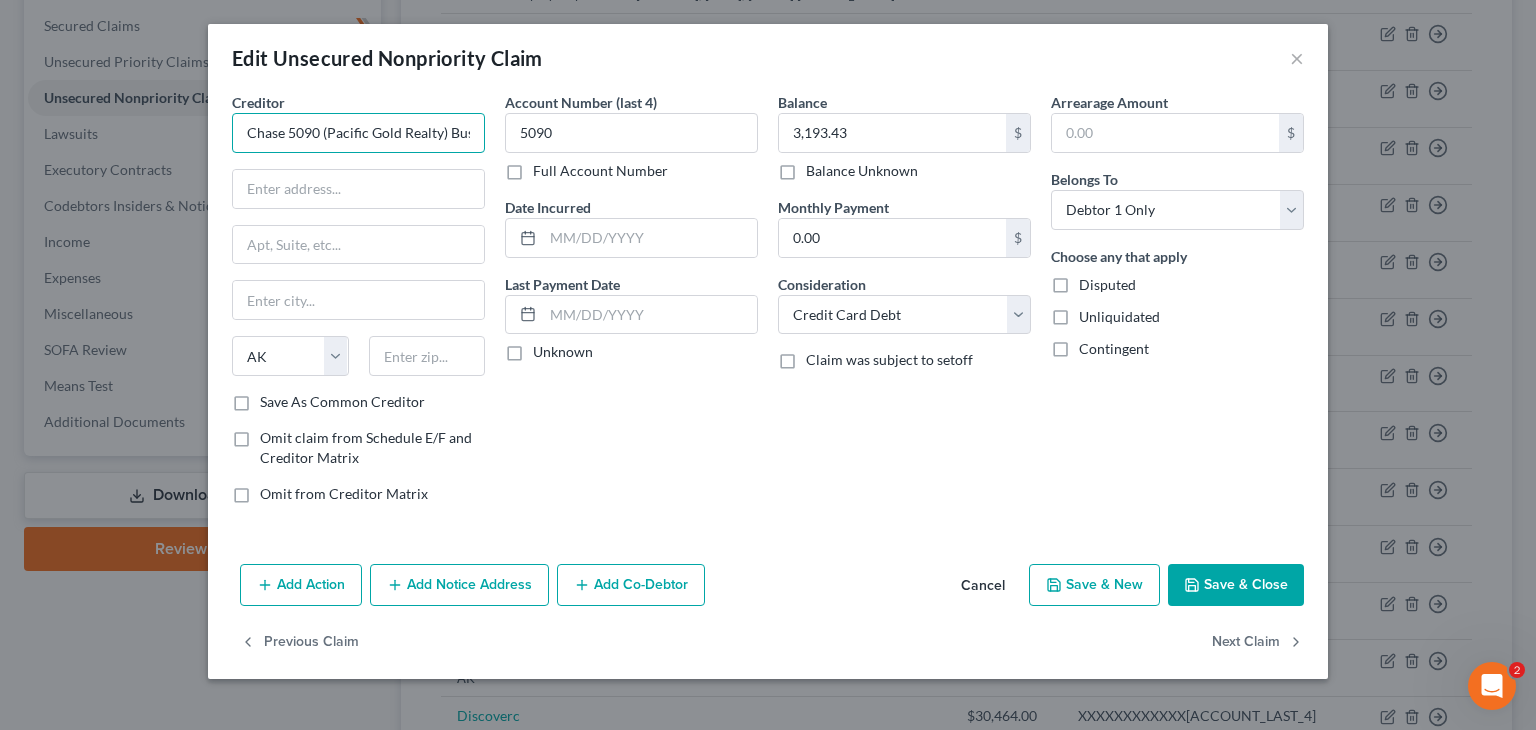 drag, startPoint x: 350, startPoint y: 137, endPoint x: 442, endPoint y: 130, distance: 92.26592 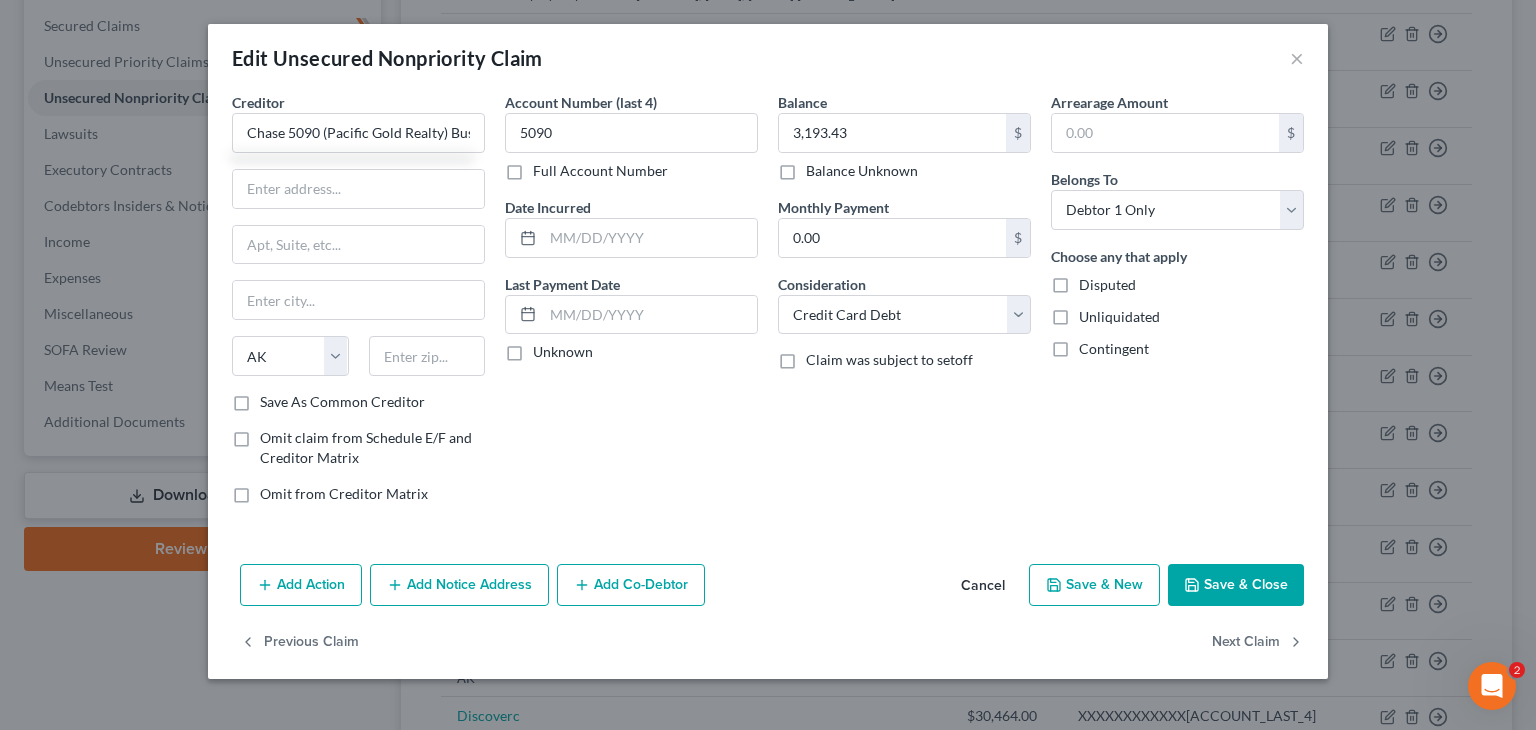 click on "Cancel" at bounding box center [983, 586] 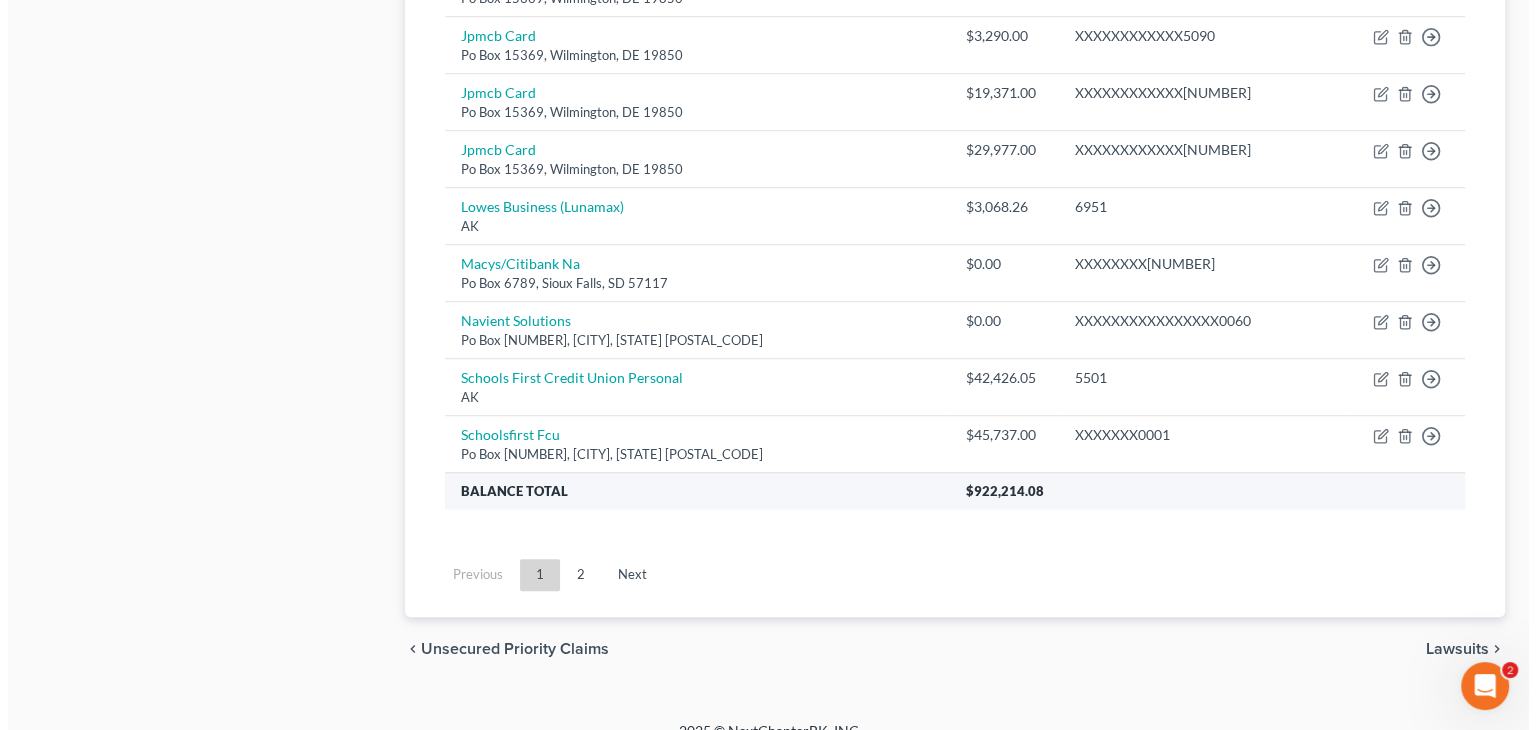 scroll, scrollTop: 1516, scrollLeft: 0, axis: vertical 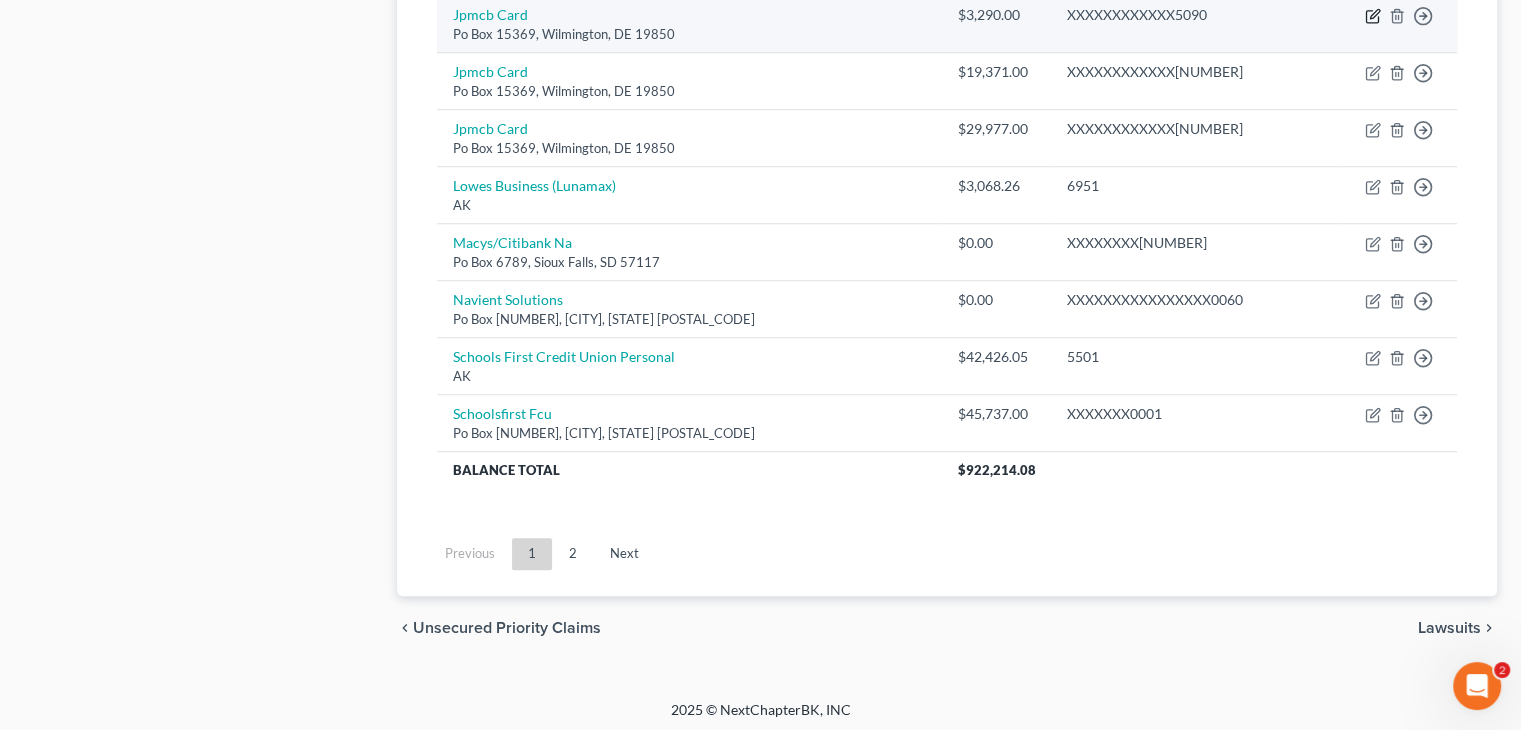 click 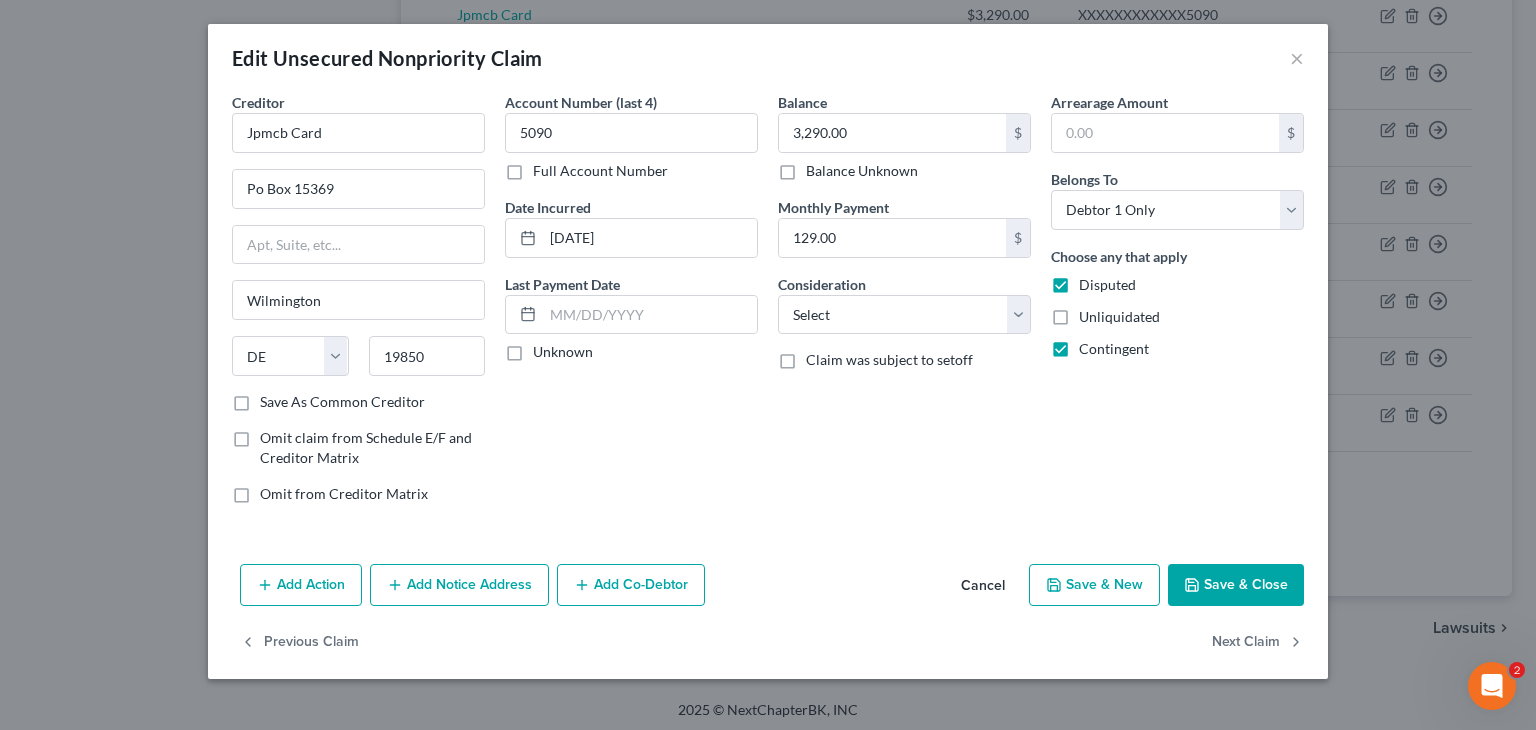 click on "Add Co-Debtor" at bounding box center (631, 585) 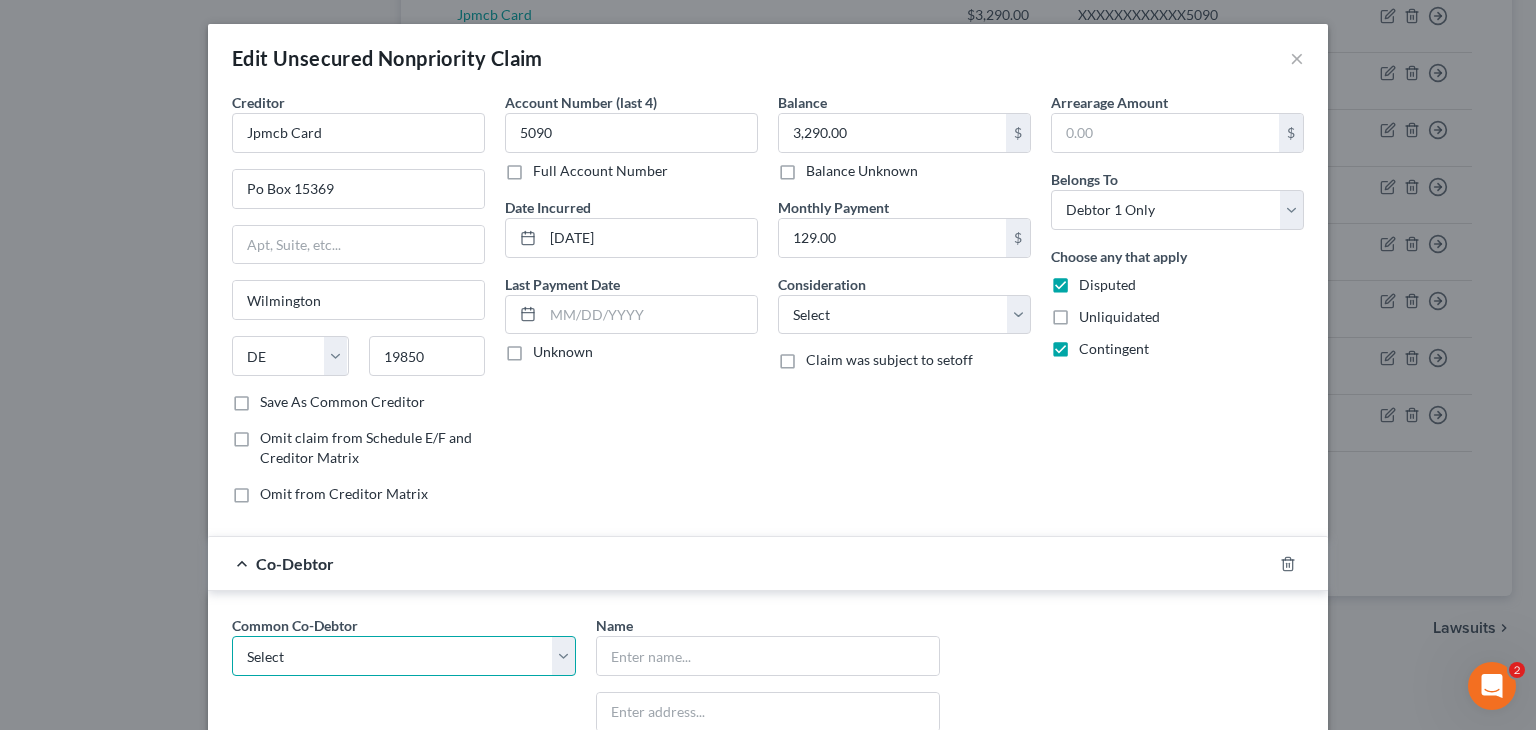 click on "Select Lunamax Business" at bounding box center [404, 656] 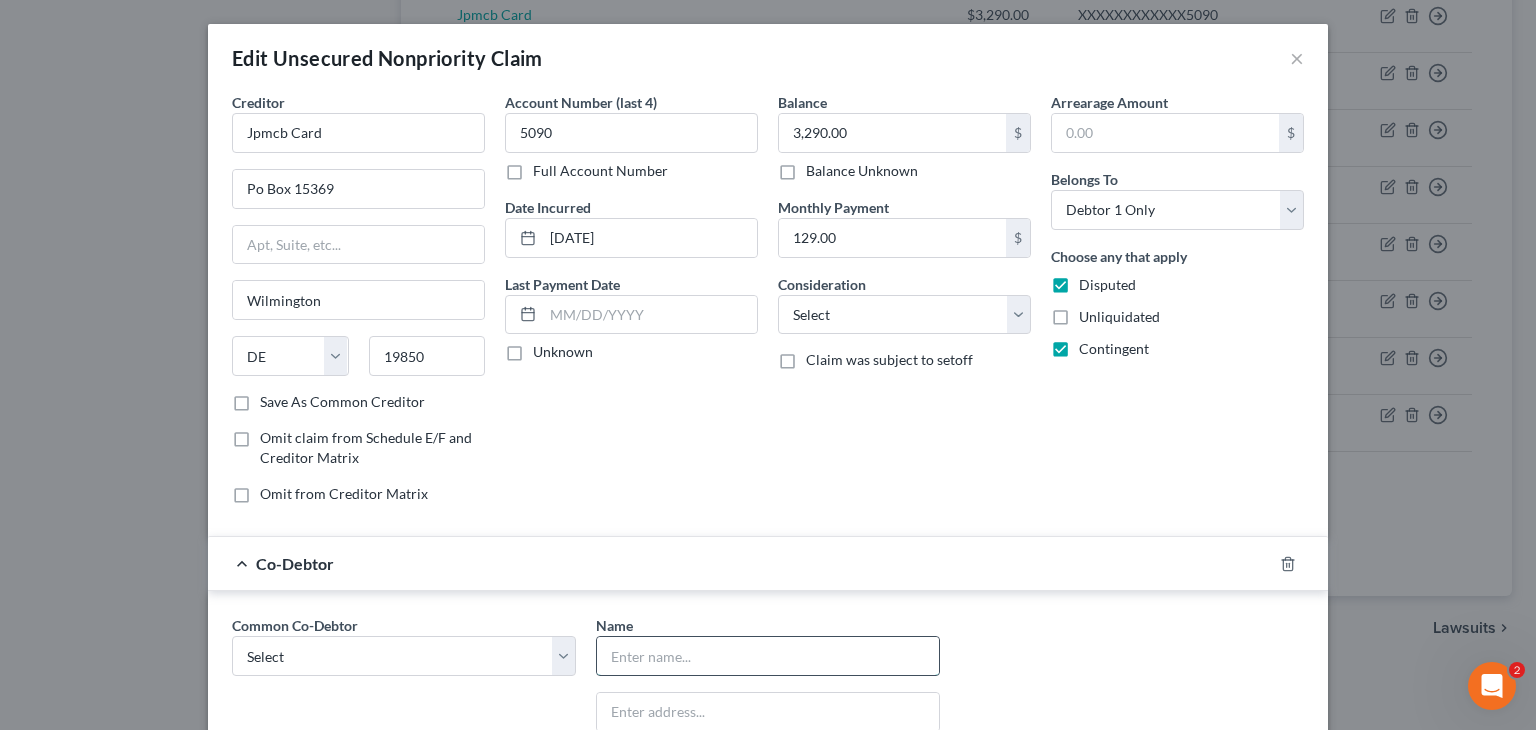 click at bounding box center [768, 656] 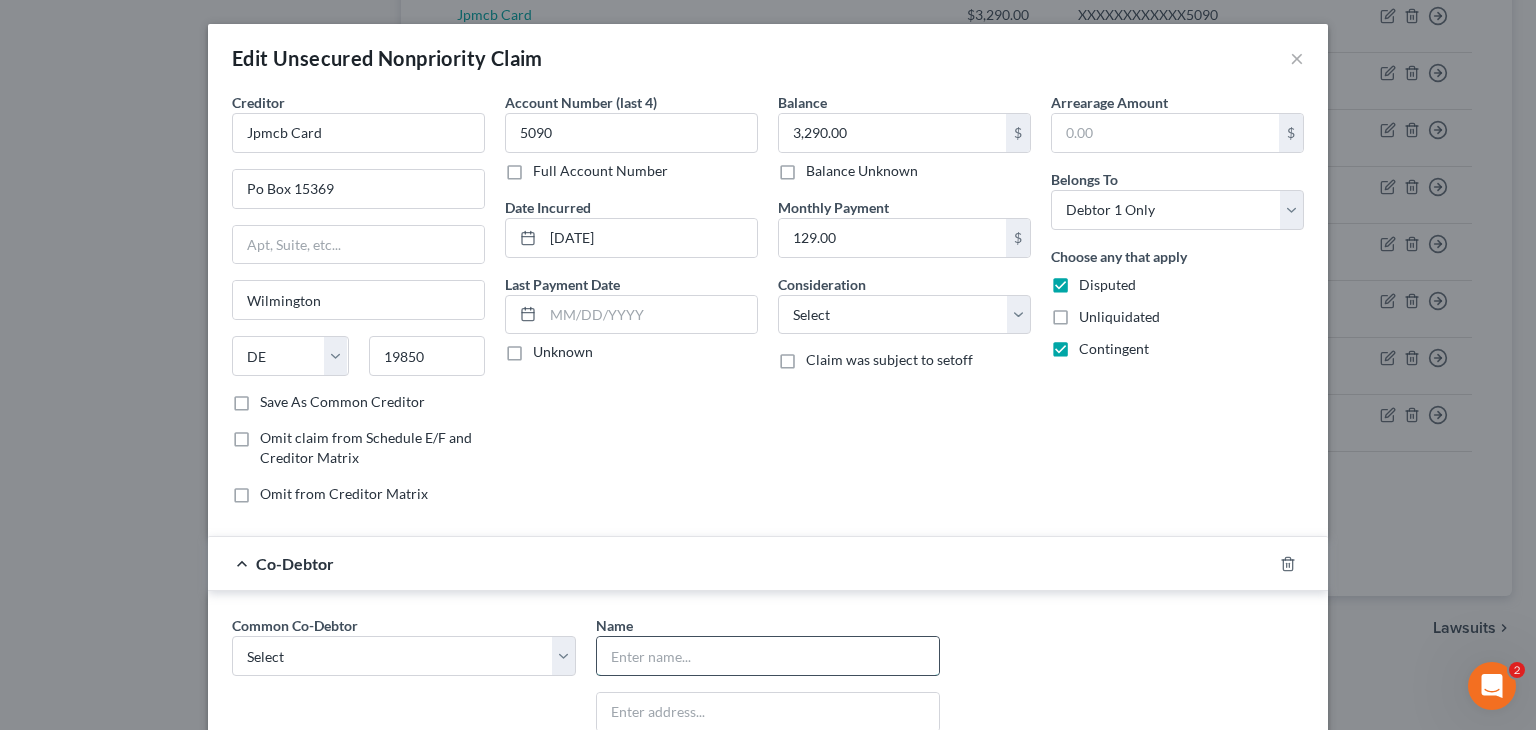 paste on "(Pacific Gold Realty" 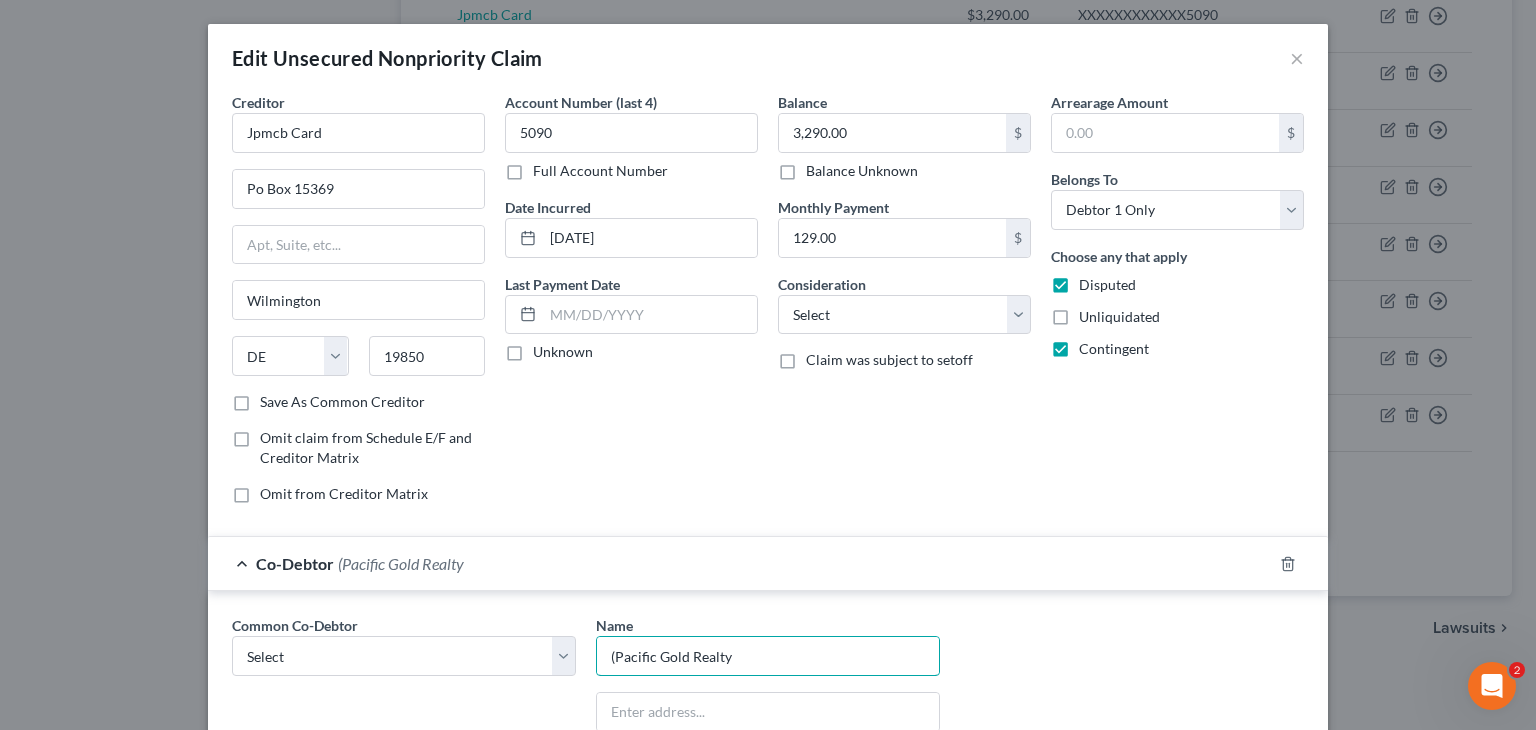 drag, startPoint x: 607, startPoint y: 652, endPoint x: 580, endPoint y: 653, distance: 27.018513 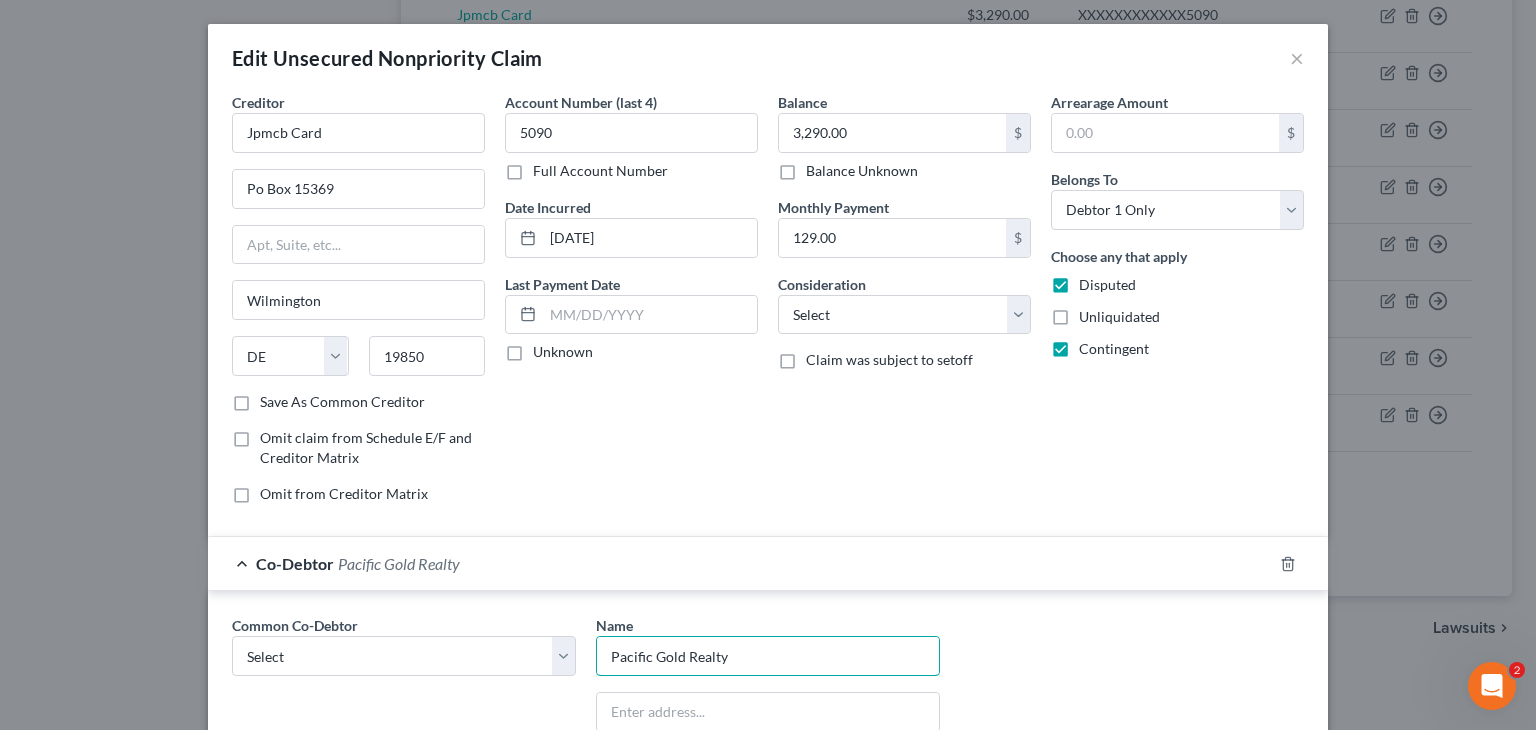 type on "Pacific Gold Realty" 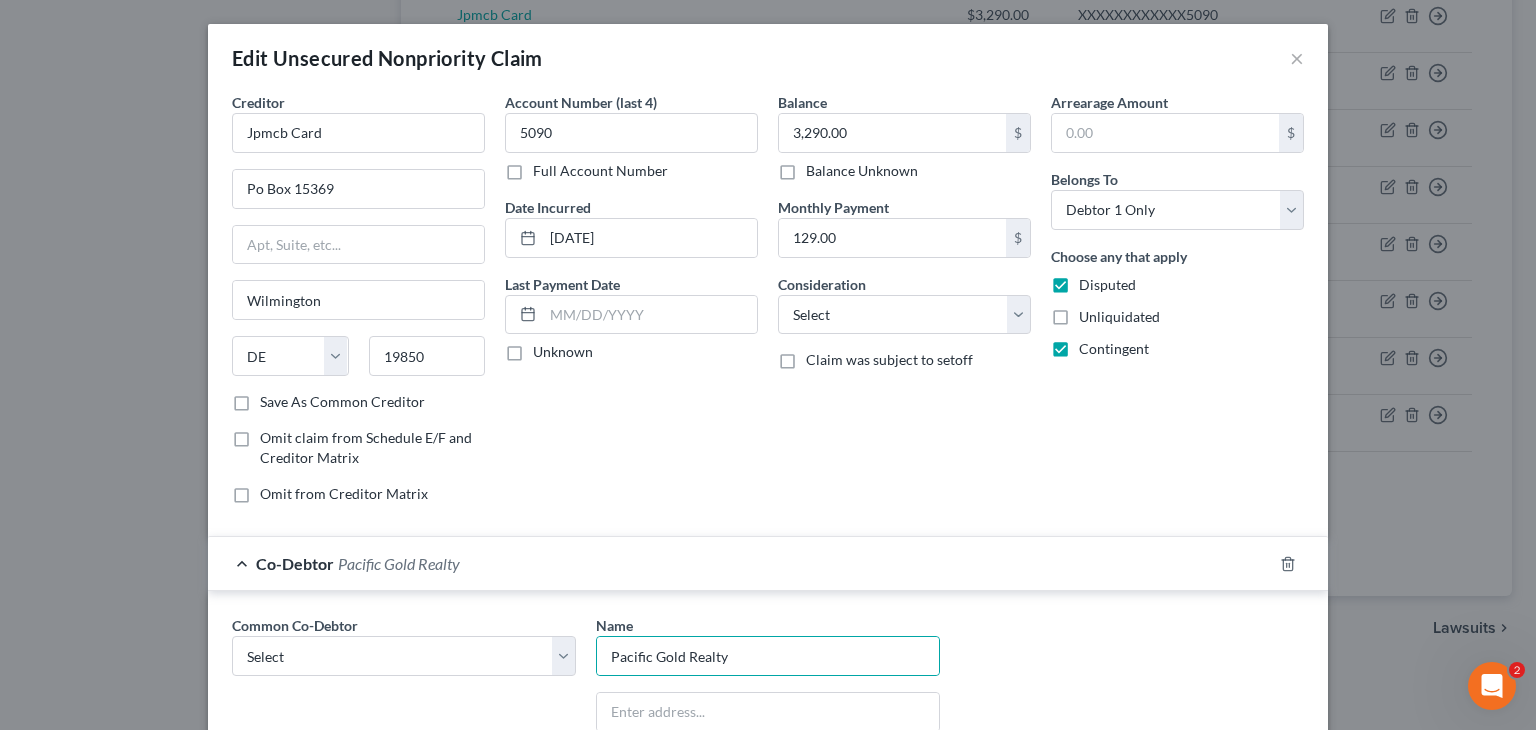 click on "Common Co-Debtor Select Lunamax Business
Name
*
[COMPANY_NAME] State [STATE] [STATE] [STATE] [STATE] [STATE] [STATE] [STATE] [STATE] [STATE] [STATE] [STATE] [STATE] [STATE] [STATE] [STATE] [STATE] [STATE] [STATE] [STATE] [STATE] [STATE] [STATE] [STATE] [STATE] [STATE] [STATE] [STATE] Omit from Creditor Matrix Save as Common Co-Debtor" at bounding box center [768, 801] 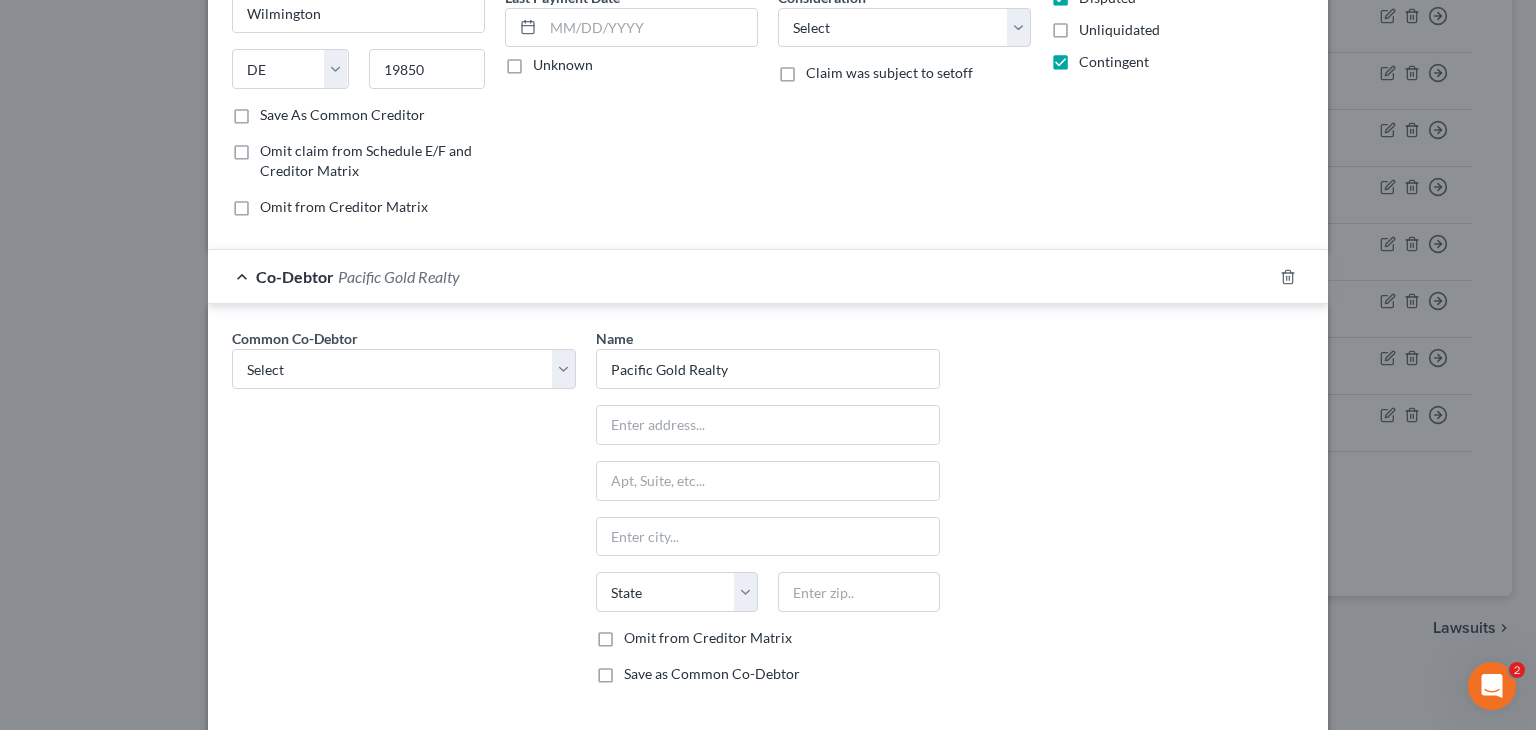 scroll, scrollTop: 300, scrollLeft: 0, axis: vertical 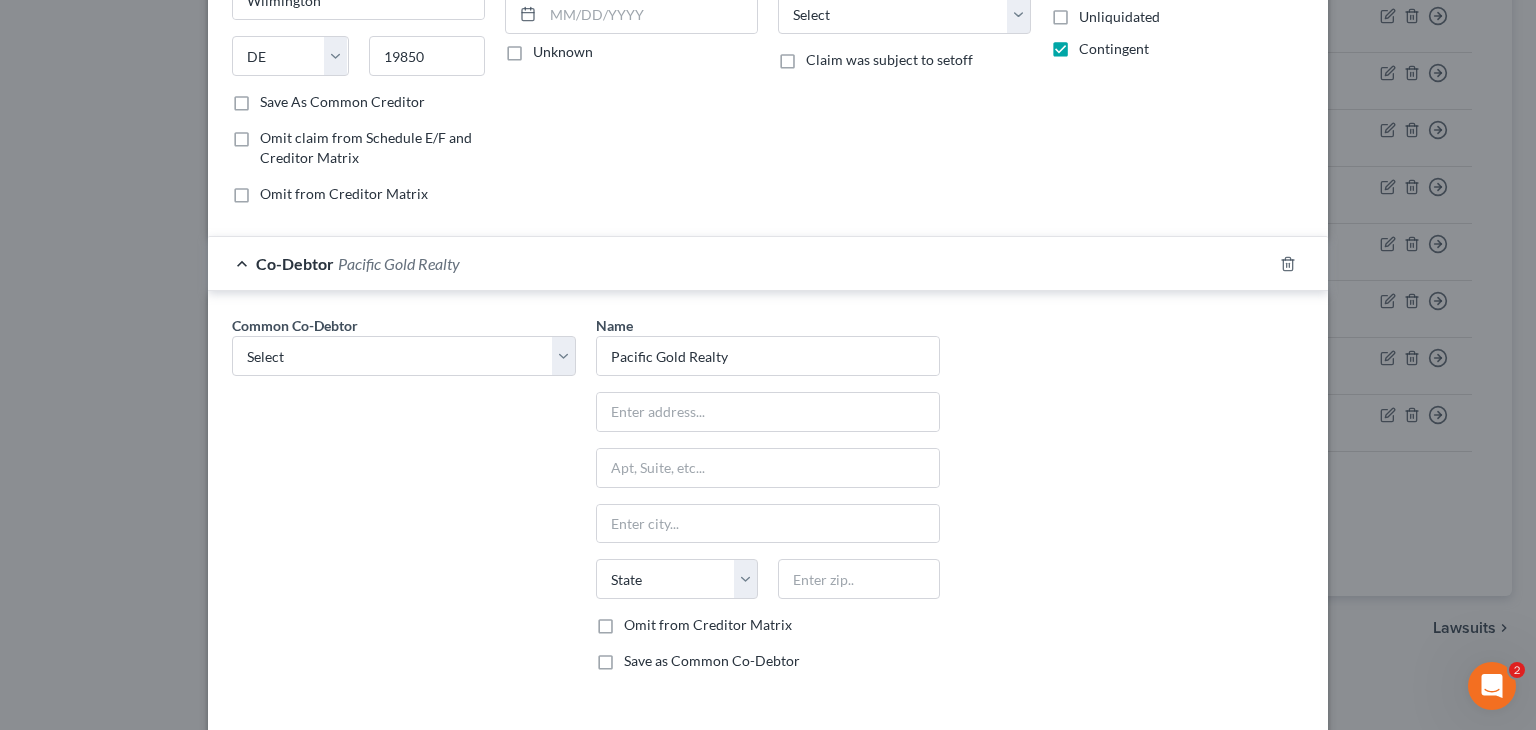 click on "Co-Debtor [BRAND]" at bounding box center [740, 263] 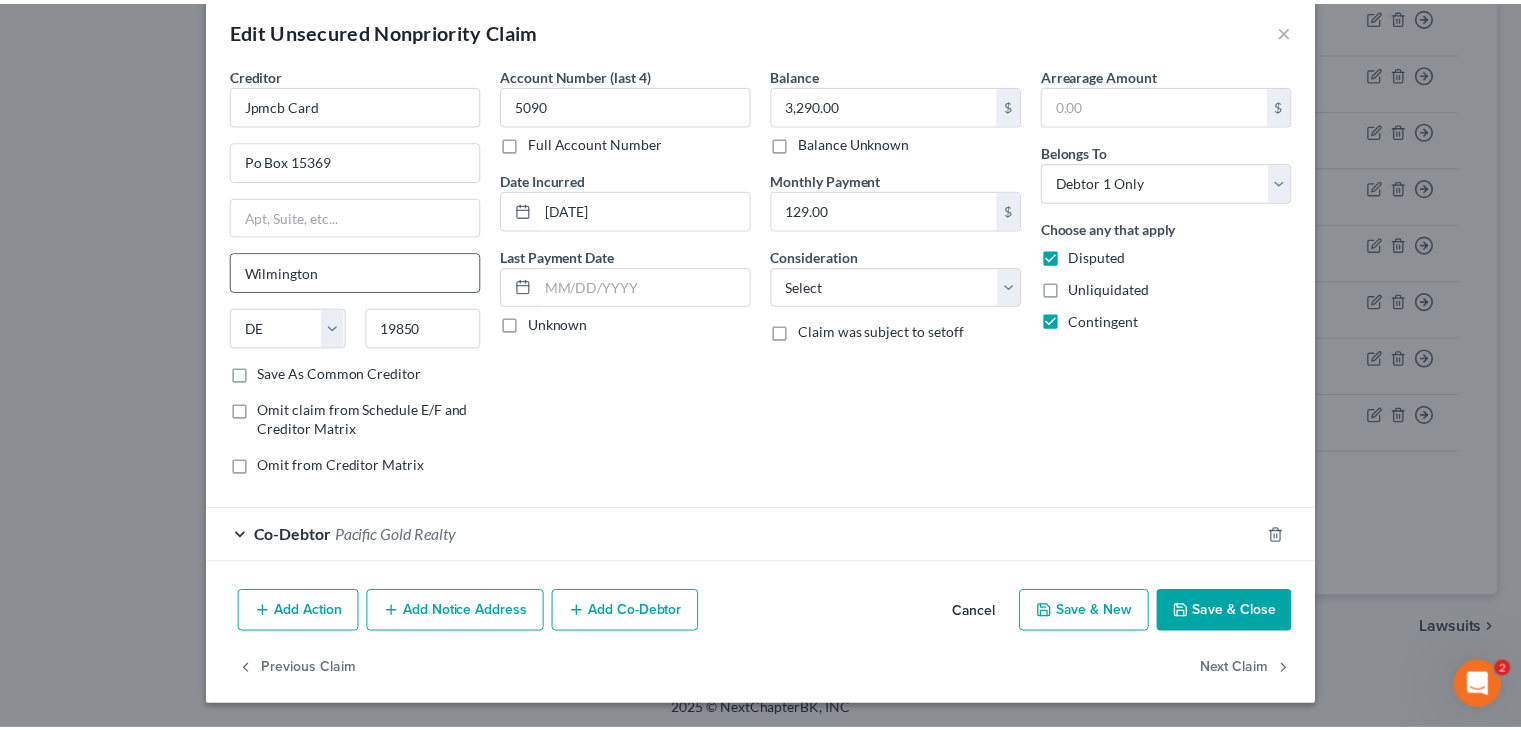 scroll, scrollTop: 26, scrollLeft: 0, axis: vertical 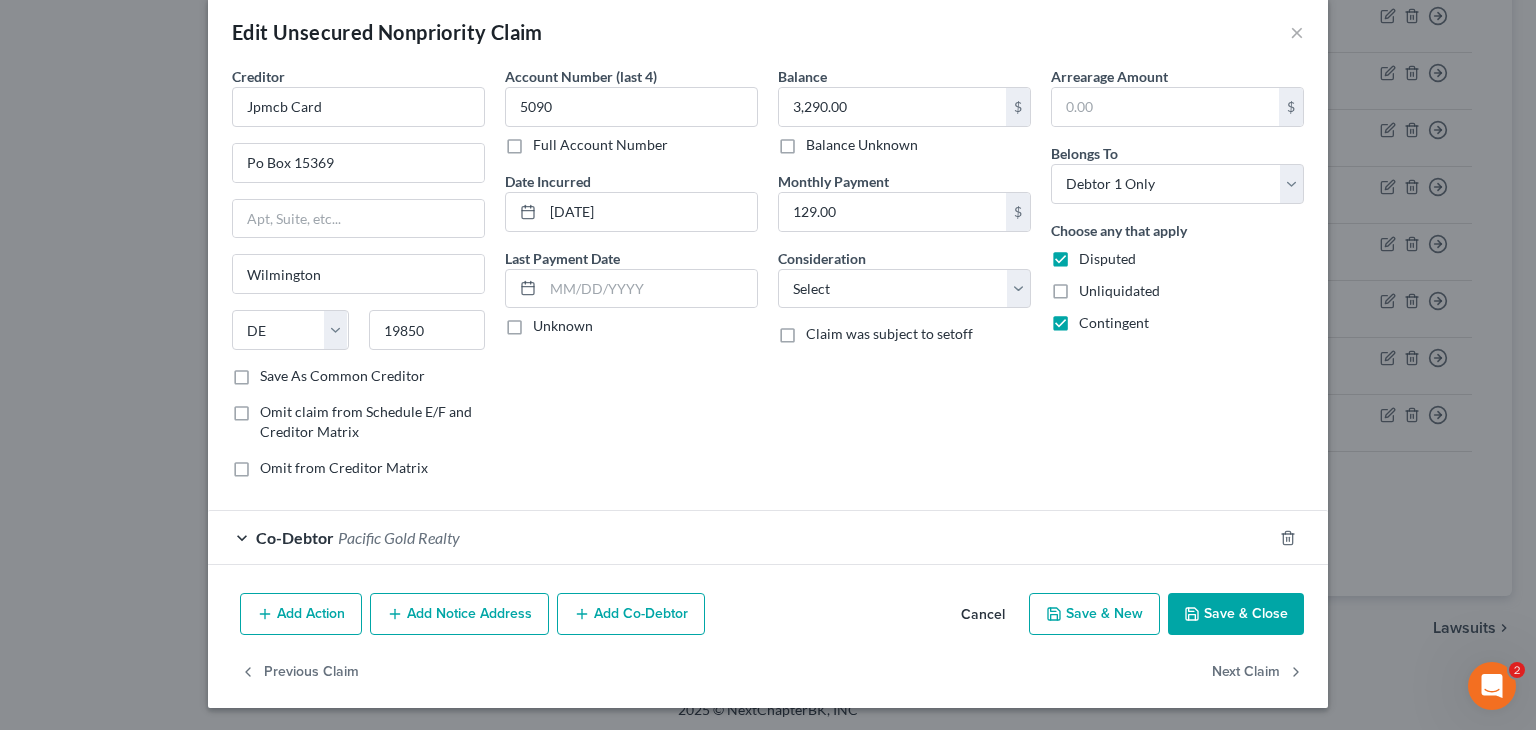 click on "Save & Close" at bounding box center [1236, 614] 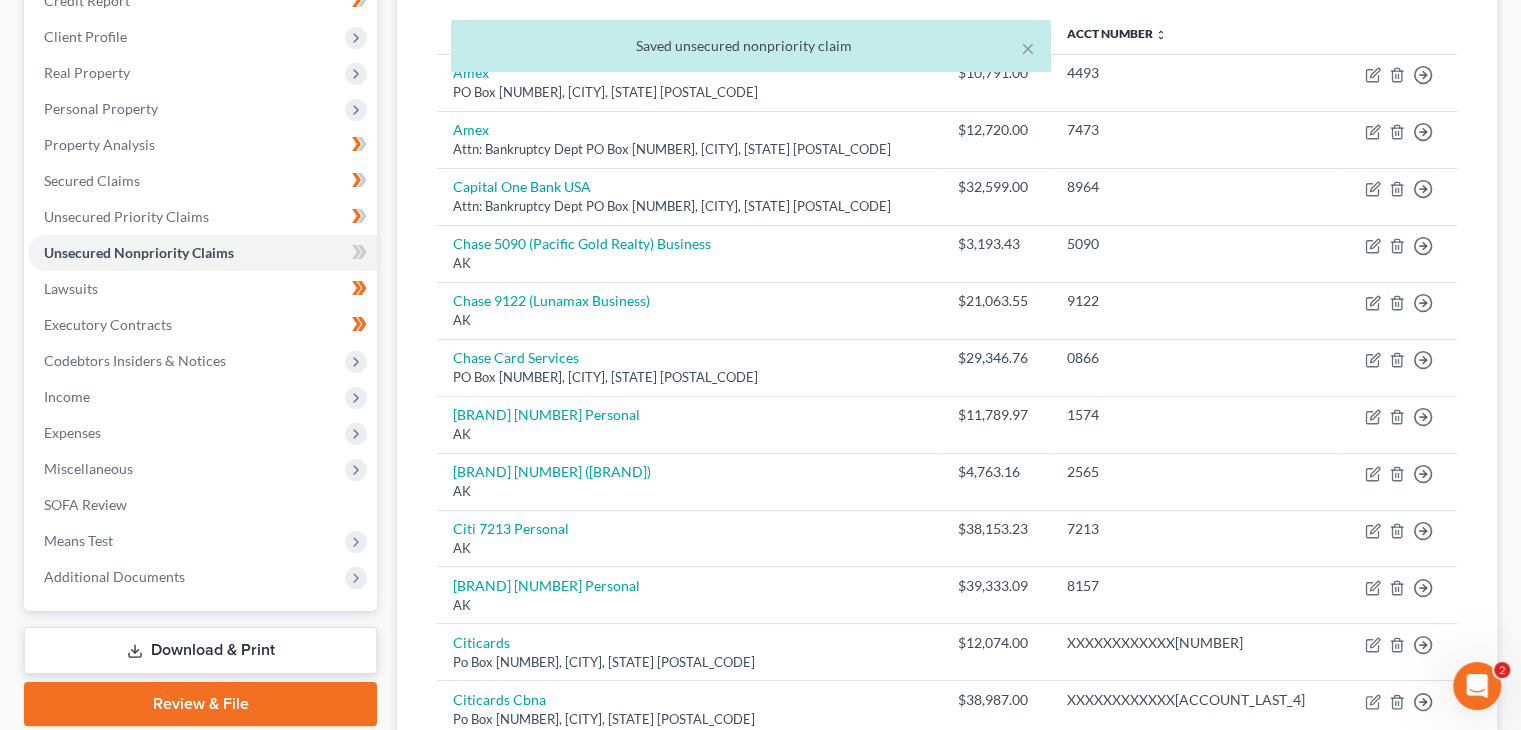 scroll, scrollTop: 216, scrollLeft: 0, axis: vertical 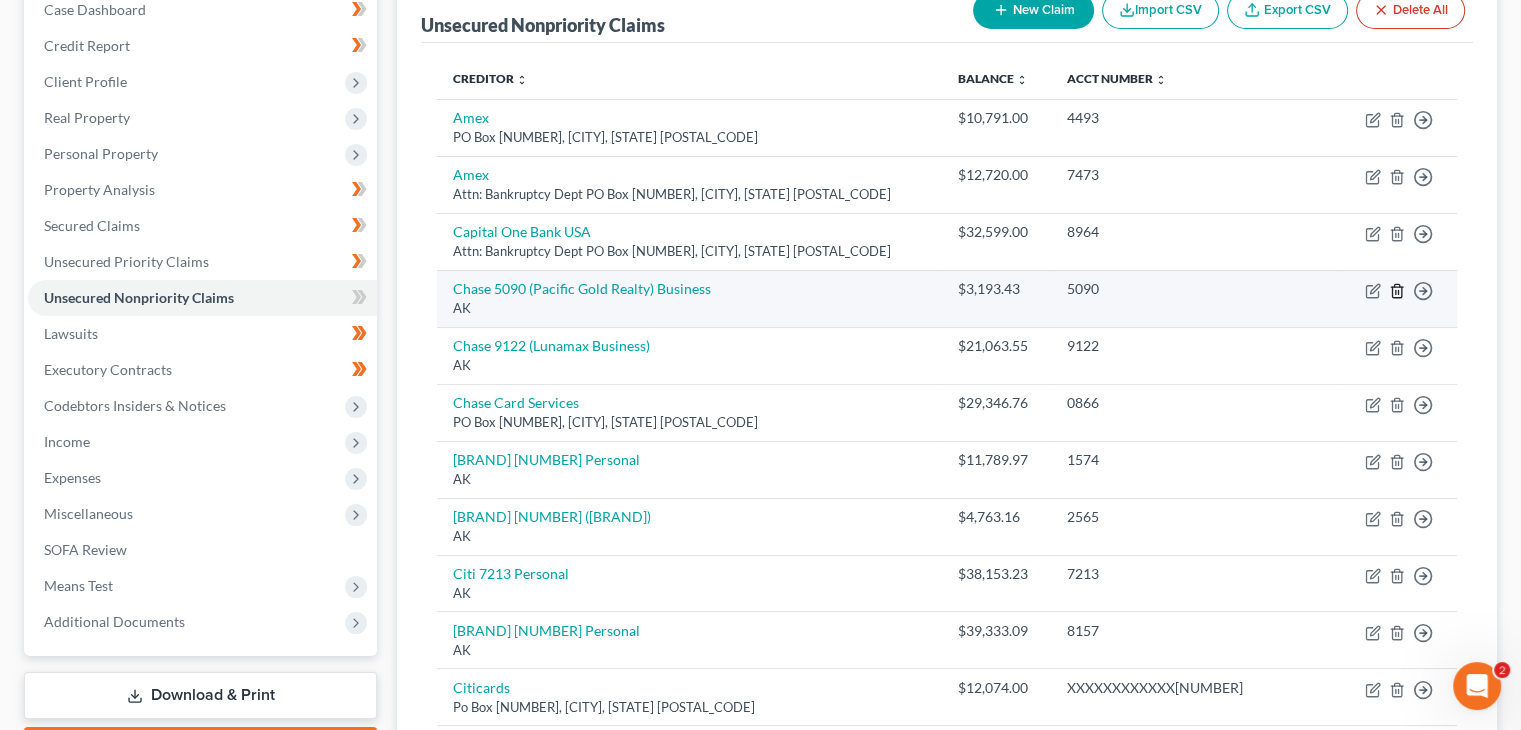 click 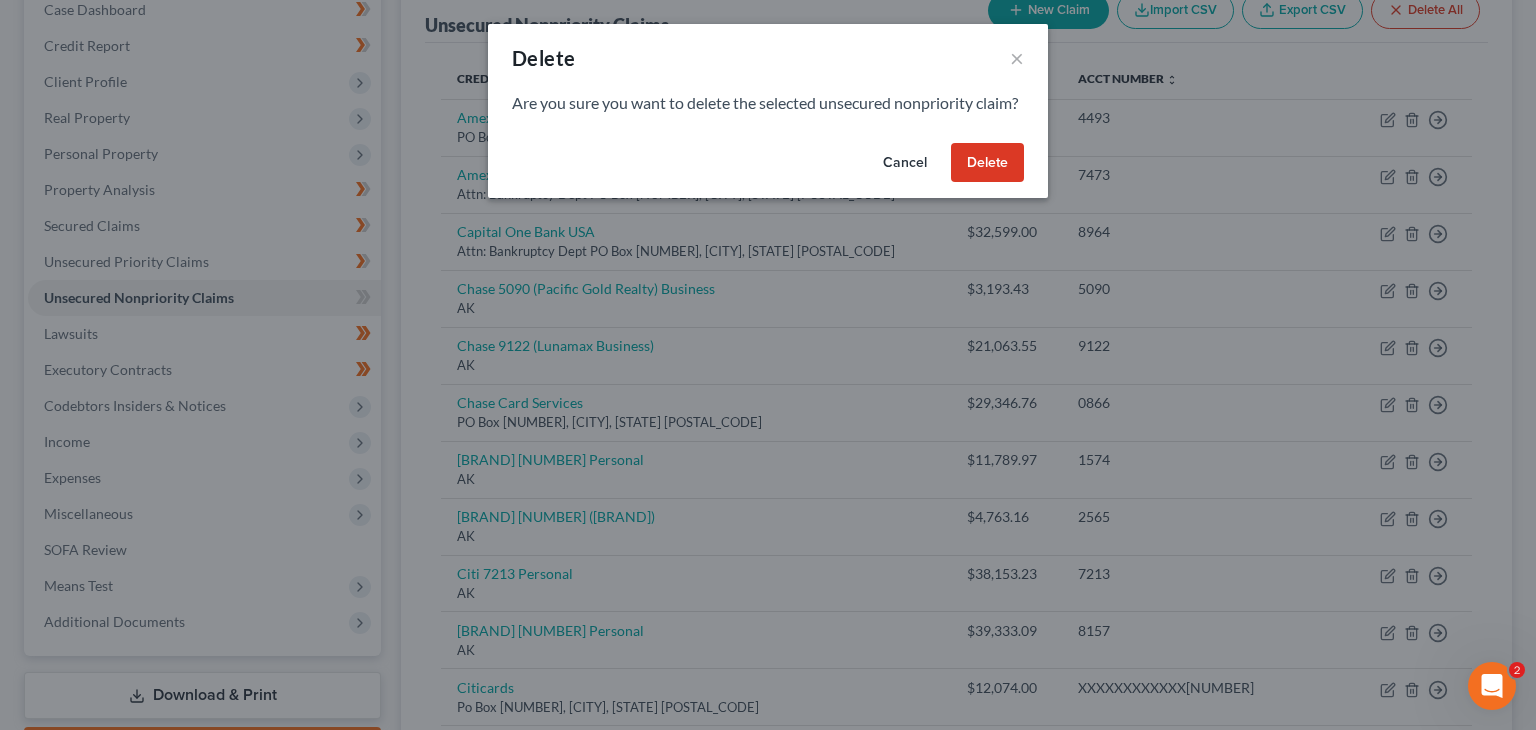 click on "Delete" at bounding box center [987, 163] 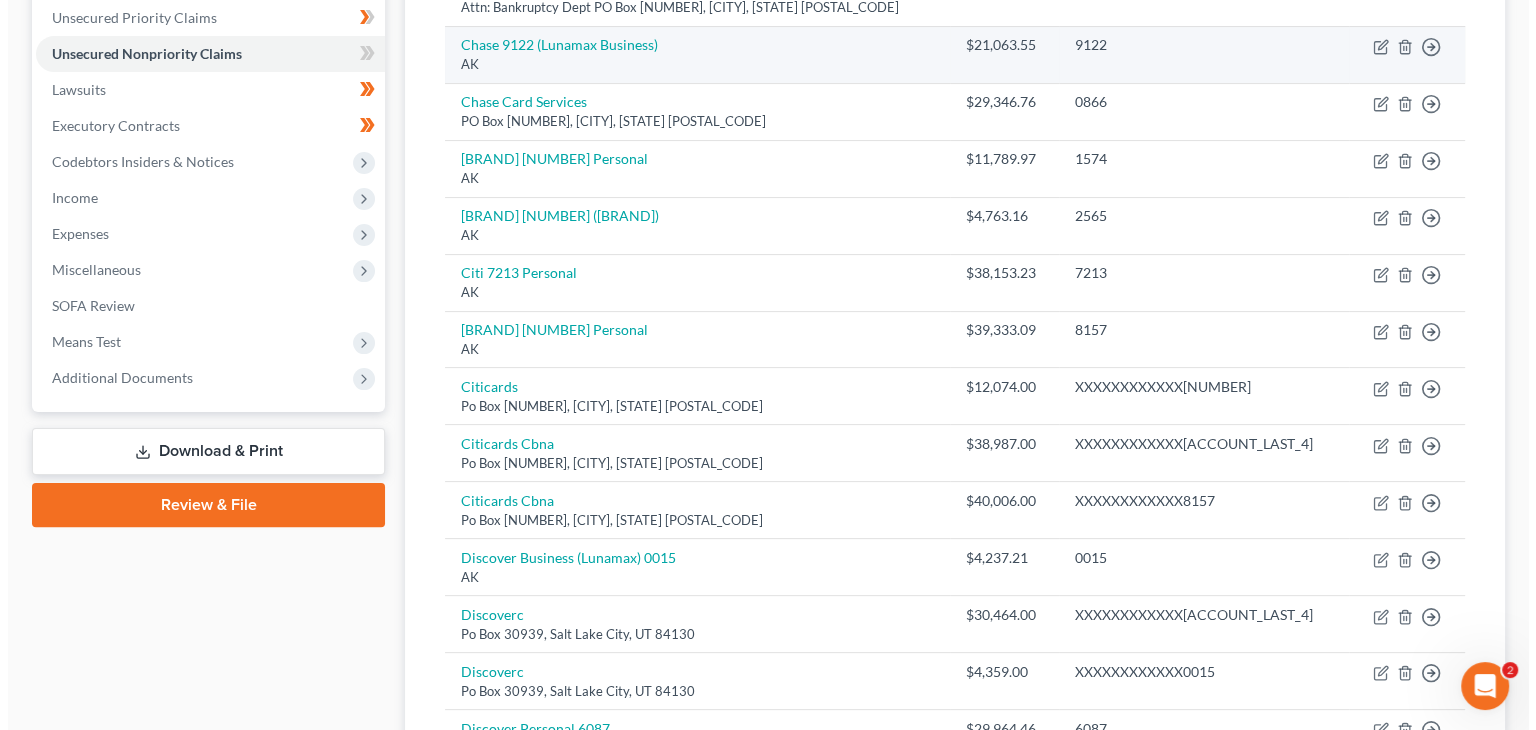 scroll, scrollTop: 416, scrollLeft: 0, axis: vertical 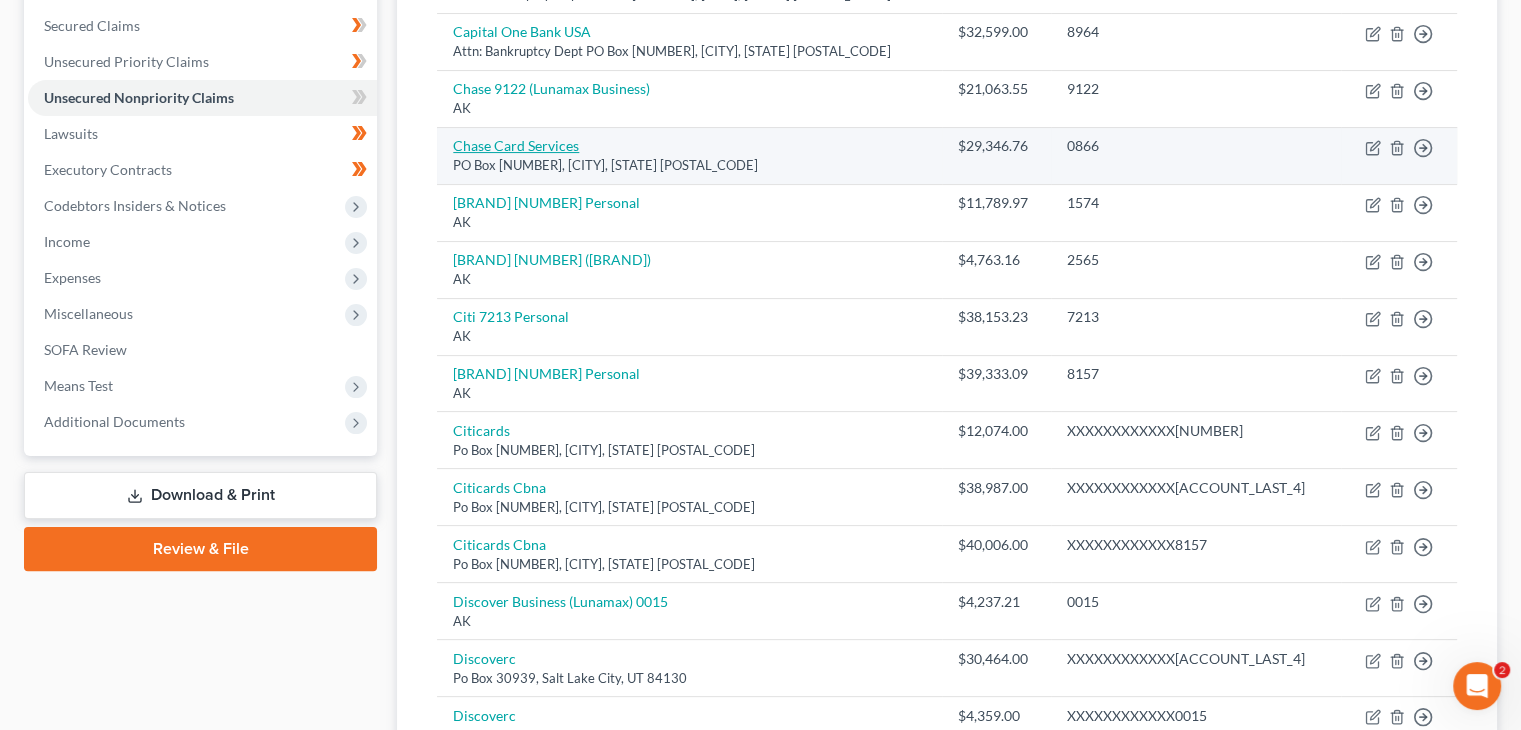click on "Chase Card Services" at bounding box center (516, 145) 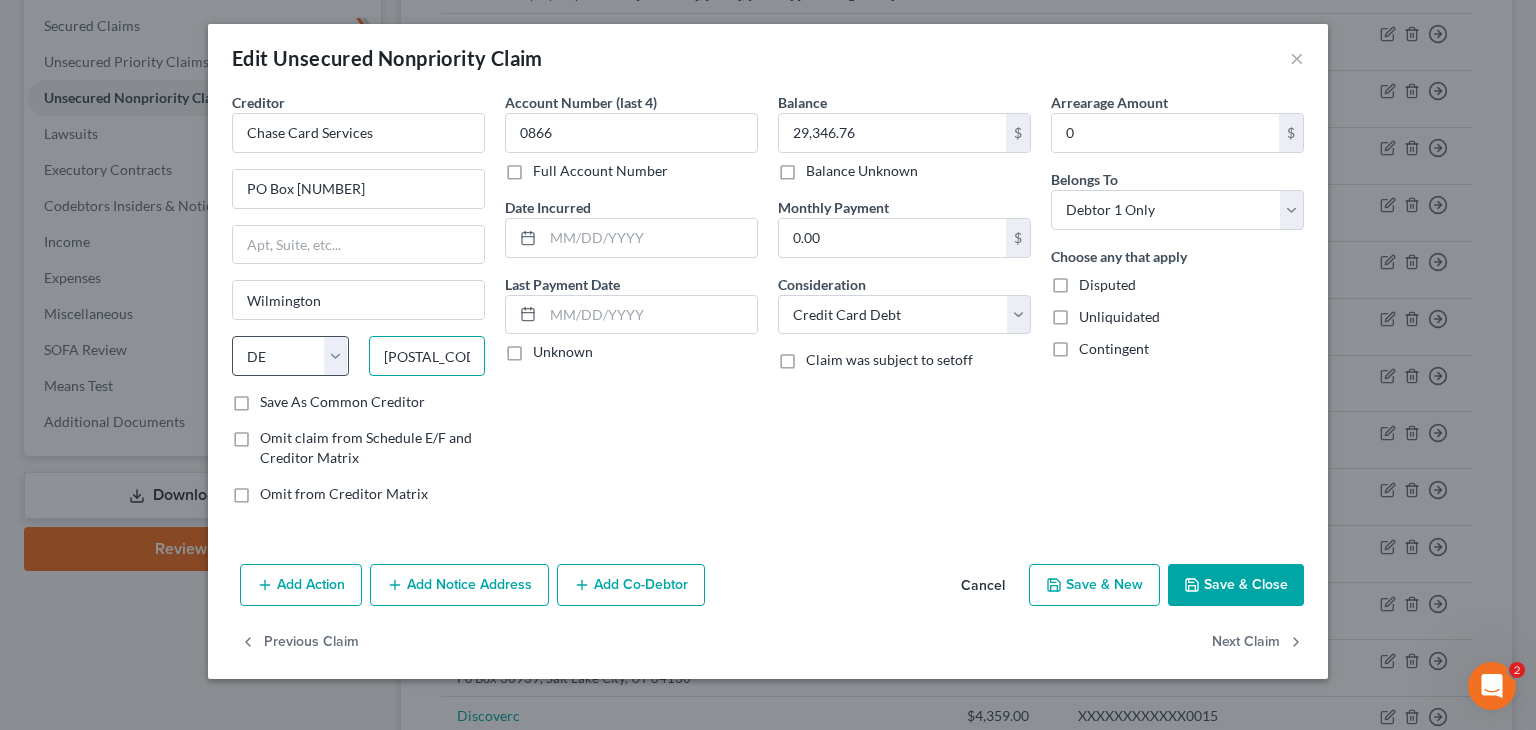 drag, startPoint x: 468, startPoint y: 357, endPoint x: 274, endPoint y: 351, distance: 194.09276 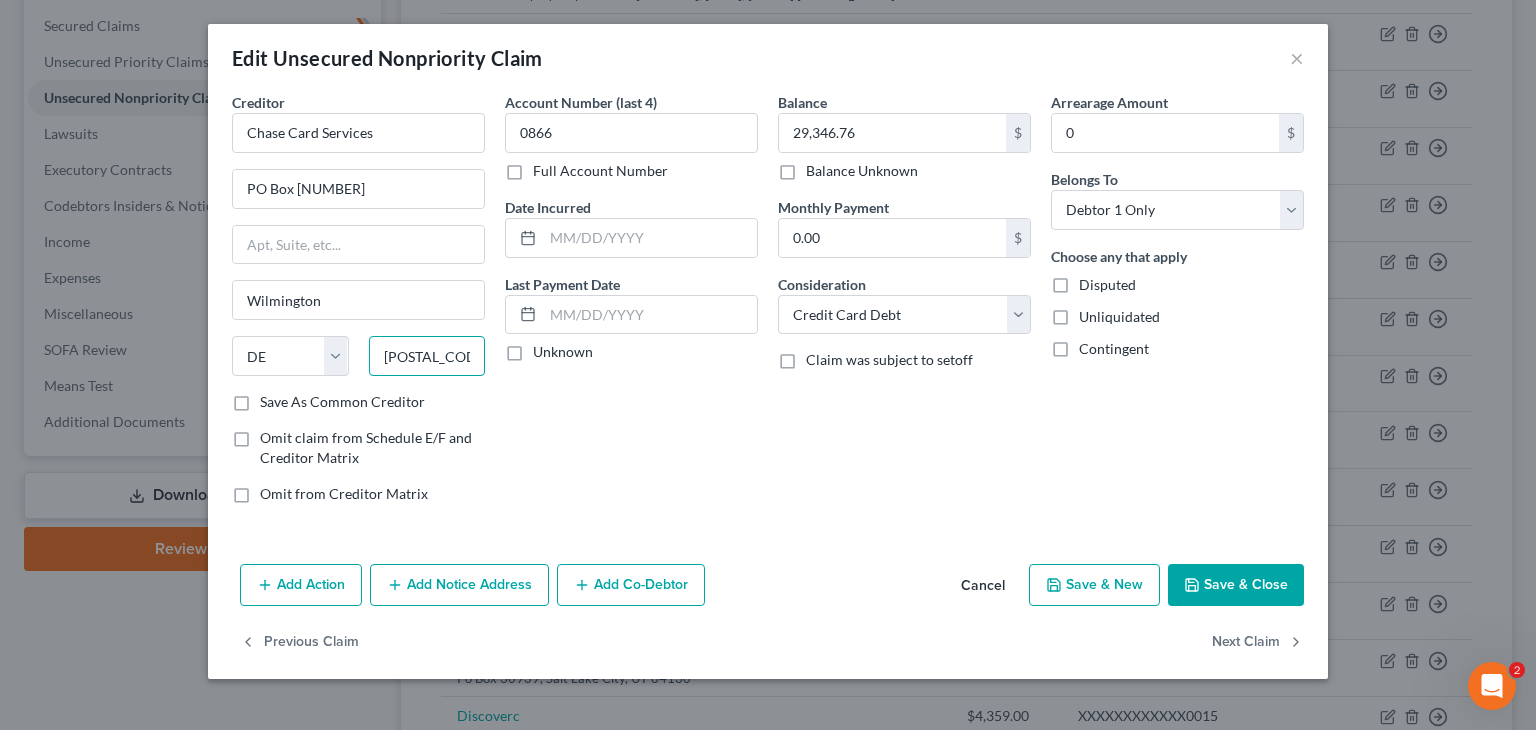 click on "[POSTAL_CODE]" at bounding box center [427, 356] 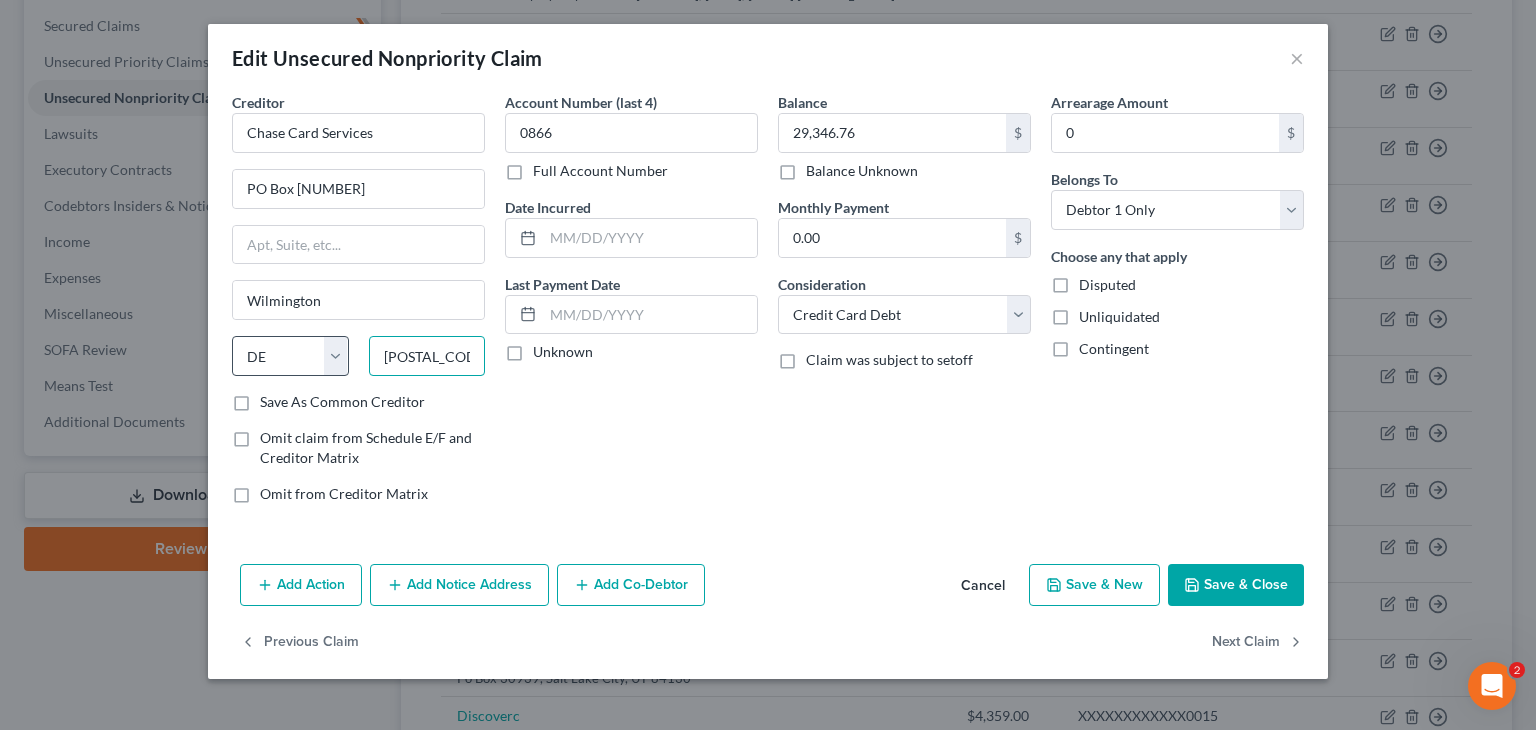 drag, startPoint x: 422, startPoint y: 351, endPoint x: 324, endPoint y: 352, distance: 98.005104 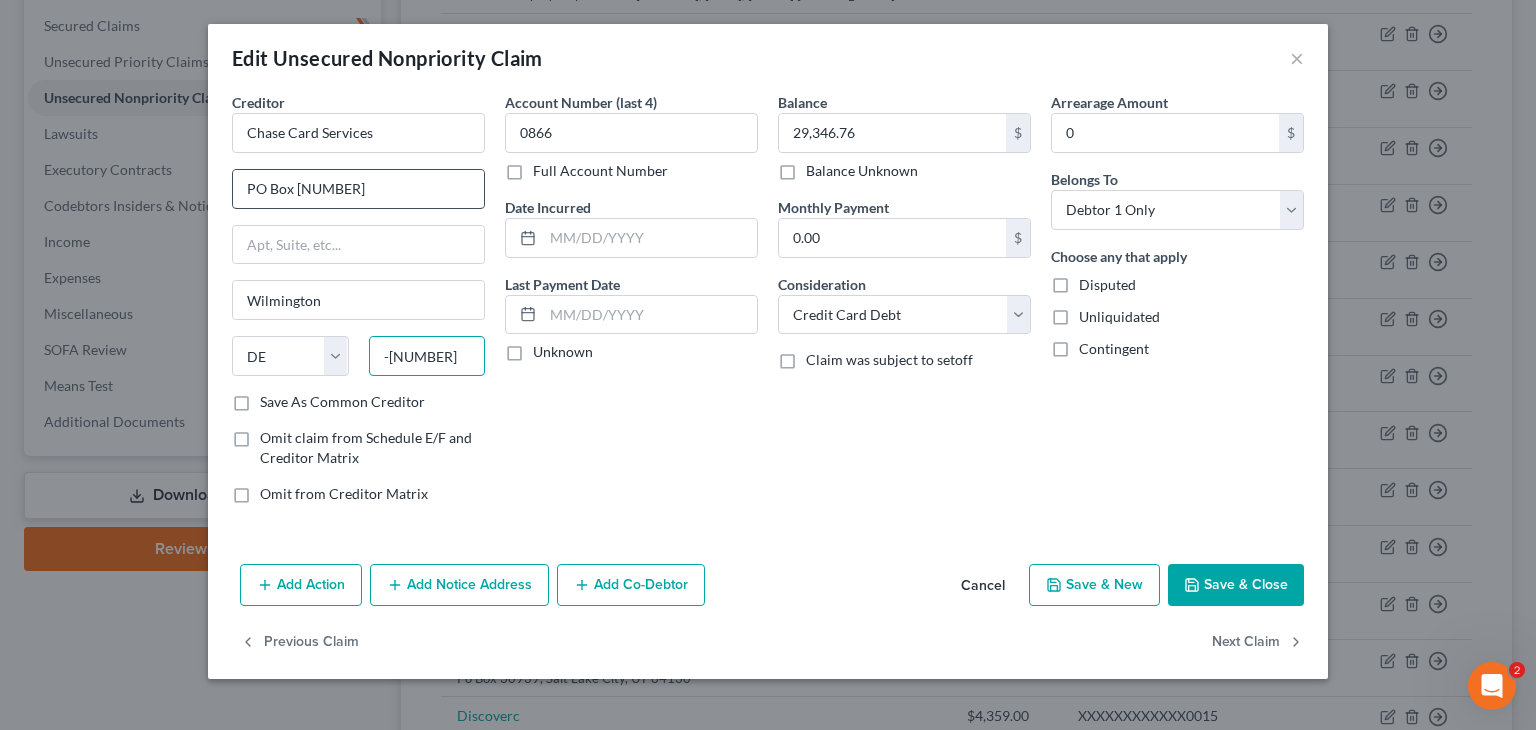 type on "-[NUMBER]" 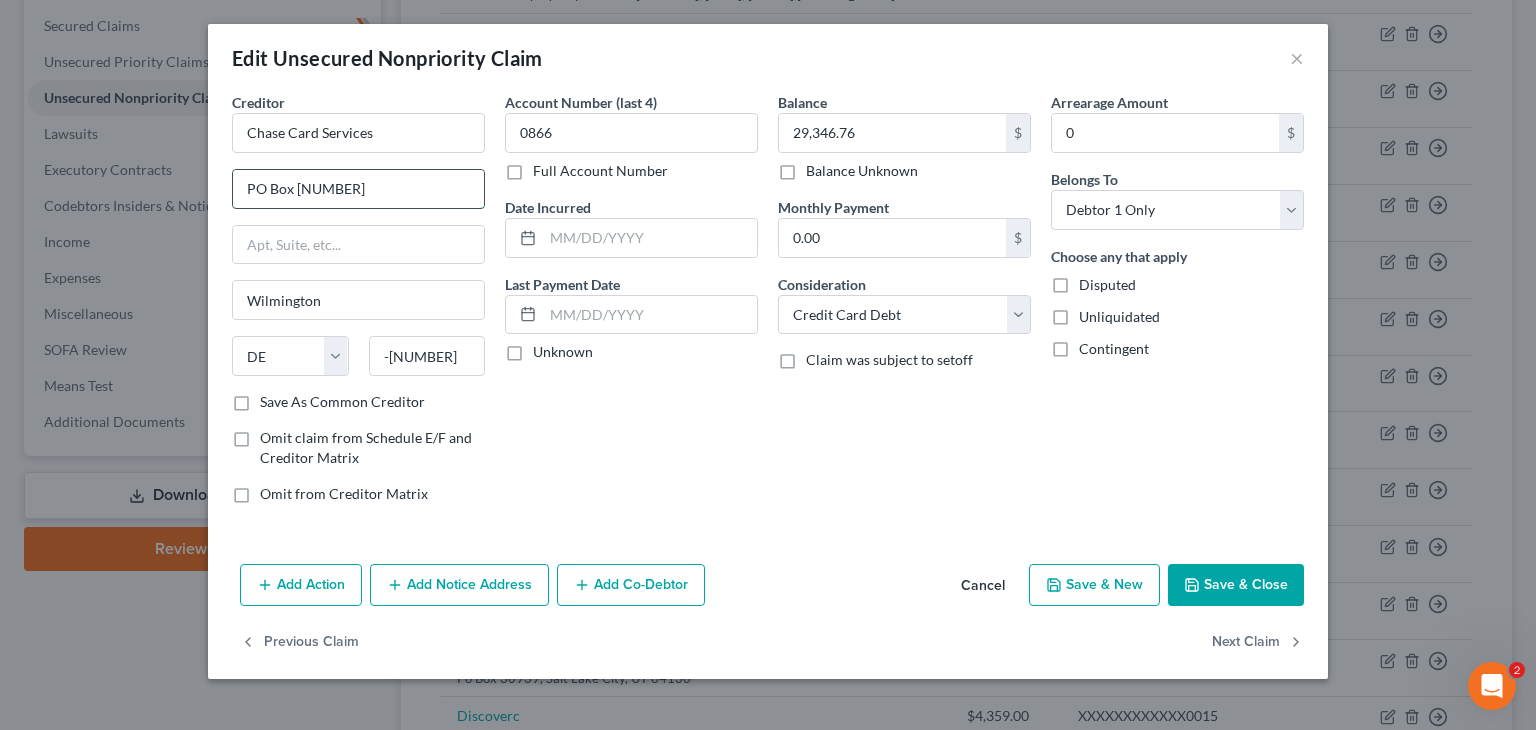 click on "PO Box [NUMBER]" at bounding box center (358, 189) 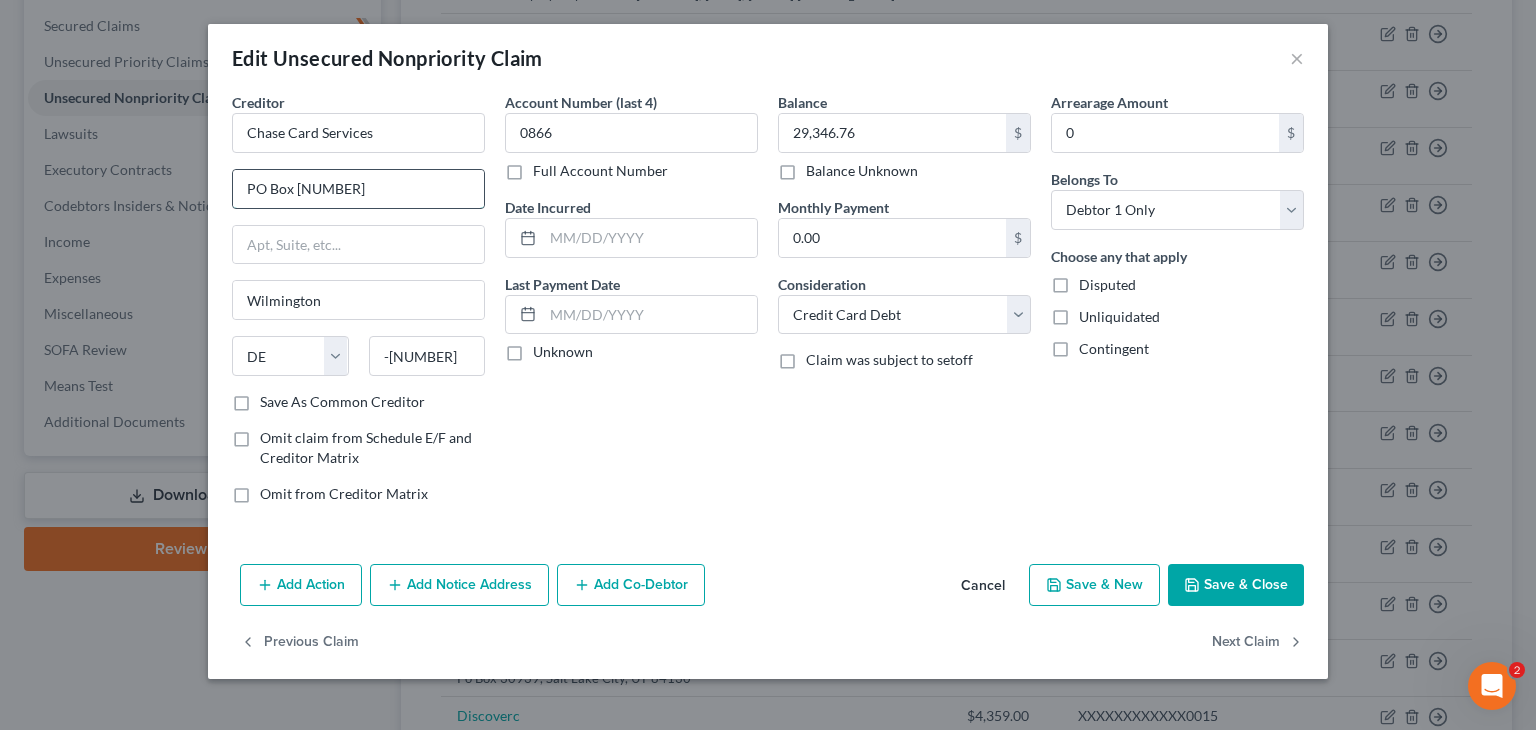 paste on "19850" 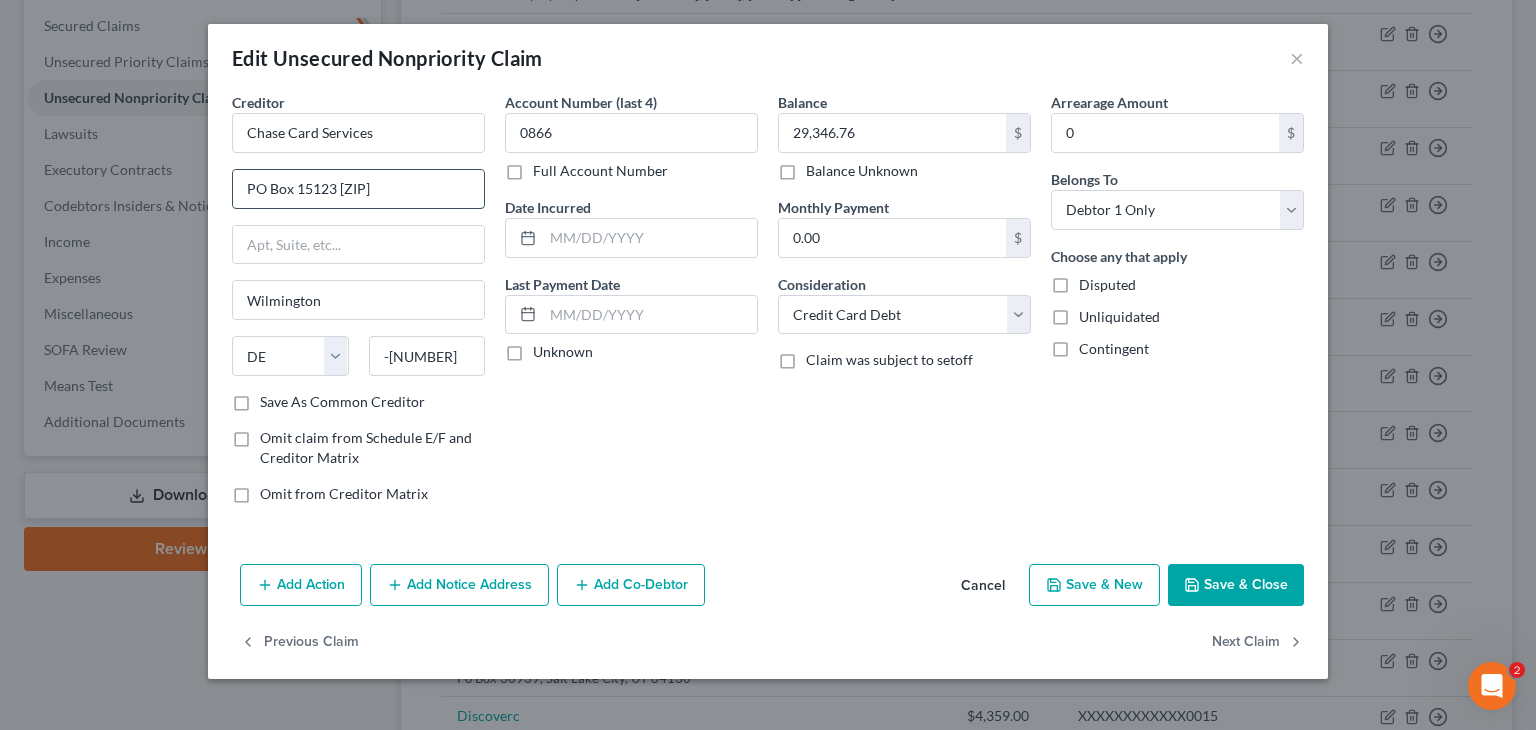 drag, startPoint x: 408, startPoint y: 185, endPoint x: 232, endPoint y: 202, distance: 176.81912 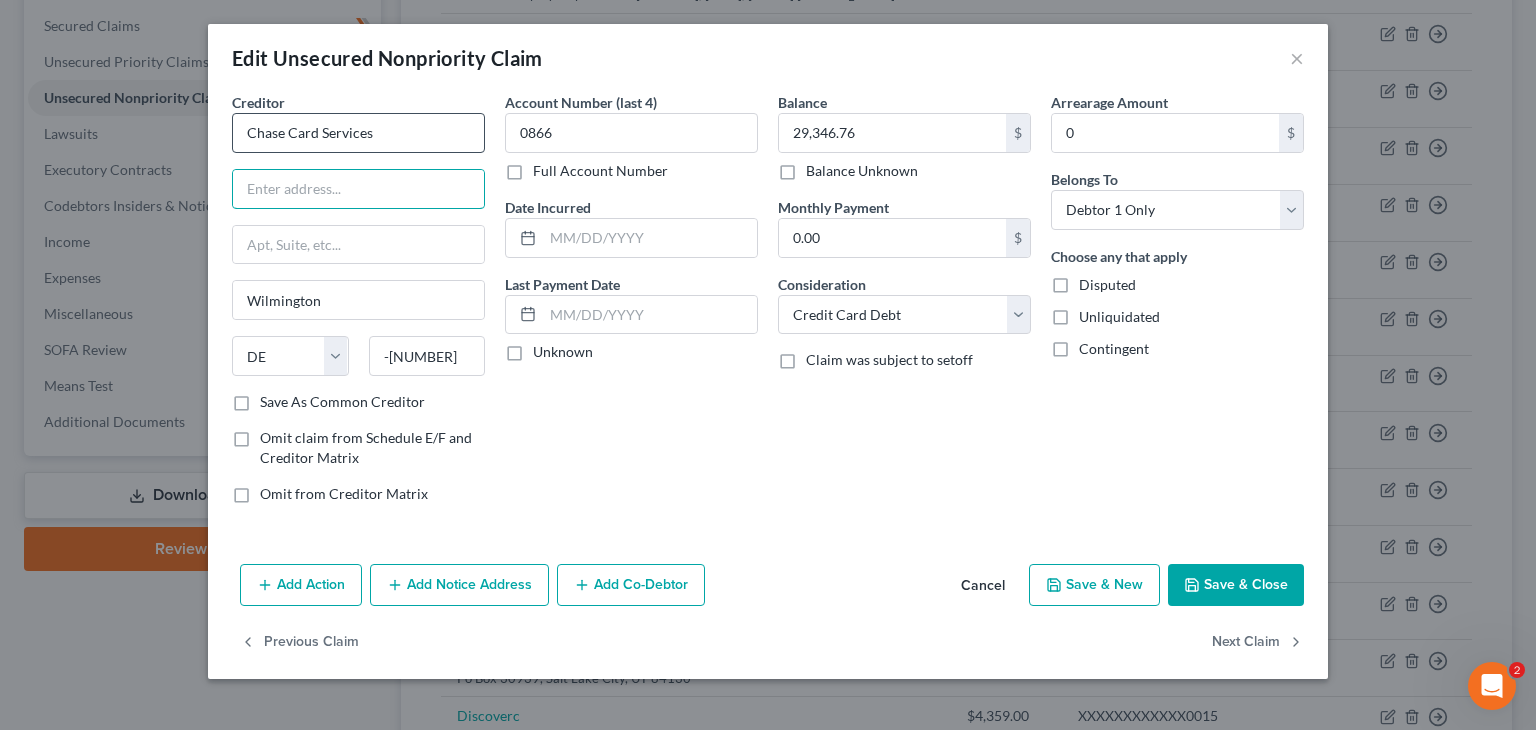 type 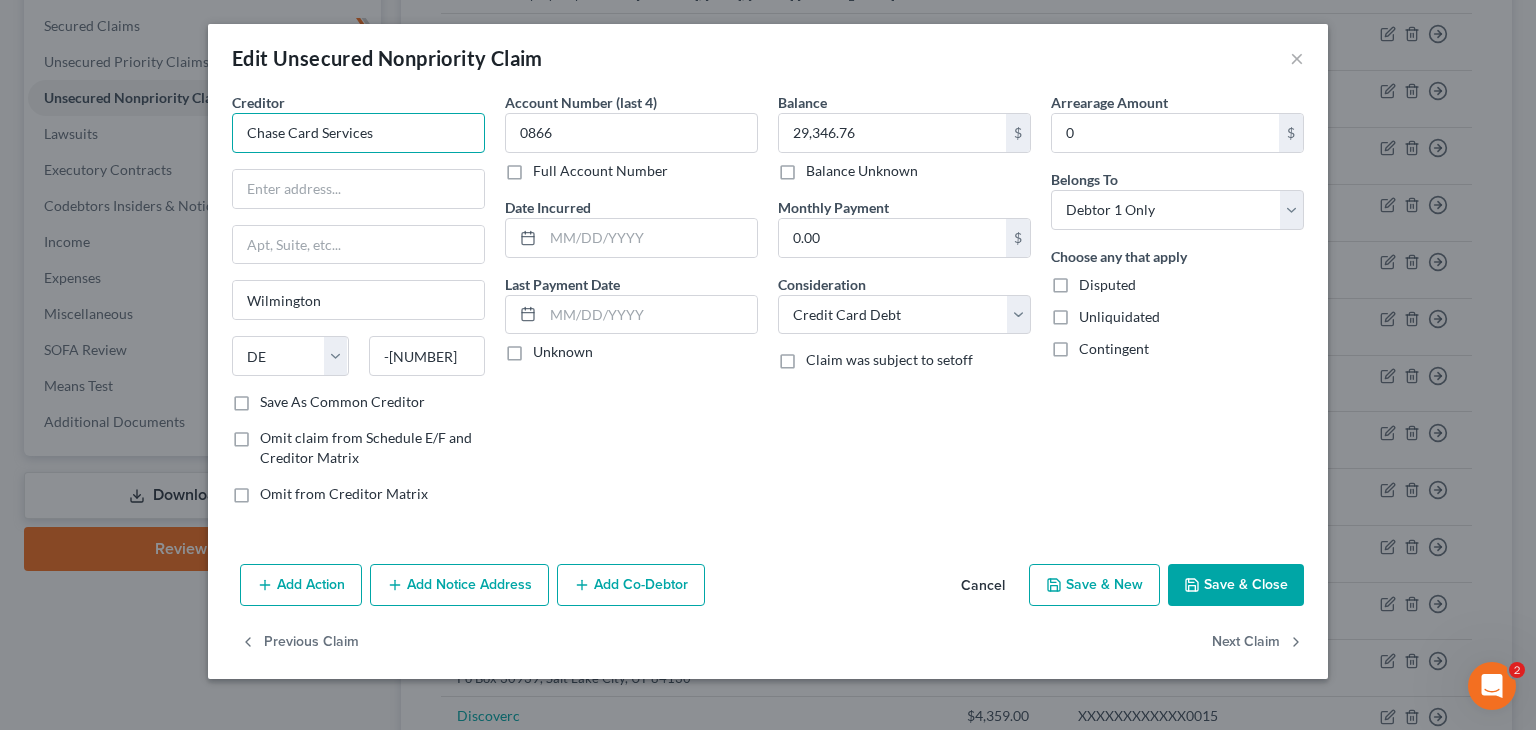 click on "Chase Card Services" at bounding box center [358, 133] 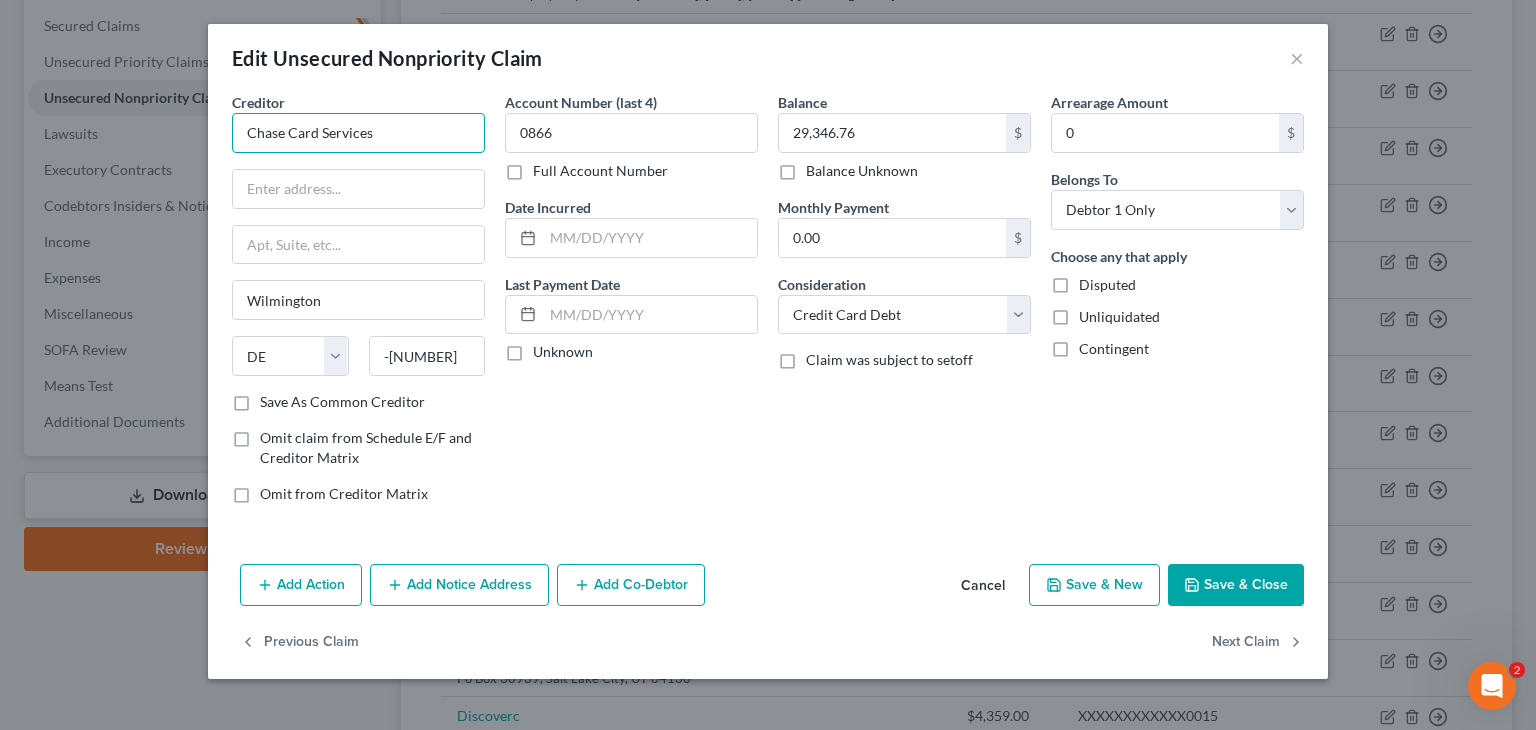 paste on "PO Box 15123 [ZIP]" 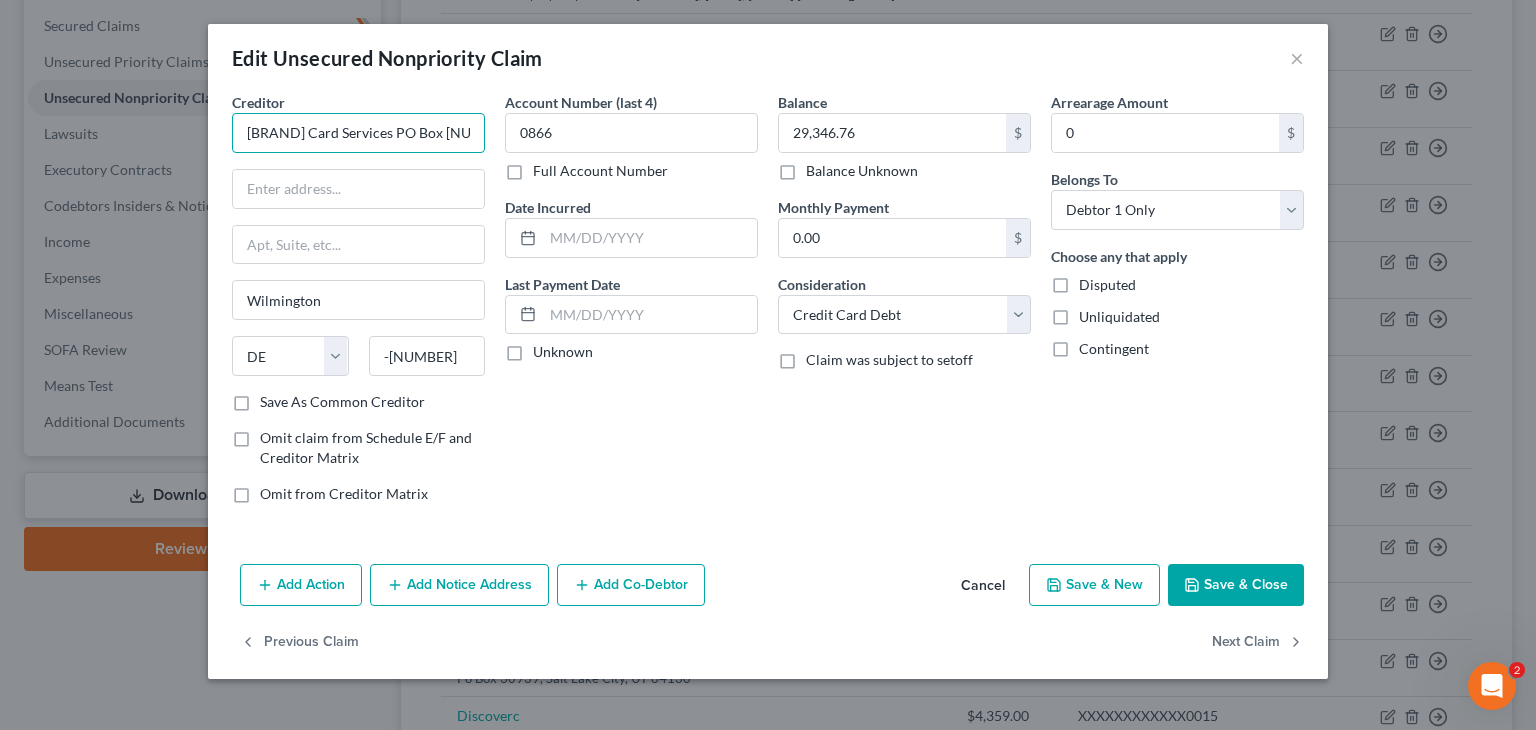 scroll, scrollTop: 0, scrollLeft: 36, axis: horizontal 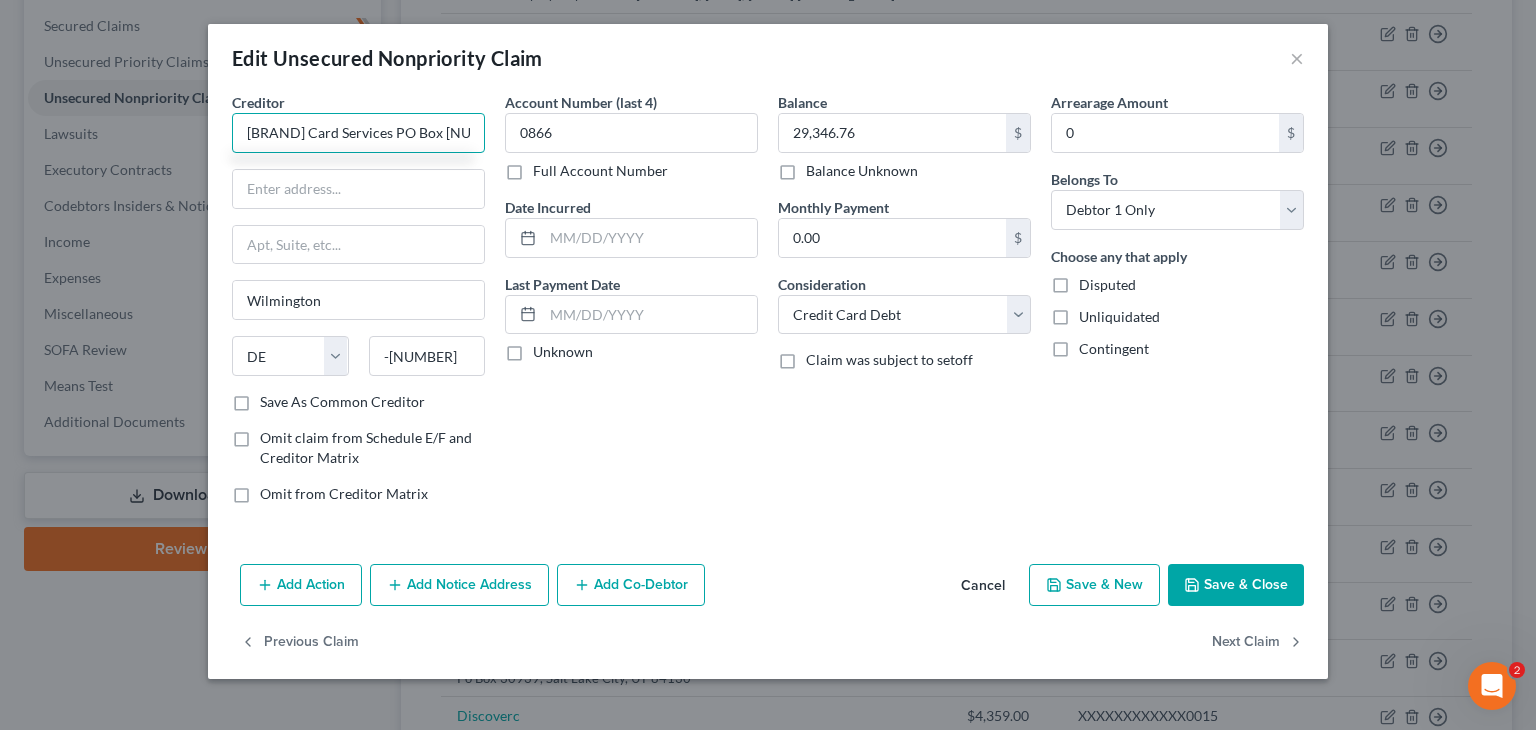 drag, startPoint x: 469, startPoint y: 129, endPoint x: 181, endPoint y: 160, distance: 289.6636 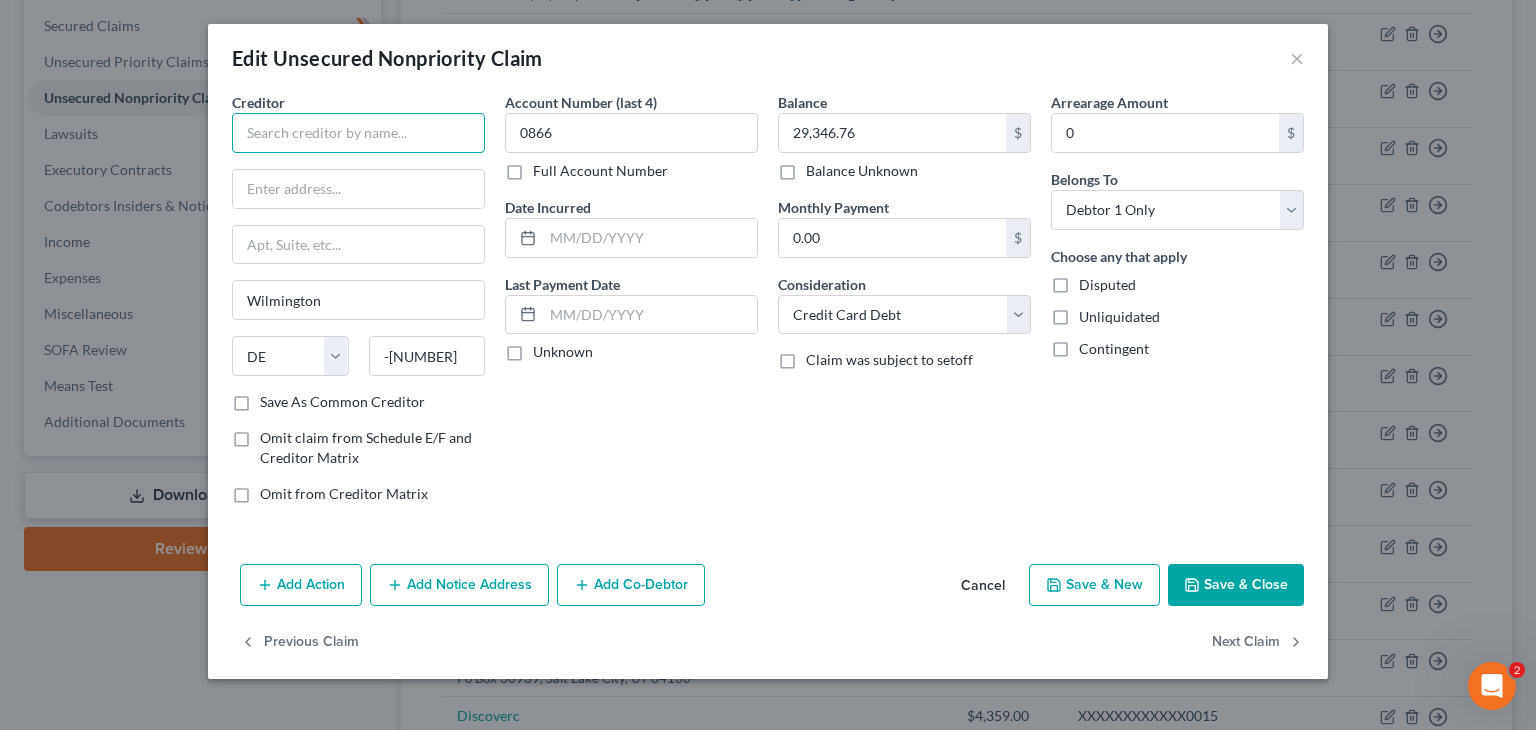 type 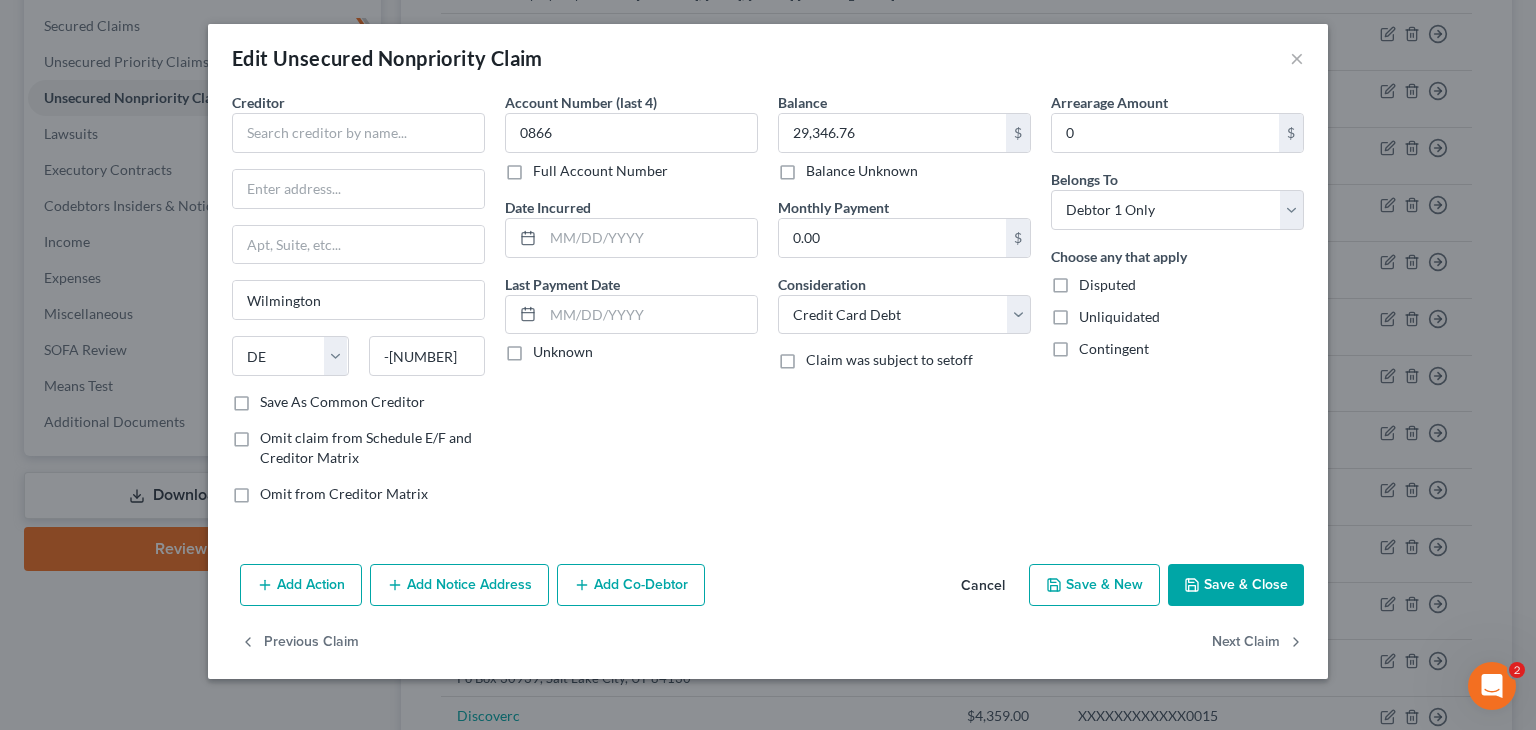 click on "Cancel" at bounding box center [983, 586] 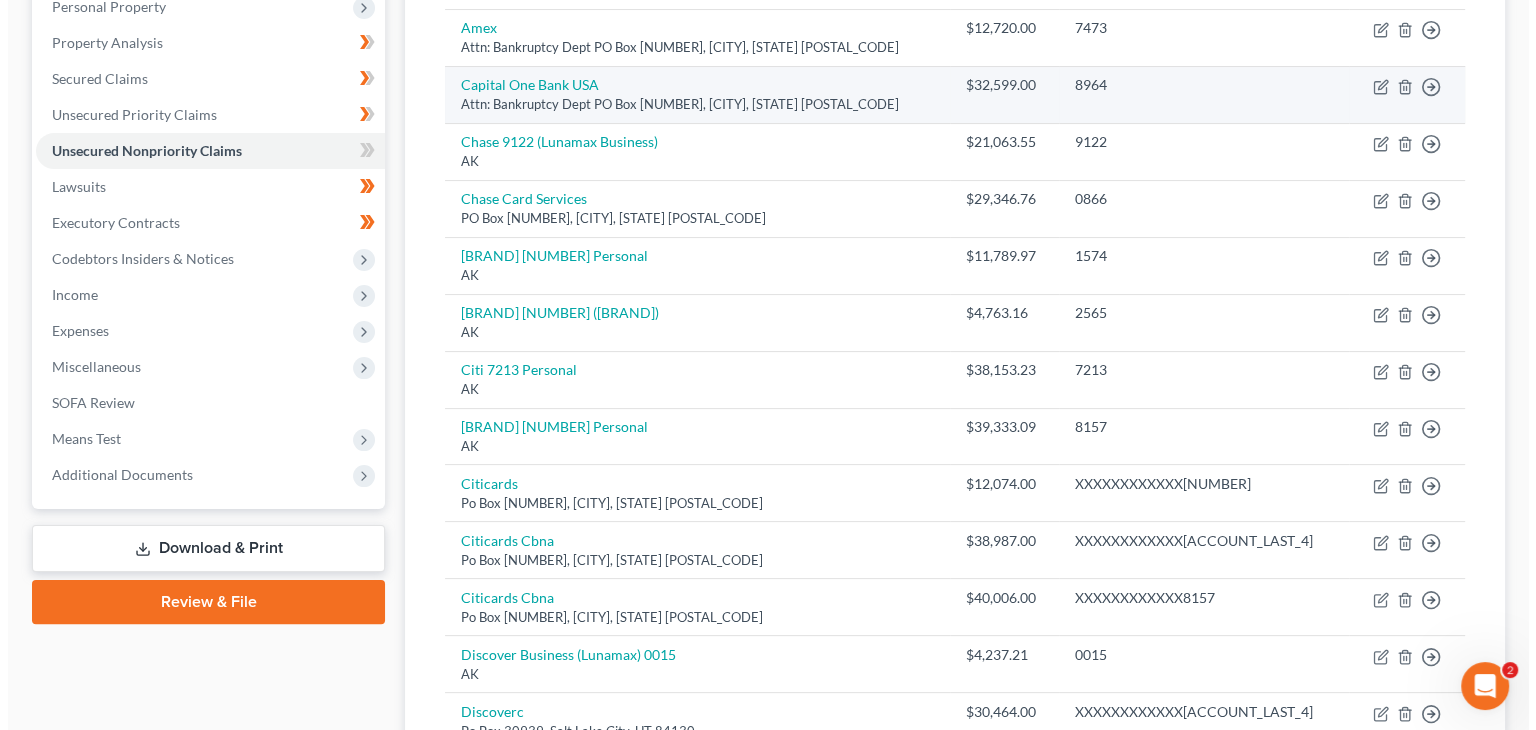 scroll, scrollTop: 316, scrollLeft: 0, axis: vertical 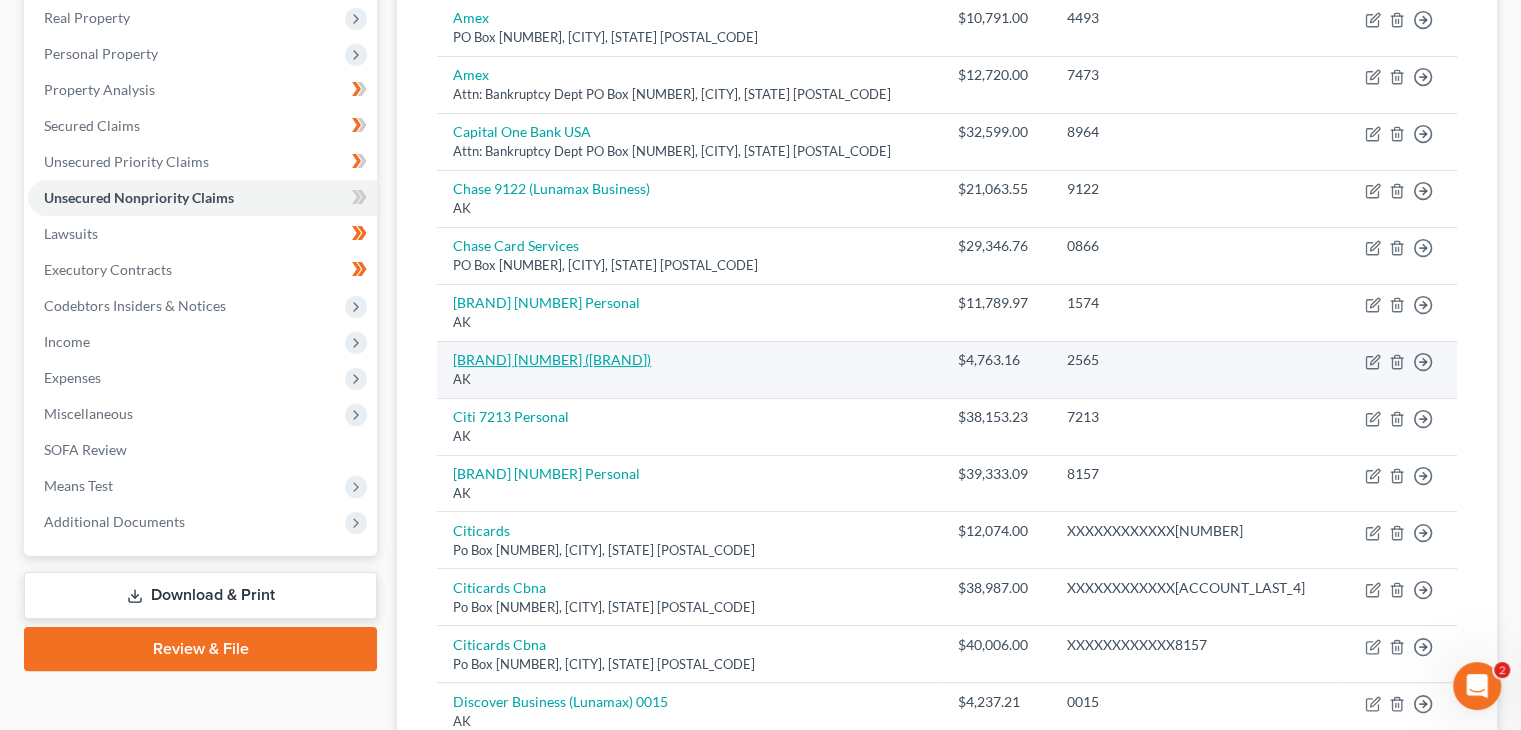 click on "[BRAND] [NUMBER] ([BRAND])" at bounding box center [552, 359] 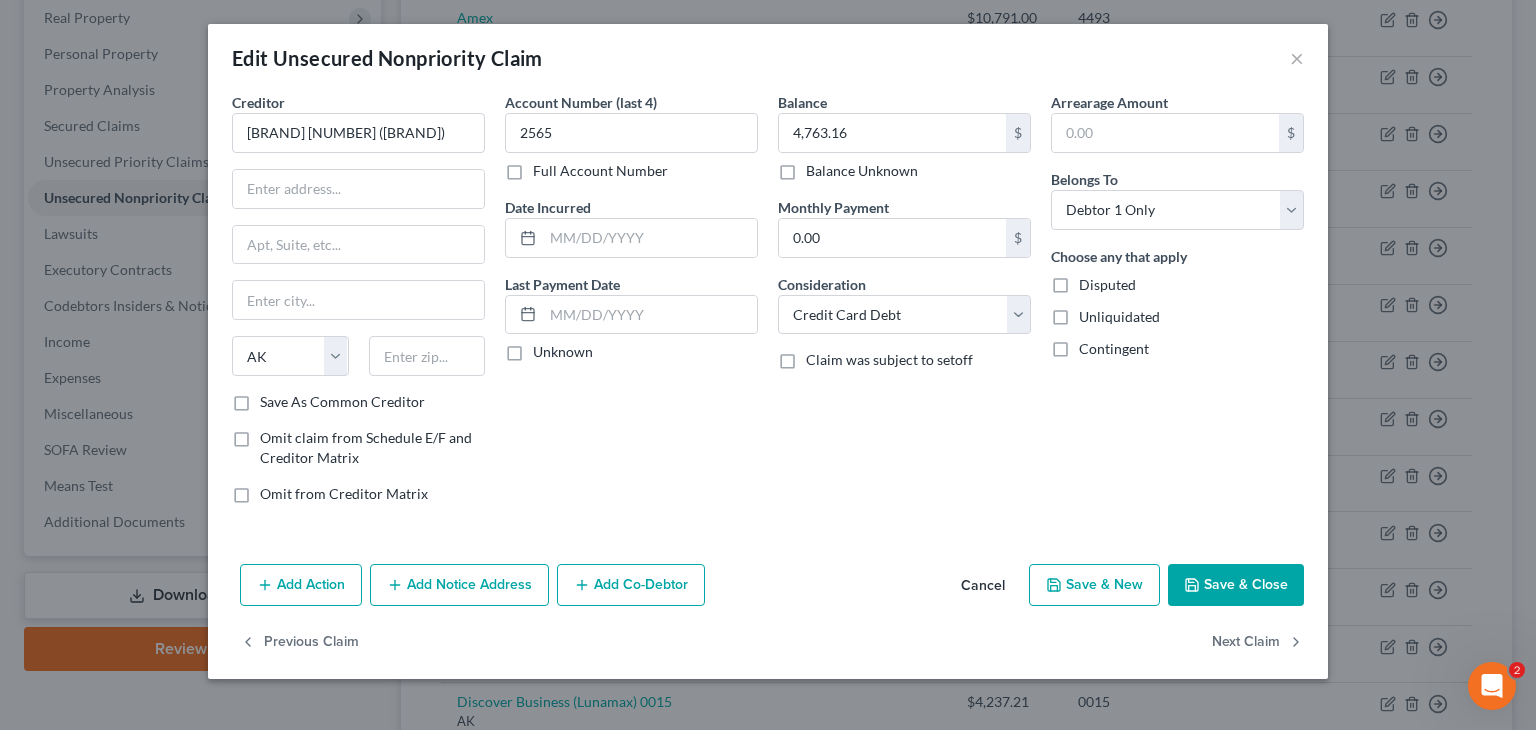 click on "Cancel" at bounding box center (983, 586) 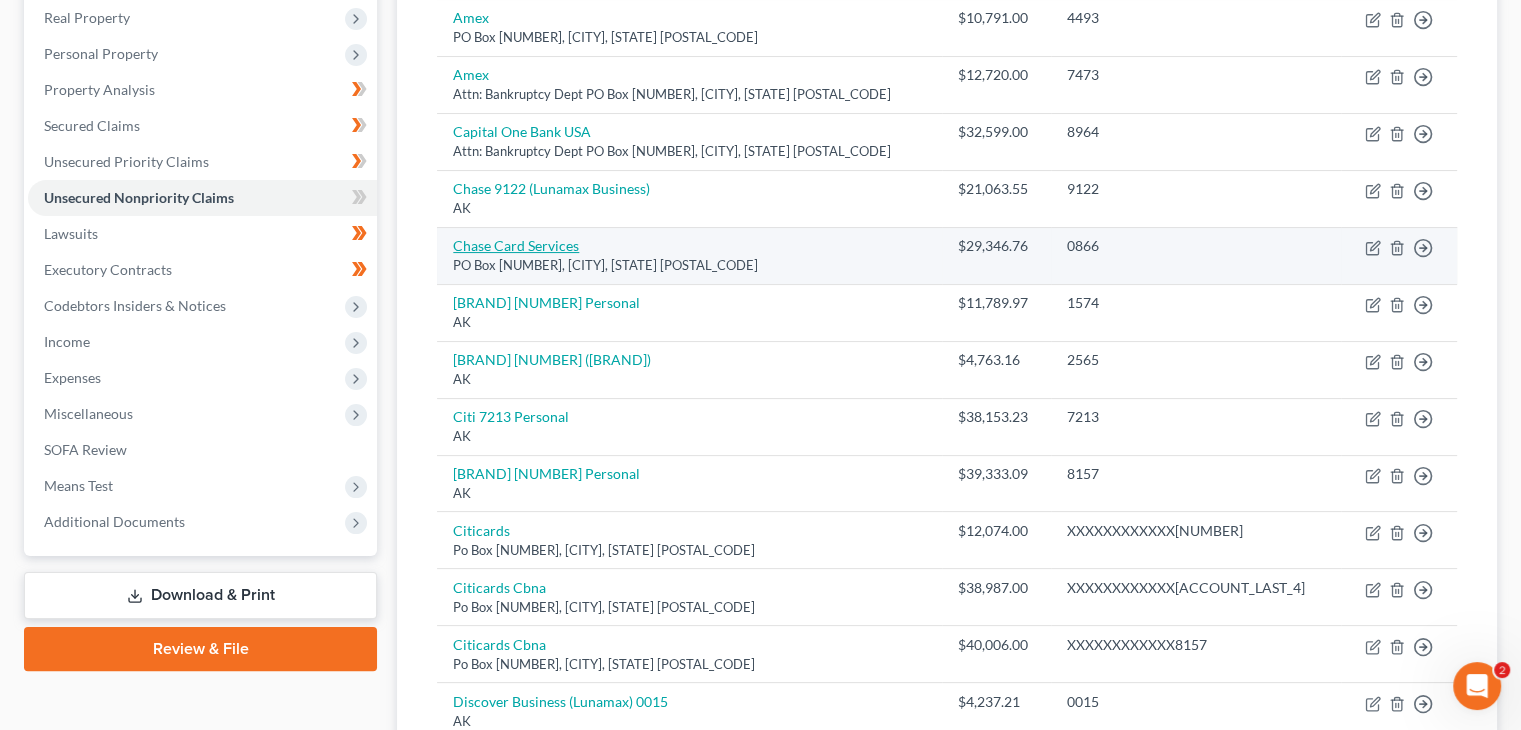 click on "Chase Card Services" at bounding box center (516, 245) 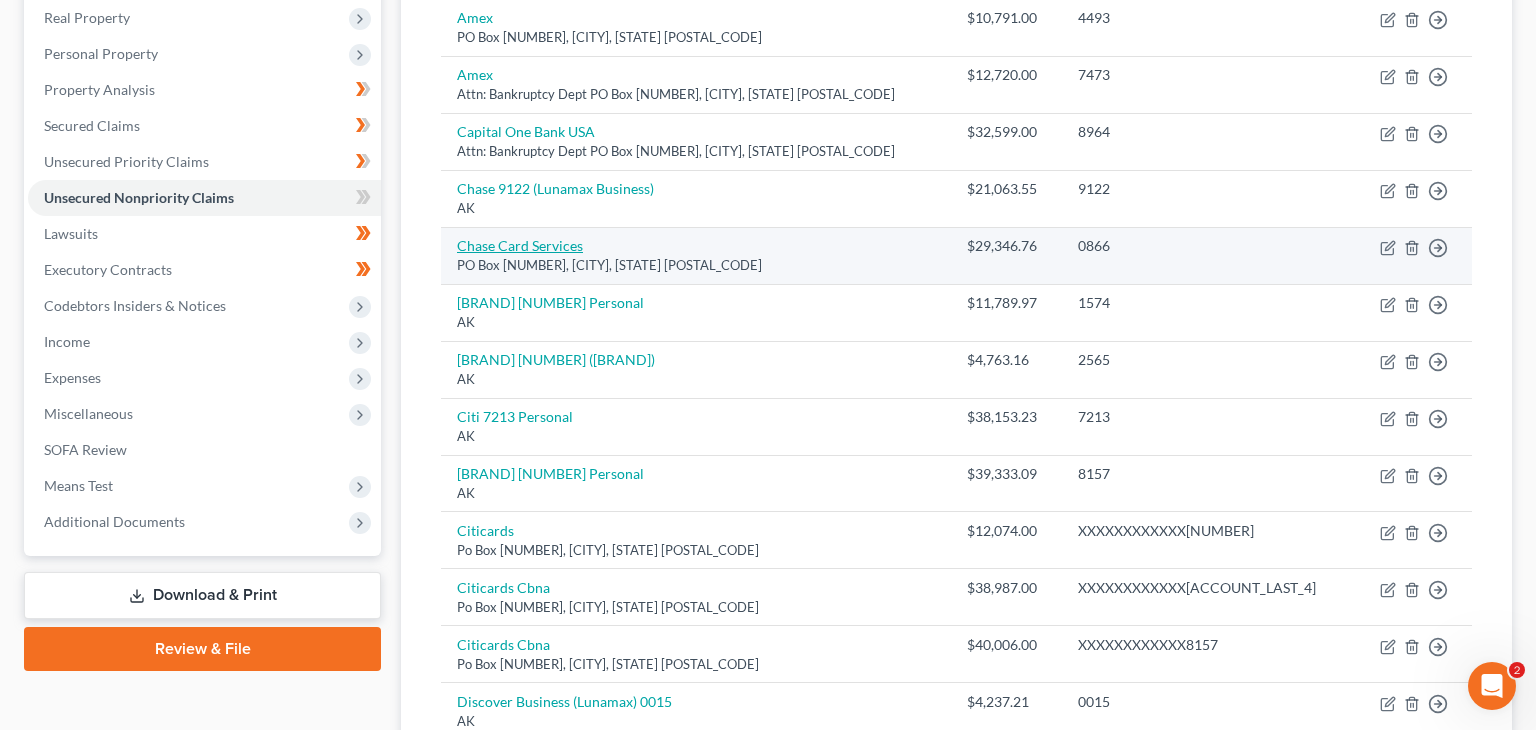 select on "7" 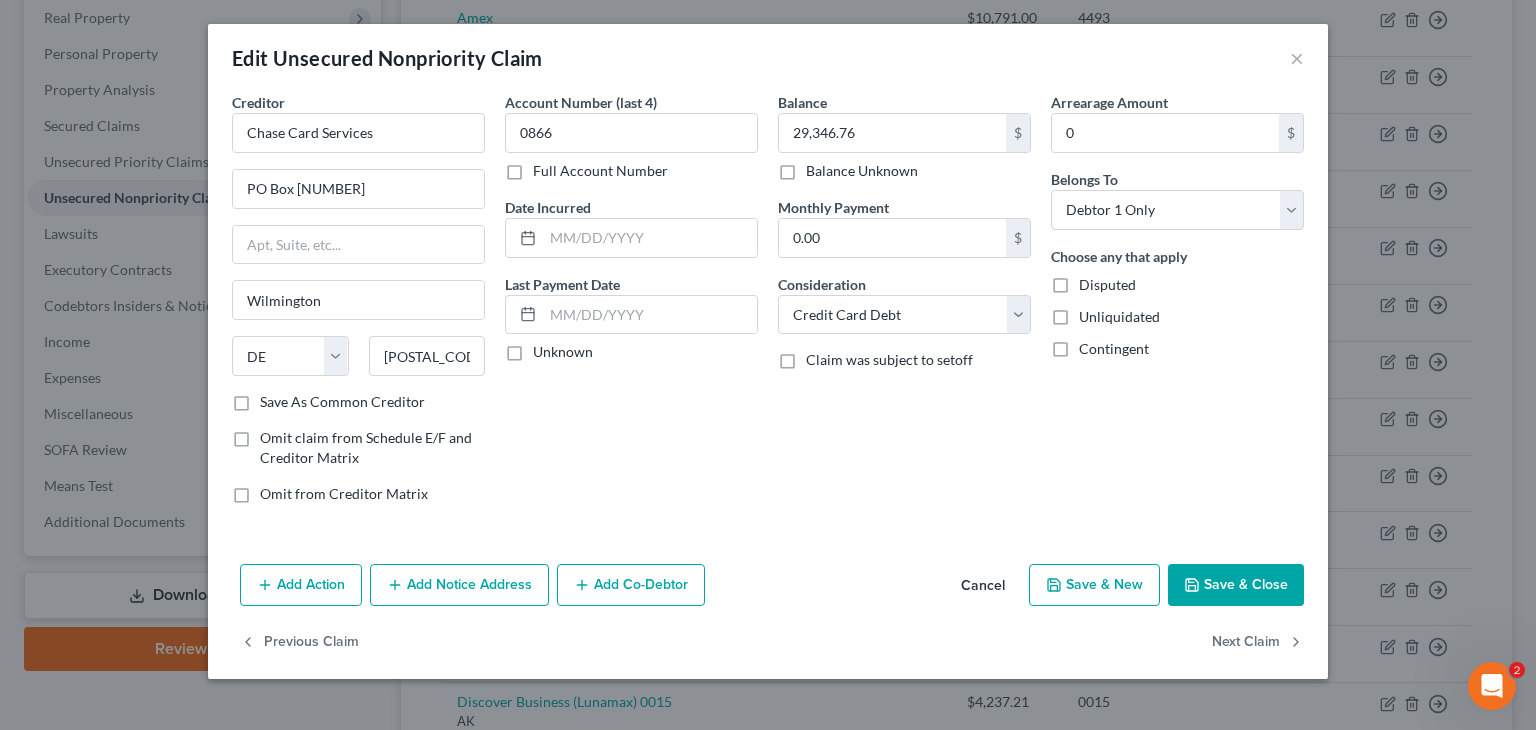 click on "Cancel" at bounding box center (983, 586) 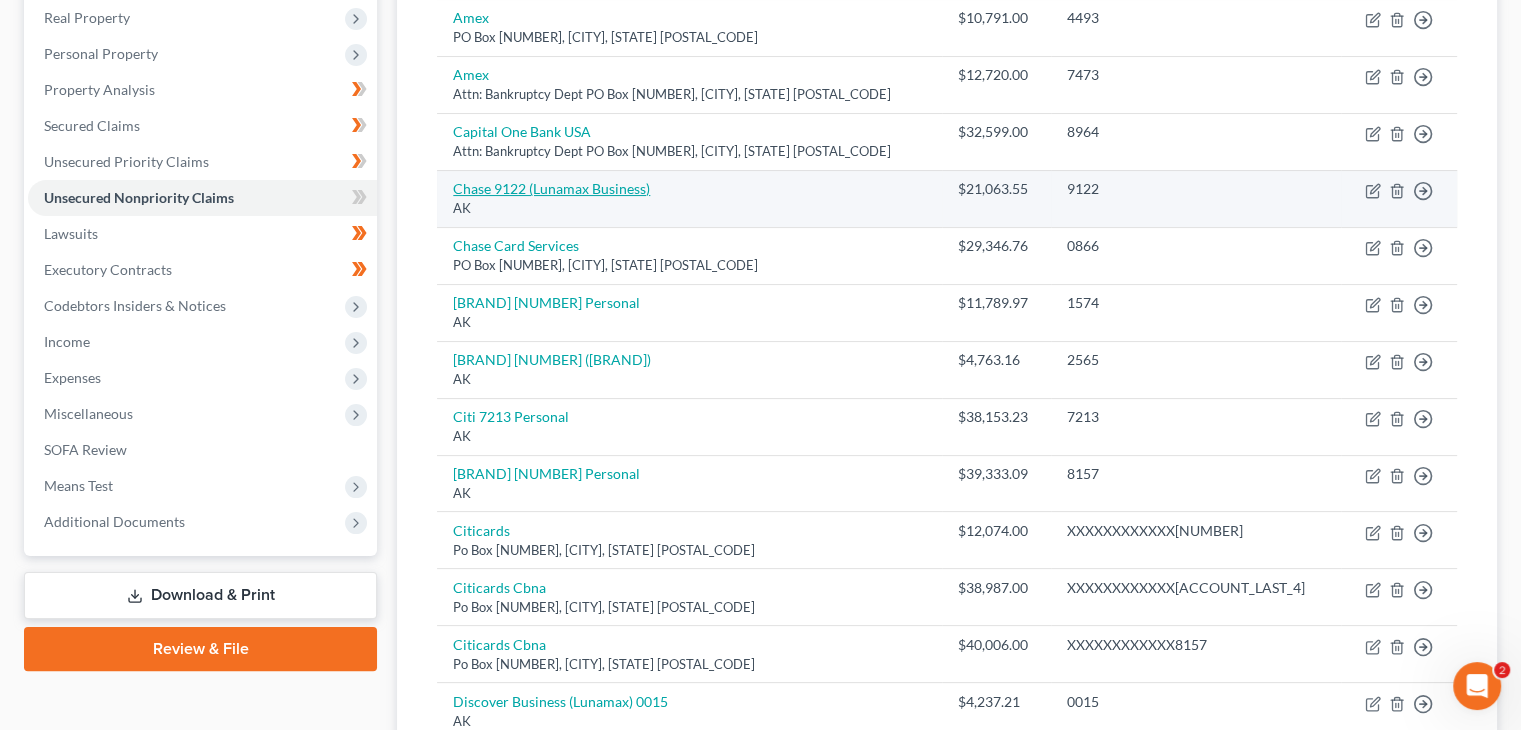 click on "Chase 9122 (Lunamax Business)" at bounding box center [551, 188] 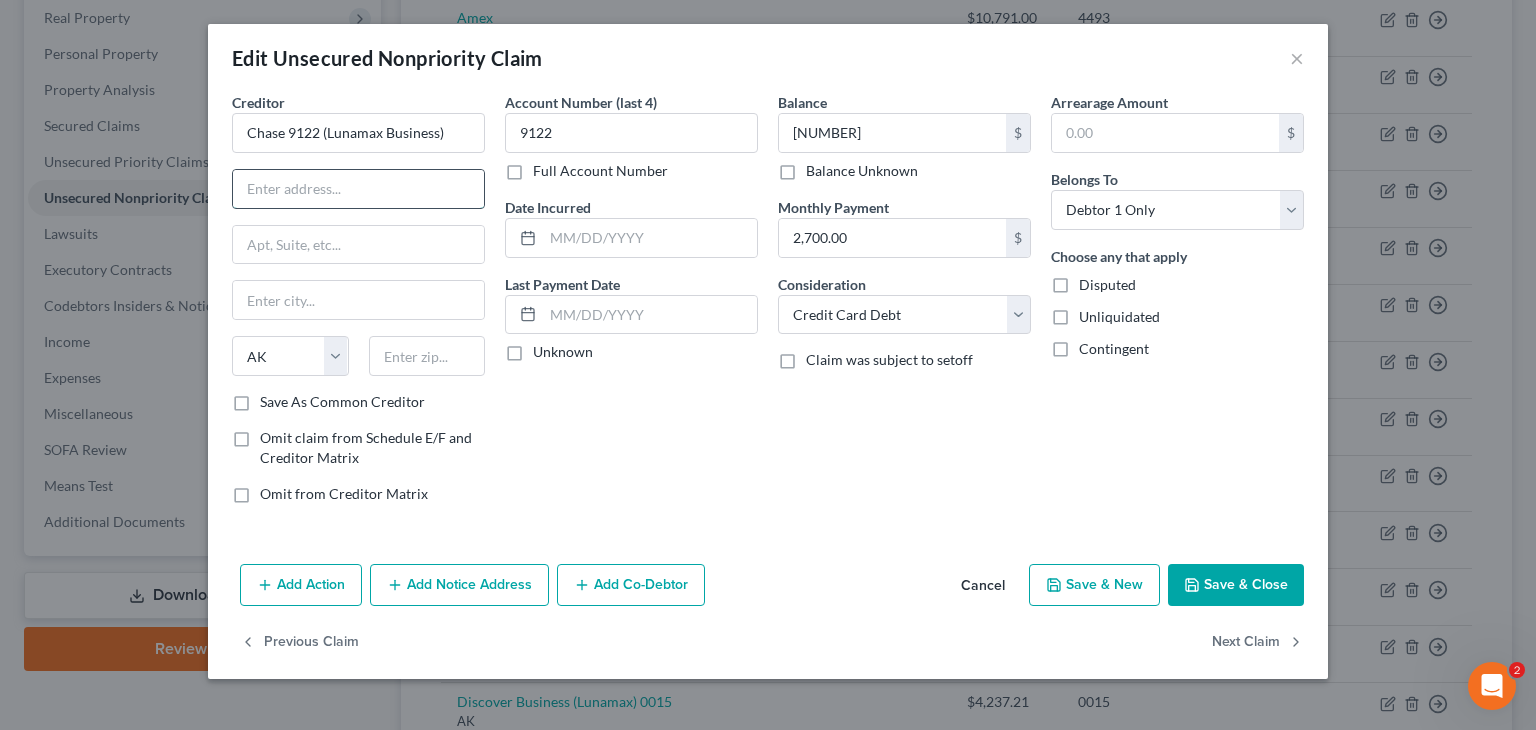 click at bounding box center (358, 189) 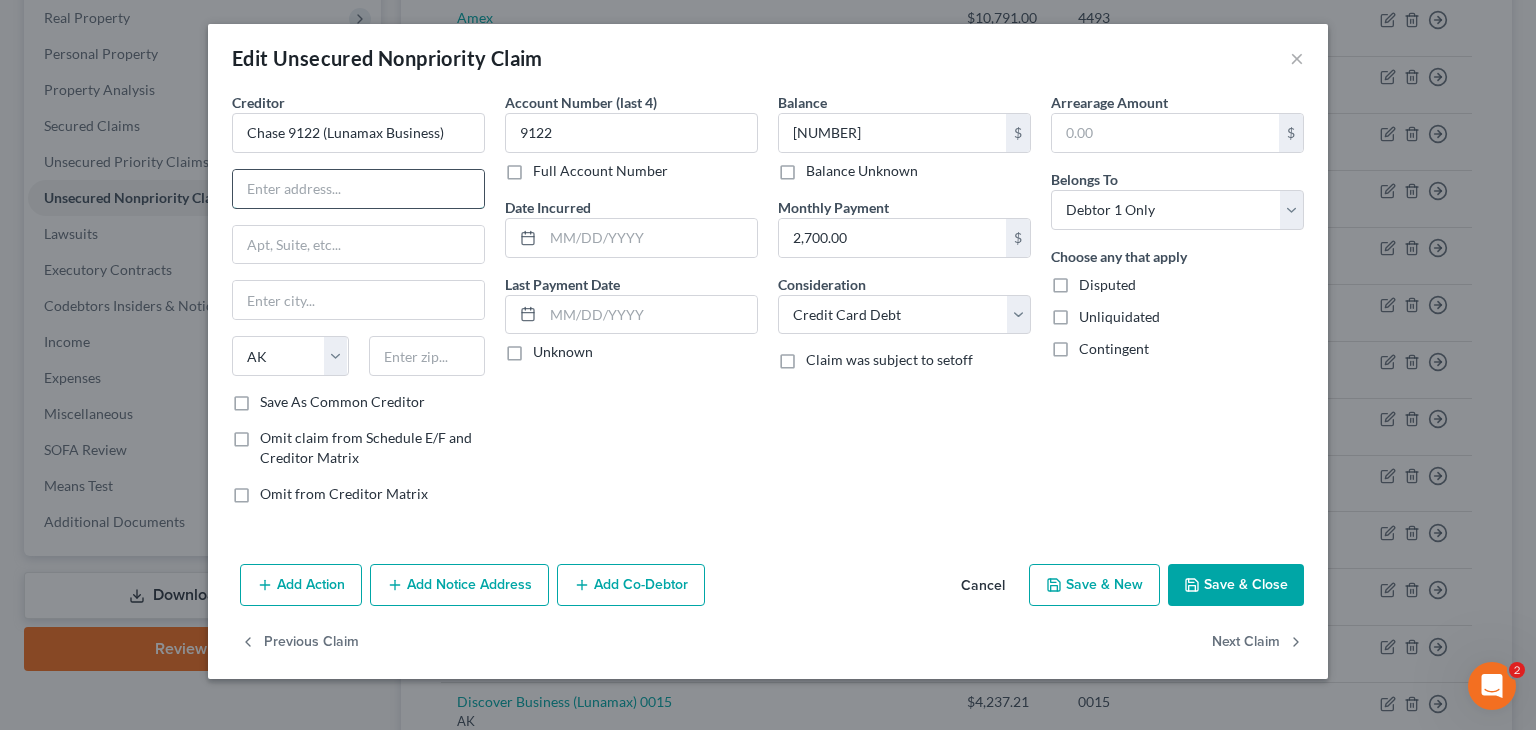 type on "Attn: Bankruptcy Dept" 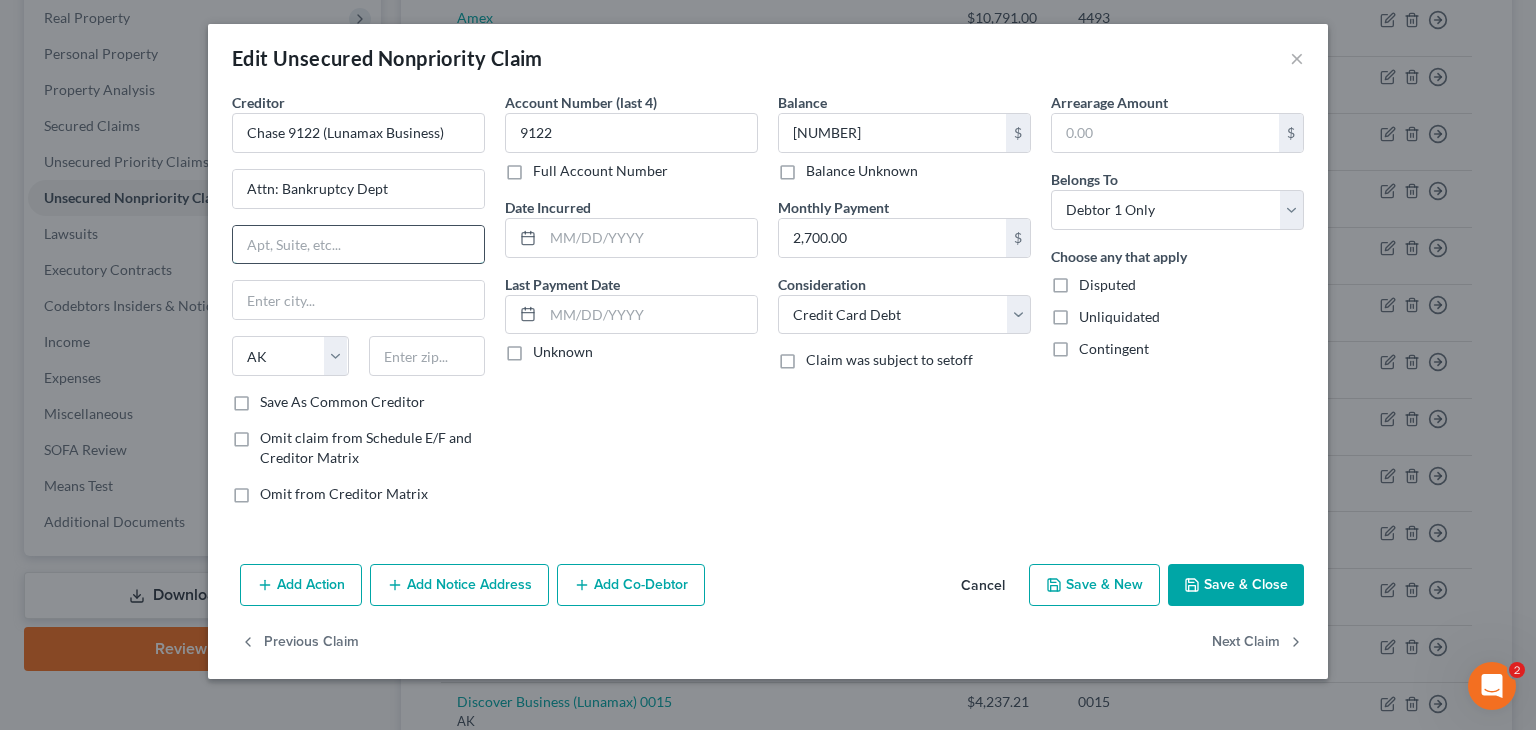 click at bounding box center (358, 245) 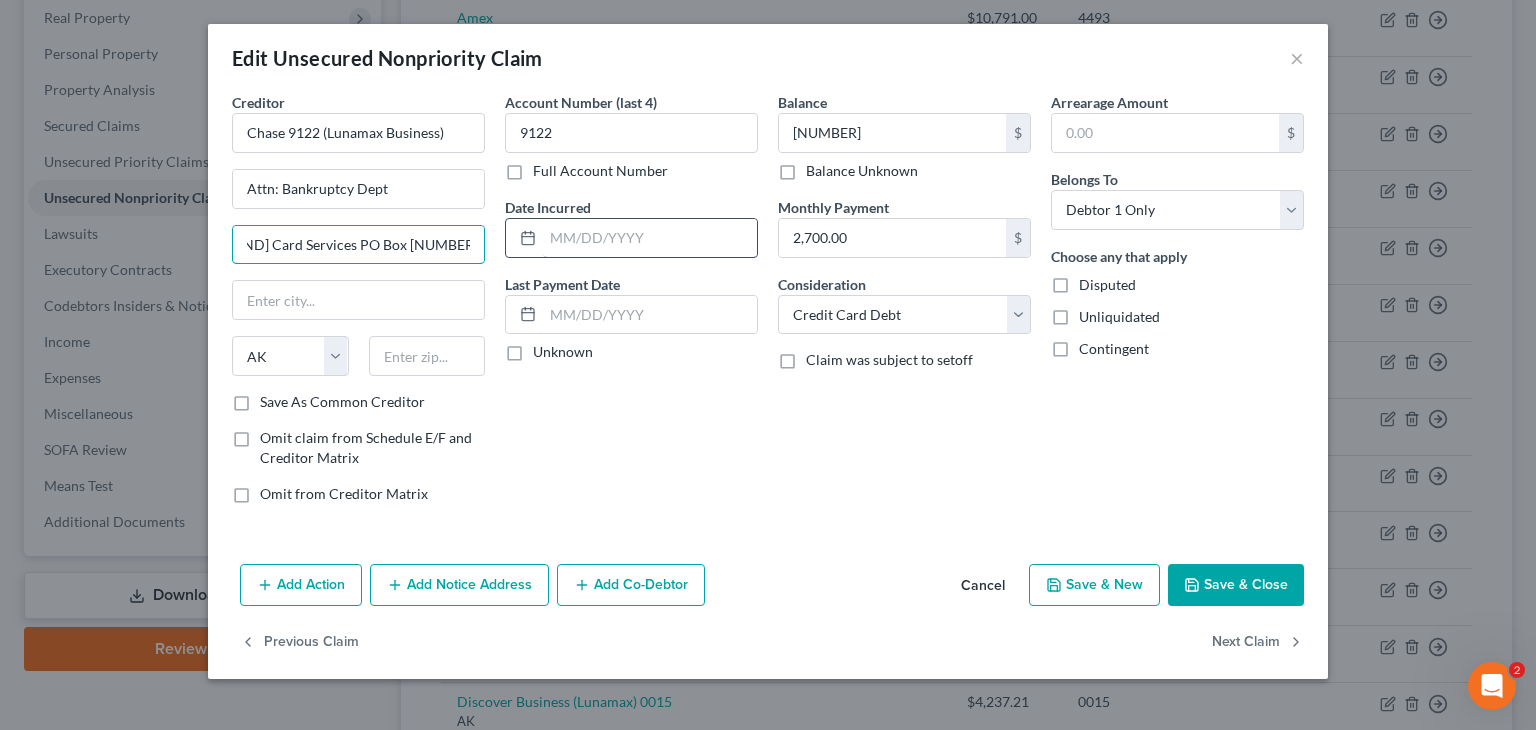 scroll, scrollTop: 0, scrollLeft: 36, axis: horizontal 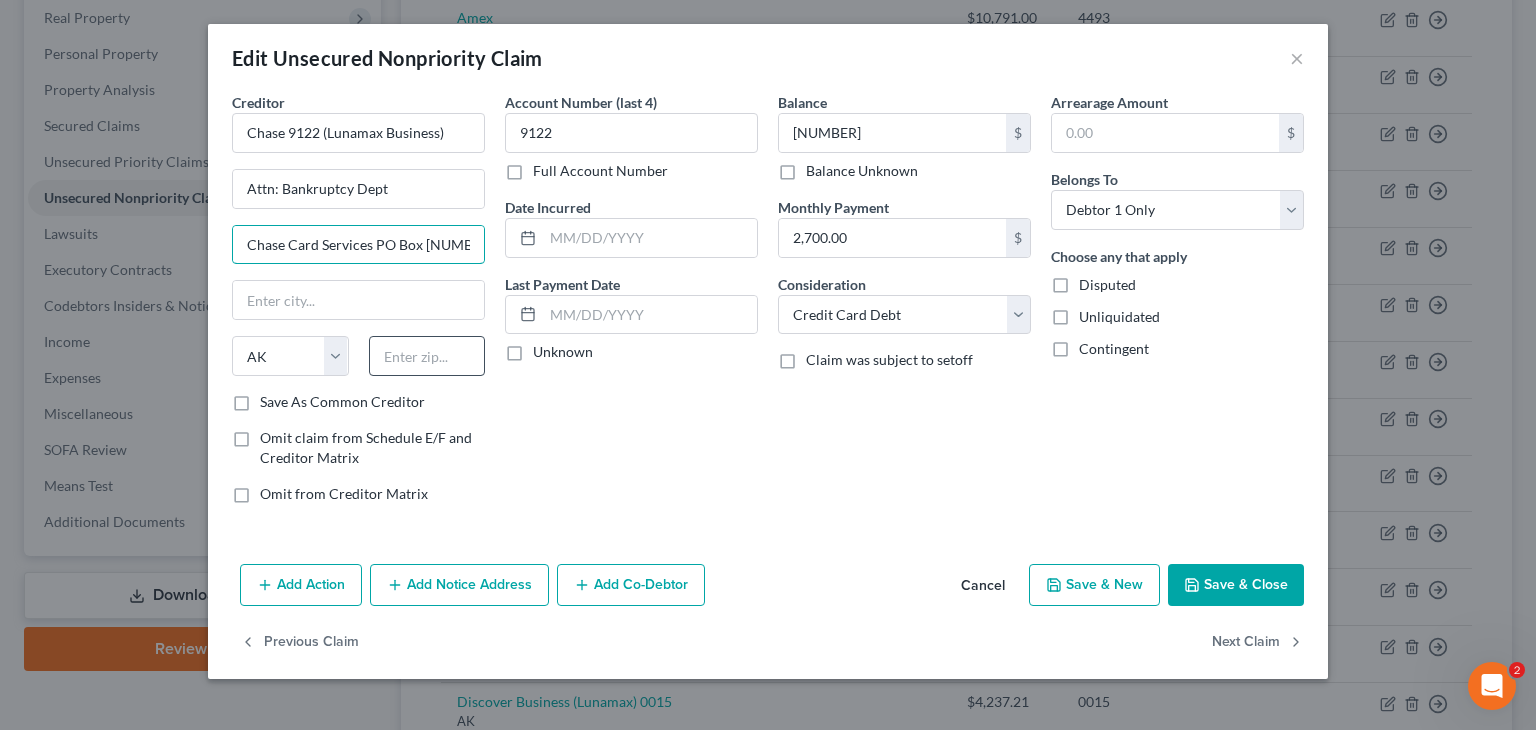type on "Chase Card Services PO Box [NUMBER]" 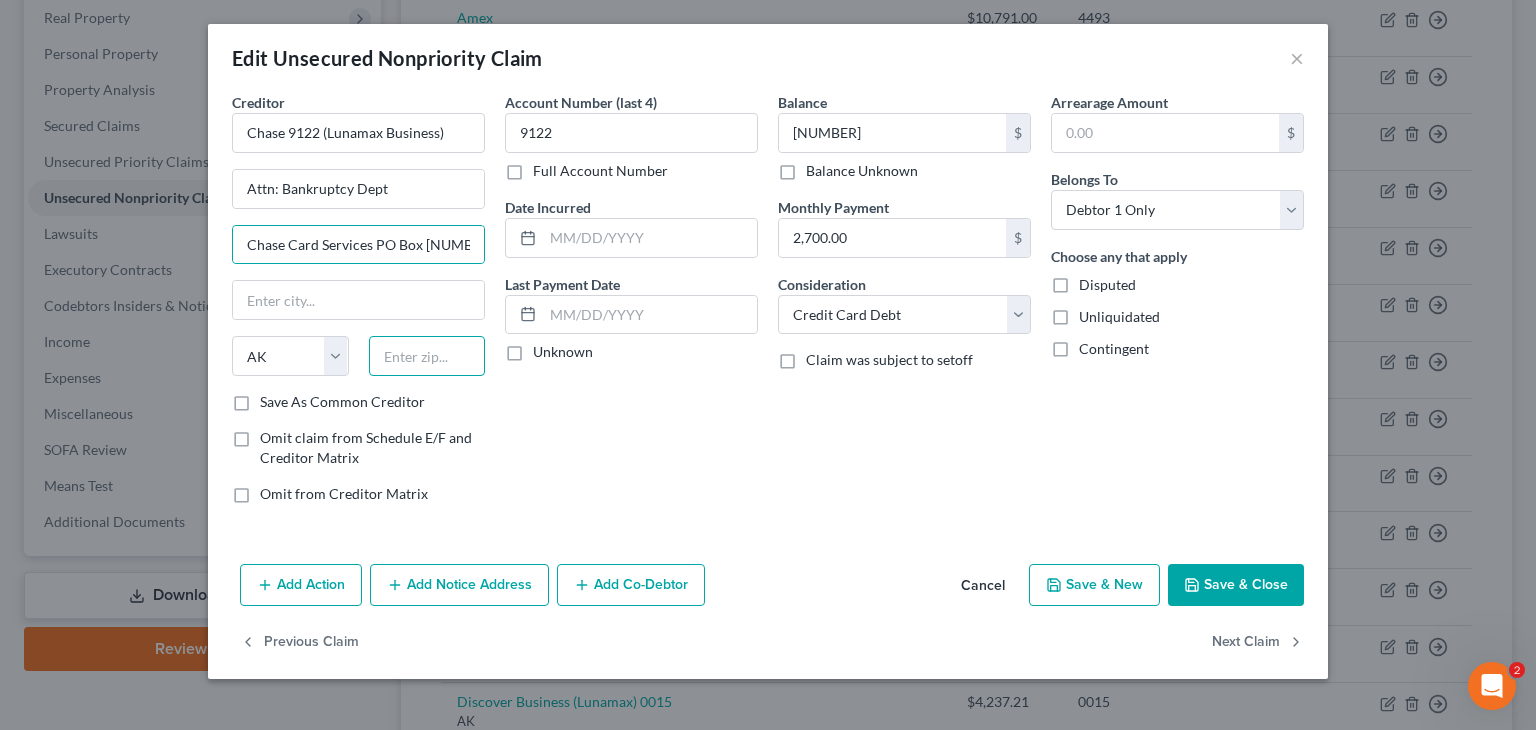 click at bounding box center (427, 356) 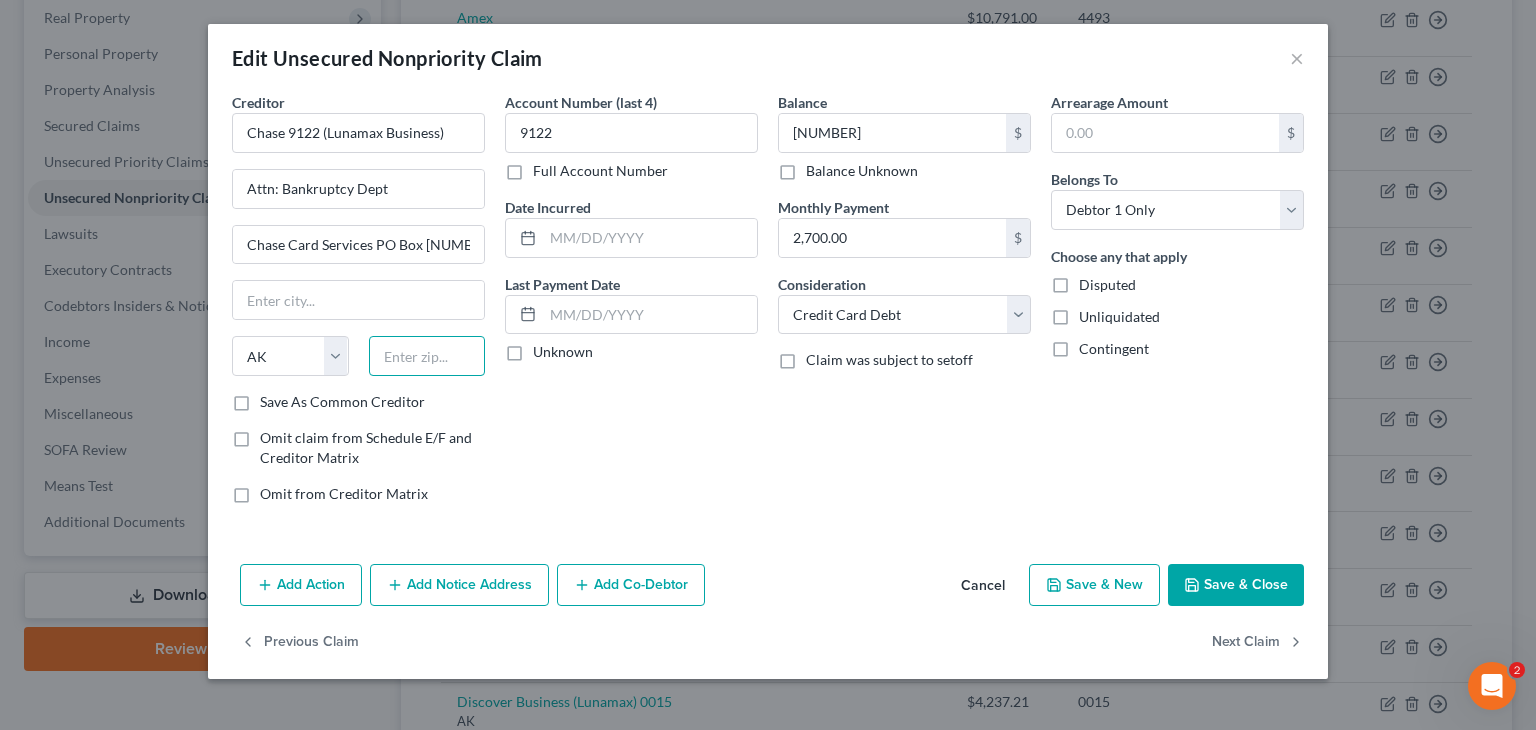 paste on "19850" 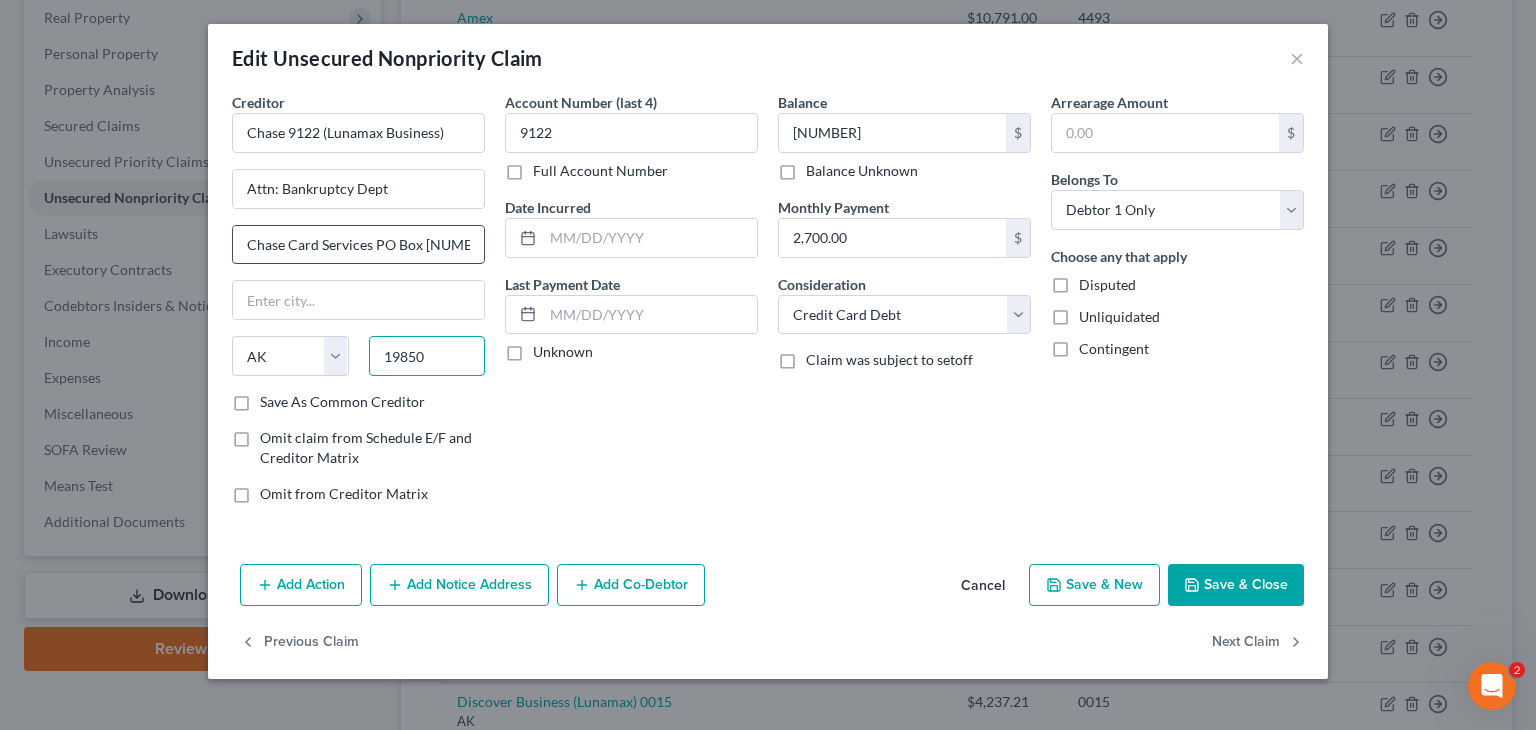type on "19850" 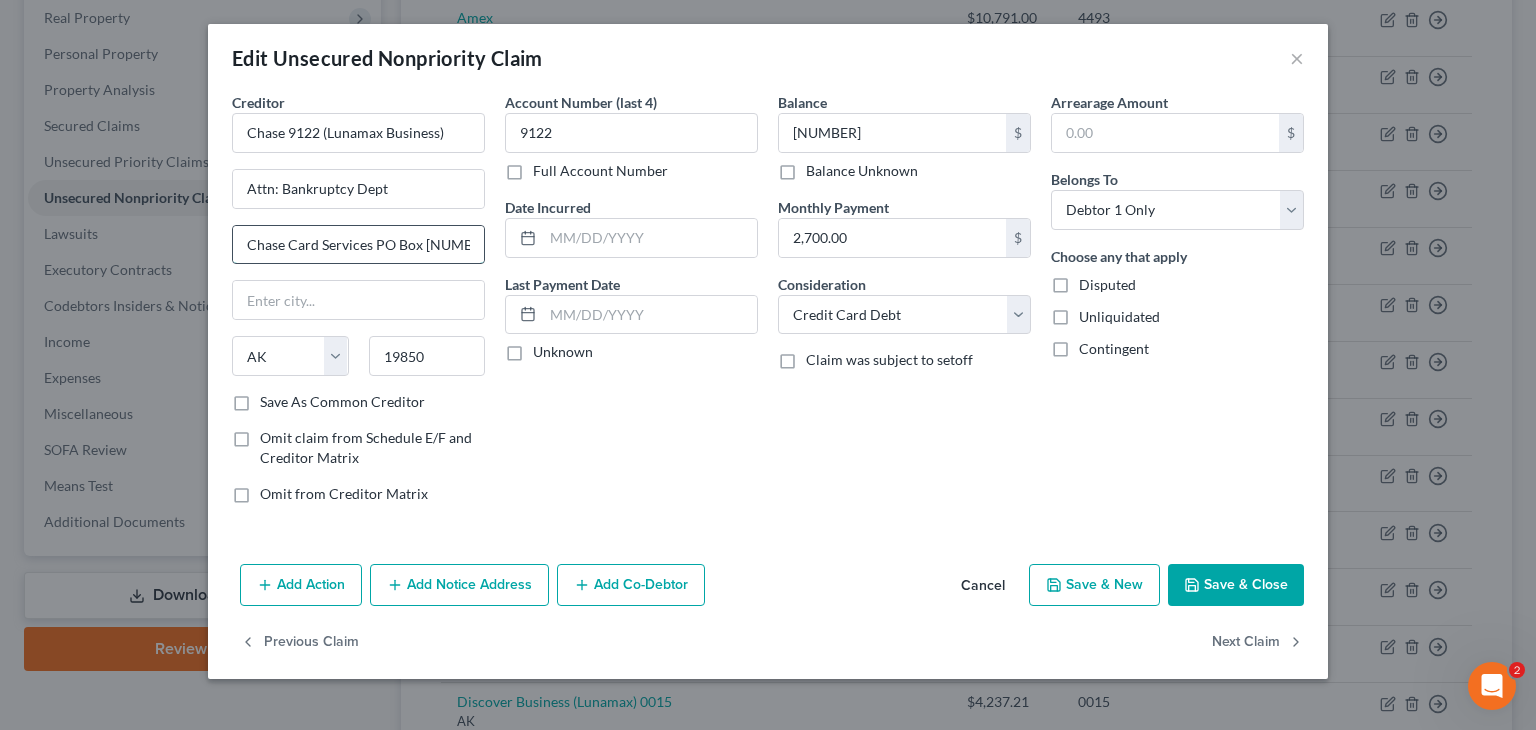 type on "Wilmington" 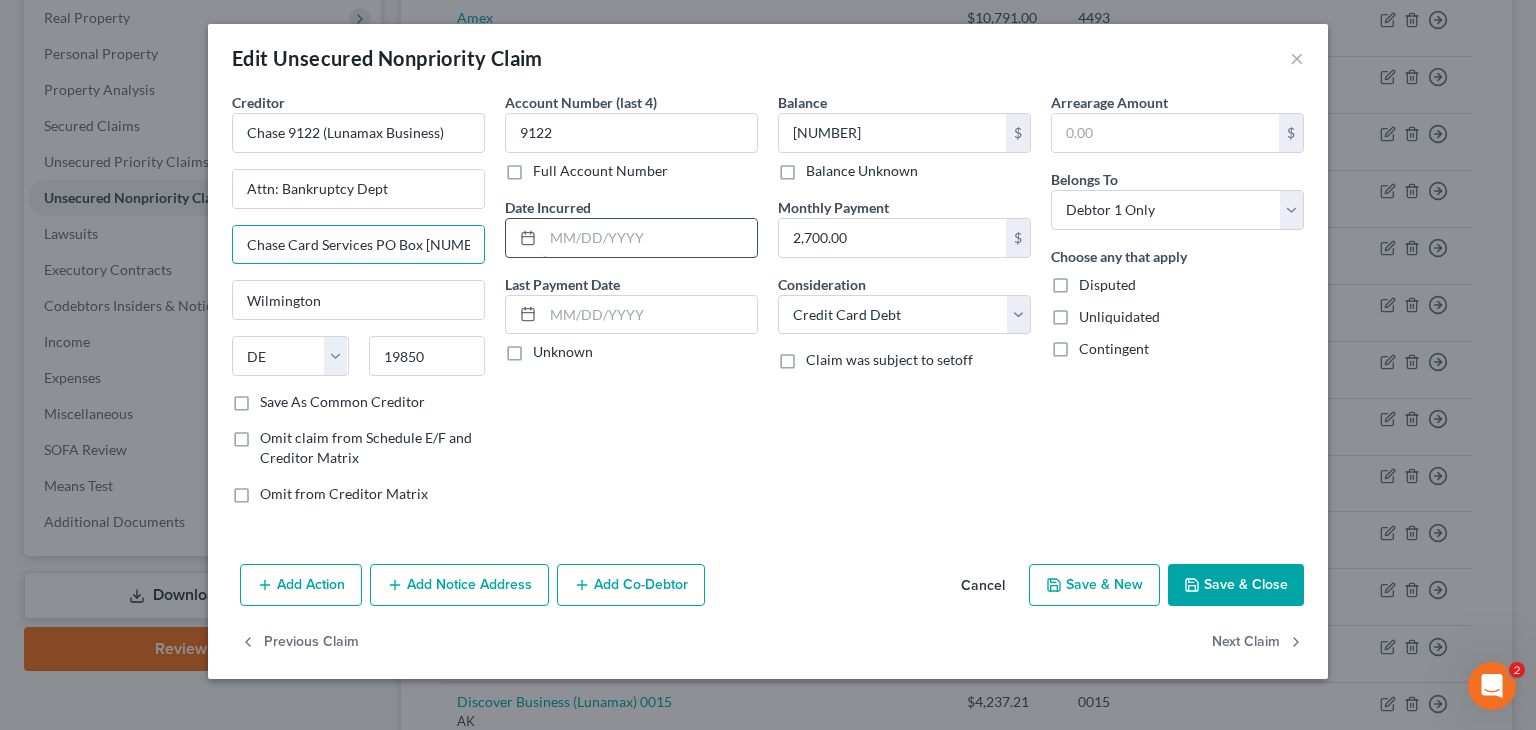 drag, startPoint x: 377, startPoint y: 245, endPoint x: 624, endPoint y: 251, distance: 247.07286 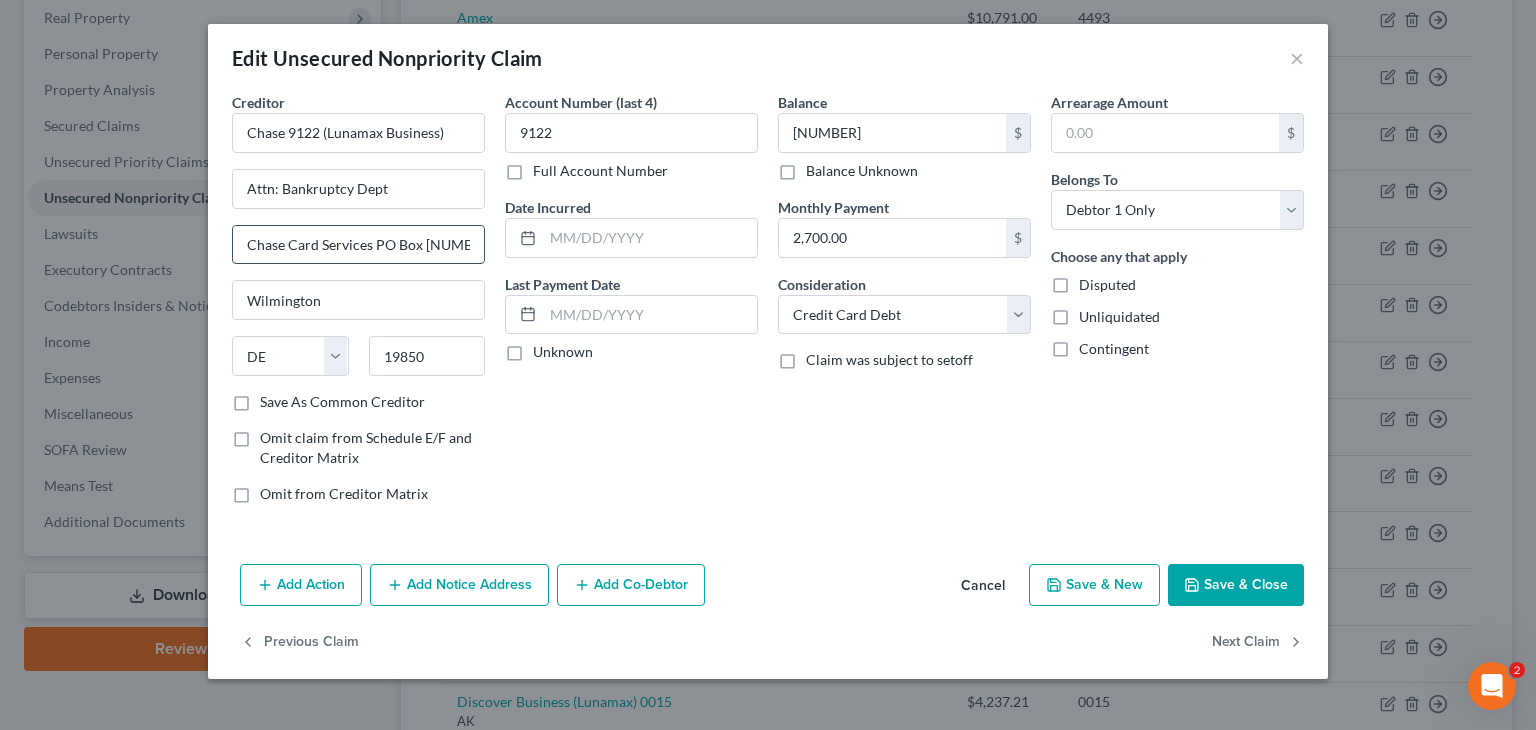 click on "Chase Card Services PO Box [NUMBER]" at bounding box center [358, 245] 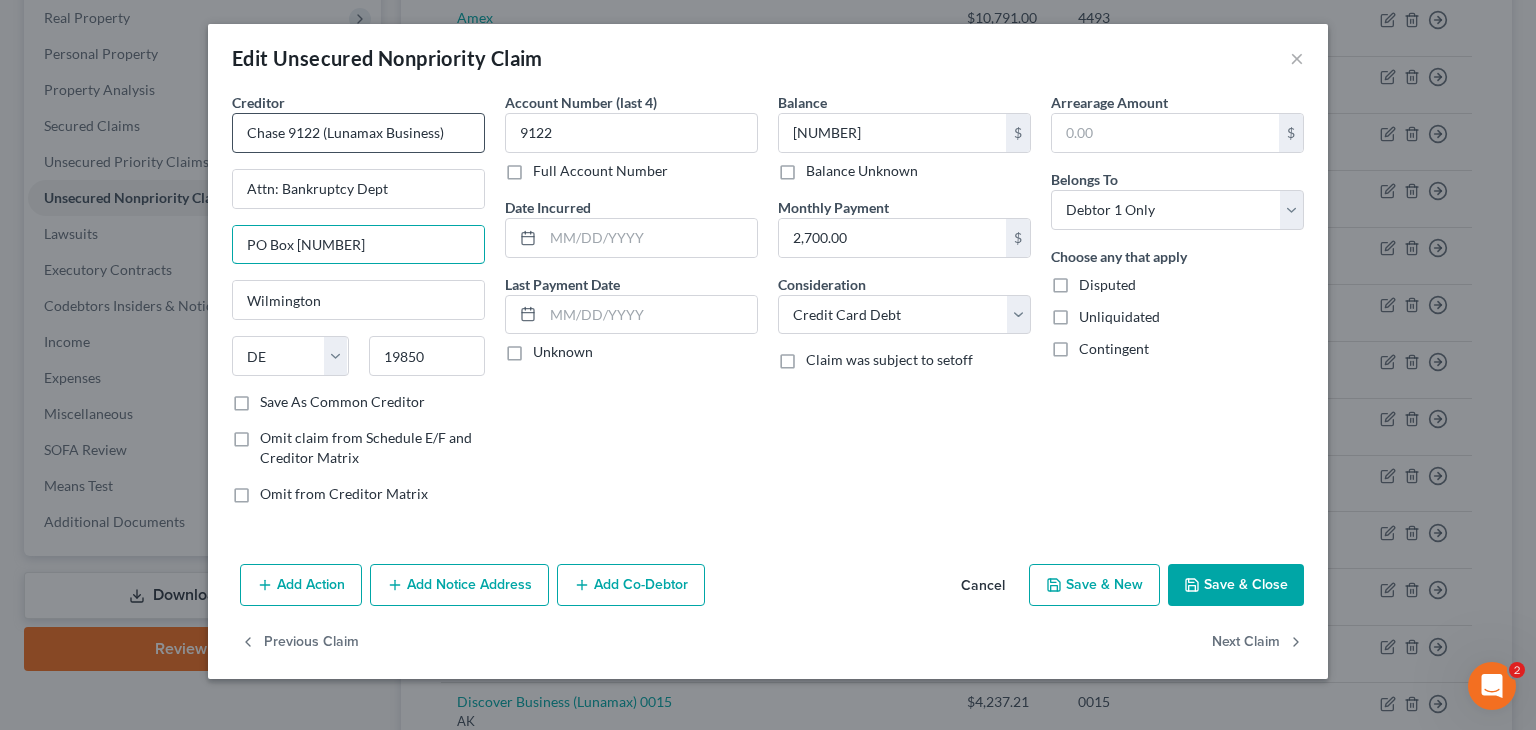 type on "PO Box [NUMBER]" 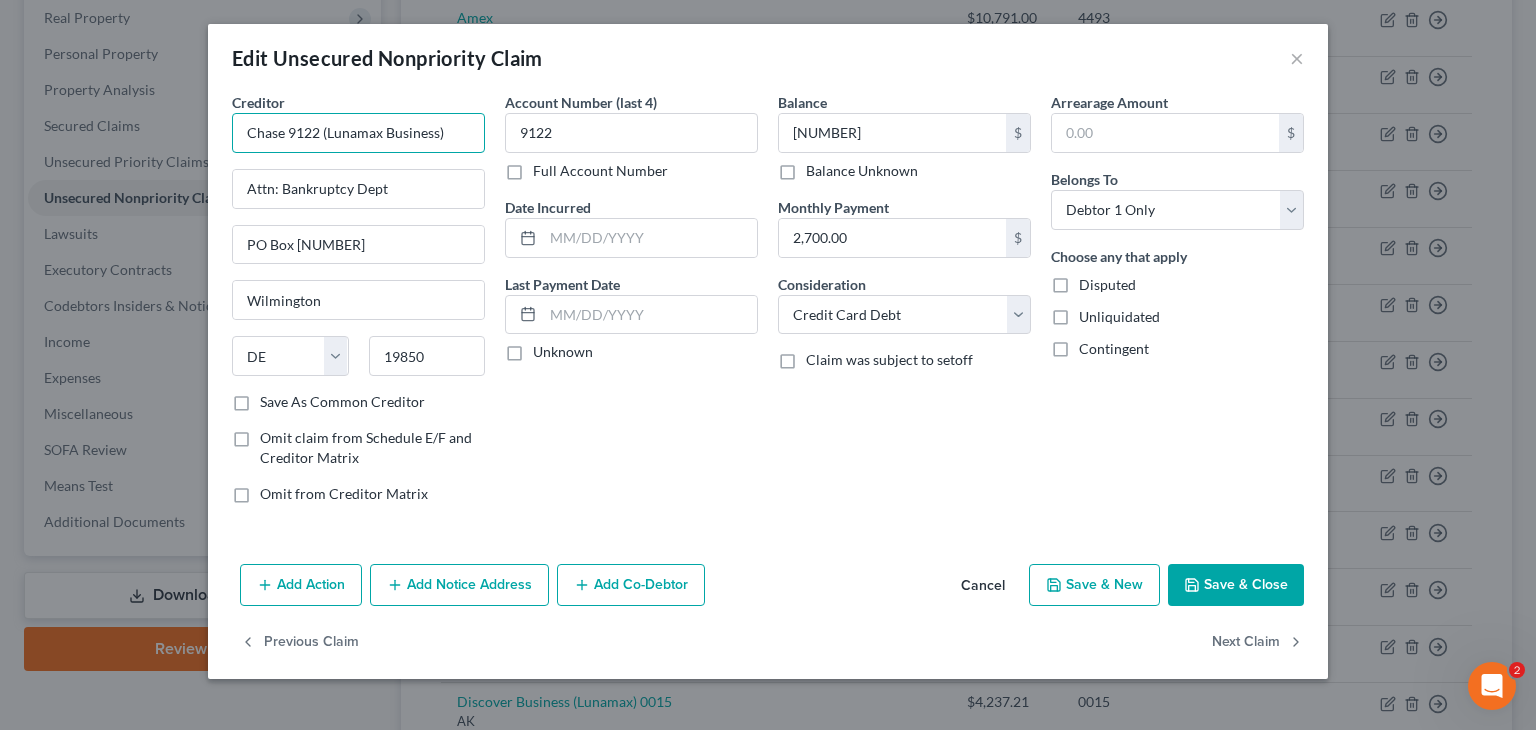 click on "Chase 9122 (Lunamax Business)" at bounding box center (358, 133) 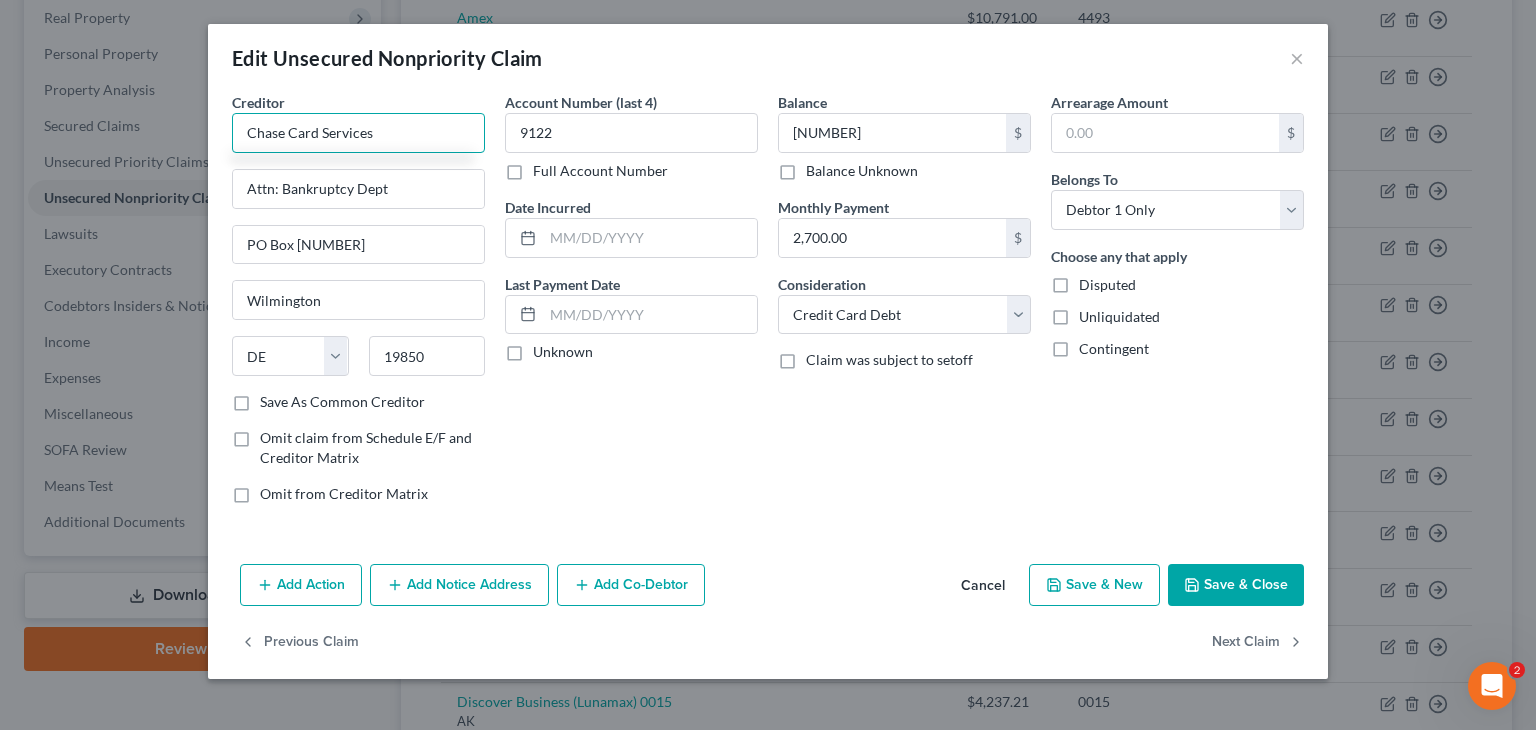 type on "Chase Card Services" 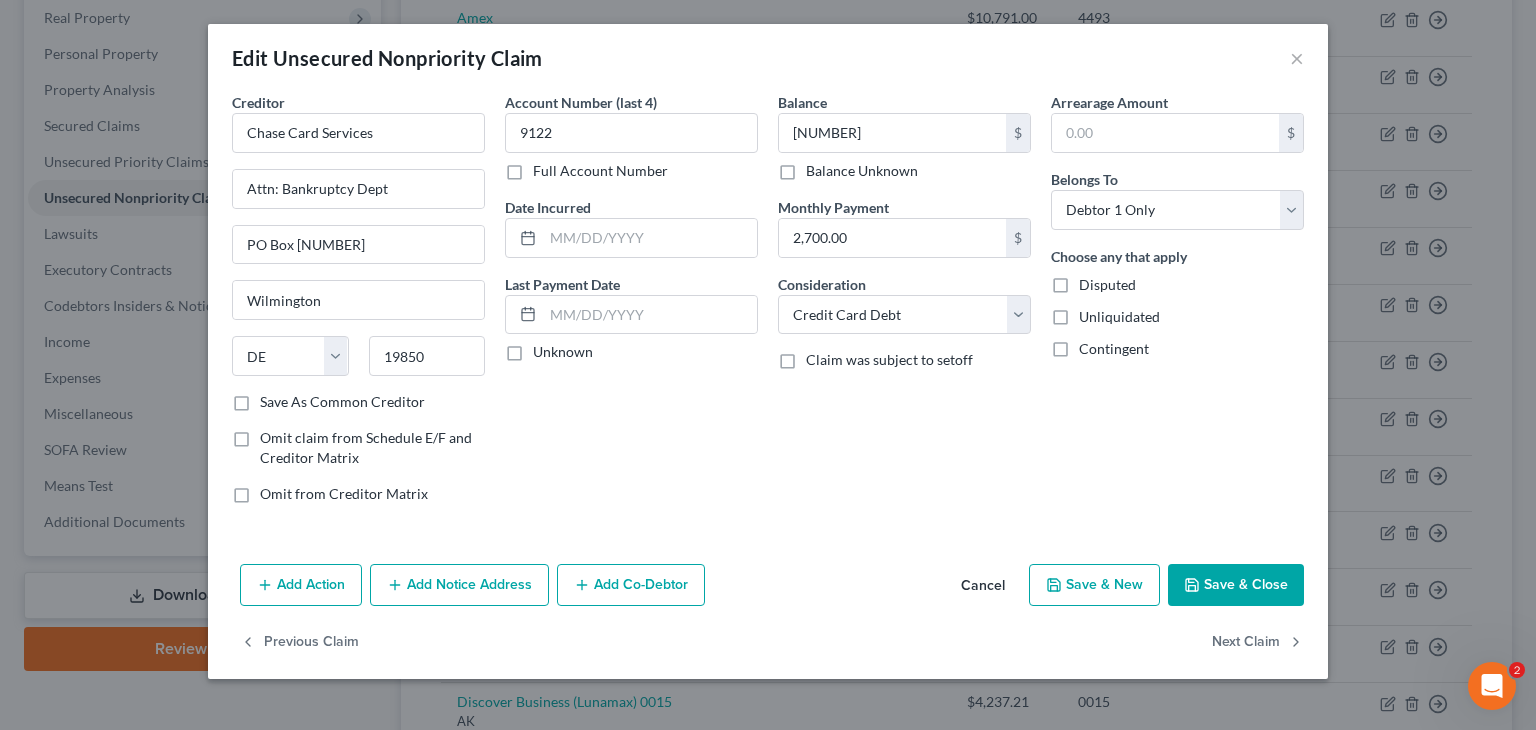 click on "Add Co-Debtor" at bounding box center (631, 585) 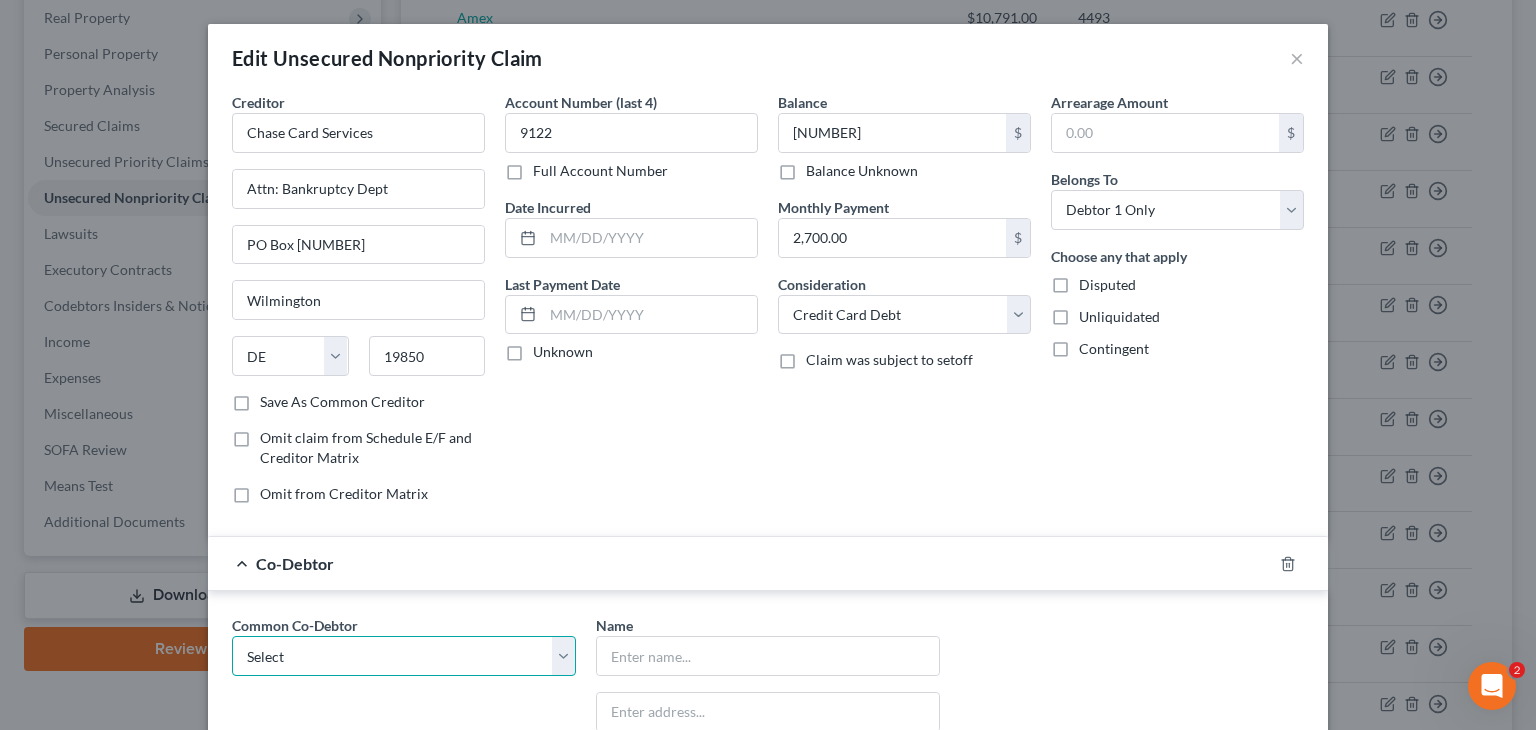 click on "Select Lunamax Business" at bounding box center [404, 656] 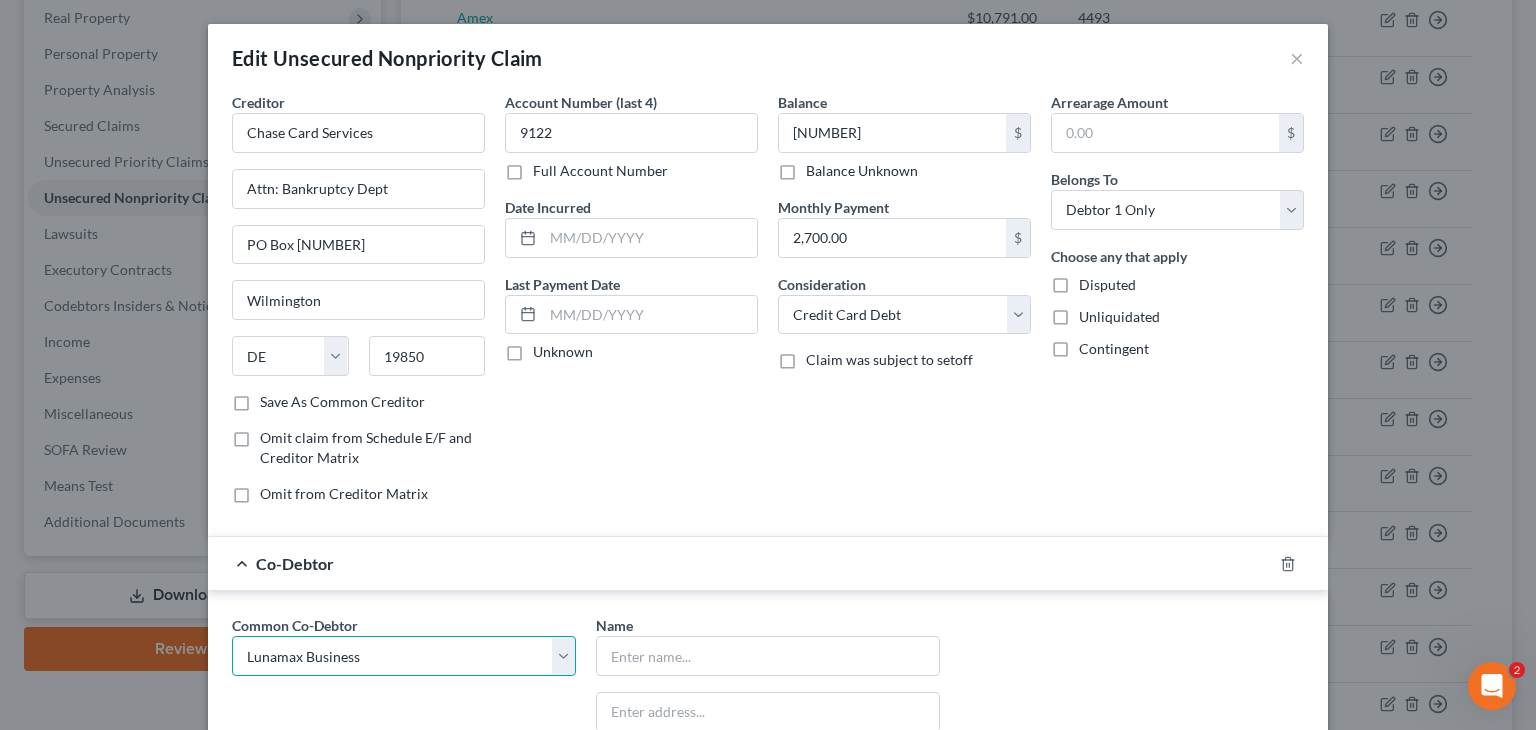 click on "Select Lunamax Business" at bounding box center (404, 656) 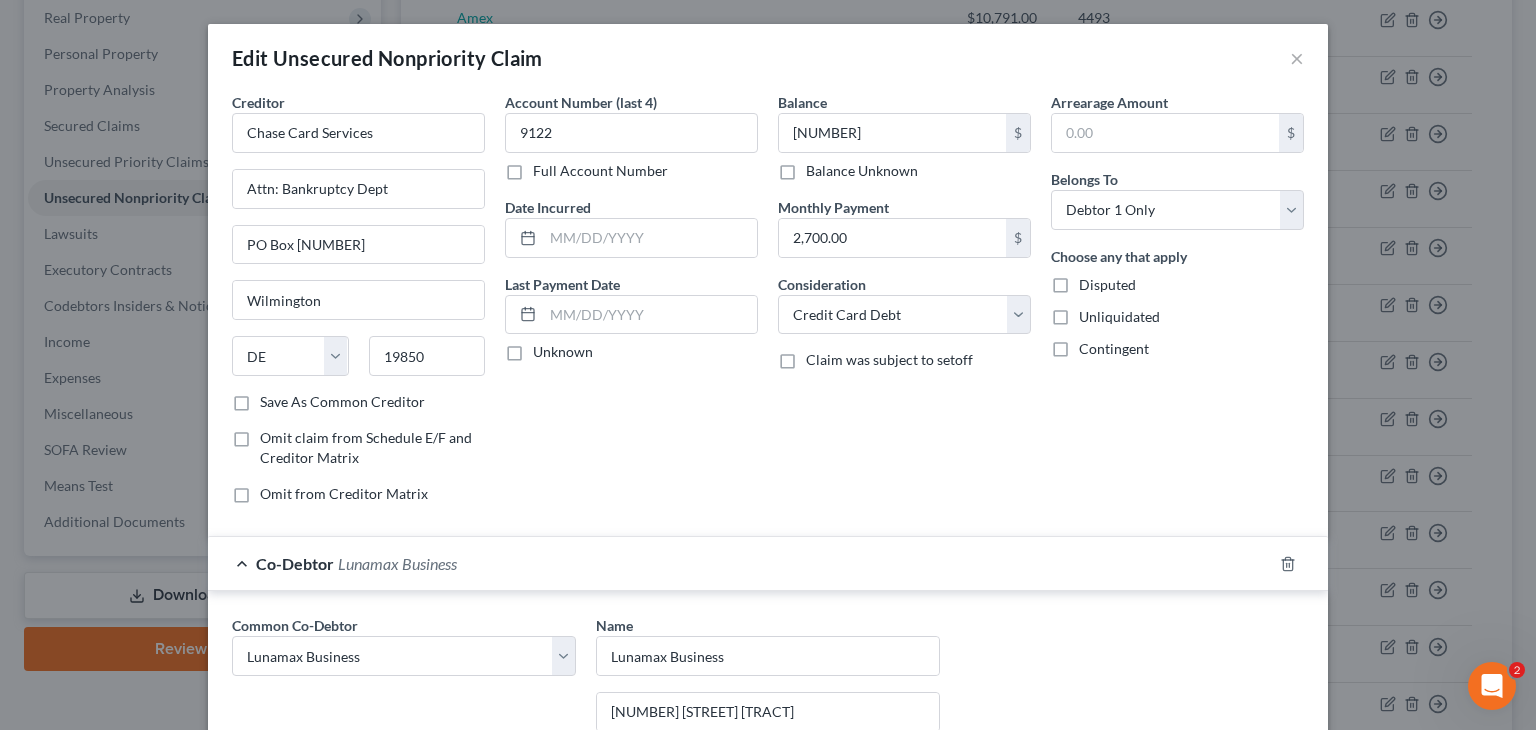 click on "Account Number (last 4)
[ACCOUNT_LAST_4]
Full Account Number
Date Incurred         Last Payment Date         Unknown" at bounding box center [631, 306] 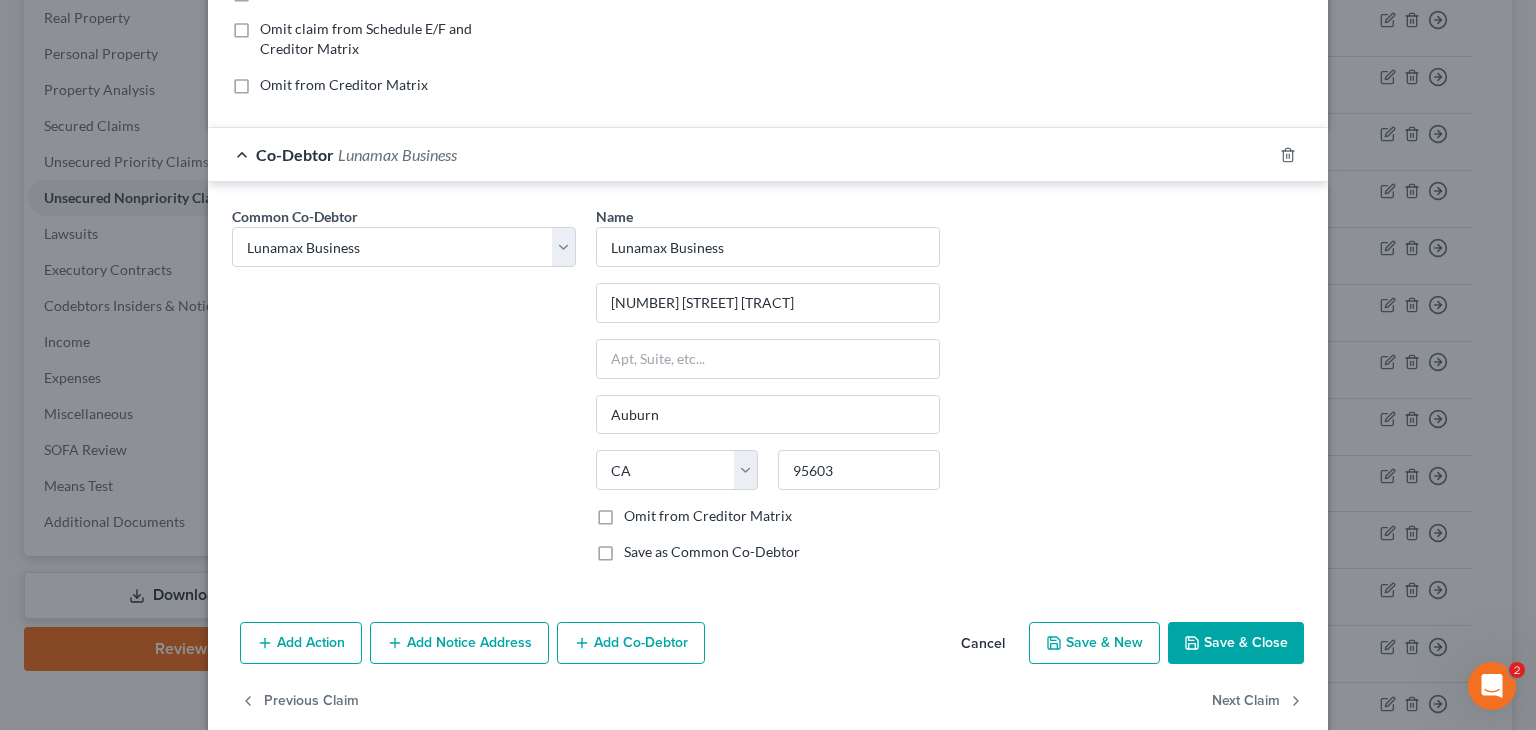scroll, scrollTop: 436, scrollLeft: 0, axis: vertical 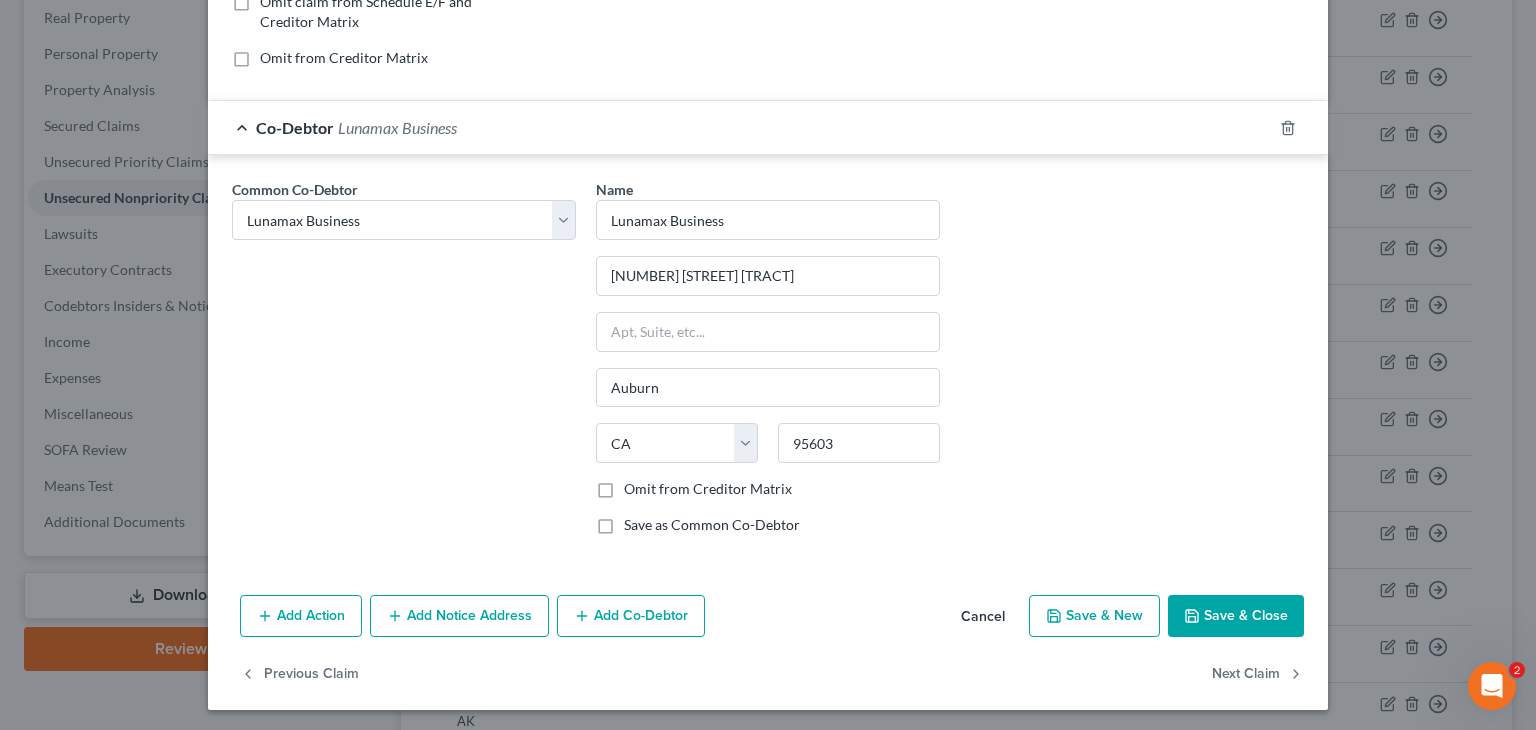 click on "Save & Close" at bounding box center (1236, 616) 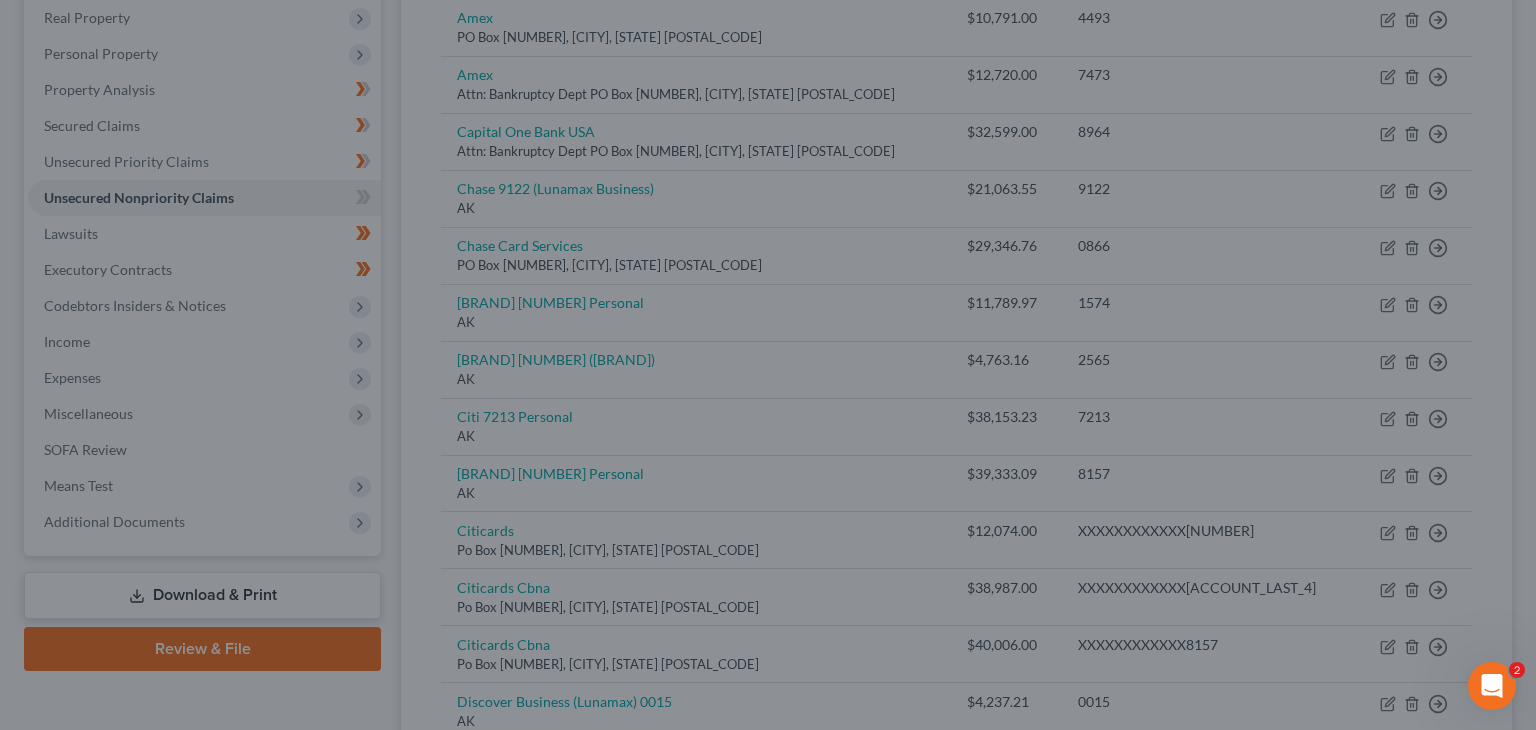 scroll, scrollTop: 0, scrollLeft: 0, axis: both 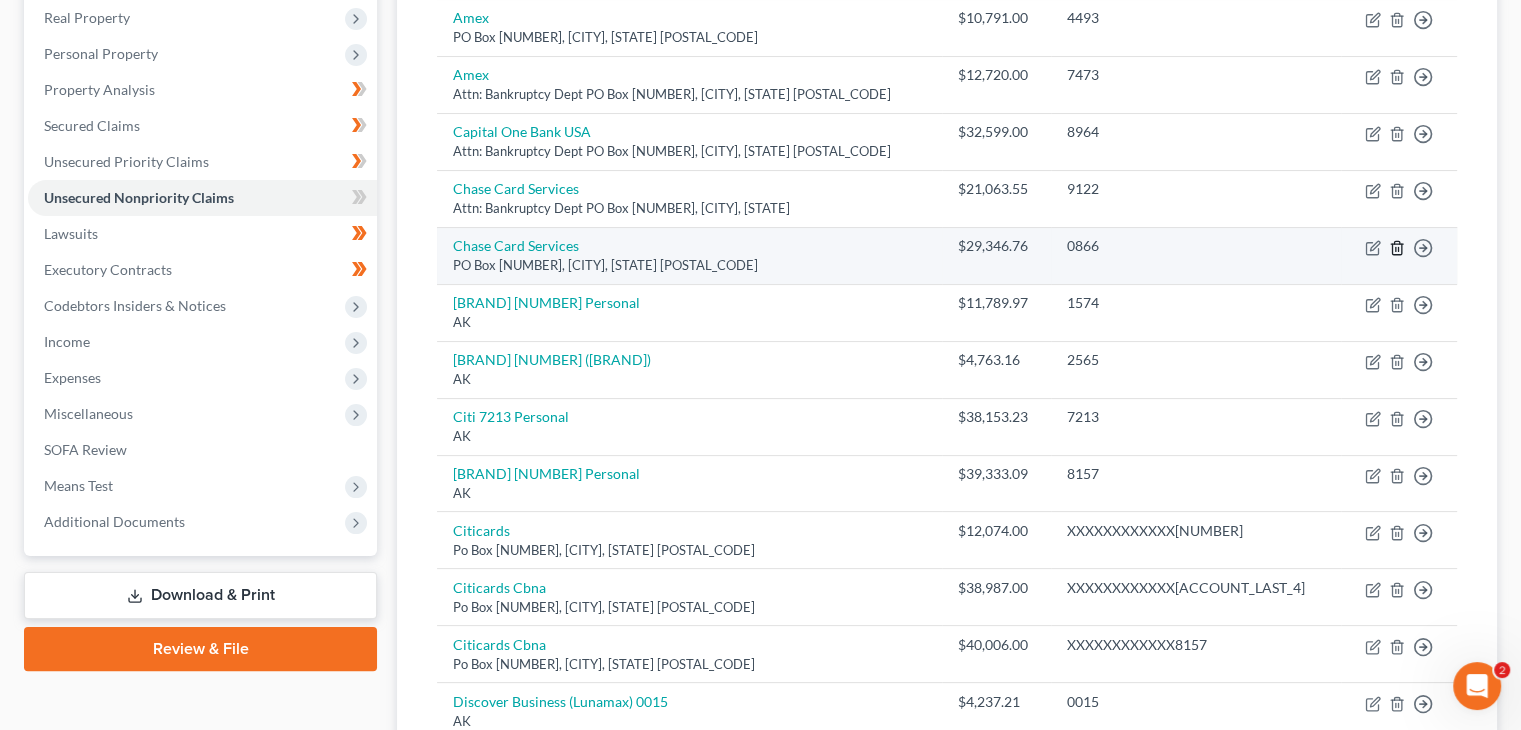 click 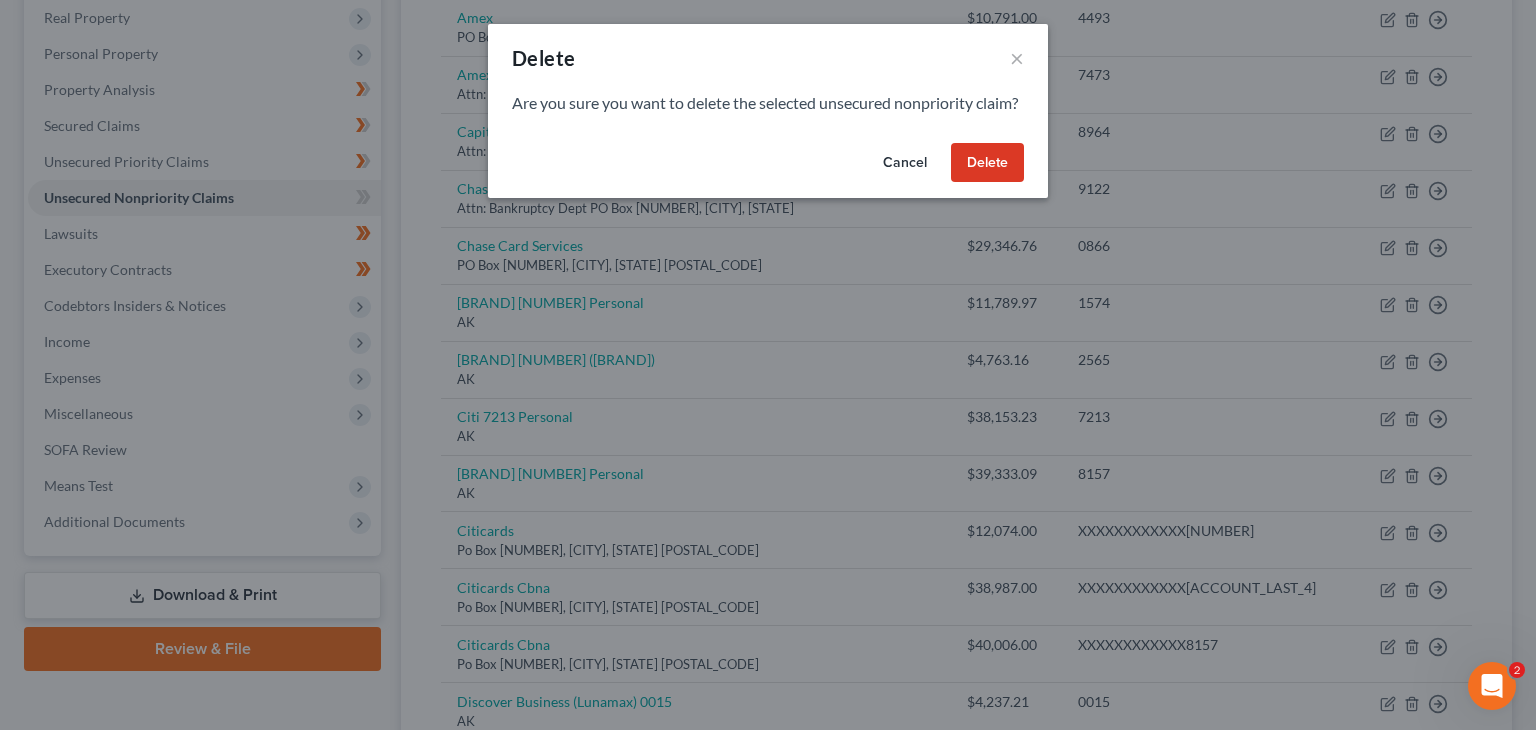 click on "Delete" at bounding box center (987, 163) 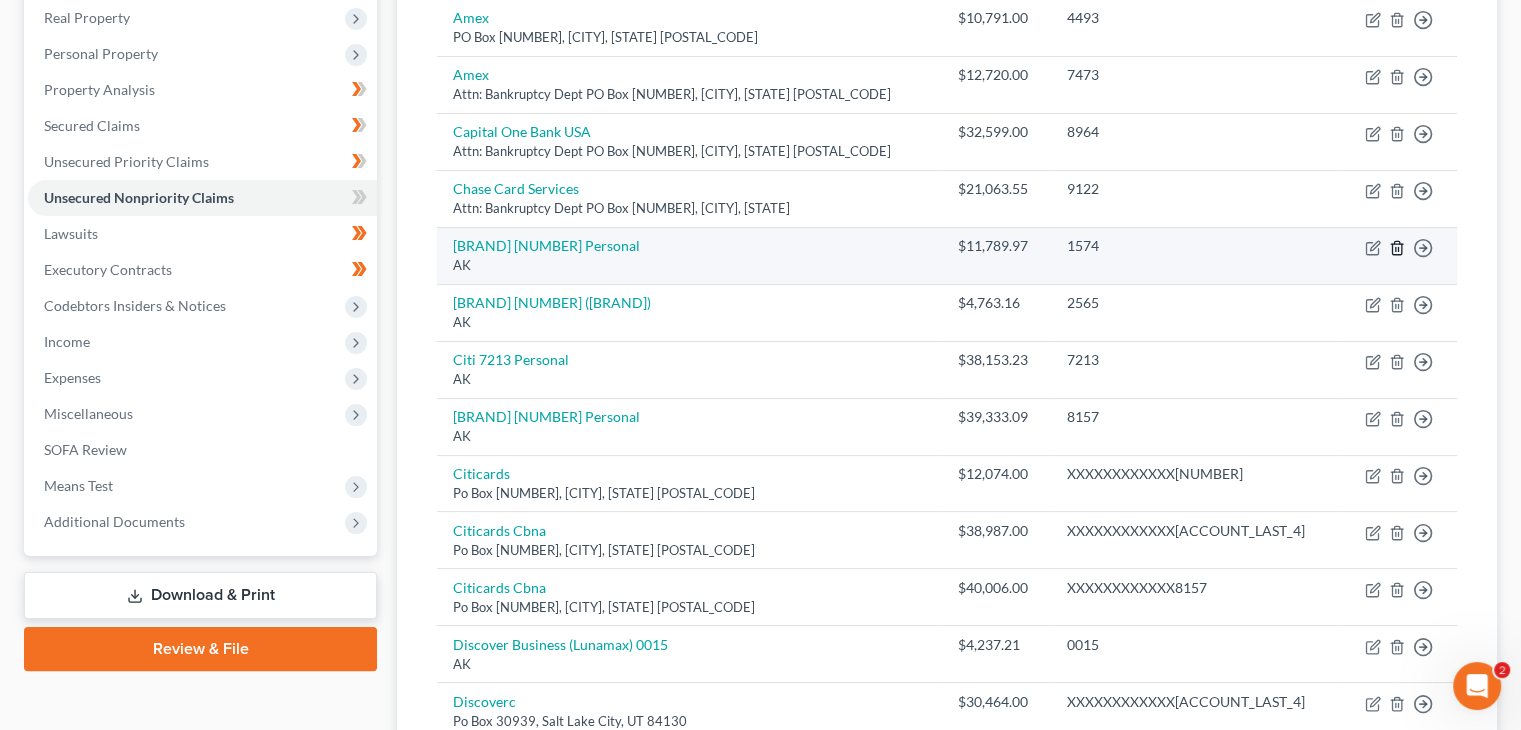 click 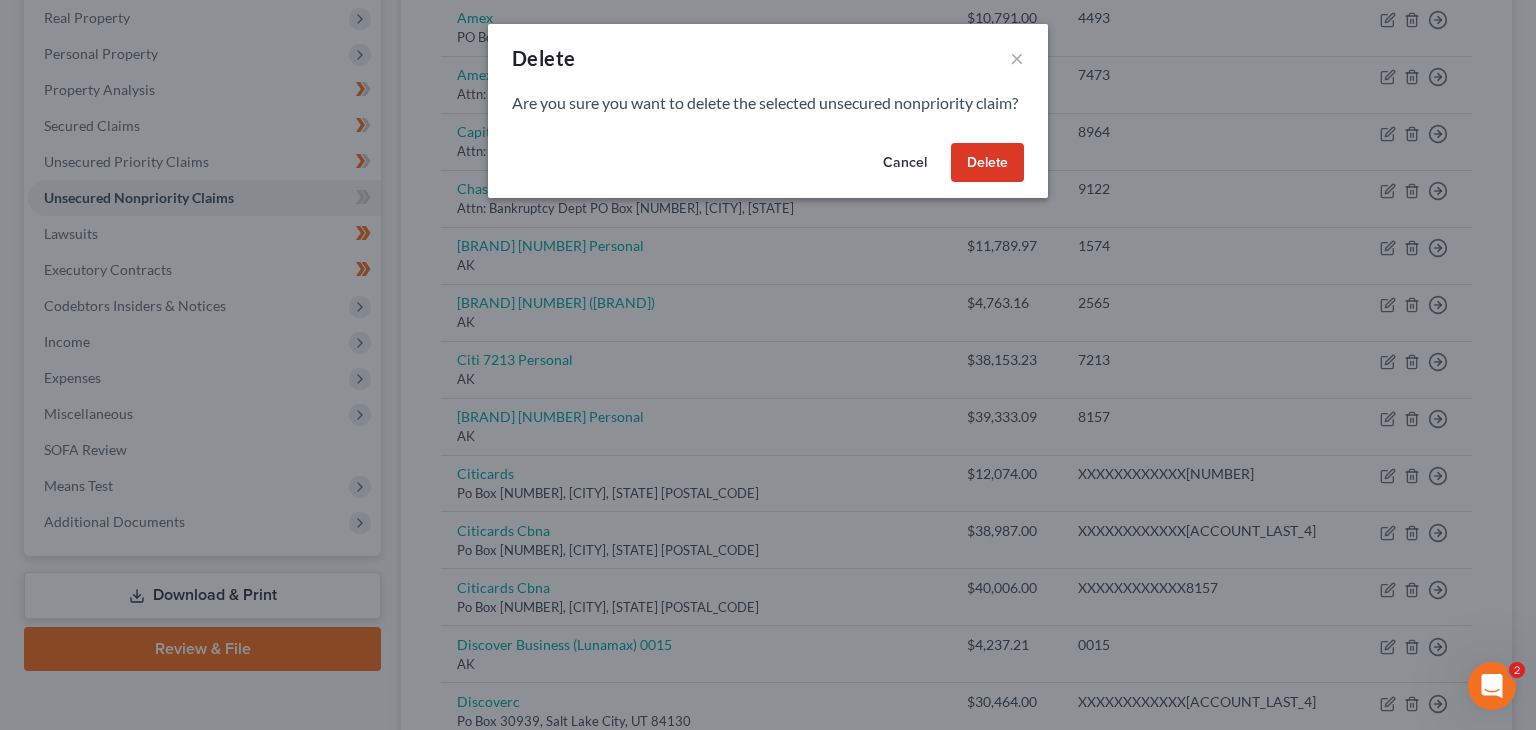click on "Delete" at bounding box center (987, 163) 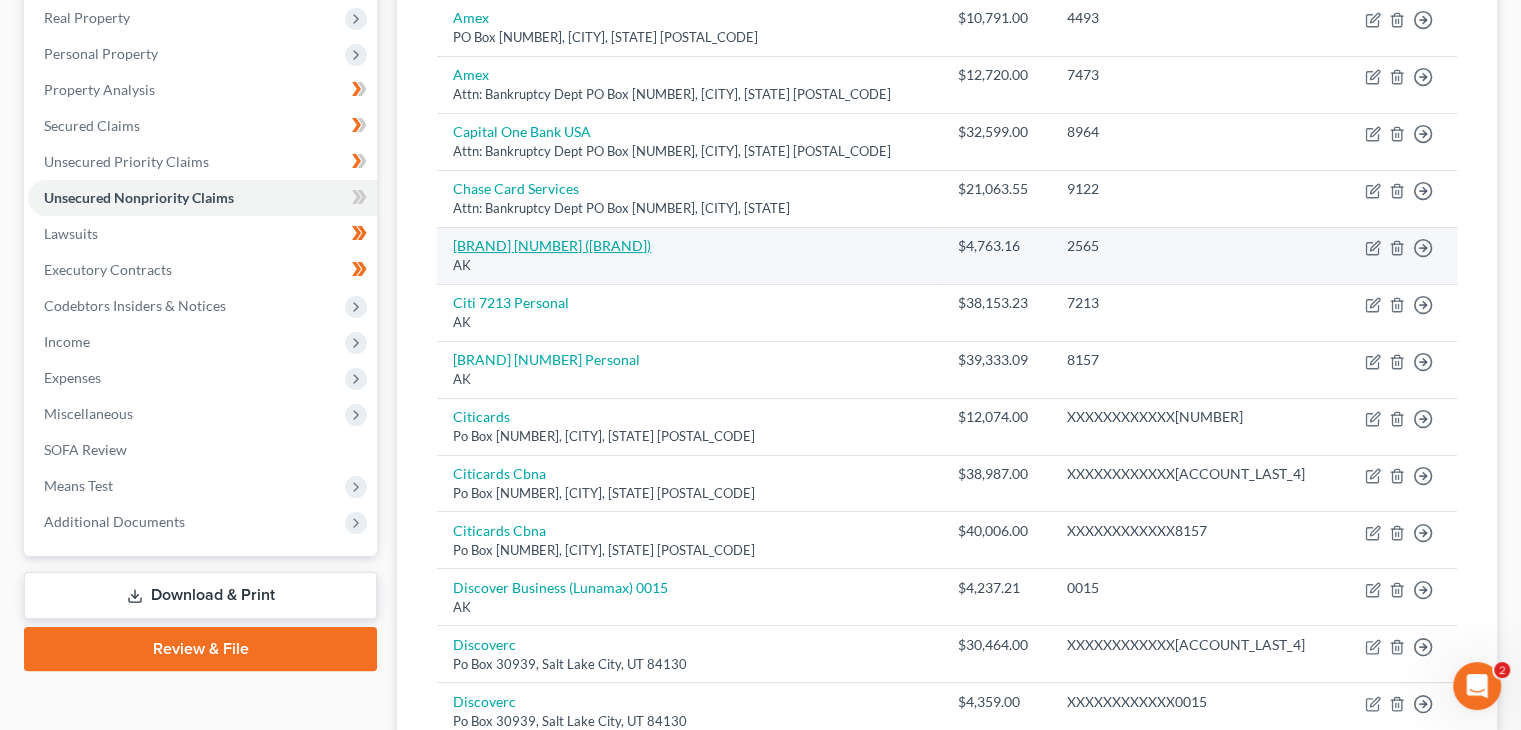click on "[BRAND] [NUMBER] ([BRAND])" at bounding box center [552, 245] 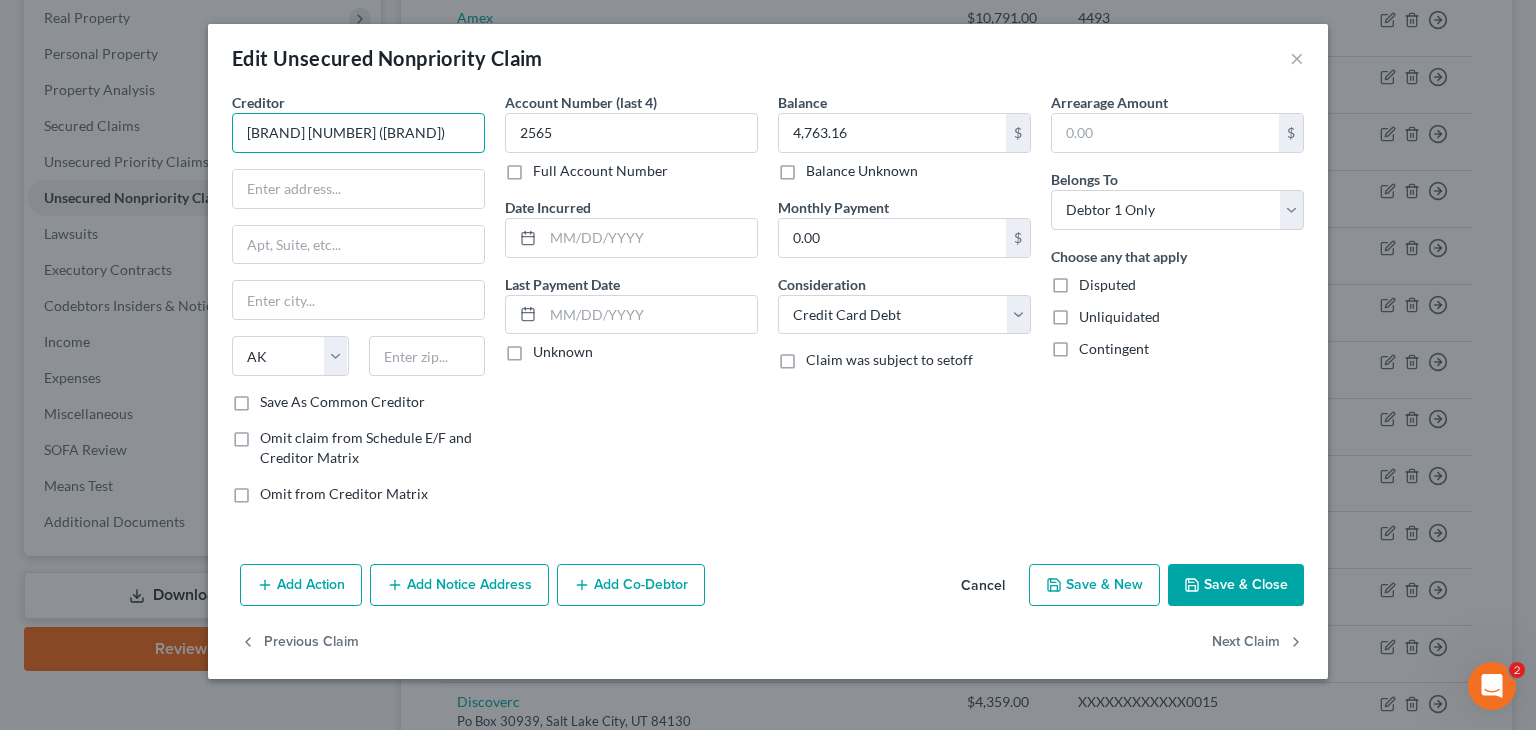 drag, startPoint x: 308, startPoint y: 133, endPoint x: 467, endPoint y: 133, distance: 159 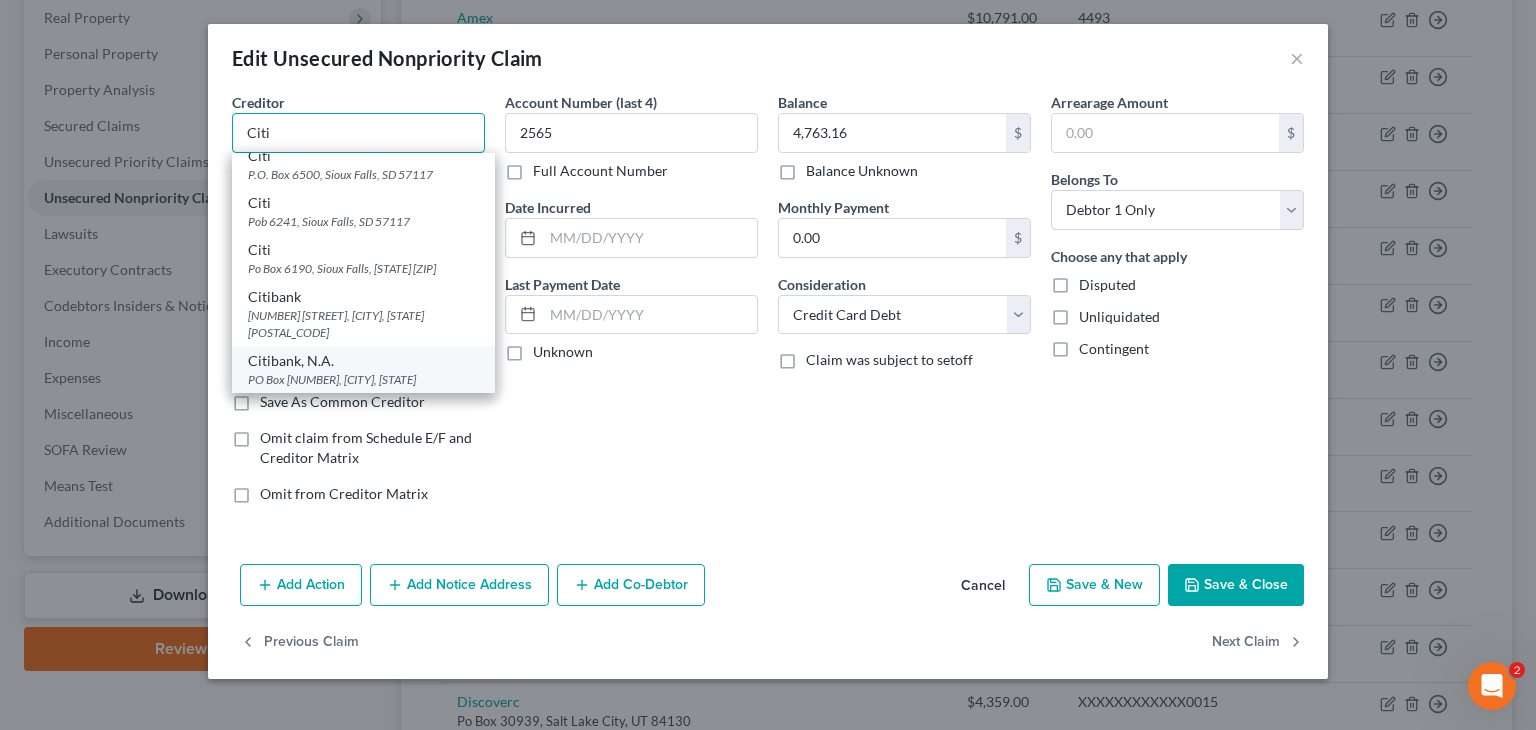 scroll, scrollTop: 0, scrollLeft: 0, axis: both 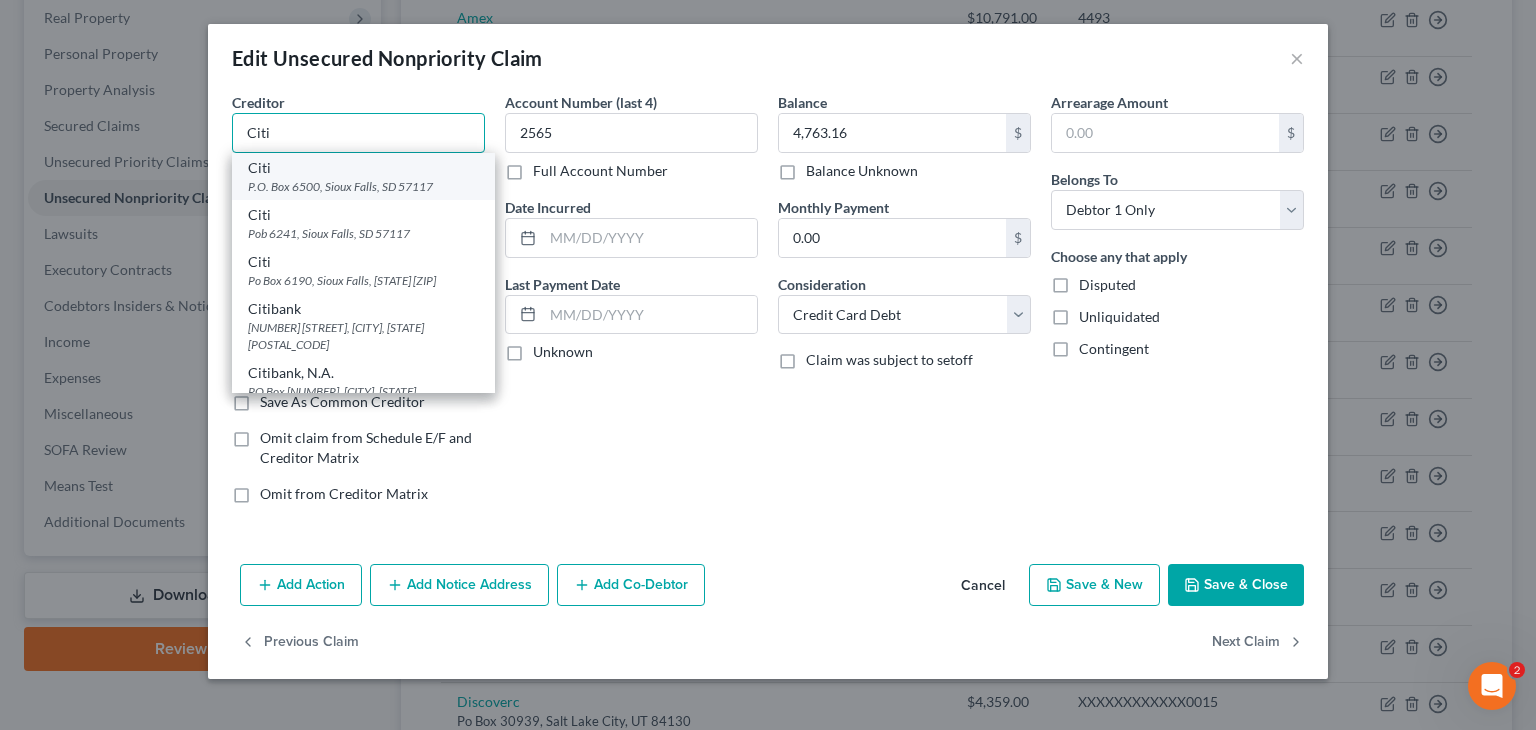 type on "Citi" 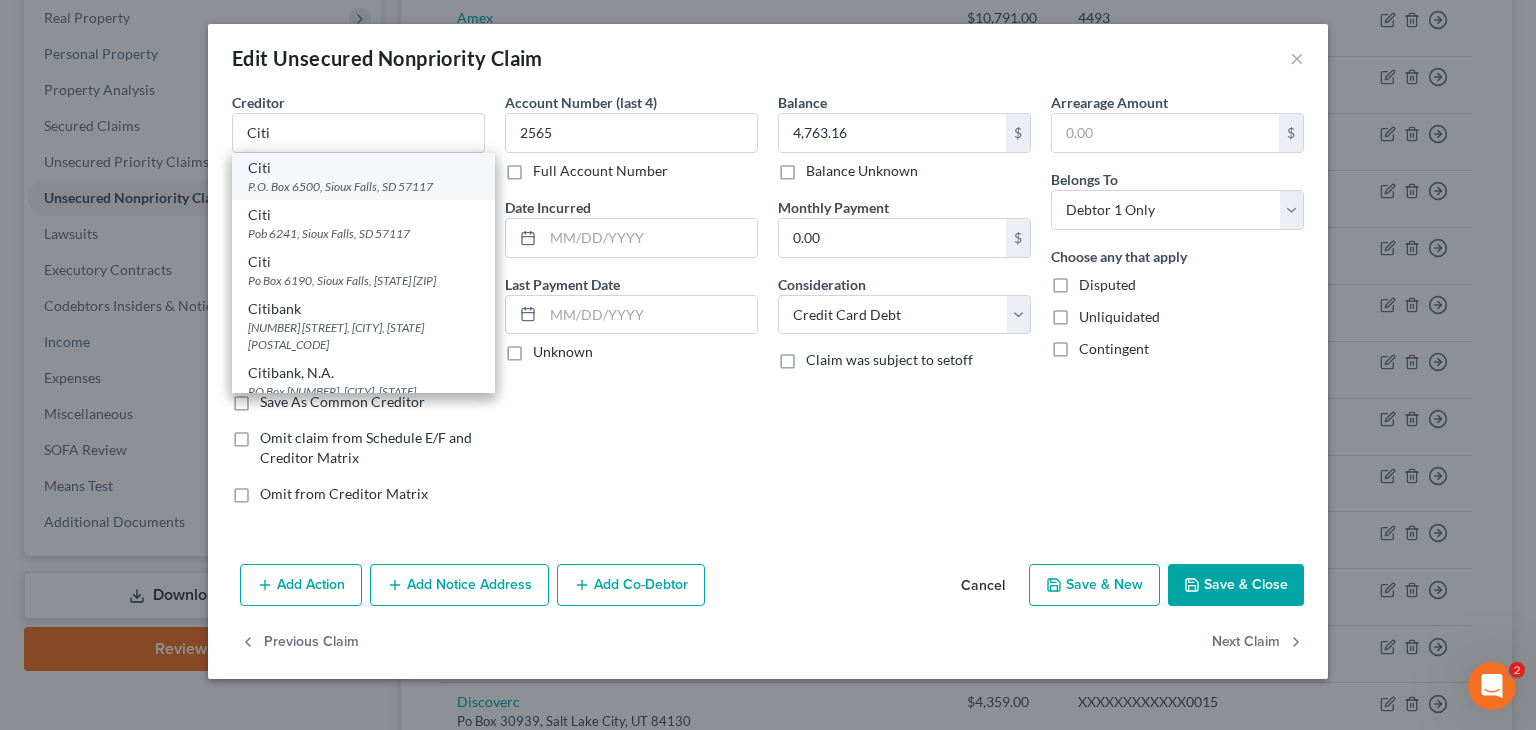 click on "P.O. Box 6500, Sioux Falls, SD 57117" at bounding box center [363, 186] 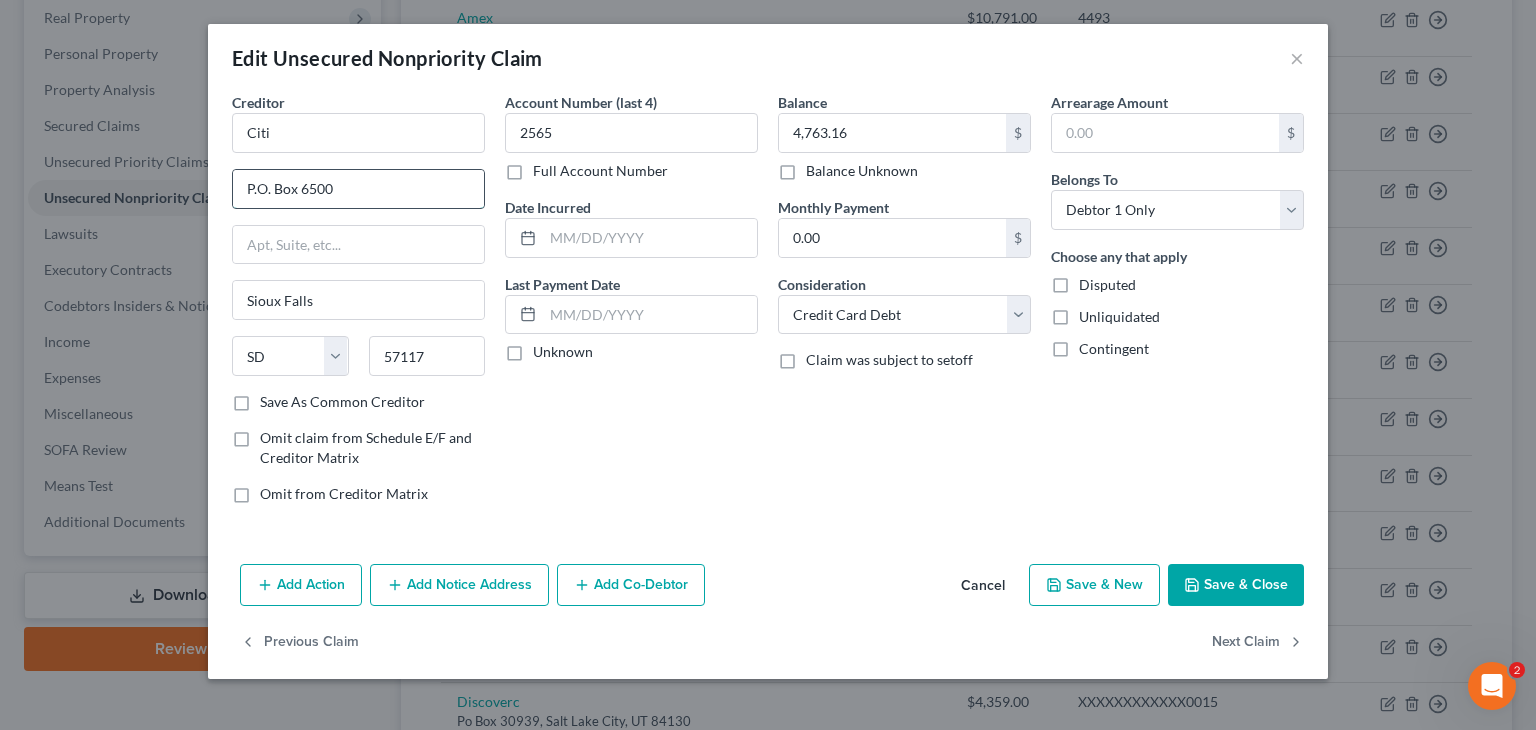 click on "P.O. Box 6500" at bounding box center (358, 189) 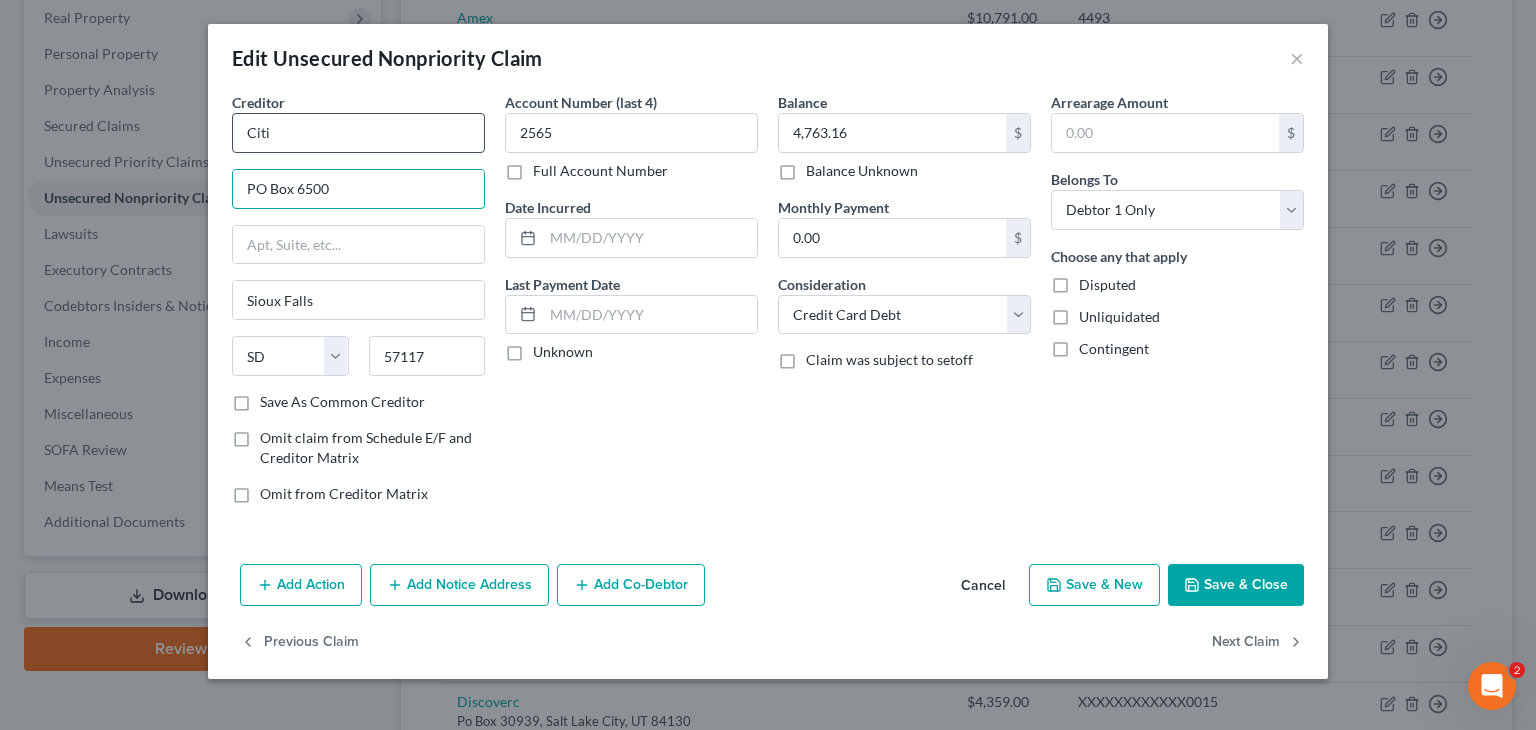 type on "PO Box 6500" 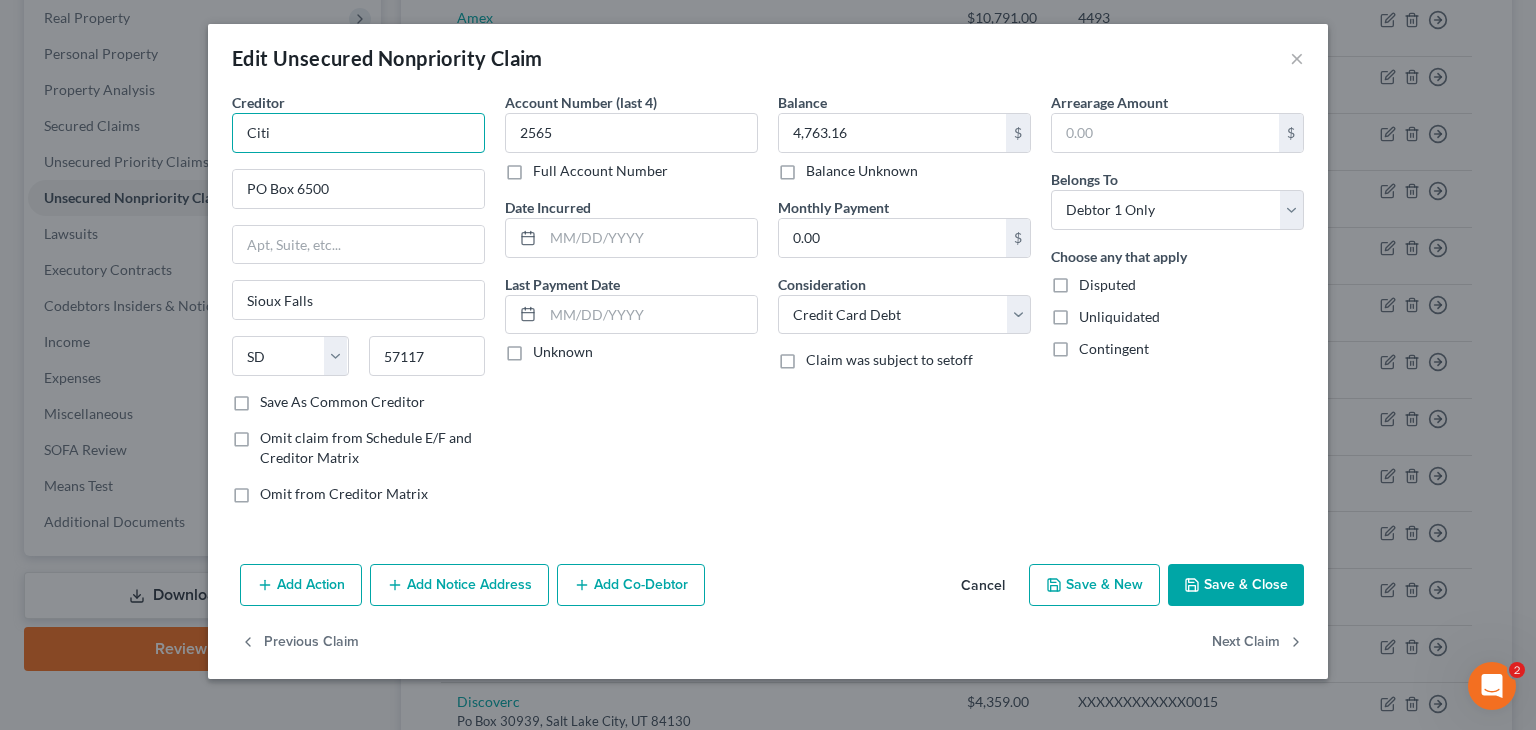 click on "Citi" at bounding box center [358, 133] 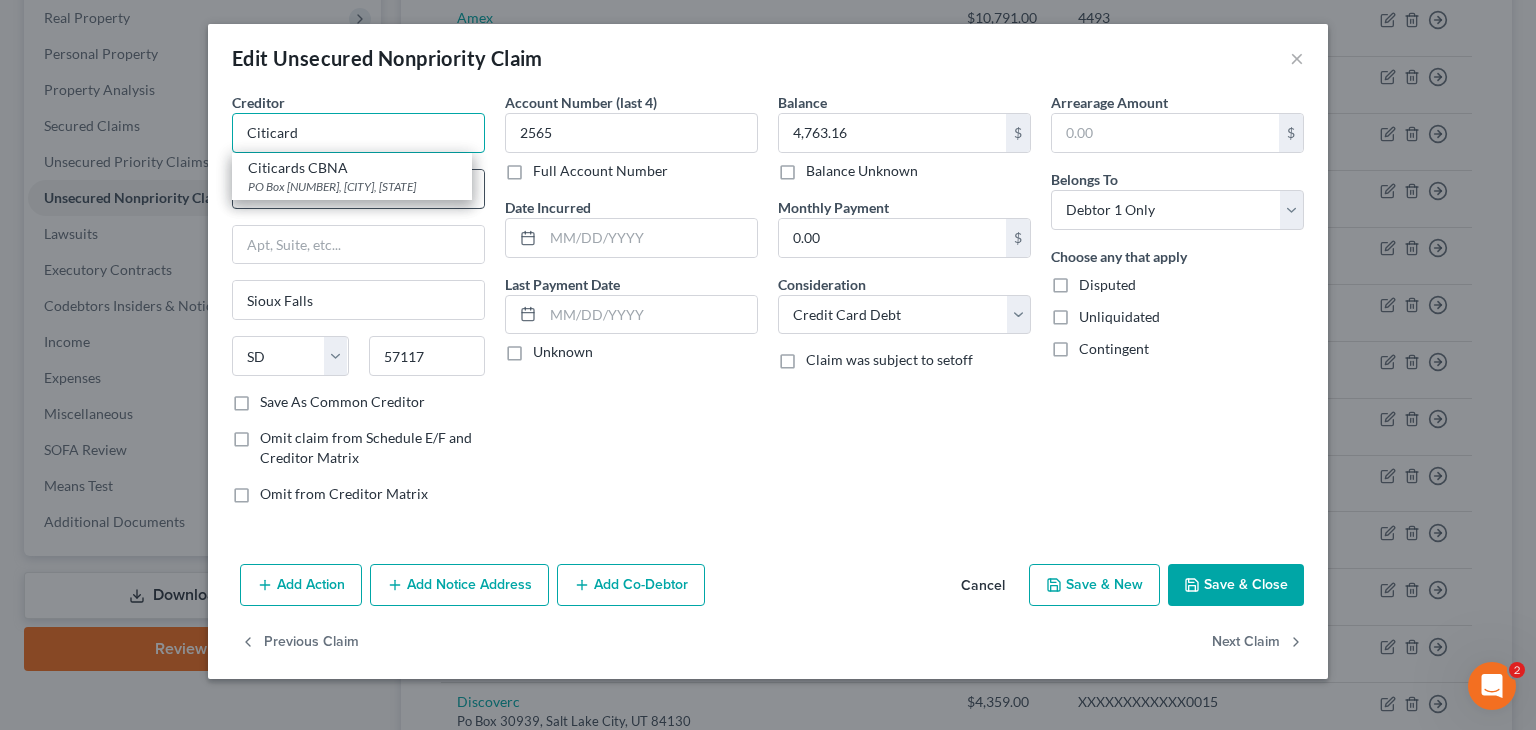 type on "Citicard" 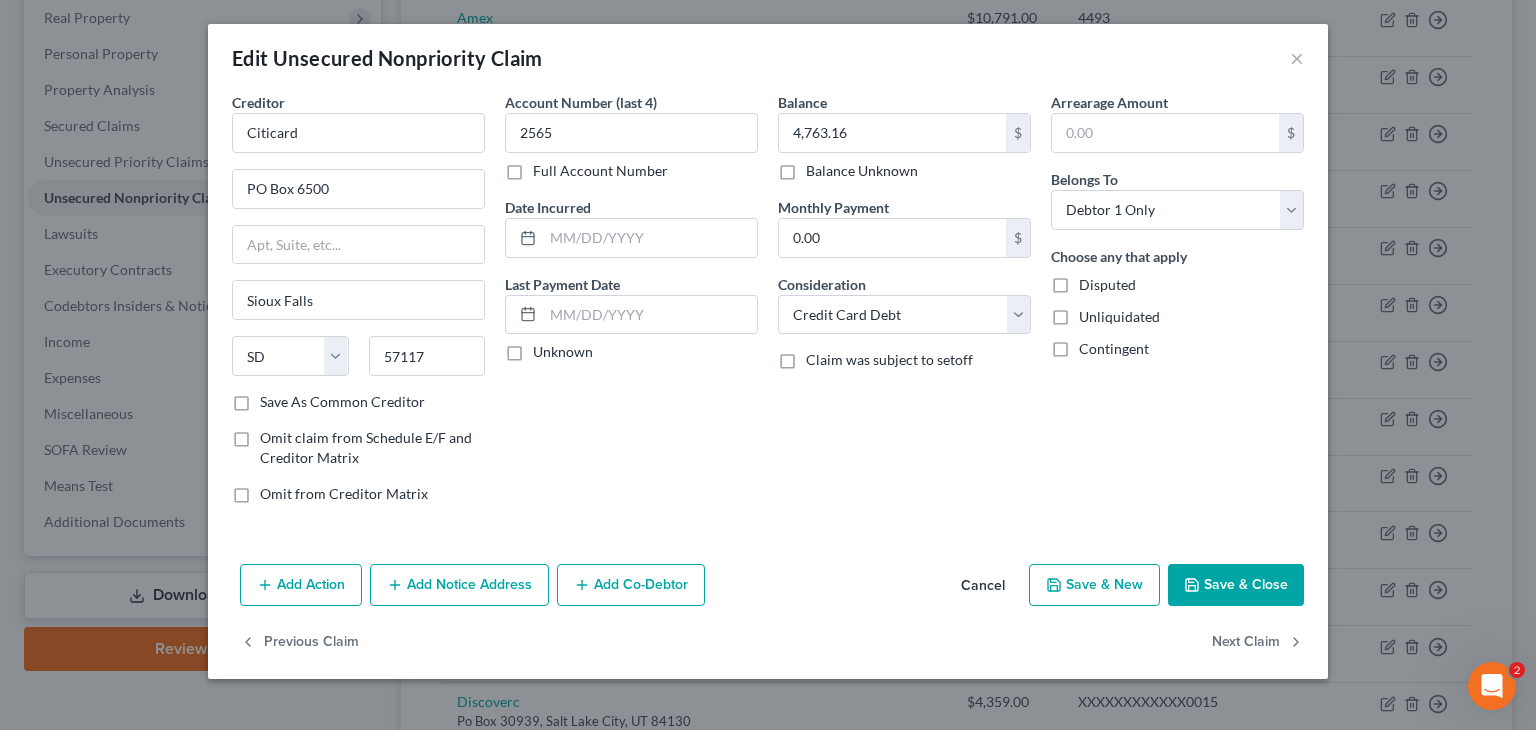 drag, startPoint x: 296, startPoint y: 205, endPoint x: 197, endPoint y: 215, distance: 99.50377 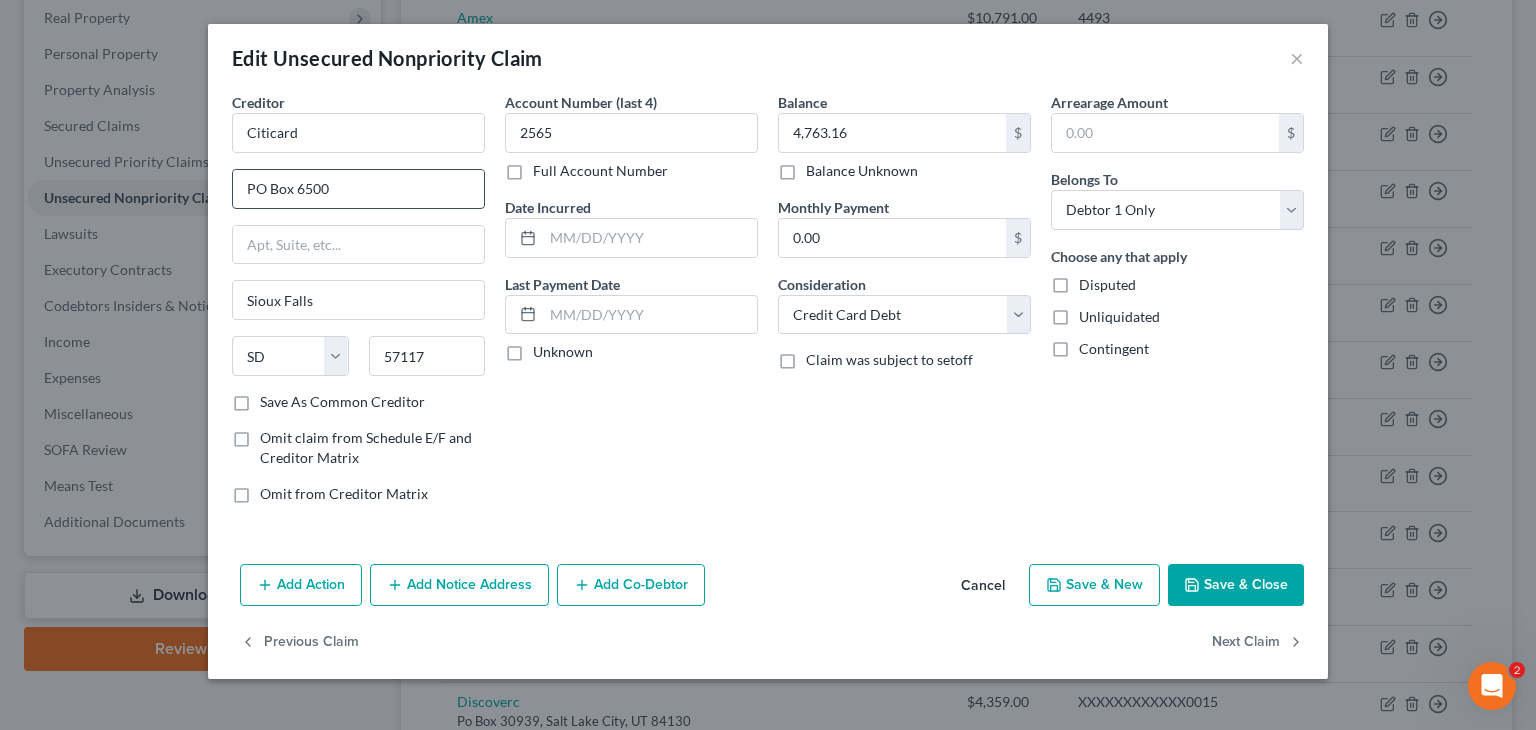 click on "PO Box 6500" at bounding box center (358, 189) 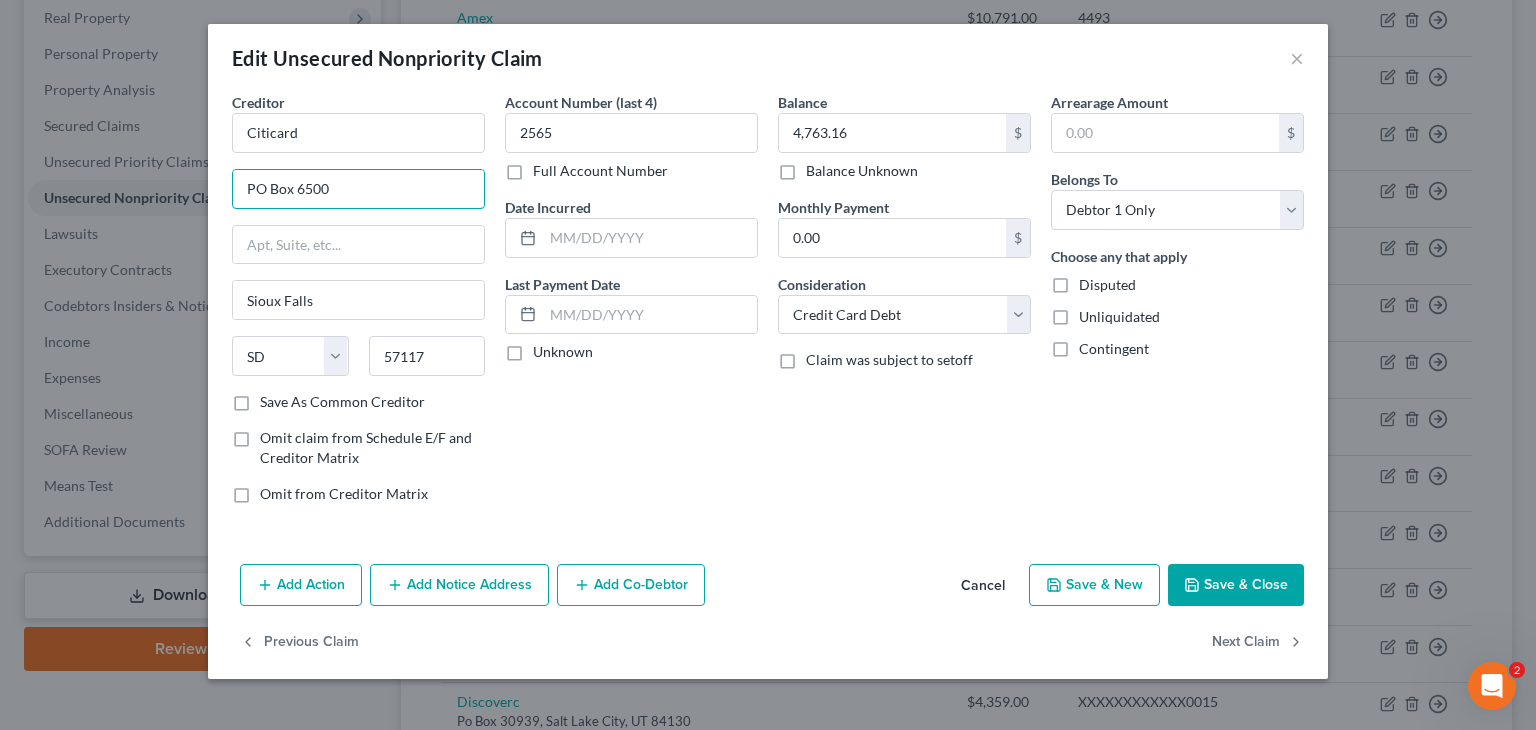 drag, startPoint x: 357, startPoint y: 185, endPoint x: 165, endPoint y: 209, distance: 193.49419 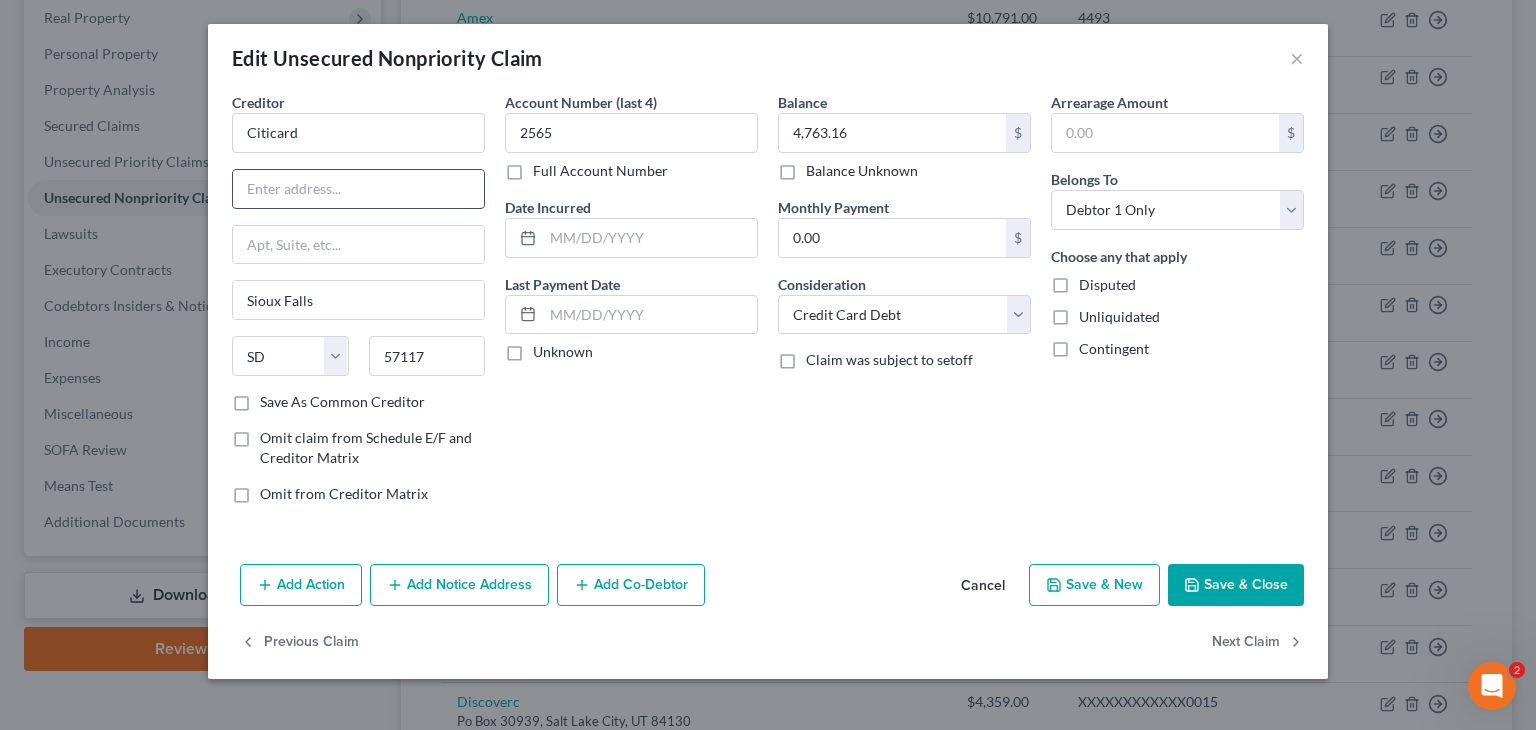 click at bounding box center [358, 189] 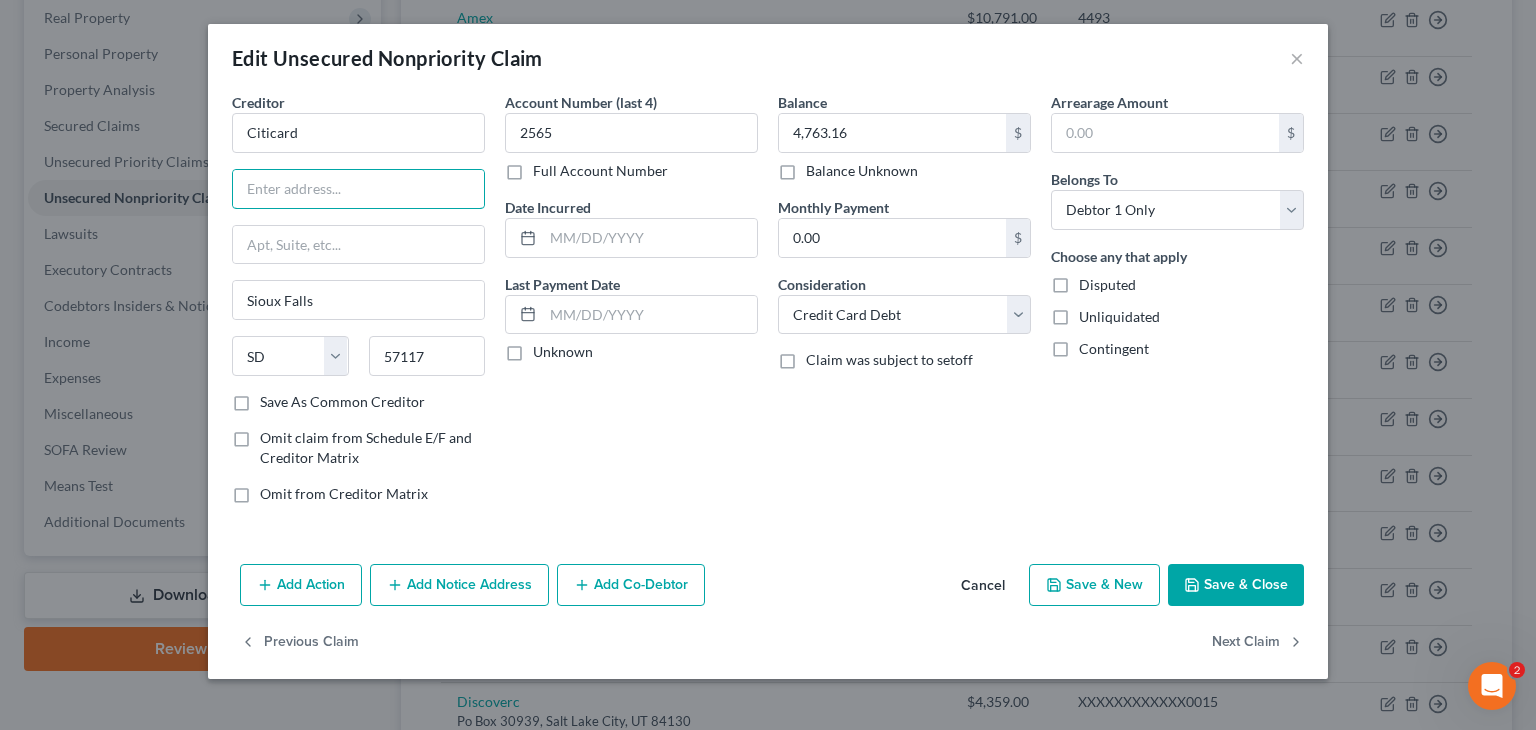 type on "Attn: Bankruptcy" 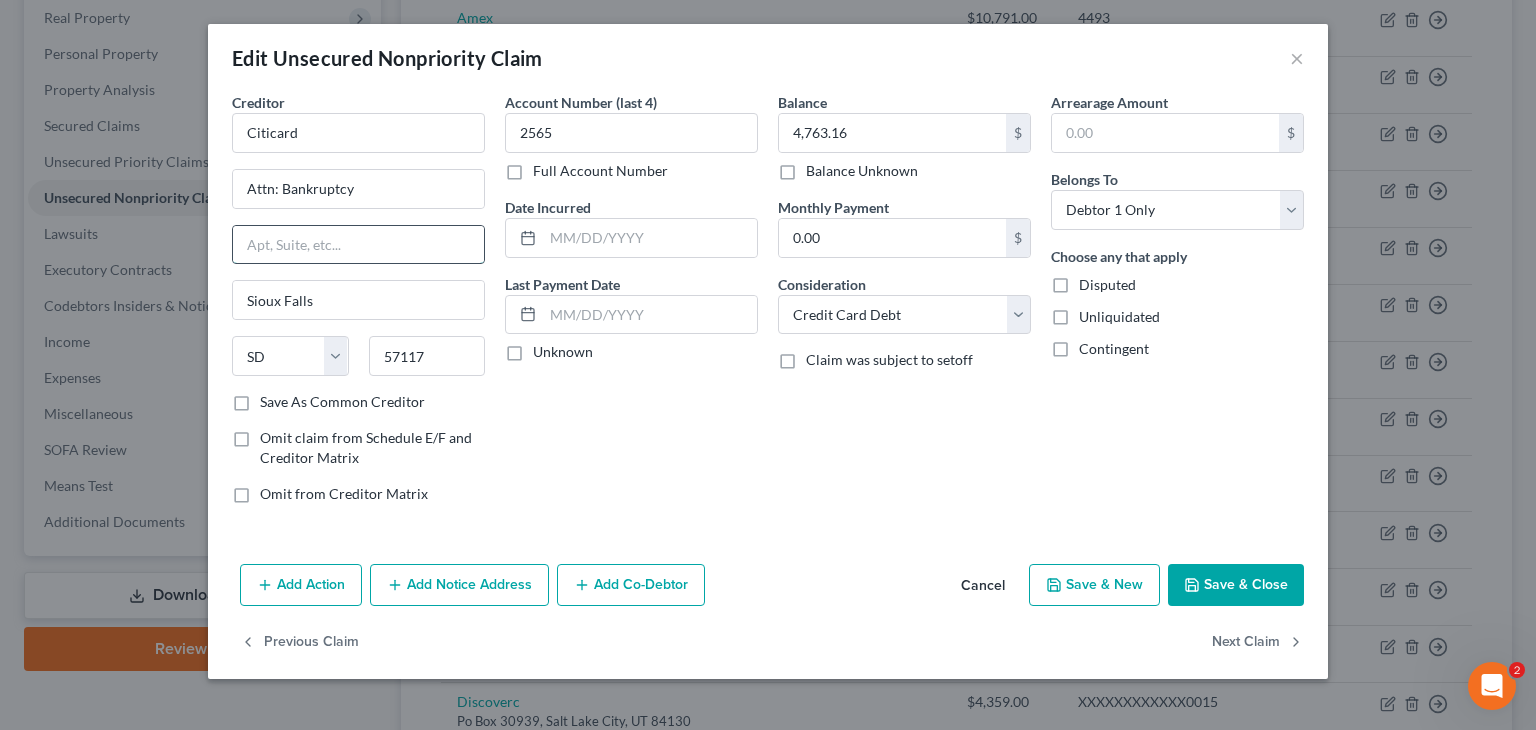 click at bounding box center (358, 245) 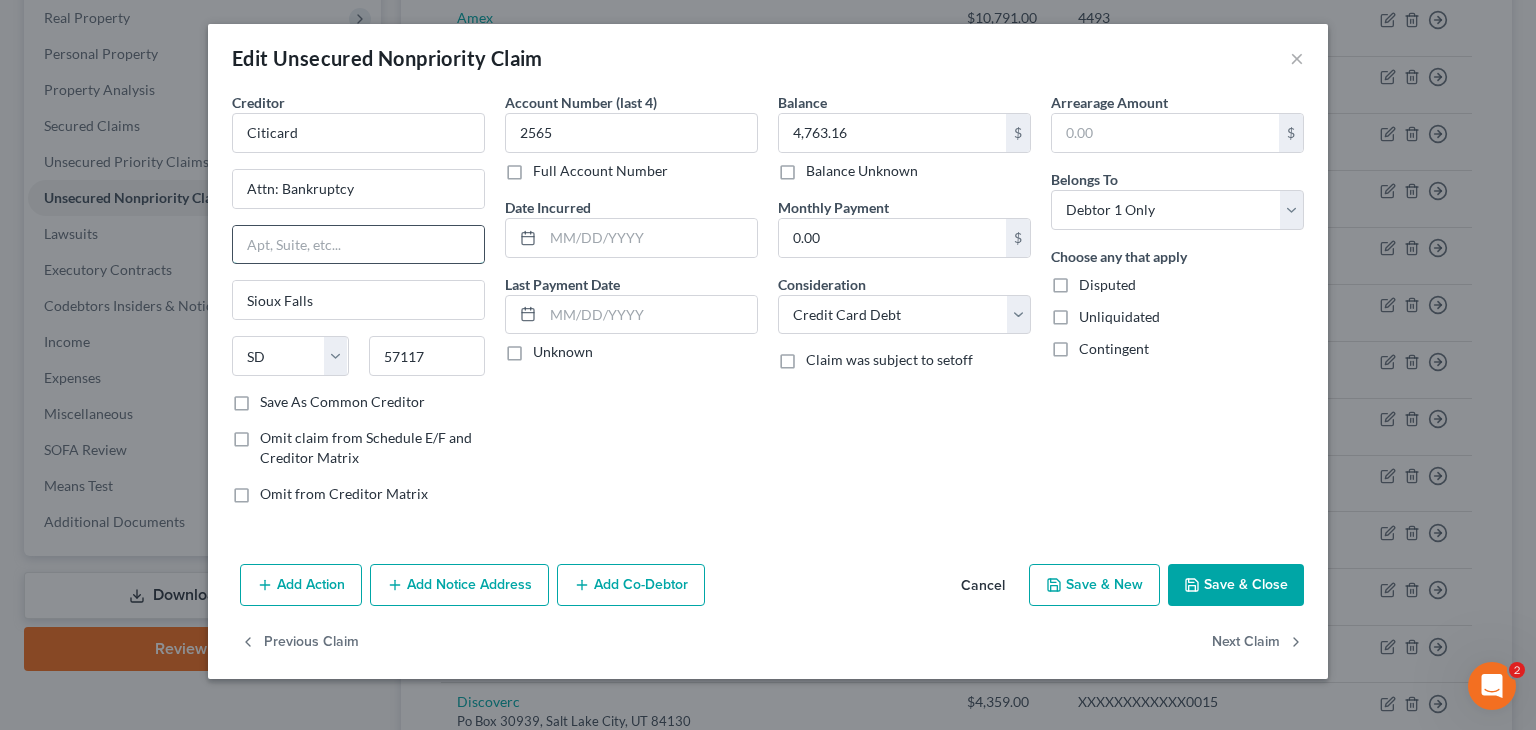 paste on "PO Box 6500" 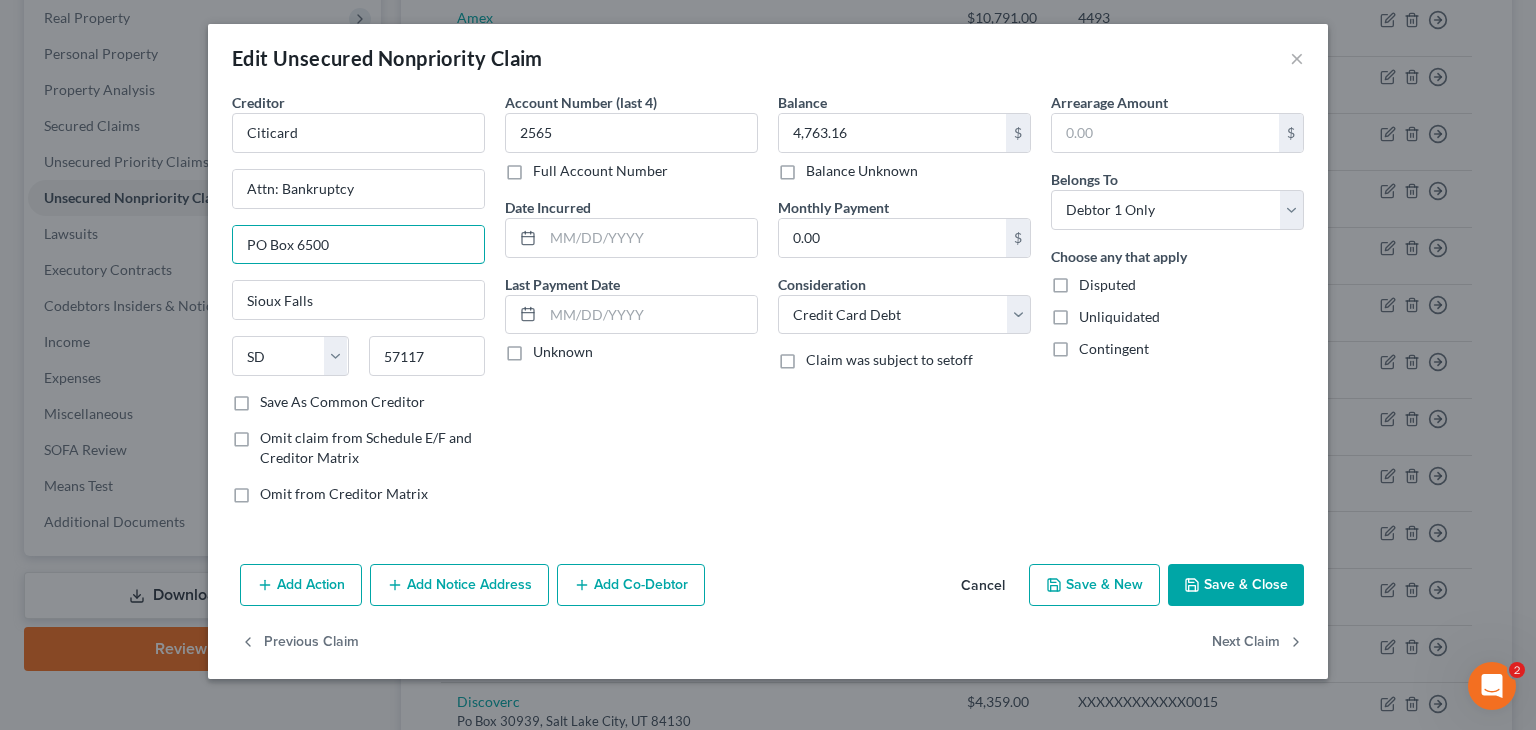type on "PO Box 6500" 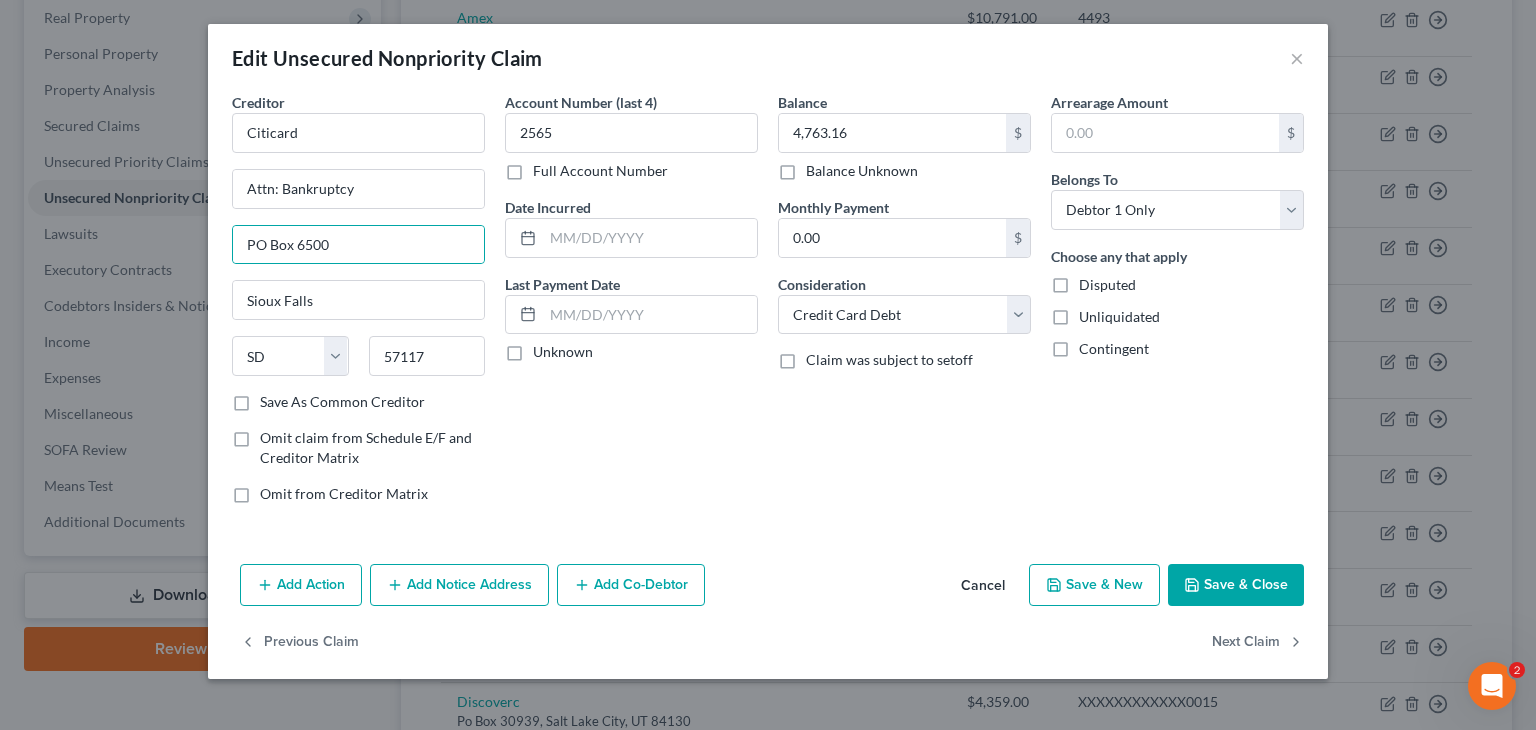 click on "Add Co-Debtor" at bounding box center [631, 585] 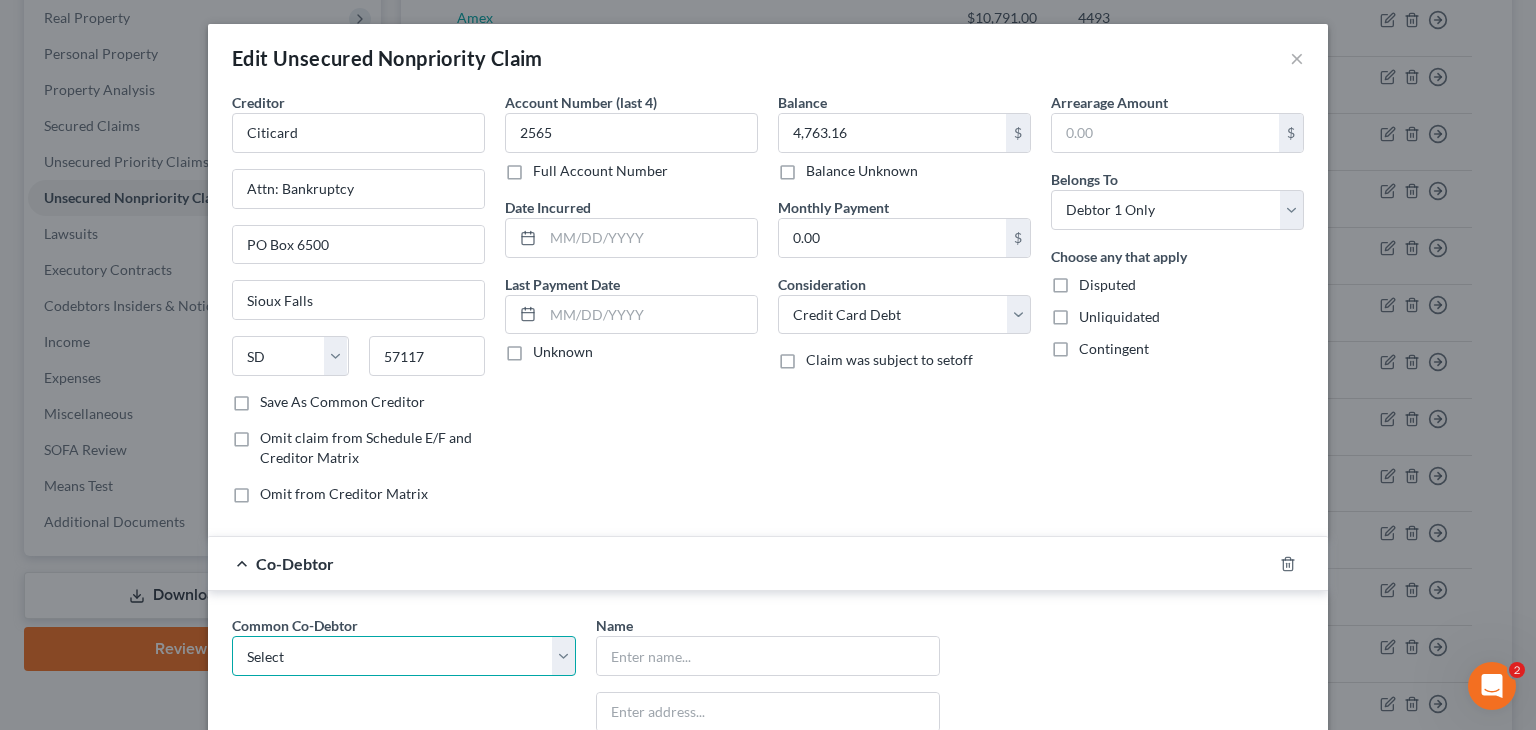 click on "Select Lunamax Business" at bounding box center [404, 656] 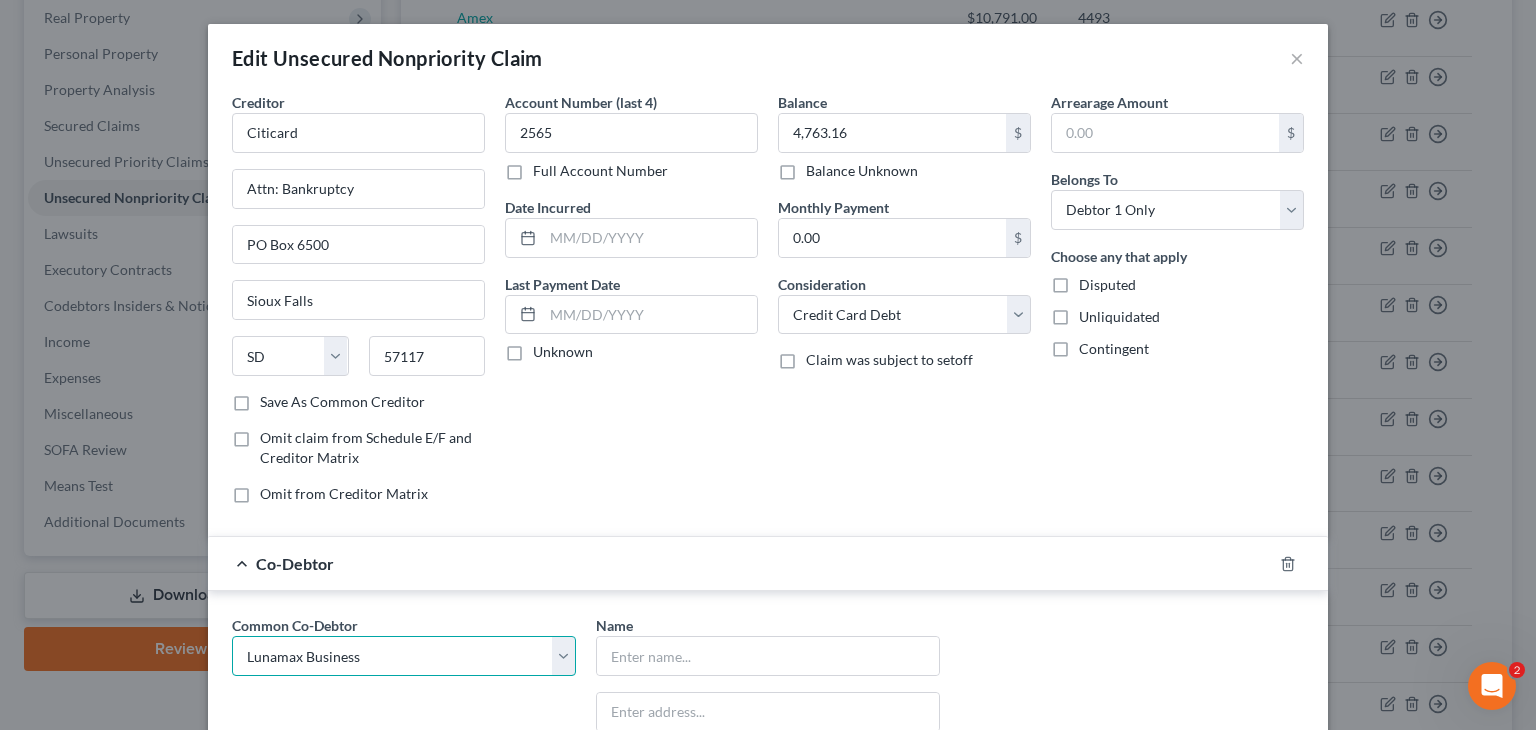 click on "Select Lunamax Business" at bounding box center (404, 656) 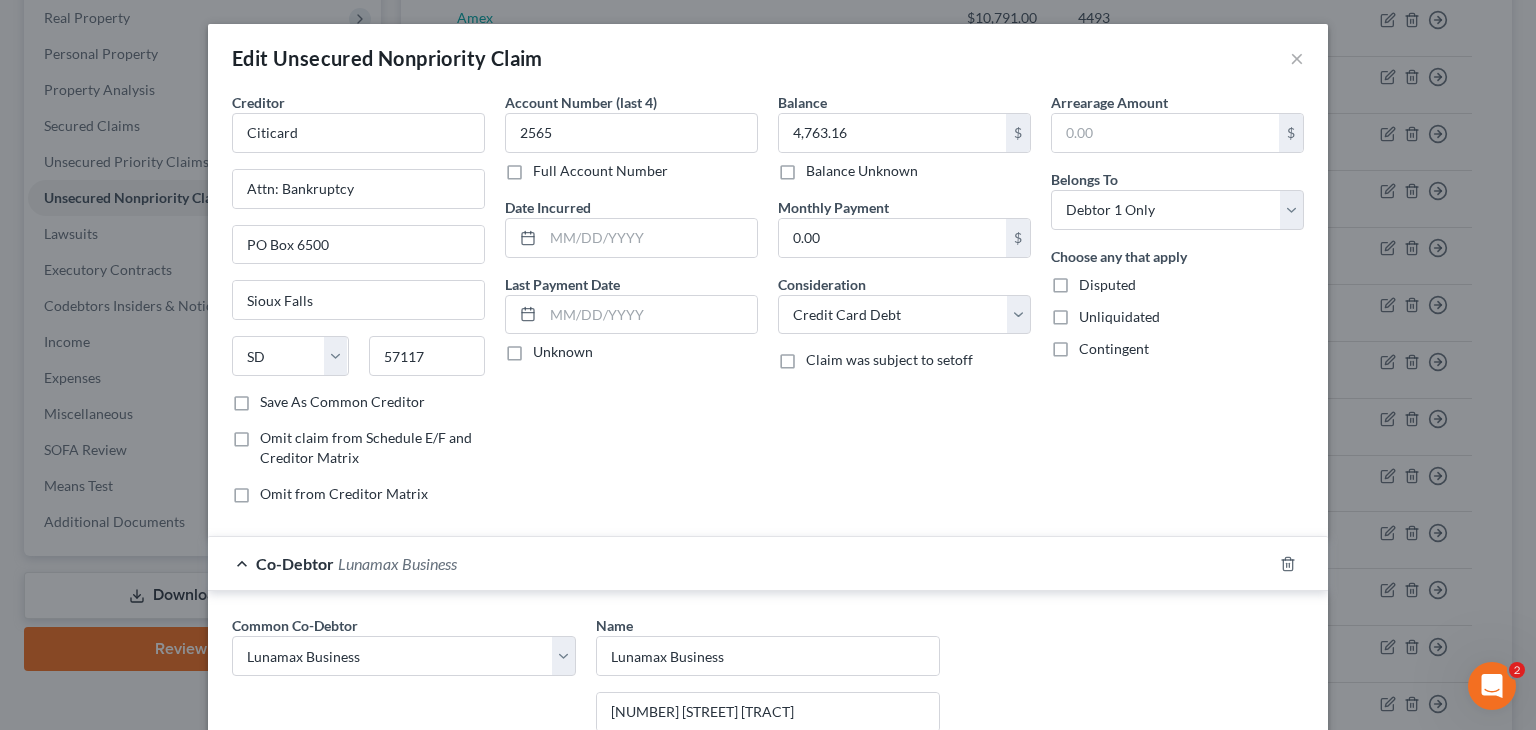 click on "Balance
[NUMBER] $
Balance Unknown
Balance Undetermined
[NUMBER] $
Balance Unknown
Monthly Payment 0.00 $ Consideration Select Cable / Satellite Services Collection Agency Credit Card Debt Debt Counseling / Attorneys Deficiency Balance Domestic Support Obligations Home / Car Repairs Income Taxes Judgment Liens Medical Services Monies Loaned / Advanced Mortgage Obligation From Divorce Or Separation Obligation To Pensions Other Overdrawn Bank Account Promised To Help Pay Creditors Student Loans Suppliers And Vendors Telephone / Internet Services Utility Services Claim was subject to setoff" at bounding box center [904, 306] 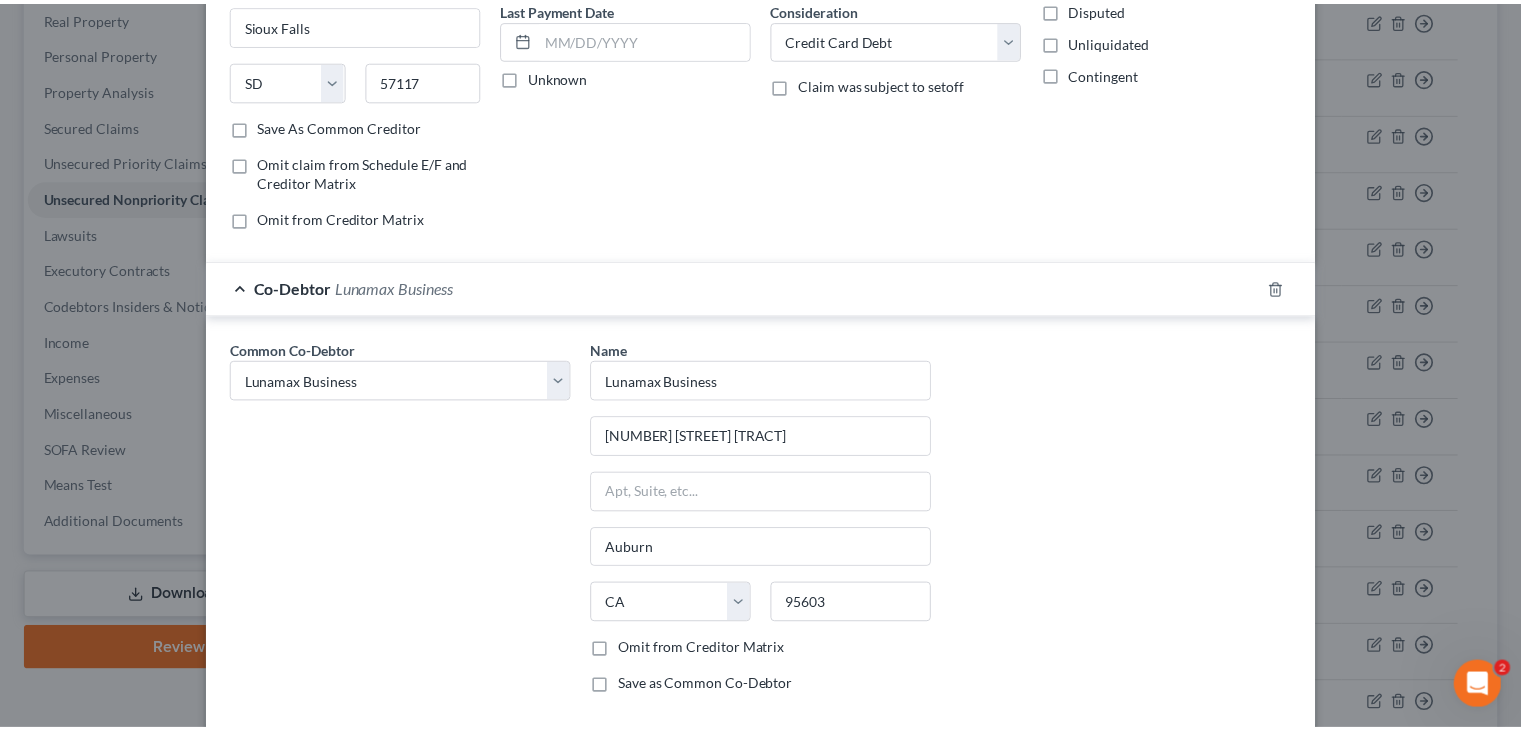 scroll, scrollTop: 436, scrollLeft: 0, axis: vertical 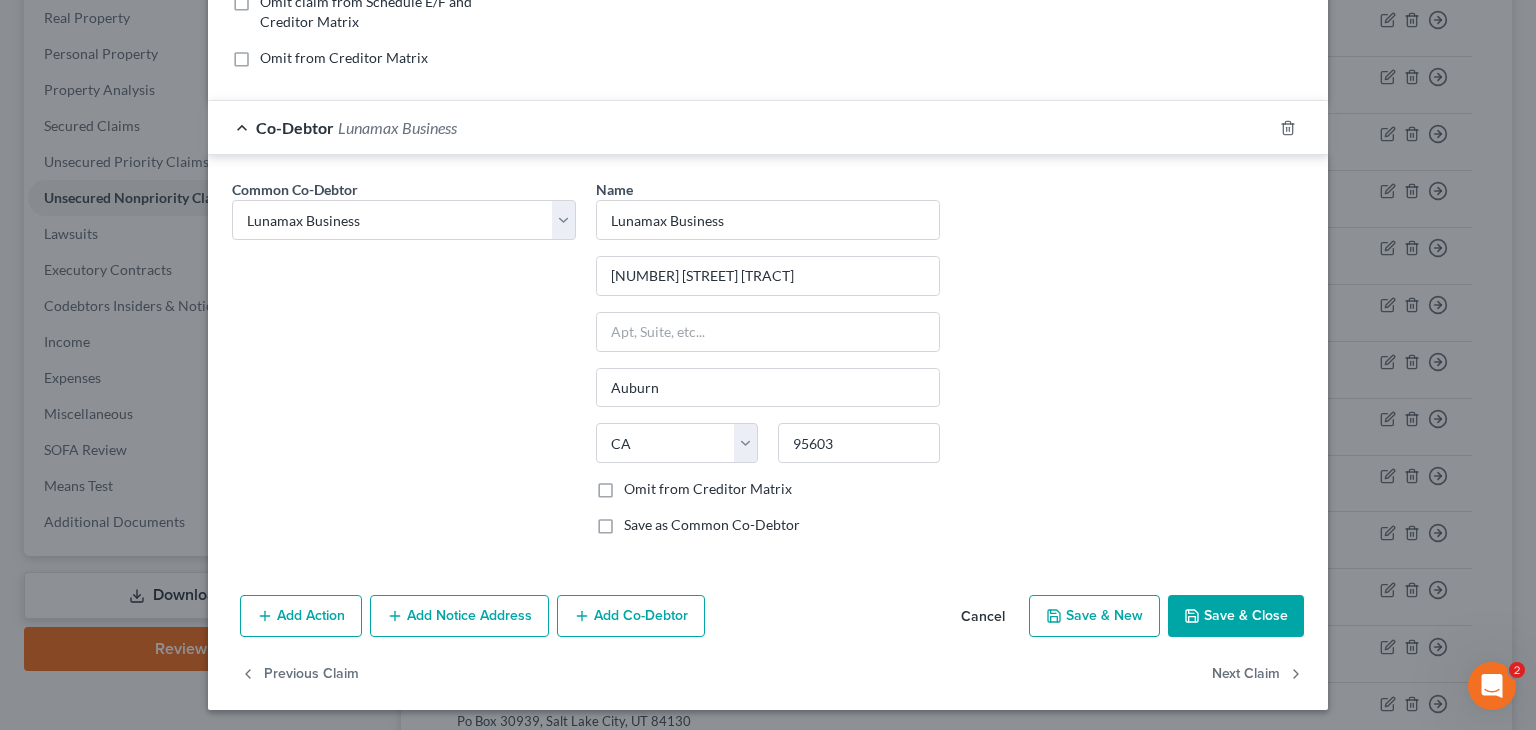 click on "Save & Close" at bounding box center [1236, 616] 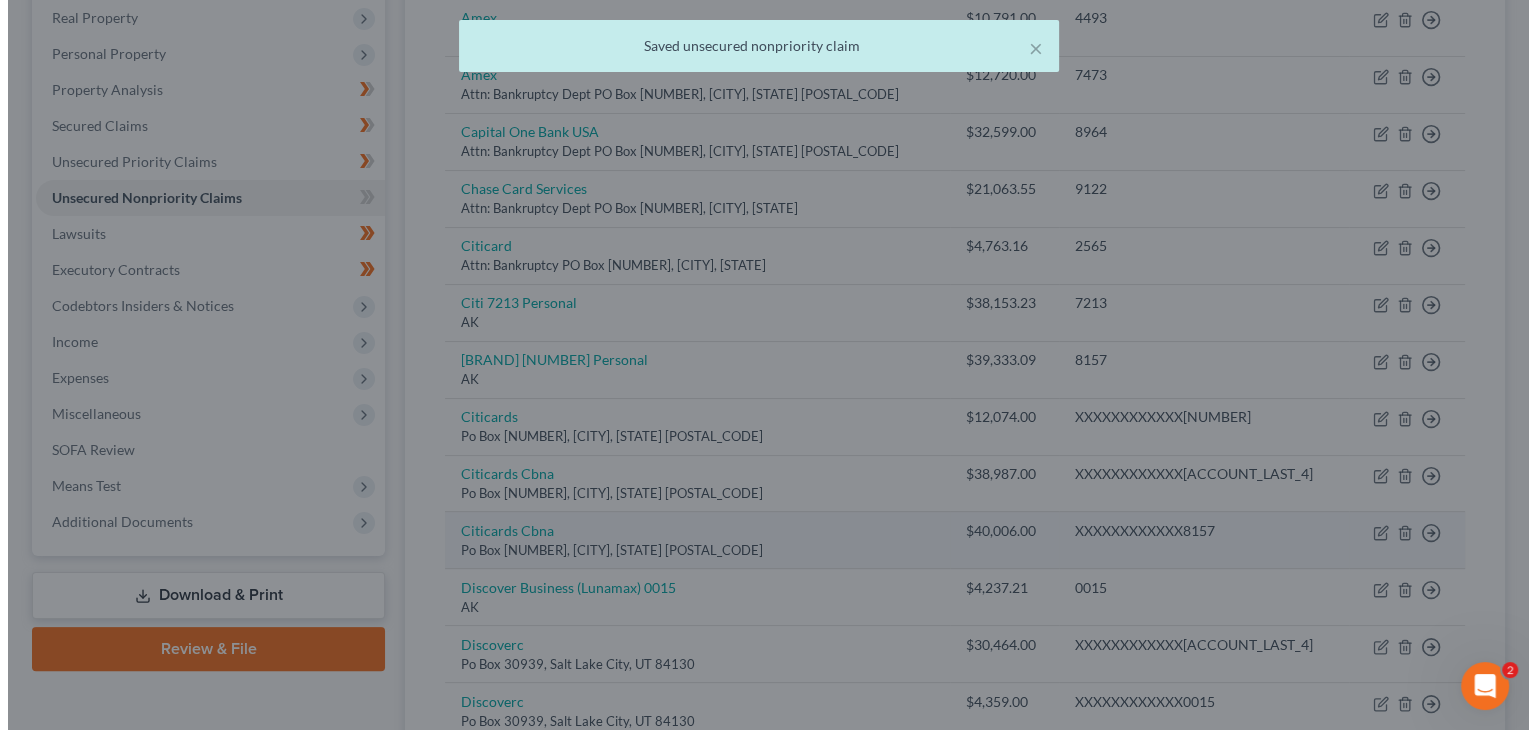 scroll, scrollTop: 0, scrollLeft: 0, axis: both 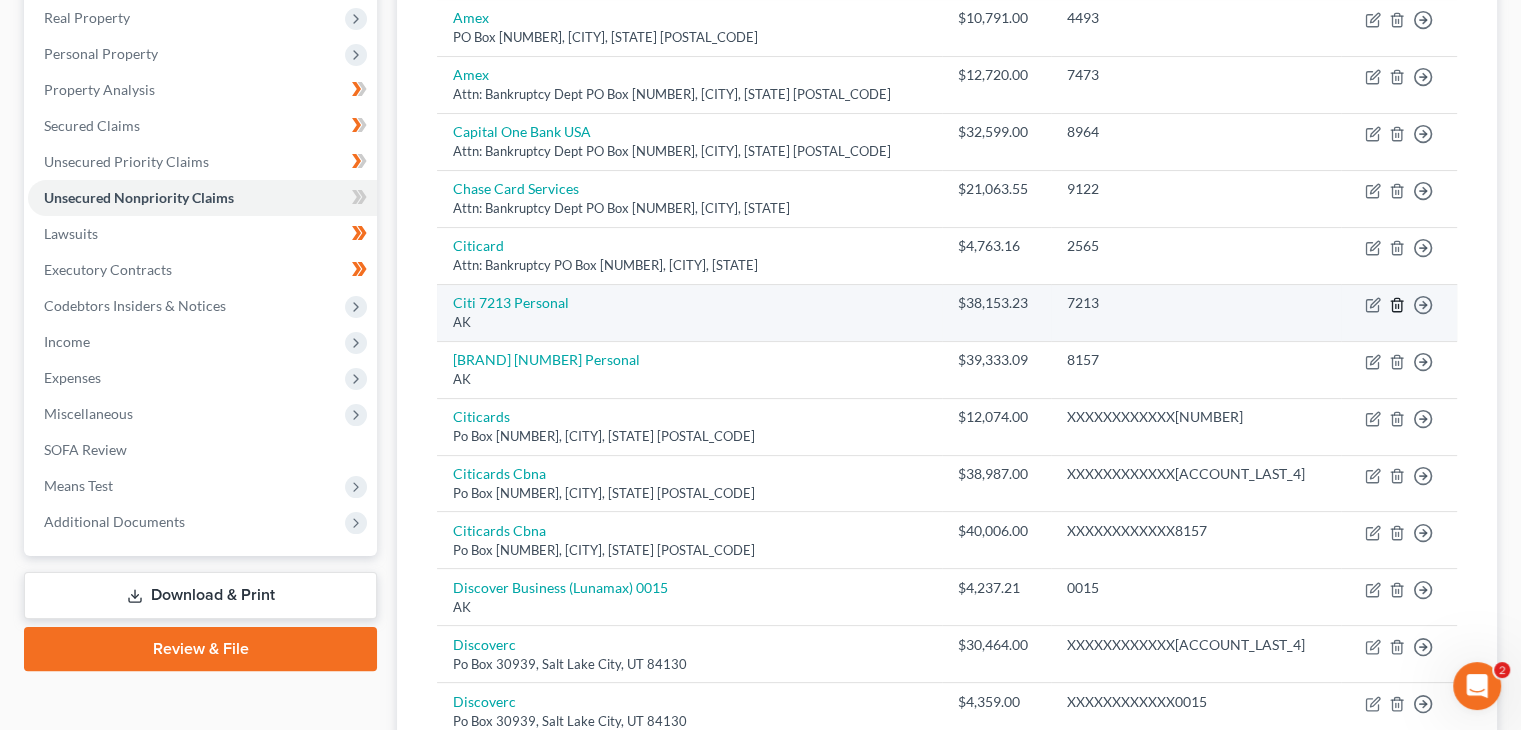 click 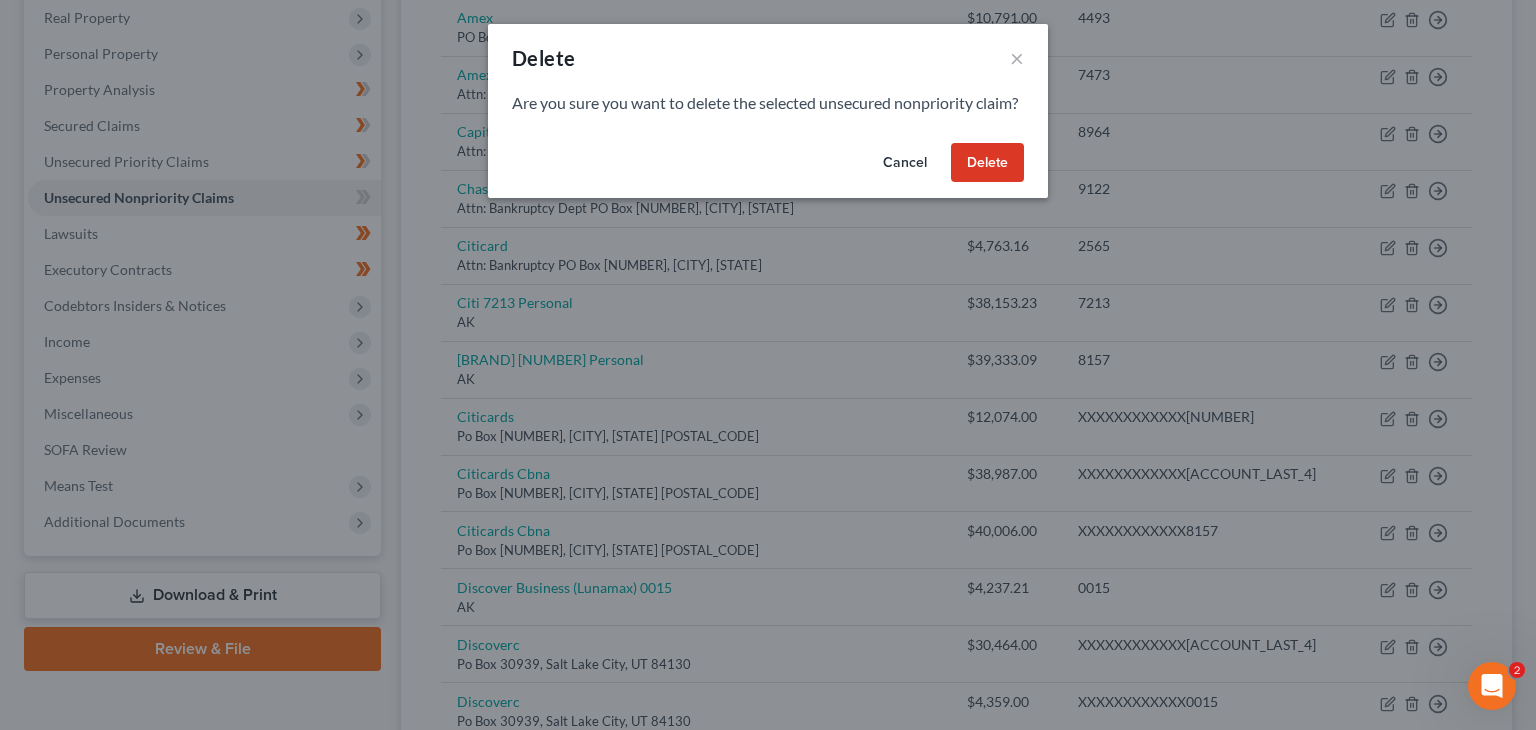 click on "Delete" at bounding box center [987, 163] 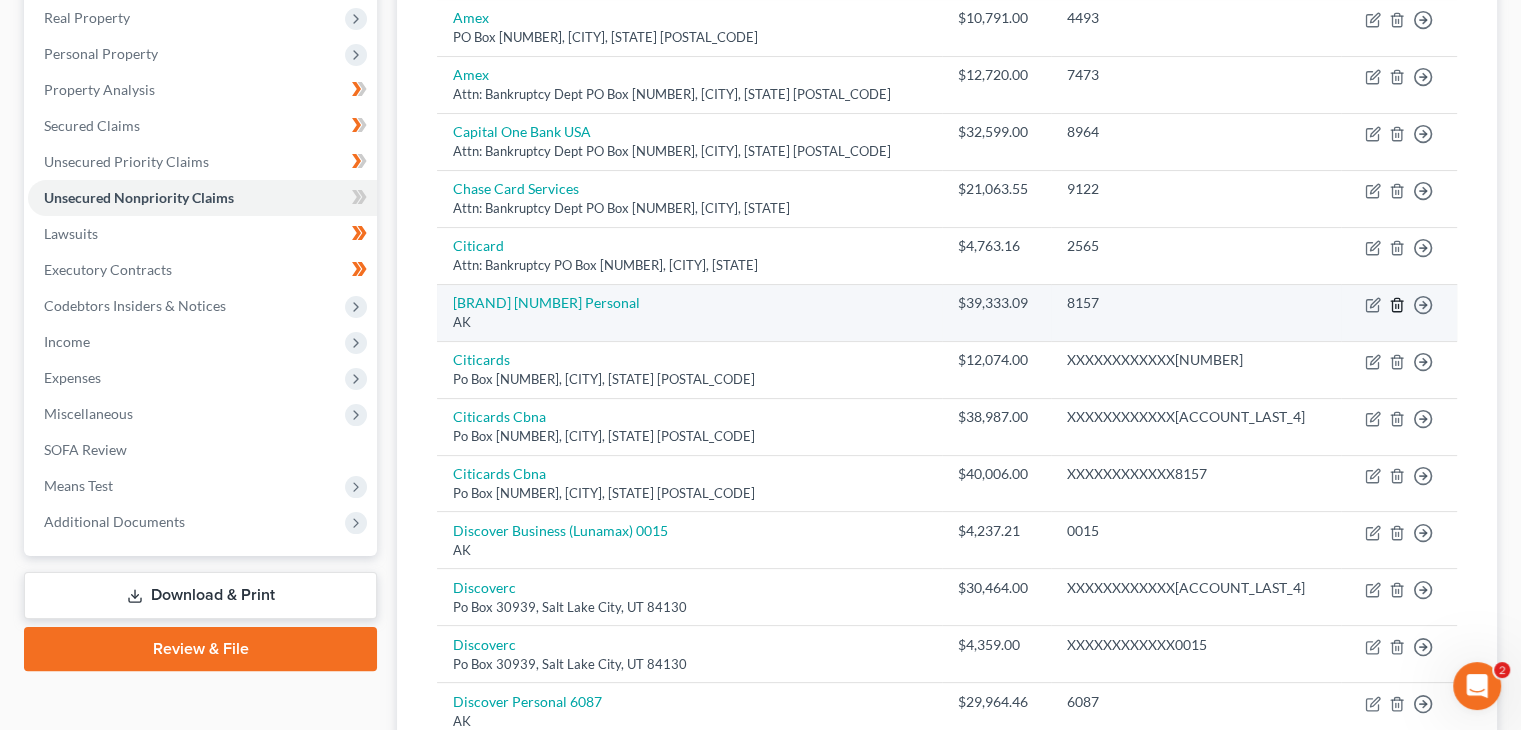 click 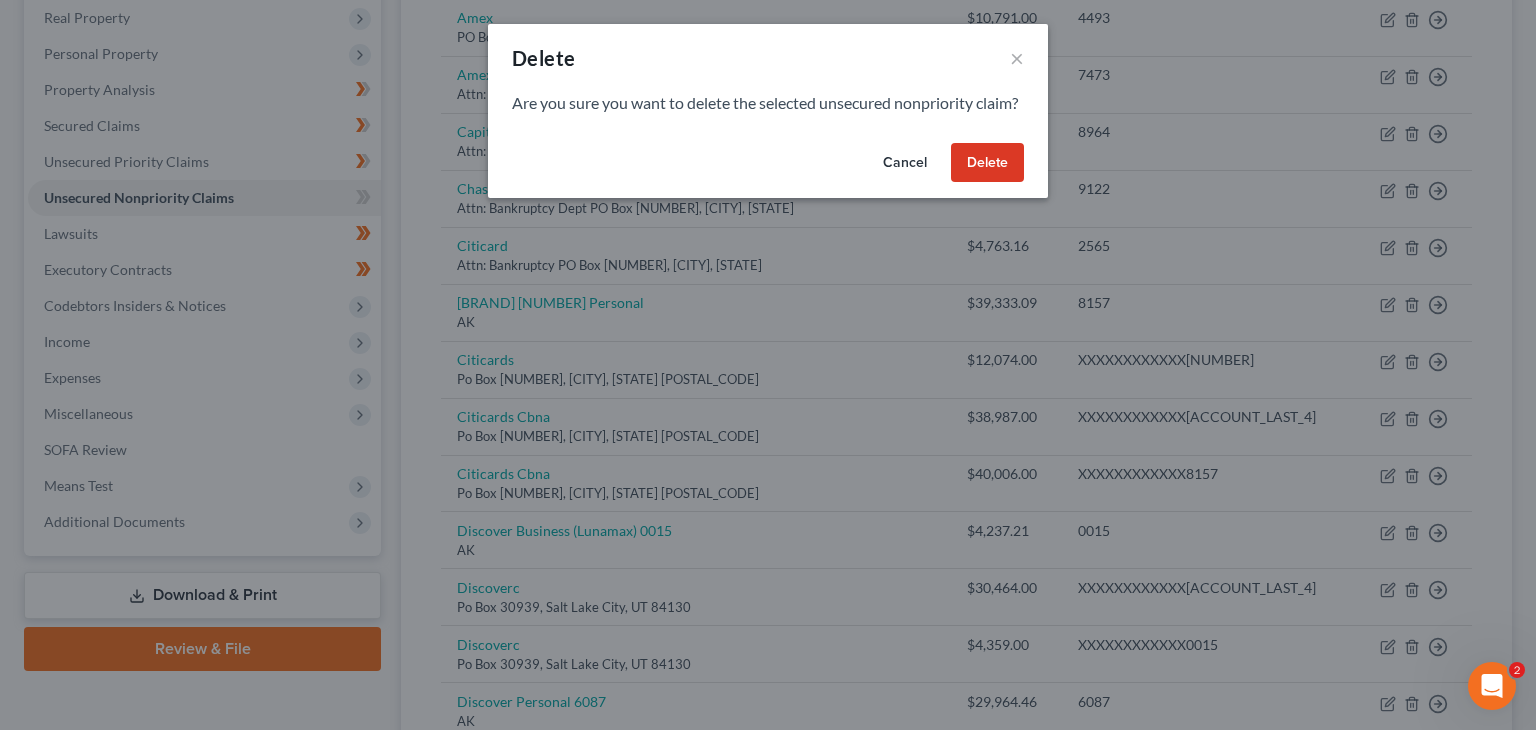 click on "Delete" at bounding box center (987, 163) 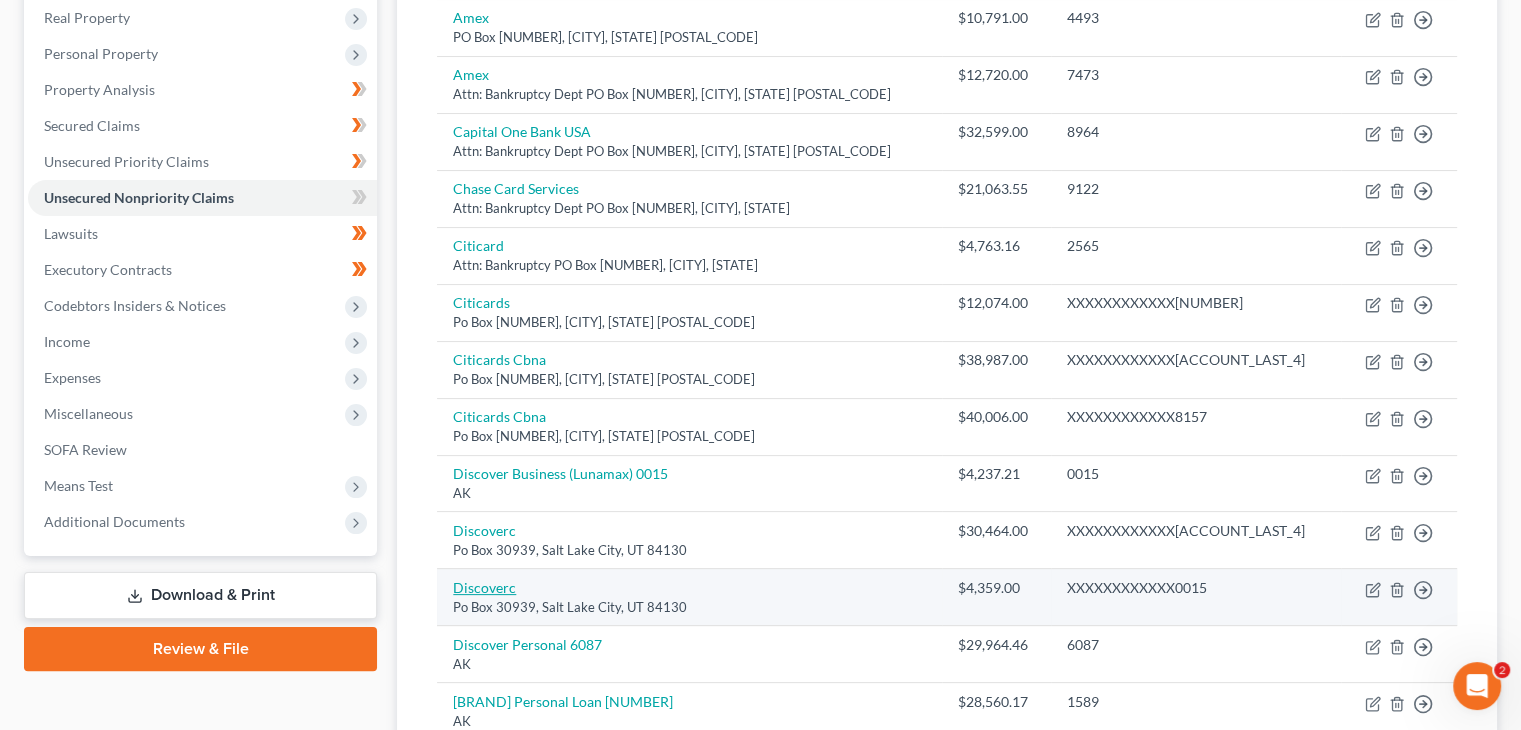 click on "Discoverc" at bounding box center (484, 587) 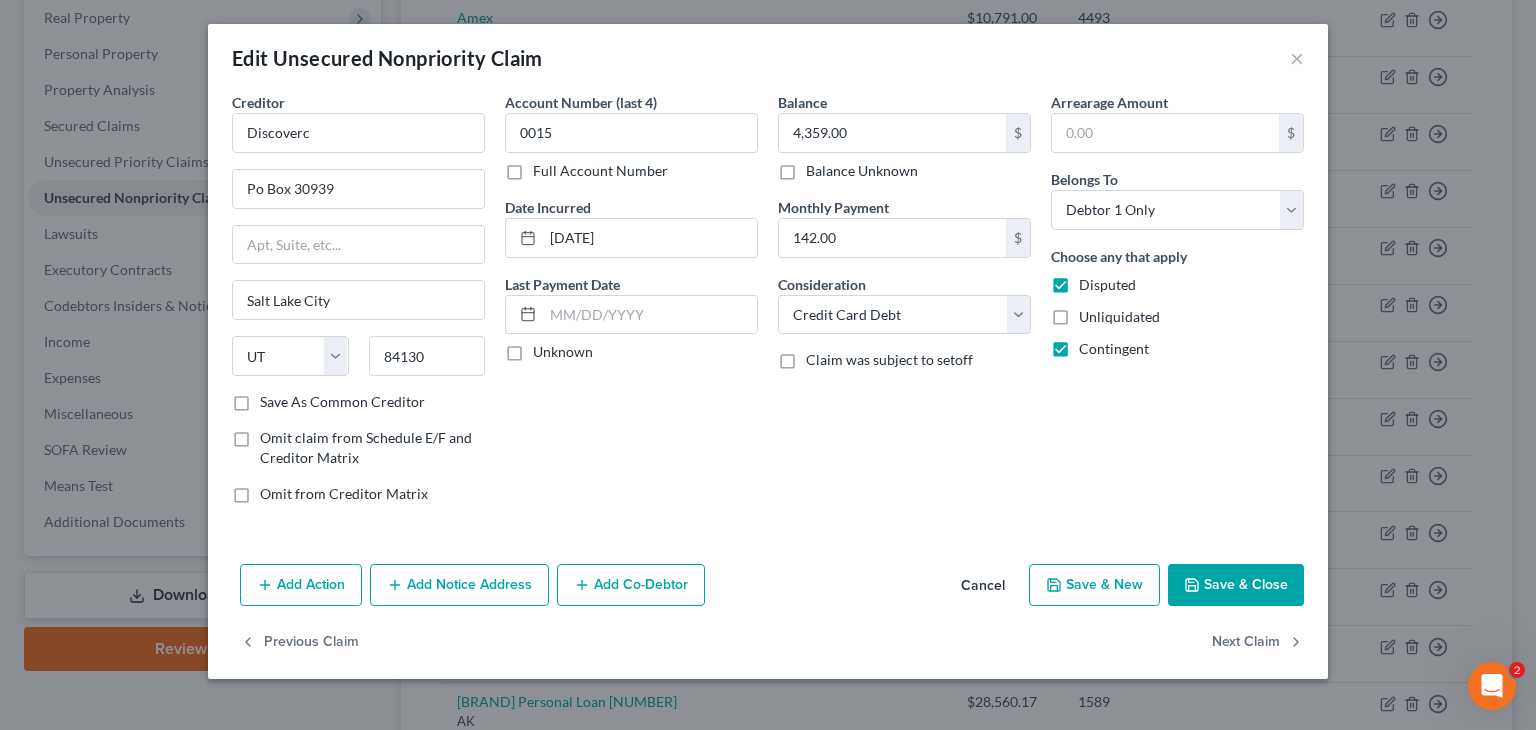 click on "Add Co-Debtor" at bounding box center [631, 585] 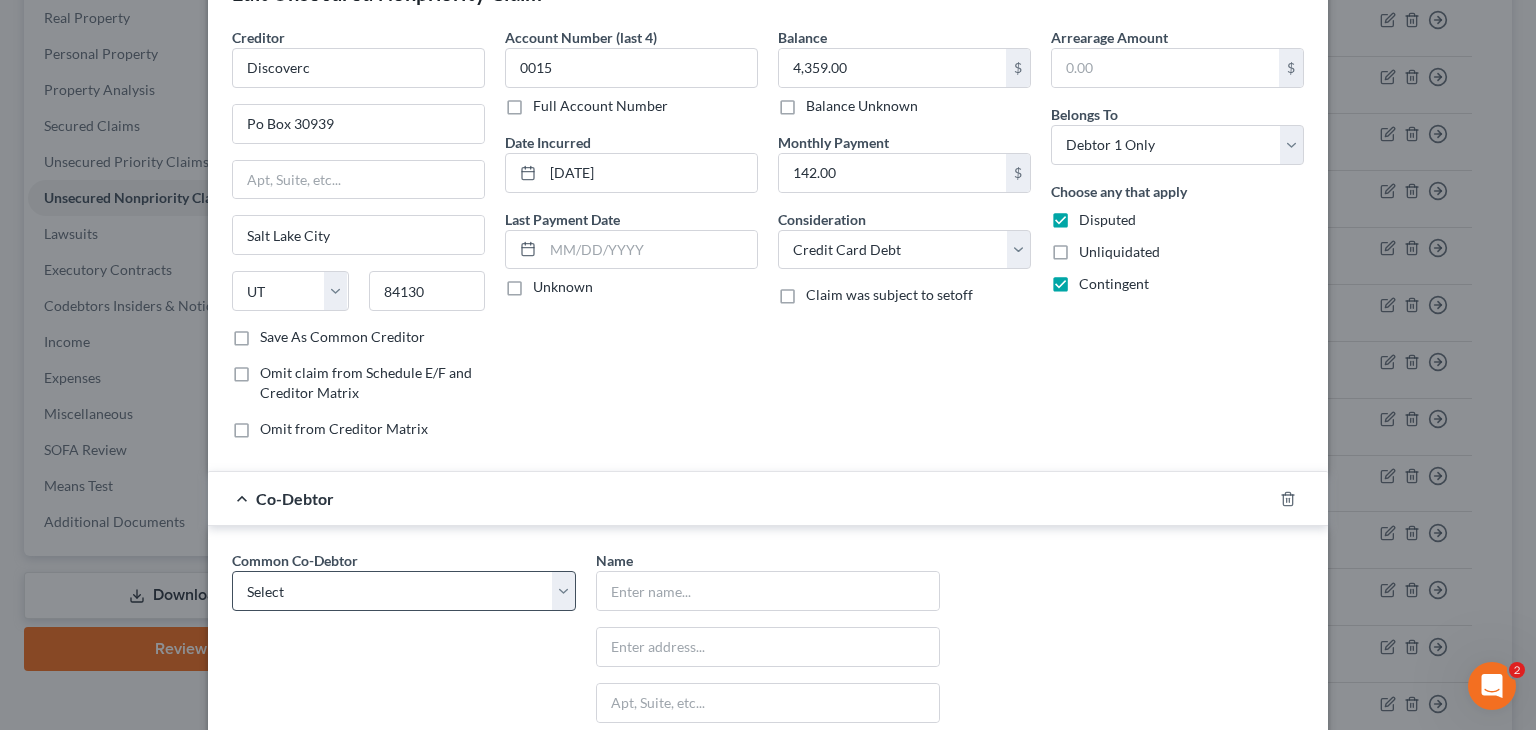 scroll, scrollTop: 100, scrollLeft: 0, axis: vertical 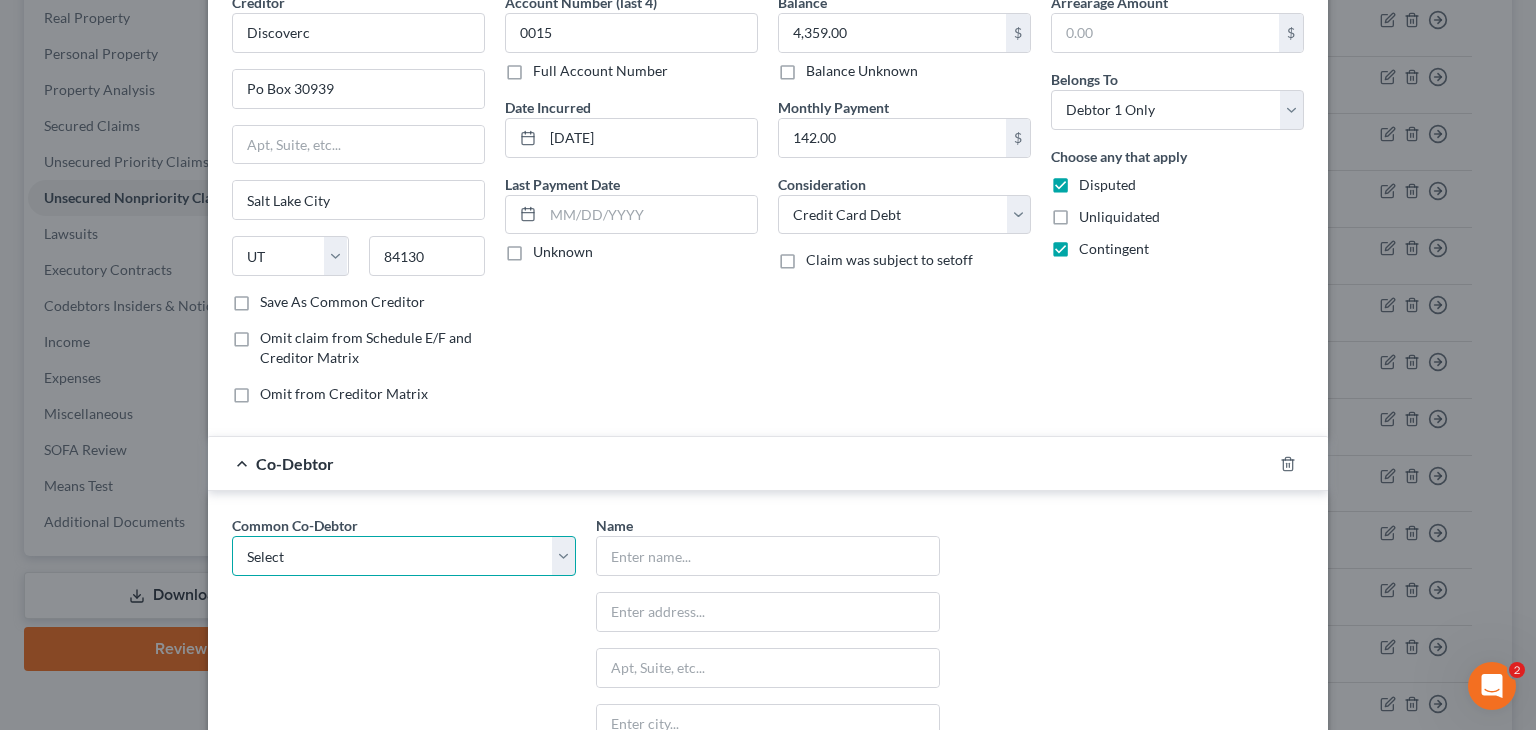 click on "Select Lunamax Business" at bounding box center (404, 556) 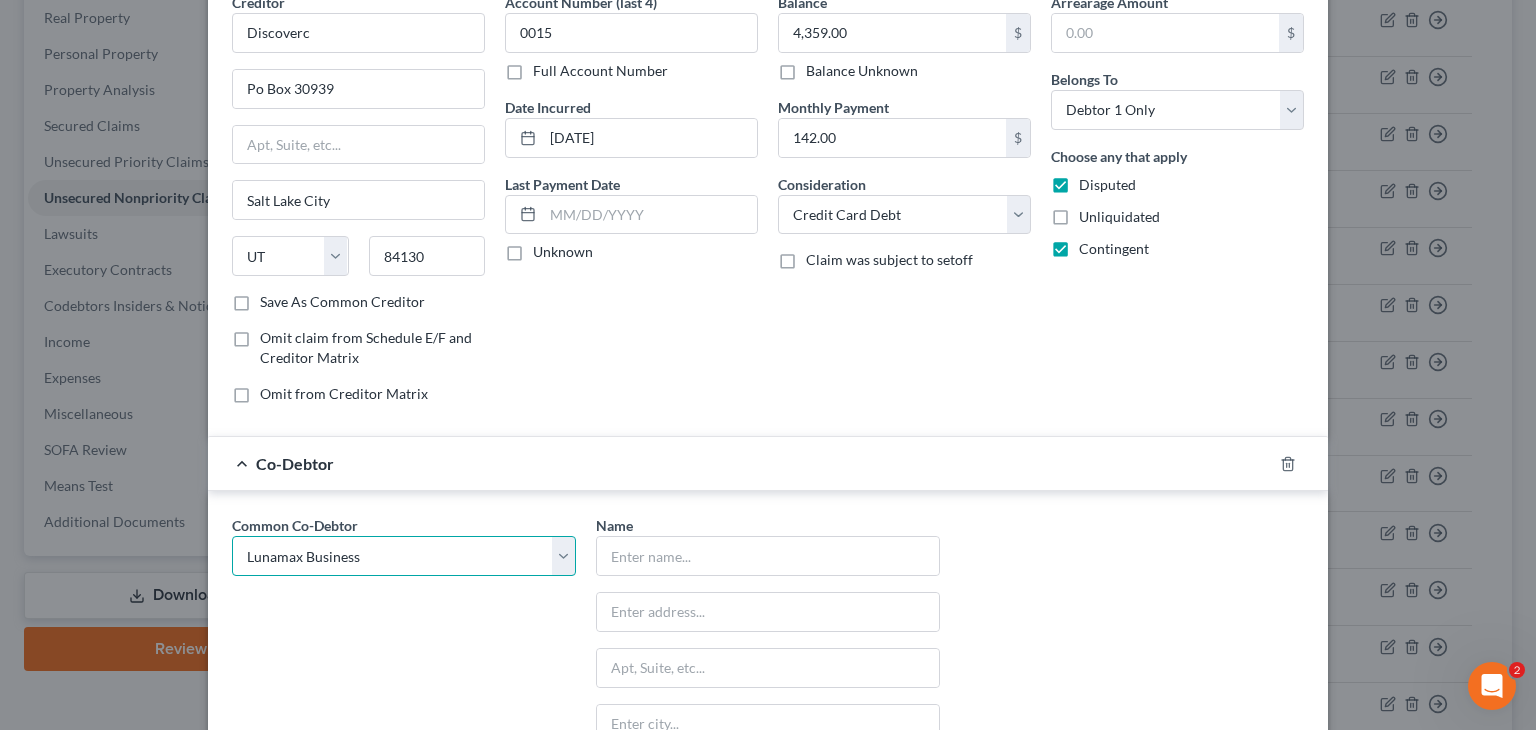 click on "Select Lunamax Business" at bounding box center (404, 556) 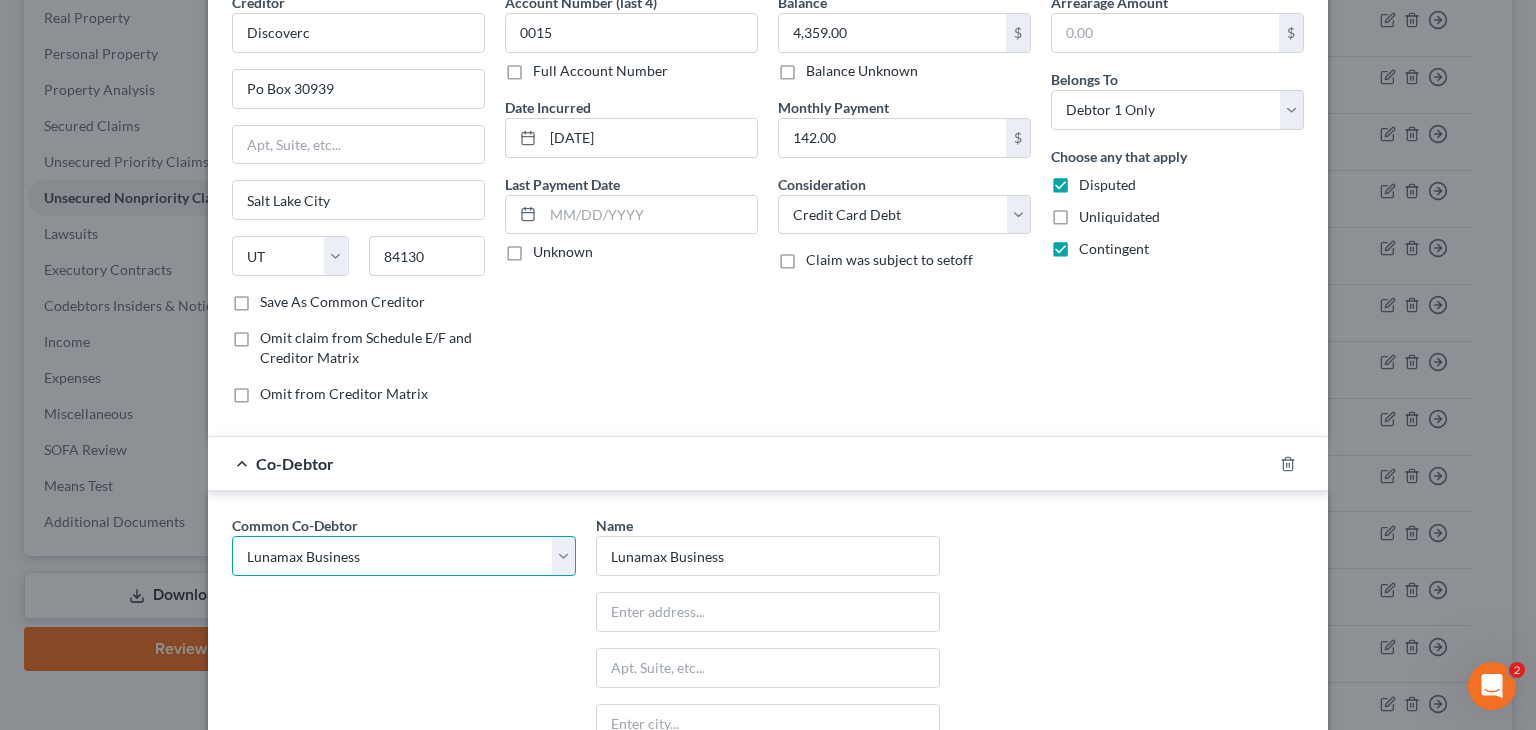 type on "[NUMBER] [STREET] [TRACT]" 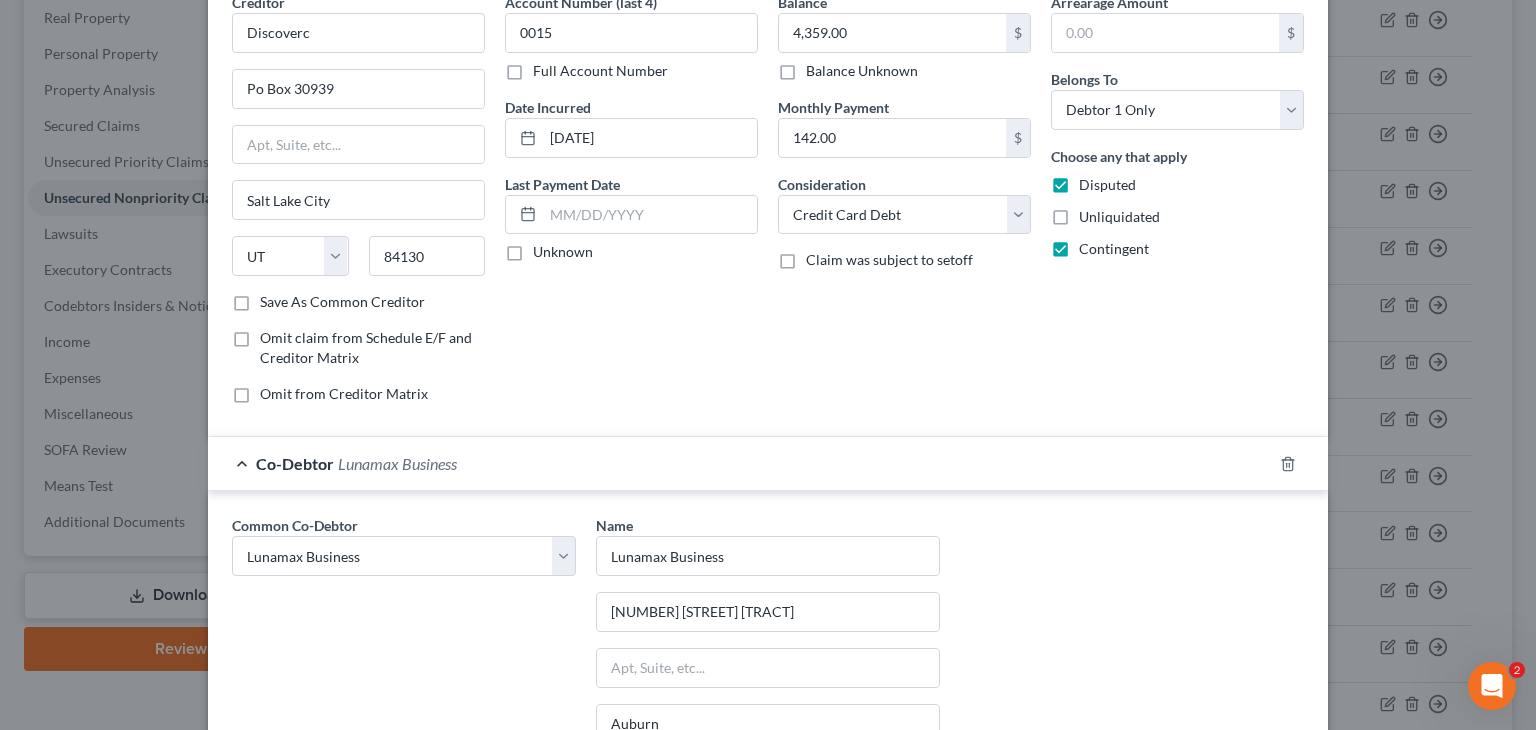 click on "Common Co-Debtor Select Lunamax Business
Name
*
Lunamax Business [NUMBER] [STREET] [CITY] State [STATE] [STATE] [STATE] [STATE] [STATE] [STATE] [STATE] [STATE] [STATE] [STATE] [STATE] [STATE] [STATE] [STATE] [STATE] [STATE] [STATE] [STATE] [STATE] [STATE] [STATE] [STATE] [STATE] [STATE] [STATE] [STATE] [POSTAL_CODE] Omit from Creditor Matrix Save as Common Co-Debtor" at bounding box center [768, 701] 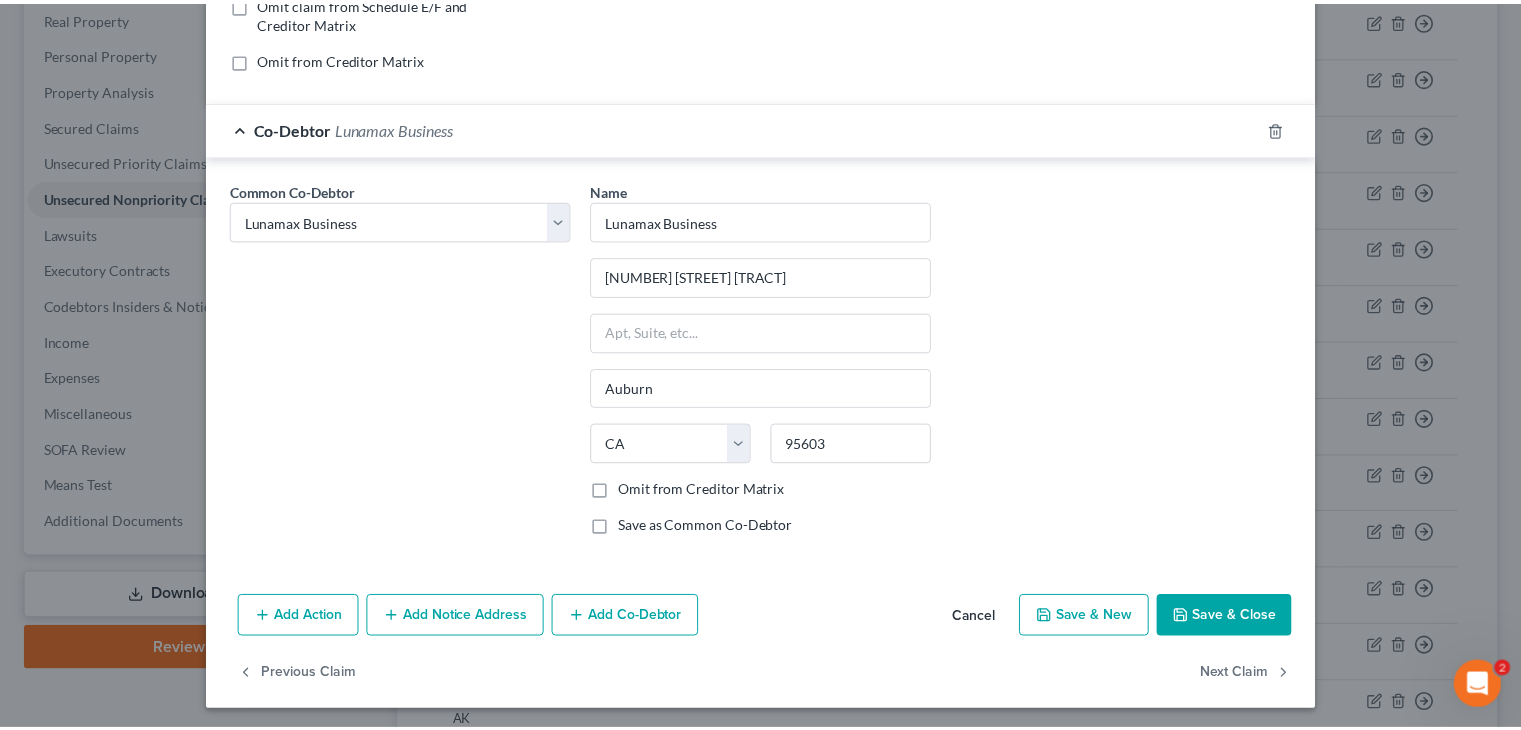 scroll, scrollTop: 436, scrollLeft: 0, axis: vertical 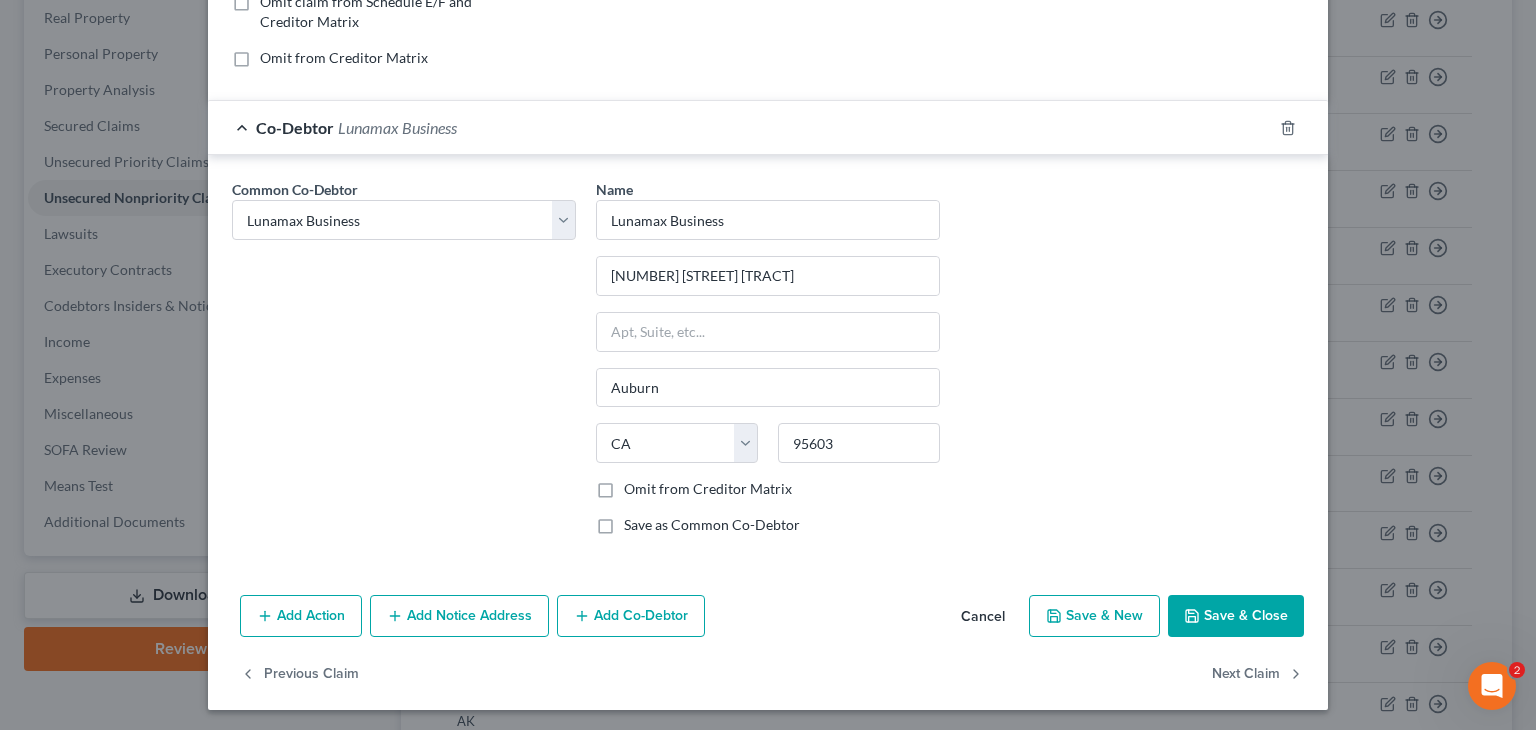 click on "Save & Close" at bounding box center (1236, 616) 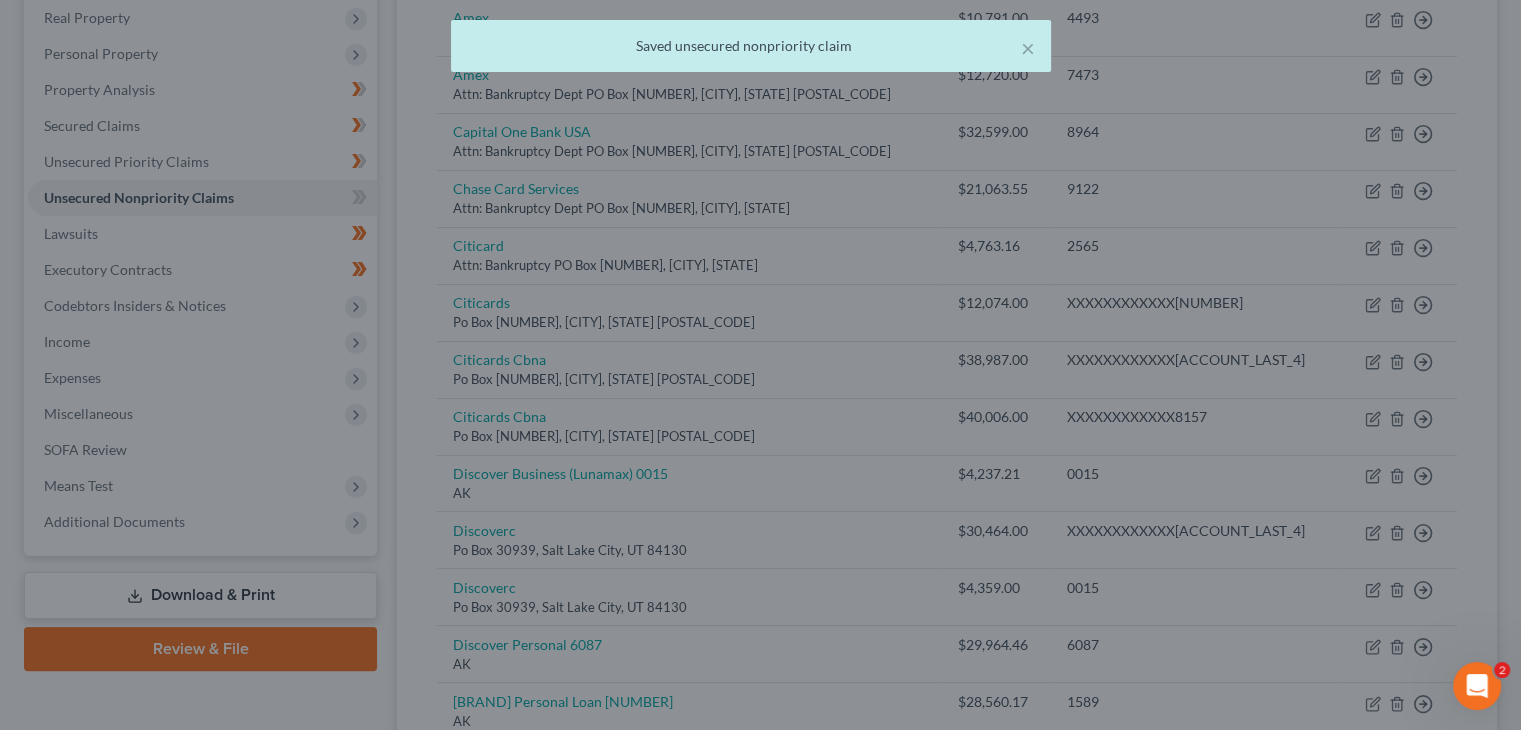 scroll, scrollTop: 0, scrollLeft: 0, axis: both 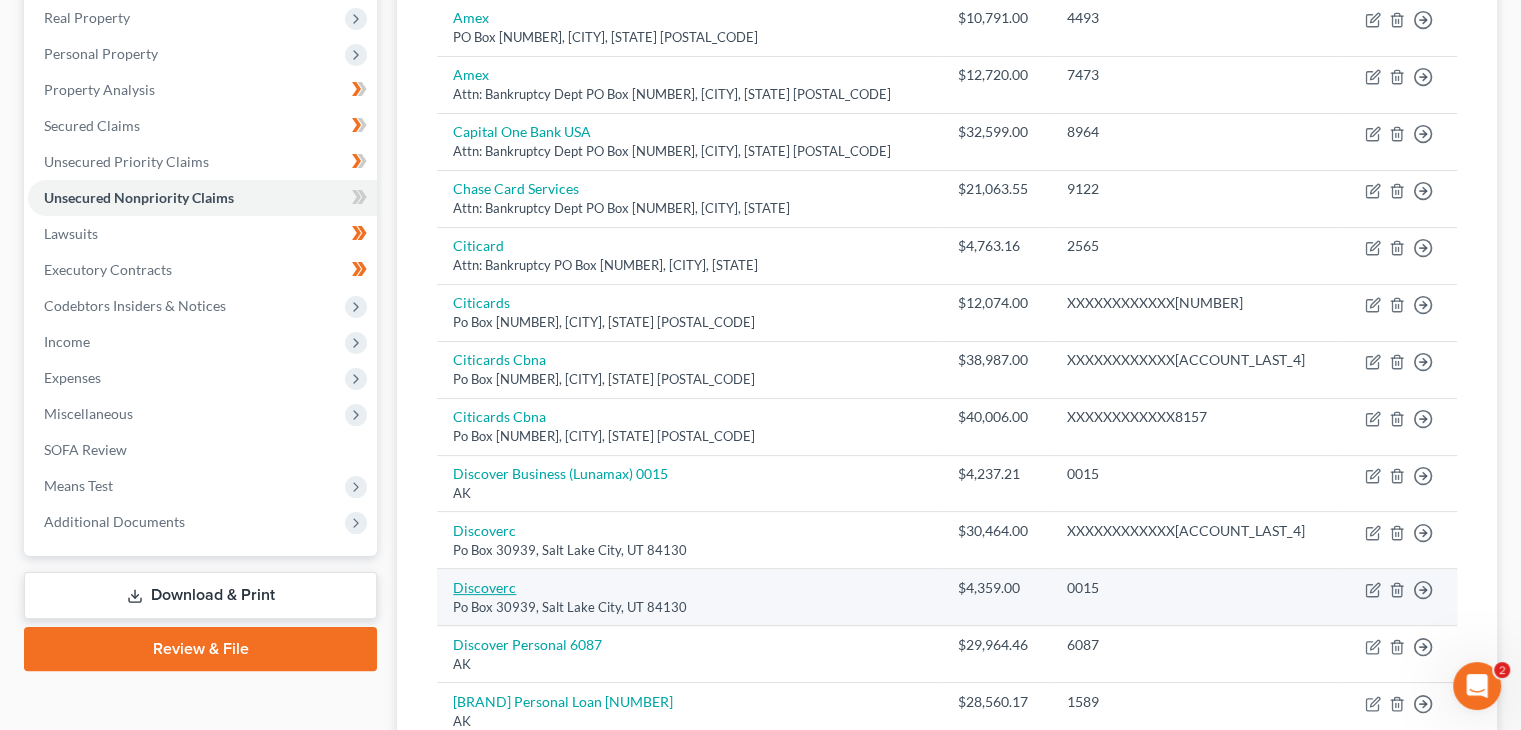 click on "Discoverc" at bounding box center [484, 587] 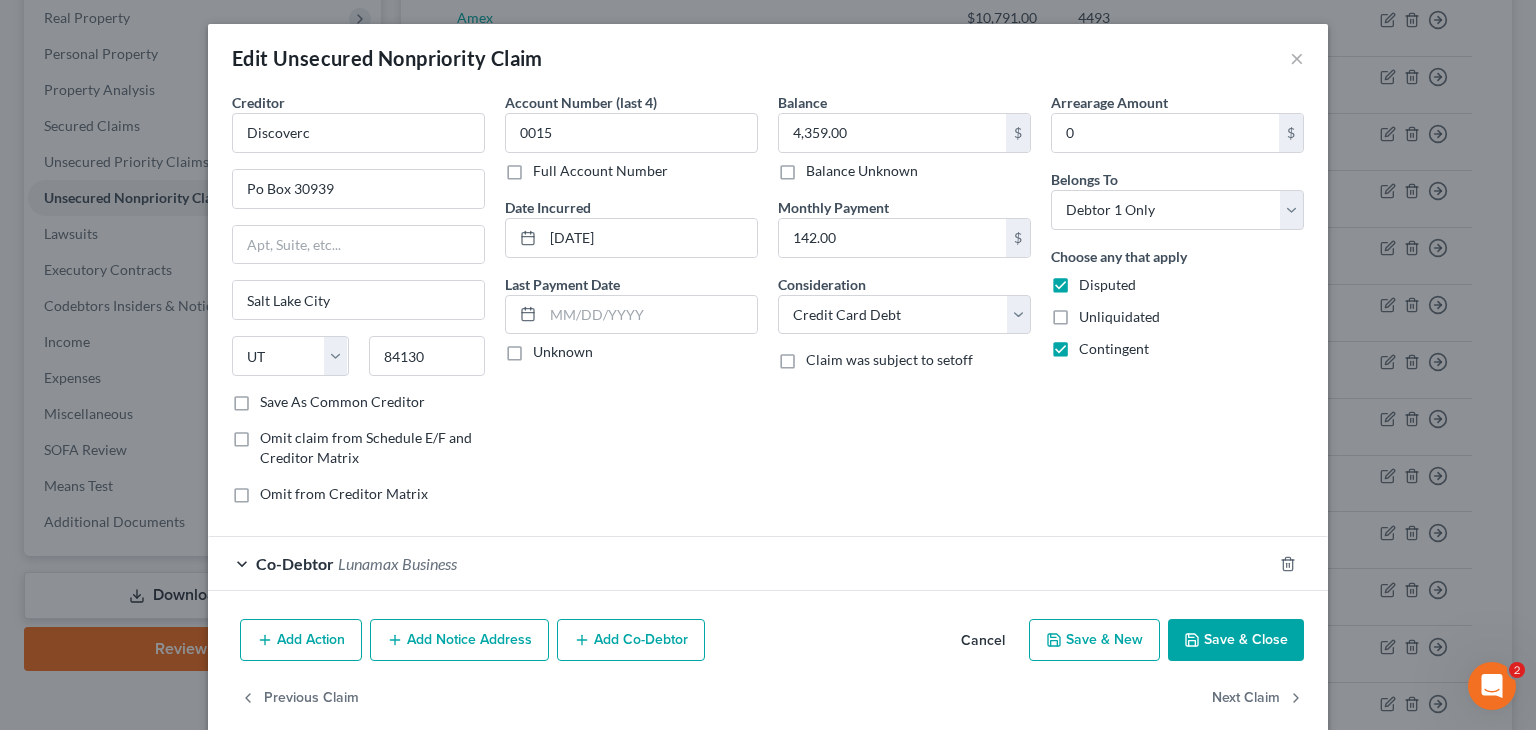 click on "Cancel" at bounding box center [983, 641] 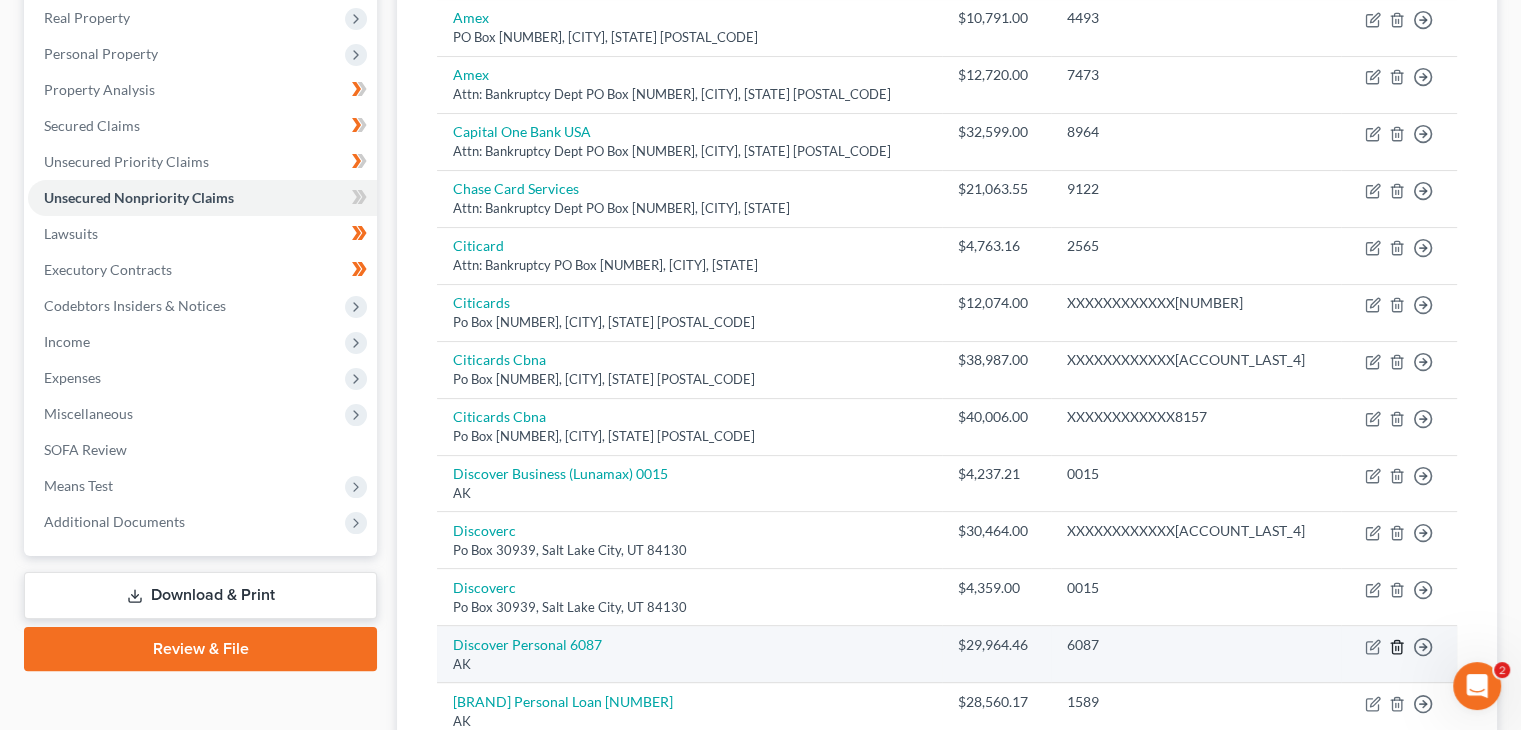 click 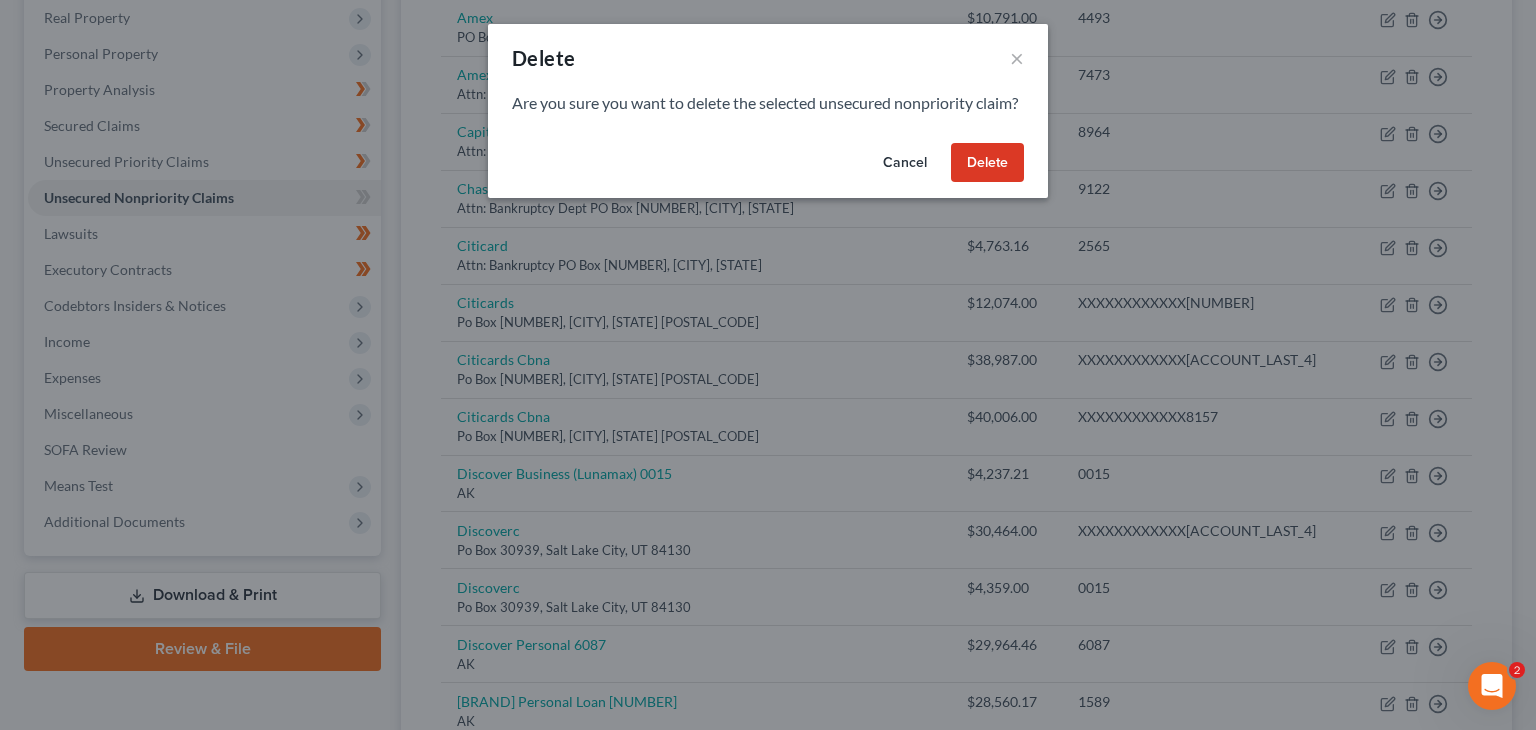 click on "Delete" at bounding box center [987, 163] 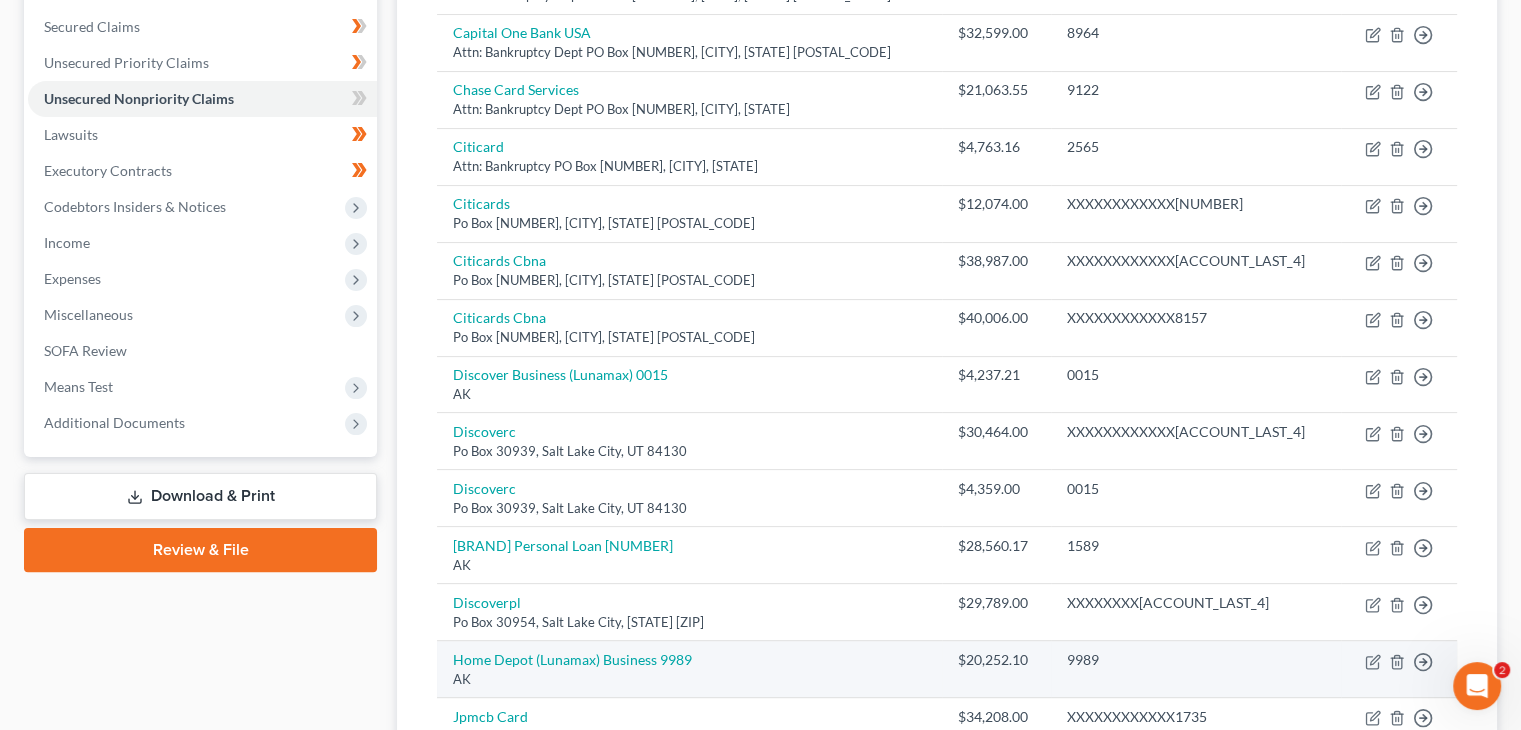 scroll, scrollTop: 416, scrollLeft: 0, axis: vertical 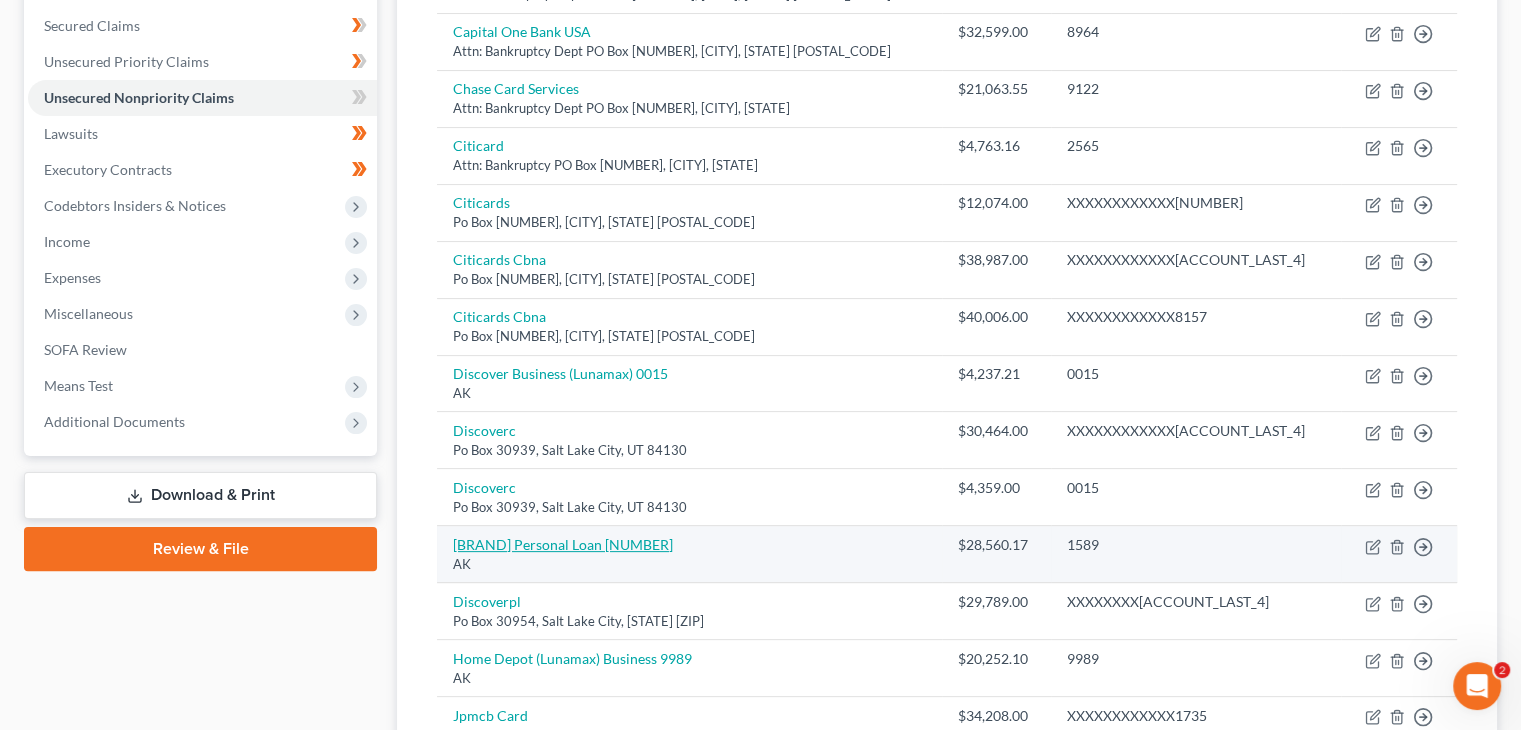 click on "[BRAND] Personal Loan [NUMBER]" at bounding box center (563, 544) 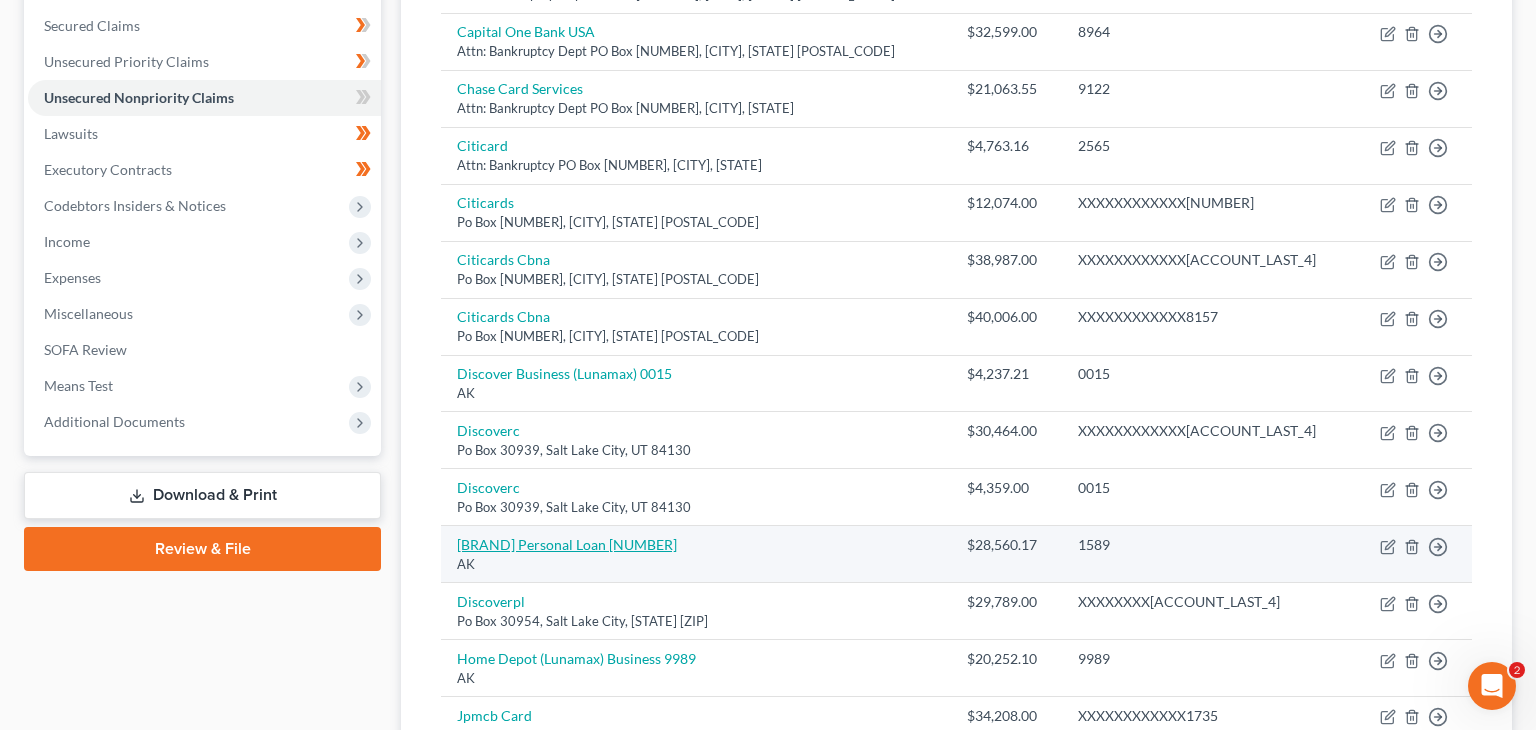 select on "1" 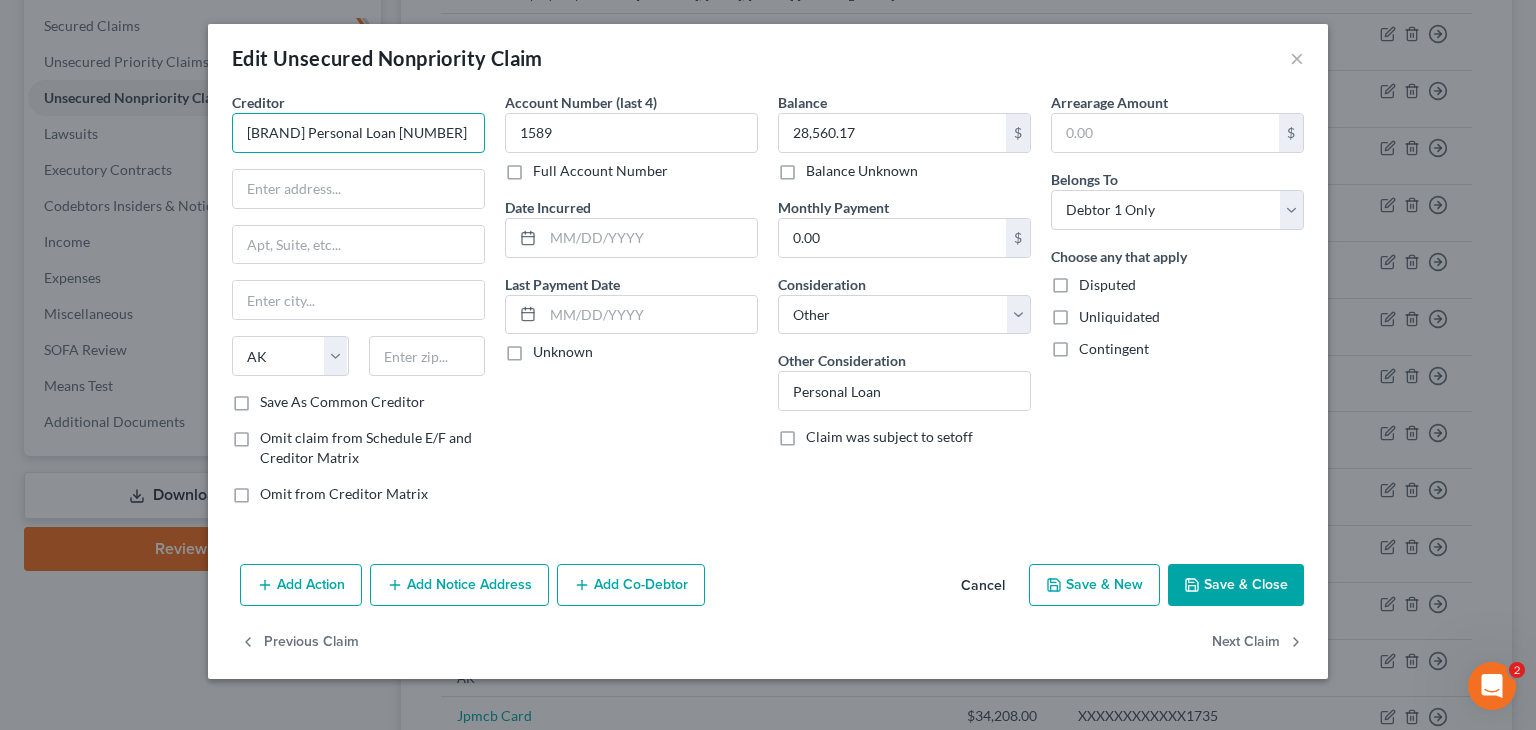 drag, startPoint x: 339, startPoint y: 139, endPoint x: 388, endPoint y: 138, distance: 49.010204 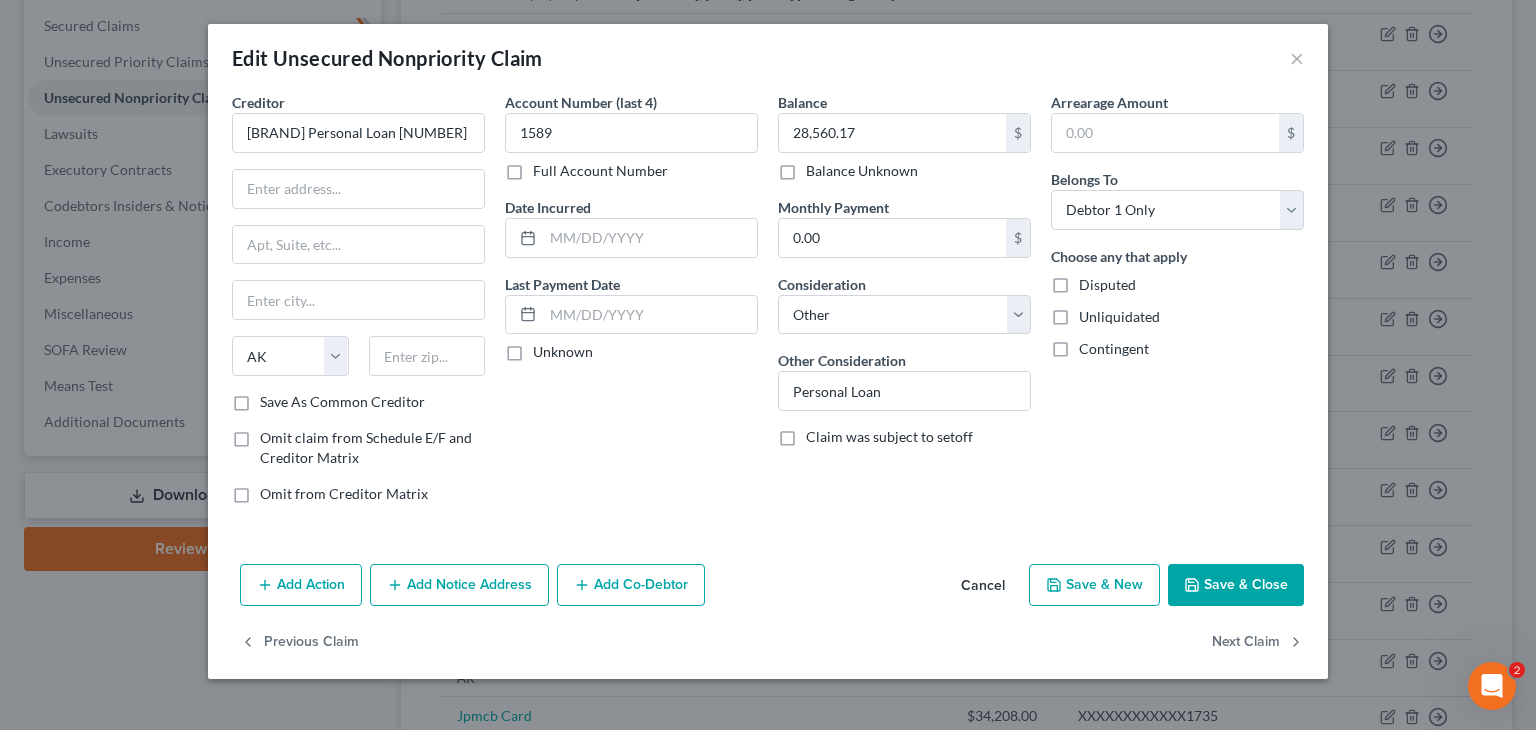 click on "Cancel" at bounding box center [983, 586] 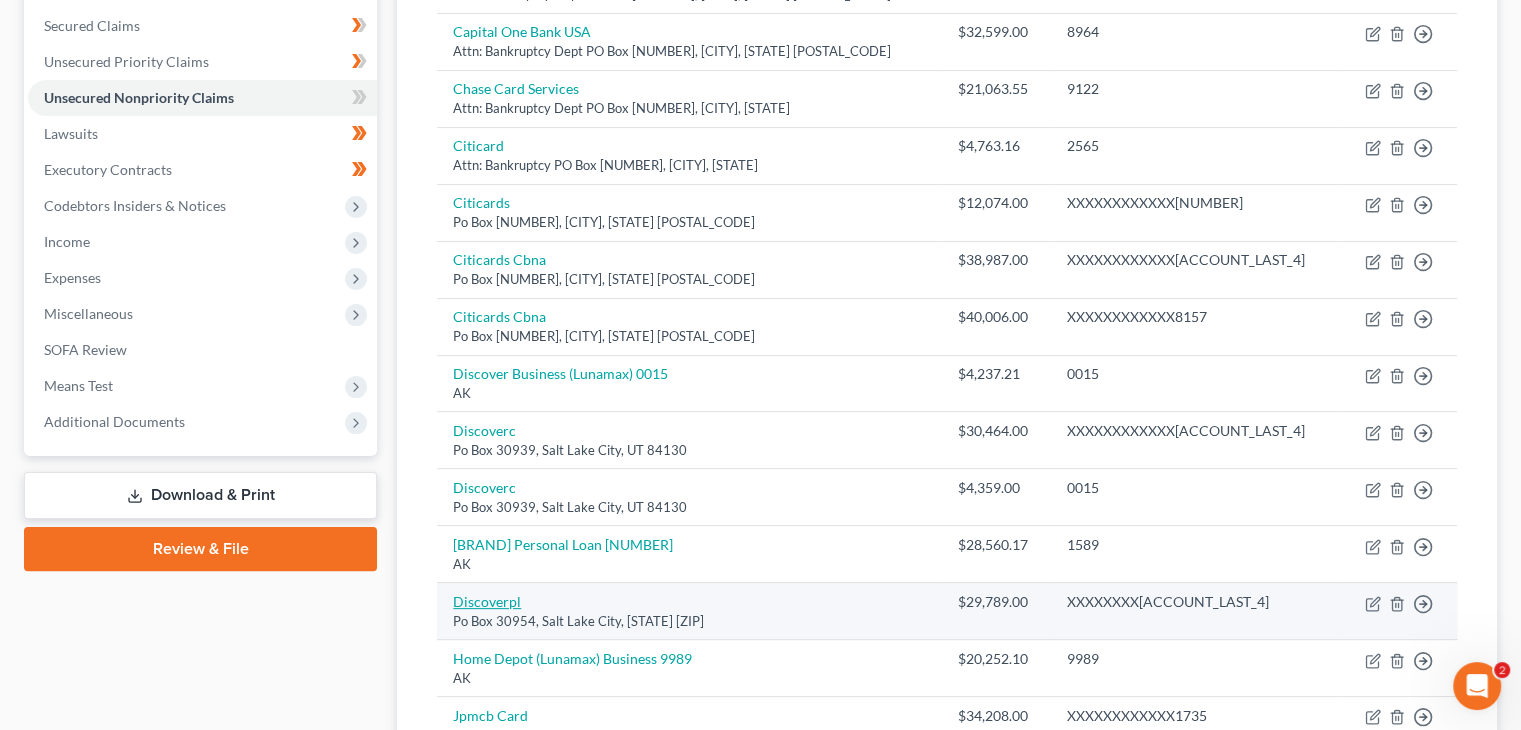 click on "Discoverpl" at bounding box center [487, 601] 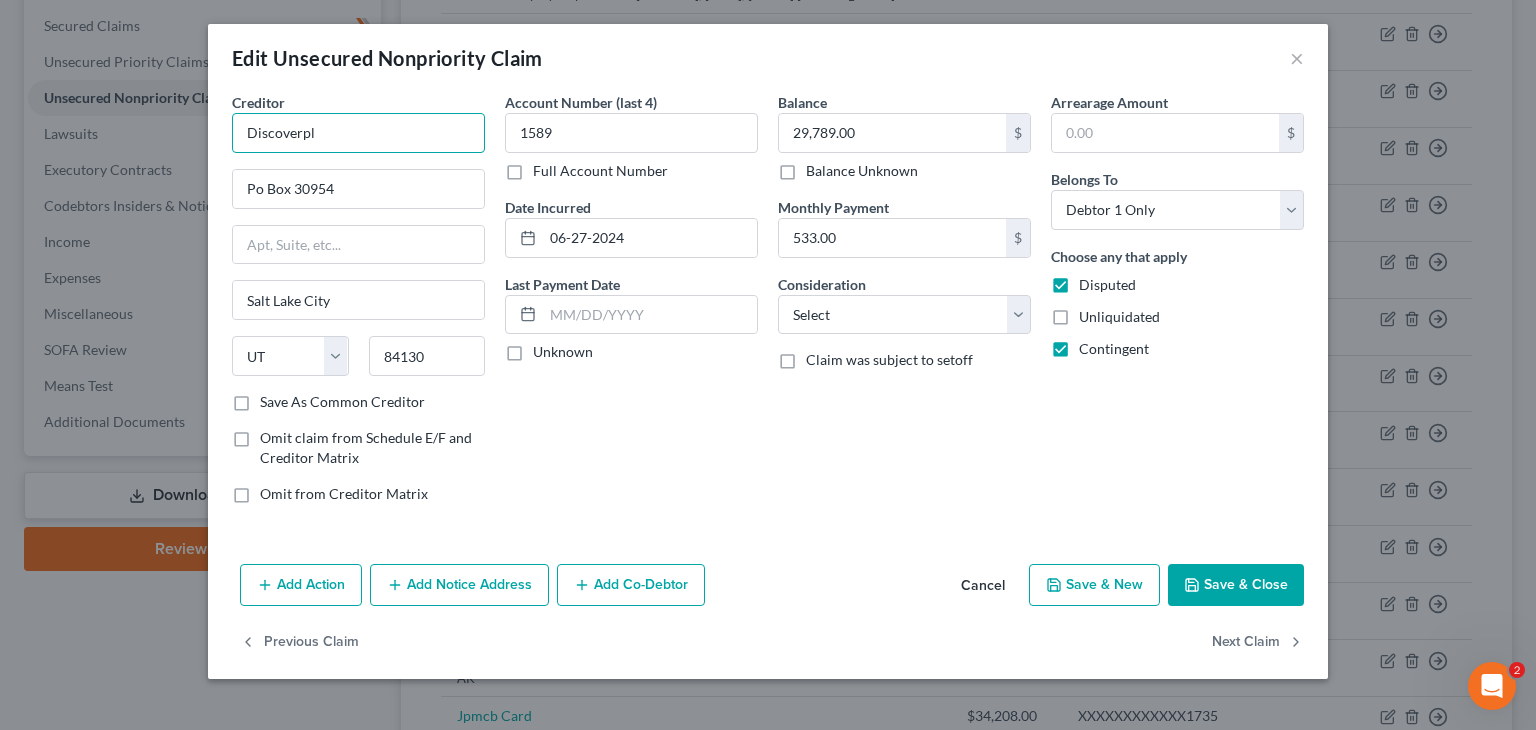 drag, startPoint x: 303, startPoint y: 133, endPoint x: 349, endPoint y: 133, distance: 46 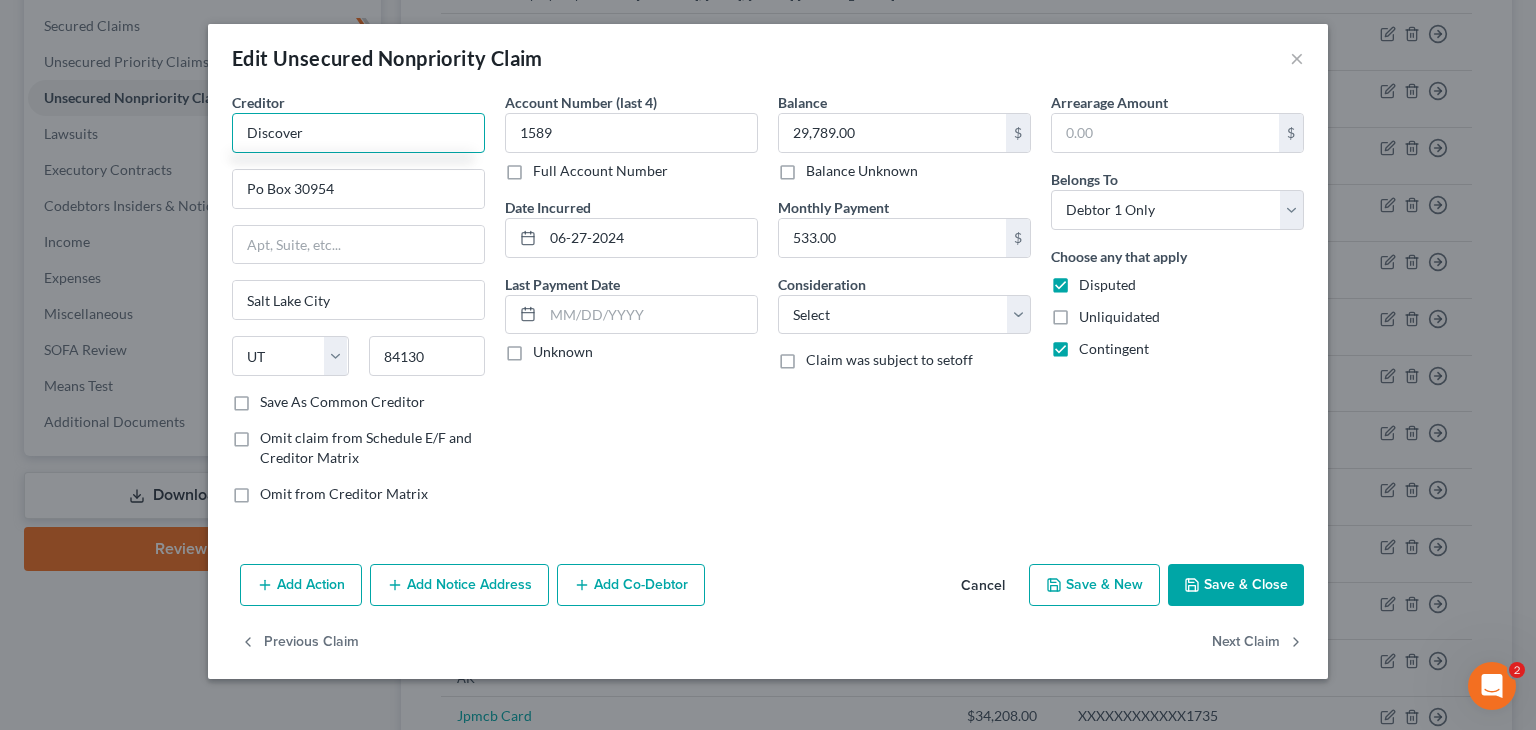 paste on "Personal Loan" 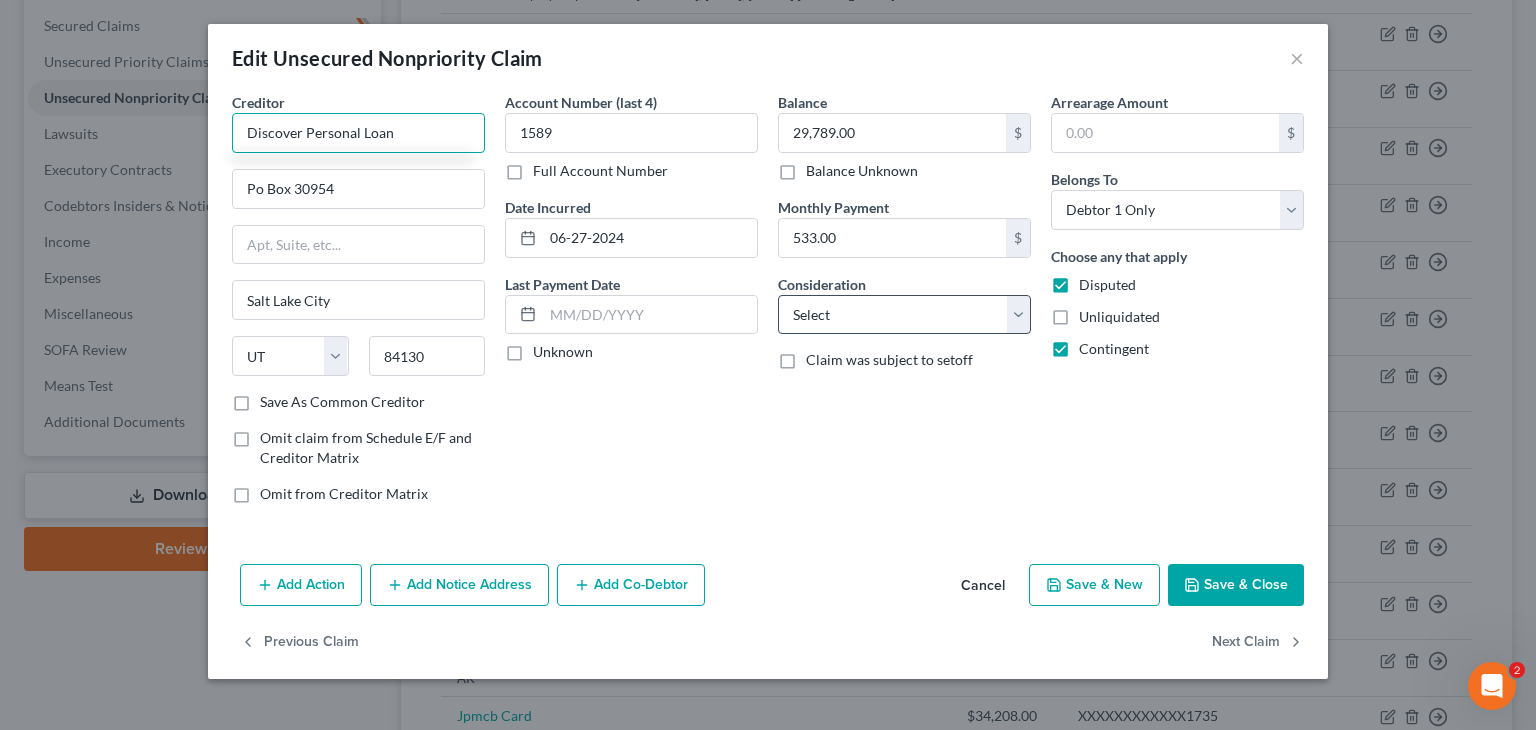 type on "Discover Personal Loan" 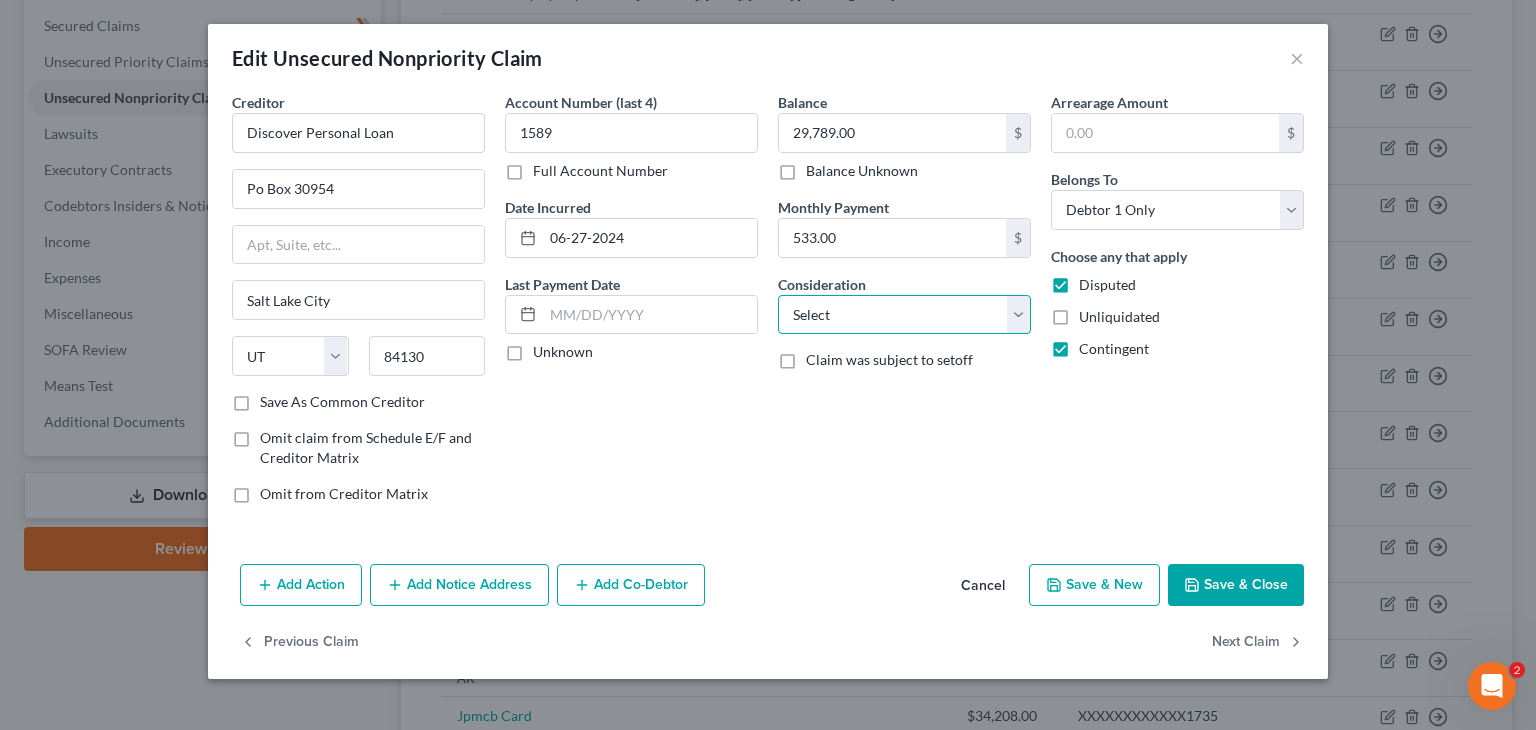 click on "Select Cable / Satellite Services Collection Agency Credit Card Debt Debt Counseling / Attorneys Deficiency Balance Domestic Support Obligations Home / Car Repairs Income Taxes Judgment Liens Medical Services Monies Loaned / Advanced Mortgage Obligation From Divorce Or Separation Obligation To Pensions Other Overdrawn Bank Account Promised To Help Pay Creditors Student Loans Suppliers And Vendors Telephone / Internet Services Utility Services" at bounding box center [904, 315] 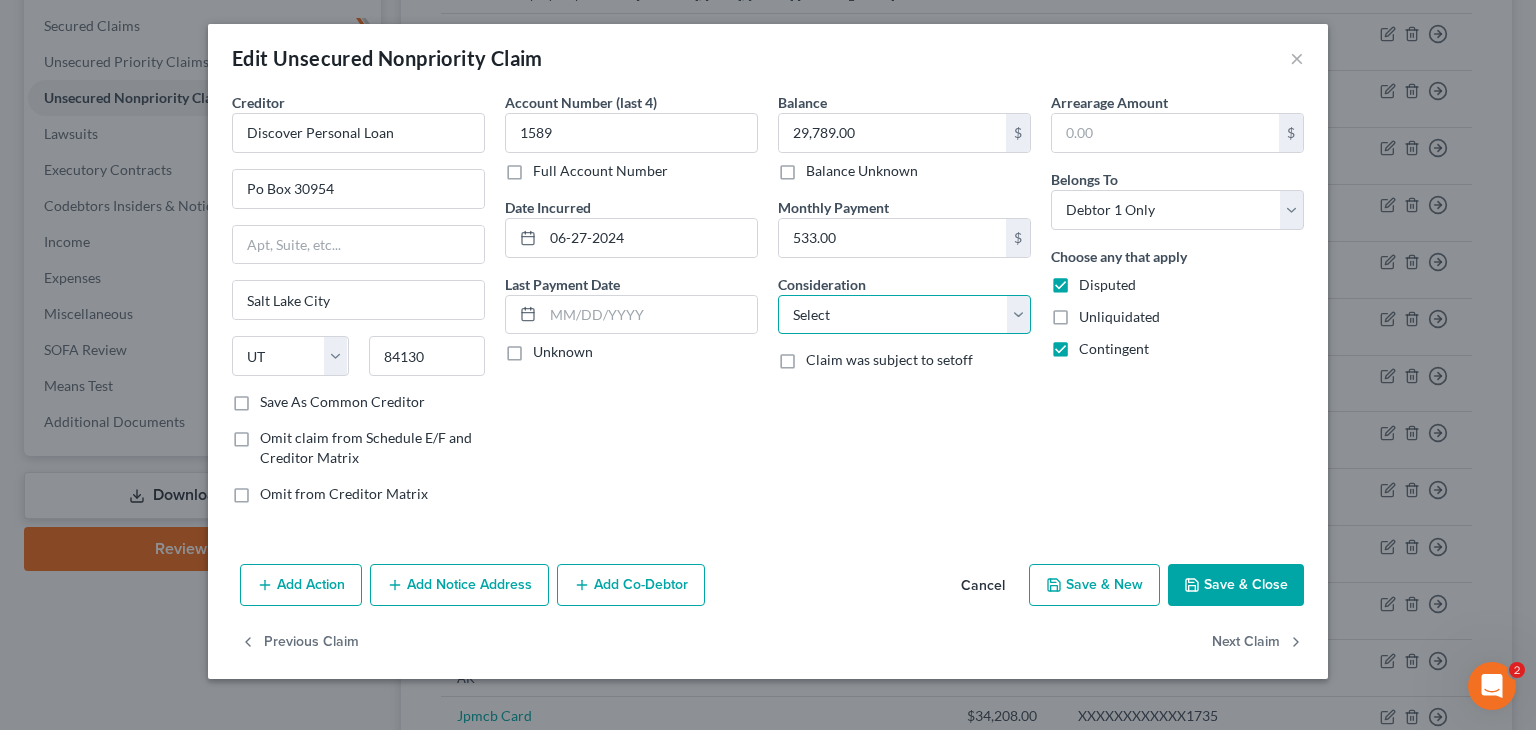 select on "10" 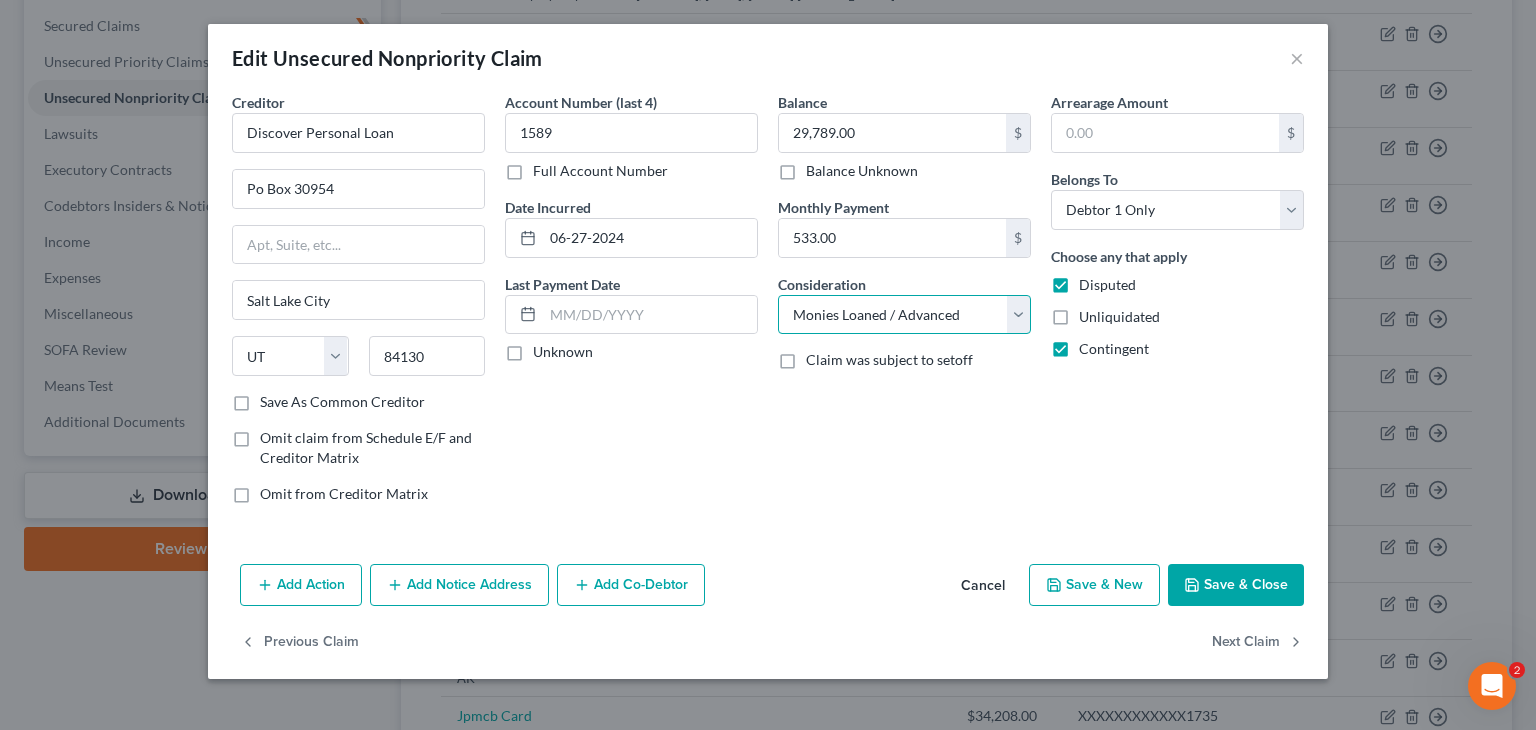 click on "Select Cable / Satellite Services Collection Agency Credit Card Debt Debt Counseling / Attorneys Deficiency Balance Domestic Support Obligations Home / Car Repairs Income Taxes Judgment Liens Medical Services Monies Loaned / Advanced Mortgage Obligation From Divorce Or Separation Obligation To Pensions Other Overdrawn Bank Account Promised To Help Pay Creditors Student Loans Suppliers And Vendors Telephone / Internet Services Utility Services" at bounding box center (904, 315) 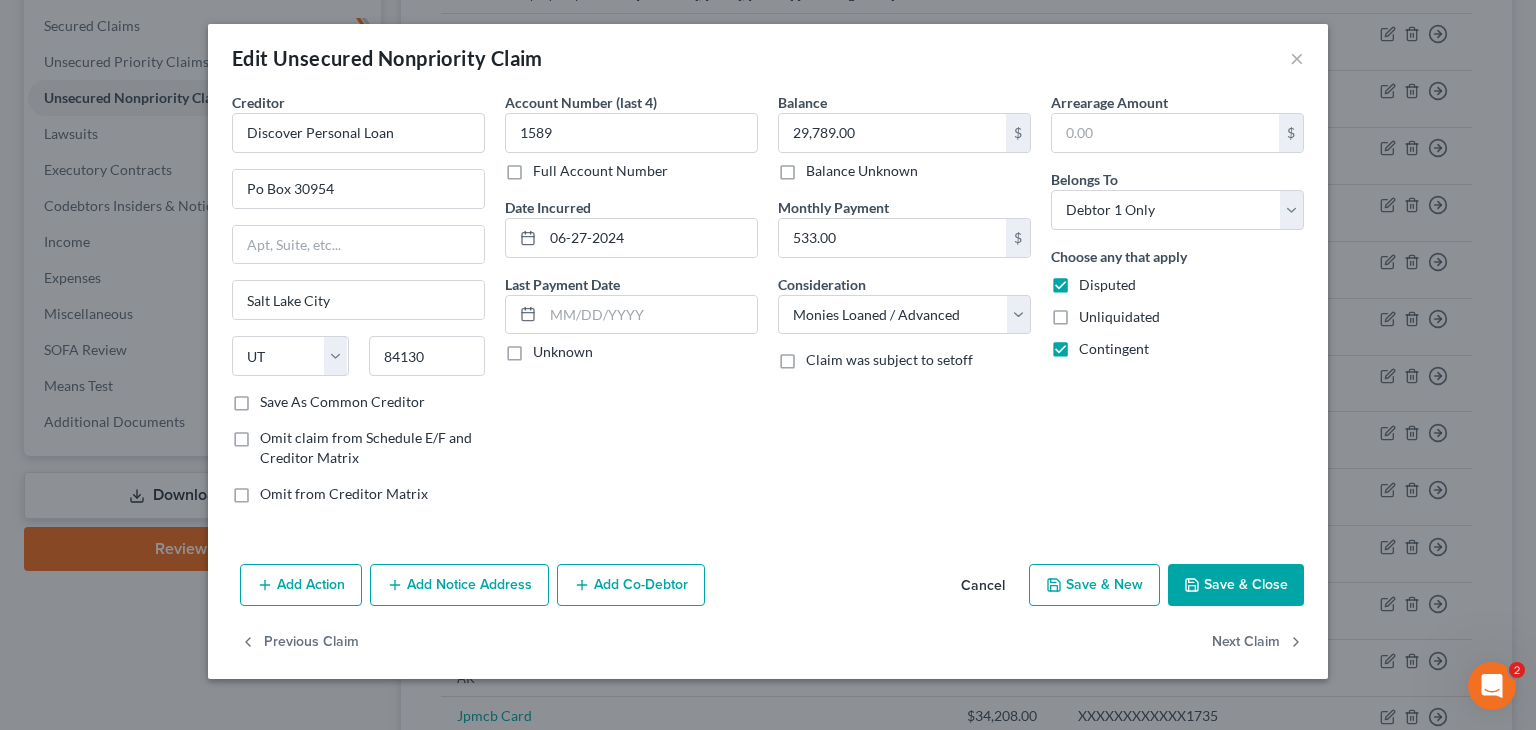 click on "Save & Close" at bounding box center (1236, 585) 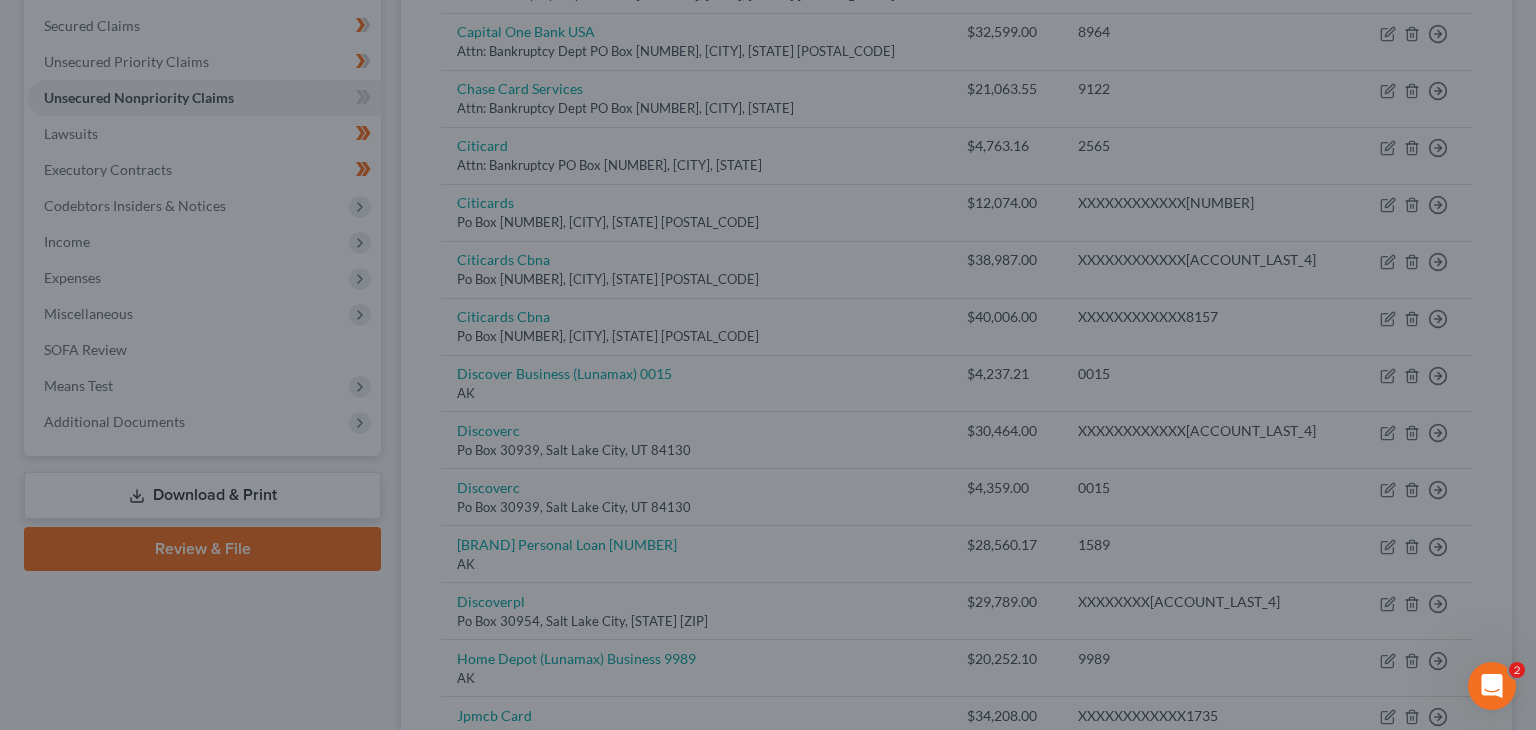 type on "0" 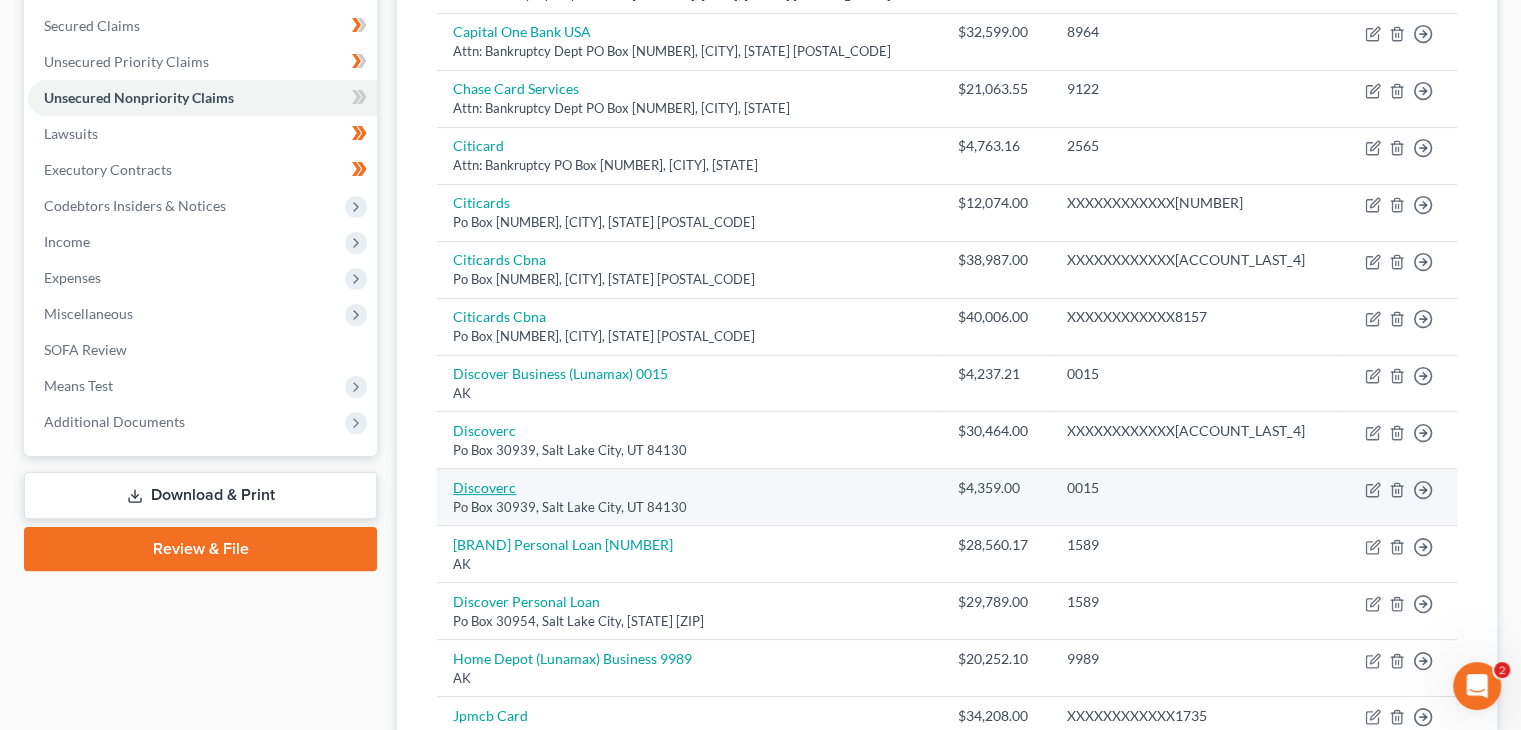 click on "Discoverc" at bounding box center [484, 487] 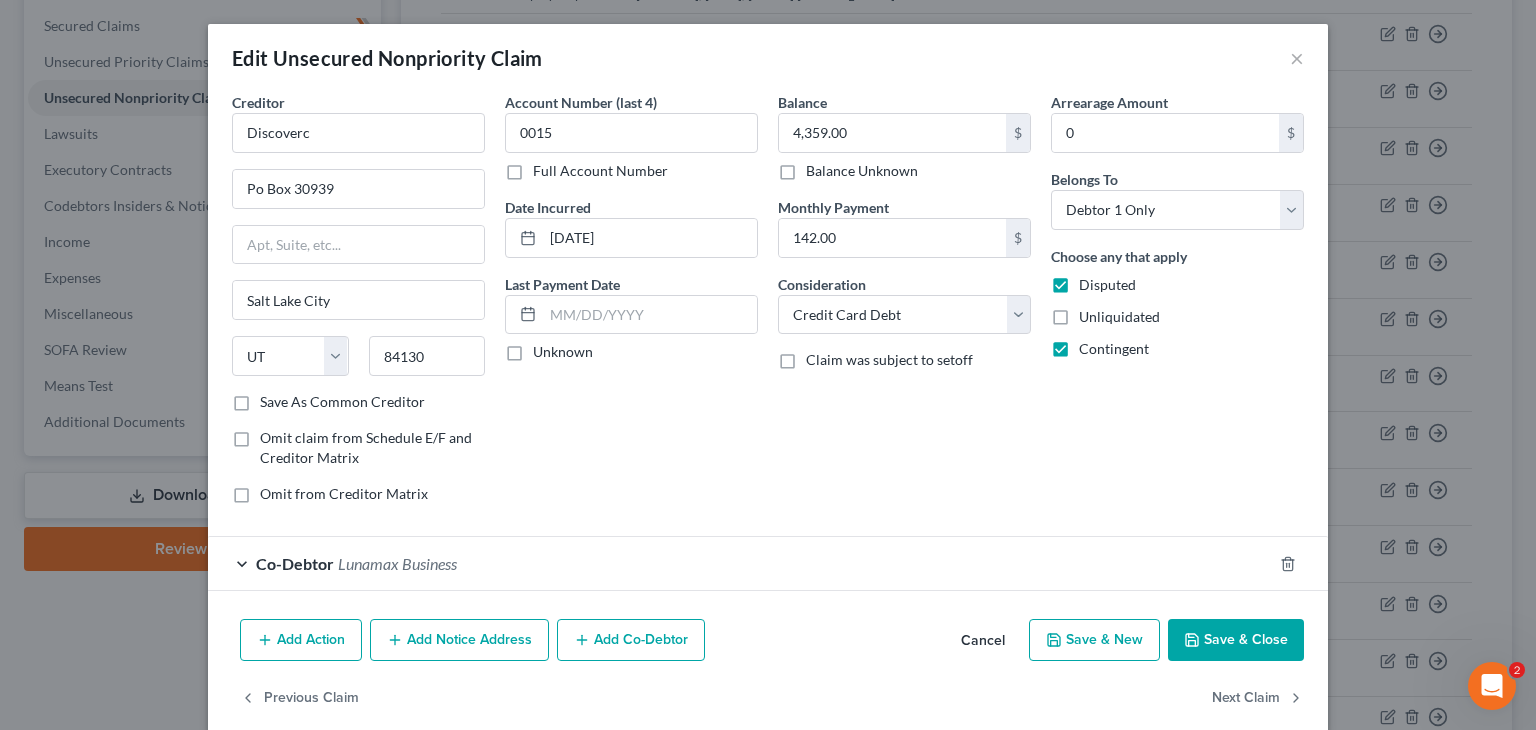 click on "Cancel" at bounding box center [983, 641] 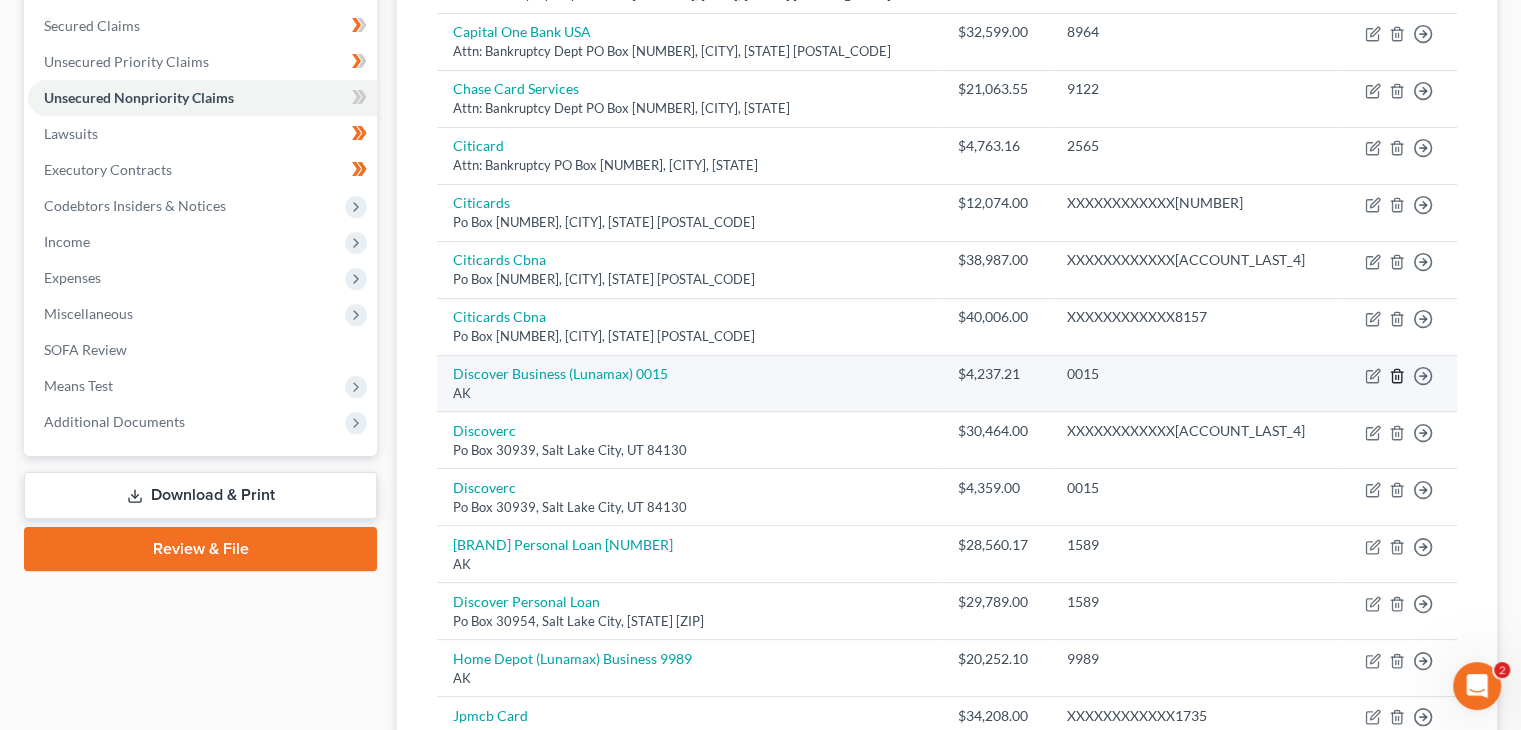 click 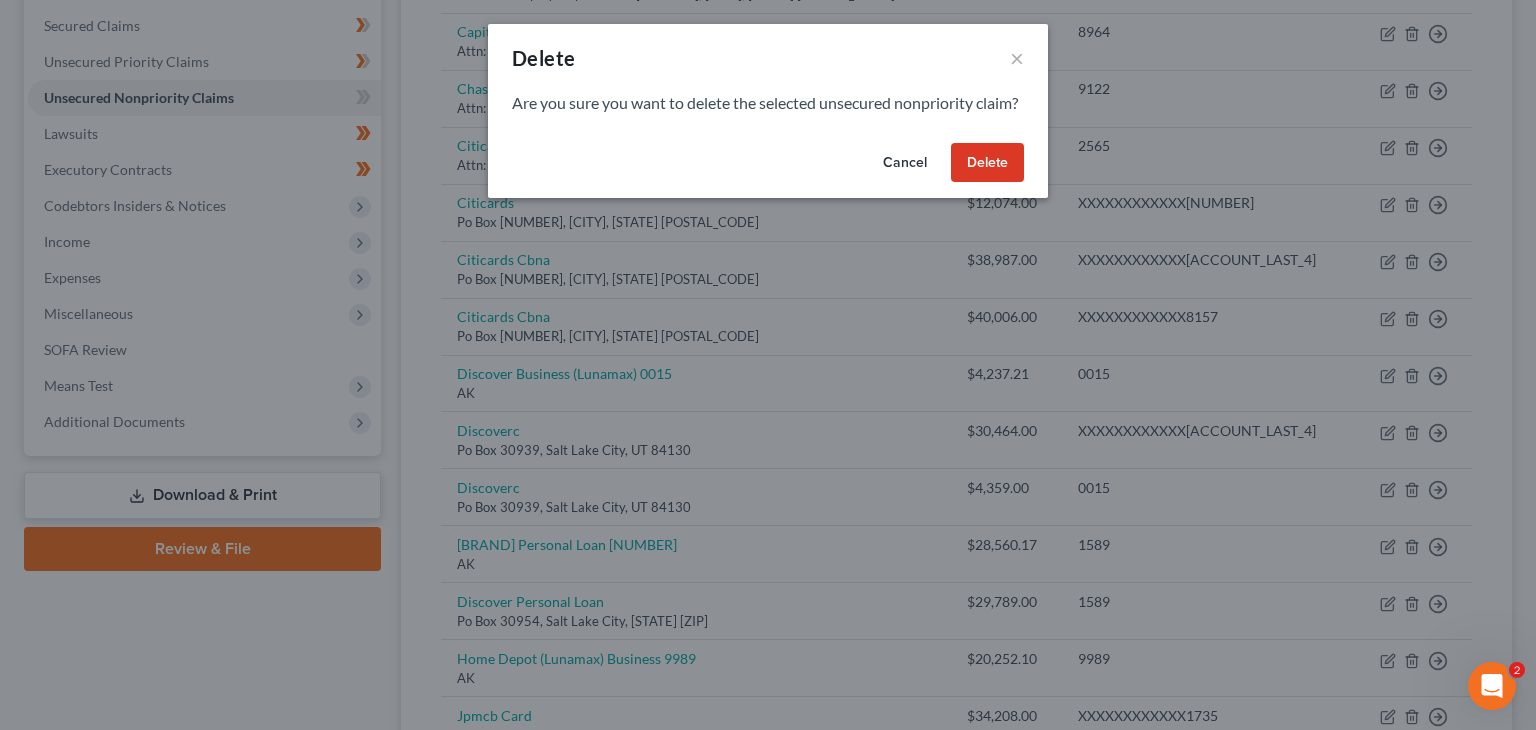 click on "Delete" at bounding box center (987, 163) 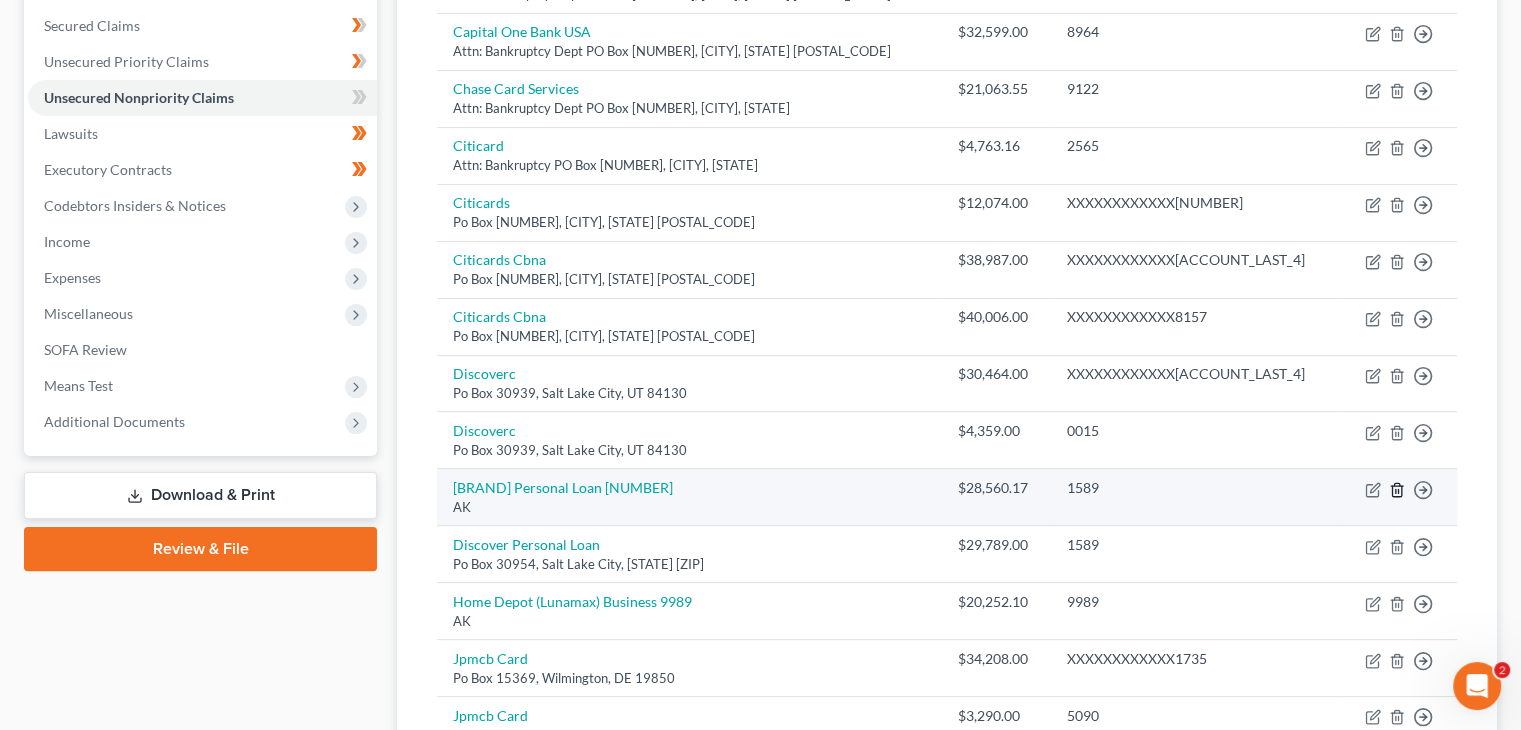 click 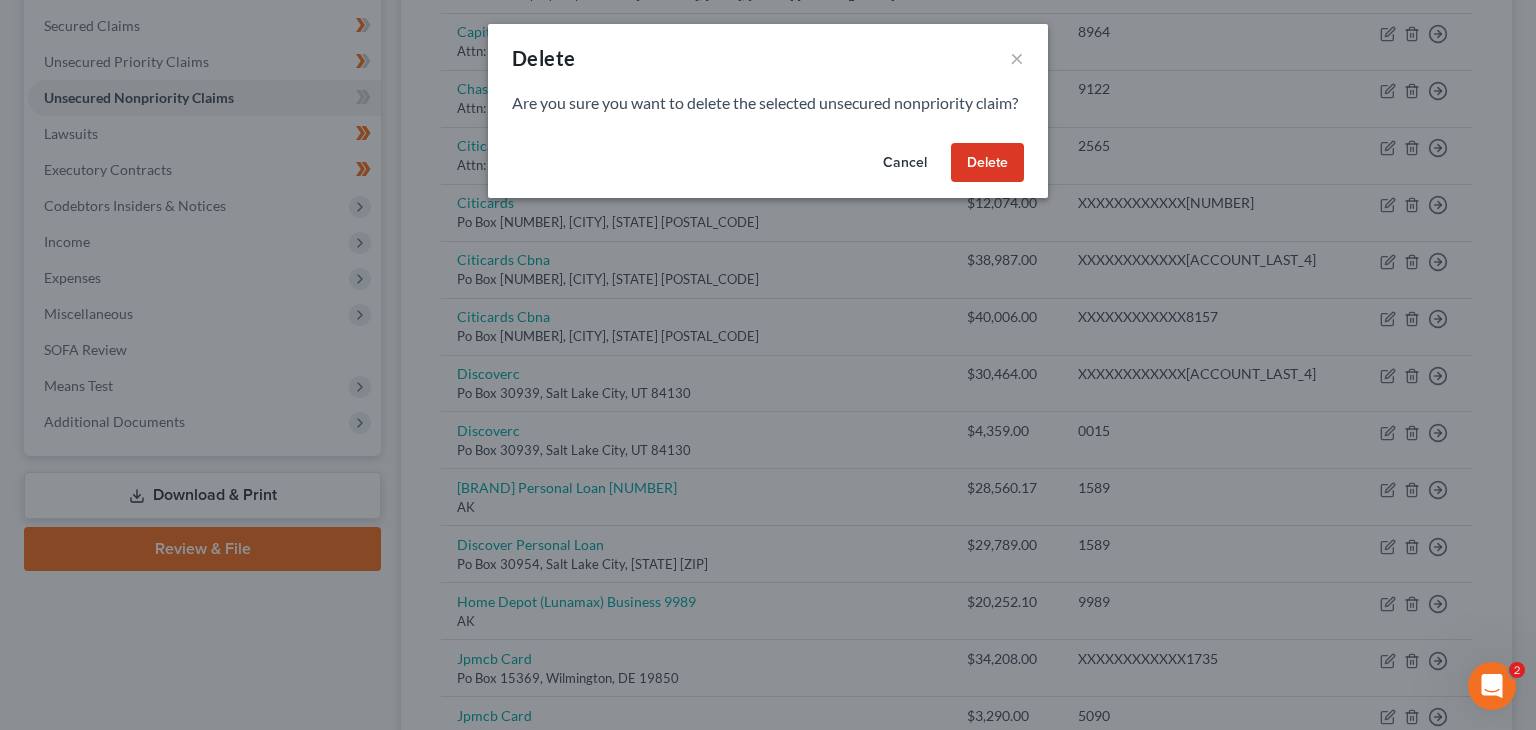 click on "Delete" at bounding box center (987, 163) 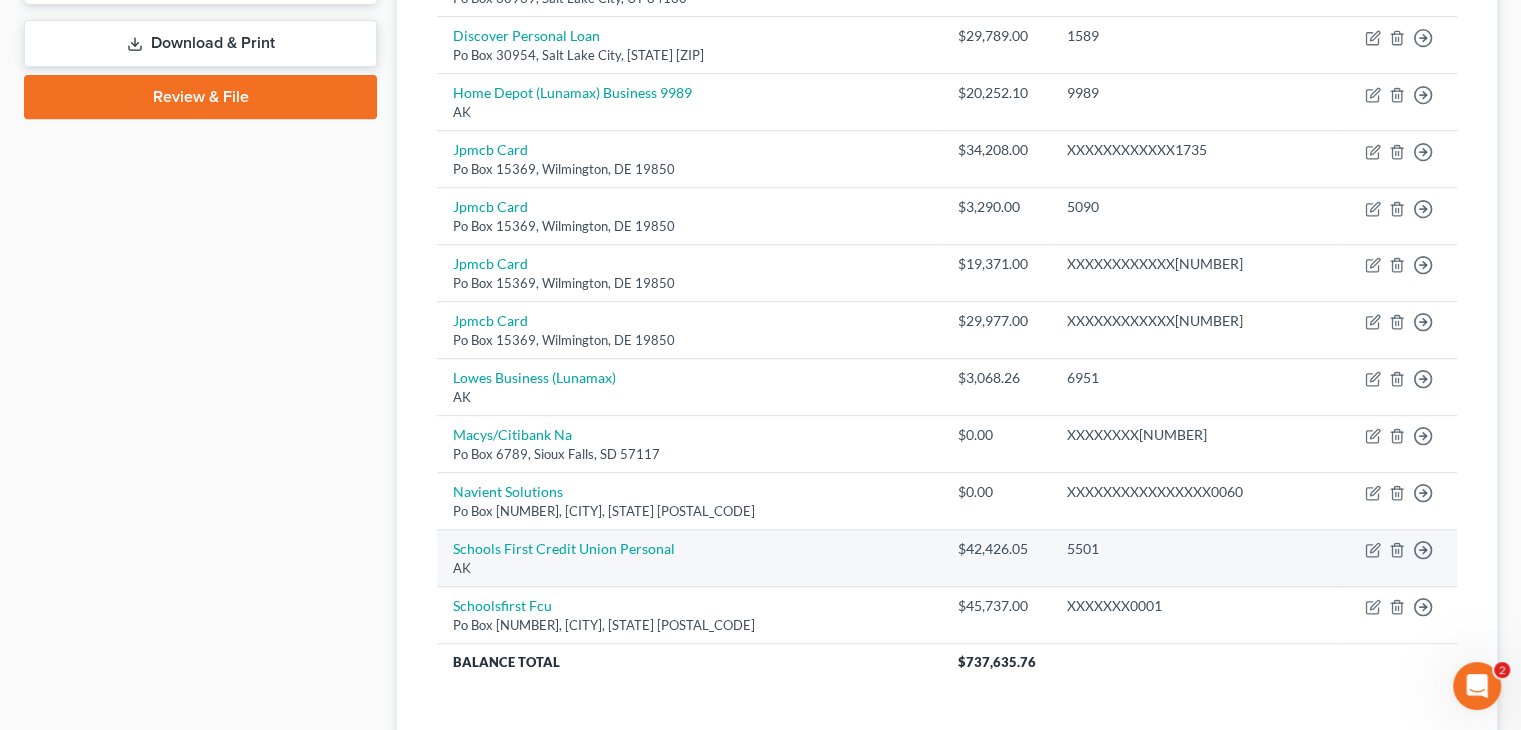 scroll, scrollTop: 916, scrollLeft: 0, axis: vertical 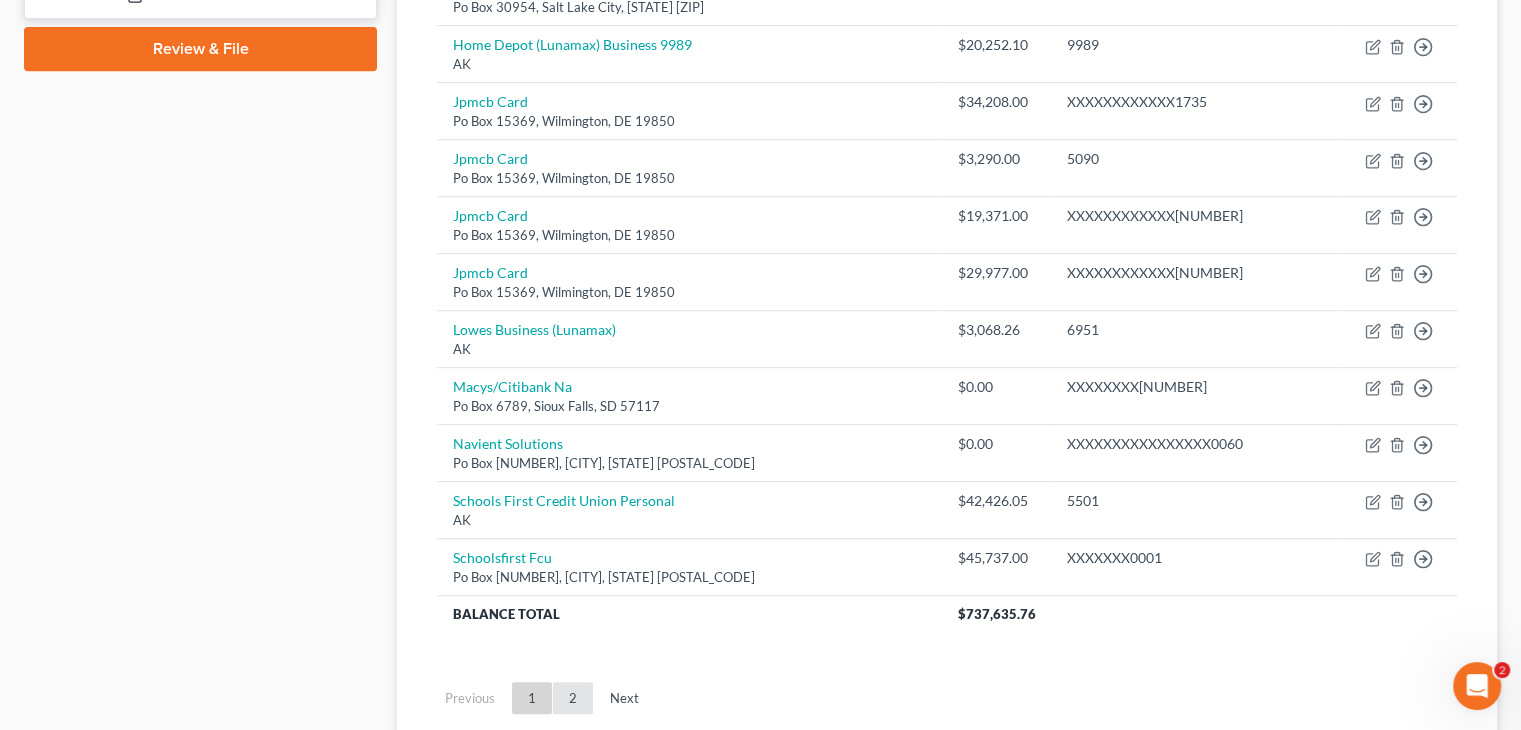click on "2" at bounding box center (573, 698) 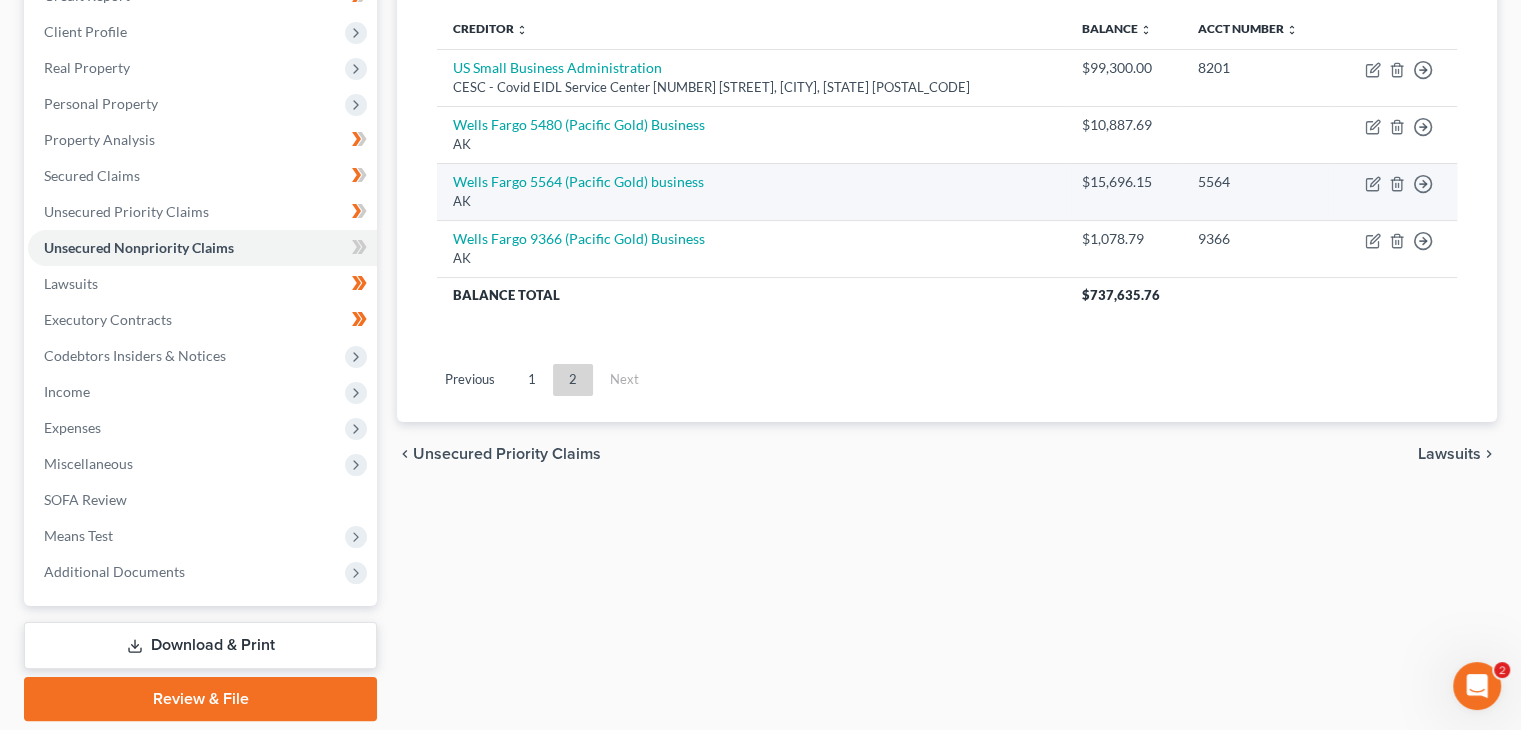 scroll, scrollTop: 232, scrollLeft: 0, axis: vertical 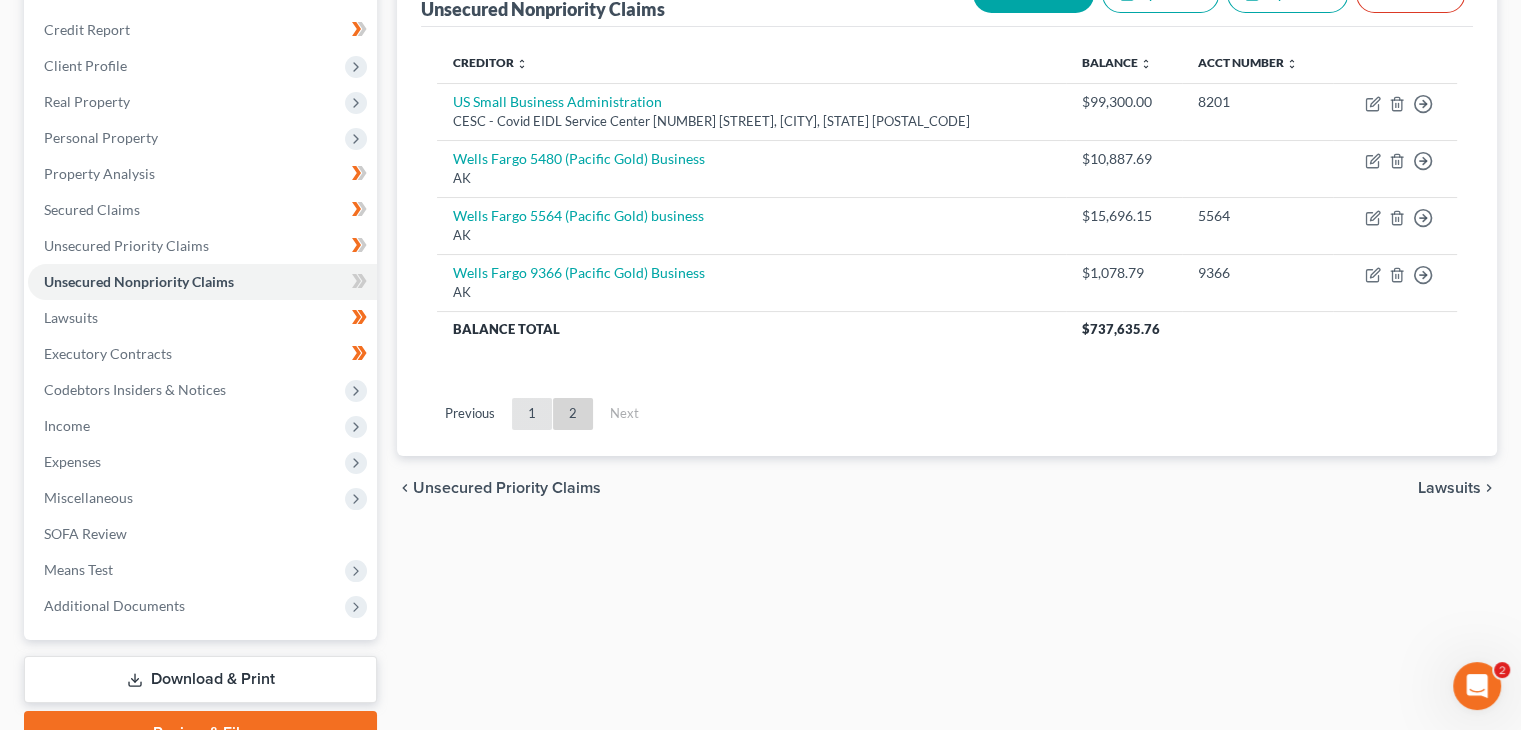 click on "1" at bounding box center [532, 414] 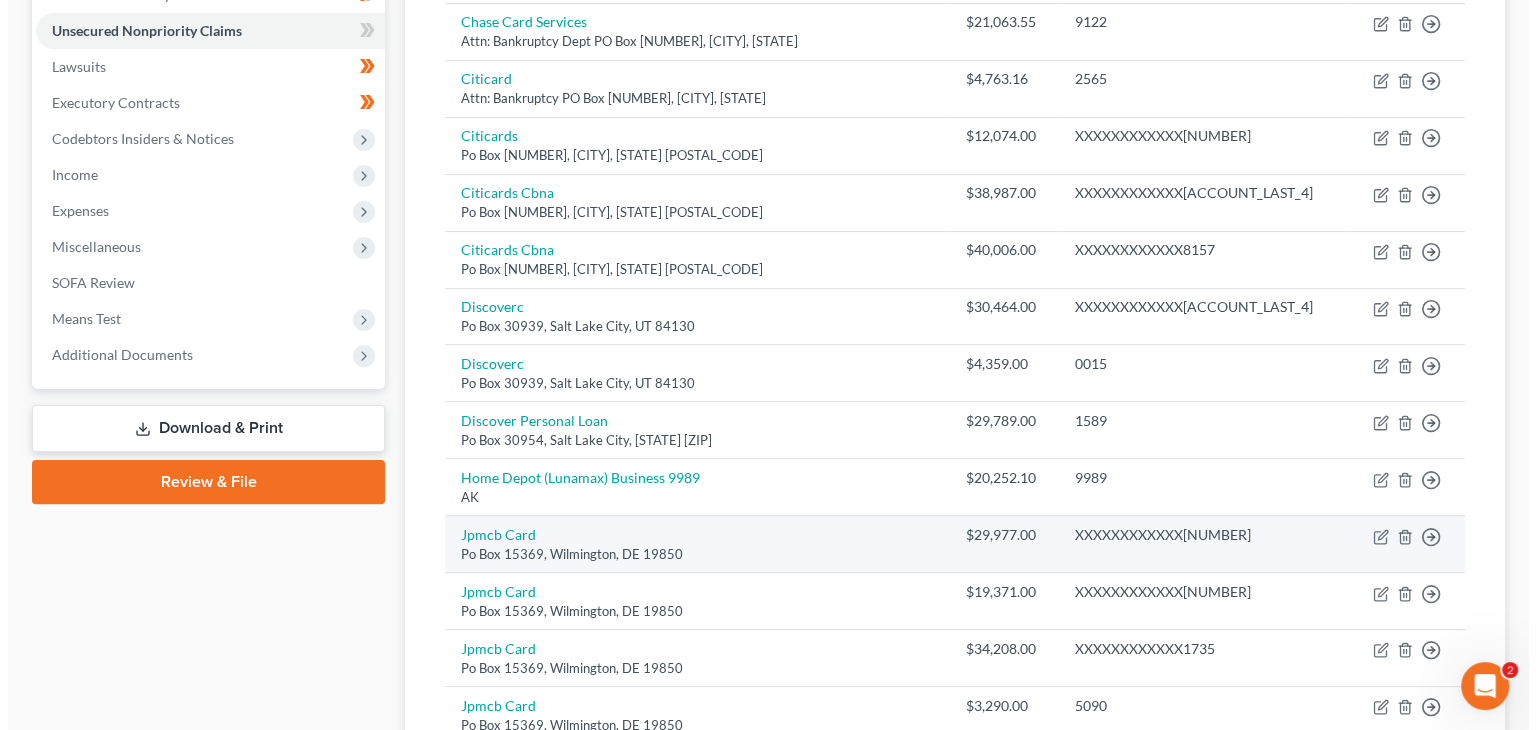scroll, scrollTop: 532, scrollLeft: 0, axis: vertical 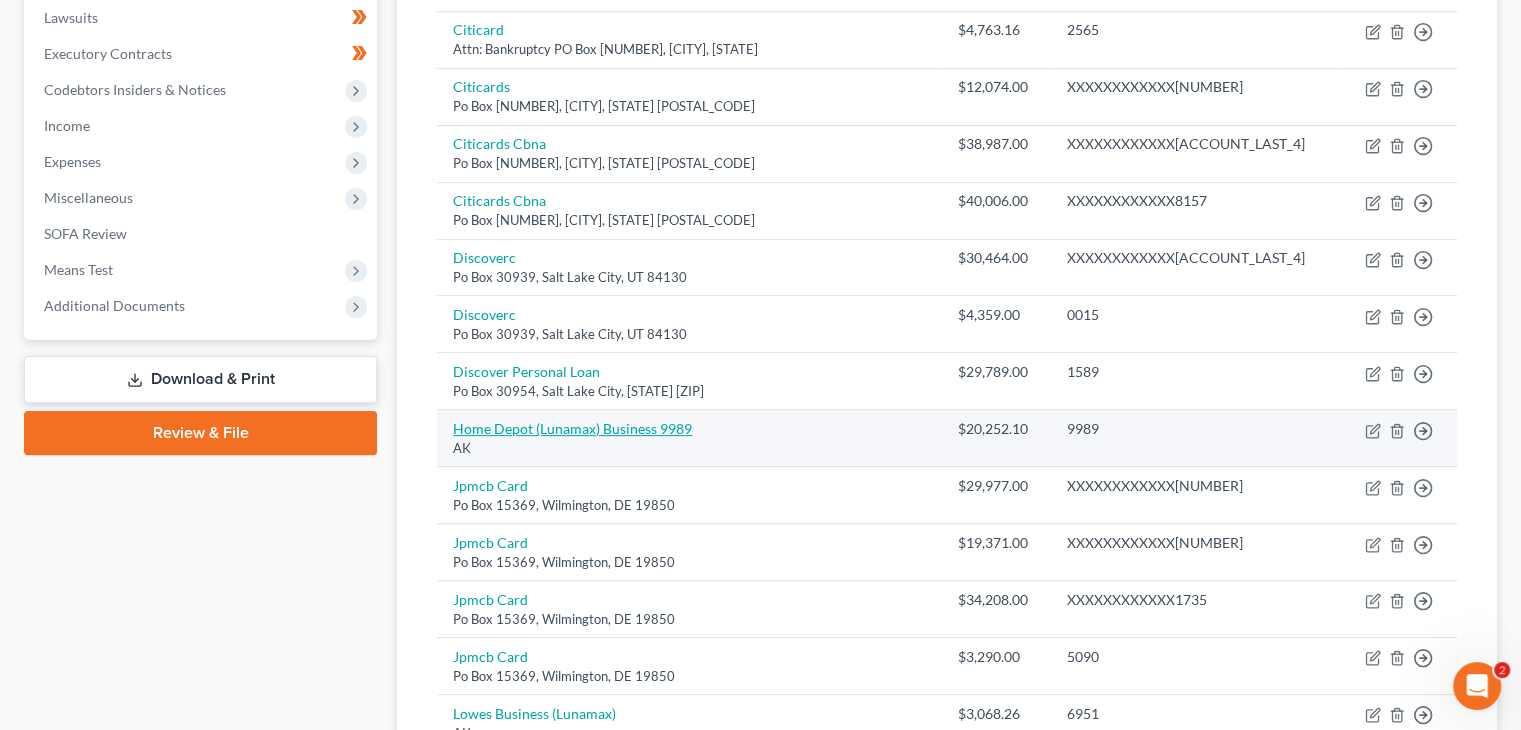 click on "Home Depot (Lunamax) Business 9989" at bounding box center [572, 428] 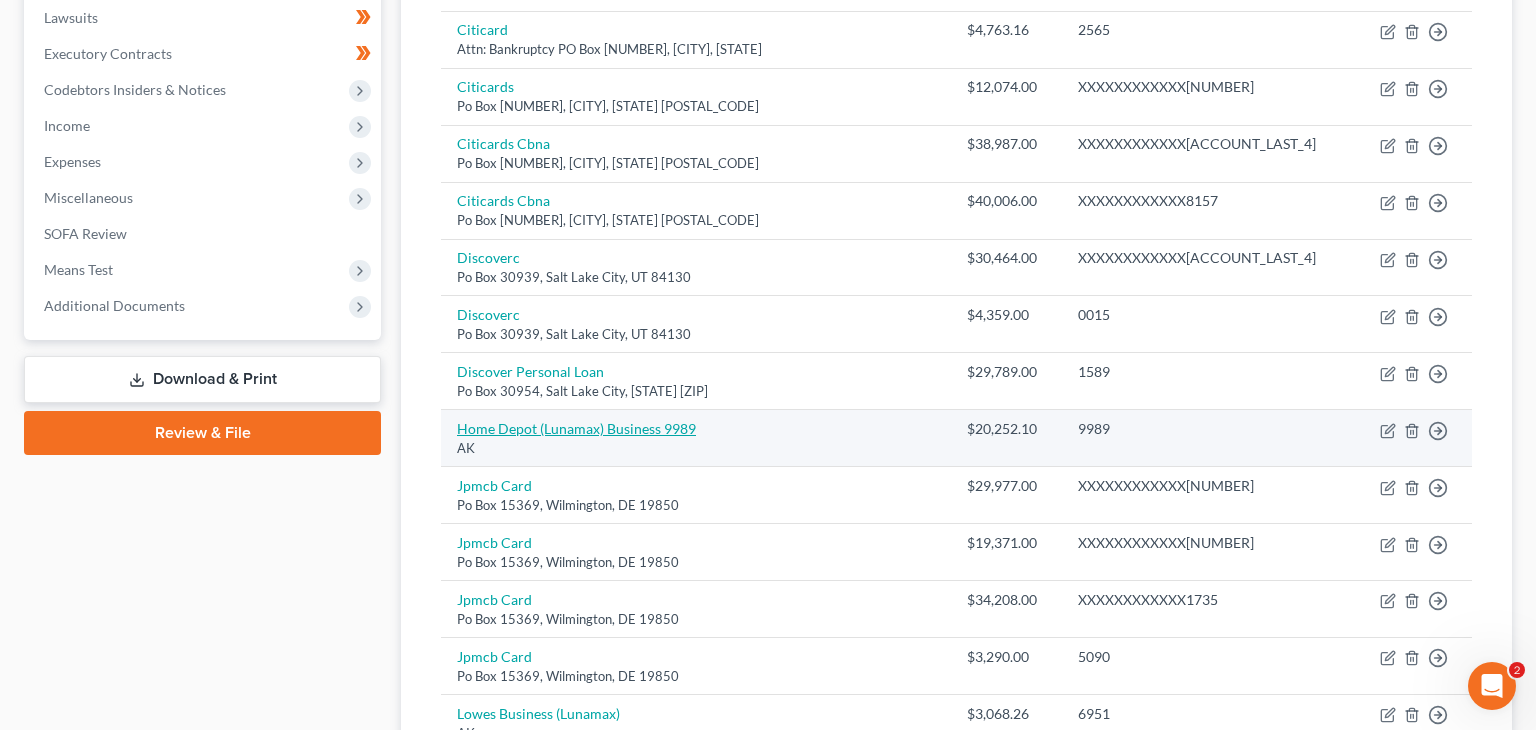 select on "1" 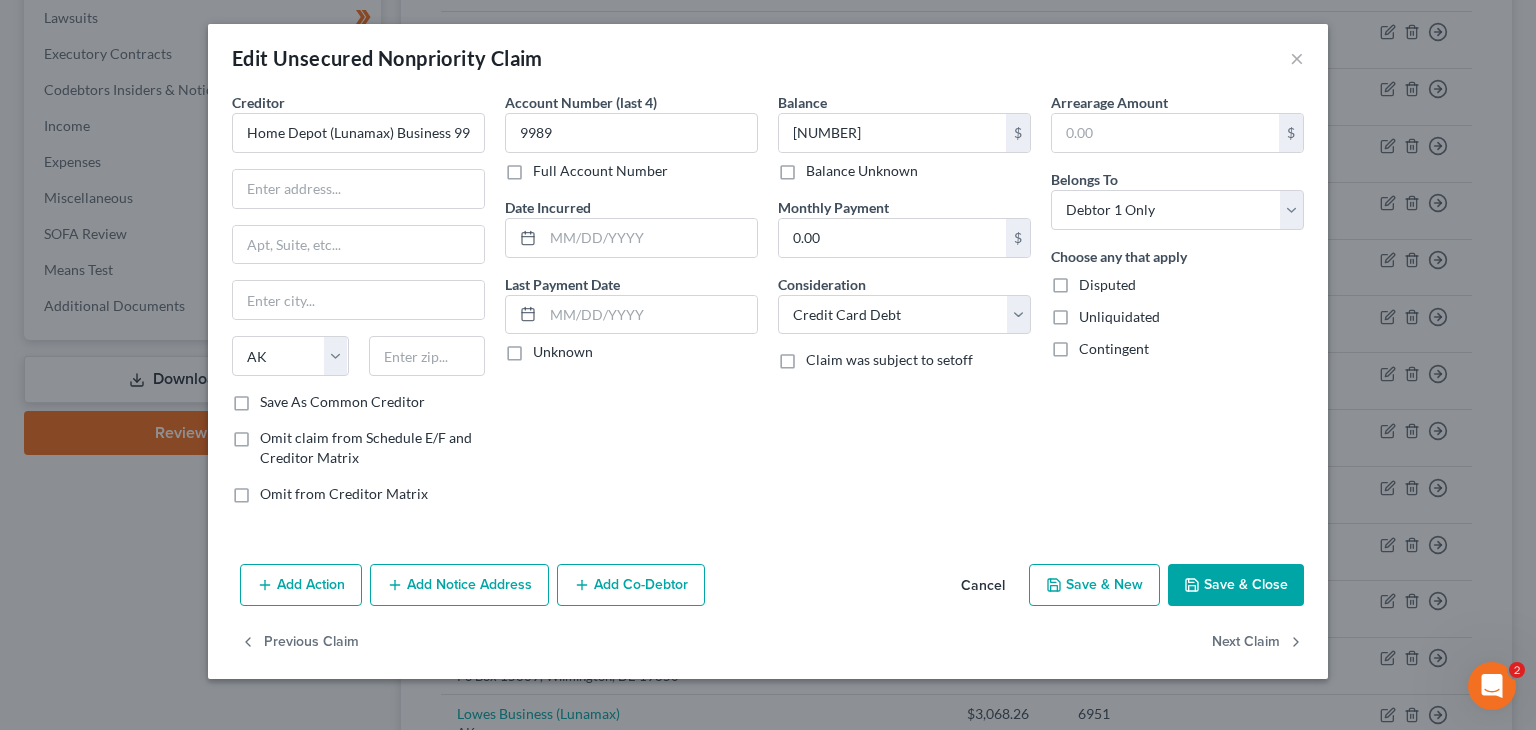 click on "Add Co-Debtor" at bounding box center (631, 585) 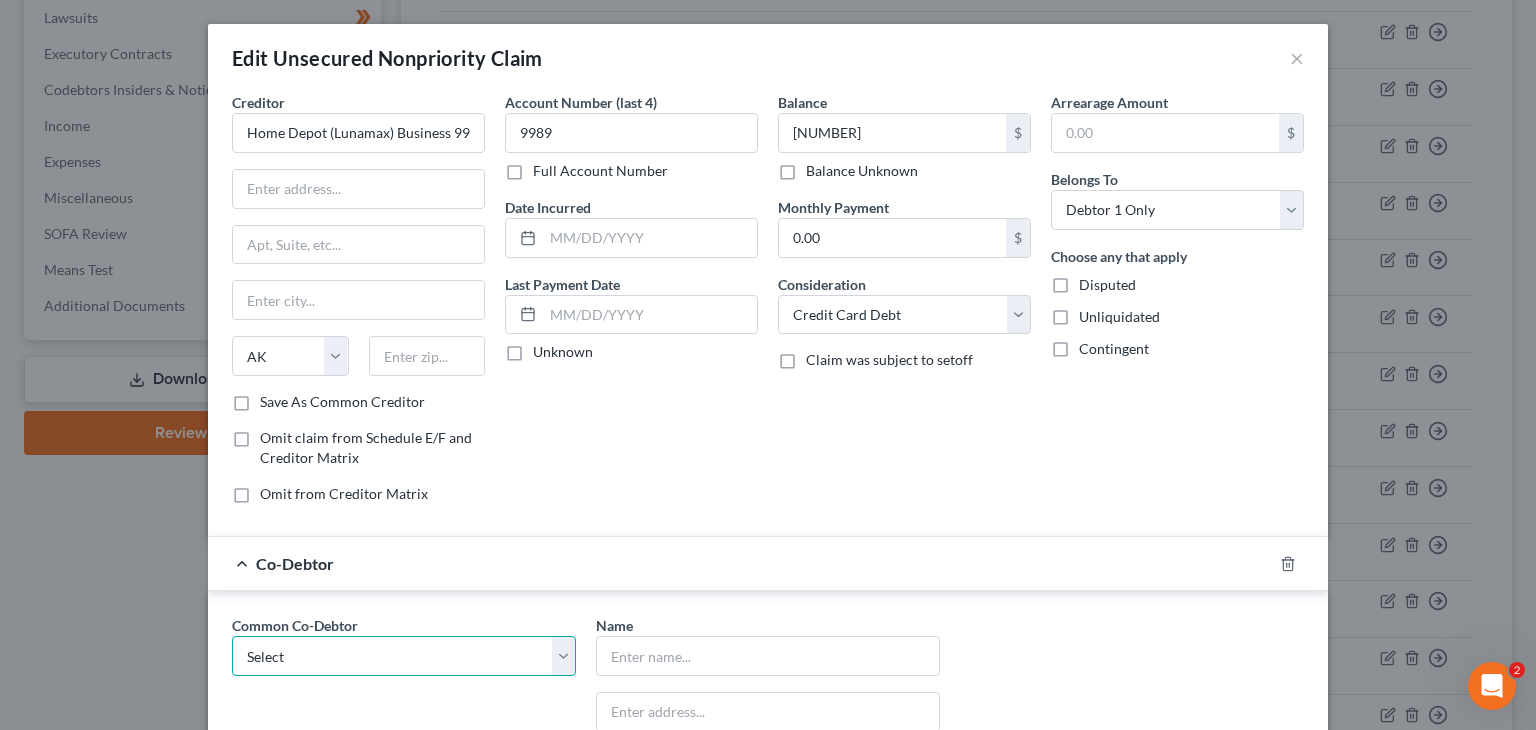 click on "Select Lunamax Business" at bounding box center (404, 656) 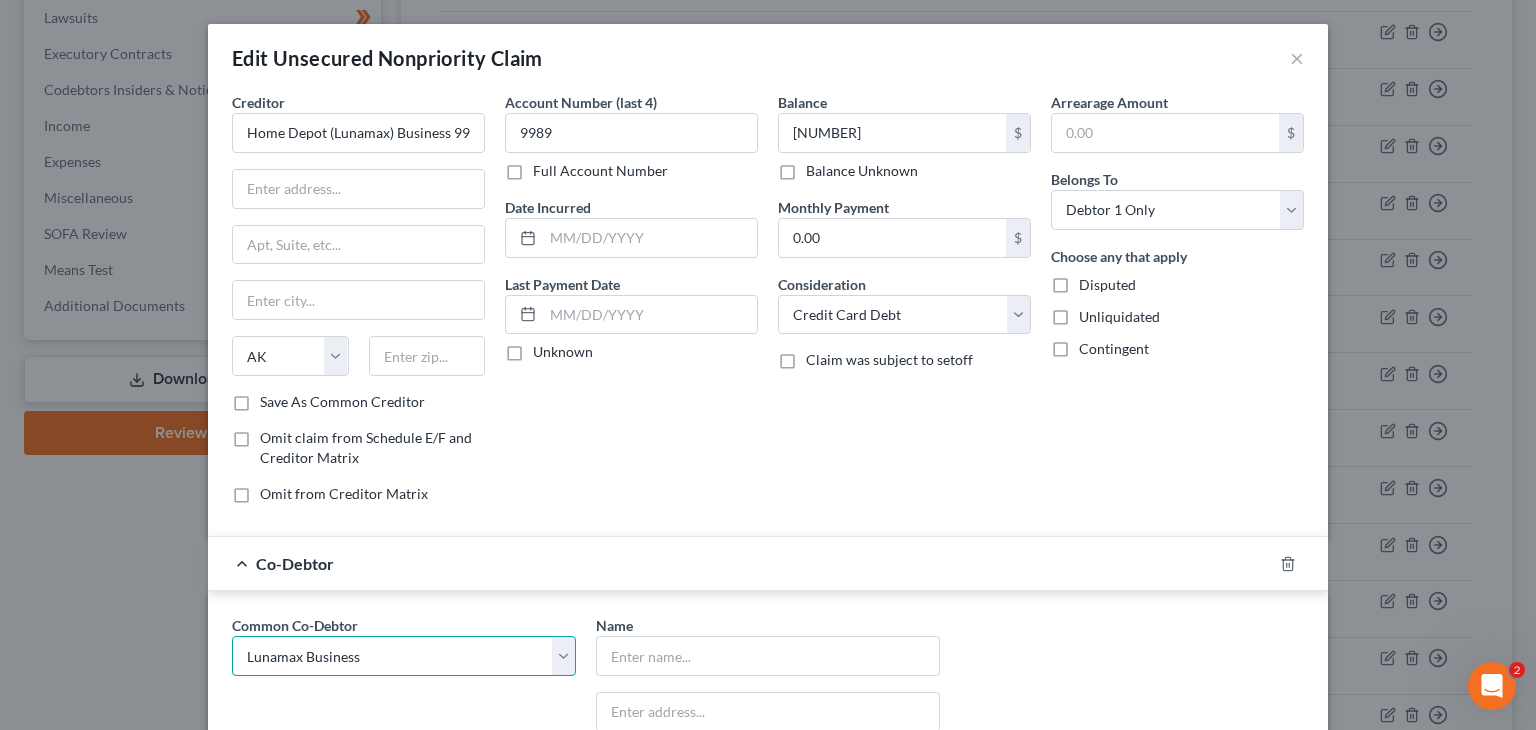 click on "Select Lunamax Business" at bounding box center [404, 656] 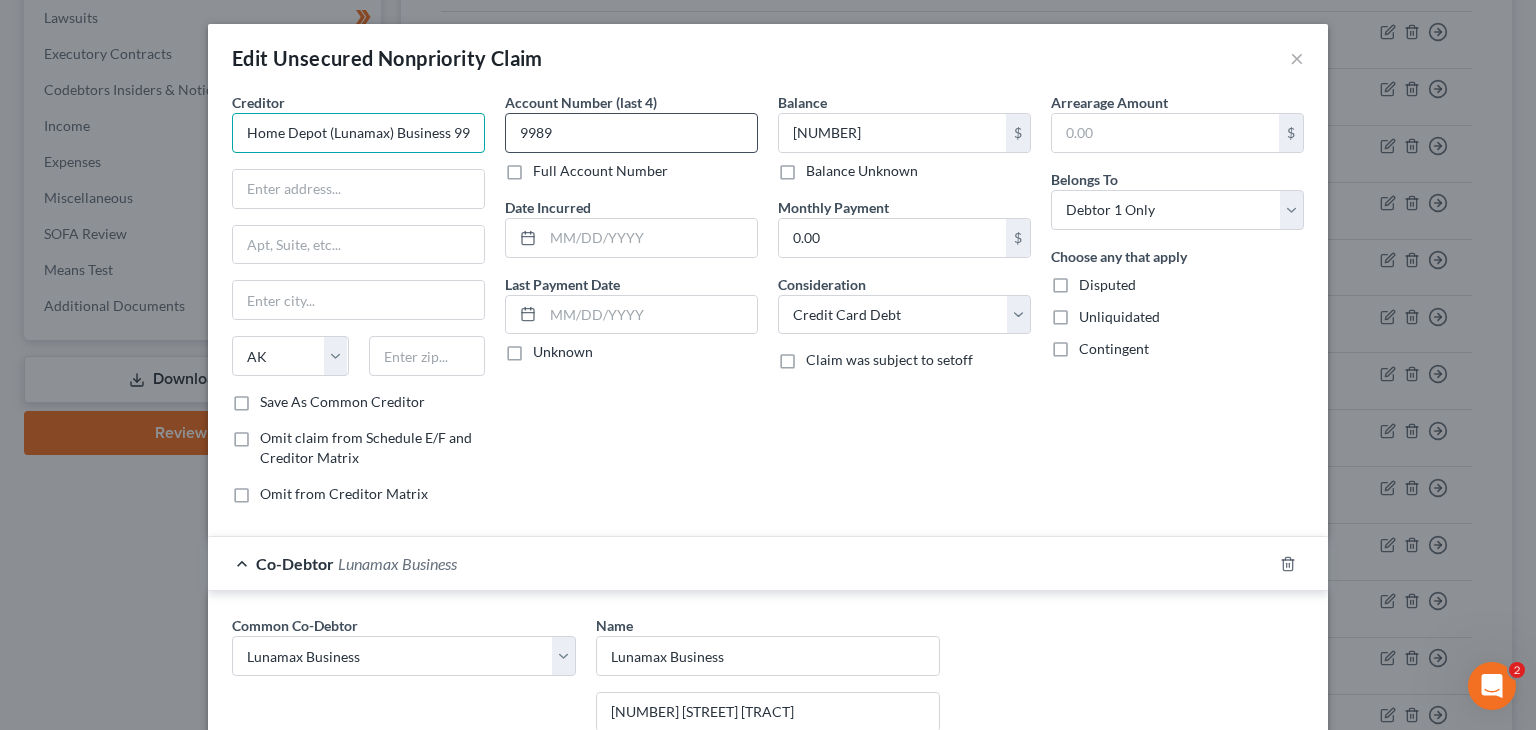 scroll, scrollTop: 0, scrollLeft: 13, axis: horizontal 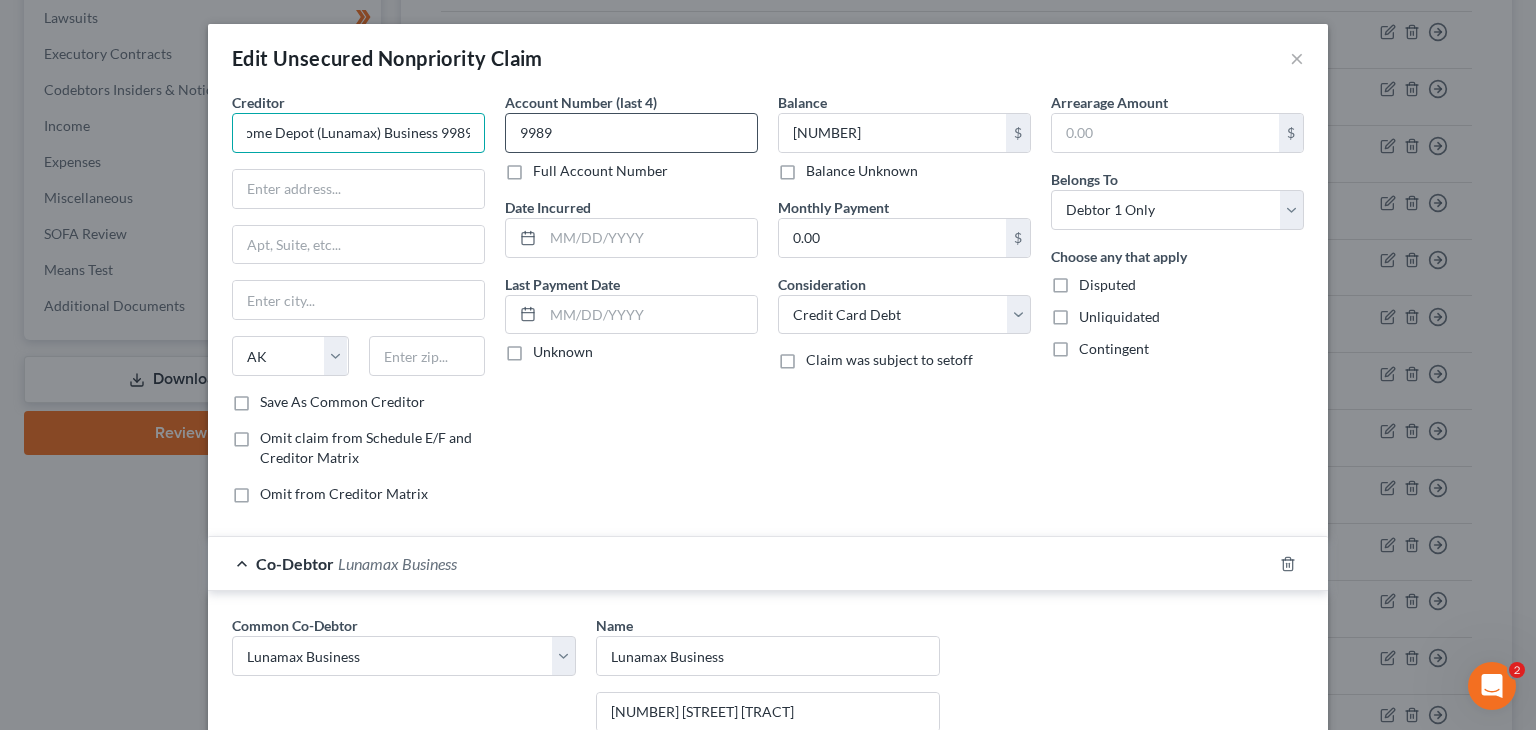 drag, startPoint x: 320, startPoint y: 130, endPoint x: 536, endPoint y: 141, distance: 216.2799 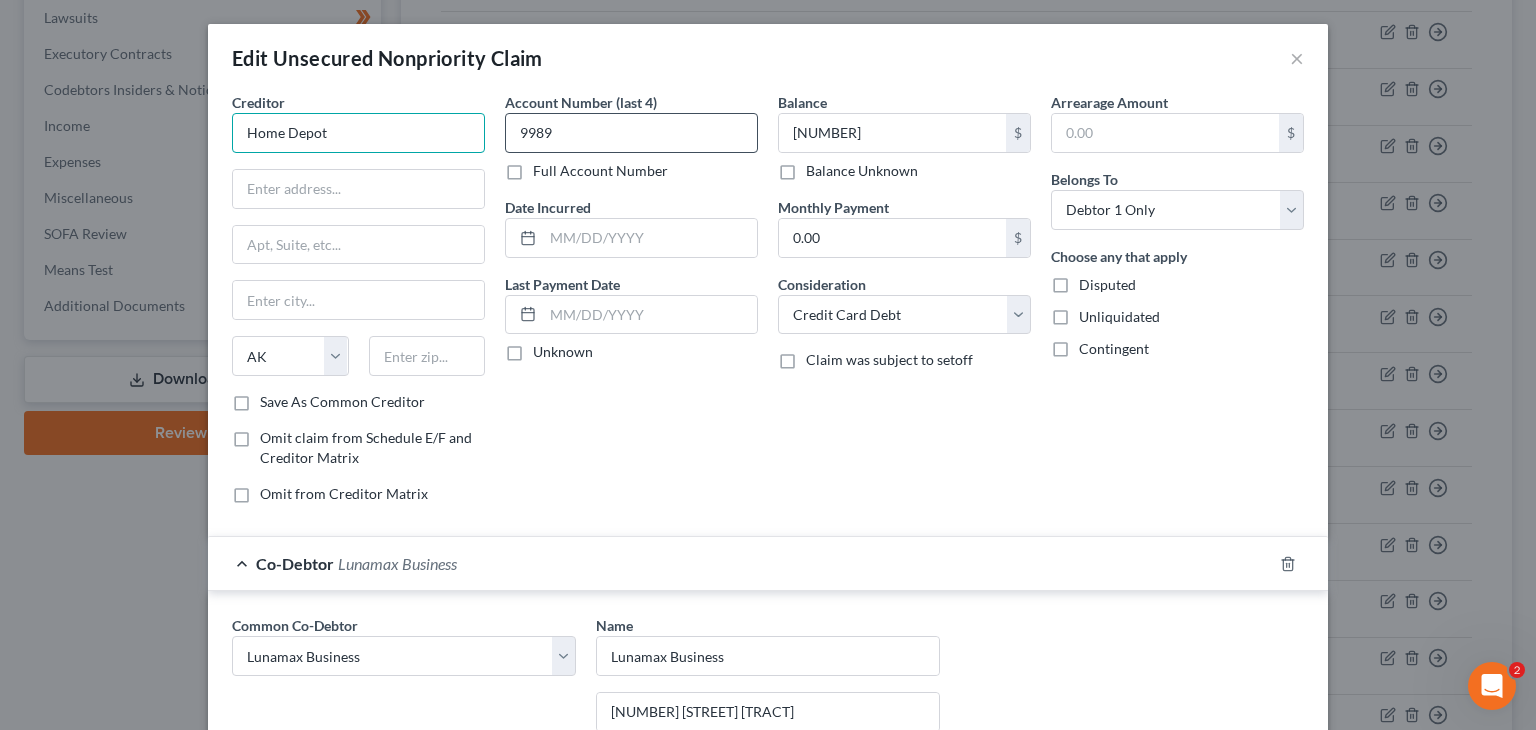 scroll, scrollTop: 0, scrollLeft: 0, axis: both 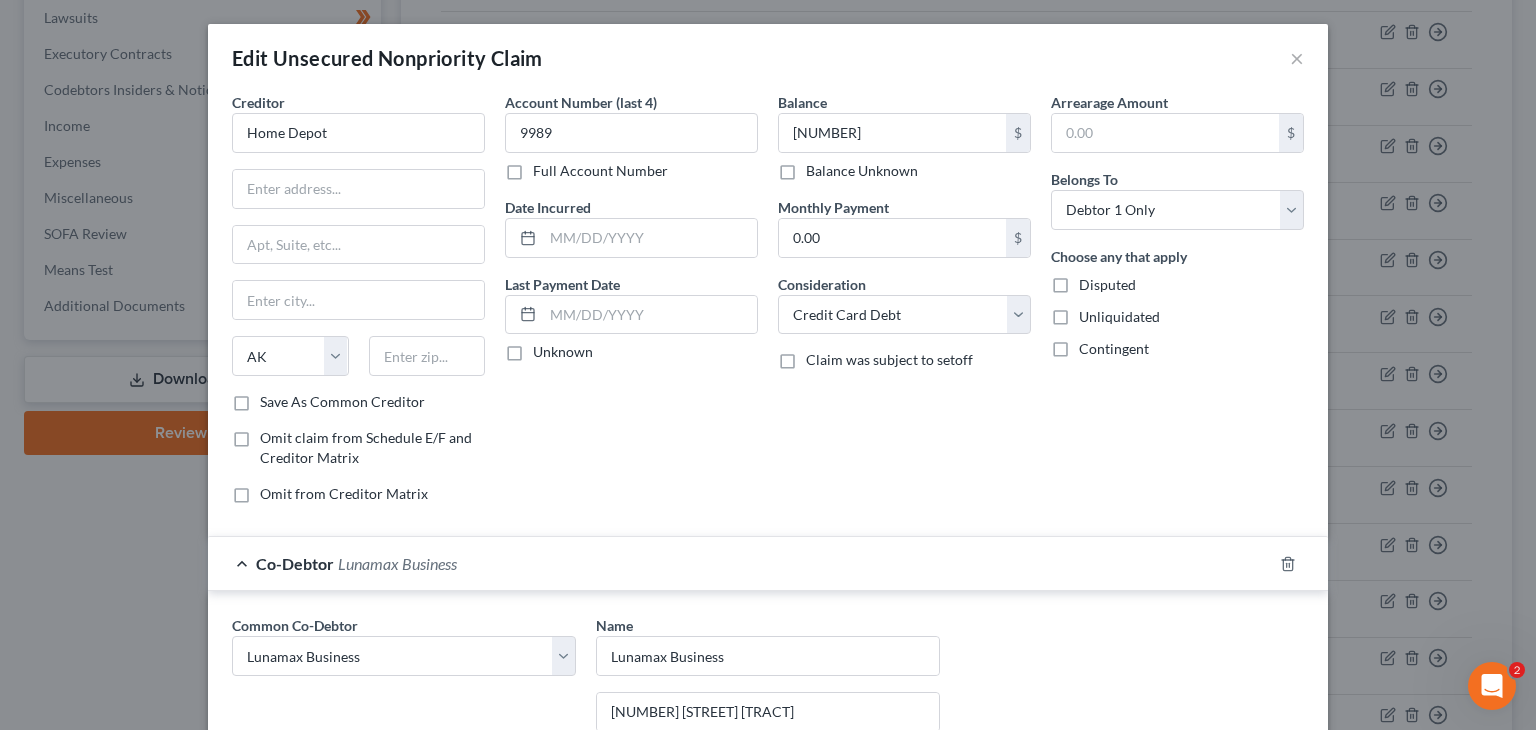 click on "Account Number (last 4)
[ACCOUNT_LAST_4]
Full Account Number
Date Incurred         Last Payment Date         Unknown" at bounding box center [631, 306] 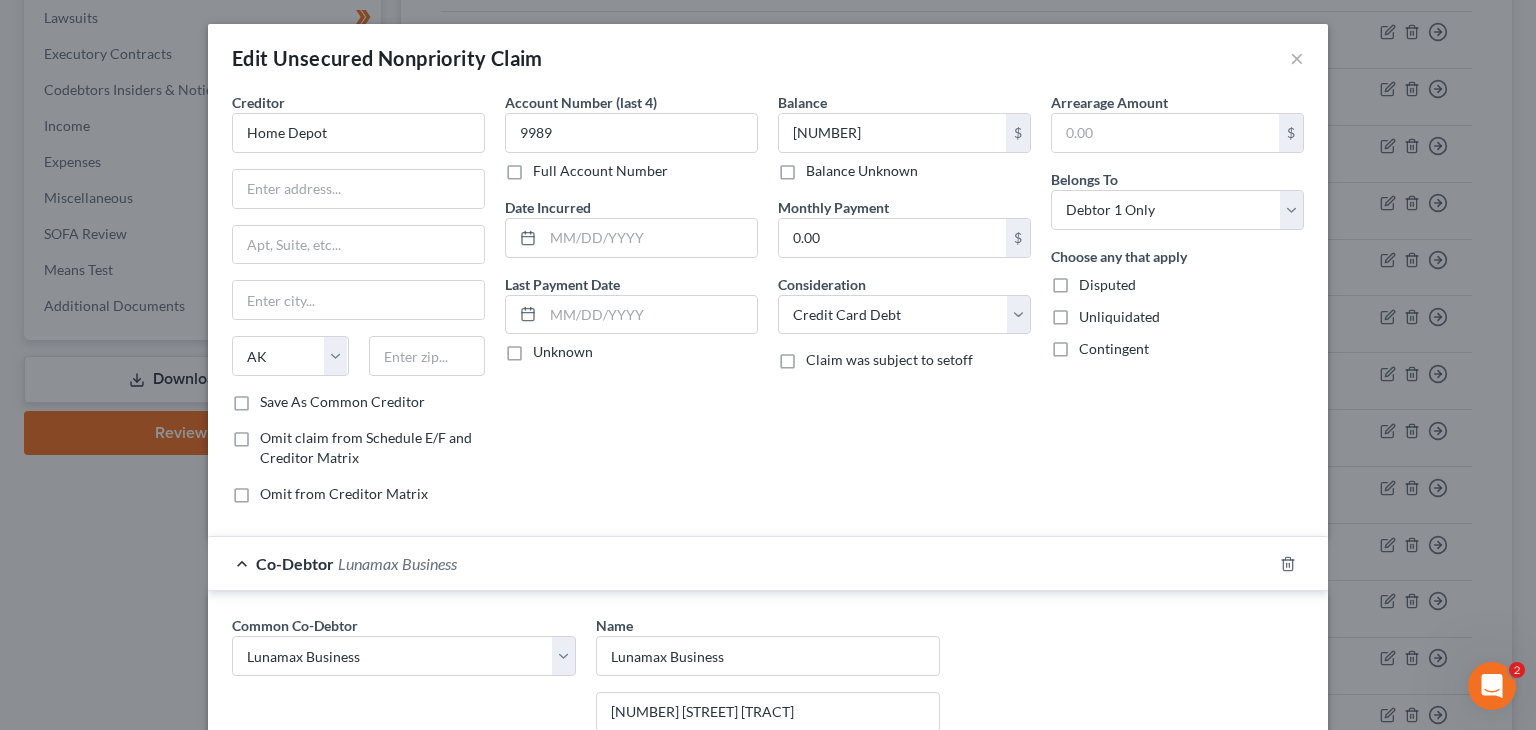 type on "Home Depot" 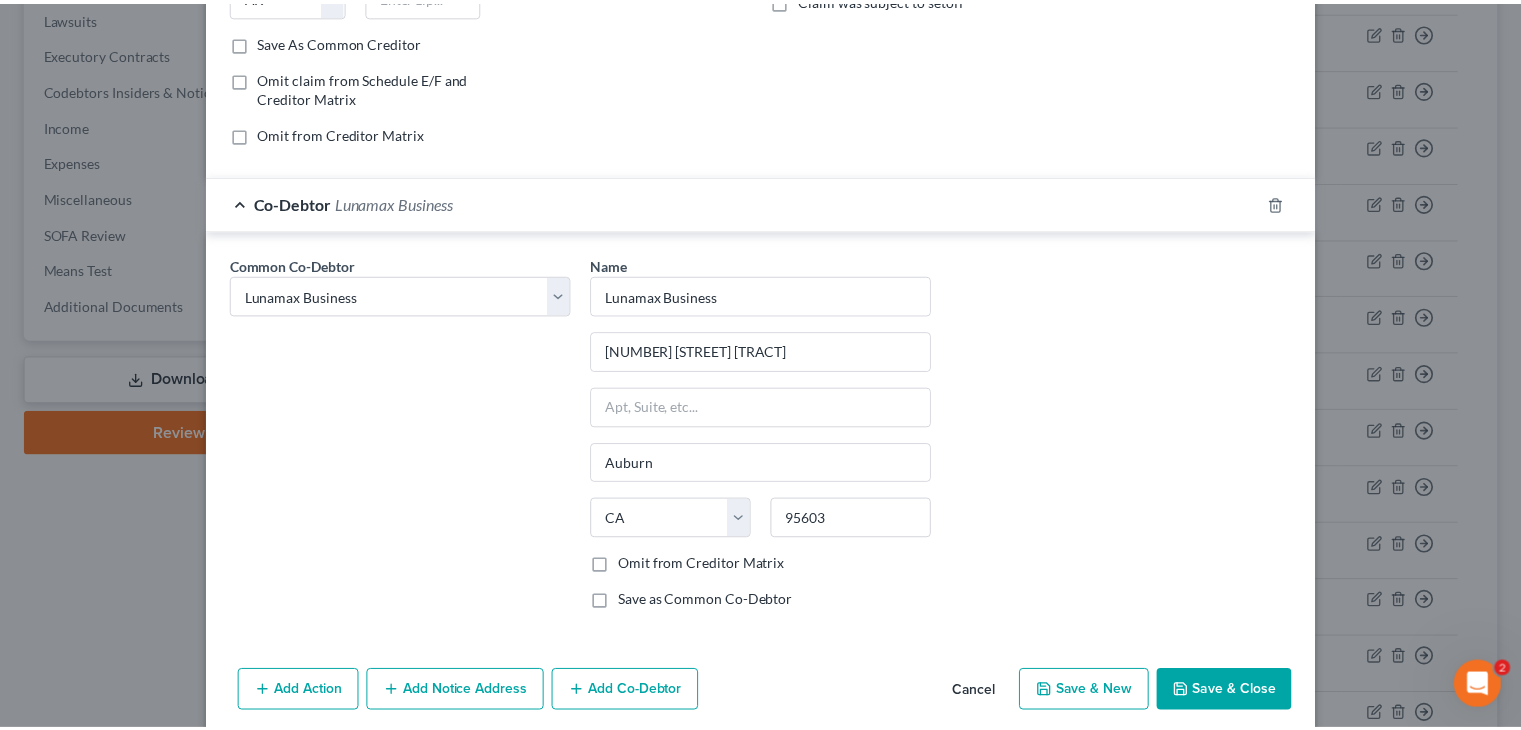 scroll, scrollTop: 400, scrollLeft: 0, axis: vertical 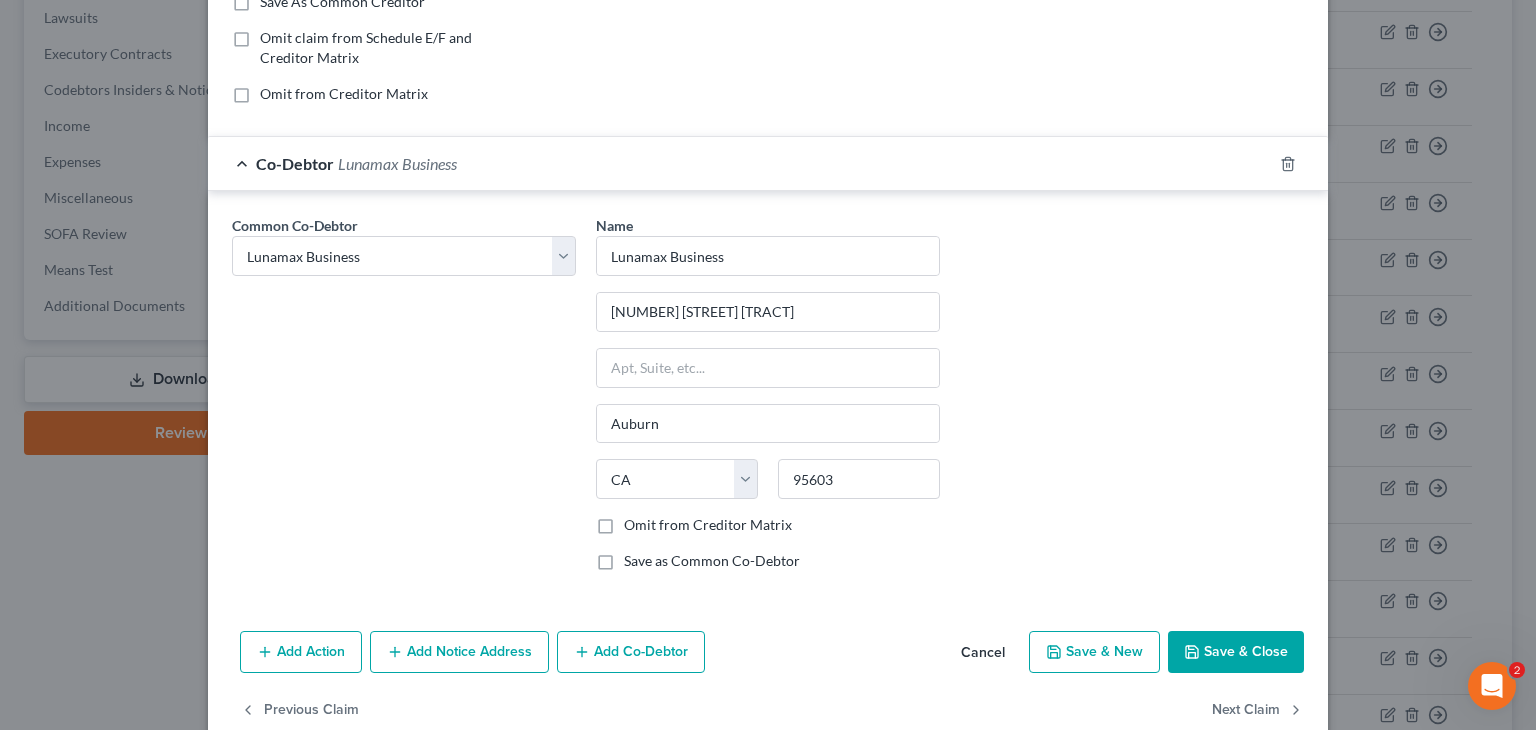 click on "Save & Close" at bounding box center (1236, 652) 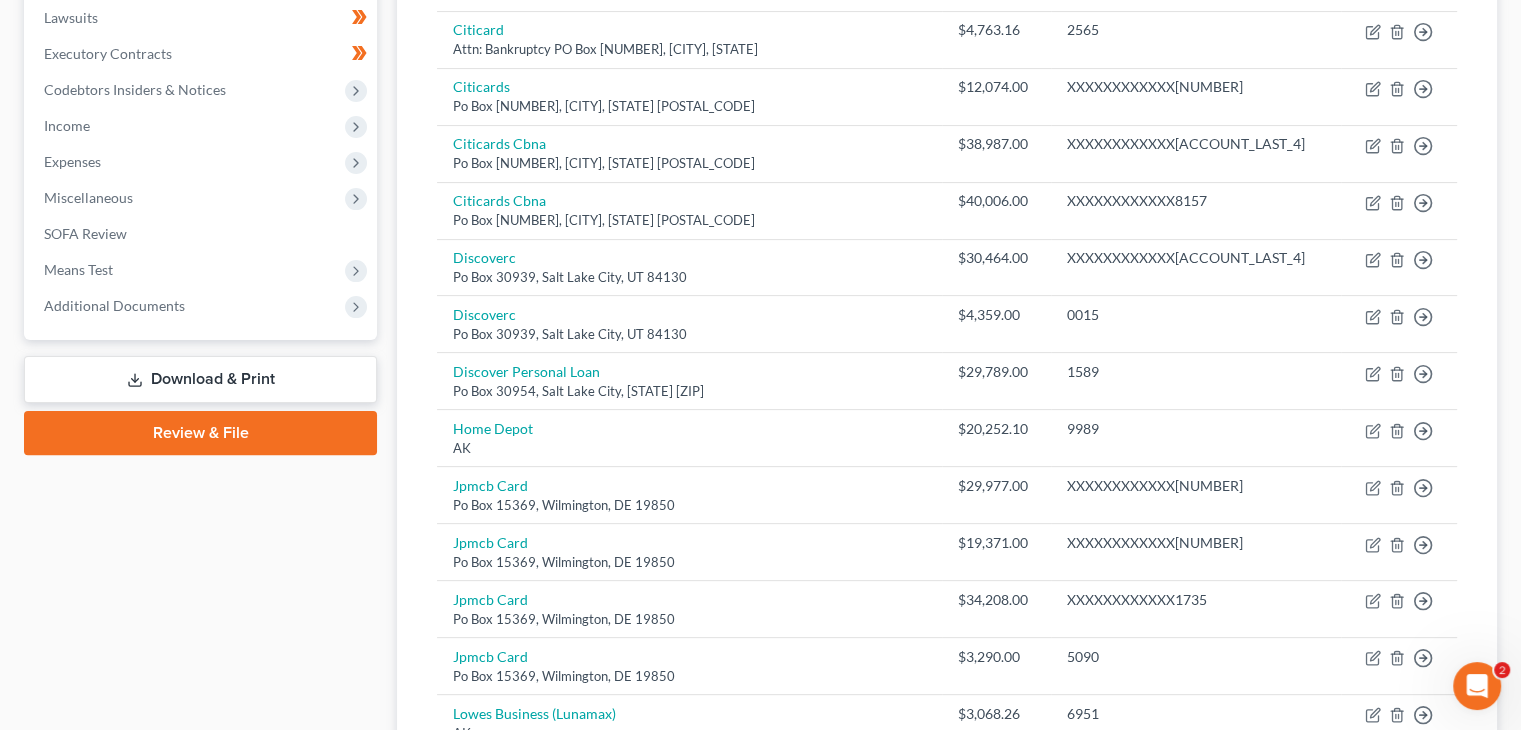 click on "Attn: Bankruptcy Dept PO Box 297871, Fort Lauderdale, [STATE] [ZIP] $12,720.00 7473 Move to D Move to E Move to G Move to Notice Only Amex PO Box 297871, Fort Lauderdale, [STATE] [ZIP] $10,791.00 4493 Move to D Move to E Move to G Move to Notice Only Capital One Bank USA Attn: Bankruptcy Dept PO Box 31293, Salt Lake City, [STATE] [ZIP] $32,599.00 8964 Move to D Move to E Move to G Move to Notice Only Chase Card Services Attn: Bankruptcy Dept PO Box 15123, Wilmington, [STATE] [ZIP] $21,063.55 9122 Move to D Move to E Move to G Move to Notice Only Citicard Attn: Bankruptcy PO Box 6500, Sioux Falls, [STATE] [ZIP] $4,763.16 2565 Move to D Move to E Move to G Move to Notice Only Citicards Po Box 6241, Sioux Falls, [STATE] [ZIP] $12,074.00 XXXXXXXXXXXX1574 Move to D Move to E Move to G Move to Notice Only Citicards Cbna Po Box 6241, Sioux Falls, [STATE] [ZIP] $38,987.00 XXXXXXXXXXXX7213" at bounding box center [947, 648] 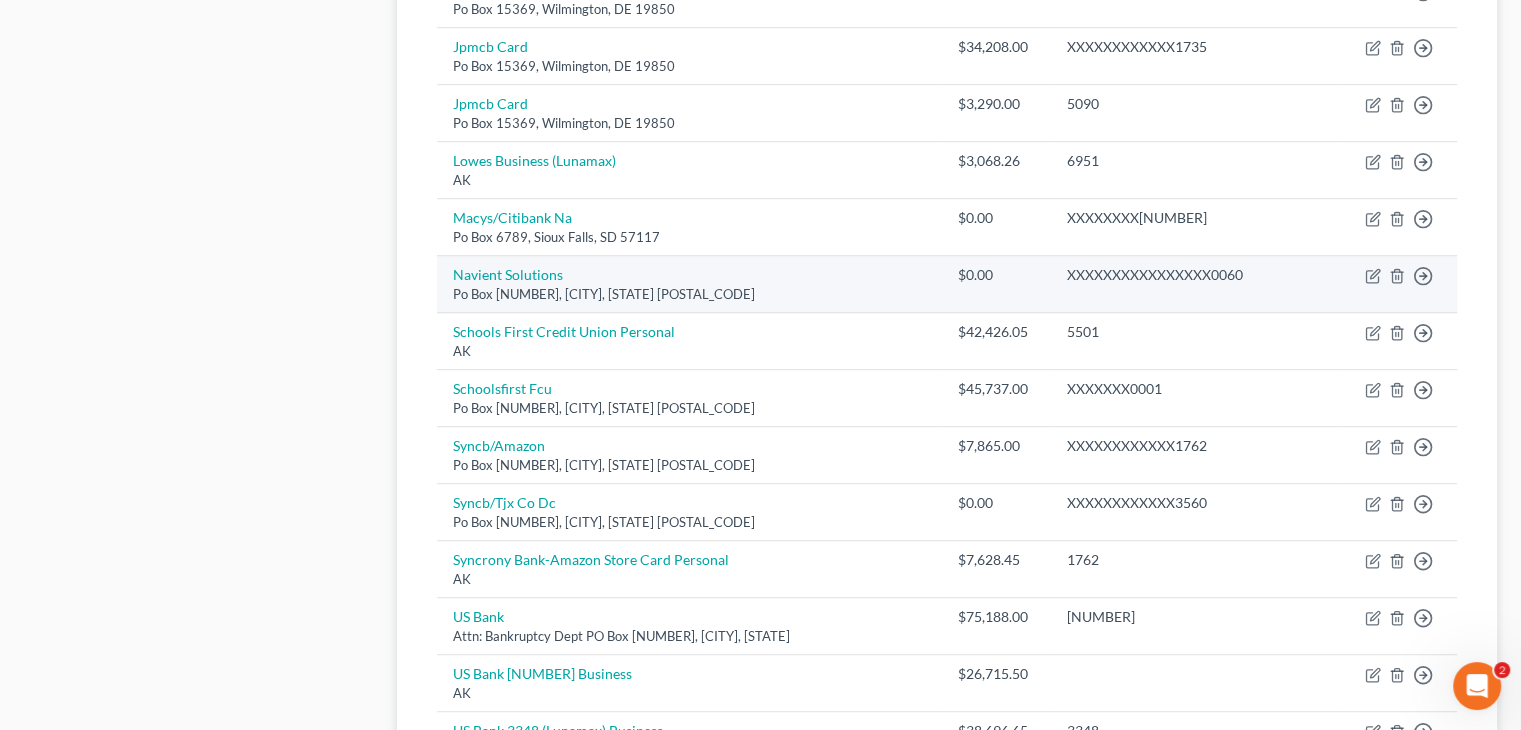 scroll, scrollTop: 1072, scrollLeft: 0, axis: vertical 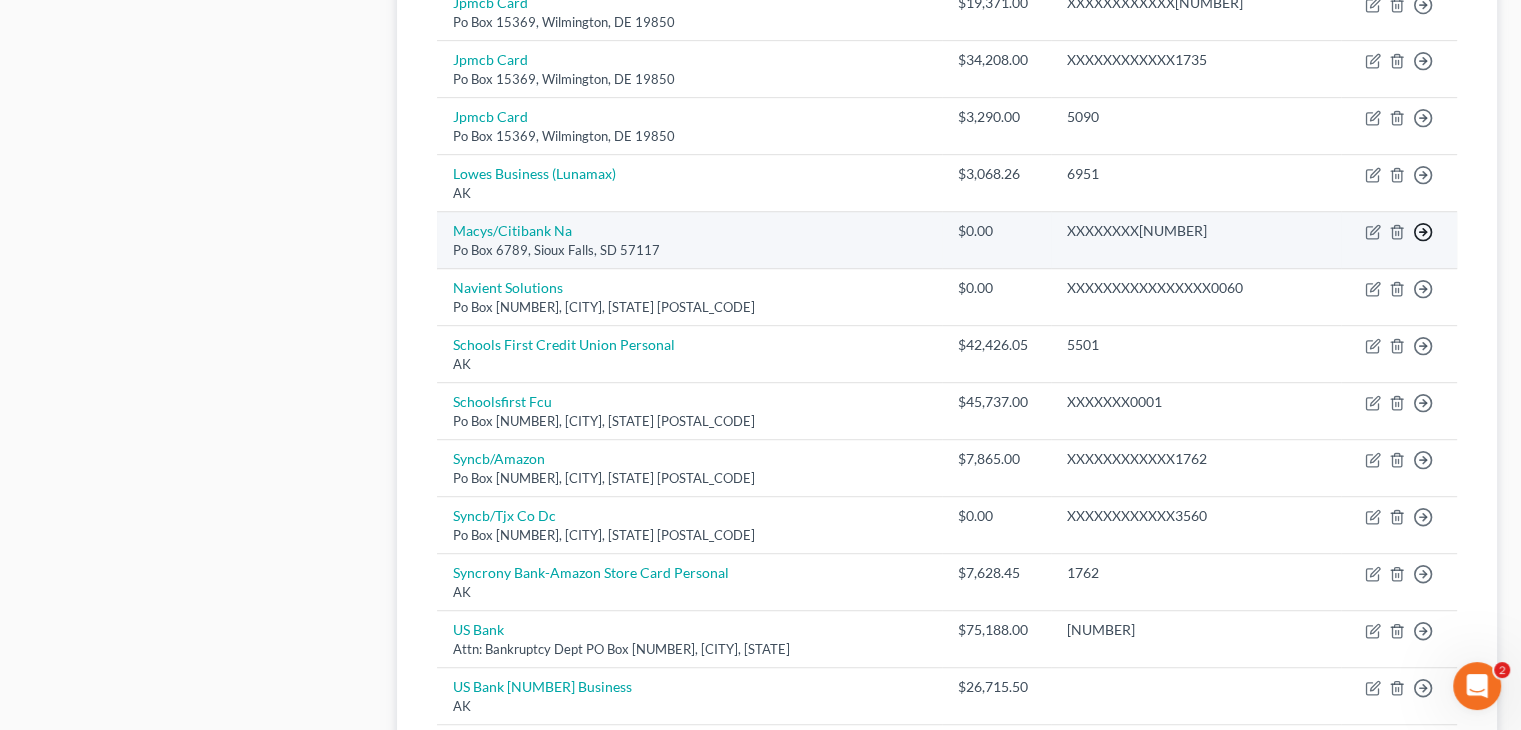 click 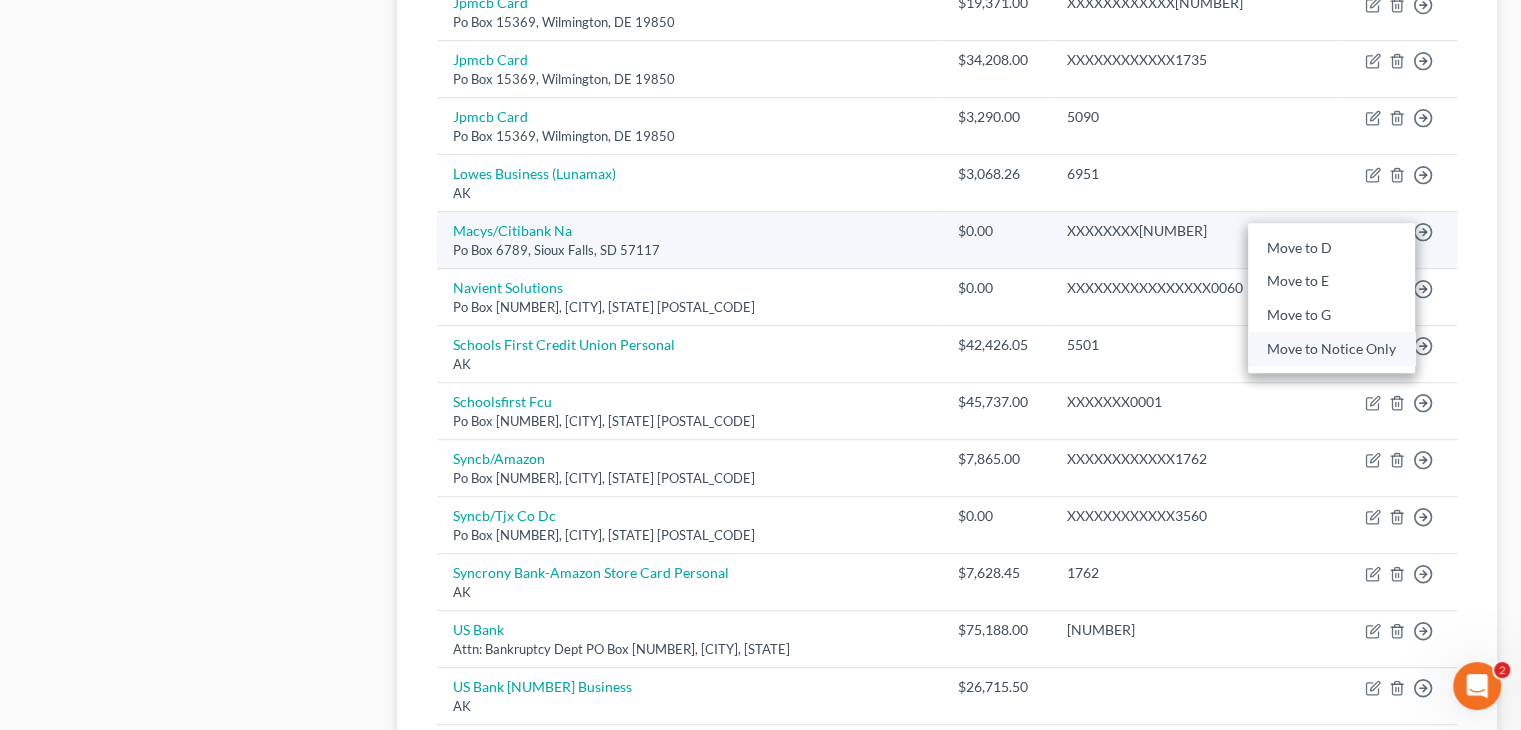 click on "Move to Notice Only" at bounding box center (1331, 349) 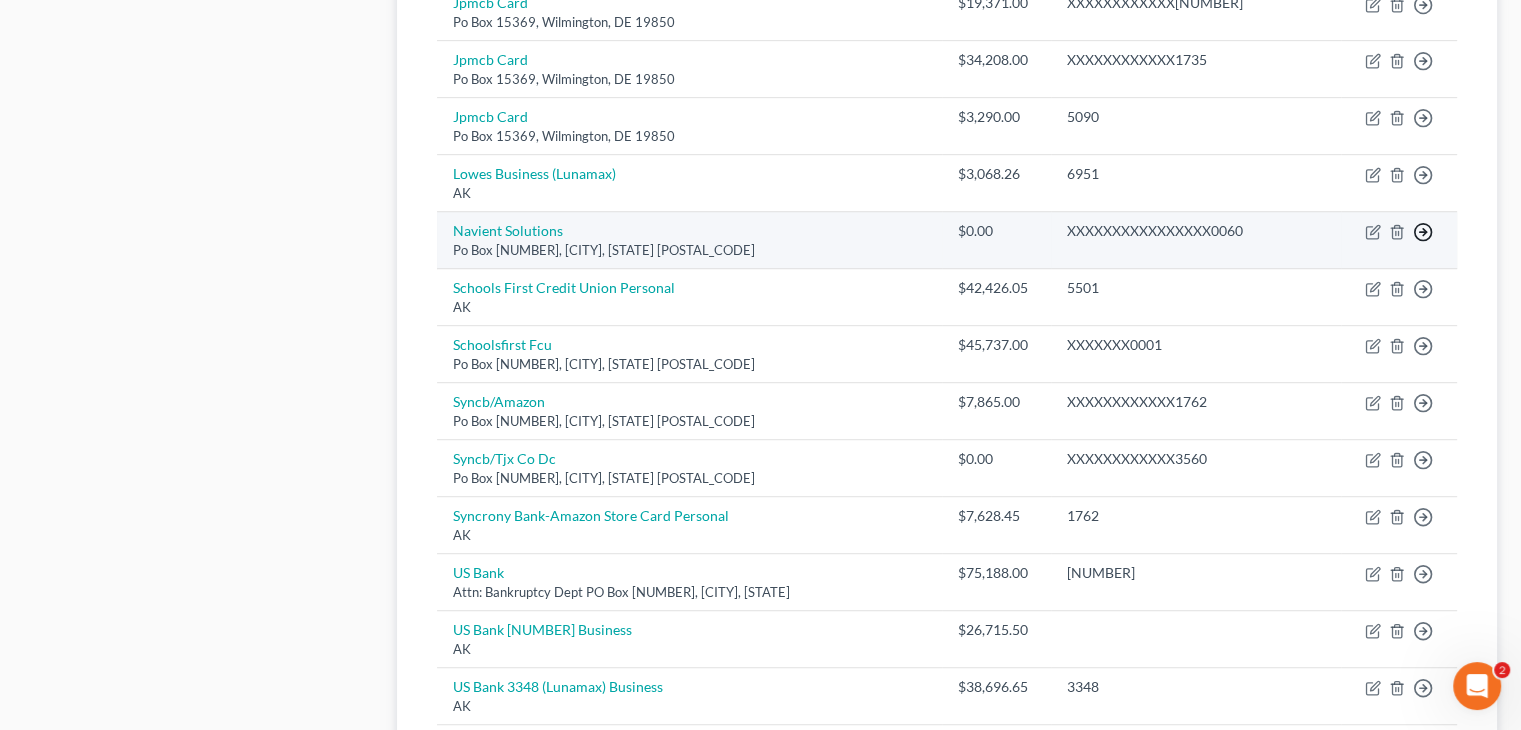 click 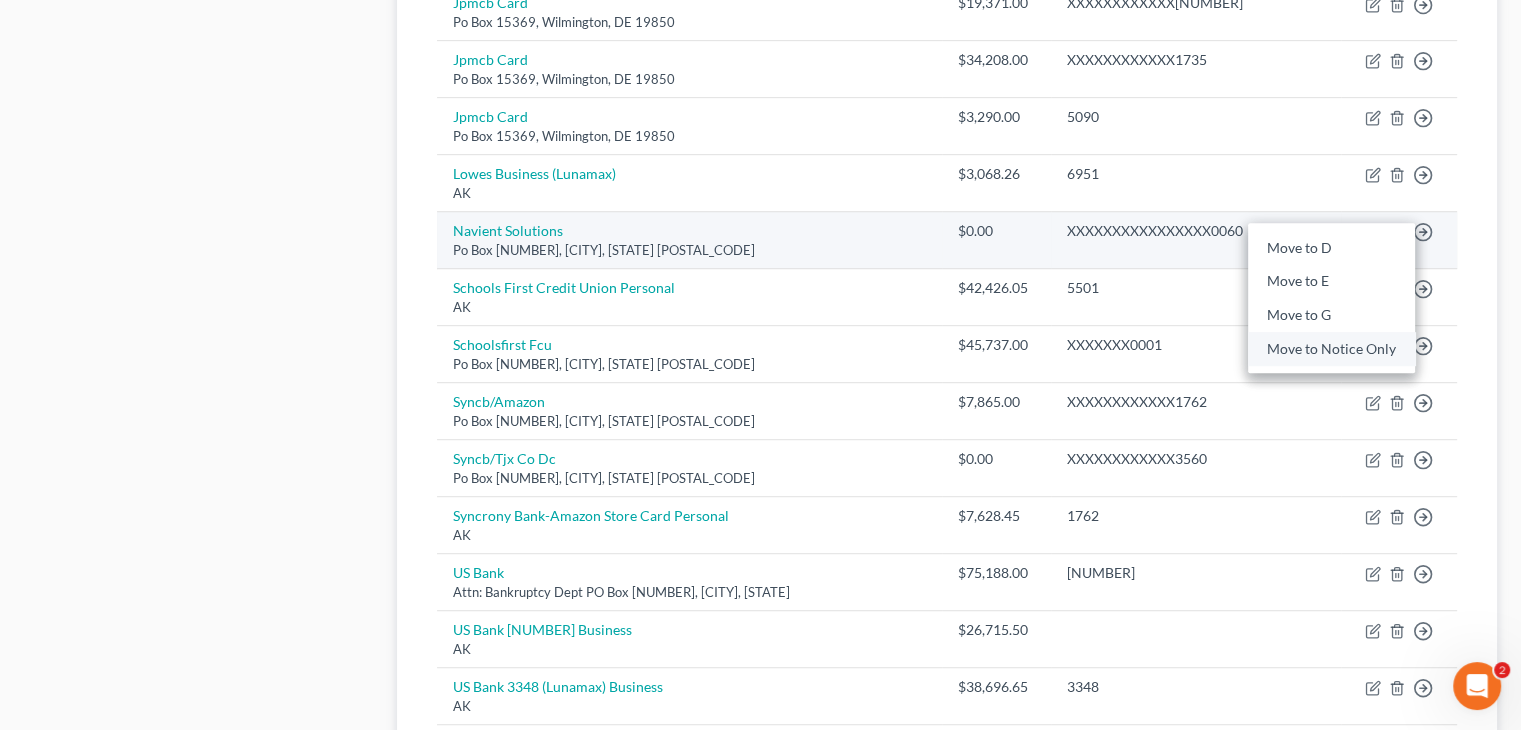 click on "Move to Notice Only" at bounding box center (1331, 349) 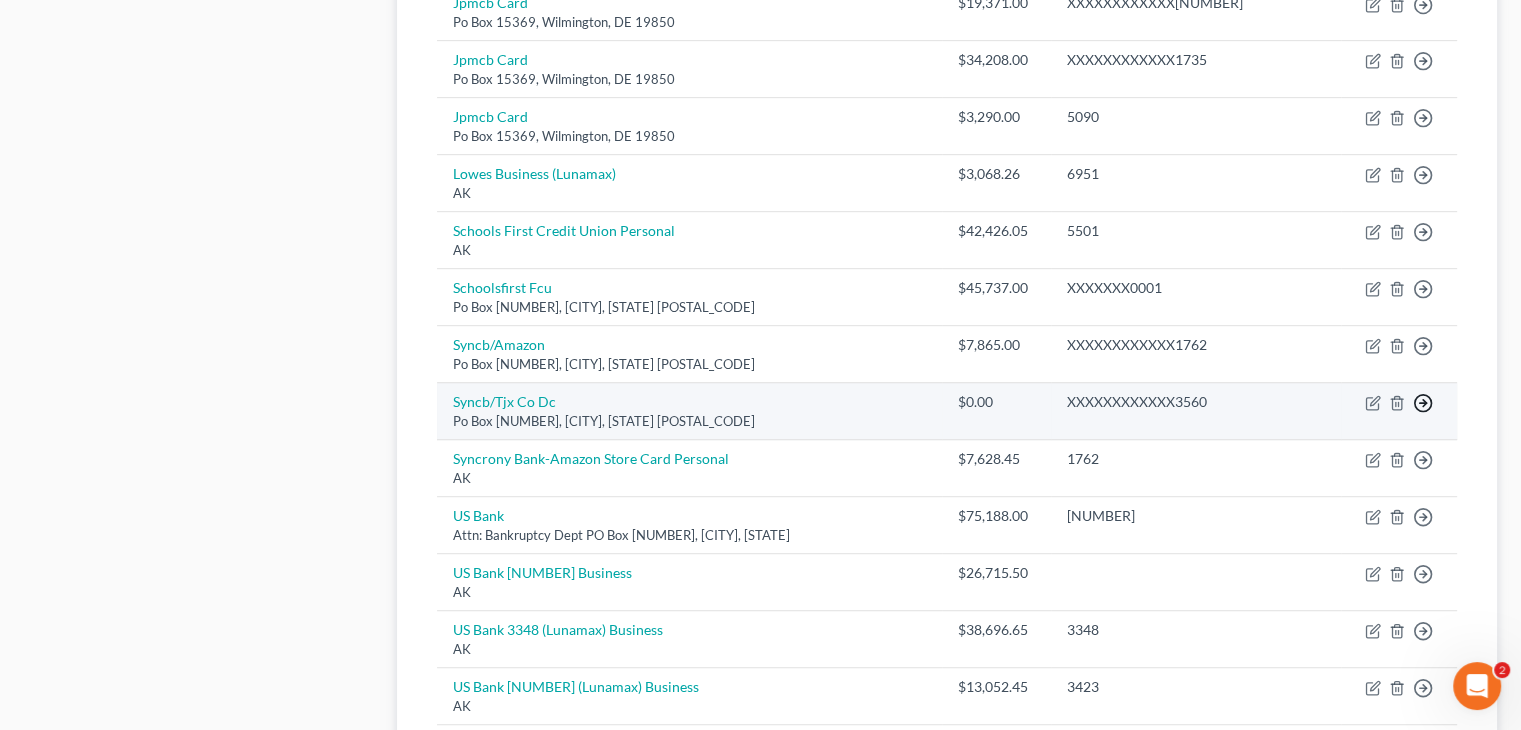 click 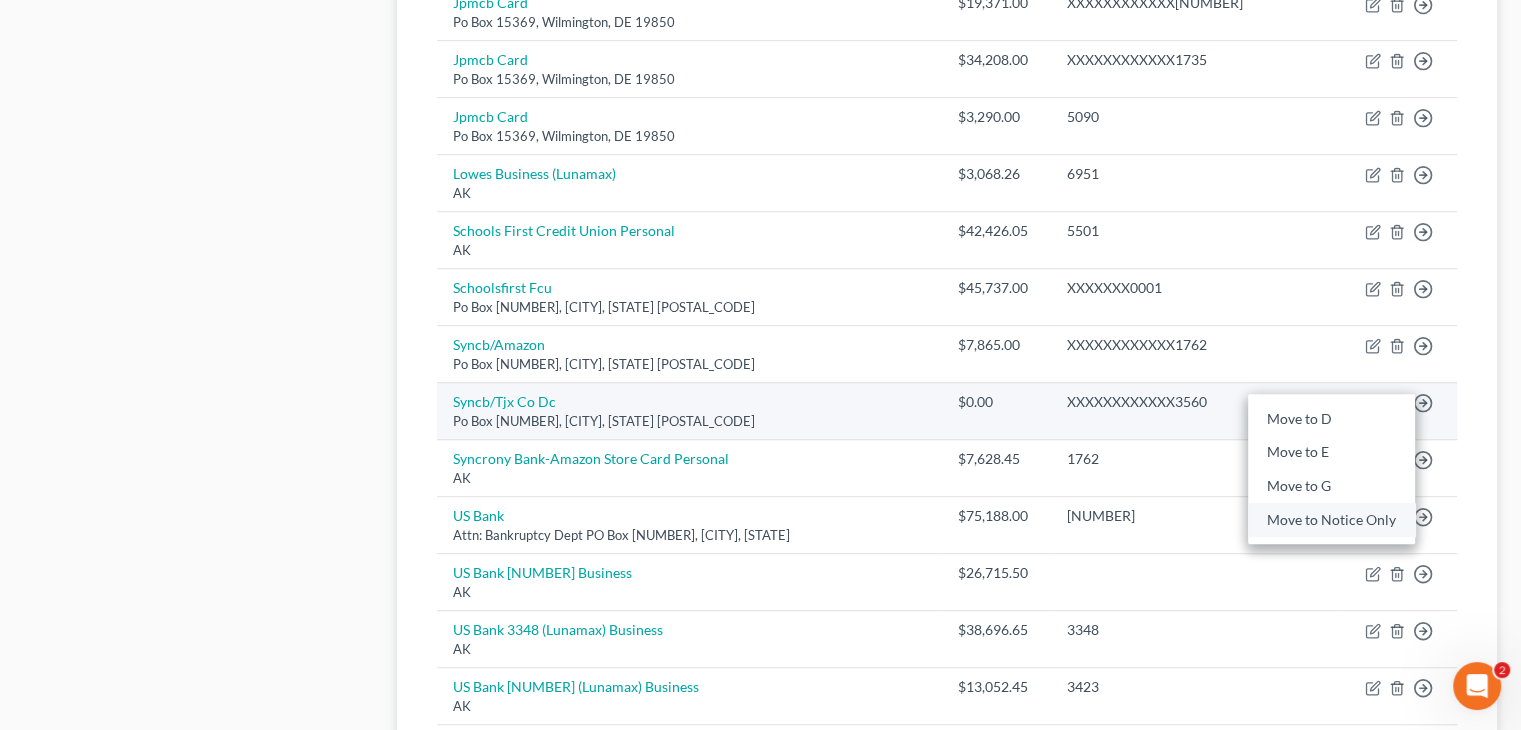 click on "Move to Notice Only" at bounding box center (1331, 520) 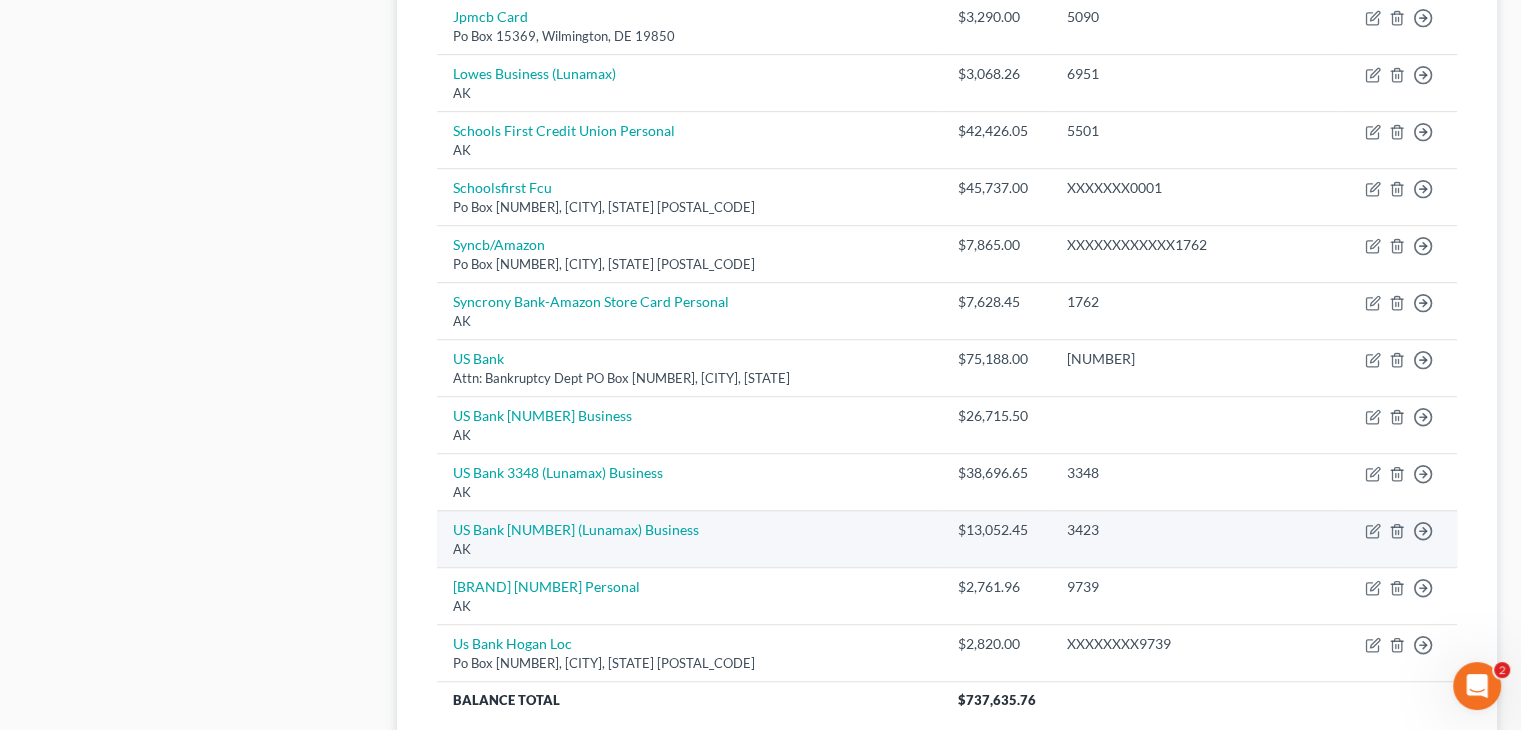 scroll, scrollTop: 1272, scrollLeft: 0, axis: vertical 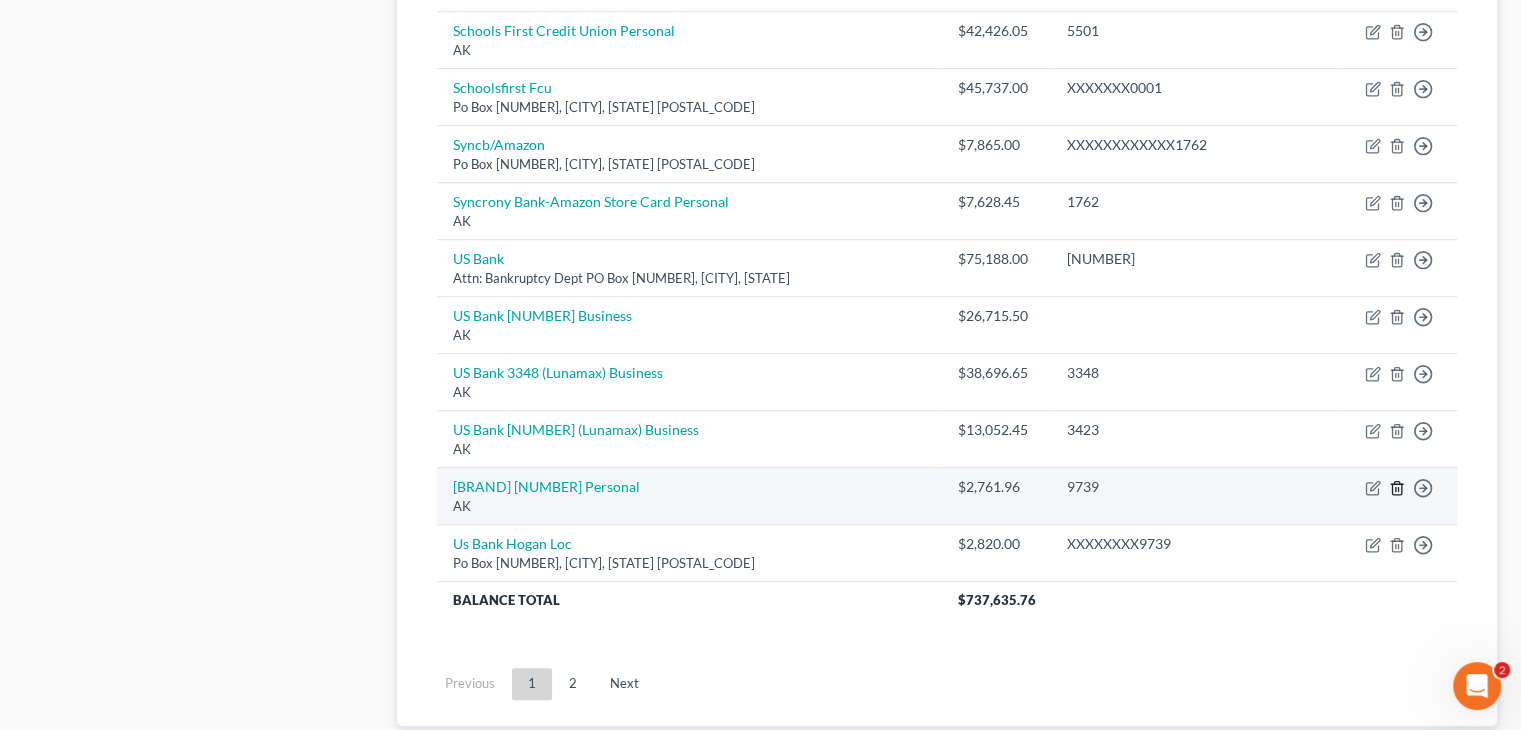 click 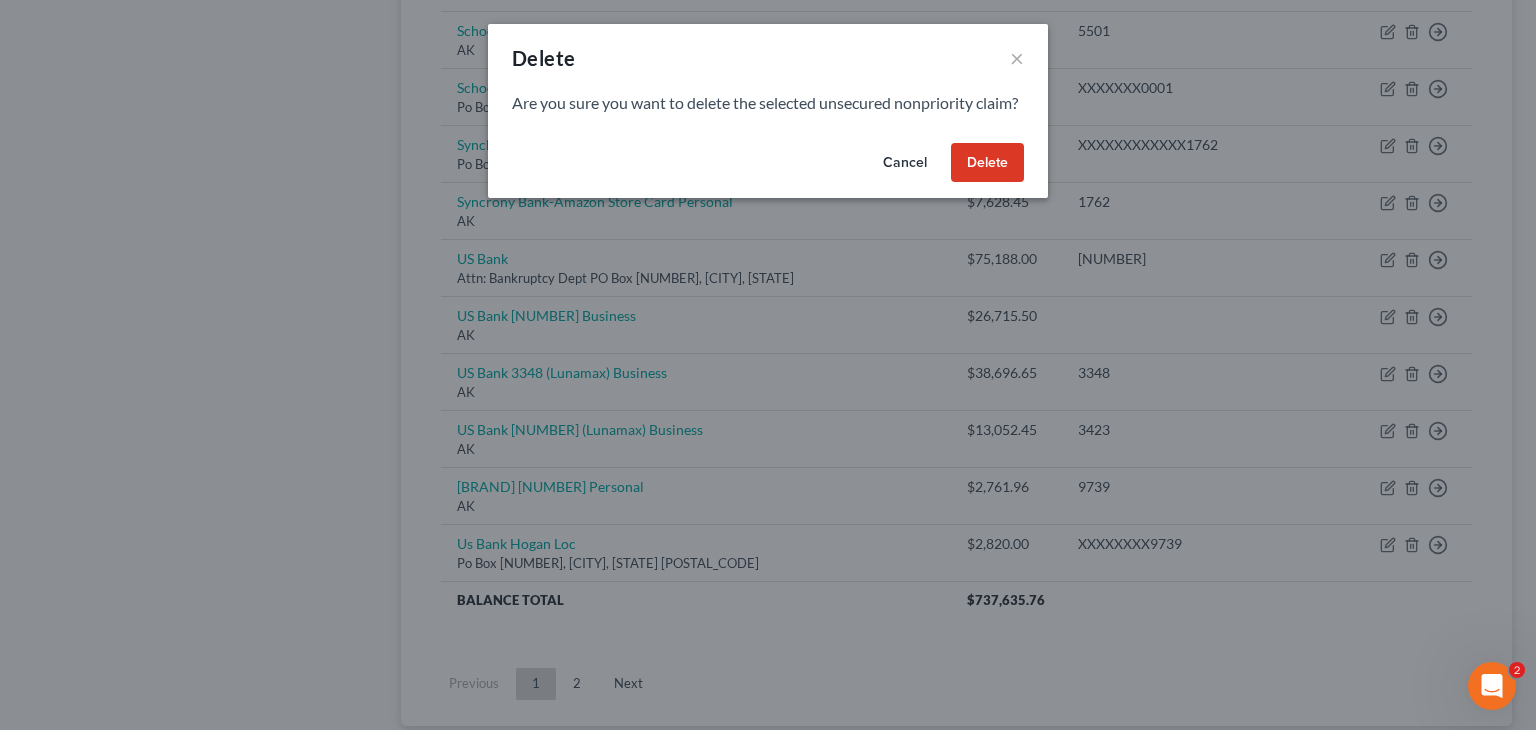click on "Delete" at bounding box center (987, 163) 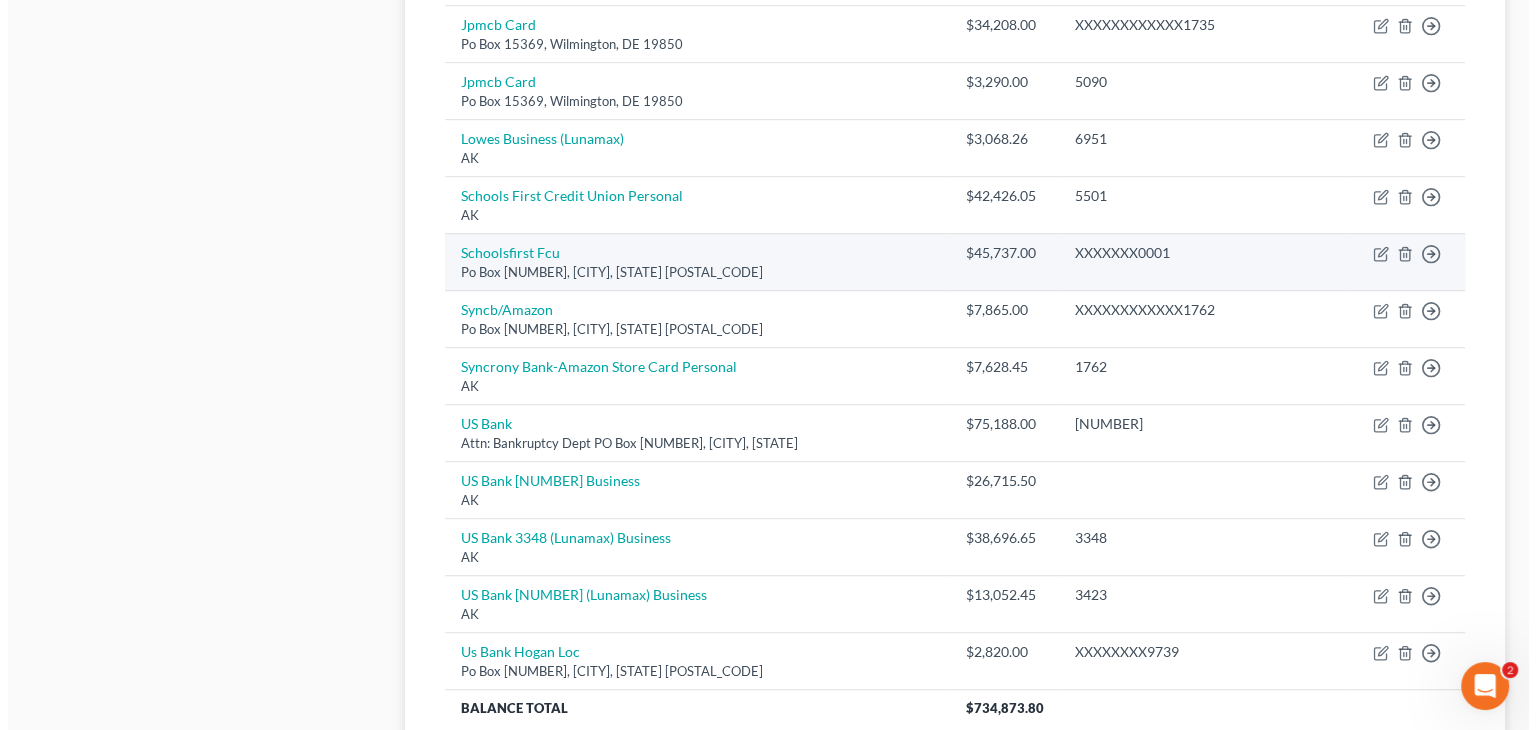 scroll, scrollTop: 1072, scrollLeft: 0, axis: vertical 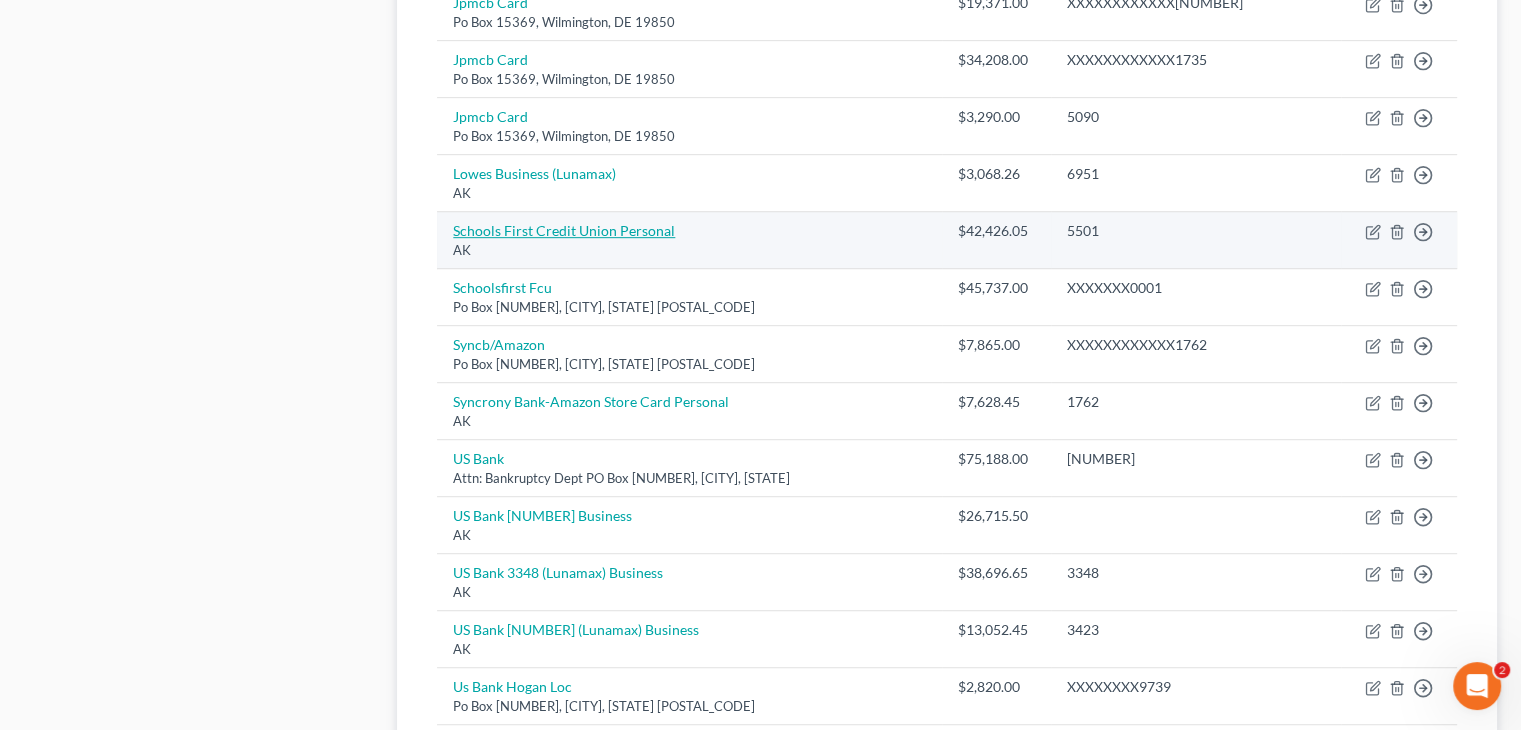 click on "Schools First Credit Union Personal" at bounding box center [564, 230] 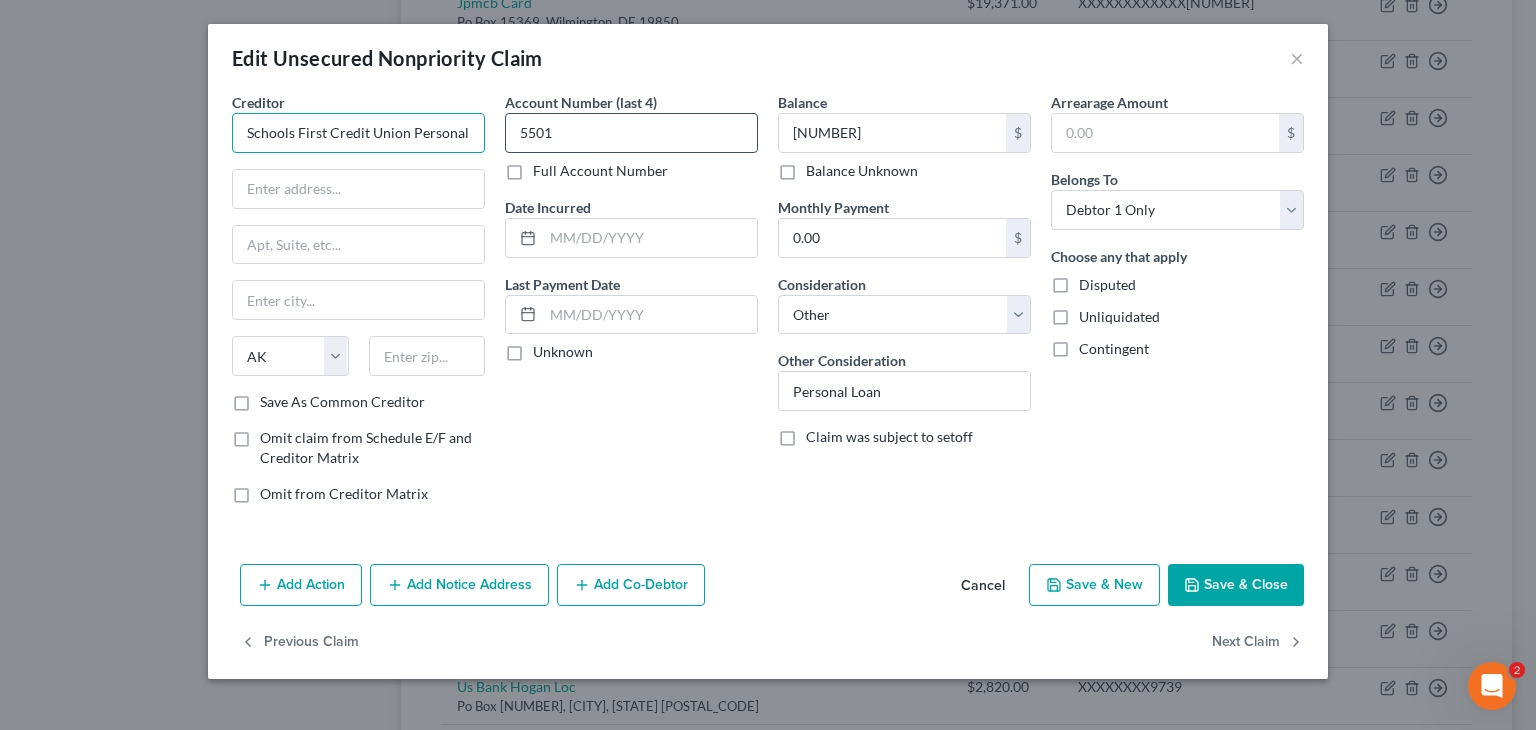 drag, startPoint x: 413, startPoint y: 133, endPoint x: 649, endPoint y: 137, distance: 236.03389 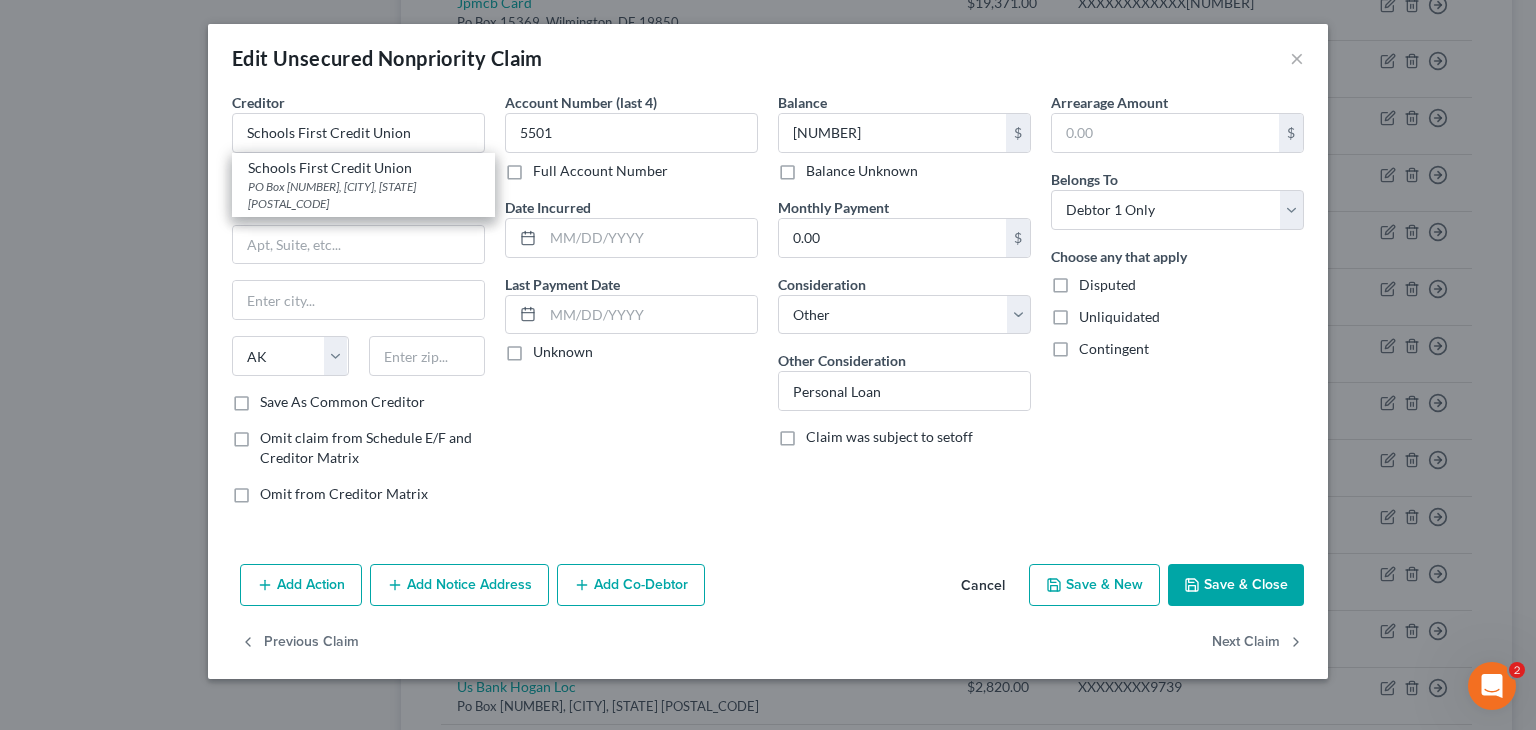 click on "Save & Close" at bounding box center (1236, 585) 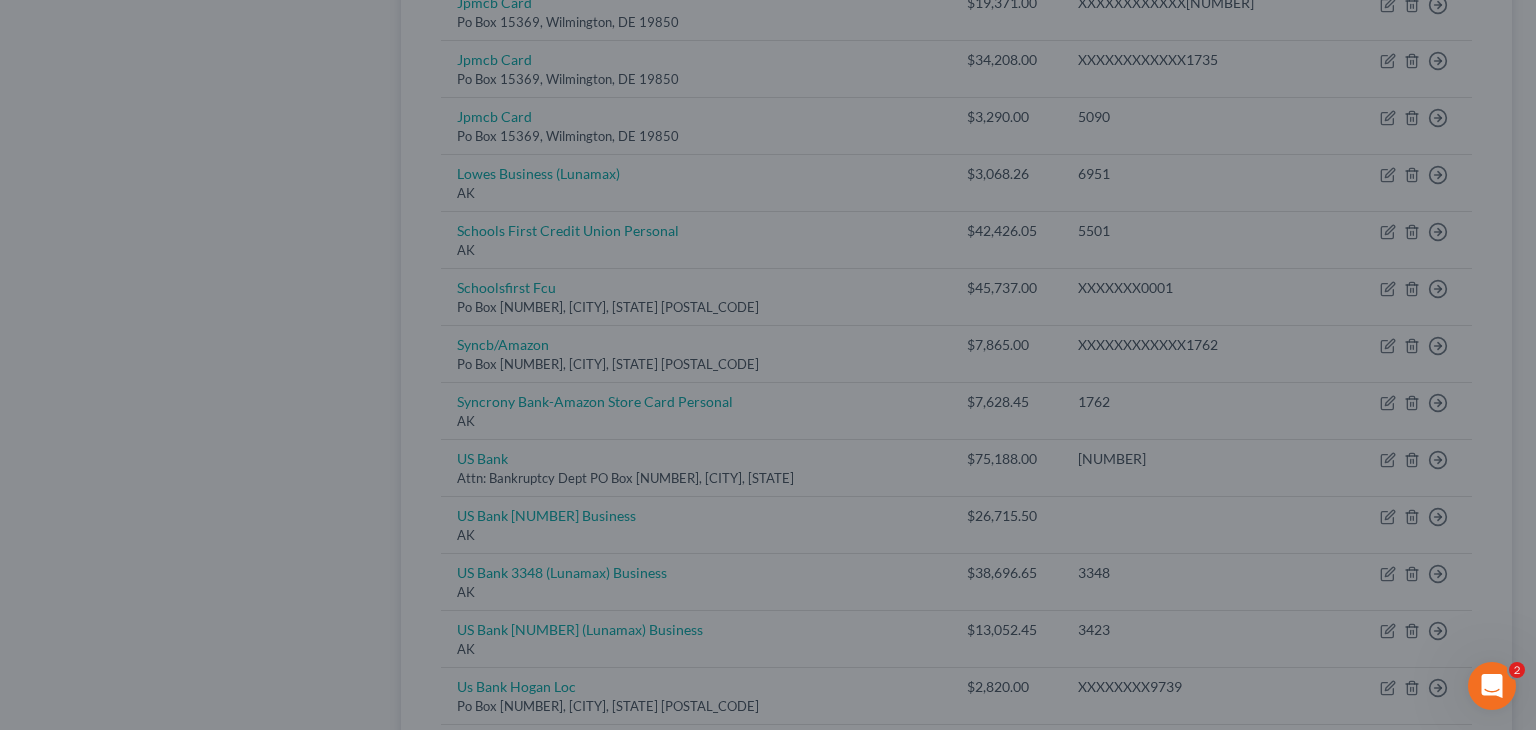 type on "Schools First Credit Union" 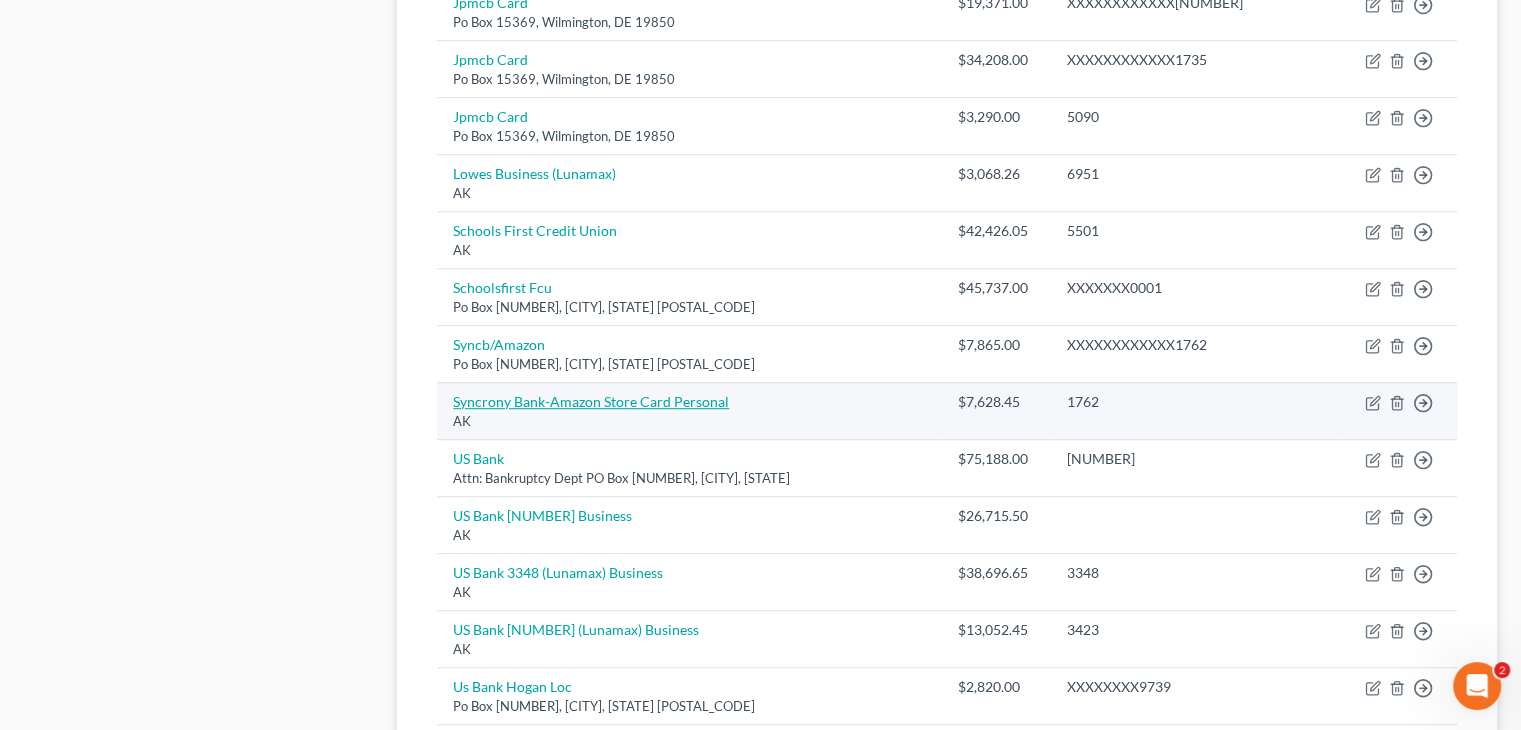click on "Syncrony Bank-Amazon Store Card Personal" at bounding box center [591, 401] 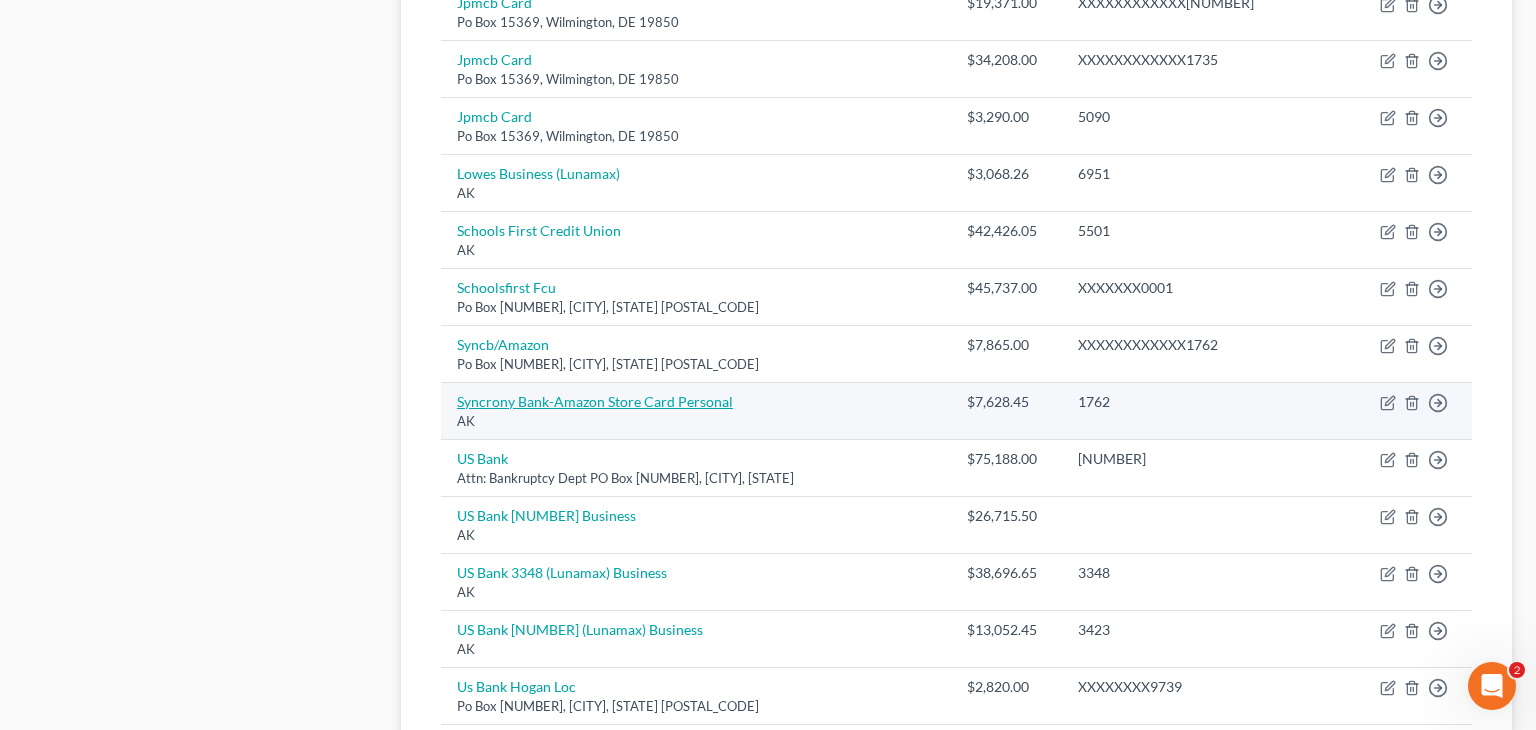 select on "1" 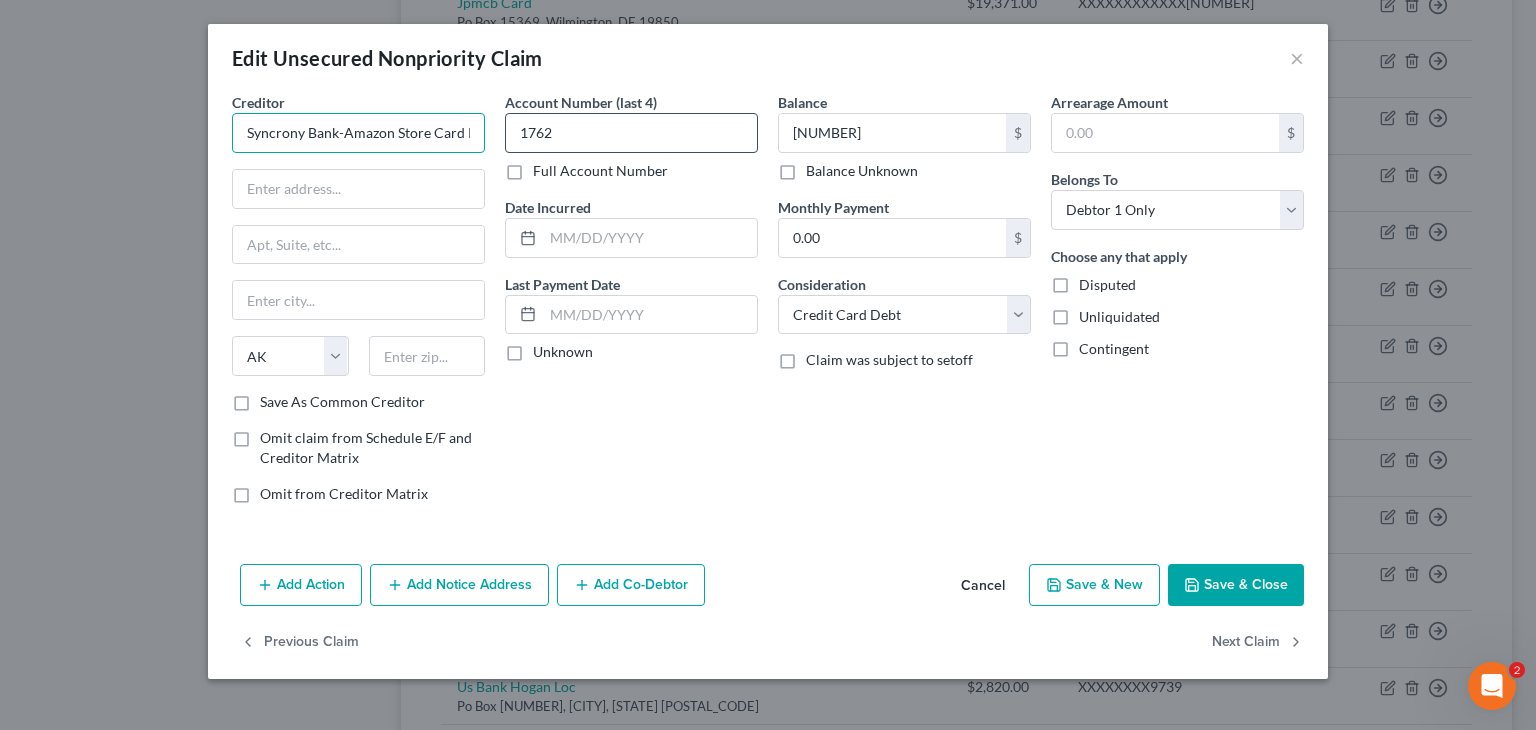 scroll, scrollTop: 0, scrollLeft: 48, axis: horizontal 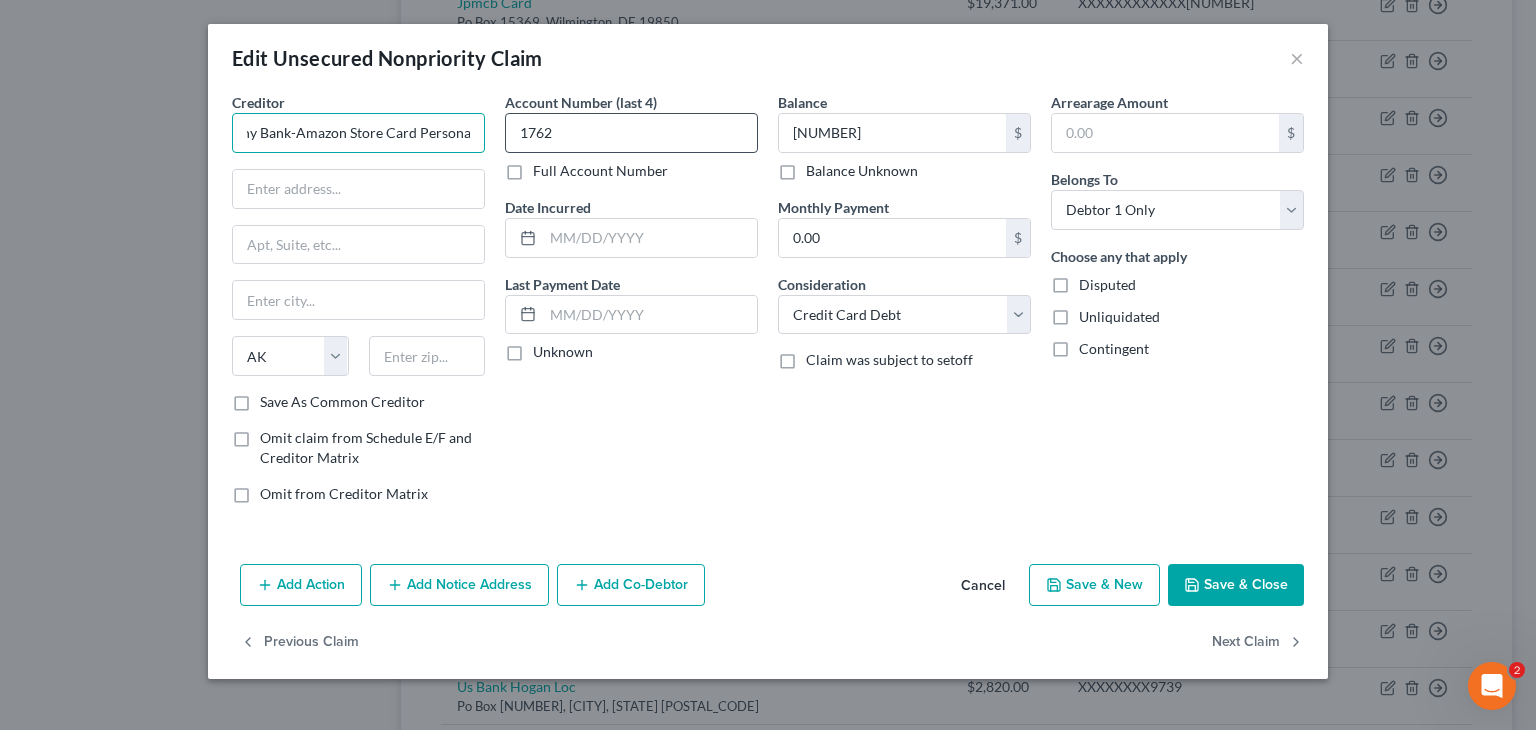 drag, startPoint x: 250, startPoint y: 134, endPoint x: 553, endPoint y: 130, distance: 303.0264 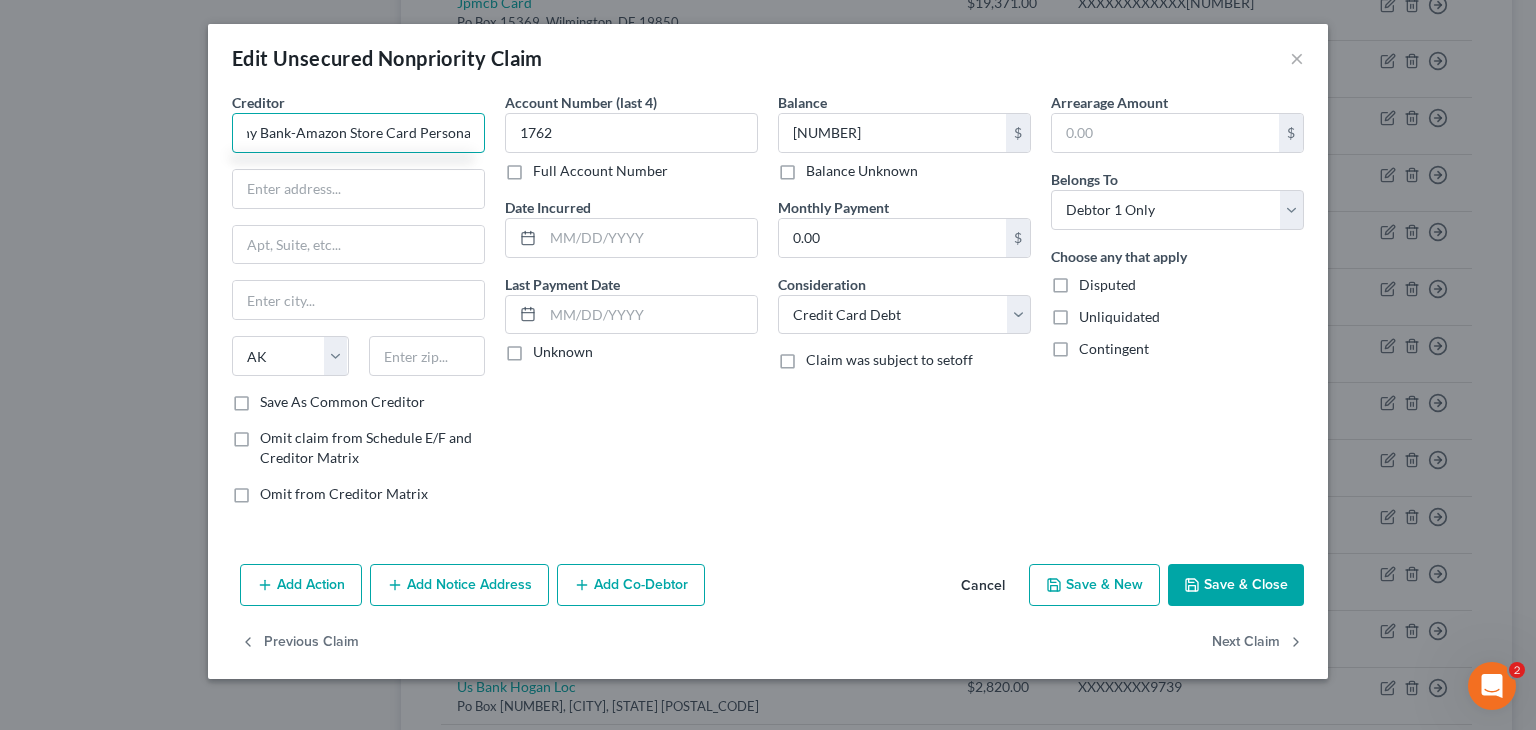 click on "Syncrony Bank-Amazon Store Card Personal" at bounding box center (358, 133) 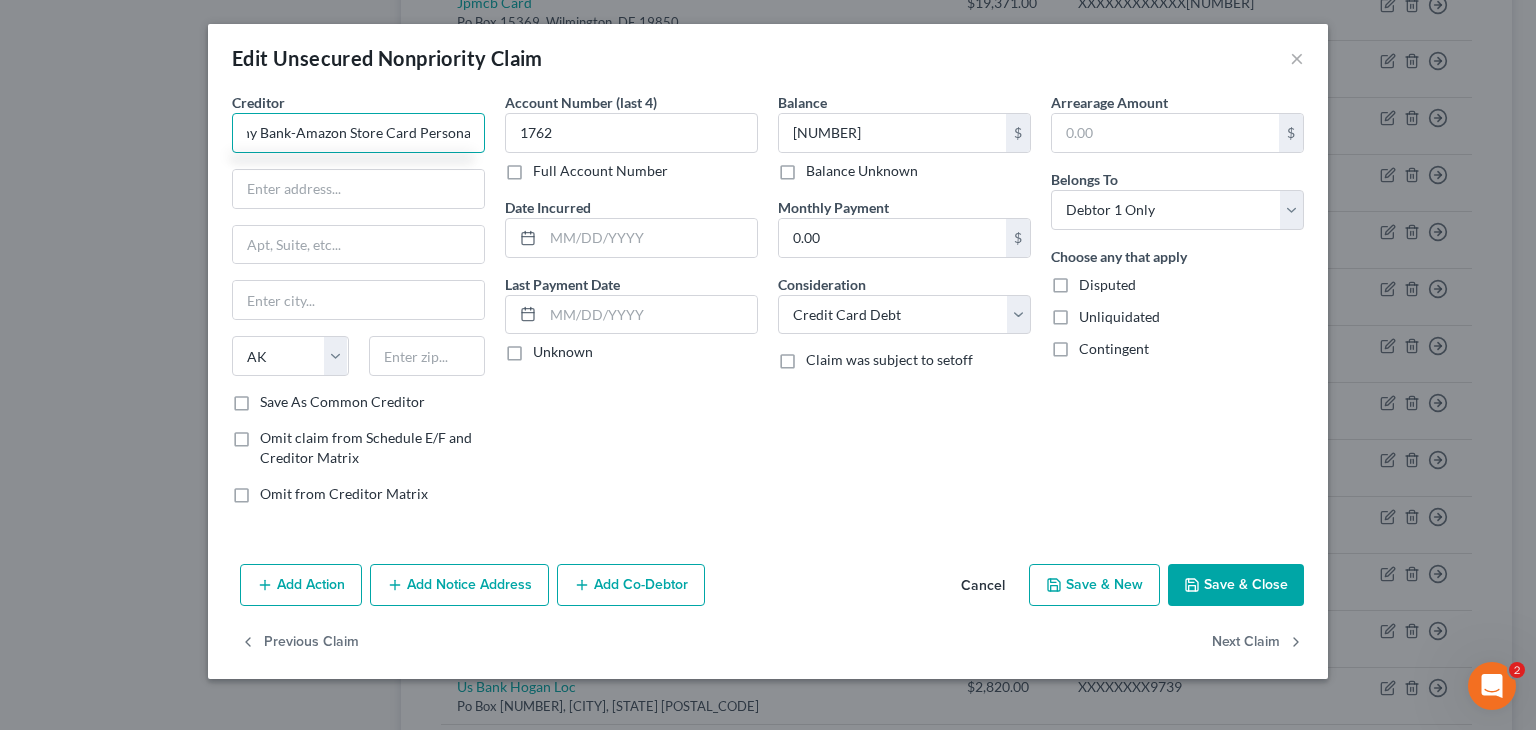 drag, startPoint x: 290, startPoint y: 132, endPoint x: 720, endPoint y: 109, distance: 430.6147 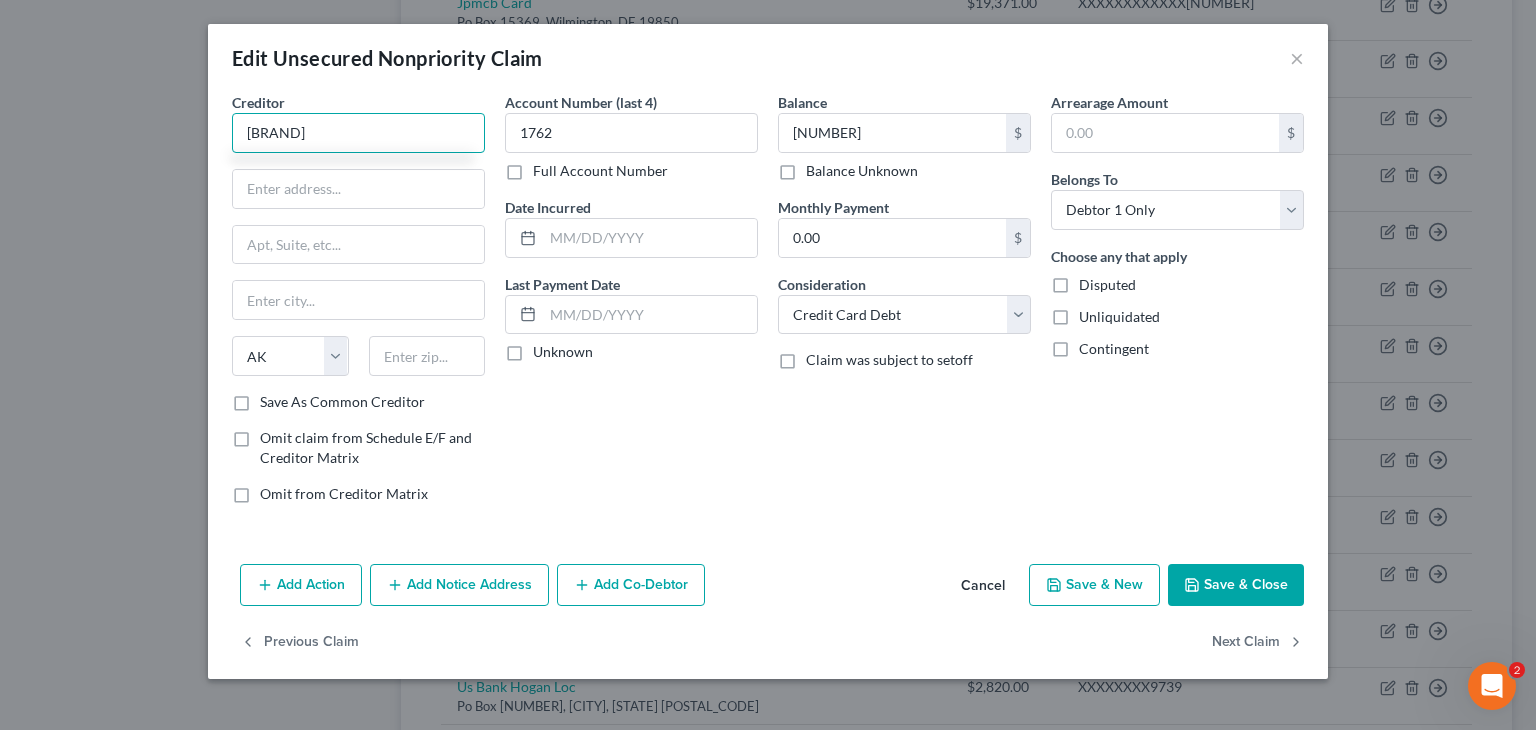 scroll, scrollTop: 0, scrollLeft: 0, axis: both 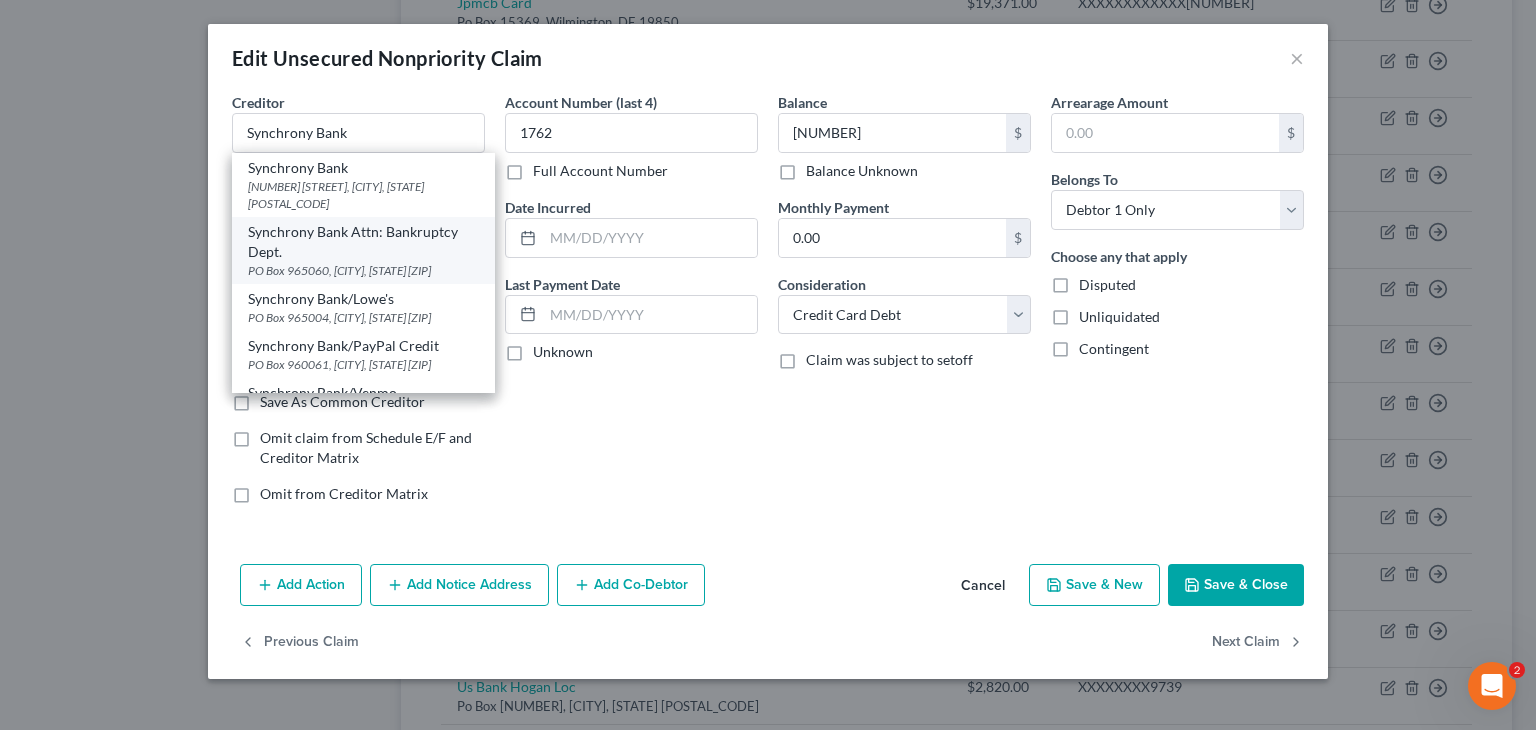 click on "Synchrony Bank Attn: Bankruptcy Dept." at bounding box center (363, 242) 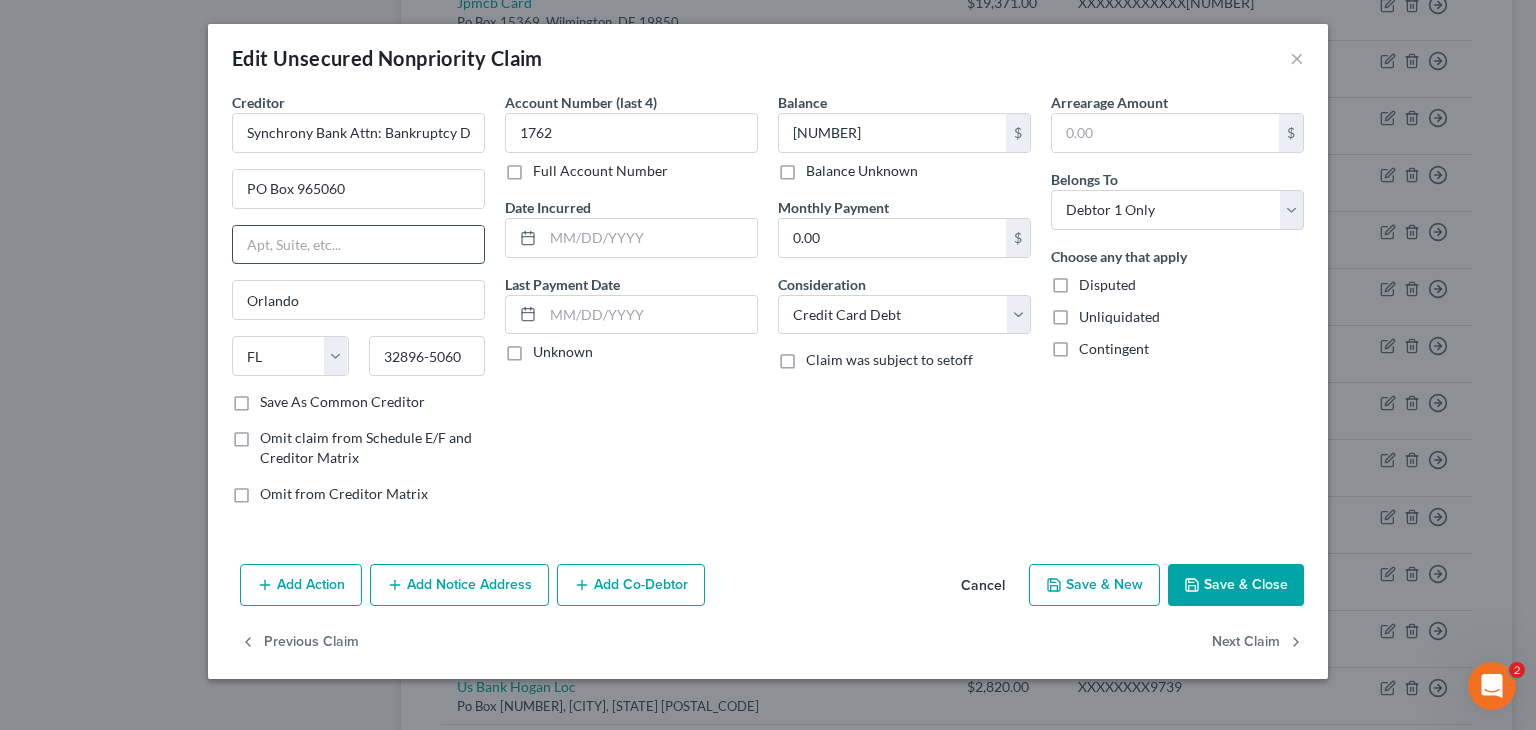 click at bounding box center [358, 245] 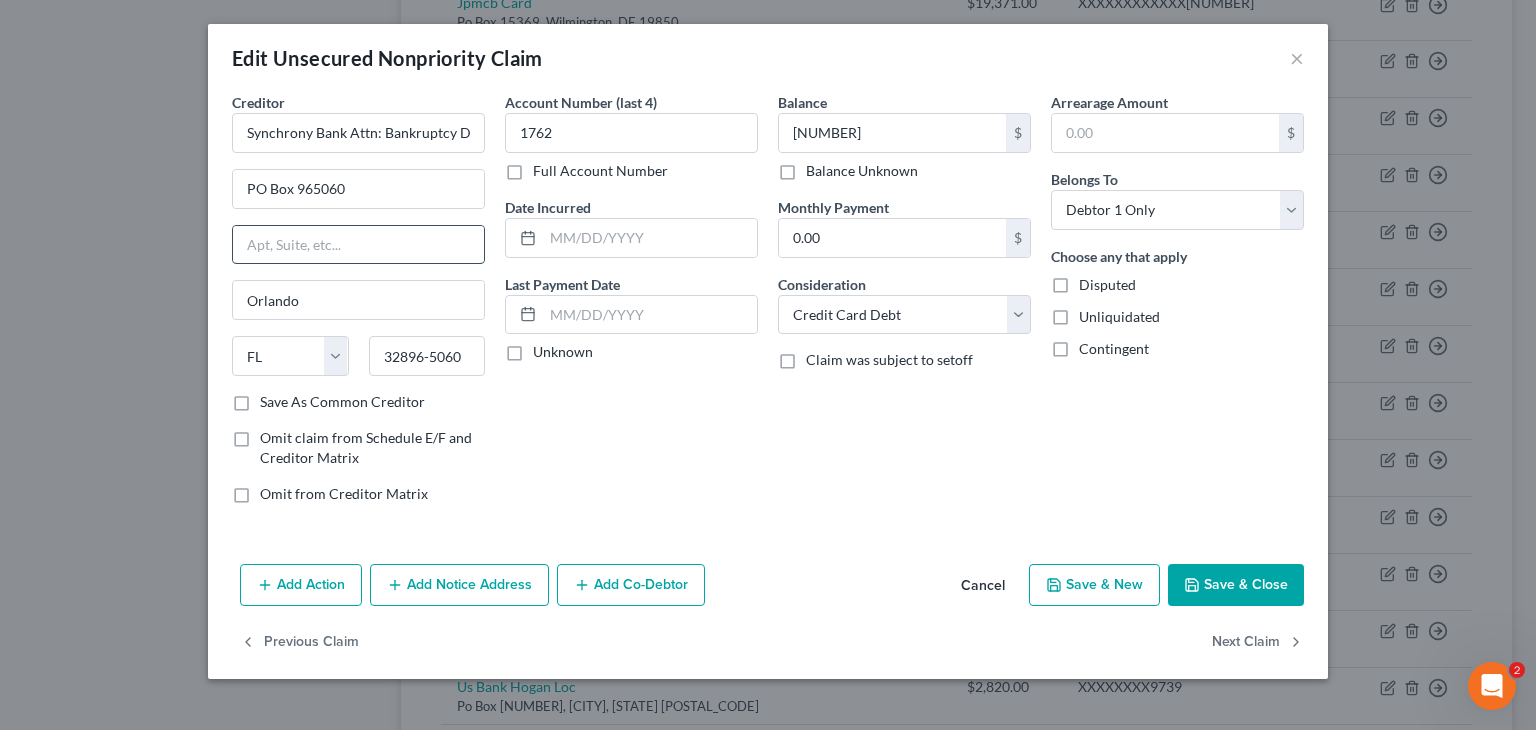 paste on "Syncrony Bank-Amazon Store Card Personal" 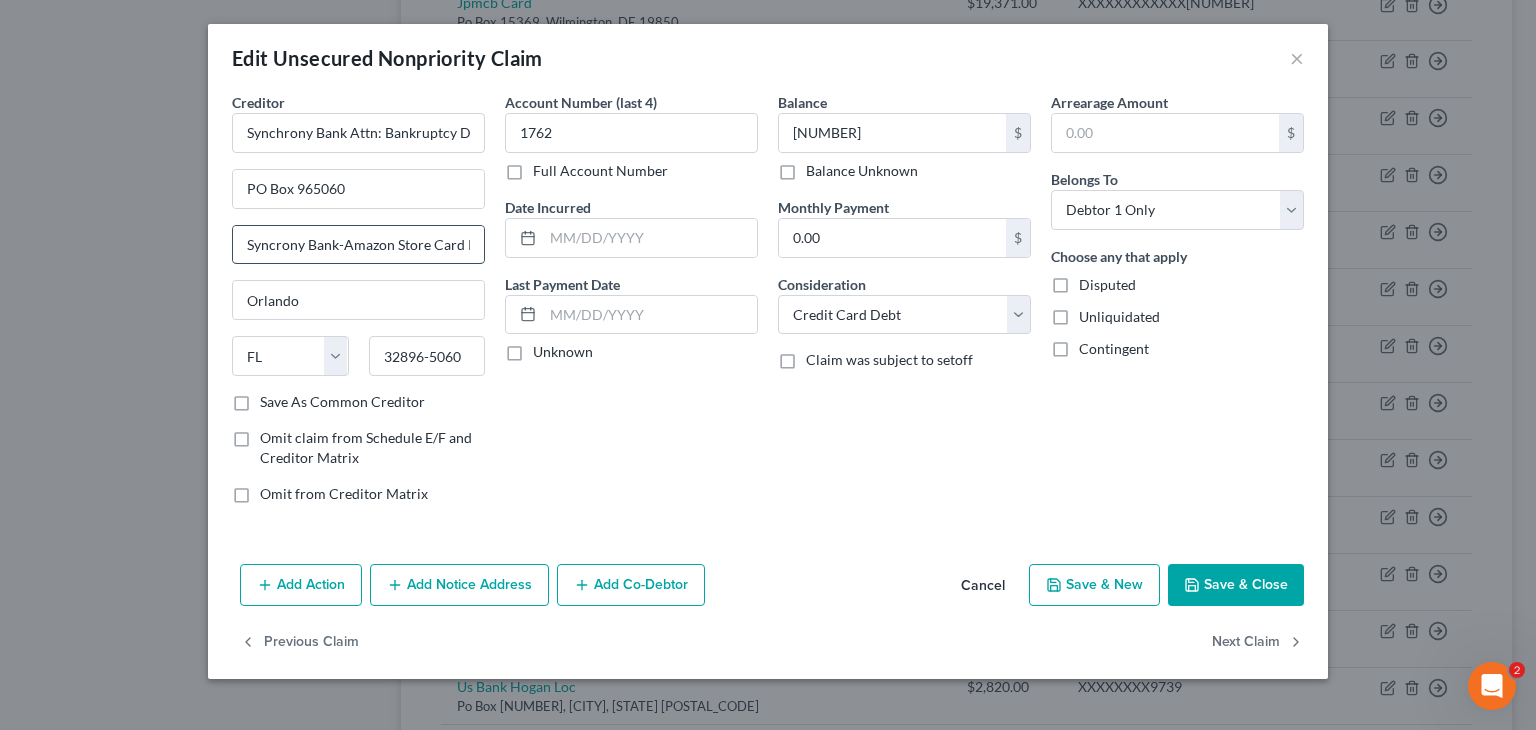 scroll, scrollTop: 0, scrollLeft: 47, axis: horizontal 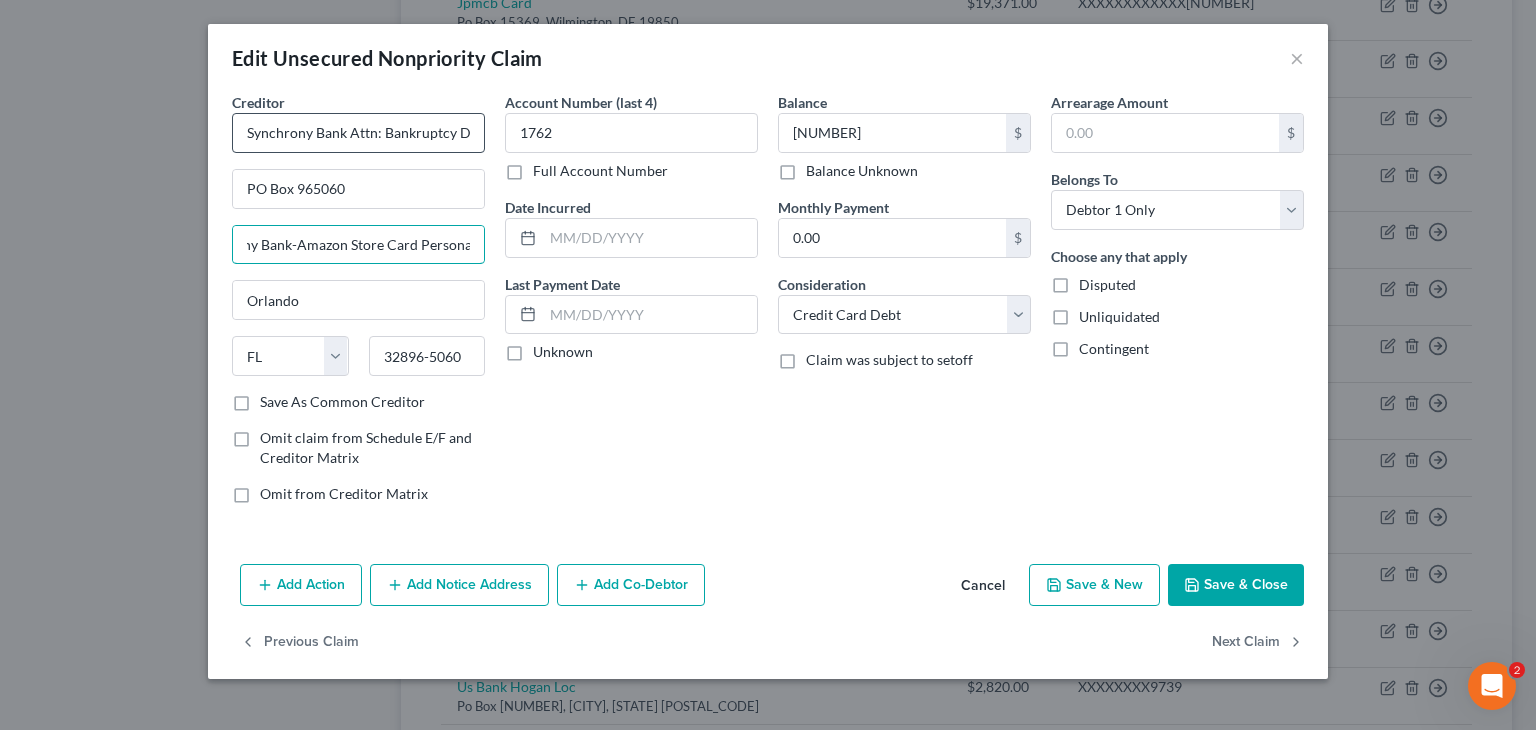 type on "Syncrony Bank-Amazon Store Card Personal" 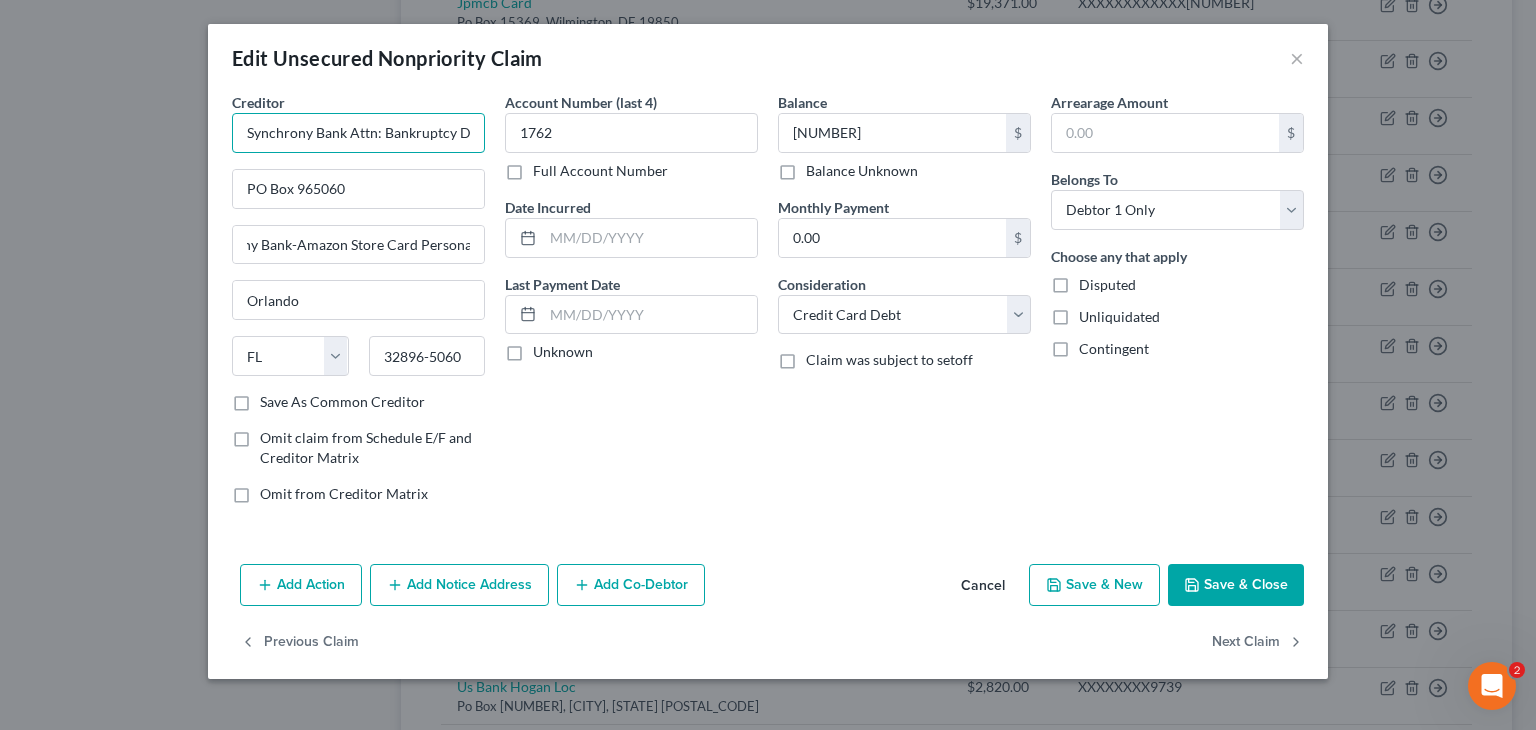 scroll, scrollTop: 0, scrollLeft: 0, axis: both 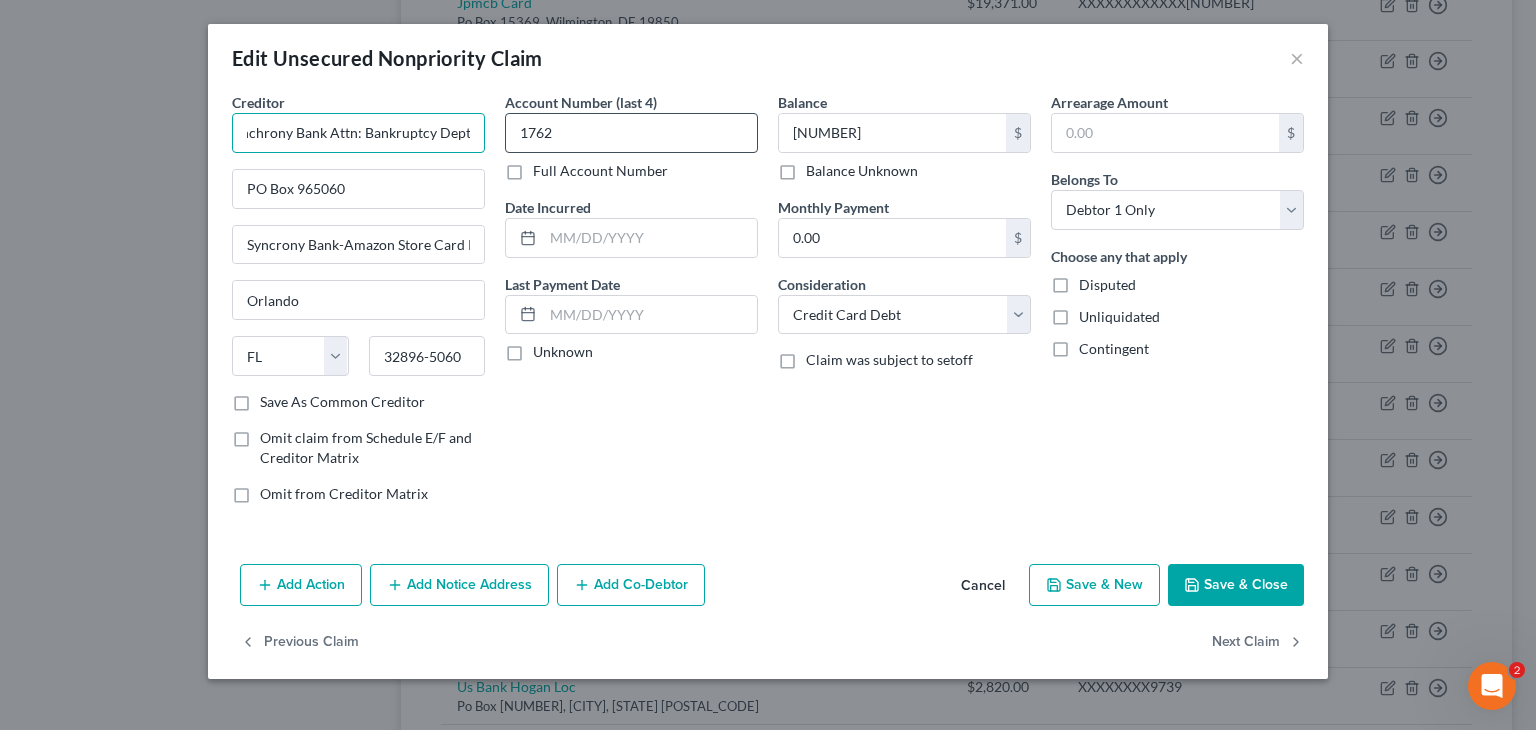drag, startPoint x: 350, startPoint y: 129, endPoint x: 543, endPoint y: 122, distance: 193.1269 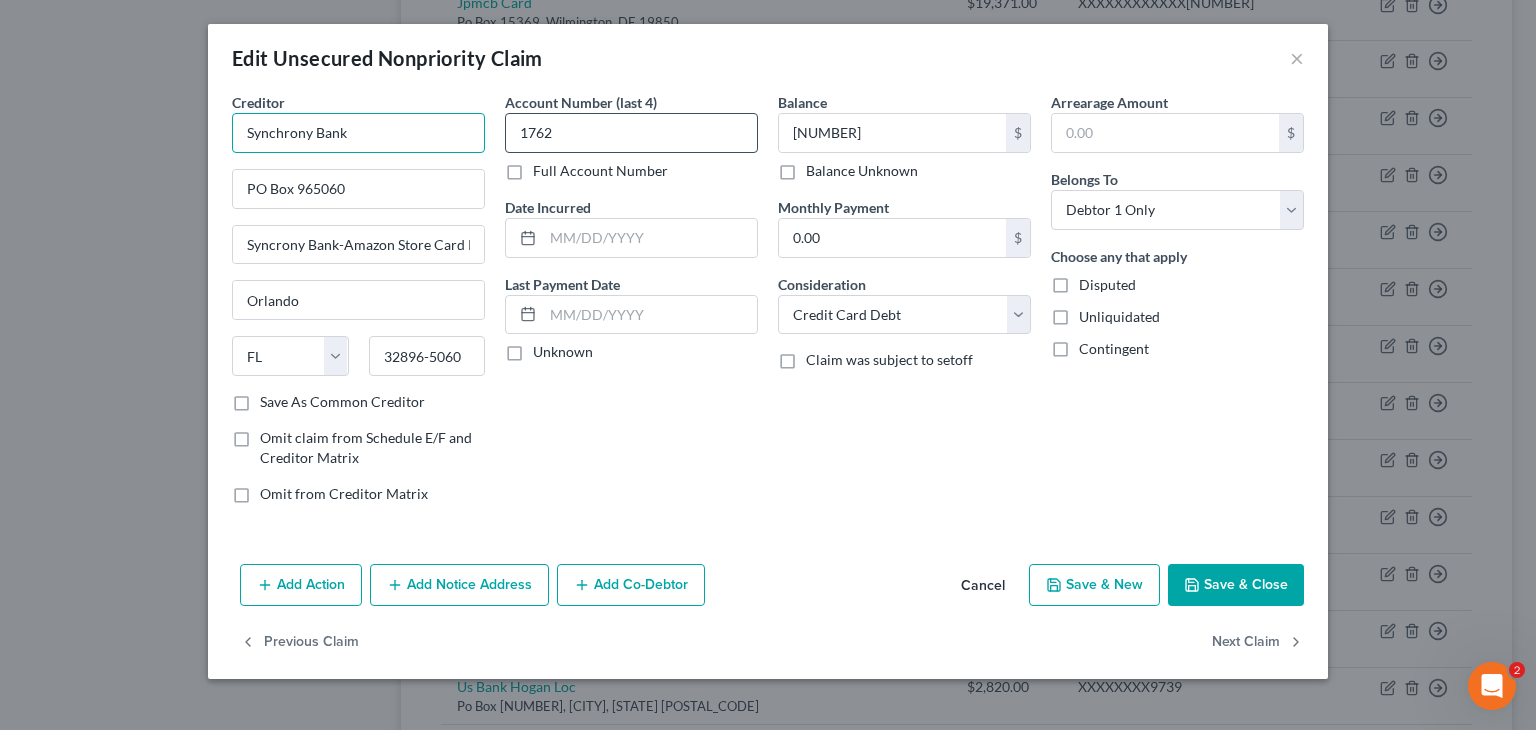scroll, scrollTop: 0, scrollLeft: 0, axis: both 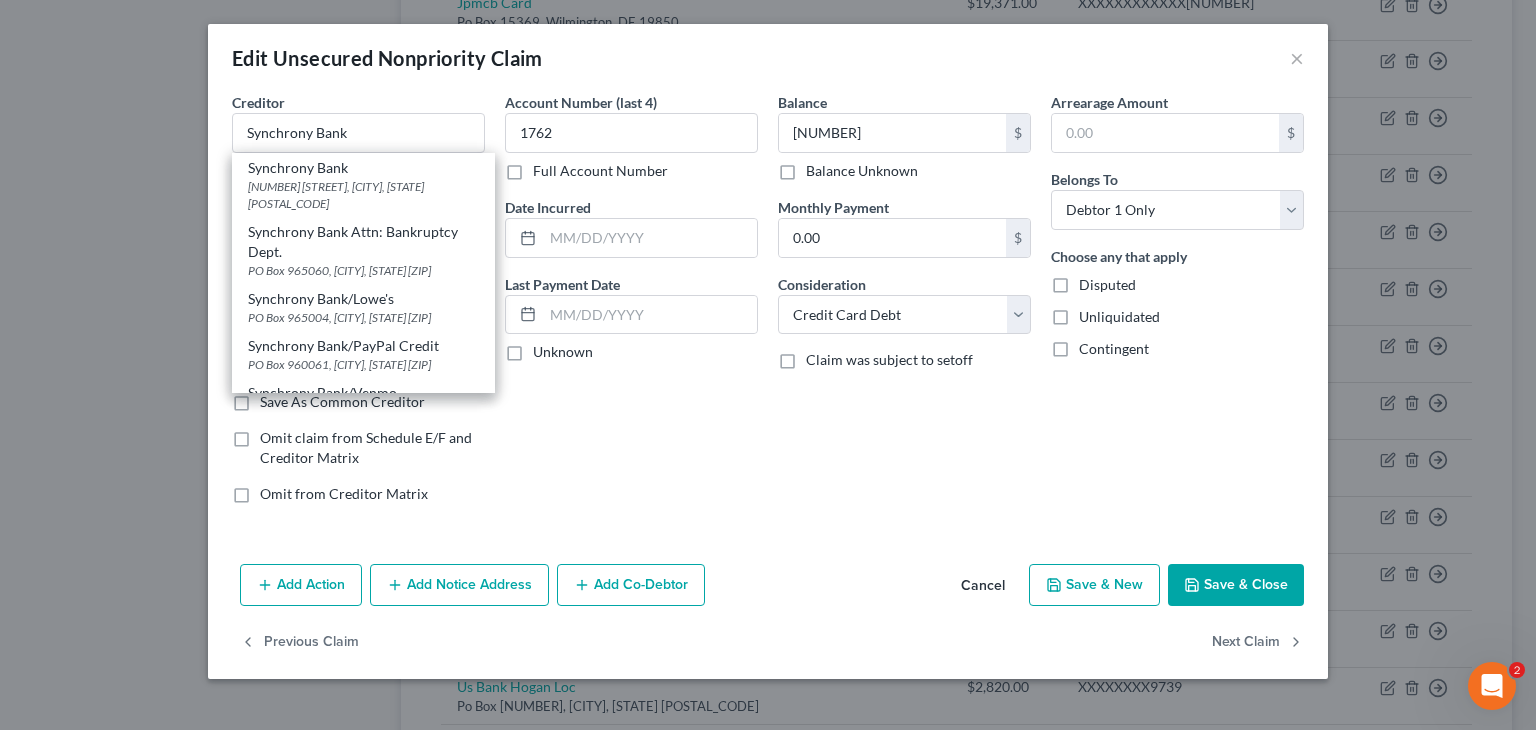 click on "Account Number (last 4)
1762
Full Account Number
Date Incurred         Last Payment Date         Unknown" at bounding box center [631, 306] 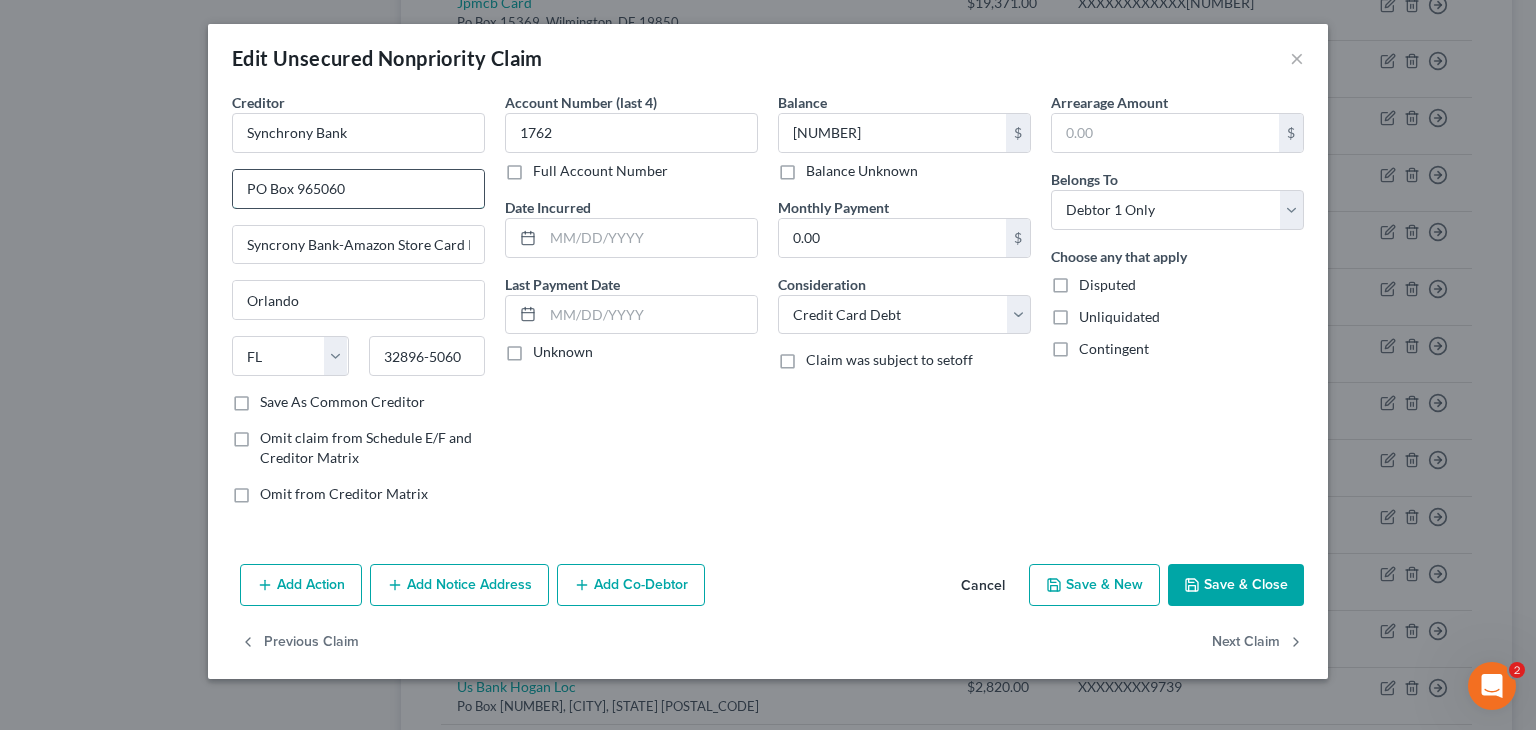 click on "PO Box 965060" at bounding box center (358, 189) 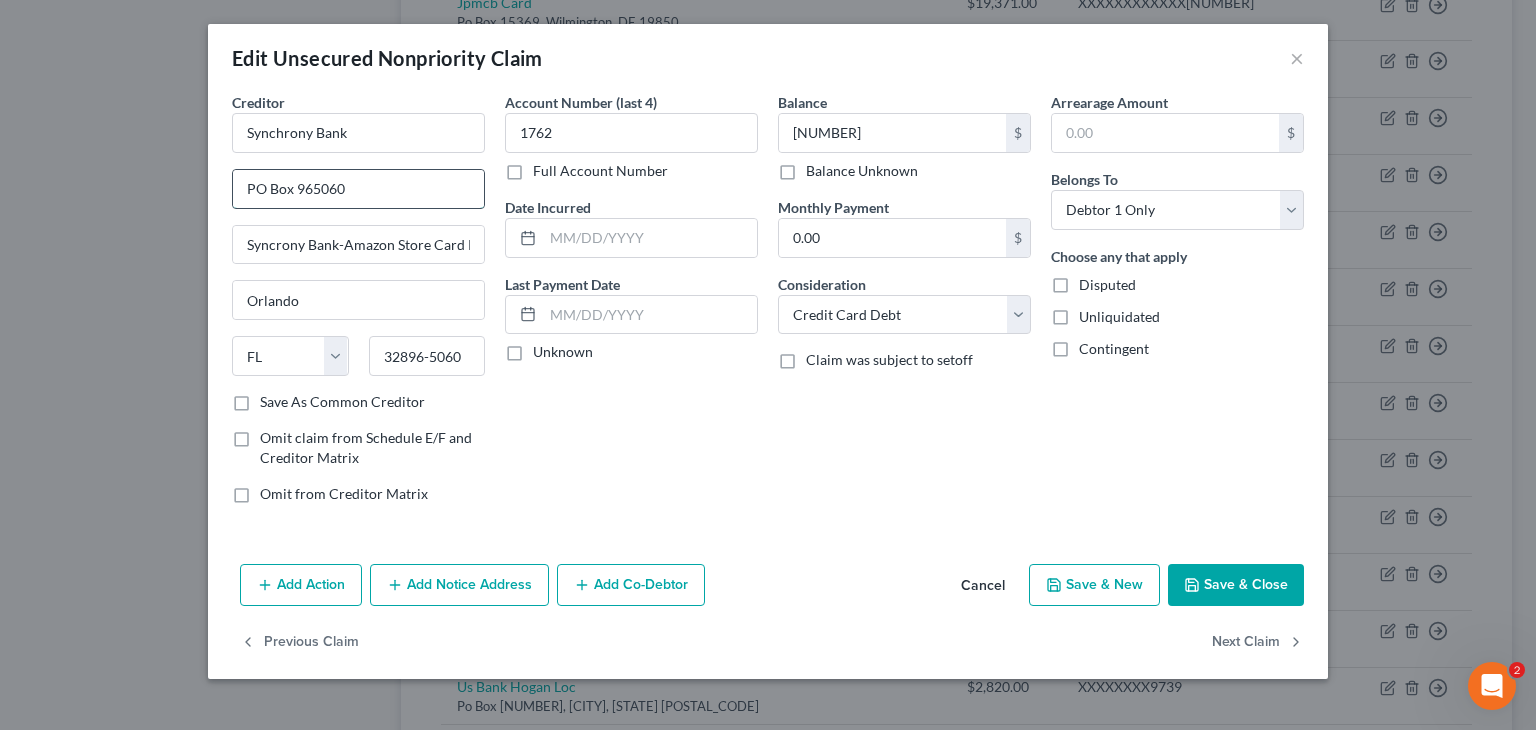 paste on "Attn: Bankruptcy Dept." 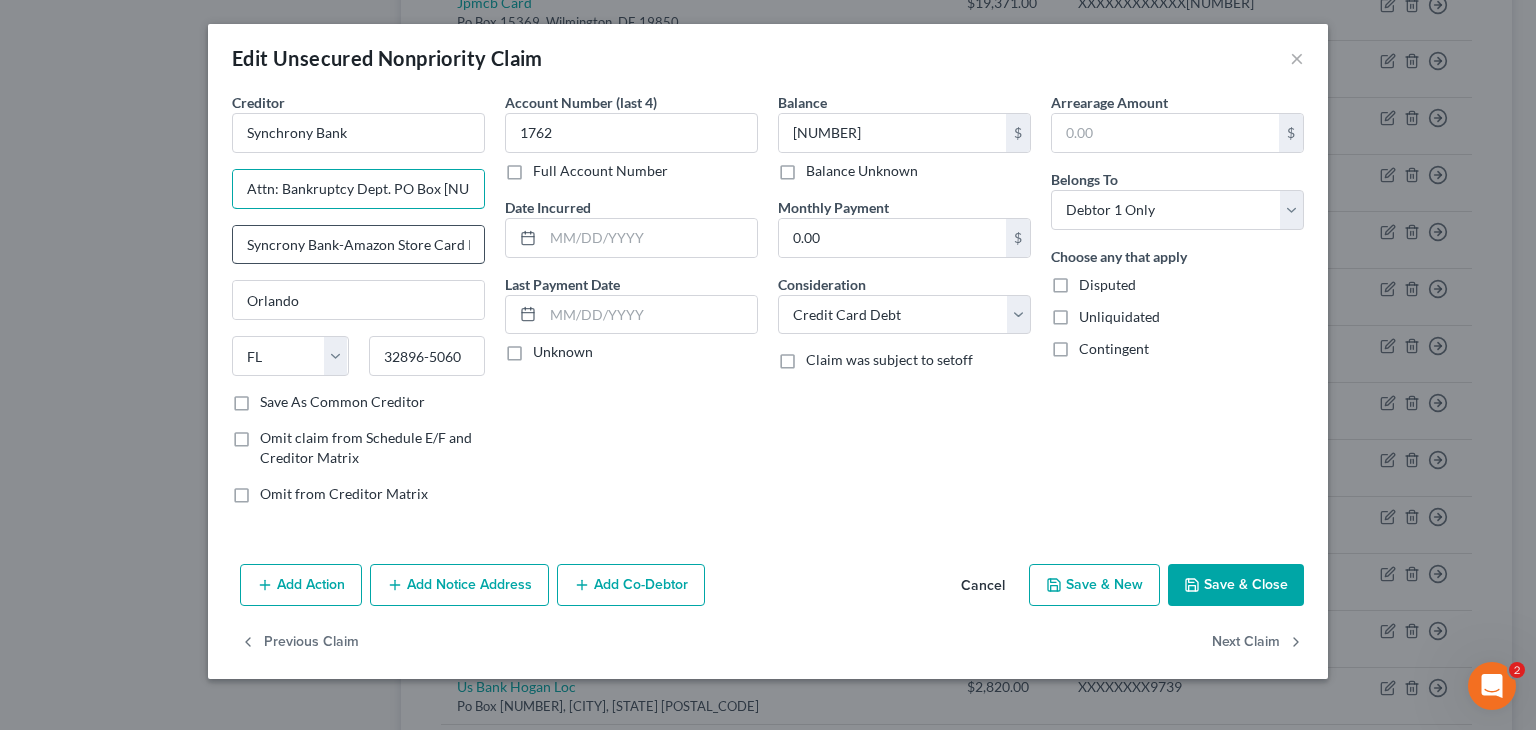 type on "Attn: Bankruptcy Dept. PO Box [NUMBER]" 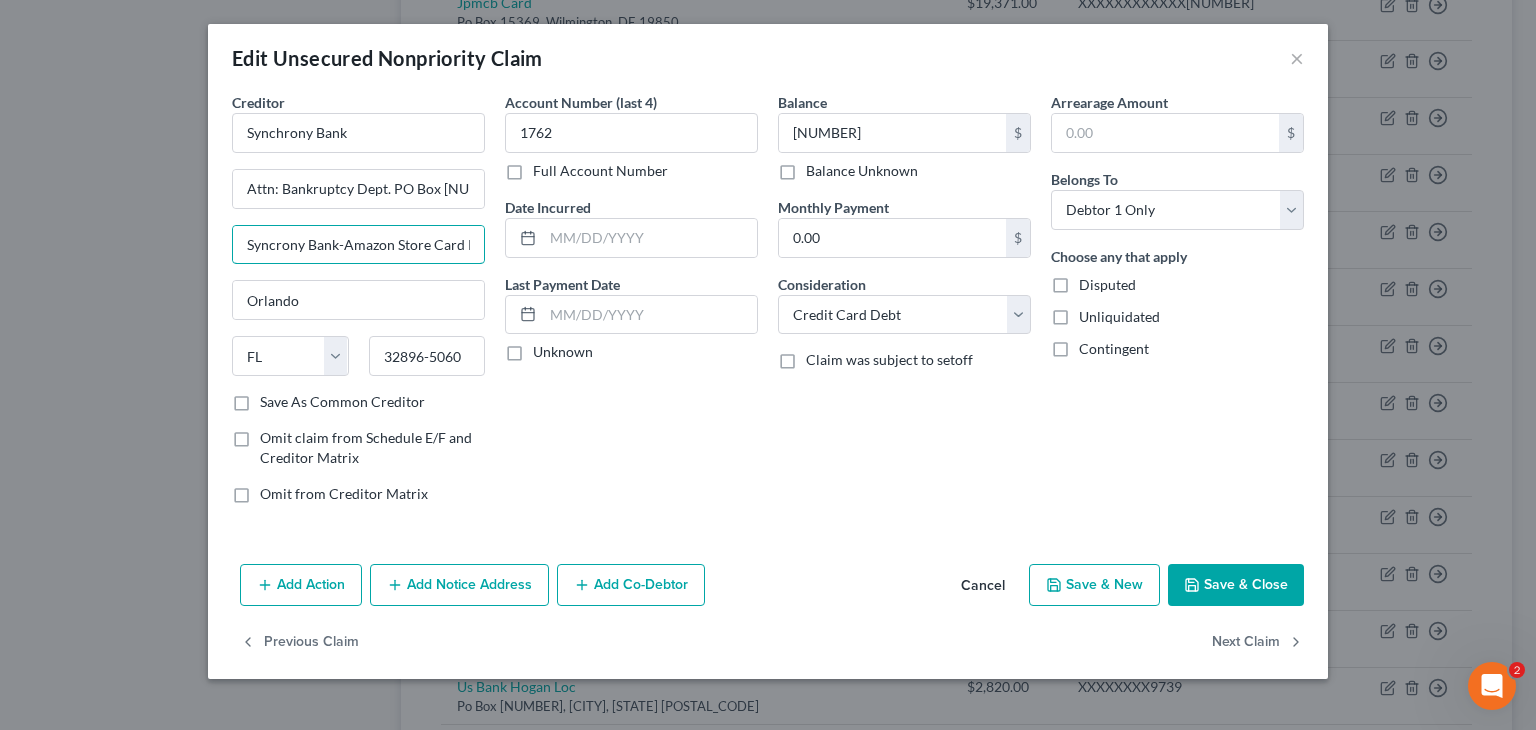 scroll, scrollTop: 0, scrollLeft: 48, axis: horizontal 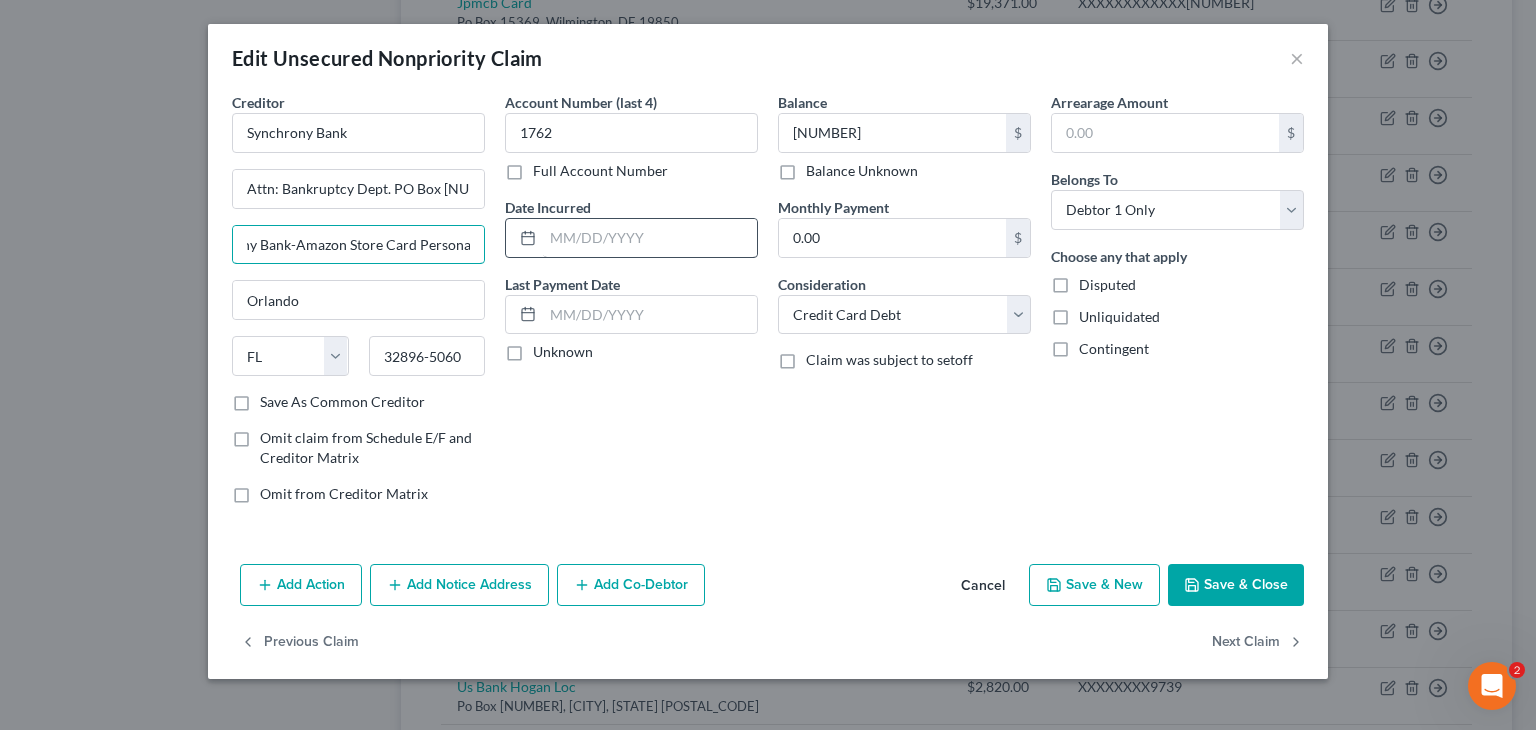 drag, startPoint x: 244, startPoint y: 244, endPoint x: 568, endPoint y: 237, distance: 324.07562 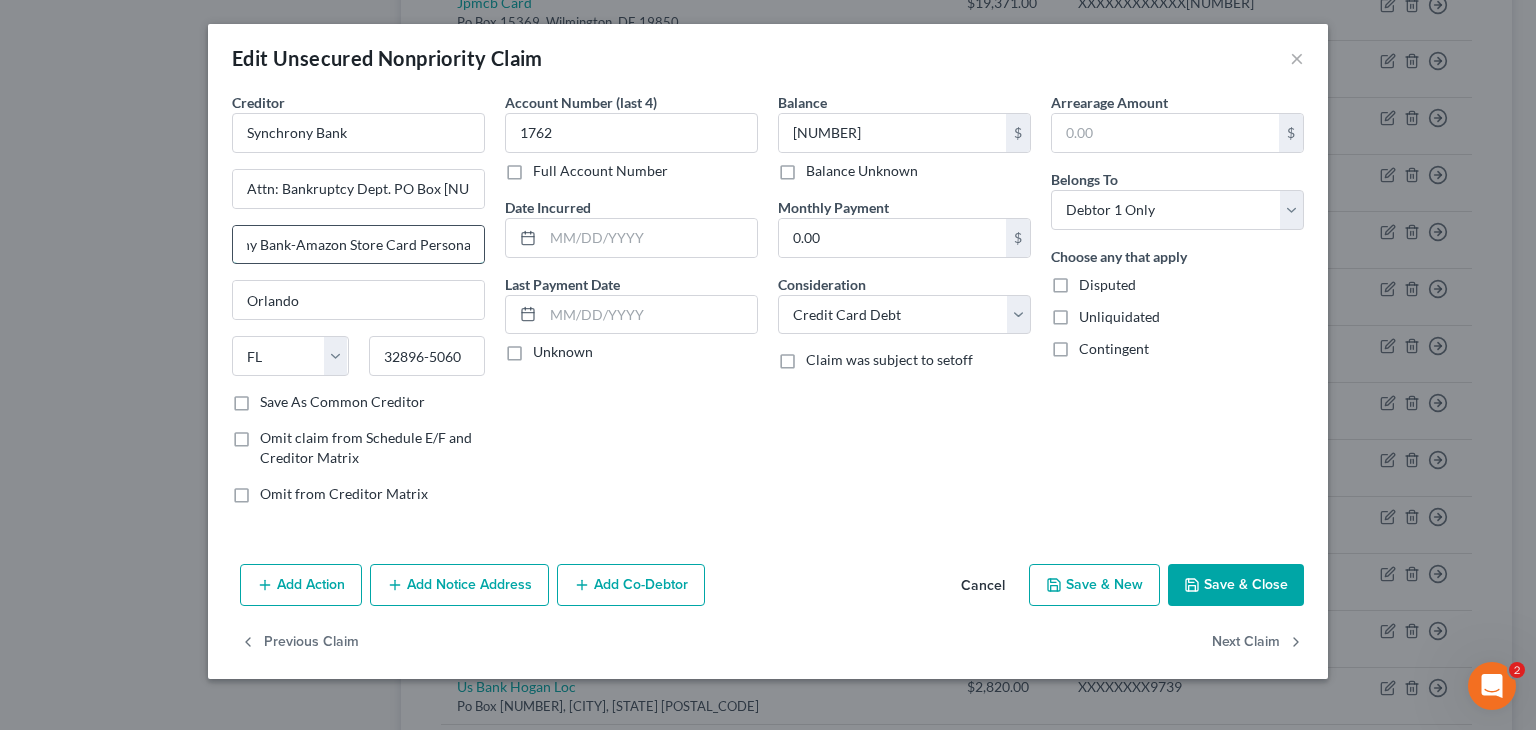 click on "Syncrony Bank-Amazon Store Card Personal" at bounding box center (358, 245) 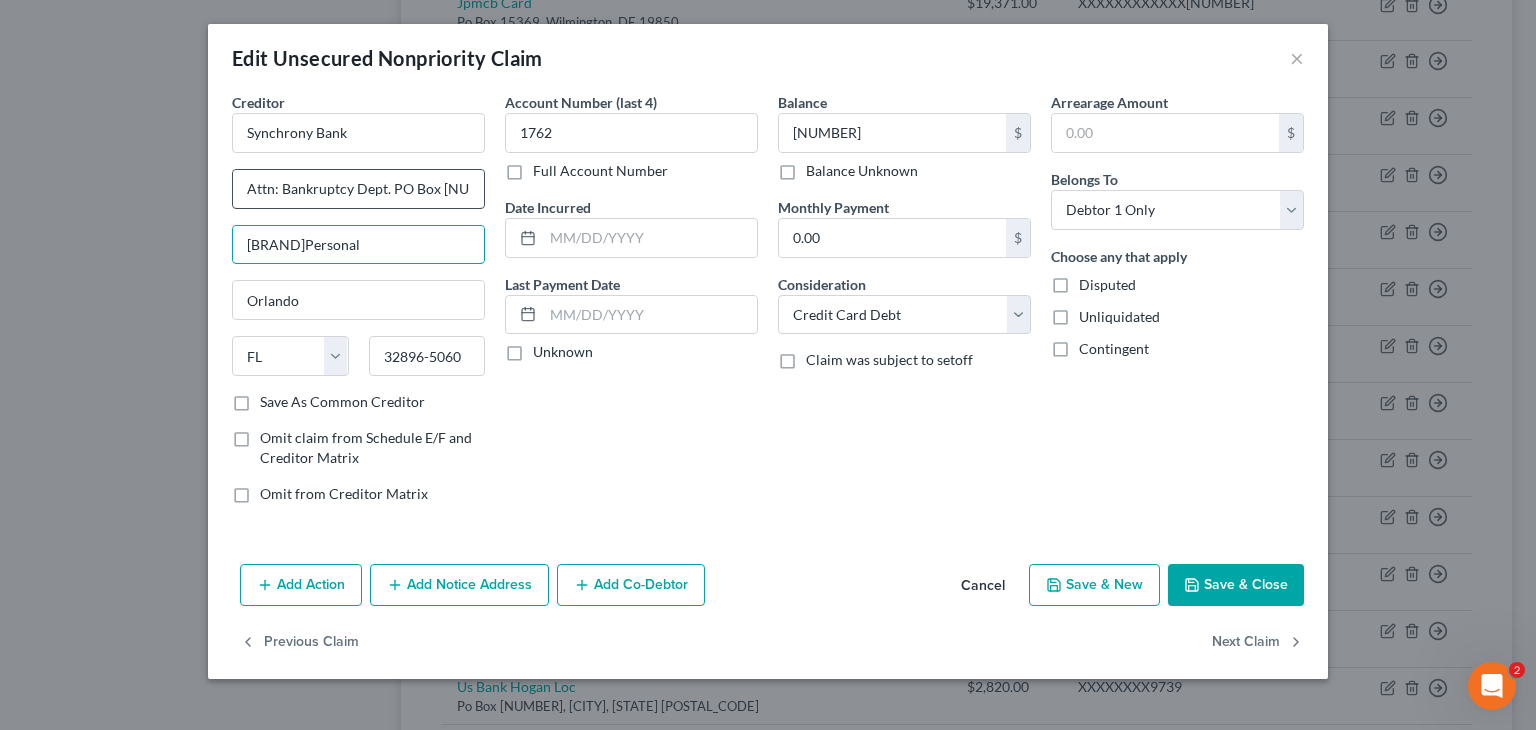 scroll, scrollTop: 0, scrollLeft: 0, axis: both 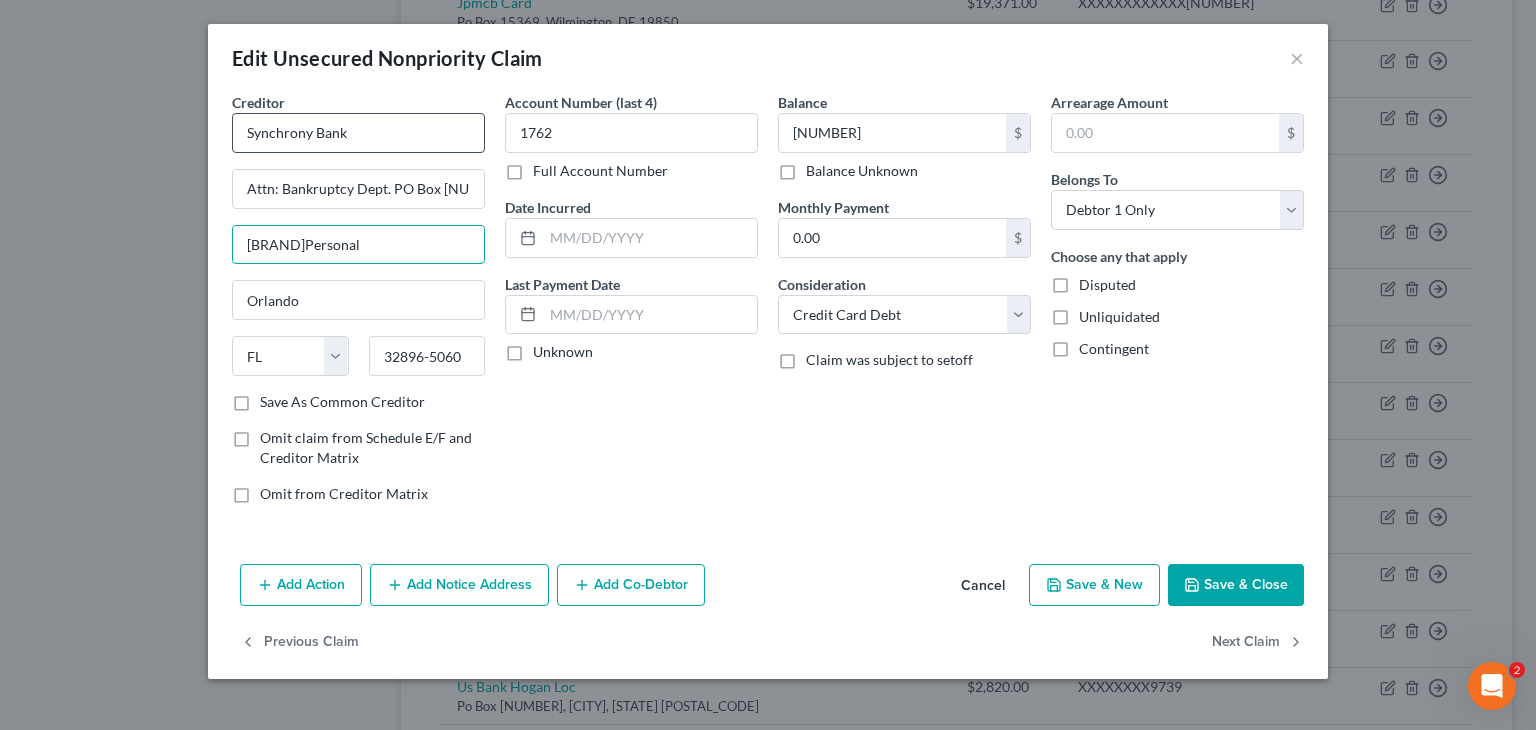 type on "[BRAND]Personal" 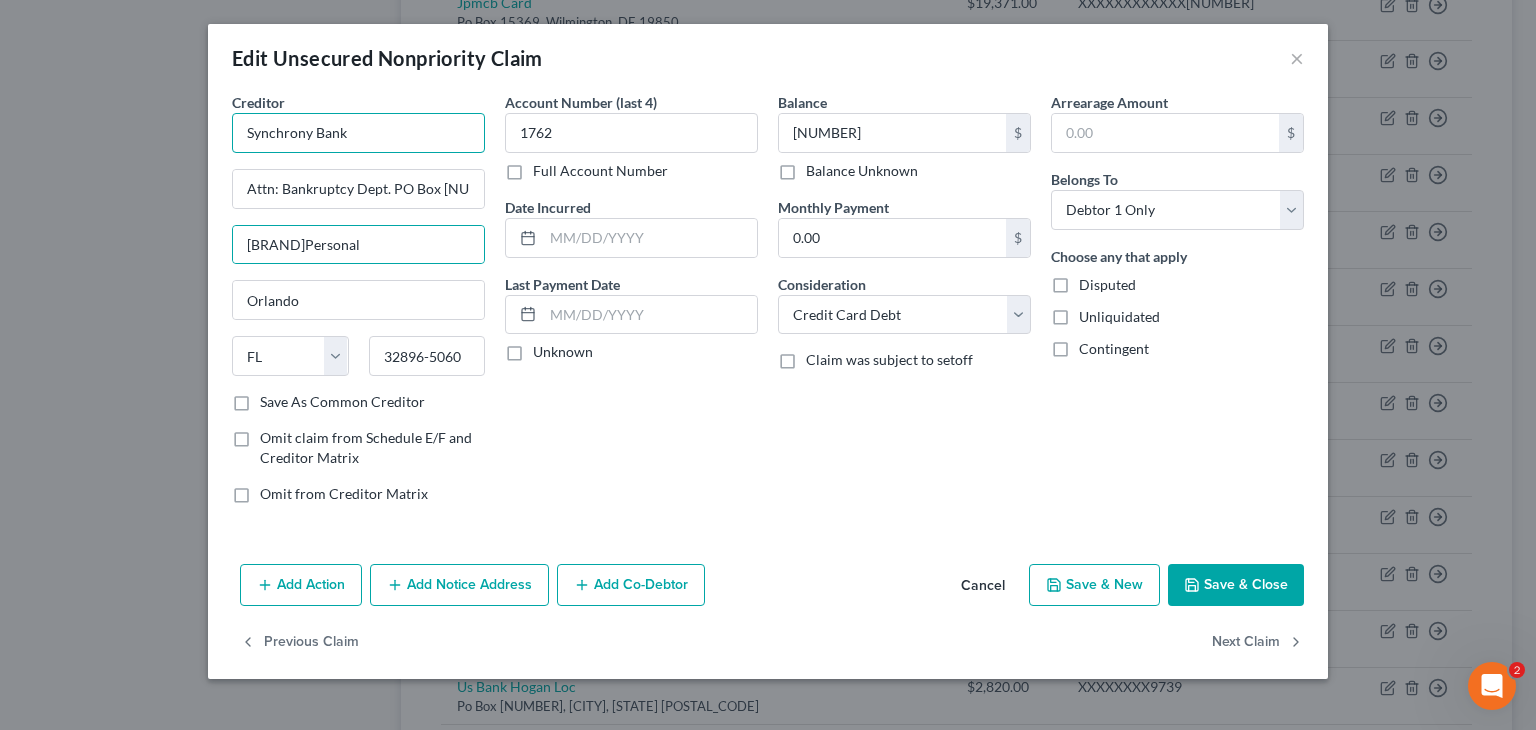 click on "Synchrony Bank" at bounding box center (358, 133) 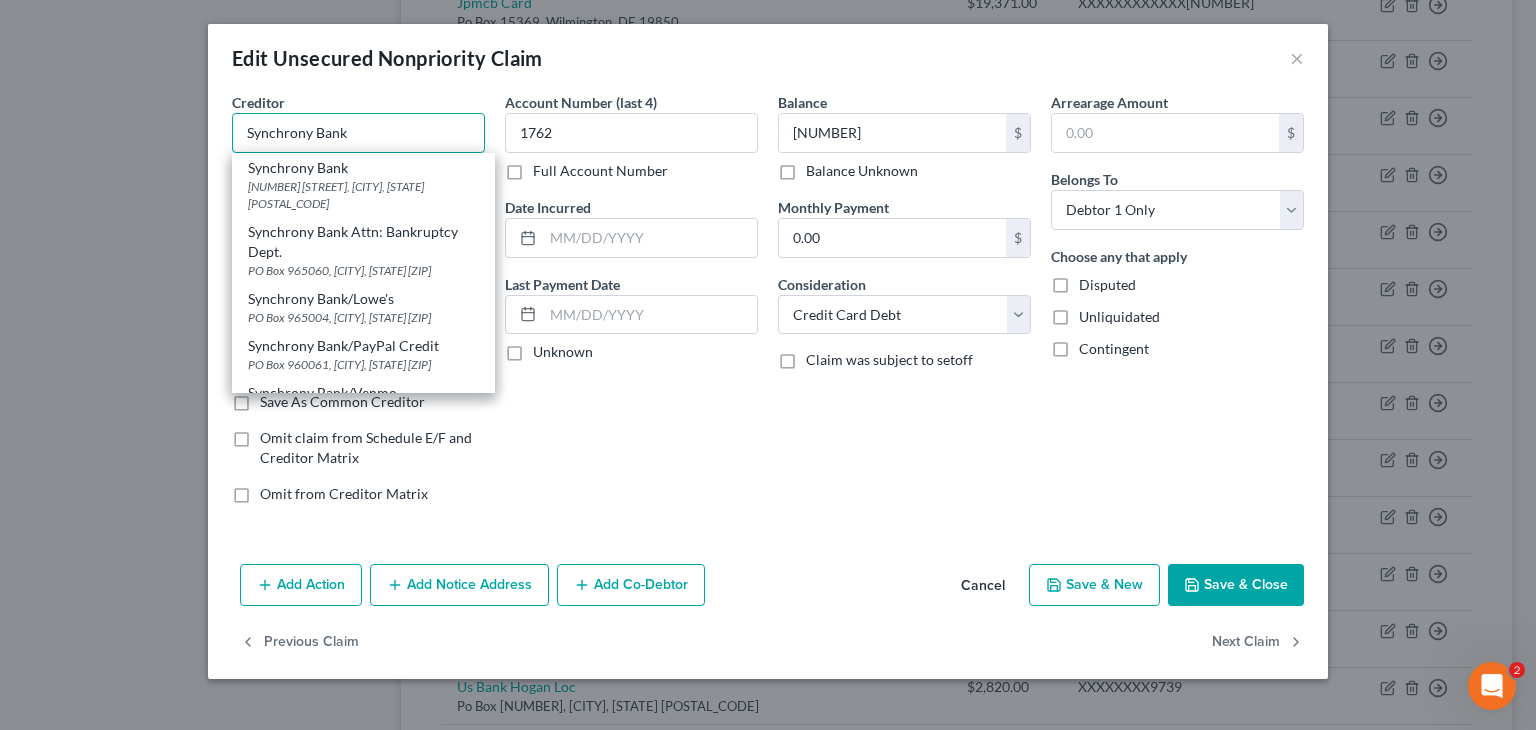 paste on "-Amazon Store Card" 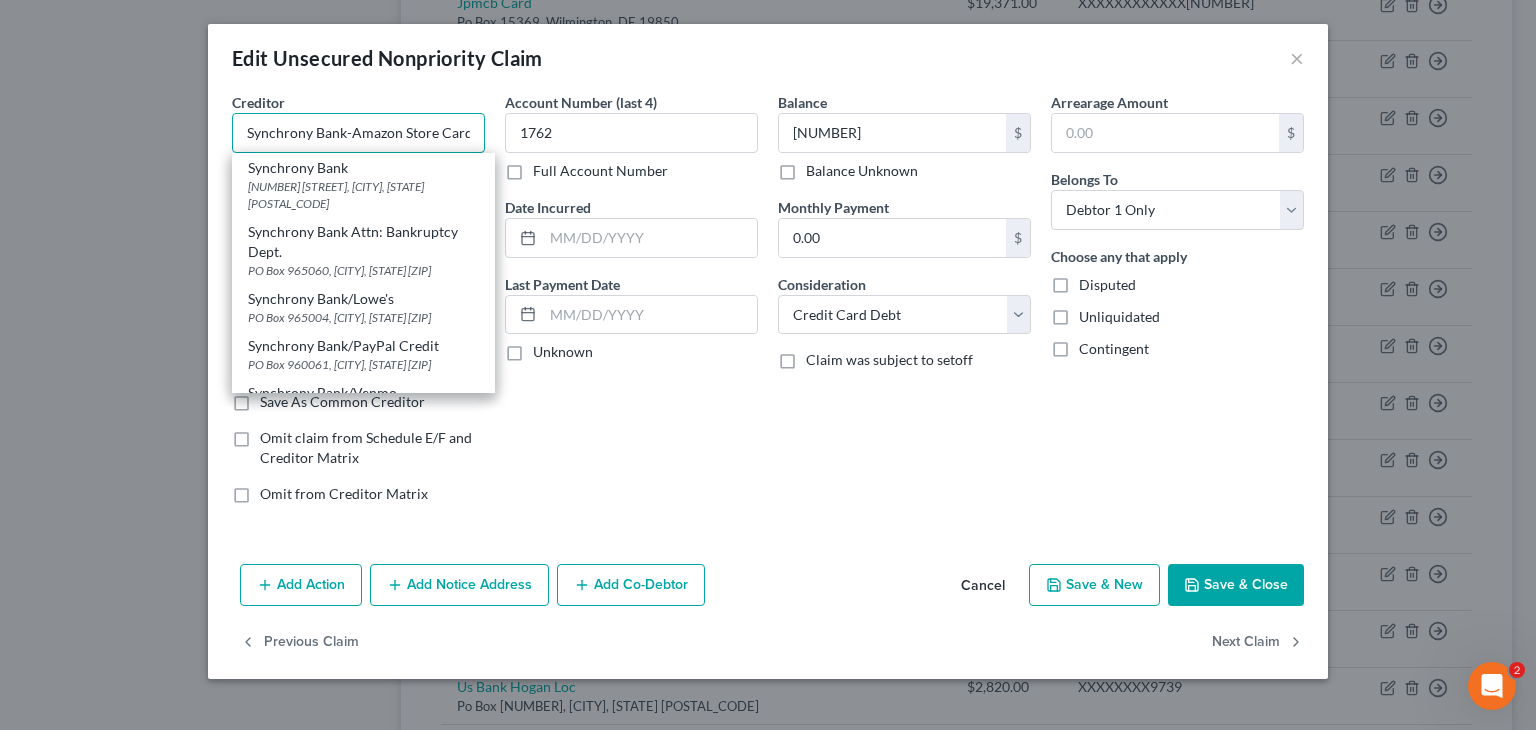 scroll, scrollTop: 0, scrollLeft: 1, axis: horizontal 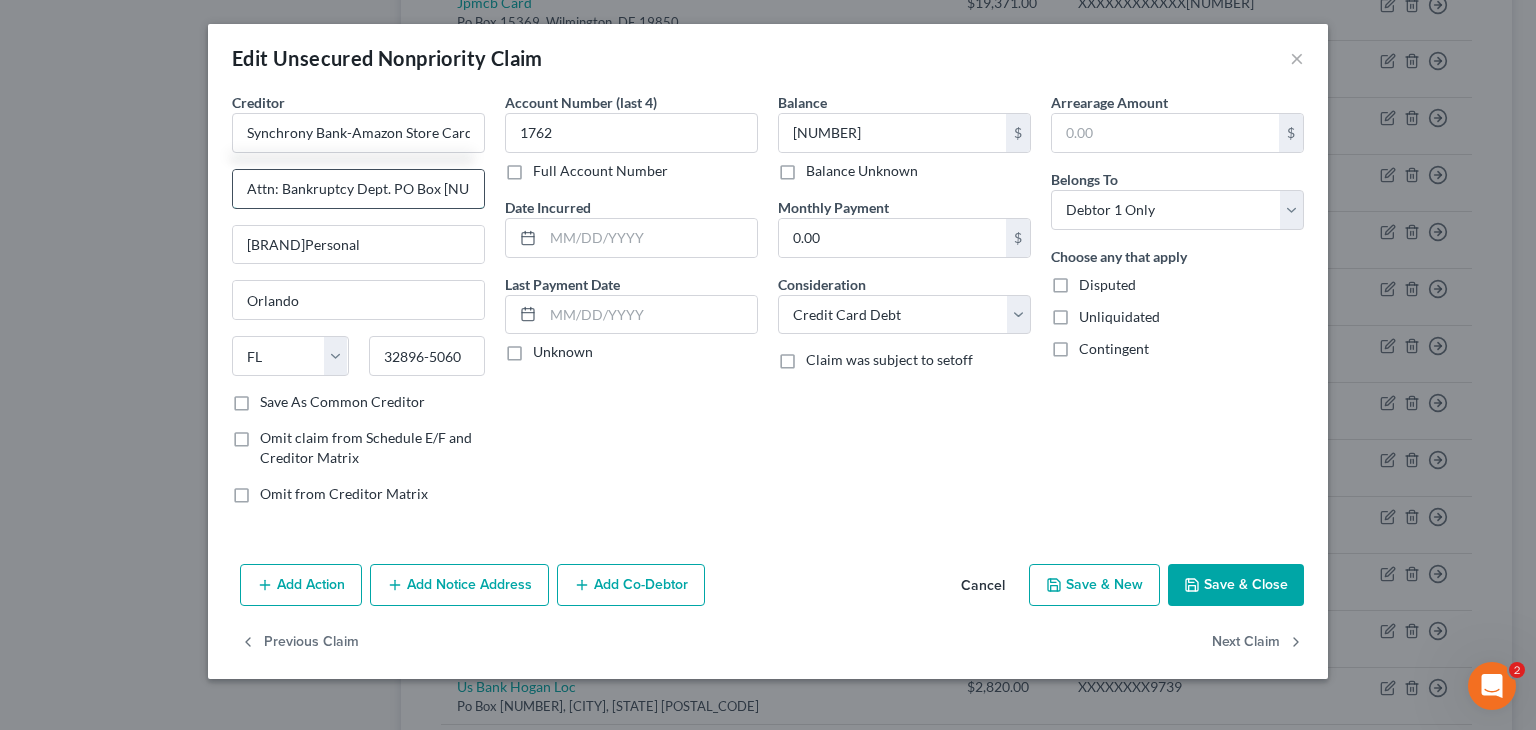 type on "Synchrony Bank-Amazon Store Card" 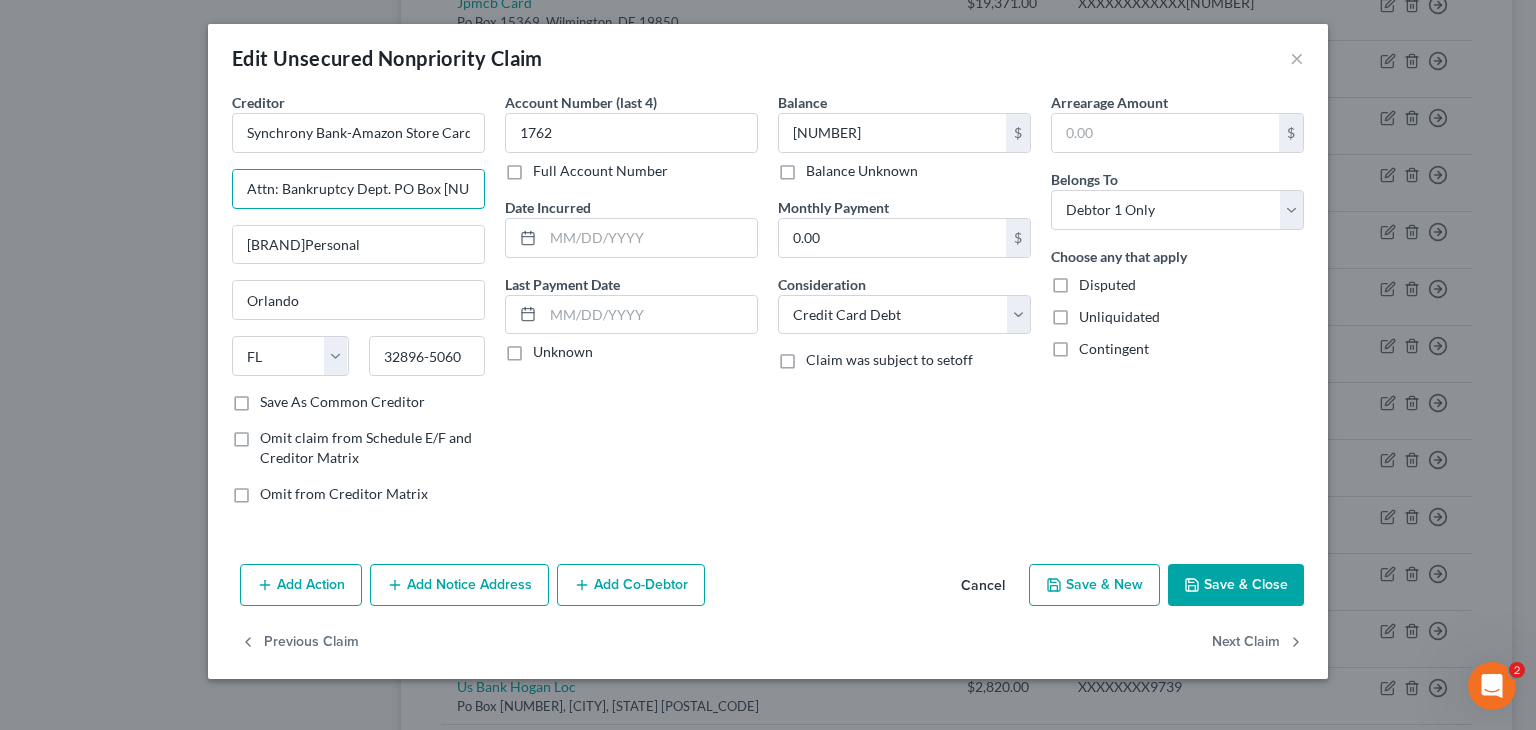 scroll, scrollTop: 0, scrollLeft: 18, axis: horizontal 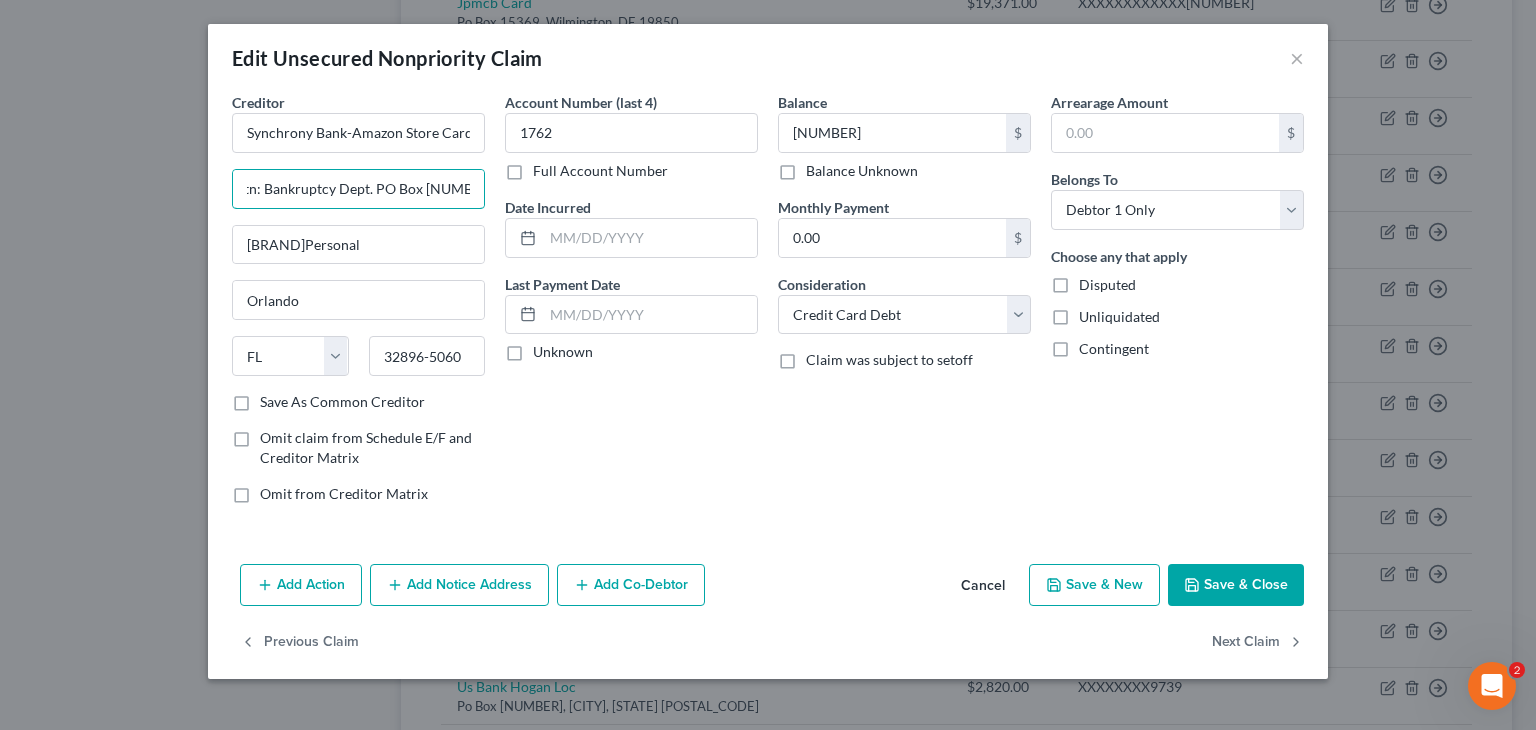 drag, startPoint x: 392, startPoint y: 183, endPoint x: 568, endPoint y: 176, distance: 176.13914 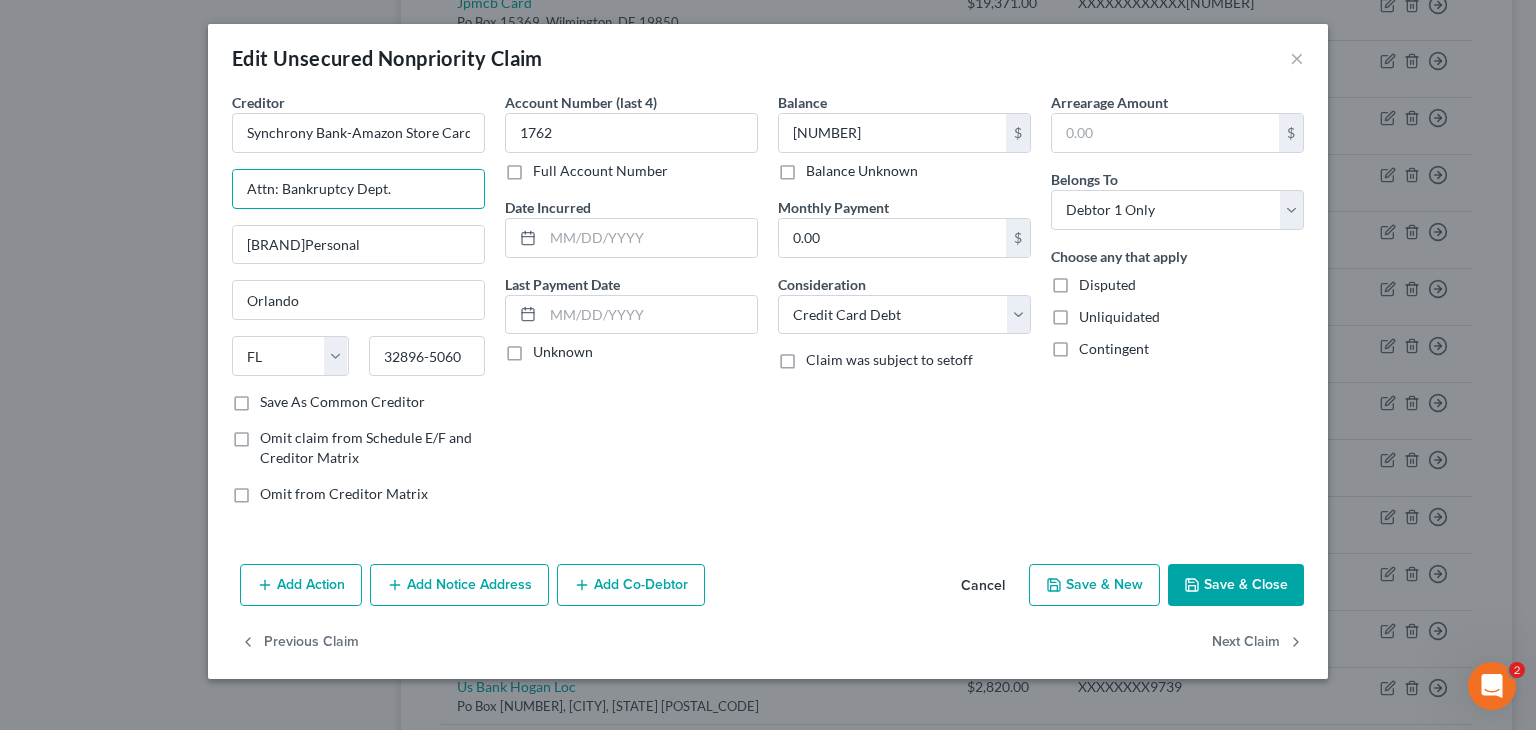 scroll, scrollTop: 0, scrollLeft: 0, axis: both 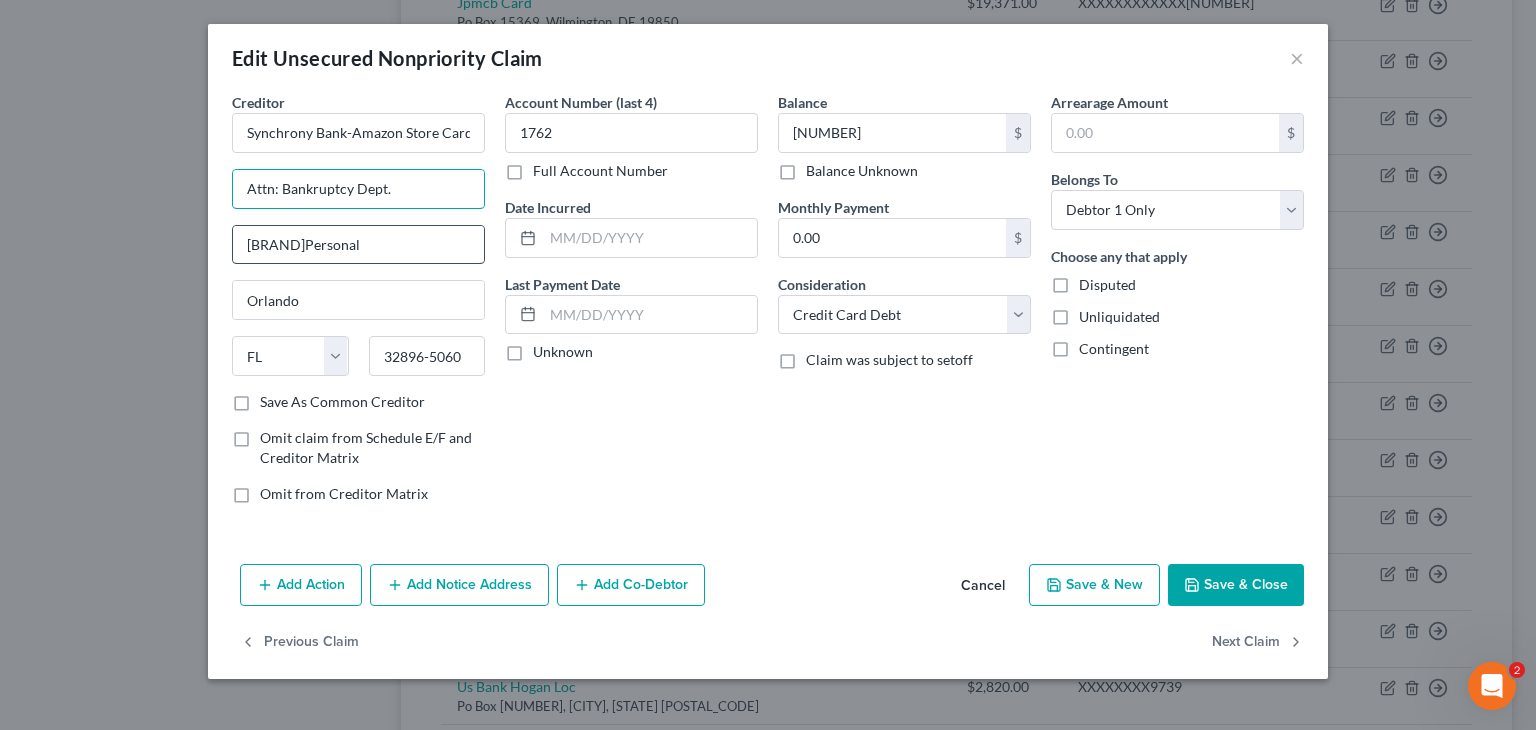 type on "Attn: Bankruptcy Dept." 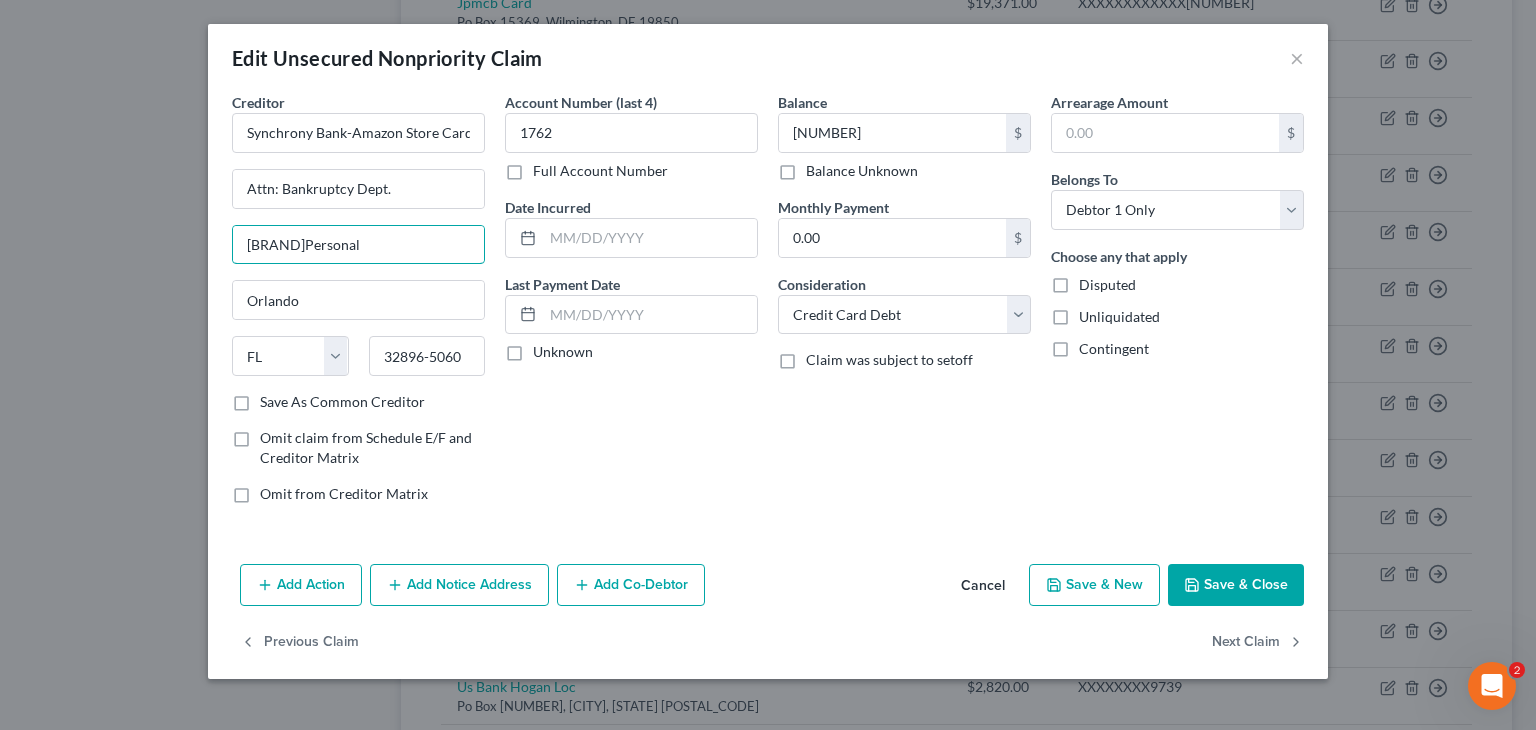 drag, startPoint x: 428, startPoint y: 245, endPoint x: 168, endPoint y: 261, distance: 260.49185 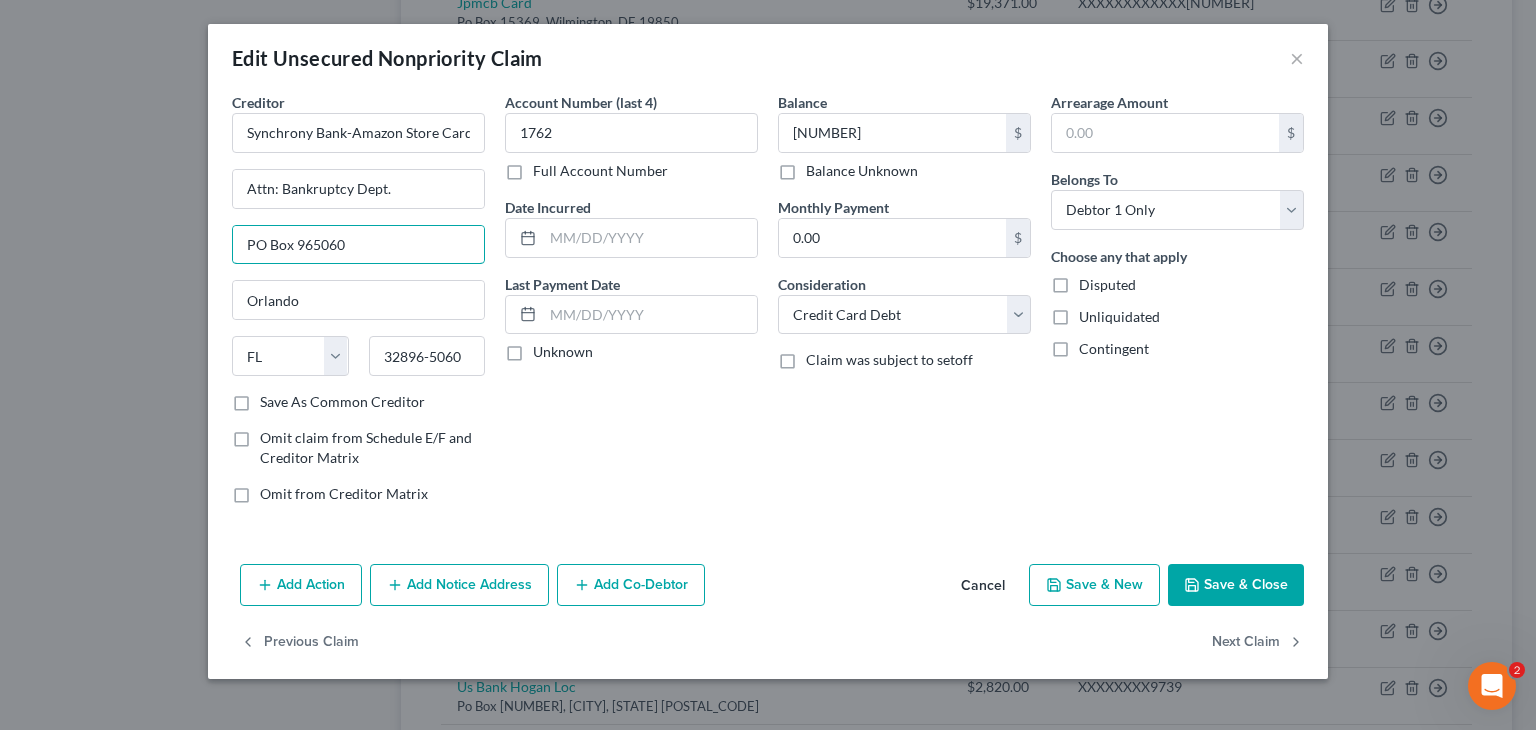 type on "PO Box 965060" 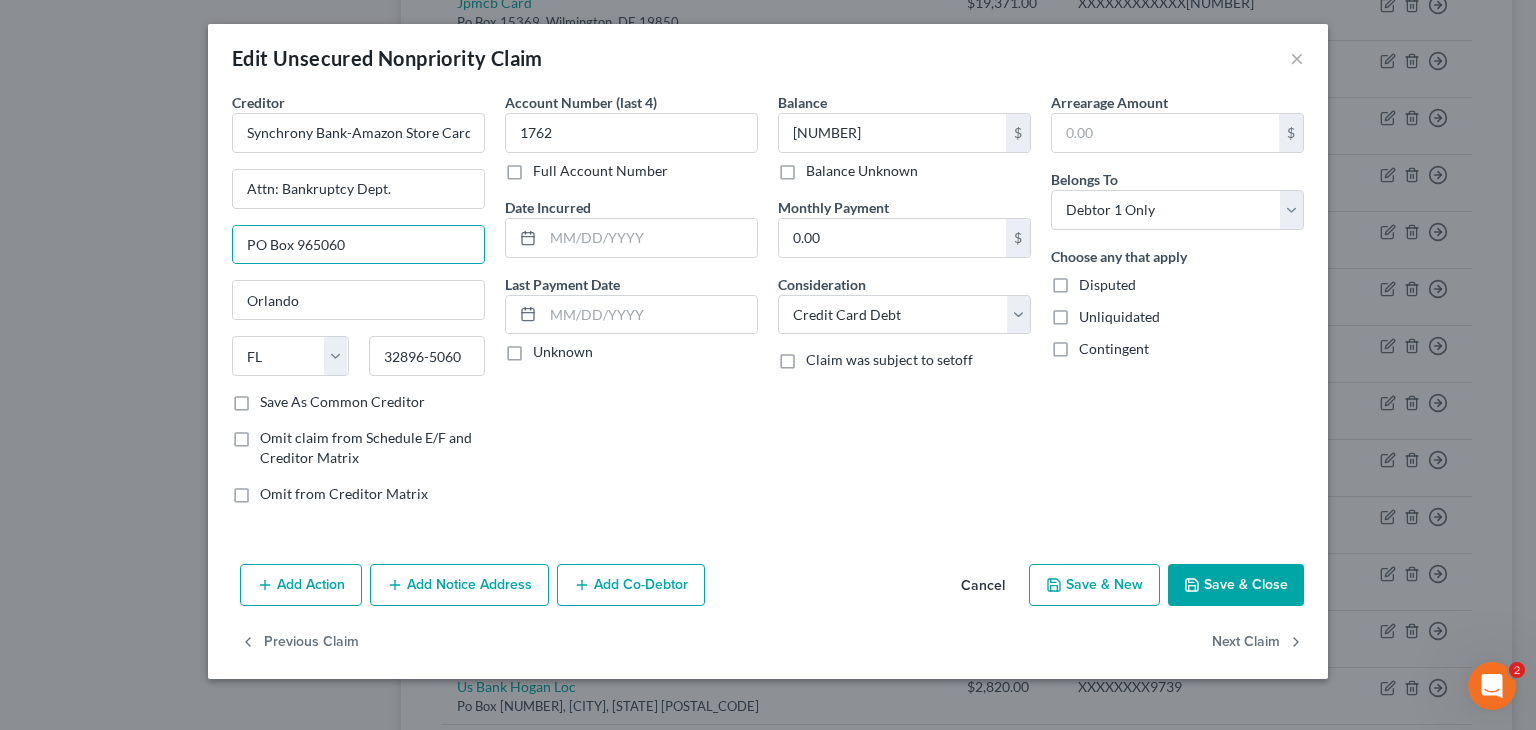 click on "Save & Close" at bounding box center (1236, 585) 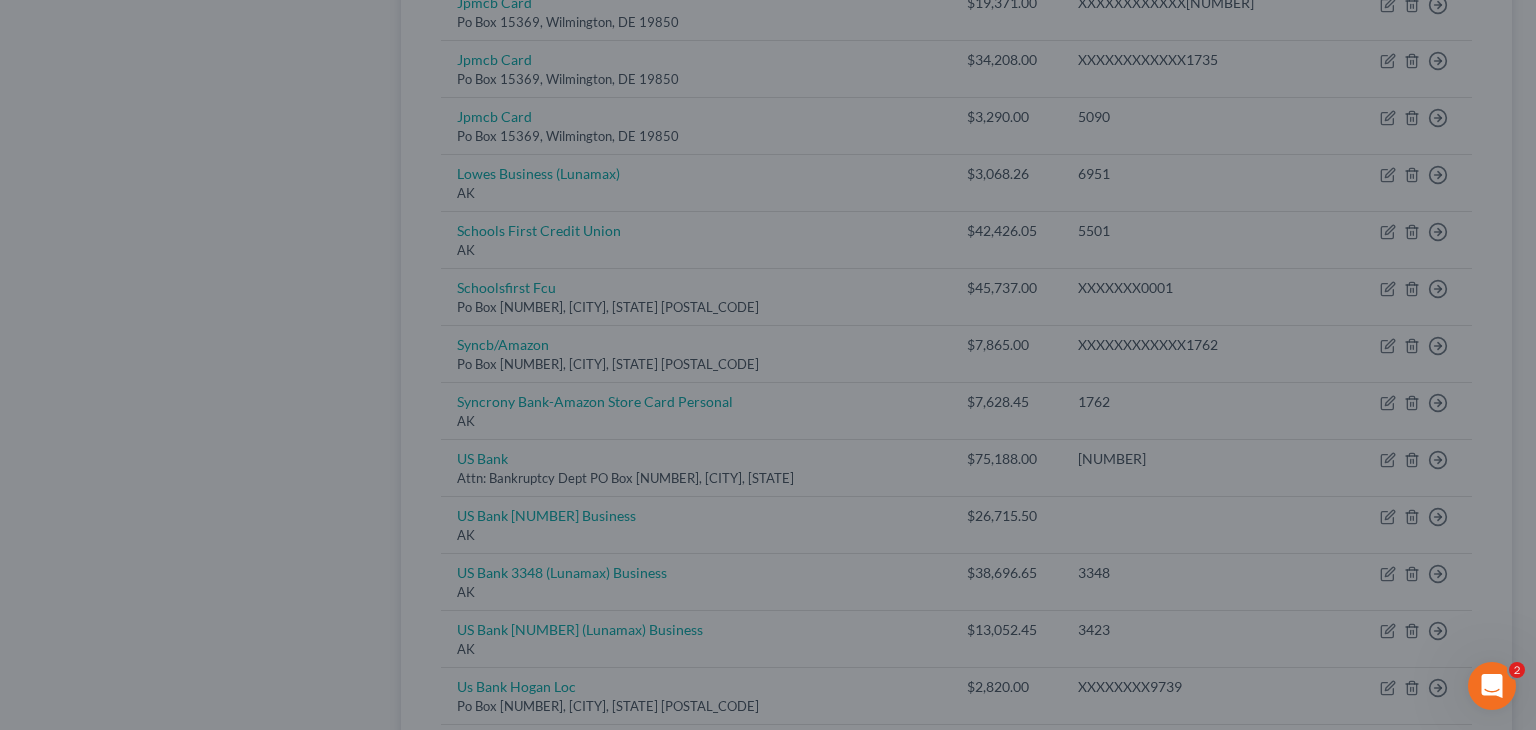 type on "0" 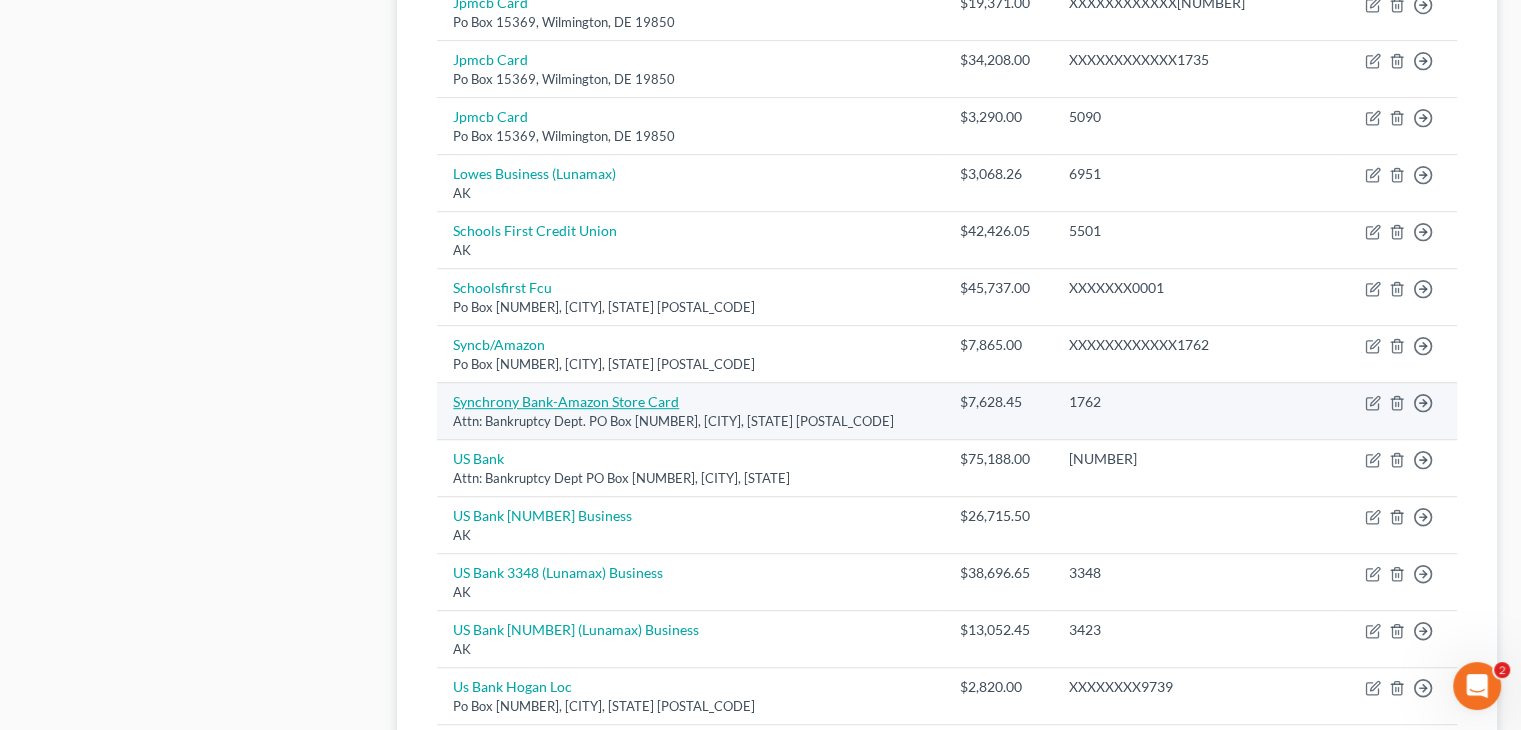 click on "Synchrony Bank-Amazon Store Card" at bounding box center (566, 401) 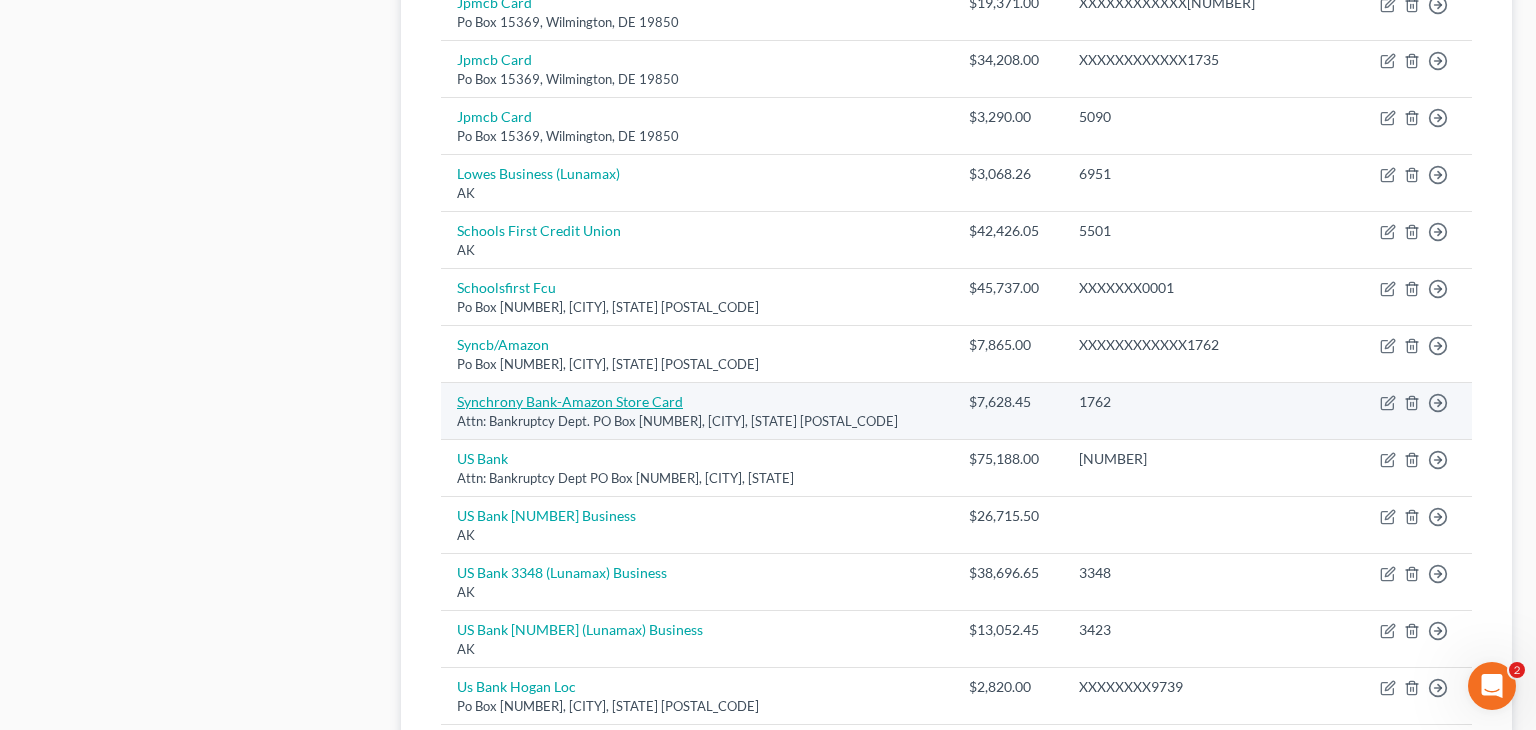 select on "9" 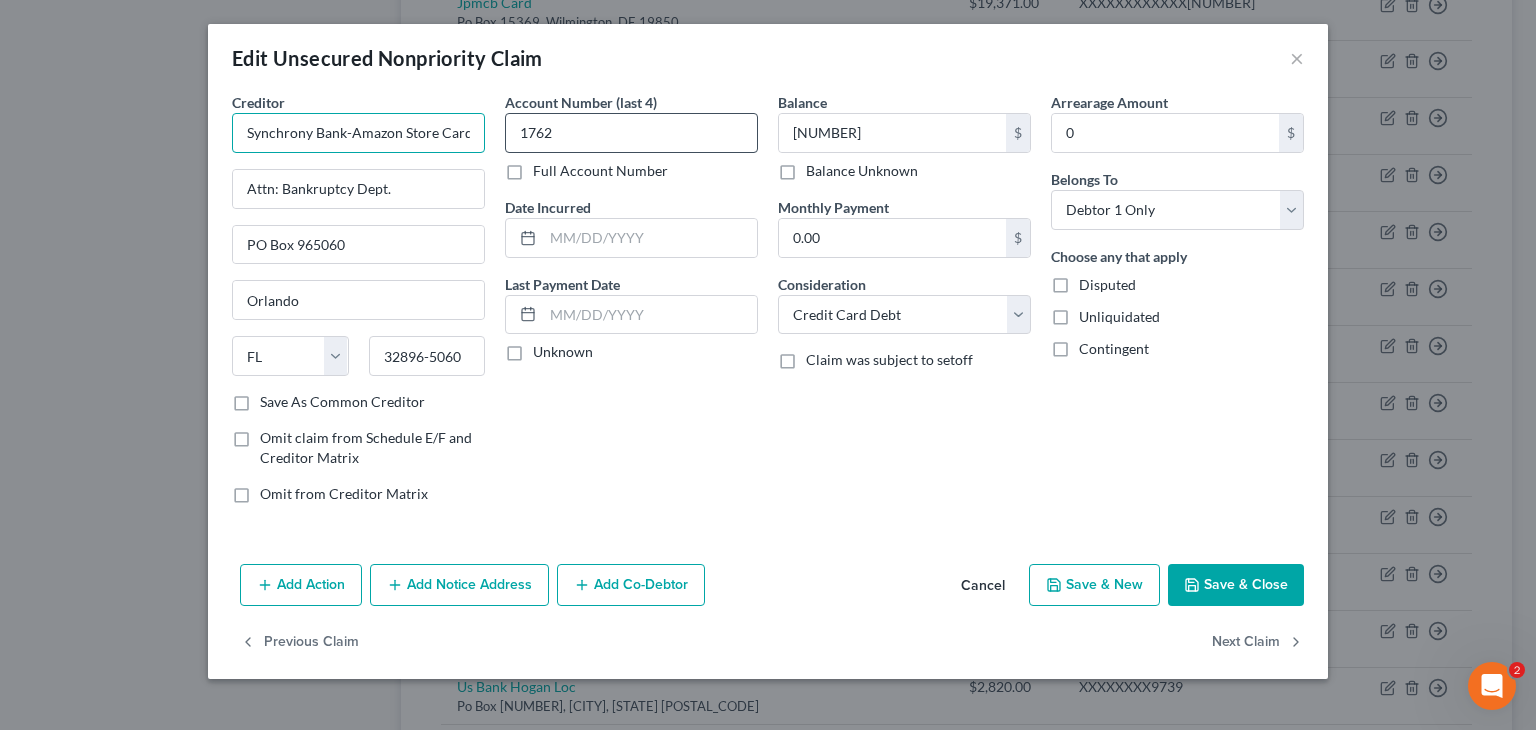 drag, startPoint x: 249, startPoint y: 132, endPoint x: 520, endPoint y: 122, distance: 271.18445 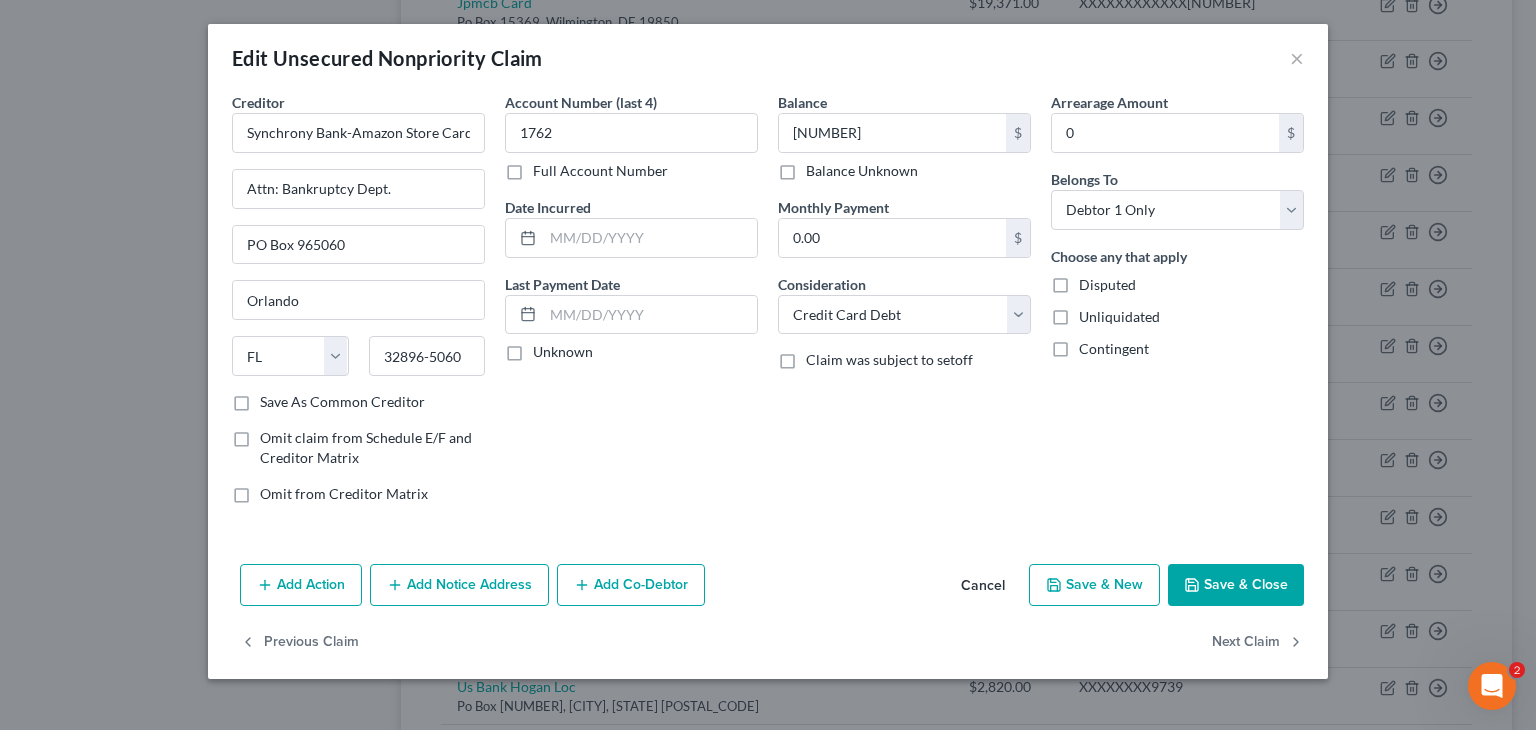 click on "Cancel" at bounding box center (983, 586) 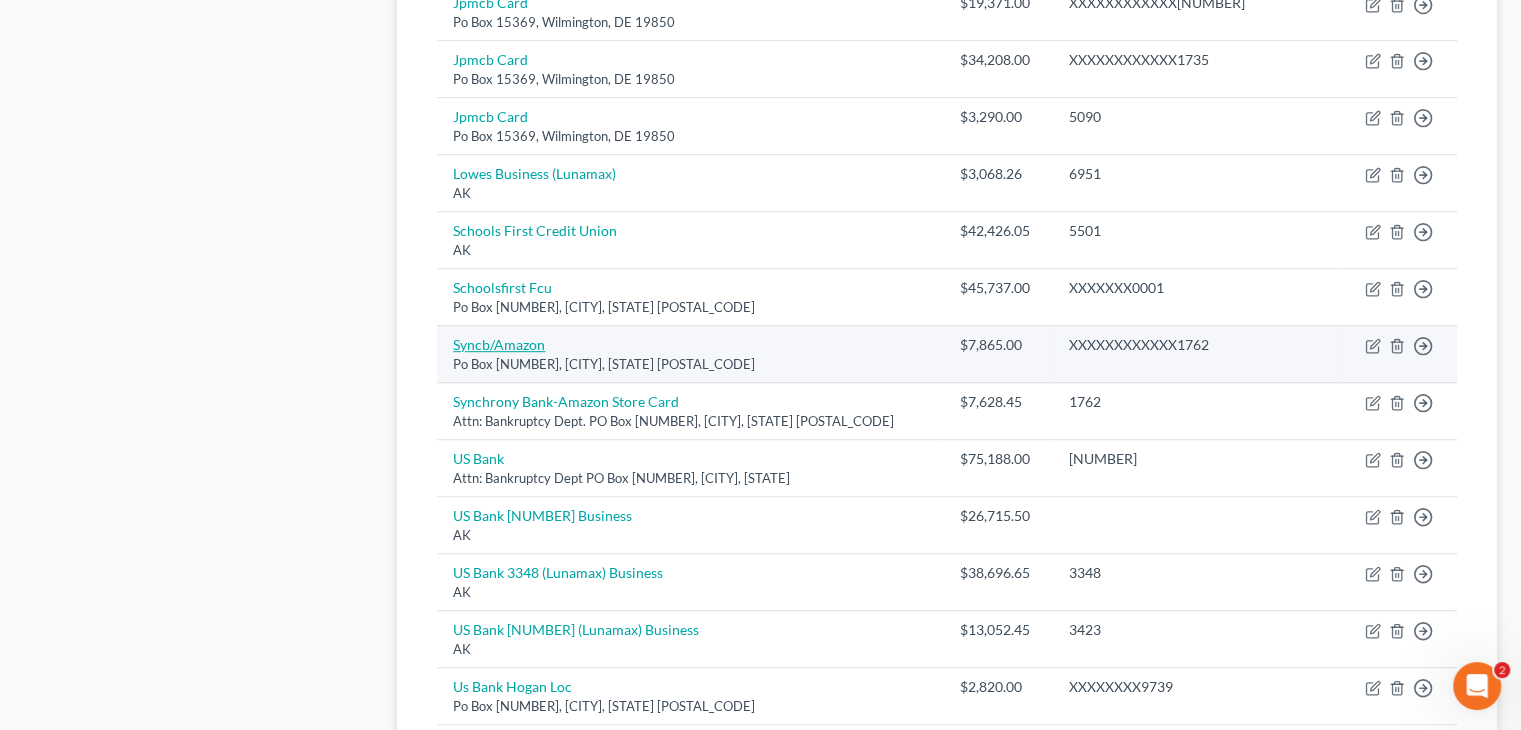 click on "Syncb/Amazon" at bounding box center (499, 344) 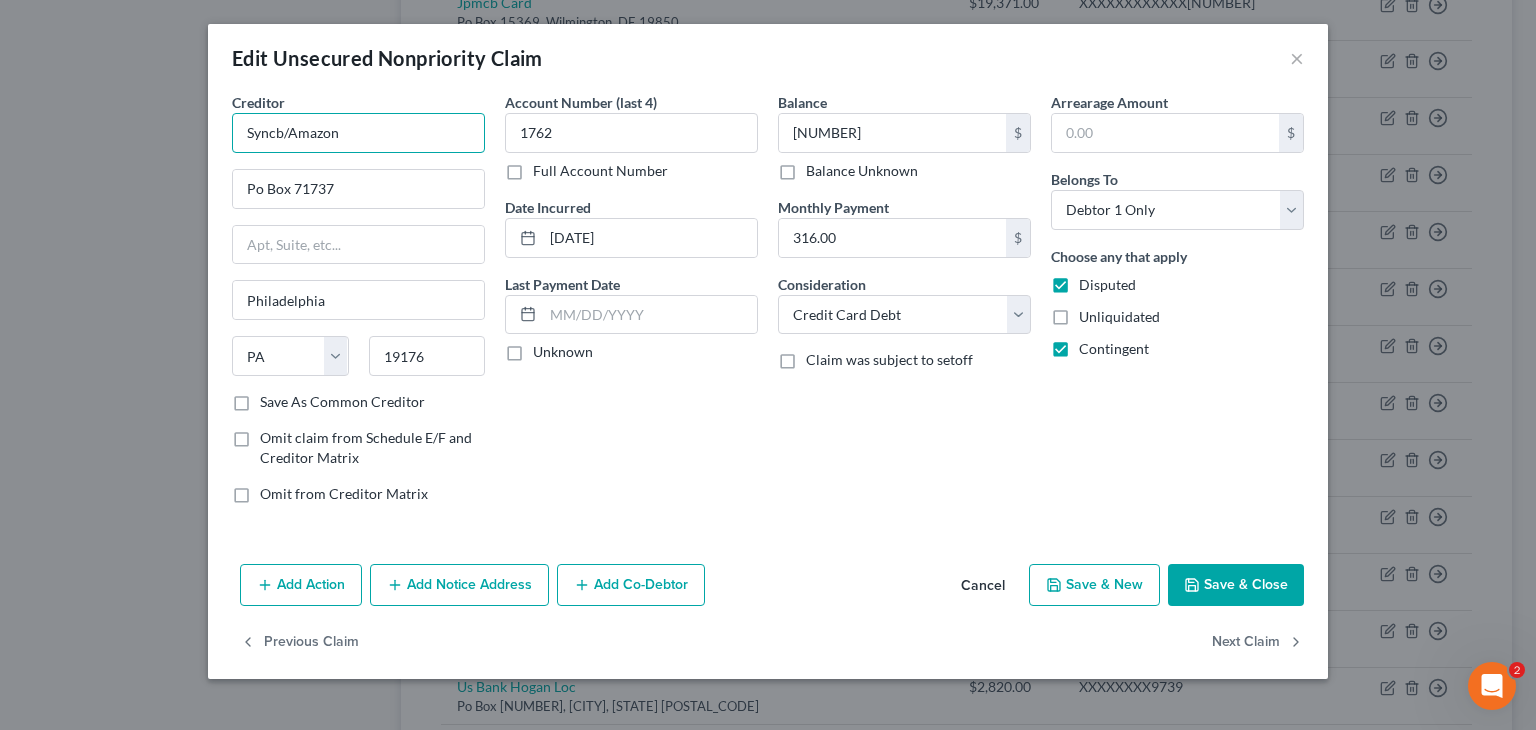 click on "Syncb/Amazon" at bounding box center (358, 133) 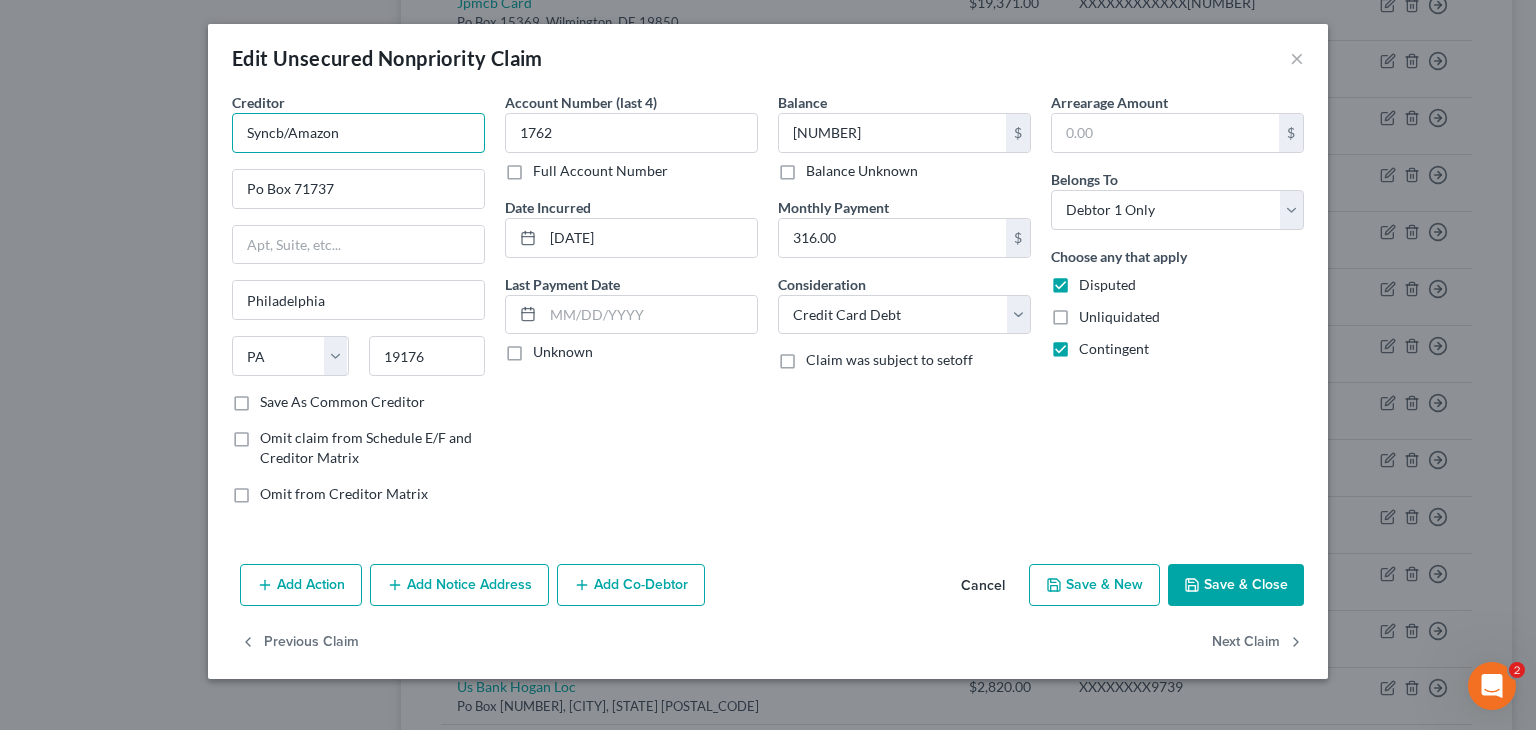drag, startPoint x: 384, startPoint y: 128, endPoint x: 184, endPoint y: 131, distance: 200.02249 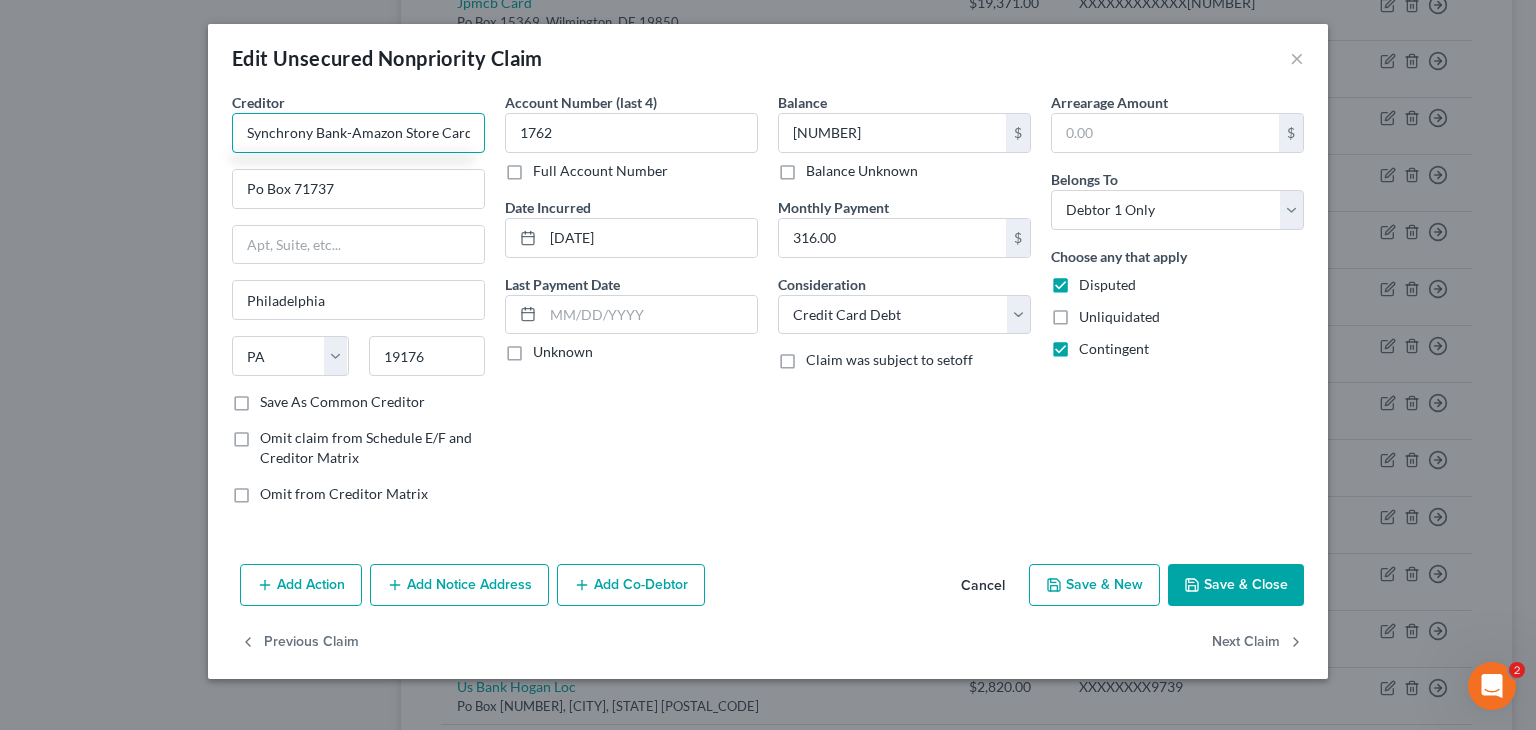 type on "Synchrony Bank-Amazon Store Card" 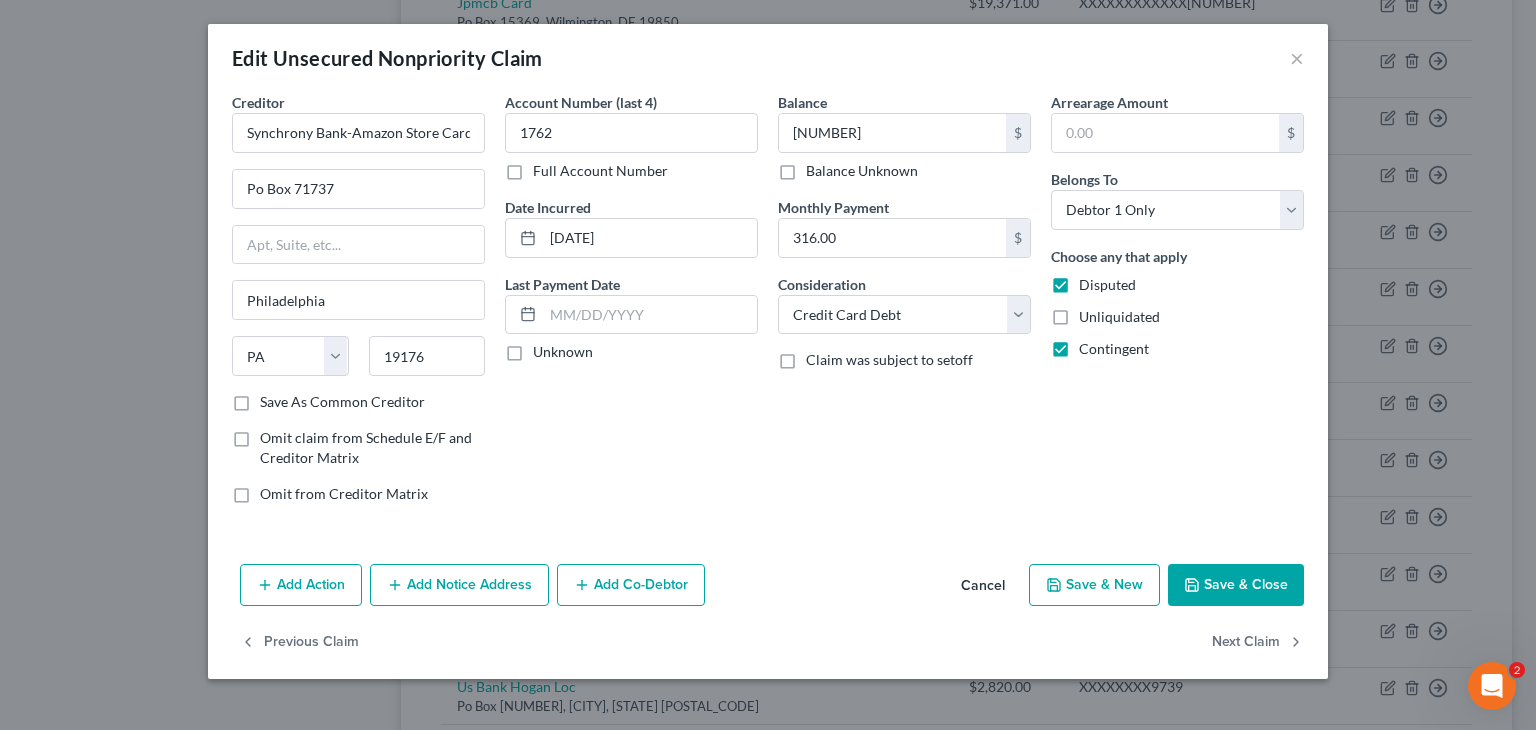 click on "Add Co-Debtor" at bounding box center (631, 585) 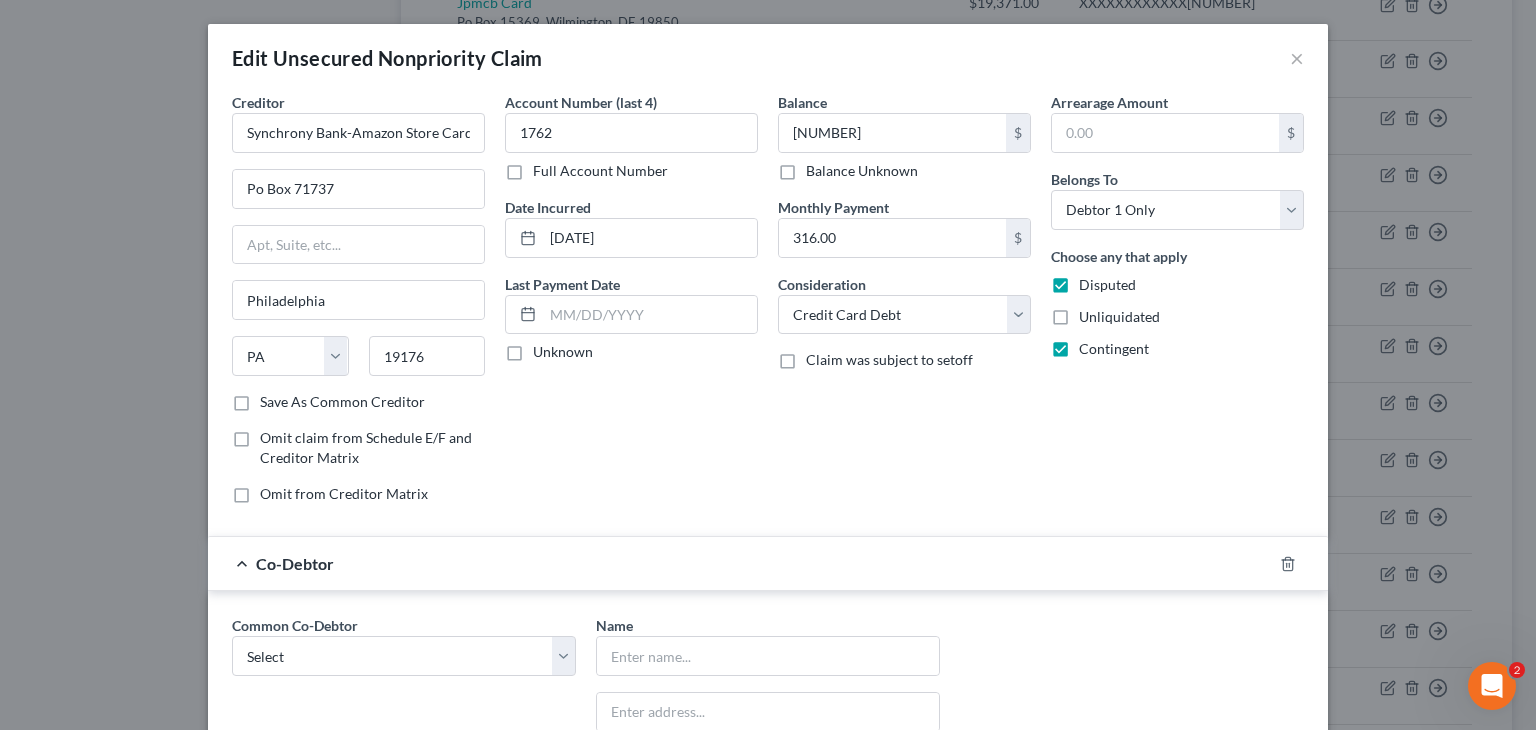 scroll, scrollTop: 100, scrollLeft: 0, axis: vertical 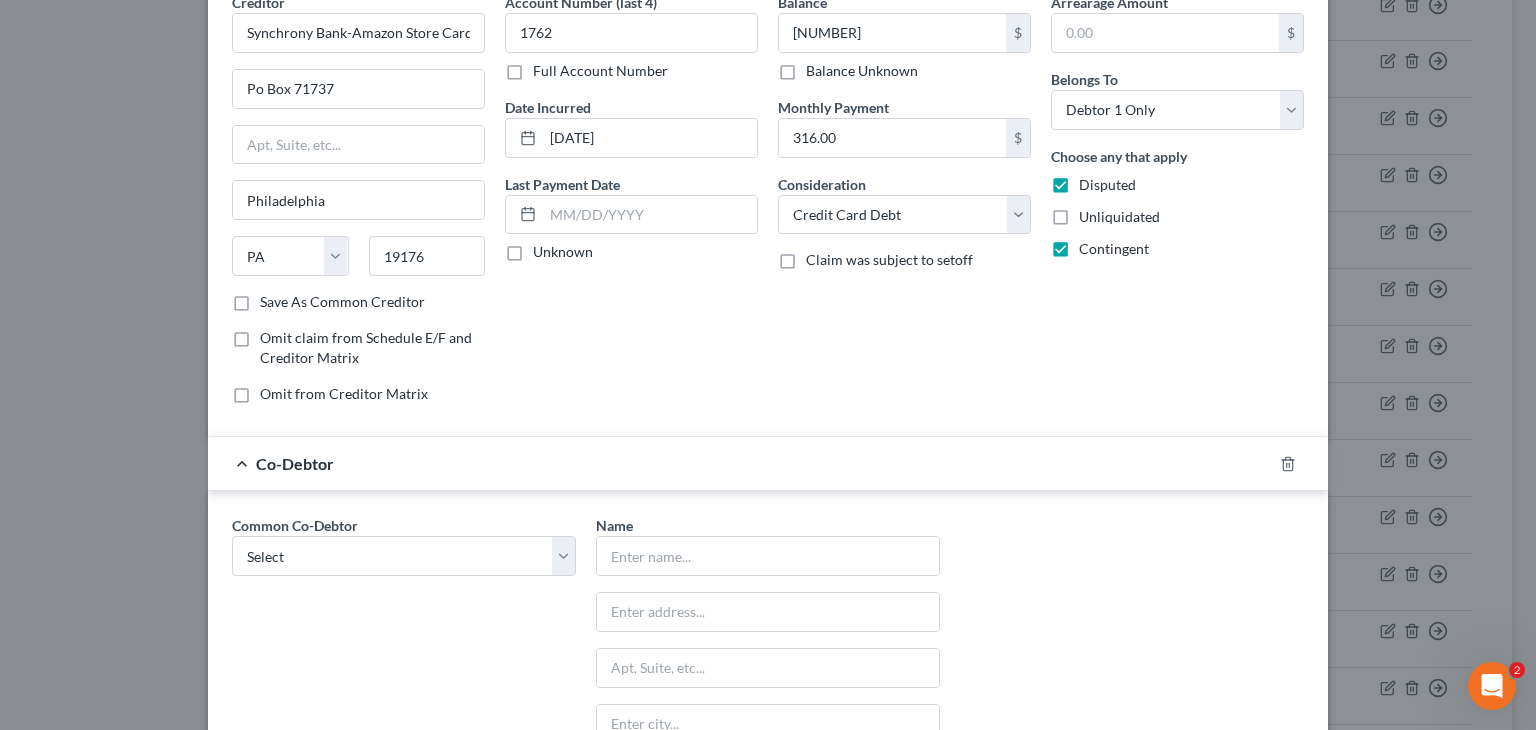 click on "Co-Debtor" at bounding box center (740, 463) 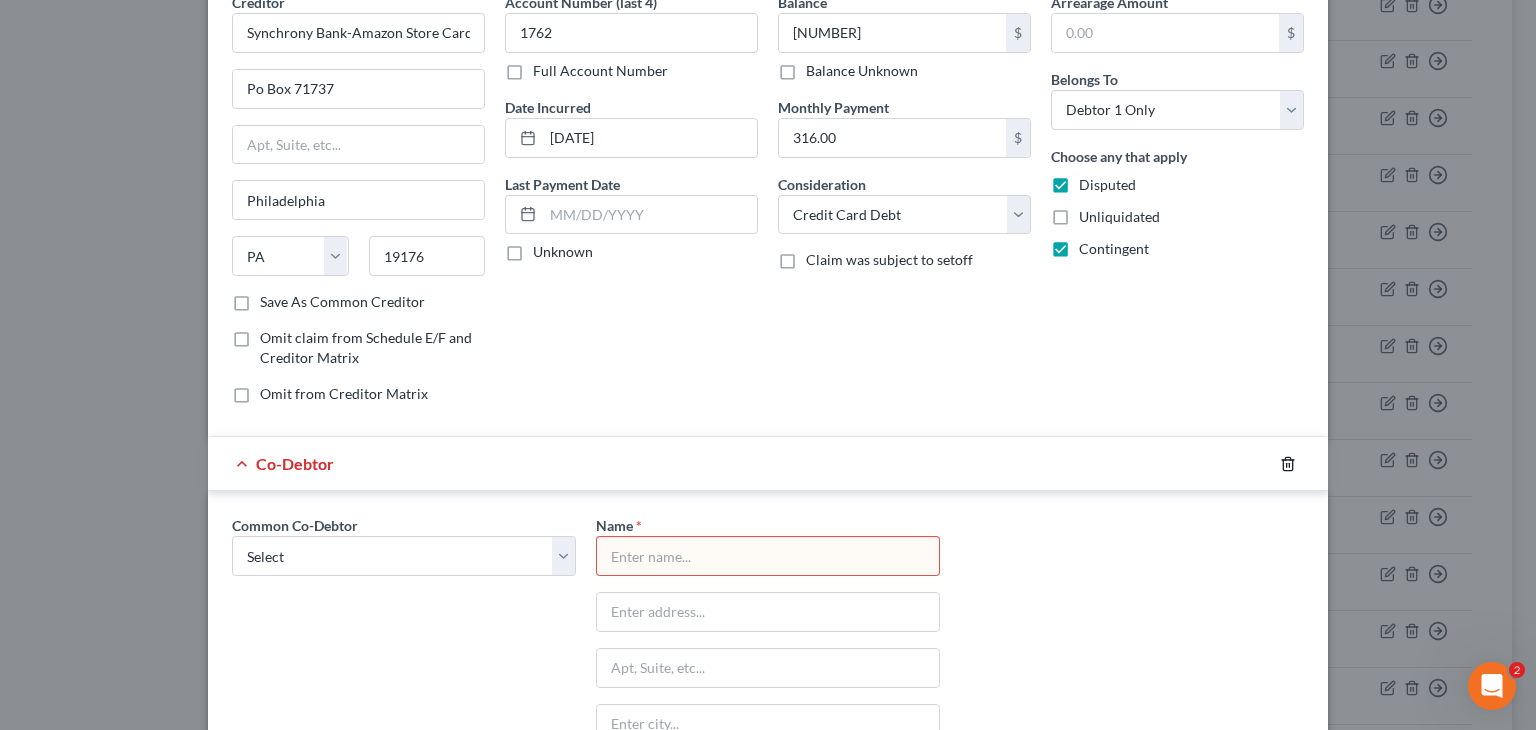 click 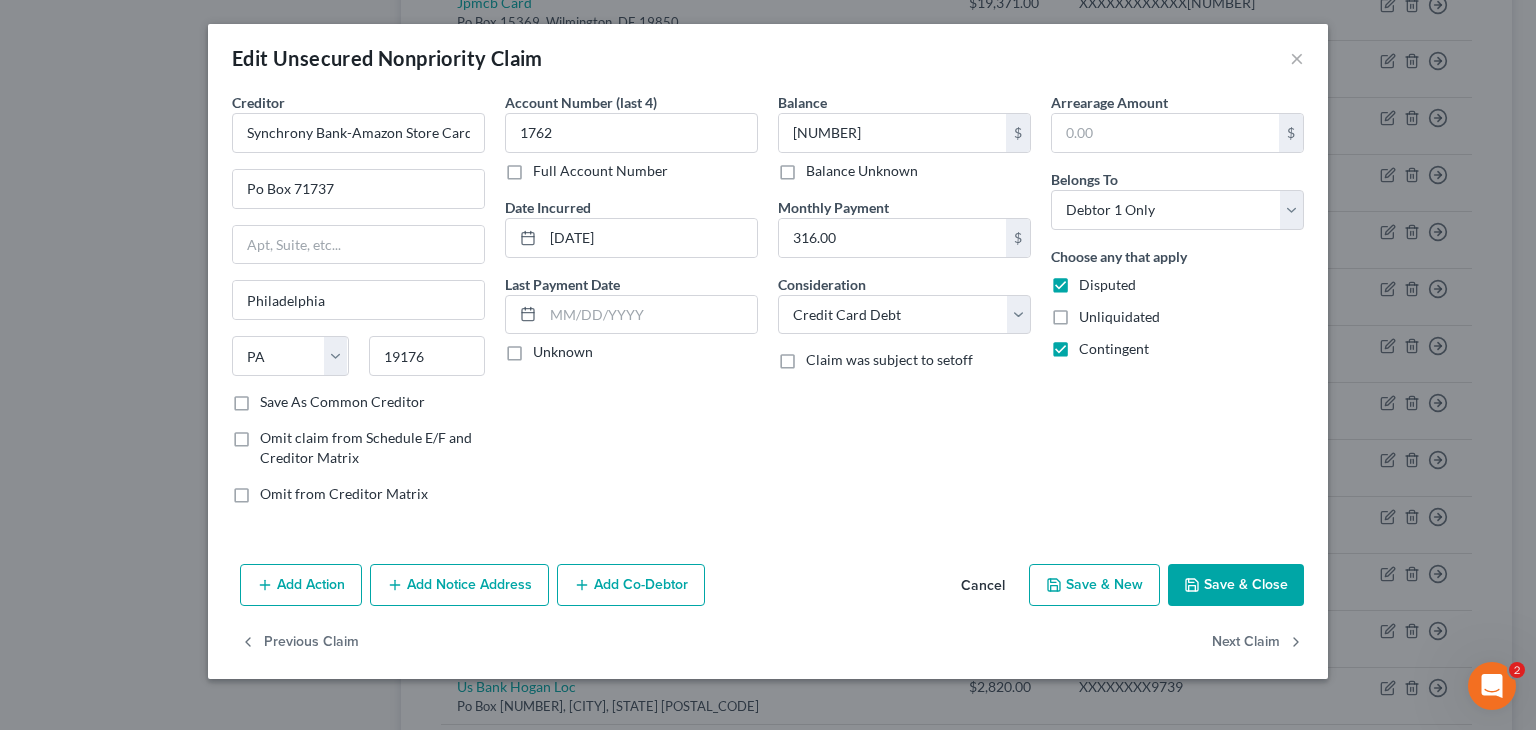 scroll, scrollTop: 0, scrollLeft: 0, axis: both 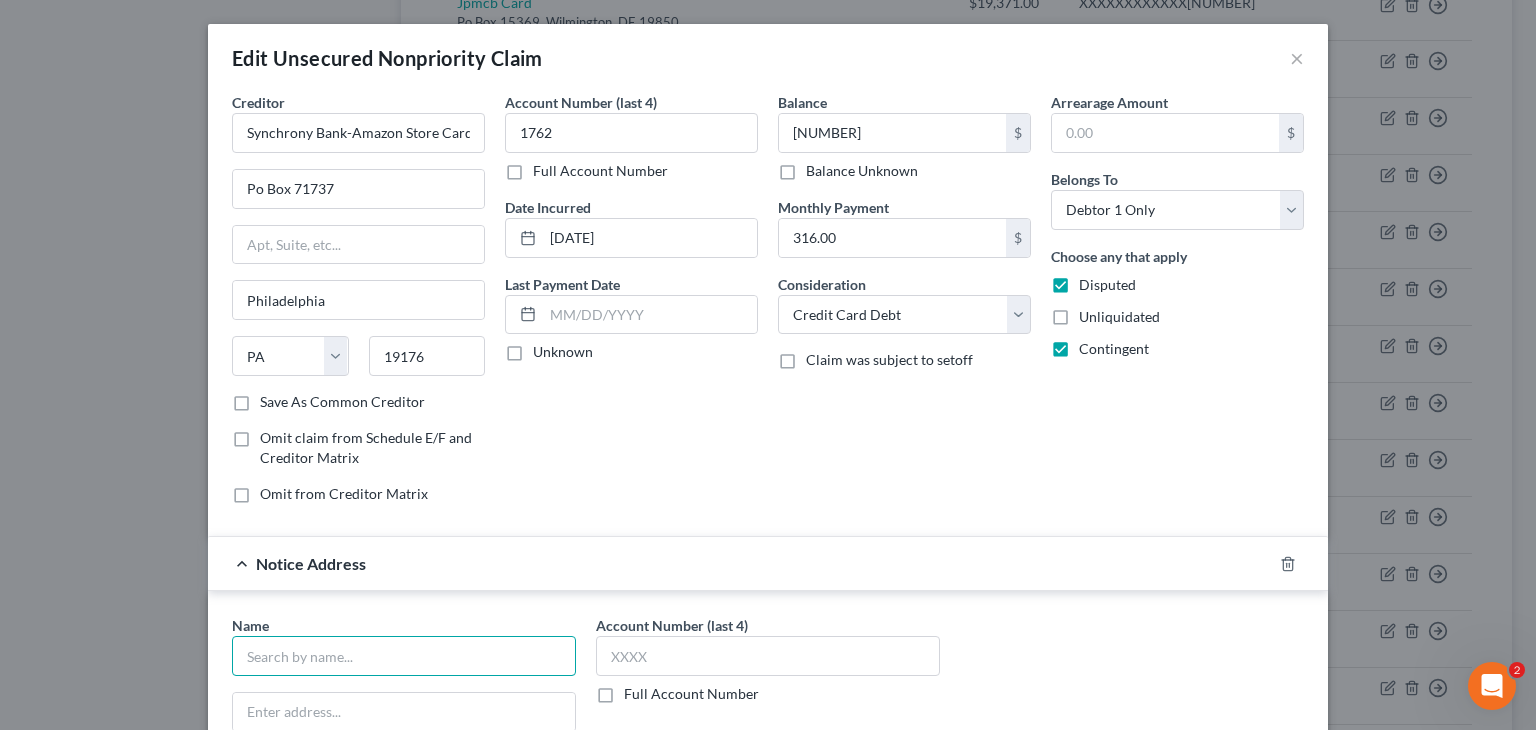 click at bounding box center [404, 656] 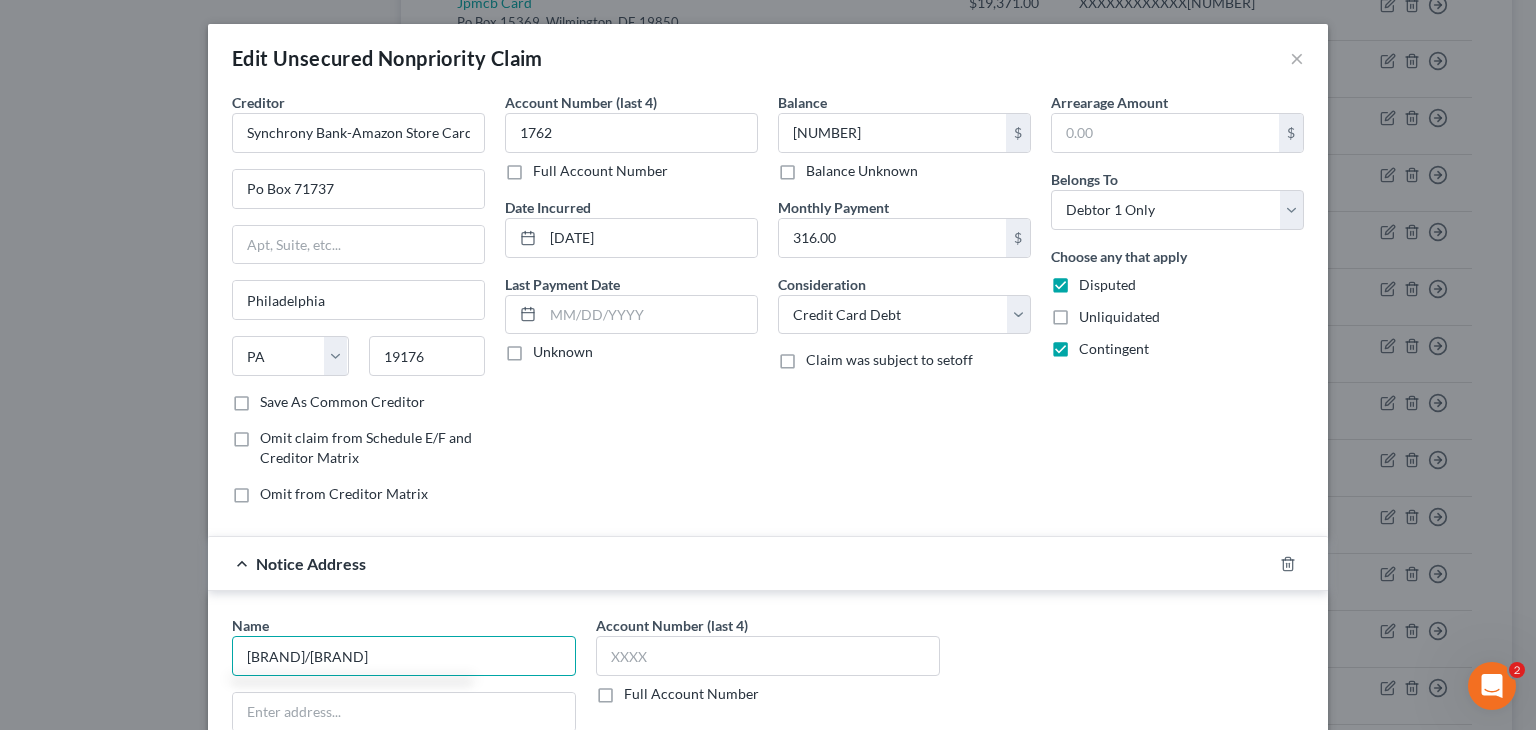 type on "[BRAND]/[BRAND]" 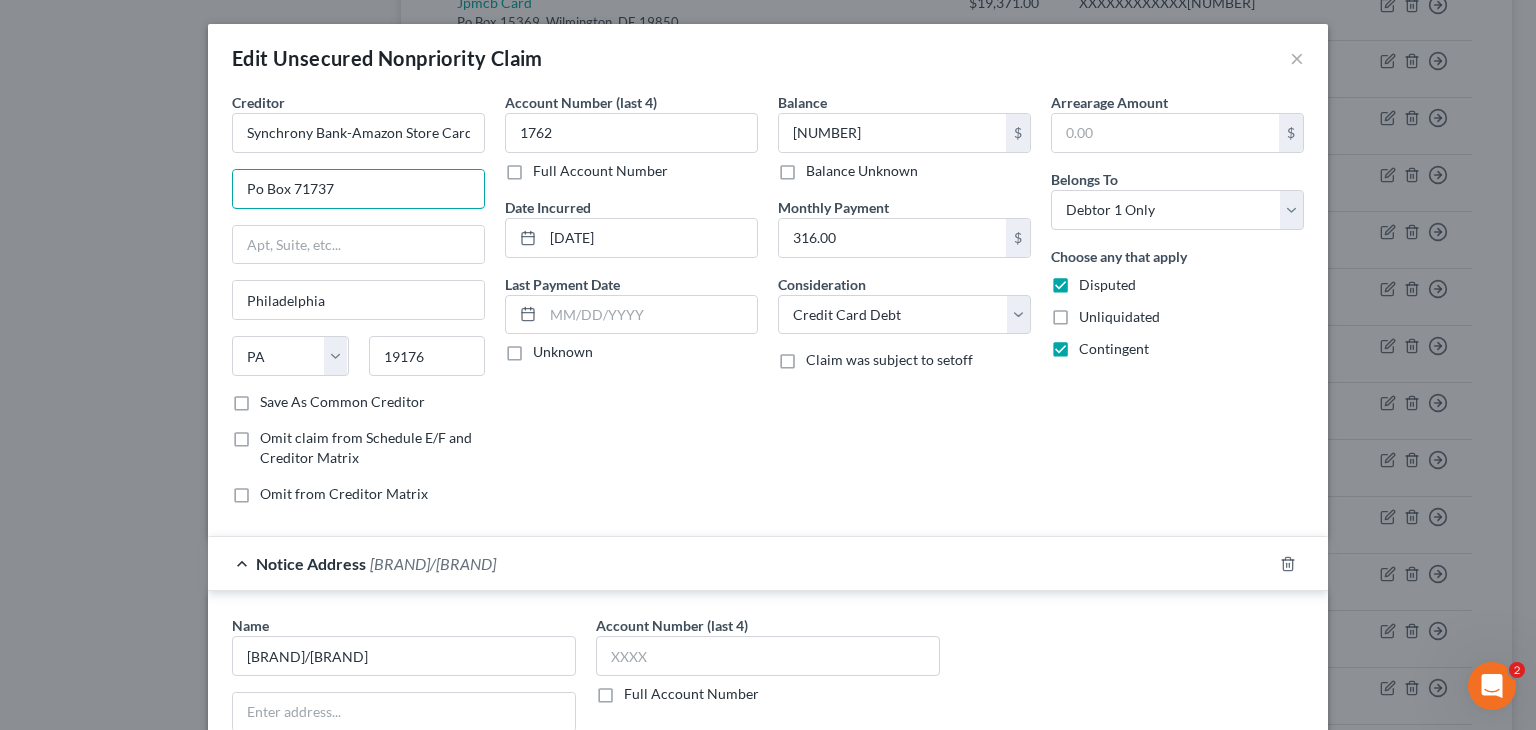click on "Edit Unsecured Nonpriority Claim  × Creditor *    [BRAND]/[BRAND]                      Po Box [NUMBER] [CITY] State [STATES] [POSTAL_CODE] Save As Common Creditor Omit claim from Schedule E/F and Creditor Matrix Omit from Creditor Matrix
Account Number (last 4)
[NUMBER]
Full Account Number
Date Incurred         [DATE] Last Payment Date         Unknown Balance
[NUMBER] $
Balance Unknown
Balance Undetermined
[NUMBER] $
Balance Unknown
Monthly Payment [NUMBER] $ Consideration Select Cable / Satellite Services Collection Agency Credit Card Debt Debt Counseling / Attorneys Deficiency Balance Domestic Support Obligations Home / Car Repairs Income Taxes Judgment Liens Medical Services Mortgage Other $" at bounding box center [768, 365] 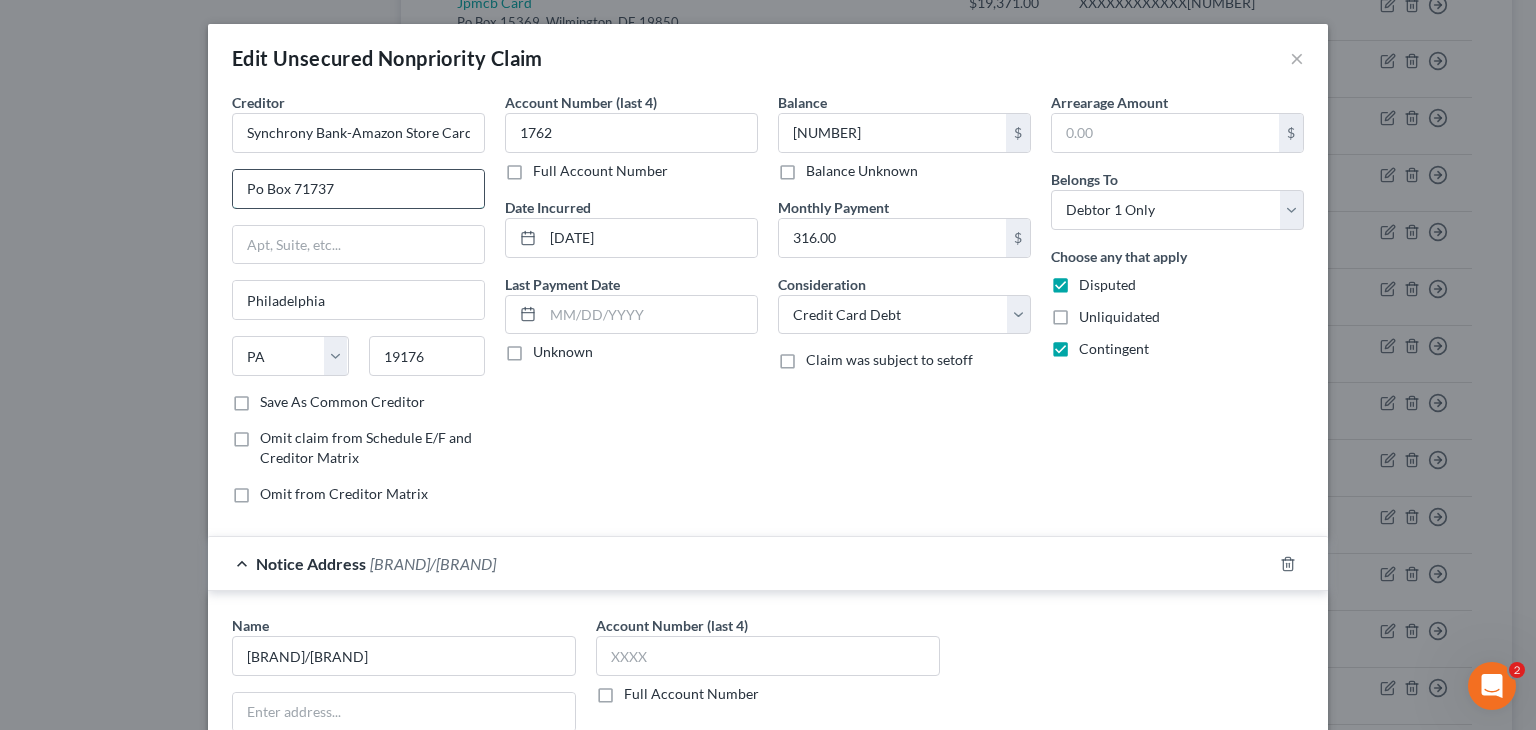click on "Po Box 71737" at bounding box center (358, 189) 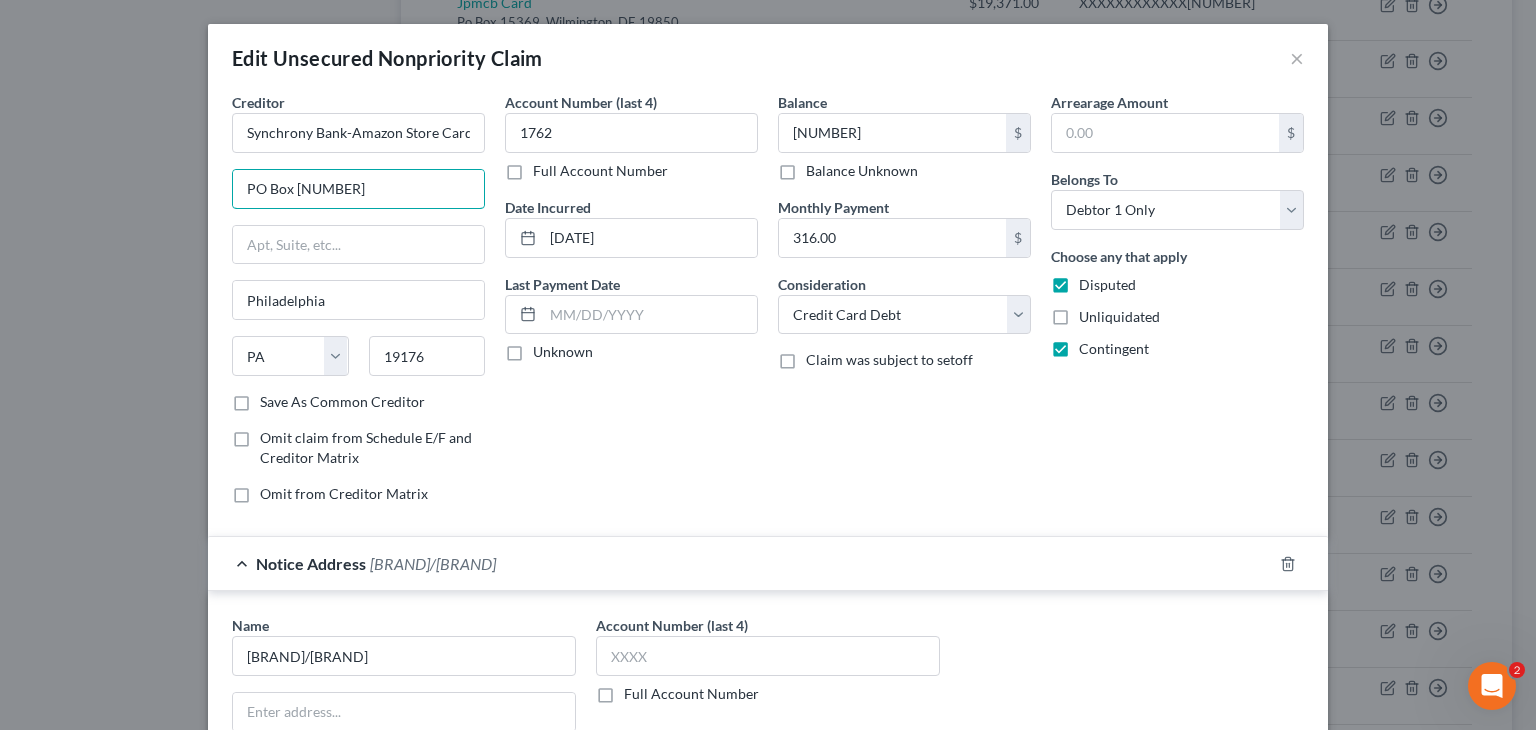 drag, startPoint x: 341, startPoint y: 177, endPoint x: 200, endPoint y: 193, distance: 141.90489 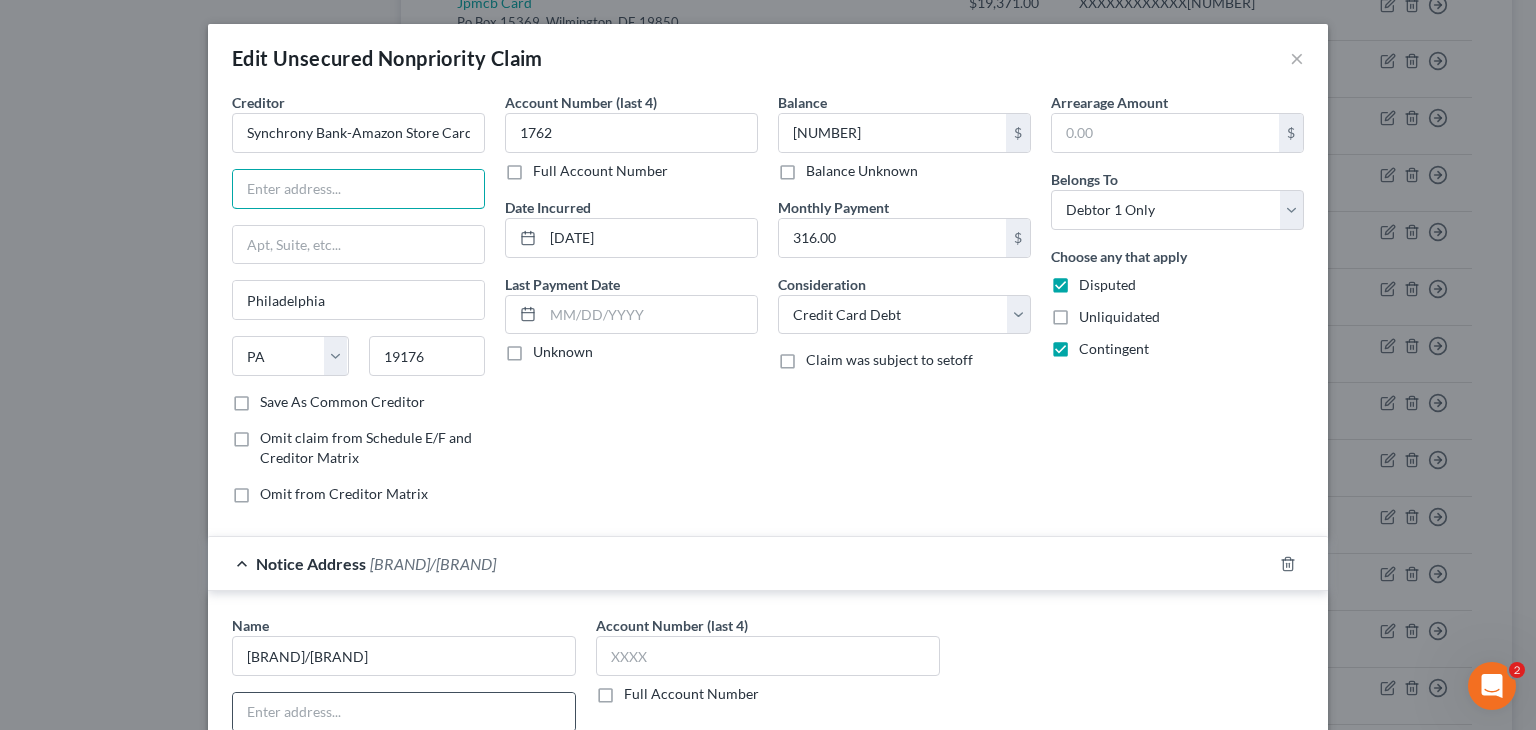 type 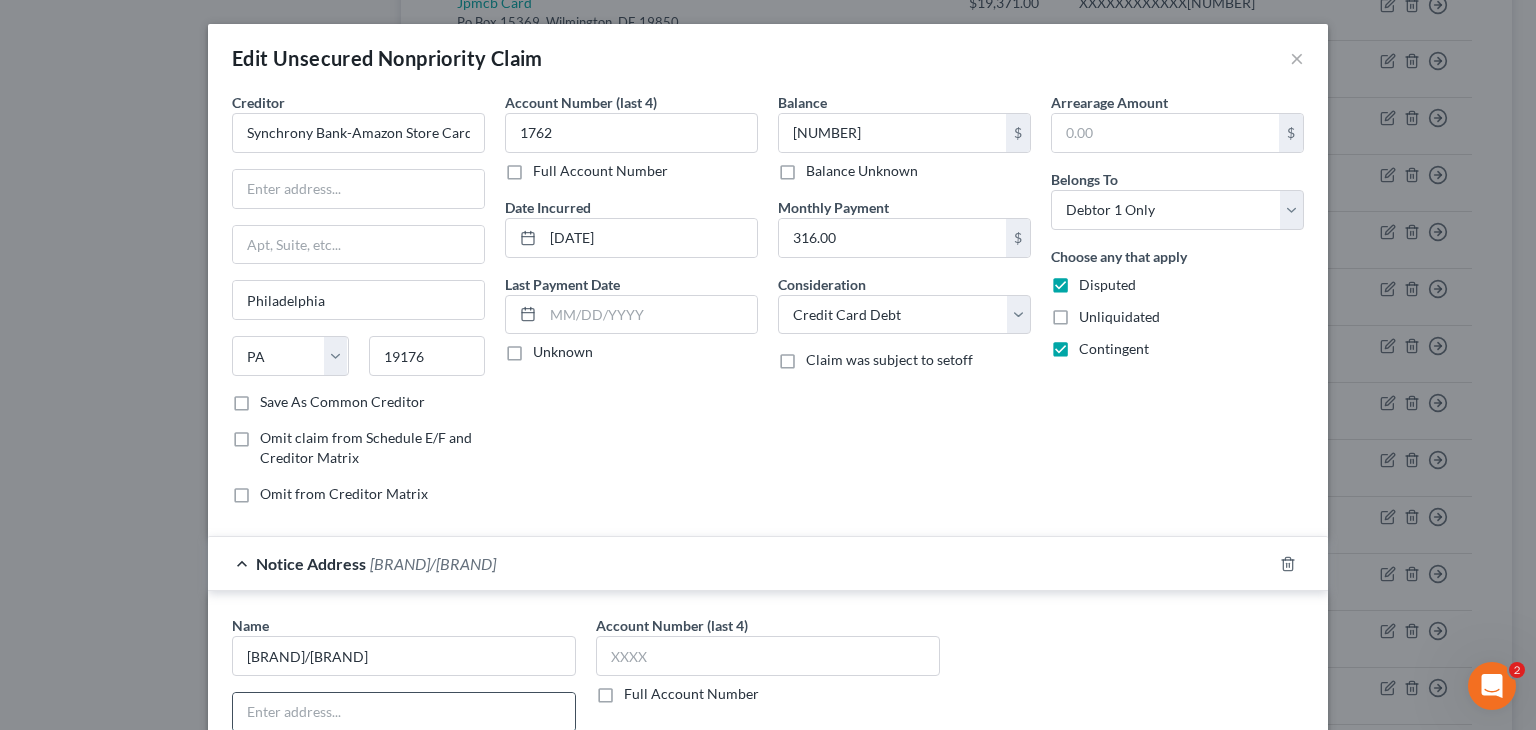 click at bounding box center [404, 712] 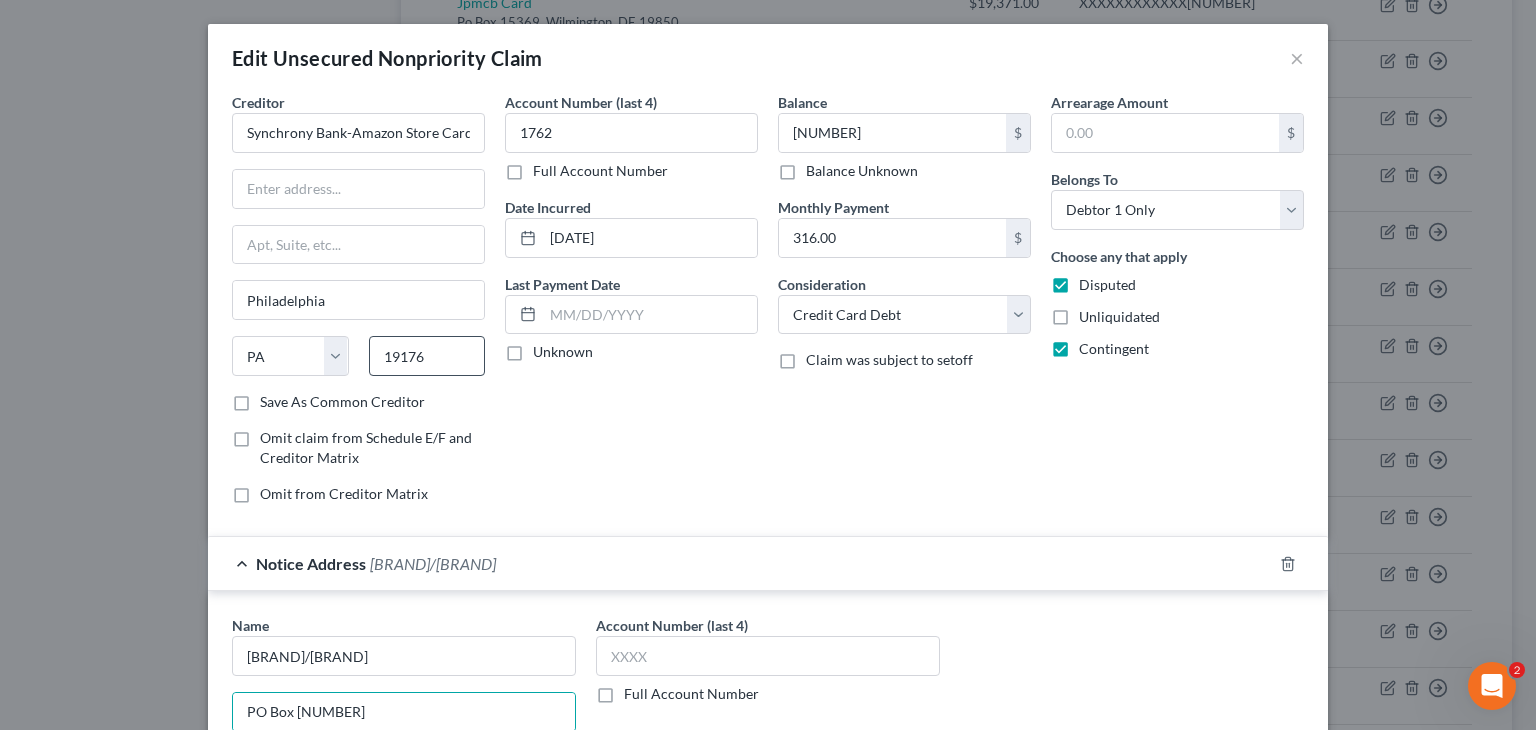 type on "PO Box [NUMBER]" 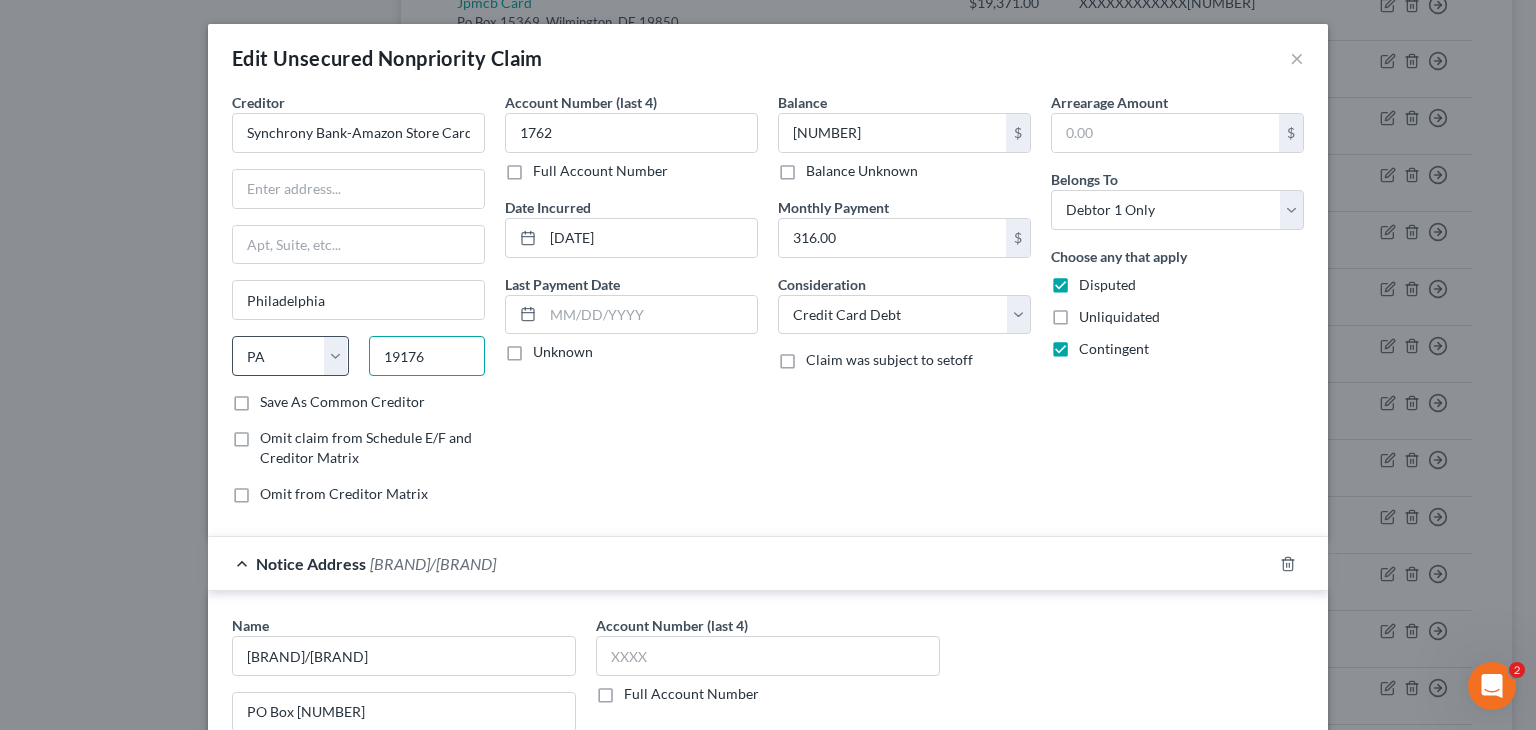drag, startPoint x: 428, startPoint y: 369, endPoint x: 332, endPoint y: 362, distance: 96.25487 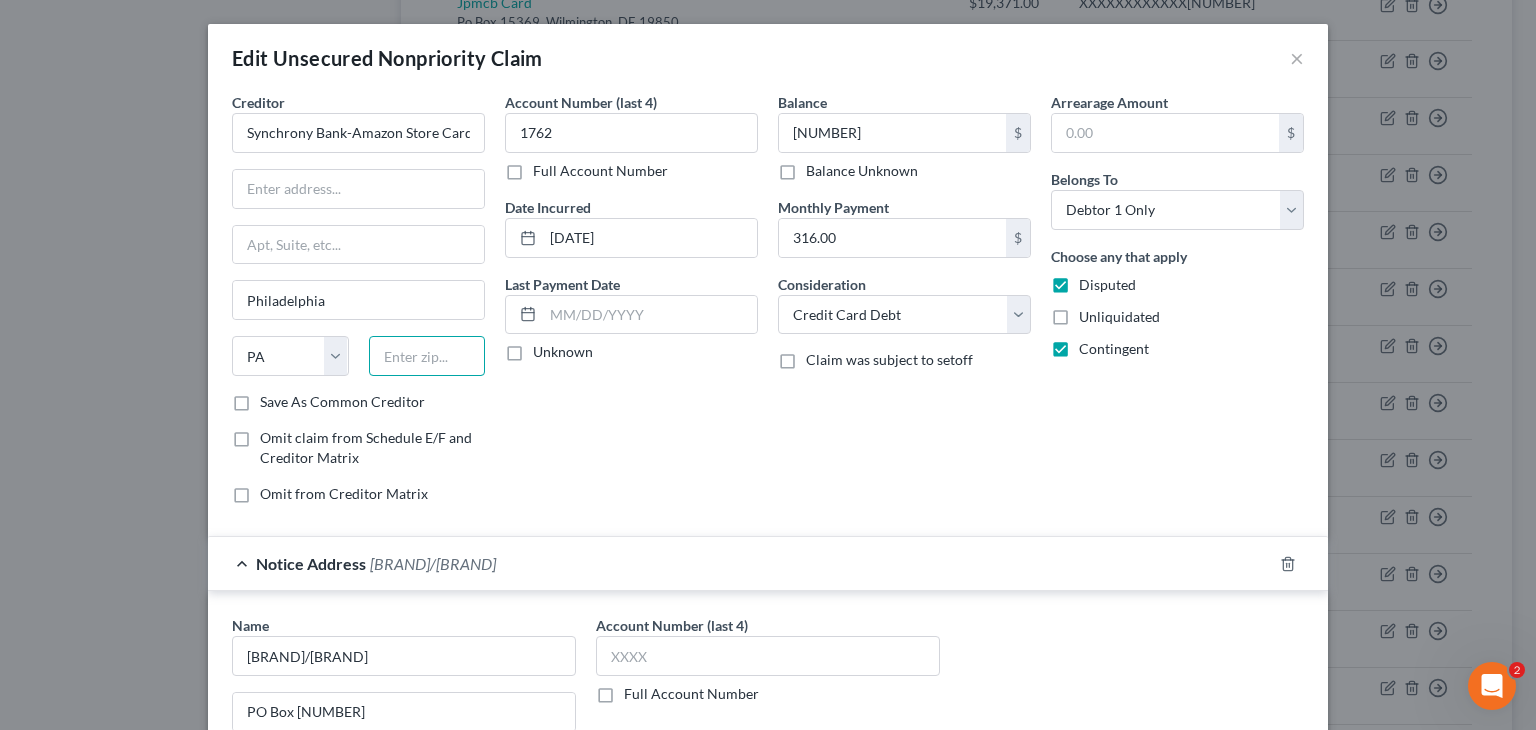 type 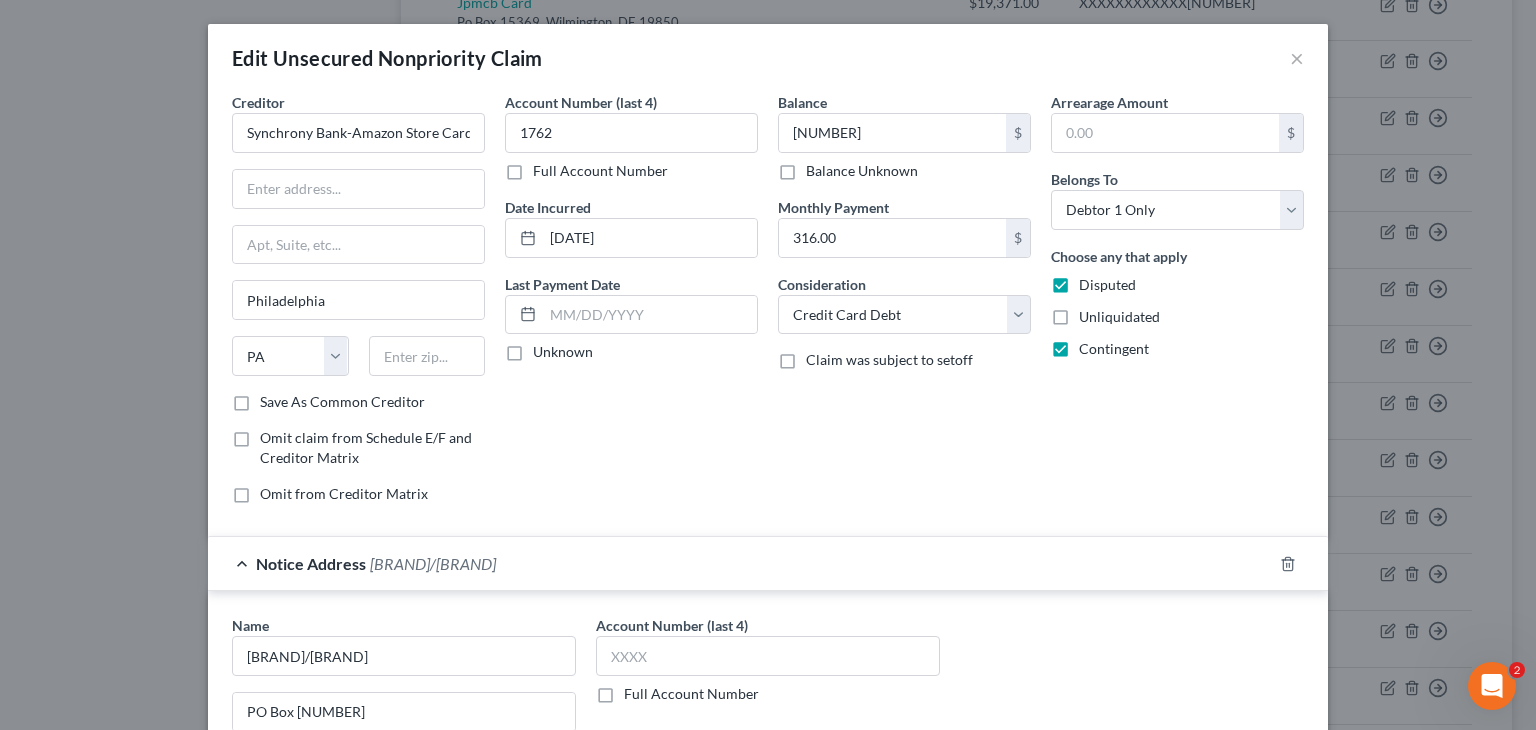 click on "Account Number (last 4)
1762
Full Account Number
Date Incurred         10-30-2014 Last Payment Date         Unknown" at bounding box center (631, 306) 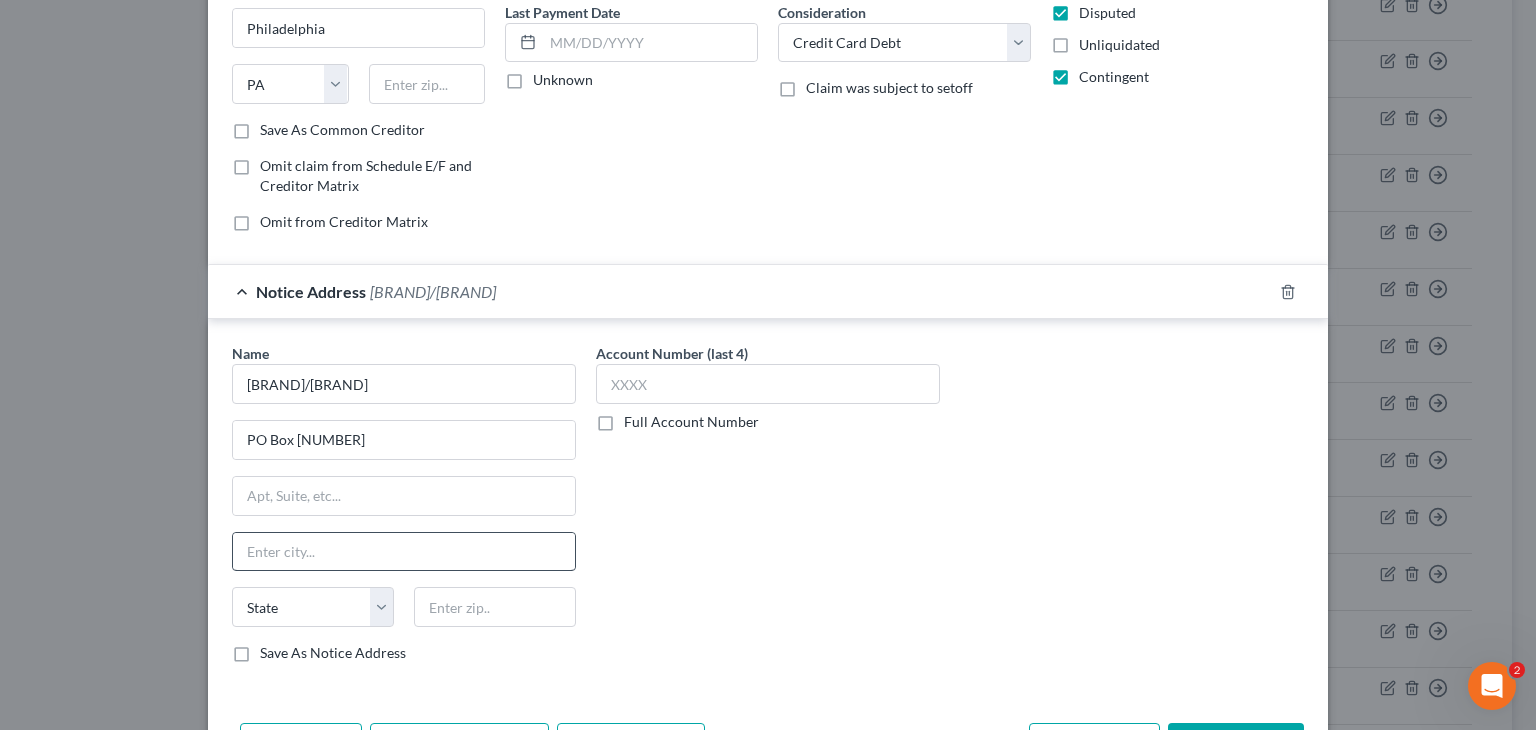 scroll, scrollTop: 300, scrollLeft: 0, axis: vertical 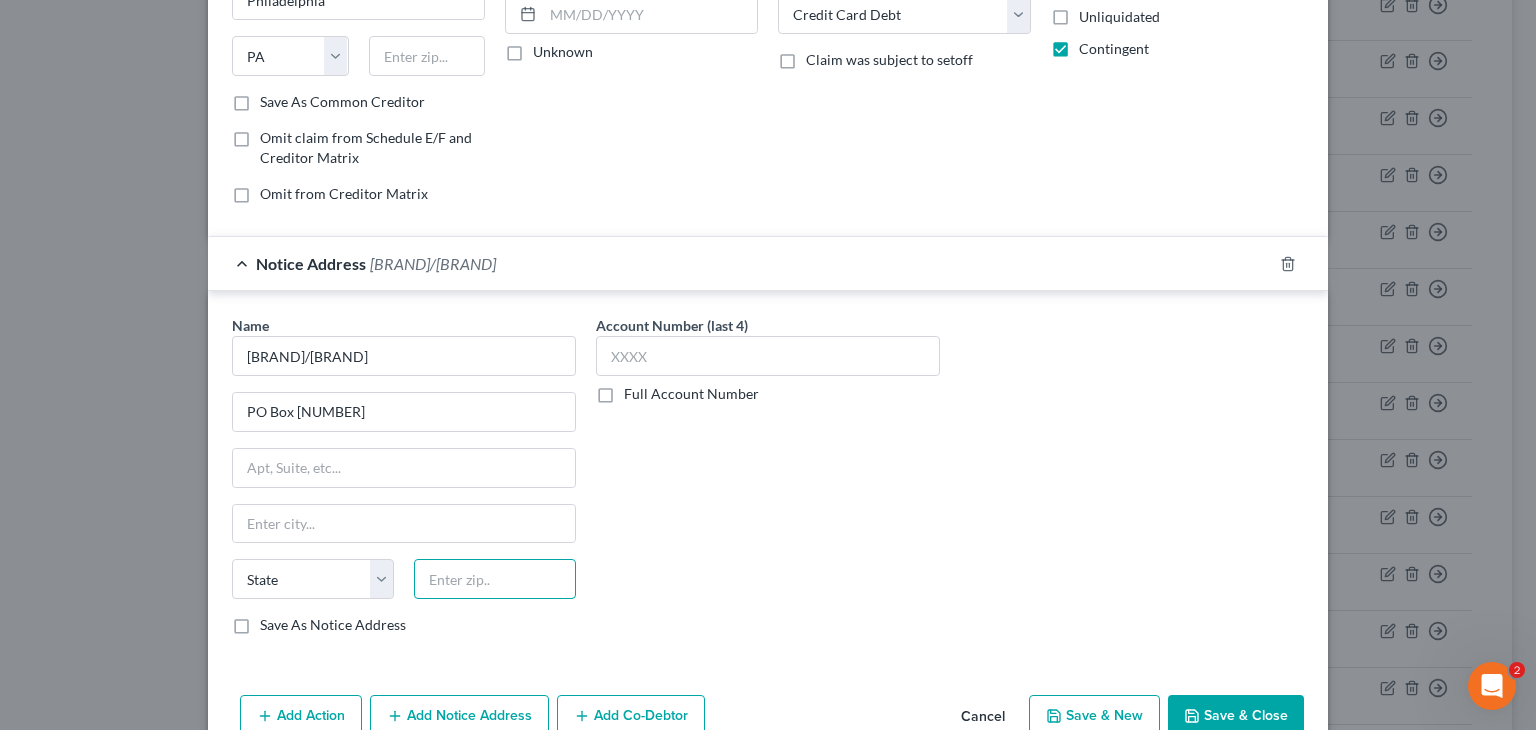 click at bounding box center [495, 579] 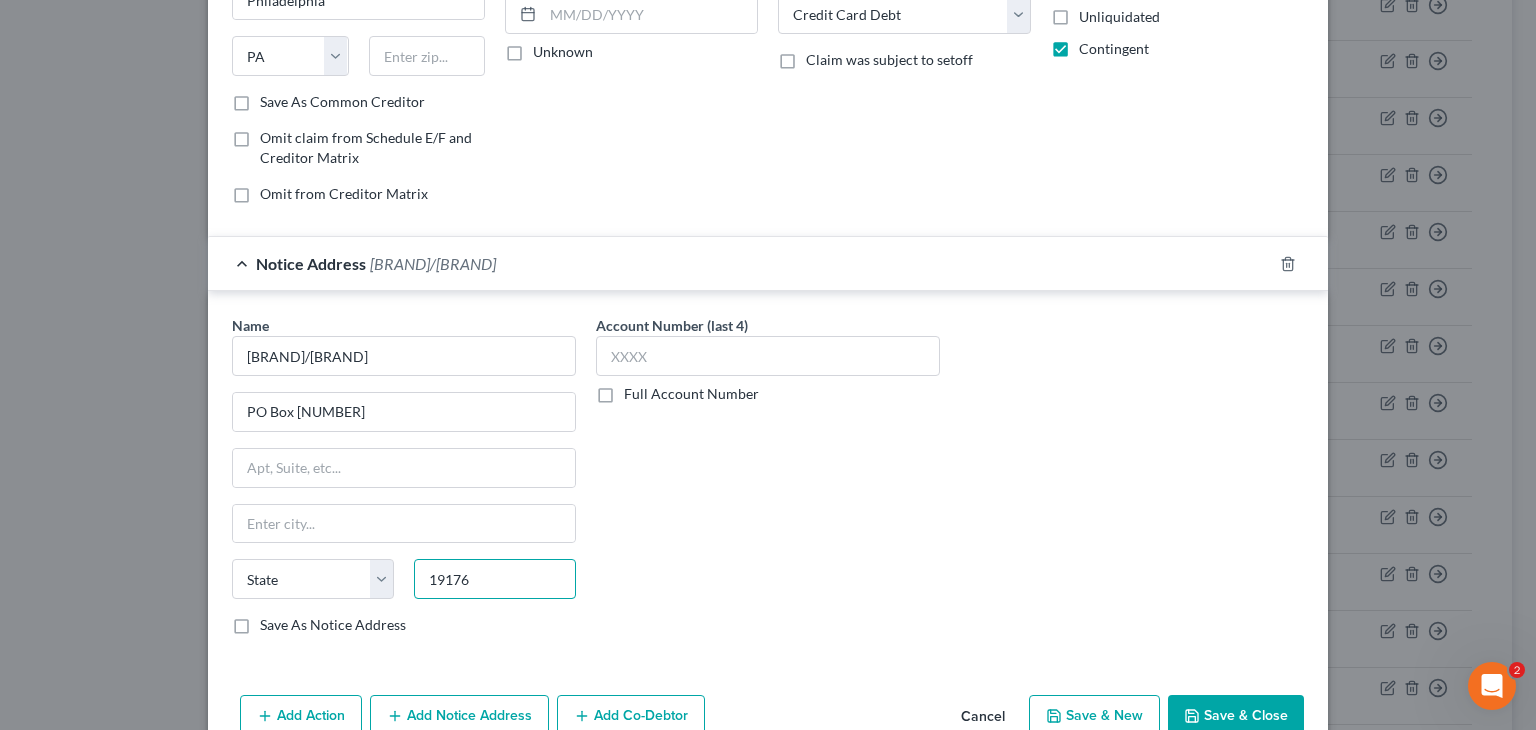 click on "19176" at bounding box center (495, 579) 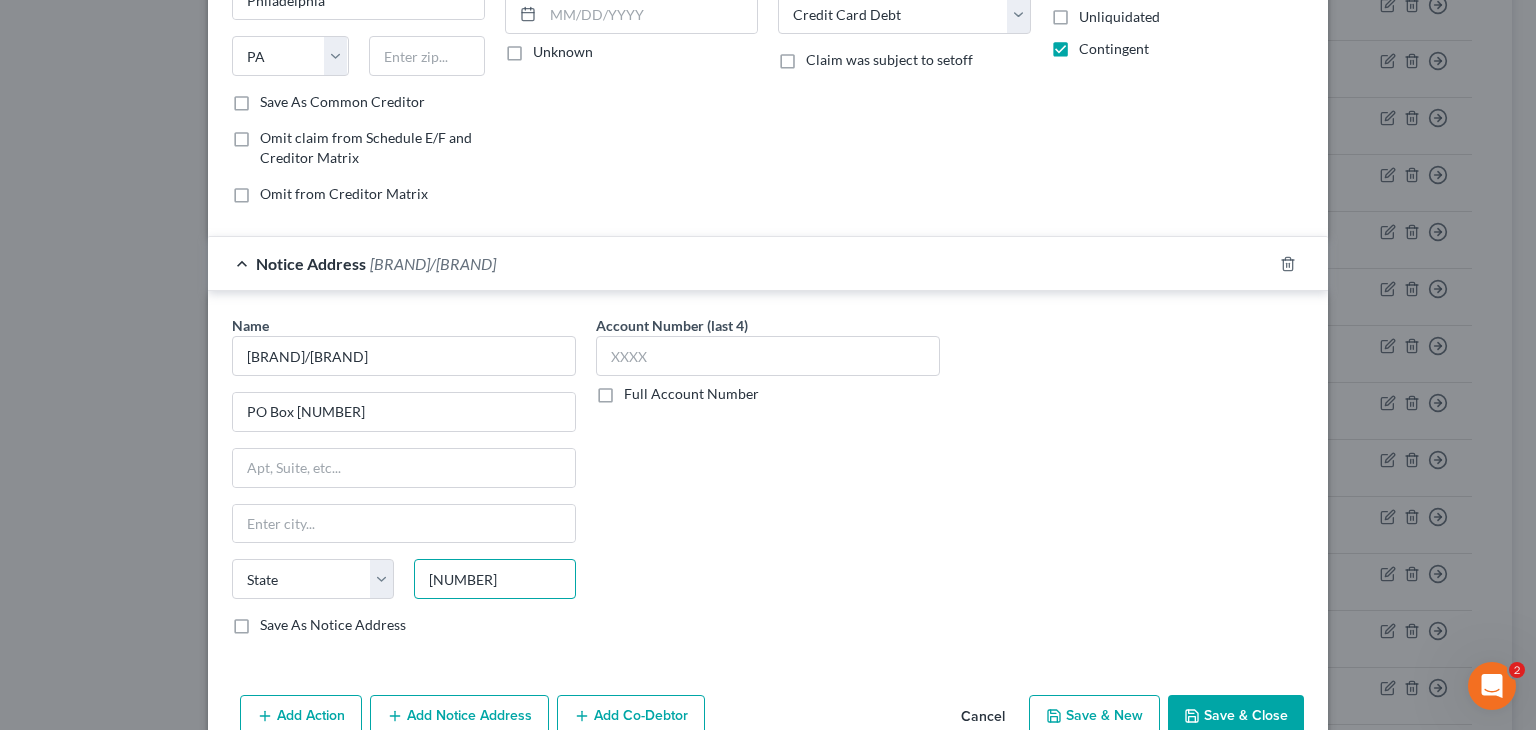 type on "[NUMBER]" 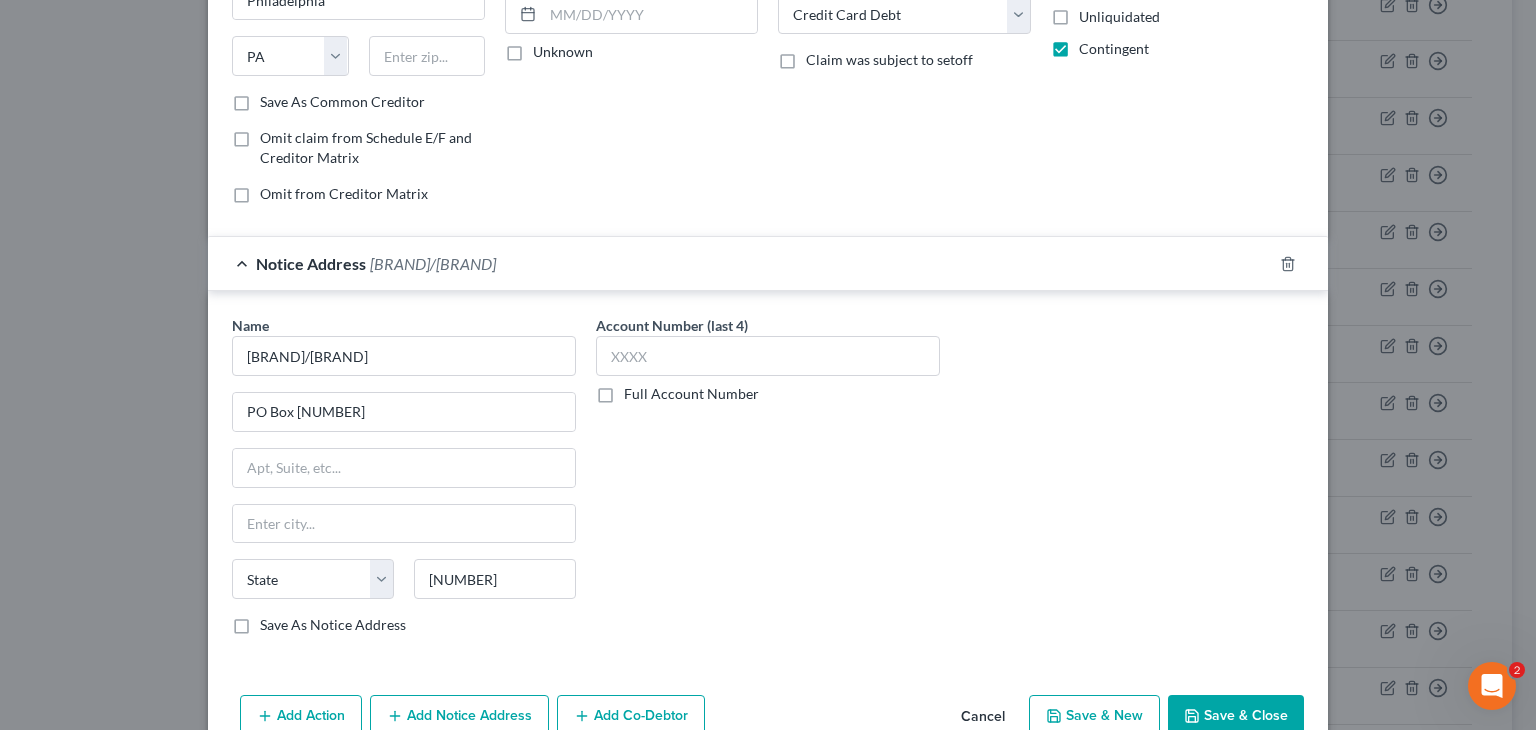 type on "Philadelphia" 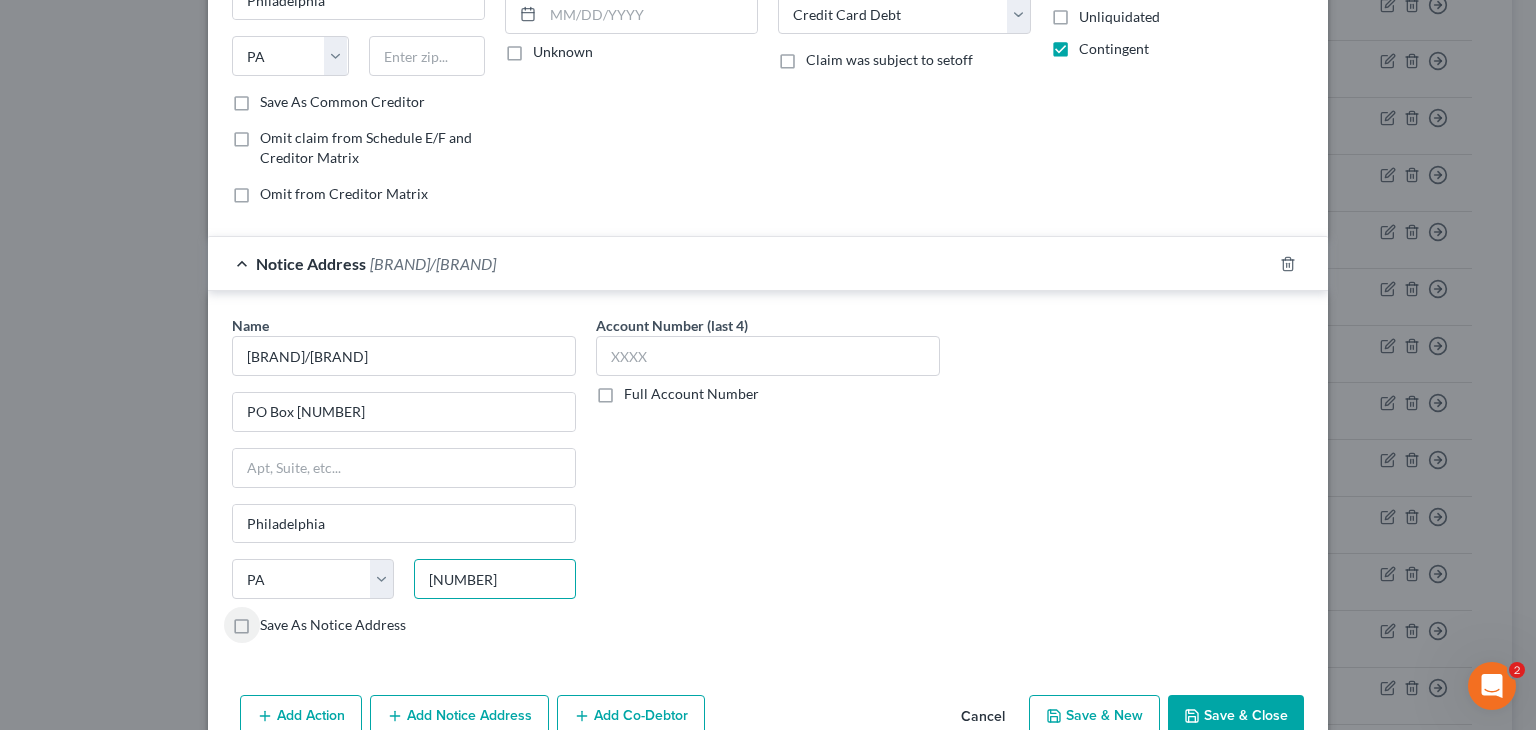 click on "[NUMBER]" at bounding box center [495, 579] 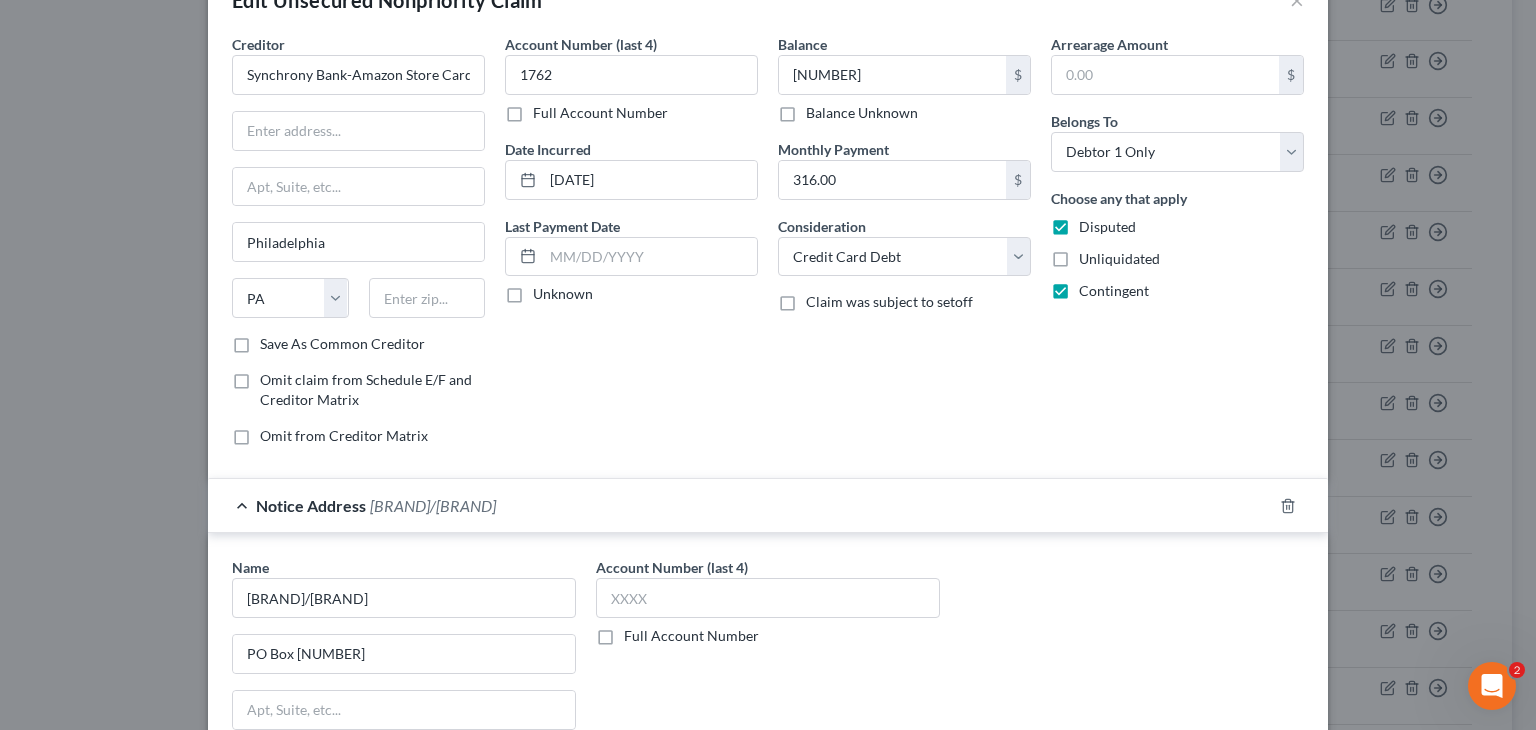 scroll, scrollTop: 0, scrollLeft: 0, axis: both 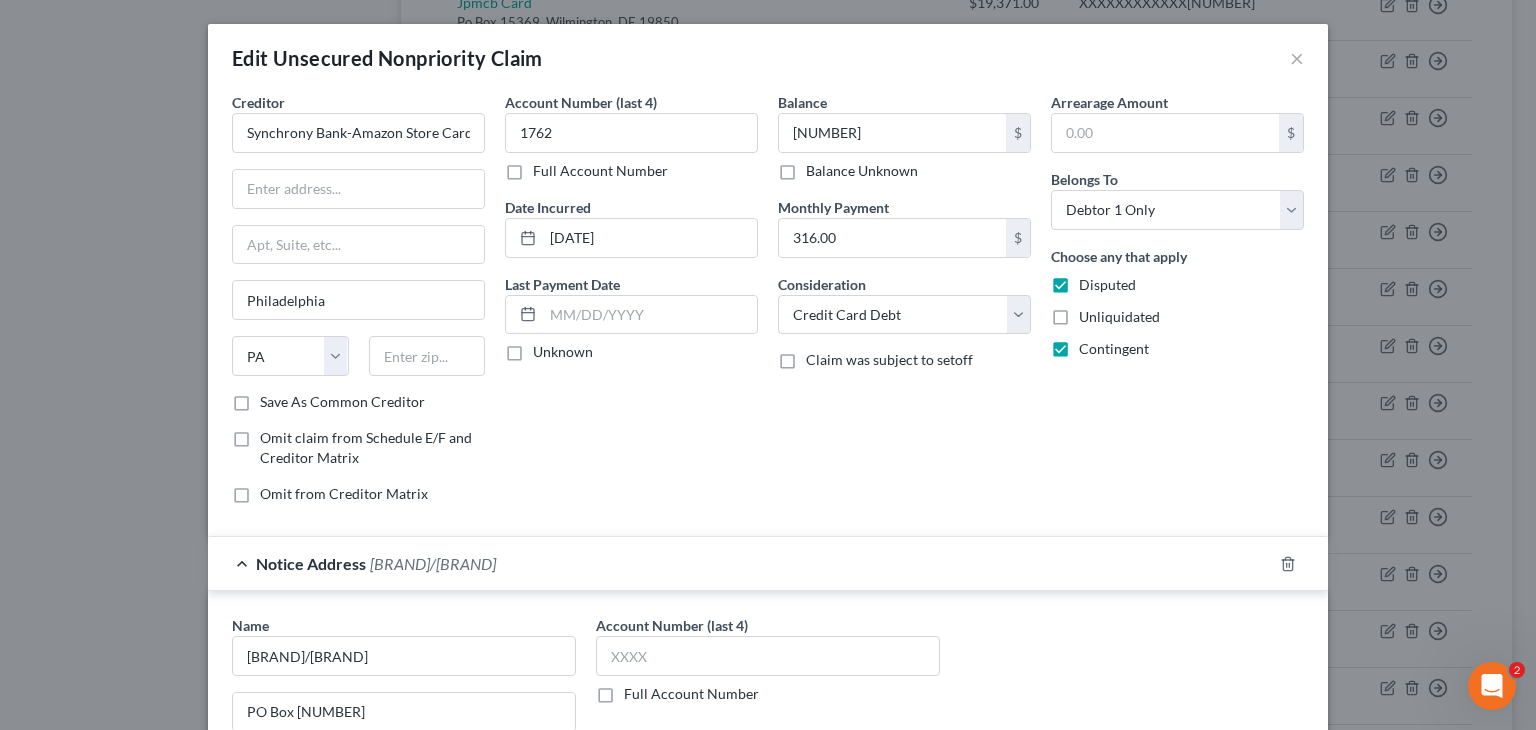 type on "19176" 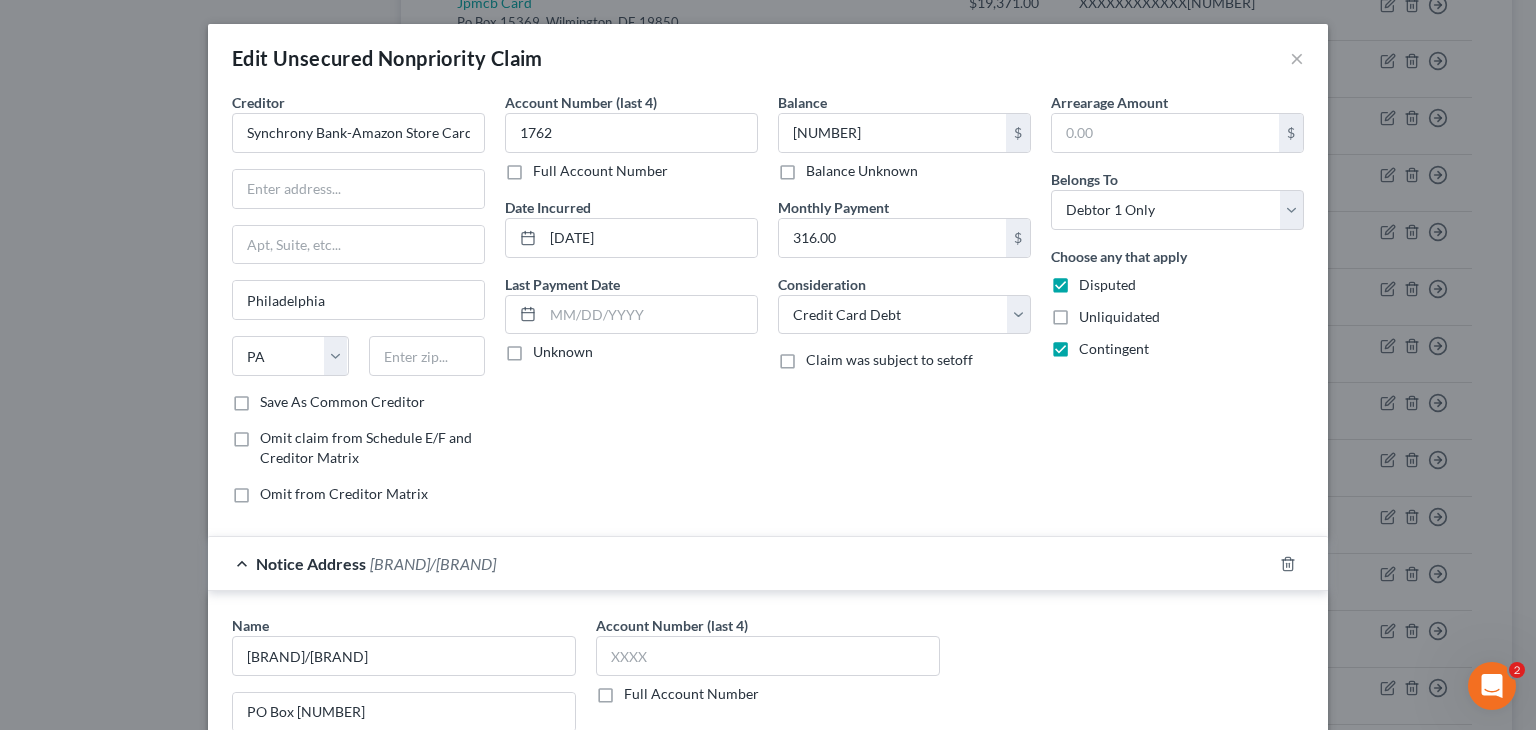 click on "Balance
7,865.00 $
Balance Unknown
Balance Undetermined
7,865.00 $
Balance Unknown
Monthly Payment 316.00 $ Consideration Select Cable / Satellite Services Collection Agency Credit Card Debt Debt Counseling / Attorneys Deficiency Balance Domestic Support Obligations Home / Car Repairs Income Taxes Judgment Liens Medical Services Monies Loaned / Advanced Mortgage Obligation From Divorce Or Separation Obligation To Pensions Other Overdrawn Bank Account Promised To Help Pay Creditors Student Loans Suppliers And Vendors Telephone / Internet Services Utility Services Claim was subject to setoff" at bounding box center [904, 306] 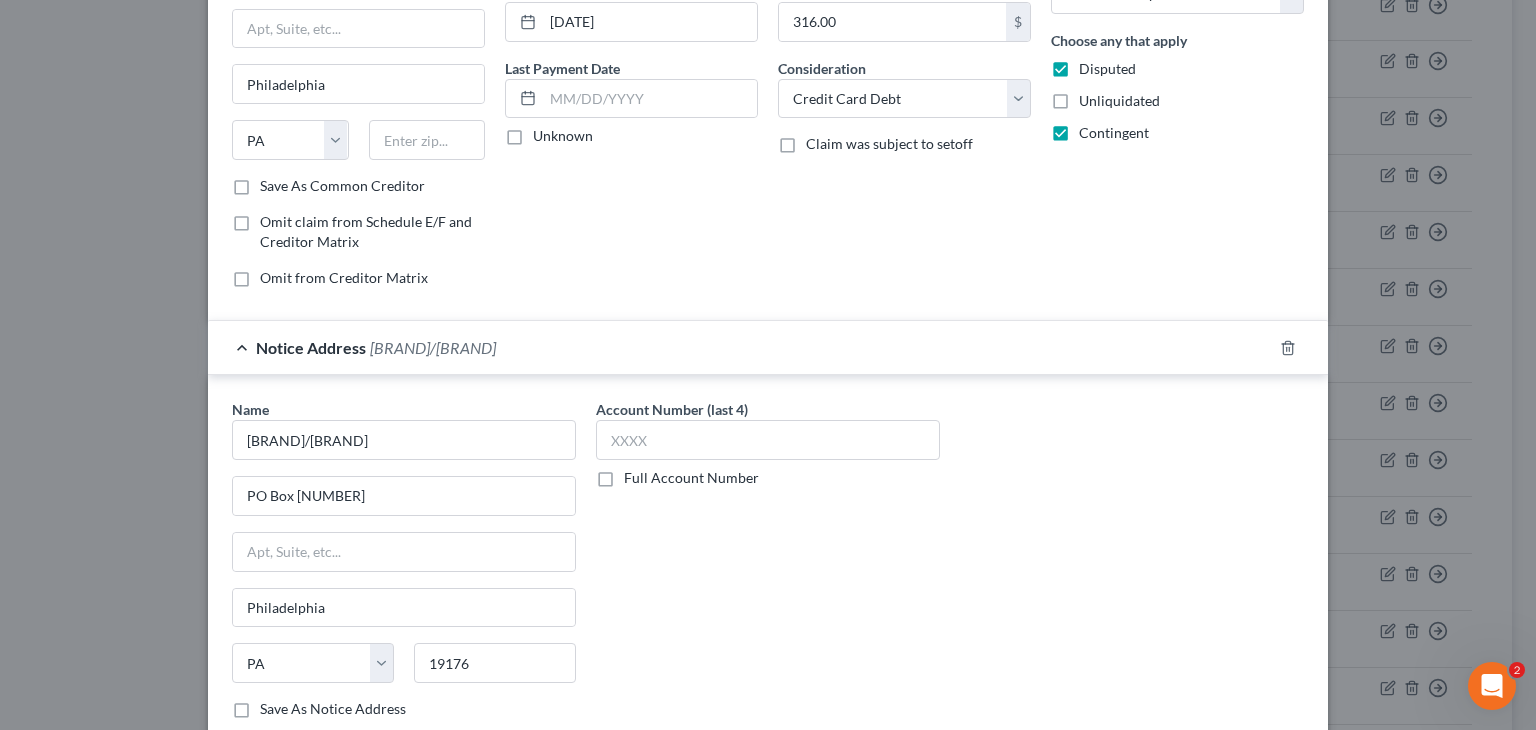 scroll, scrollTop: 400, scrollLeft: 0, axis: vertical 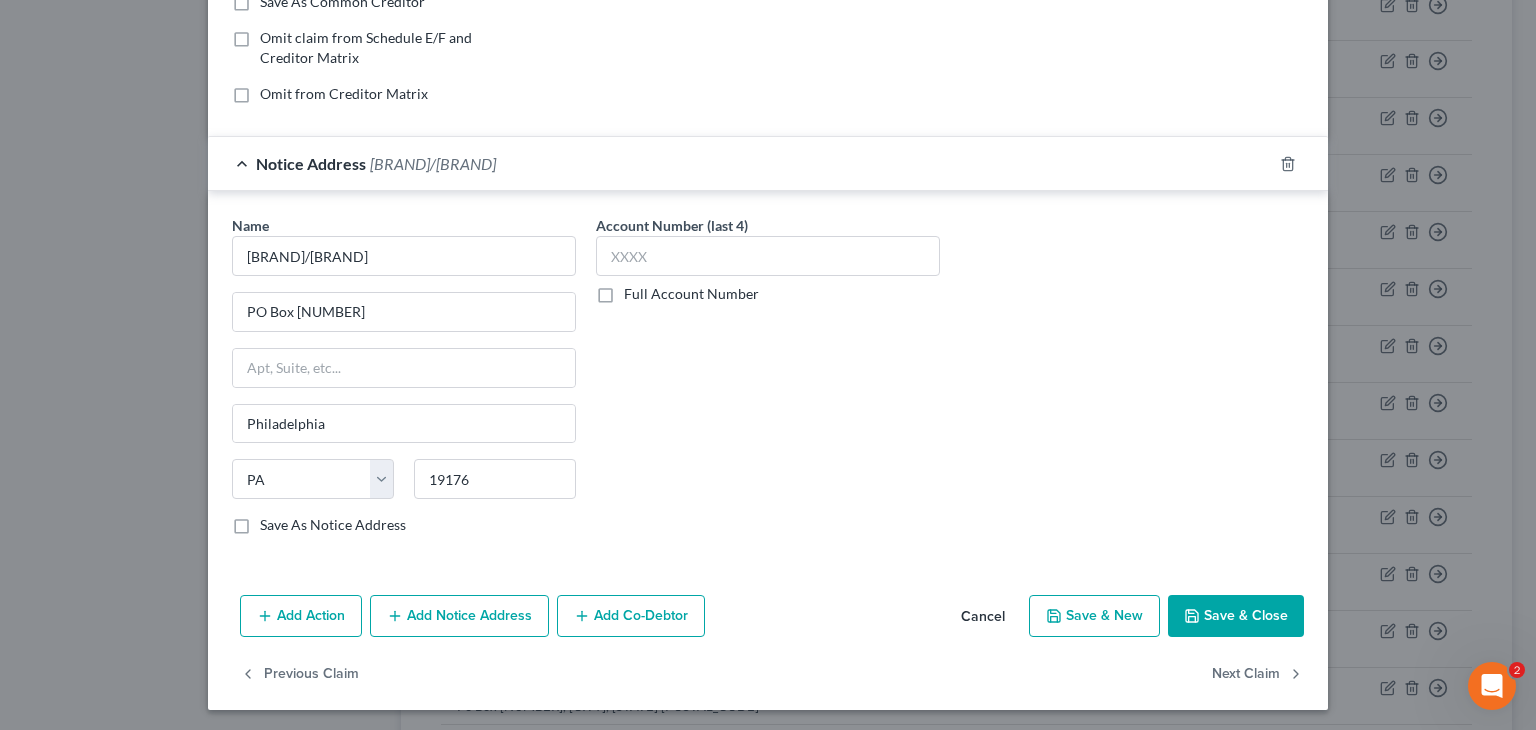 click on "Save & Close" at bounding box center [1236, 616] 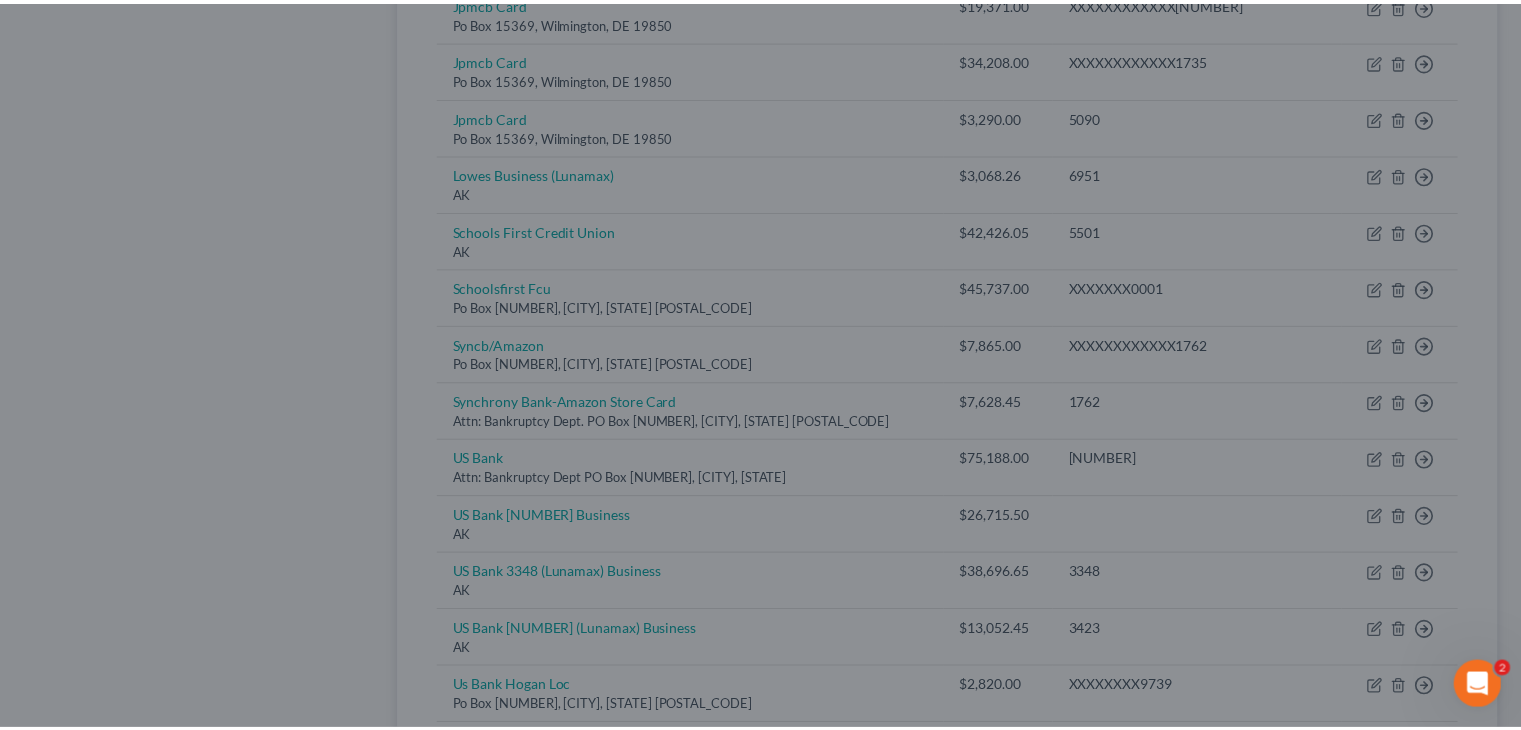 scroll, scrollTop: 0, scrollLeft: 0, axis: both 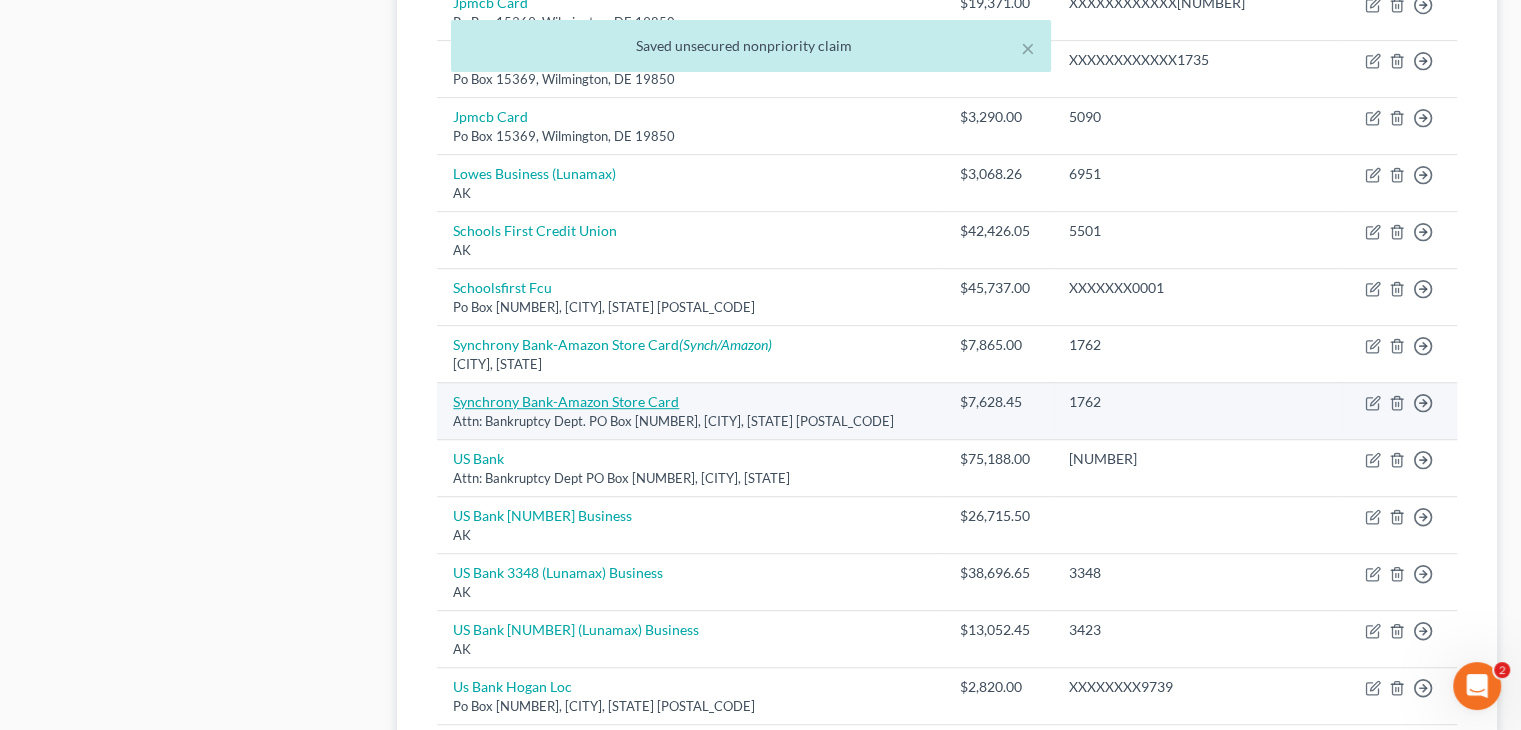 click on "Synchrony Bank-Amazon Store Card" at bounding box center (566, 401) 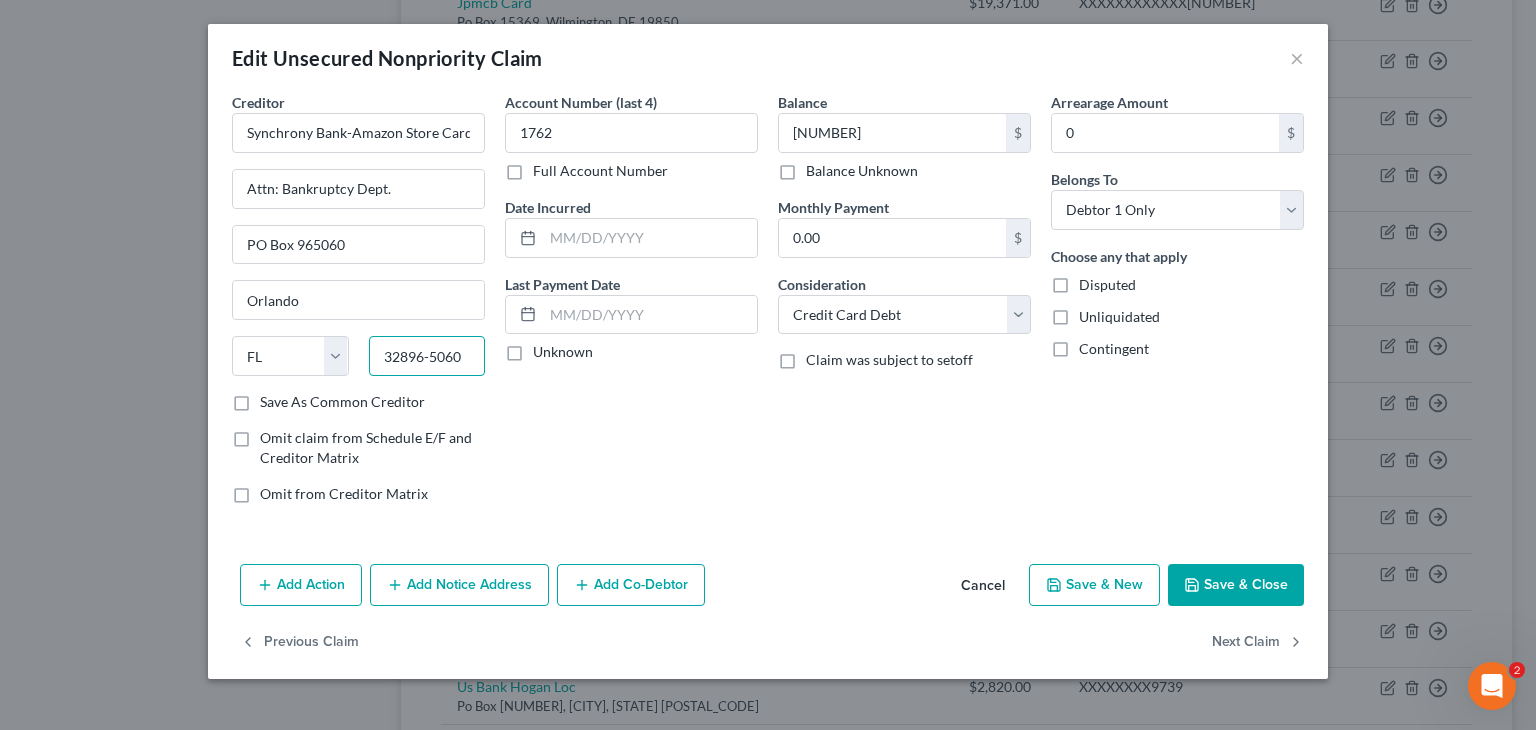 drag, startPoint x: 449, startPoint y: 355, endPoint x: 365, endPoint y: 331, distance: 87.36132 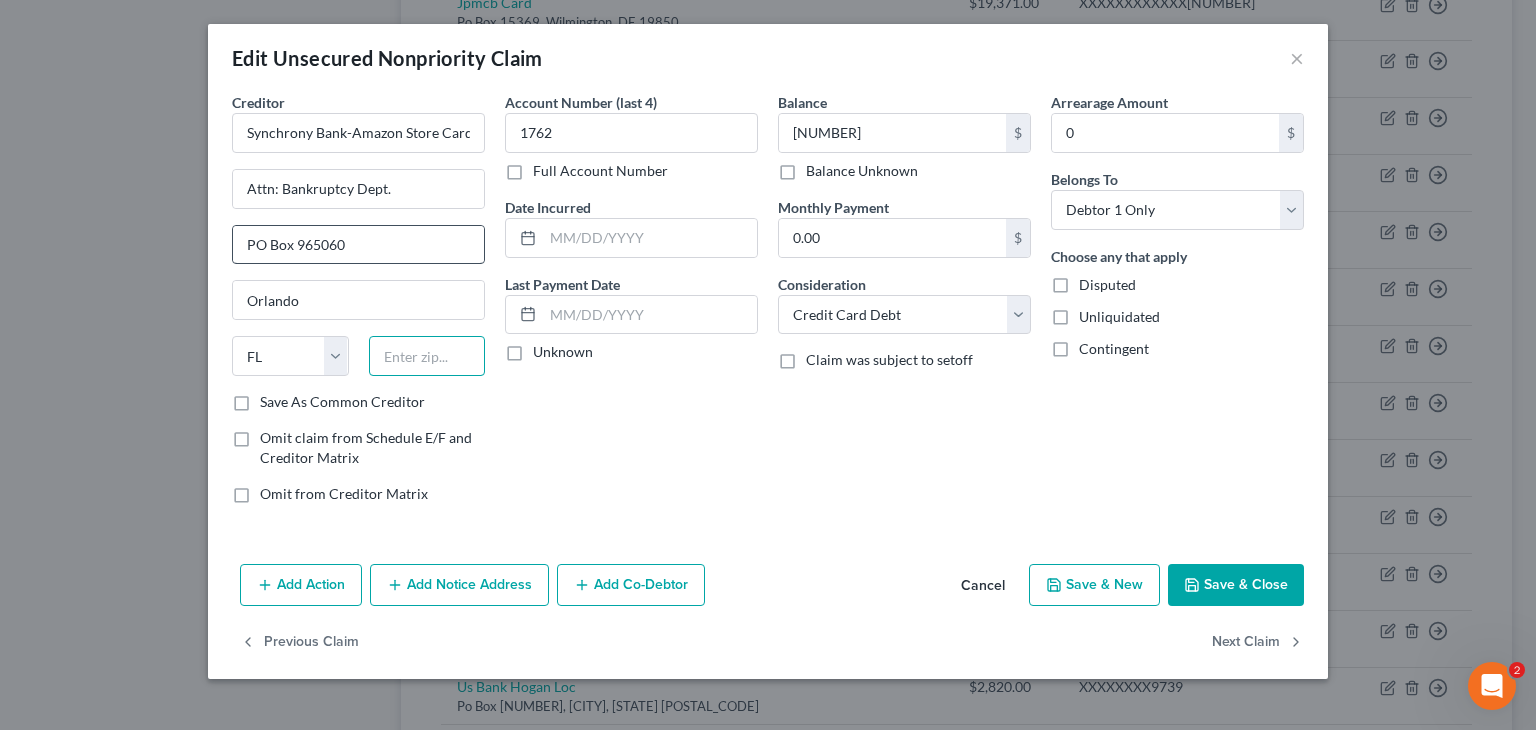 type 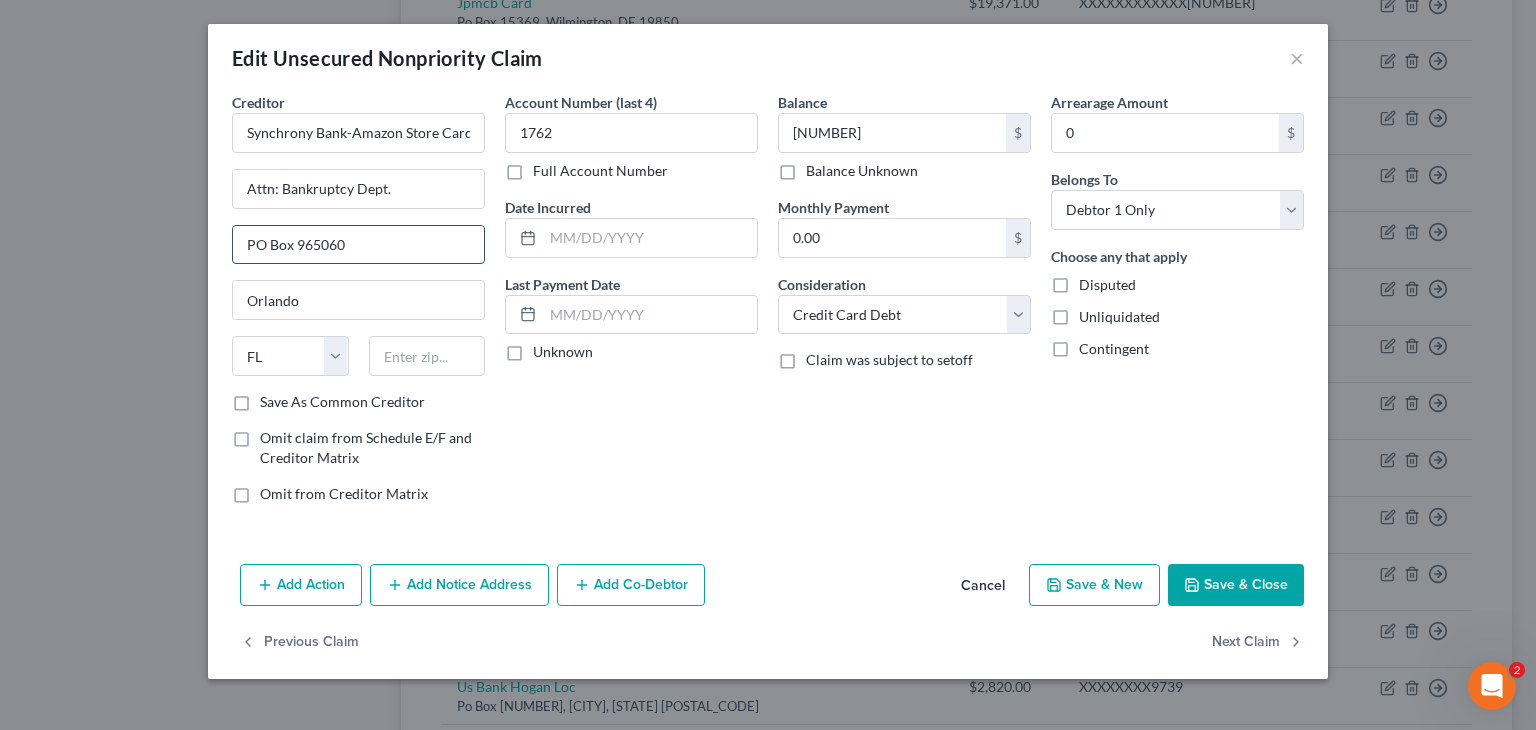click on "PO Box 965060" at bounding box center (358, 245) 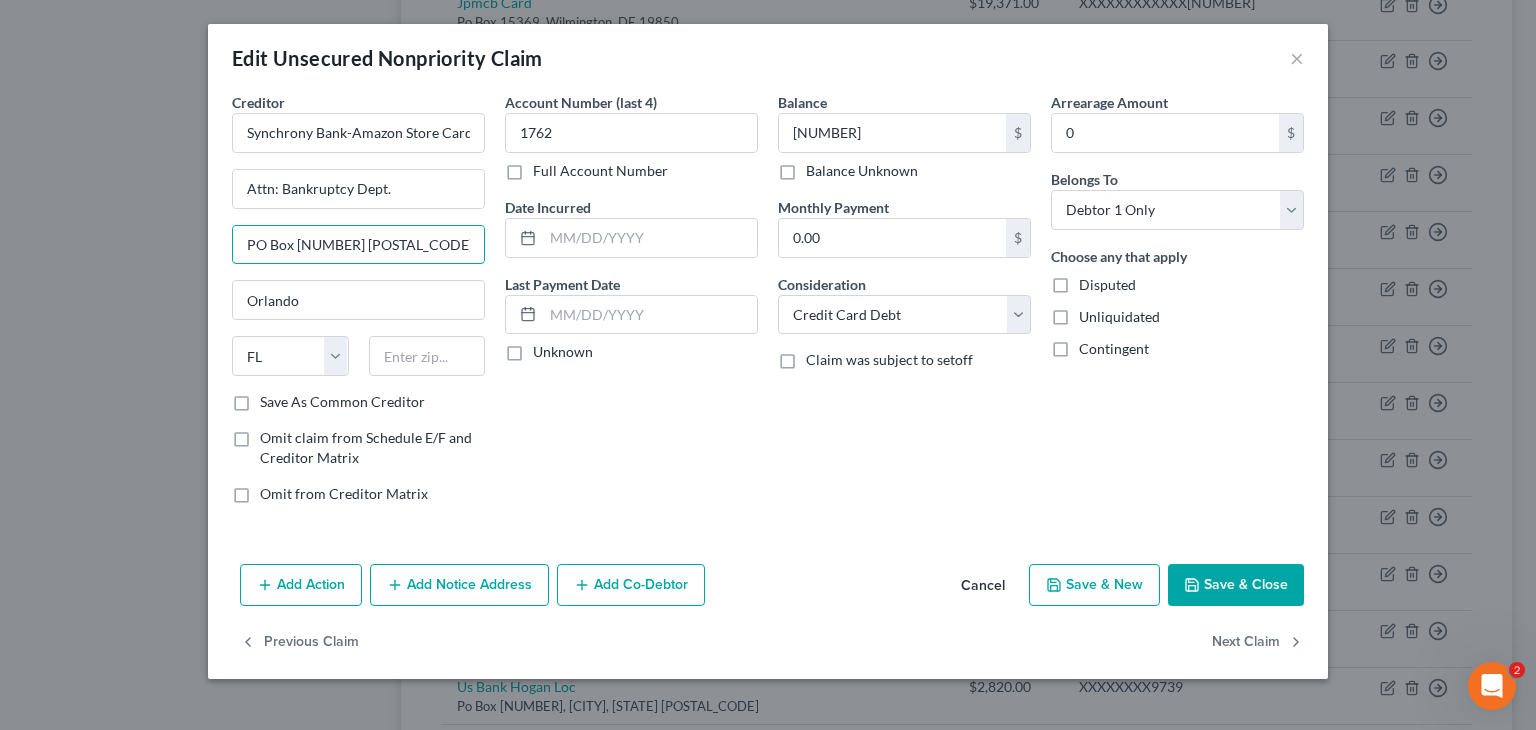 drag, startPoint x: 436, startPoint y: 241, endPoint x: 204, endPoint y: 253, distance: 232.31013 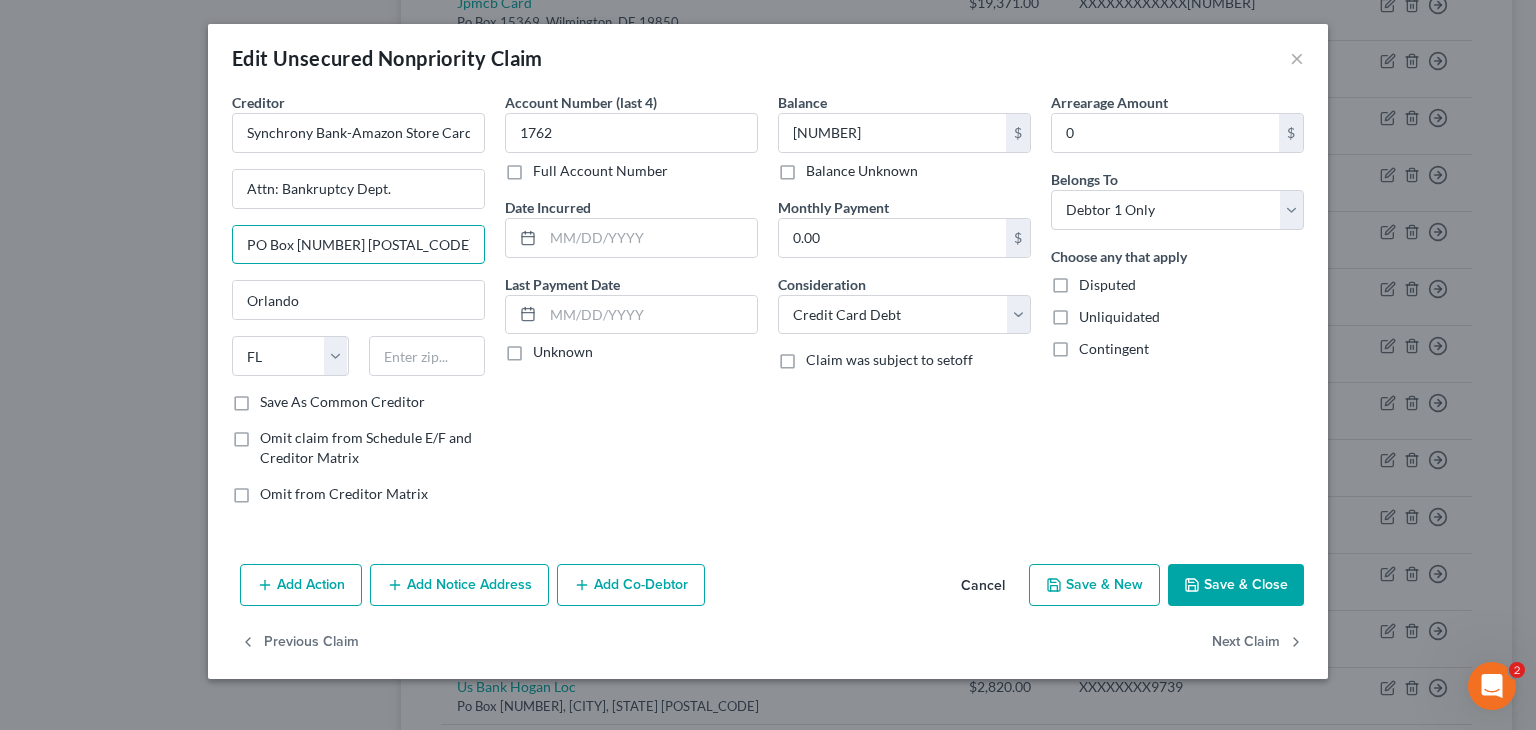 type on "PO Box [NUMBER] [POSTAL_CODE]" 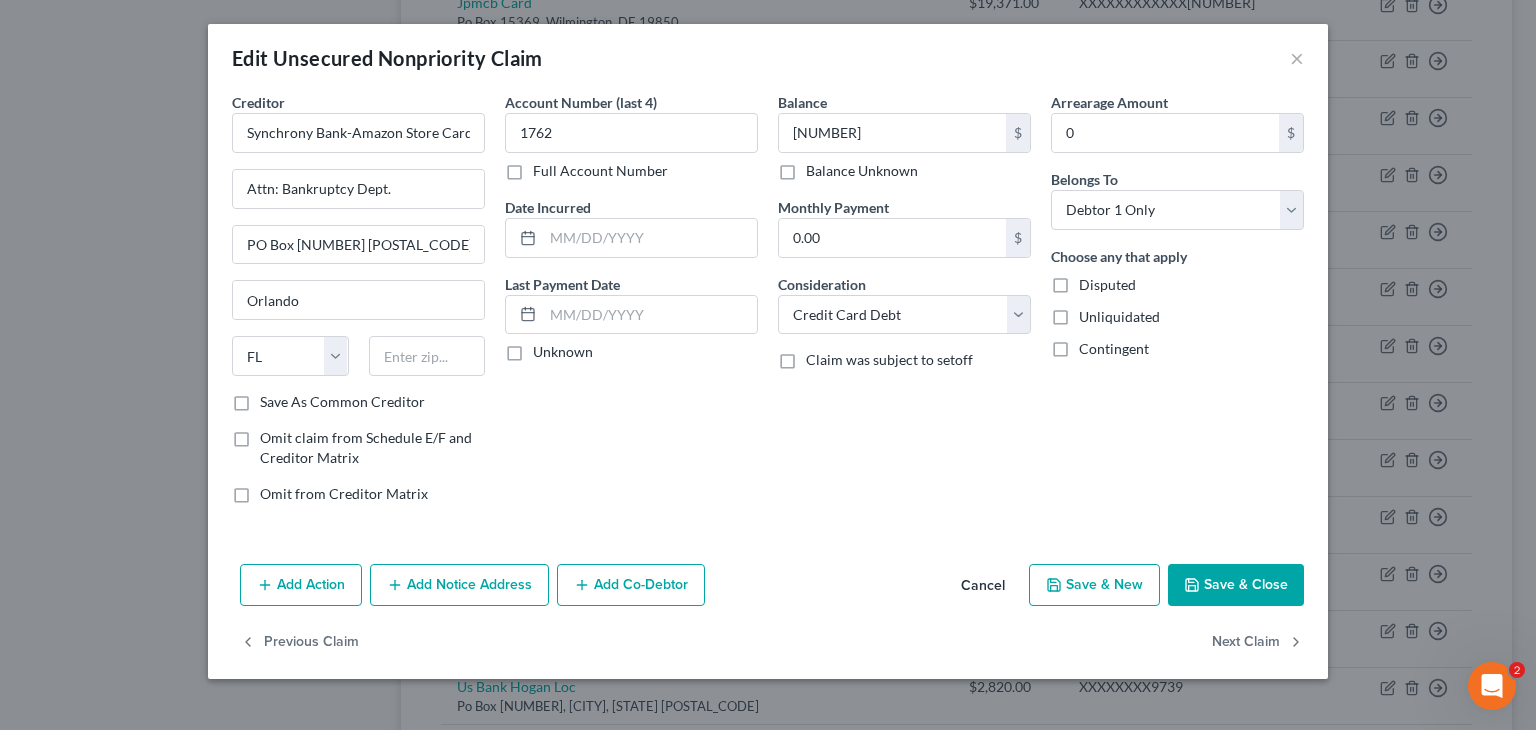 click on "Cancel" at bounding box center [983, 586] 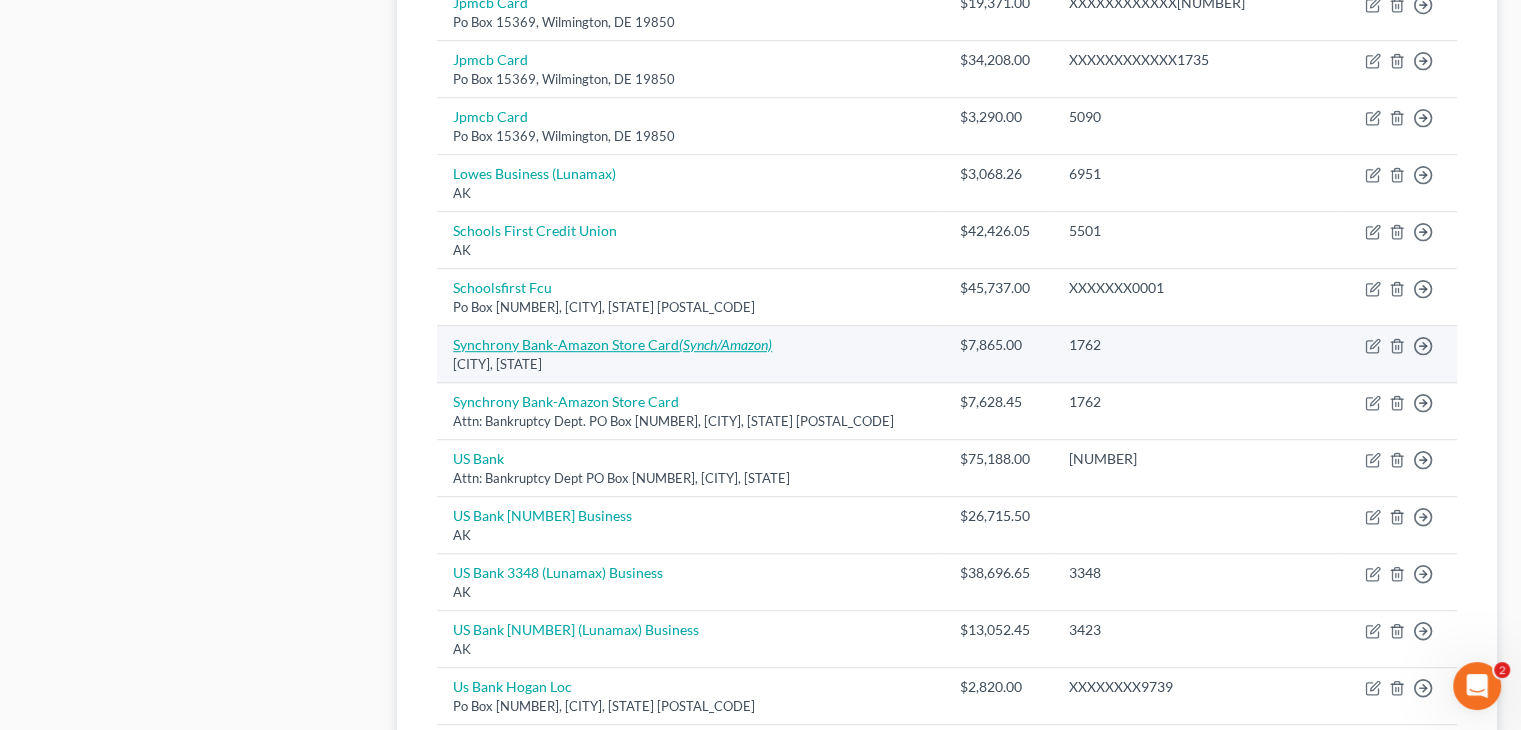 click on "Synchrony Bank-Amazon Store Card  (Synch/Amazon)" at bounding box center [612, 344] 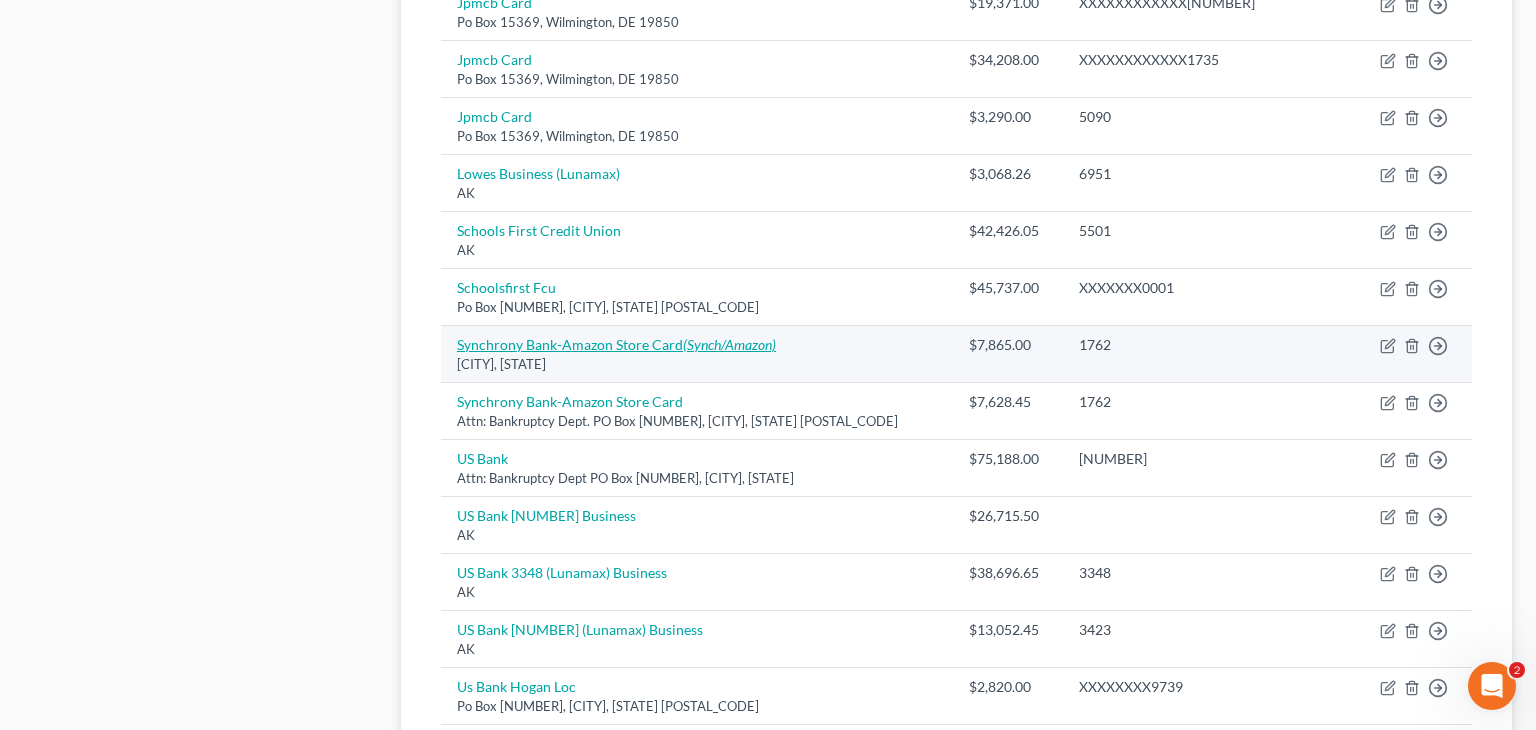 select on "39" 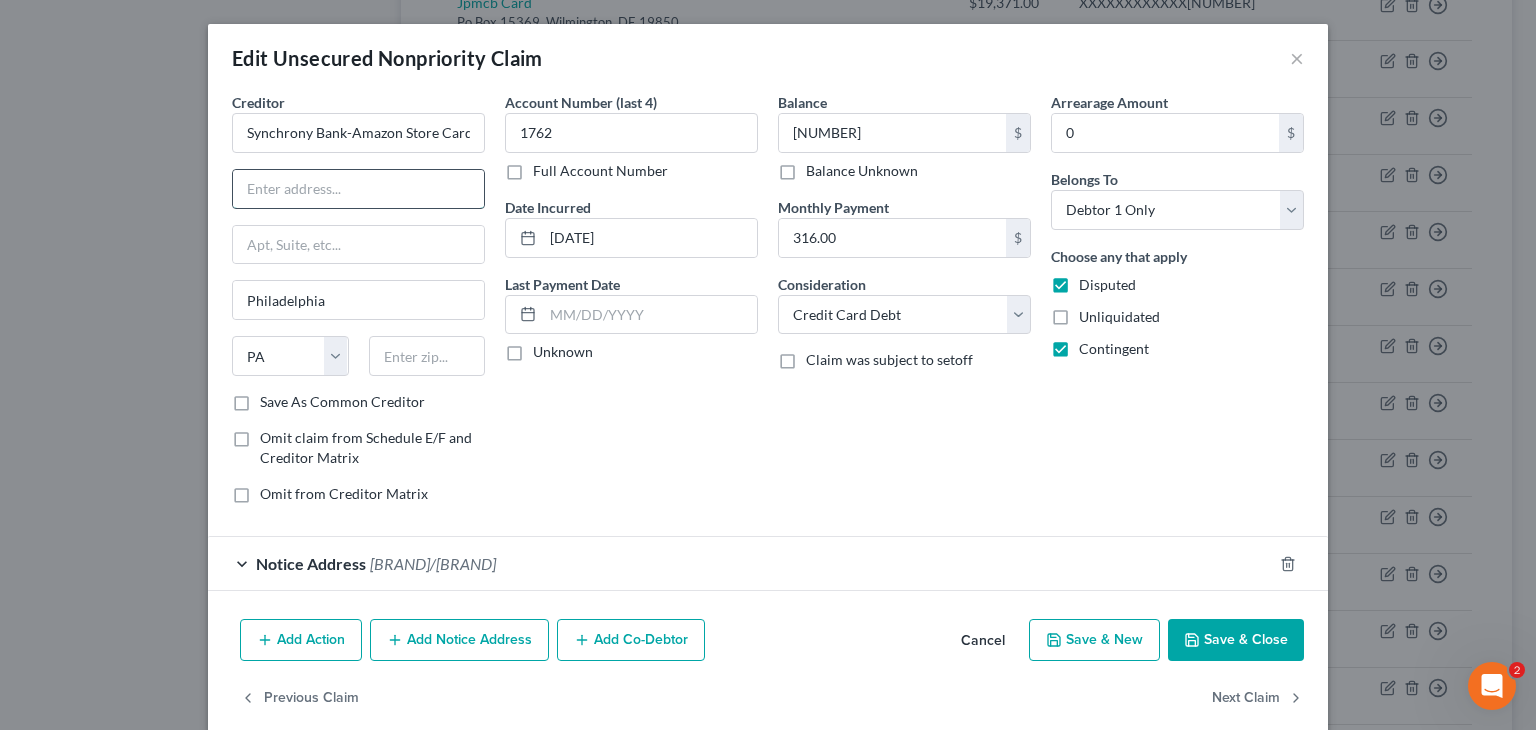 click at bounding box center (358, 189) 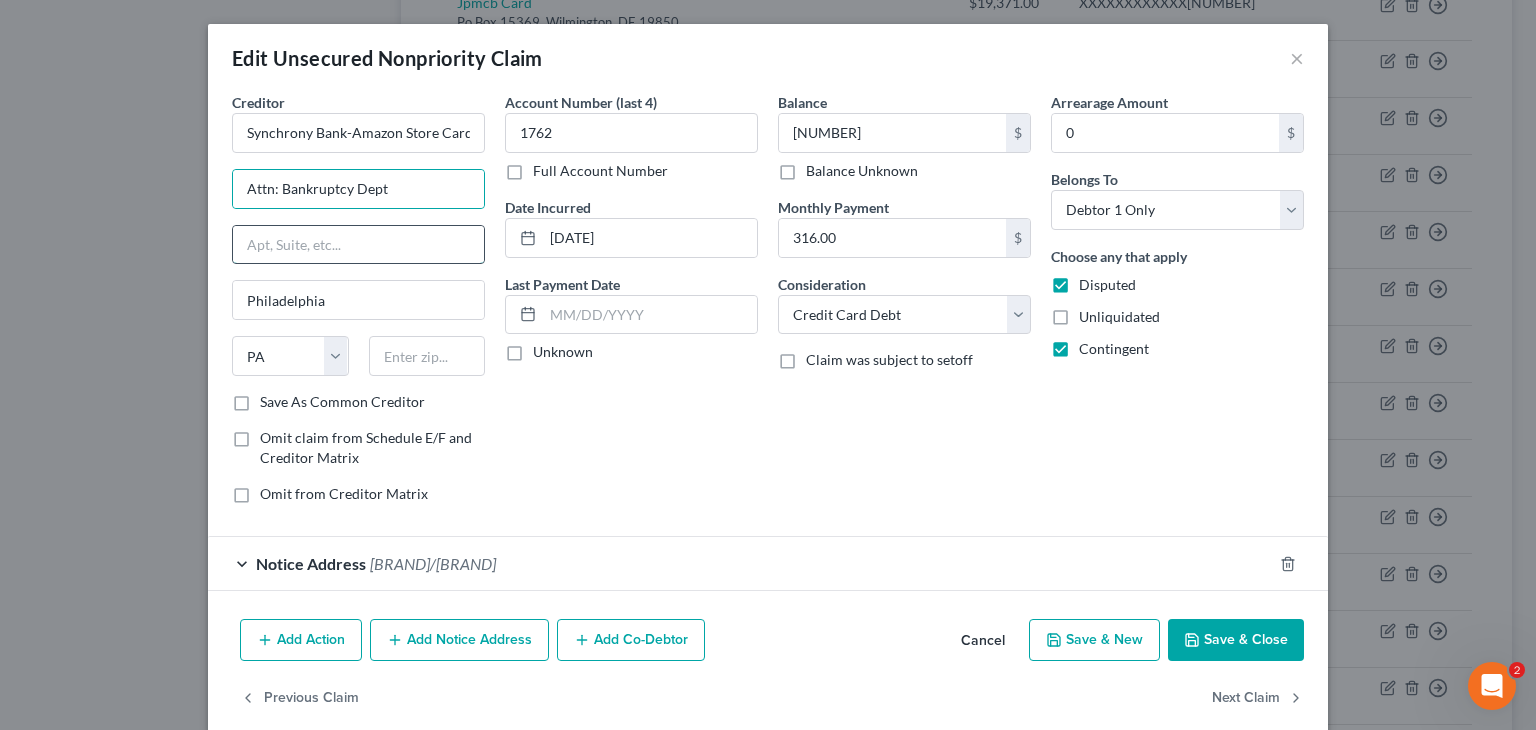 click at bounding box center [358, 245] 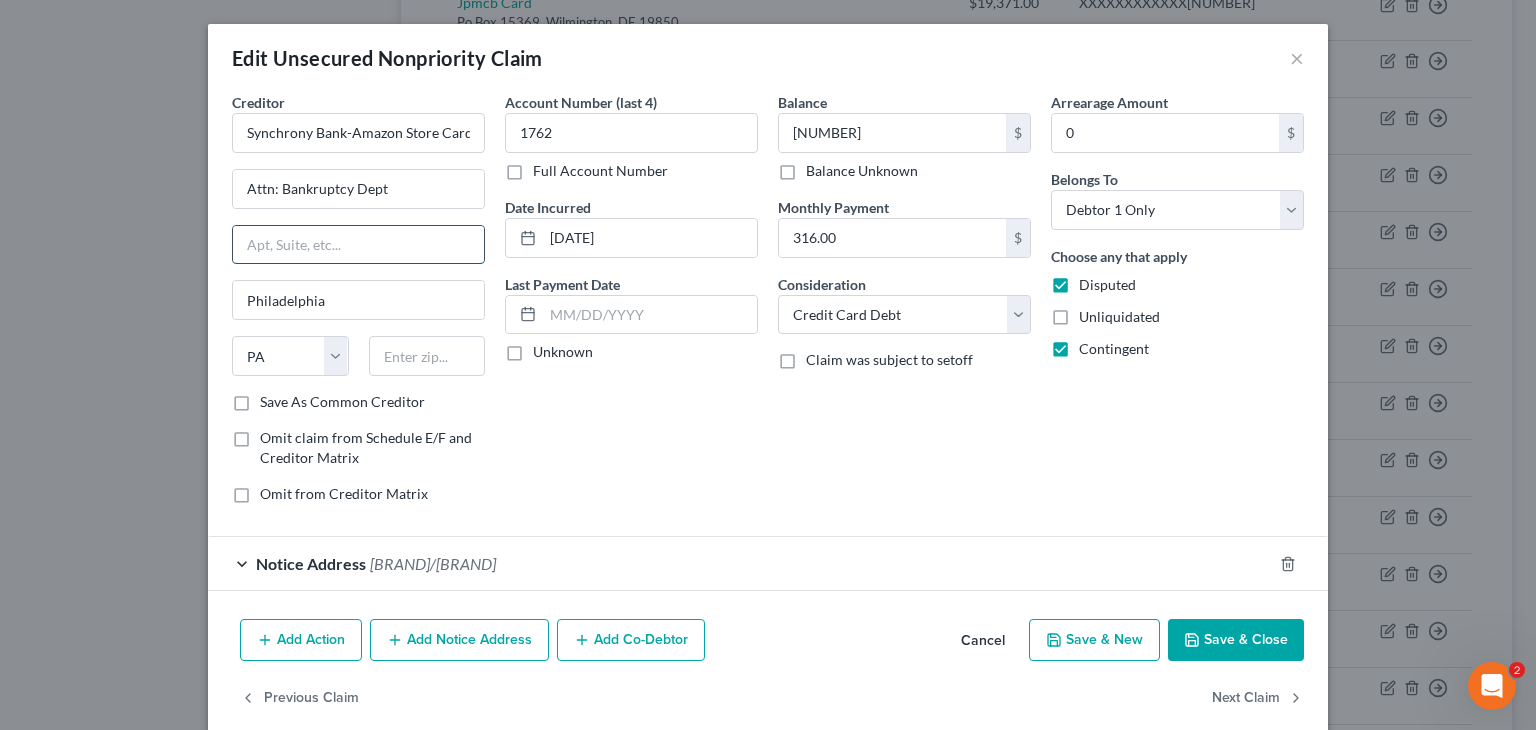 paste on "PO Box [NUMBER] [POSTAL_CODE]" 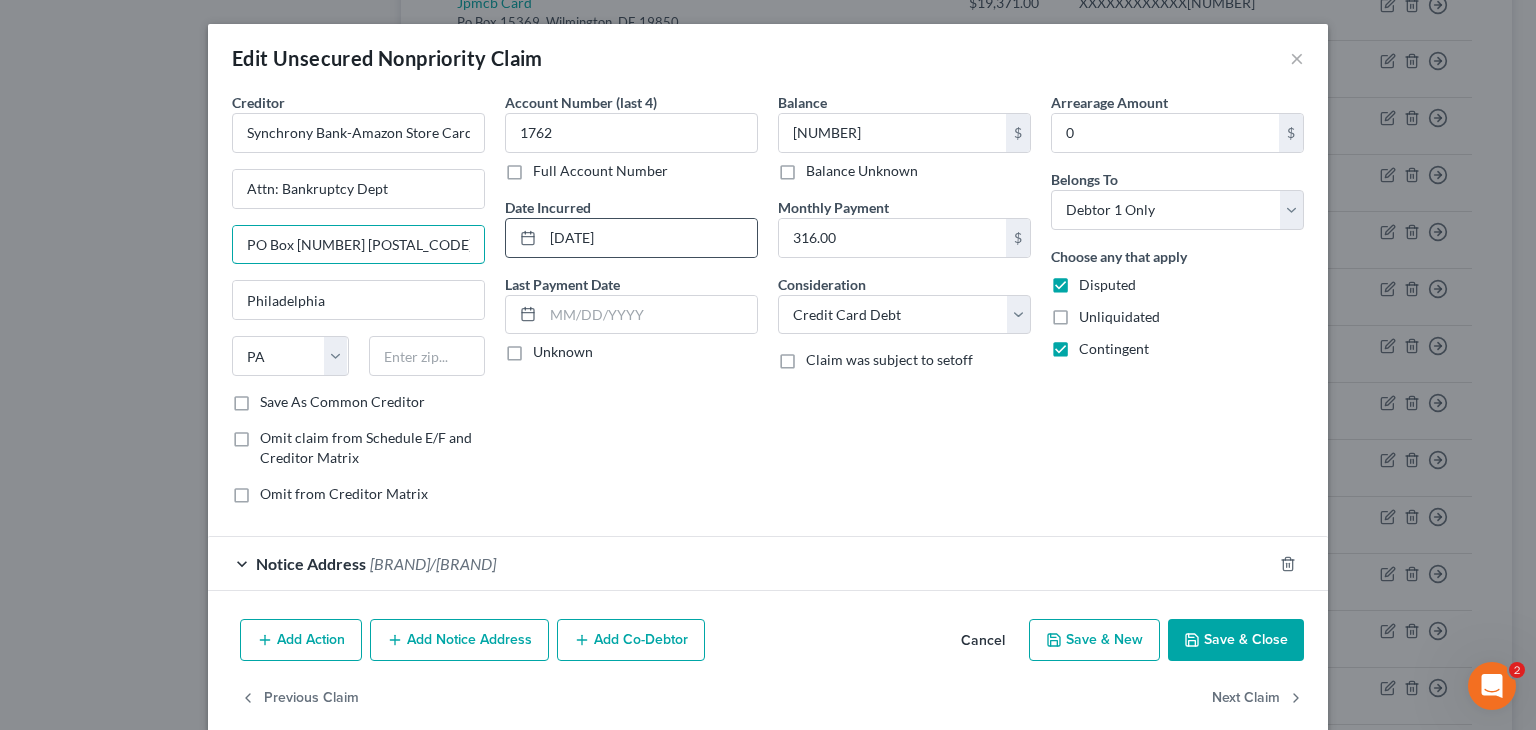 drag, startPoint x: 340, startPoint y: 244, endPoint x: 508, endPoint y: 229, distance: 168.66832 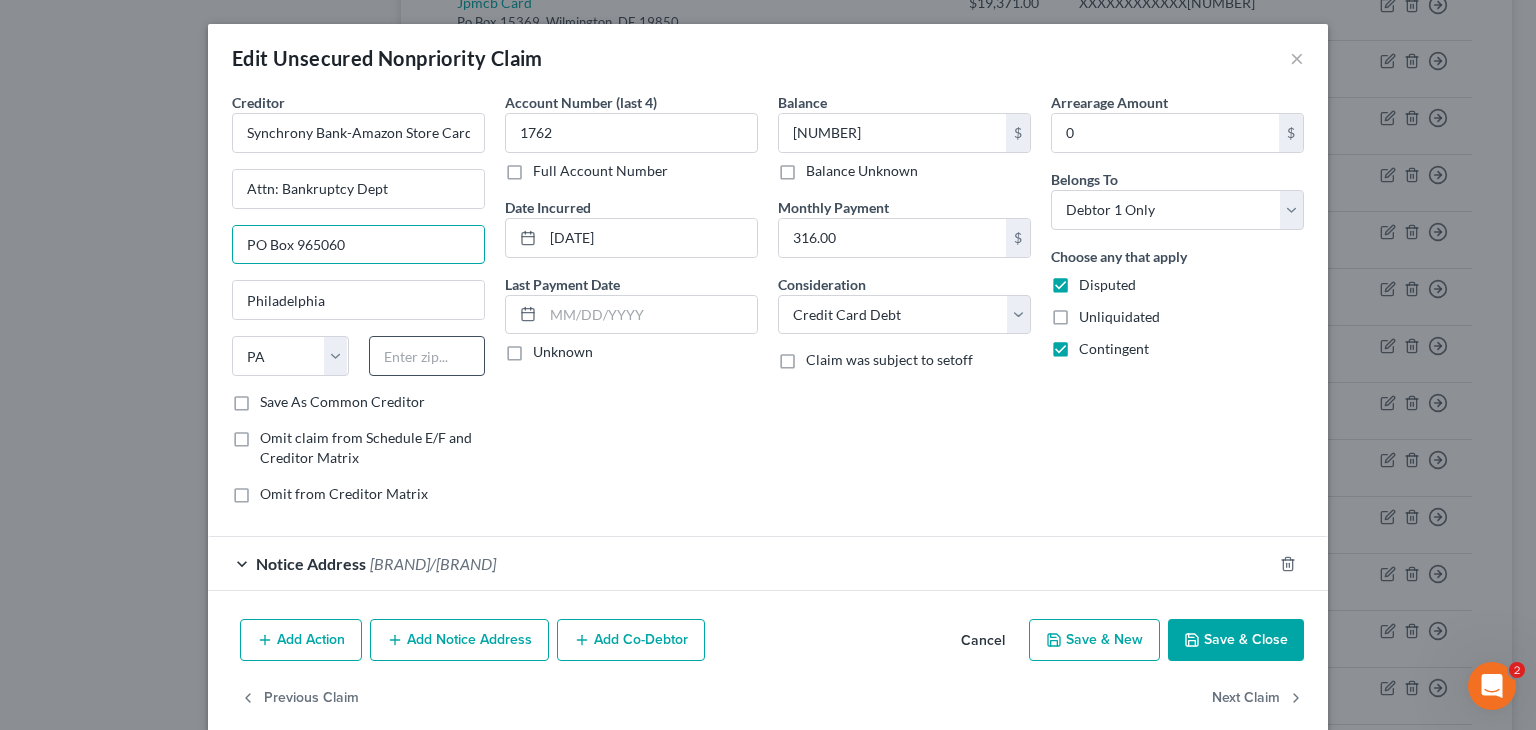 type on "PO Box 965060" 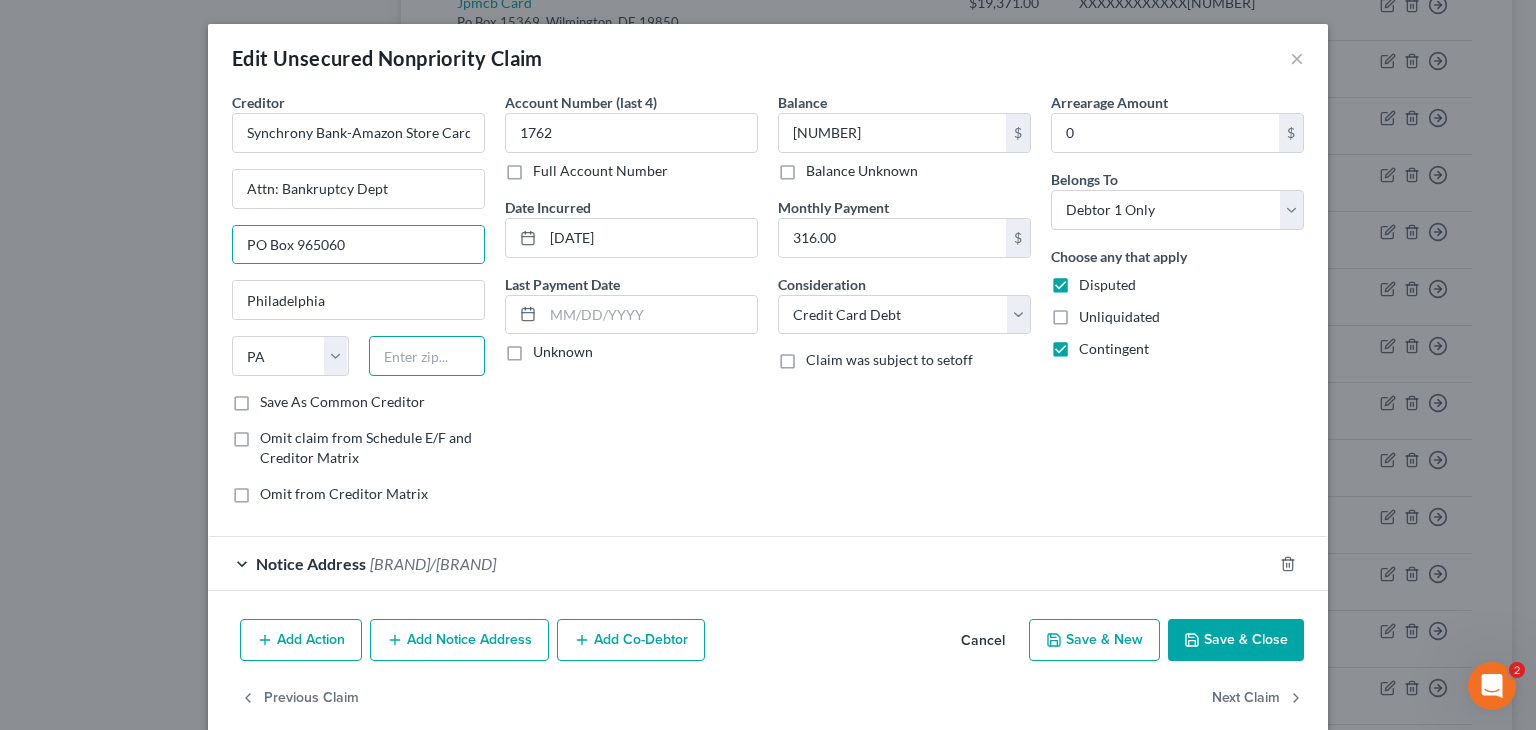 click at bounding box center [427, 356] 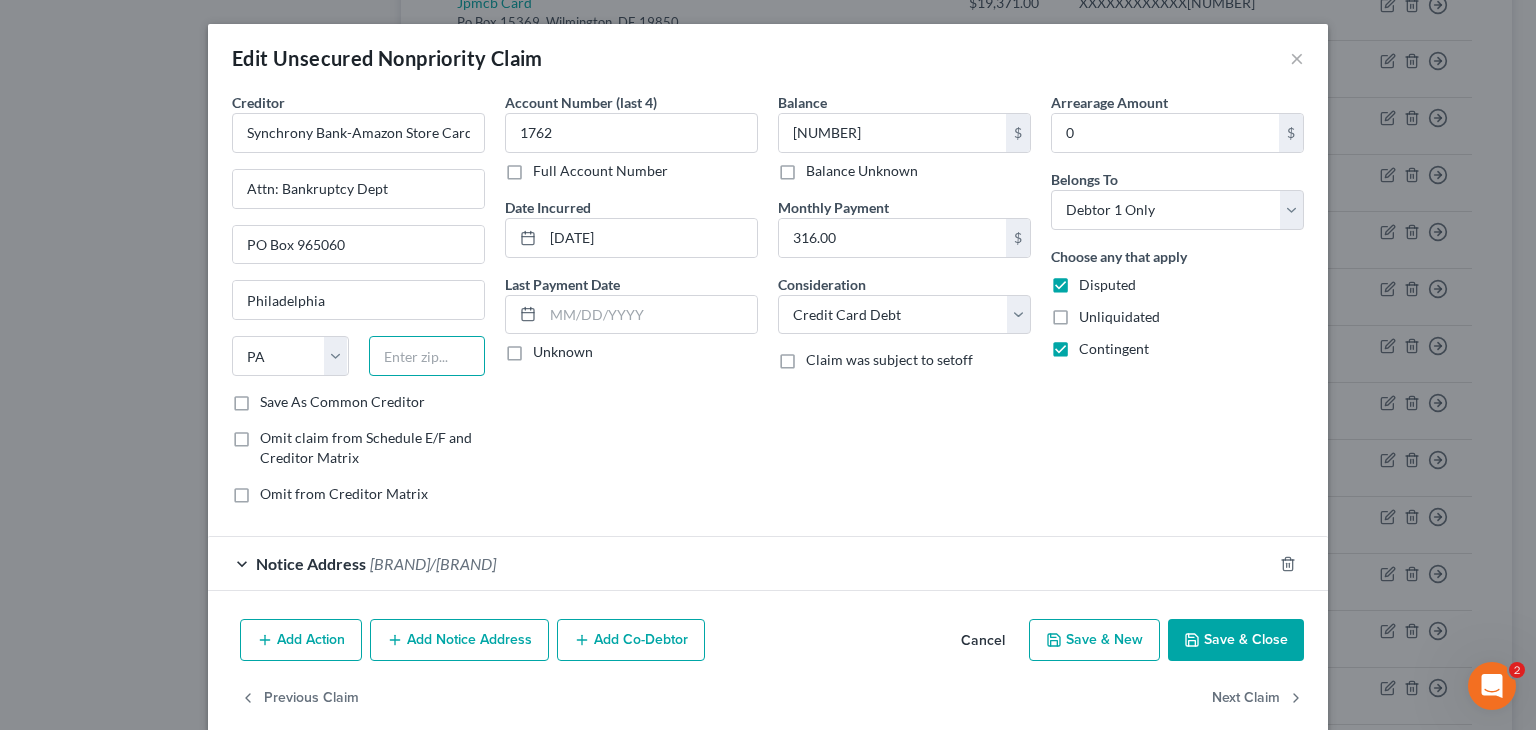 paste on "32896-5060" 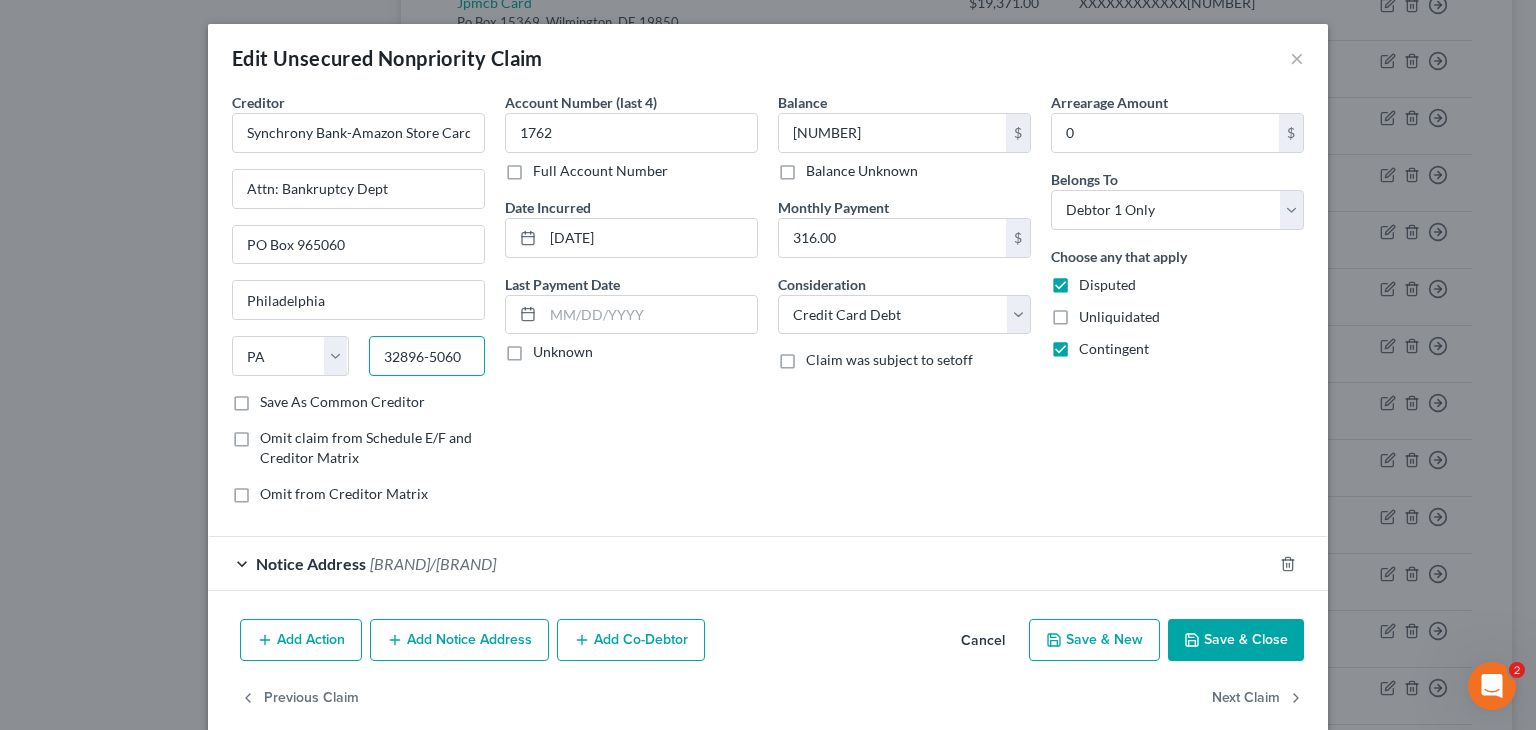 click on "Creditor *    Synchrony Bank-Amazon Store Card                      Attn: Bankruptcy Dept PO Box [NUMBER] [CITY] State [STATE] [POSTAL_CODE] Save As Common Creditor Omit claim from Schedule E/F and Creditor Matrix Omit from Creditor Matrix
Account Number (last 4)
[ACCOUNT_LAST_4]
Full Account Number
Date Incurred         [DATE] Last Payment Date         Unknown Balance
7,865.00 $
Balance Unknown
Balance Undetermined
7,865.00 $
Balance Unknown
Monthly Payment 316.00 $ Consideration Select Cable / Satellite Services Collection Agency Credit Card Debt Debt Counseling / Attorneys Deficiency Balance Domestic Support Obligations Home / Car Repairs Income Taxes Judgment Liens Medical Services Monies Loaned / Advanced Mortgage 0" at bounding box center (768, 306) 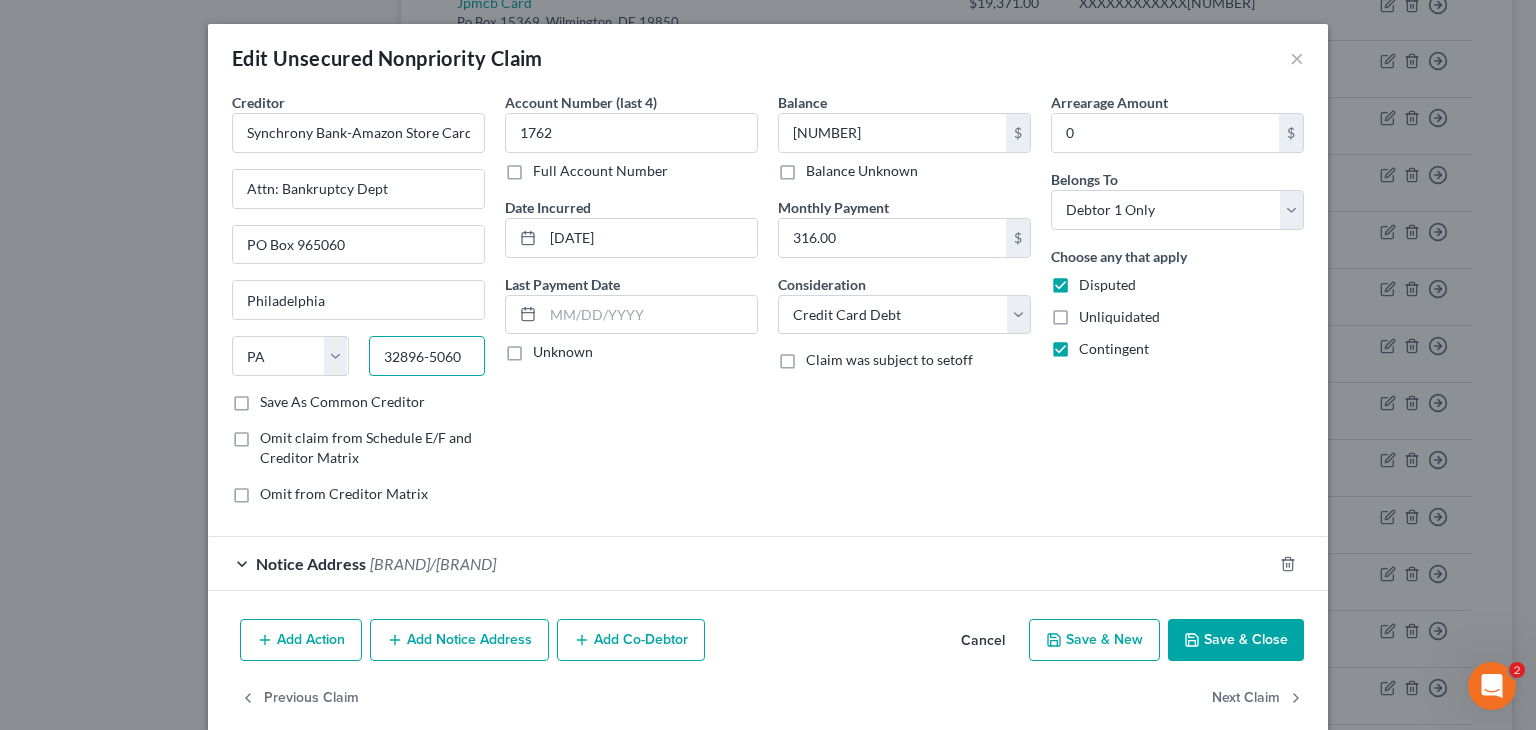 drag, startPoint x: 415, startPoint y: 354, endPoint x: 488, endPoint y: 354, distance: 73 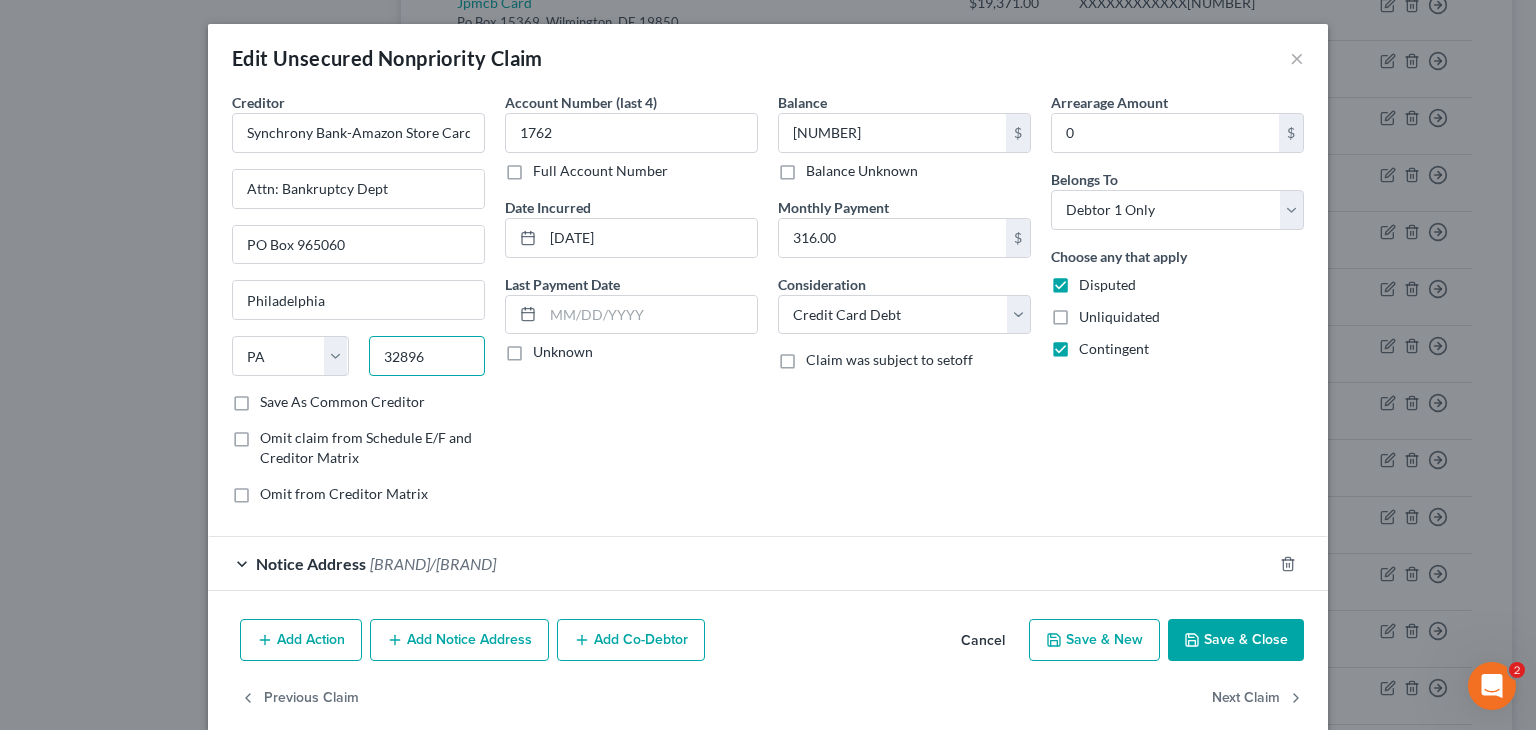 type on "32896" 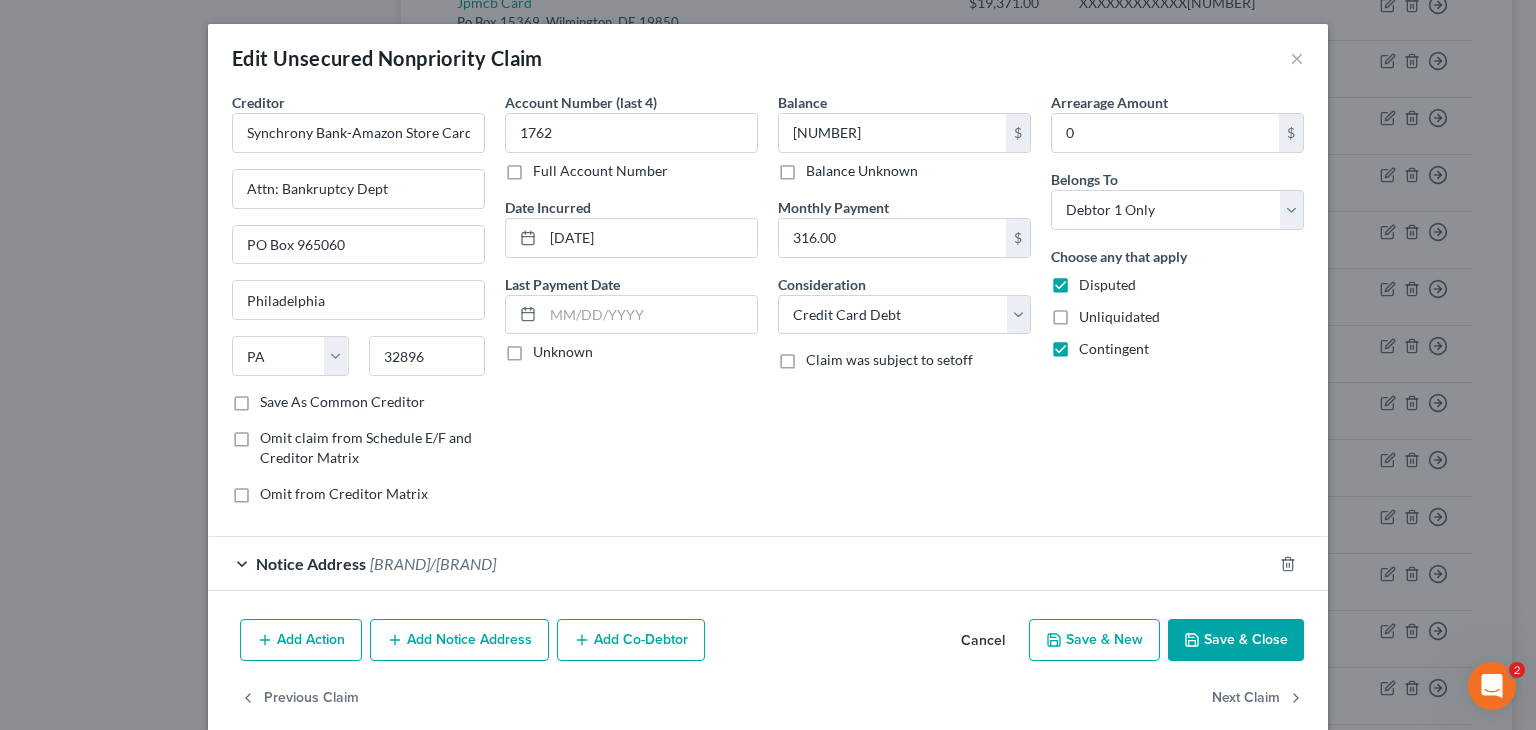 type on "Orlando" 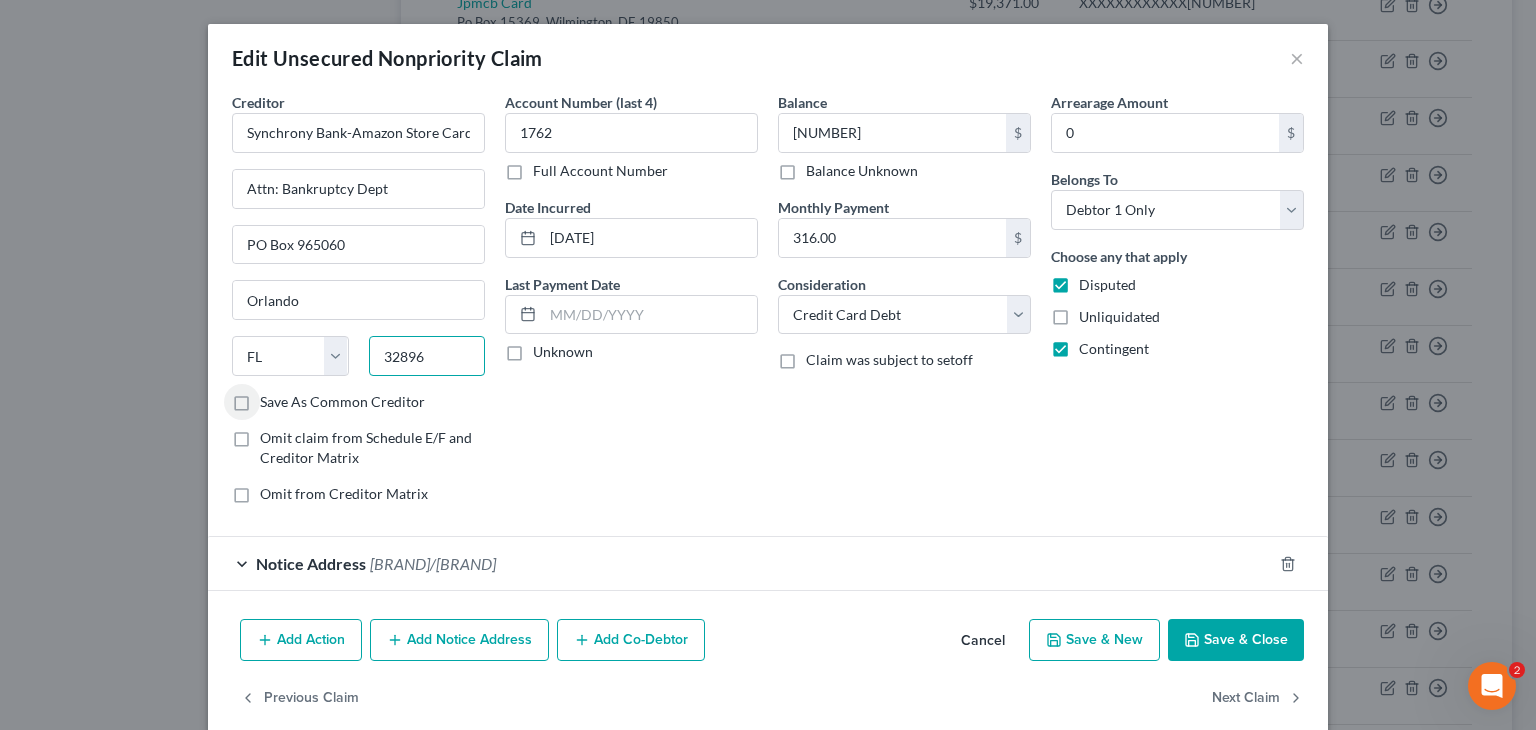 click on "32896" at bounding box center [427, 356] 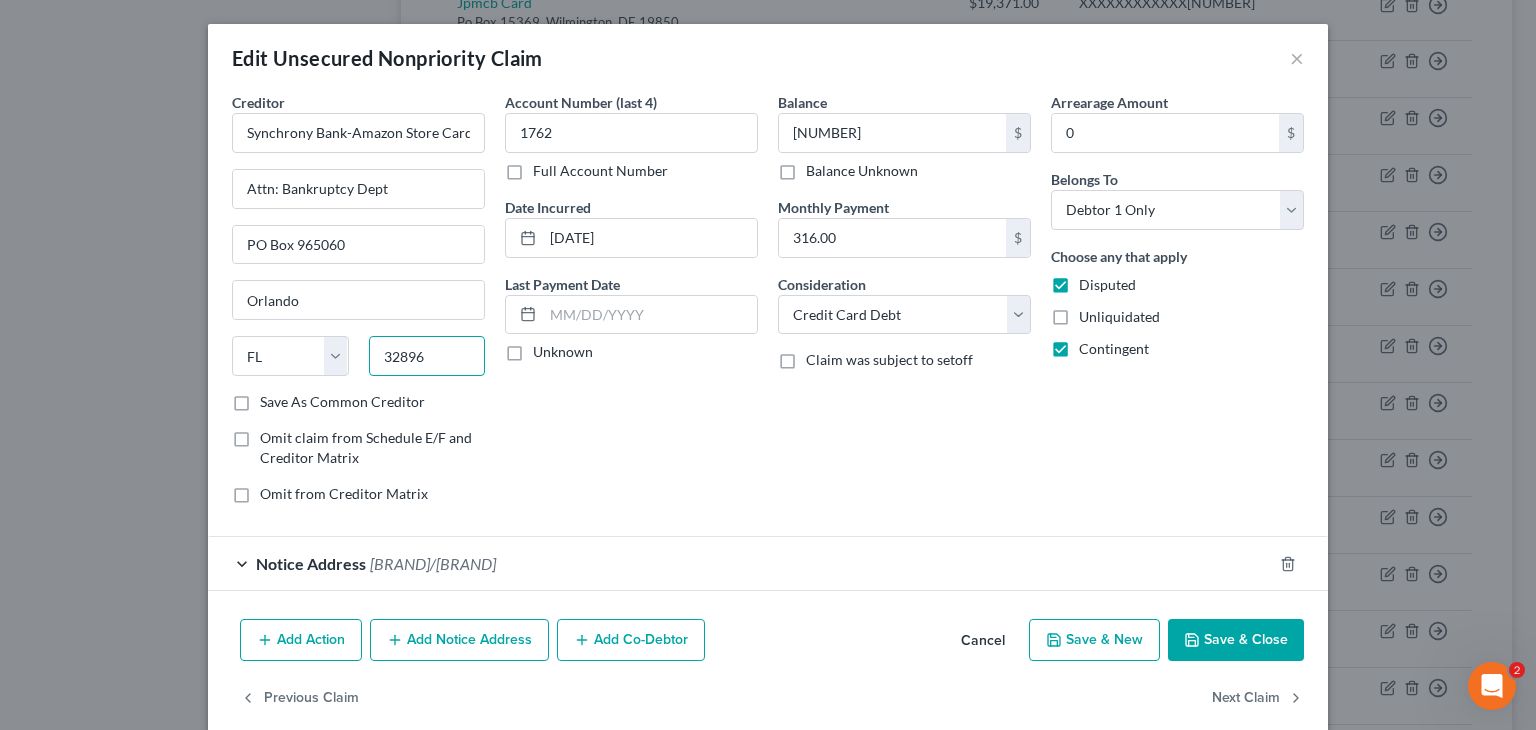 paste on "-5060" 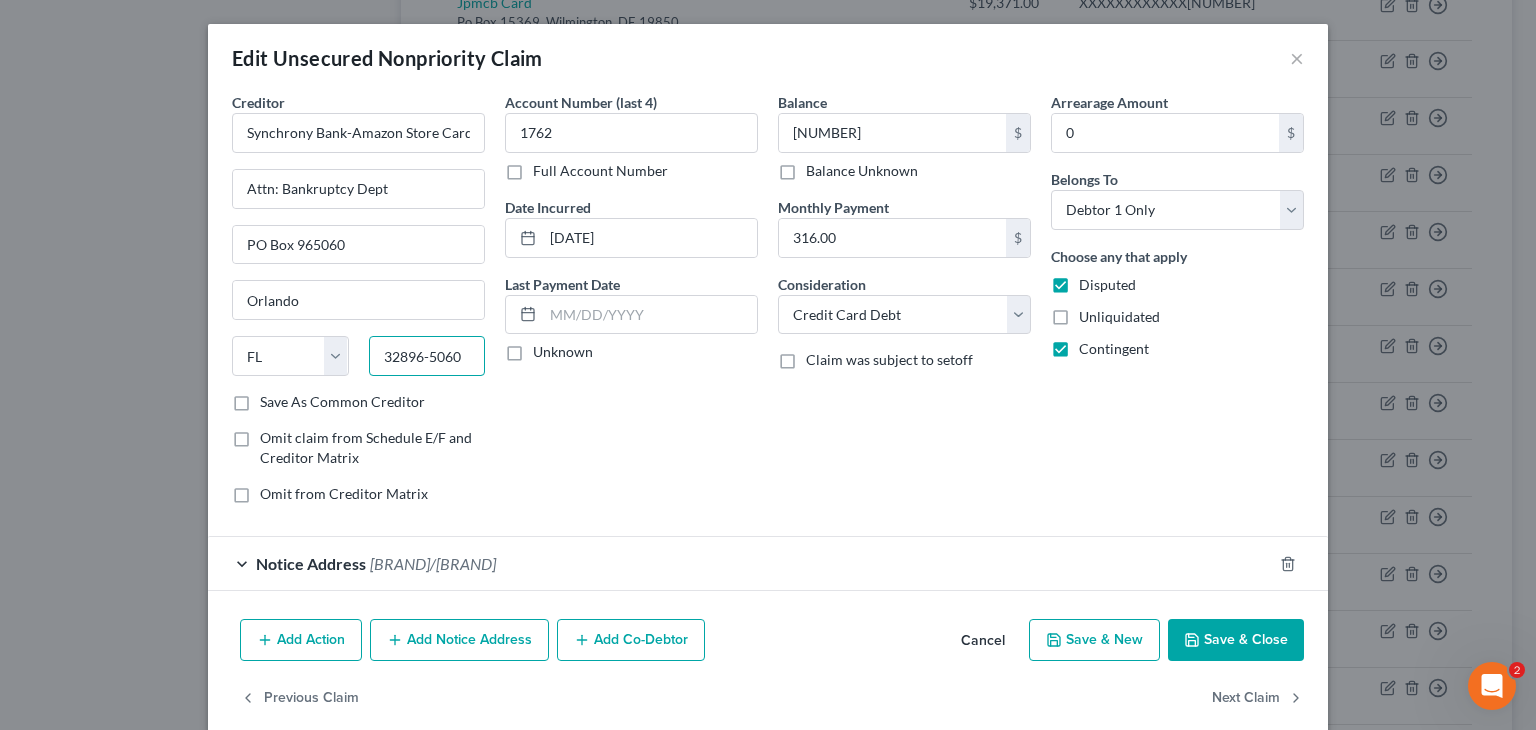type on "32896-5060" 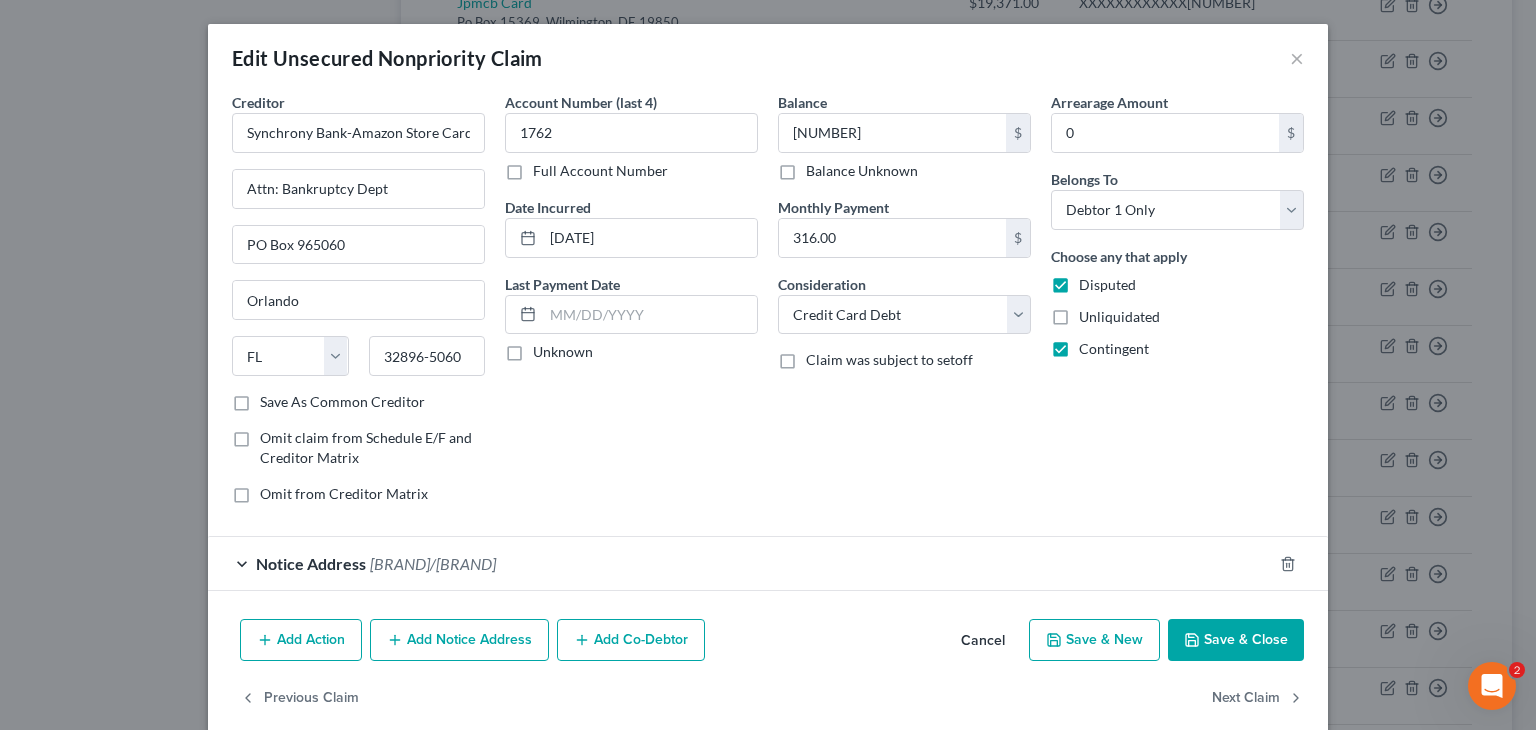 click on "Disputed" at bounding box center (1107, 284) 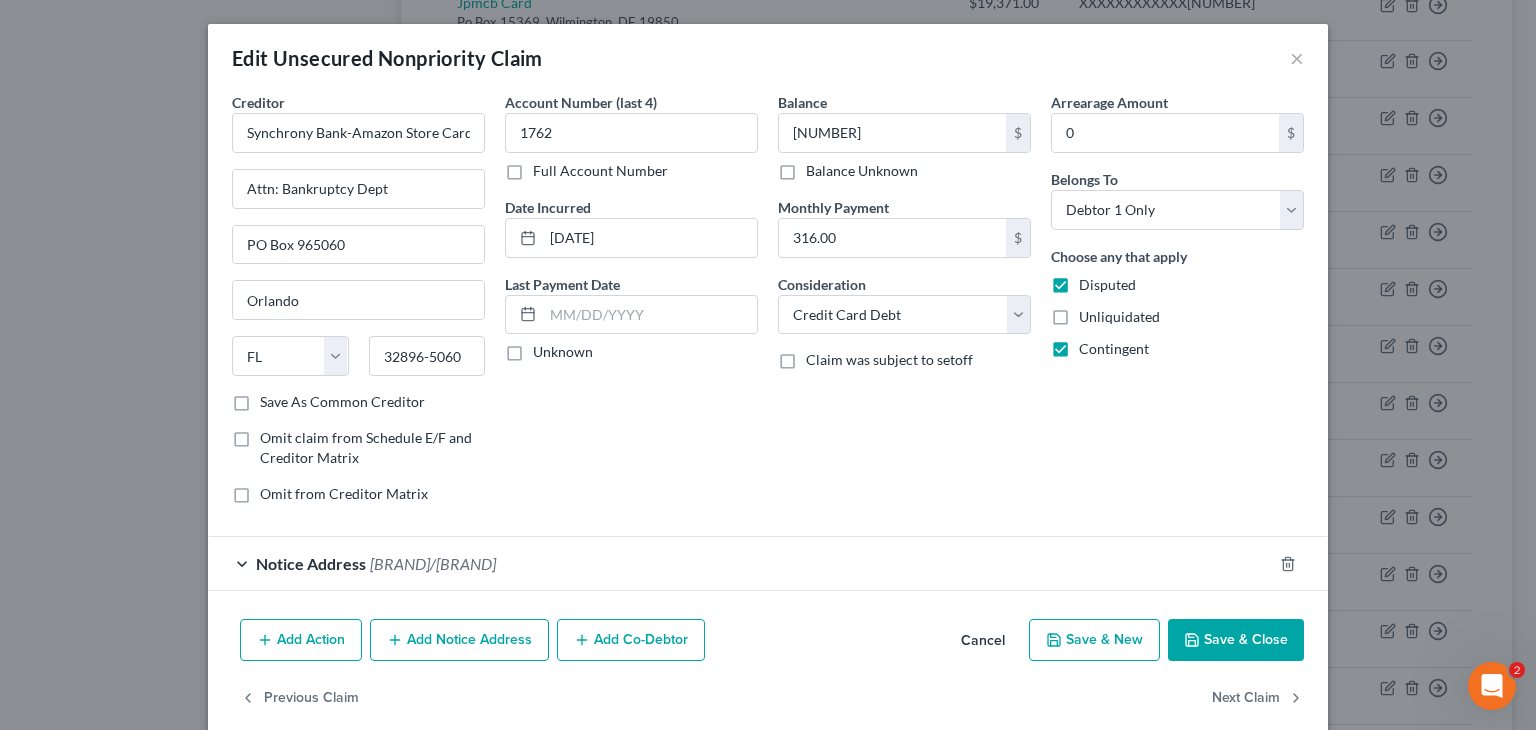 click on "Disputed" at bounding box center (1093, 281) 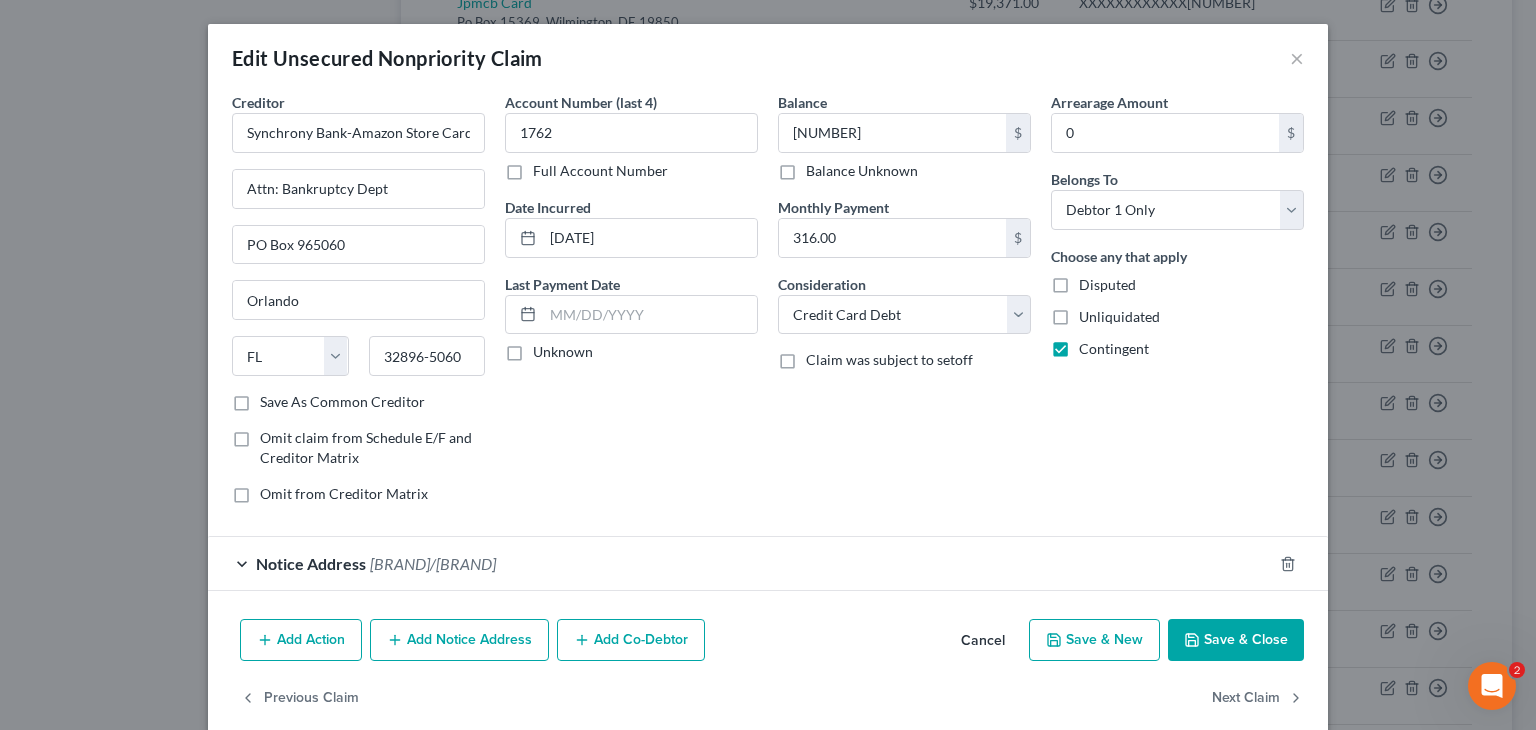 click on "Contingent" at bounding box center [1114, 349] 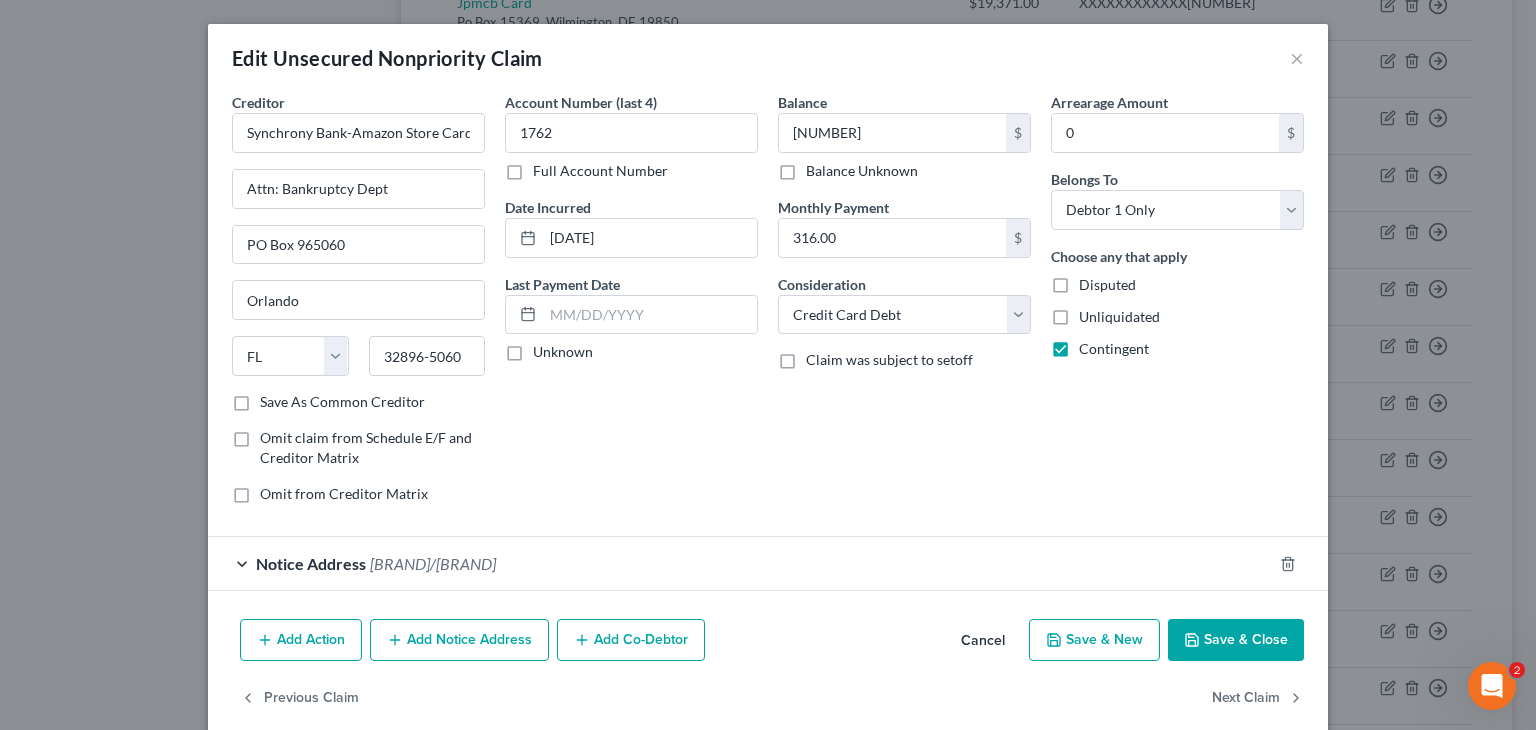 click on "Contingent" at bounding box center (1093, 345) 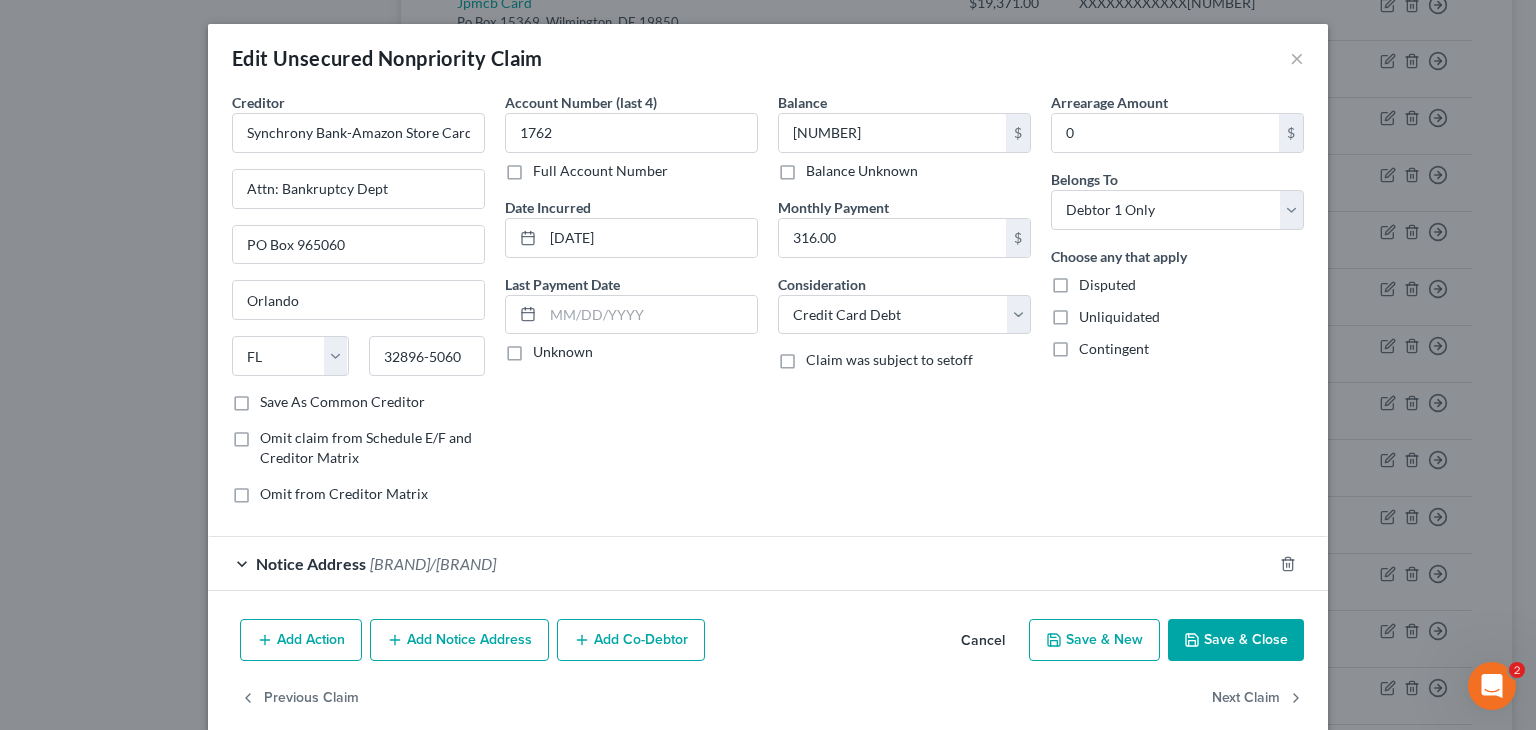 click on "Save & Close" at bounding box center [1236, 640] 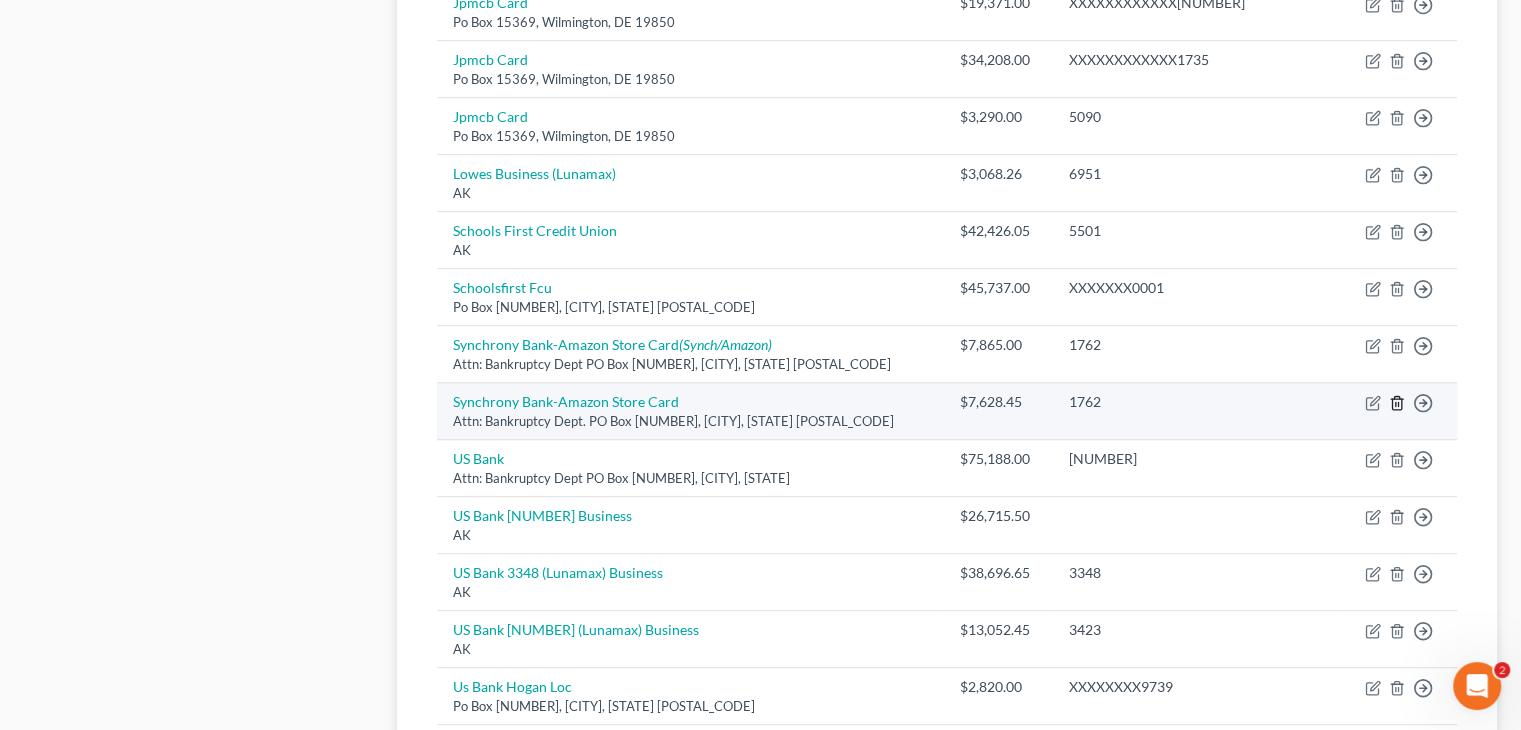 click 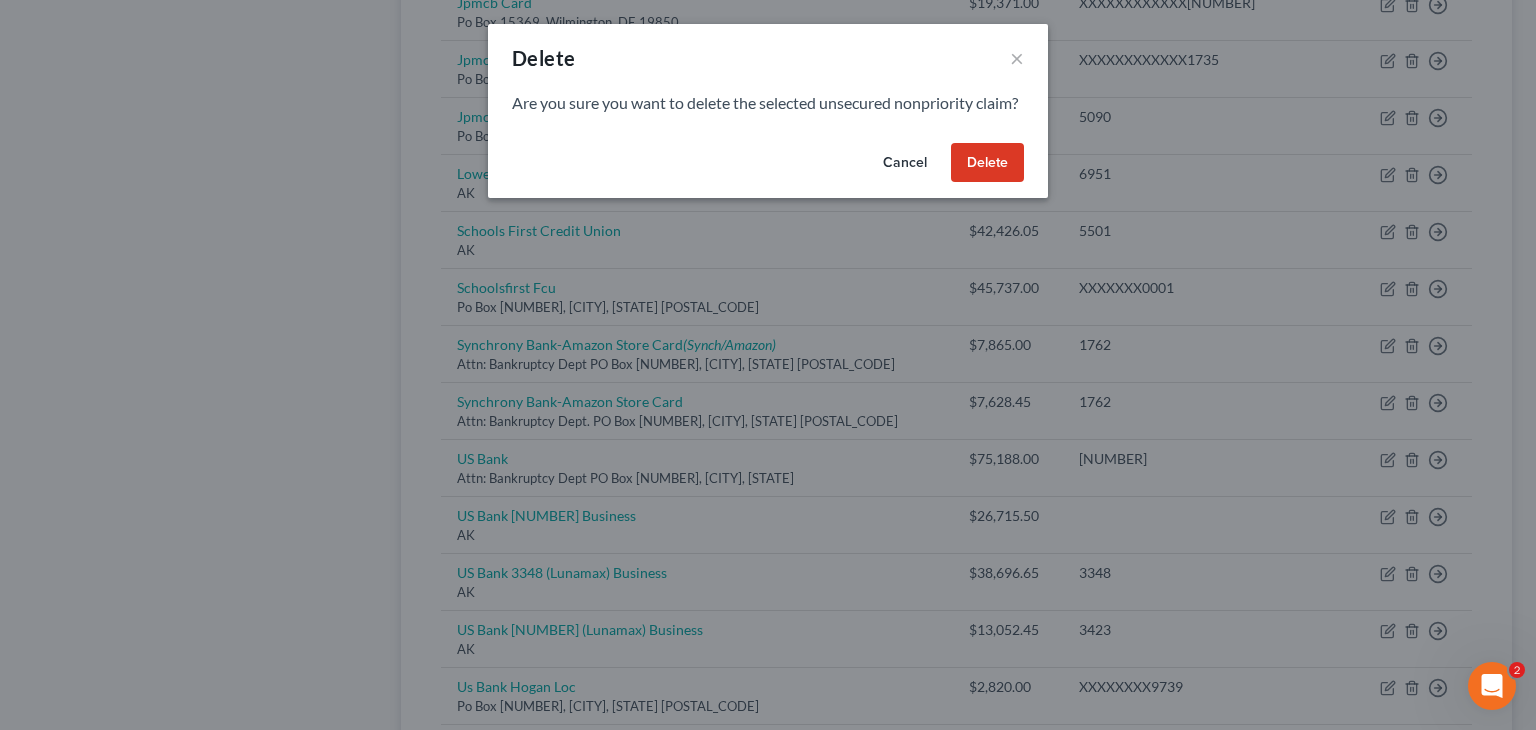 click on "Delete" at bounding box center (987, 163) 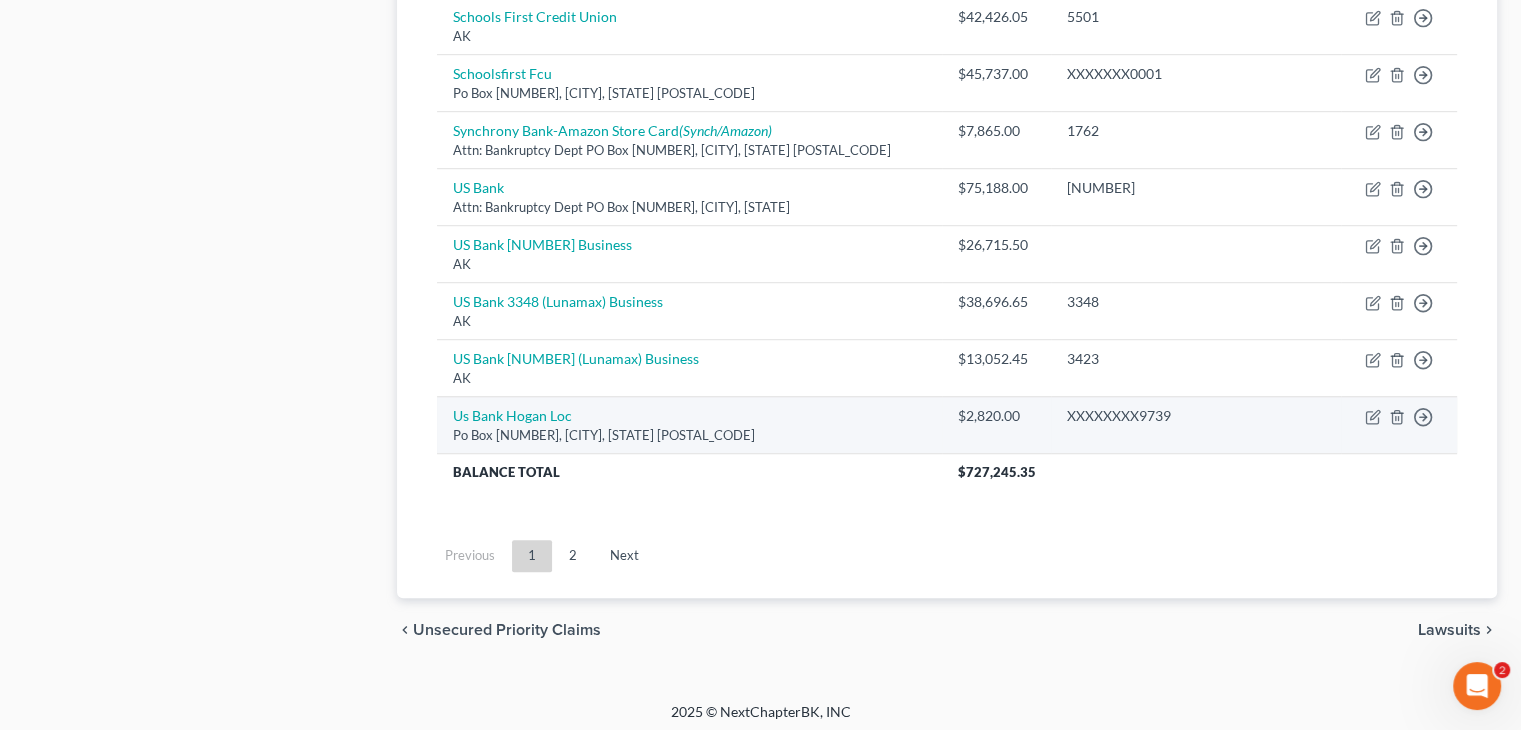 scroll, scrollTop: 1288, scrollLeft: 0, axis: vertical 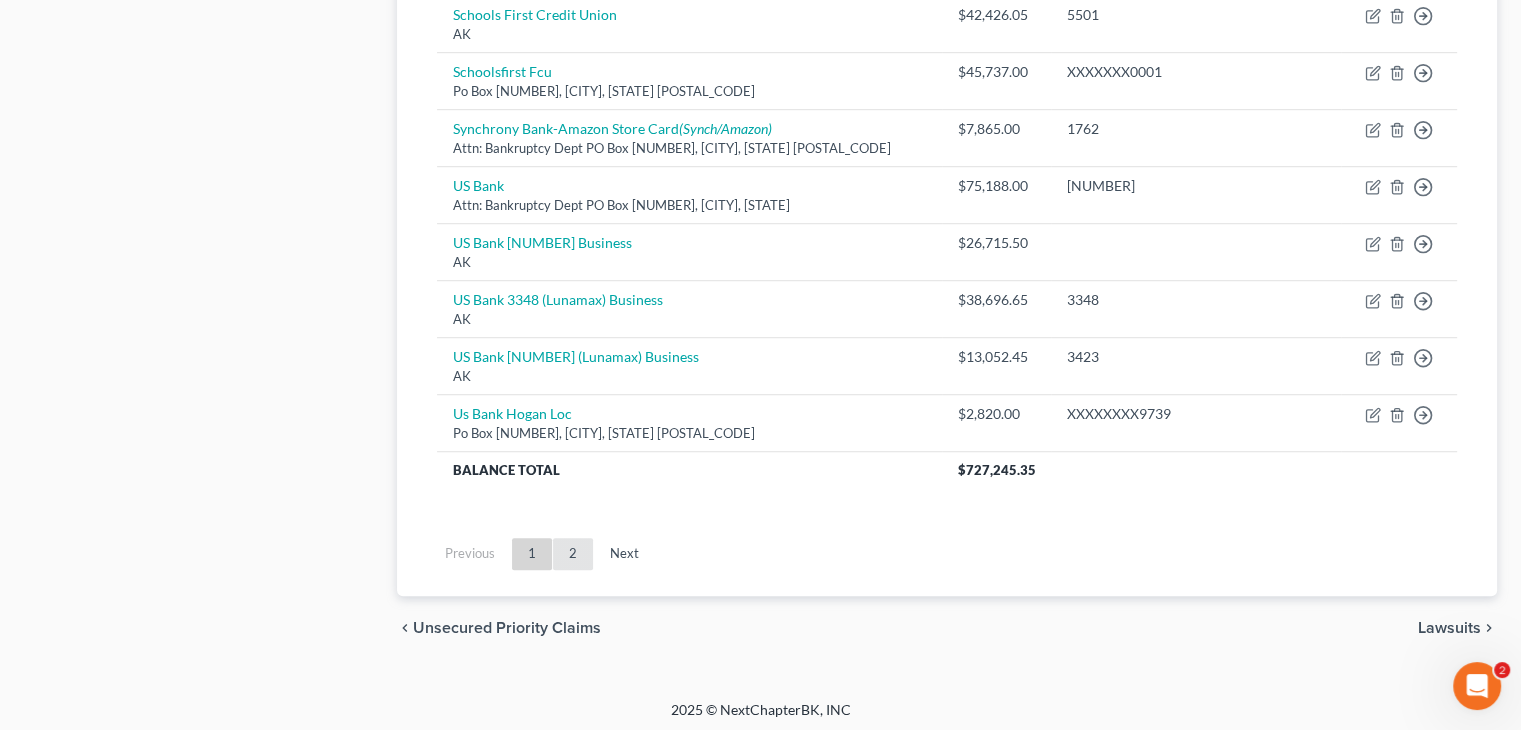 click on "2" at bounding box center (573, 554) 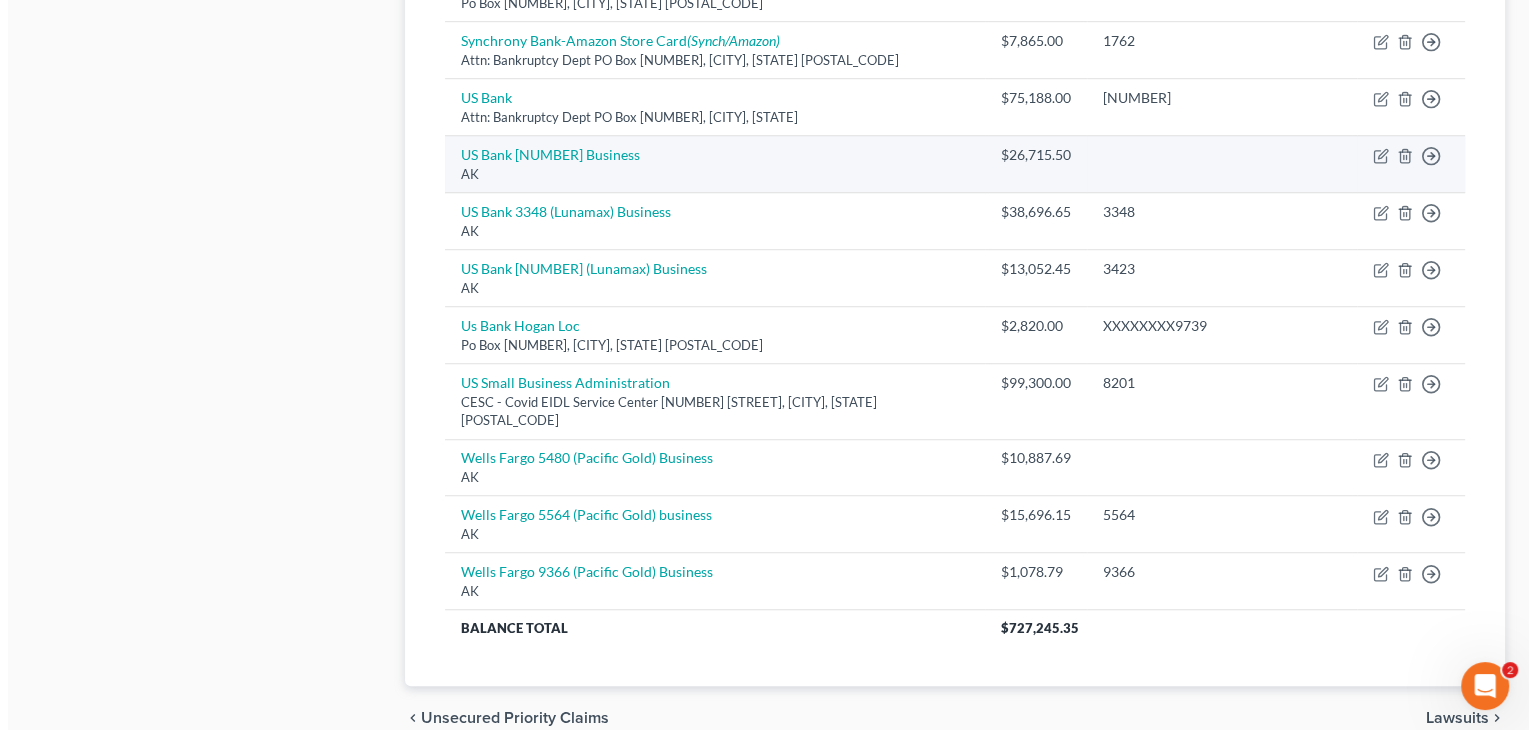 scroll, scrollTop: 1332, scrollLeft: 0, axis: vertical 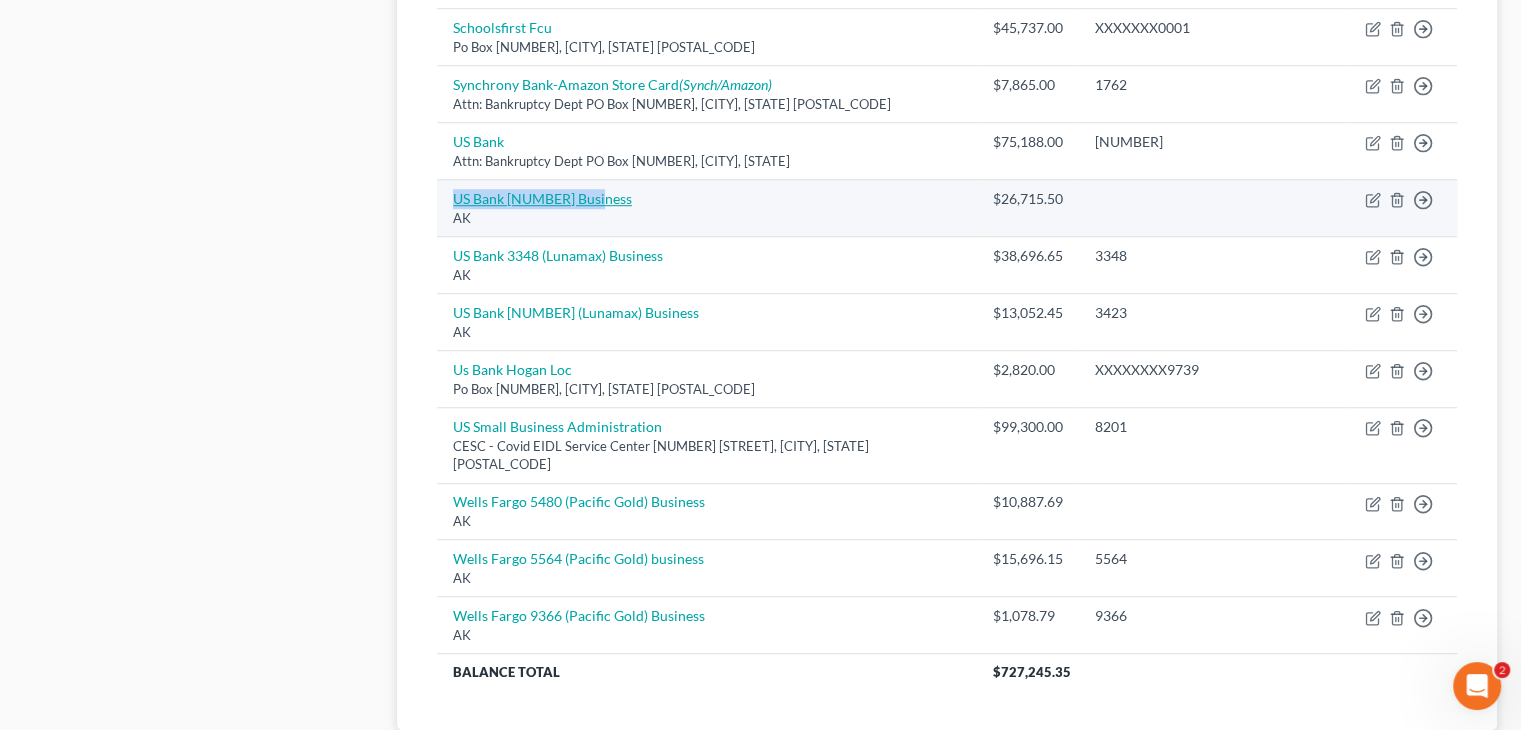 drag, startPoint x: 564, startPoint y: 198, endPoint x: 456, endPoint y: 194, distance: 108.07405 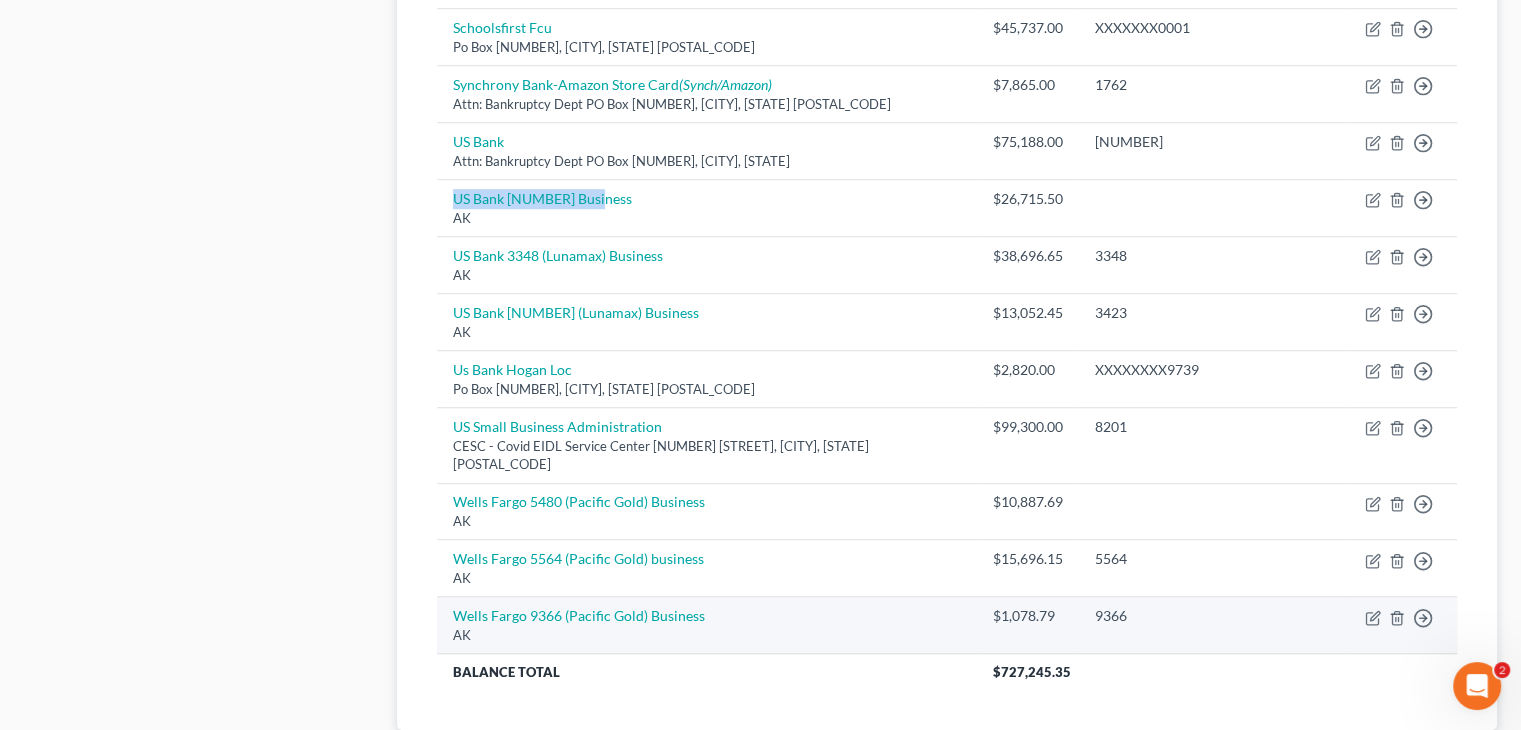 copy on "US Bank [NUMBER]  Business" 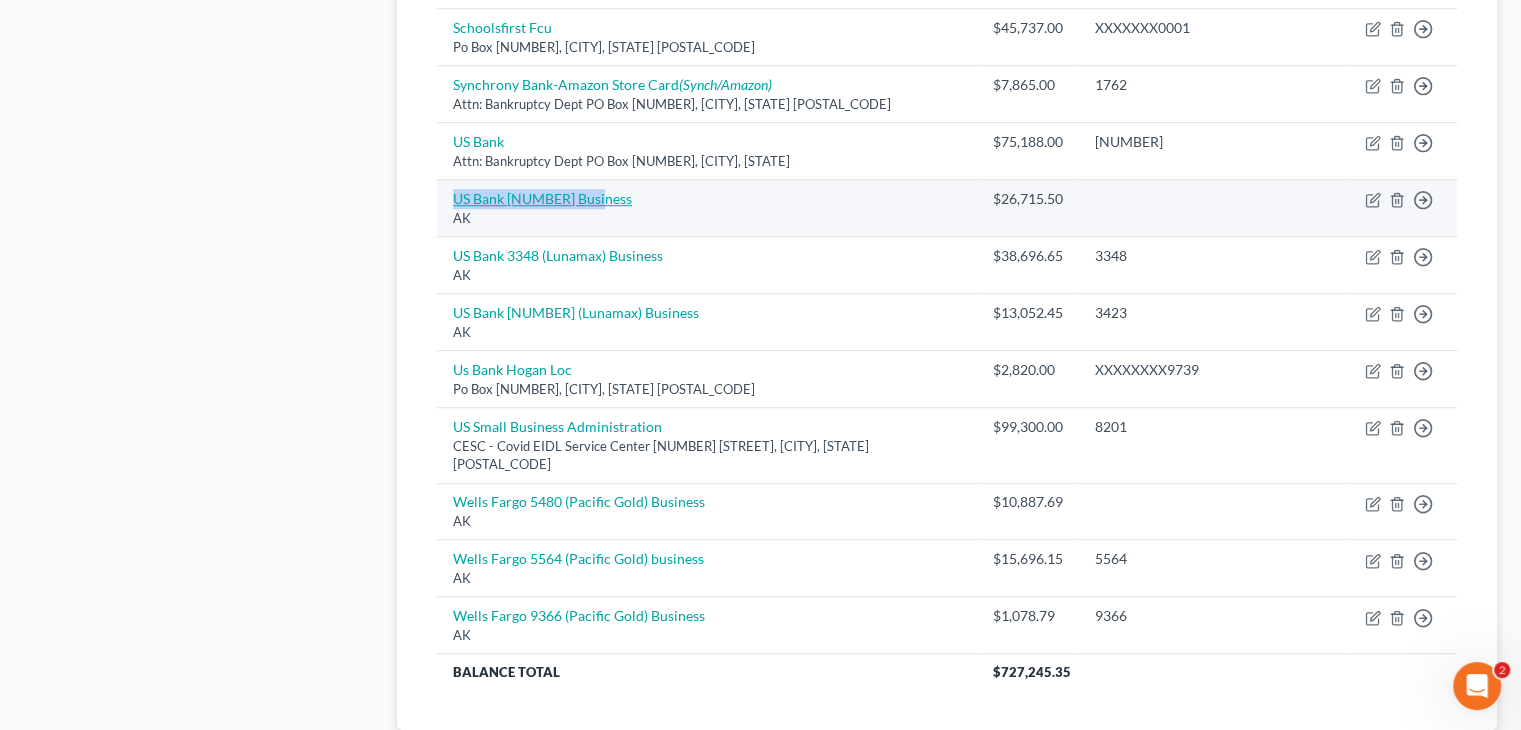 click on "US Bank [NUMBER]  Business" at bounding box center (542, 198) 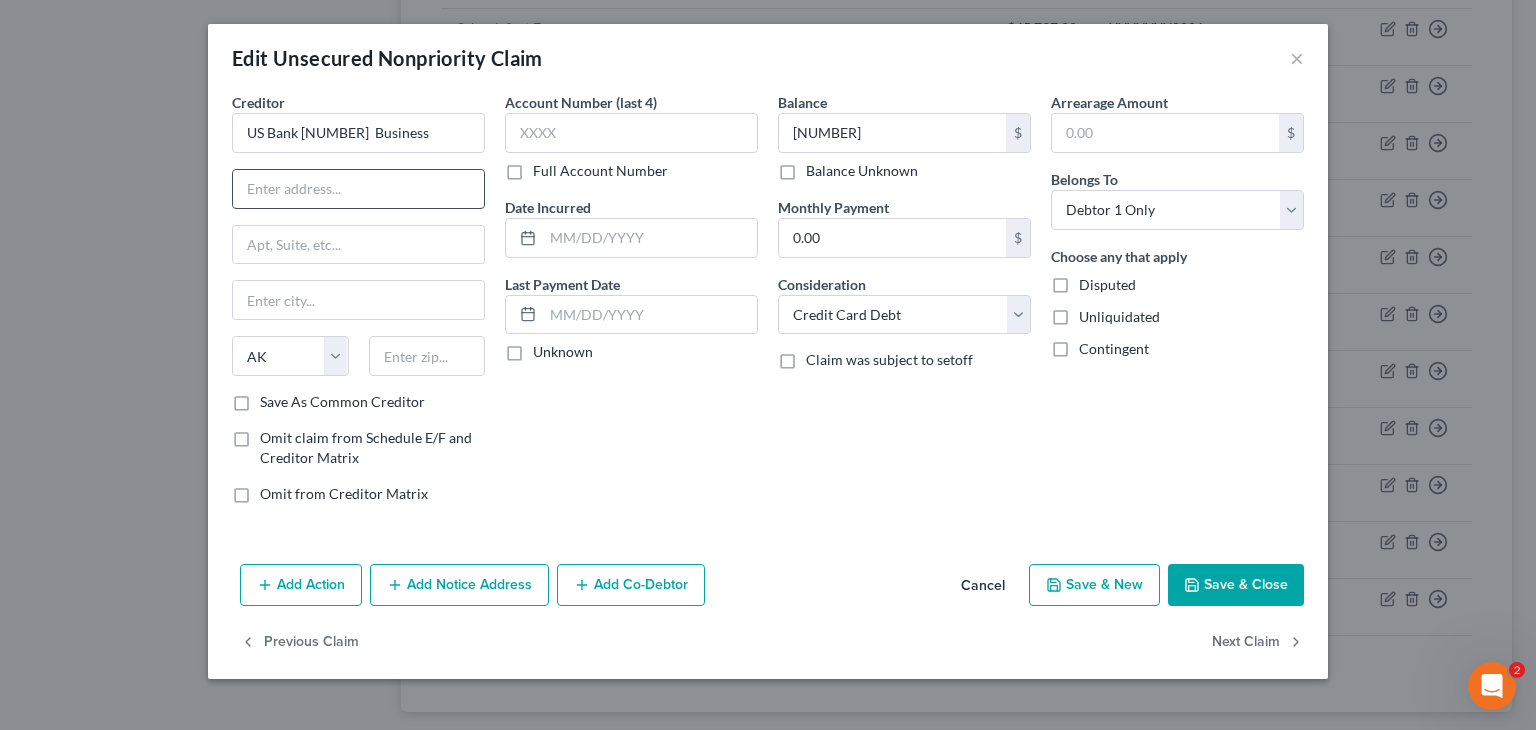 click at bounding box center [358, 189] 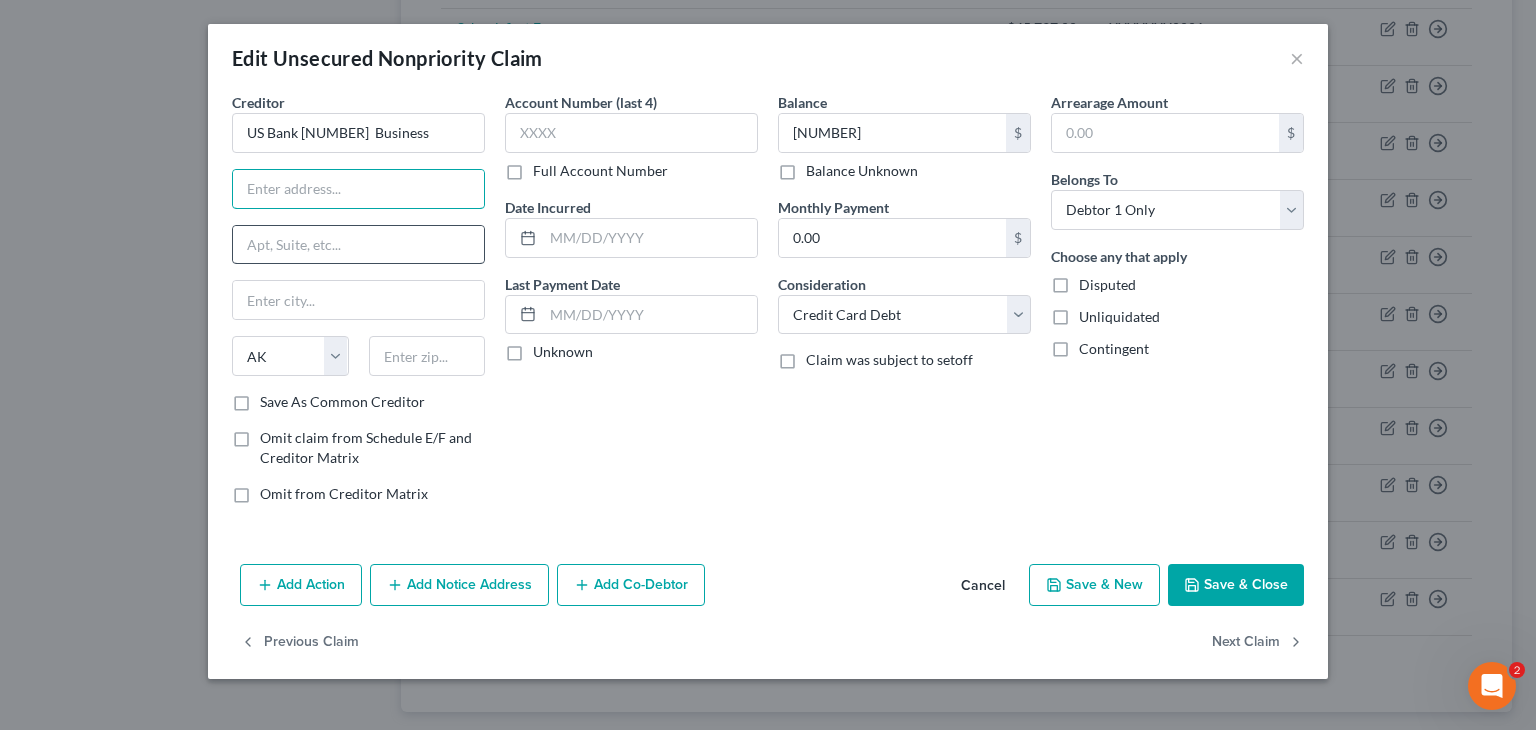 type on "Attn: Bankruptcy Dept" 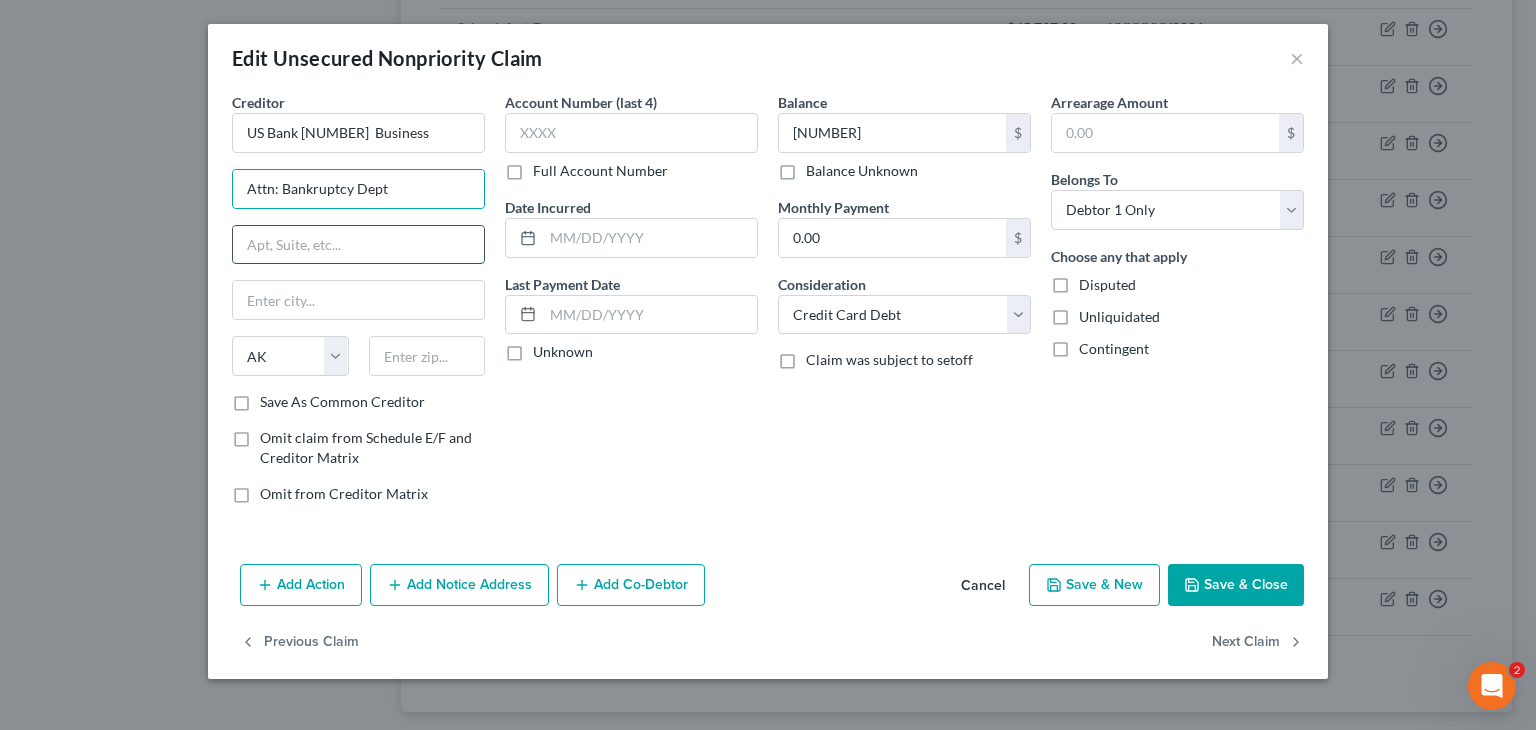 click at bounding box center [358, 245] 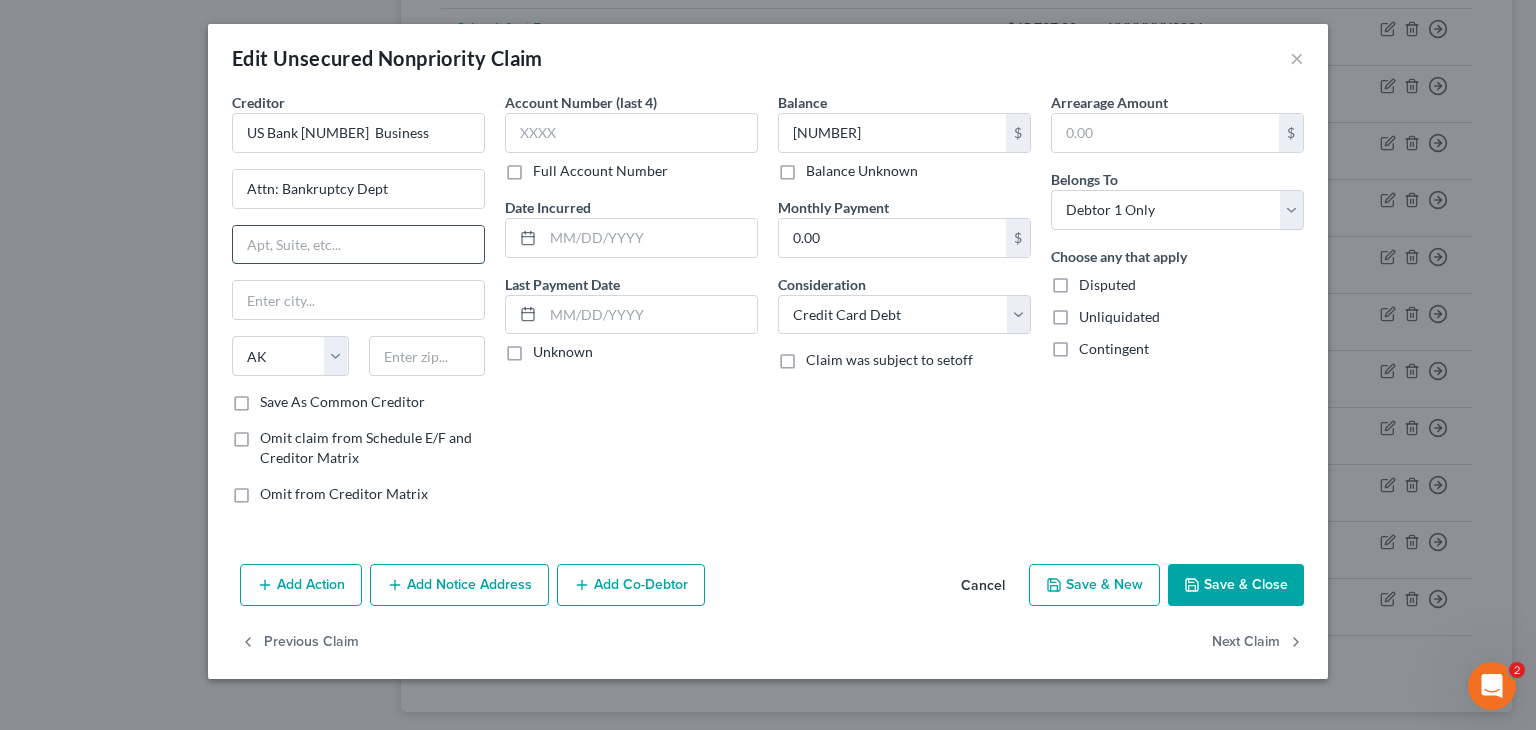 paste on "Consumer Loan Servicing, PO Box [NUMBER], [CITY], [STATE]-[POSTAL_CODE]" 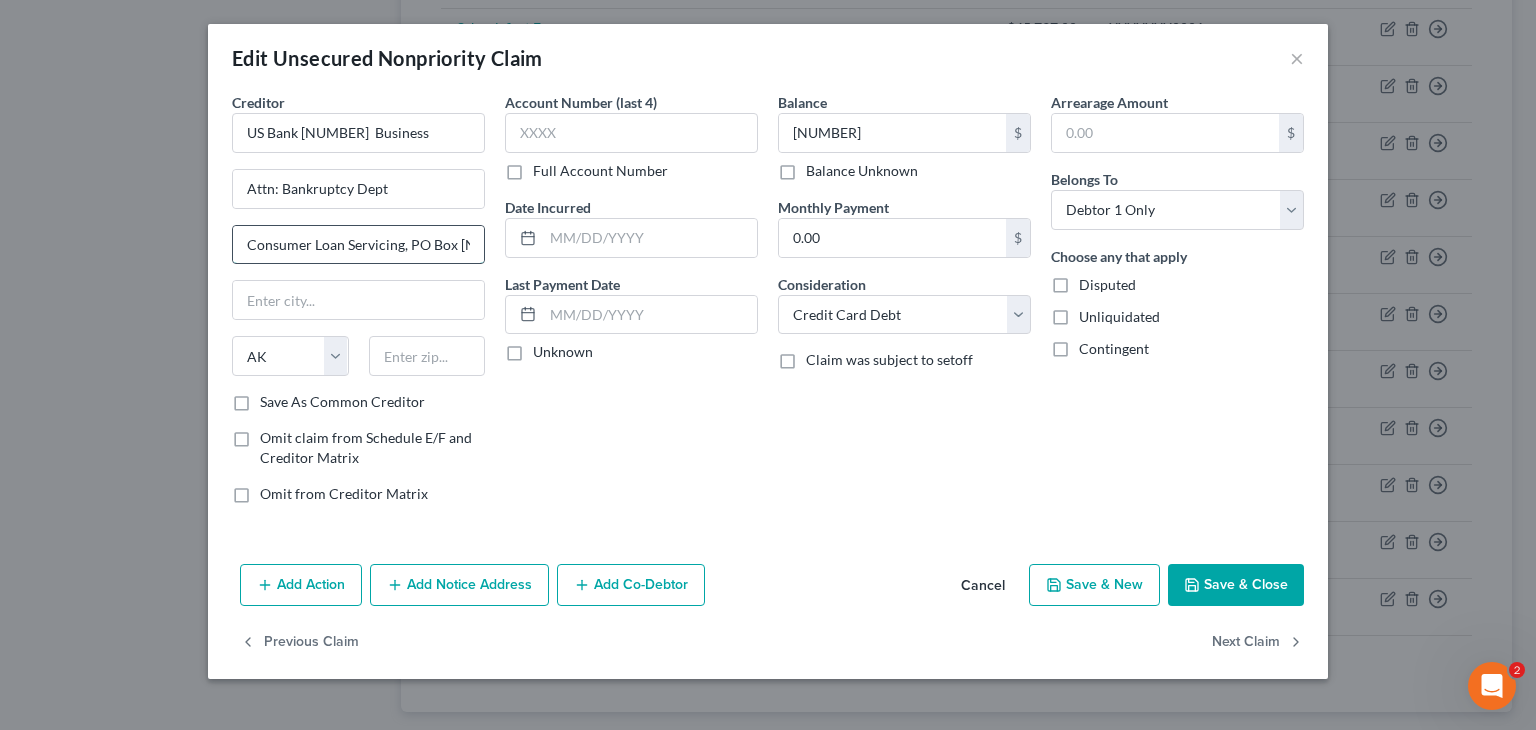 scroll, scrollTop: 0, scrollLeft: 200, axis: horizontal 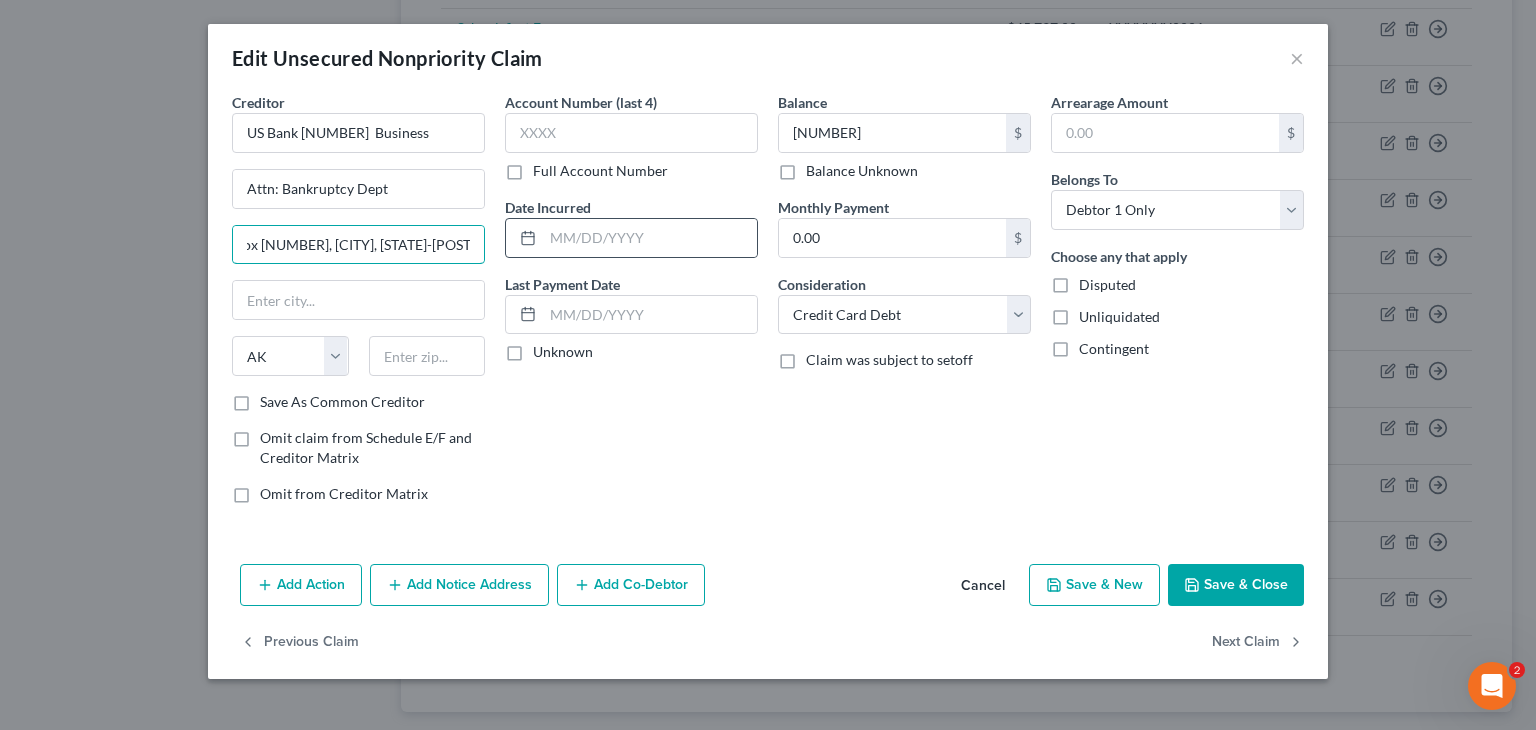 drag, startPoint x: 395, startPoint y: 244, endPoint x: 516, endPoint y: 245, distance: 121.004135 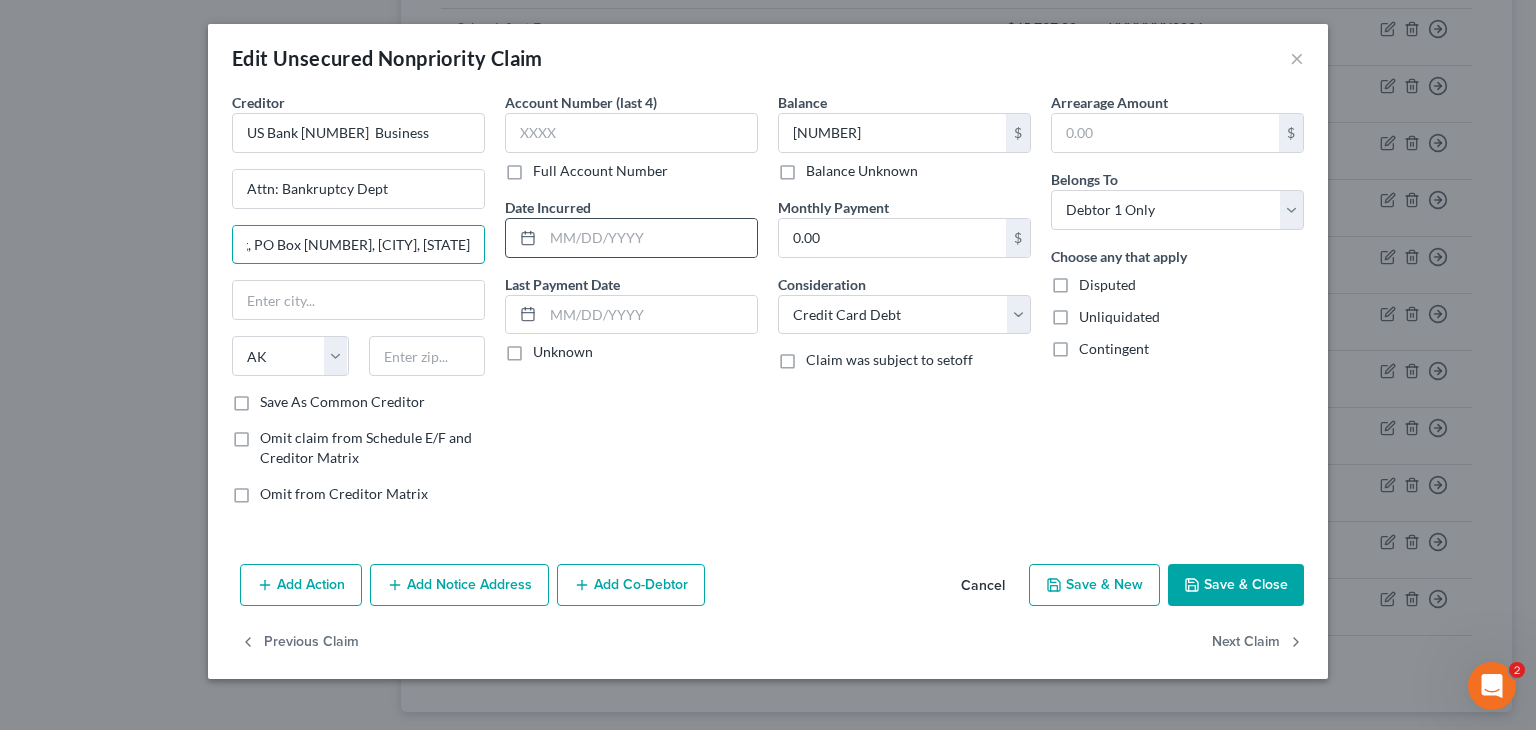 scroll, scrollTop: 0, scrollLeft: 123, axis: horizontal 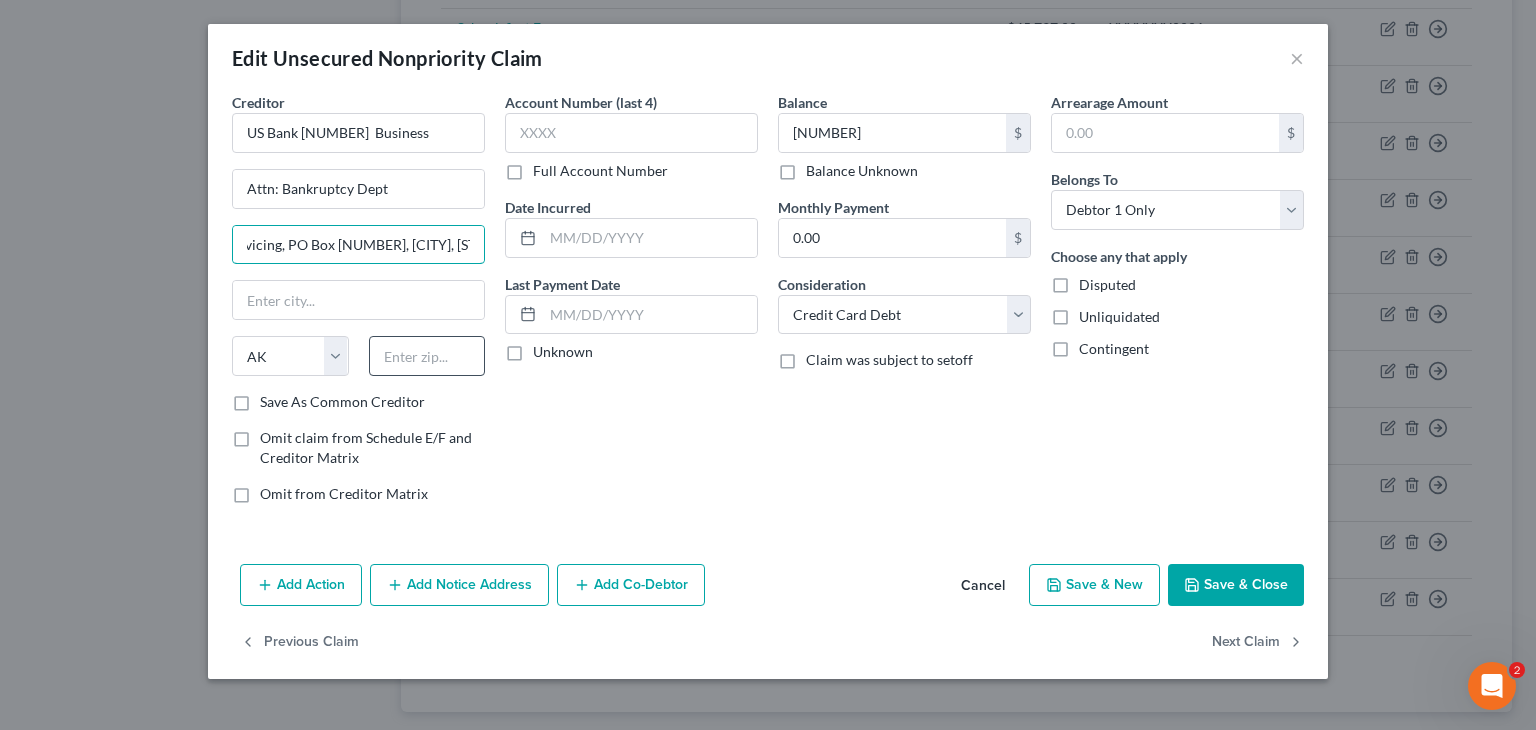 type on "Consumer Loan Servicing, PO Box [NUMBER], [CITY], [STATE]" 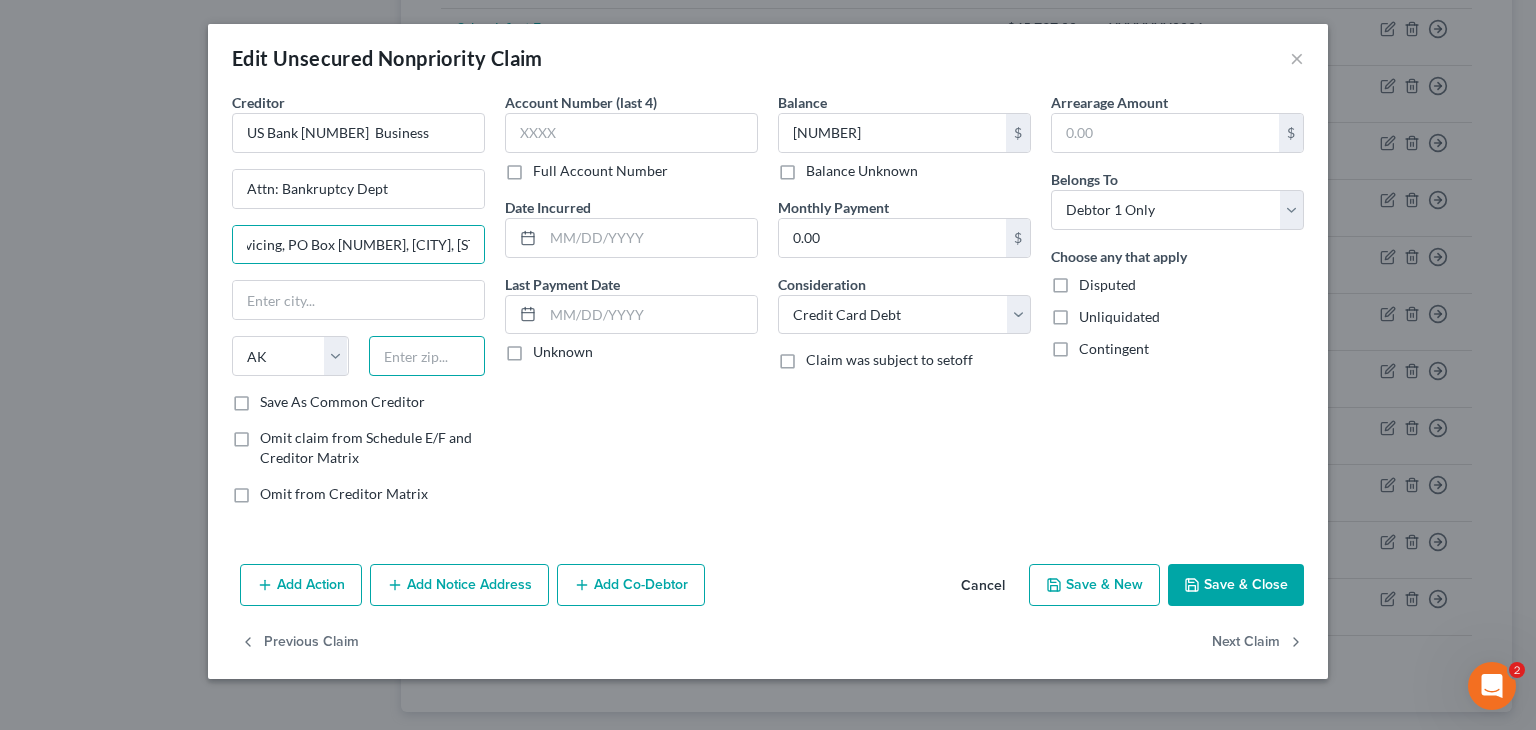 click at bounding box center [427, 356] 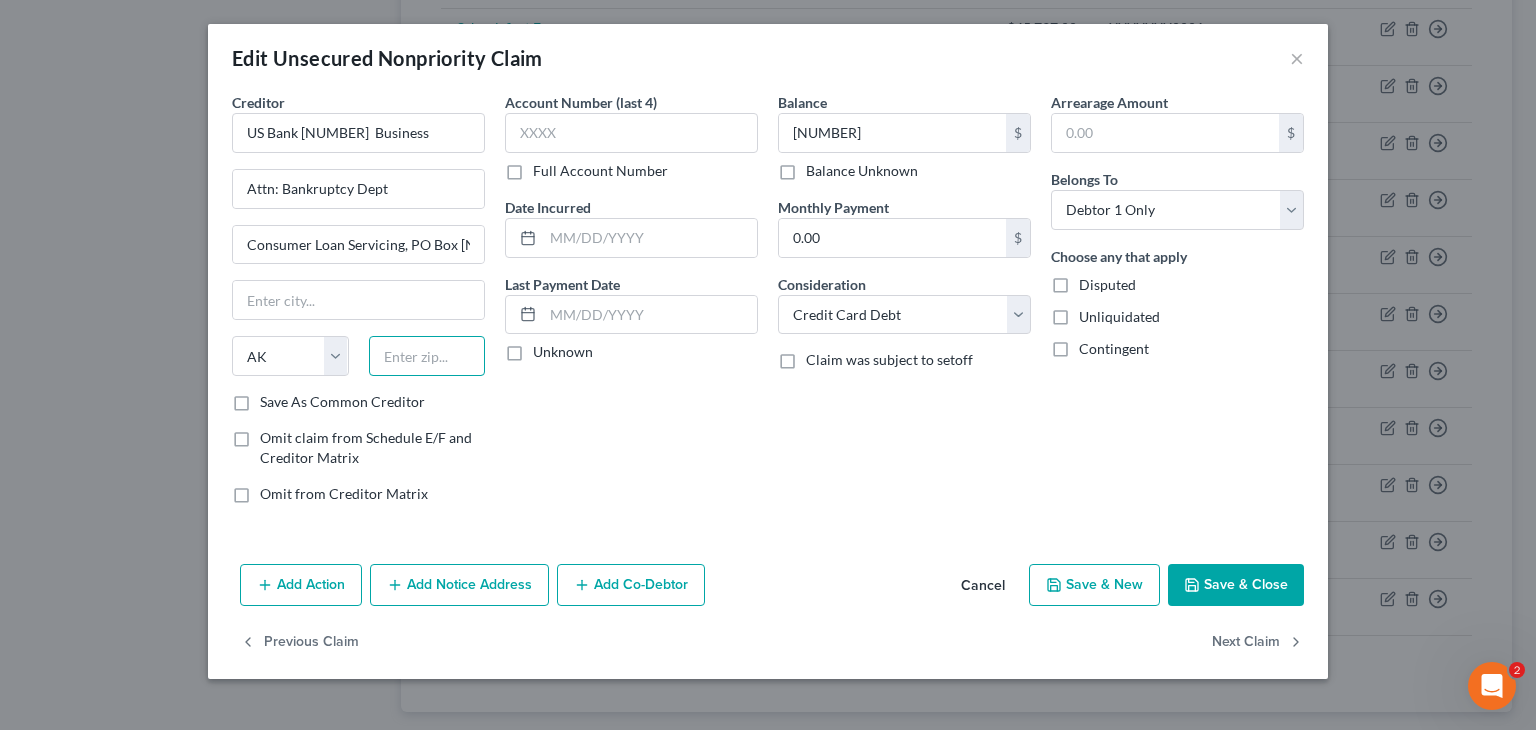 paste on "63179-0179" 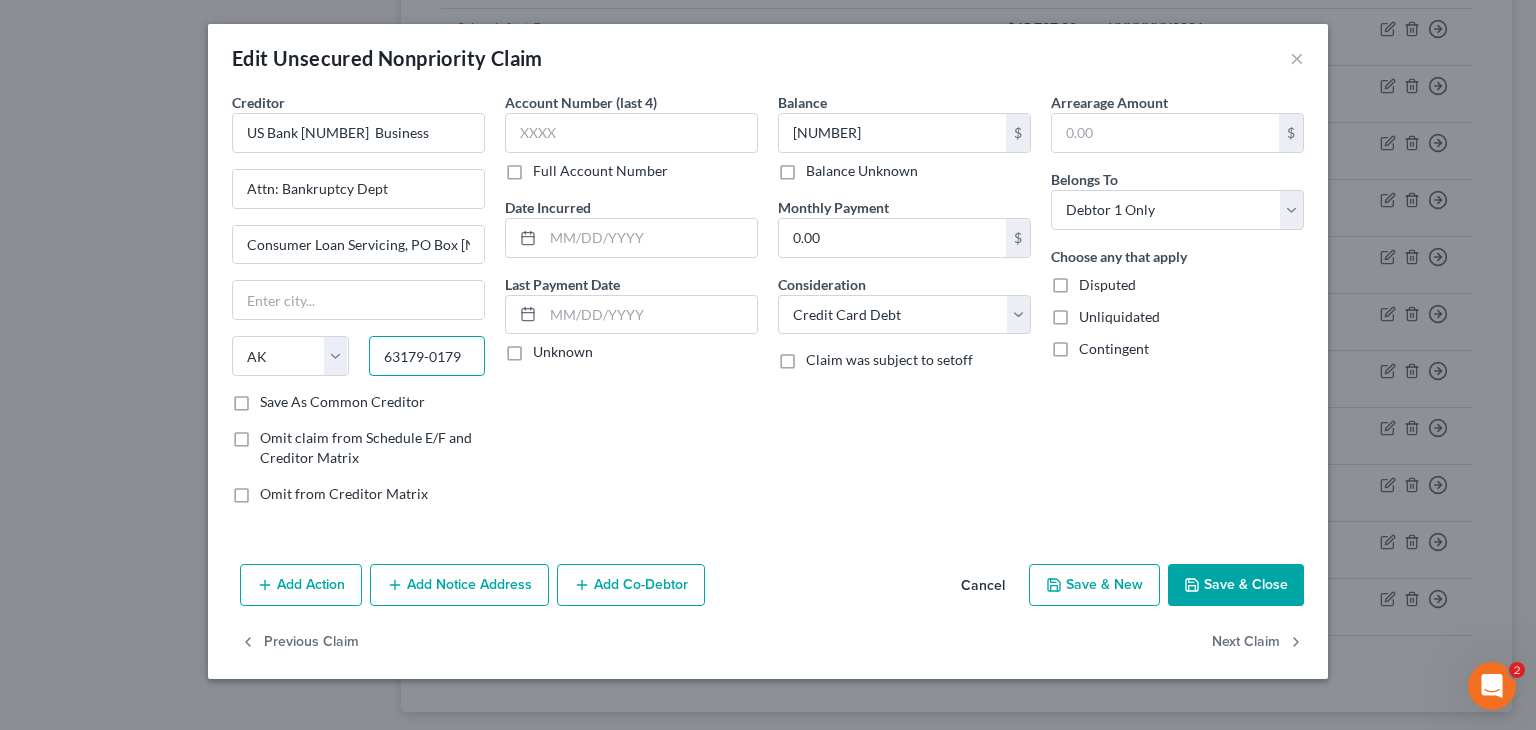 drag, startPoint x: 424, startPoint y: 352, endPoint x: 528, endPoint y: 350, distance: 104.019226 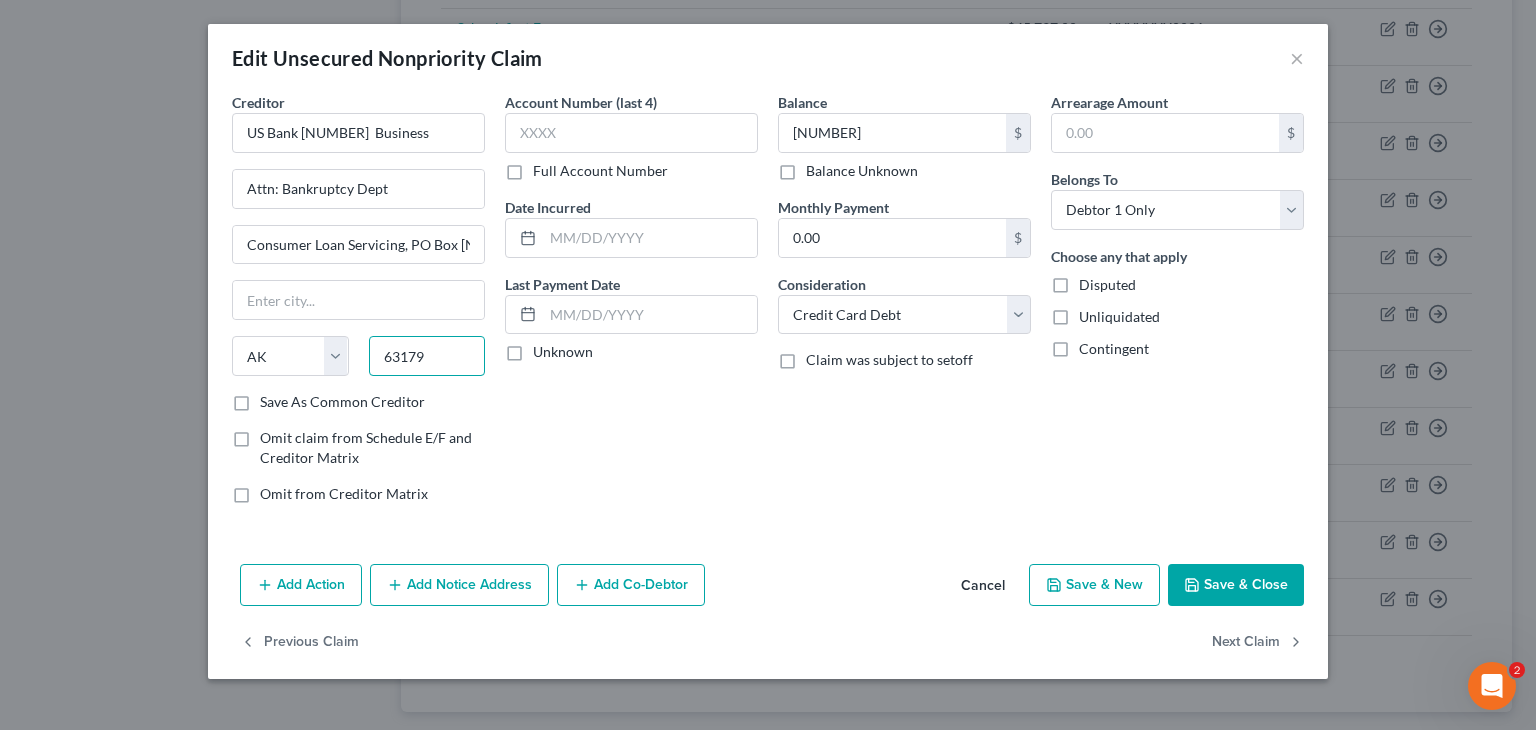type on "63179" 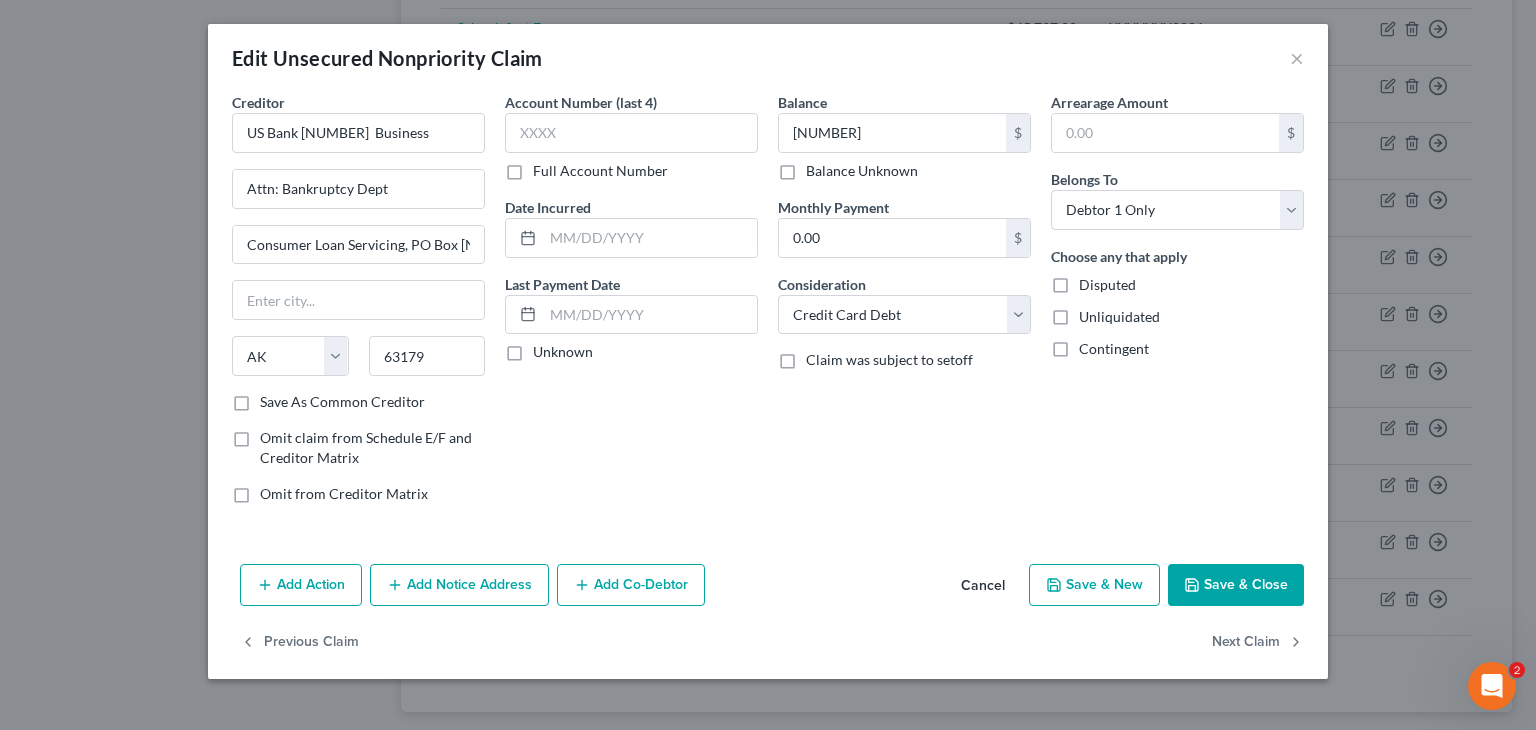 type on "Saint Louis" 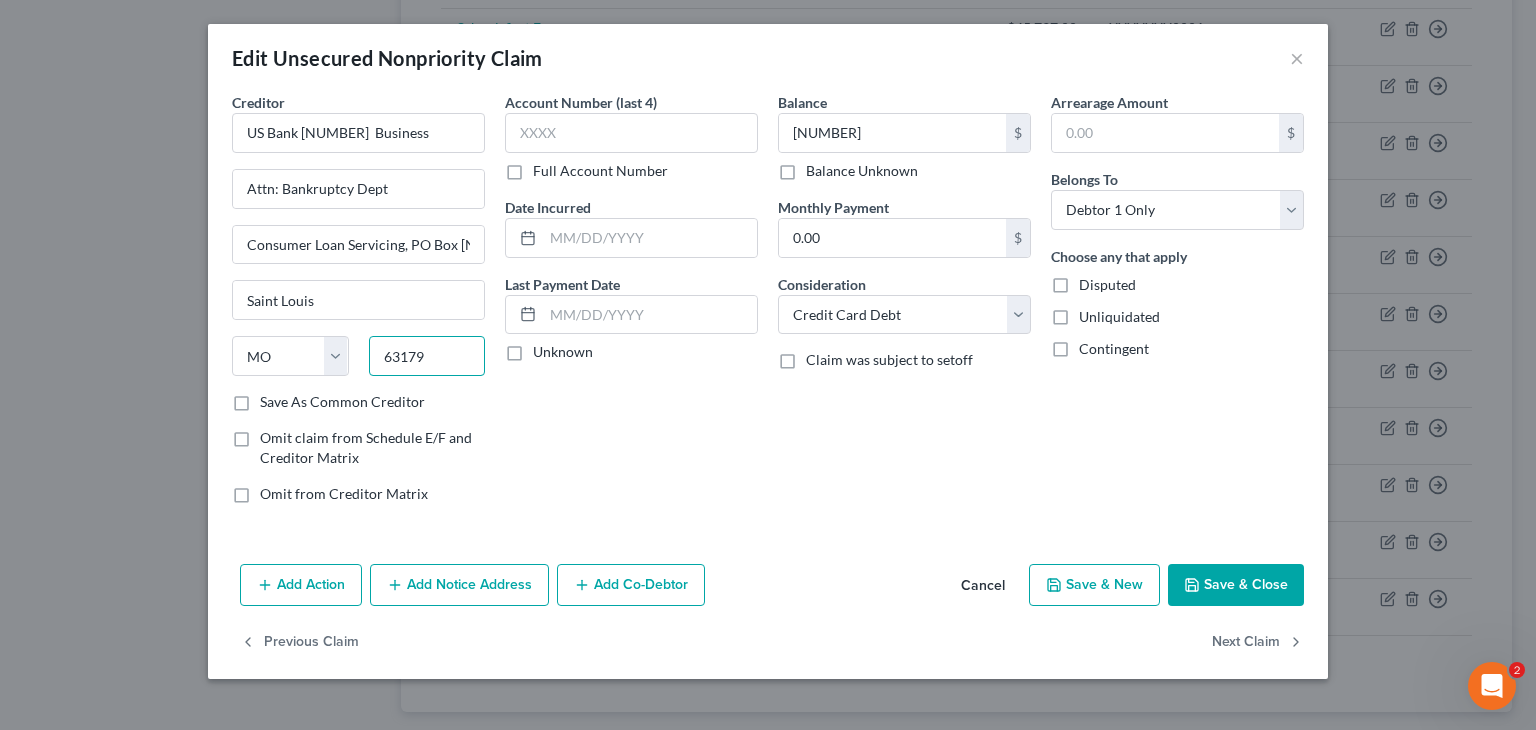 click on "63179" at bounding box center (427, 356) 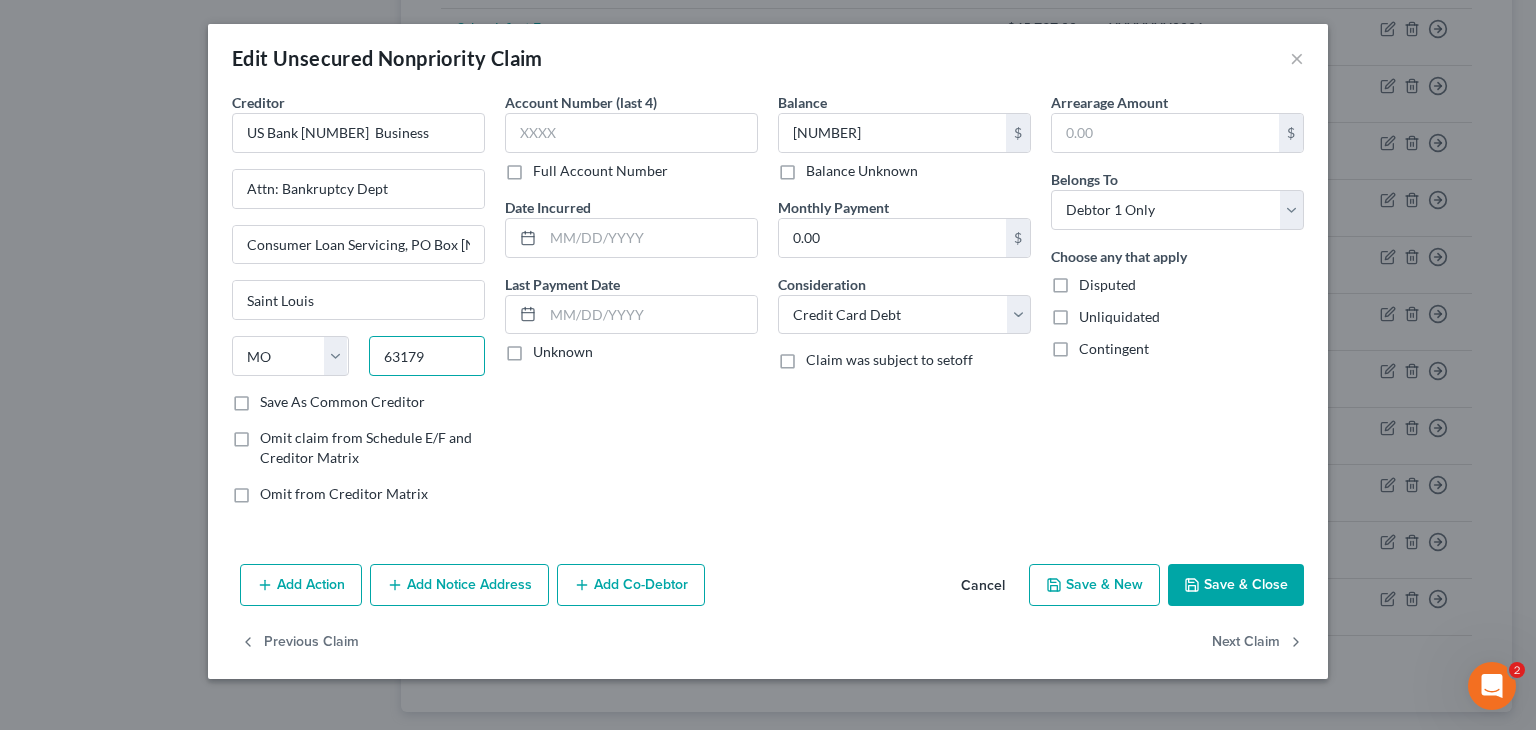 paste on "-0179" 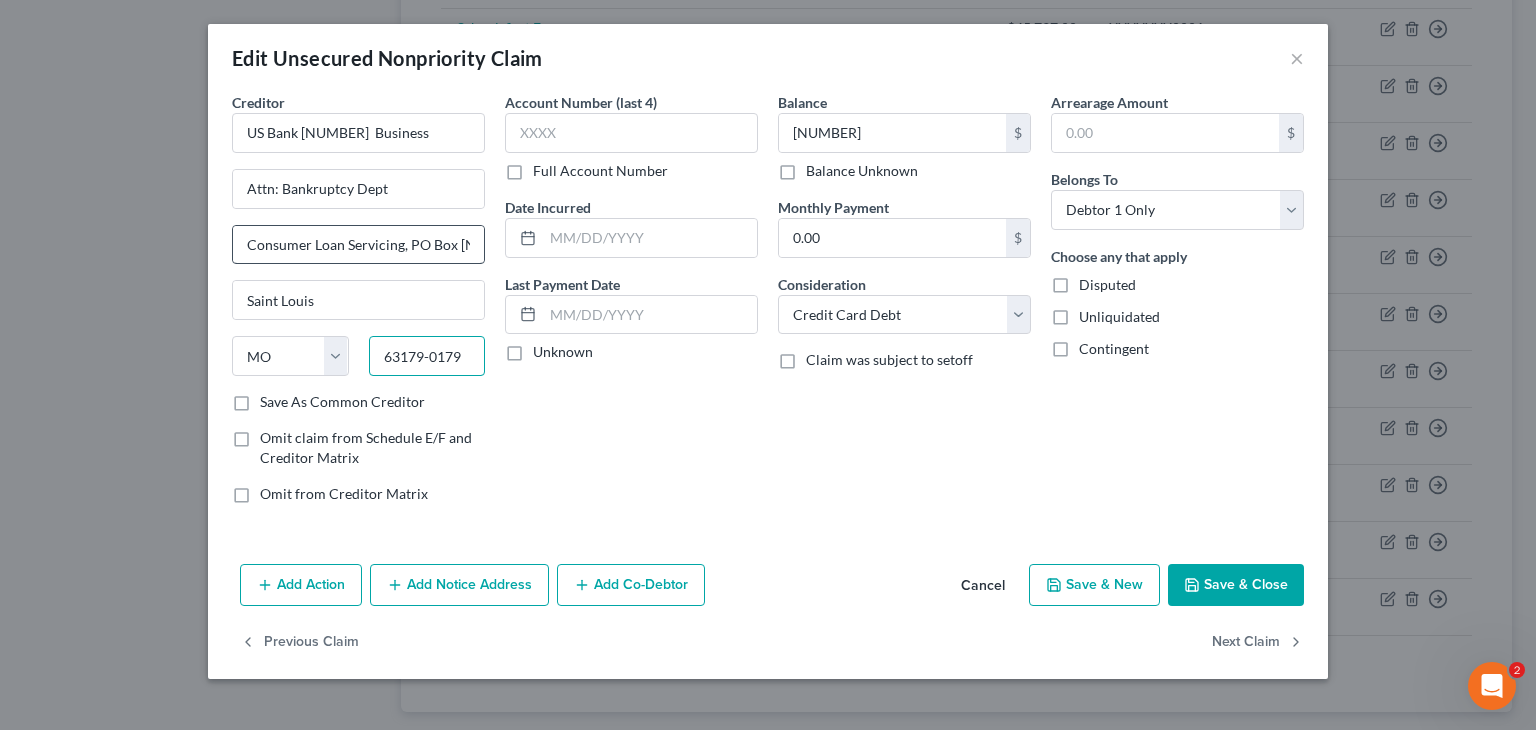 type on "63179-0179" 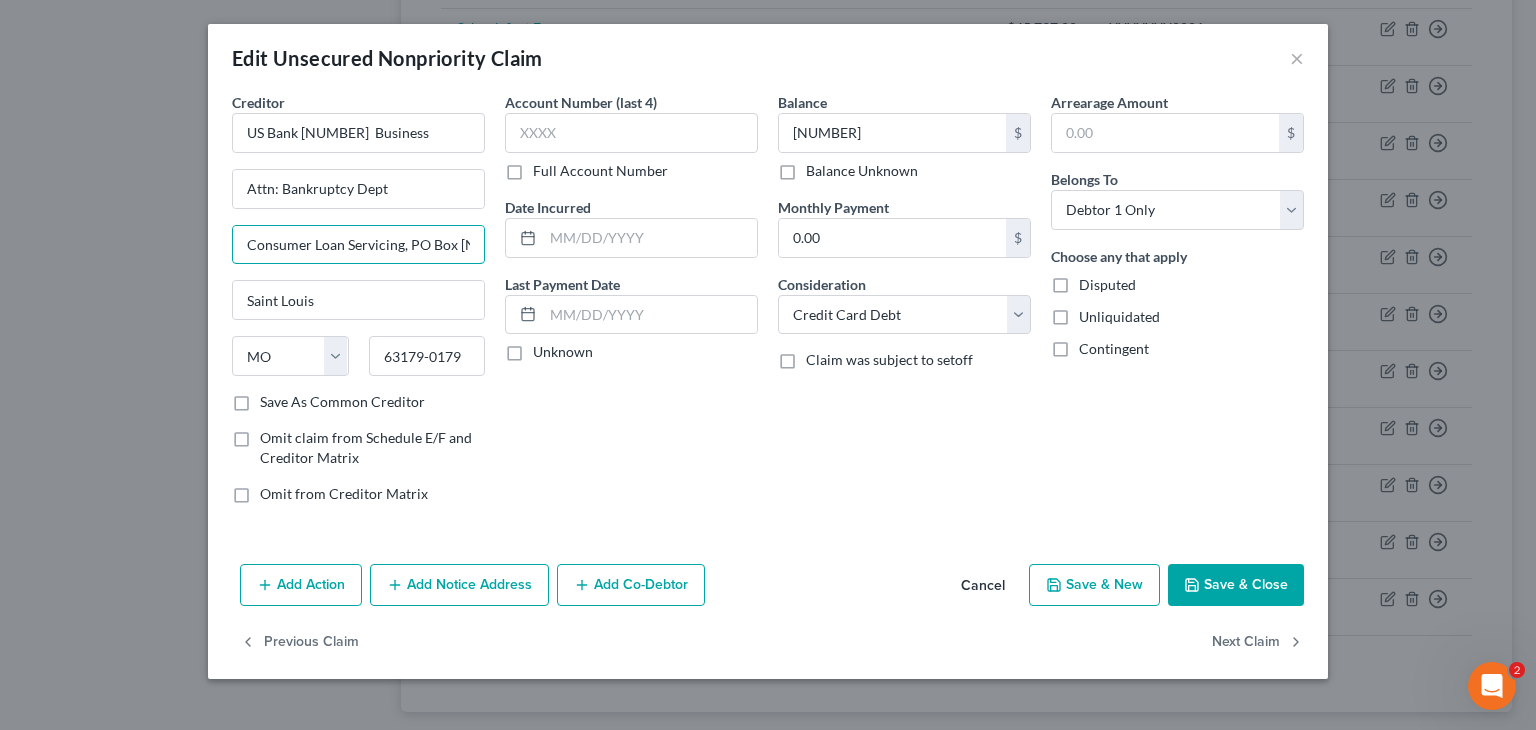 drag, startPoint x: 407, startPoint y: 242, endPoint x: 212, endPoint y: 248, distance: 195.09229 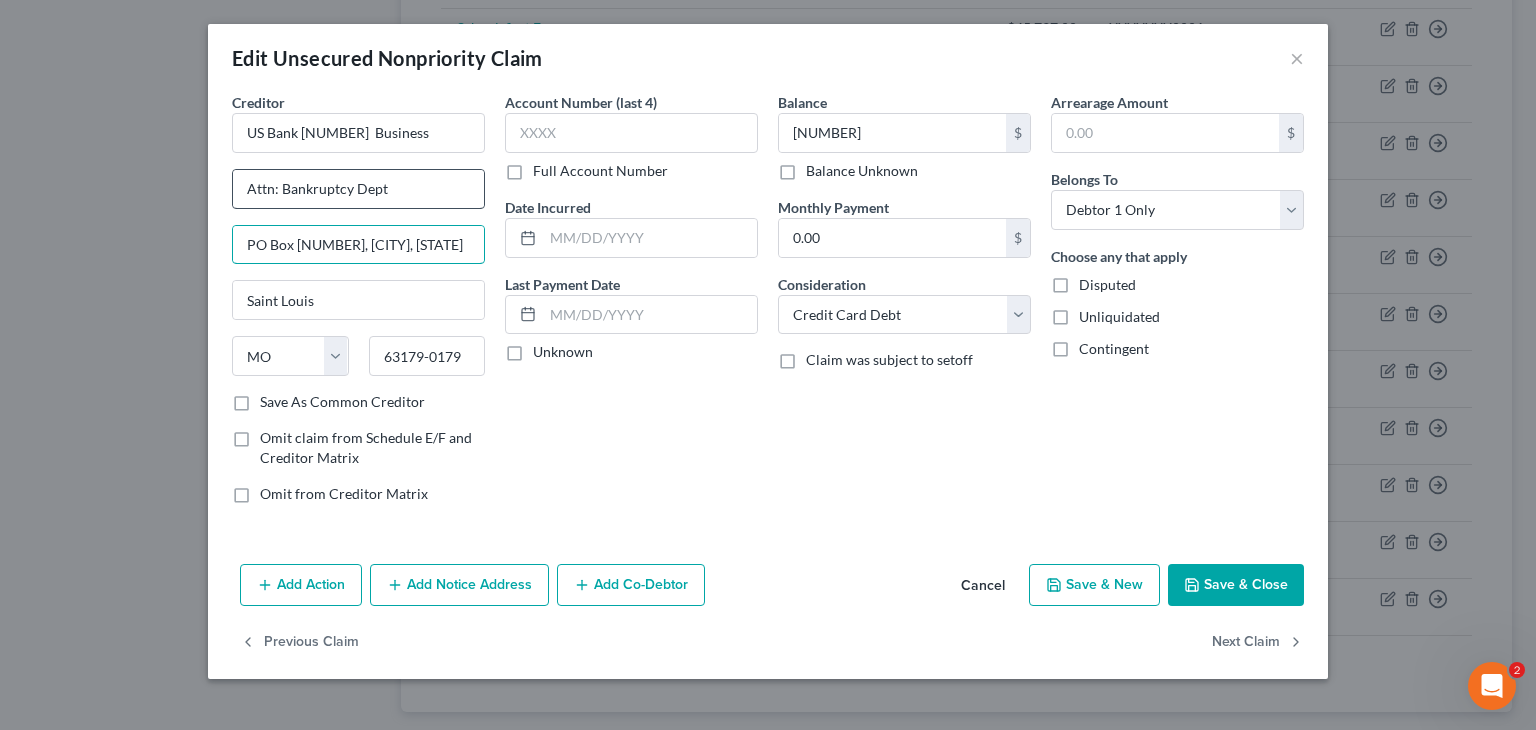 type on "PO Box [NUMBER], [CITY], [STATE]" 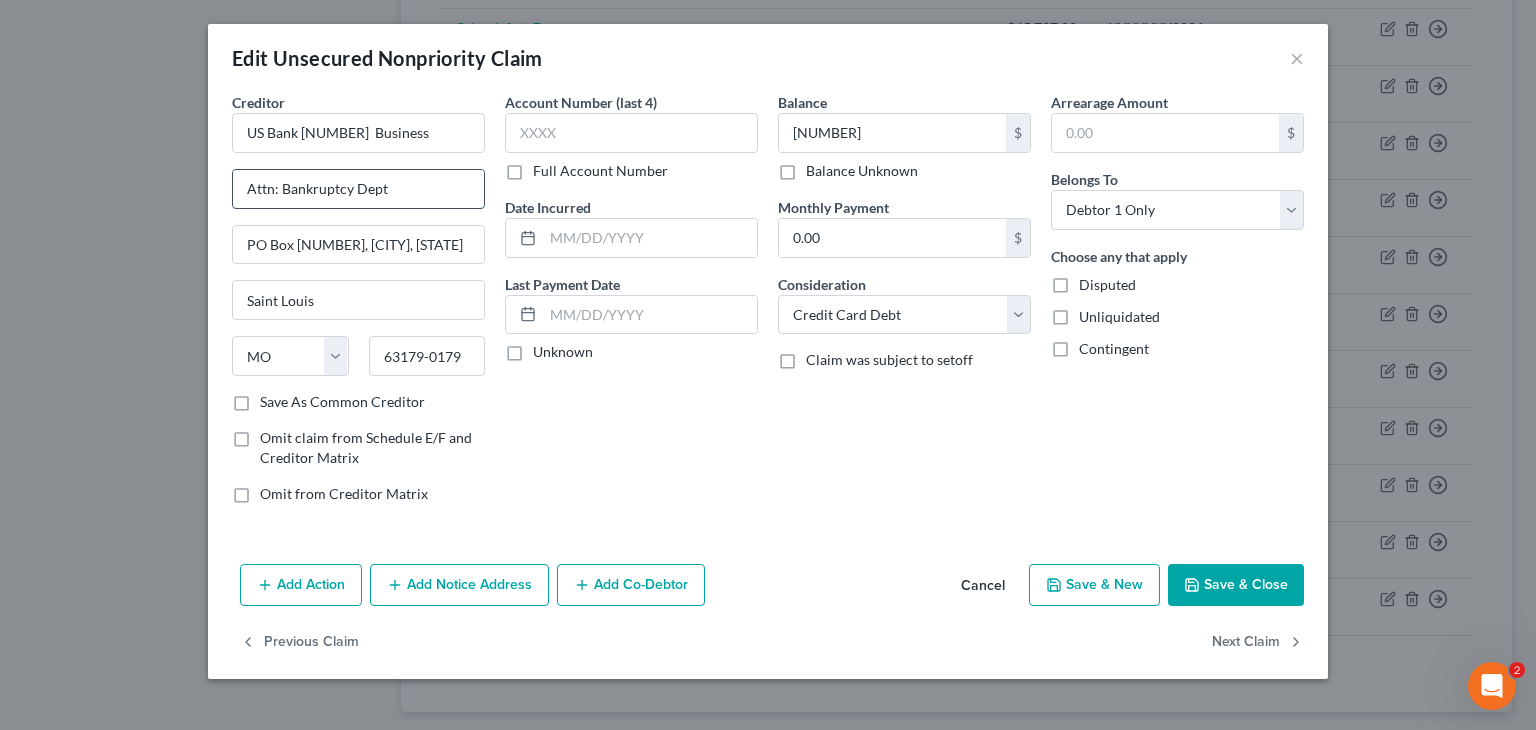 drag, startPoint x: 282, startPoint y: 186, endPoint x: 441, endPoint y: 194, distance: 159.20113 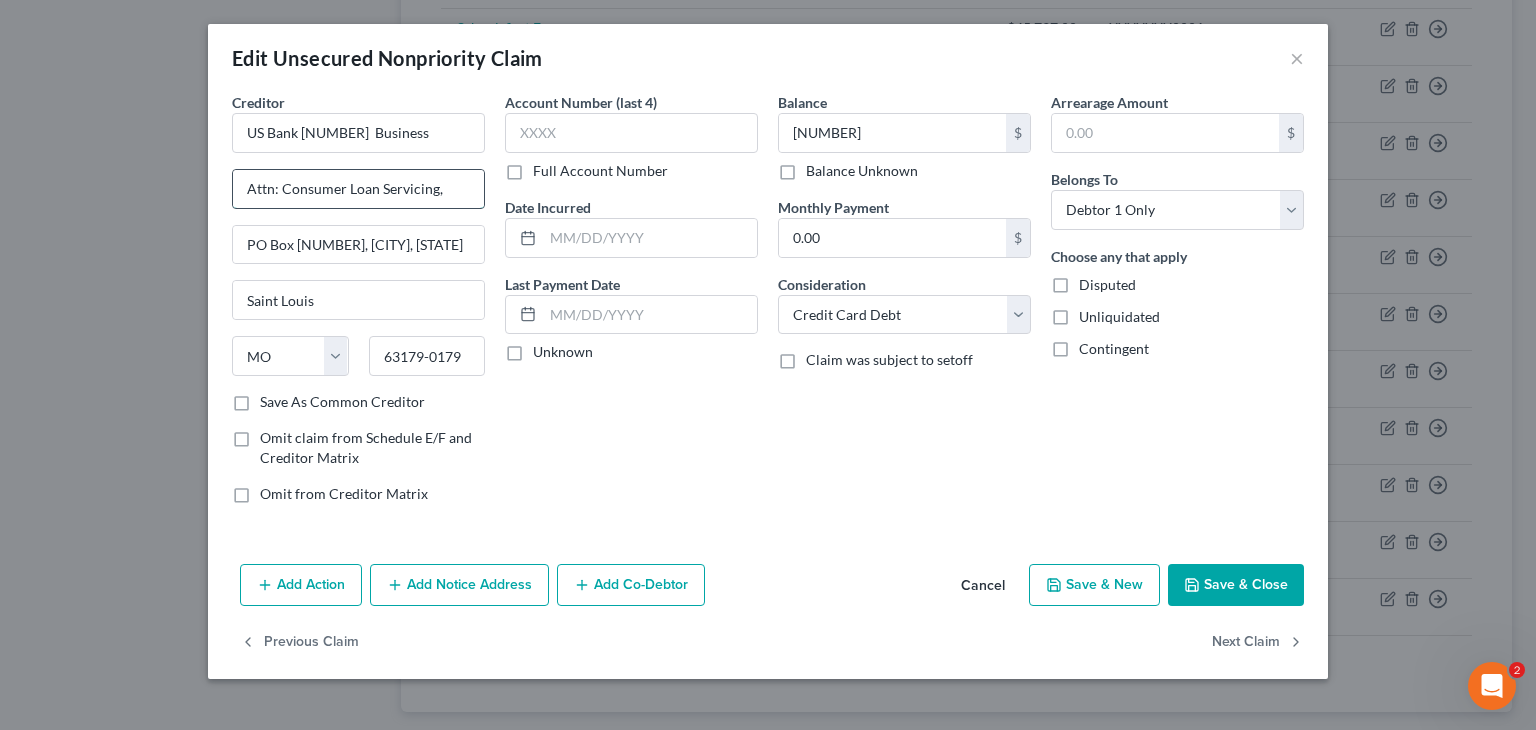 drag, startPoint x: 280, startPoint y: 185, endPoint x: 480, endPoint y: 184, distance: 200.0025 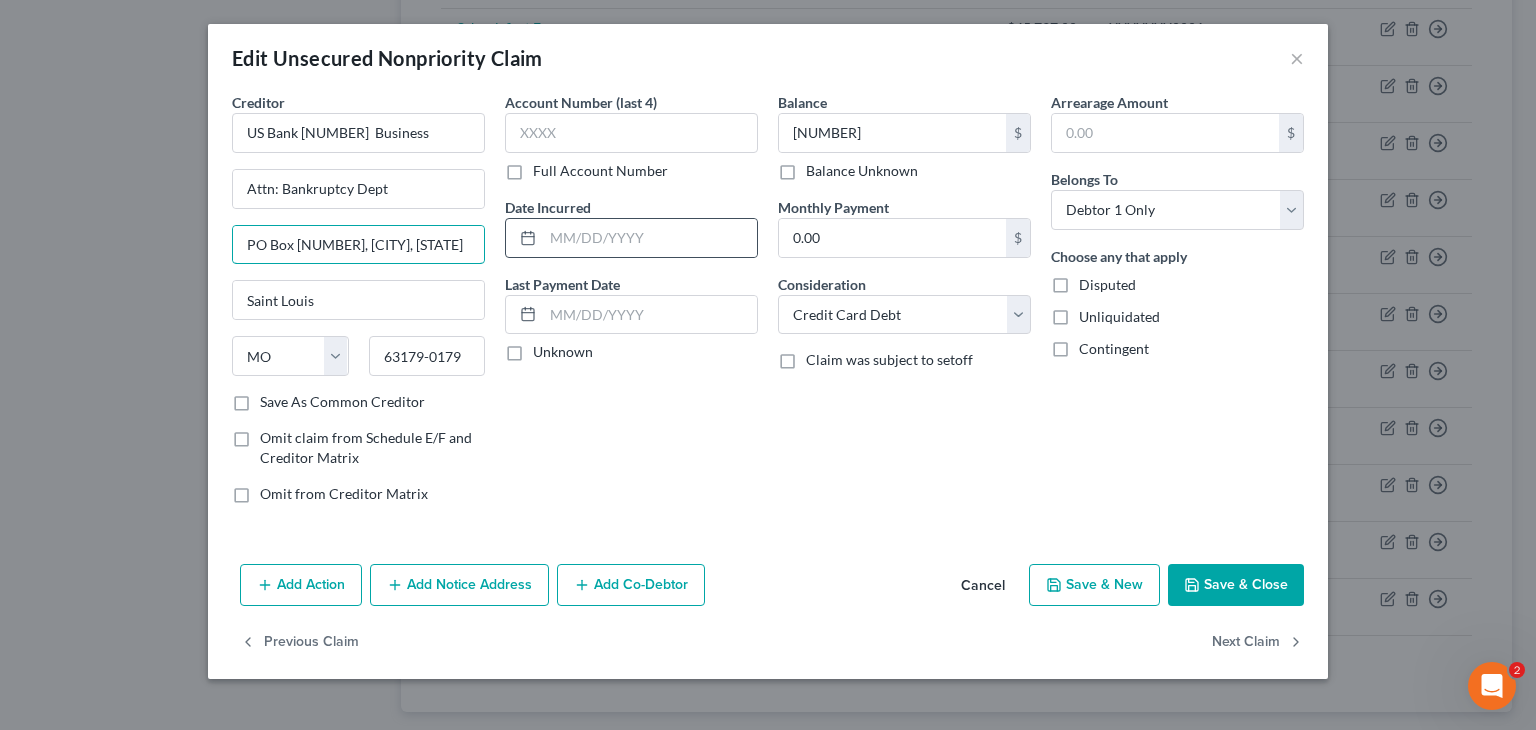 drag, startPoint x: 352, startPoint y: 249, endPoint x: 524, endPoint y: 245, distance: 172.04651 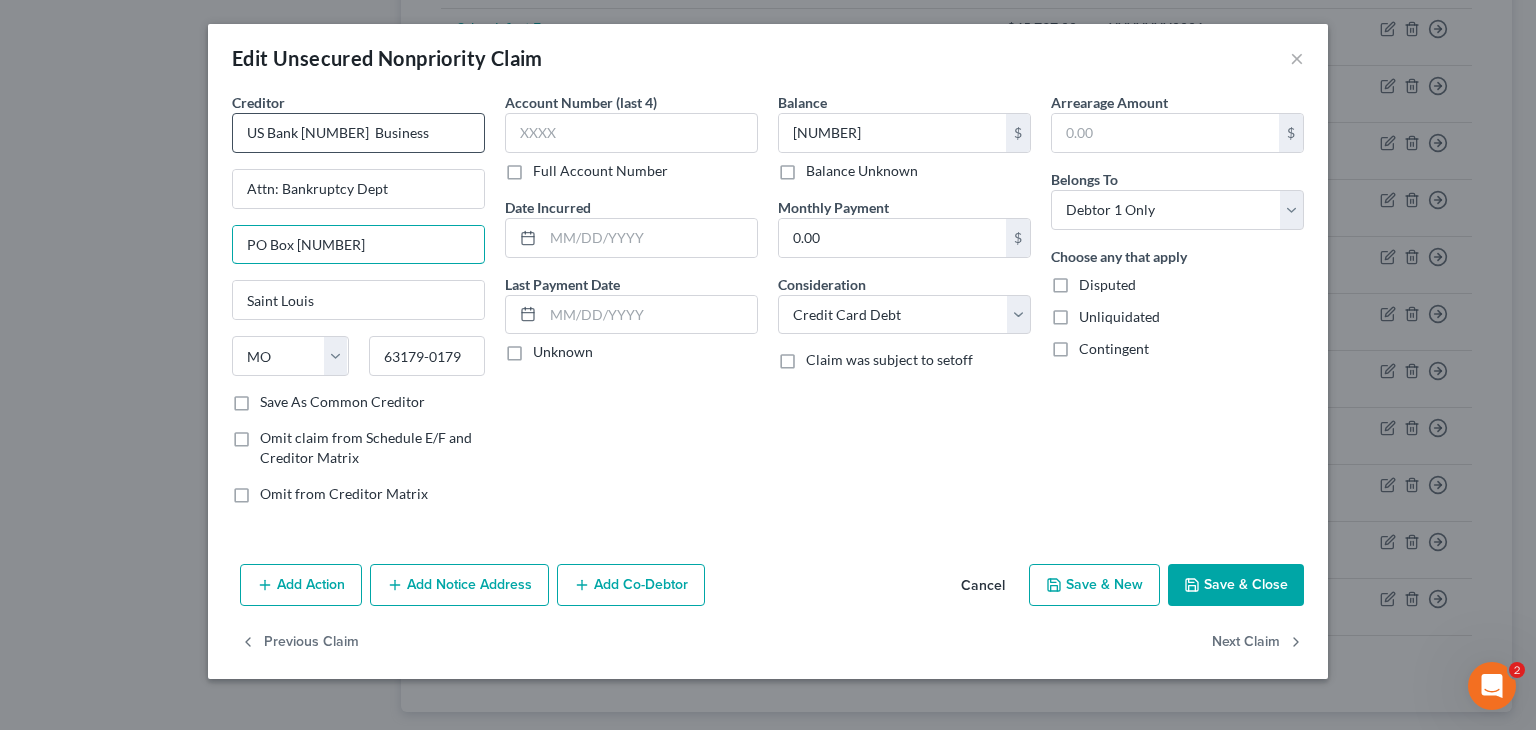 type on "PO Box [NUMBER]" 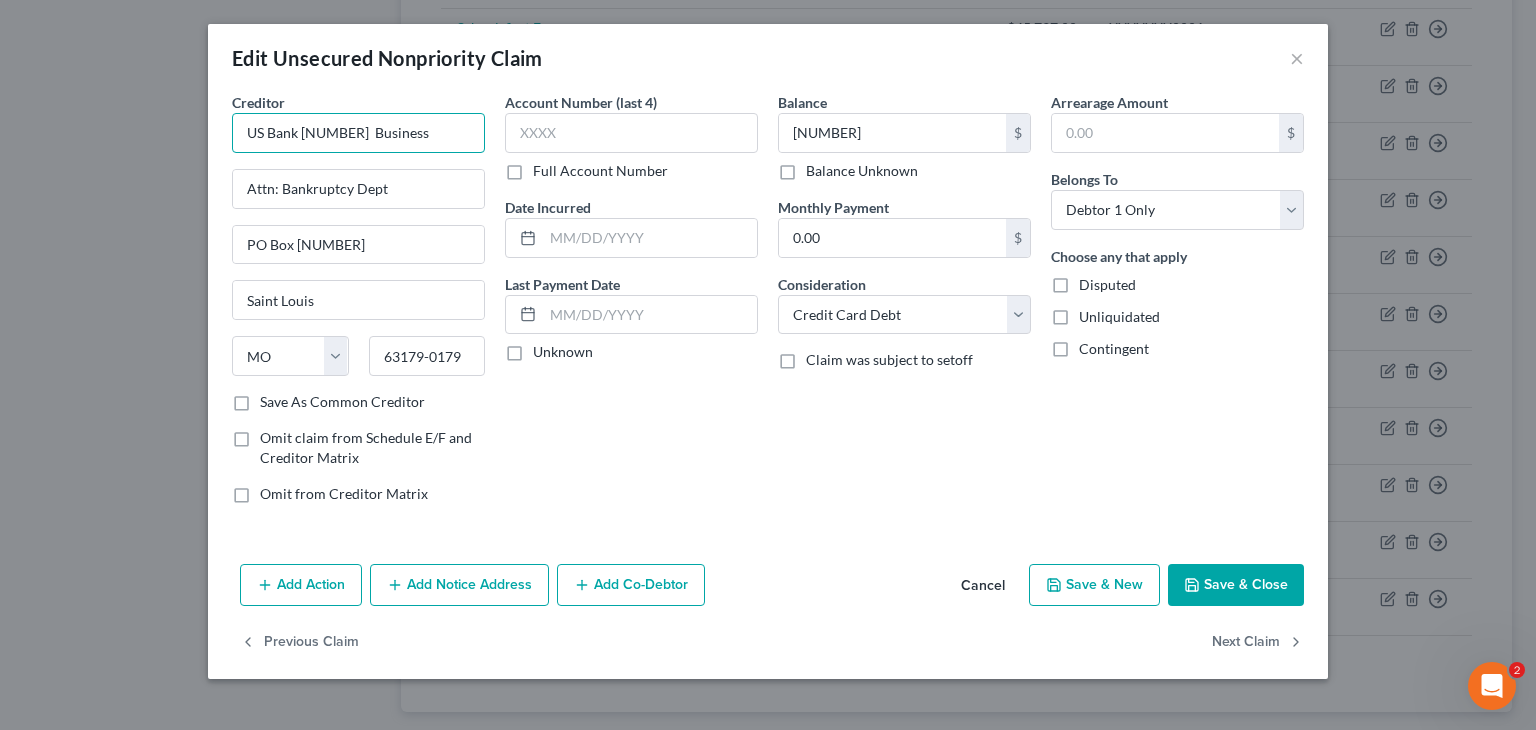 drag, startPoint x: 300, startPoint y: 137, endPoint x: 337, endPoint y: 133, distance: 37.215588 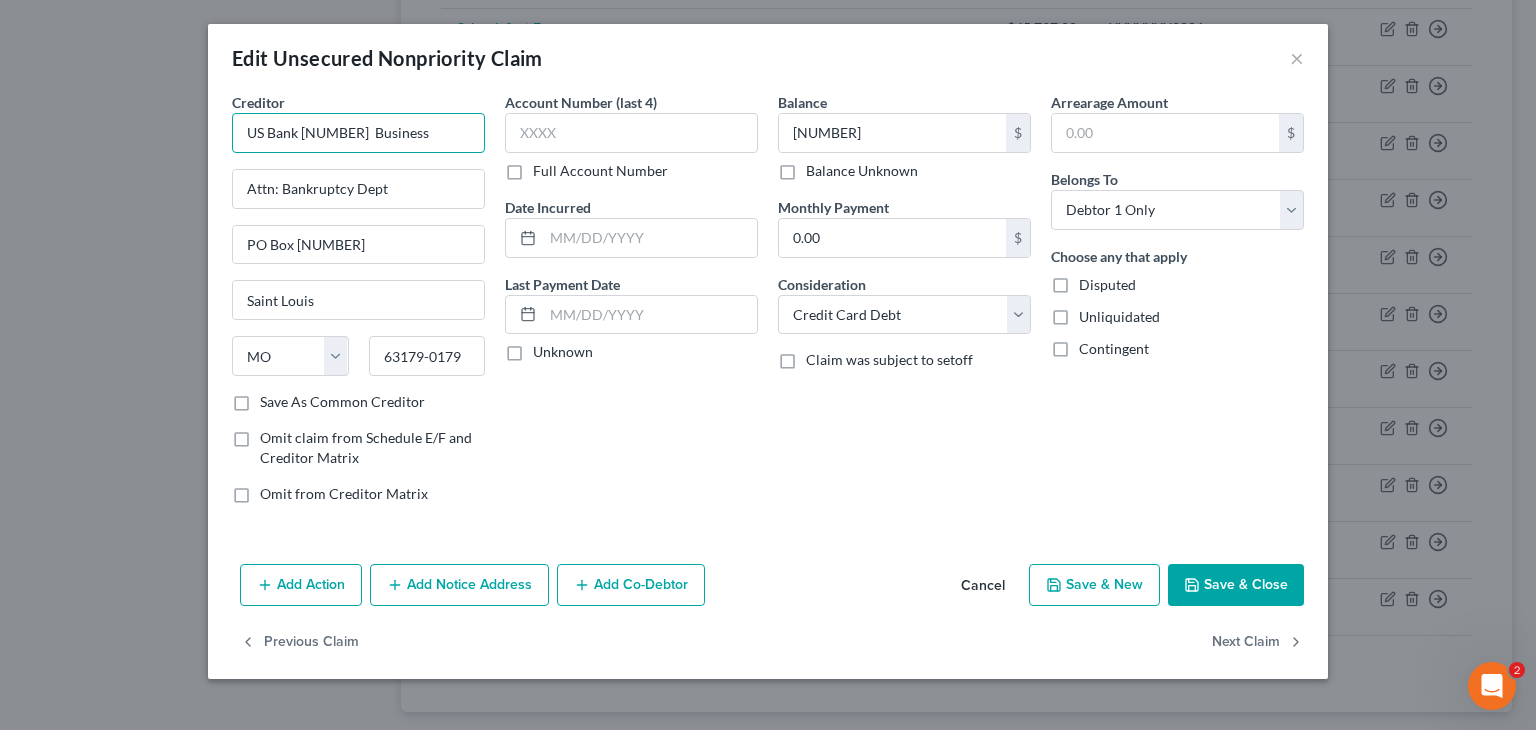drag, startPoint x: 343, startPoint y: 133, endPoint x: 303, endPoint y: 124, distance: 41 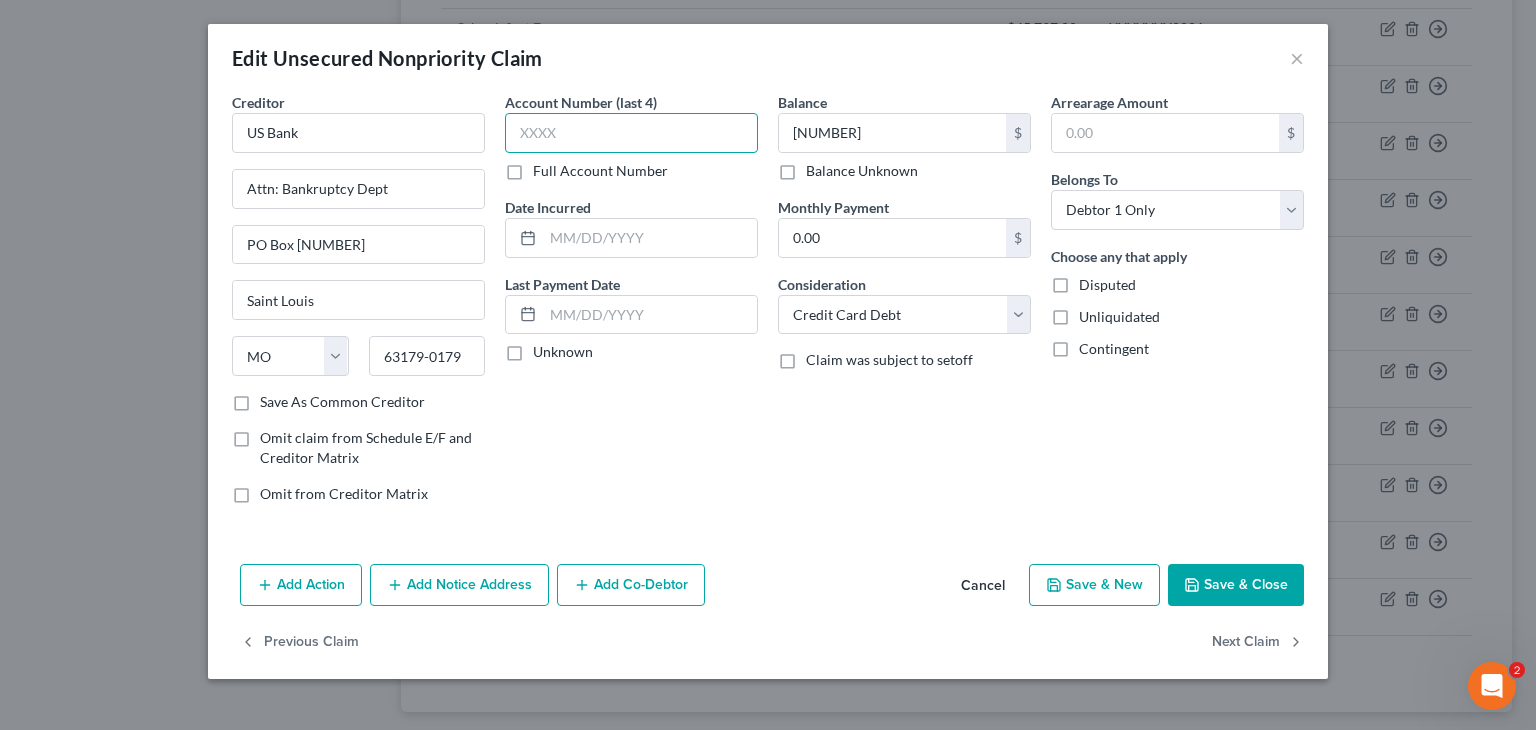 click at bounding box center (631, 133) 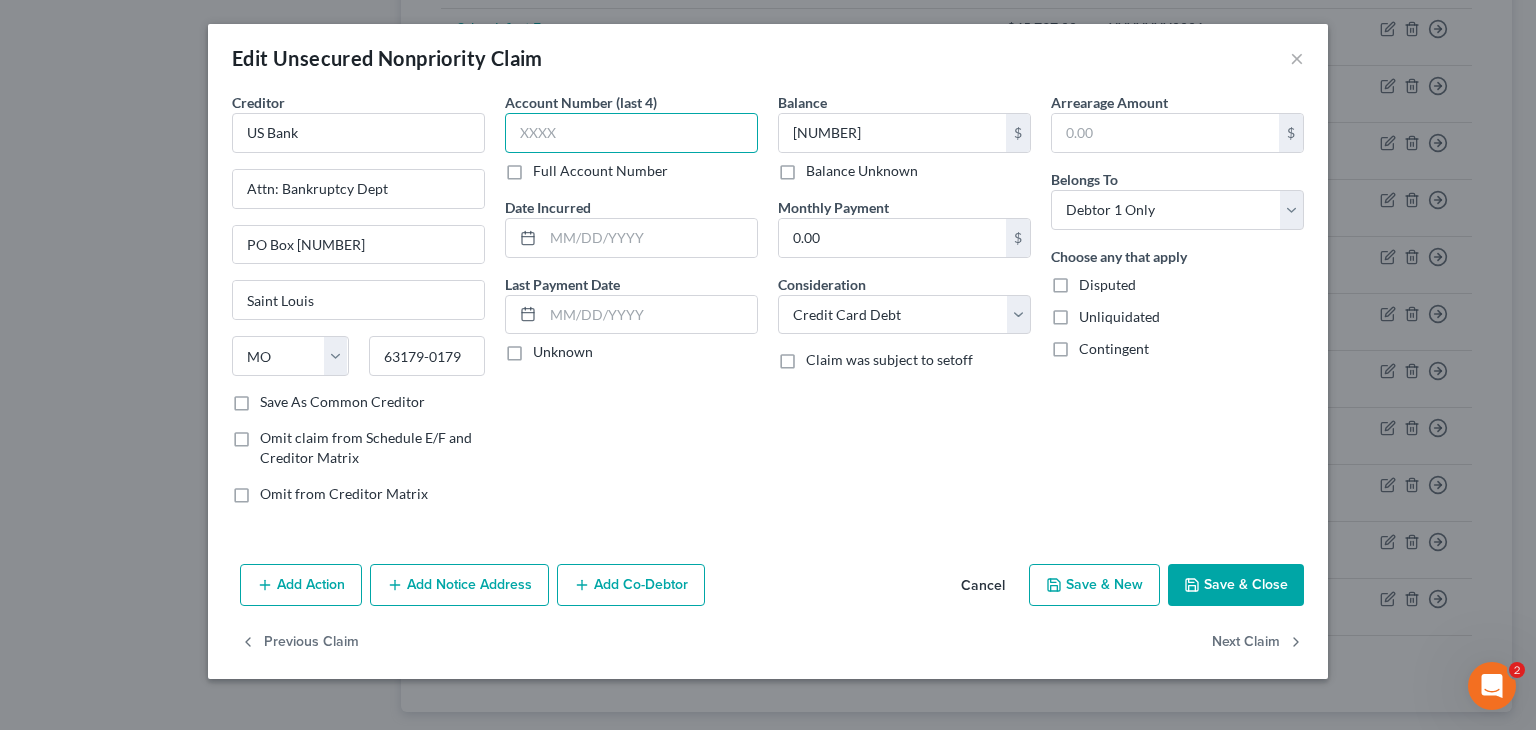 paste on "2613" 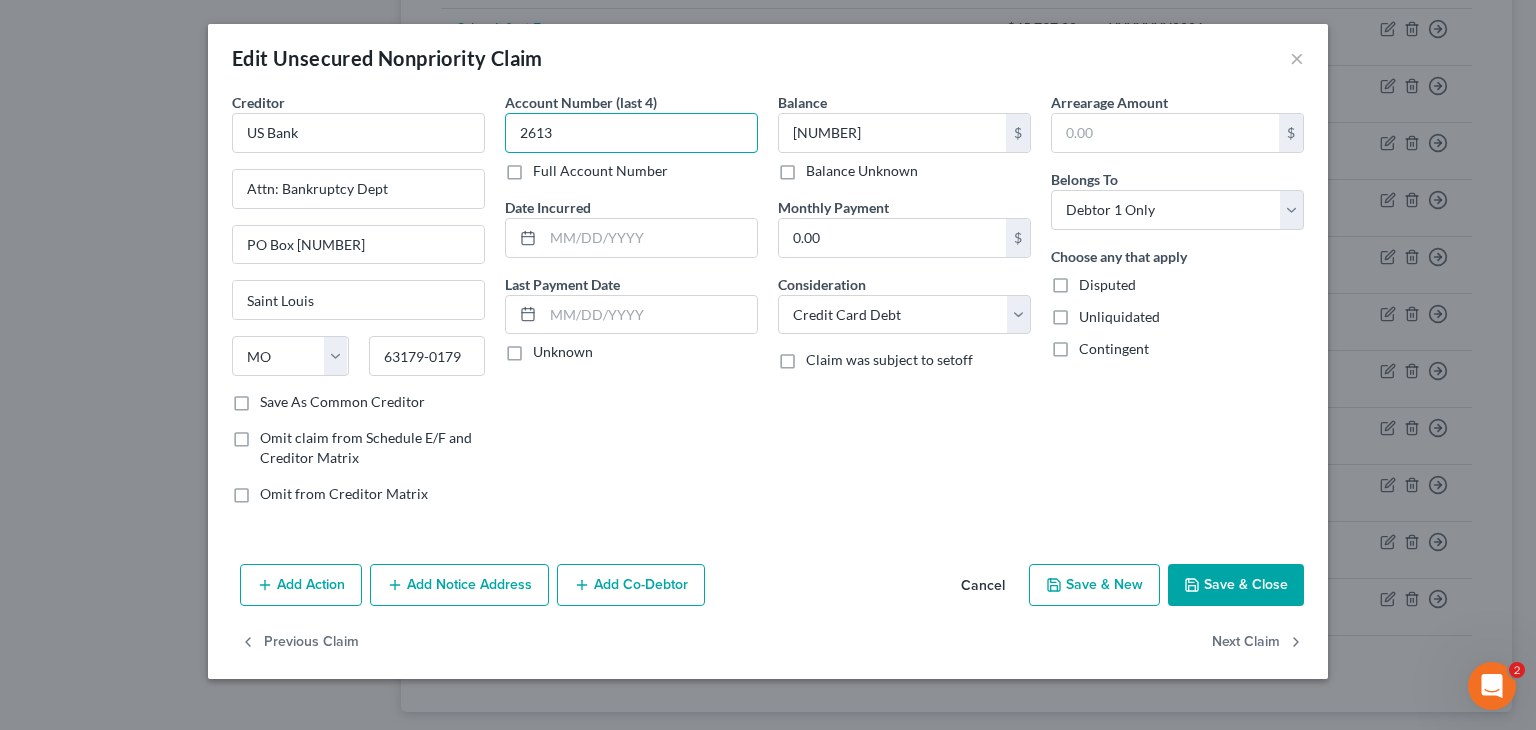 type on "2613" 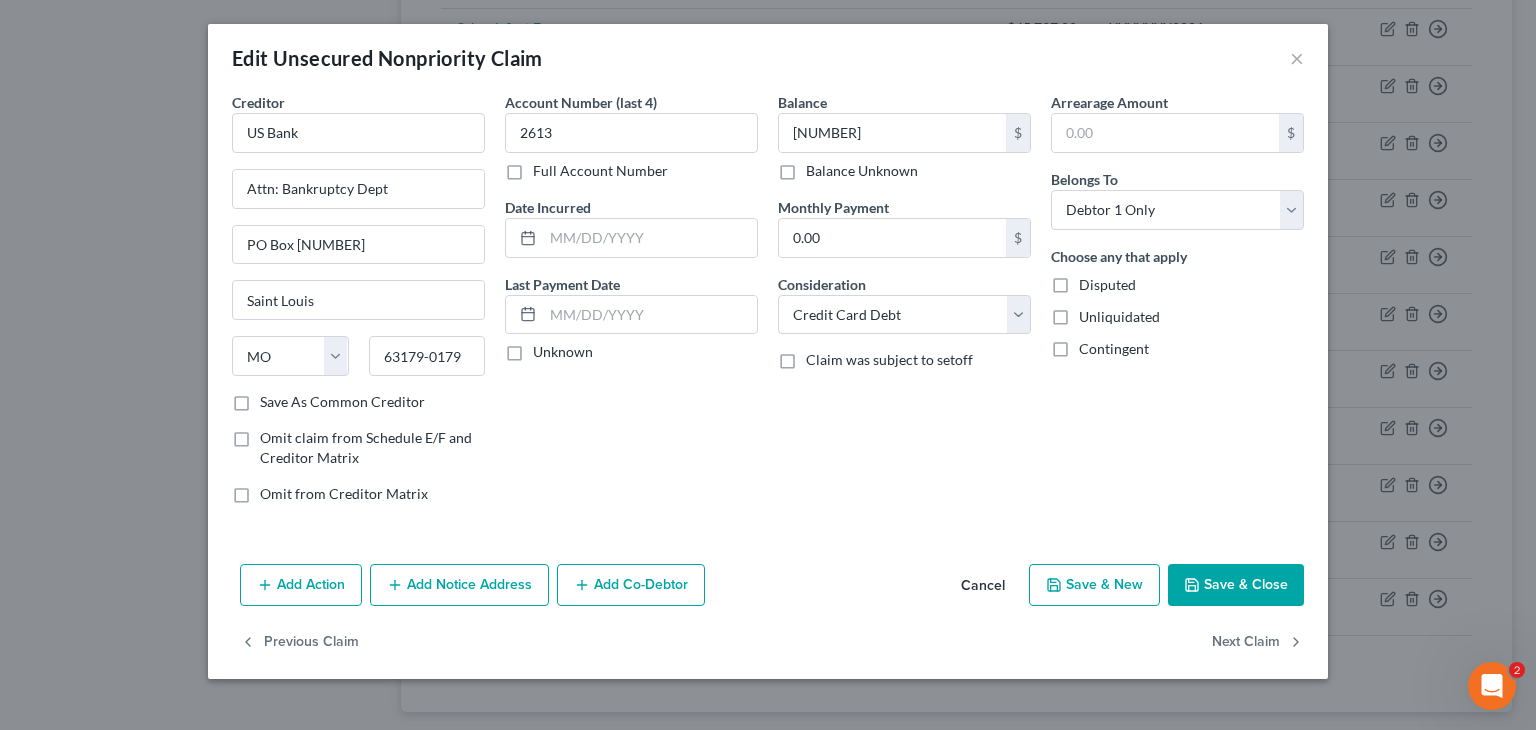 click on "Save & Close" at bounding box center (1236, 585) 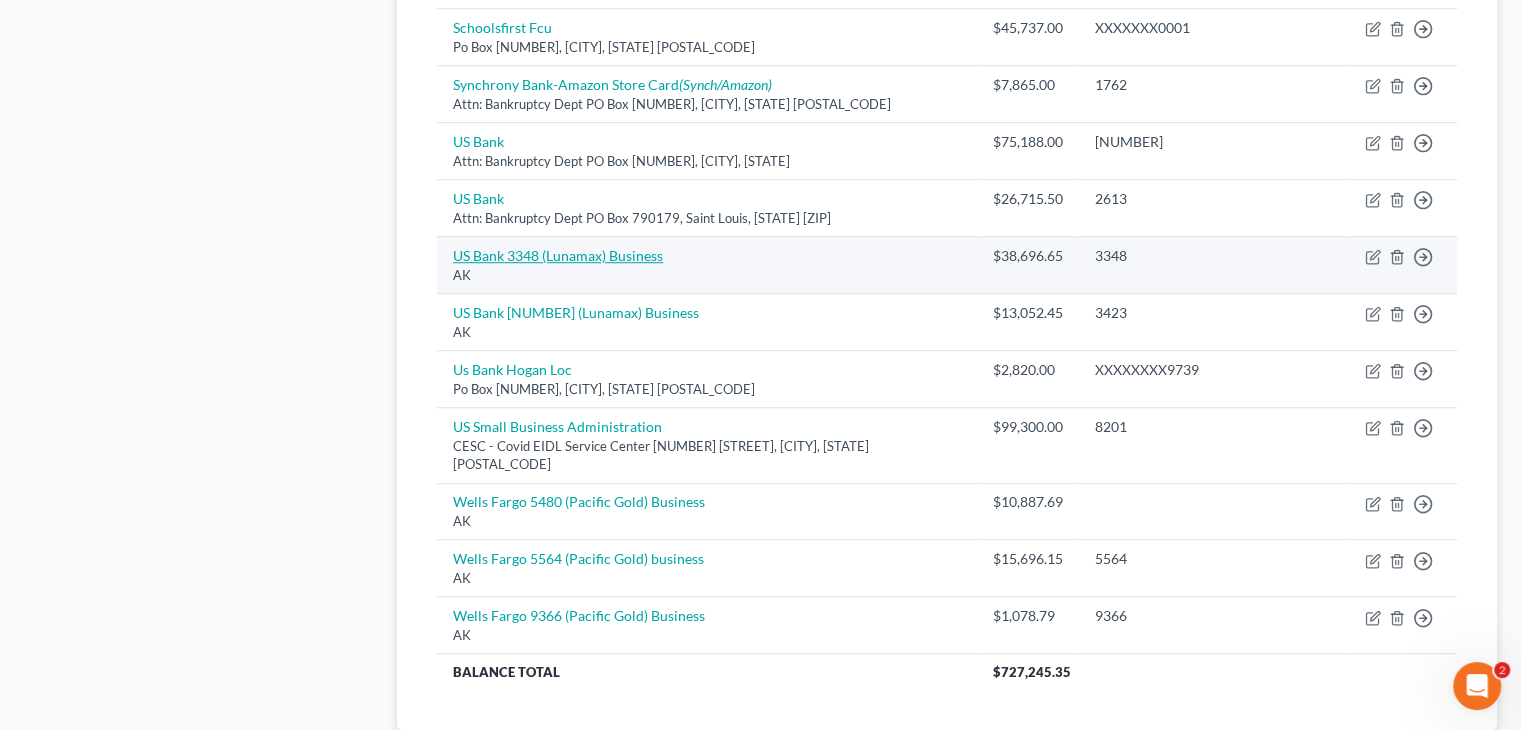 click on "US Bank 3348 (Lunamax) Business" at bounding box center (558, 255) 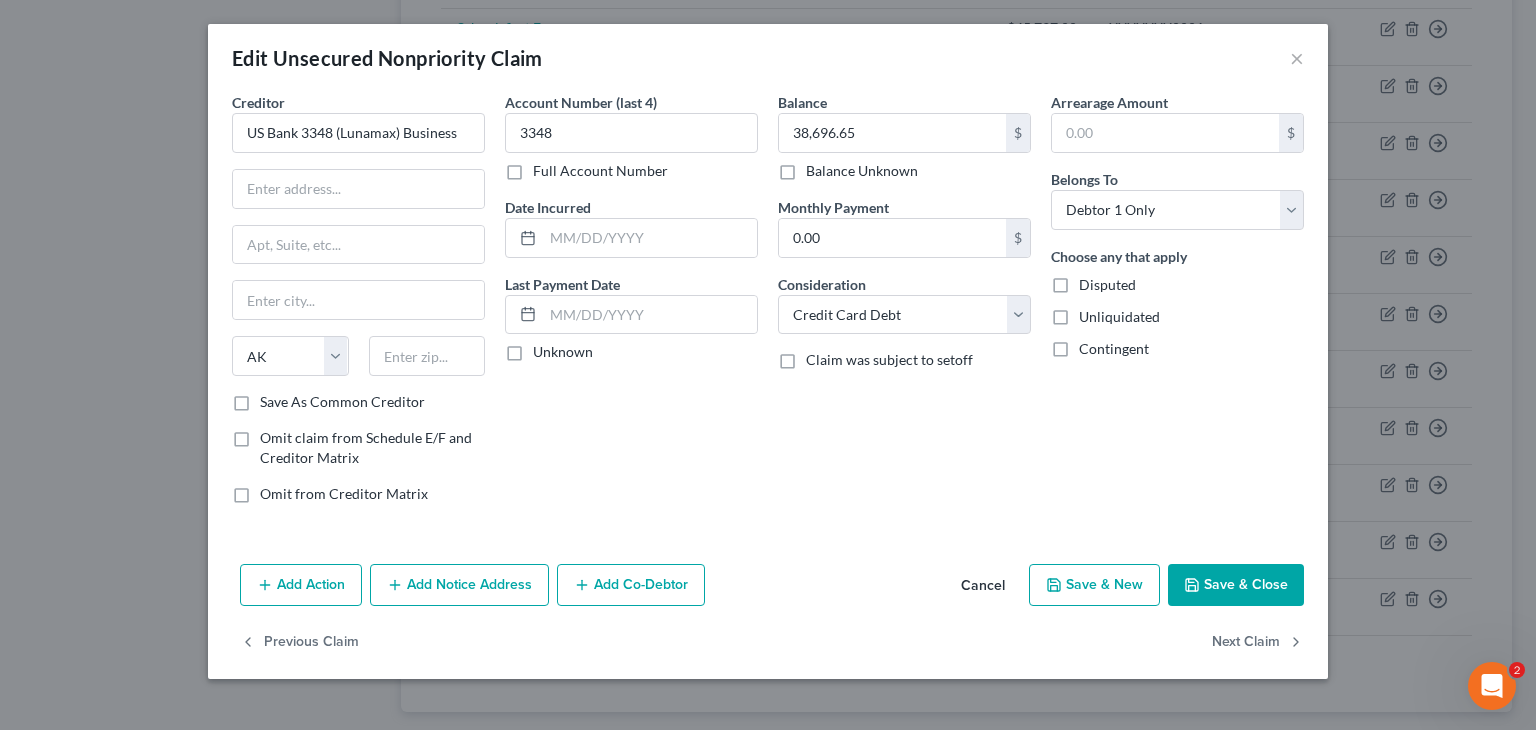 click on "Add Co-Debtor" at bounding box center [631, 585] 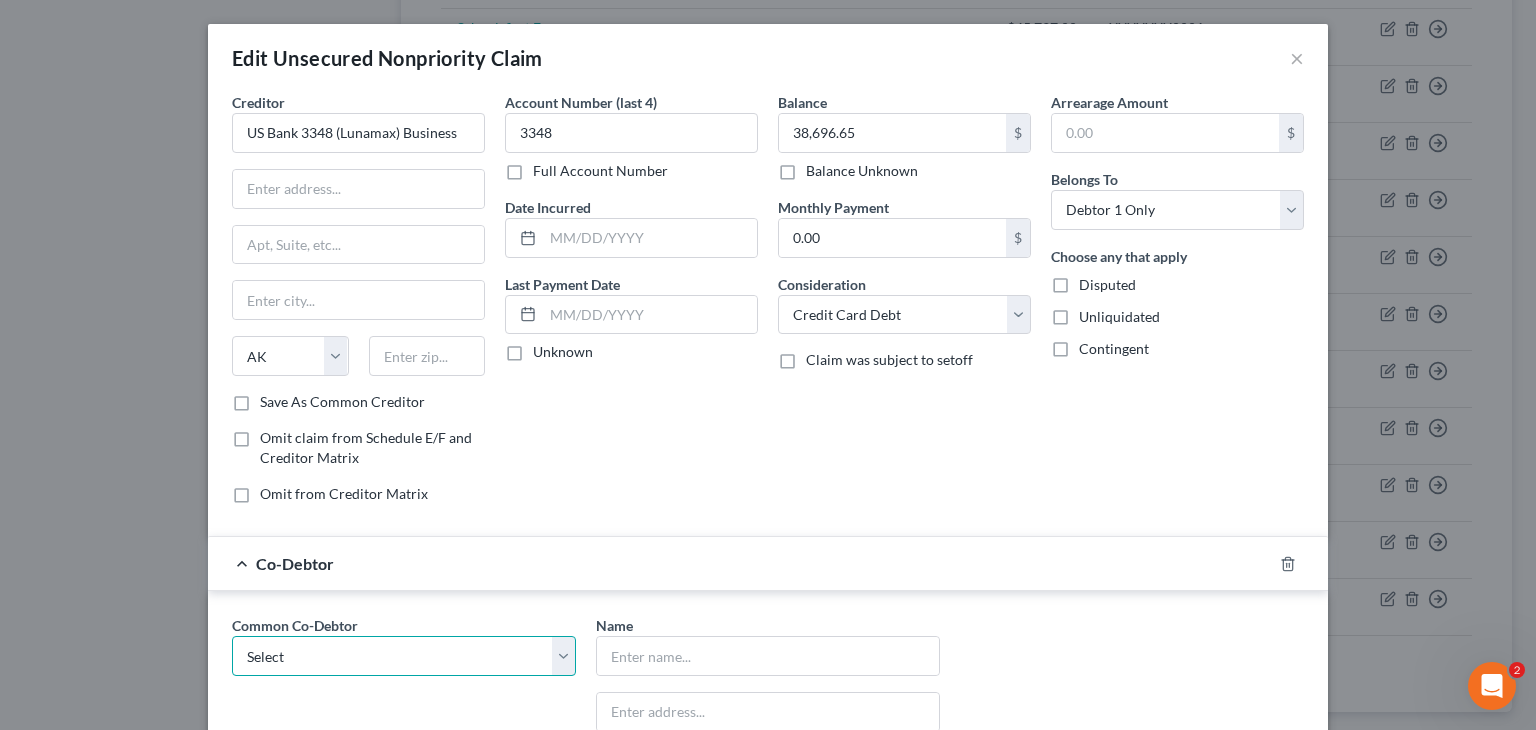 click on "Select Lunamax Business" at bounding box center [404, 656] 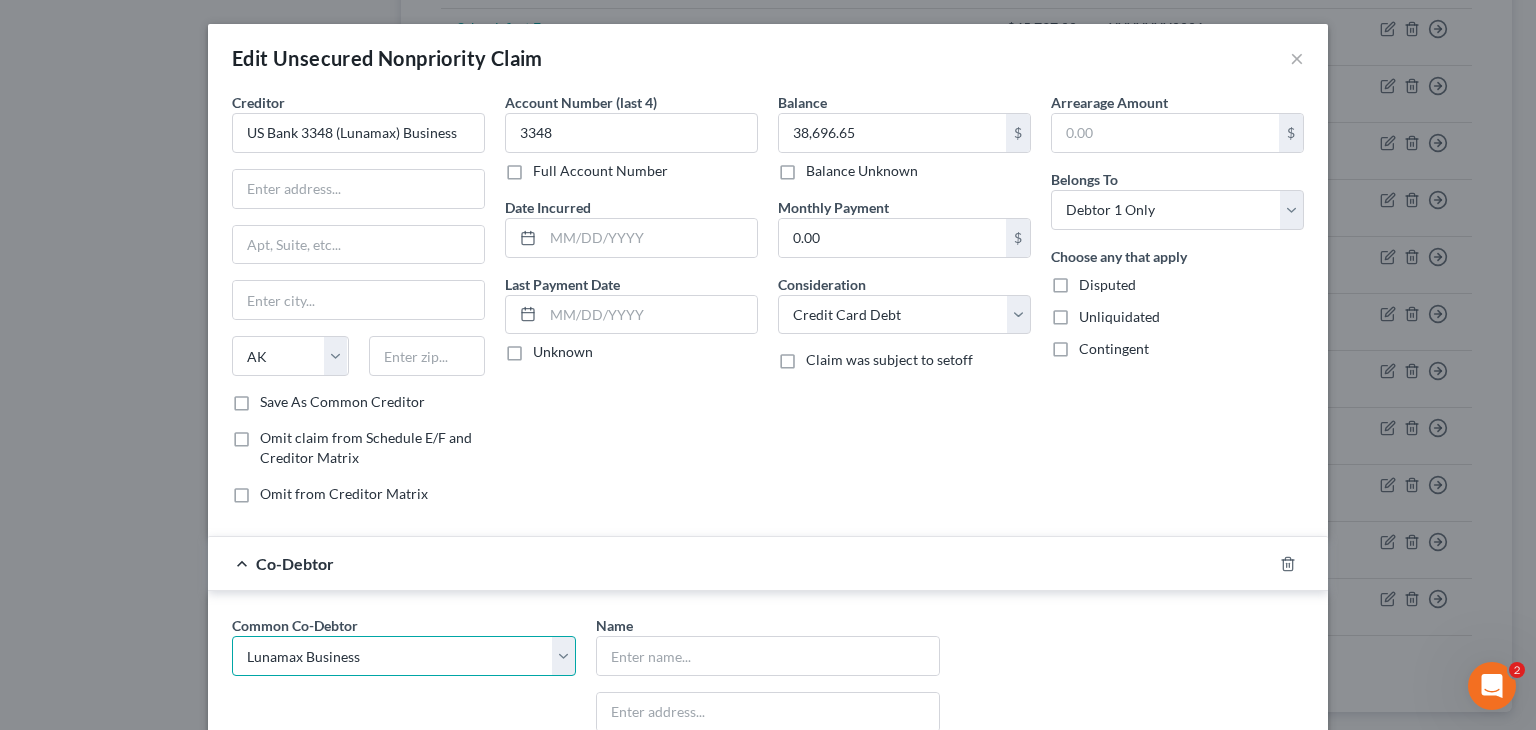 click on "Select Lunamax Business" at bounding box center [404, 656] 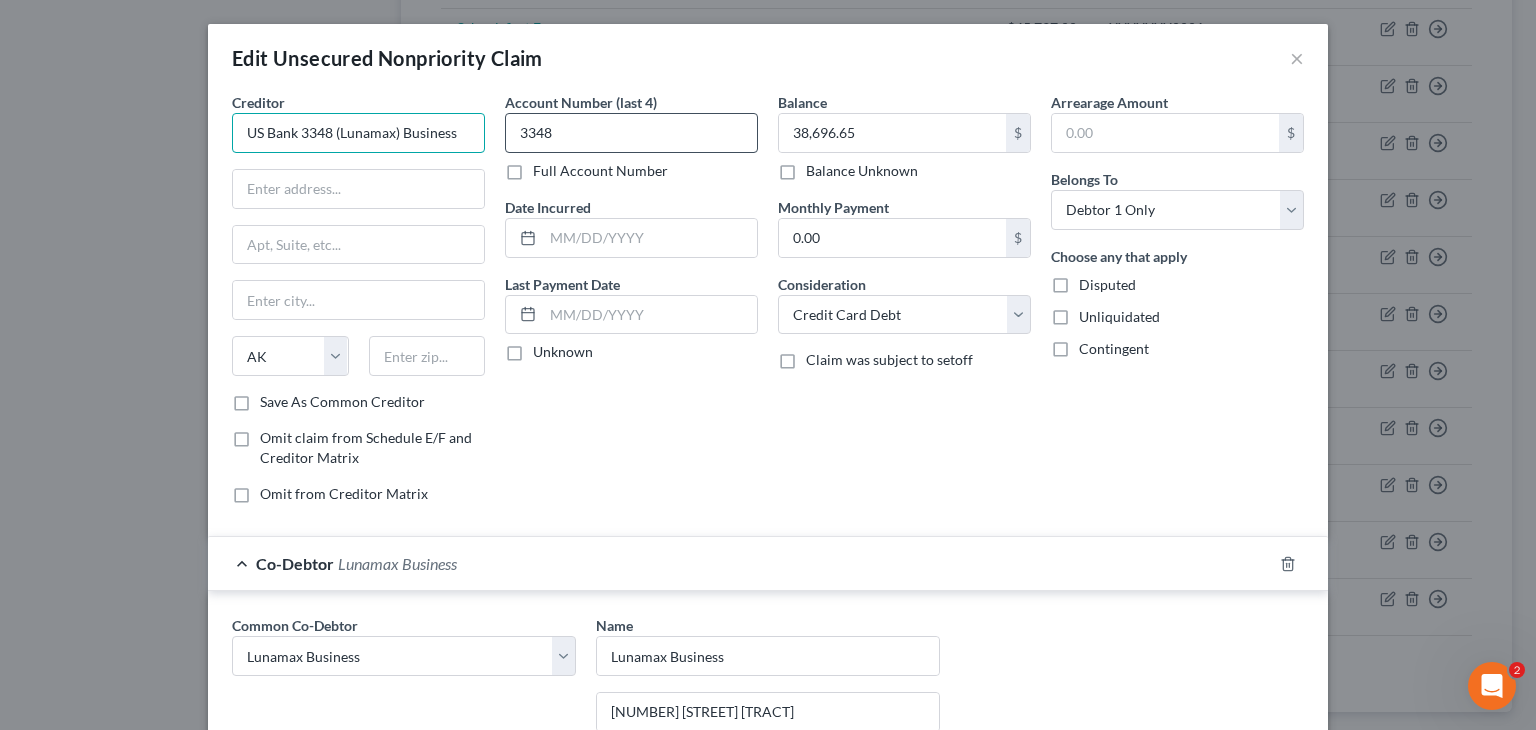 drag, startPoint x: 328, startPoint y: 133, endPoint x: 530, endPoint y: 132, distance: 202.00247 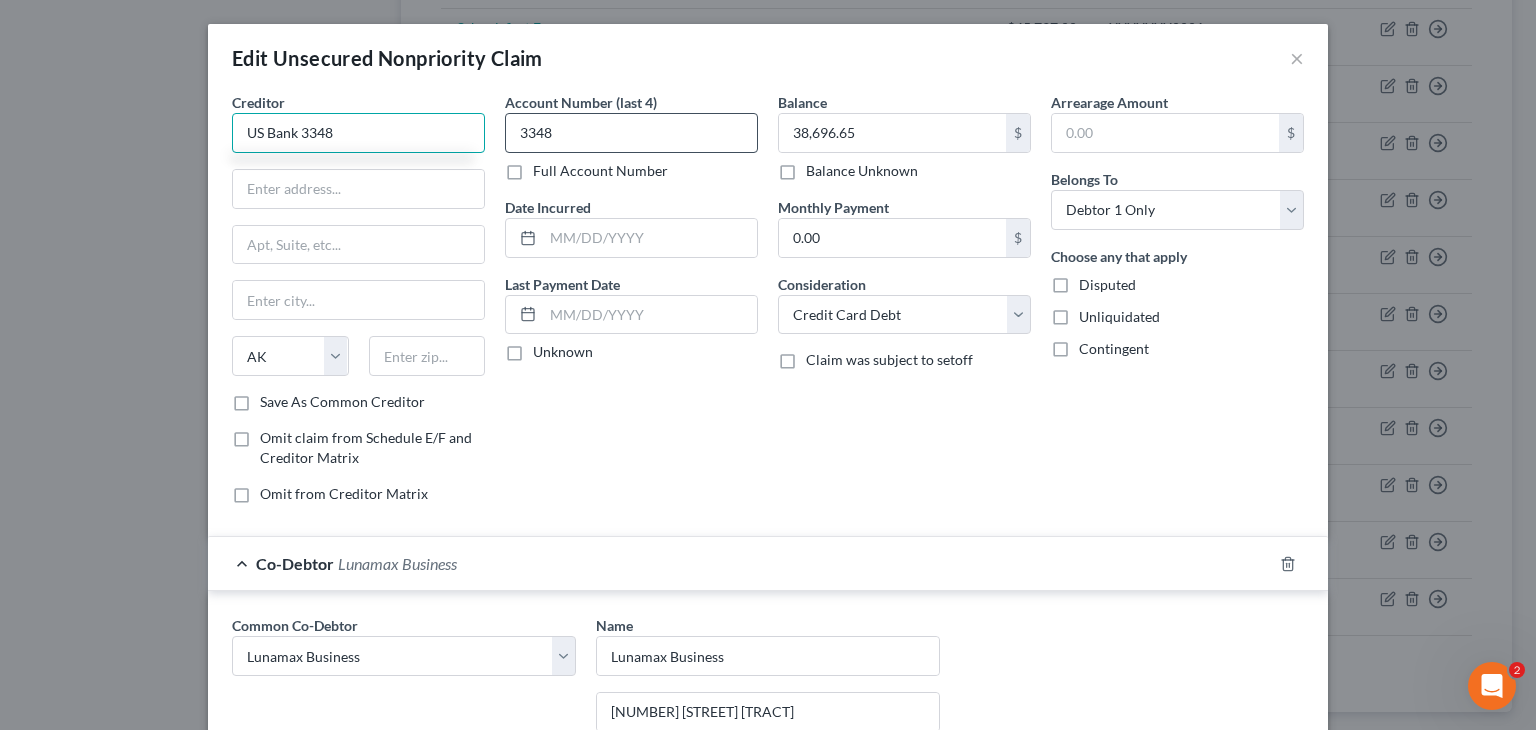 drag, startPoint x: 302, startPoint y: 138, endPoint x: 535, endPoint y: 125, distance: 233.36238 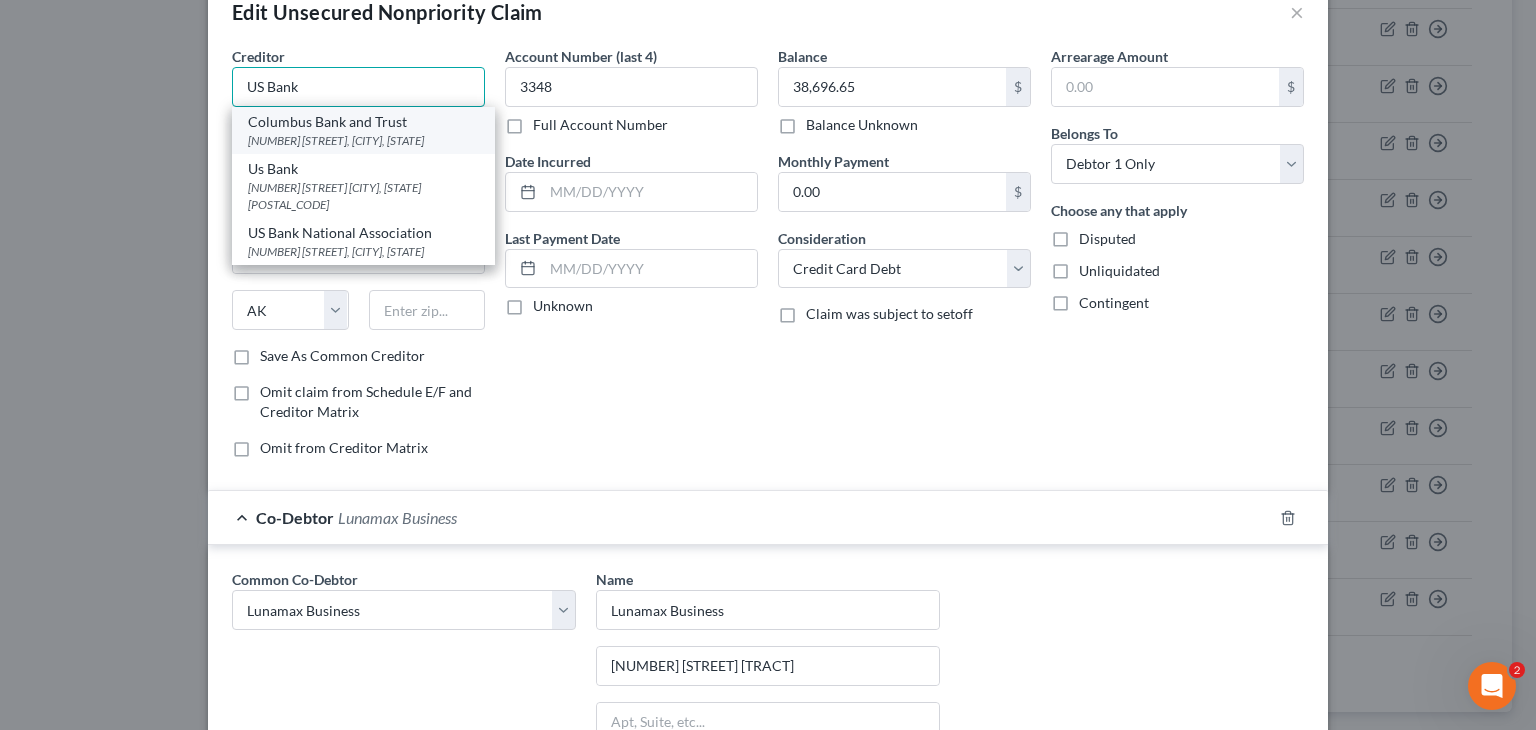 scroll, scrollTop: 0, scrollLeft: 0, axis: both 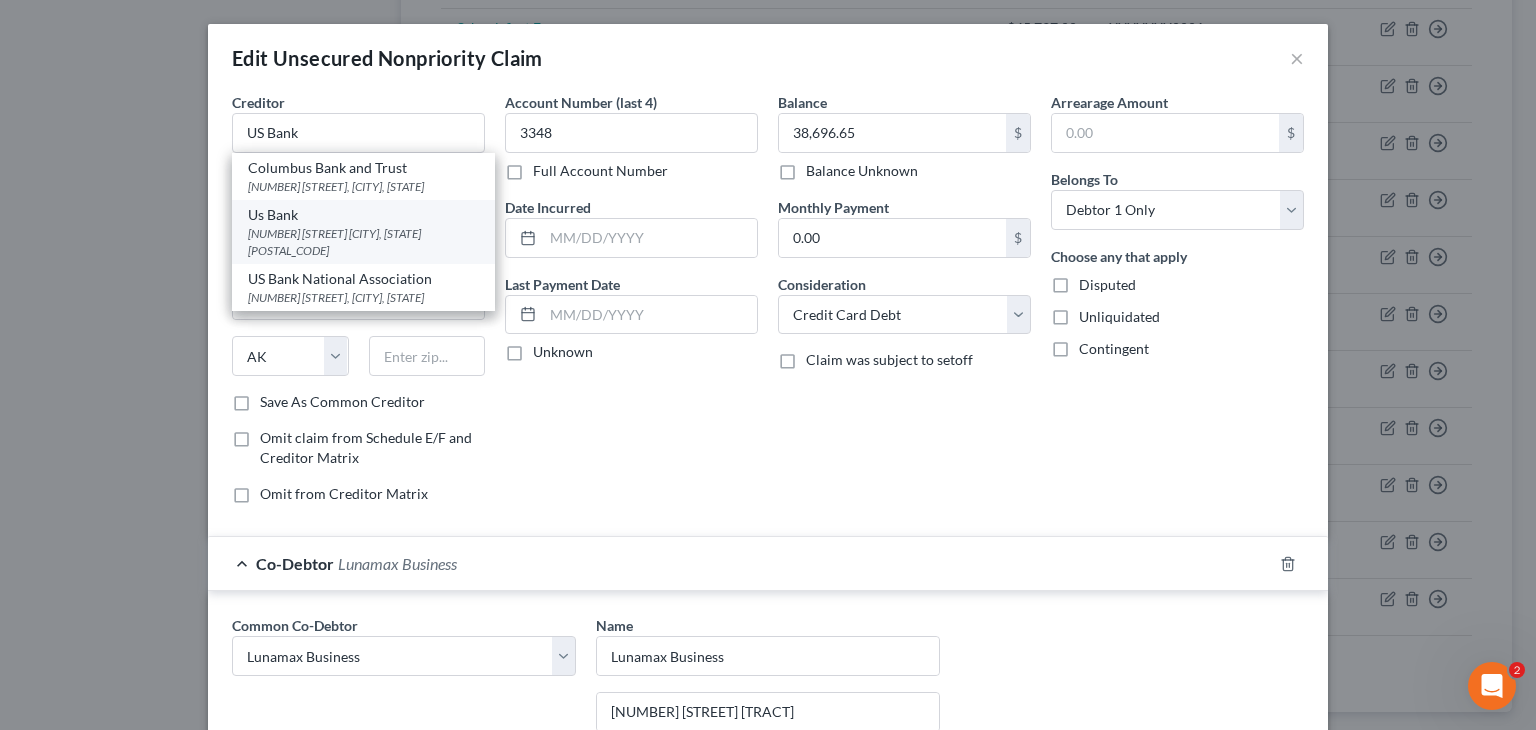 click on "[NUMBER] [STREET] [CITY], [STATE] [POSTAL_CODE]" at bounding box center (363, 242) 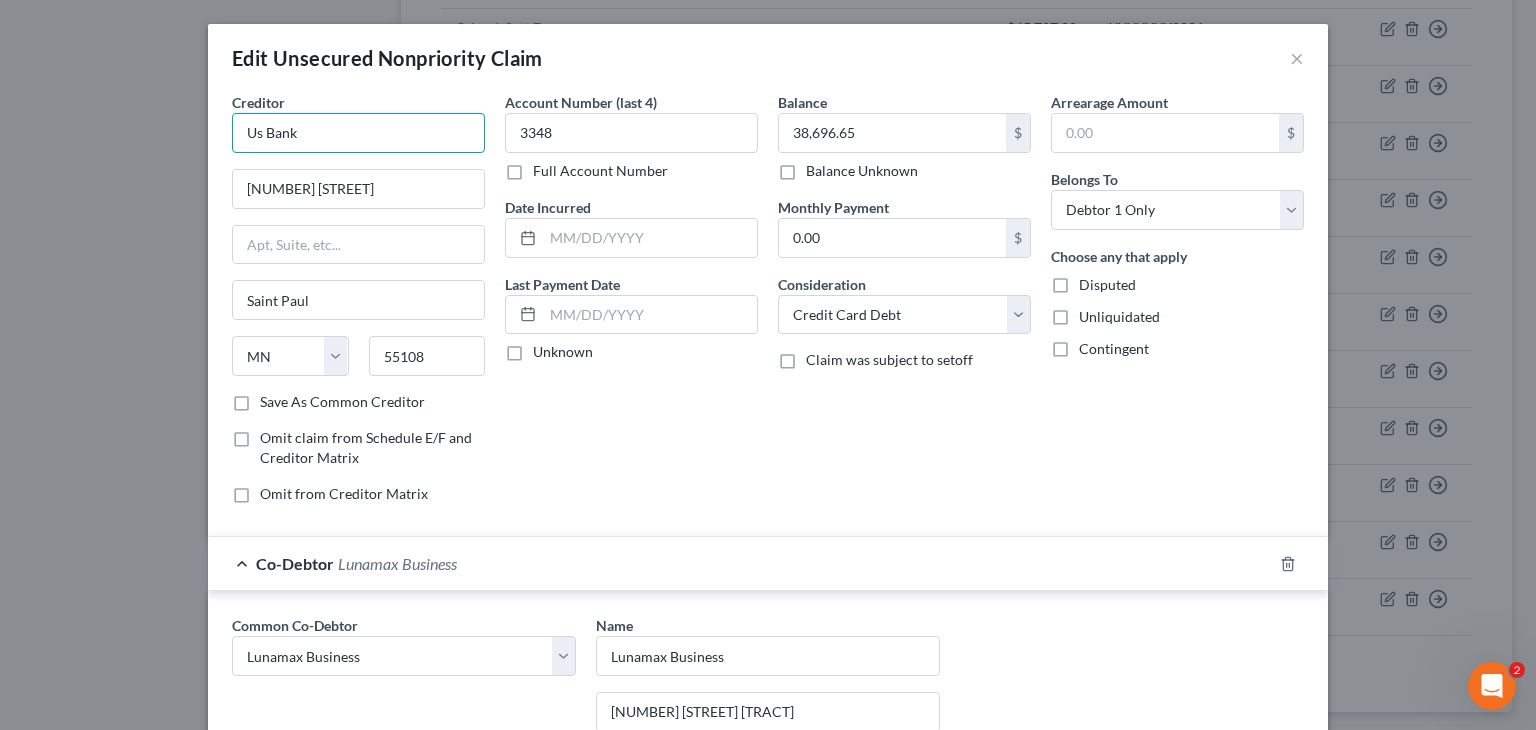 click on "Us Bank" at bounding box center (358, 133) 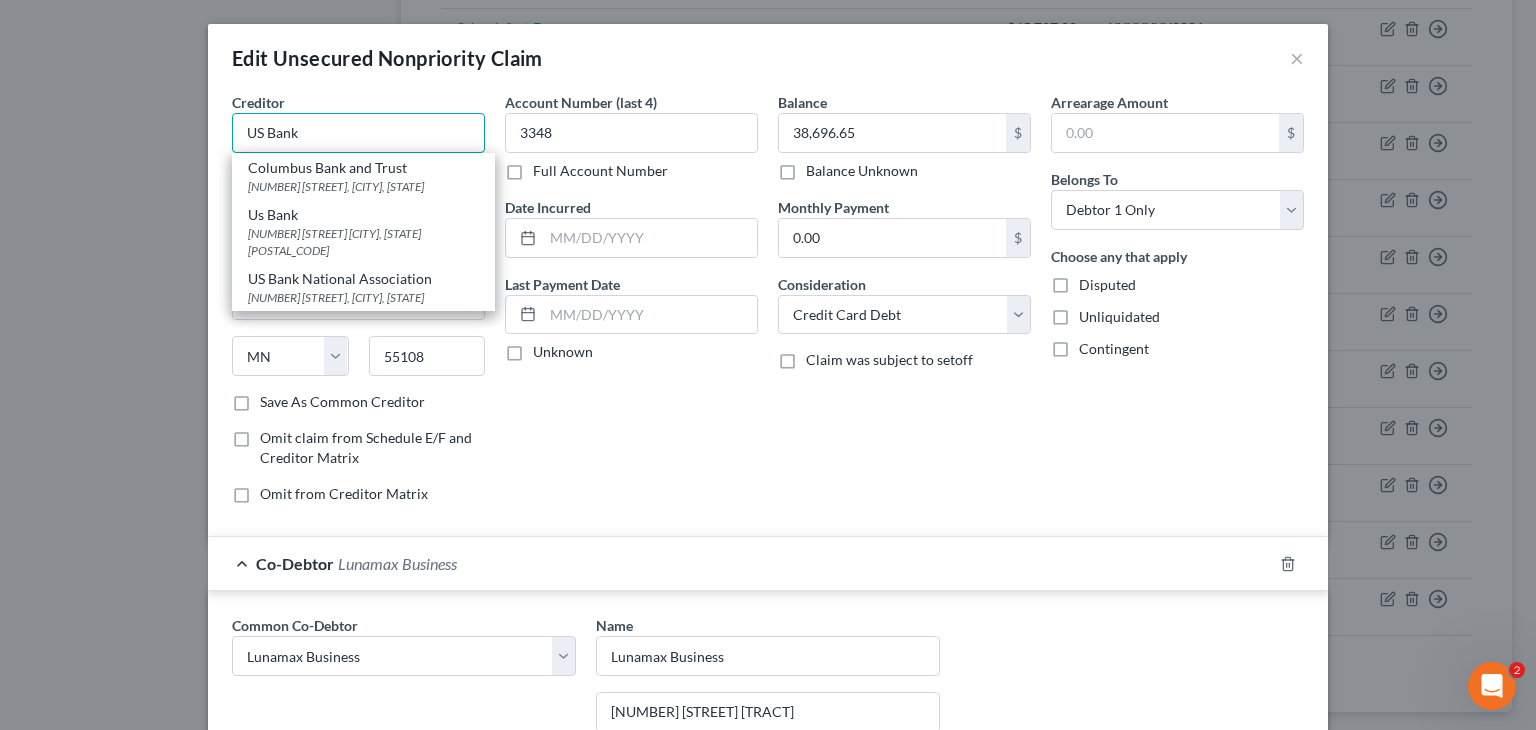 type on "US Bank" 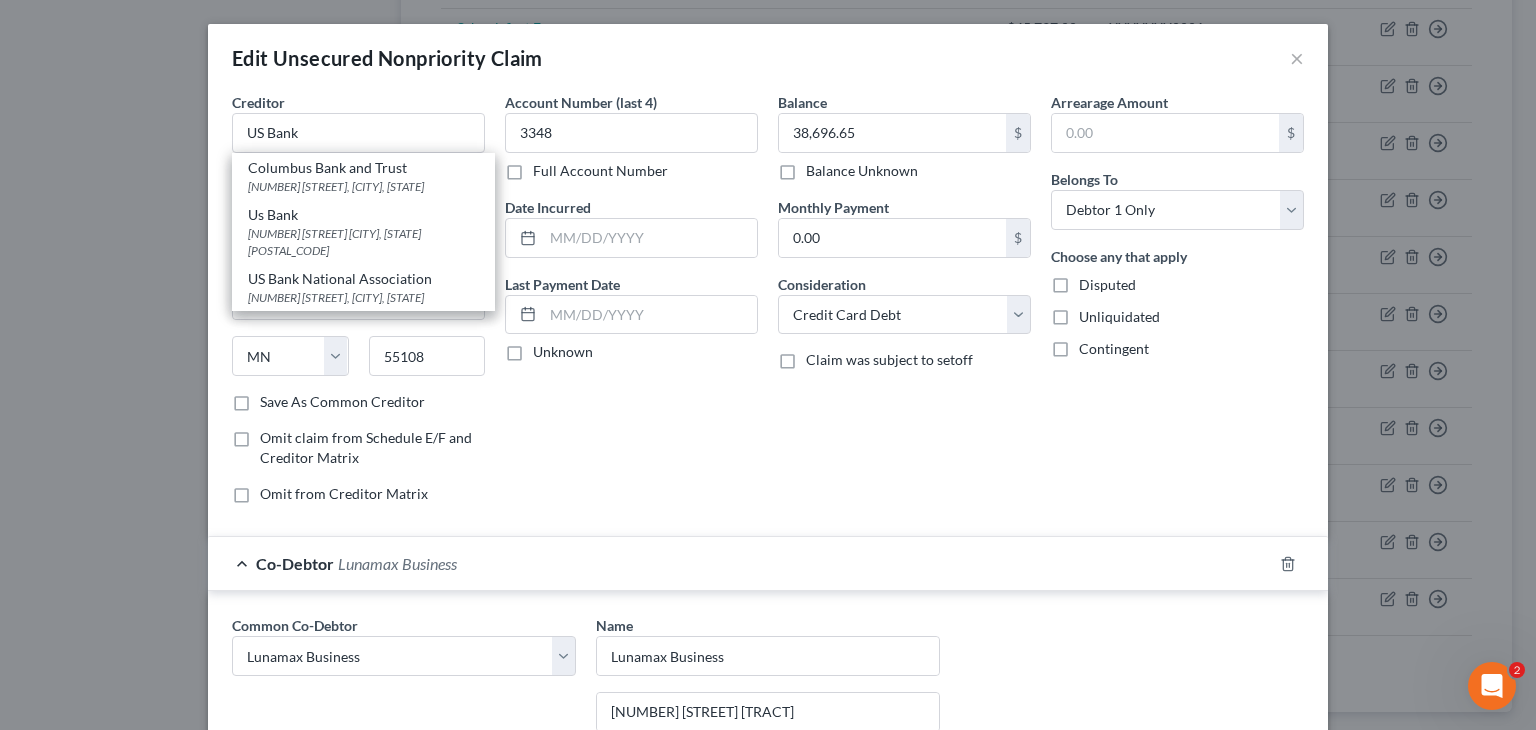 click on "Edit Unsecured Nonpriority Claim  × Creditor *    US Bank                                        Columbus Bank and Trust               2501 13th Street, [CITY], [STATE]                           Us Bank               1200 Energy Park D, [CITY], [STATE]                           US Bank National Association               9321 Olive Boulevard, [CITY], [STATE]         1200 Energy Park D [CITY] State [STATE] [POSTAL_CODE] Save As Common Creditor Omit claim from Schedule E/F and Creditor Matrix Omit from Creditor Matrix
Account Number (last 4)
[ACCOUNT_LAST_4]
Full Account Number
Date Incurred         Last Payment Date         Unknown Balance
[CURRENCY]38,696.65
Balance Unknown
Balance Undetermined
[CURRENCY]38,696.65
Balance Unknown
[CURRENCY]" at bounding box center [768, 585] 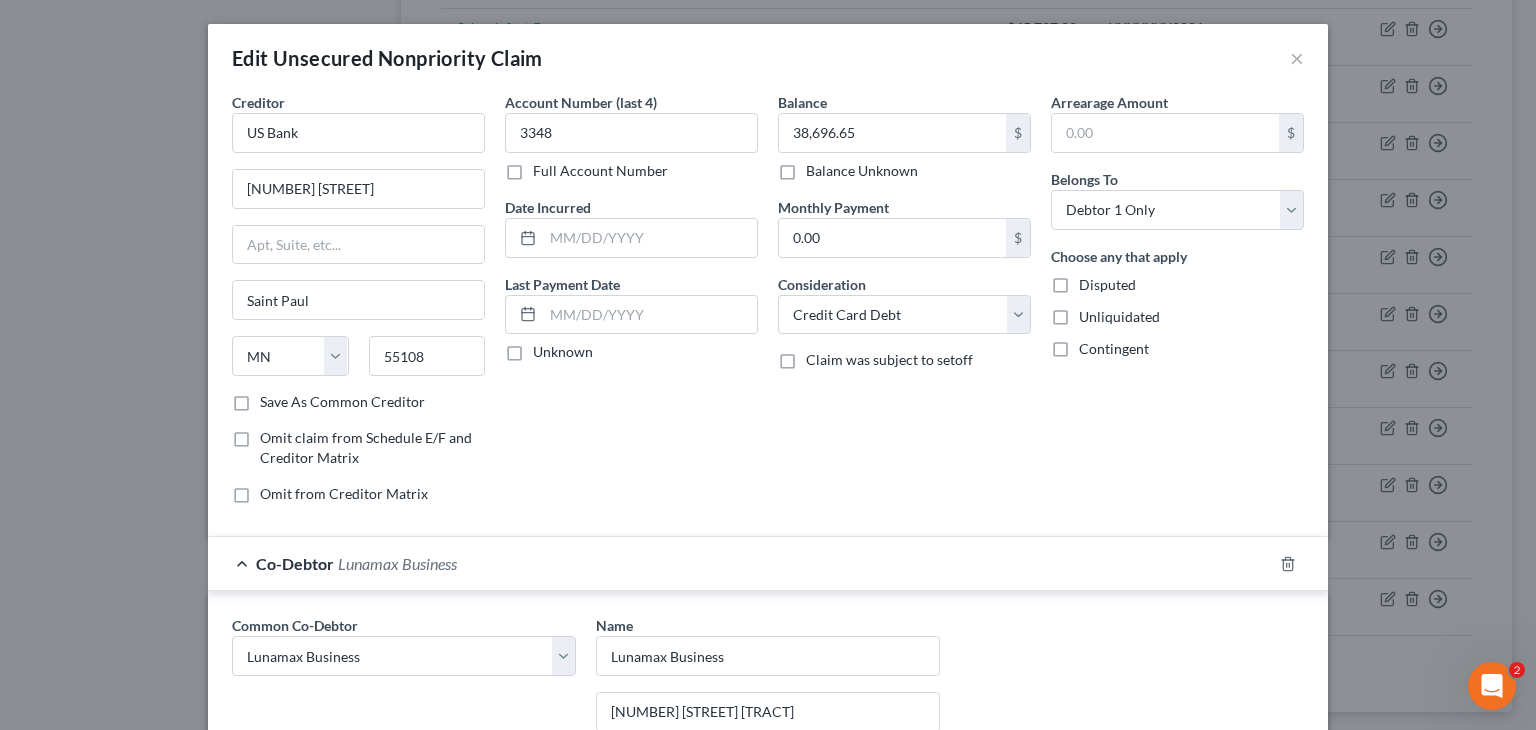 click on "Balance
[NUMBER] $
Balance Unknown
Balance Undetermined
[NUMBER] $
Balance Unknown
Monthly Payment 0.00 $ Consideration Select Cable / Satellite Services Collection Agency Credit Card Debt Debt Counseling / Attorneys Deficiency Balance Domestic Support Obligations Home / Car Repairs Income Taxes Judgment Liens Medical Services Monies Loaned / Advanced Mortgage Obligation From Divorce Or Separation Obligation To Pensions Other Overdrawn Bank Account Promised To Help Pay Creditors Student Loans Suppliers And Vendors Telephone / Internet Services Utility Services Claim was subject to setoff" at bounding box center (904, 306) 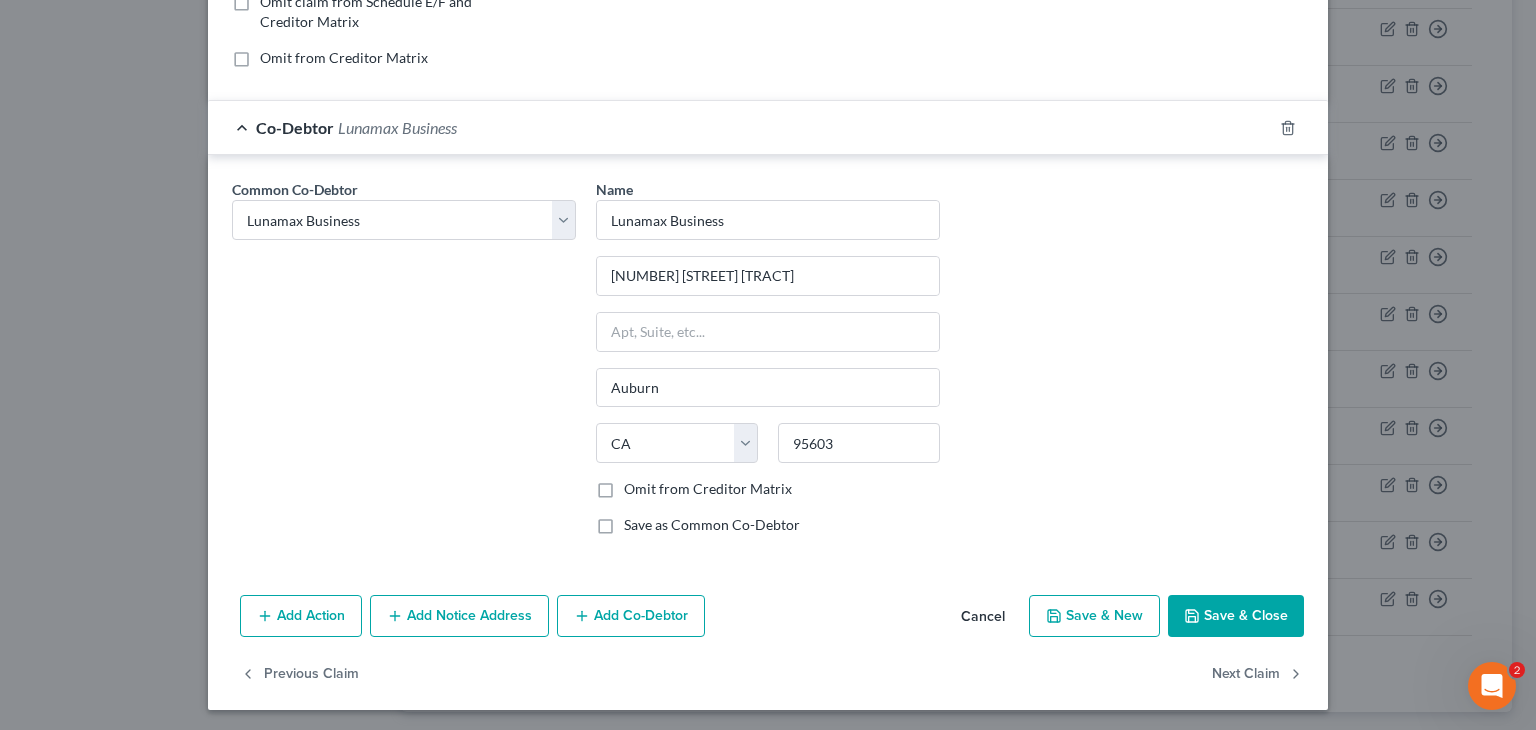 scroll, scrollTop: 436, scrollLeft: 0, axis: vertical 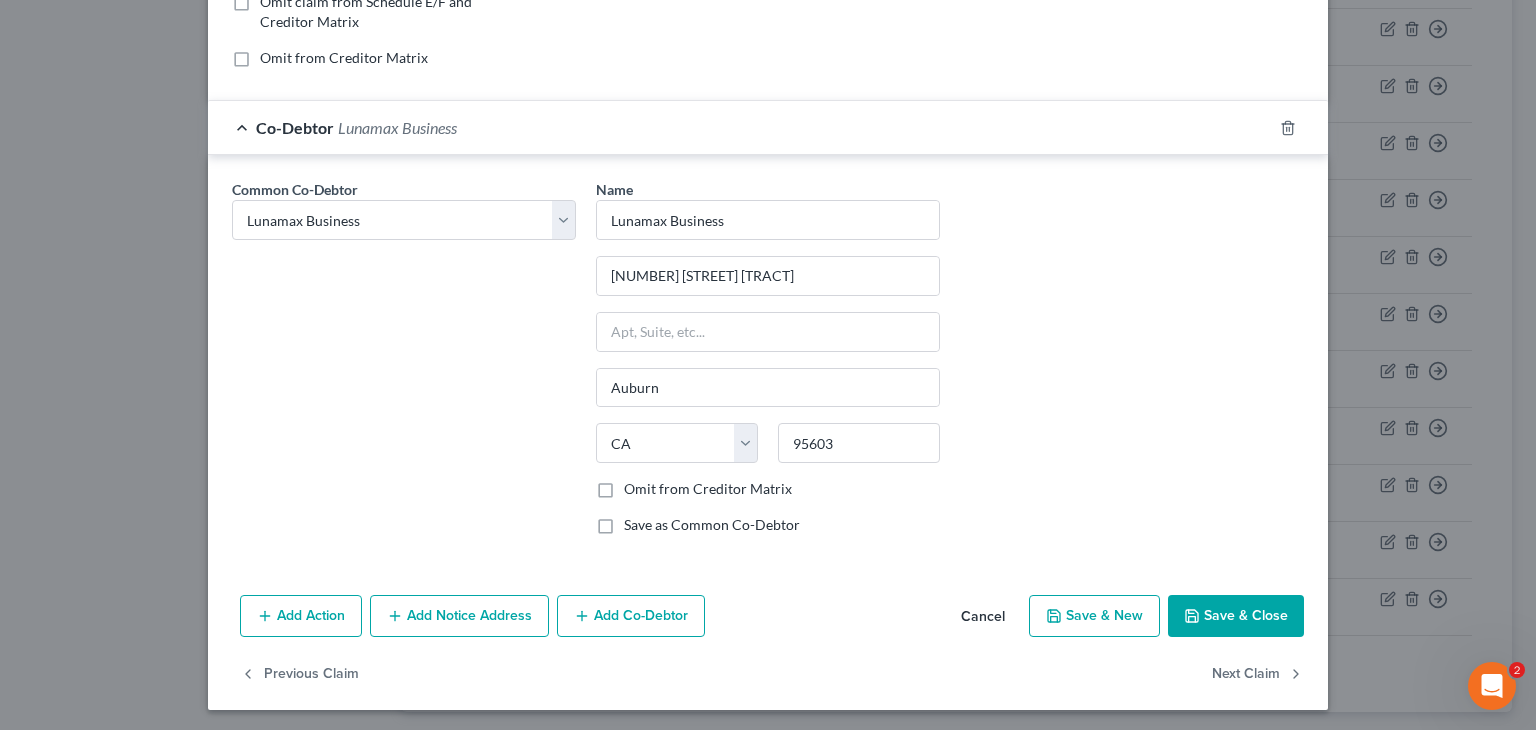 click on "Save & Close" at bounding box center [1236, 616] 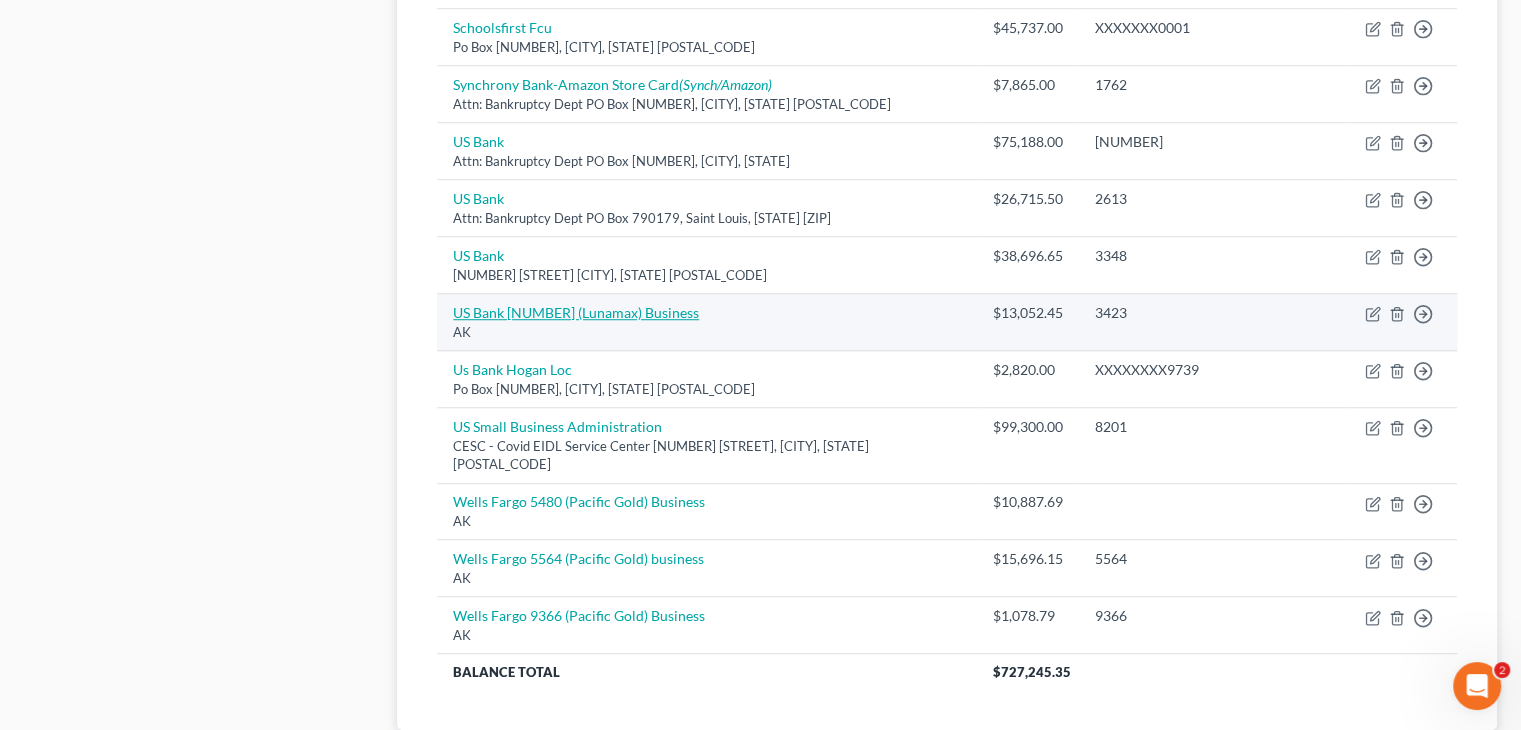 click on "US Bank [NUMBER] (Lunamax) Business" at bounding box center (576, 312) 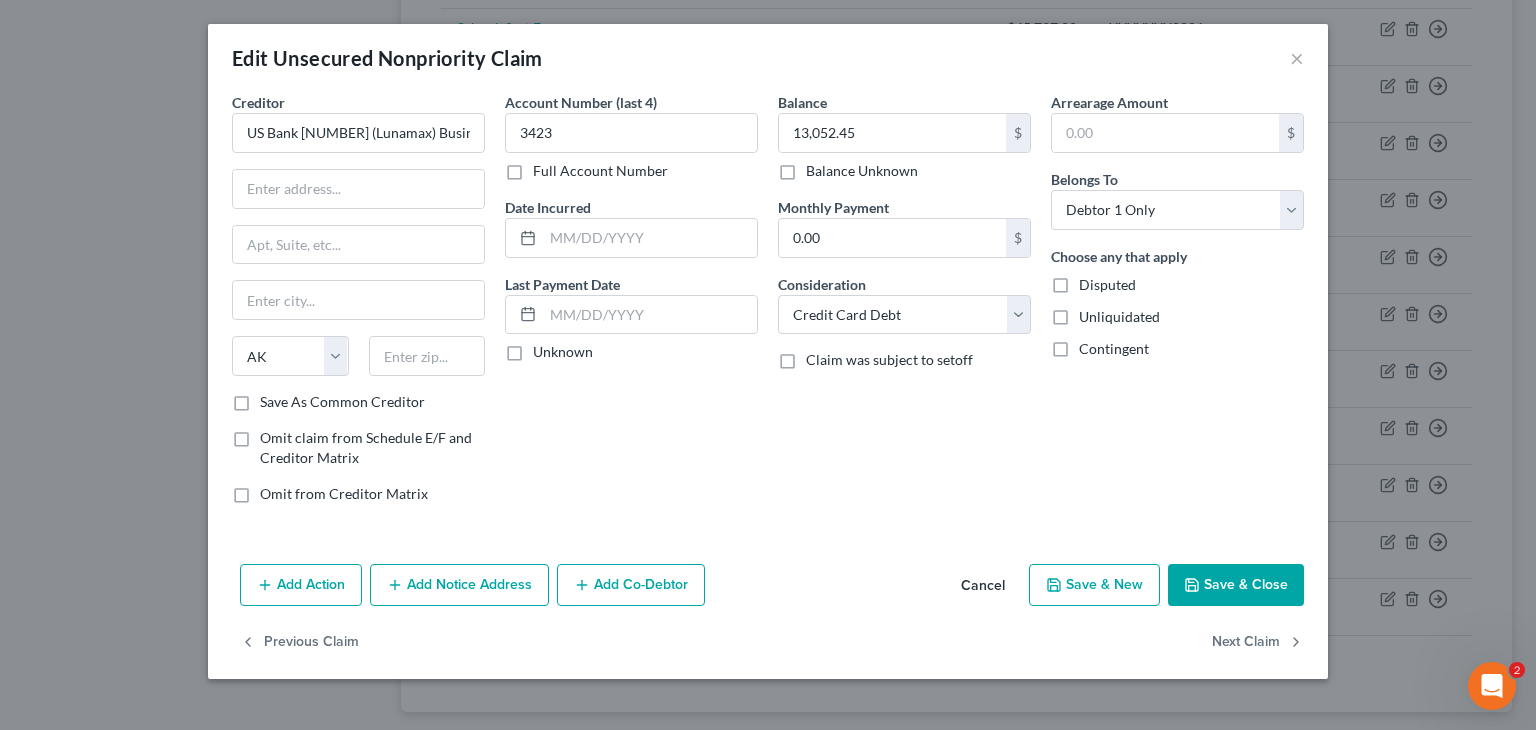 click on "Add Co-Debtor" at bounding box center (631, 585) 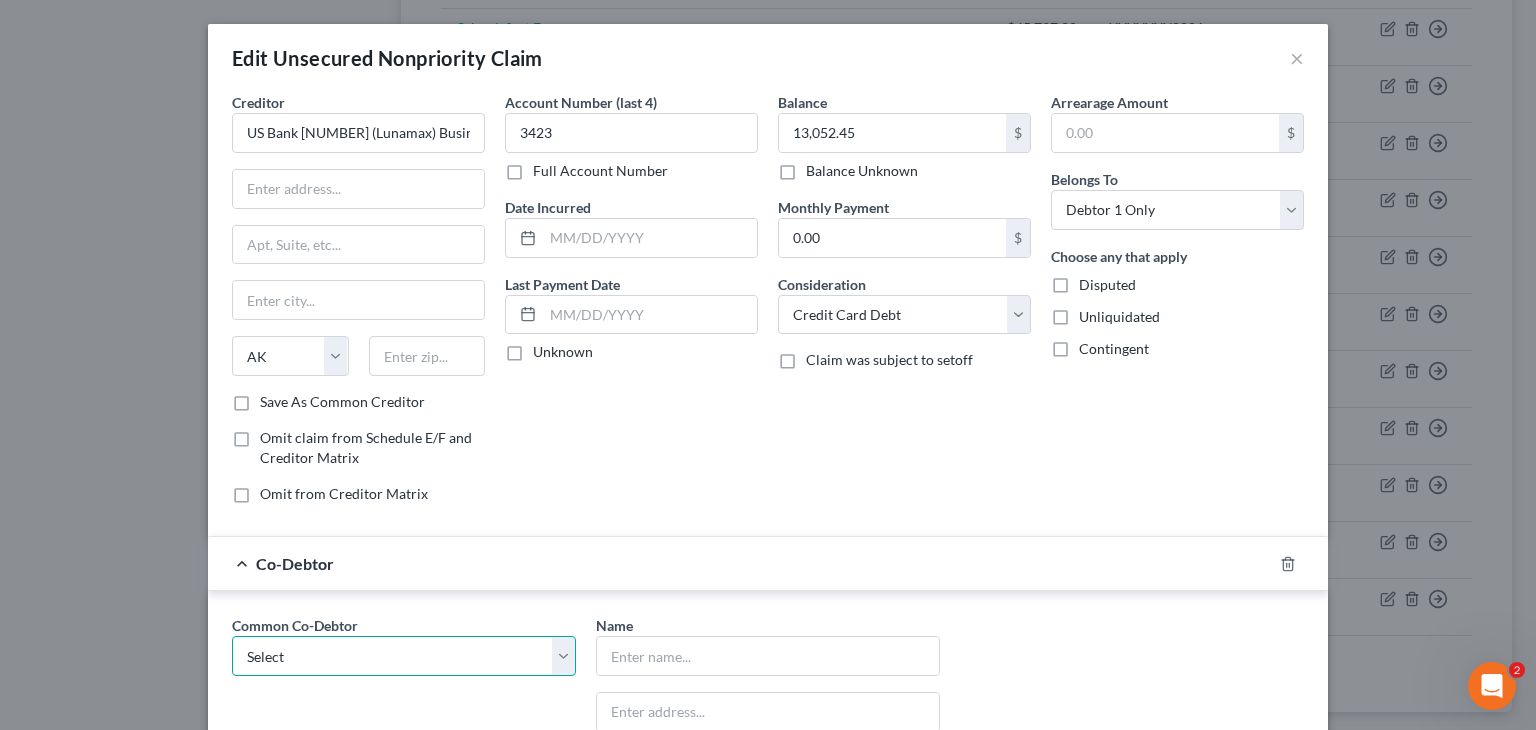 click on "Select Lunamax Business" at bounding box center (404, 656) 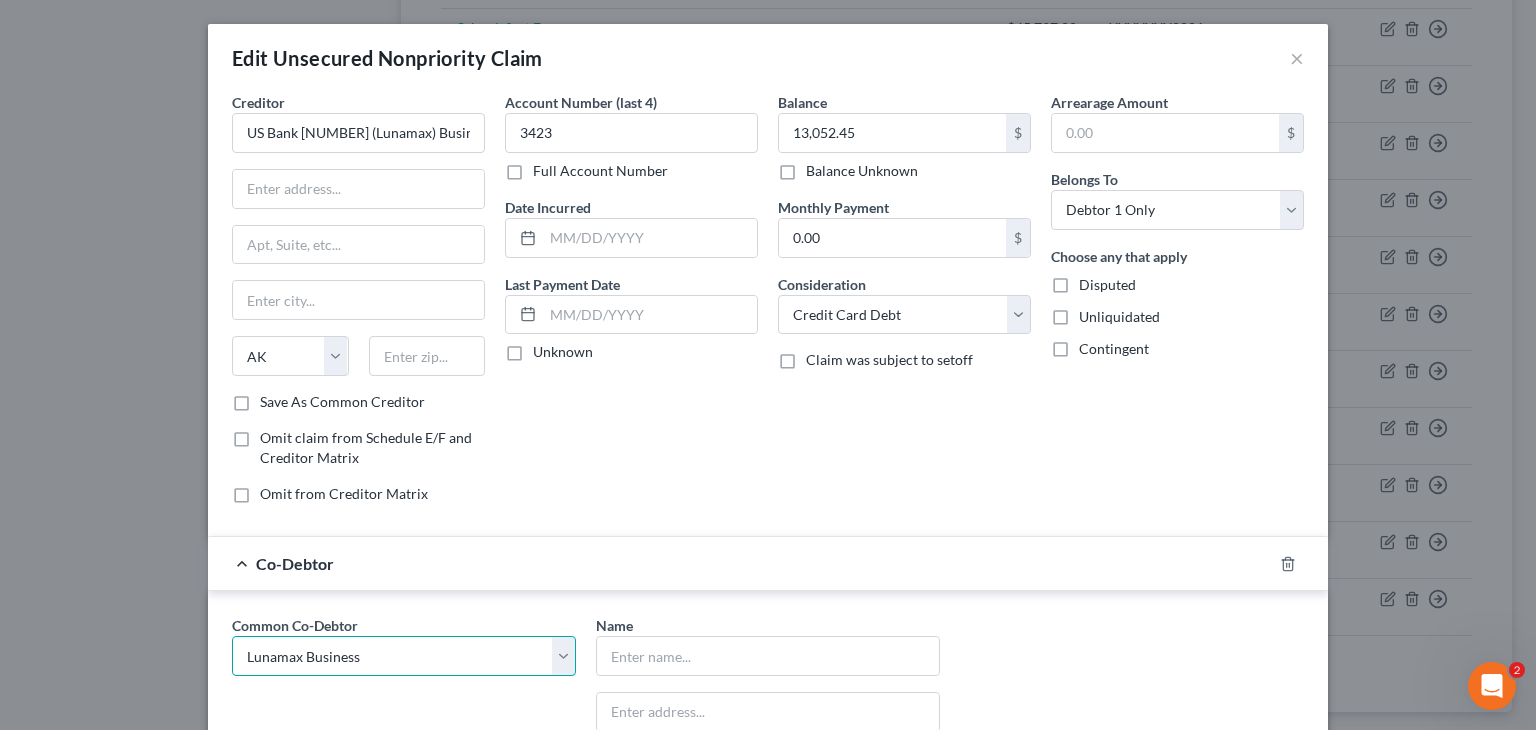 click on "Select Lunamax Business" at bounding box center (404, 656) 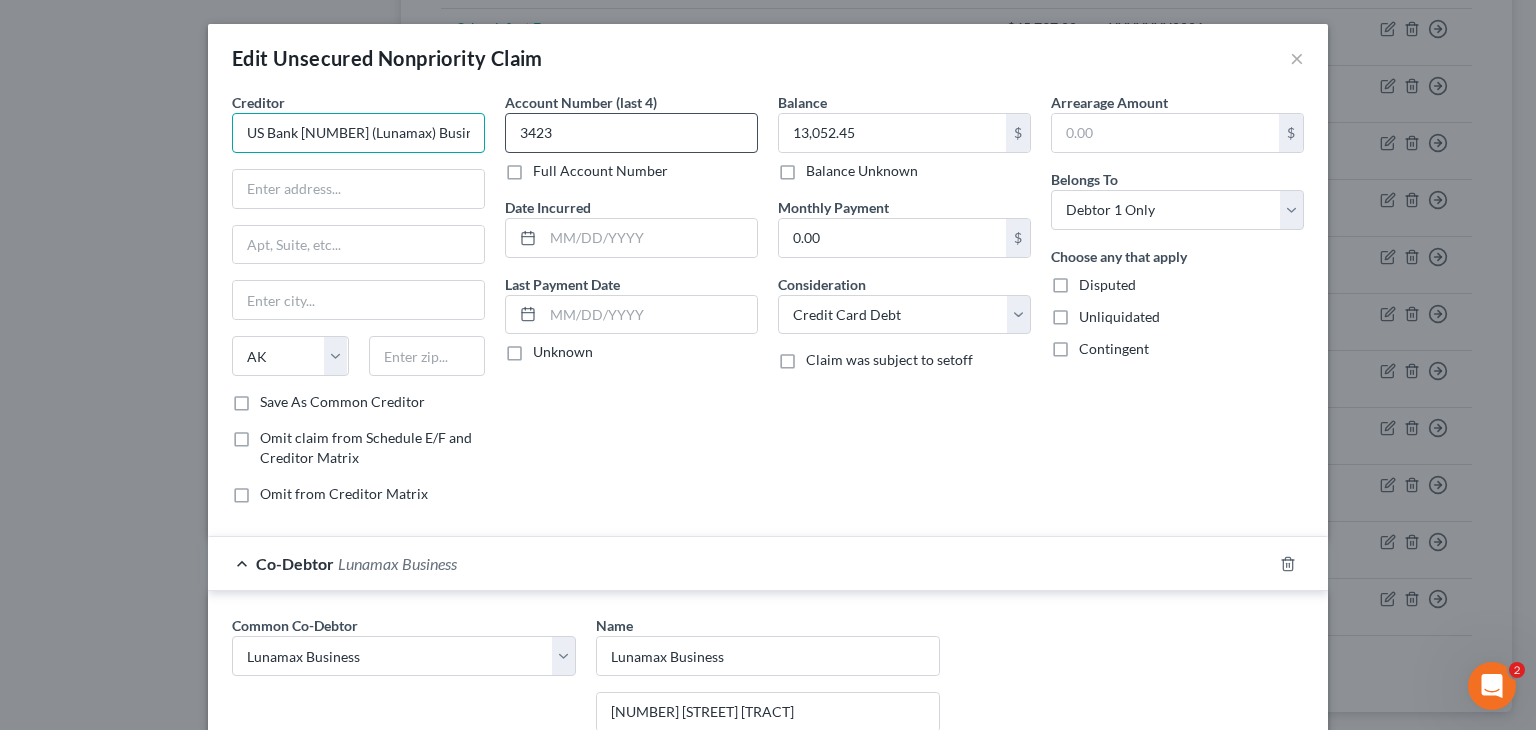drag, startPoint x: 293, startPoint y: 130, endPoint x: 608, endPoint y: 130, distance: 315 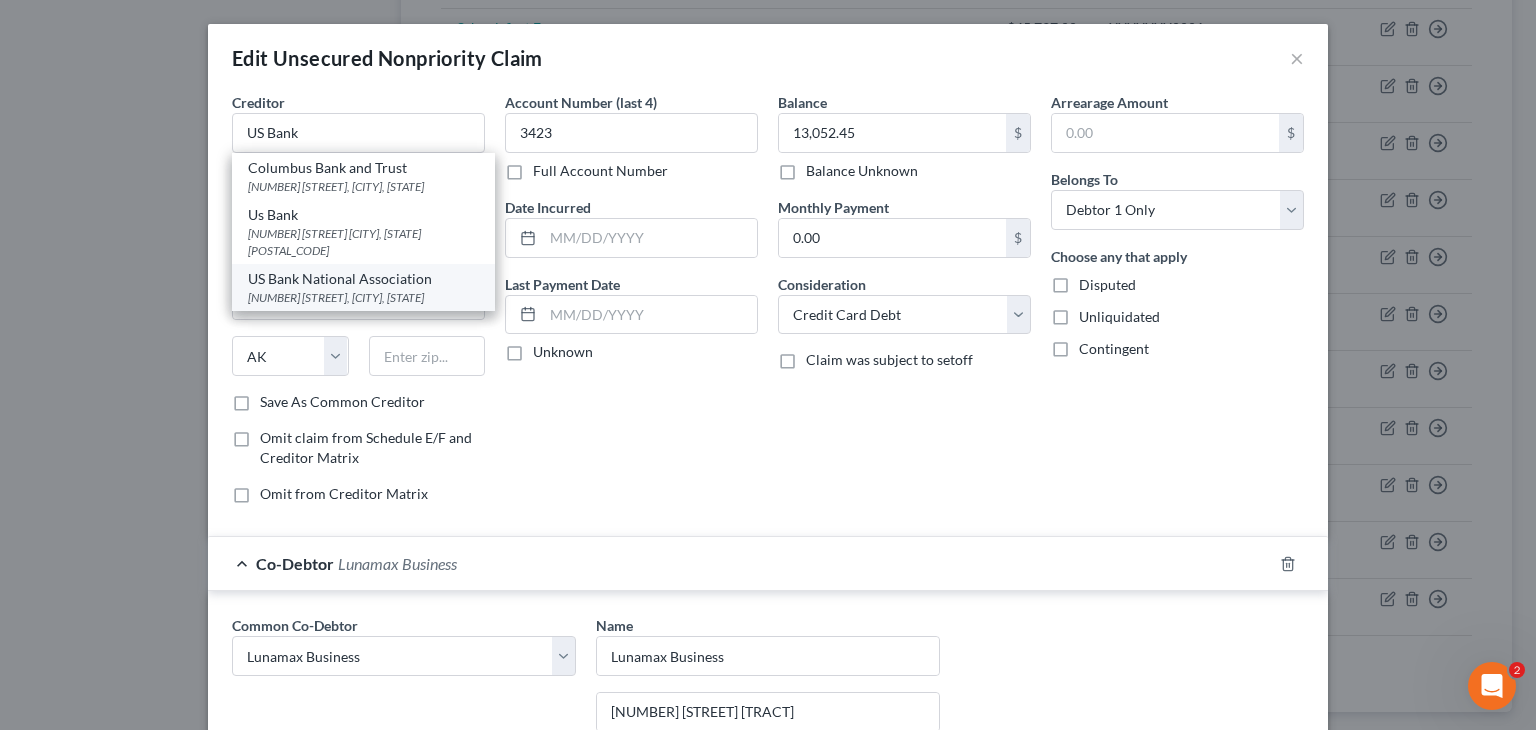 click on "[NUMBER] [STREET], [CITY], [STATE]" at bounding box center [363, 297] 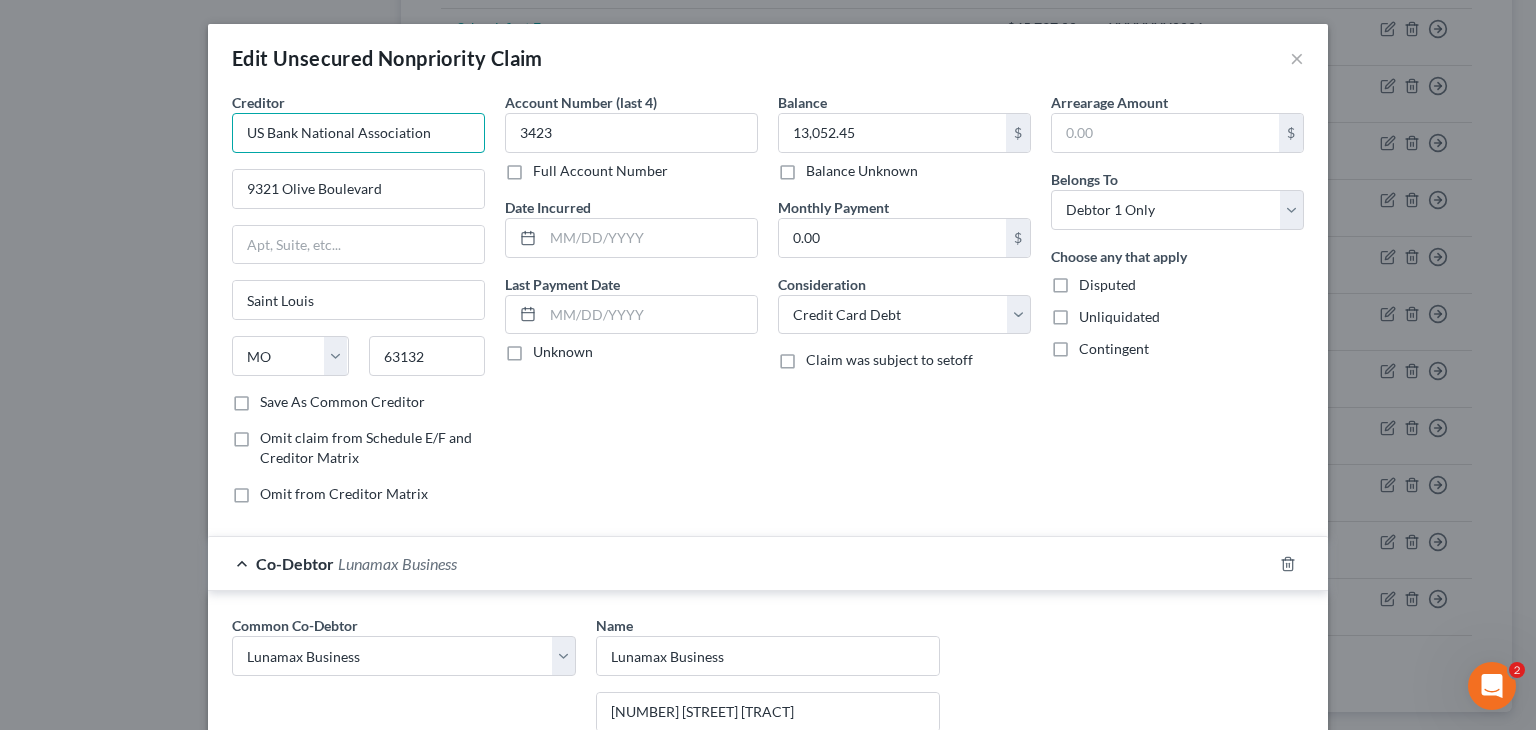 drag, startPoint x: 304, startPoint y: 129, endPoint x: 349, endPoint y: 128, distance: 45.01111 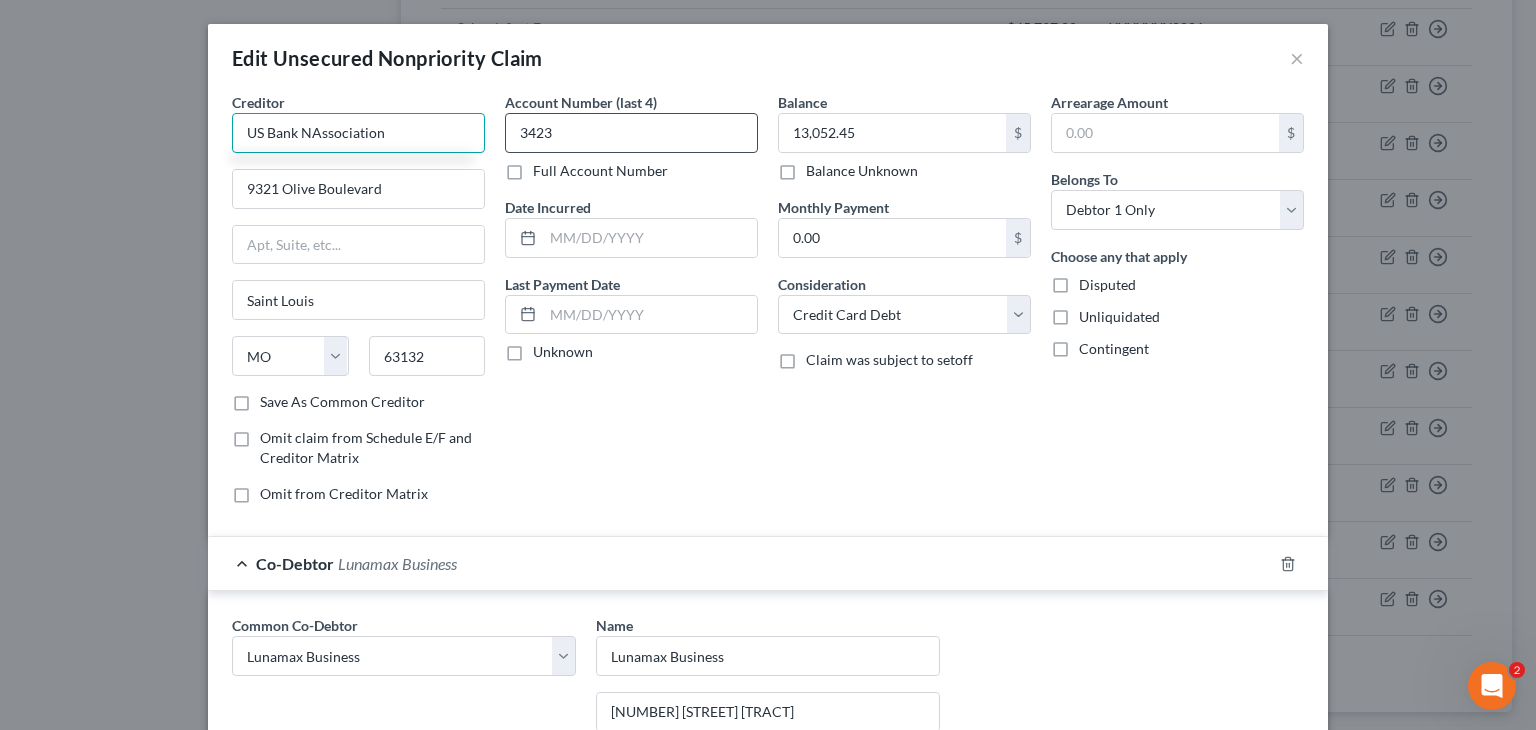 drag, startPoint x: 316, startPoint y: 138, endPoint x: 552, endPoint y: 117, distance: 236.93248 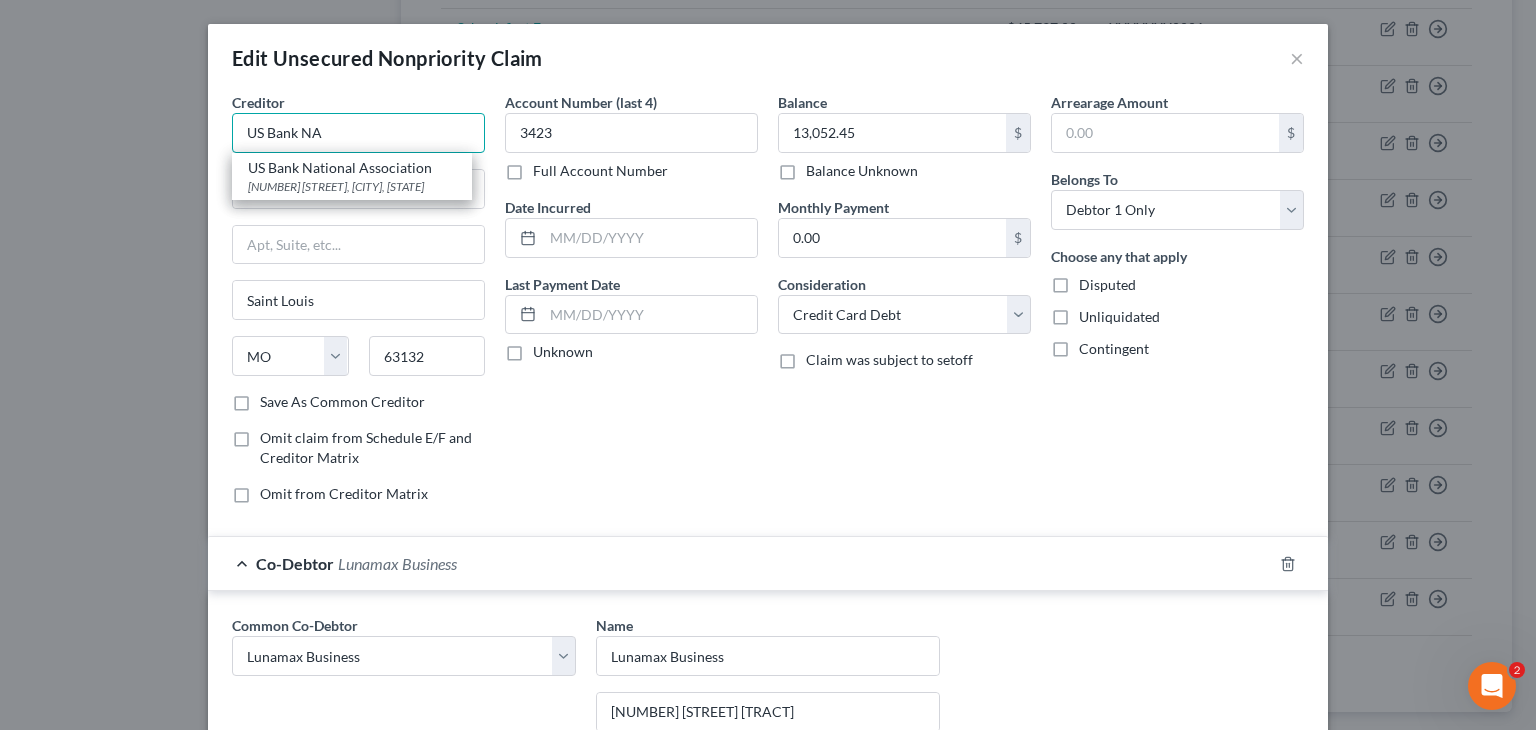 type on "US Bank NA" 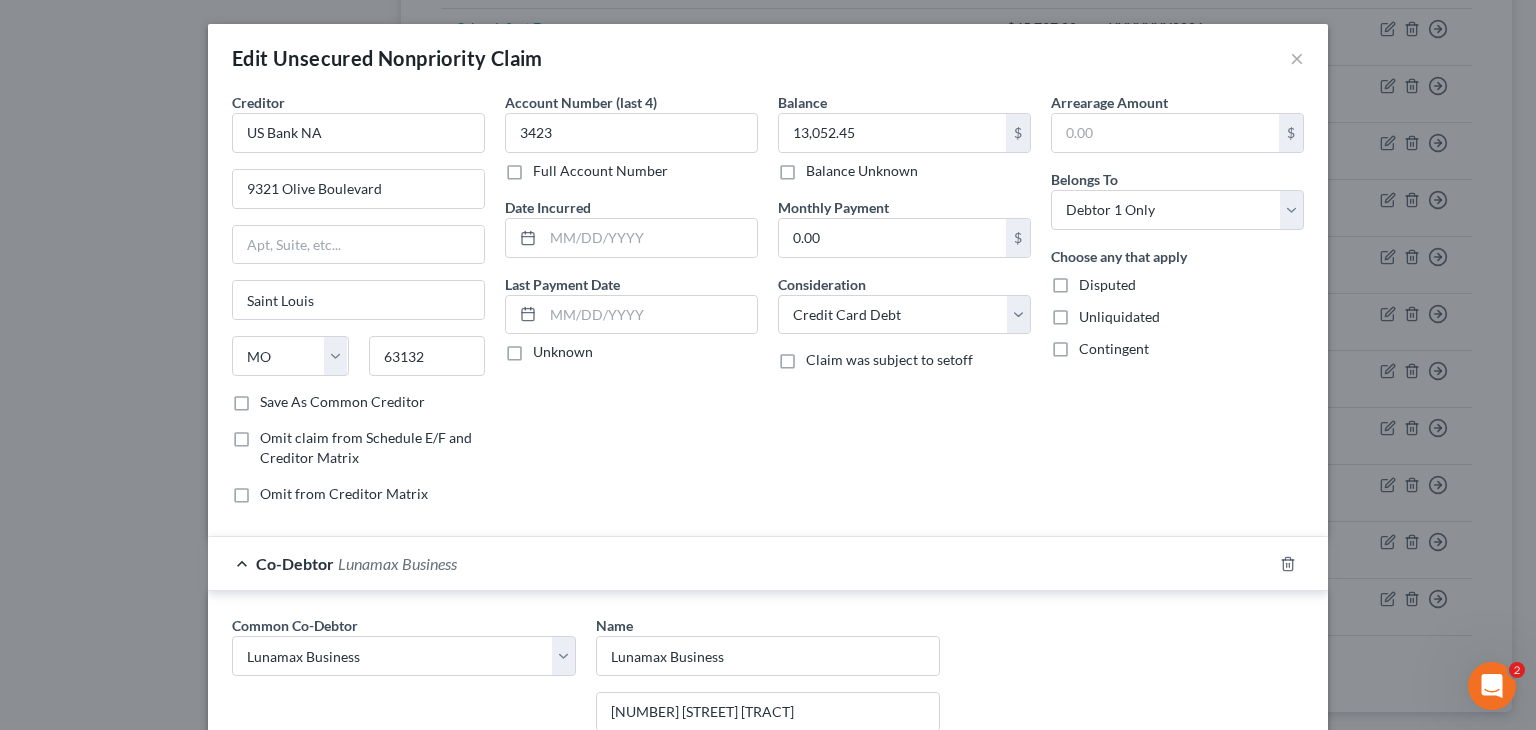 click on "Account Number (last 4)
[ACCOUNT_LAST_4]
Full Account Number
Date Incurred         Last Payment Date         Unknown" at bounding box center (631, 306) 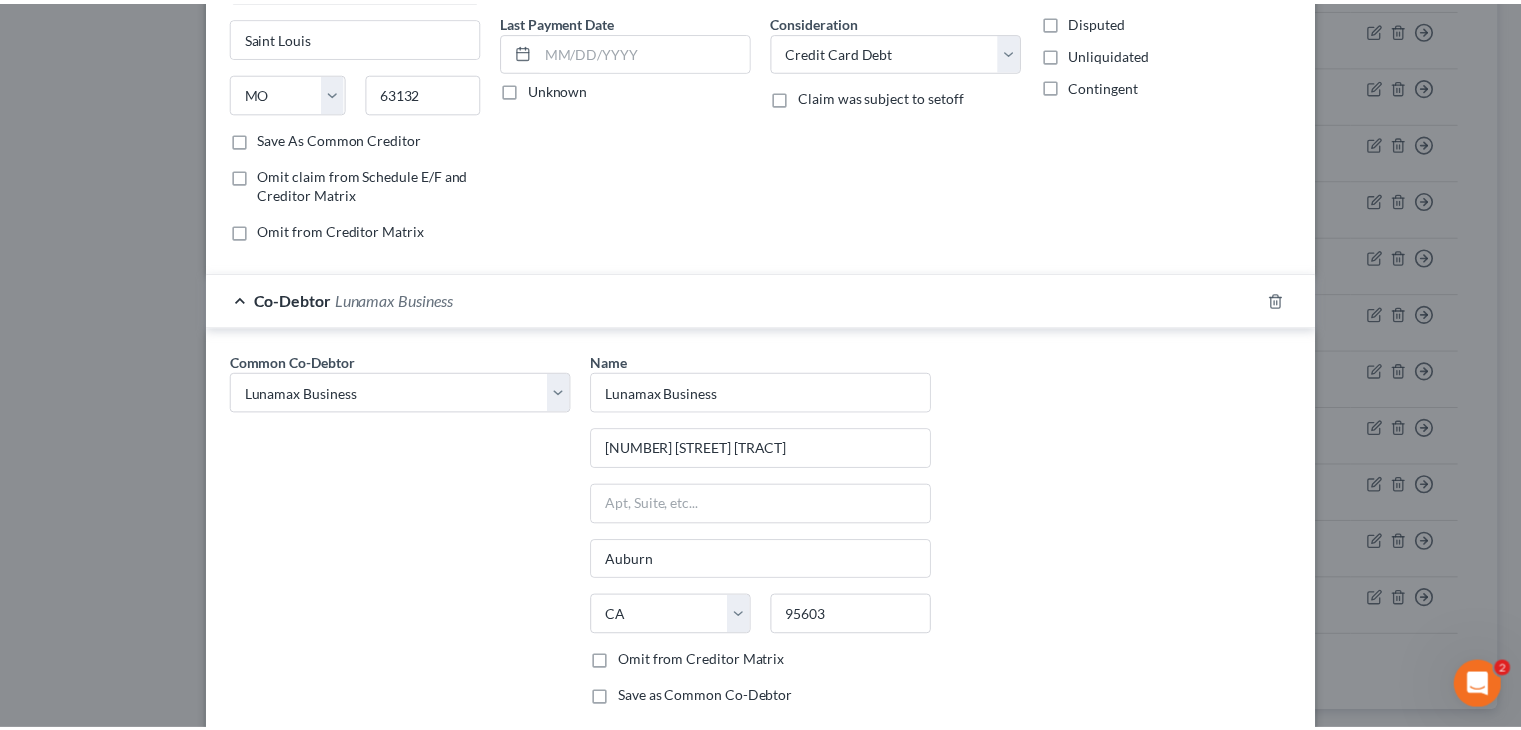 scroll, scrollTop: 436, scrollLeft: 0, axis: vertical 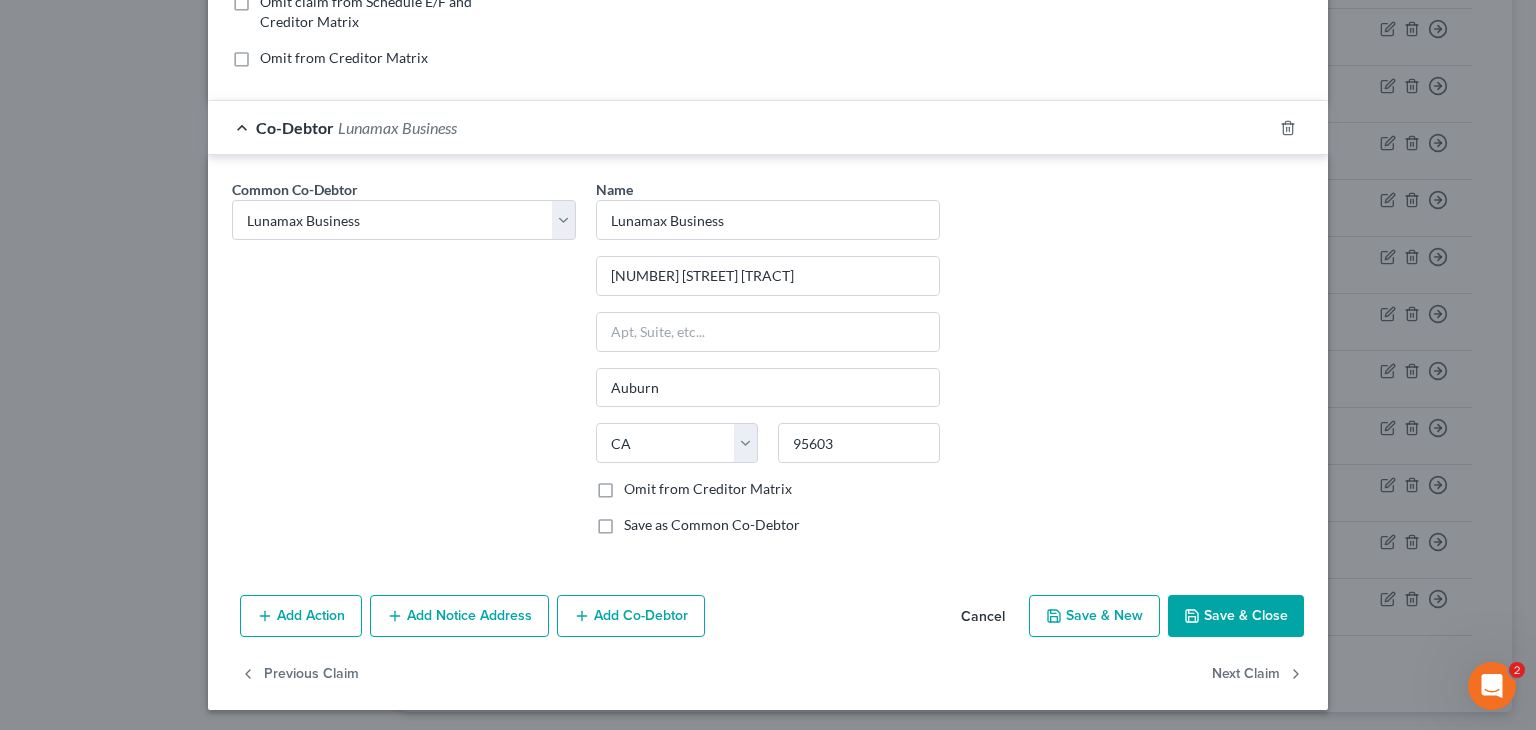 click on "Save & Close" at bounding box center [1236, 616] 